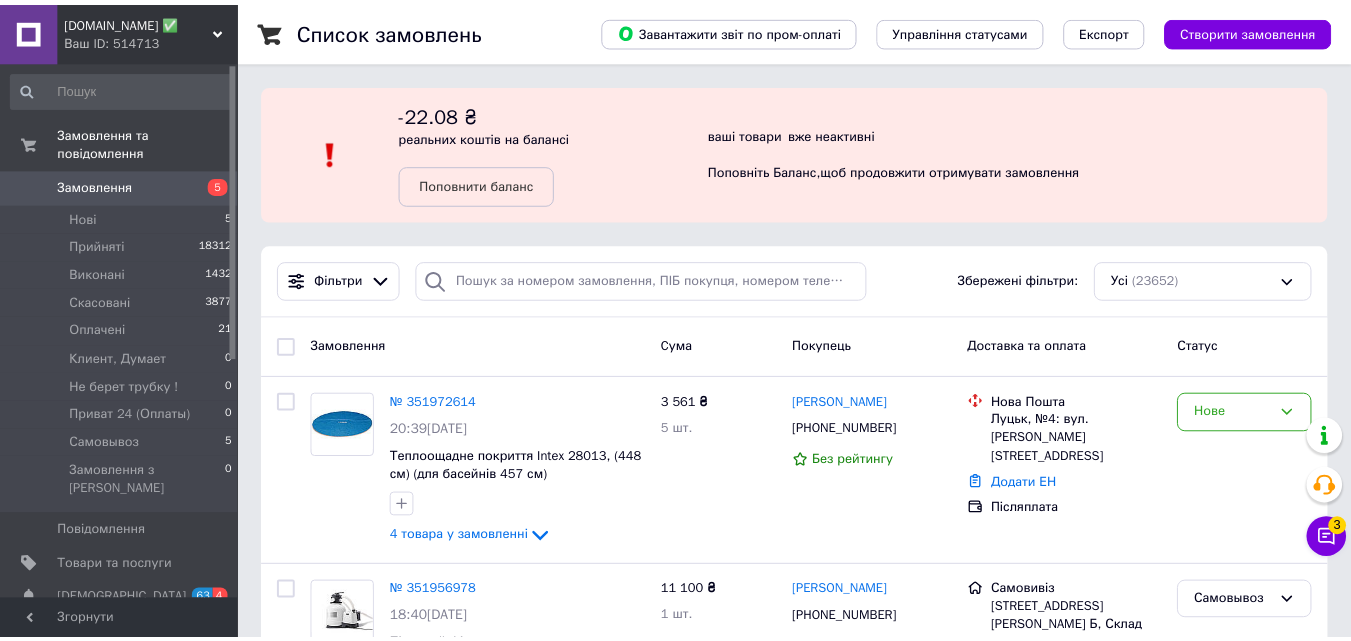 scroll, scrollTop: 0, scrollLeft: 0, axis: both 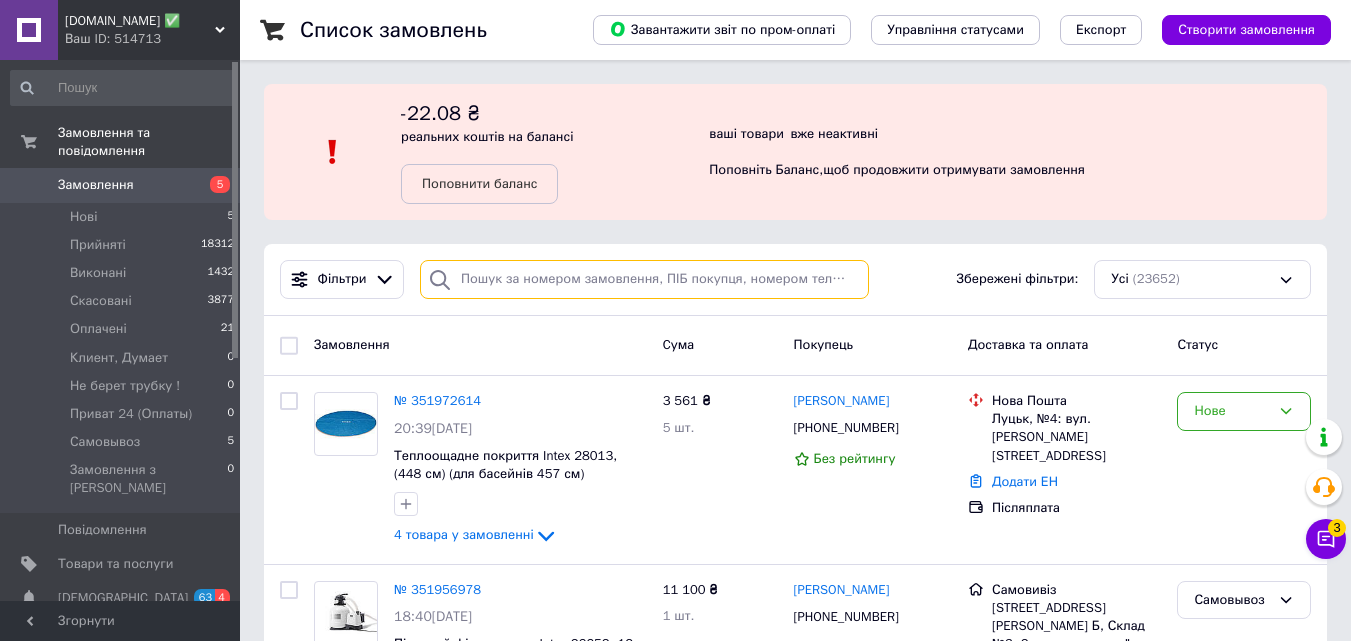 paste on "[PHONE_NUMBER]" 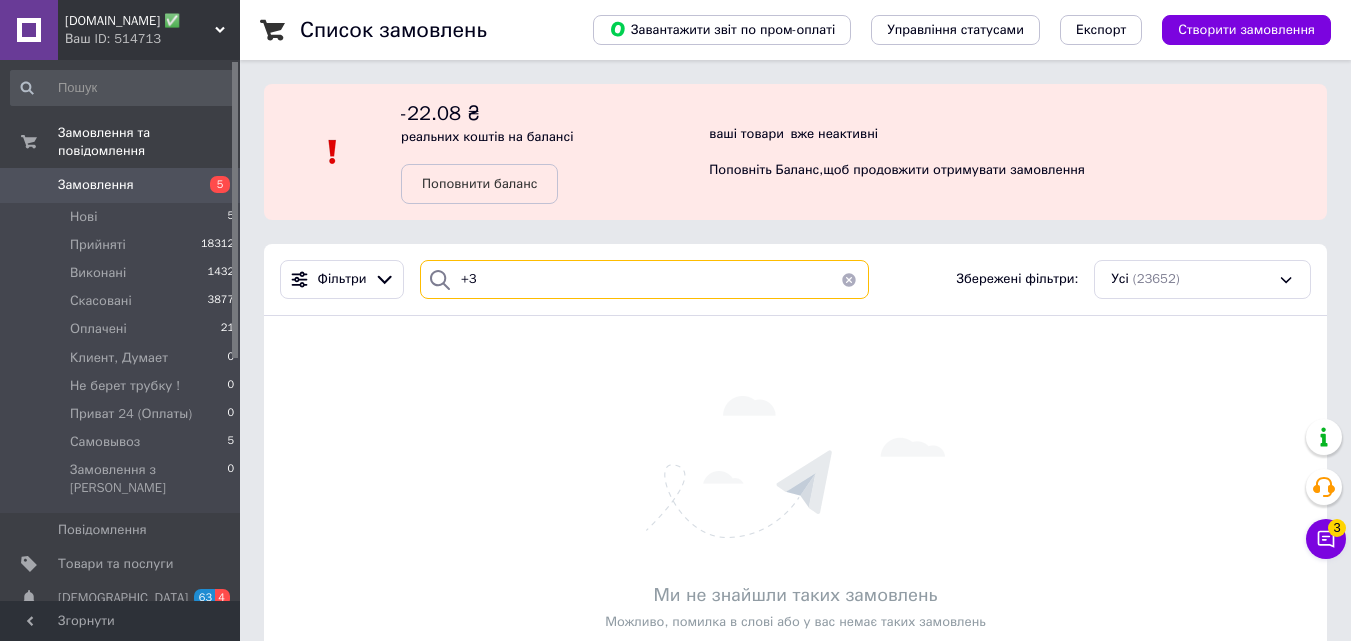 type on "+" 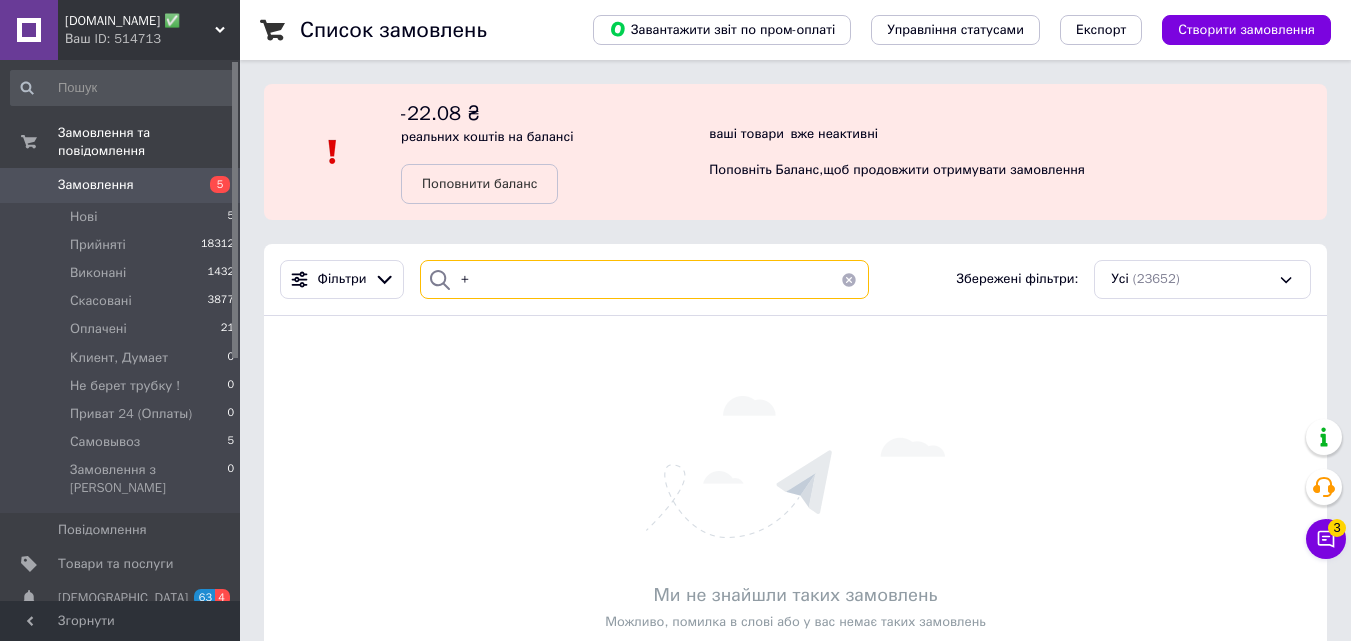 type 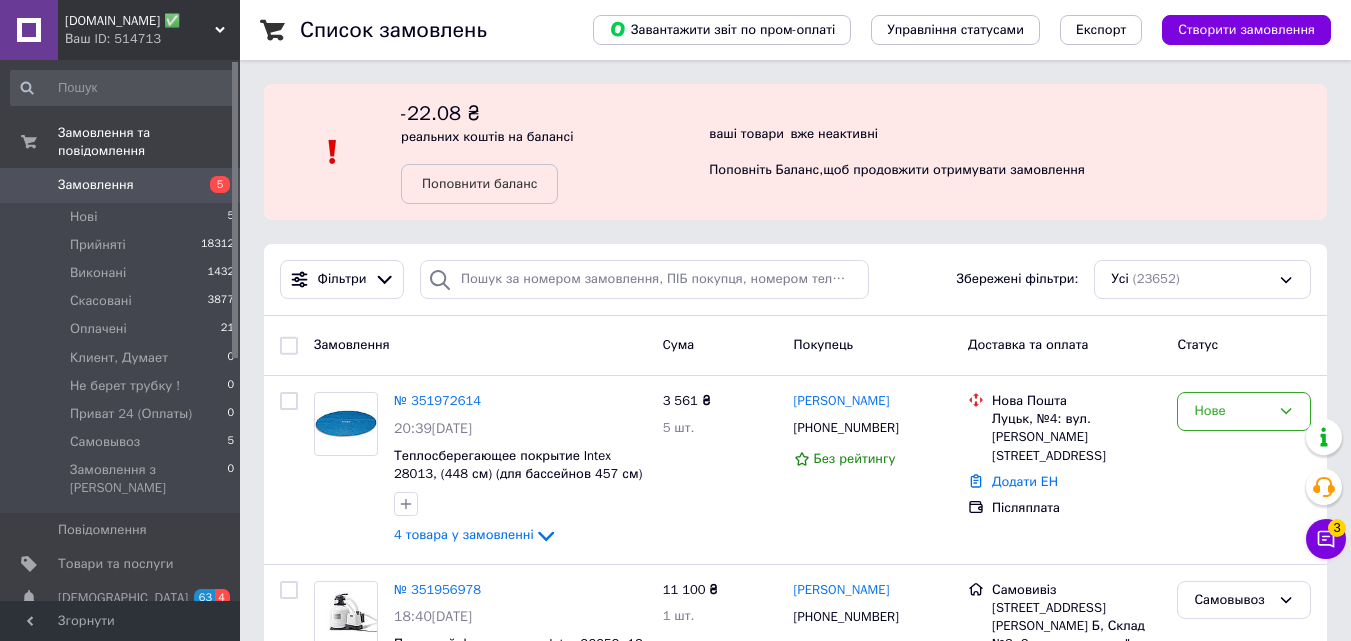 click on "[DOMAIN_NAME] ✅" at bounding box center (140, 21) 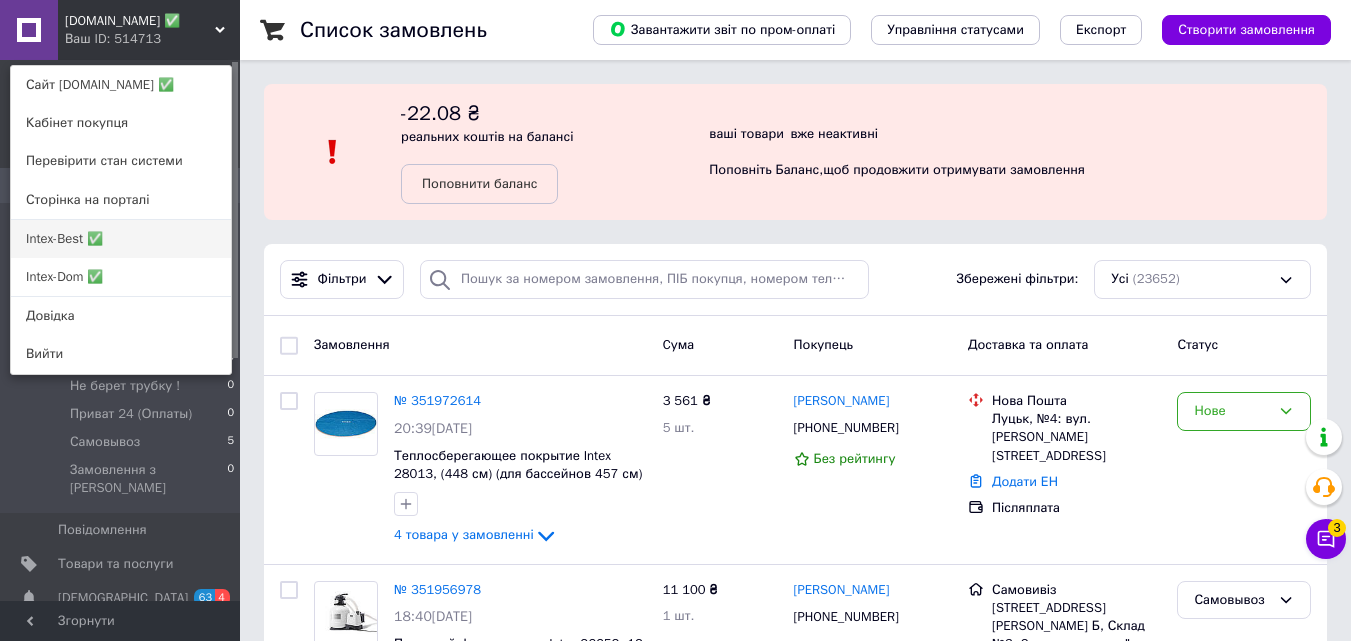 click on "Intex-Best  ✅" at bounding box center [121, 239] 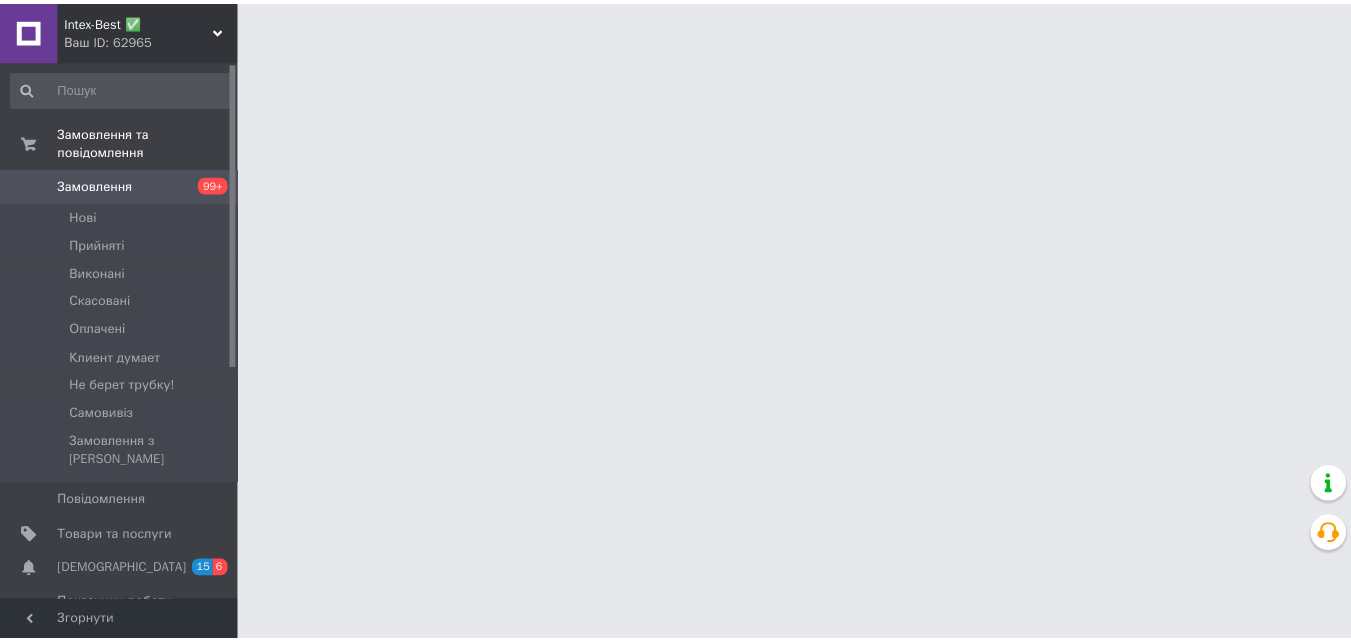 scroll, scrollTop: 0, scrollLeft: 0, axis: both 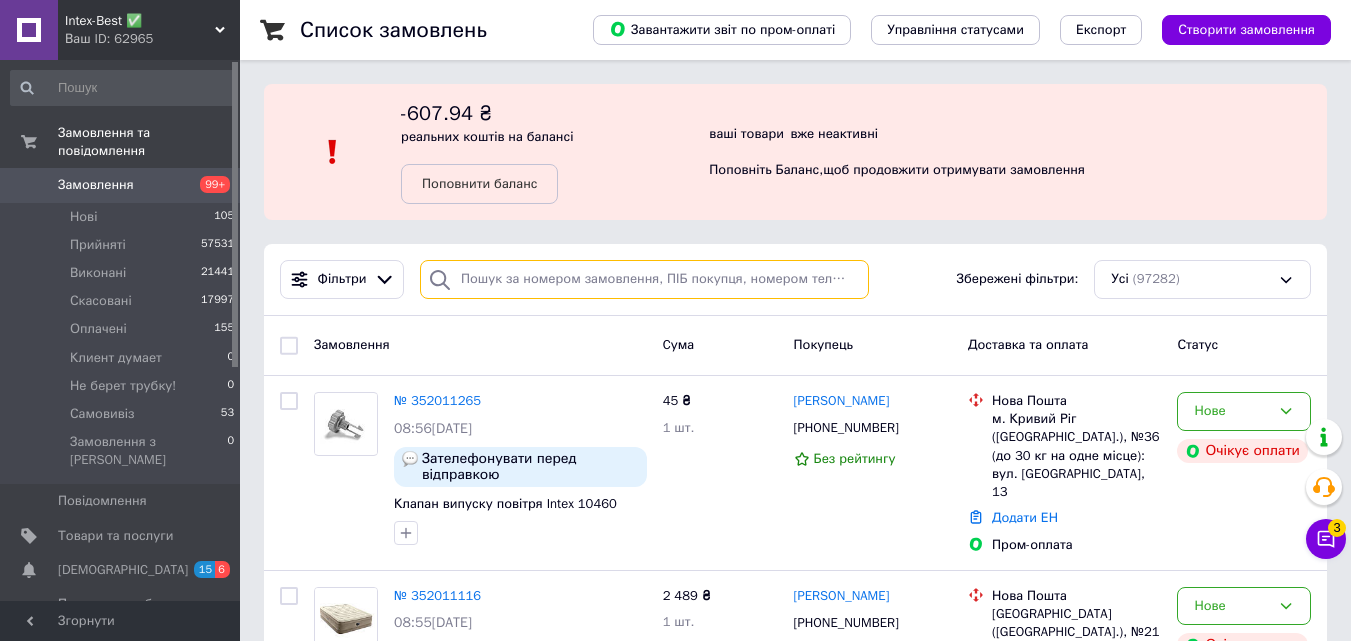 paste on "[PHONE_NUMBER]" 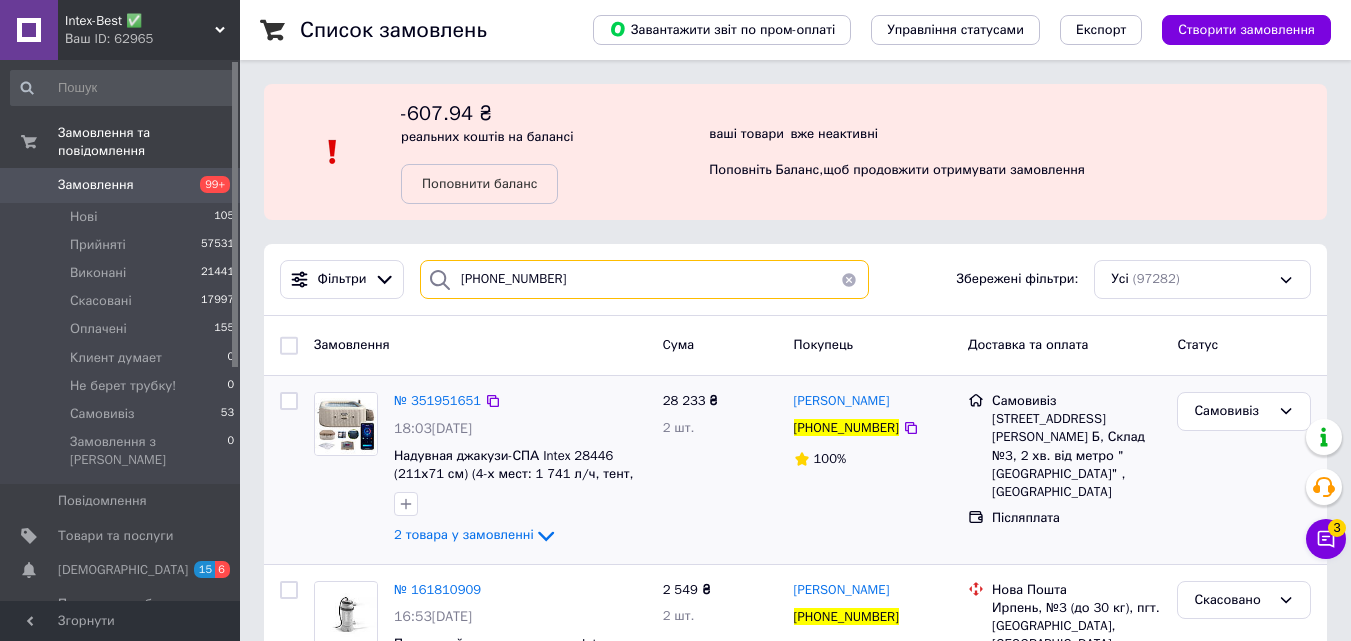 scroll, scrollTop: 135, scrollLeft: 0, axis: vertical 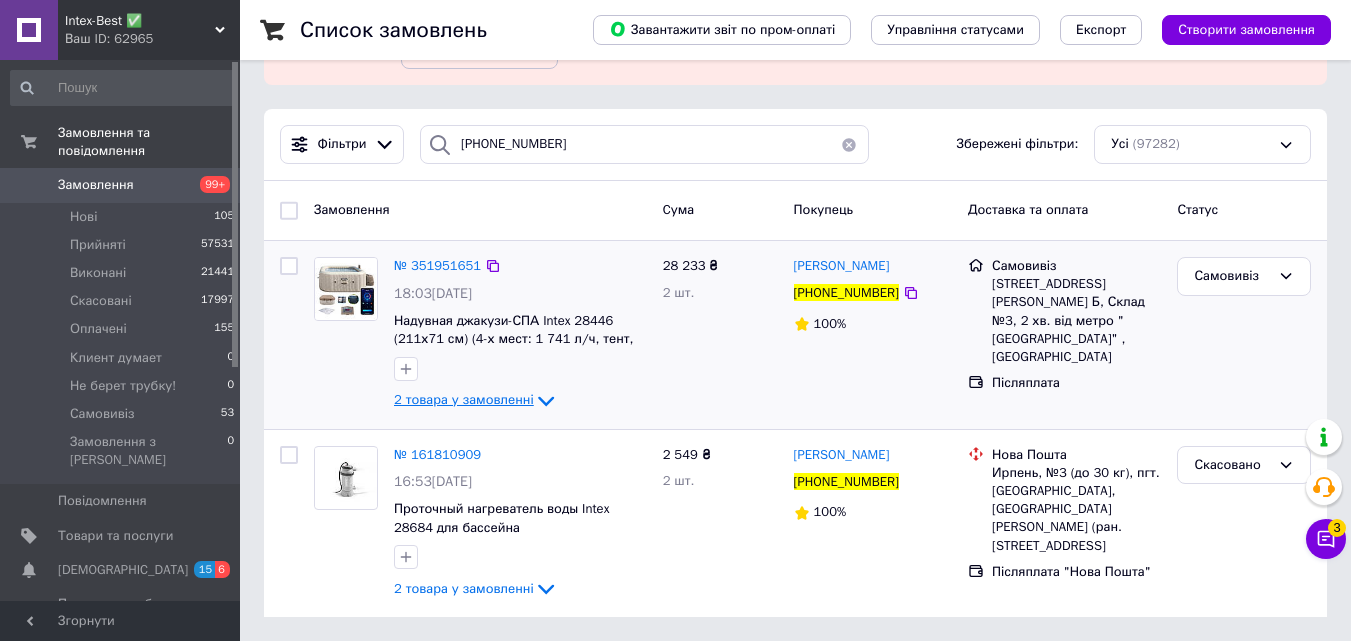 click on "2 товара у замовленні" at bounding box center (464, 399) 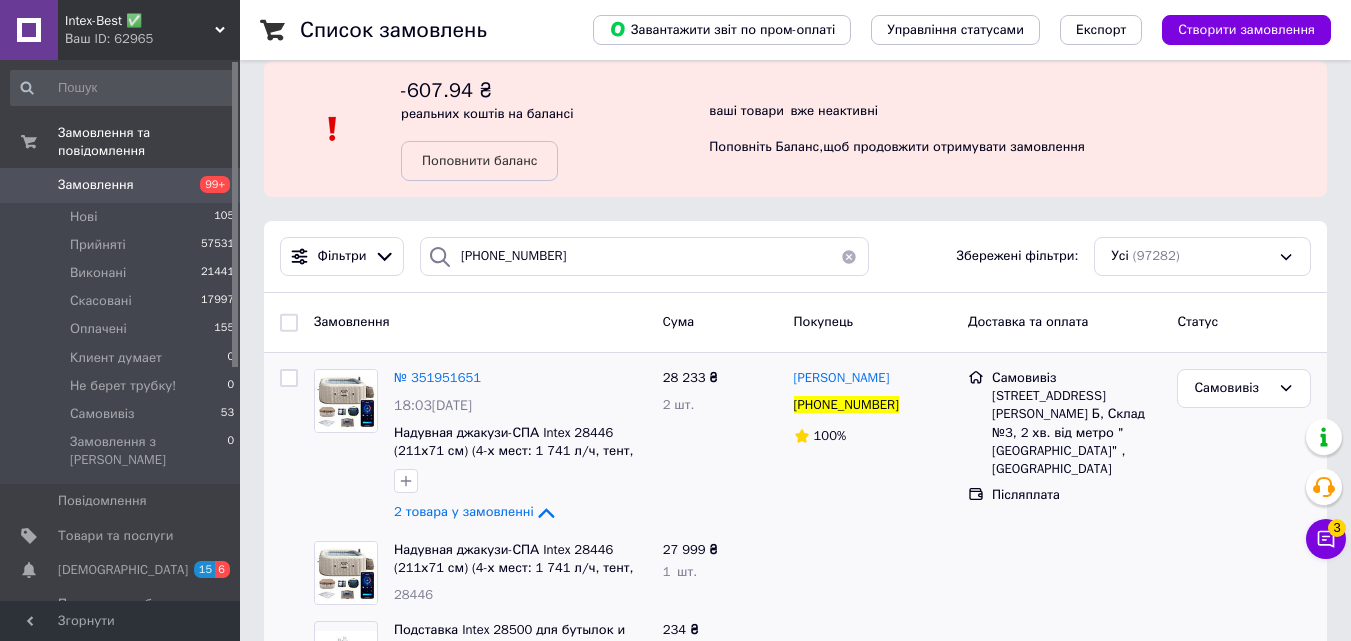 scroll, scrollTop: 0, scrollLeft: 0, axis: both 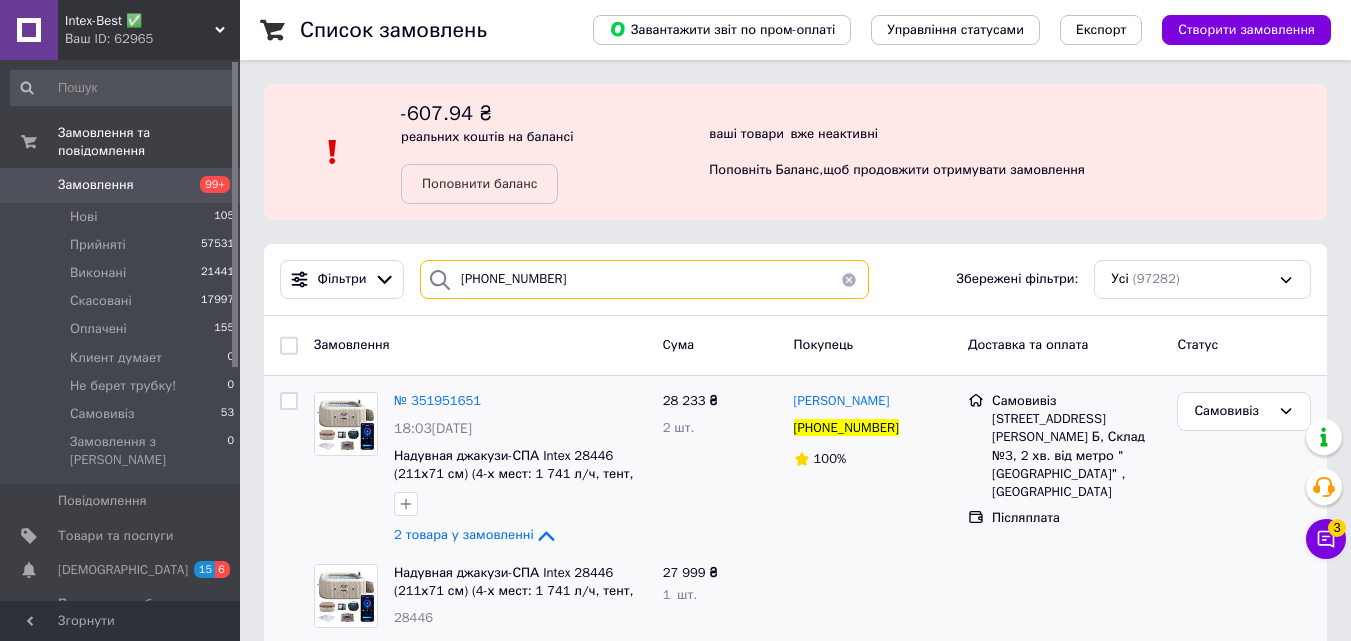 click on "[PHONE_NUMBER]" at bounding box center (644, 279) 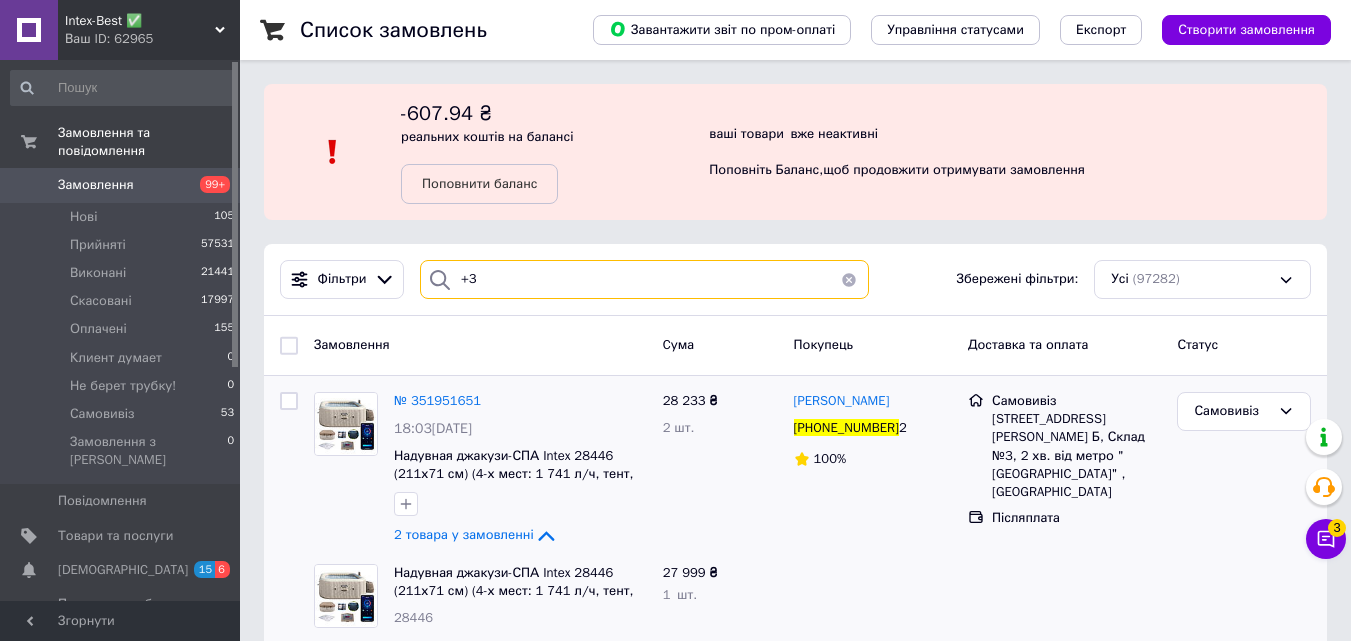 type on "+" 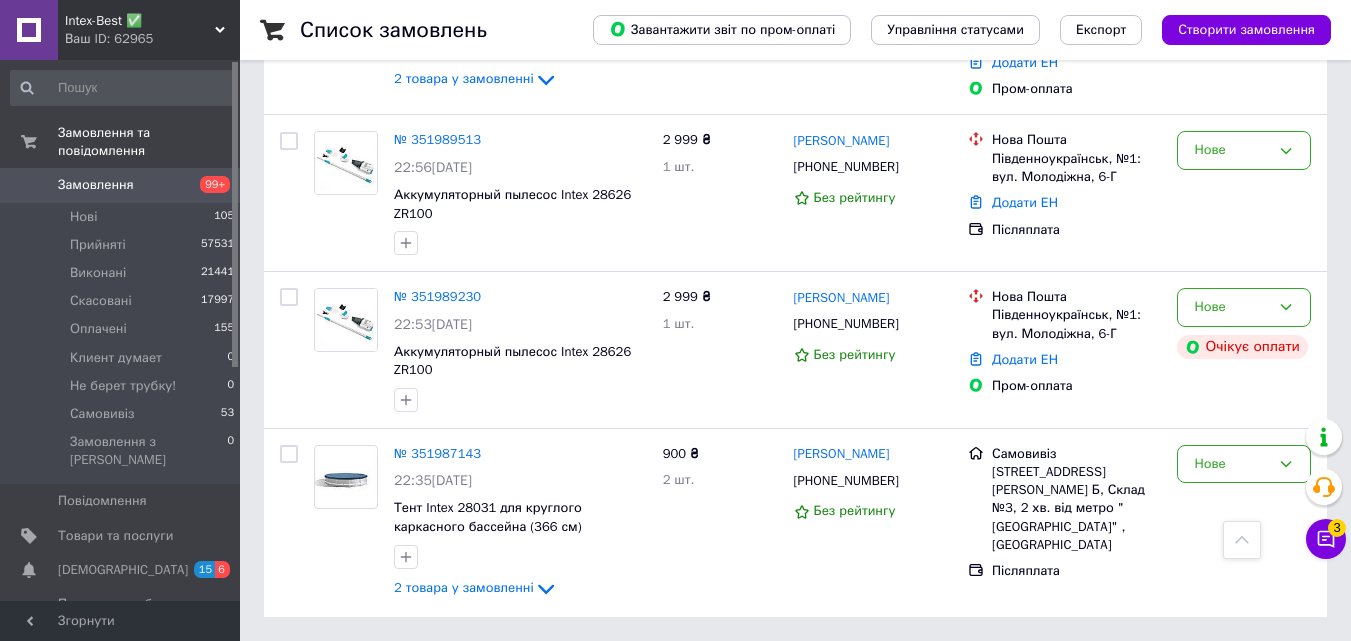 scroll, scrollTop: 3399, scrollLeft: 0, axis: vertical 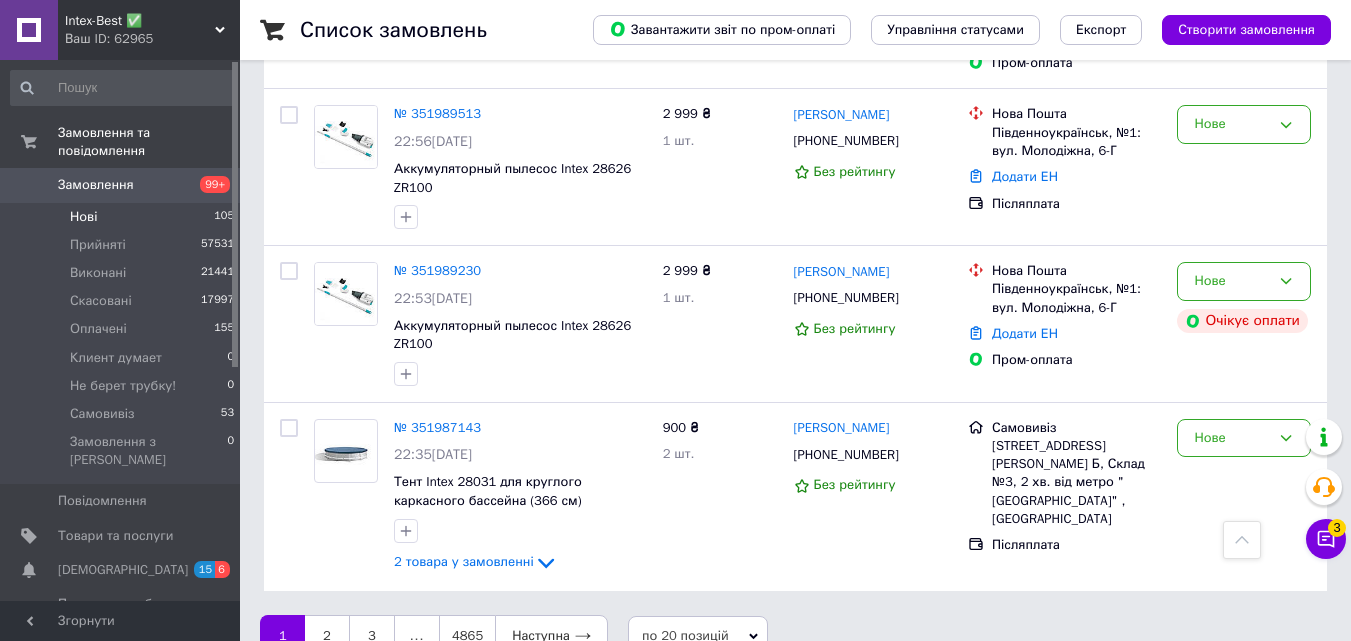 type 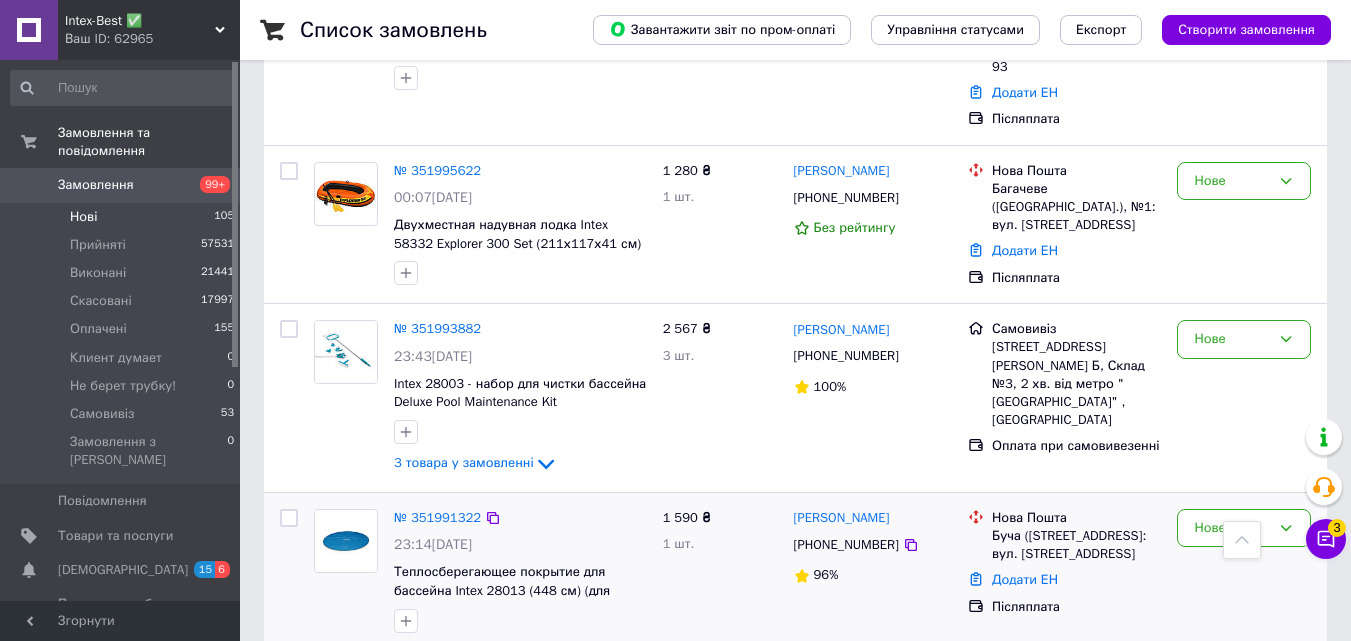 scroll, scrollTop: 2500, scrollLeft: 0, axis: vertical 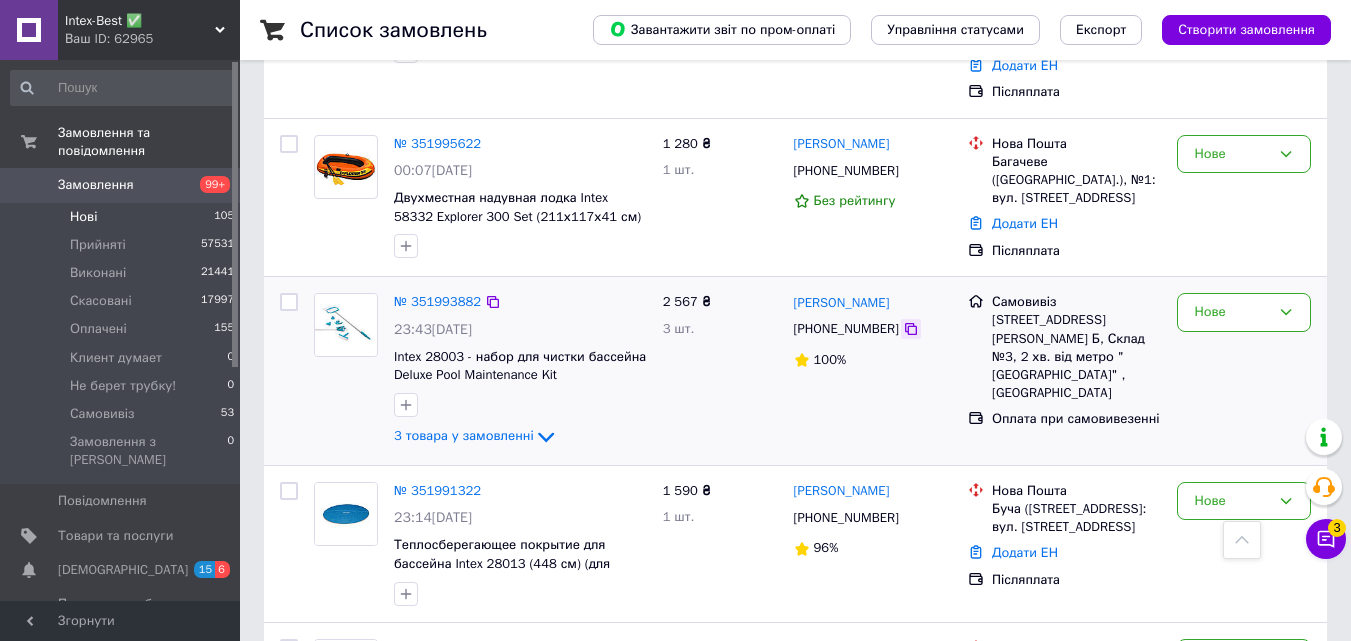 click 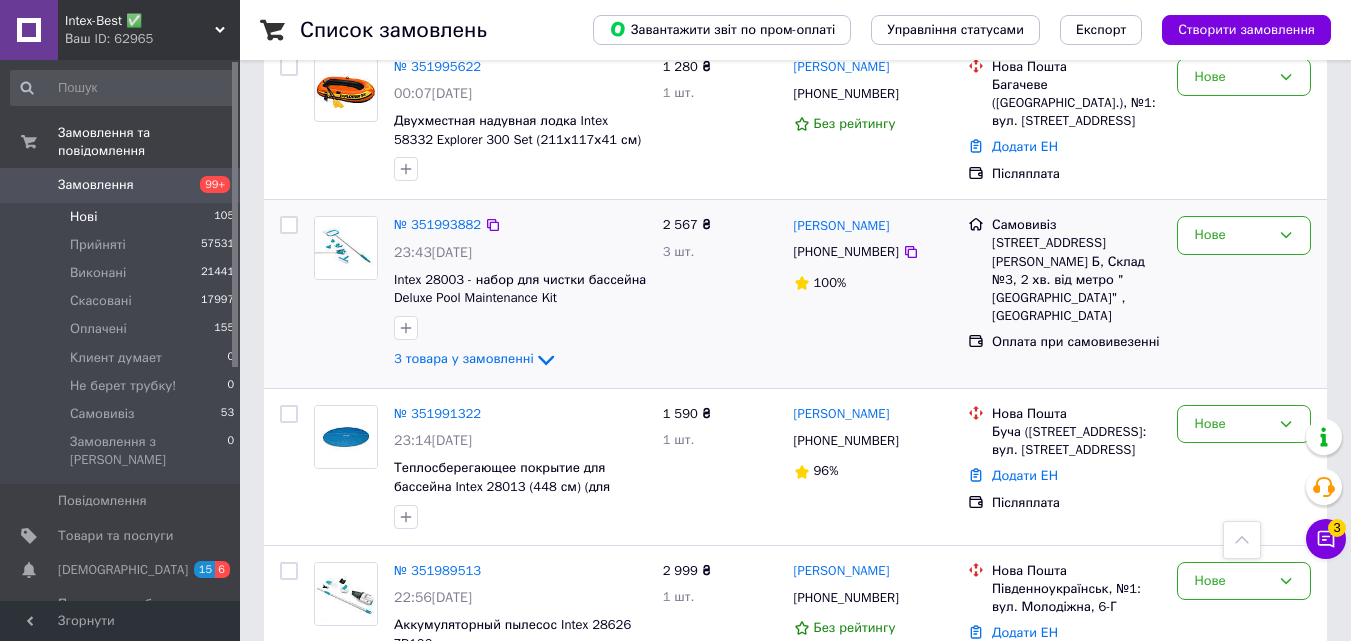 scroll, scrollTop: 2500, scrollLeft: 0, axis: vertical 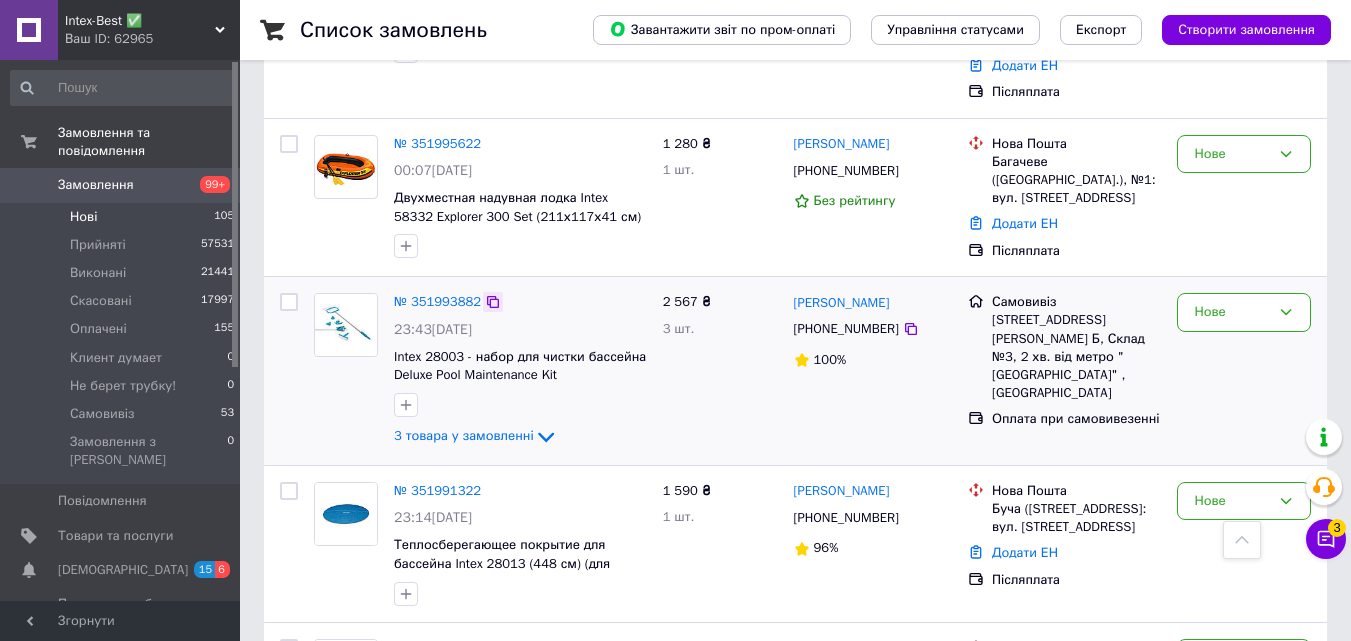 click 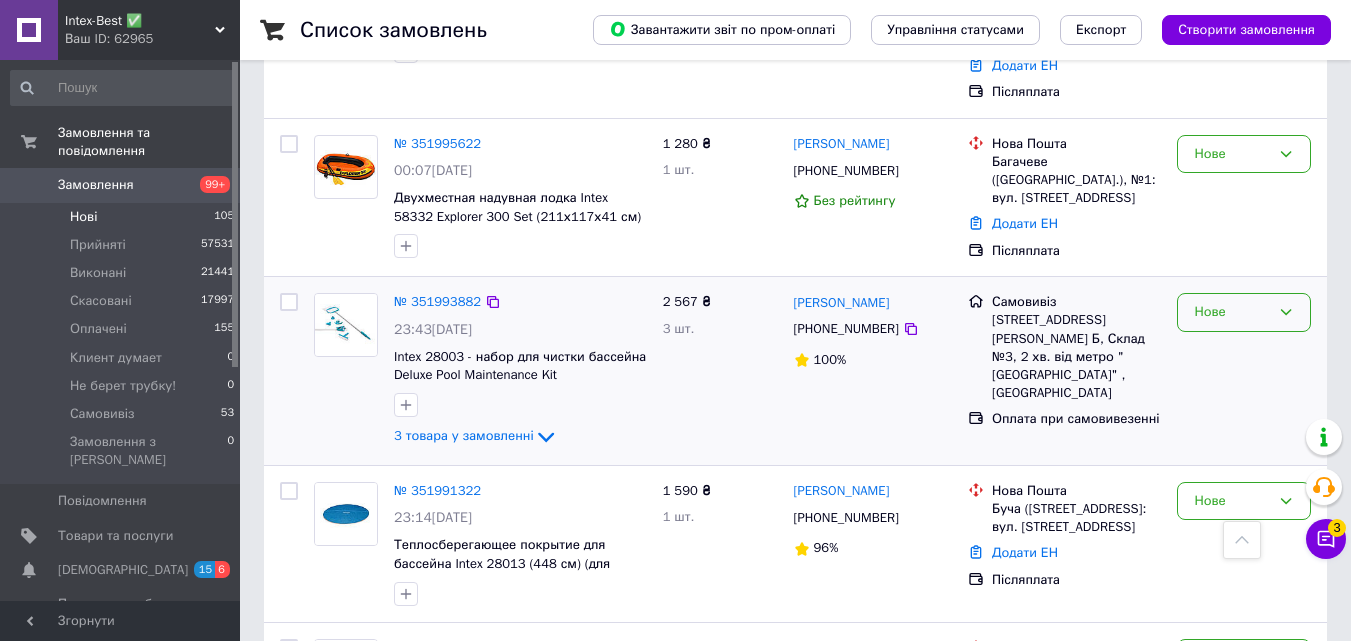 click 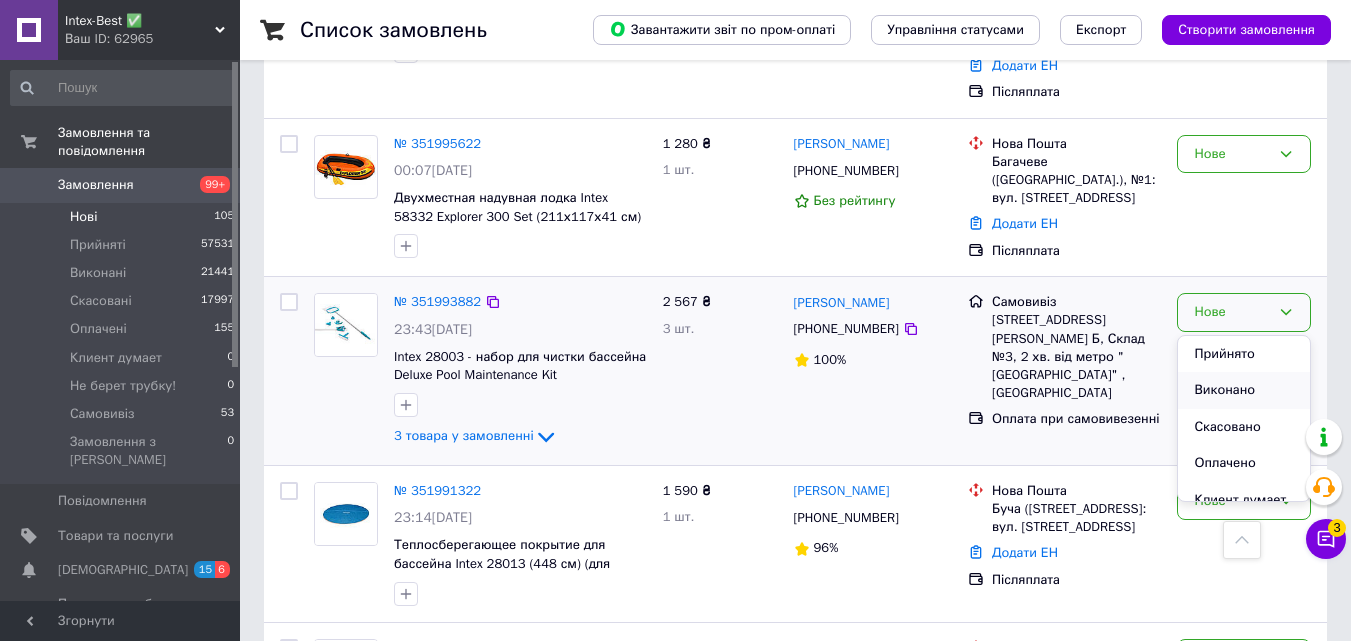 scroll, scrollTop: 111, scrollLeft: 0, axis: vertical 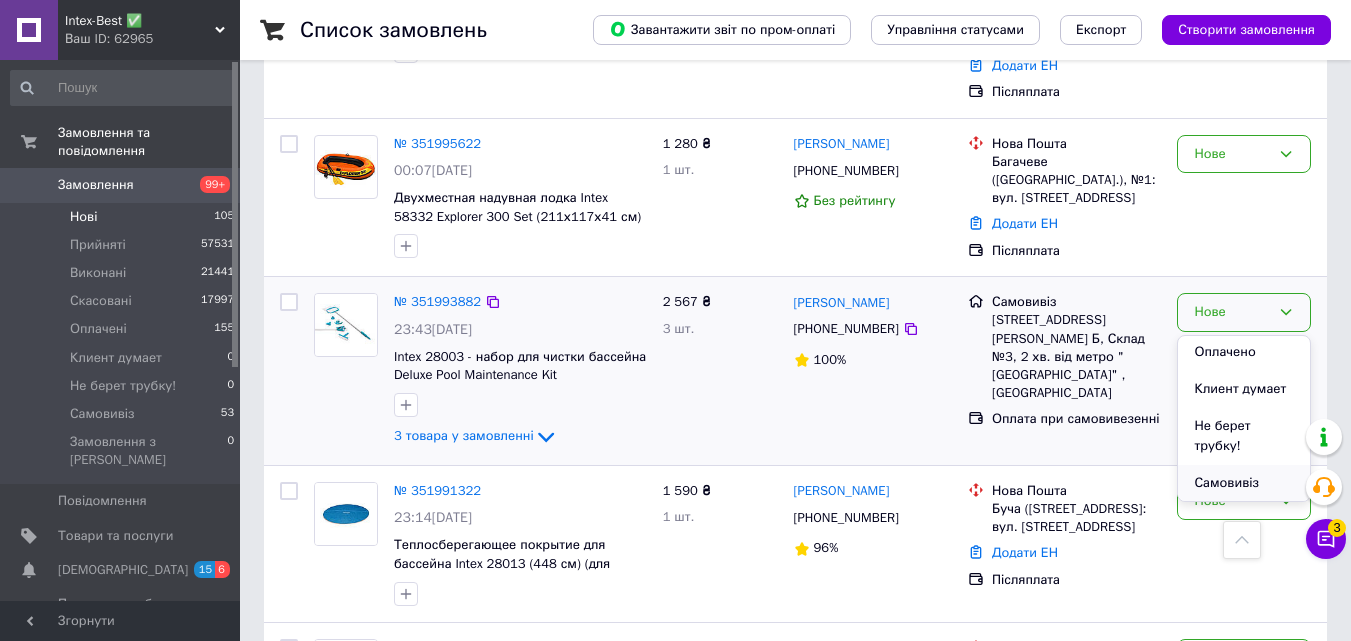 click on "Самовивіз" at bounding box center (1244, 483) 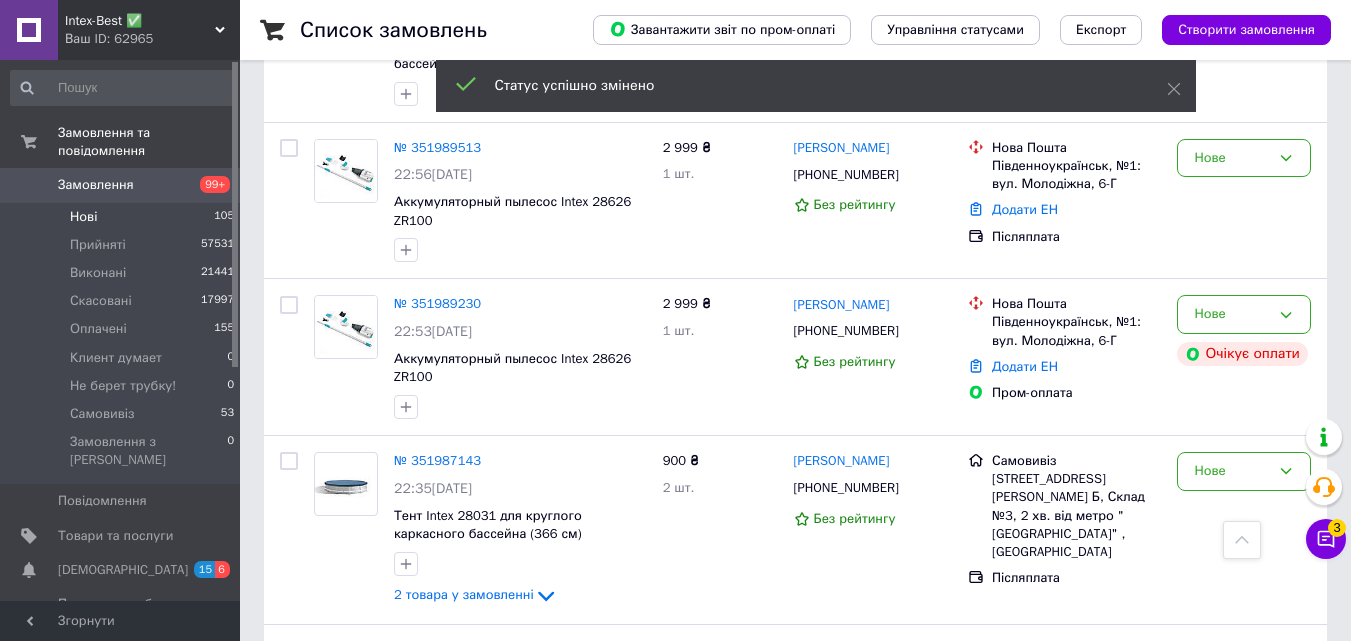 scroll, scrollTop: 3100, scrollLeft: 0, axis: vertical 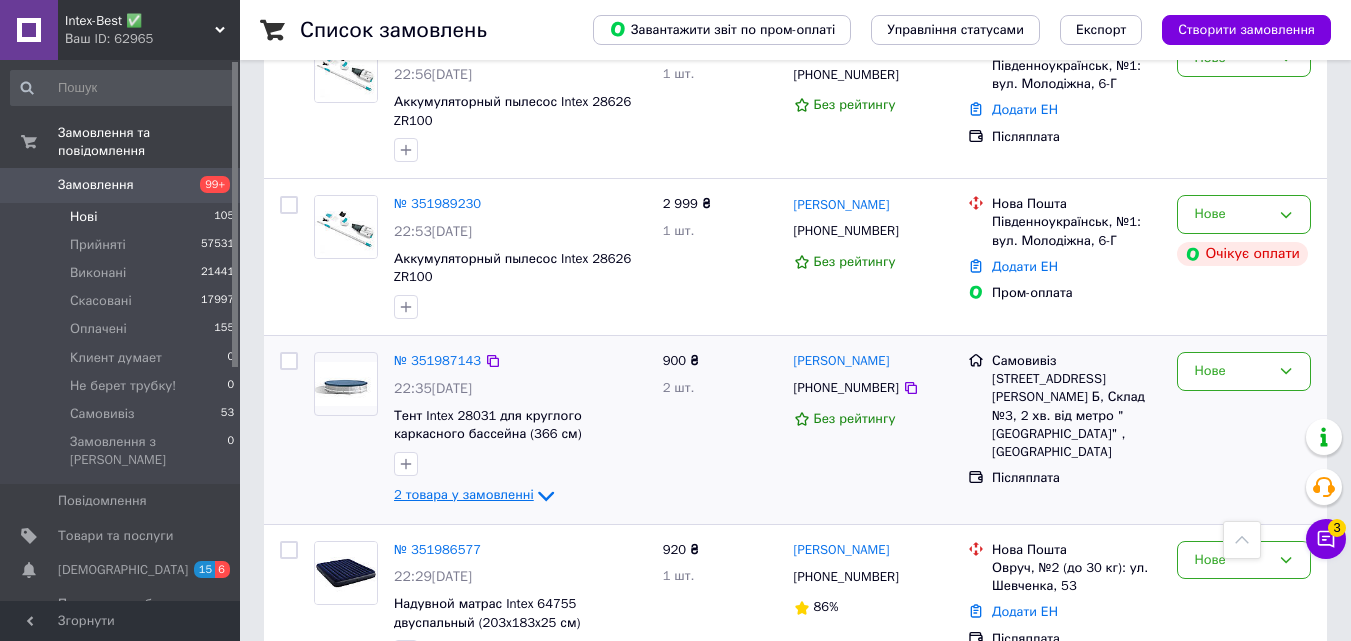 click on "2 товара у замовленні" at bounding box center [464, 494] 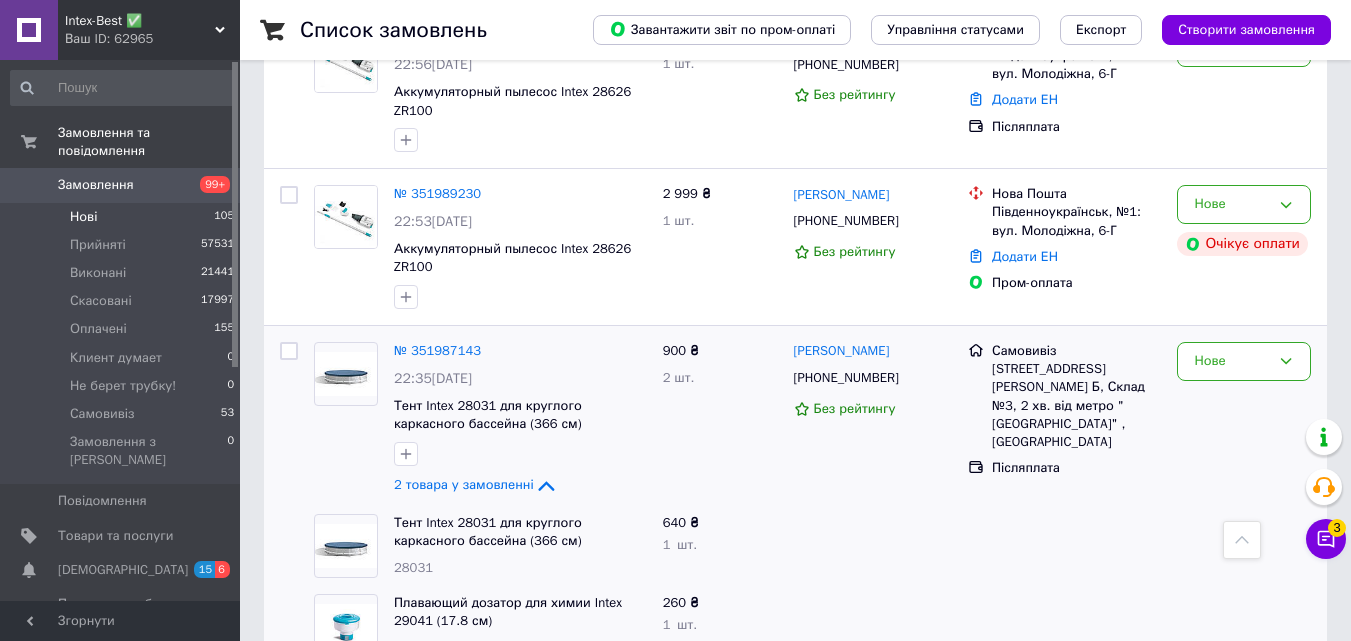 scroll, scrollTop: 3100, scrollLeft: 0, axis: vertical 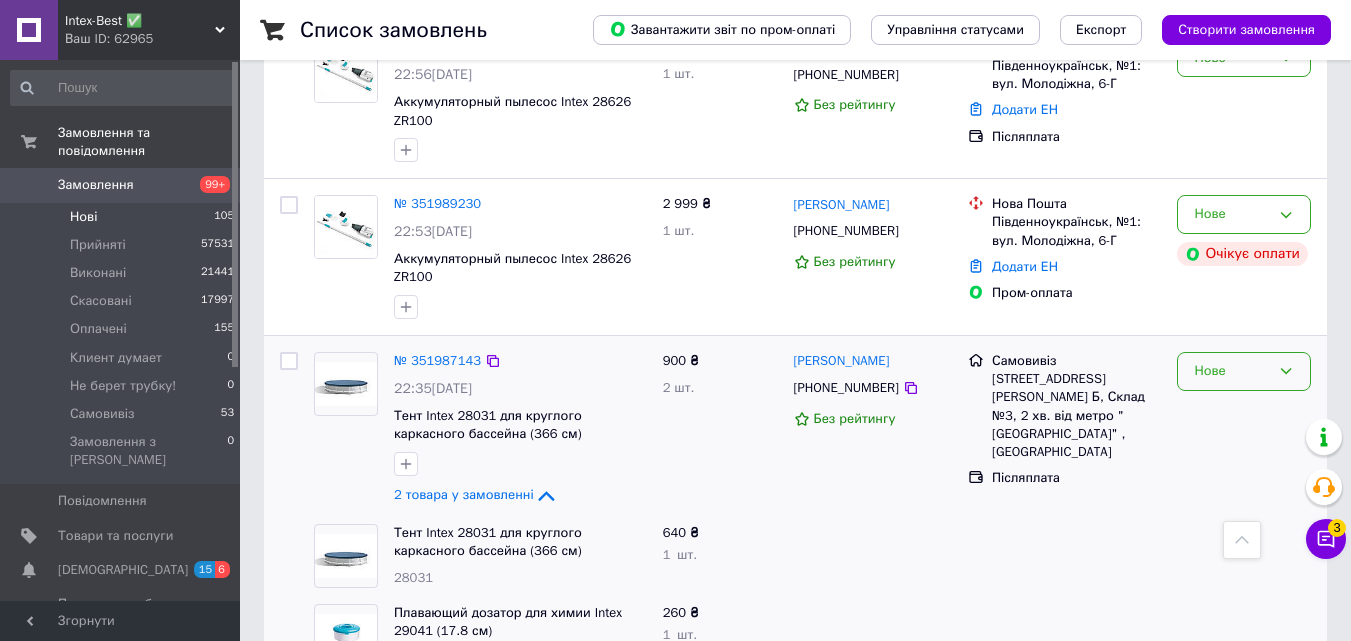 click 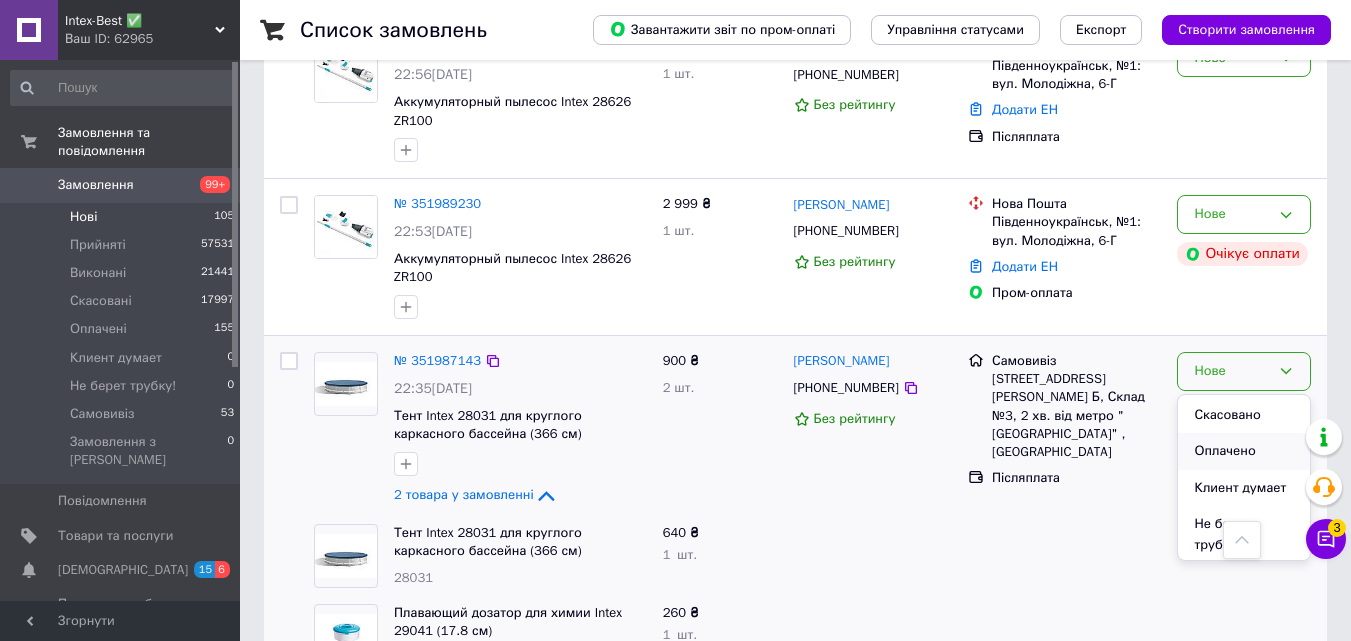 scroll, scrollTop: 111, scrollLeft: 0, axis: vertical 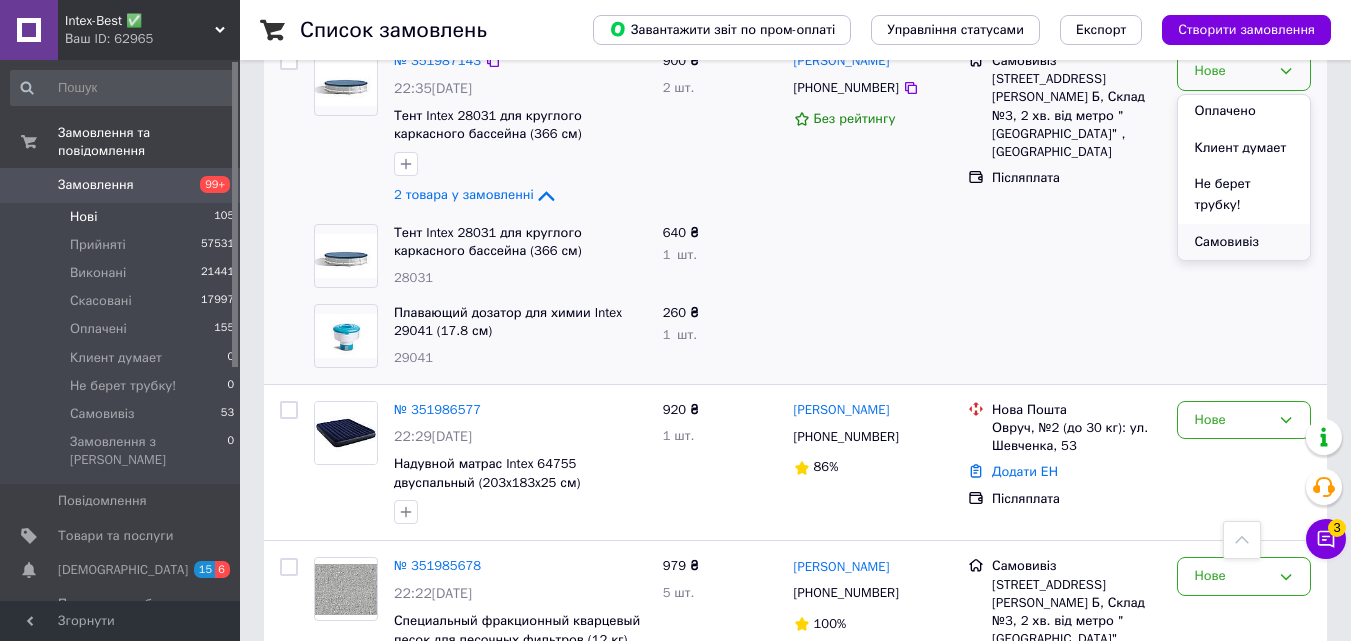 click on "Самовивіз" at bounding box center [1244, 242] 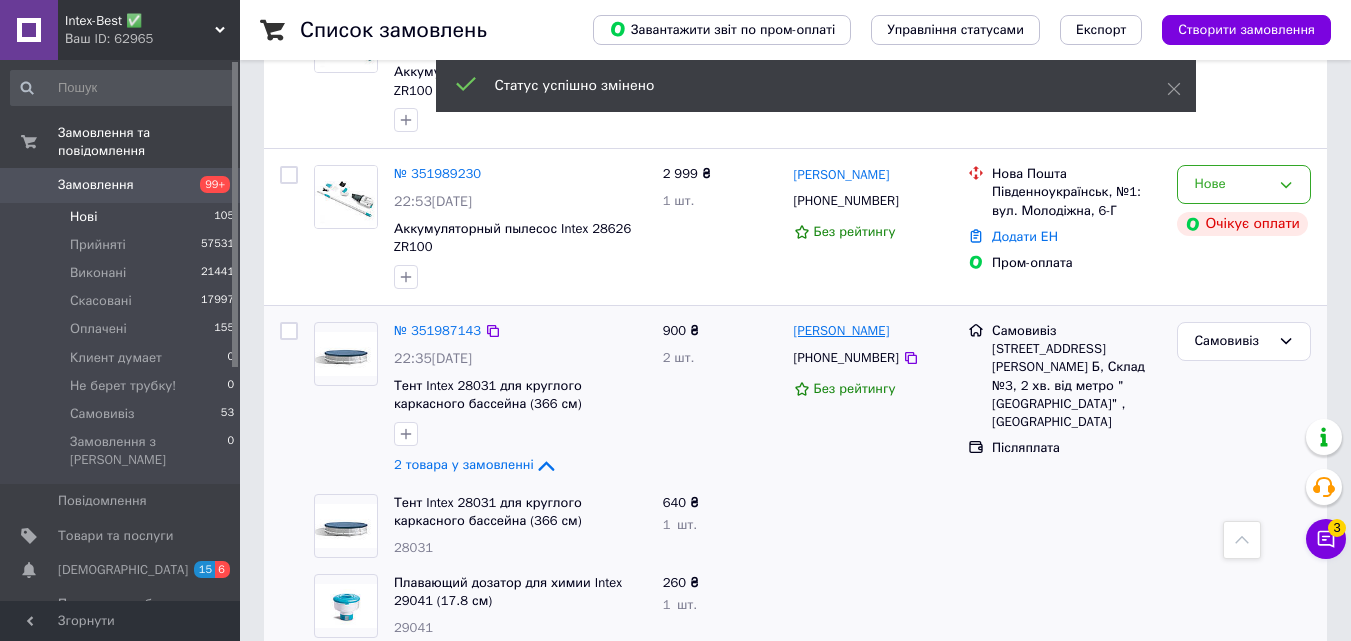 scroll, scrollTop: 3000, scrollLeft: 0, axis: vertical 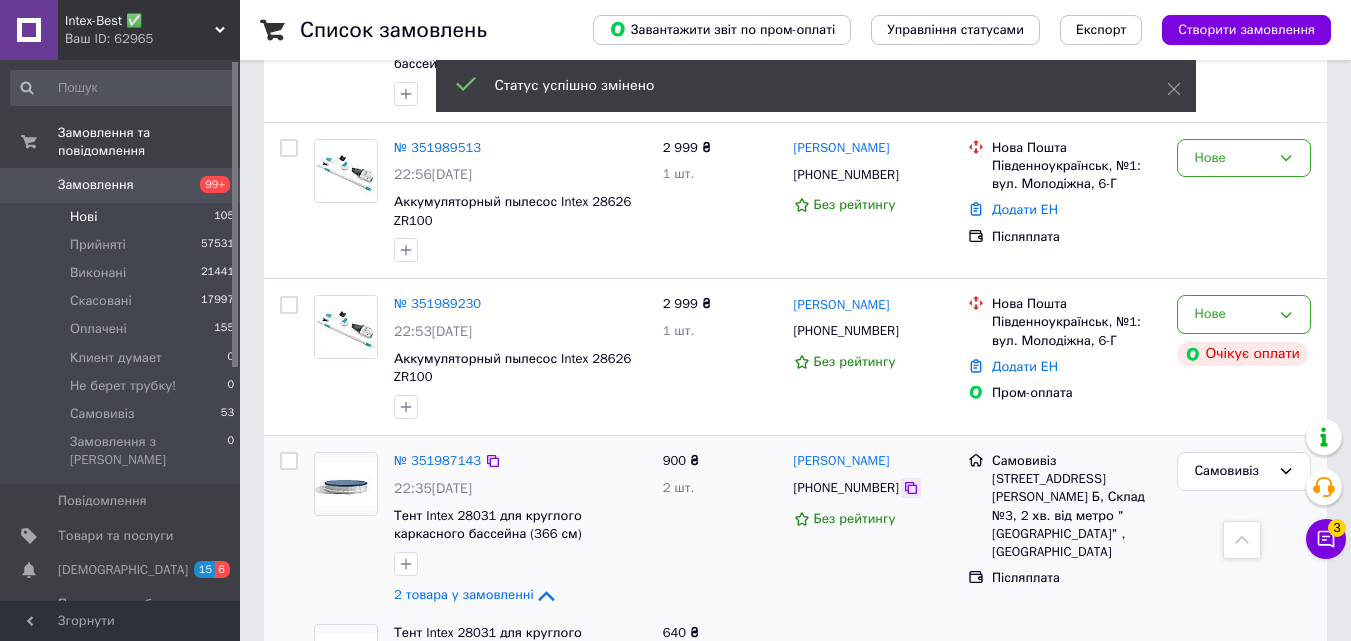 click 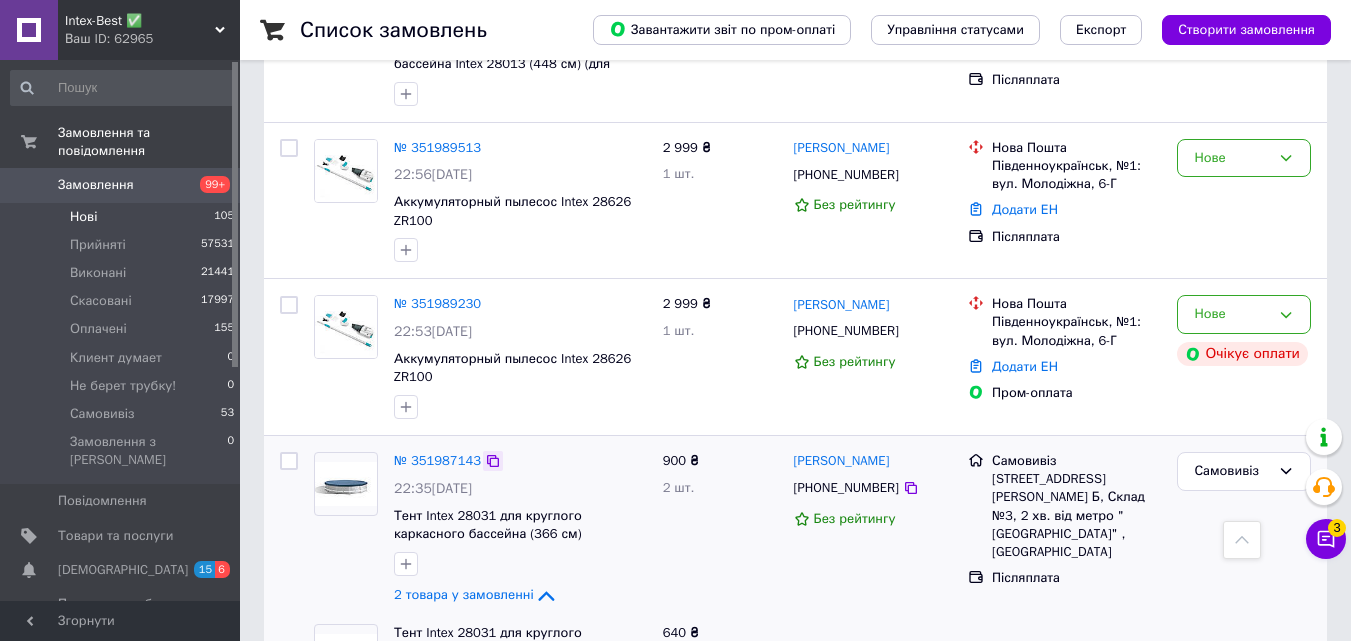 click 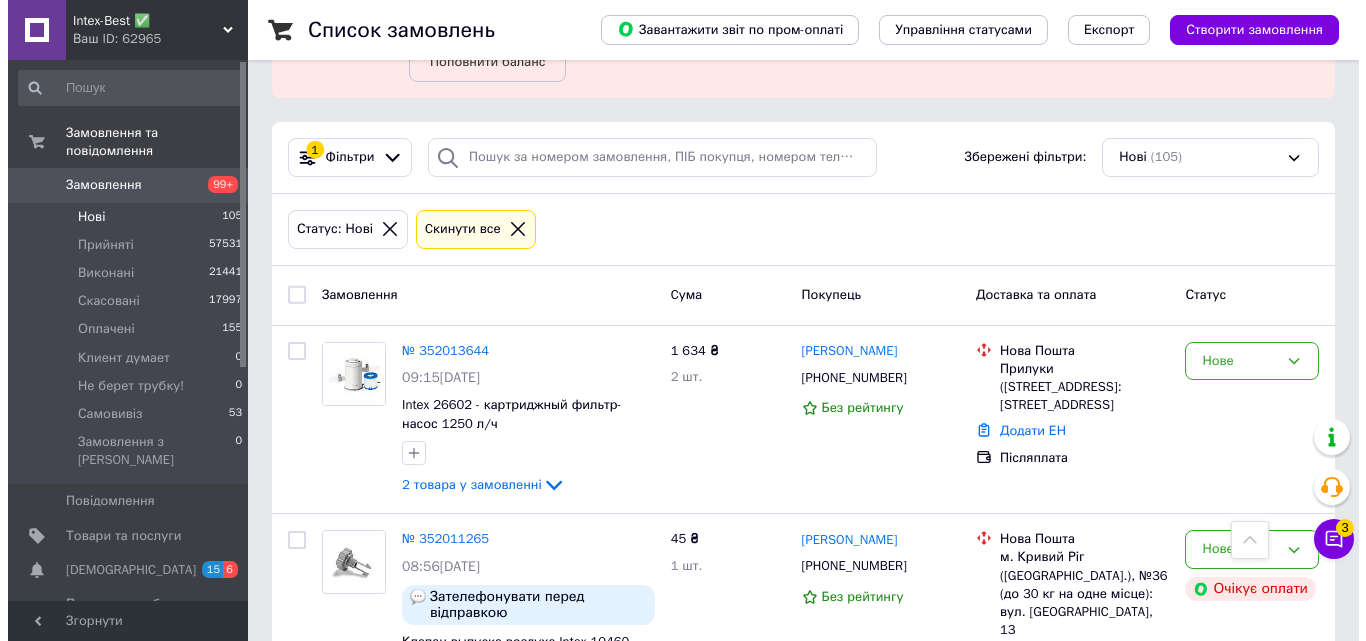 scroll, scrollTop: 0, scrollLeft: 0, axis: both 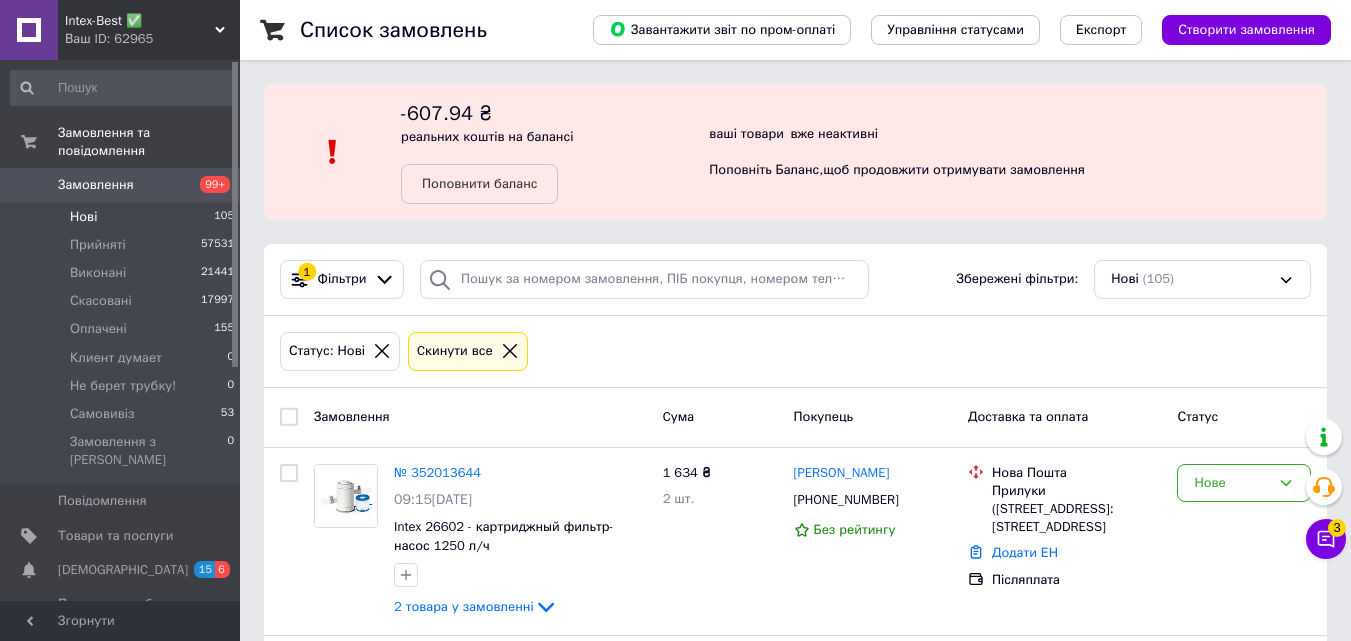 click on "Замовлення" at bounding box center (121, 185) 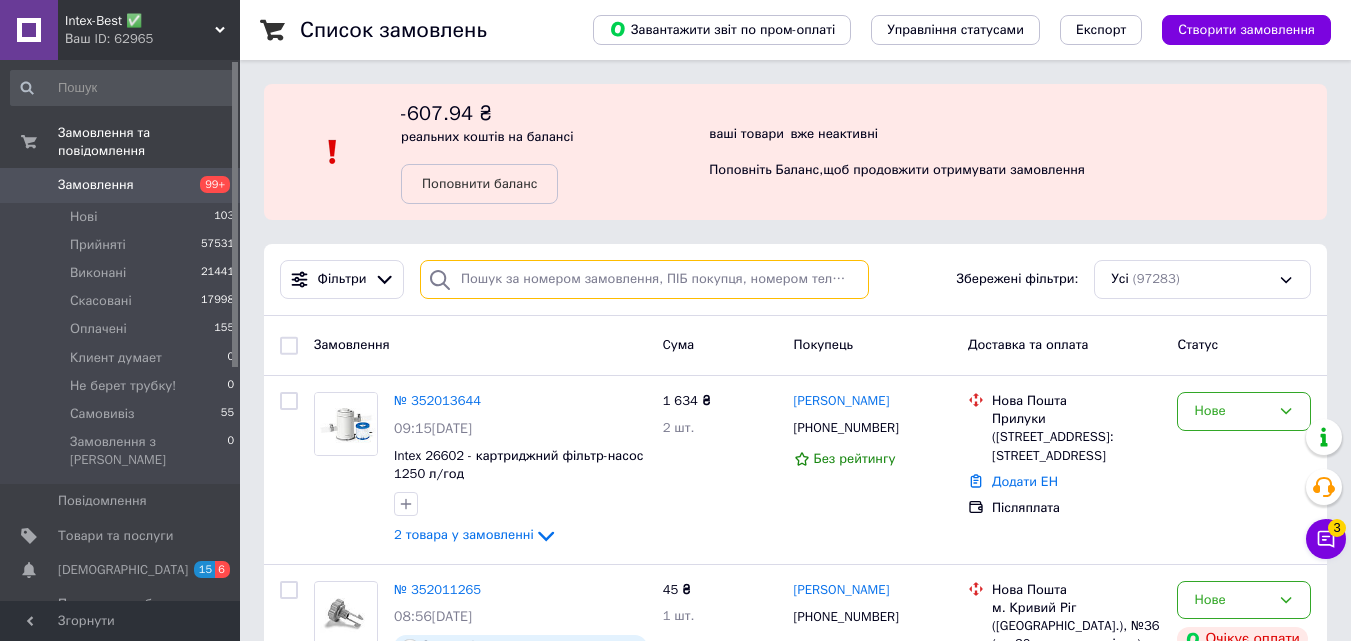 paste on "0969643345" 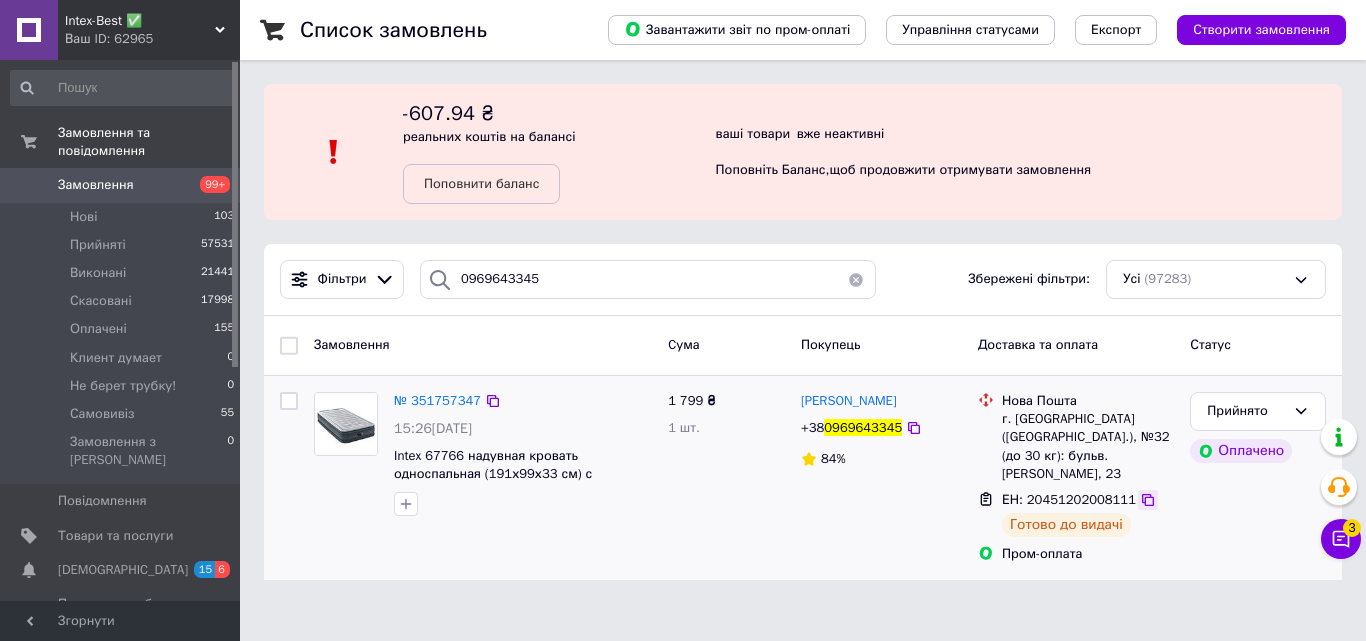 click 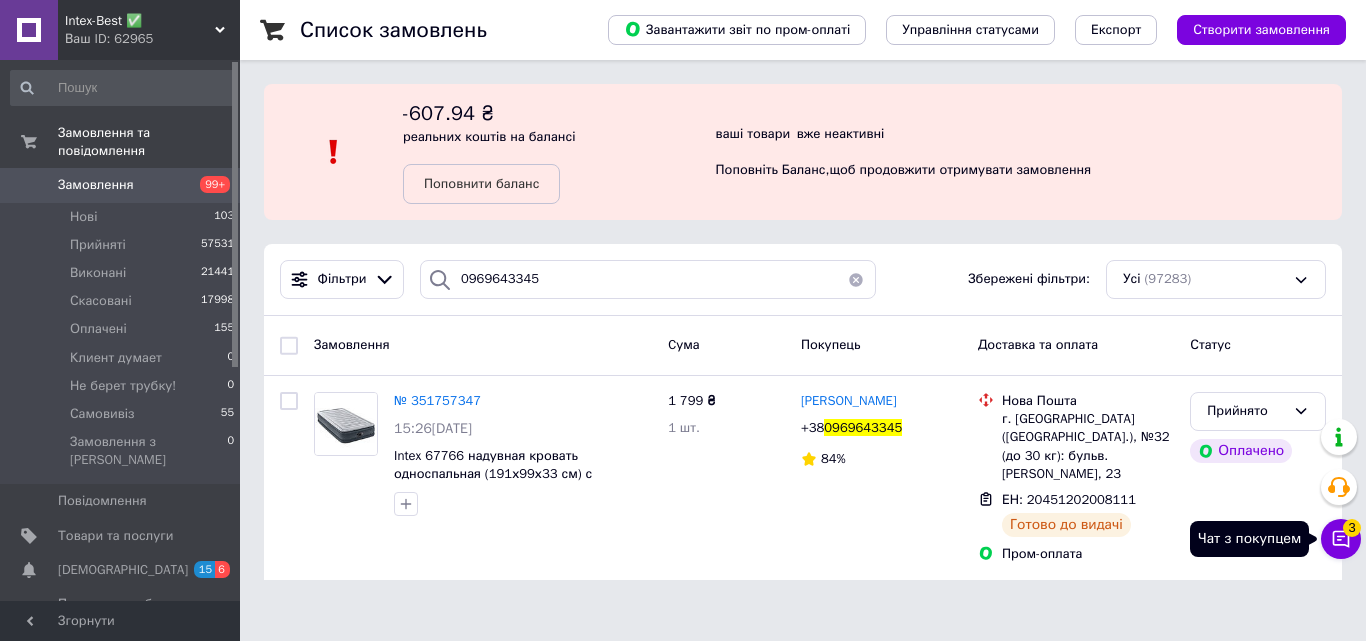 click 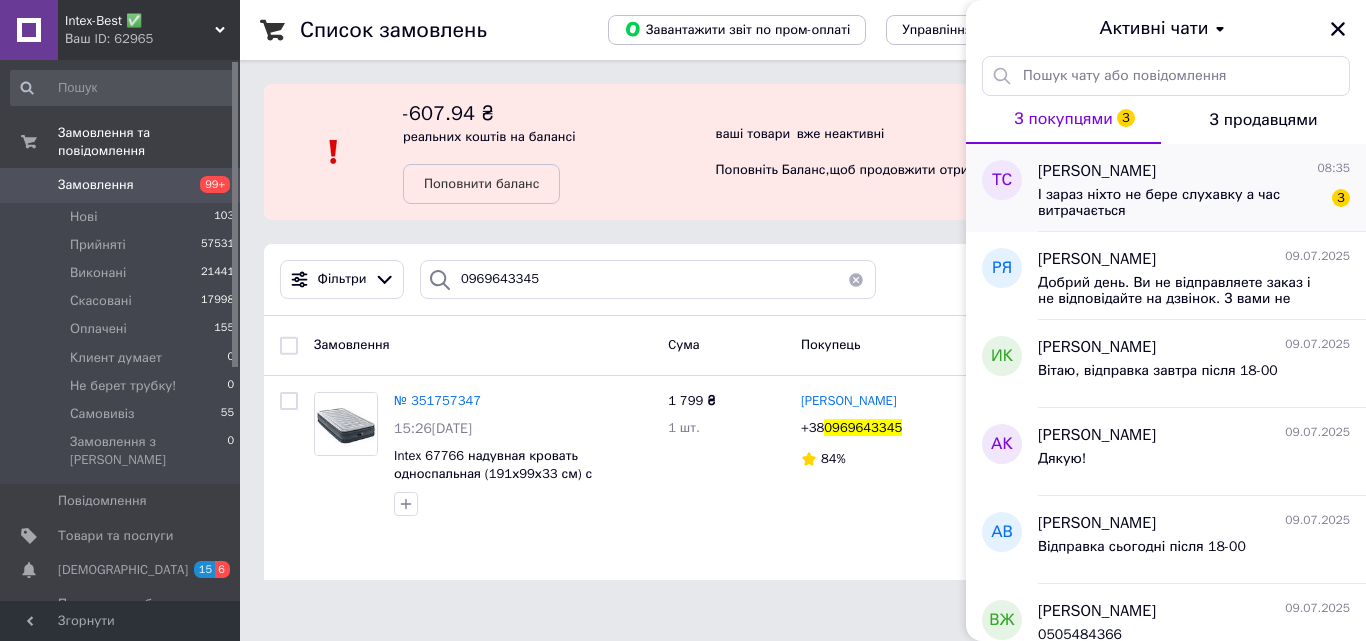 click on "Татьяна Синча 08:35 І зараз ніхто не бере слухавку а час витрачається 3" at bounding box center [1202, 188] 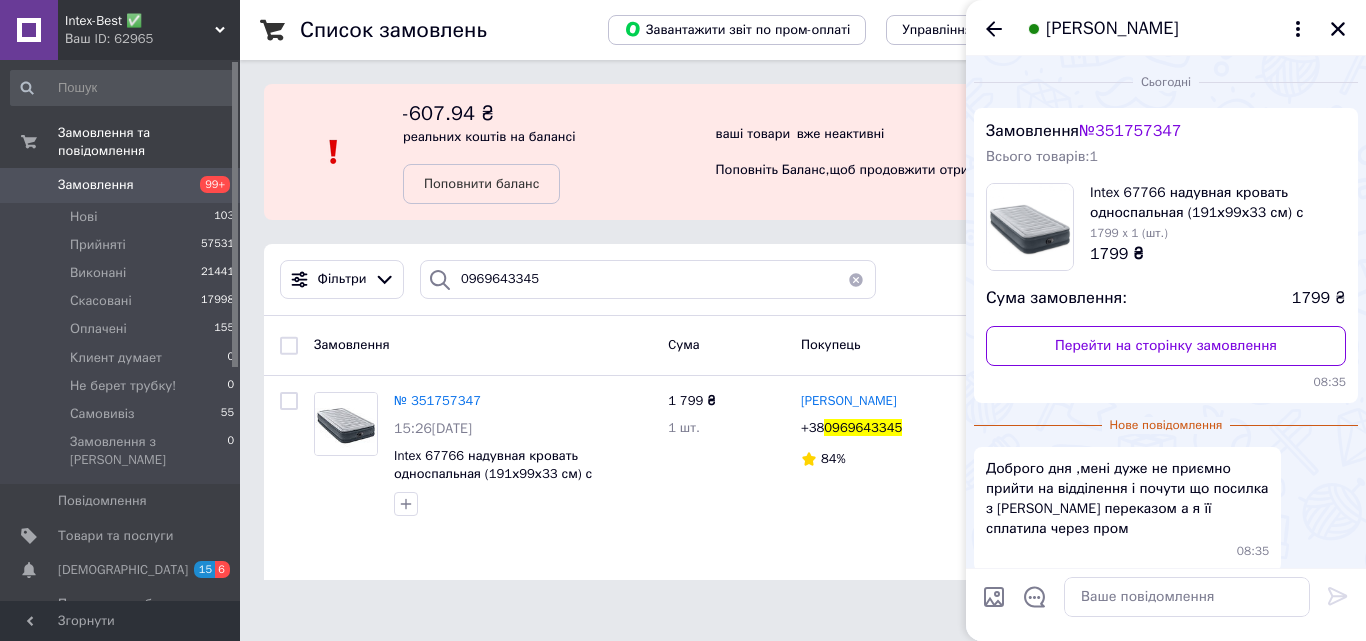 scroll, scrollTop: 178, scrollLeft: 0, axis: vertical 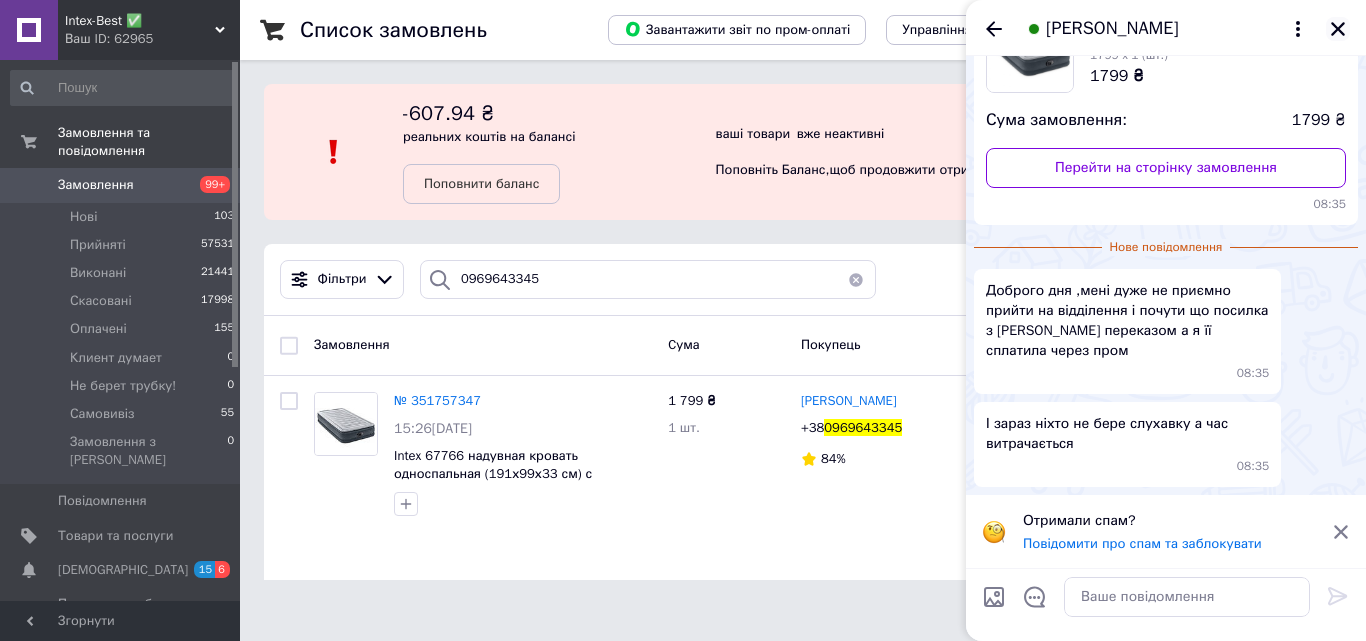 click 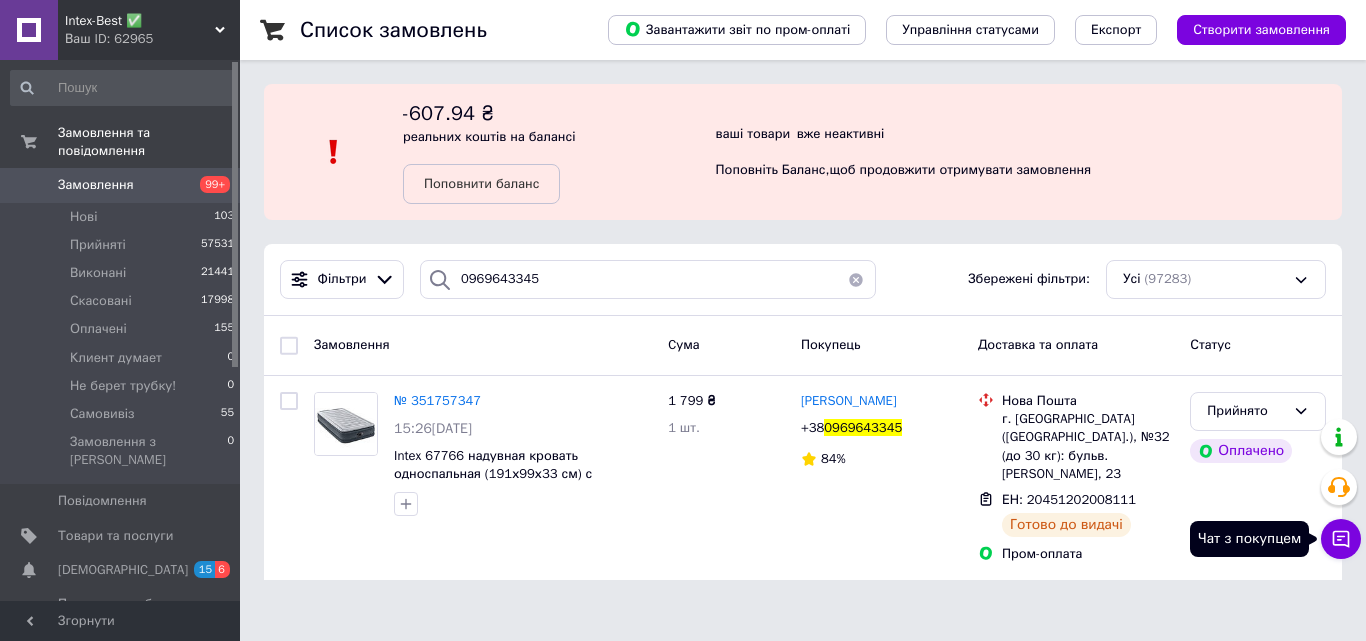 click 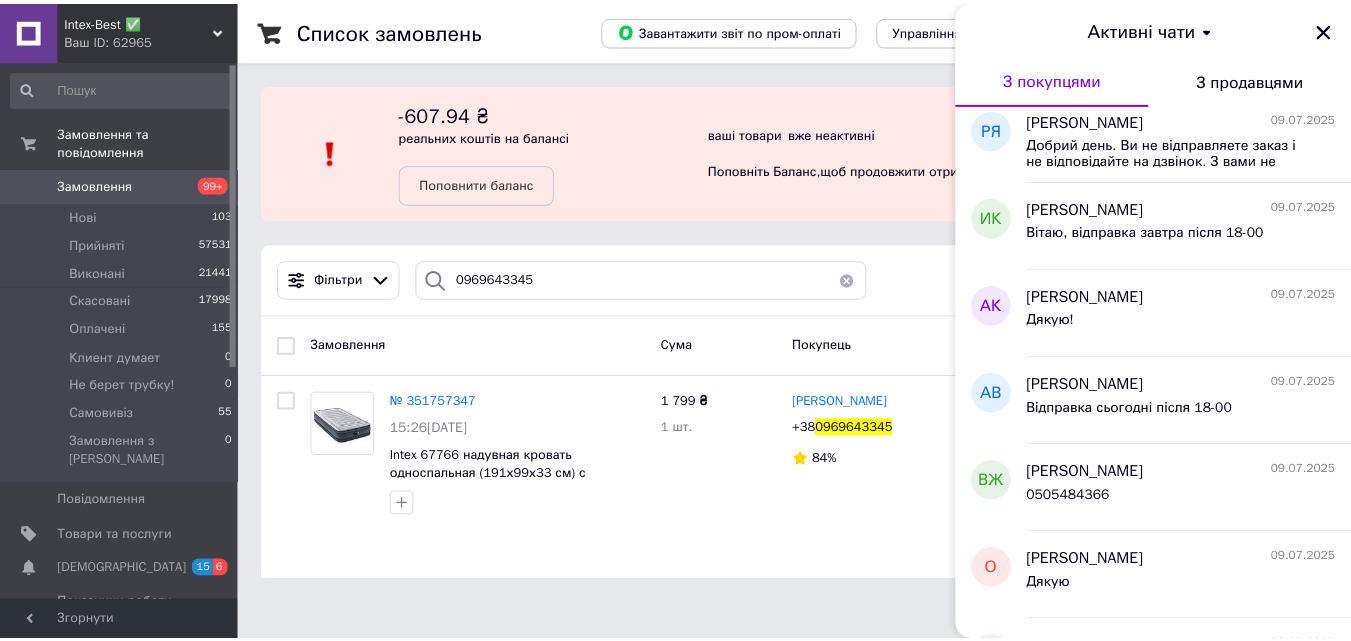 scroll, scrollTop: 100, scrollLeft: 0, axis: vertical 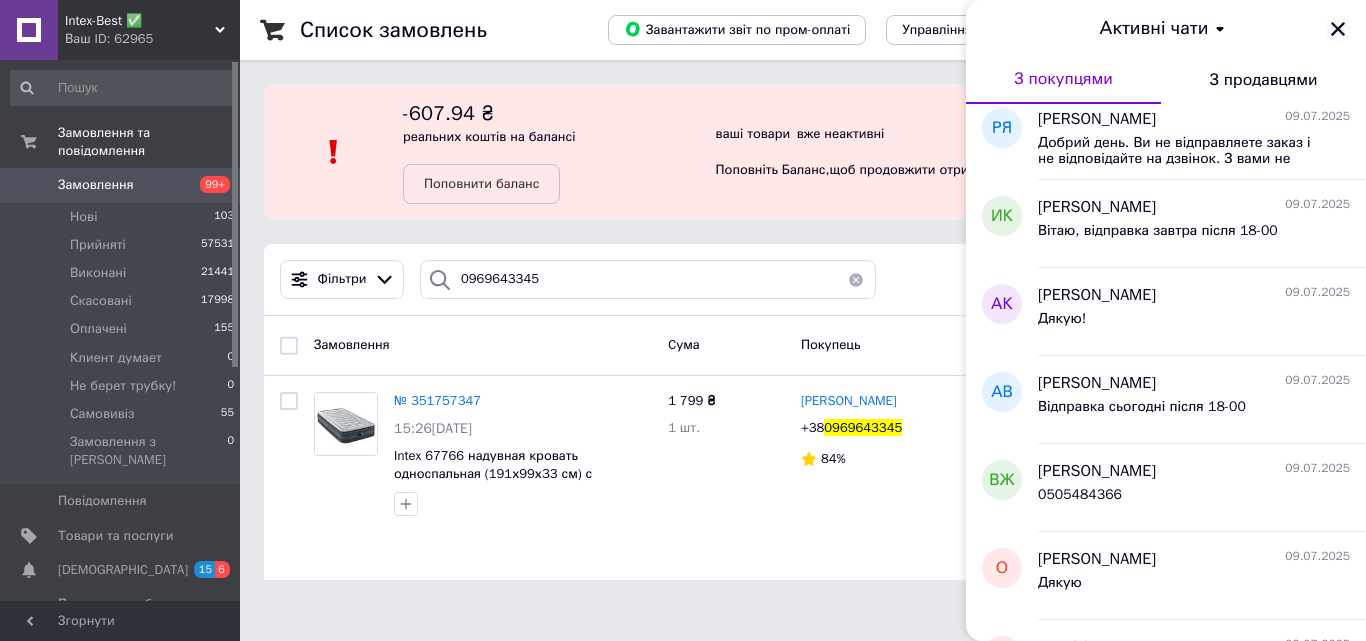click 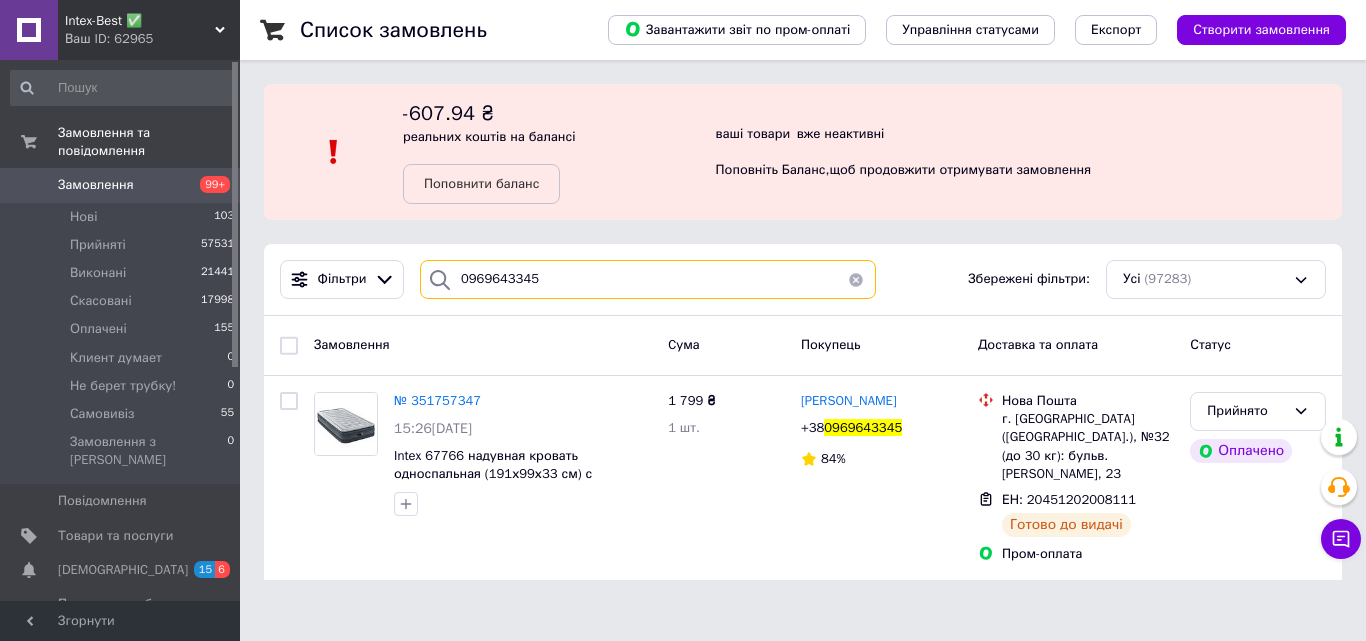 click on "0969643345" at bounding box center (648, 279) 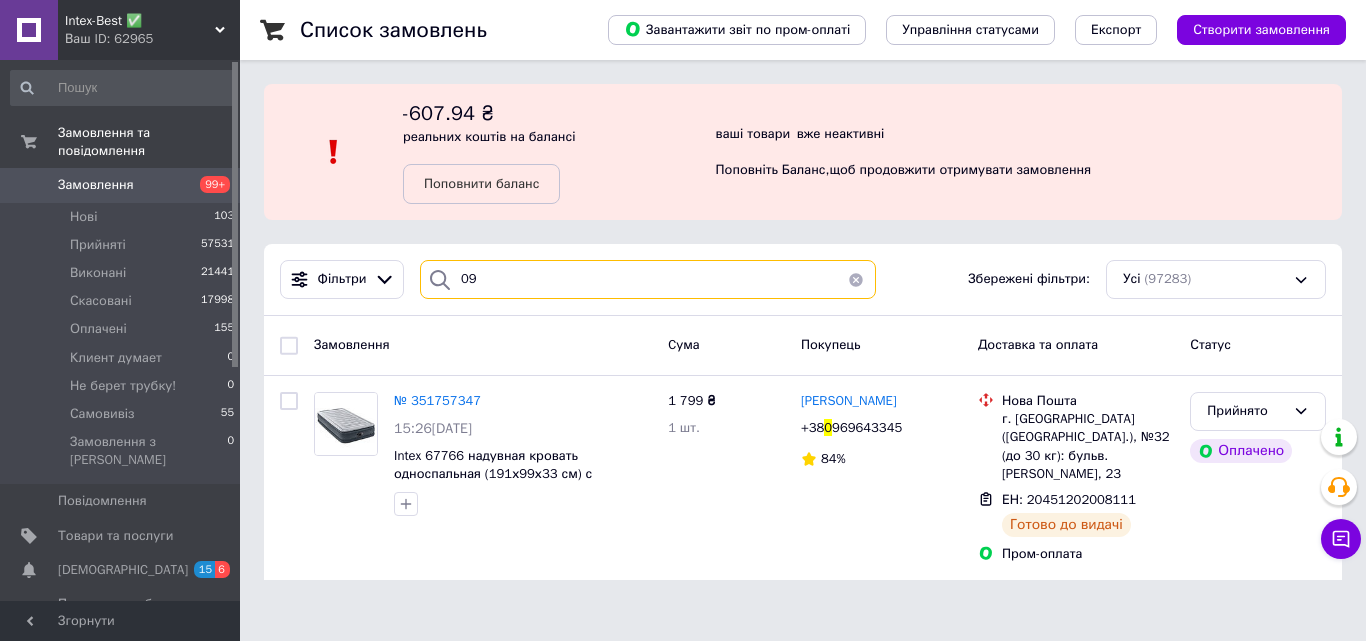 type on "0" 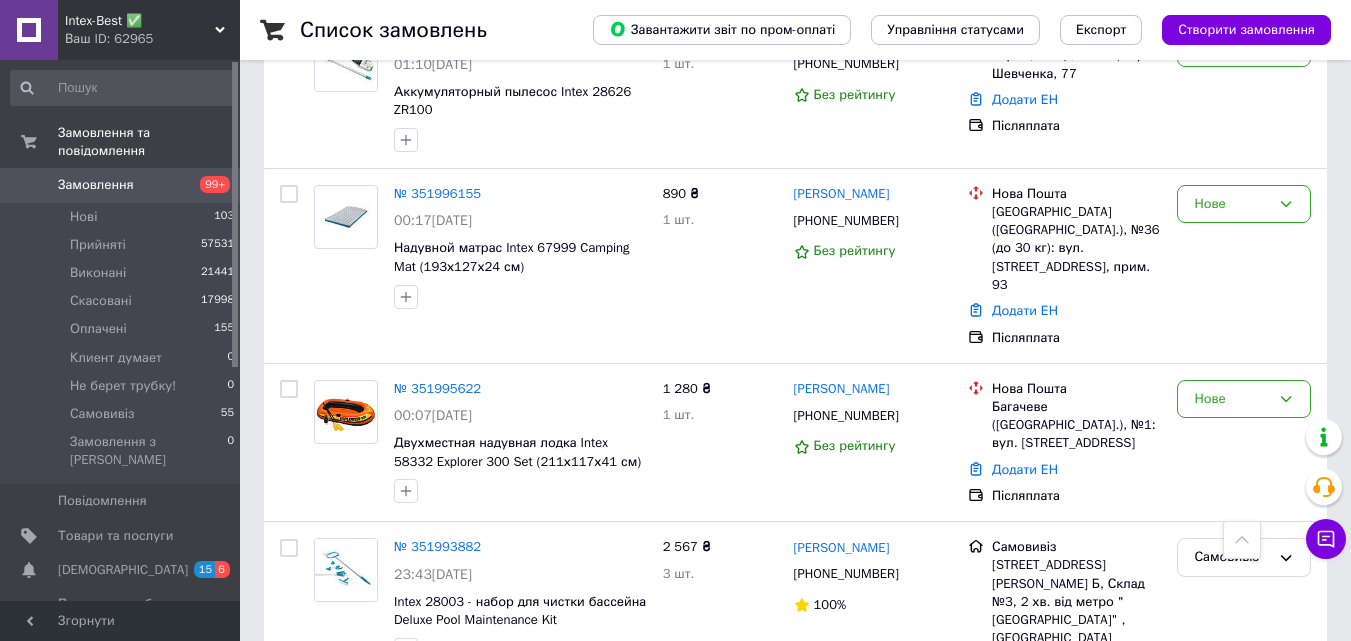 scroll, scrollTop: 2099, scrollLeft: 0, axis: vertical 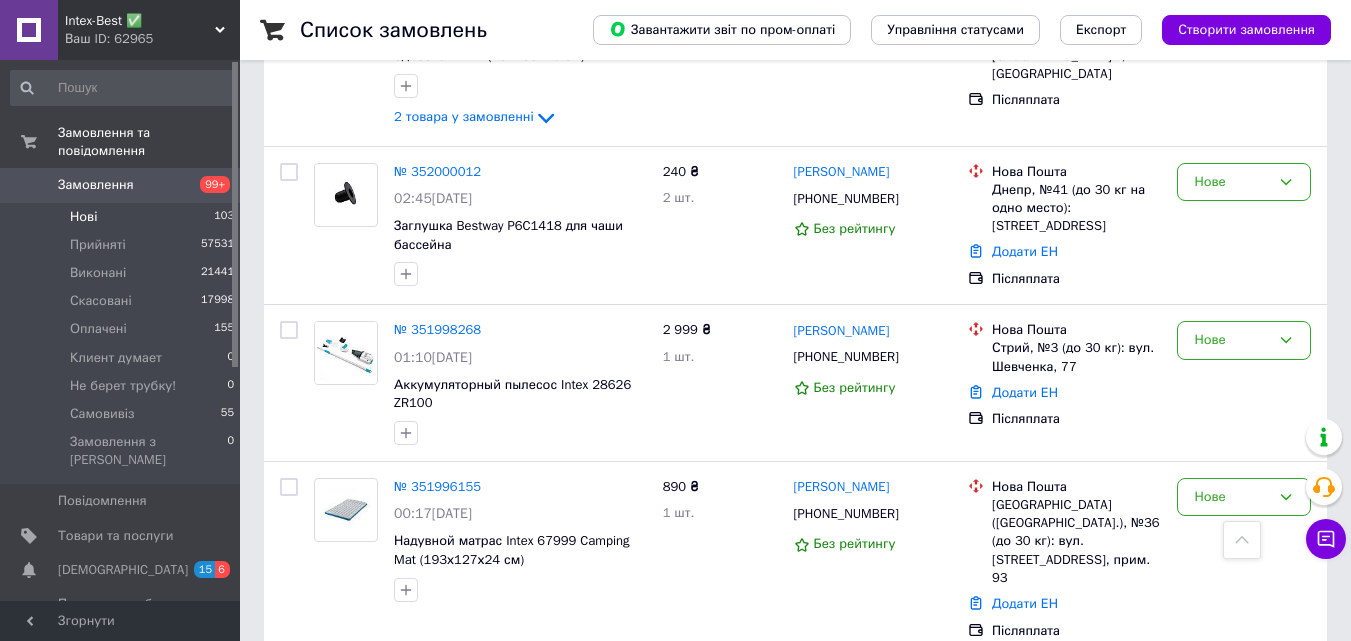 type 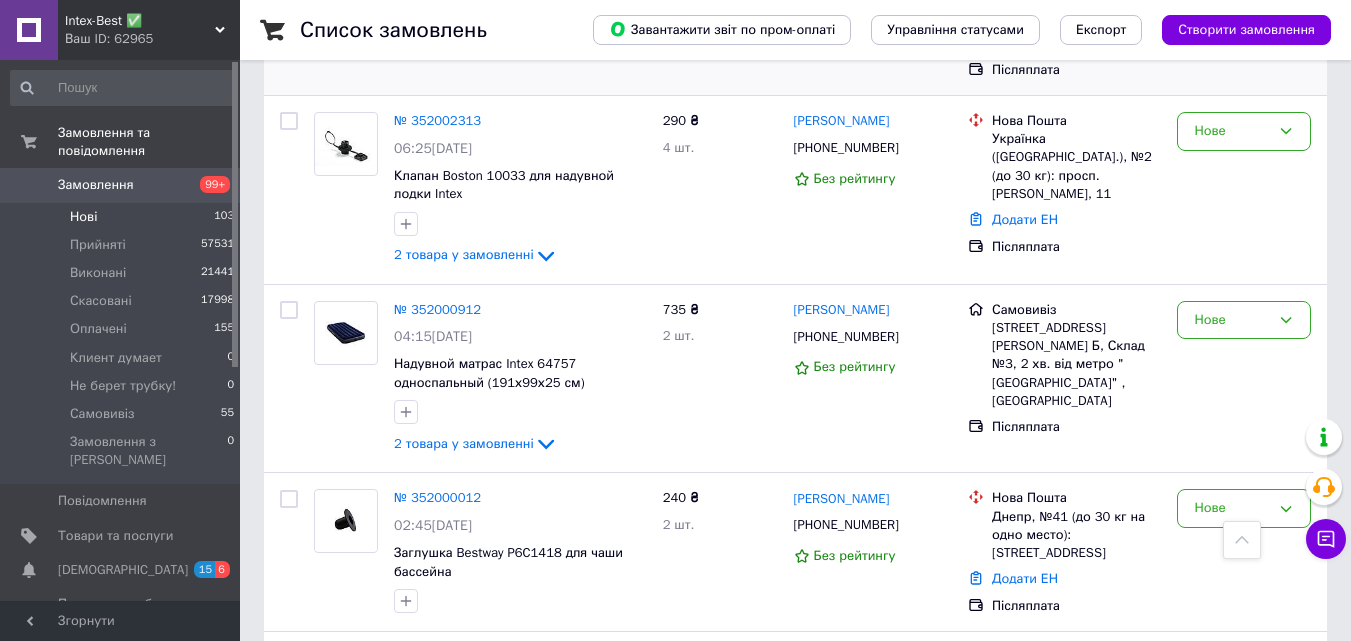 scroll, scrollTop: 1600, scrollLeft: 0, axis: vertical 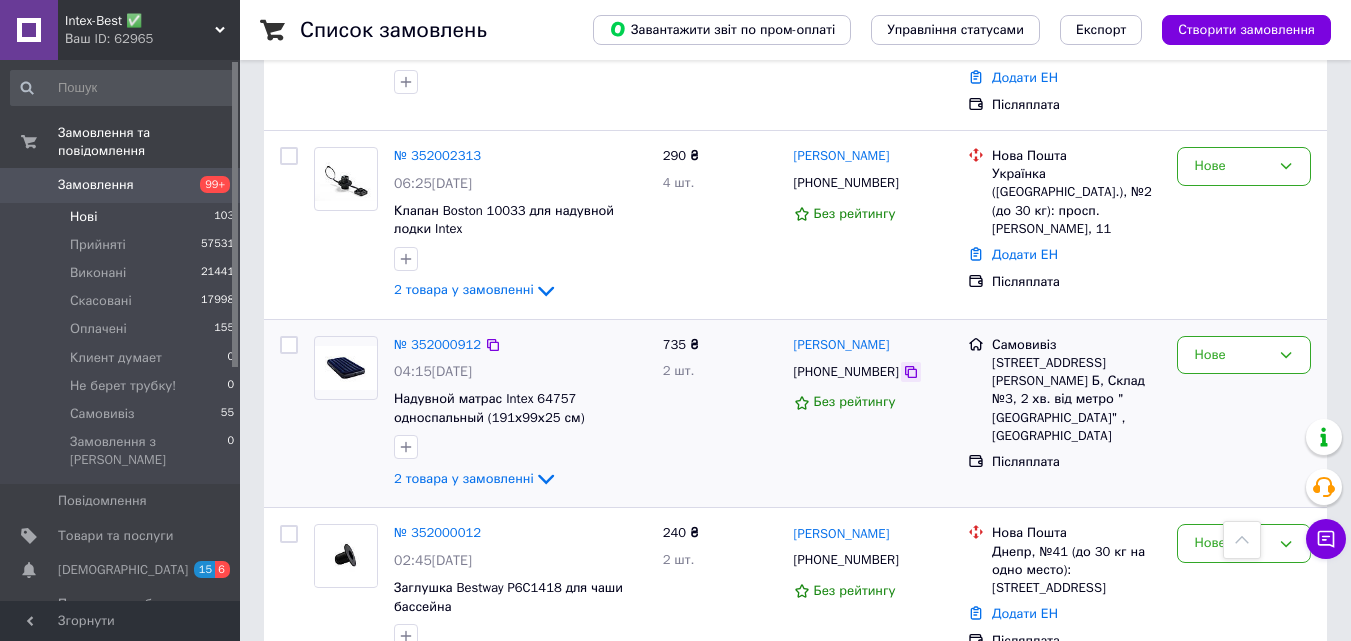 click 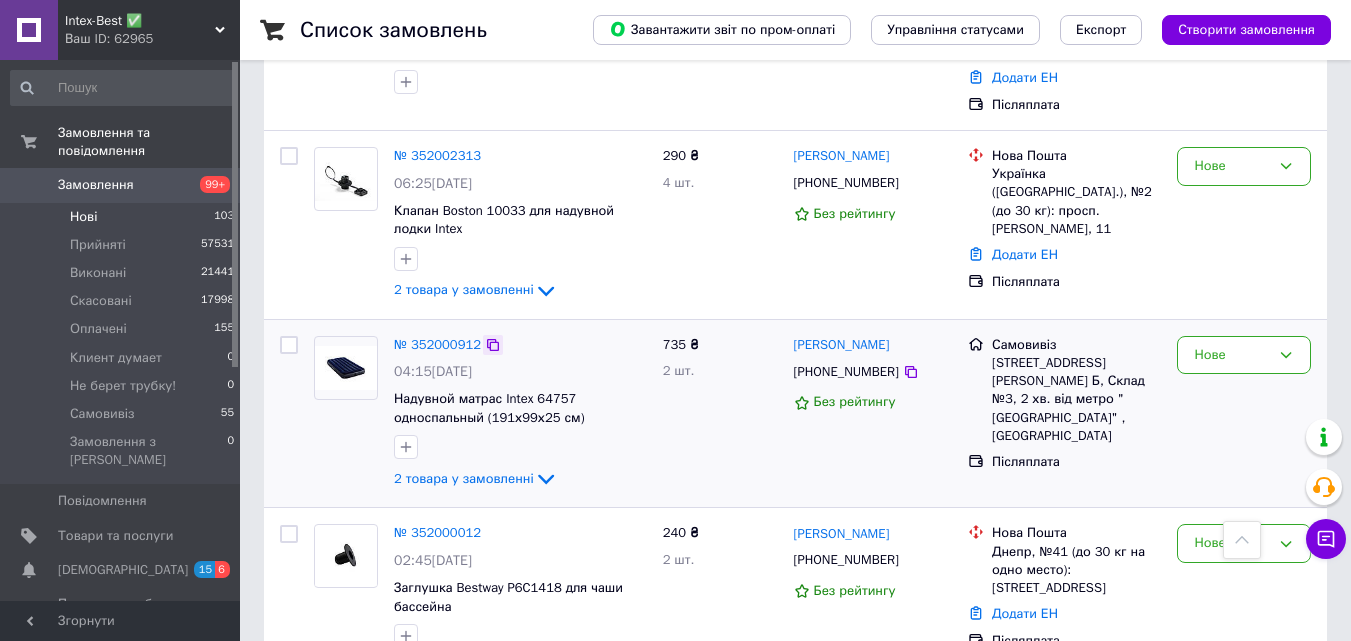 click 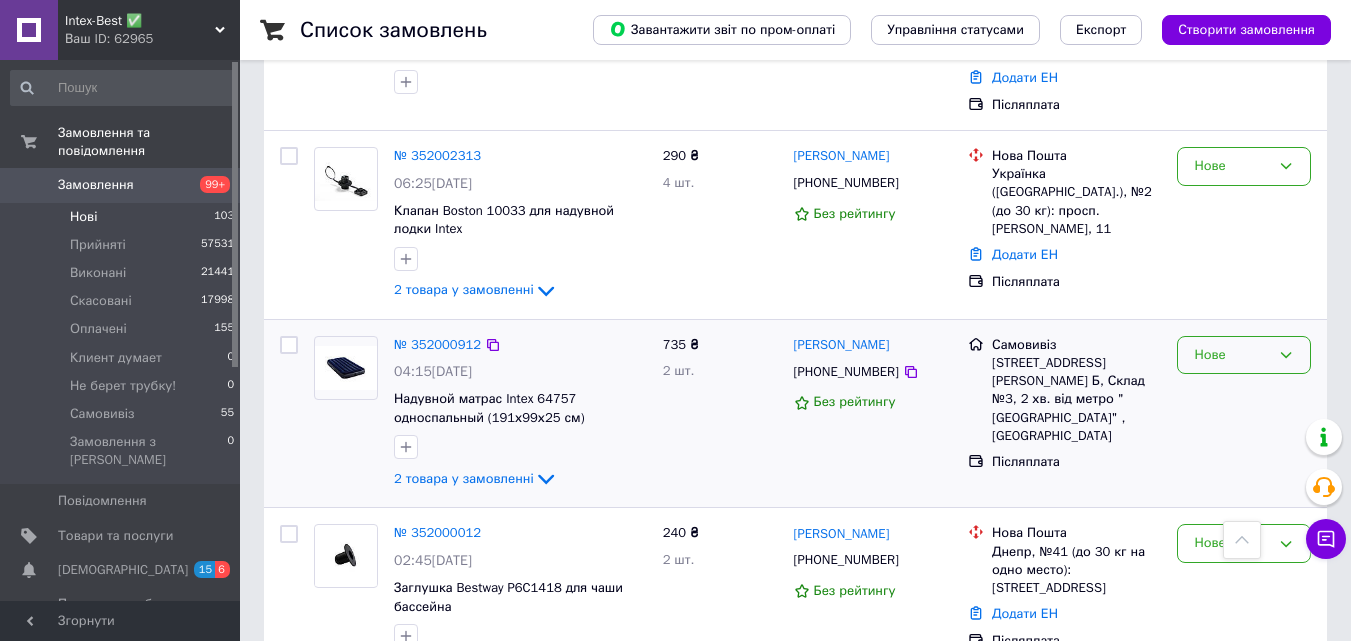 click 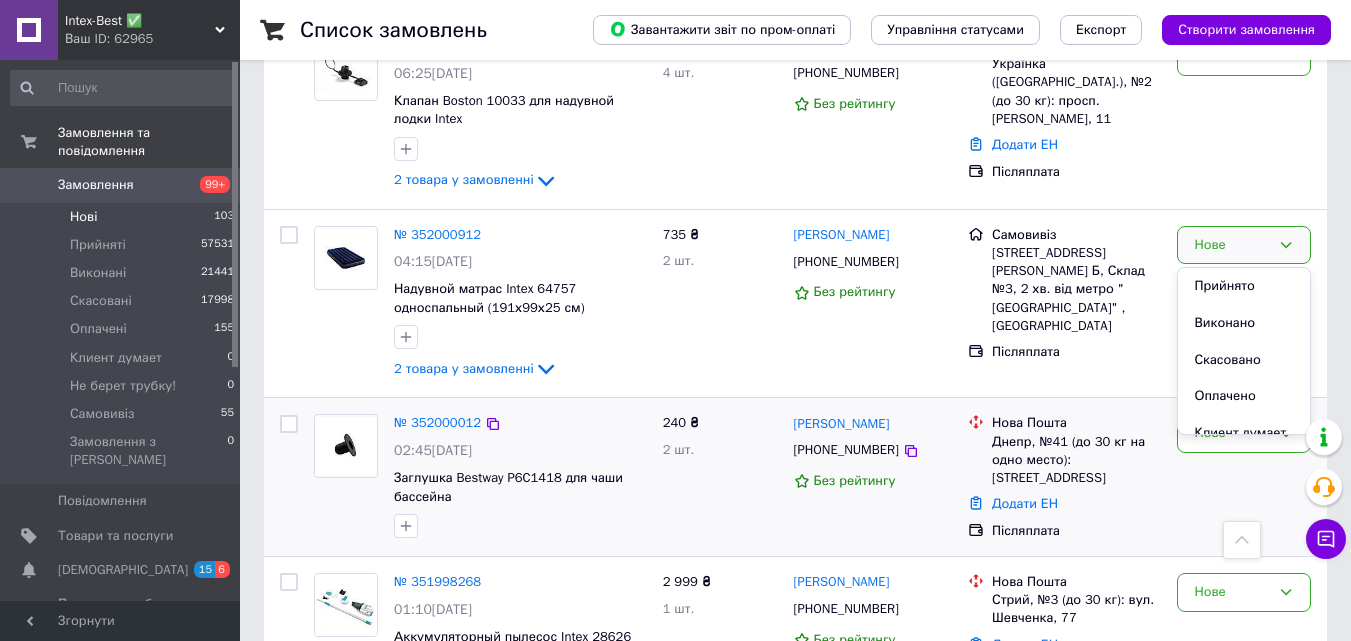 scroll, scrollTop: 1900, scrollLeft: 0, axis: vertical 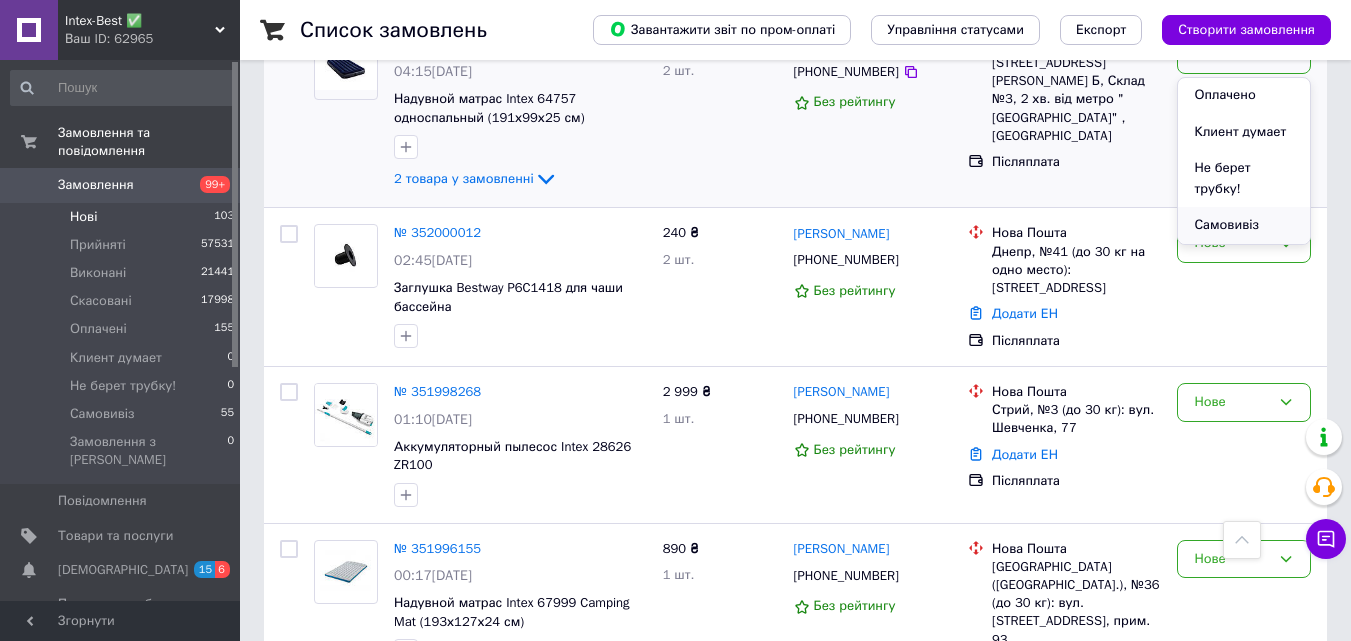 click on "Самовивіз" at bounding box center [1244, 225] 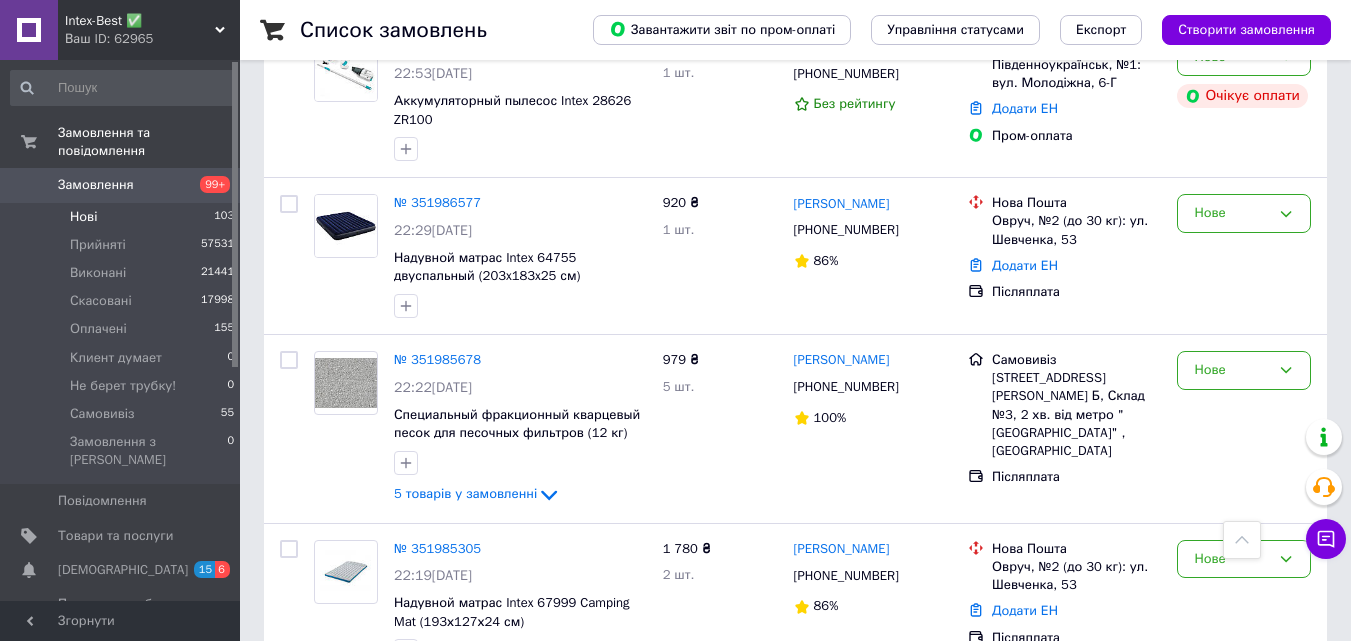 scroll, scrollTop: 3100, scrollLeft: 0, axis: vertical 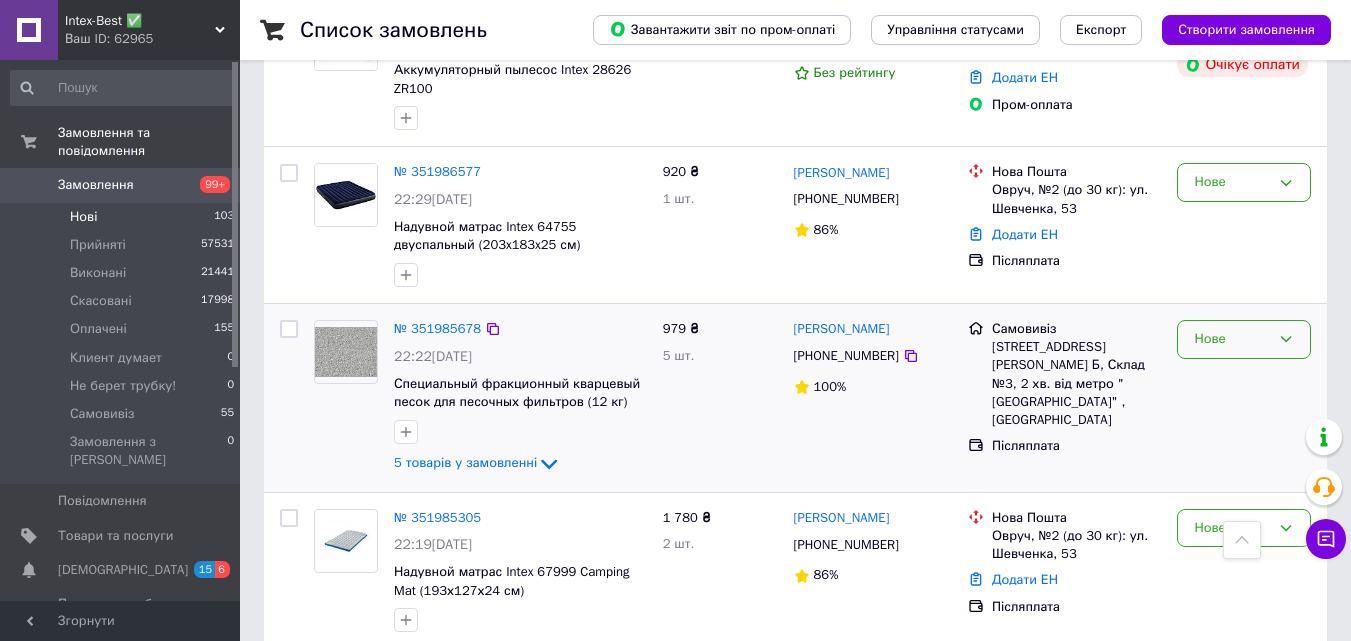 click 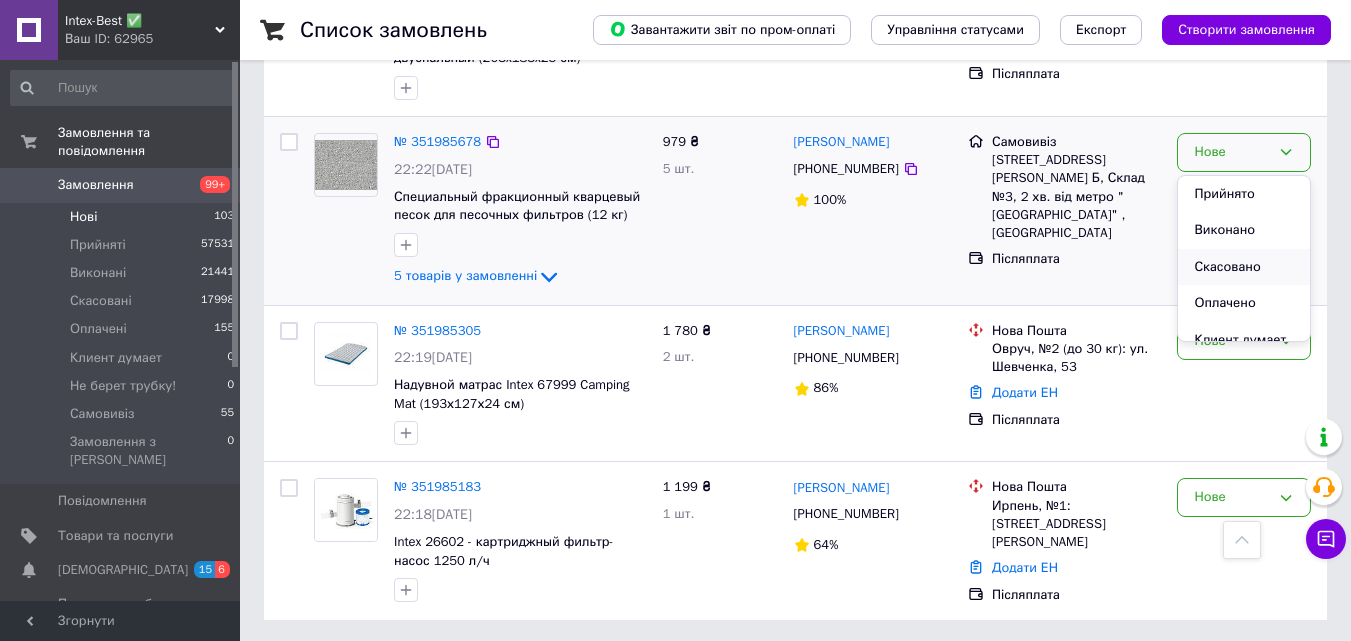 scroll, scrollTop: 3315, scrollLeft: 0, axis: vertical 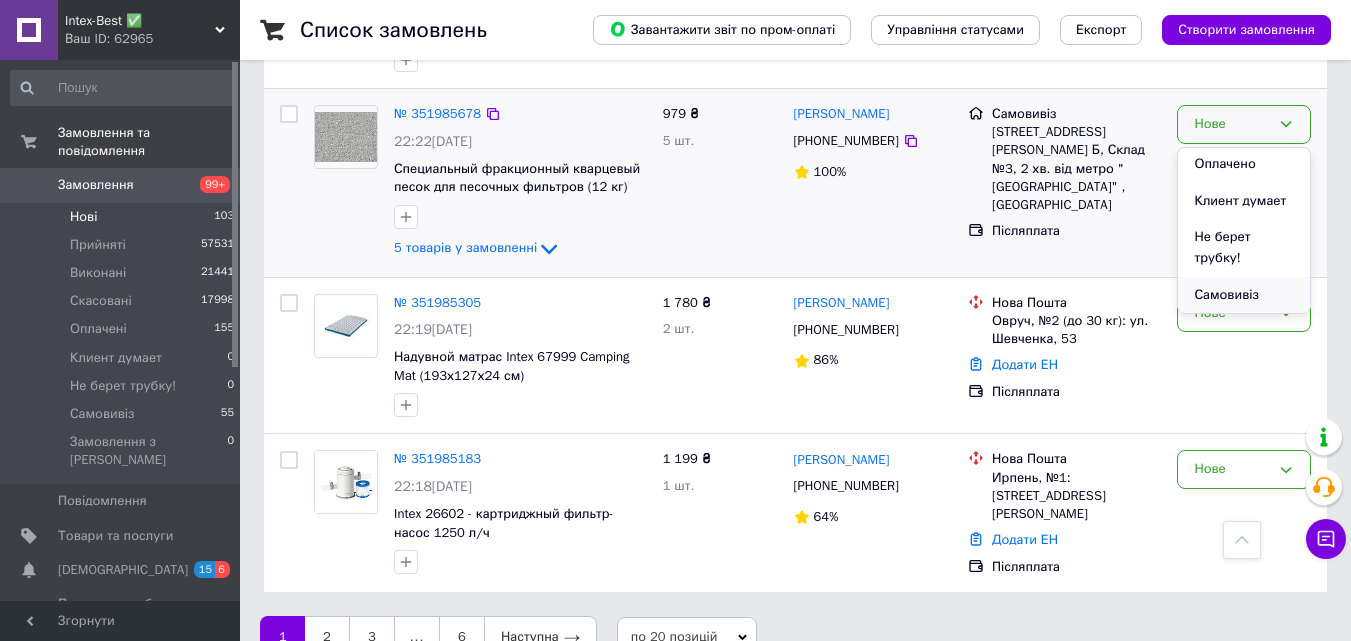 click on "Самовивіз" at bounding box center [1244, 295] 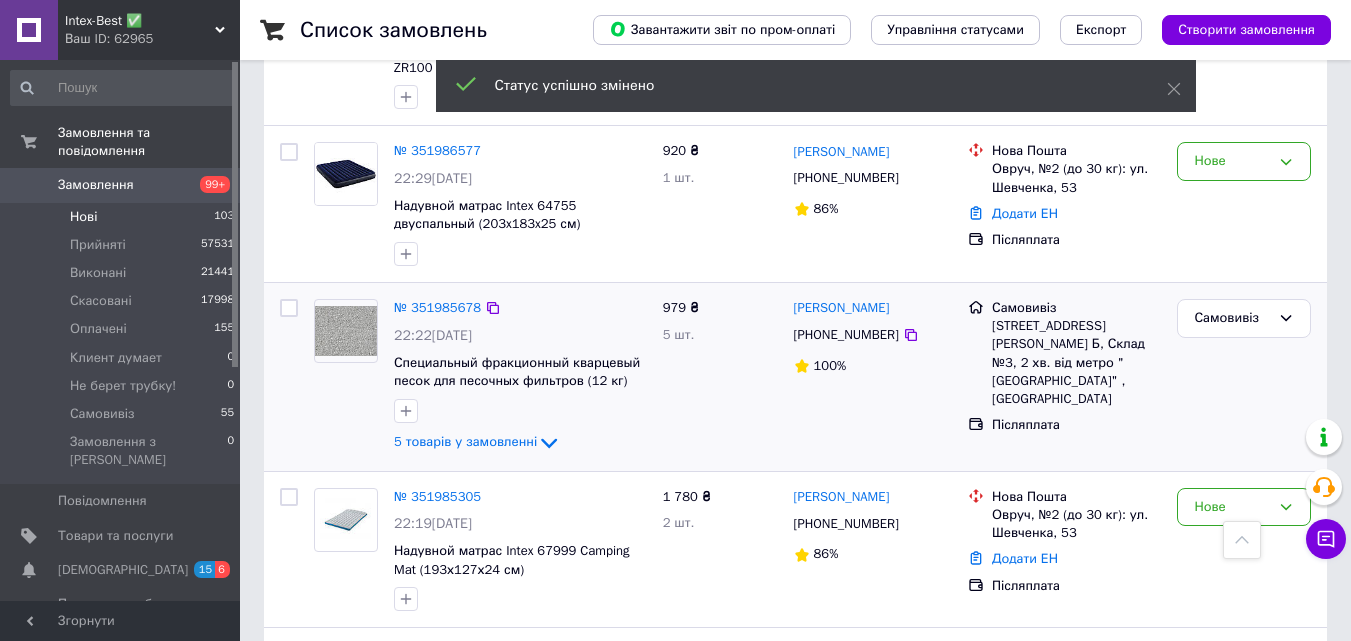 scroll, scrollTop: 3115, scrollLeft: 0, axis: vertical 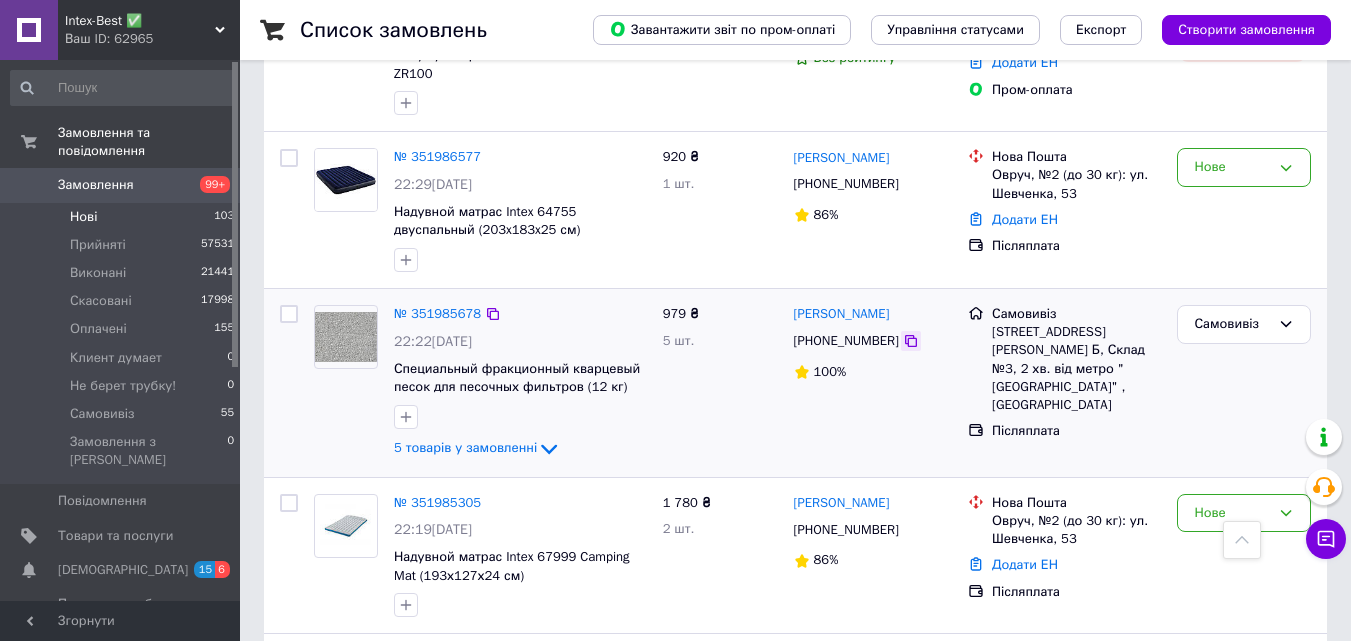 click 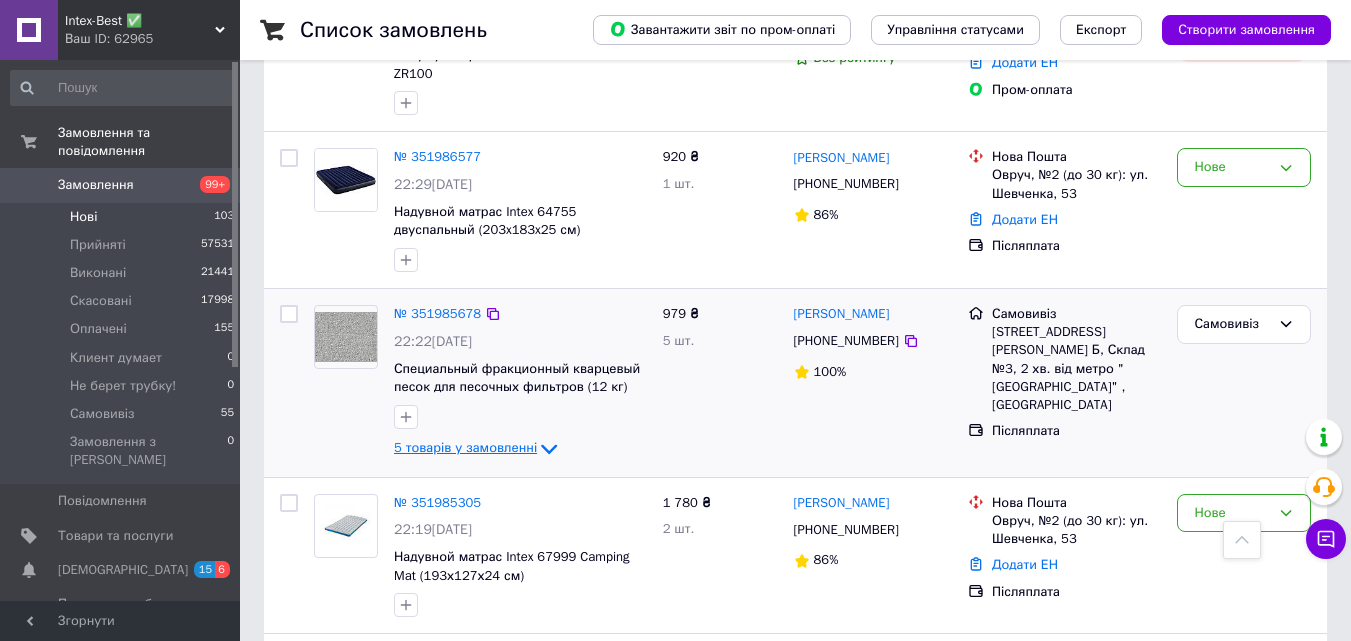 click on "5 товарів у замовленні" at bounding box center [465, 447] 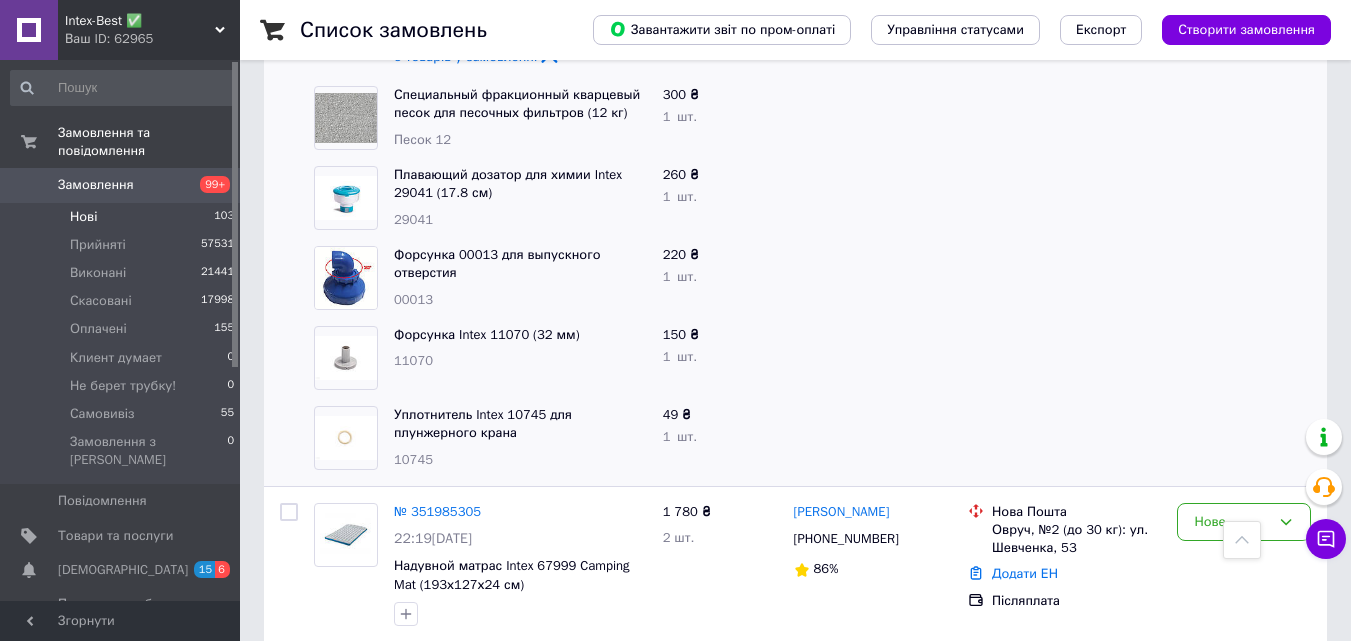 scroll, scrollTop: 3515, scrollLeft: 0, axis: vertical 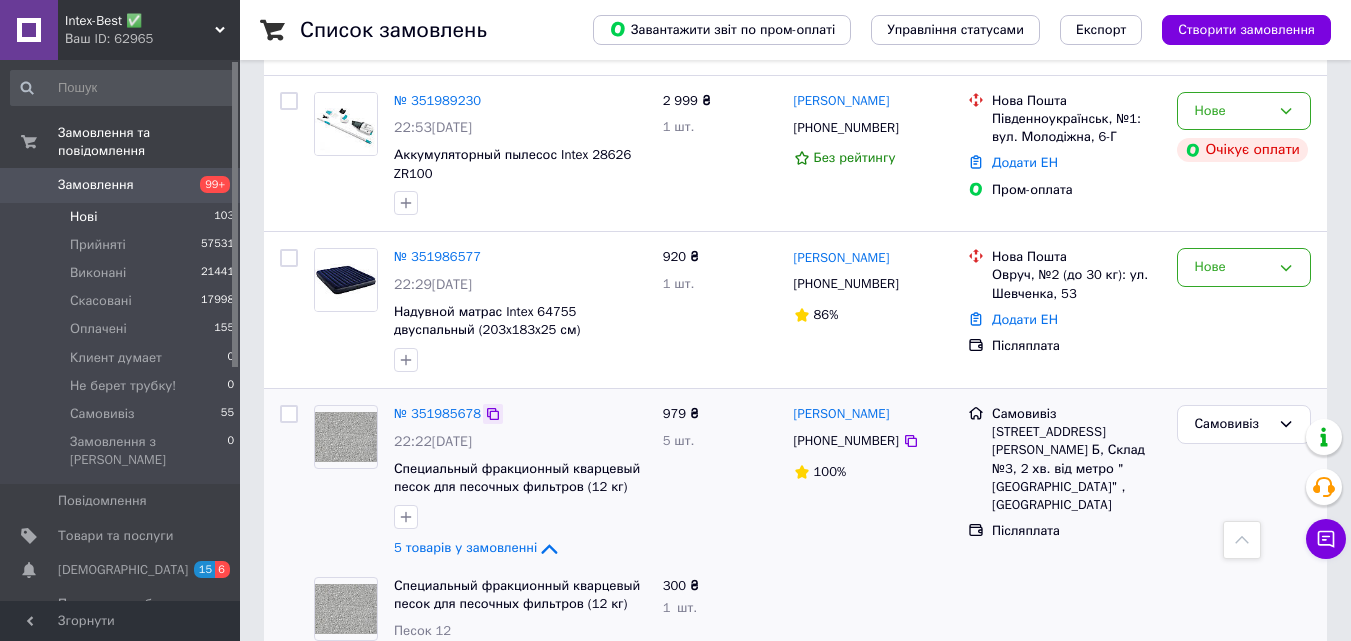 click 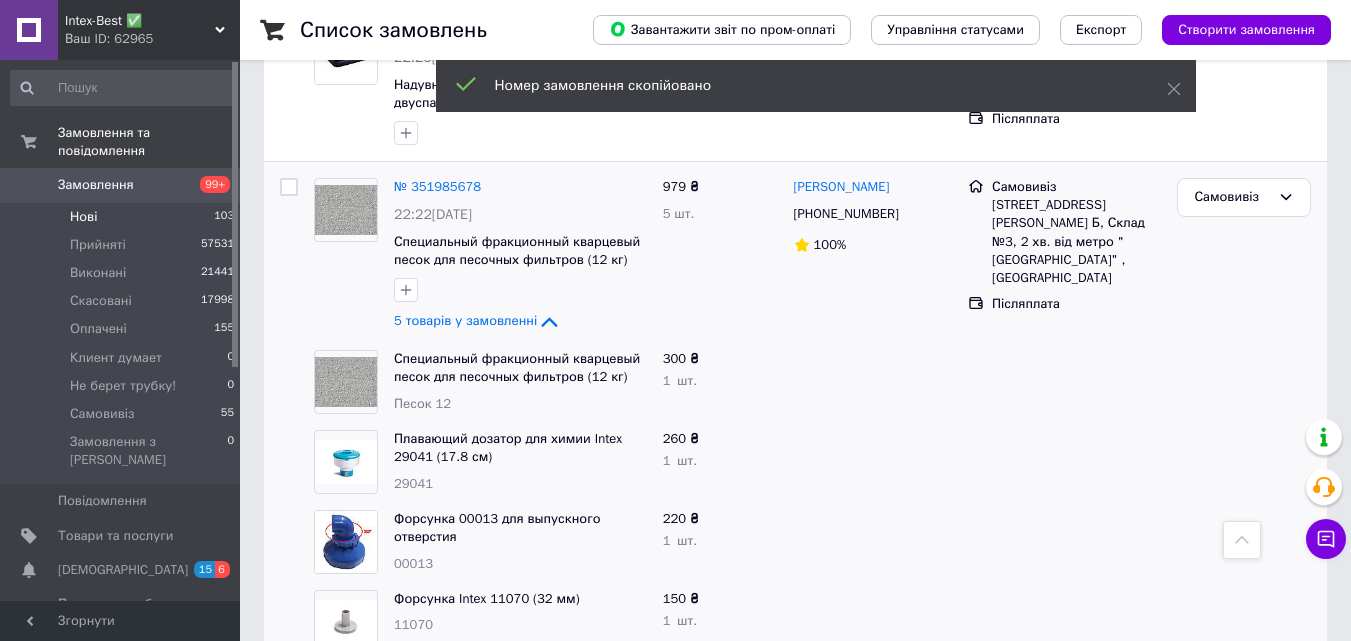 scroll, scrollTop: 3415, scrollLeft: 0, axis: vertical 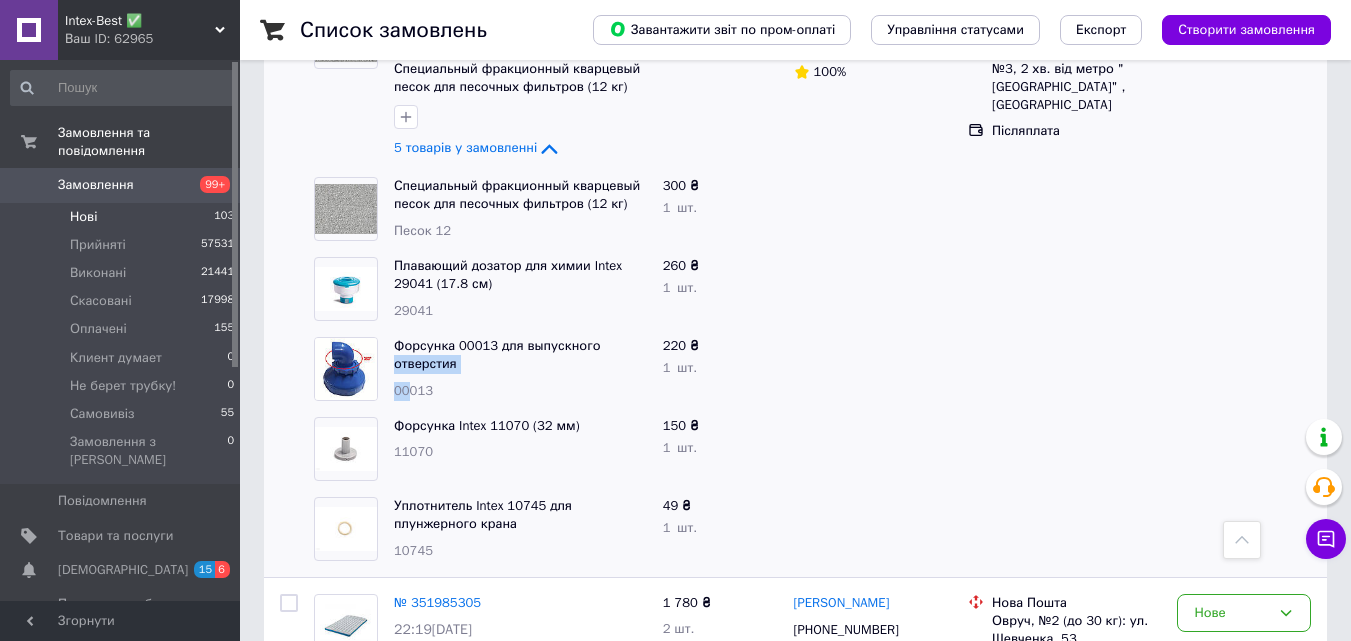 drag, startPoint x: 589, startPoint y: 304, endPoint x: 498, endPoint y: 345, distance: 99.80982 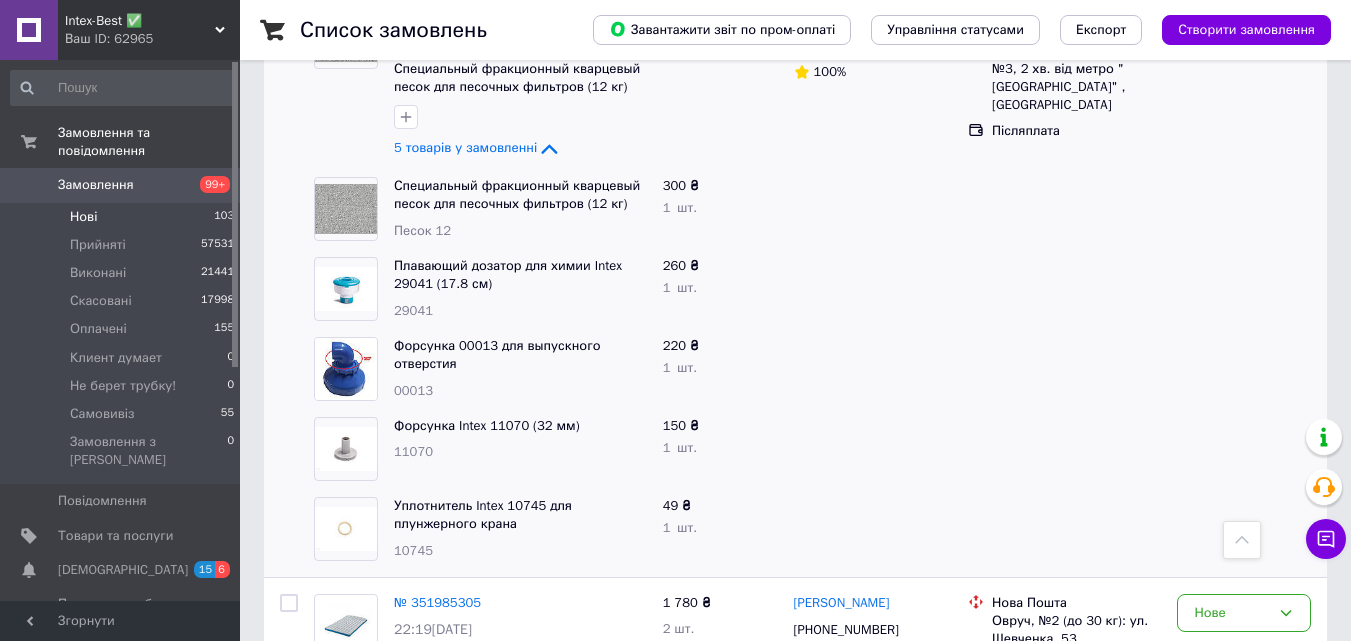 click on "00013" at bounding box center [520, 391] 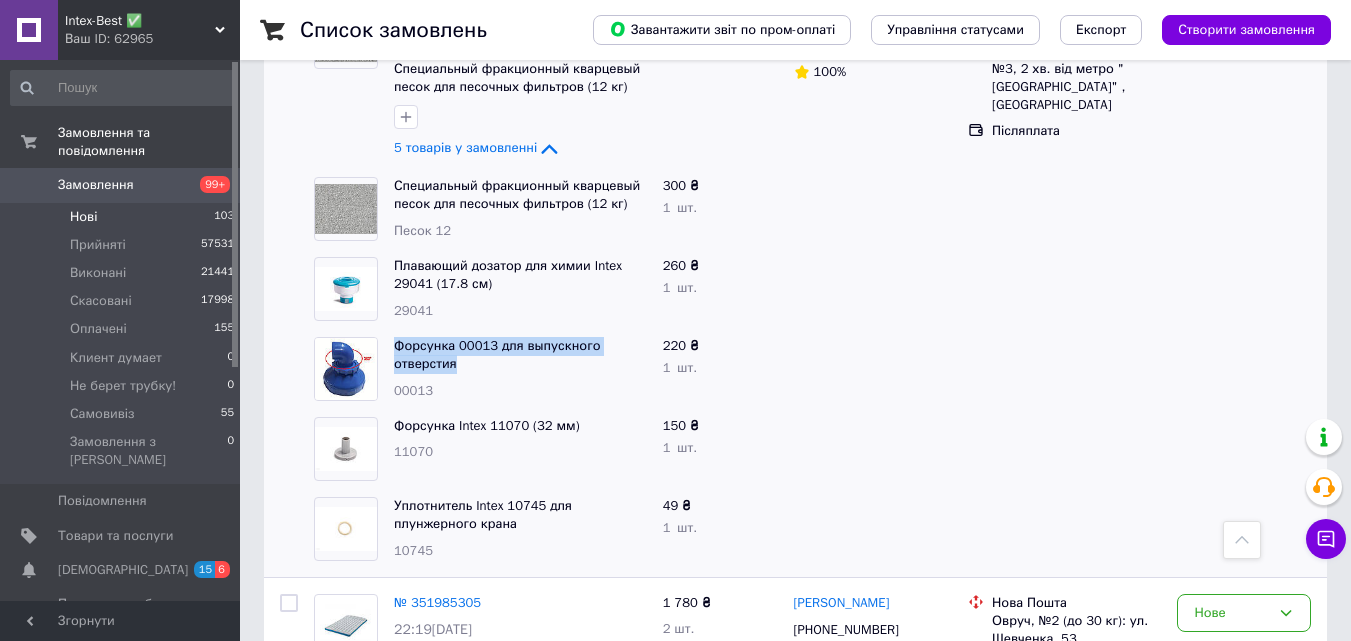 copy on "Форсунка 00013 для выпускного отверстия" 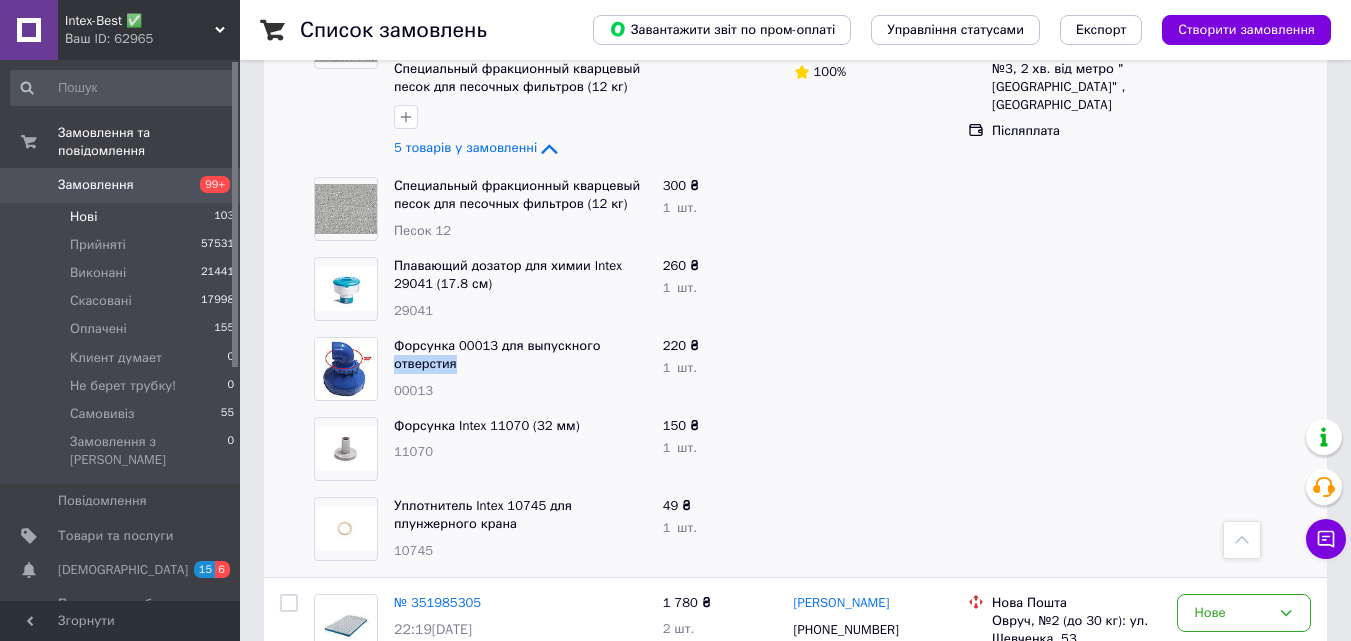 drag, startPoint x: 464, startPoint y: 331, endPoint x: 417, endPoint y: 376, distance: 65.06919 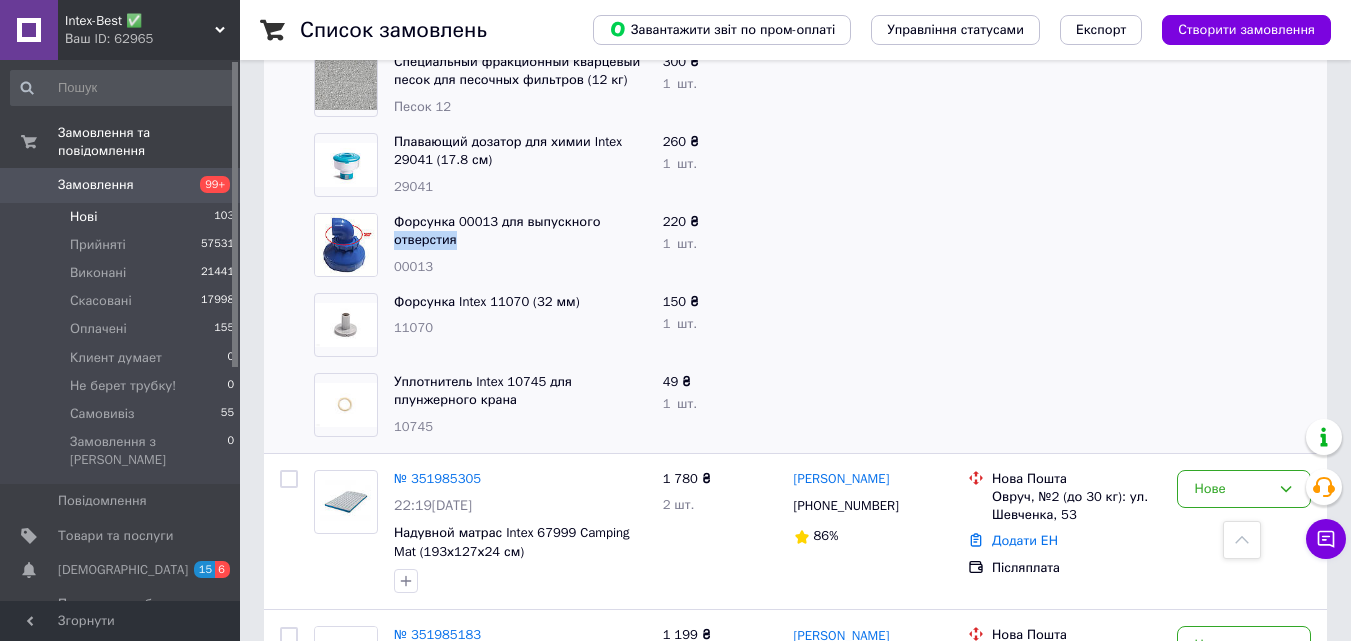 scroll, scrollTop: 3715, scrollLeft: 0, axis: vertical 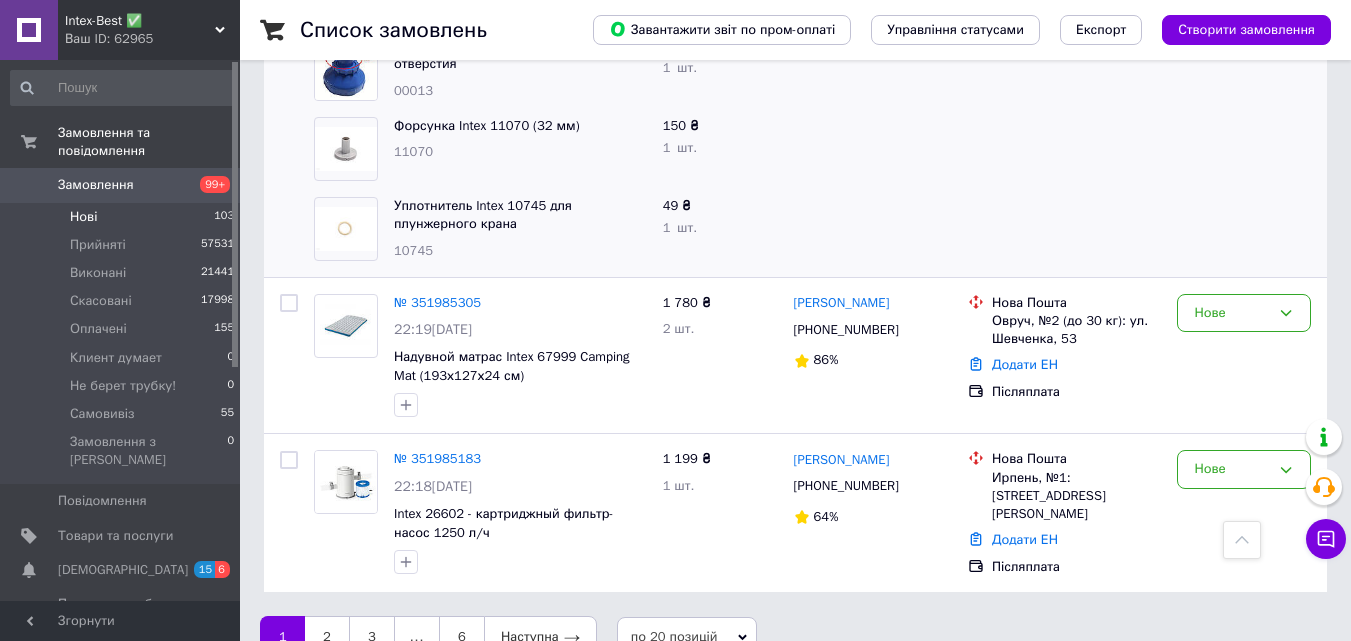 click on "Нові 103" at bounding box center (123, 217) 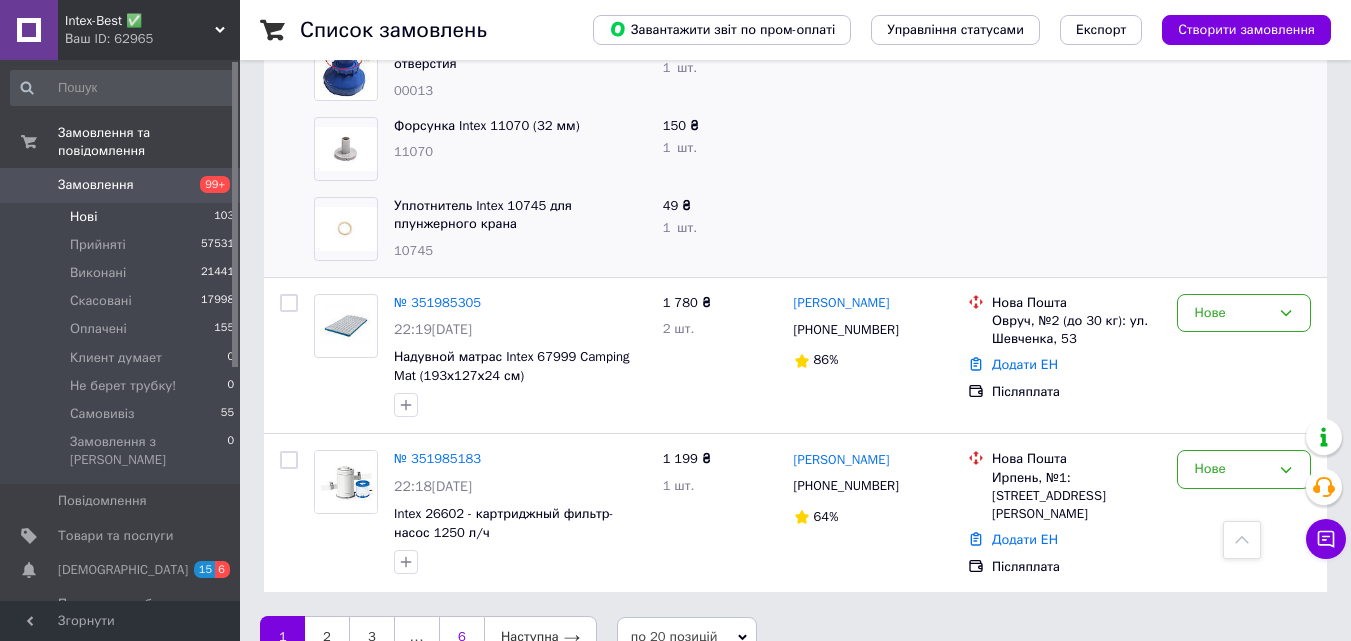 click on "6" at bounding box center [461, 637] 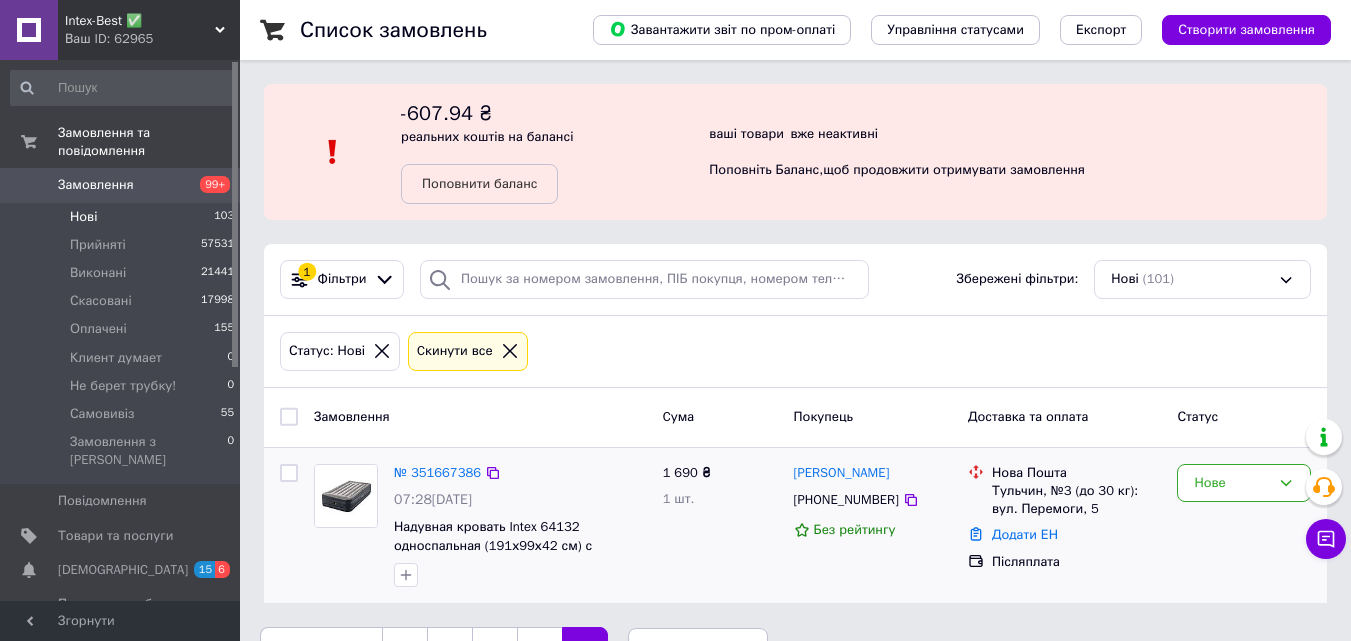scroll, scrollTop: 49, scrollLeft: 0, axis: vertical 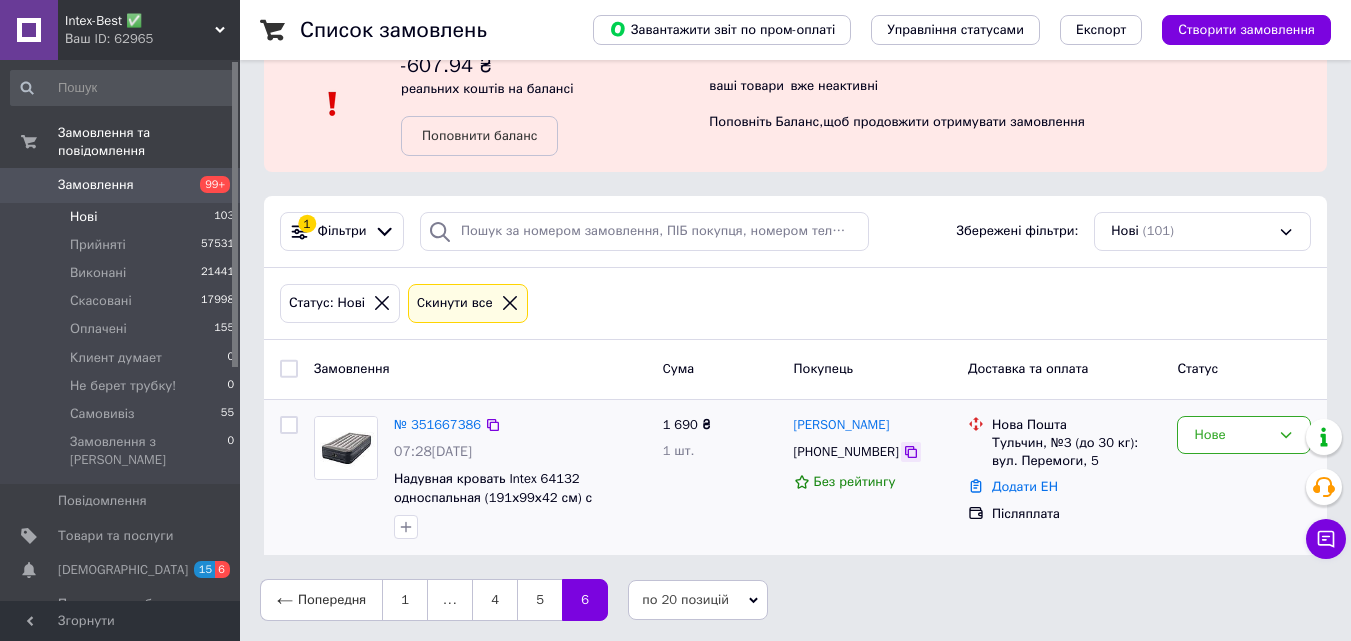 click 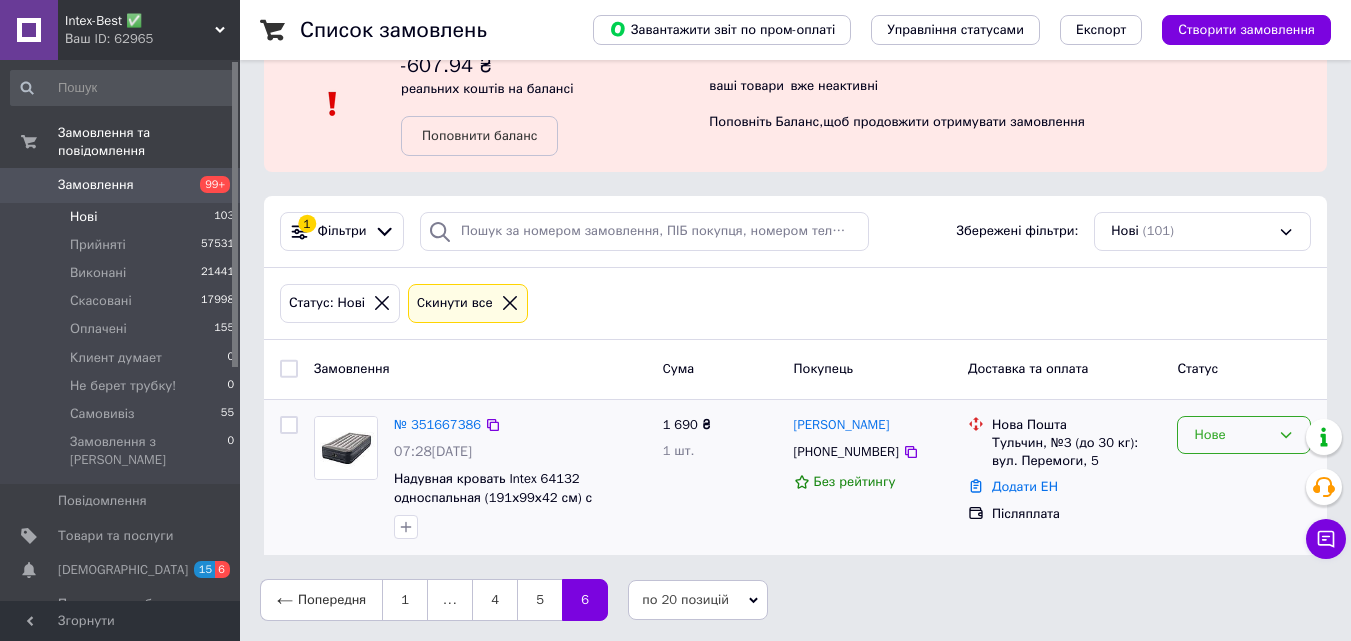 click 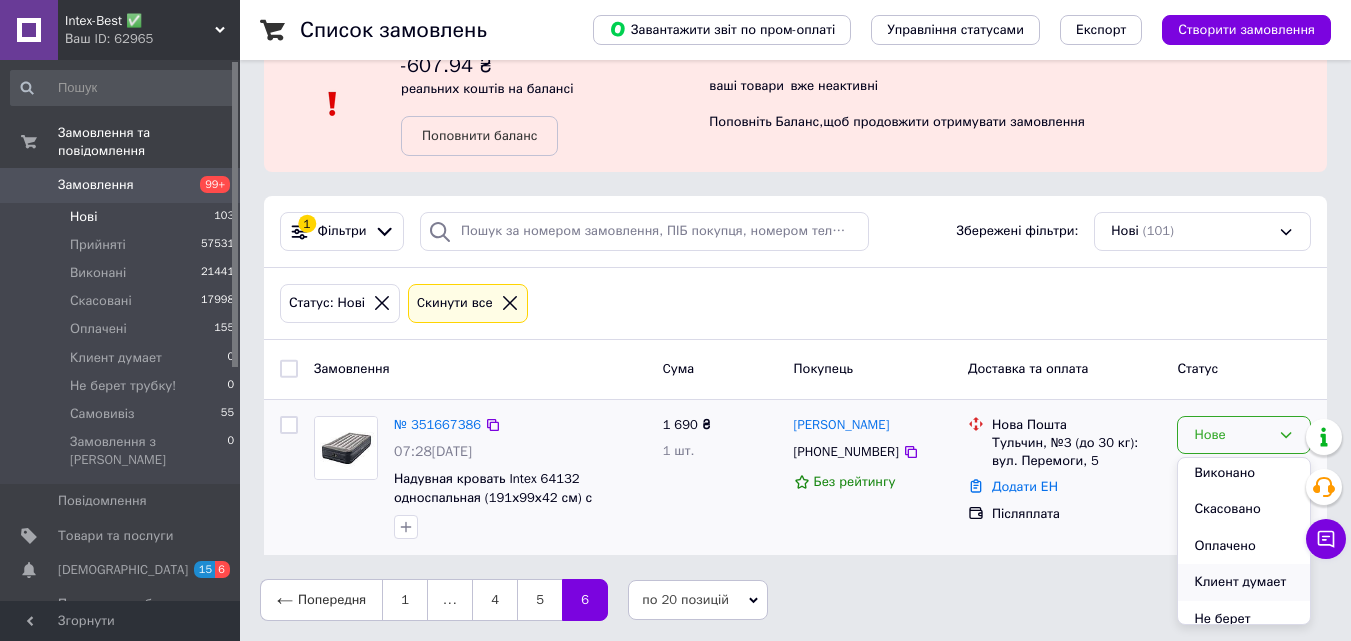 scroll, scrollTop: 11, scrollLeft: 0, axis: vertical 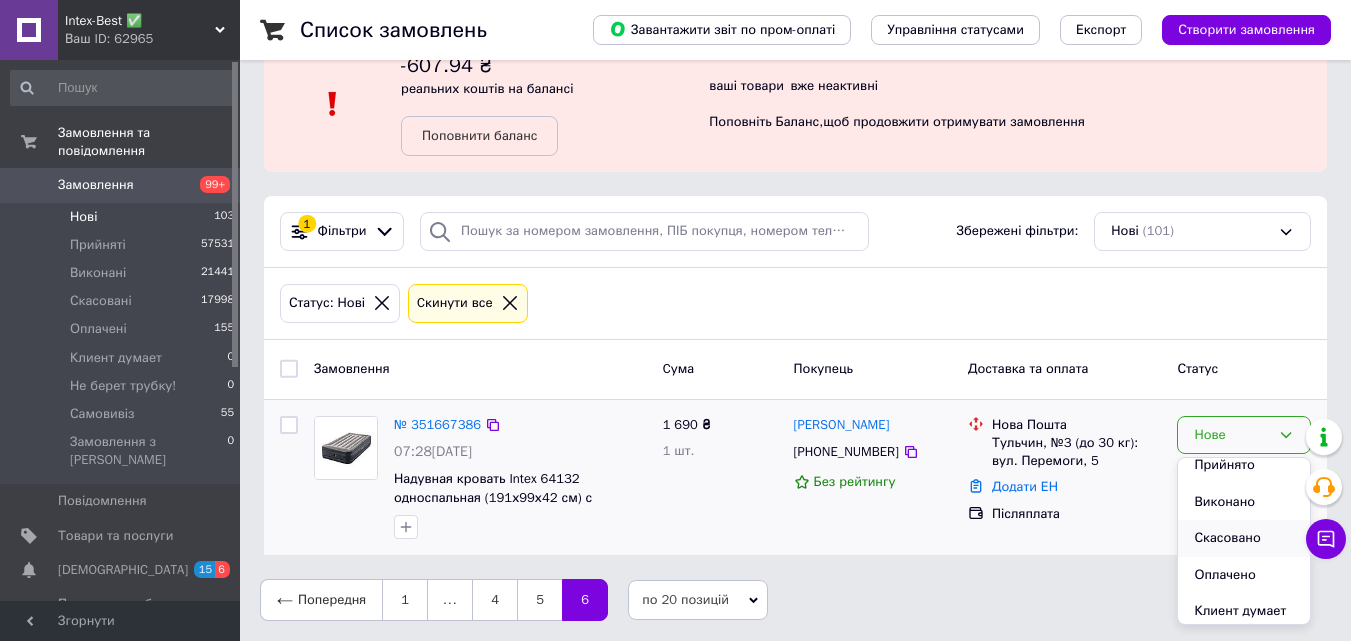 click on "Скасовано" at bounding box center [1244, 538] 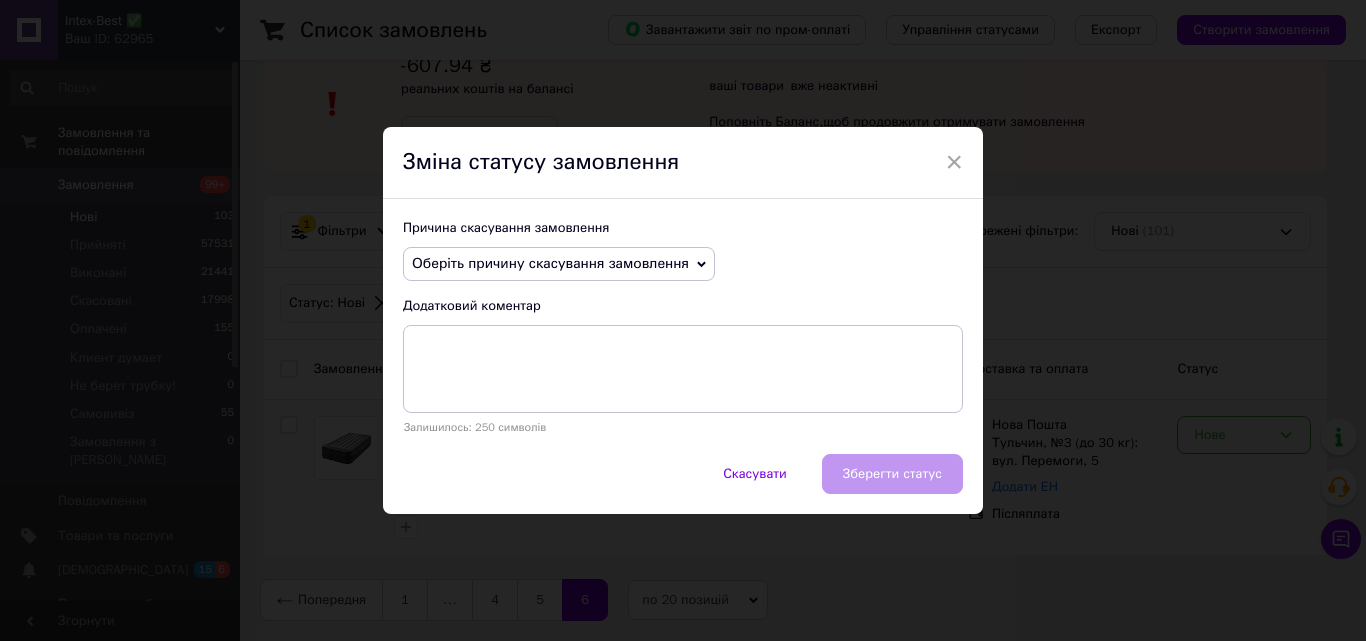 click 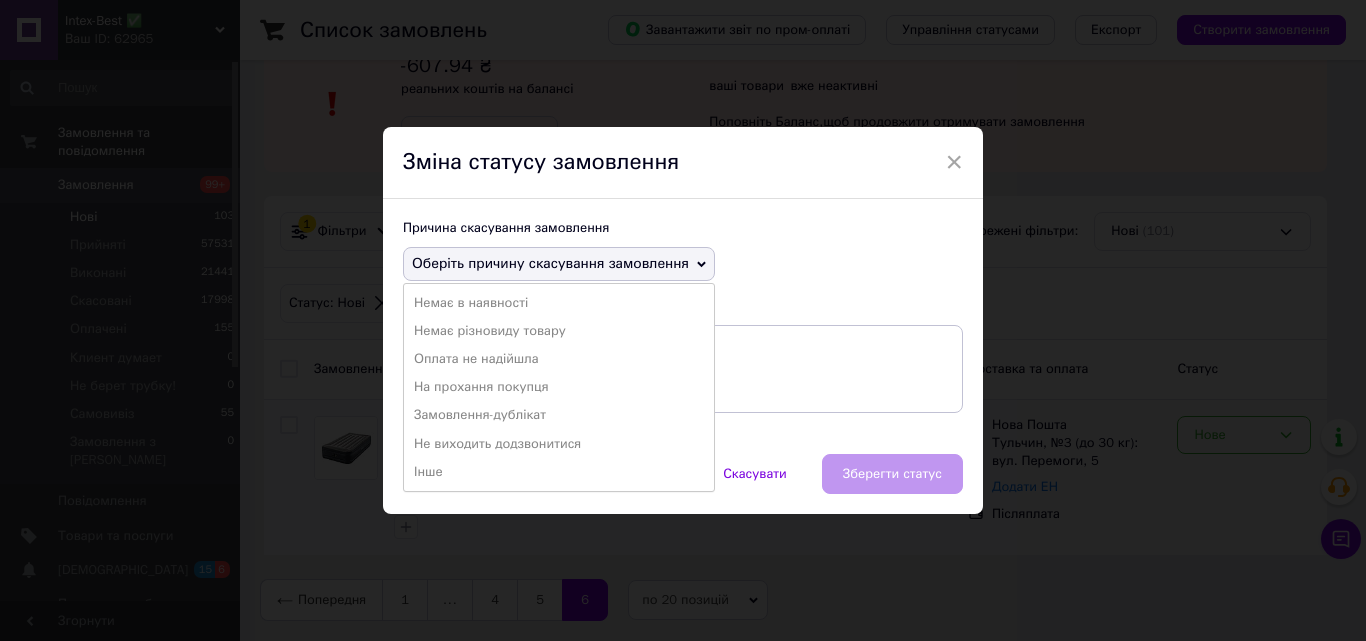 drag, startPoint x: 536, startPoint y: 385, endPoint x: 746, endPoint y: 474, distance: 228.08113 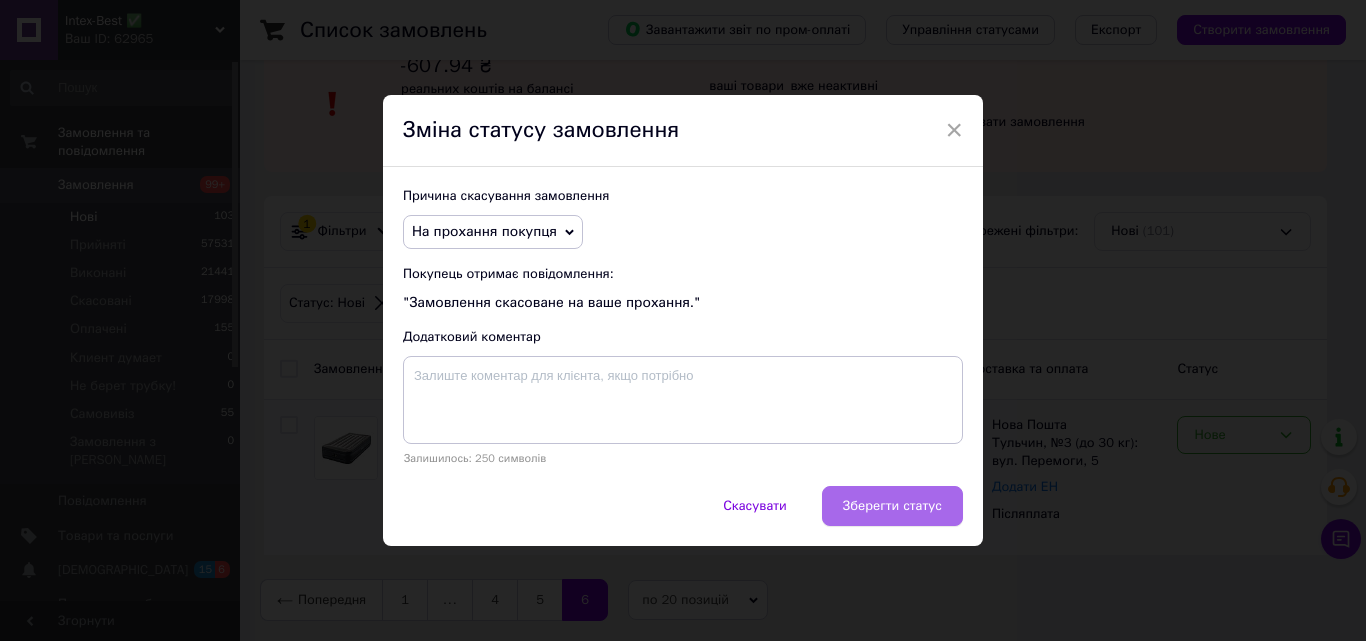click on "Зберегти статус" at bounding box center [892, 506] 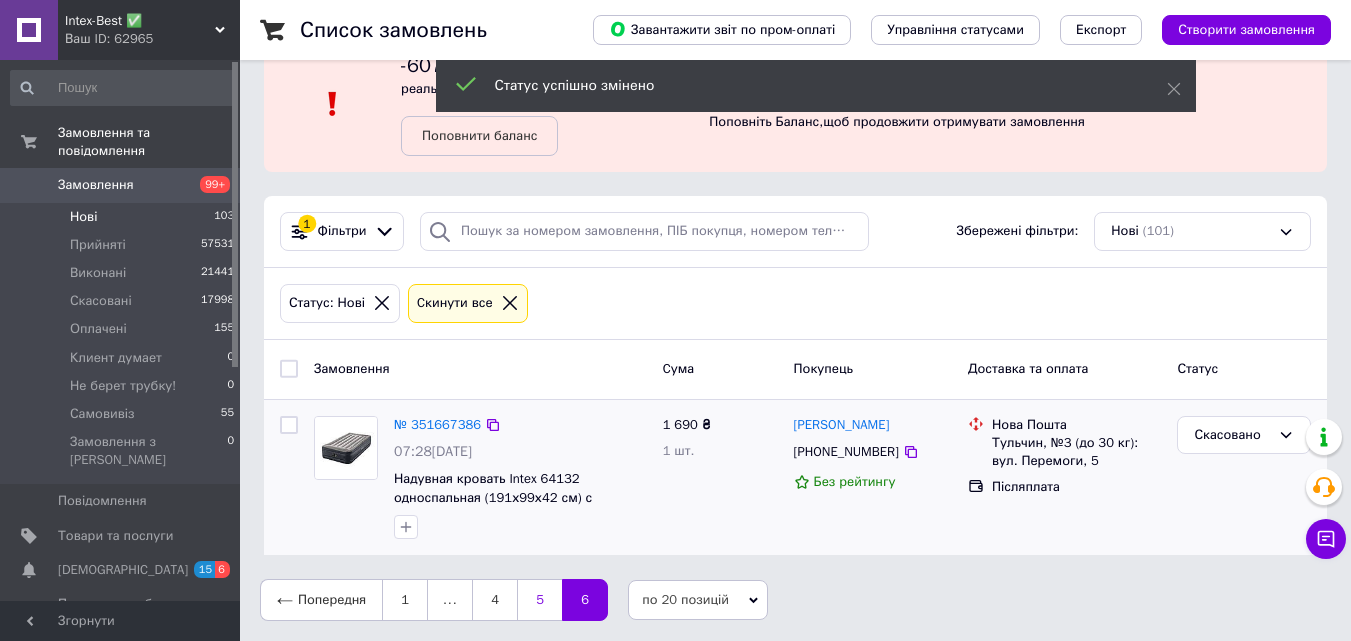 click on "5" at bounding box center (539, 600) 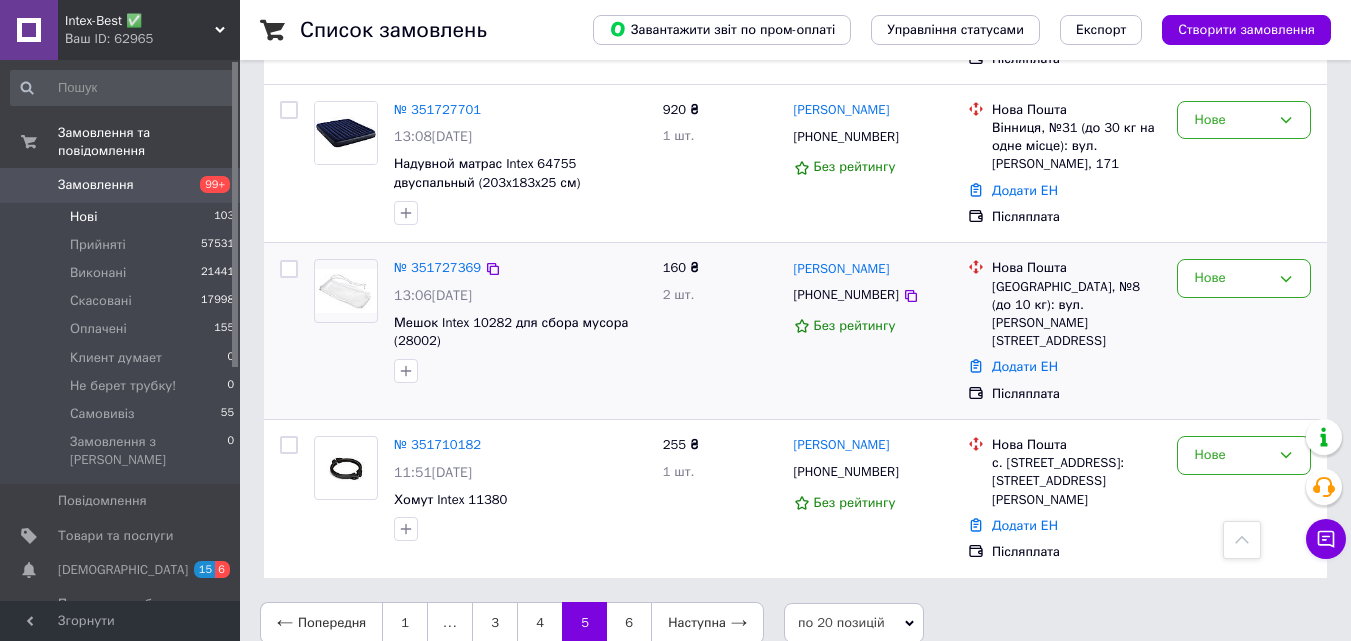 scroll, scrollTop: 3186, scrollLeft: 0, axis: vertical 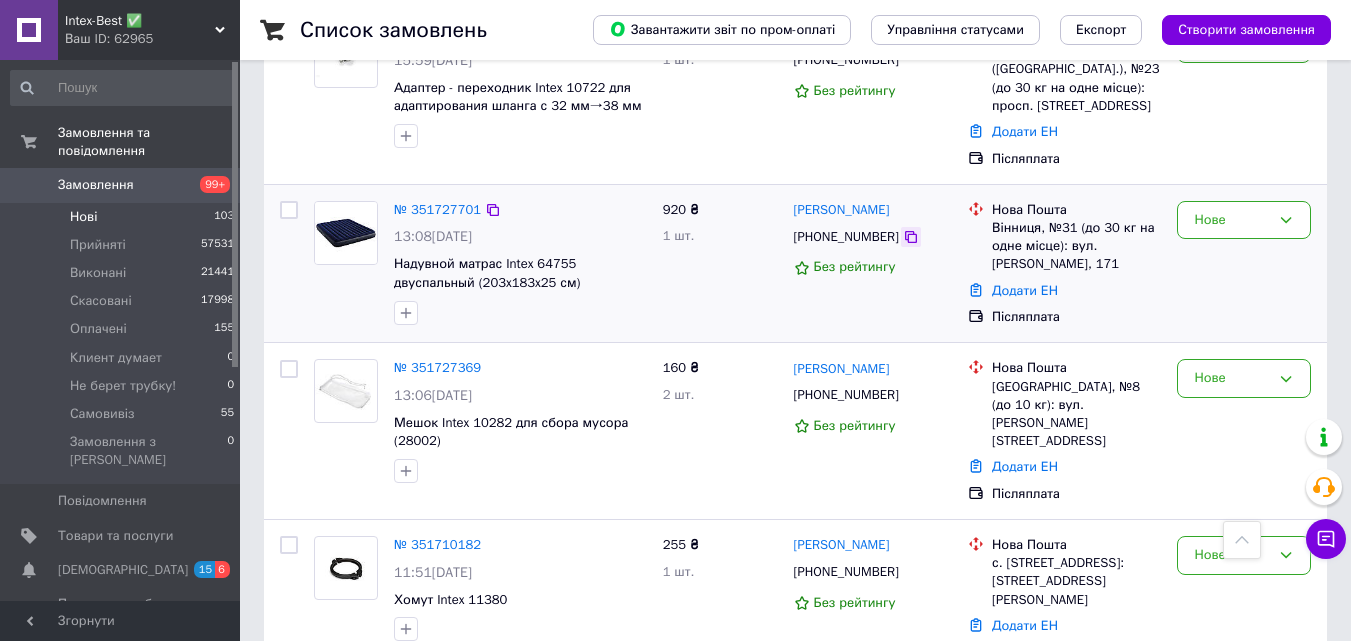 click 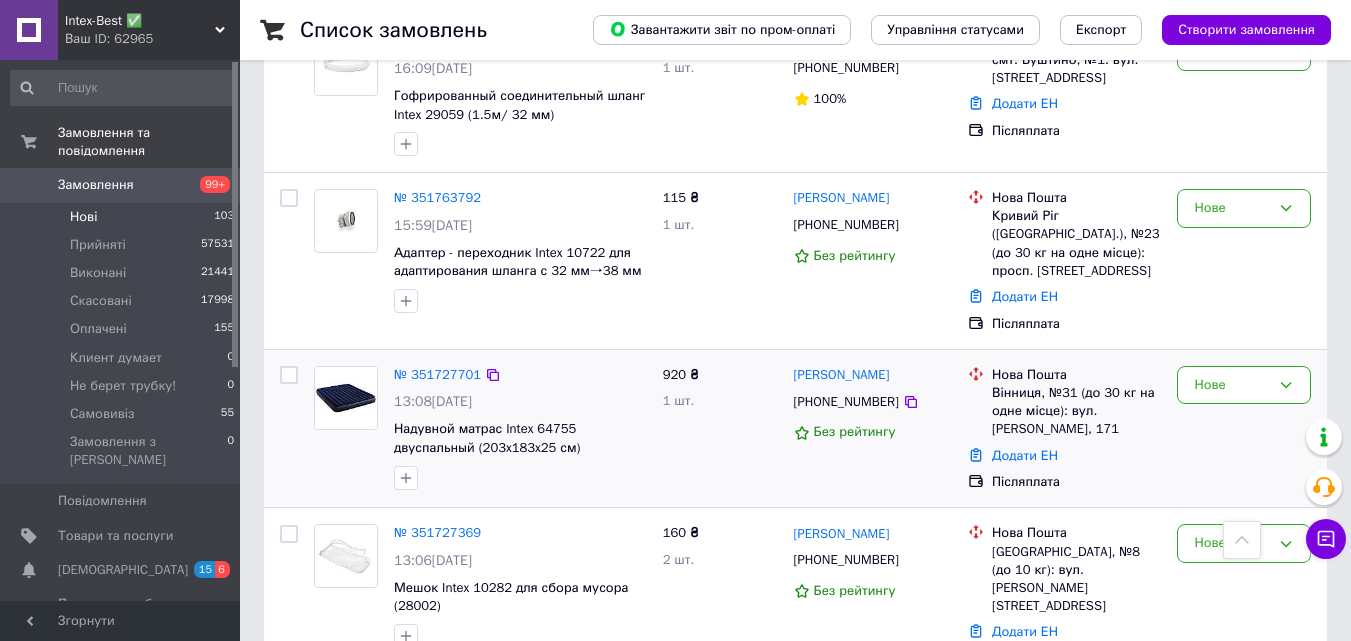 scroll, scrollTop: 2986, scrollLeft: 0, axis: vertical 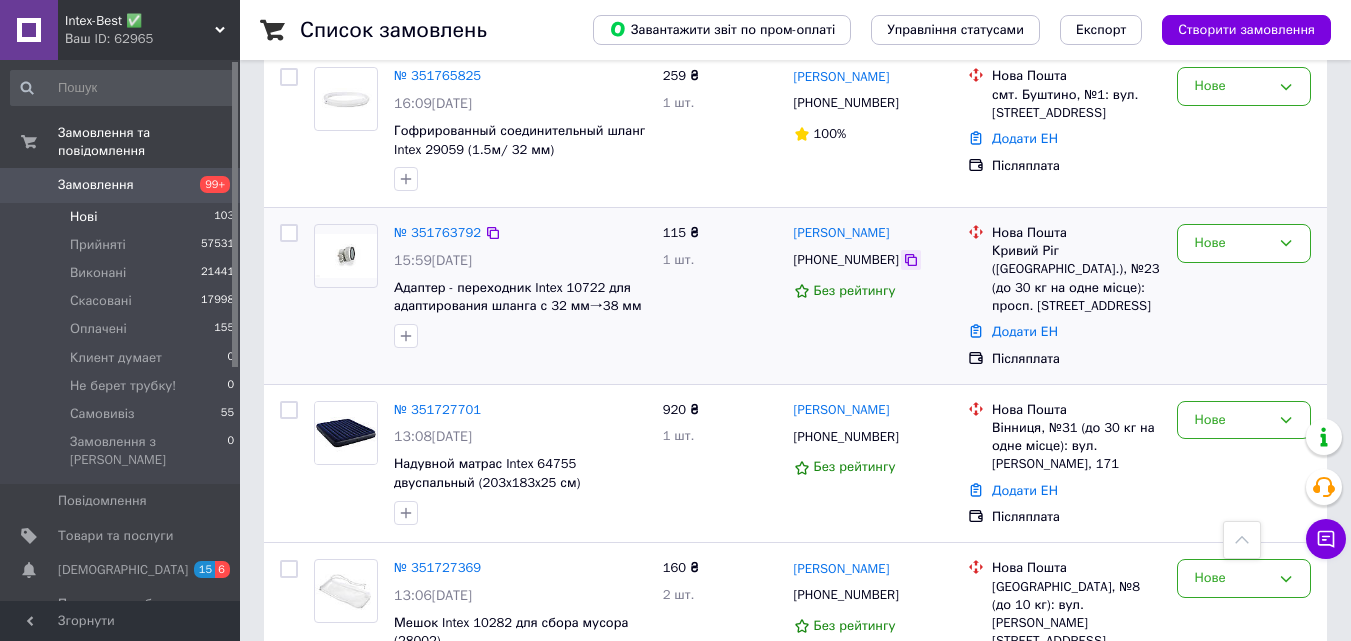 click 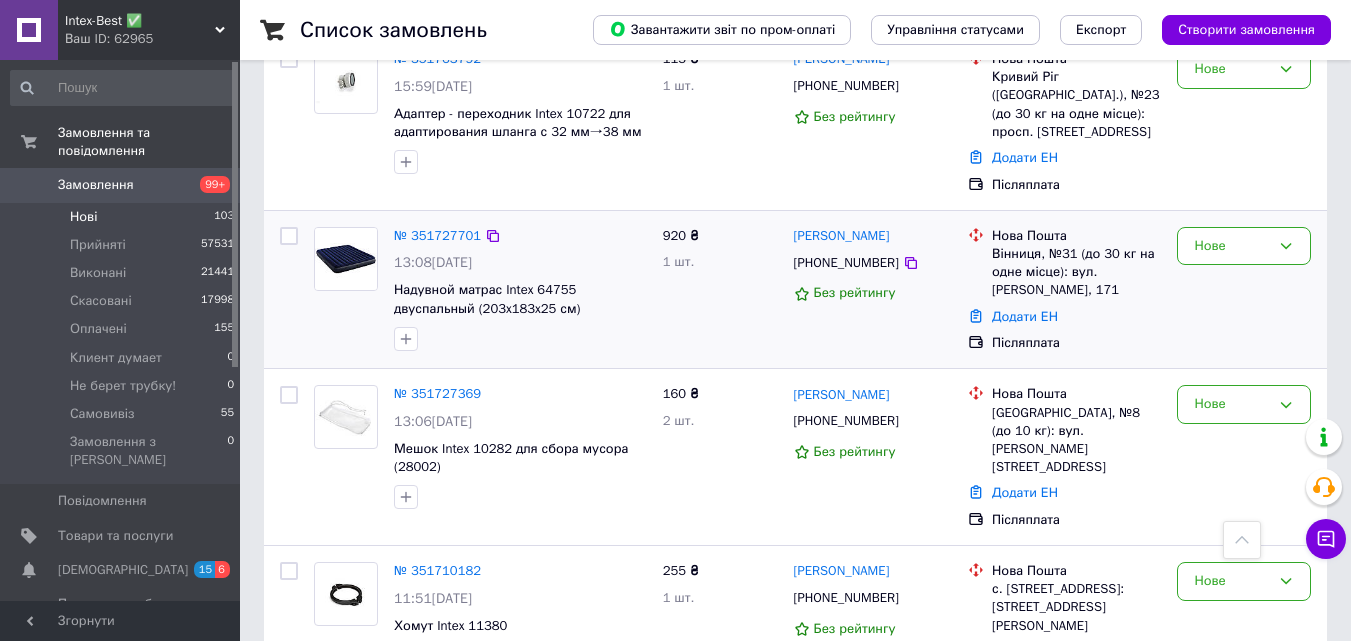 scroll, scrollTop: 3186, scrollLeft: 0, axis: vertical 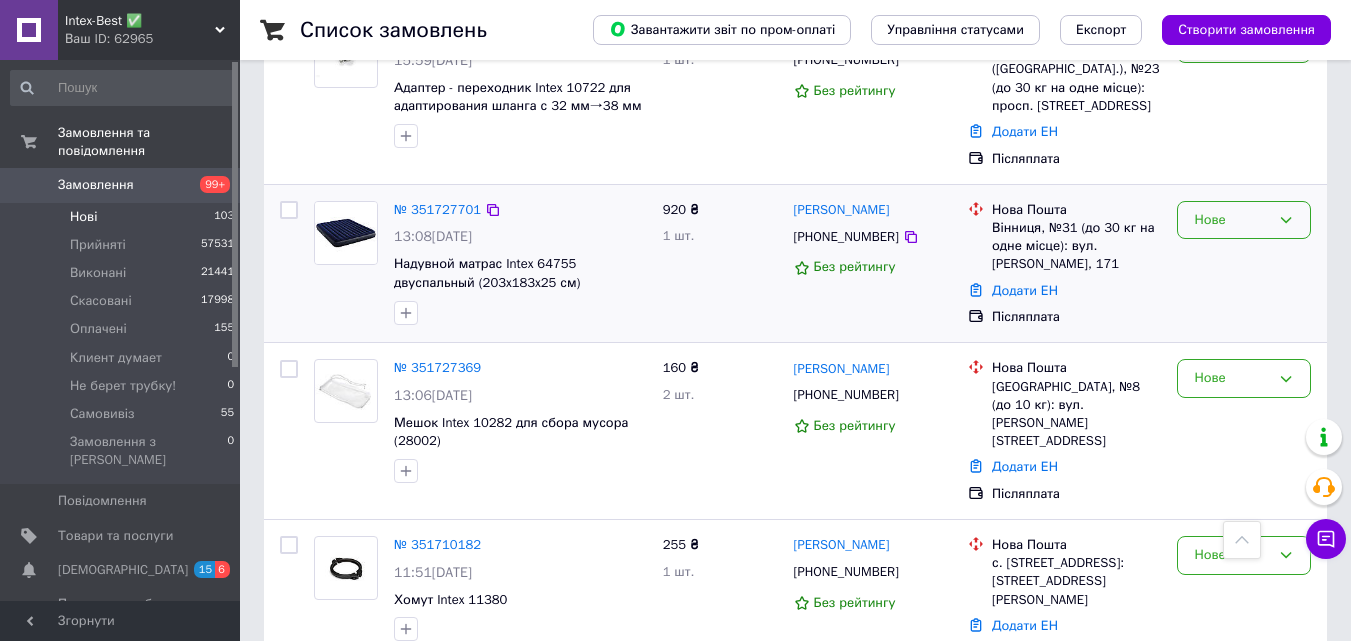click 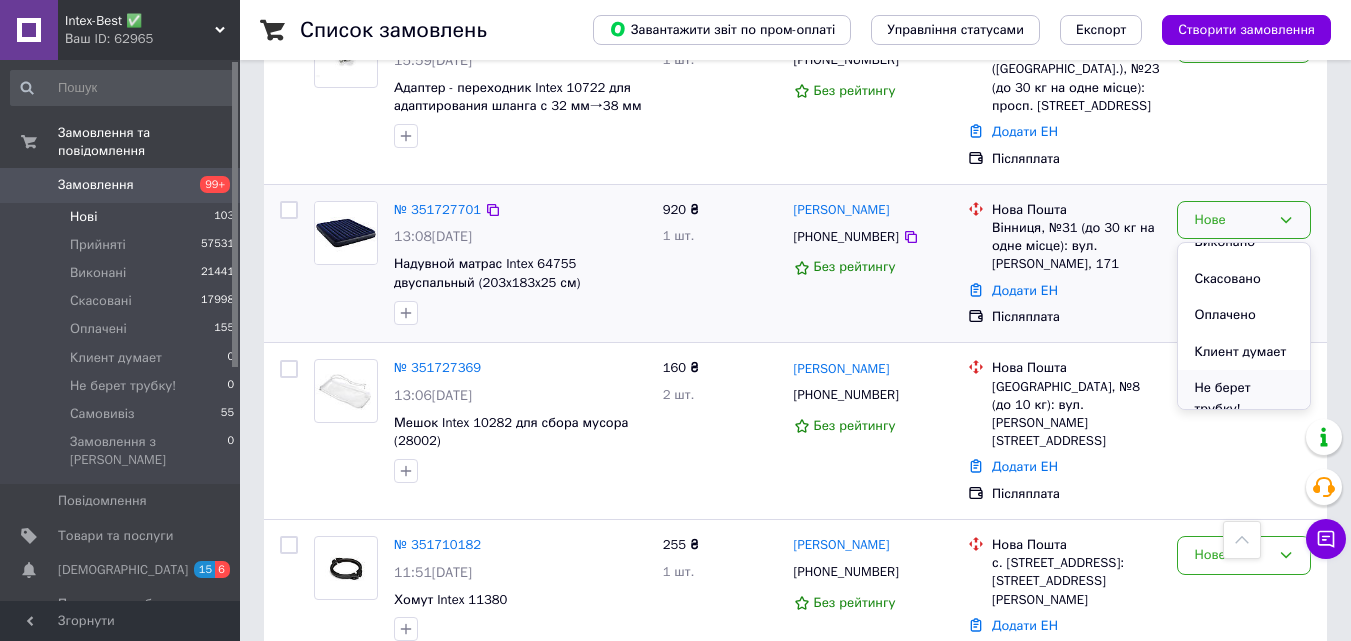 scroll, scrollTop: 11, scrollLeft: 0, axis: vertical 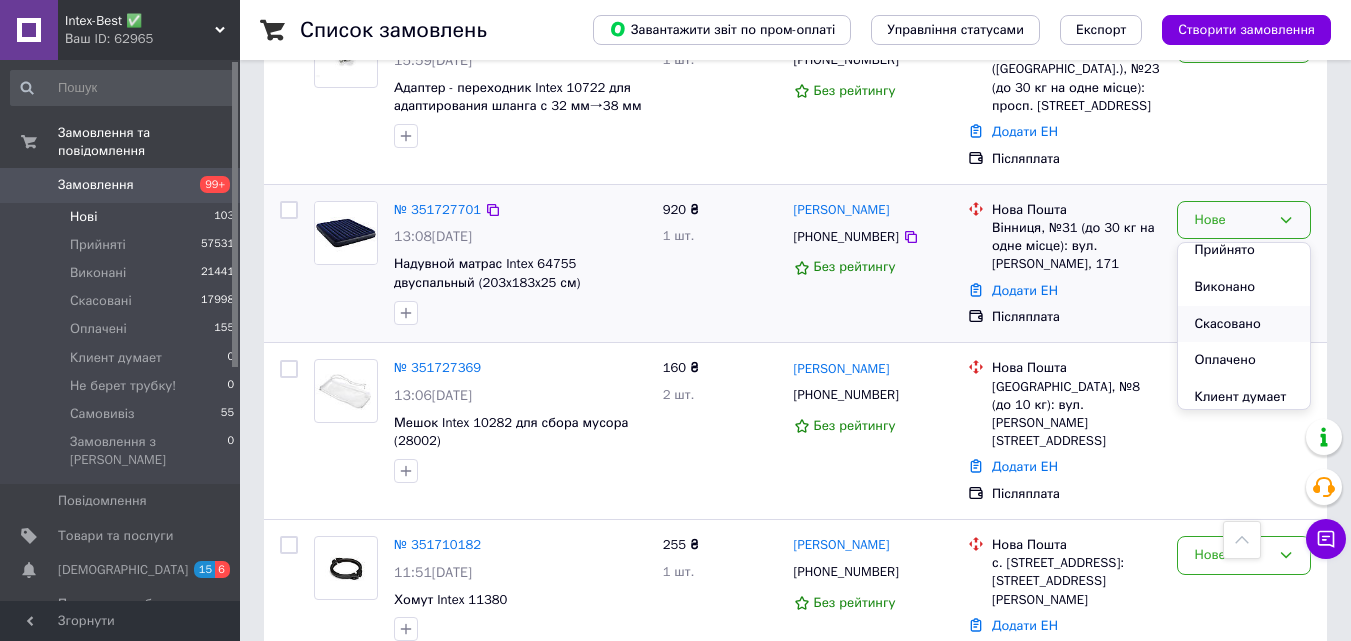 click on "Скасовано" at bounding box center (1244, 324) 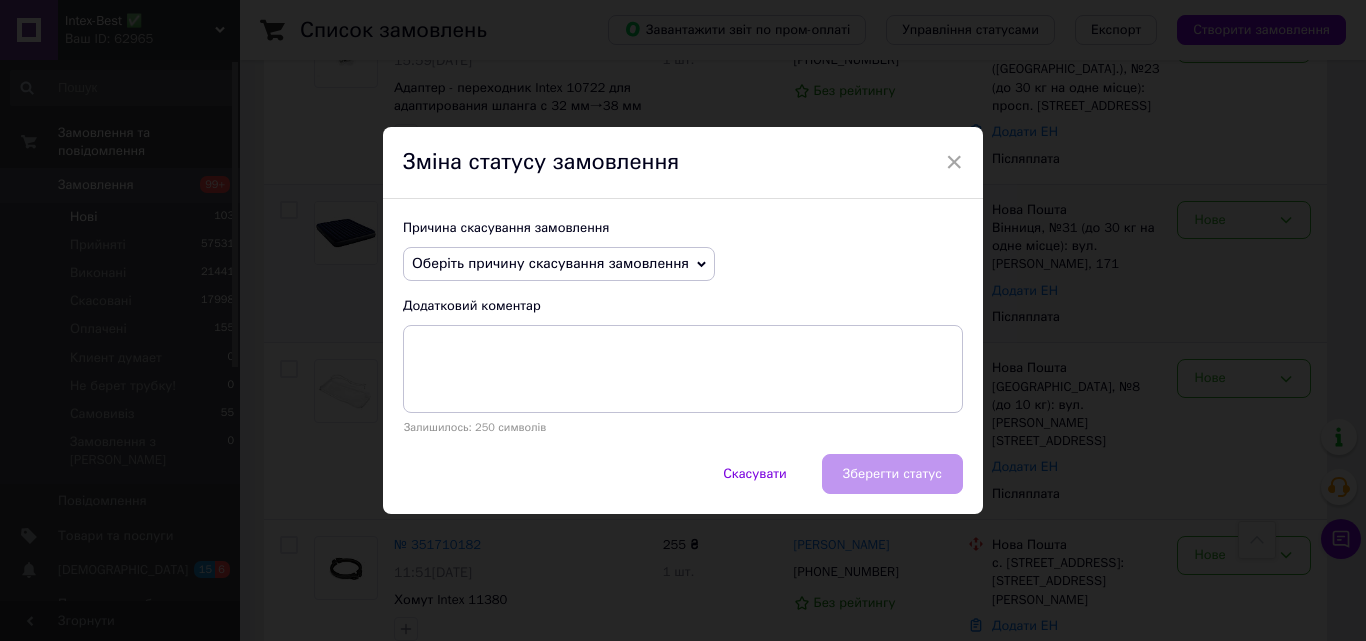 click 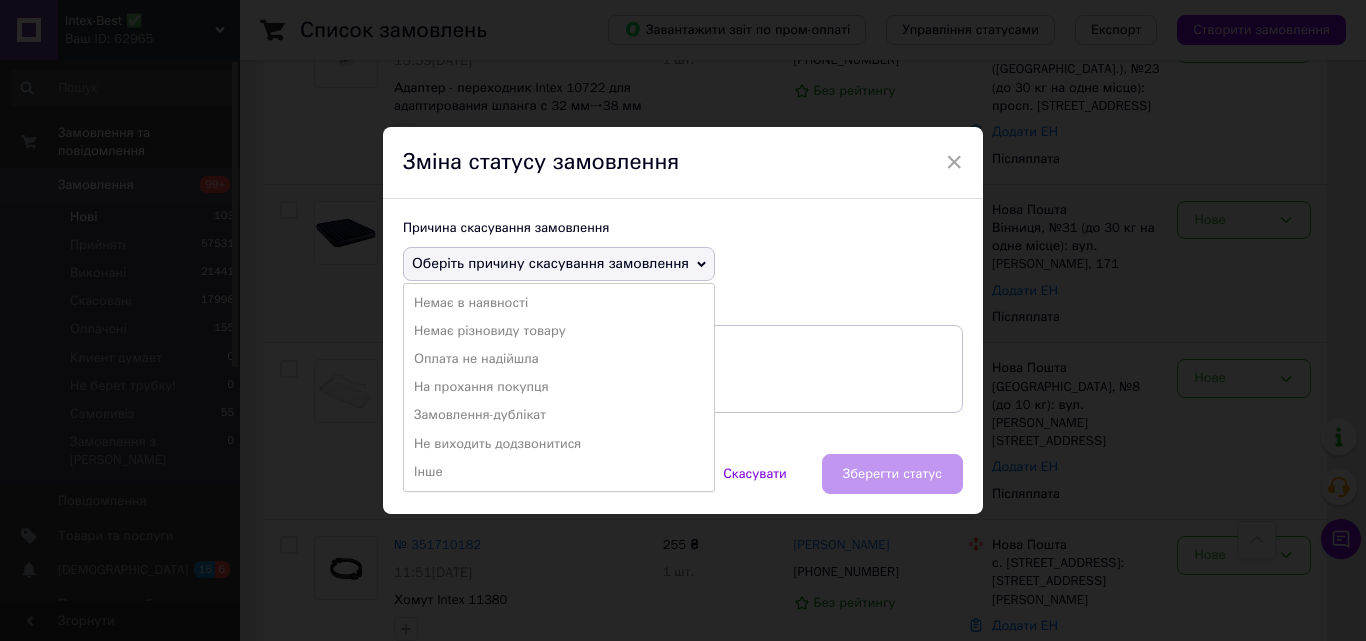 drag, startPoint x: 510, startPoint y: 385, endPoint x: 693, endPoint y: 432, distance: 188.93915 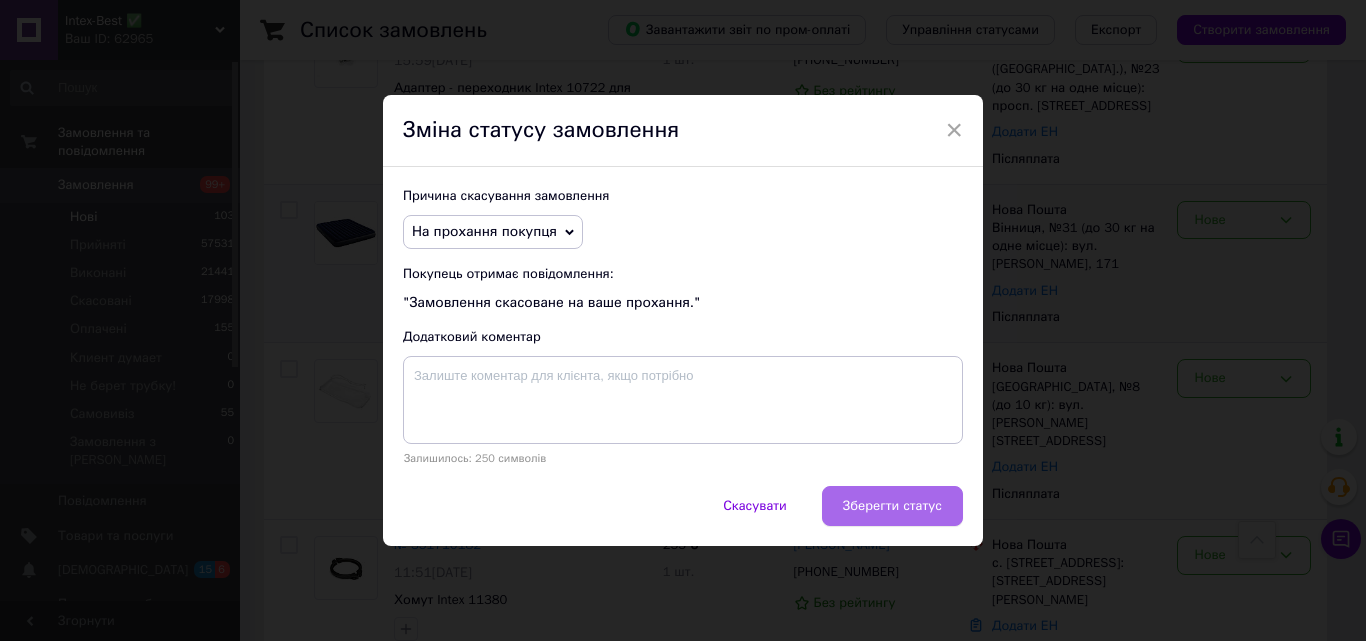 click on "Зберегти статус" at bounding box center (892, 506) 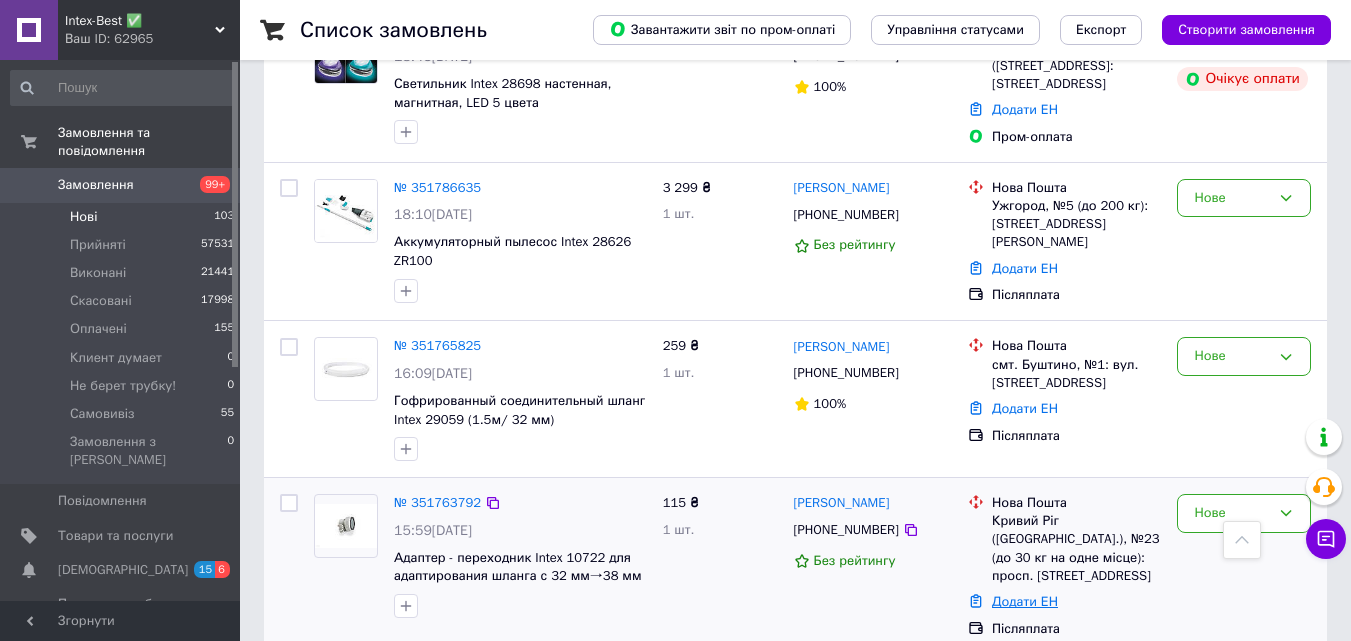 scroll, scrollTop: 2686, scrollLeft: 0, axis: vertical 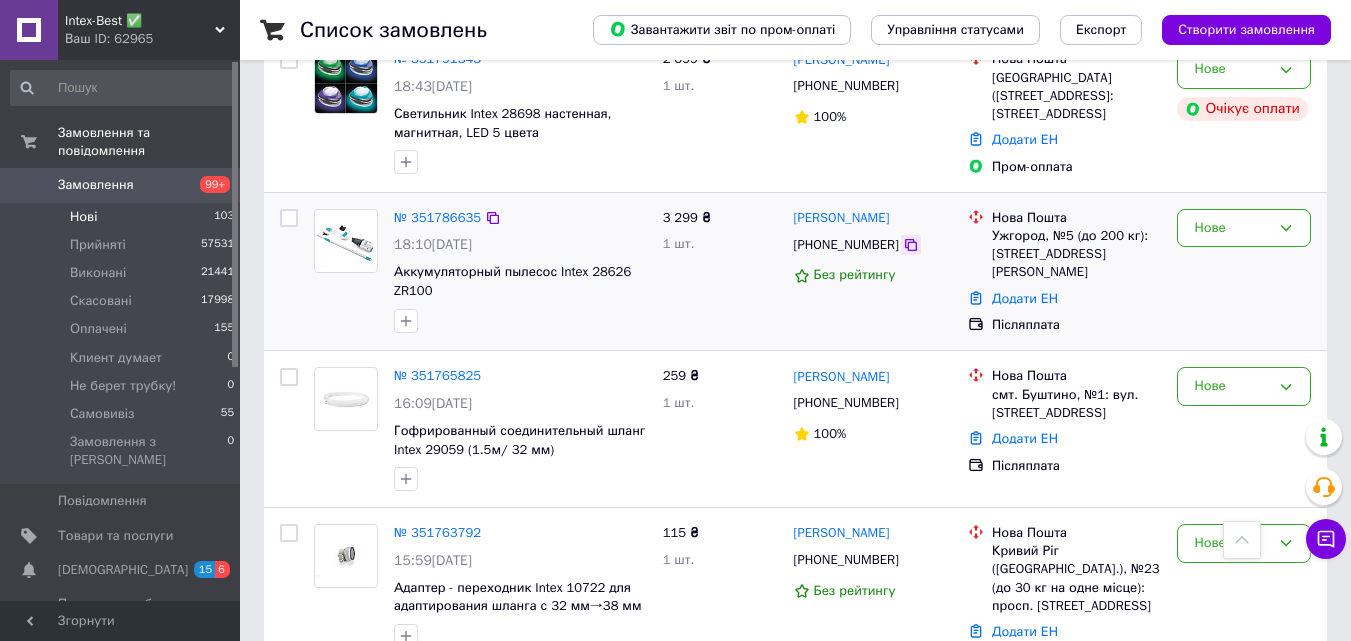 click 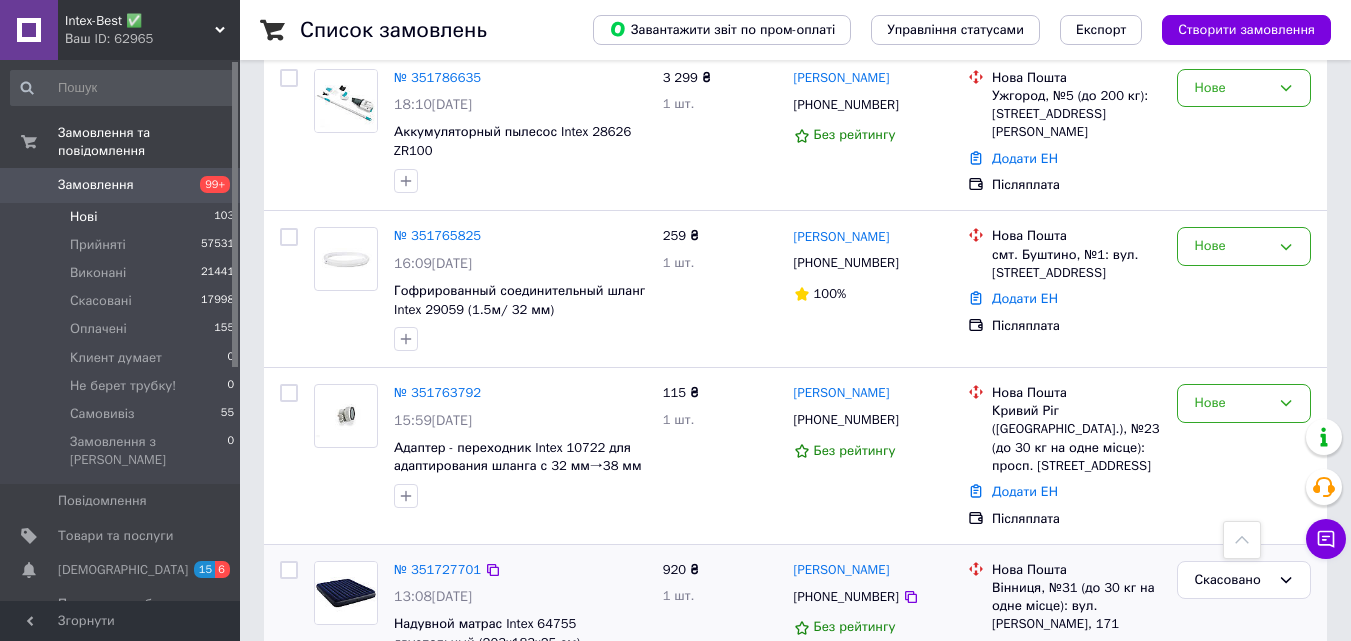 scroll, scrollTop: 2886, scrollLeft: 0, axis: vertical 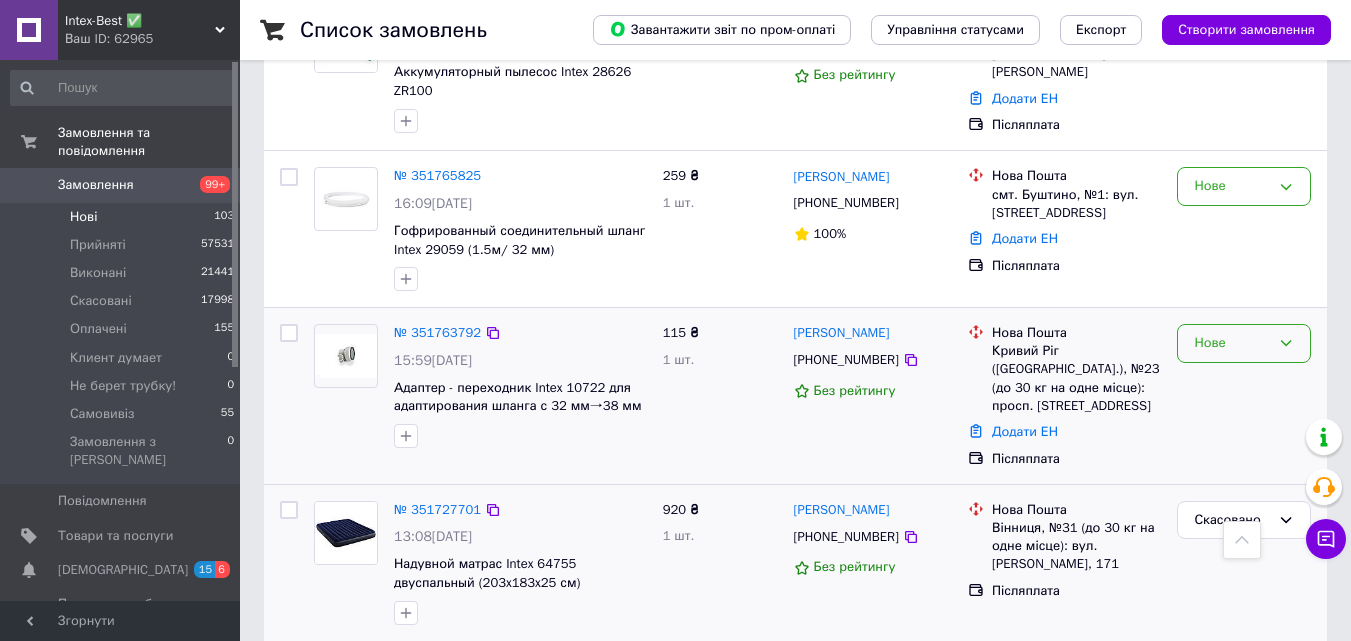click 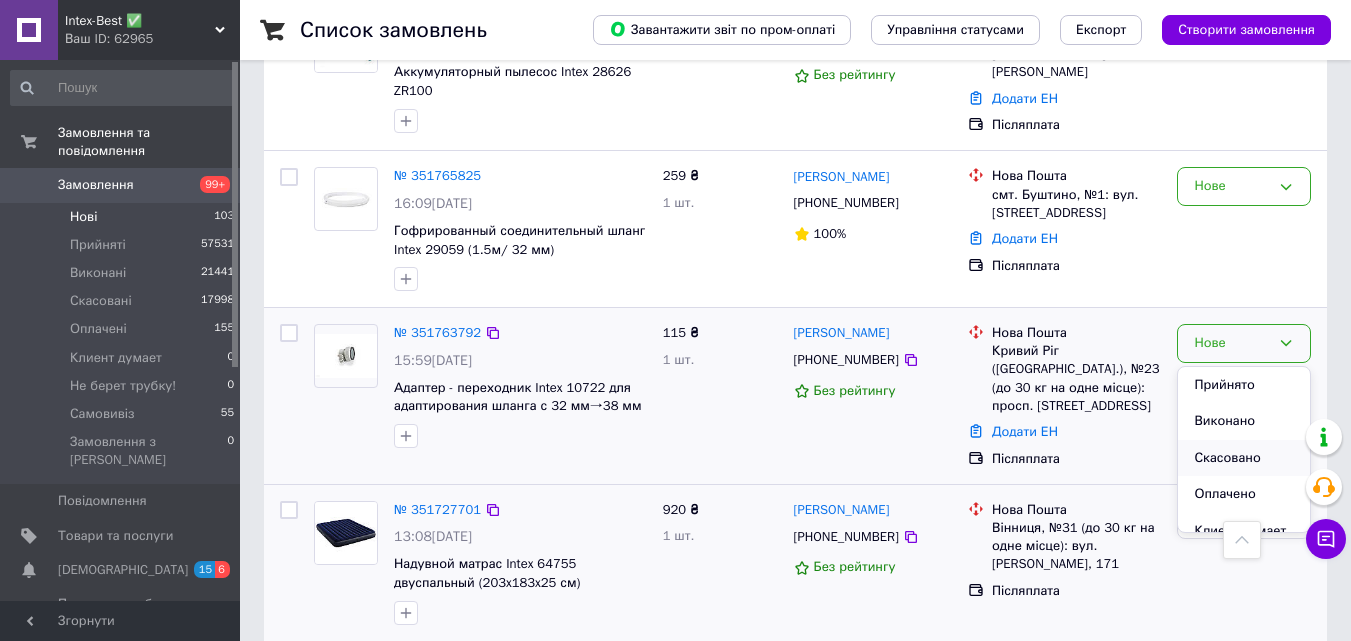 click on "Скасовано" at bounding box center [1244, 458] 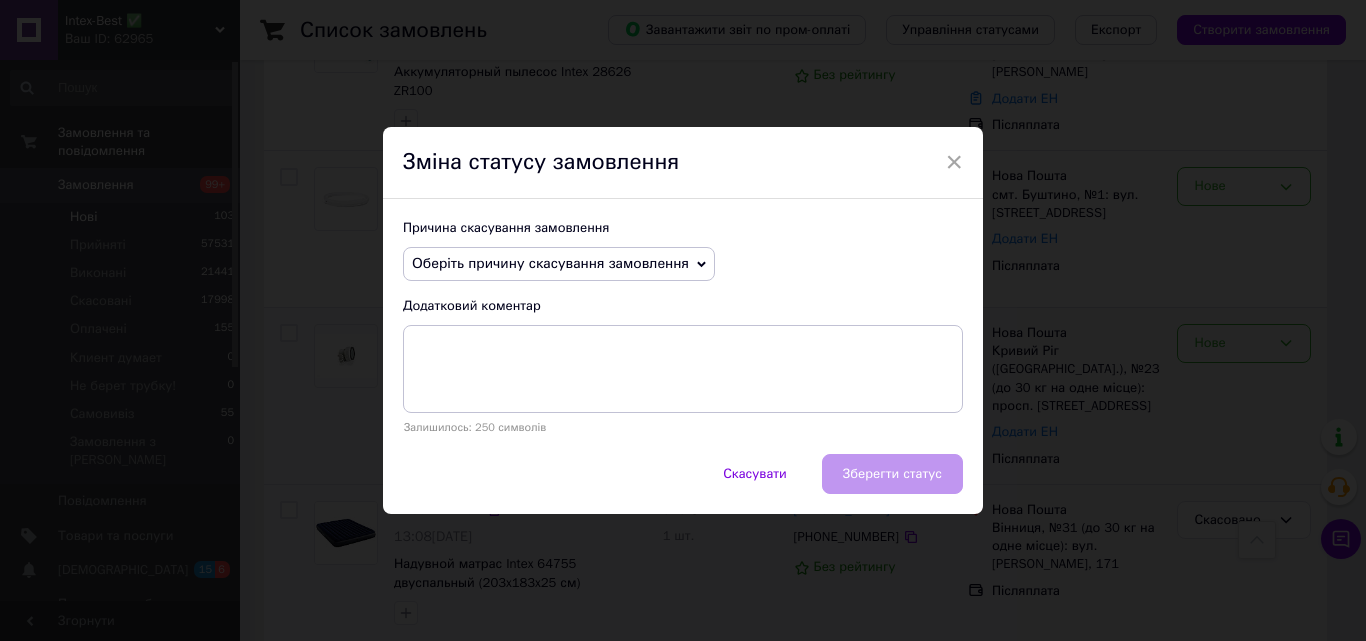 click 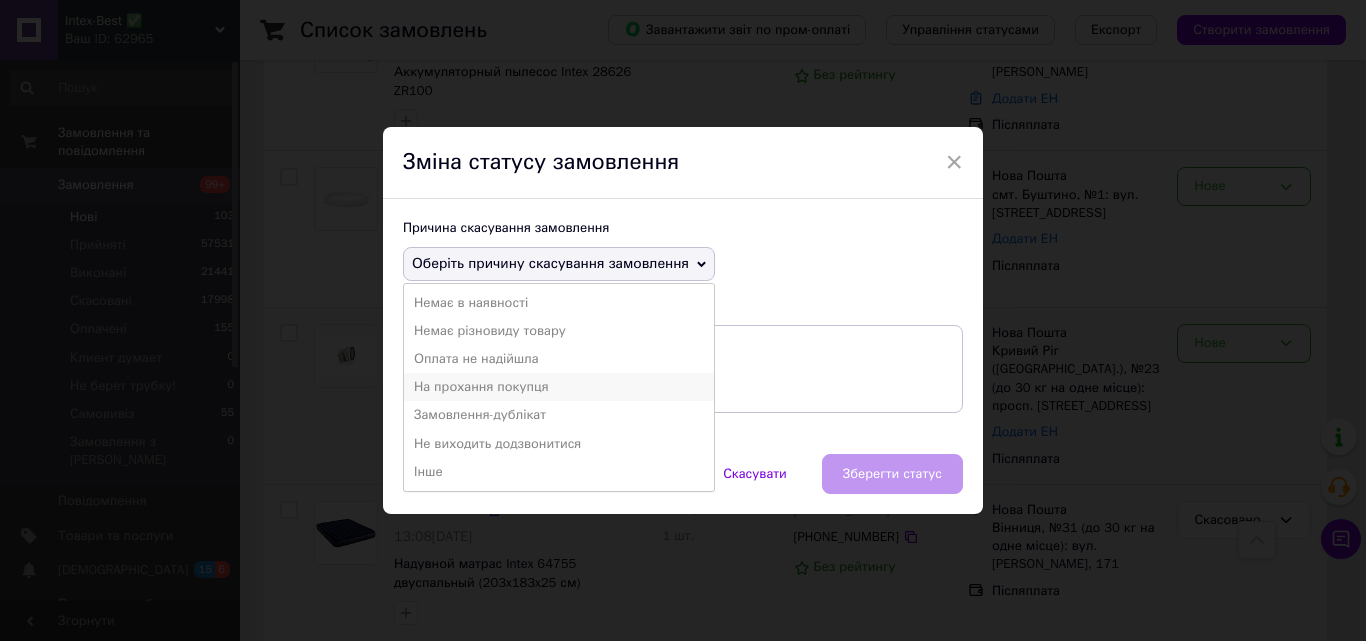 click on "На прохання покупця" at bounding box center (559, 387) 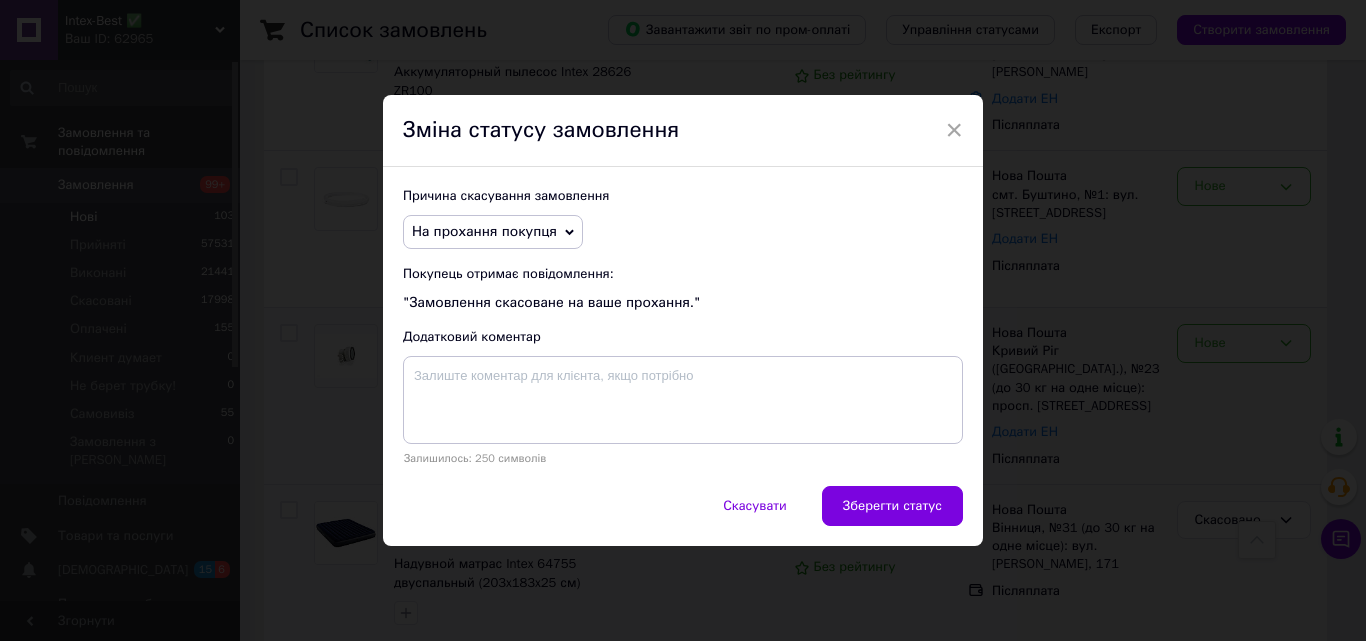 click on "Зберегти статус" at bounding box center (892, 506) 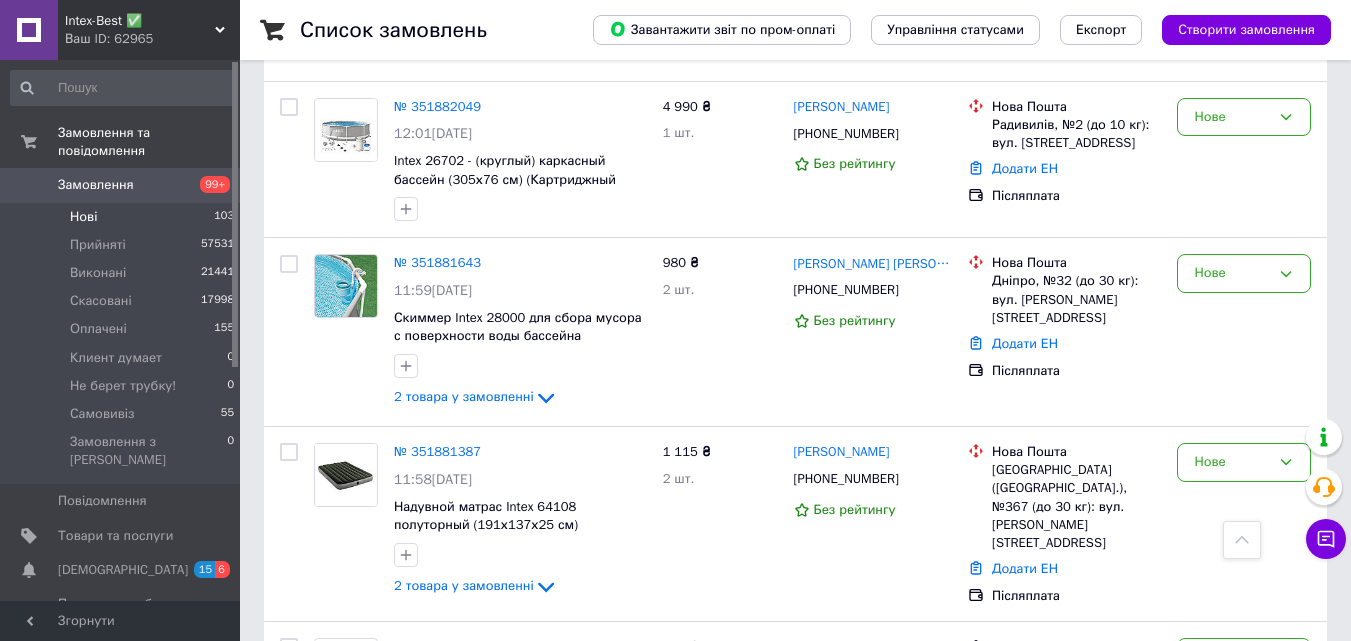 scroll, scrollTop: 43, scrollLeft: 0, axis: vertical 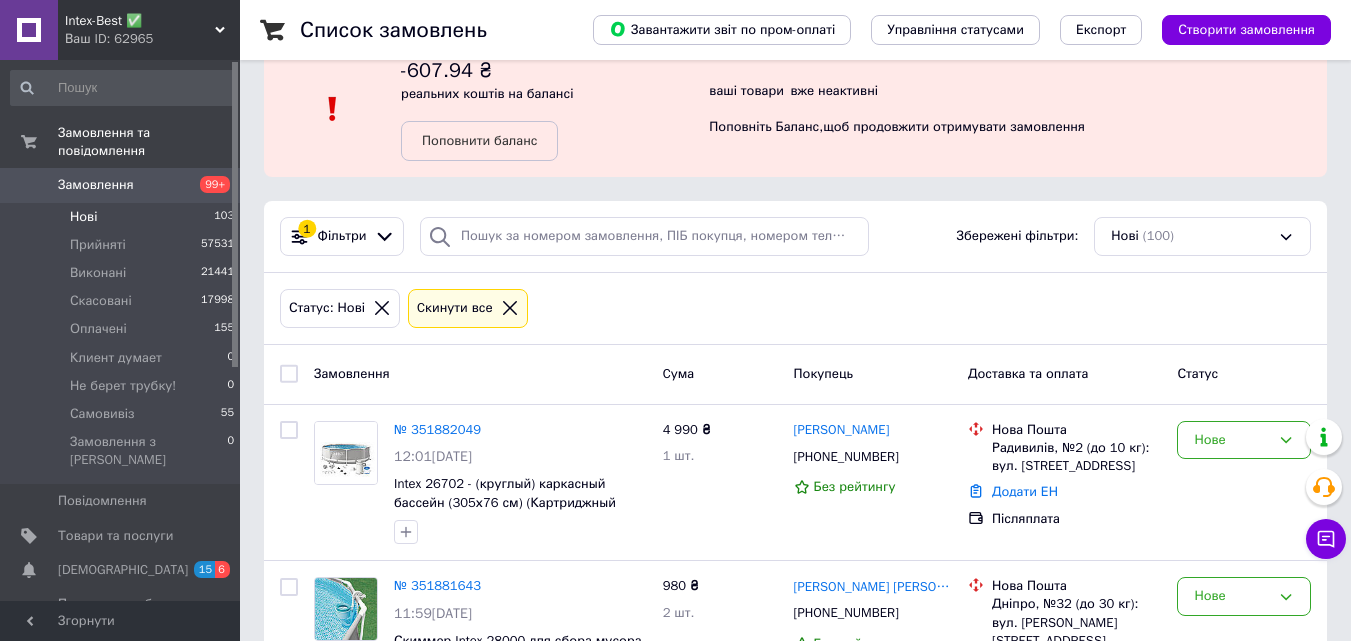 click on "Замовлення" at bounding box center (121, 185) 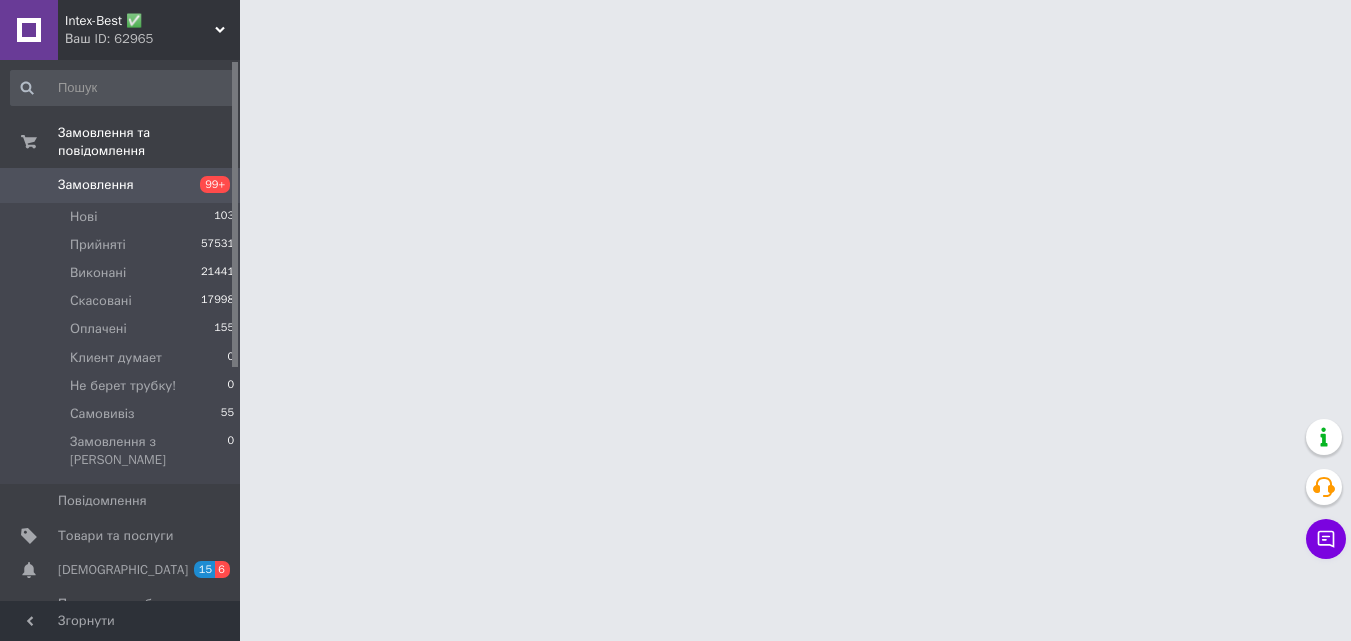 scroll, scrollTop: 0, scrollLeft: 0, axis: both 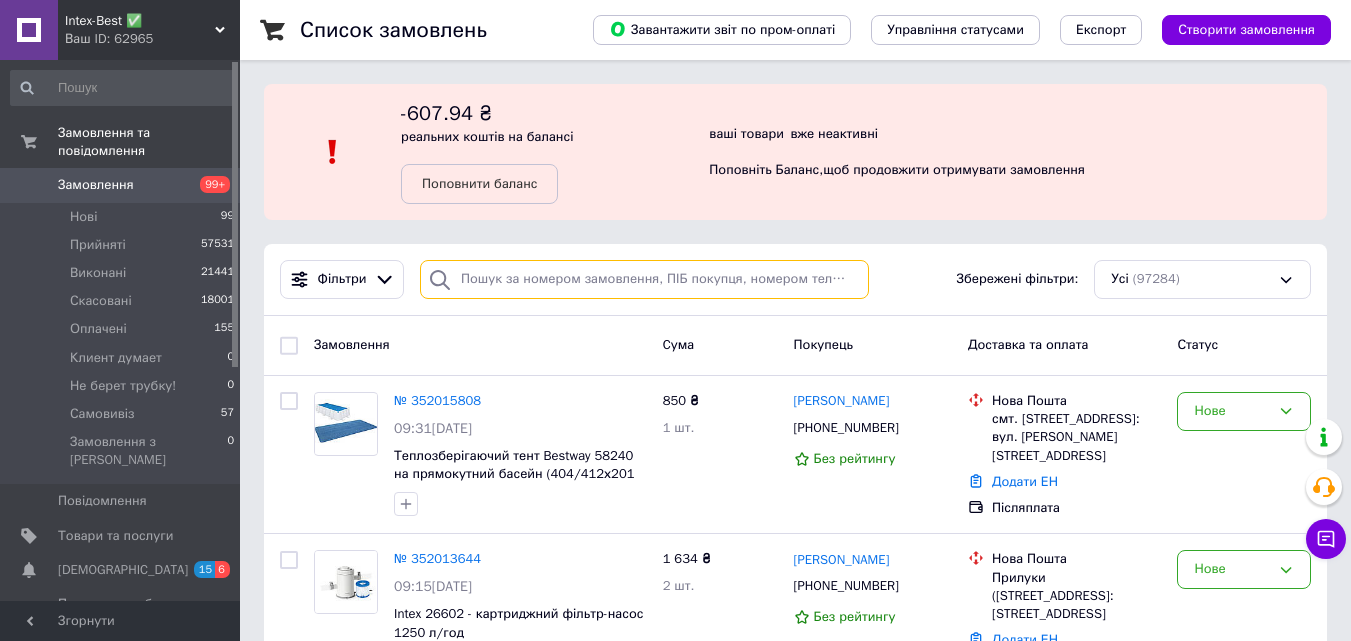 paste on "+380977858016" 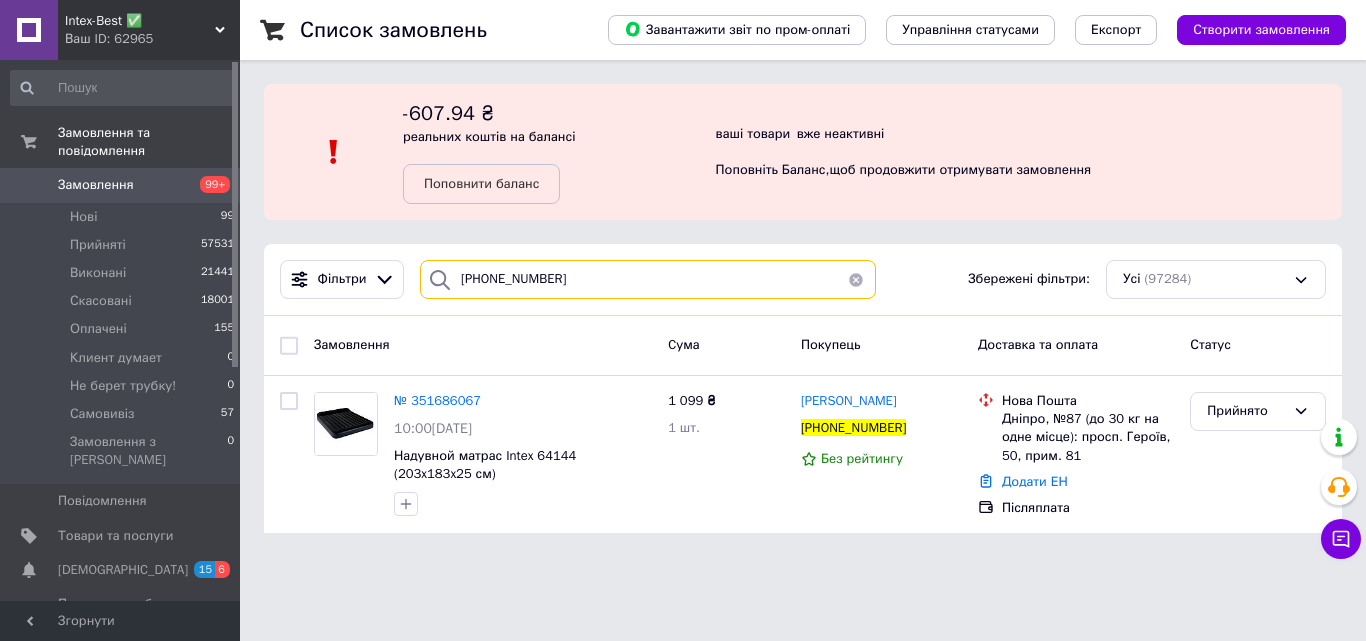 click on "+380977858016" at bounding box center (648, 279) 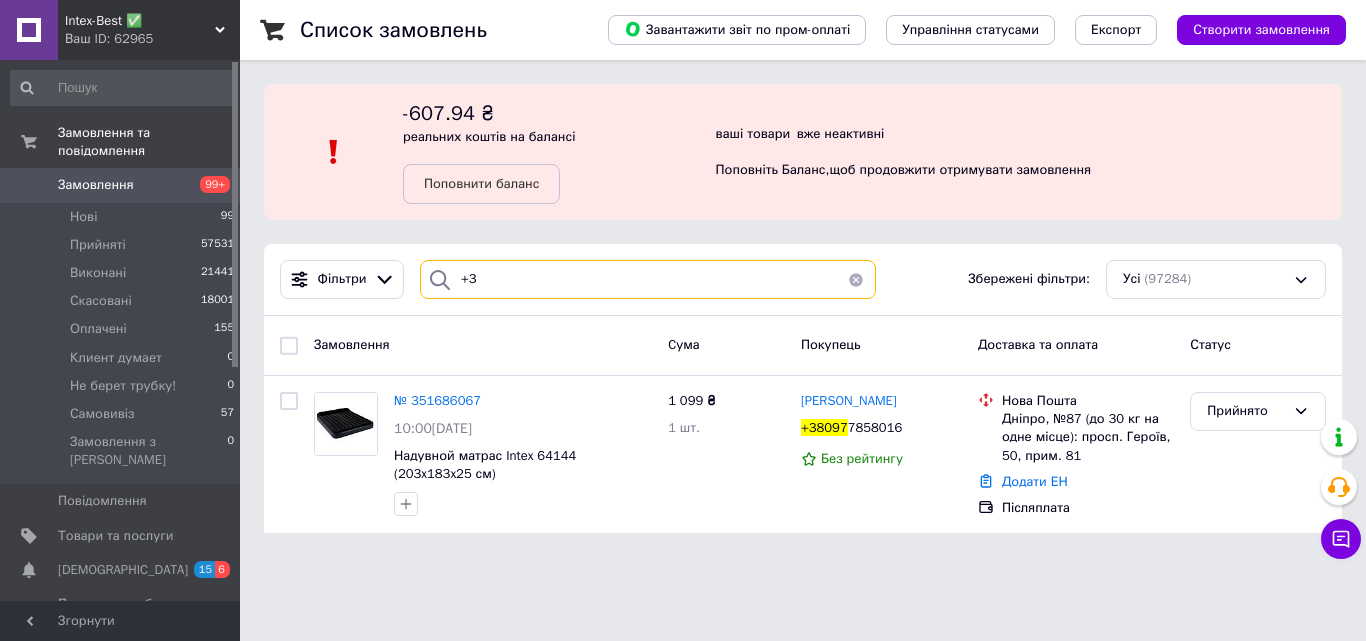 type on "+" 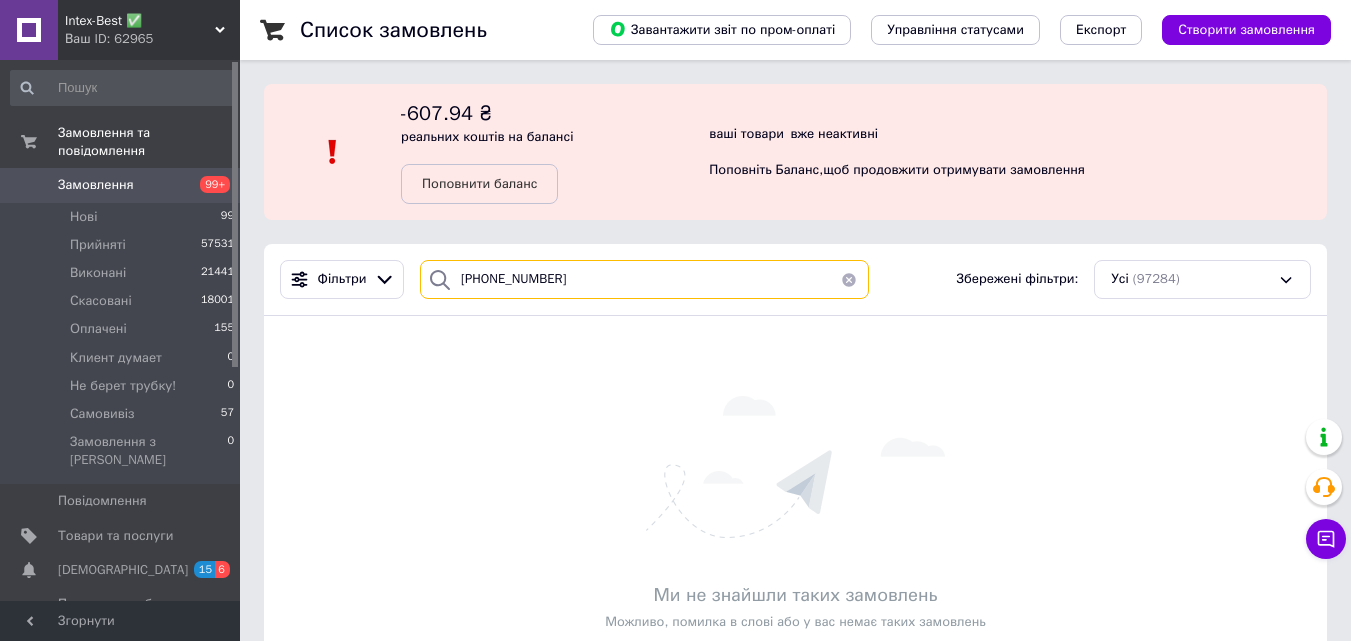 click on "+380965370726" at bounding box center (644, 279) 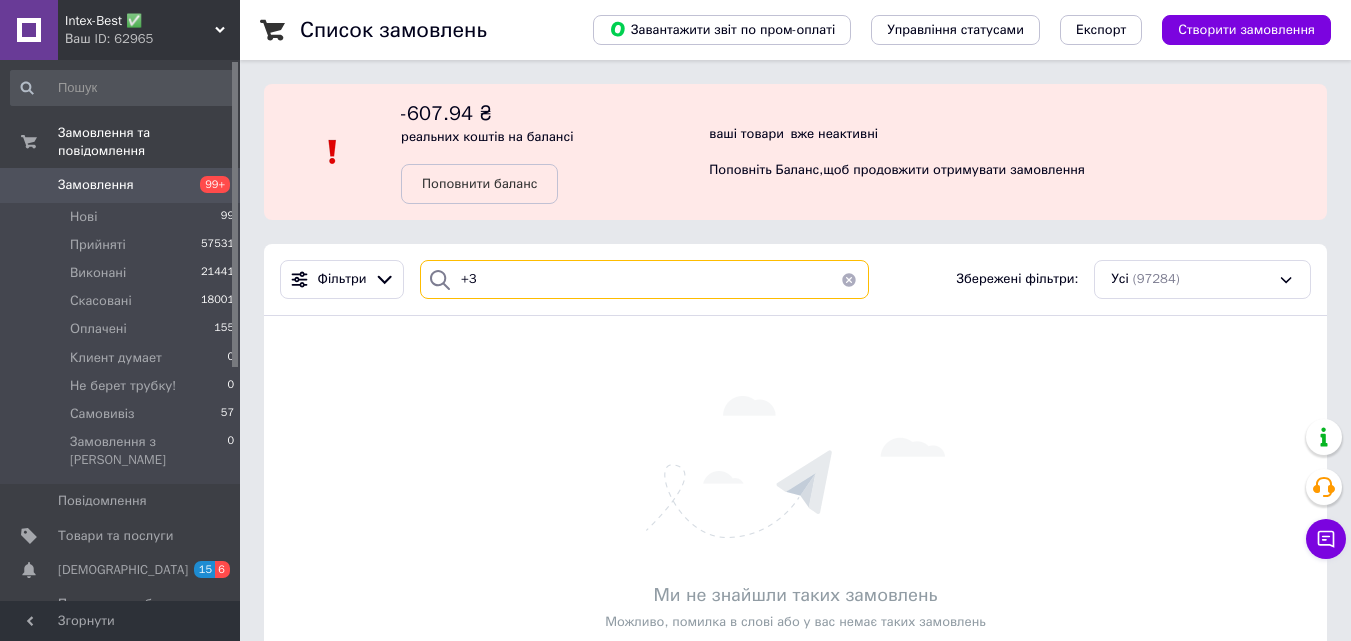 type on "+" 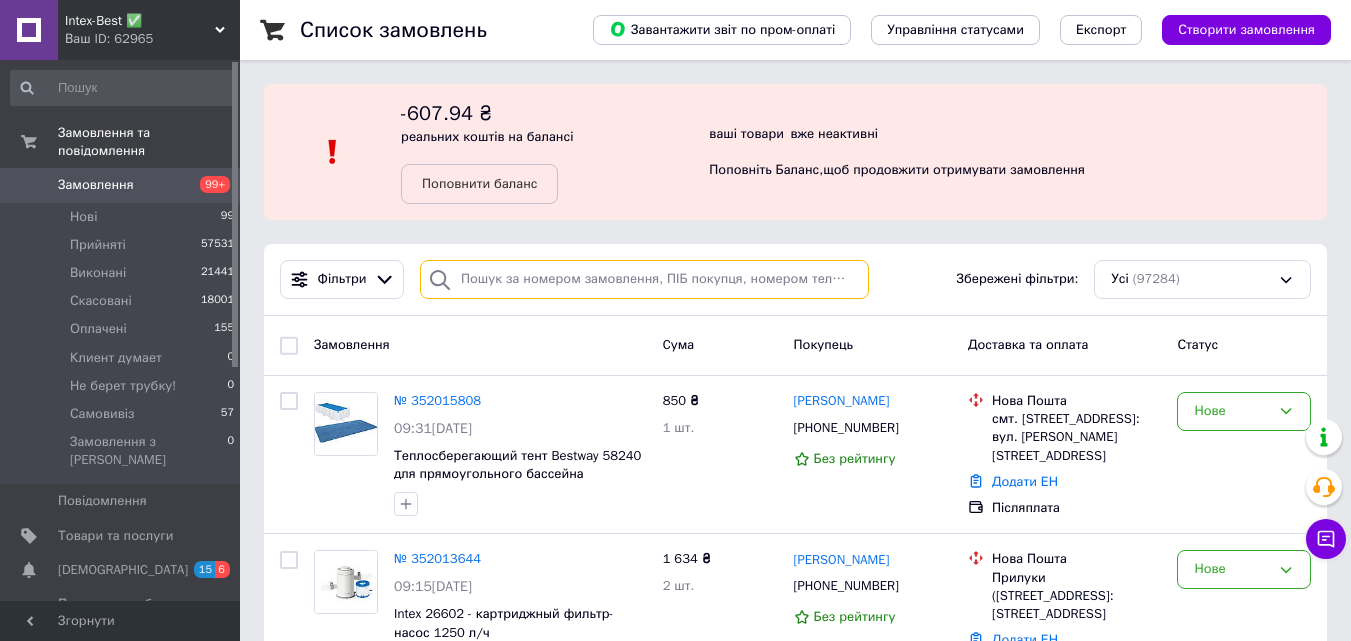 paste on "0678025005" 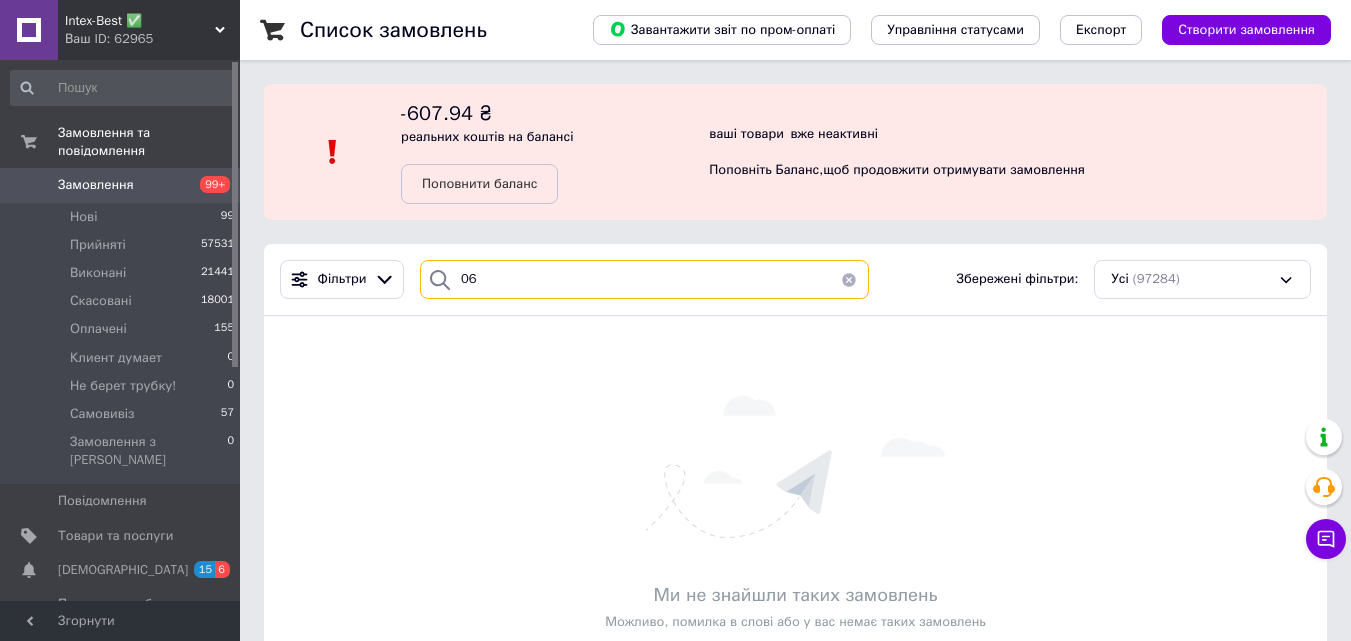 type on "0" 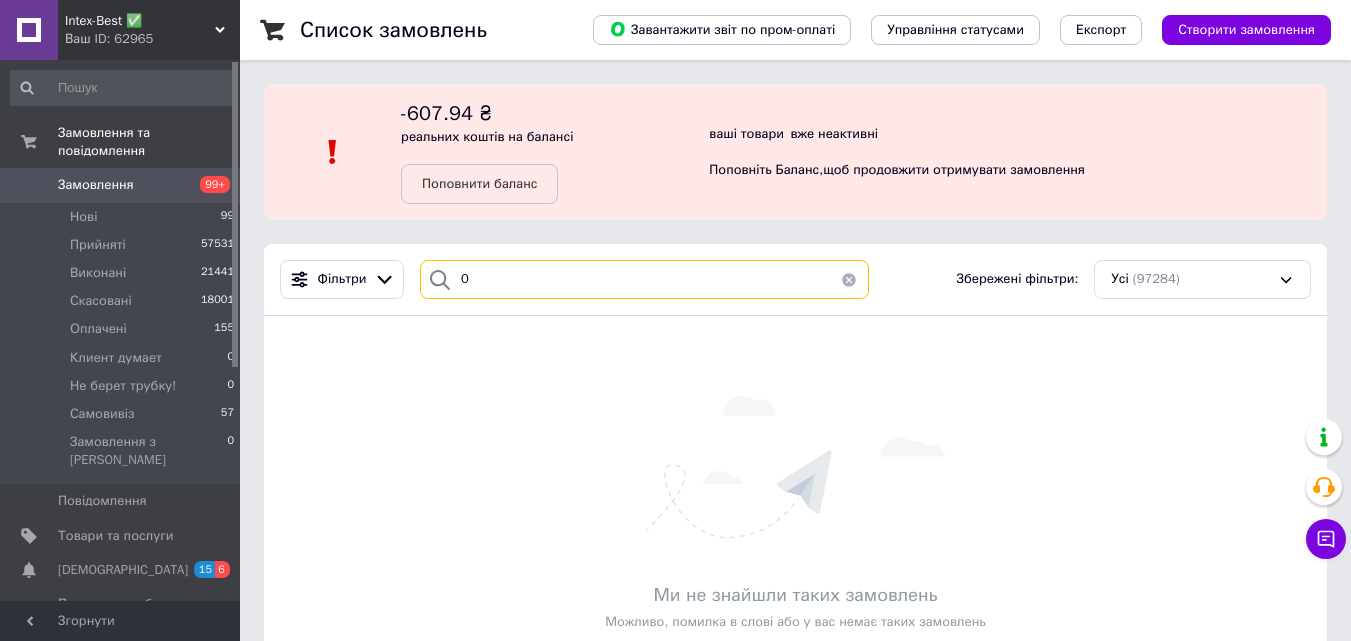 type 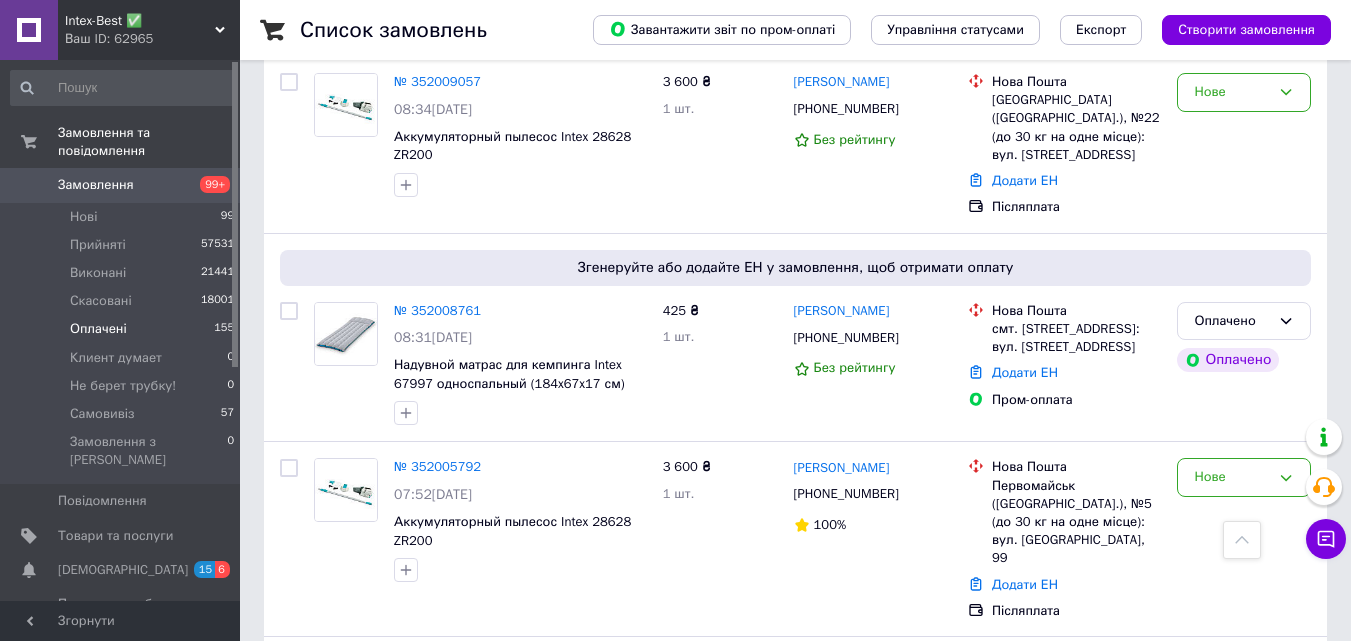 scroll, scrollTop: 1200, scrollLeft: 0, axis: vertical 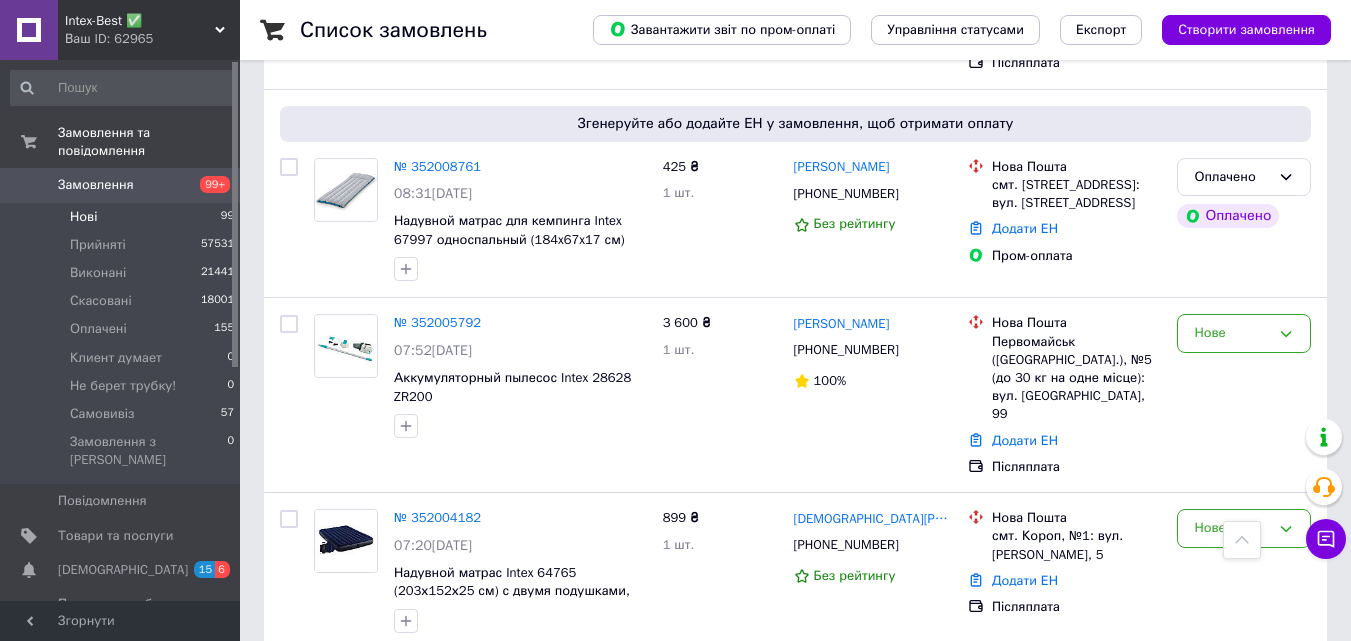 click on "Нові 99" at bounding box center (123, 217) 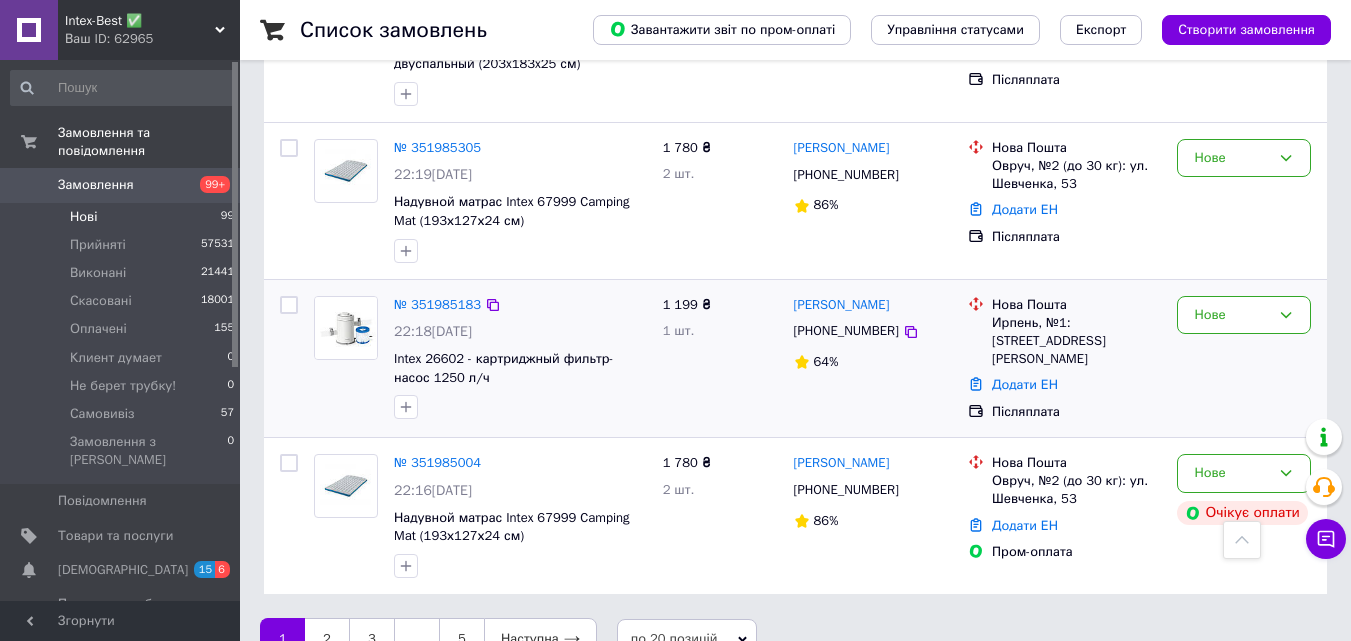 scroll, scrollTop: 3252, scrollLeft: 0, axis: vertical 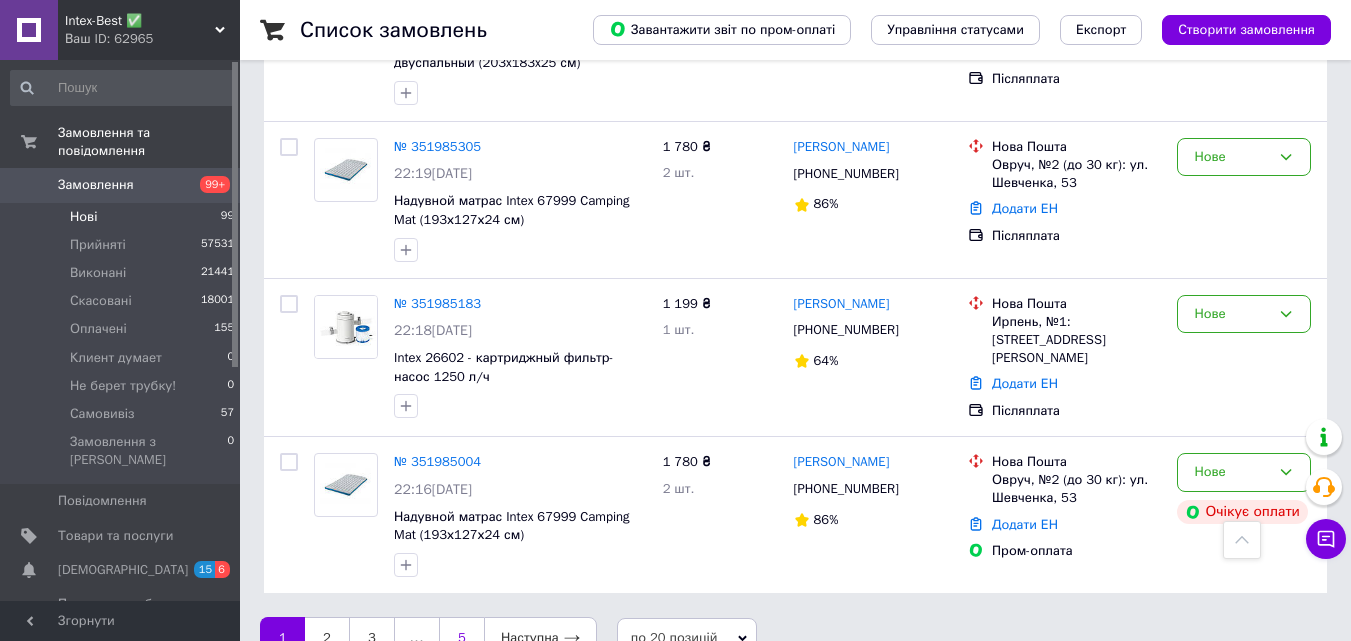 click on "5" at bounding box center (461, 638) 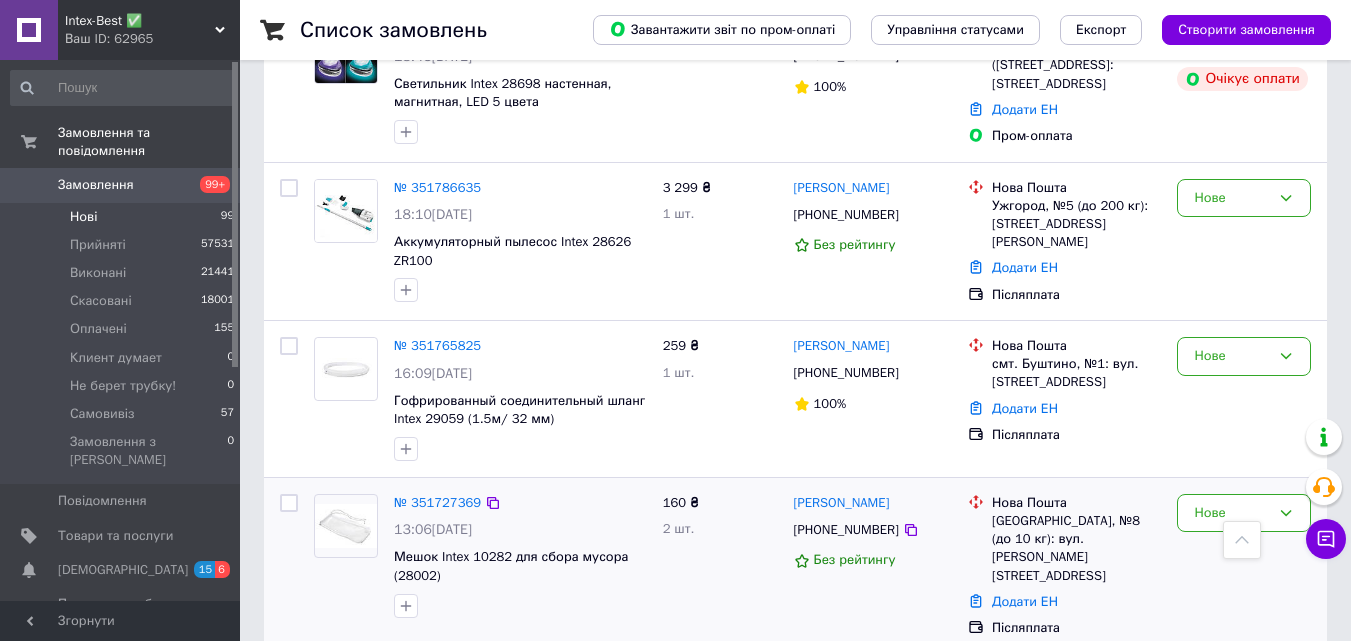 scroll, scrollTop: 2871, scrollLeft: 0, axis: vertical 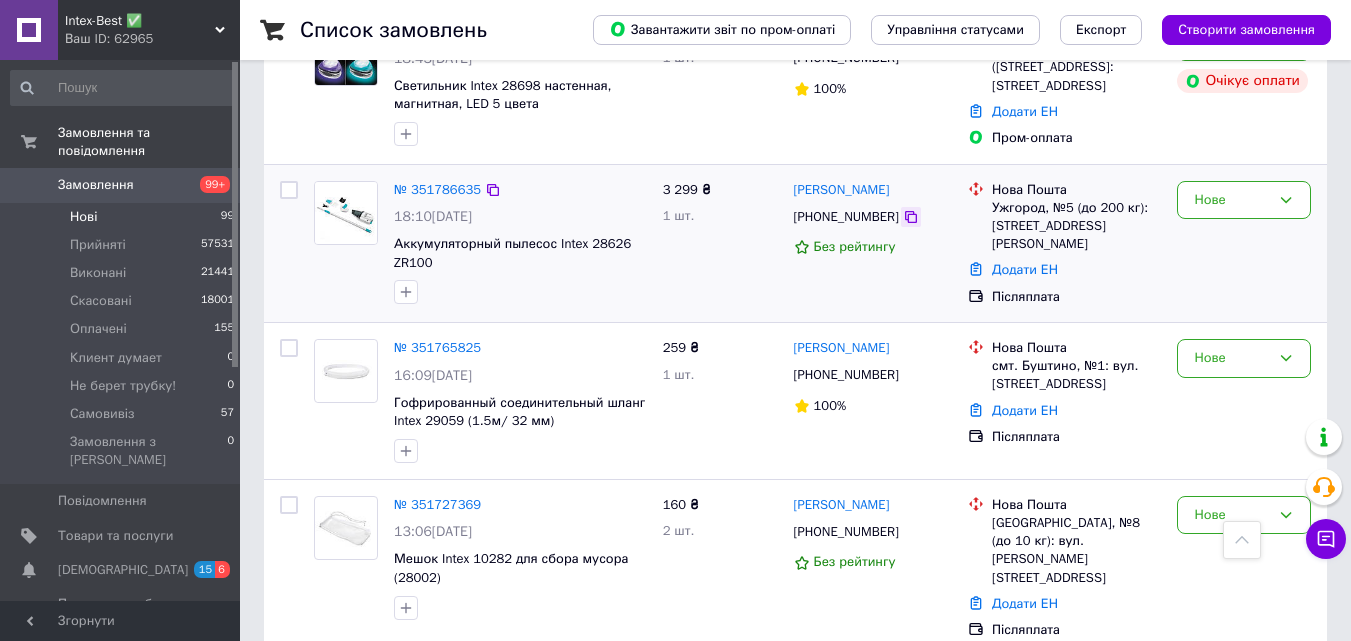 click 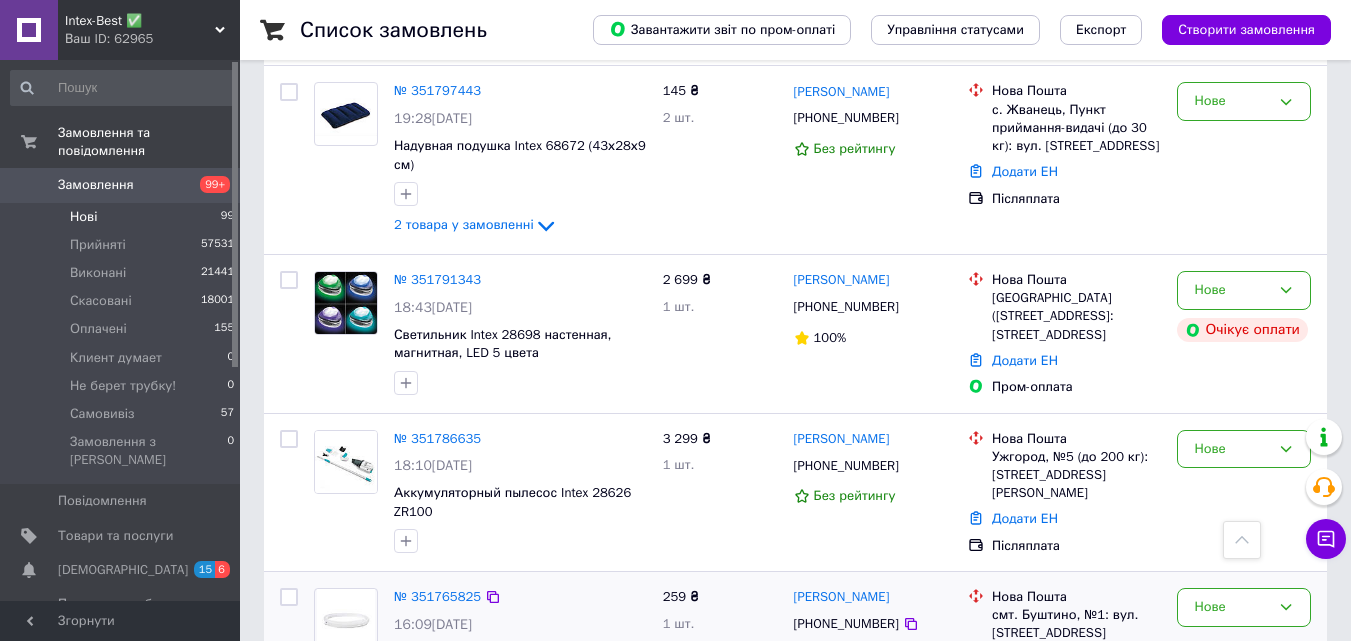 scroll, scrollTop: 2571, scrollLeft: 0, axis: vertical 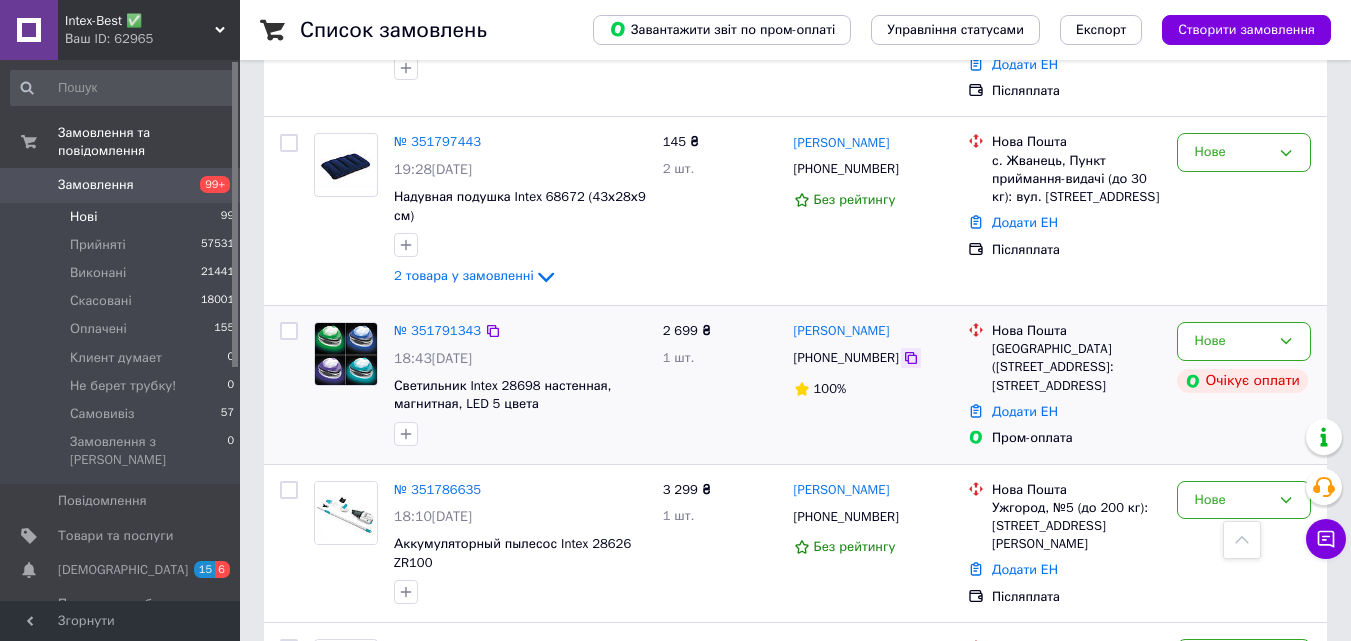 click 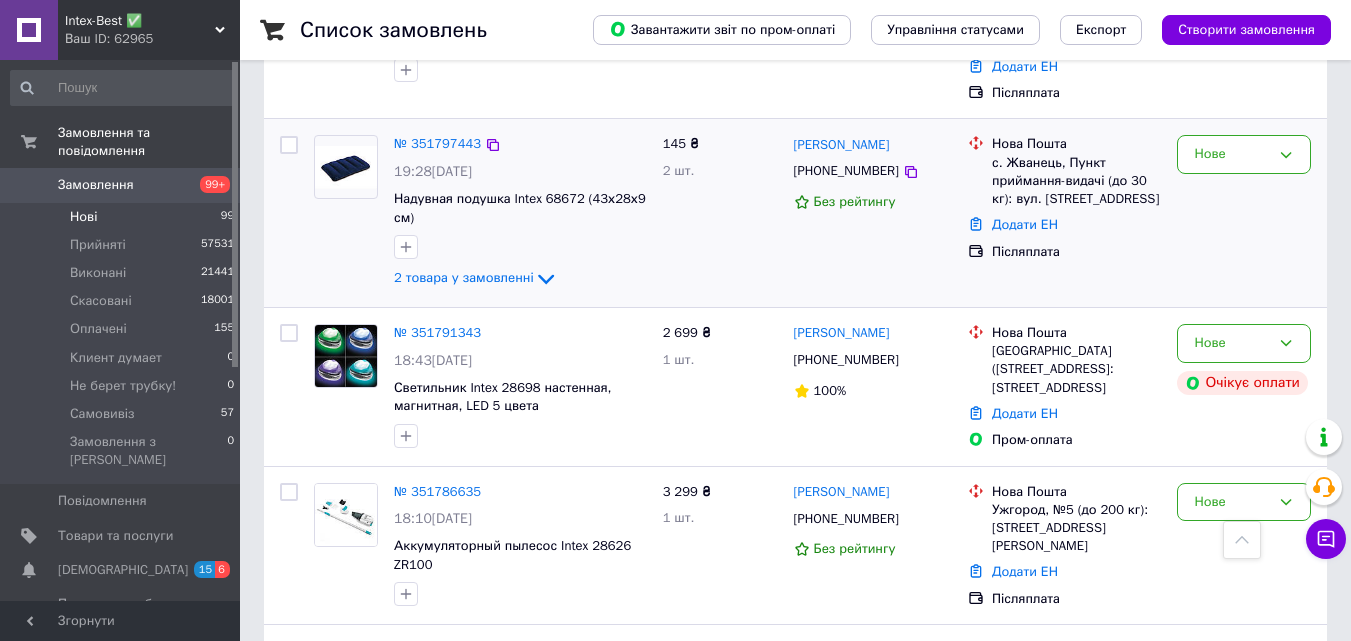 scroll, scrollTop: 2571, scrollLeft: 0, axis: vertical 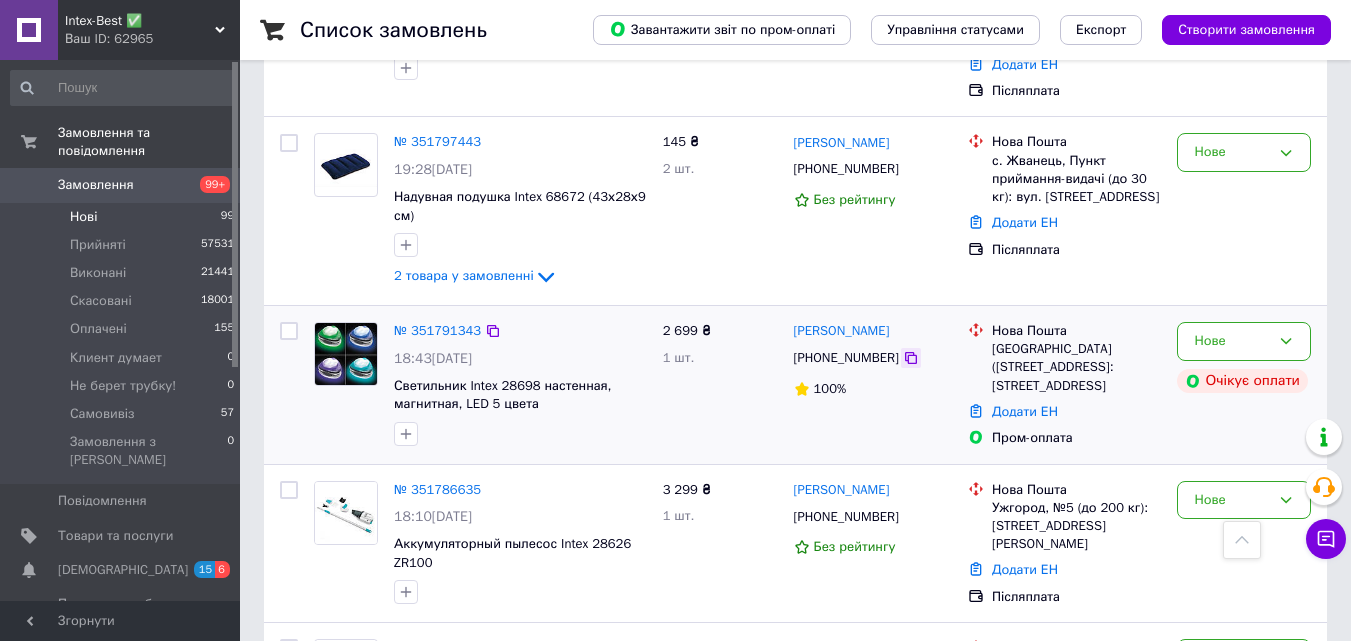 click 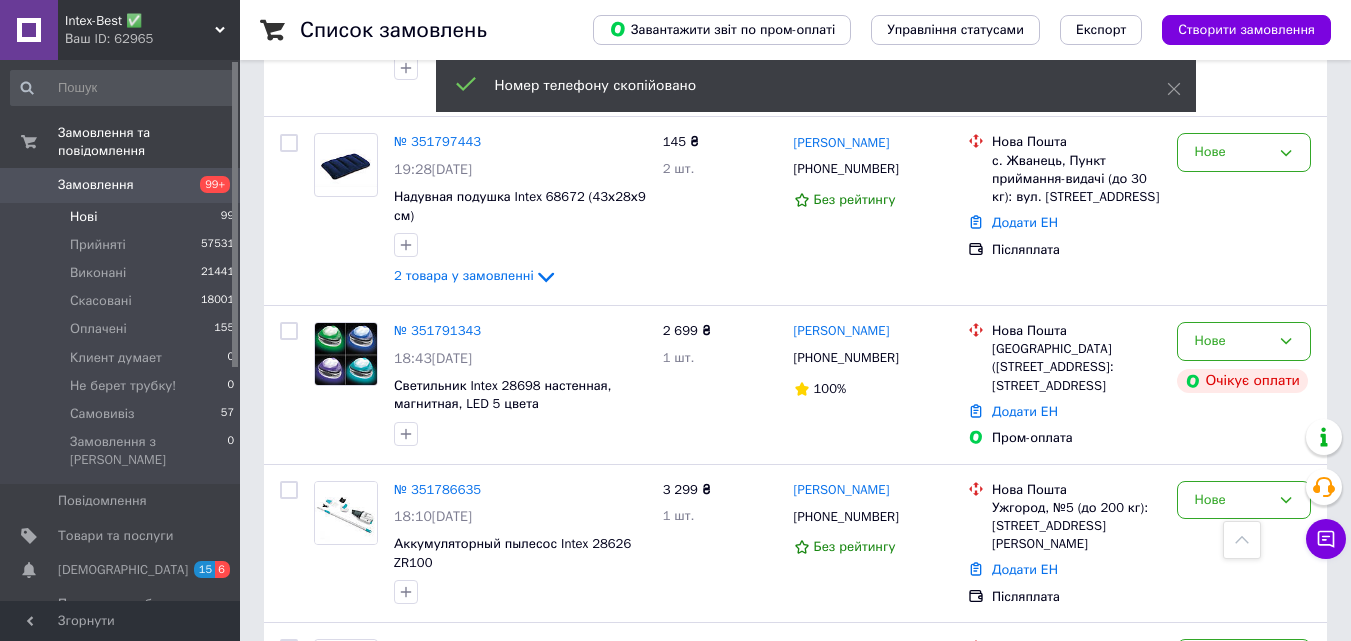 click on "Замовлення" at bounding box center [121, 185] 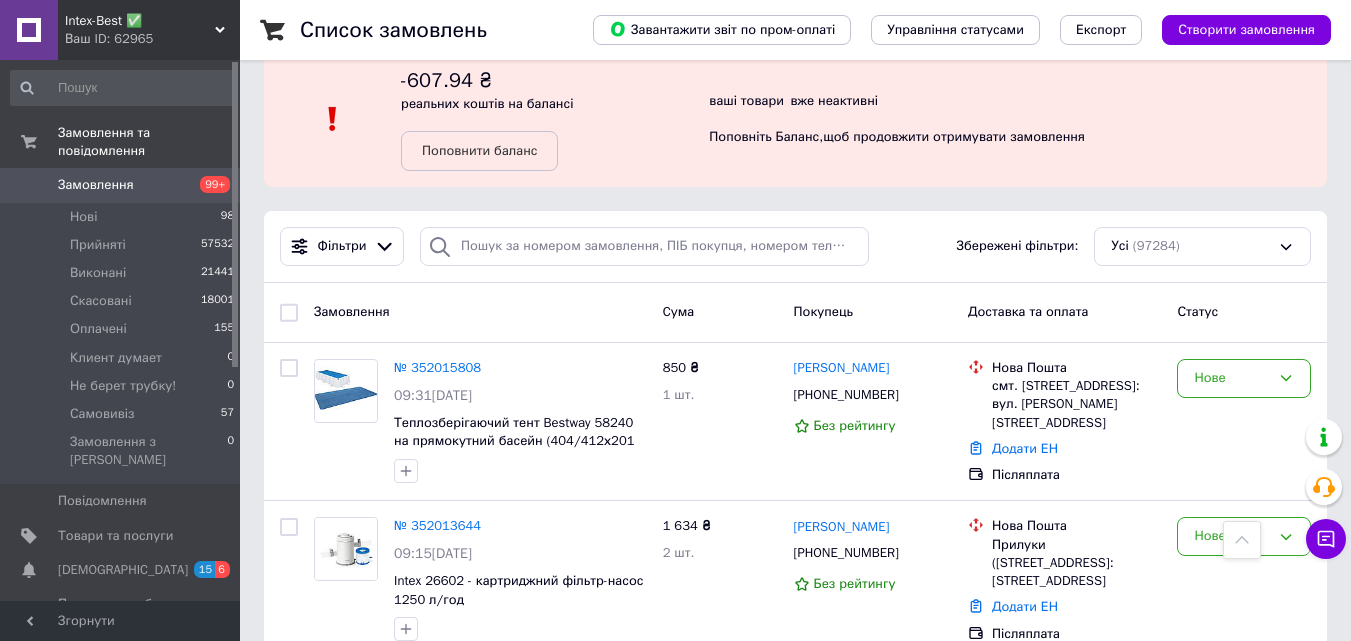 scroll, scrollTop: 0, scrollLeft: 0, axis: both 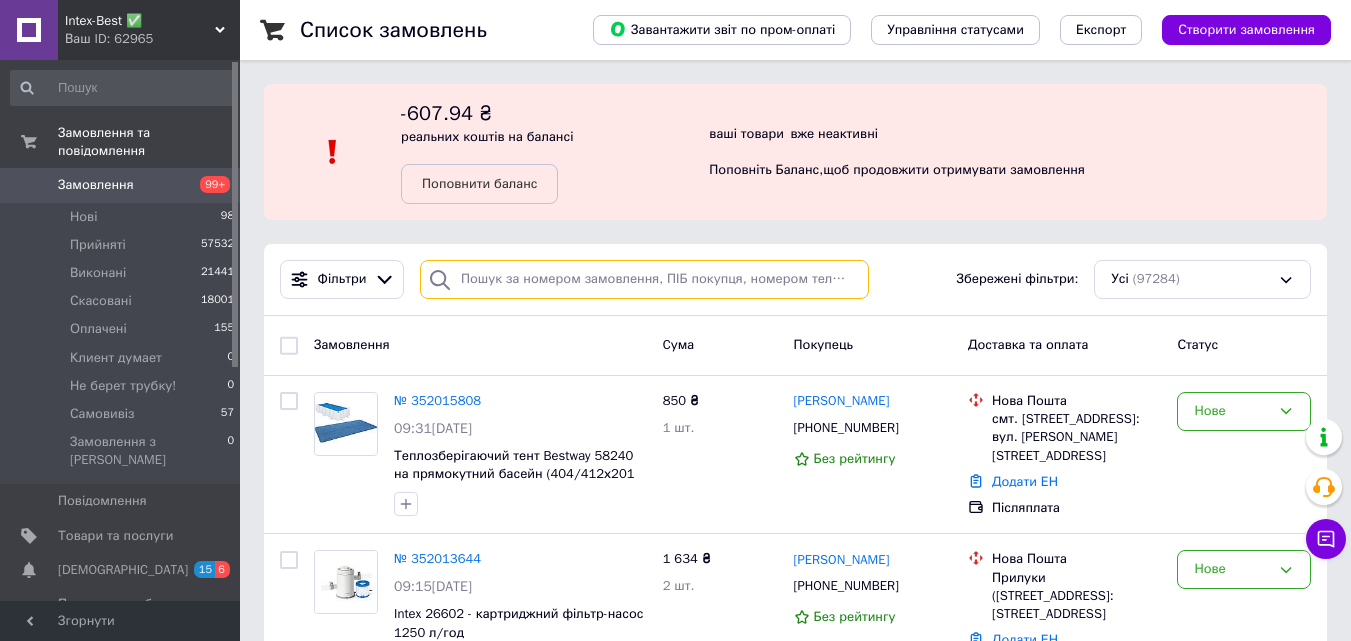 paste on "+380993609031" 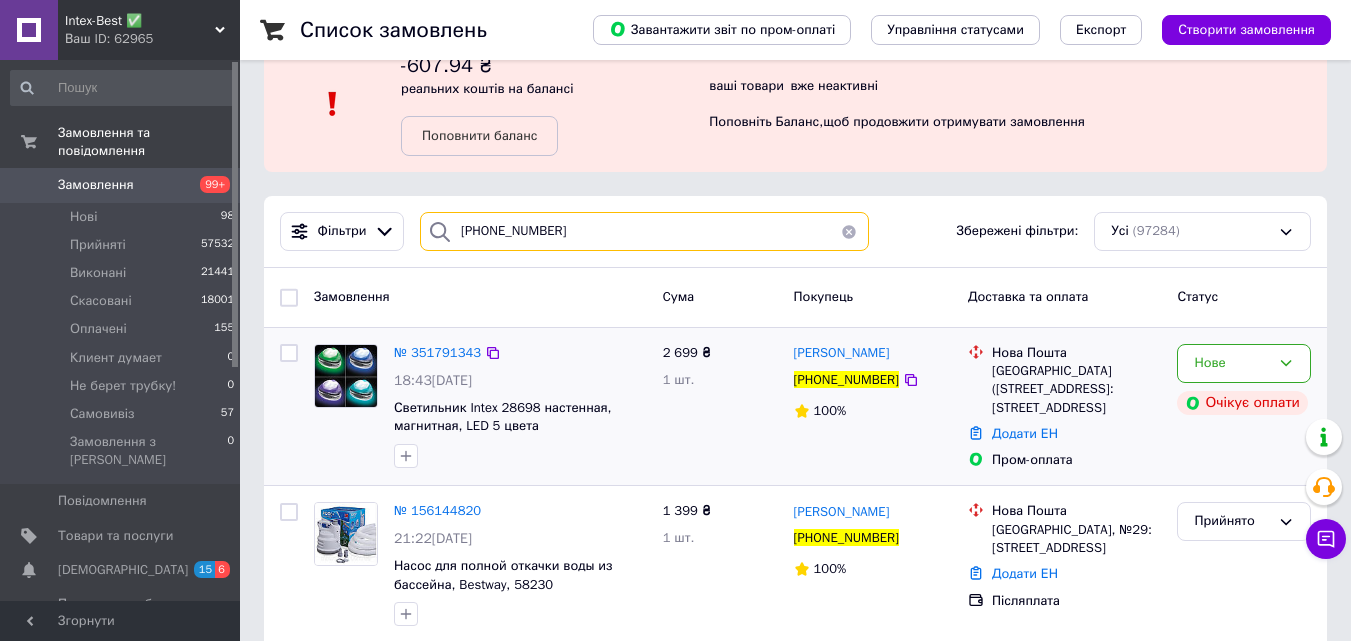 scroll, scrollTop: 73, scrollLeft: 0, axis: vertical 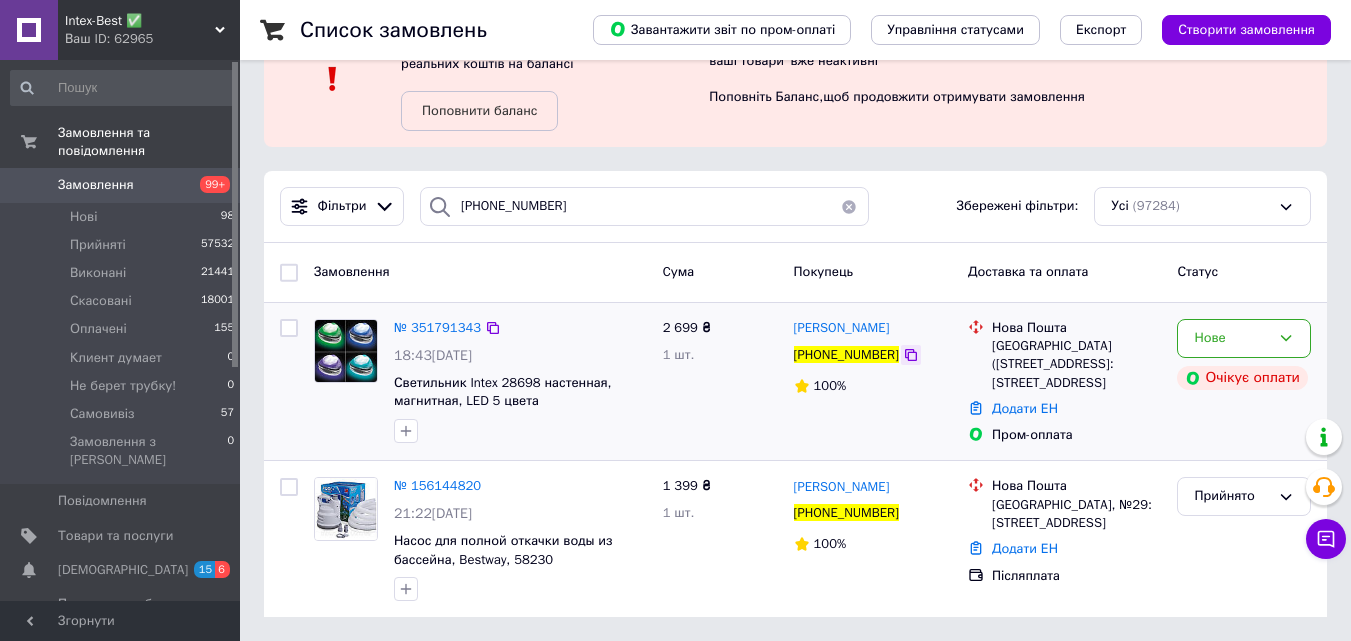 click 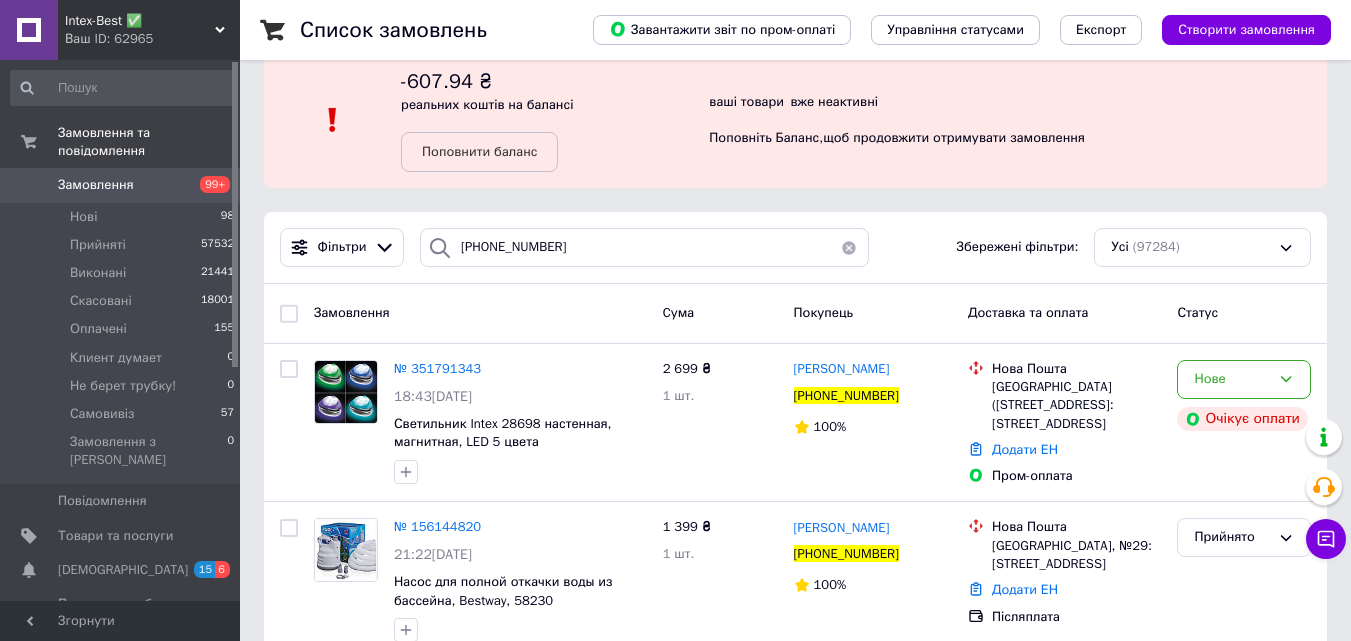 scroll, scrollTop: 0, scrollLeft: 0, axis: both 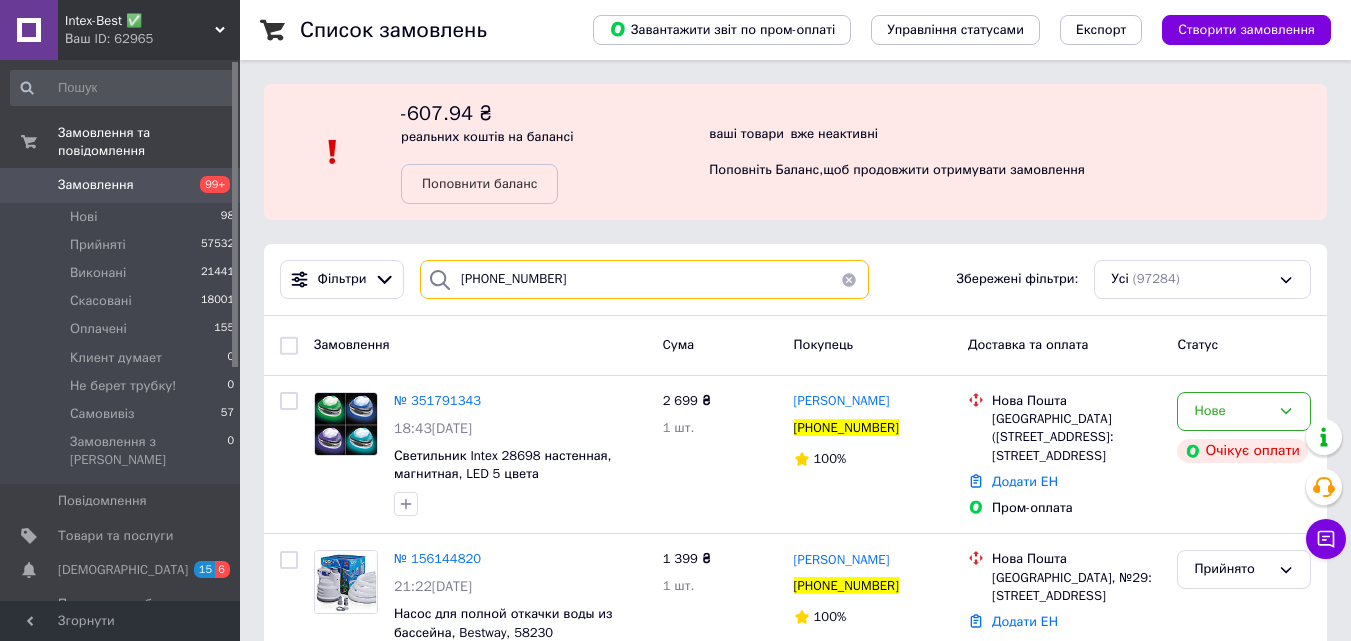 click on "+380993609031" at bounding box center (644, 279) 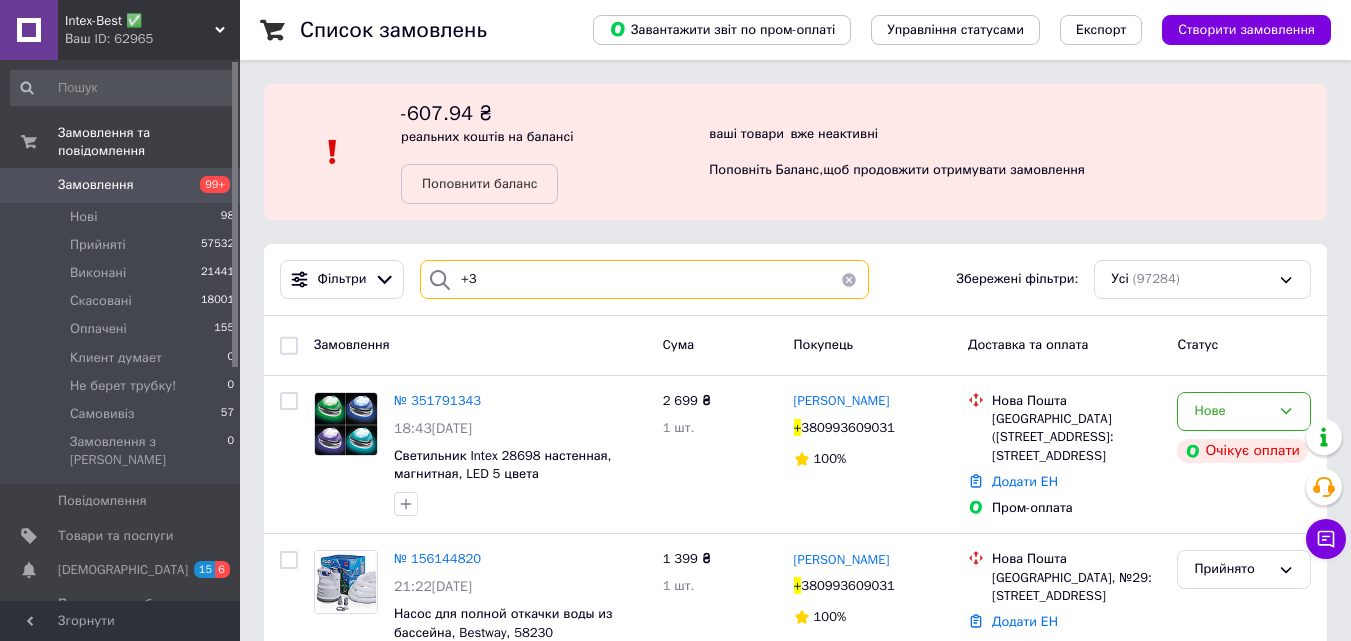 type on "+" 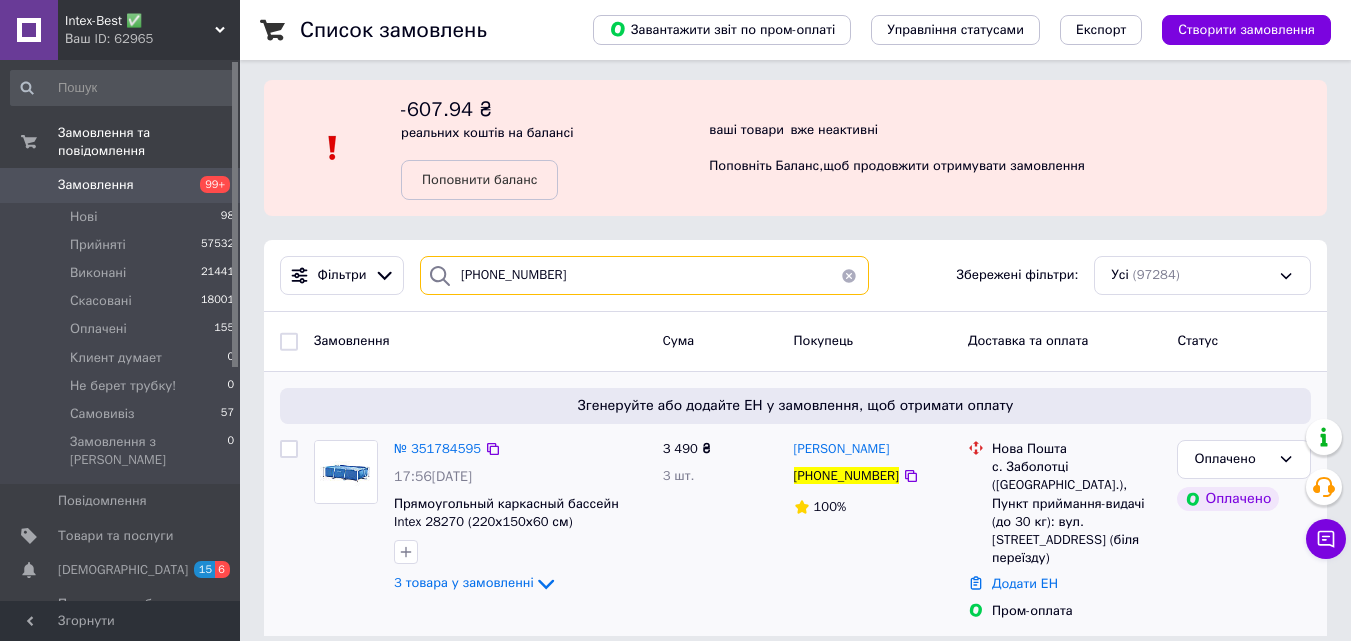scroll, scrollTop: 5, scrollLeft: 0, axis: vertical 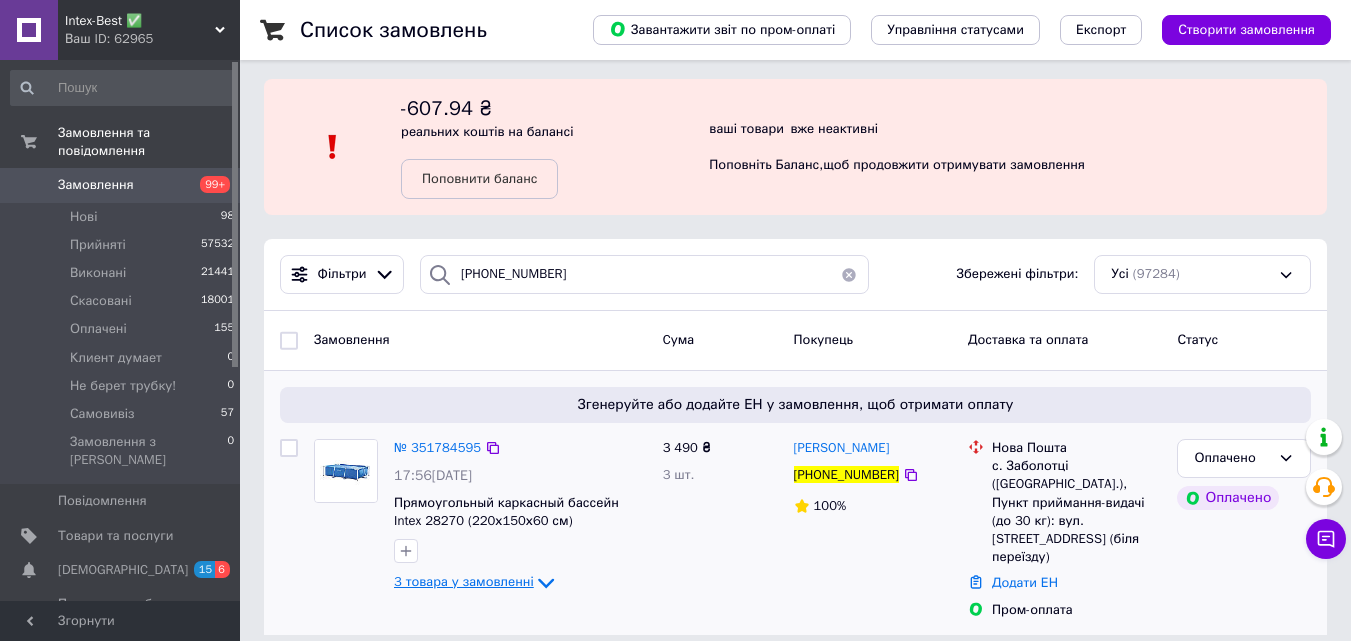 click on "3 товара у замовленні" at bounding box center (464, 581) 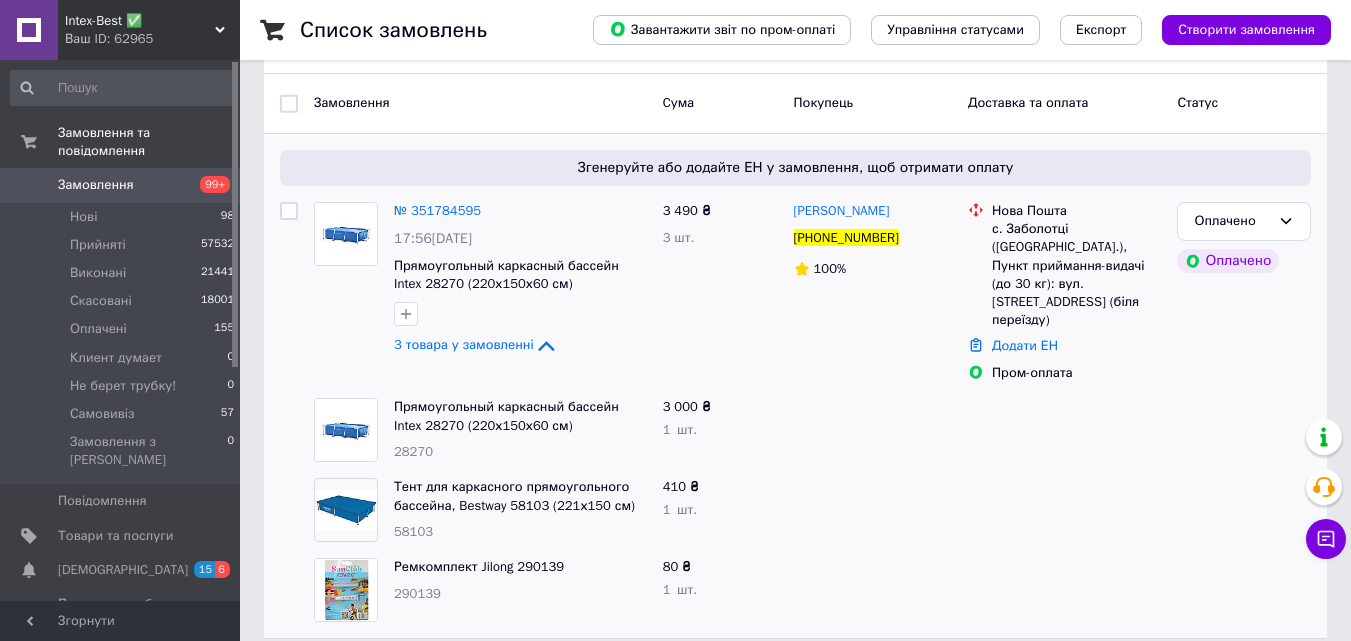 scroll, scrollTop: 246, scrollLeft: 0, axis: vertical 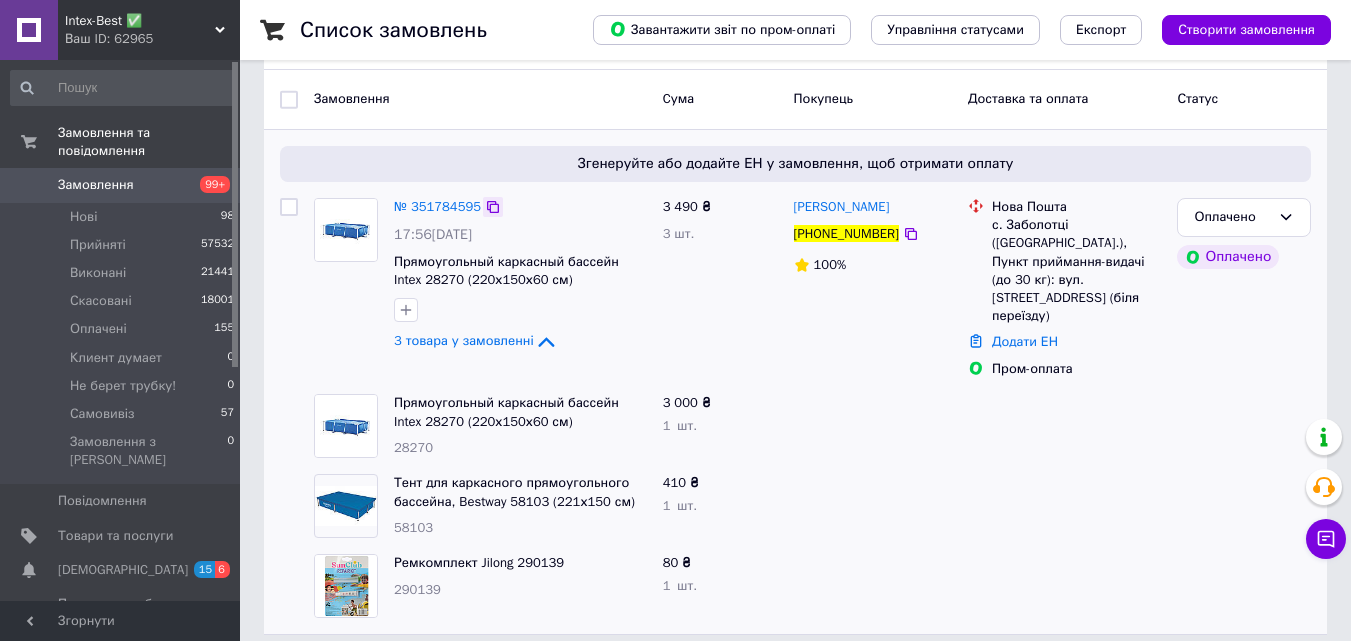 click 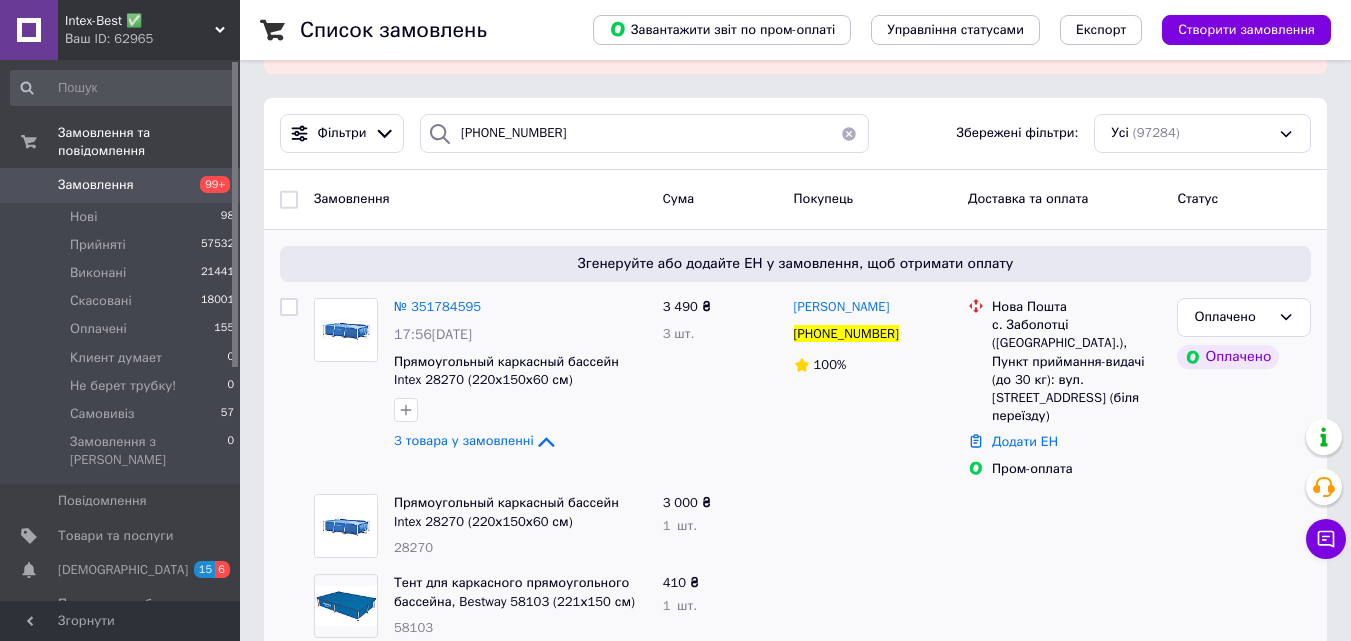 scroll, scrollTop: 0, scrollLeft: 0, axis: both 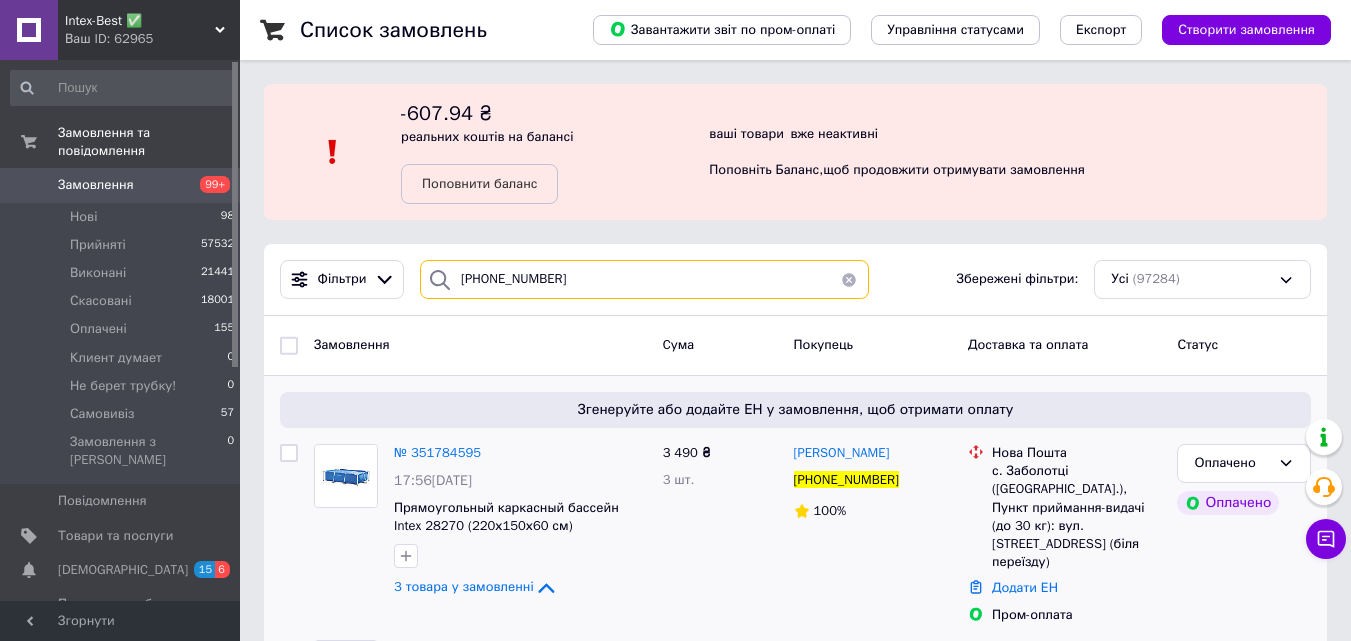 click on "+380677519292" at bounding box center (644, 279) 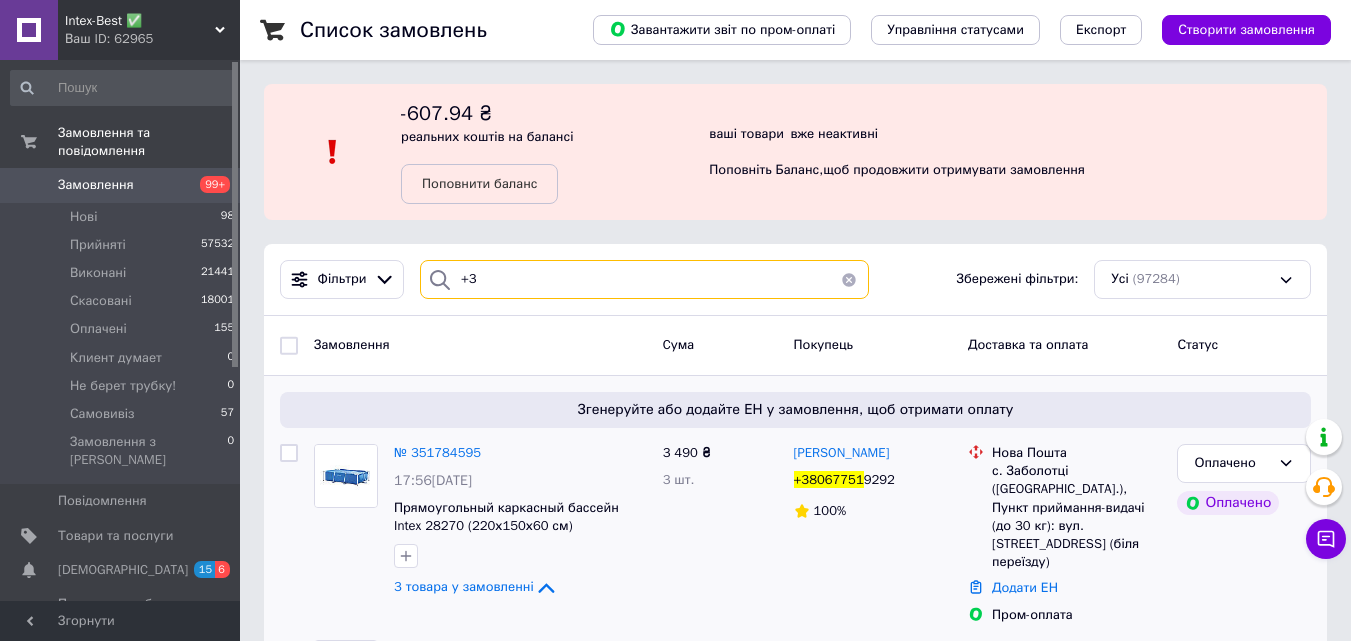 type on "+" 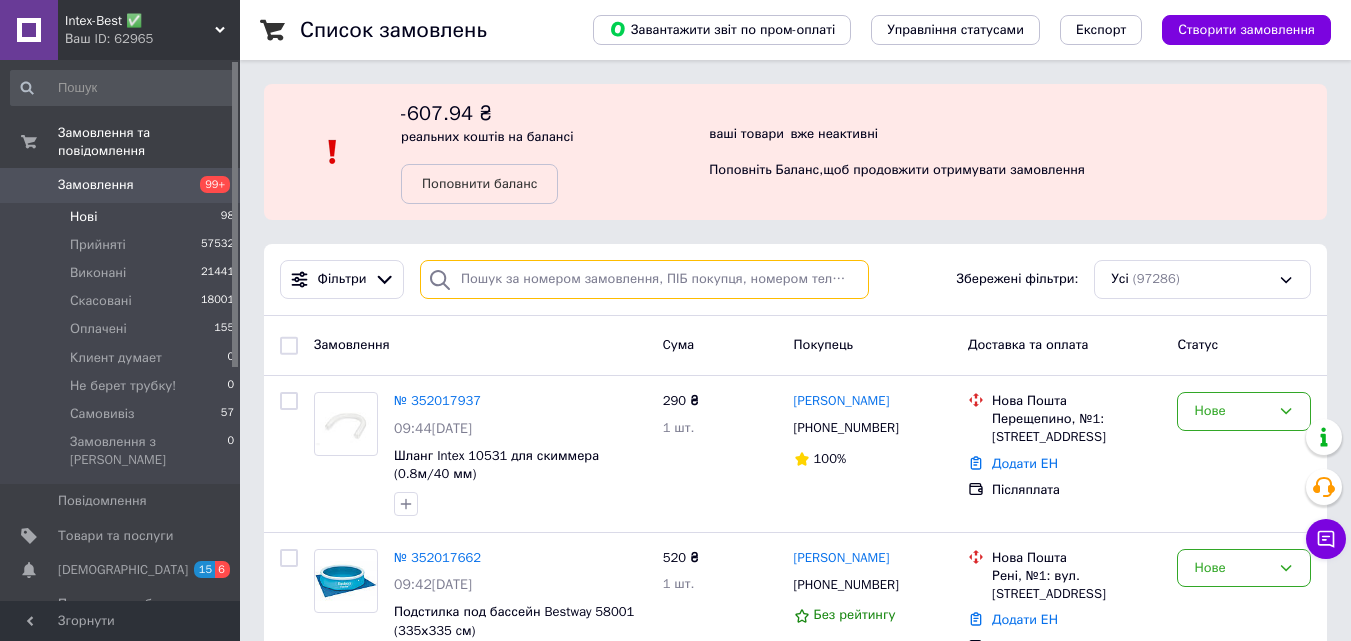 type 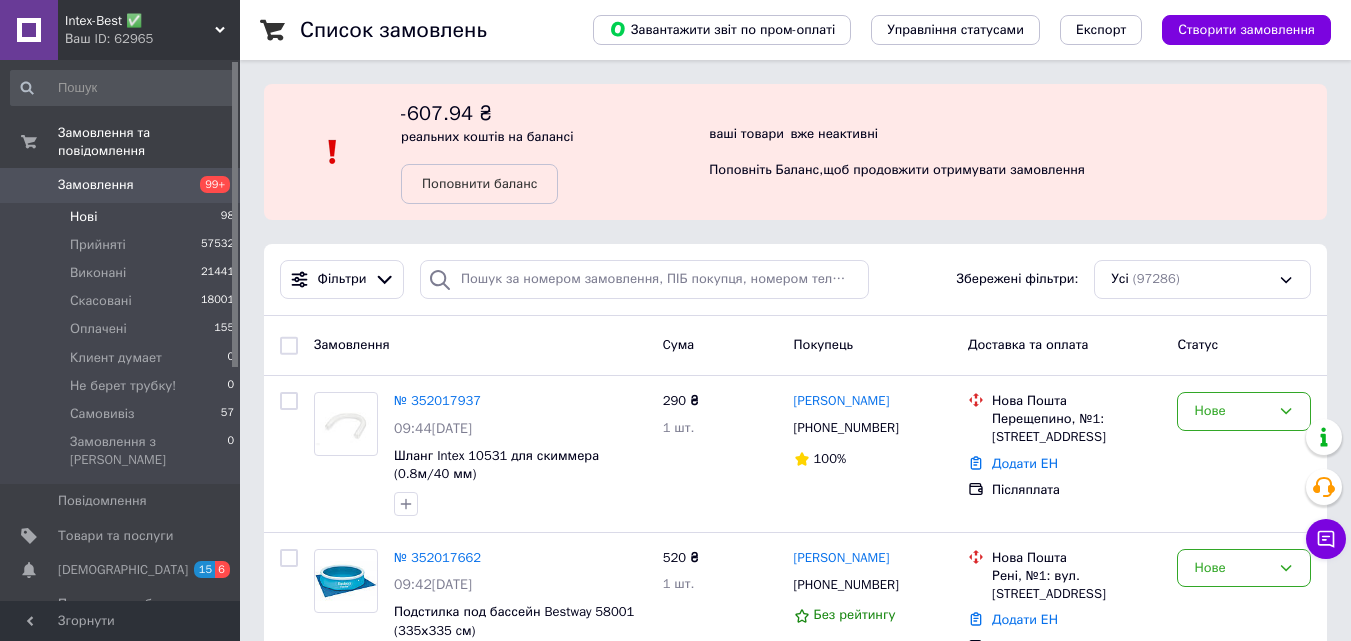 click on "Нові 98" at bounding box center [123, 217] 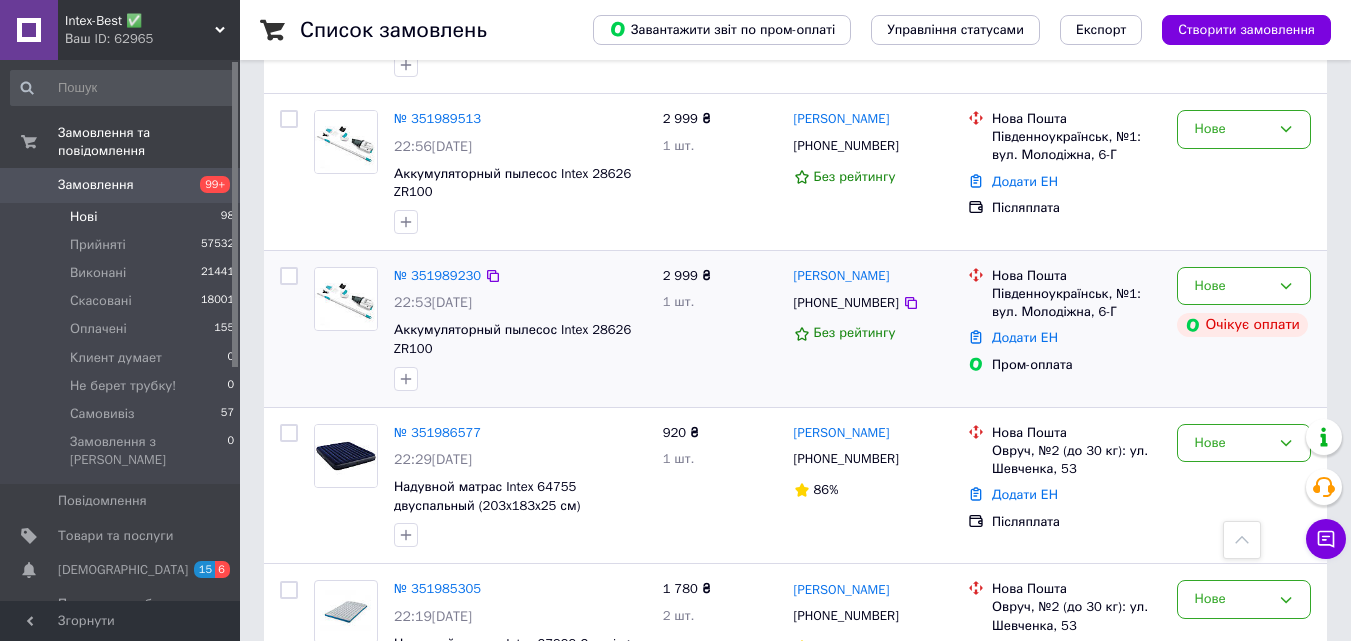 scroll, scrollTop: 3252, scrollLeft: 0, axis: vertical 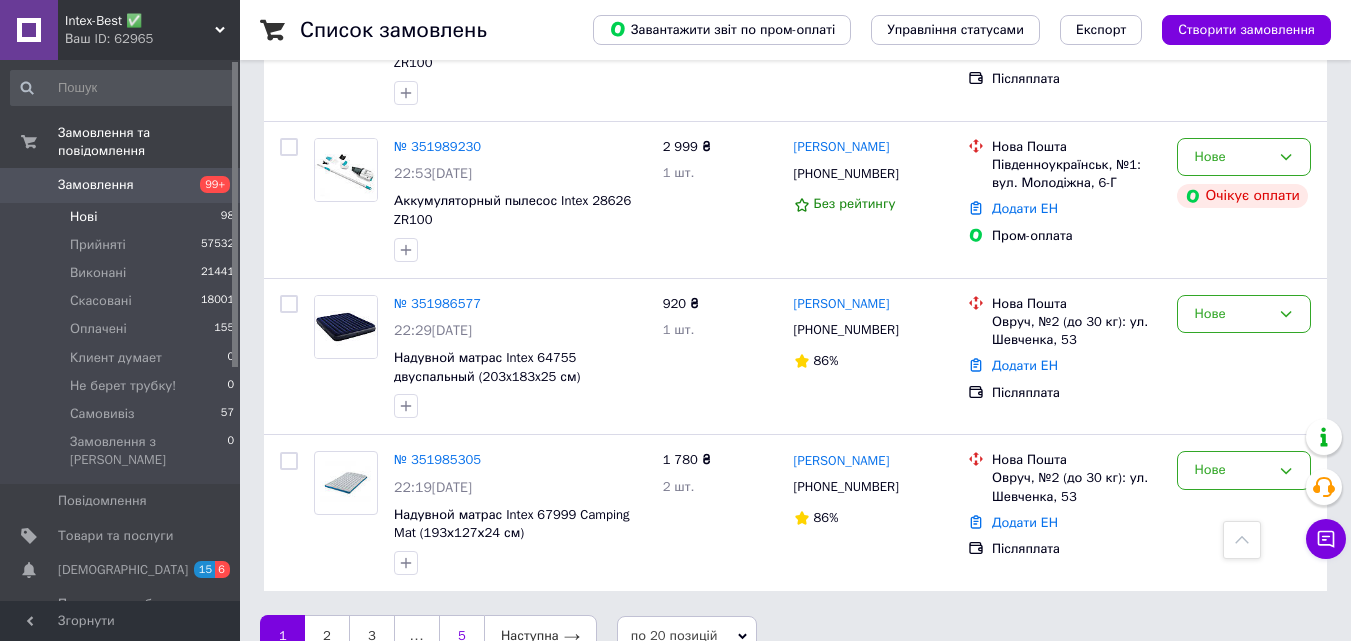 click on "5" at bounding box center [461, 636] 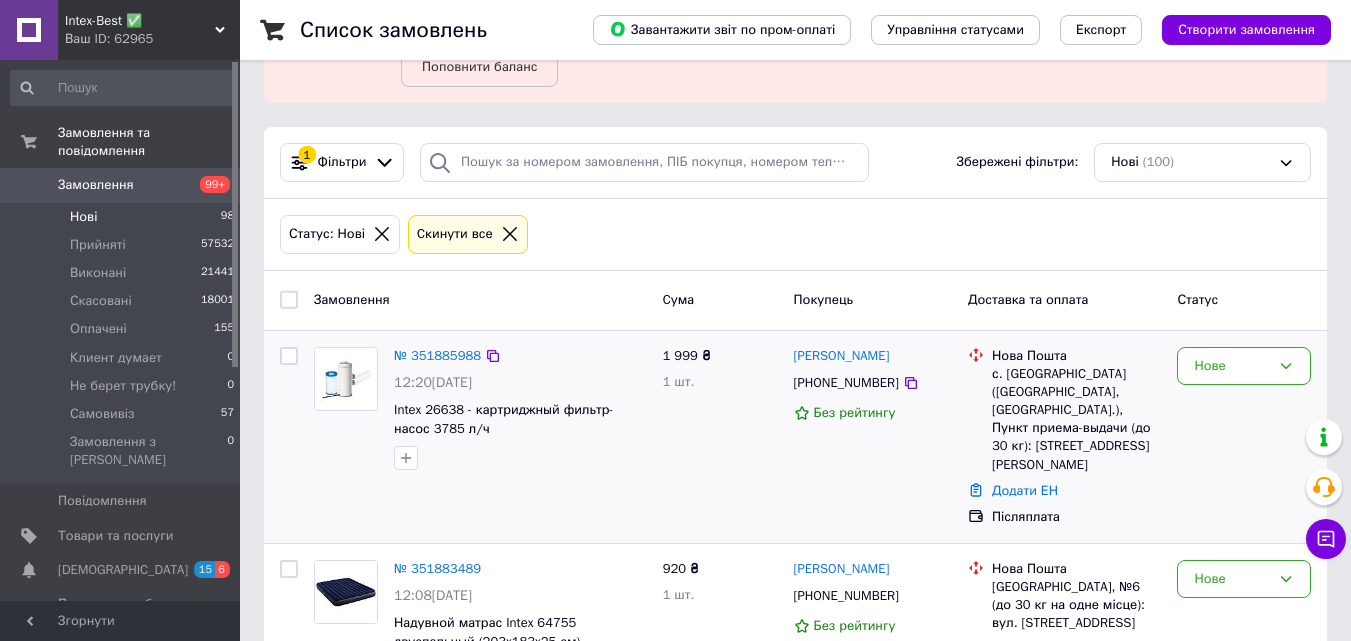 scroll, scrollTop: 300, scrollLeft: 0, axis: vertical 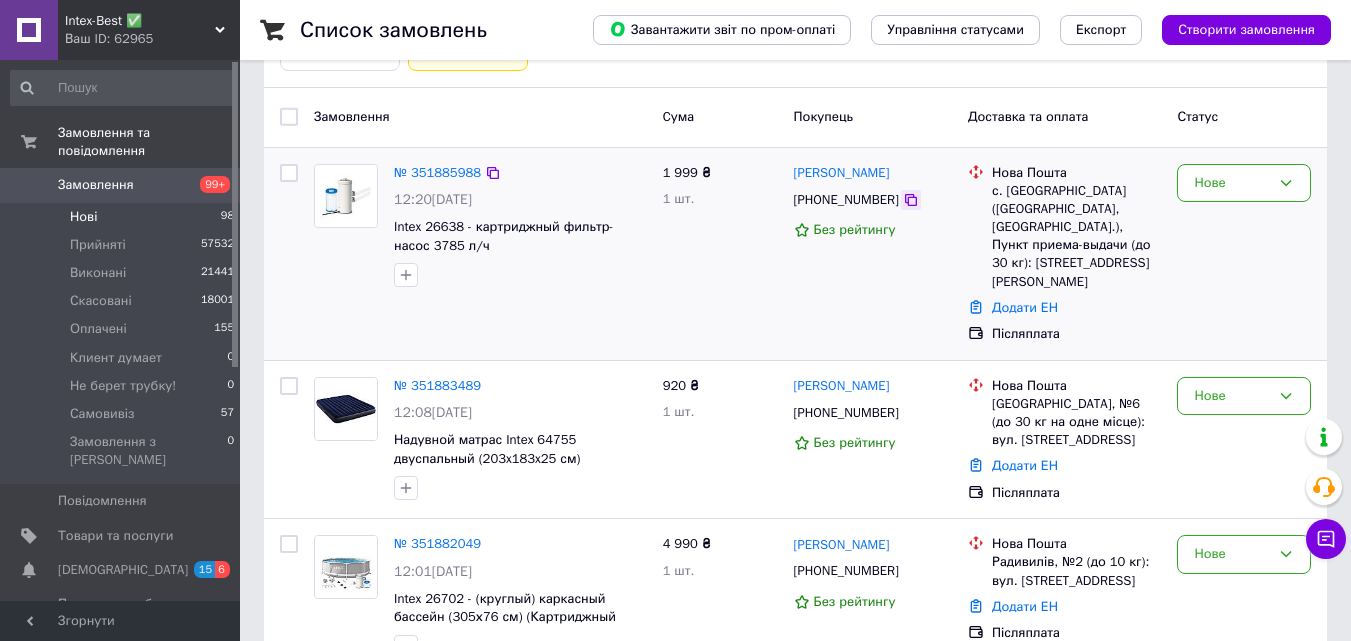 click 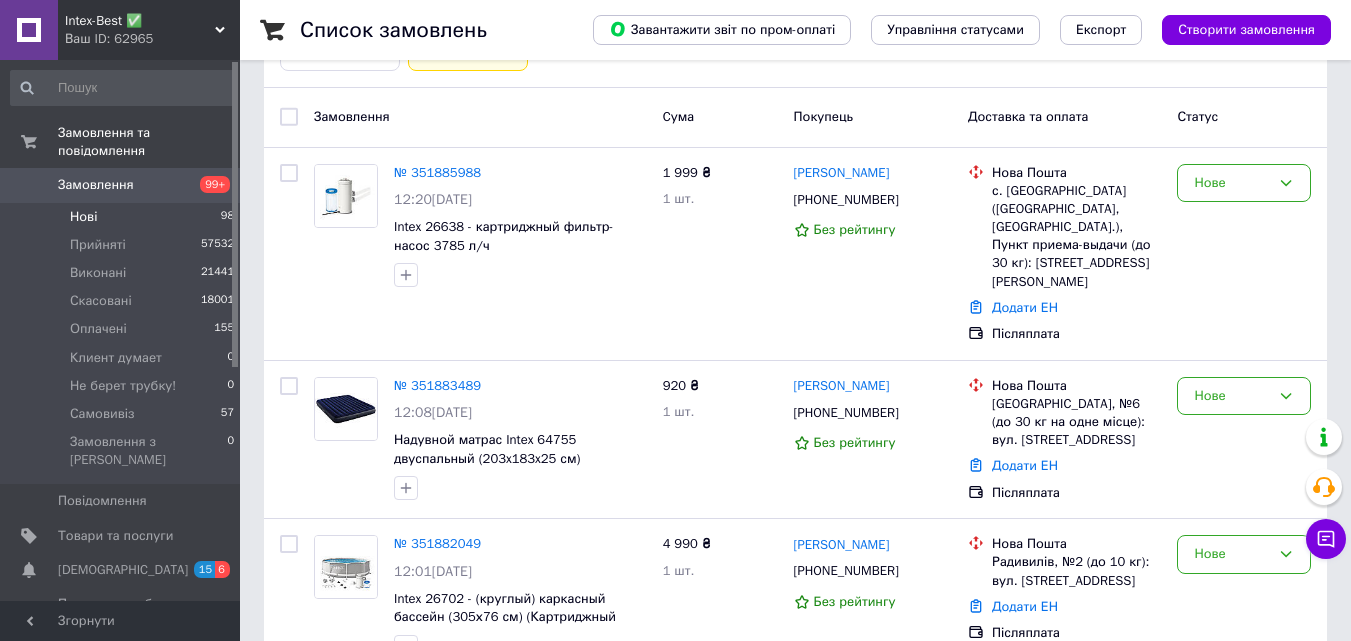 scroll, scrollTop: 0, scrollLeft: 0, axis: both 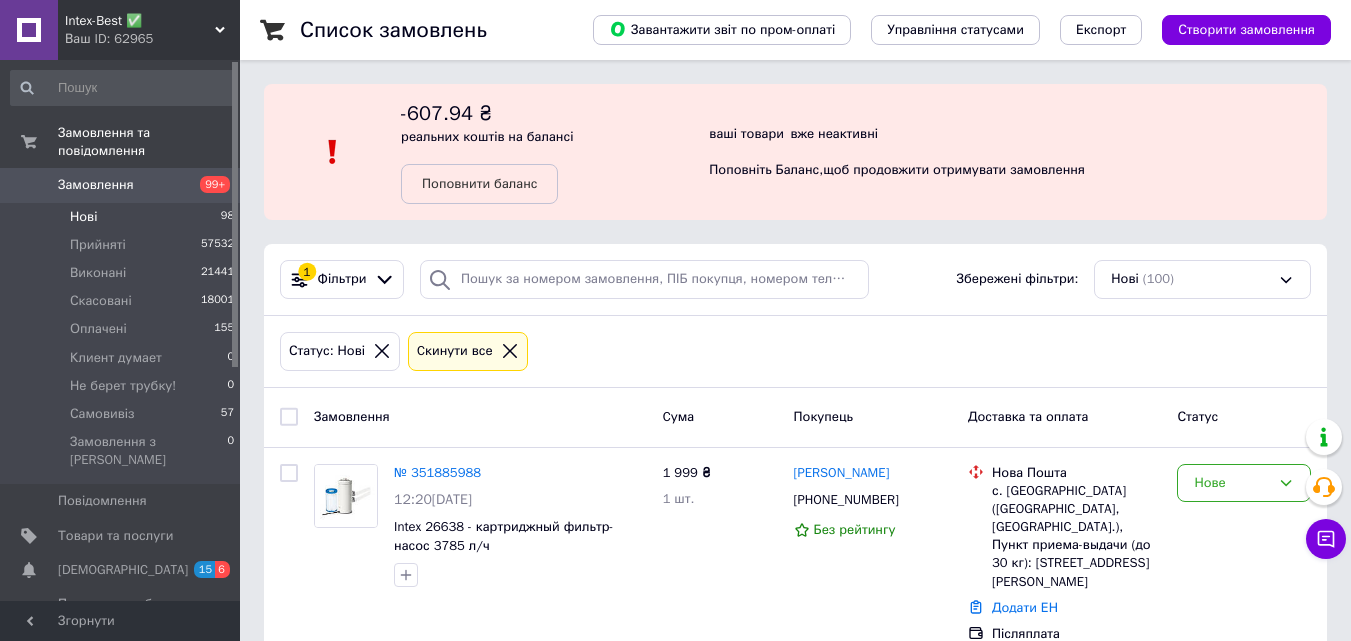 click on "Замовлення" at bounding box center (121, 185) 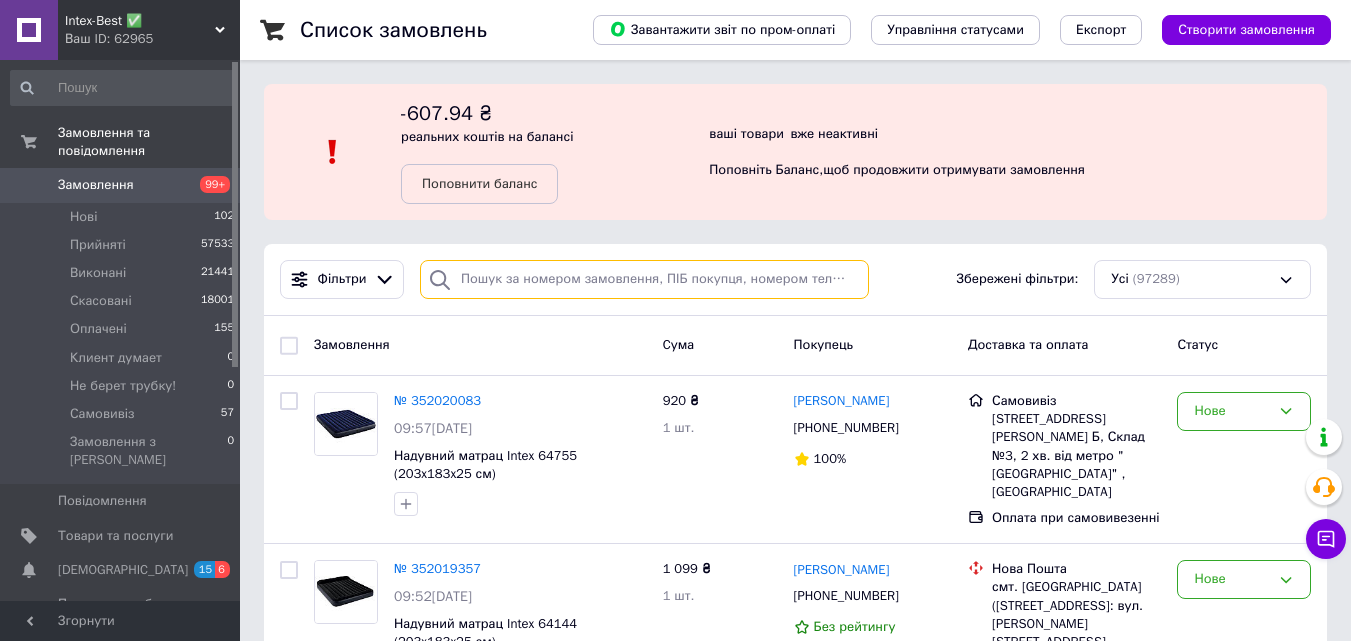 paste on "0995517718" 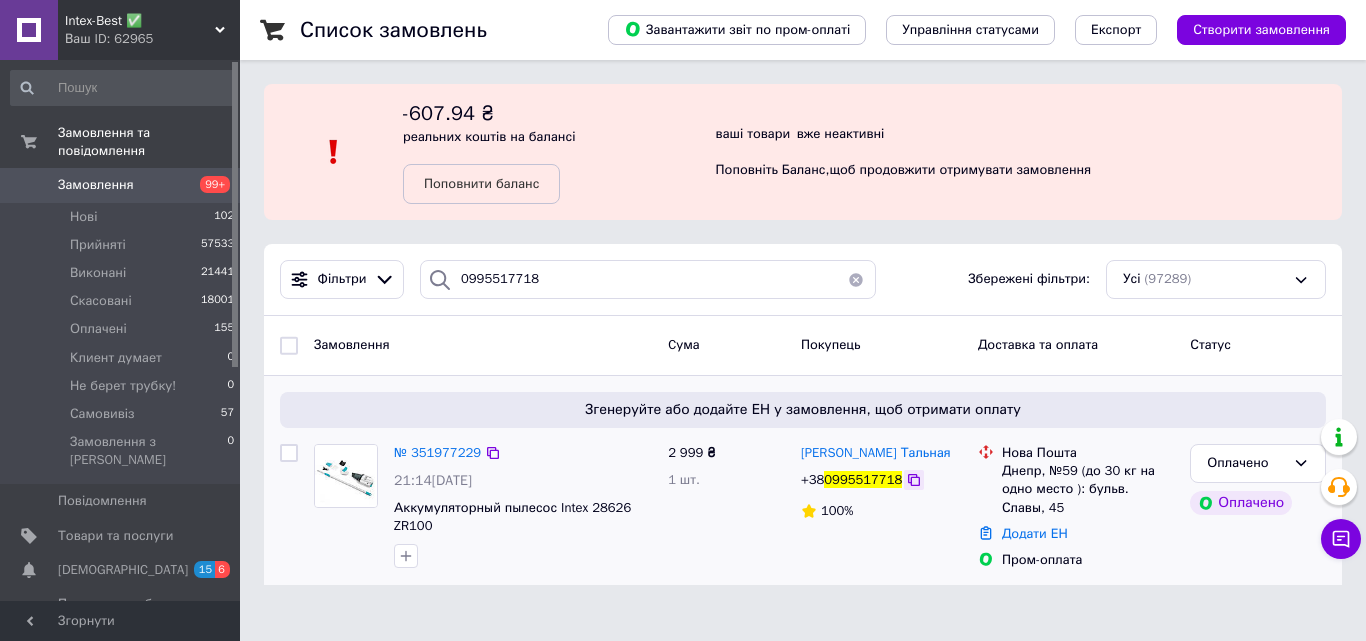 click 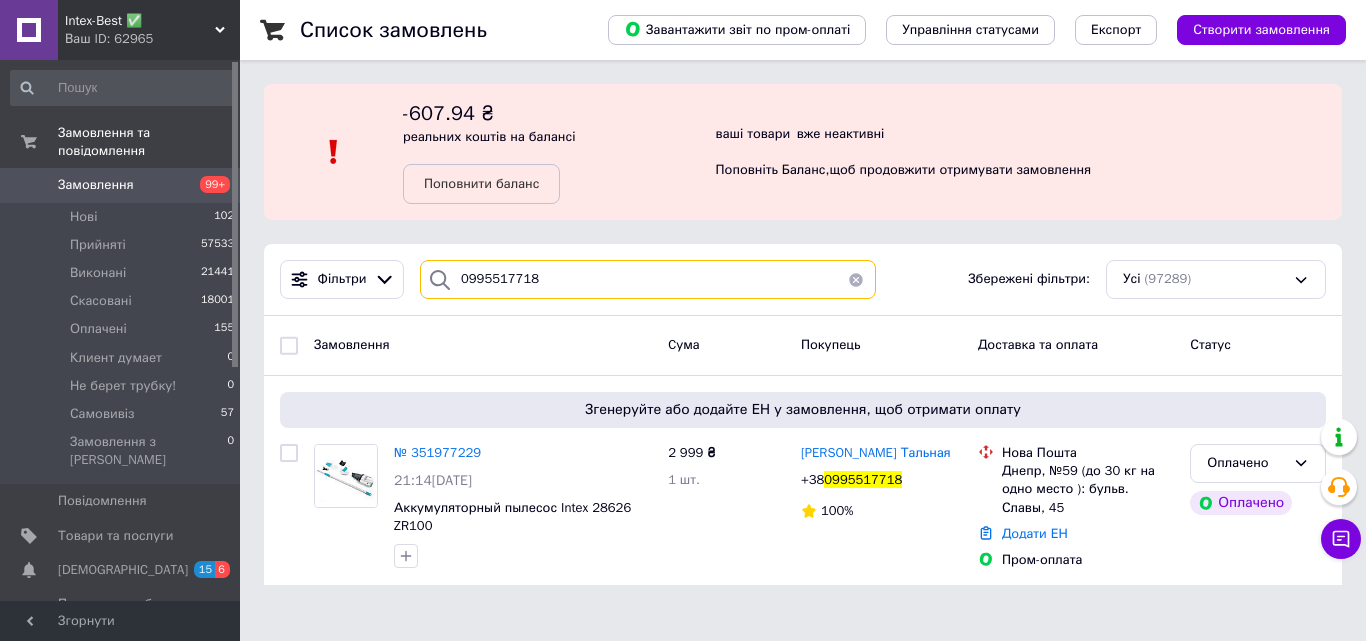 click on "0995517718" at bounding box center [648, 279] 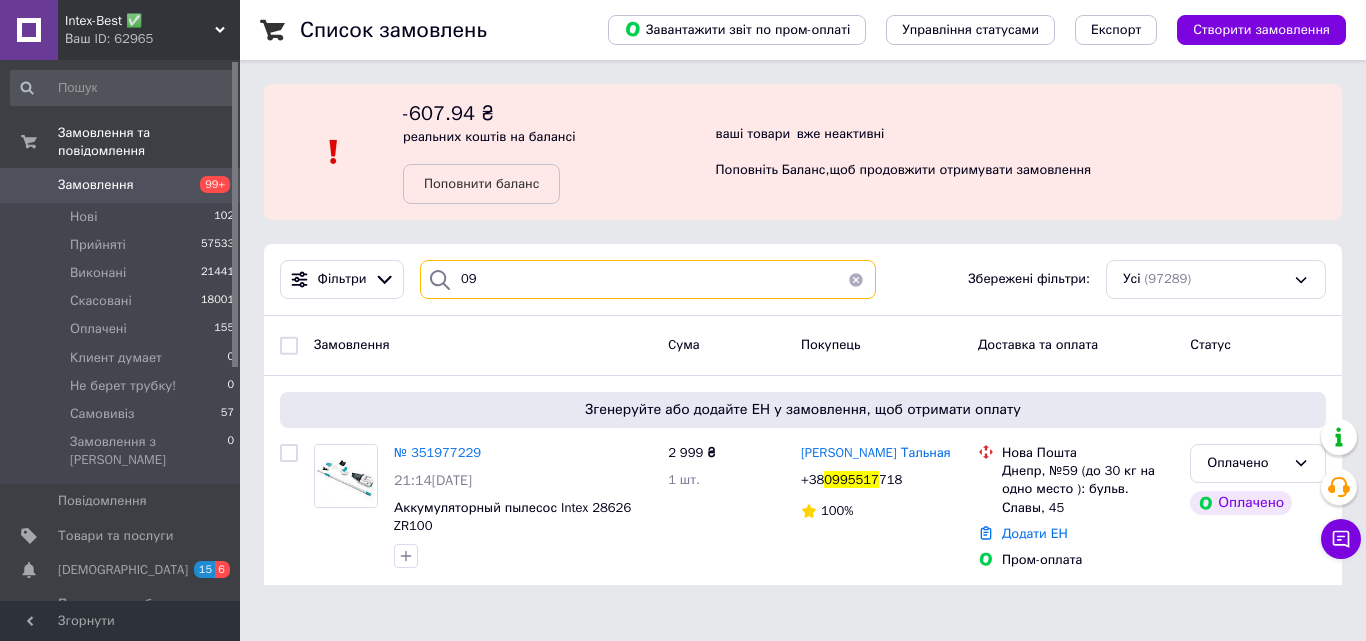 type on "0" 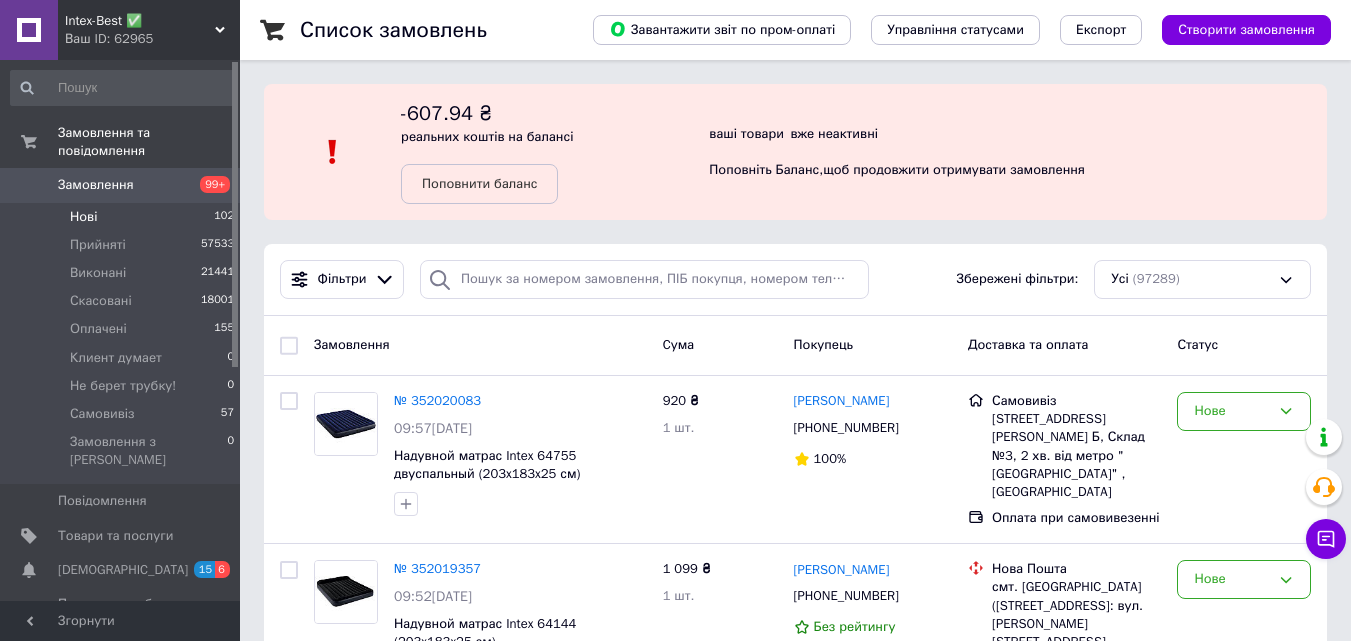 click on "Нові 102" at bounding box center [123, 217] 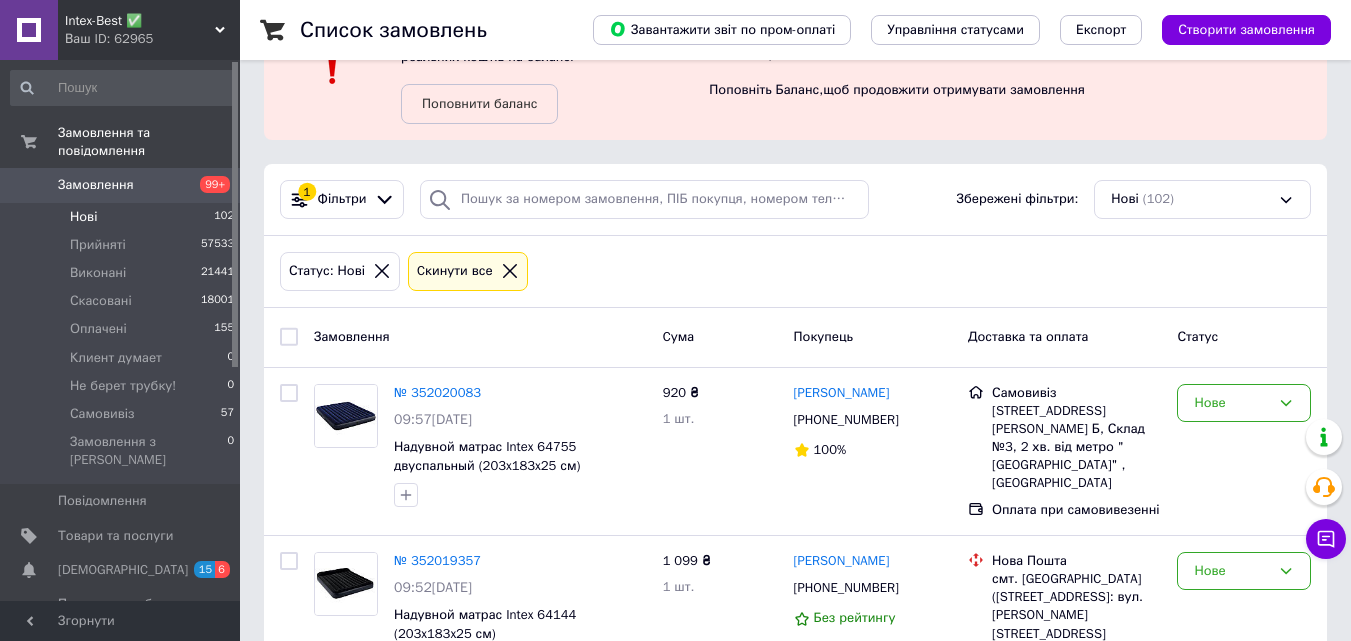 scroll, scrollTop: 0, scrollLeft: 0, axis: both 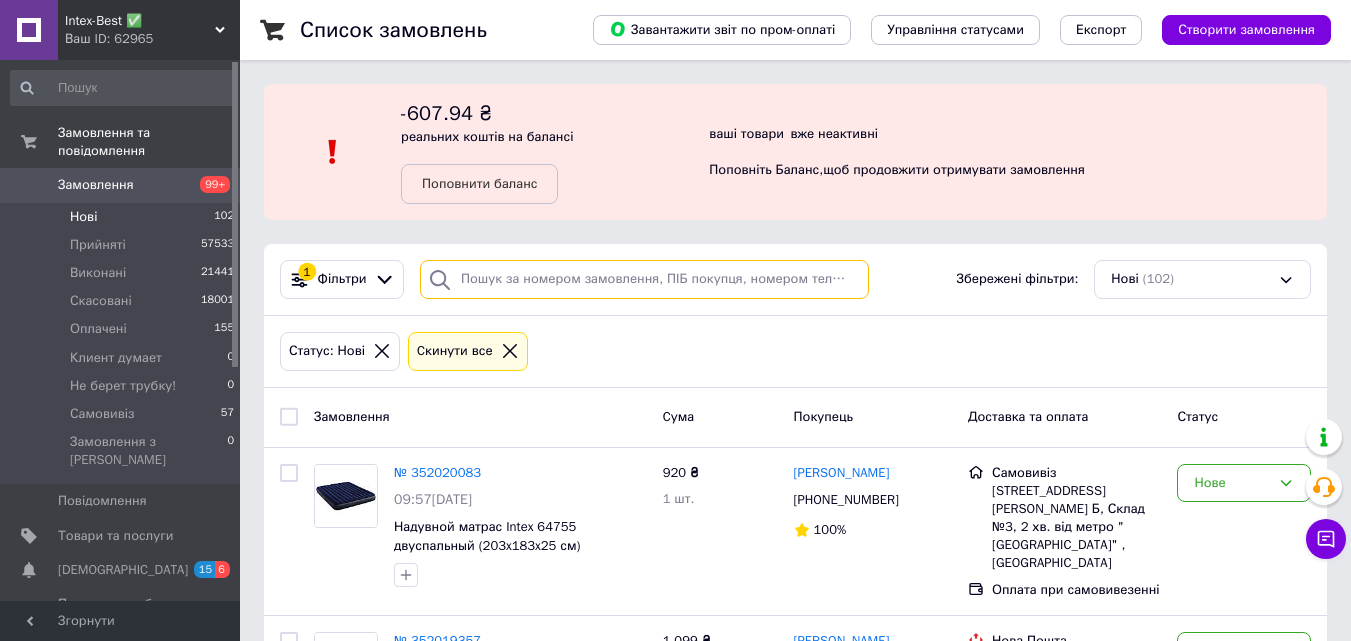 paste on "0676308880" 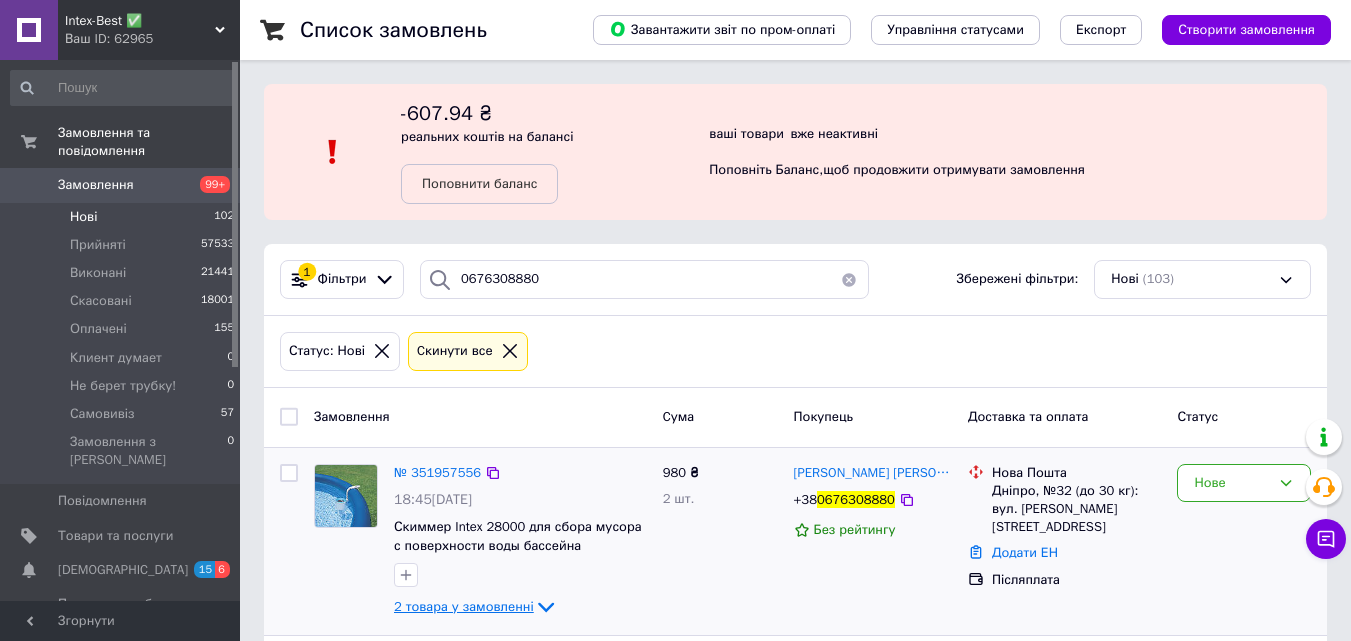 click on "2 товара у замовленні" at bounding box center [464, 606] 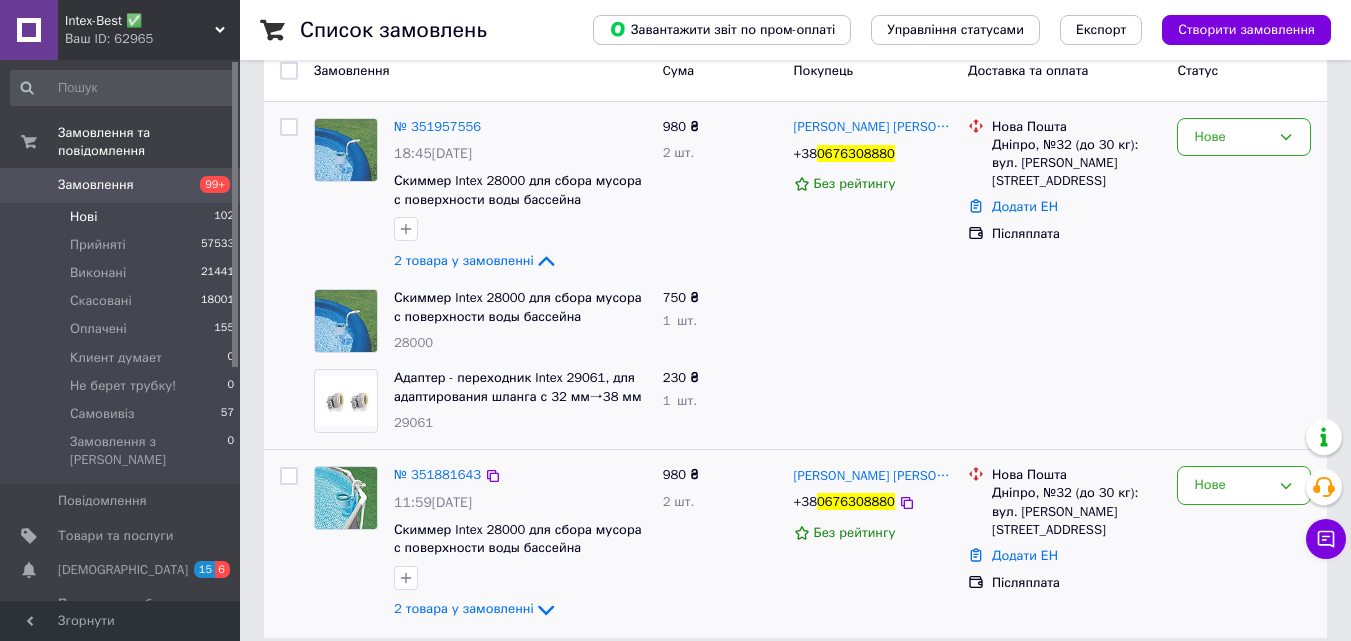 scroll, scrollTop: 367, scrollLeft: 0, axis: vertical 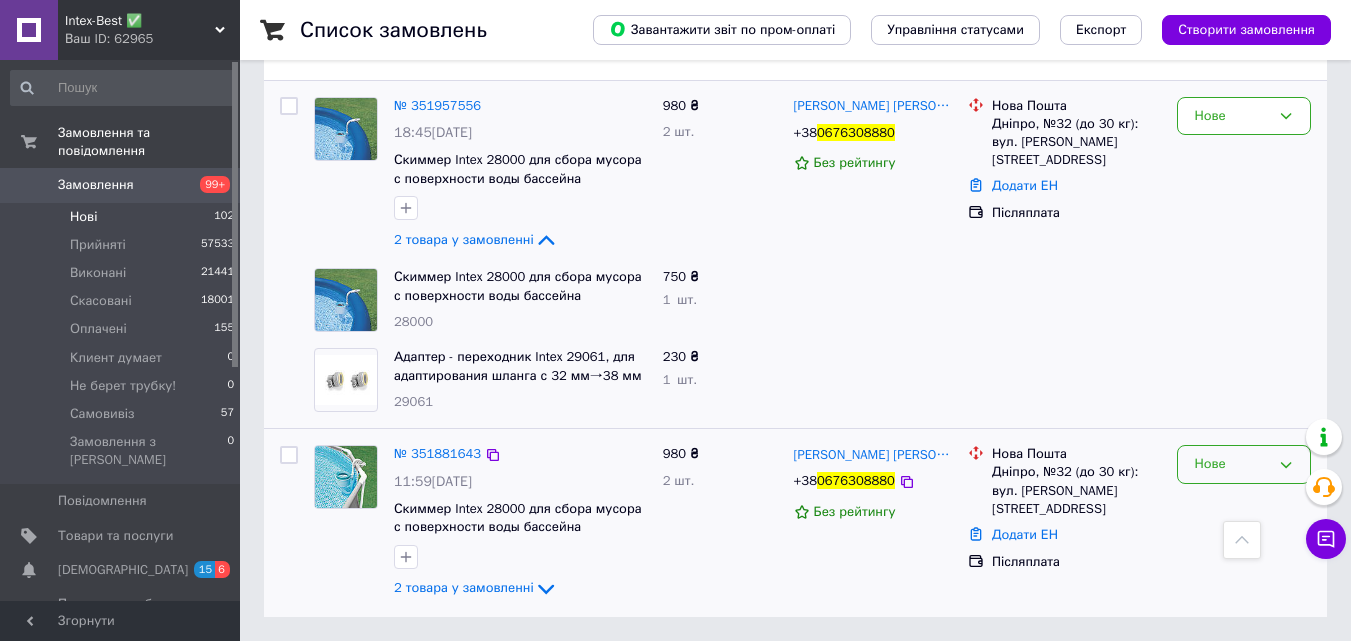 click 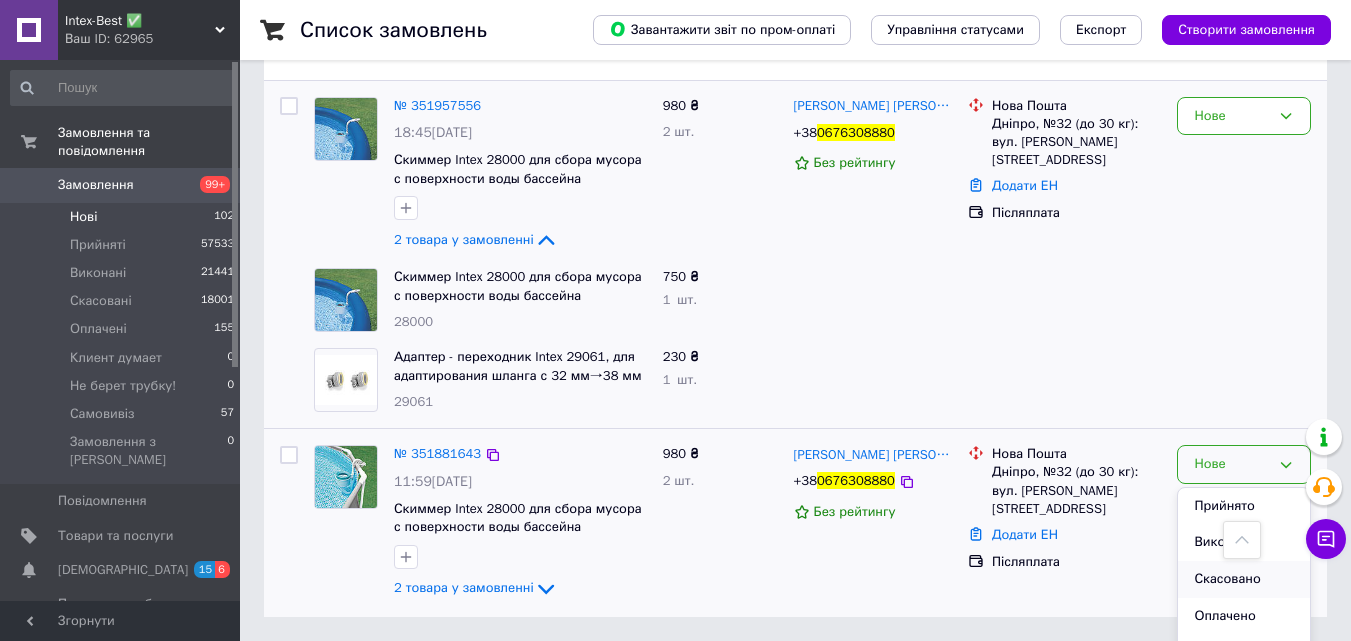 click on "Скасовано" at bounding box center (1244, 579) 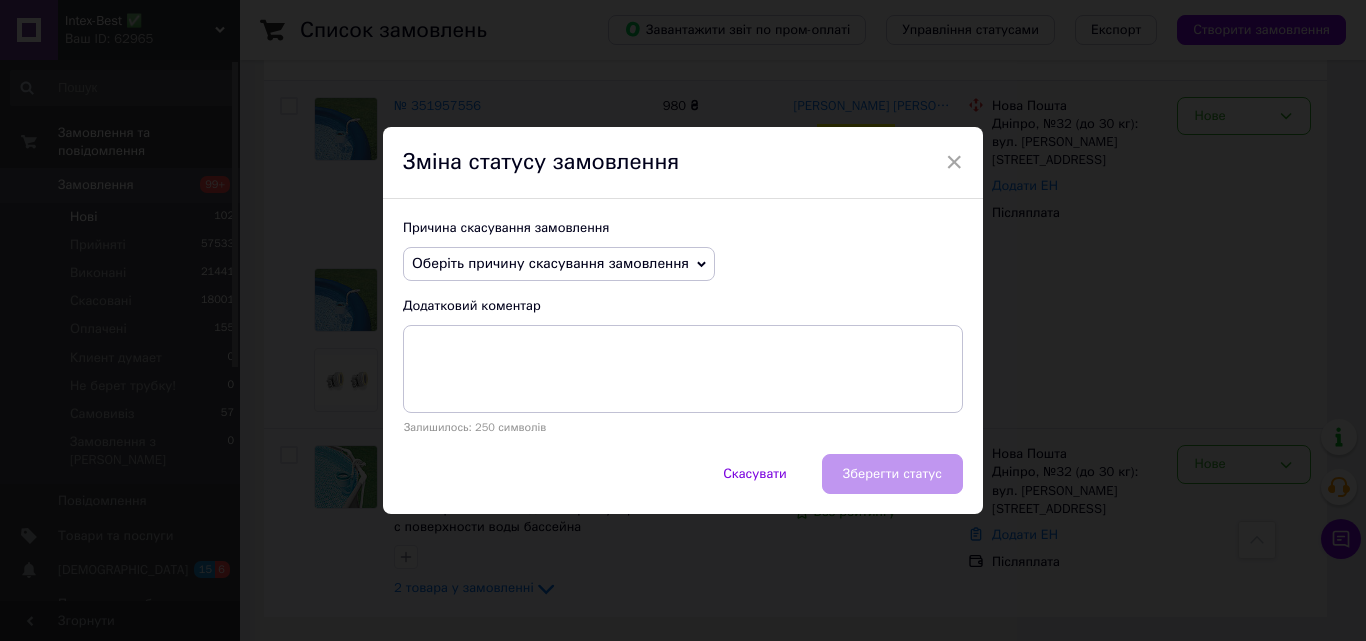 click 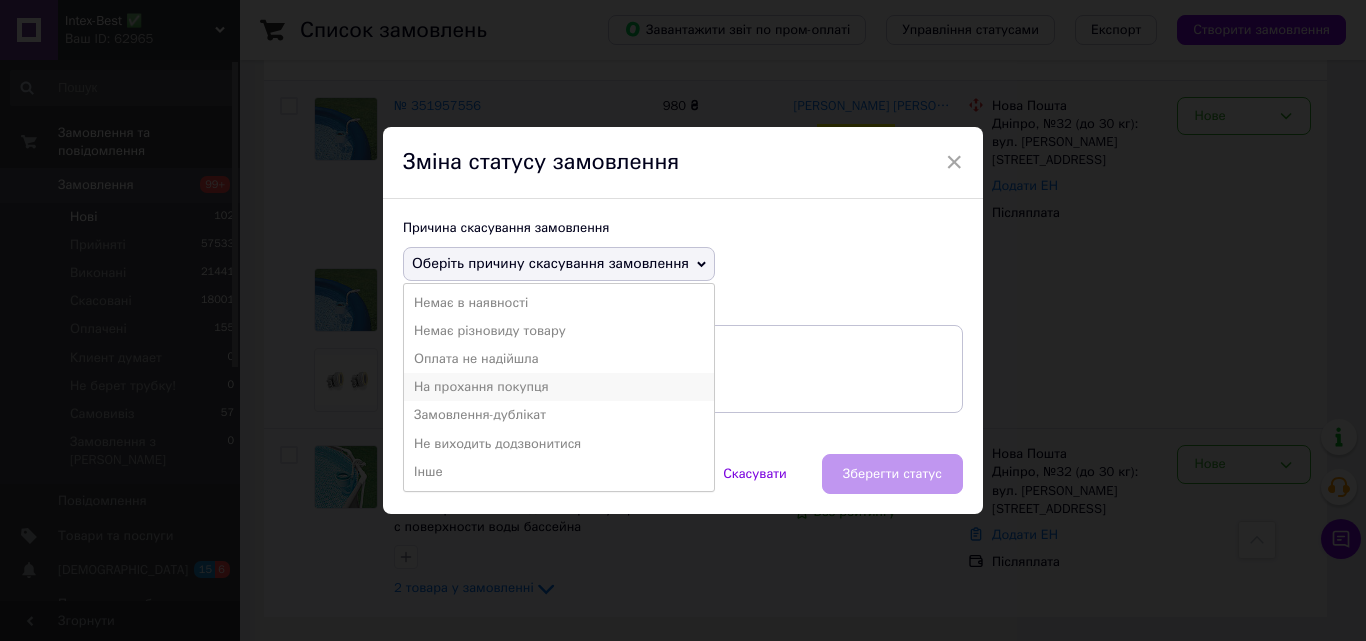 click on "На прохання покупця" at bounding box center [559, 387] 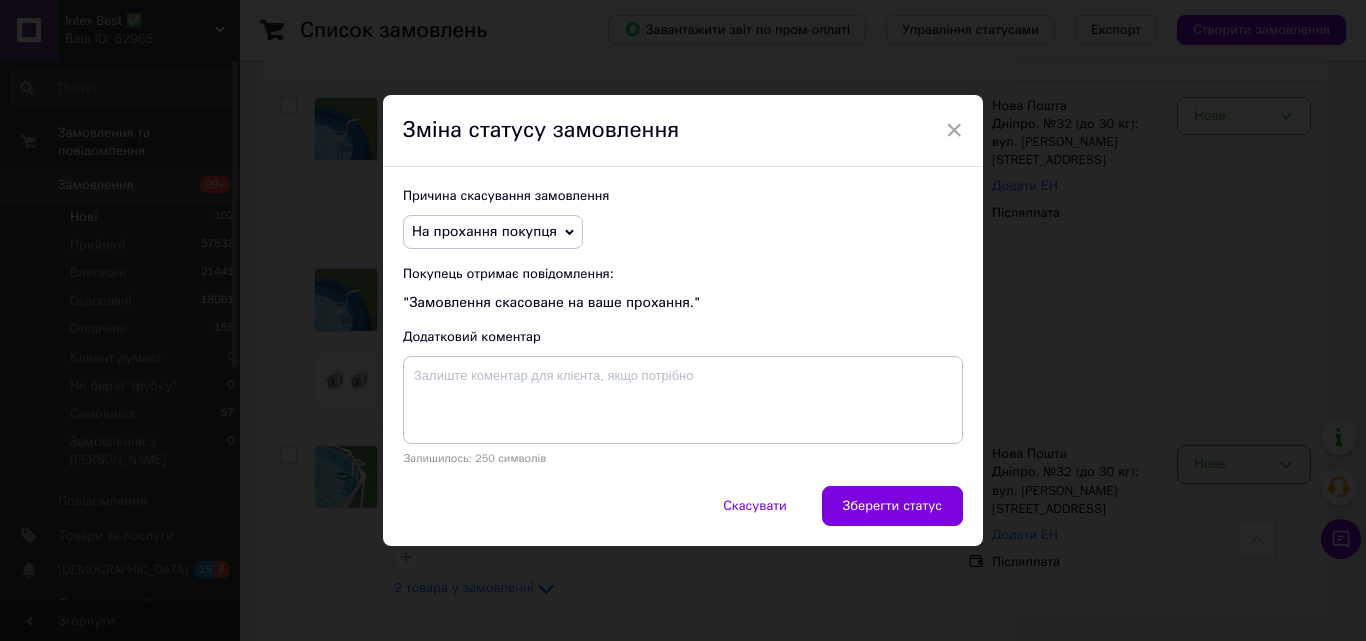 click on "На прохання покупця" at bounding box center (493, 232) 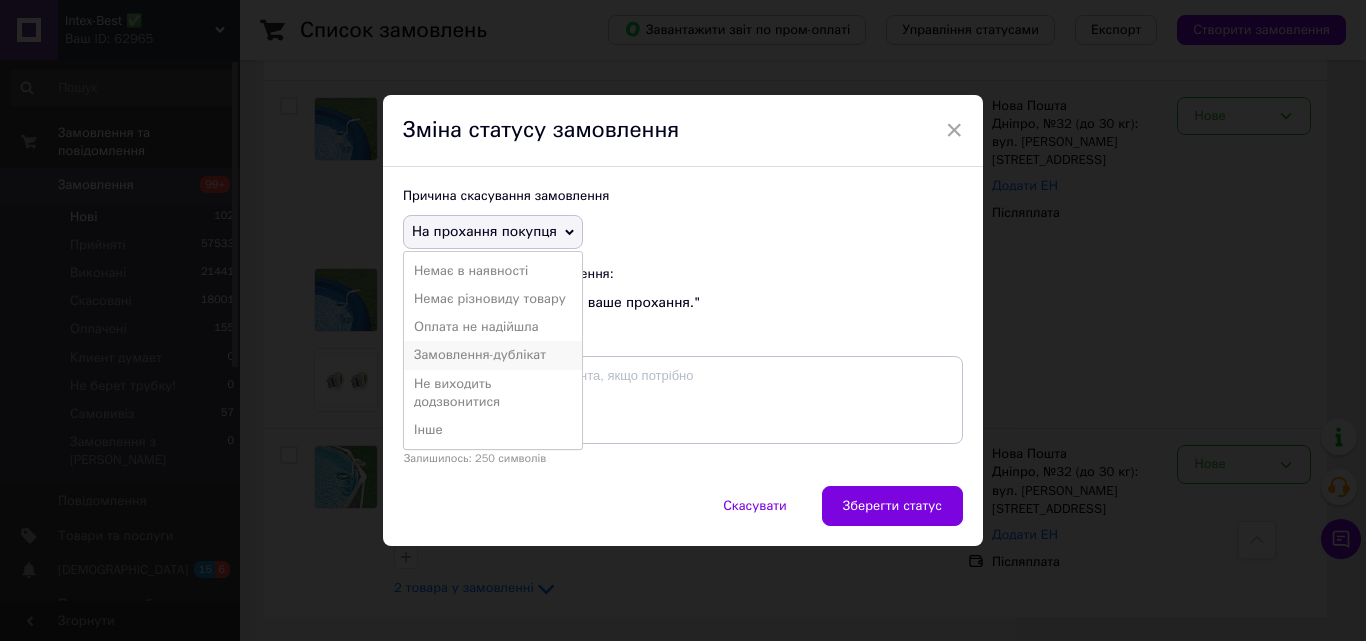 click on "Замовлення-дублікат" at bounding box center [493, 355] 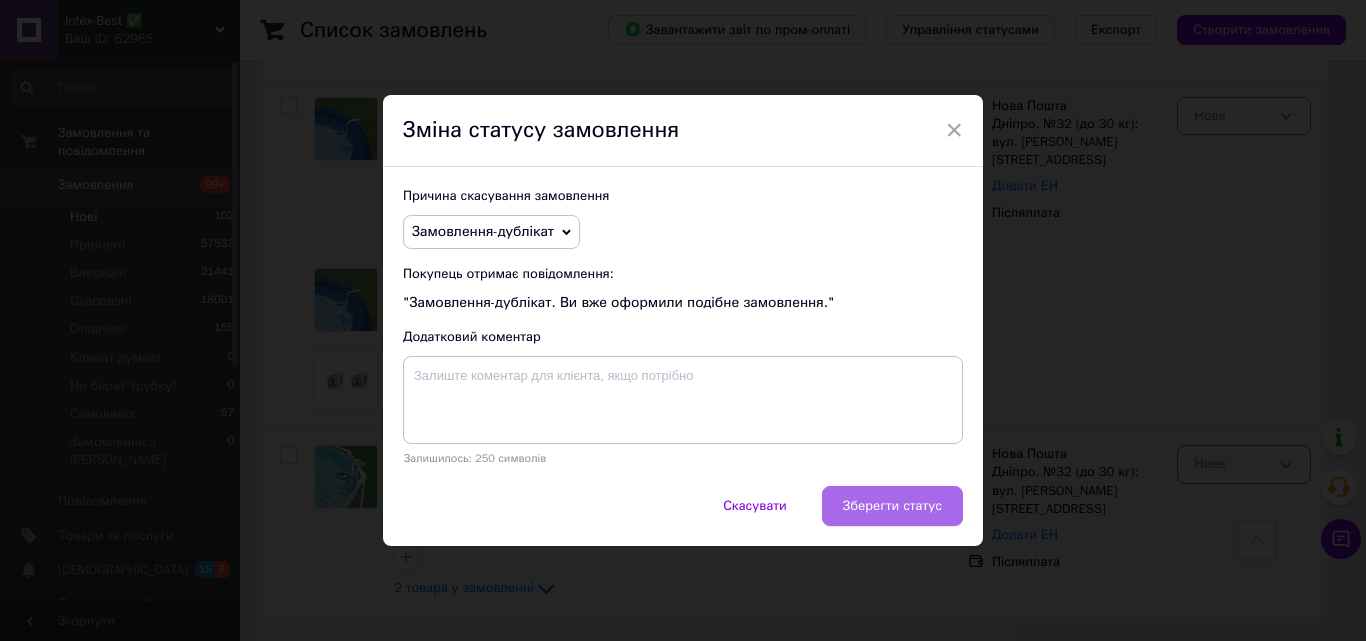 click on "Зберегти статус" at bounding box center [892, 506] 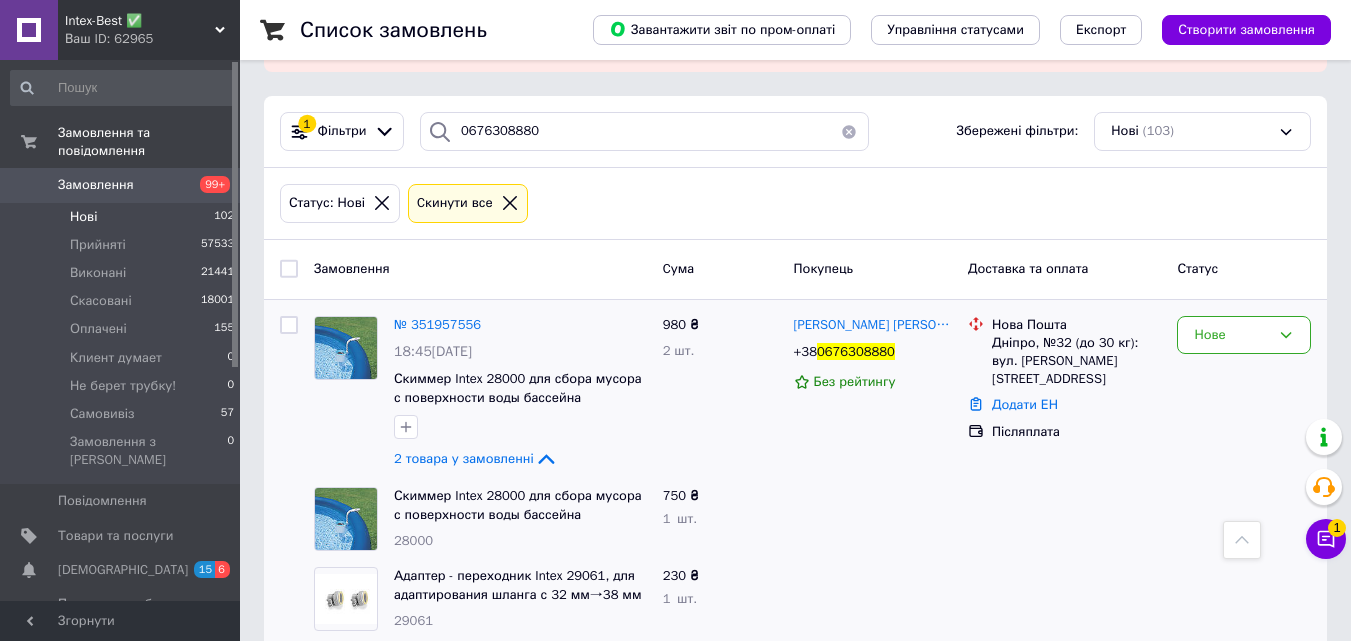 scroll, scrollTop: 0, scrollLeft: 0, axis: both 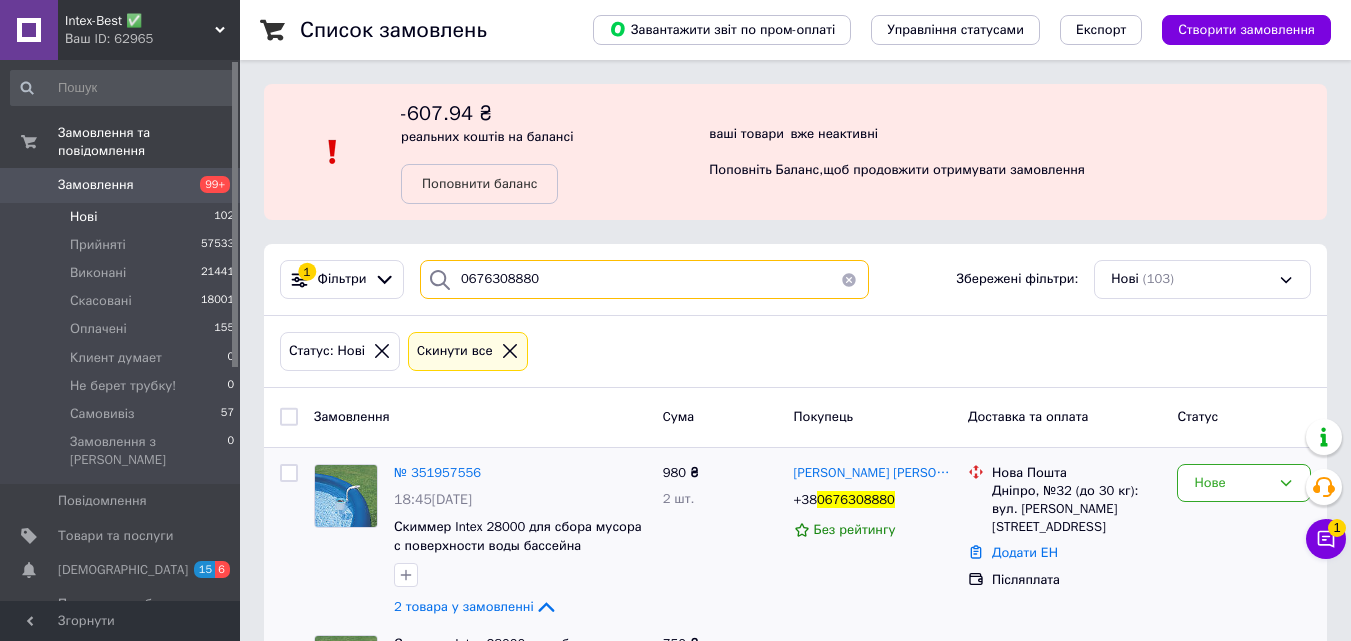 click on "0676308880" at bounding box center [644, 279] 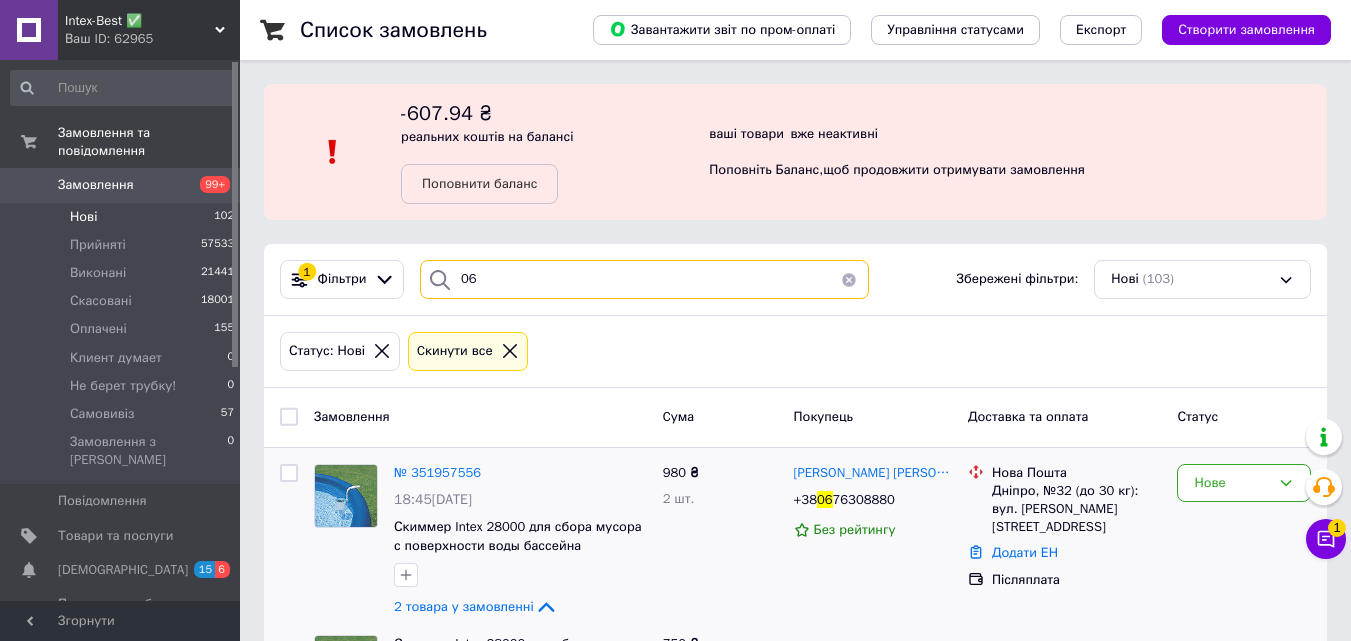 type on "0" 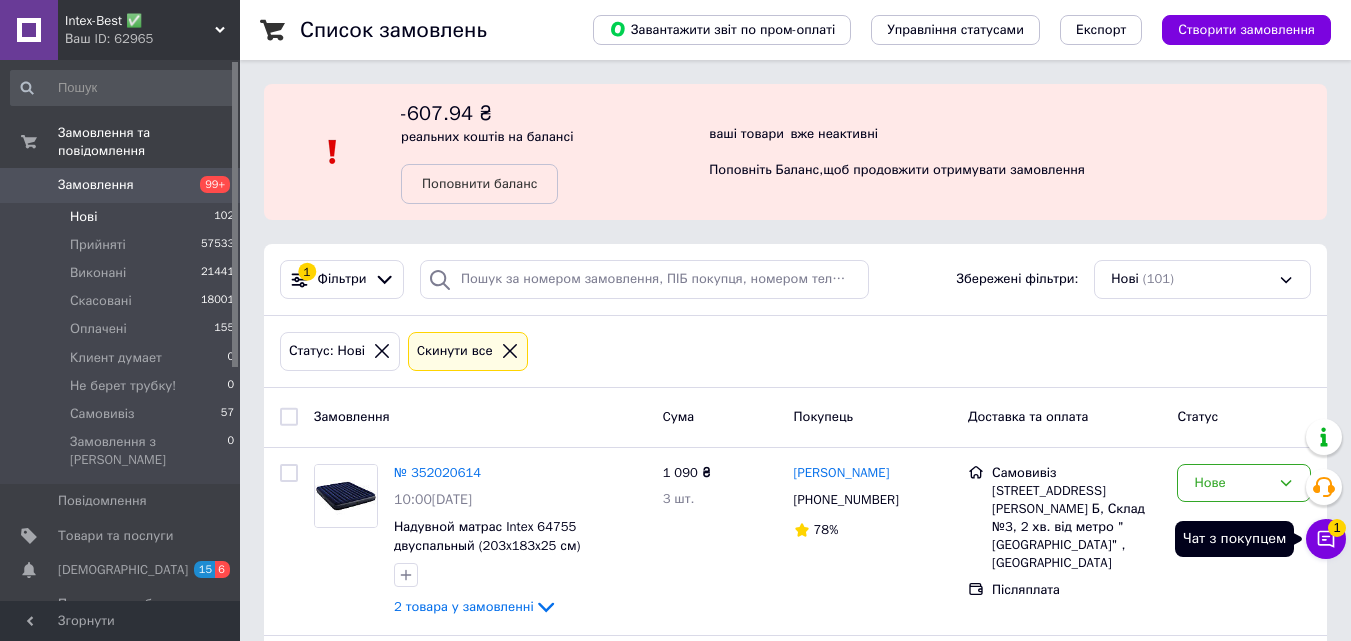 click 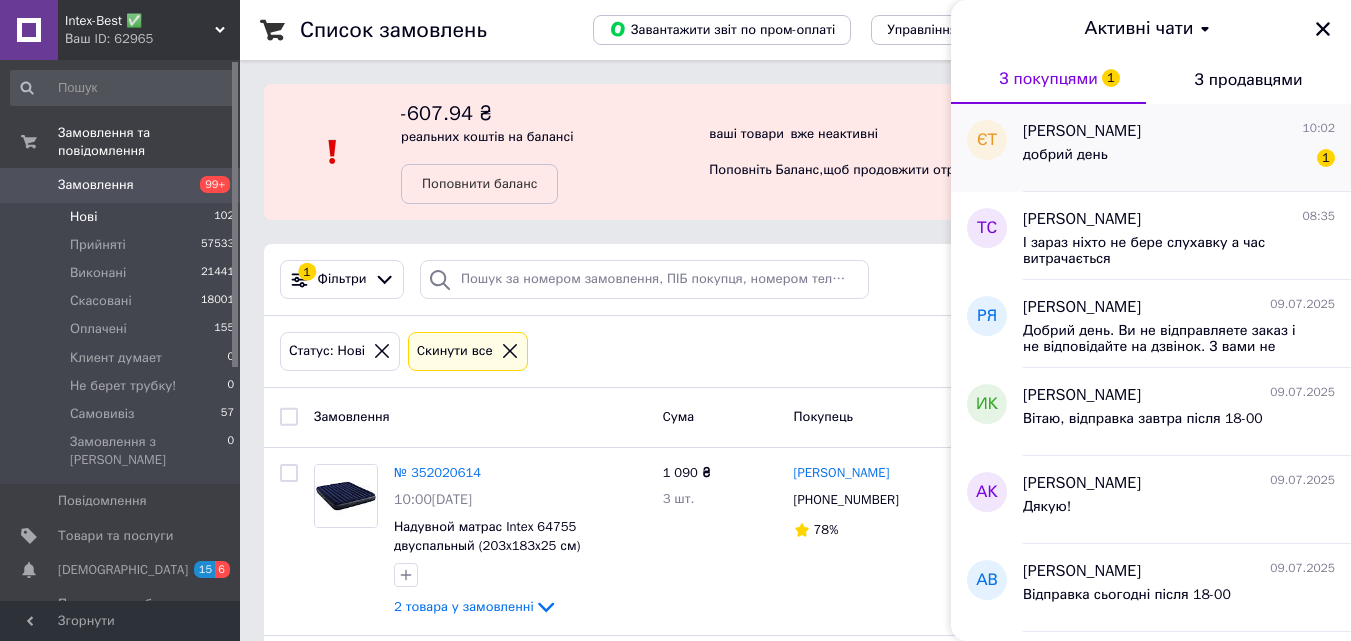 click on "Євген Теличенко 10:02 добрий день 1" at bounding box center (1187, 148) 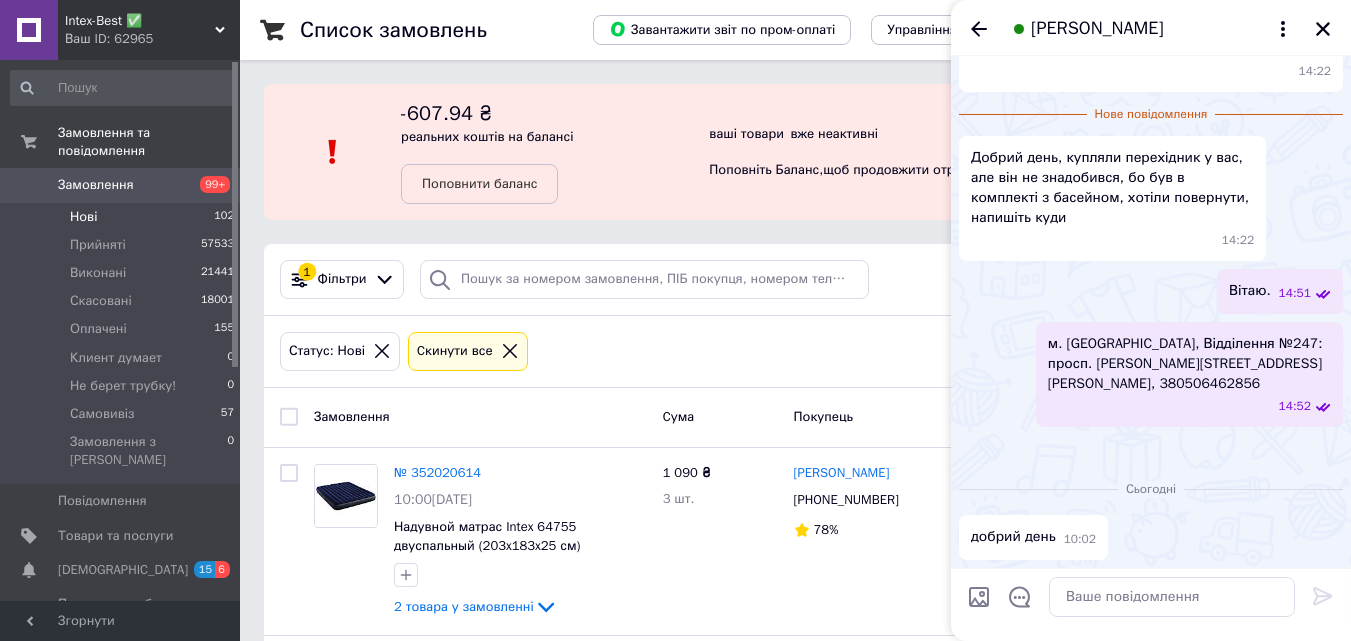 scroll, scrollTop: 571, scrollLeft: 0, axis: vertical 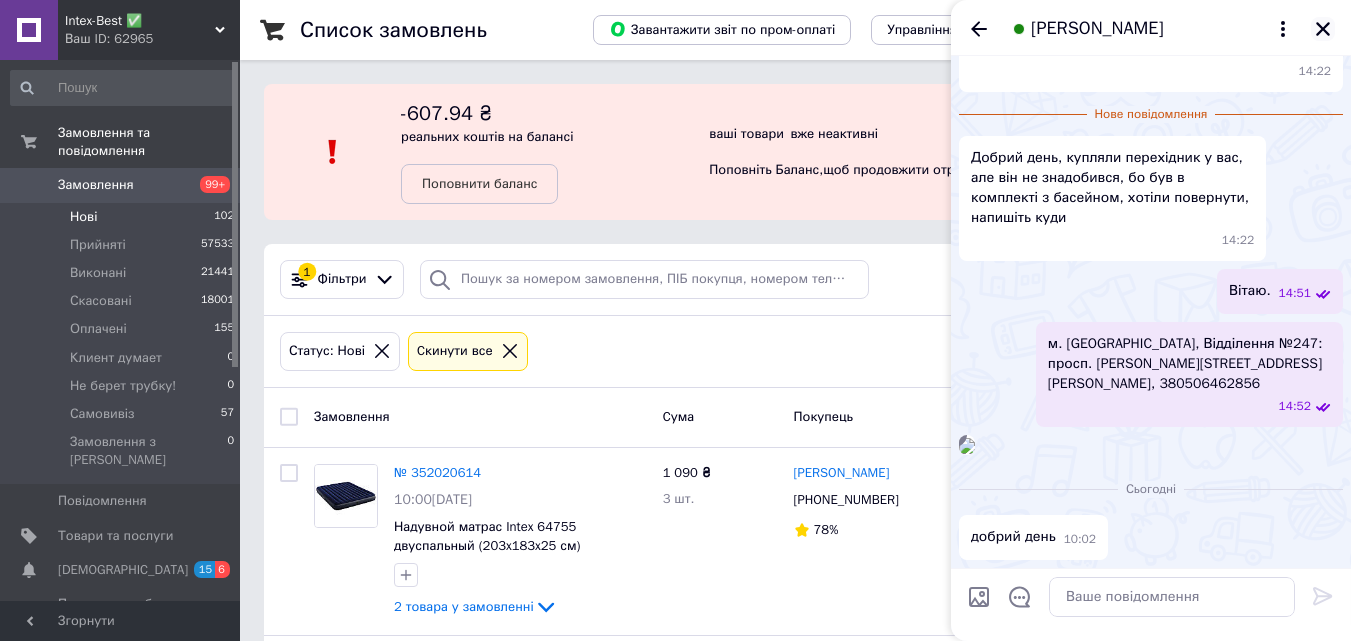 click 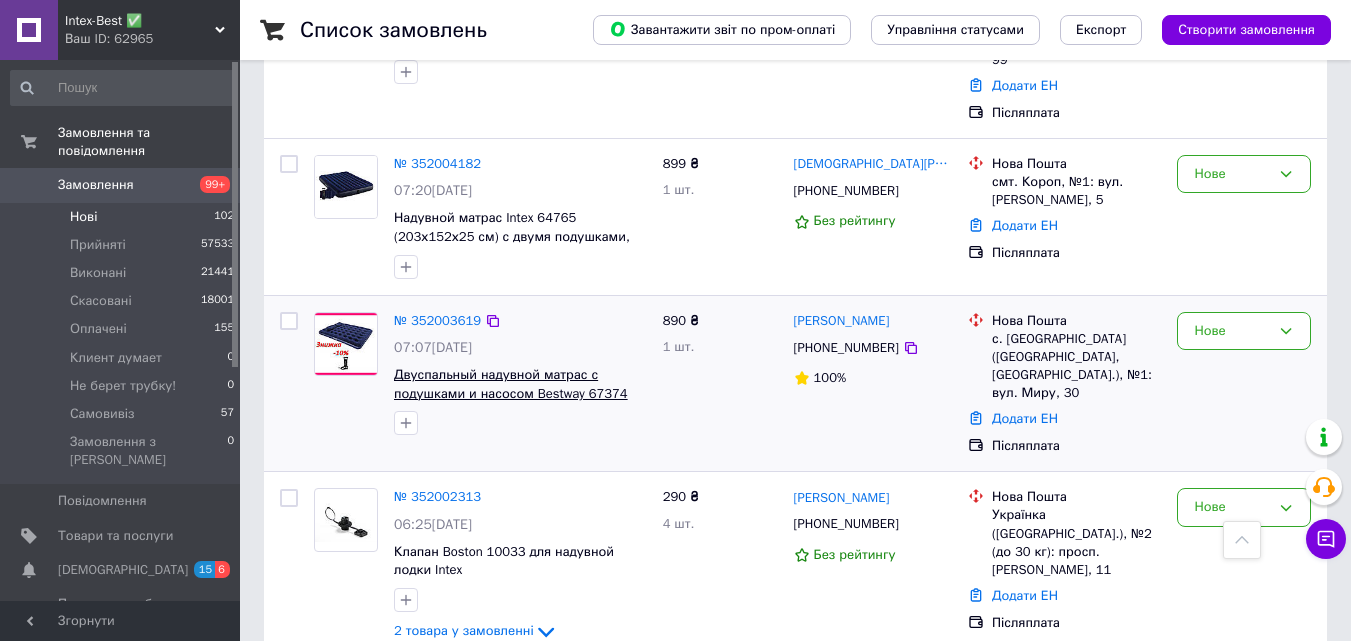 scroll, scrollTop: 2500, scrollLeft: 0, axis: vertical 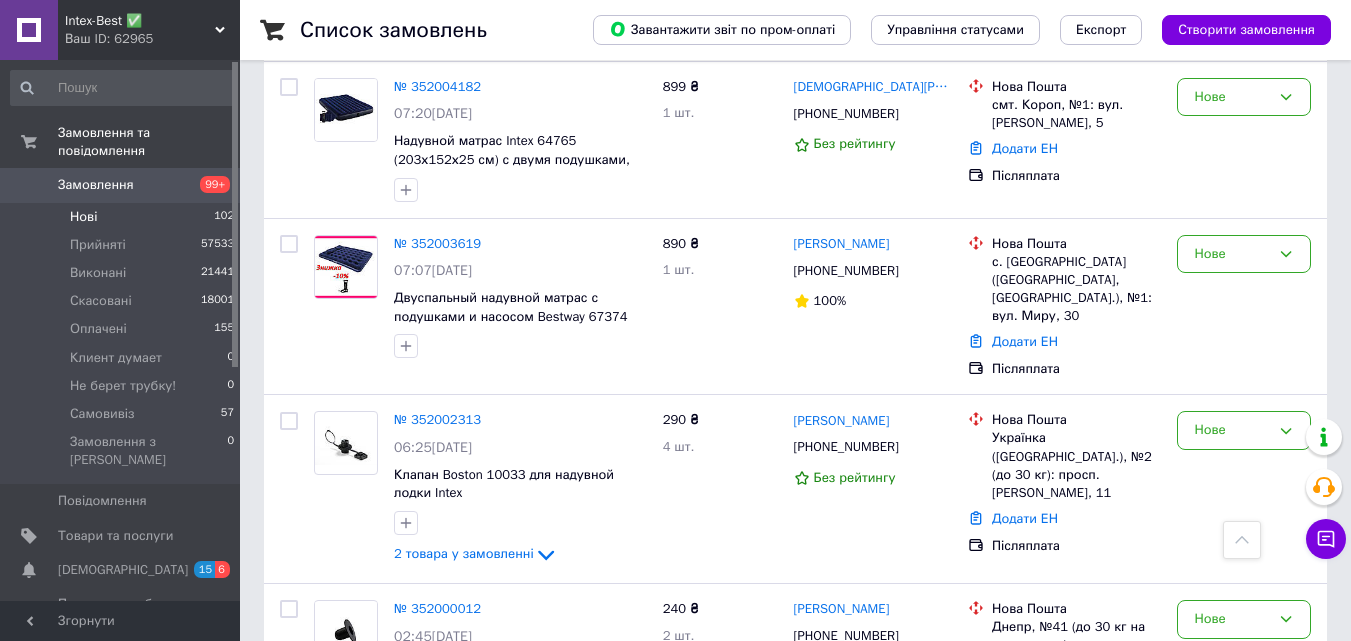 click on "Нові 102" at bounding box center (123, 217) 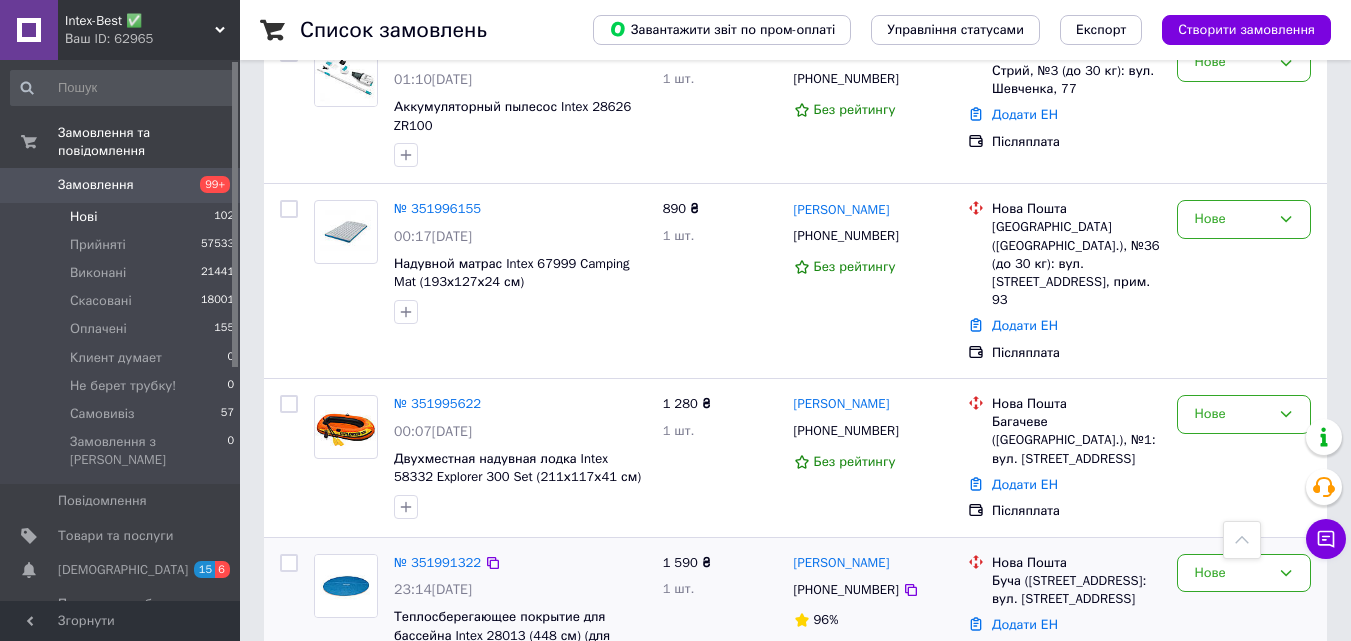 scroll, scrollTop: 3306, scrollLeft: 0, axis: vertical 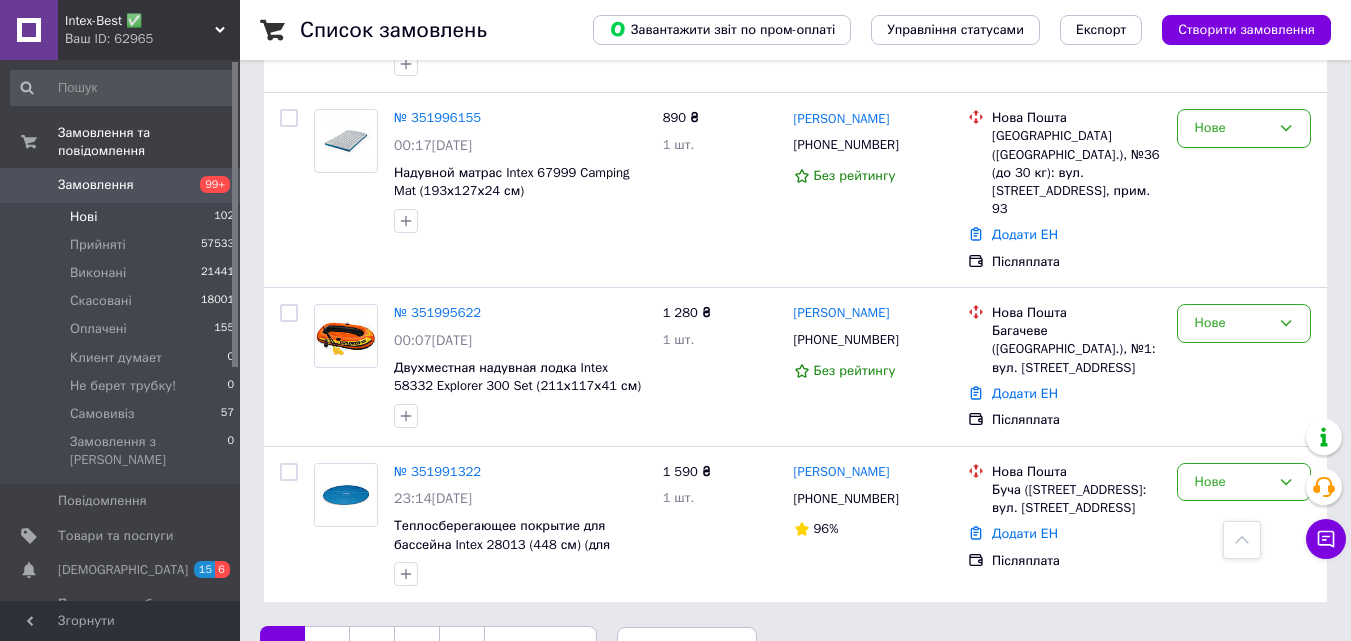 click on "6" at bounding box center (461, 647) 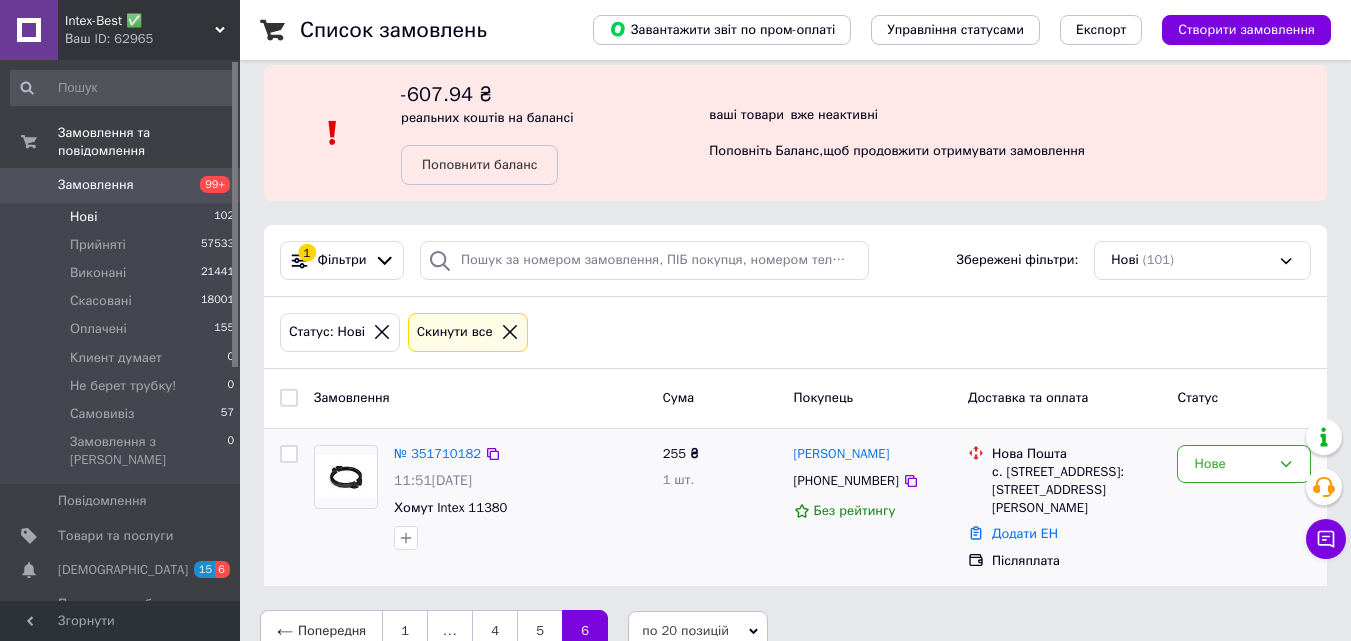 scroll, scrollTop: 51, scrollLeft: 0, axis: vertical 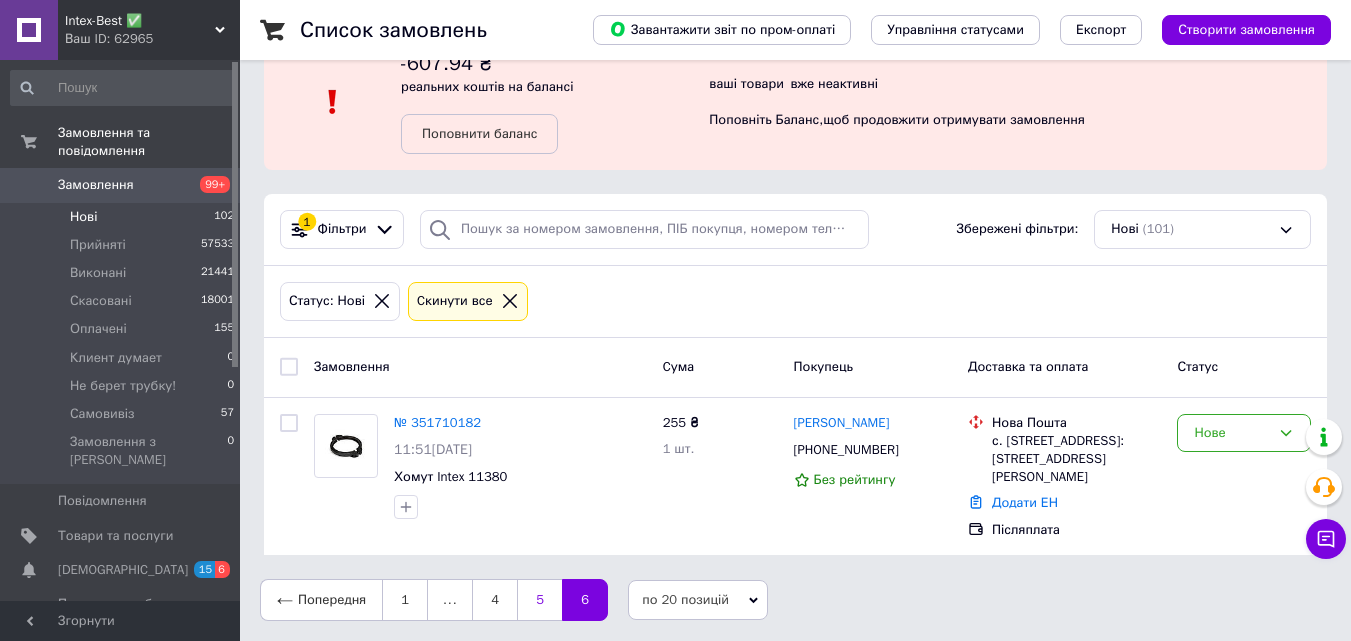 click on "5" at bounding box center (539, 600) 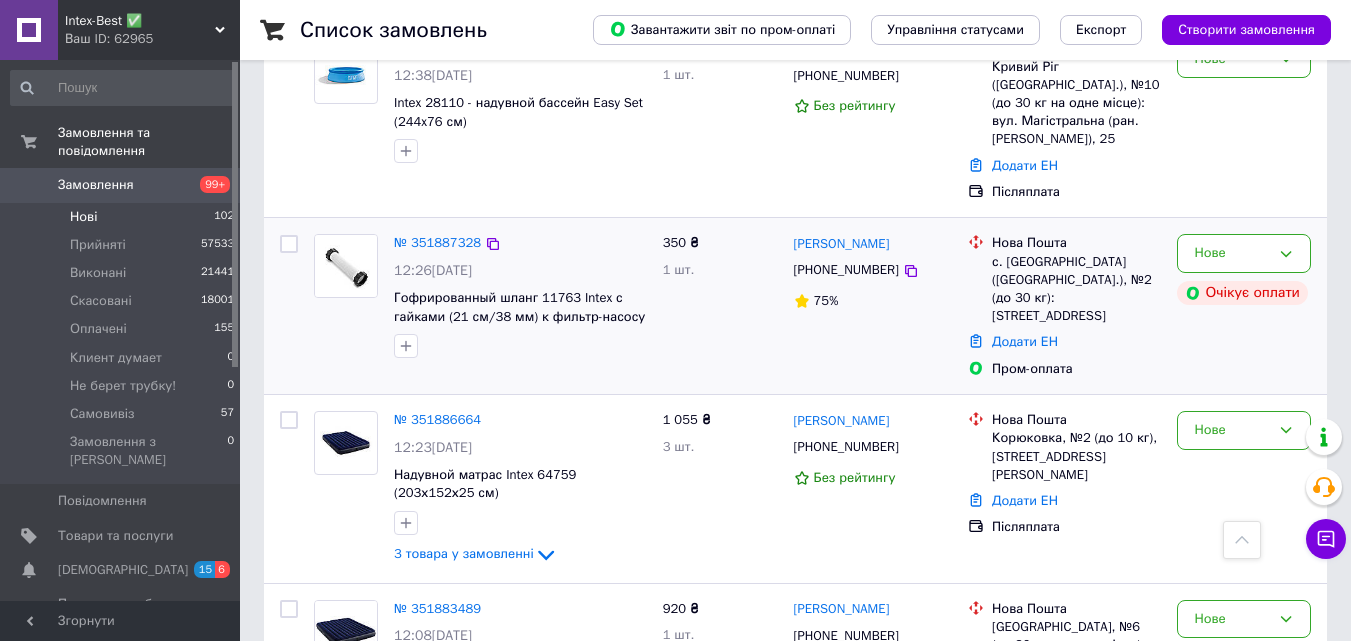 scroll, scrollTop: 300, scrollLeft: 0, axis: vertical 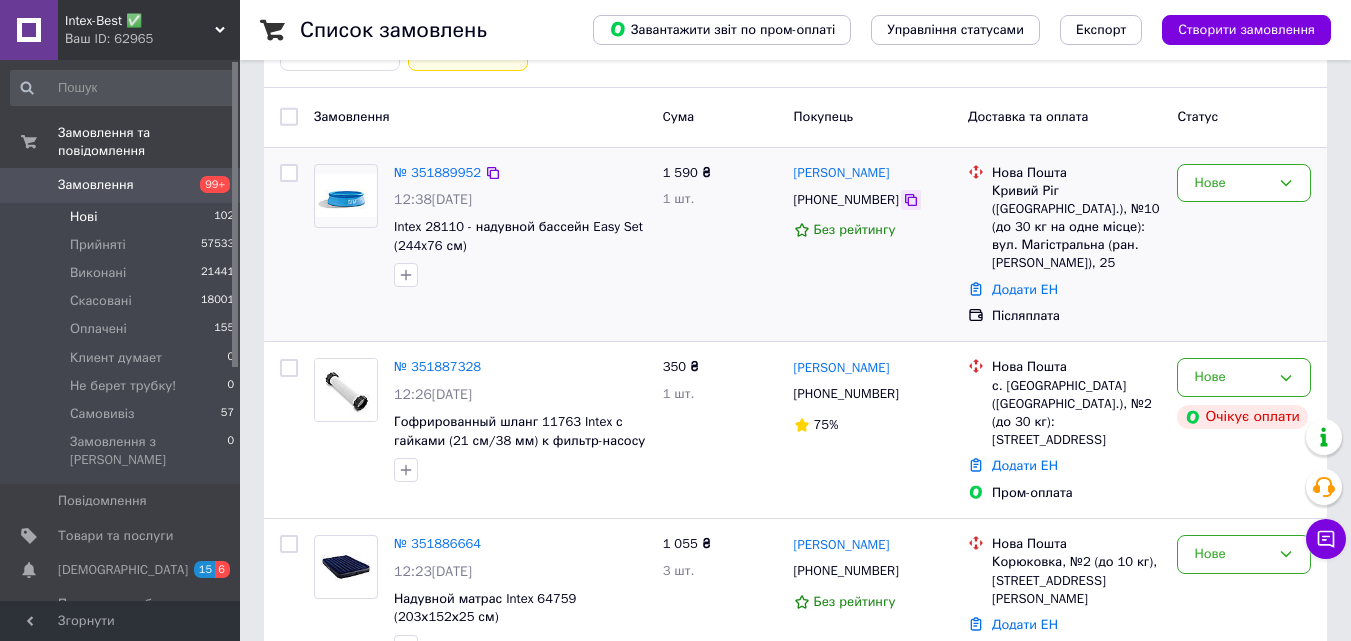click 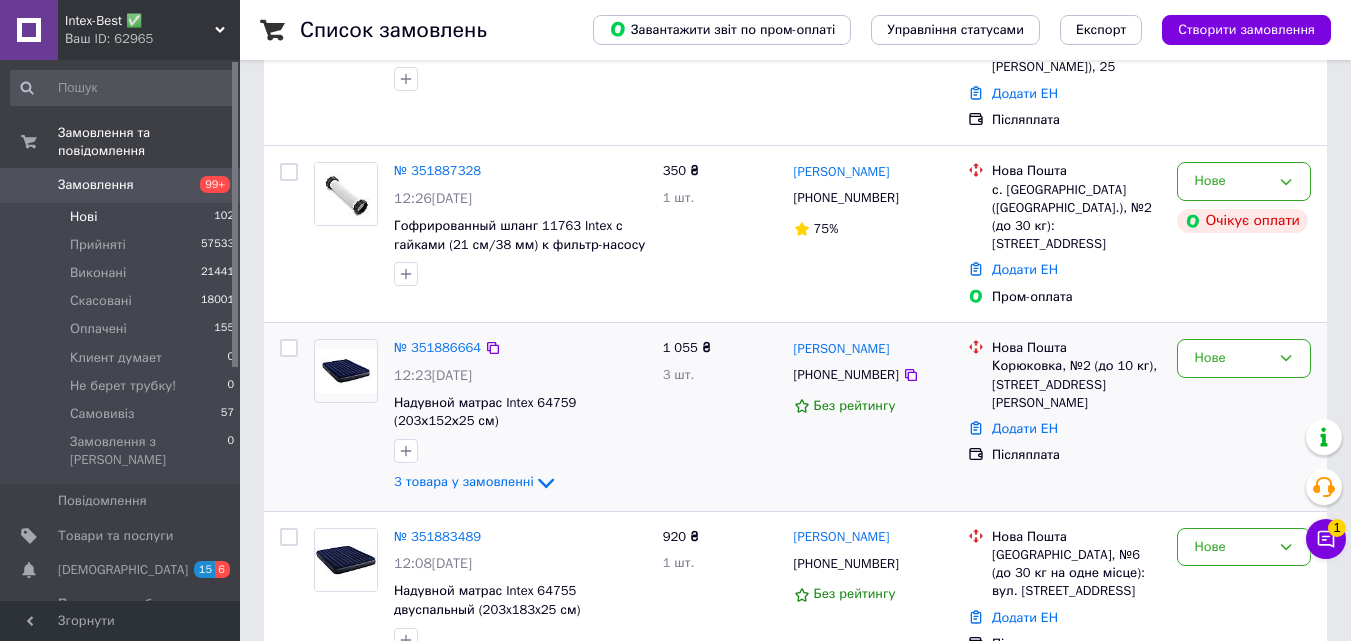 scroll, scrollTop: 500, scrollLeft: 0, axis: vertical 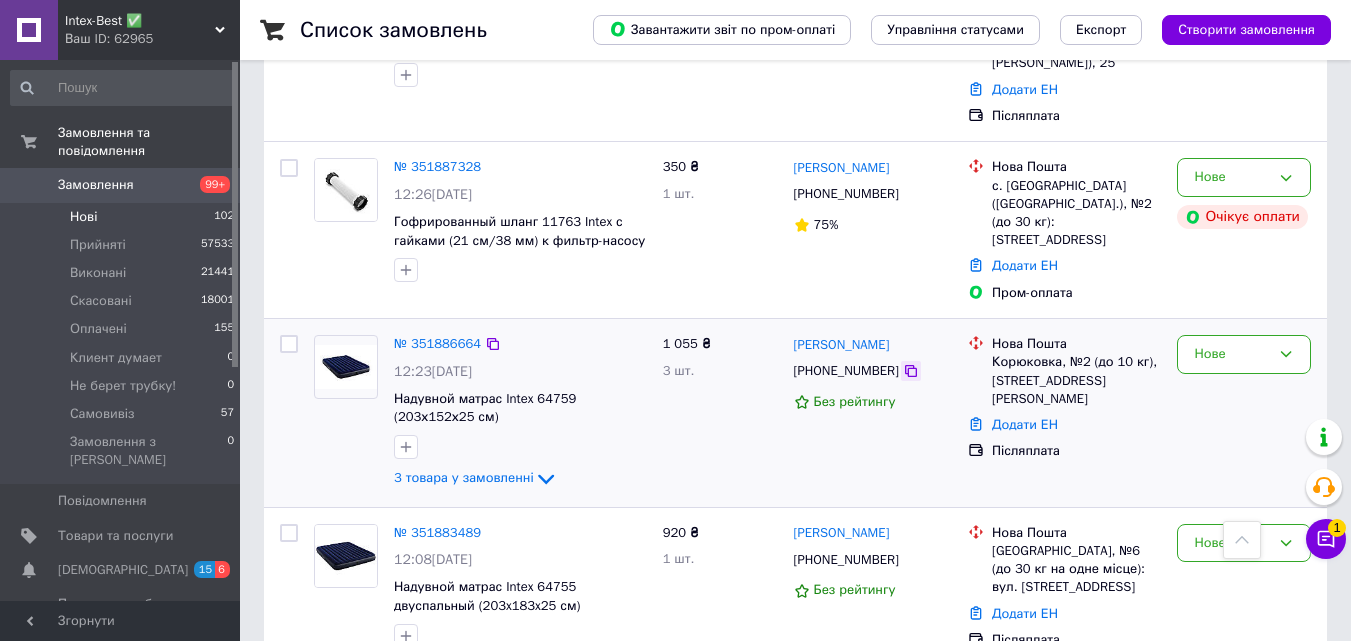 click 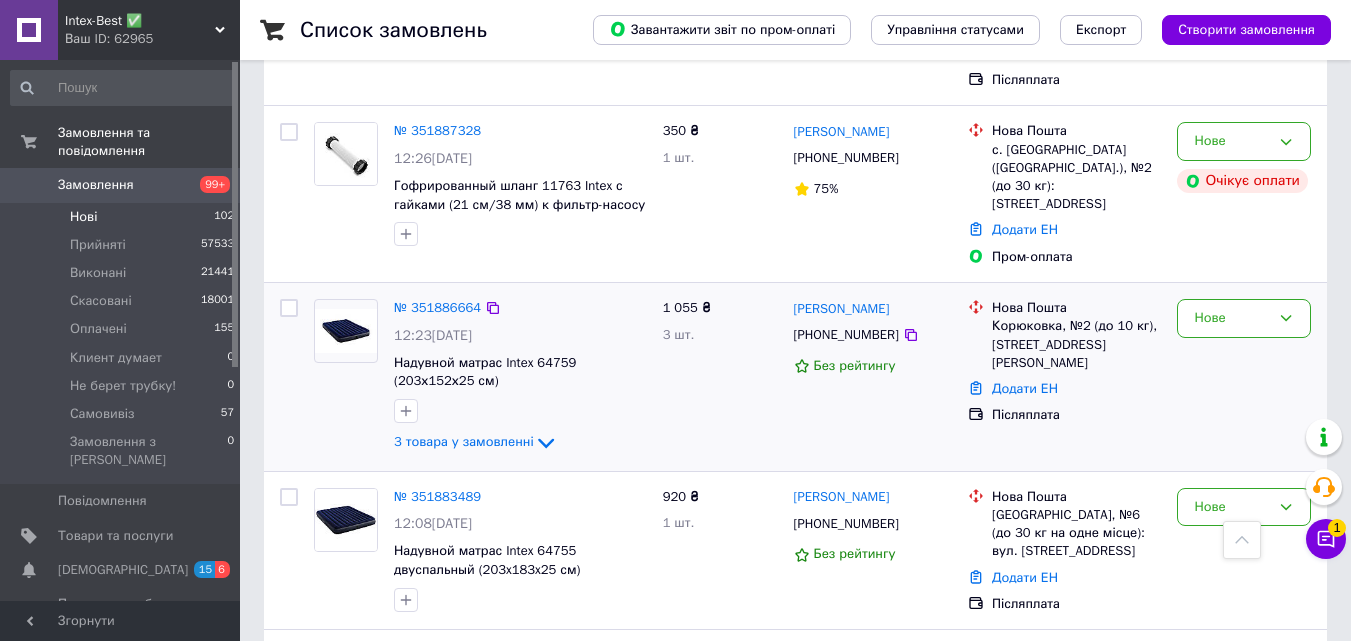 scroll, scrollTop: 600, scrollLeft: 0, axis: vertical 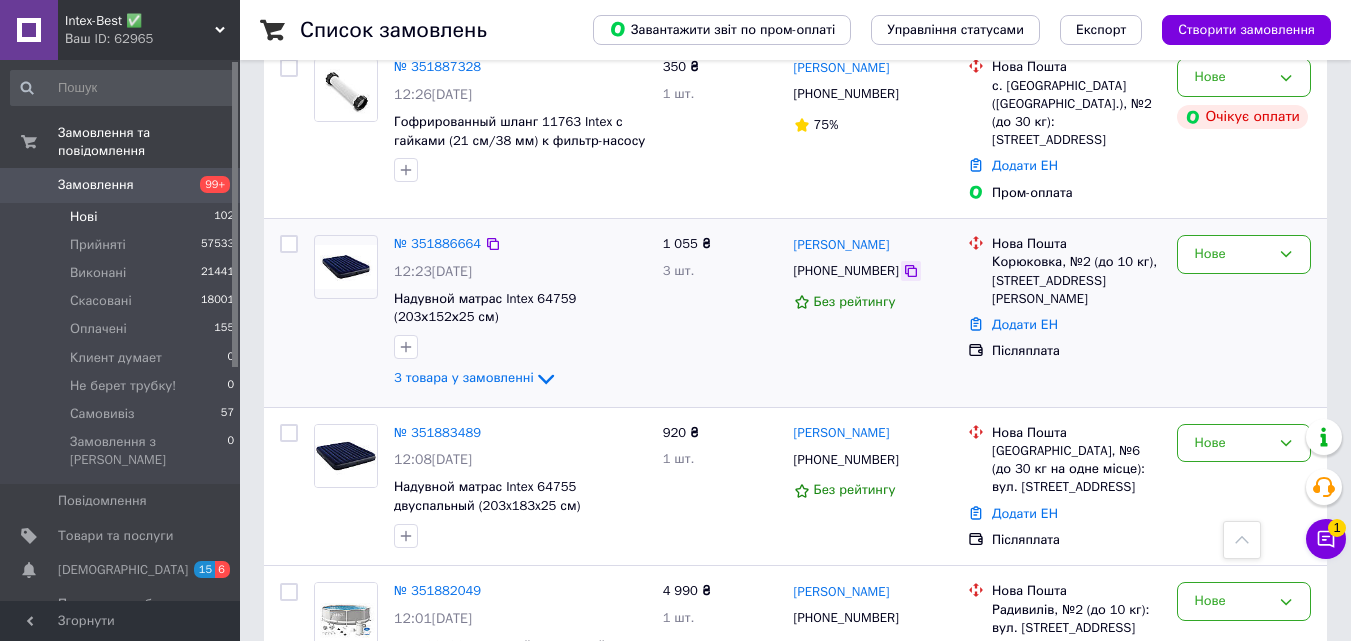 click 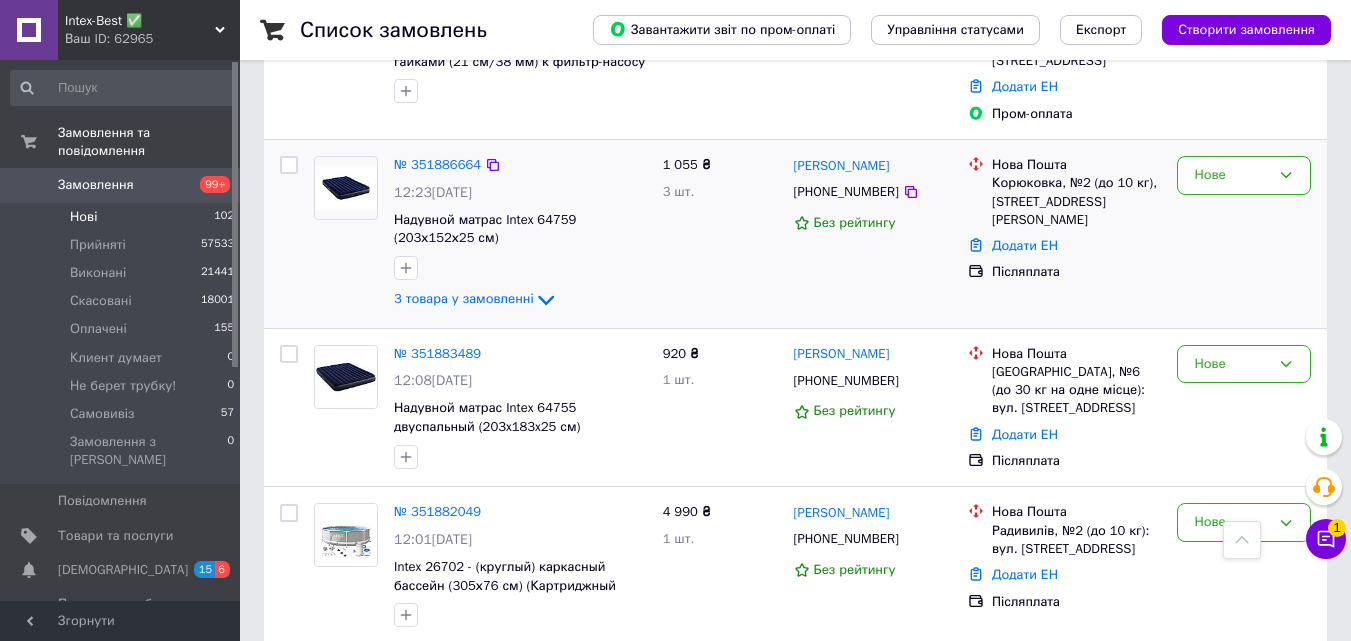 scroll, scrollTop: 800, scrollLeft: 0, axis: vertical 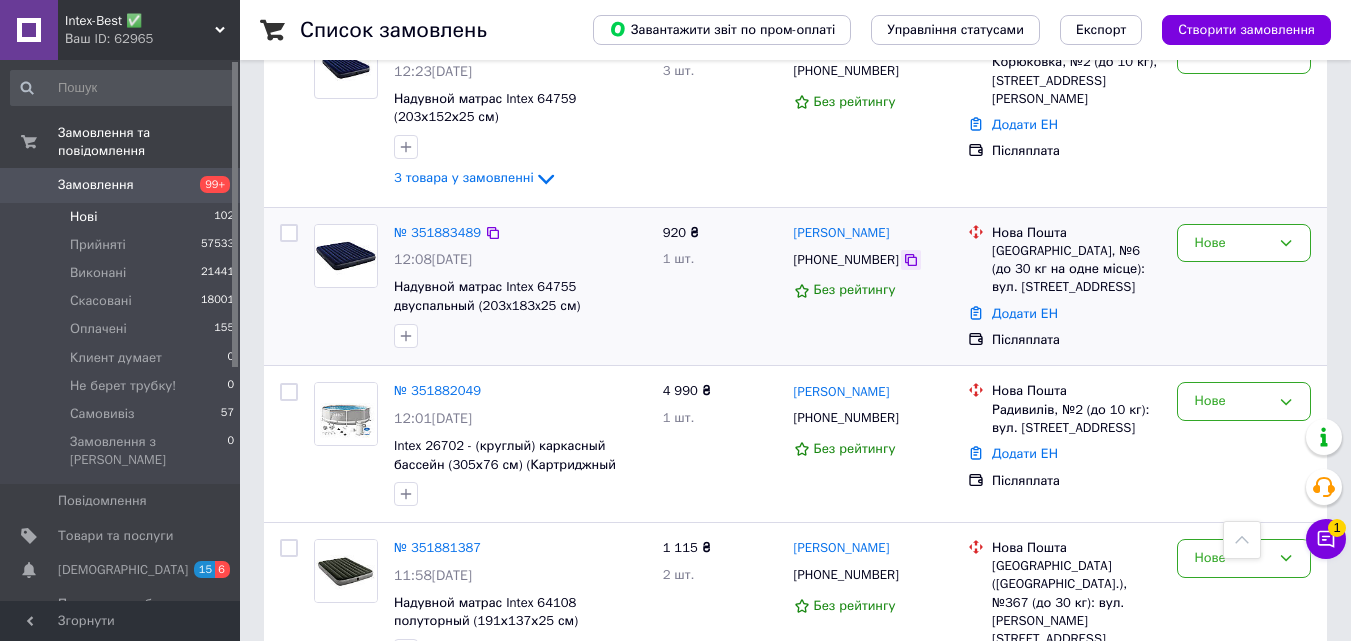 click 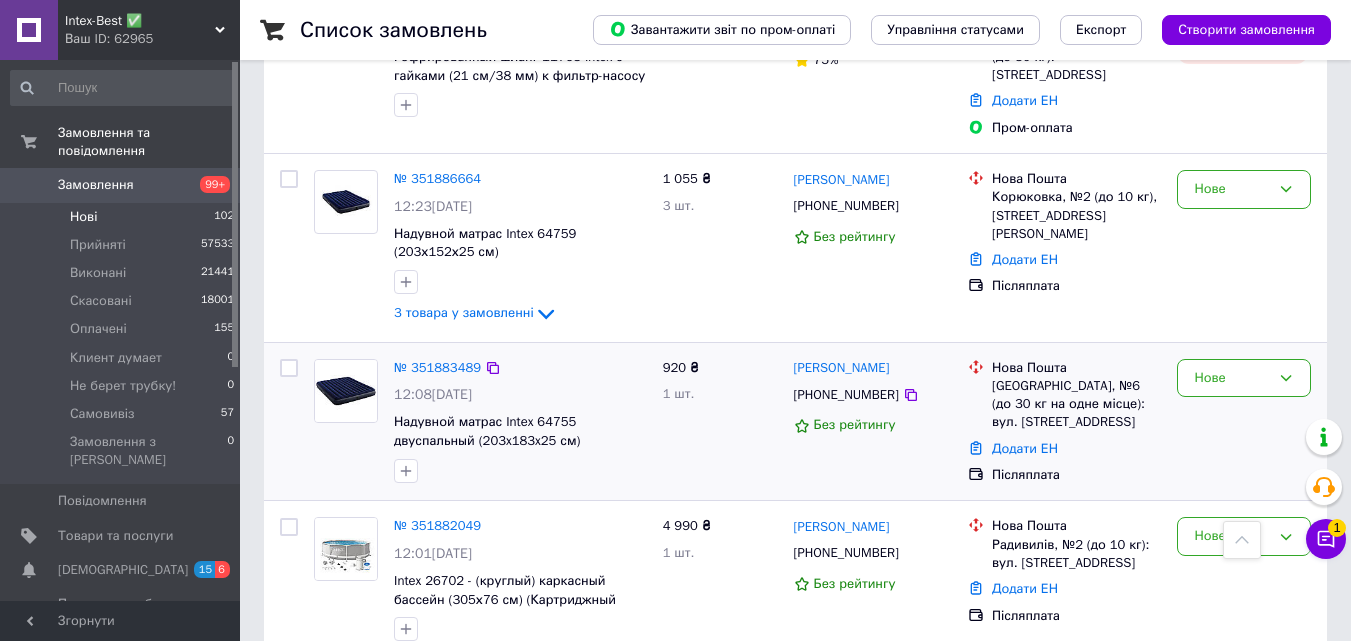 scroll, scrollTop: 700, scrollLeft: 0, axis: vertical 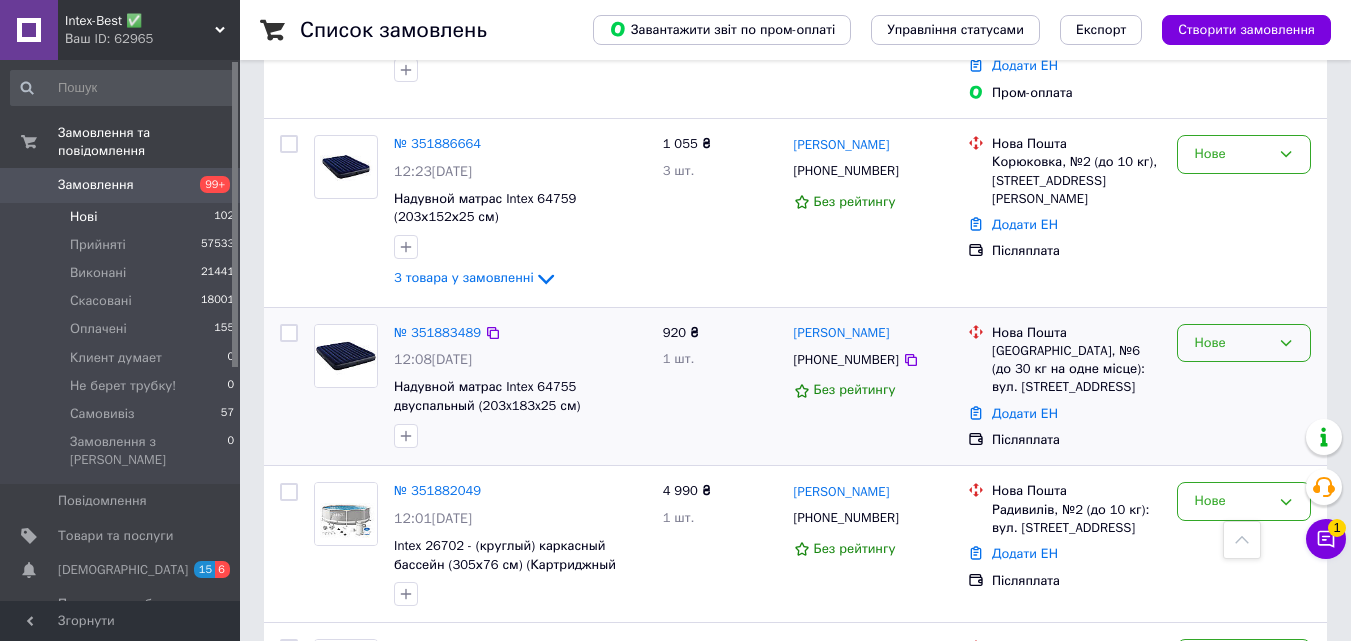 click 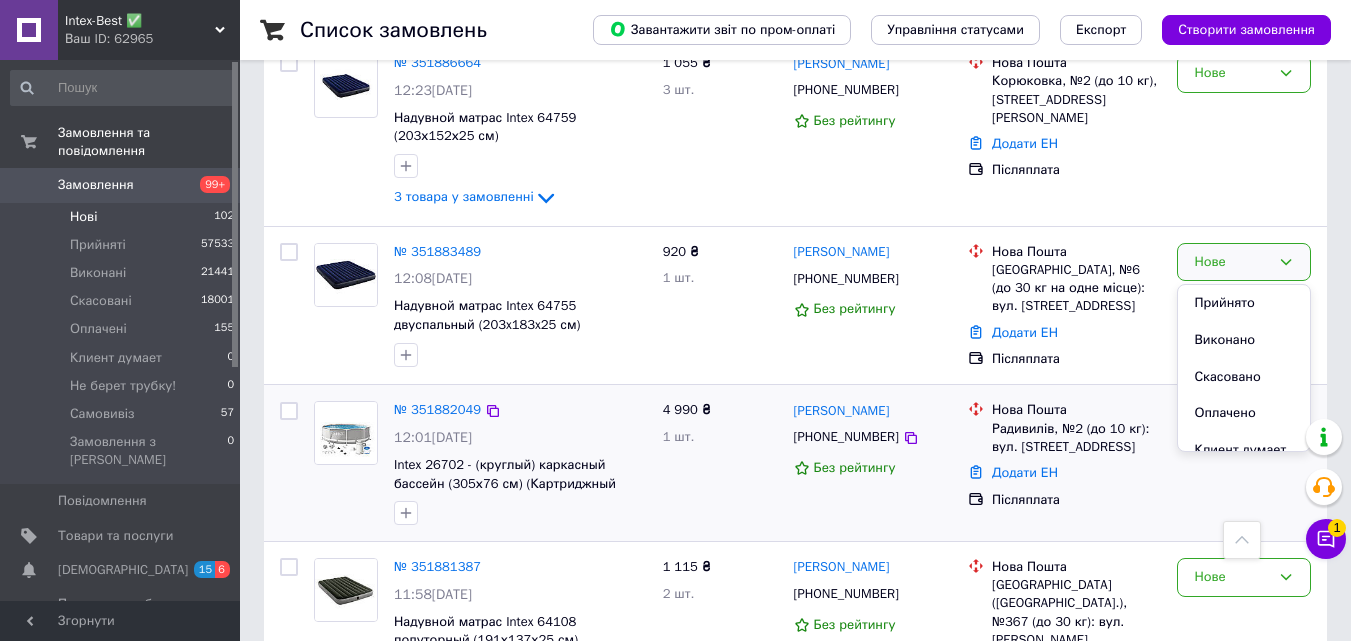 scroll, scrollTop: 900, scrollLeft: 0, axis: vertical 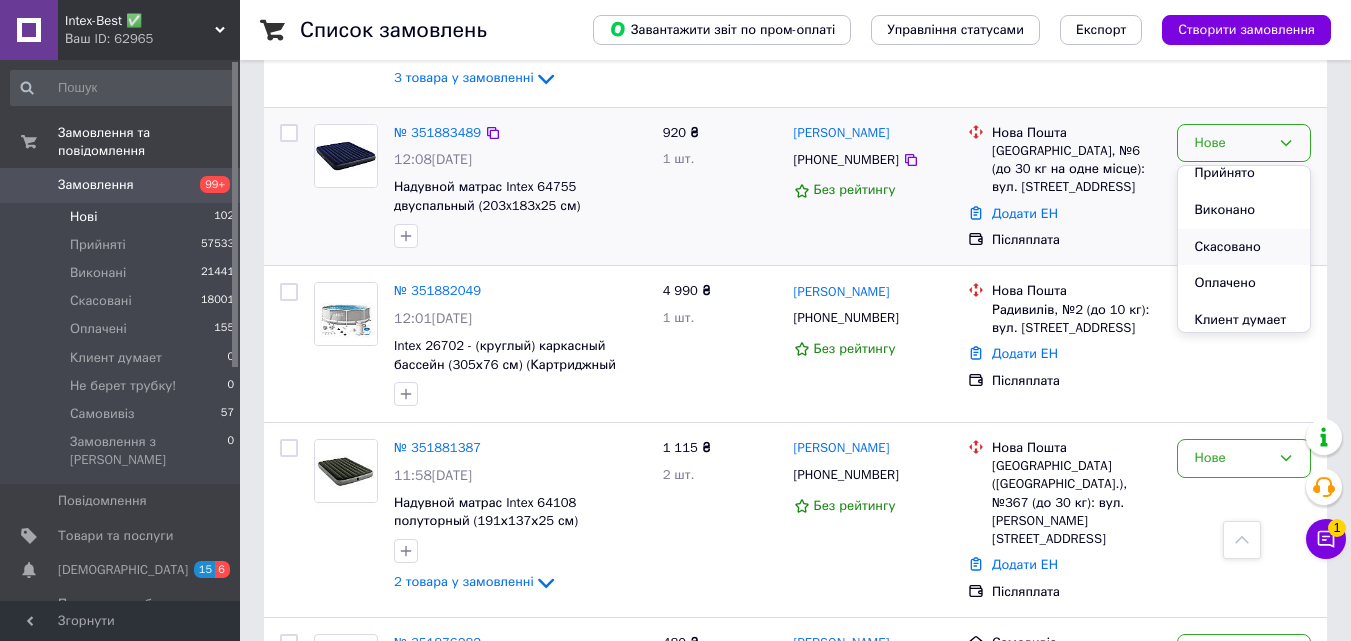 click on "Скасовано" at bounding box center (1244, 247) 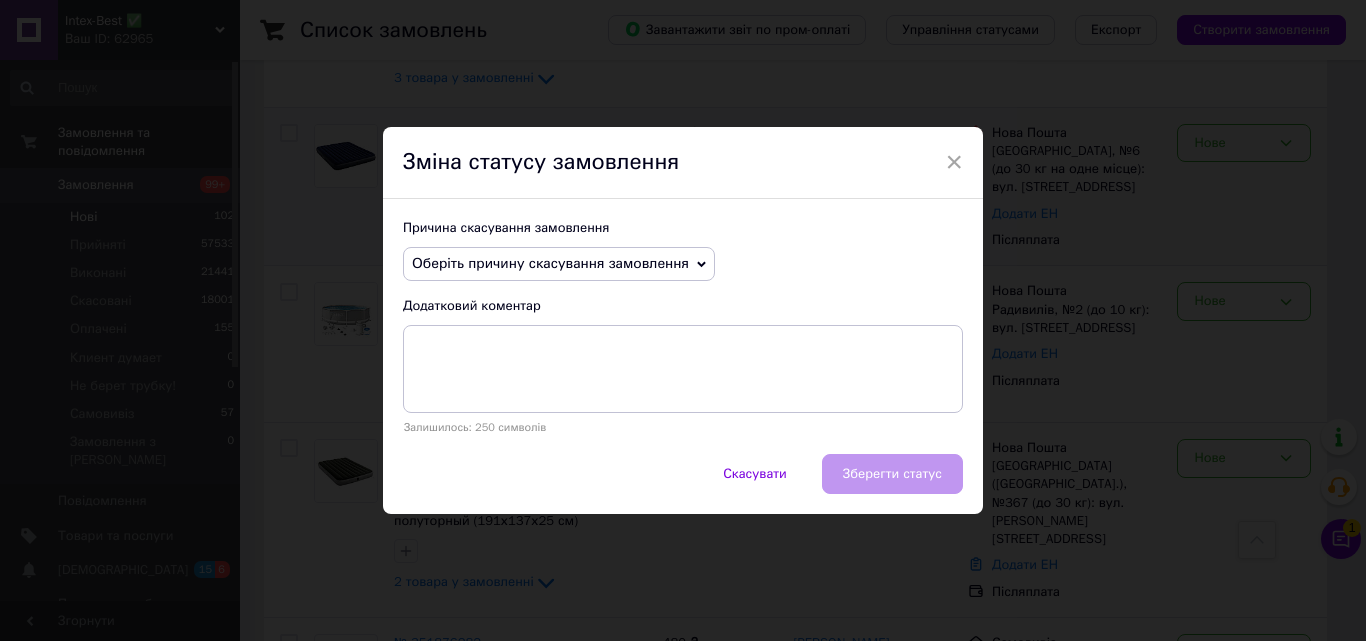click 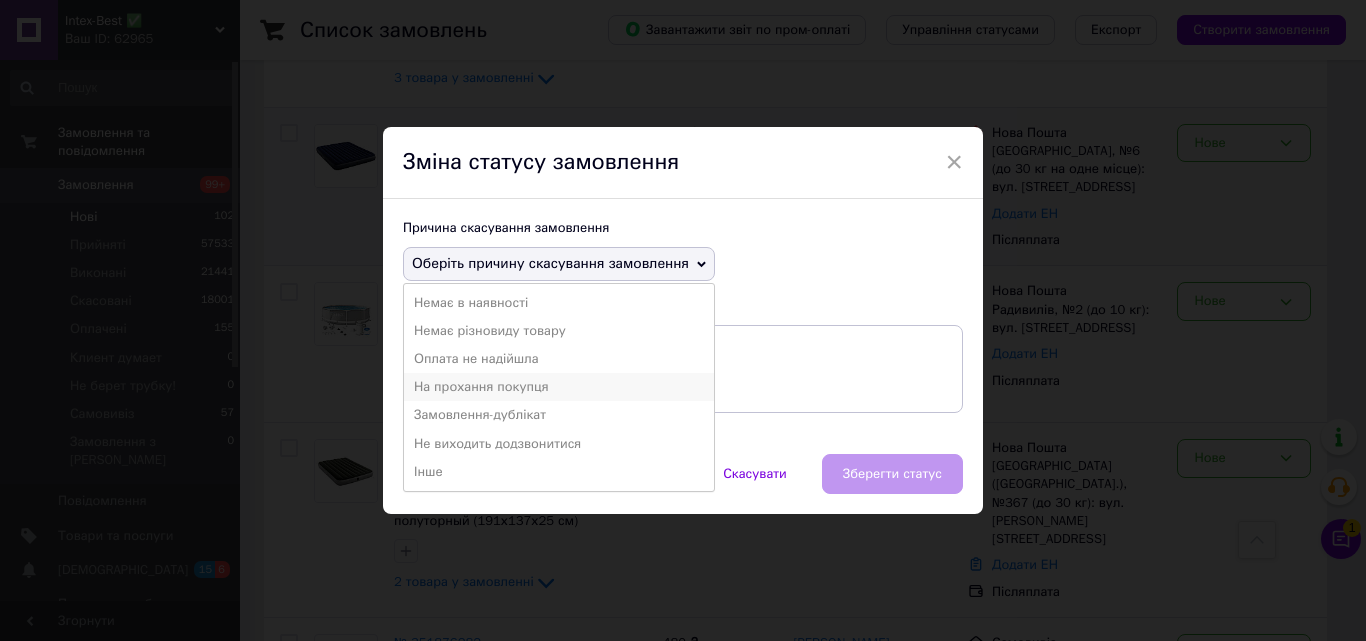 click on "На прохання покупця" at bounding box center (559, 387) 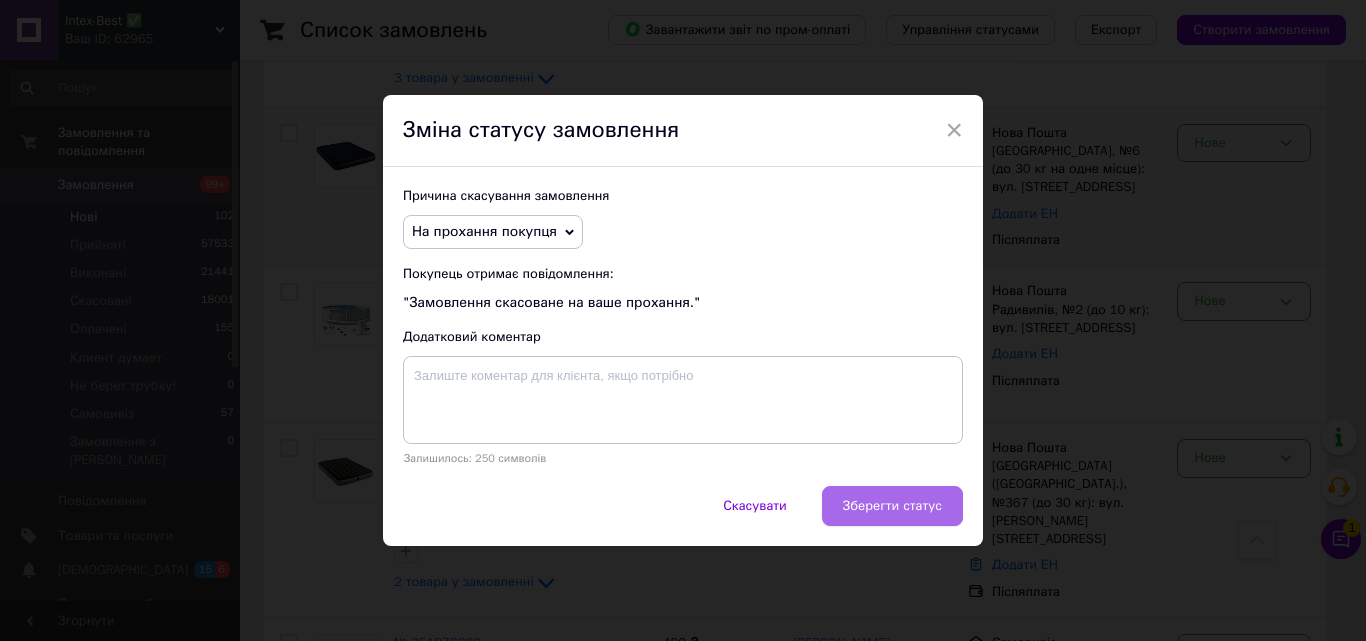 click on "Зберегти статус" at bounding box center [892, 506] 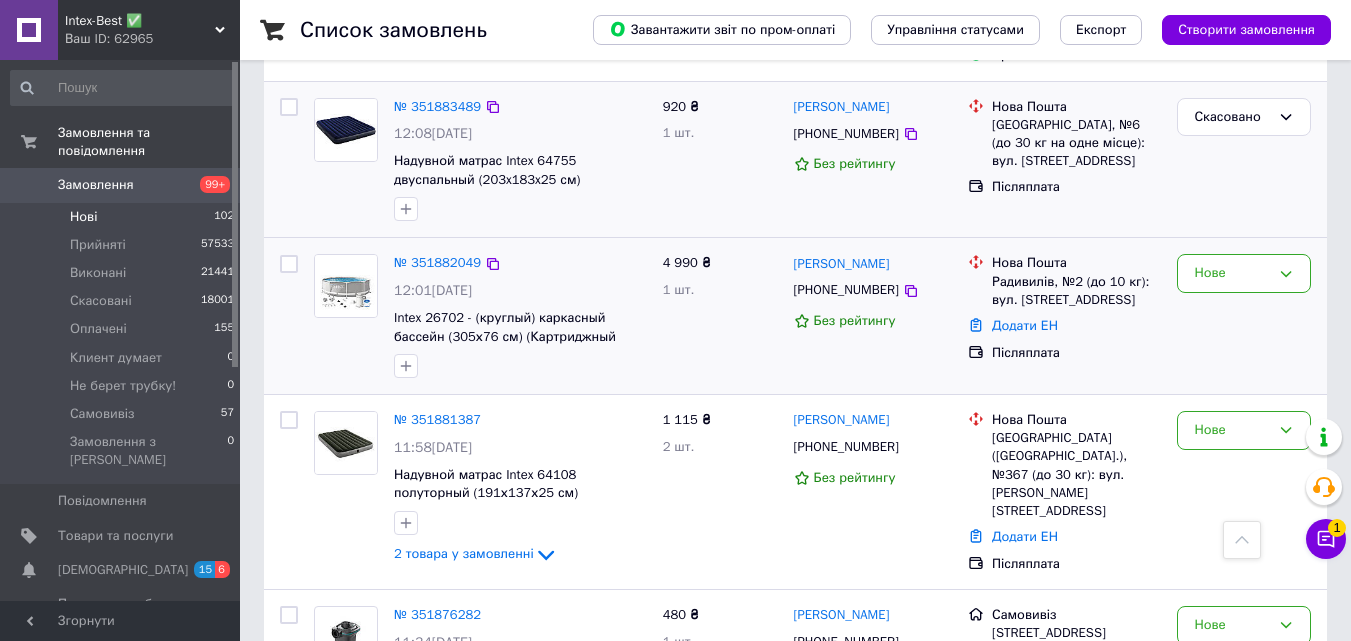 scroll, scrollTop: 931, scrollLeft: 0, axis: vertical 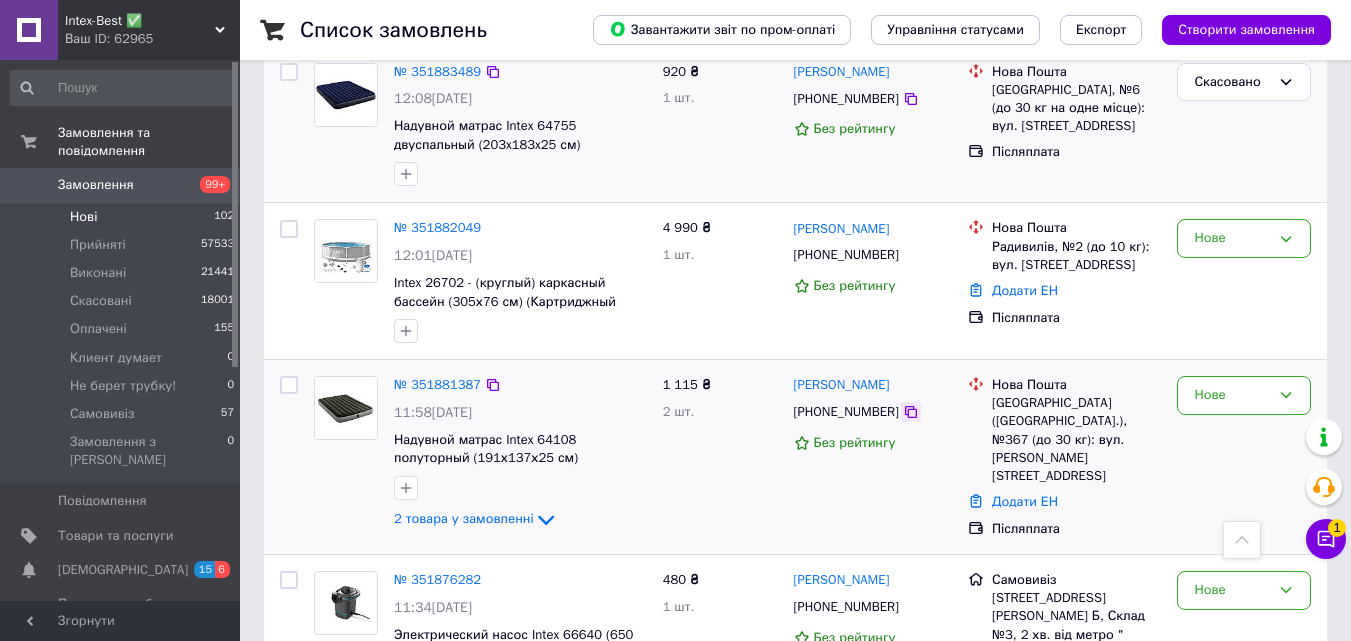 click 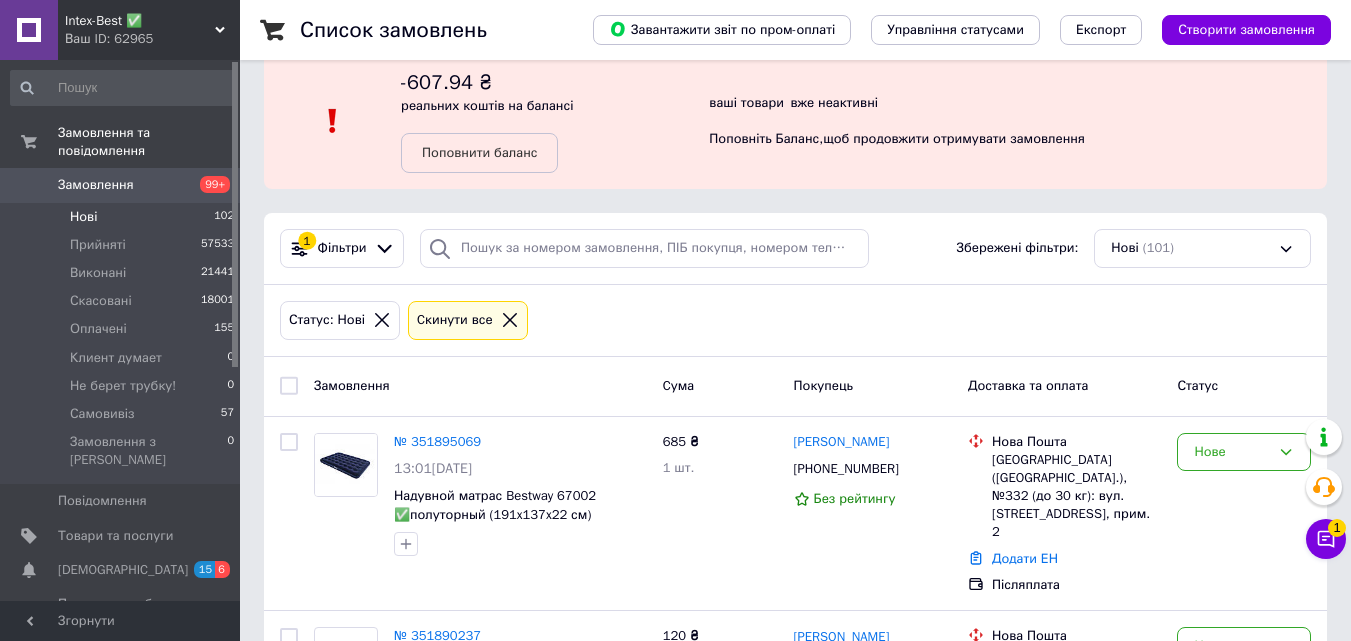 scroll, scrollTop: 0, scrollLeft: 0, axis: both 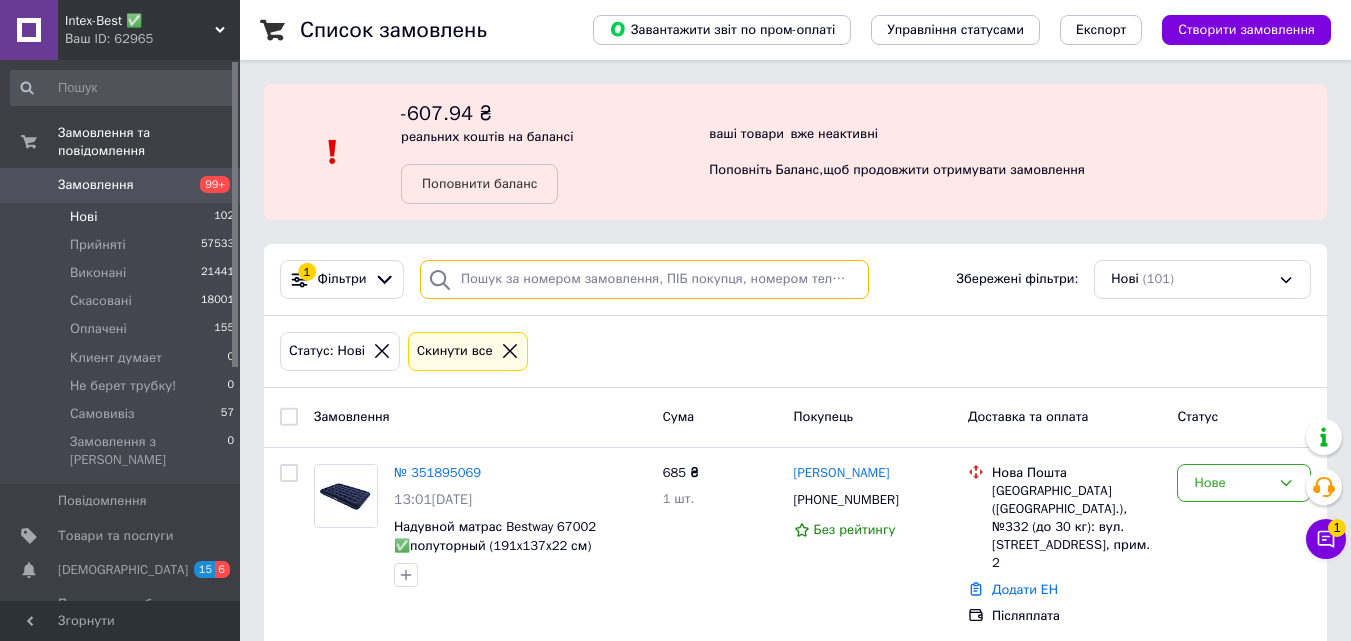 paste on "0683034089" 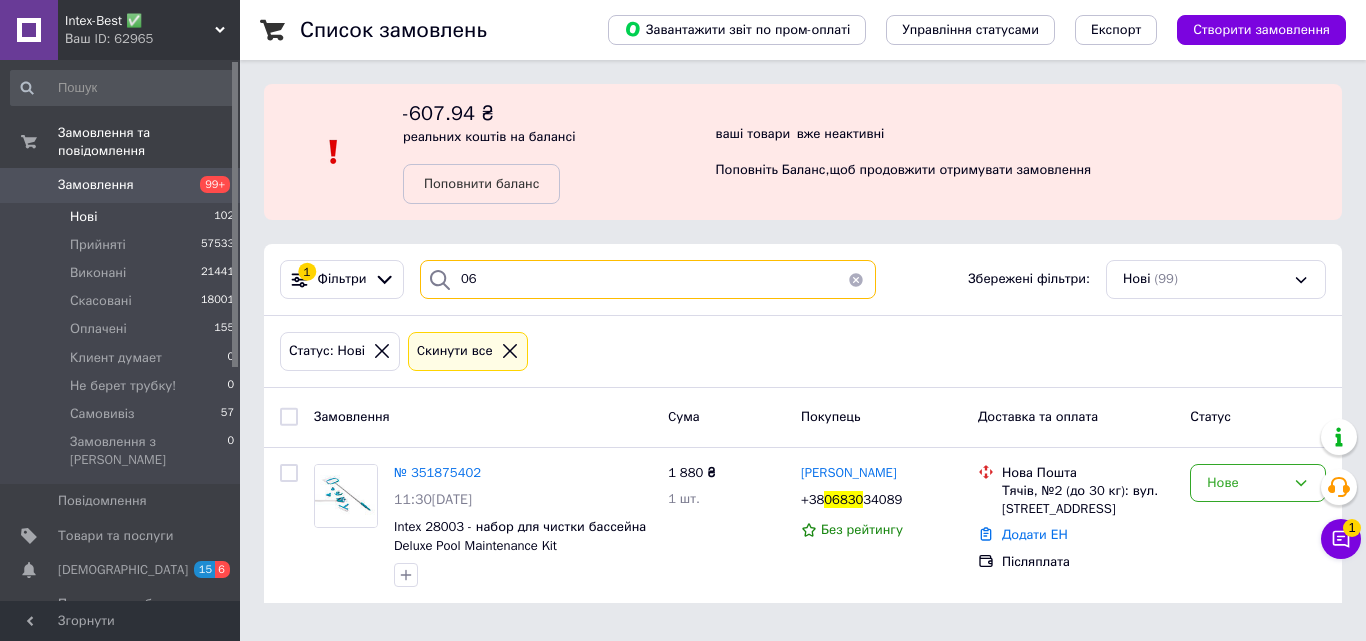 type on "0" 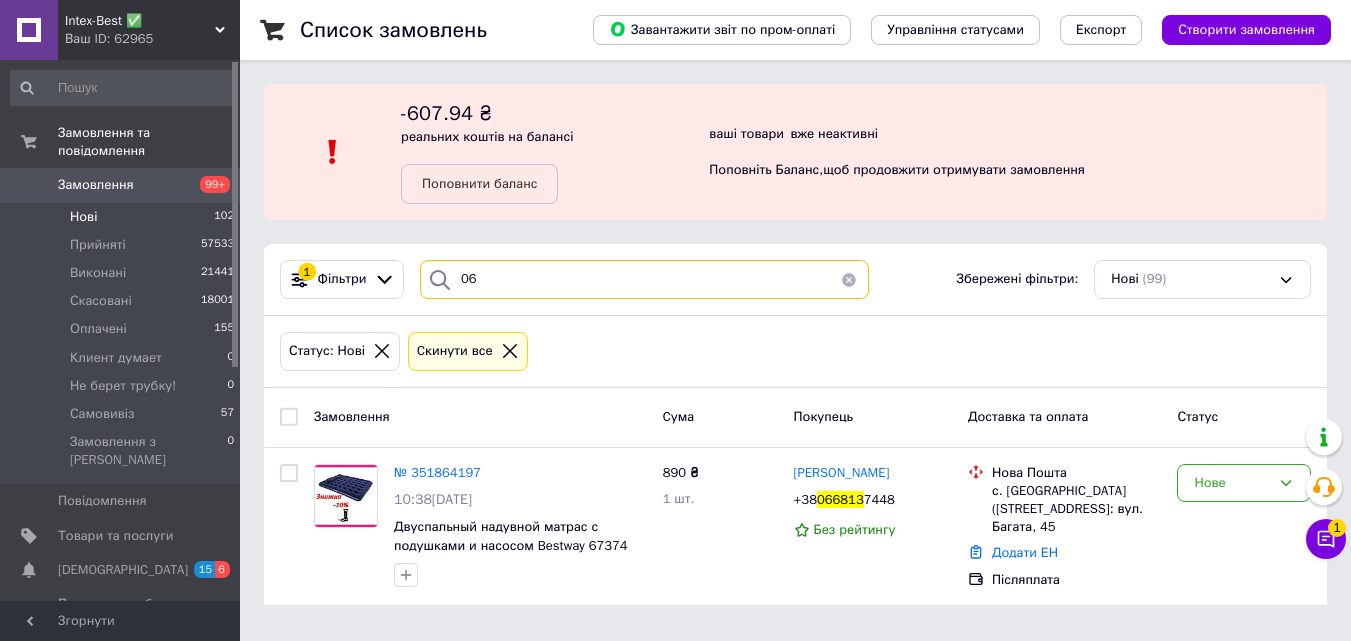 type on "0" 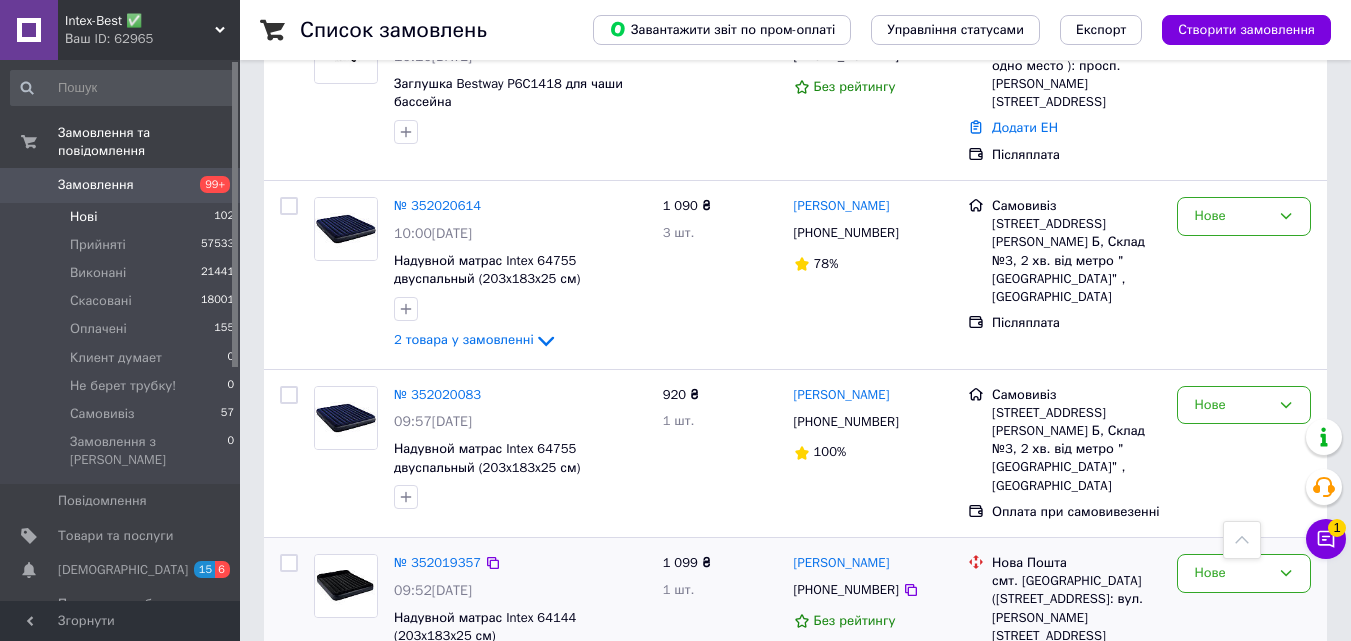 scroll, scrollTop: 500, scrollLeft: 0, axis: vertical 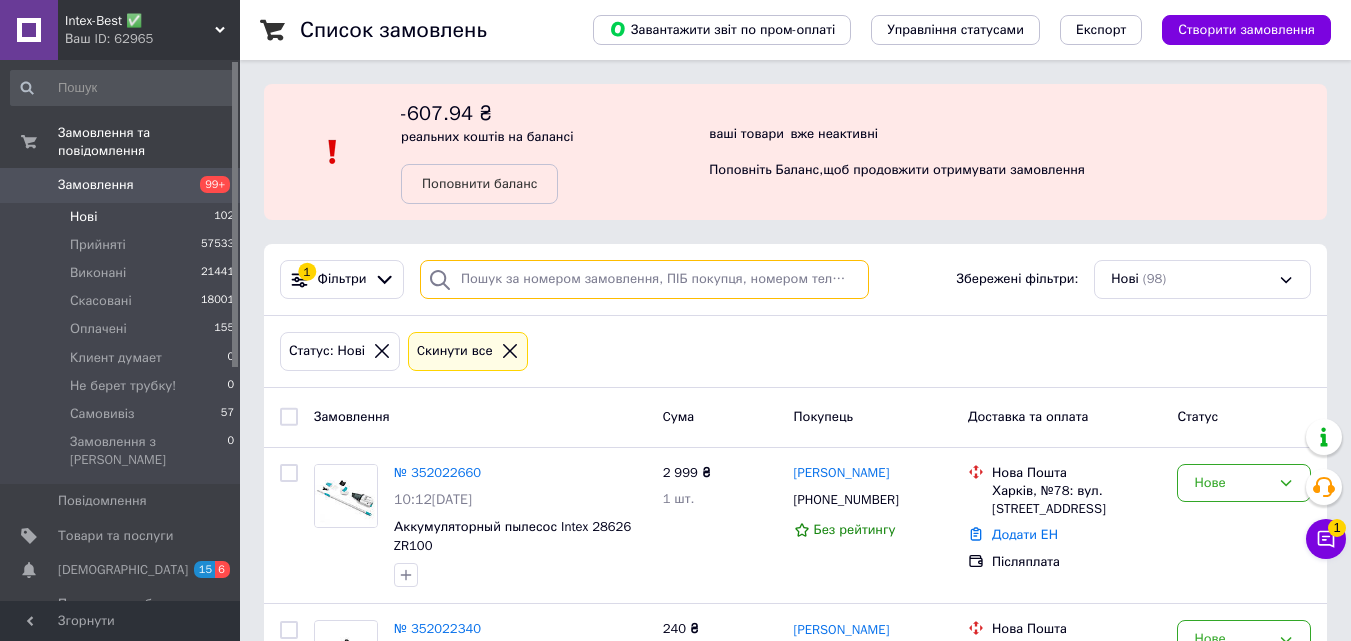 paste on "0664404326" 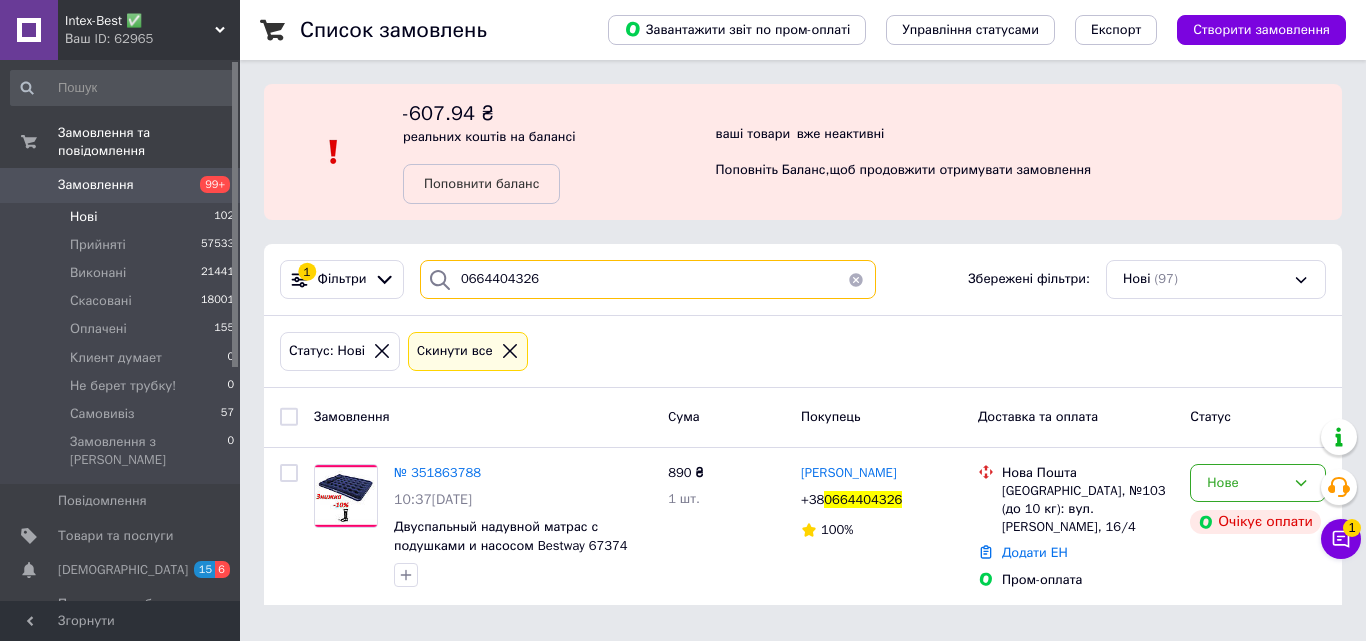click on "0664404326" at bounding box center (648, 279) 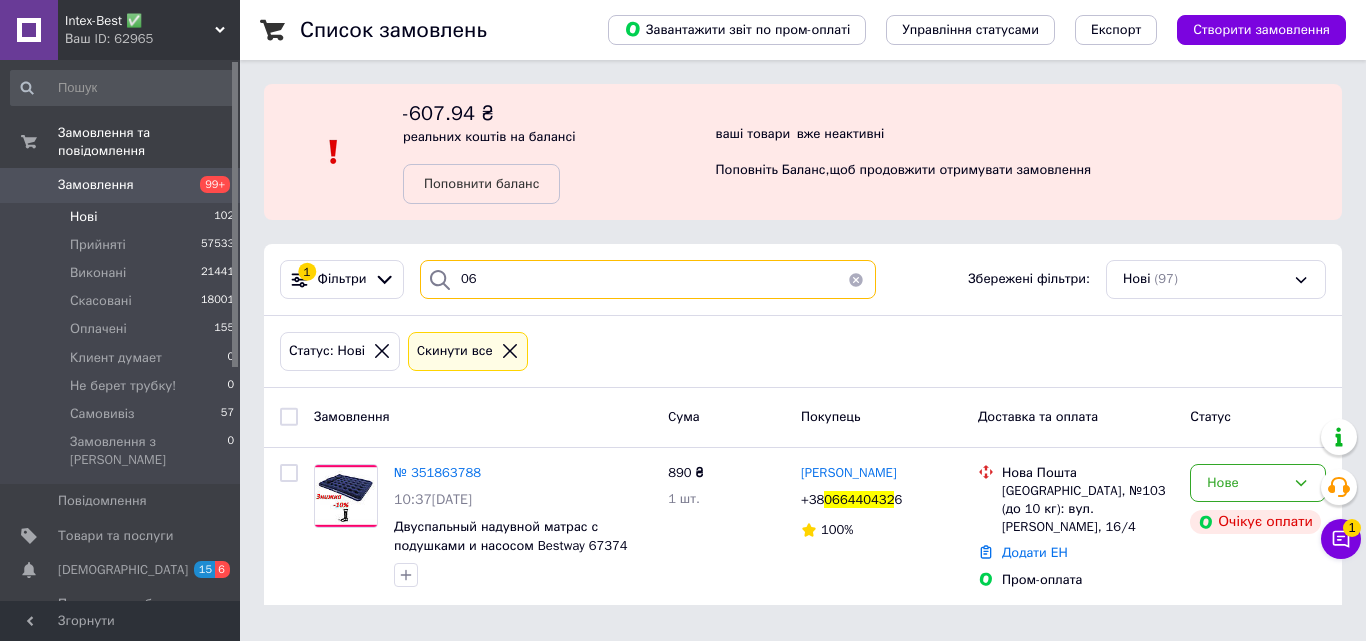 type on "0" 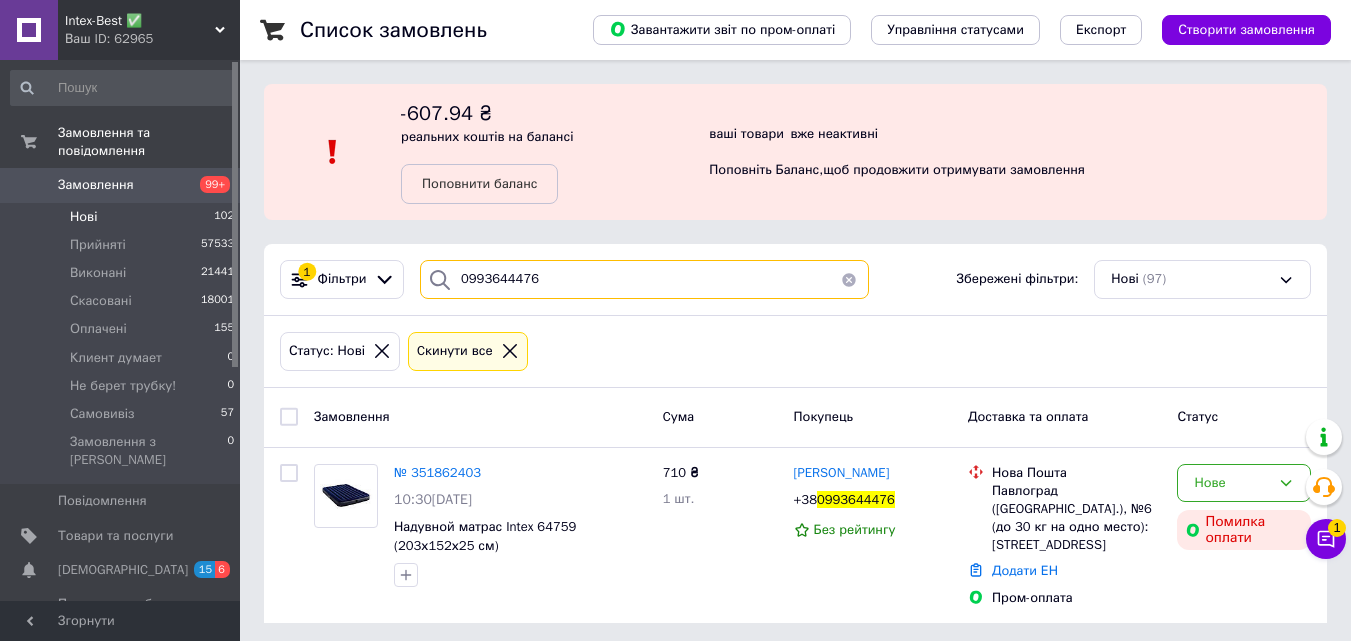 click on "0993644476" at bounding box center [644, 279] 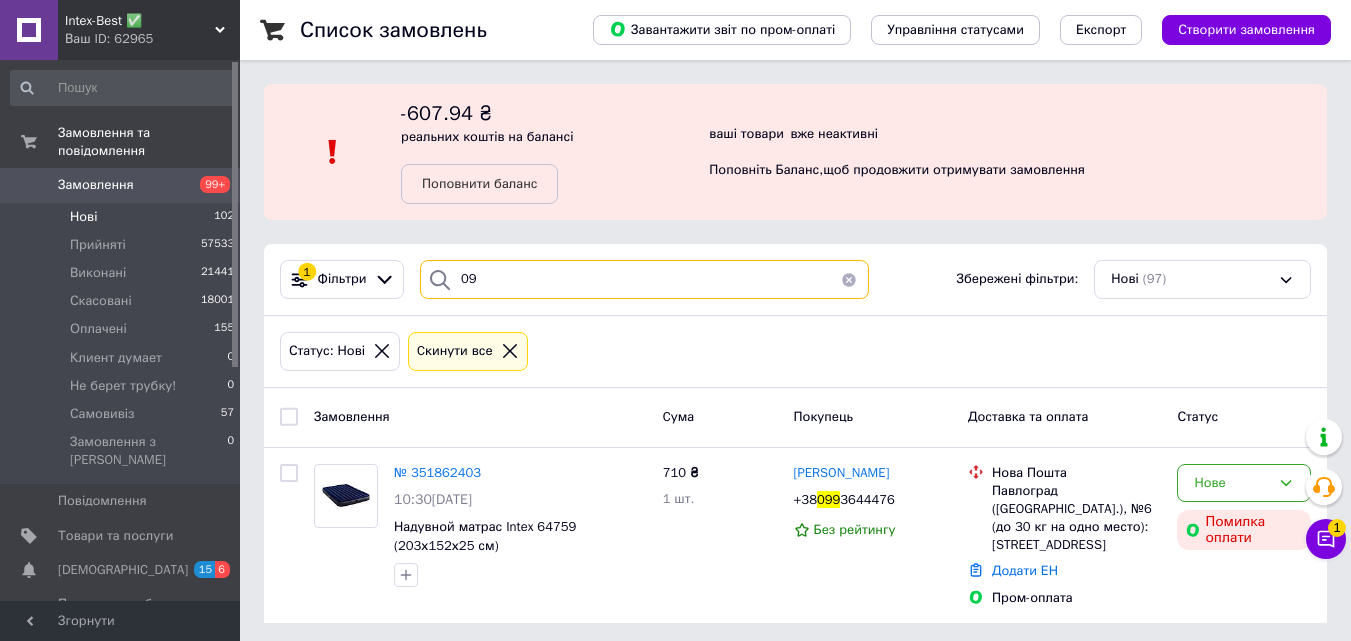 type on "0" 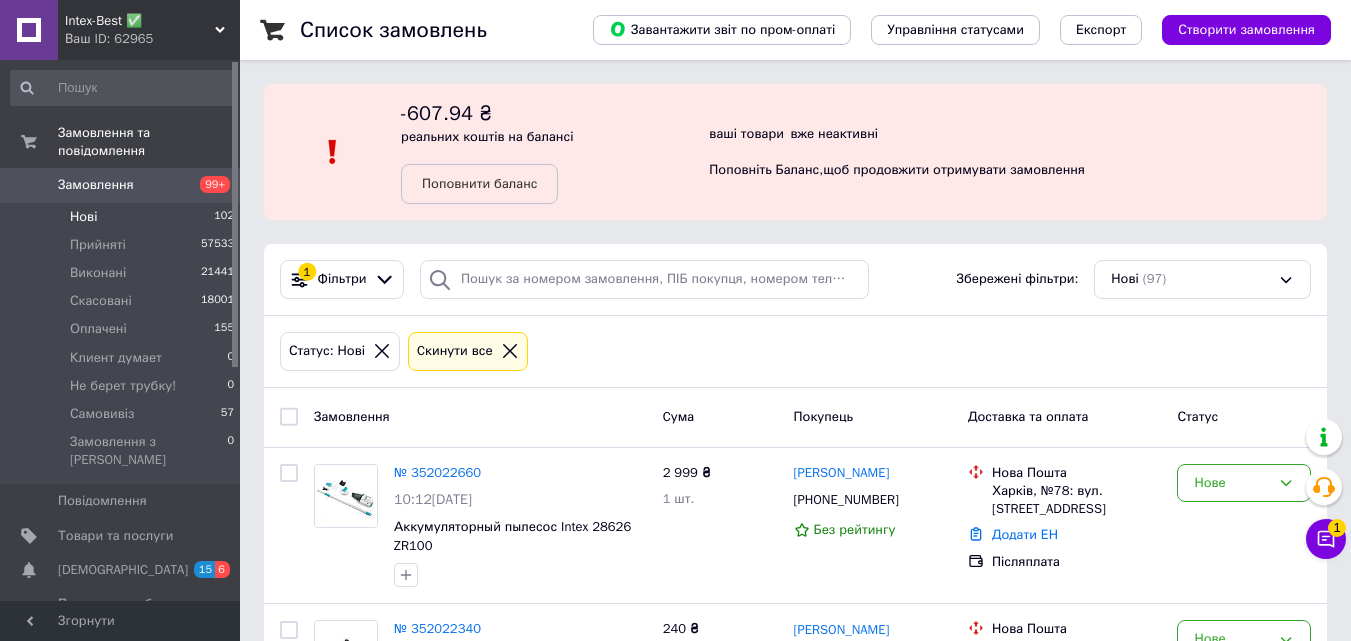 click on "Нові 102" at bounding box center (123, 217) 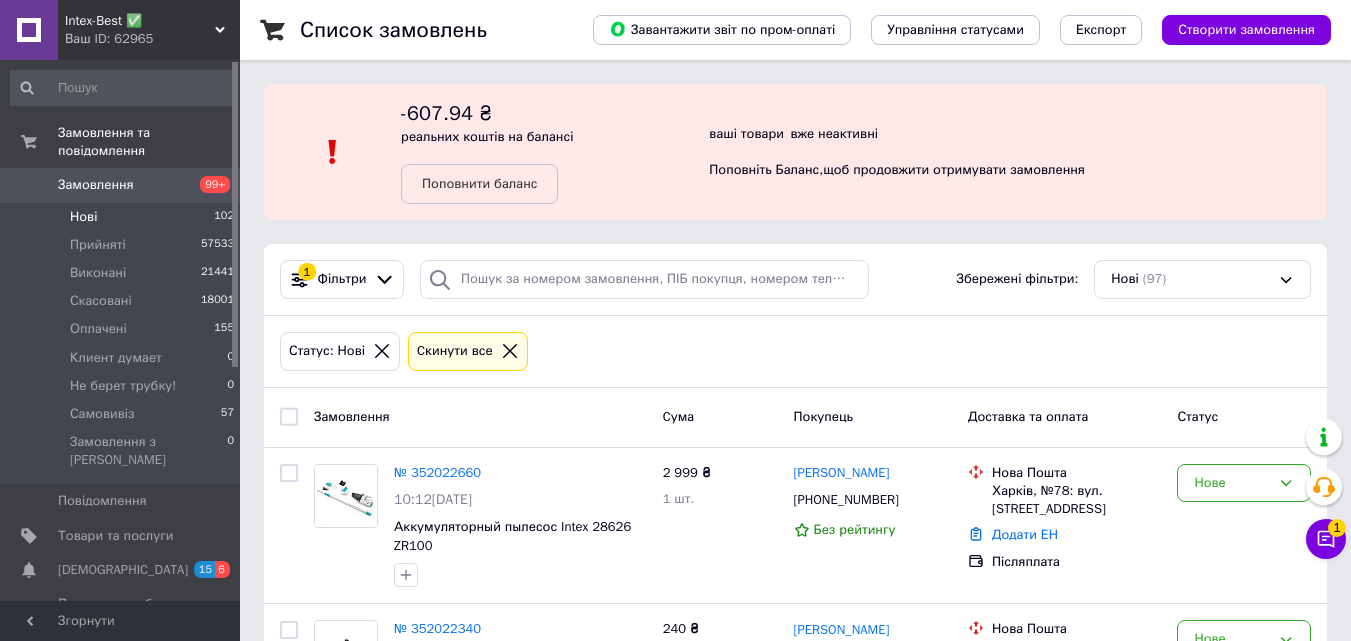 drag, startPoint x: 168, startPoint y: 207, endPoint x: 253, endPoint y: 216, distance: 85.47514 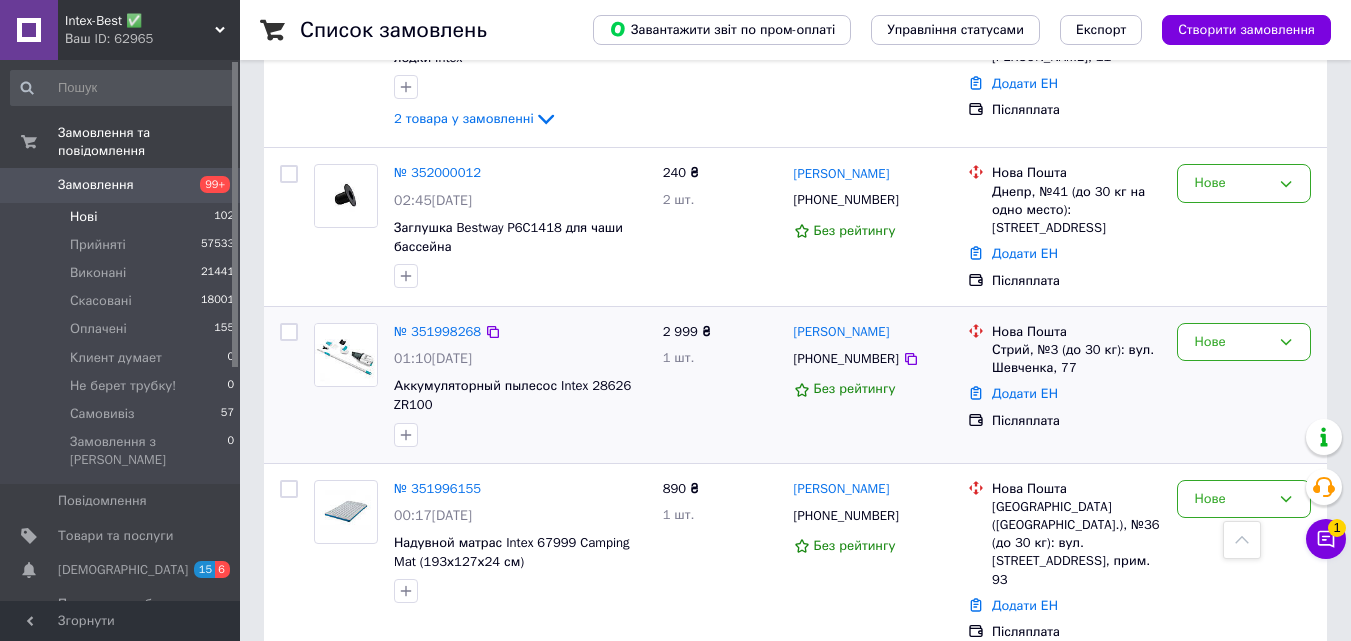 scroll, scrollTop: 3306, scrollLeft: 0, axis: vertical 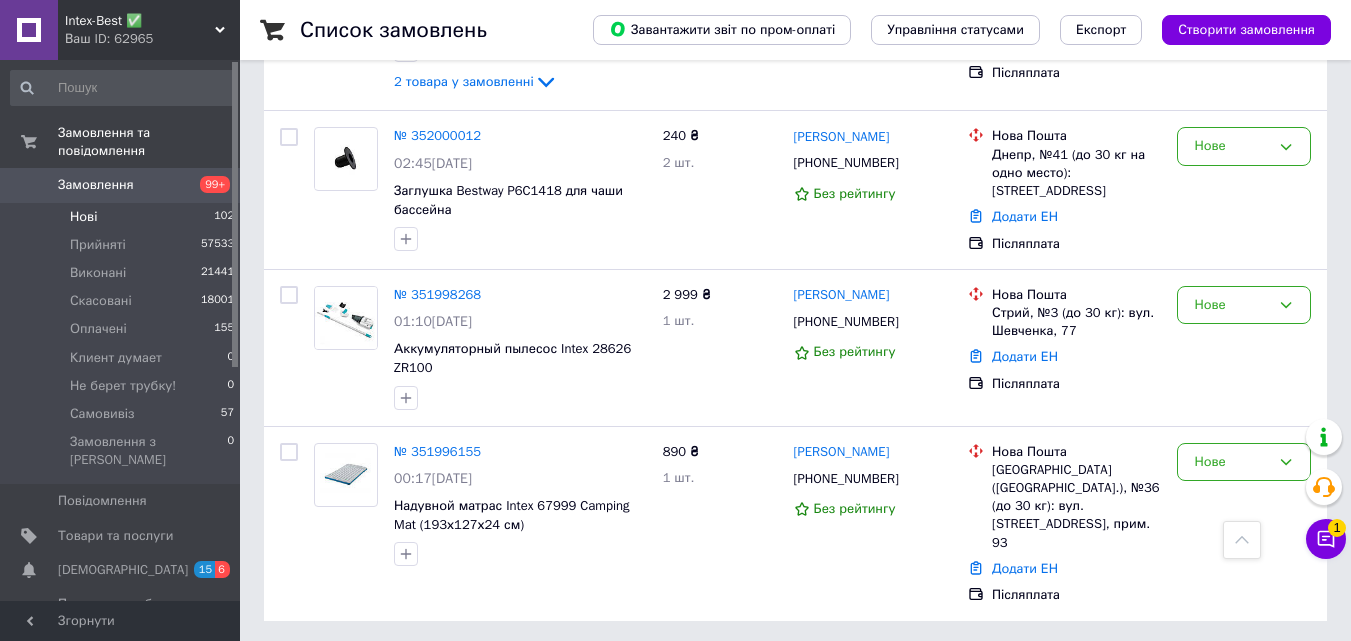 click on "5" at bounding box center [461, 666] 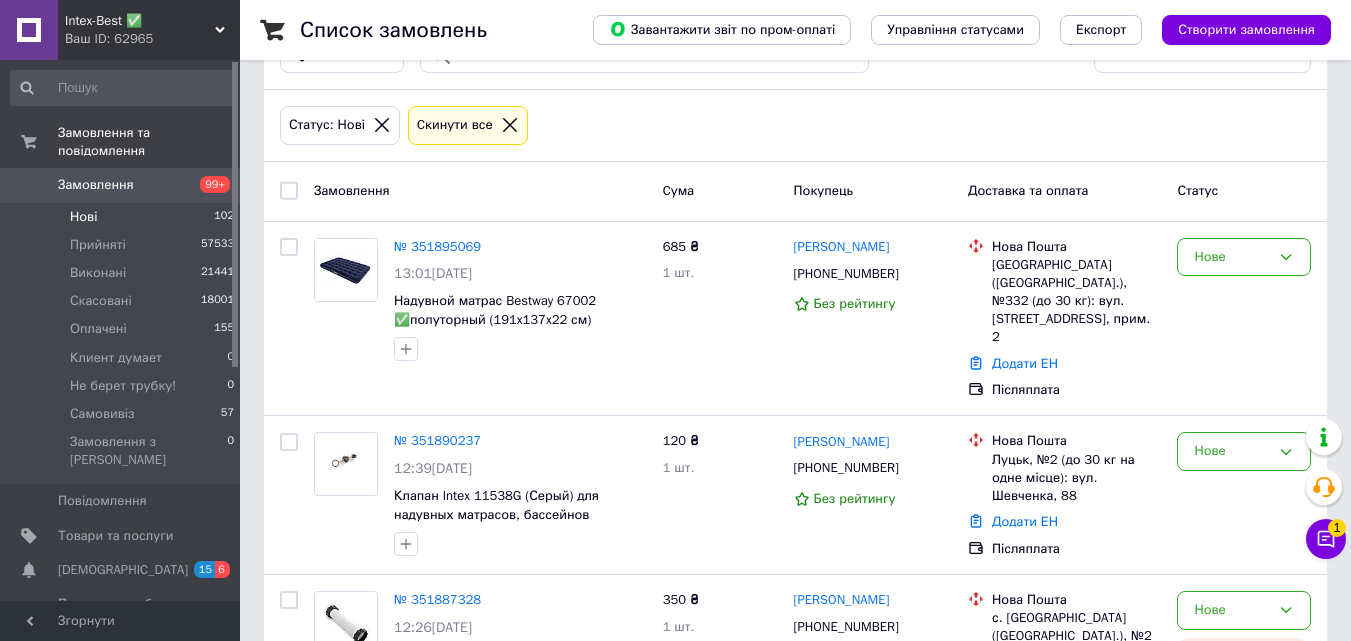 scroll, scrollTop: 177, scrollLeft: 0, axis: vertical 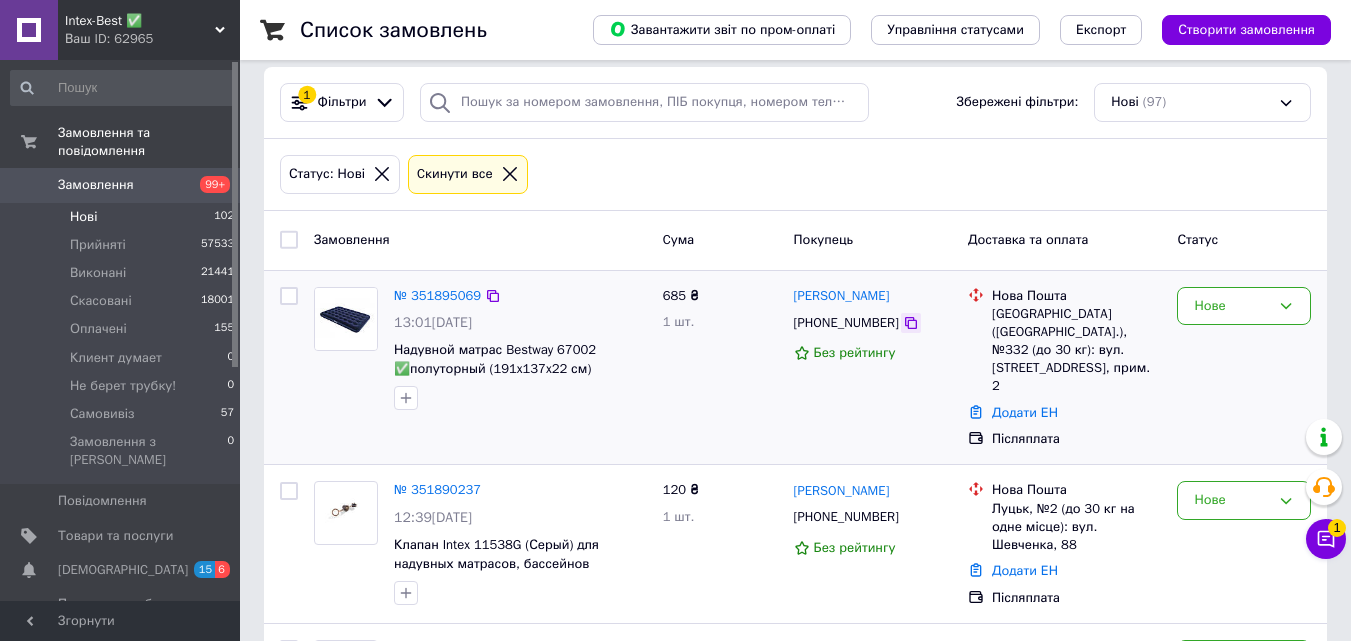 click 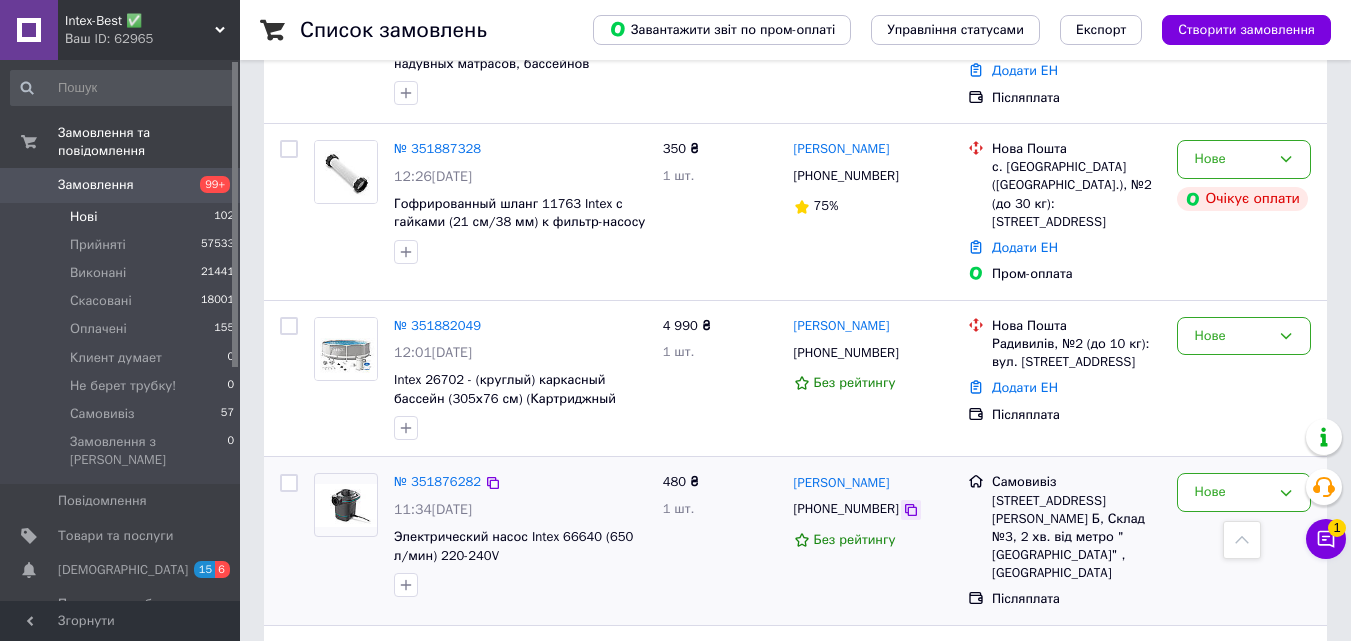 scroll, scrollTop: 377, scrollLeft: 0, axis: vertical 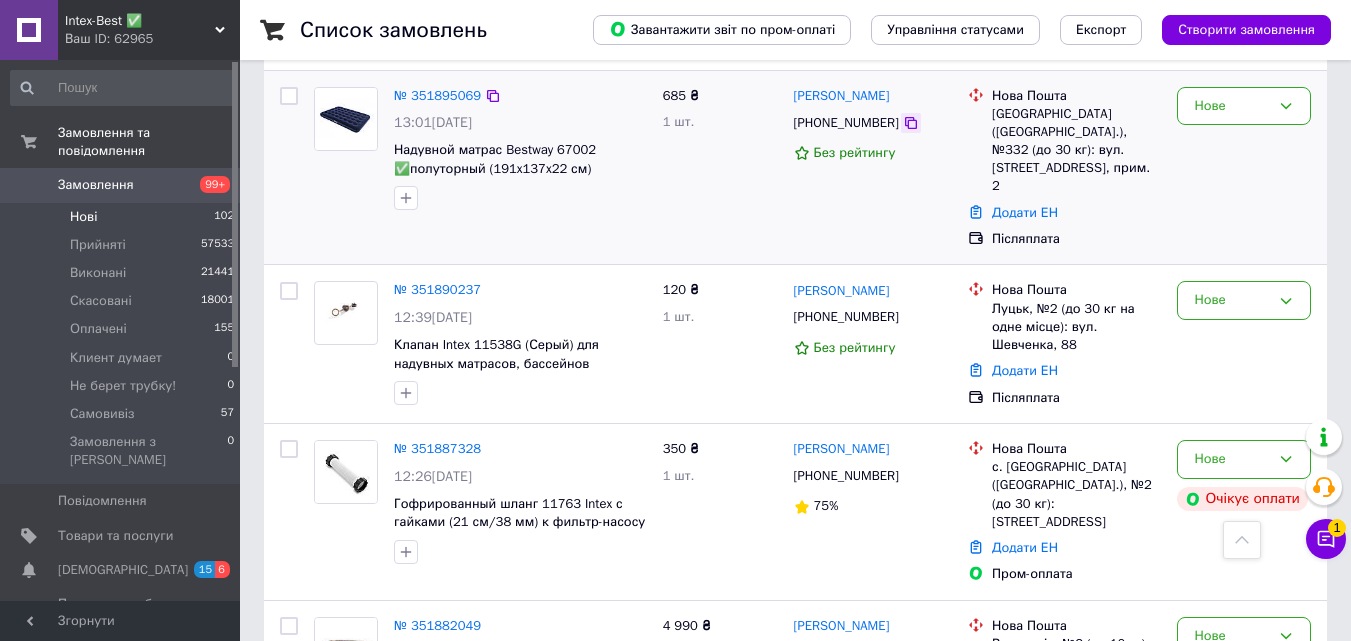 click 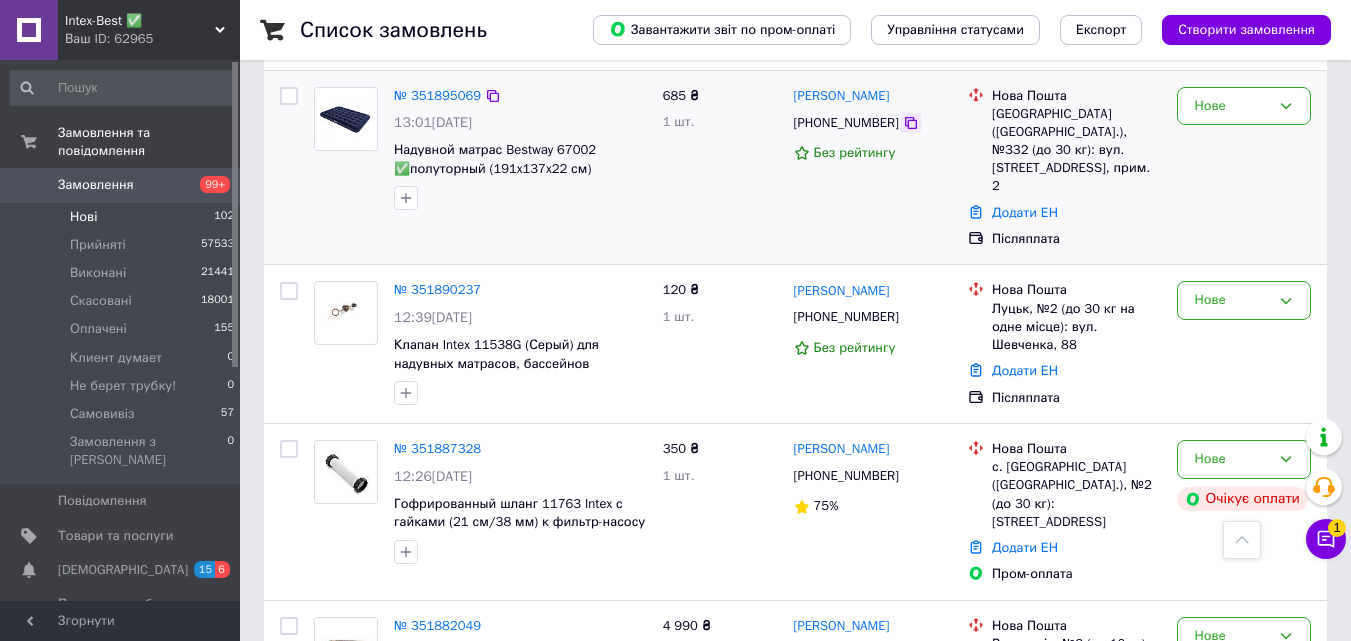 click 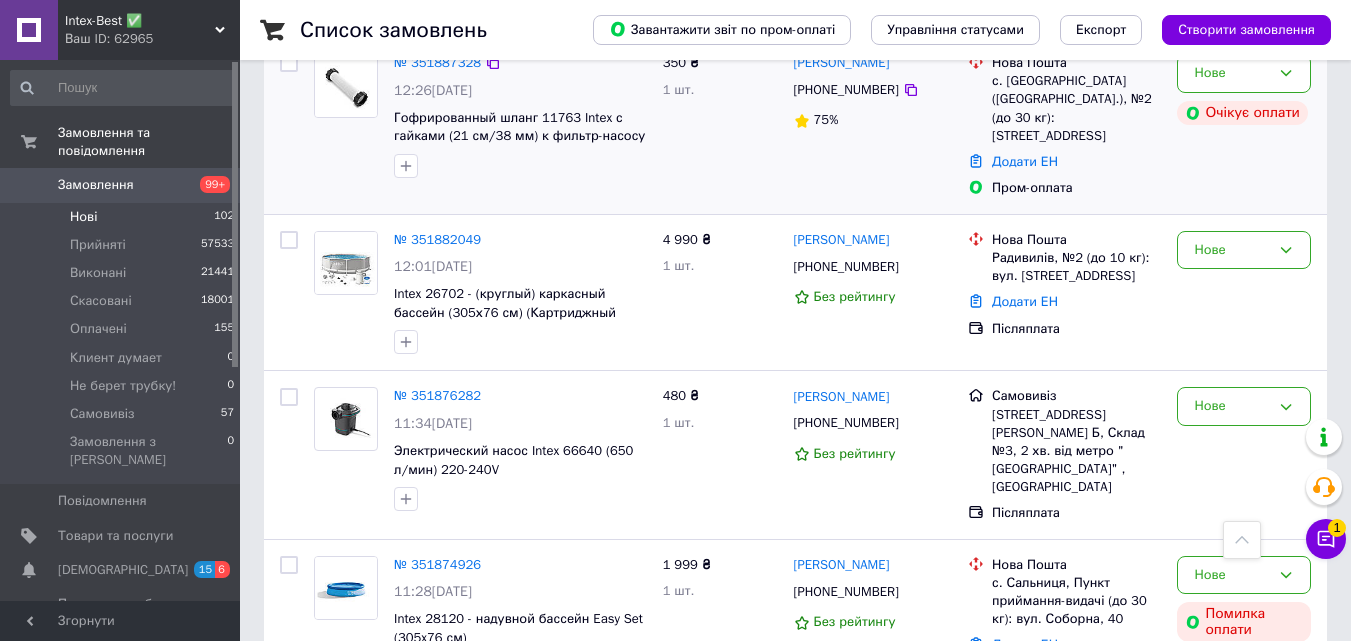scroll, scrollTop: 777, scrollLeft: 0, axis: vertical 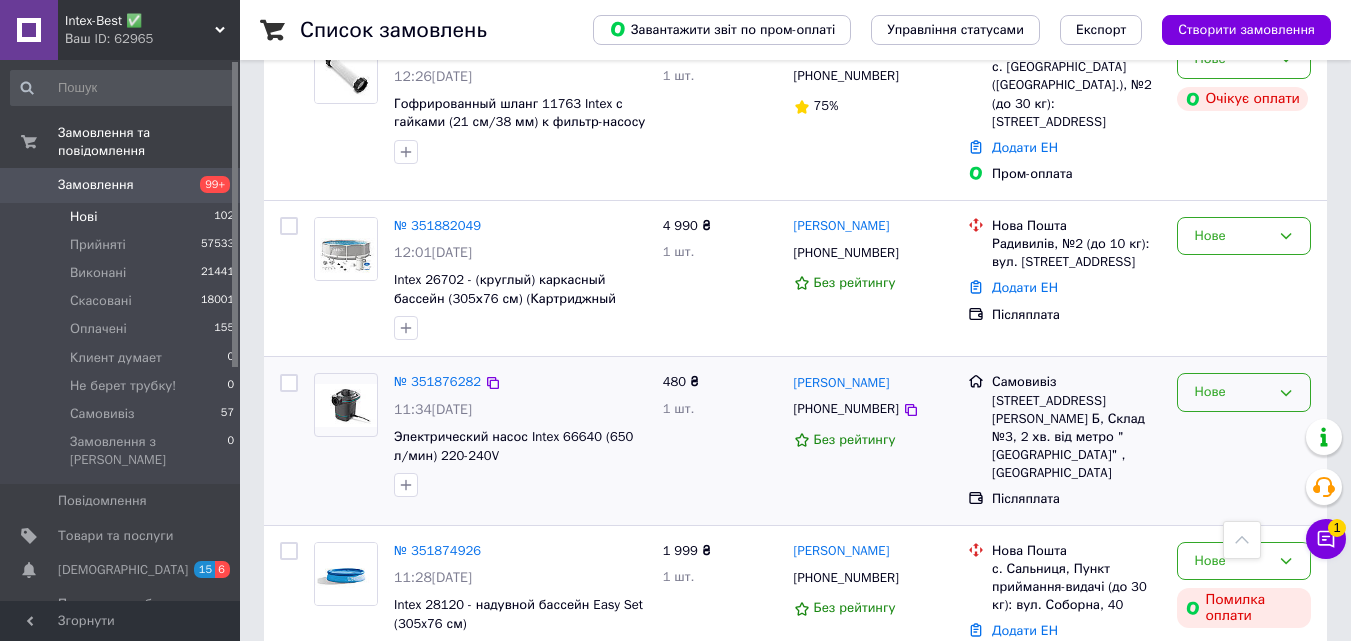 click 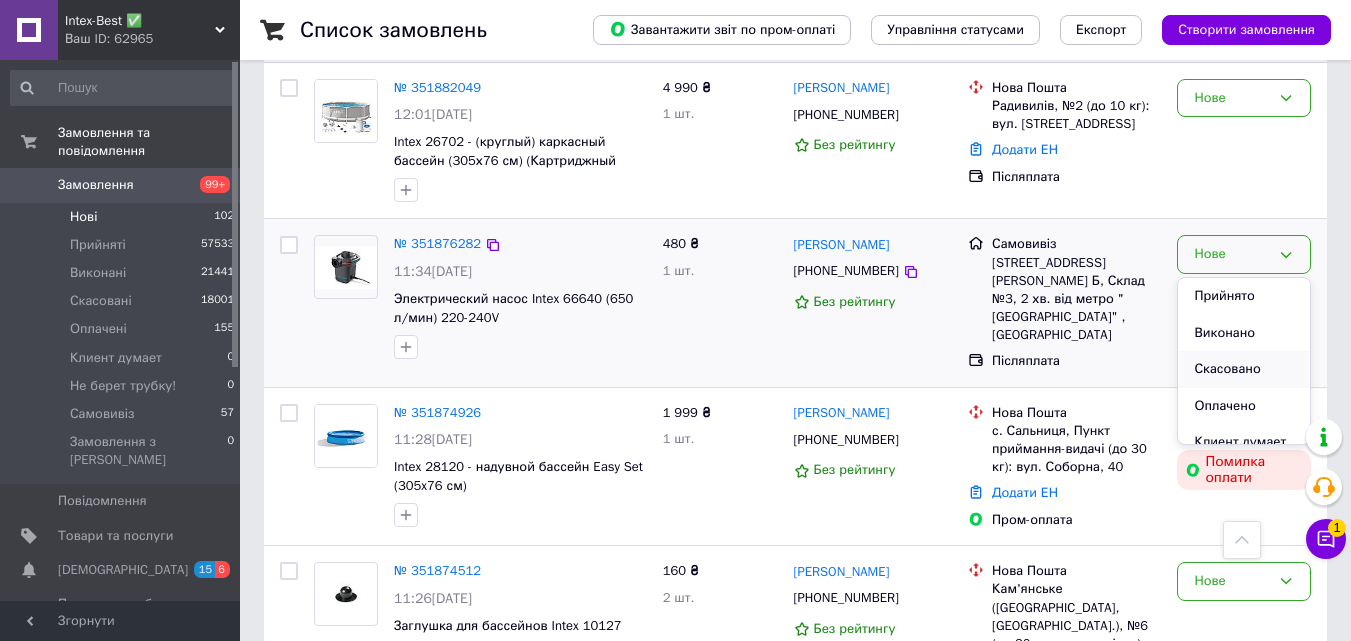 scroll, scrollTop: 1077, scrollLeft: 0, axis: vertical 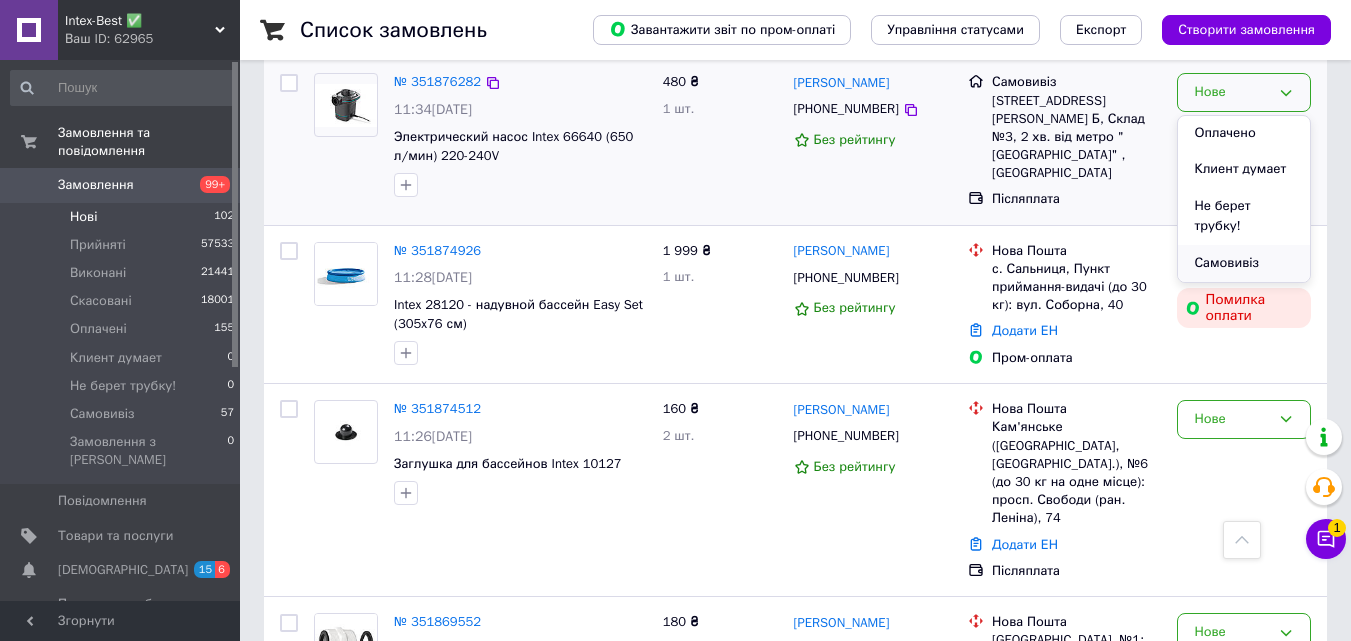 click on "Самовивіз" at bounding box center [1244, 263] 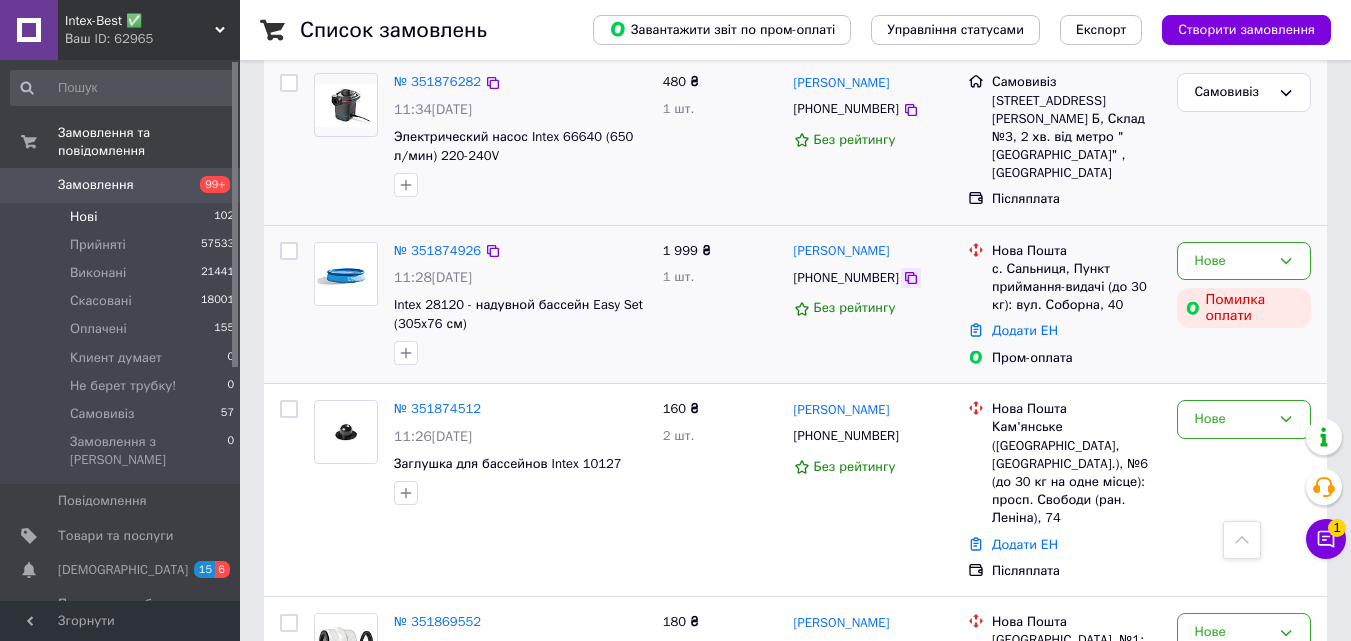 click 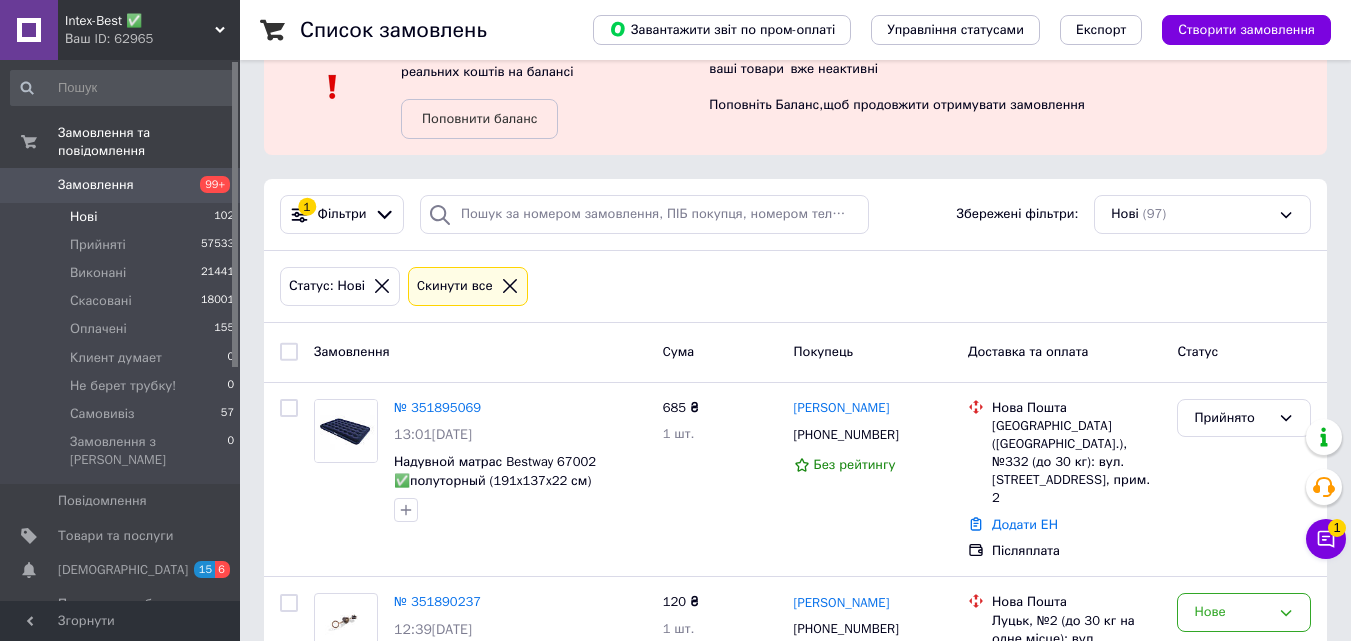 scroll, scrollTop: 0, scrollLeft: 0, axis: both 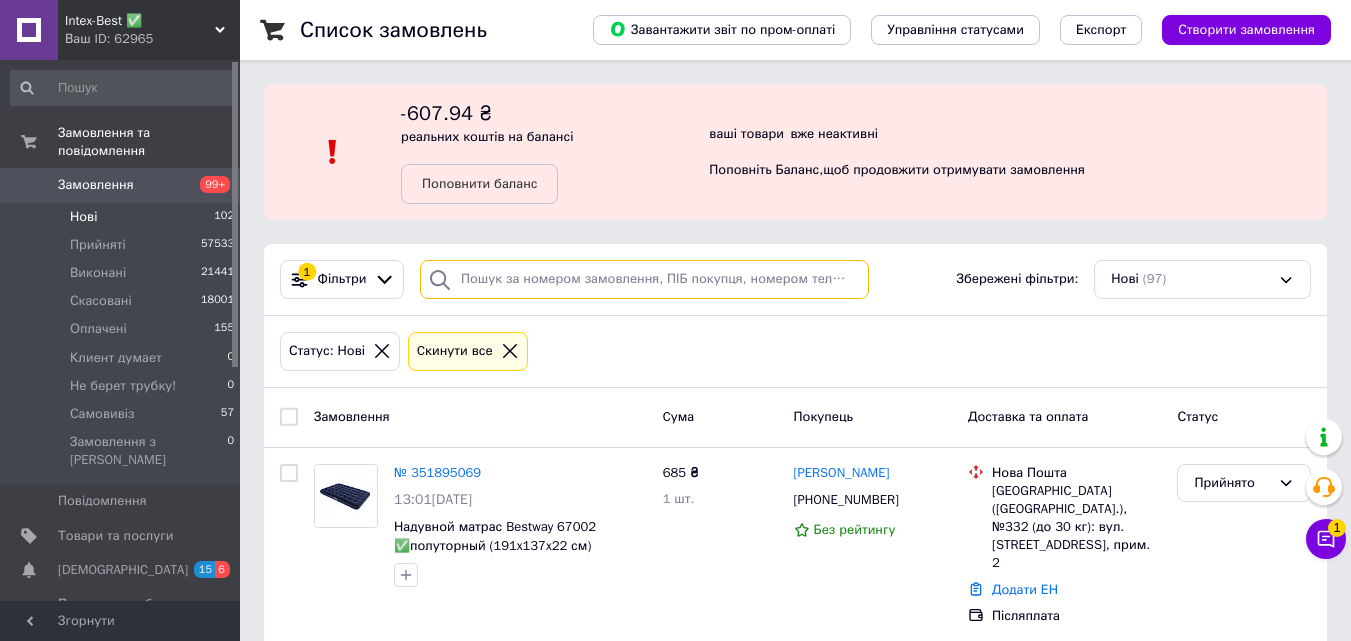 paste on "0994236435" 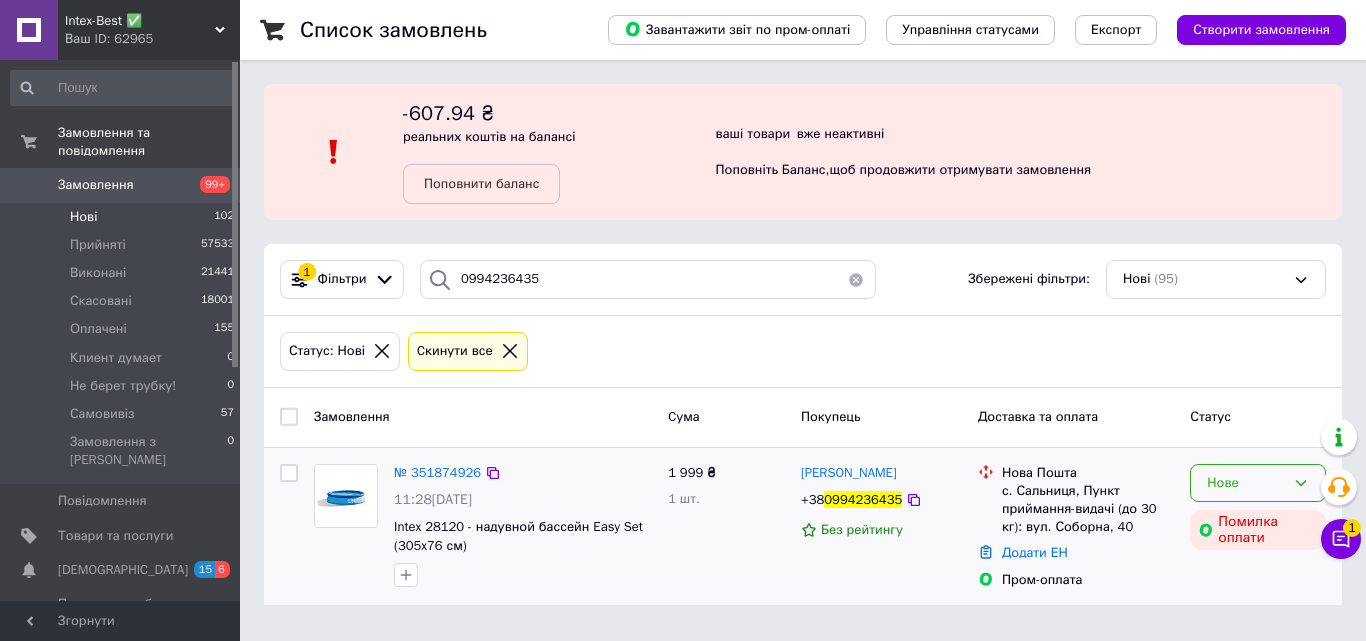 click 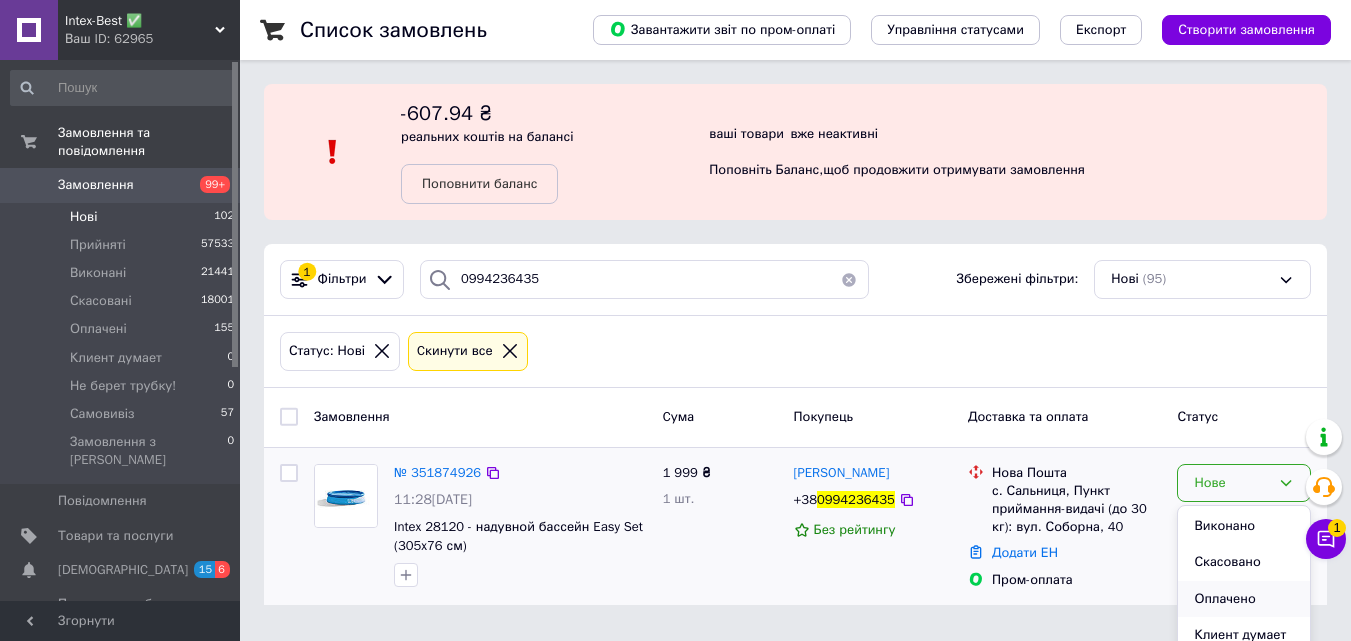 scroll, scrollTop: 0, scrollLeft: 0, axis: both 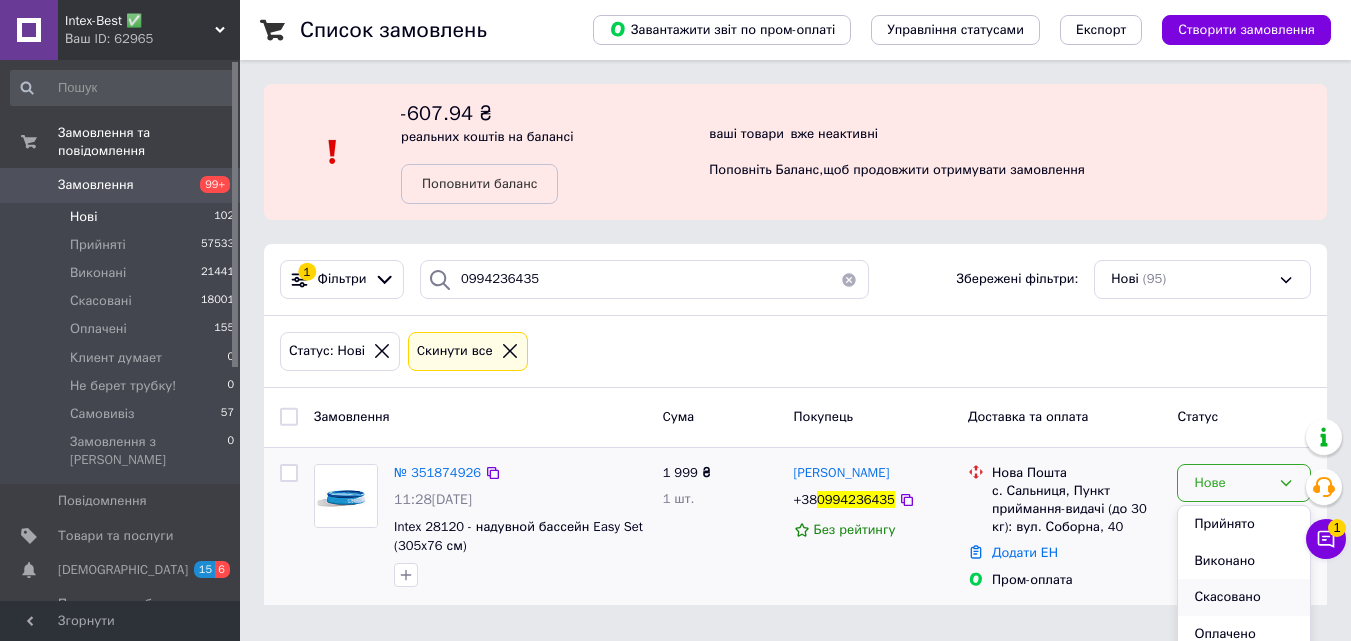 click on "Скасовано" at bounding box center [1244, 597] 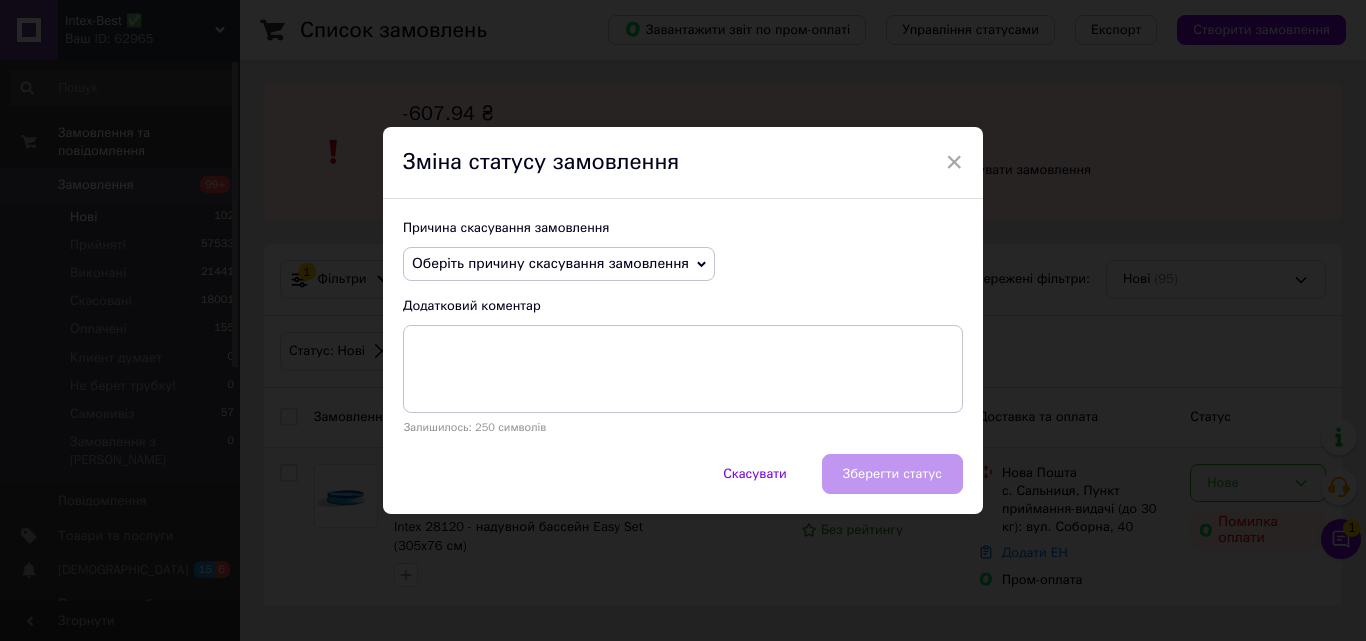 click 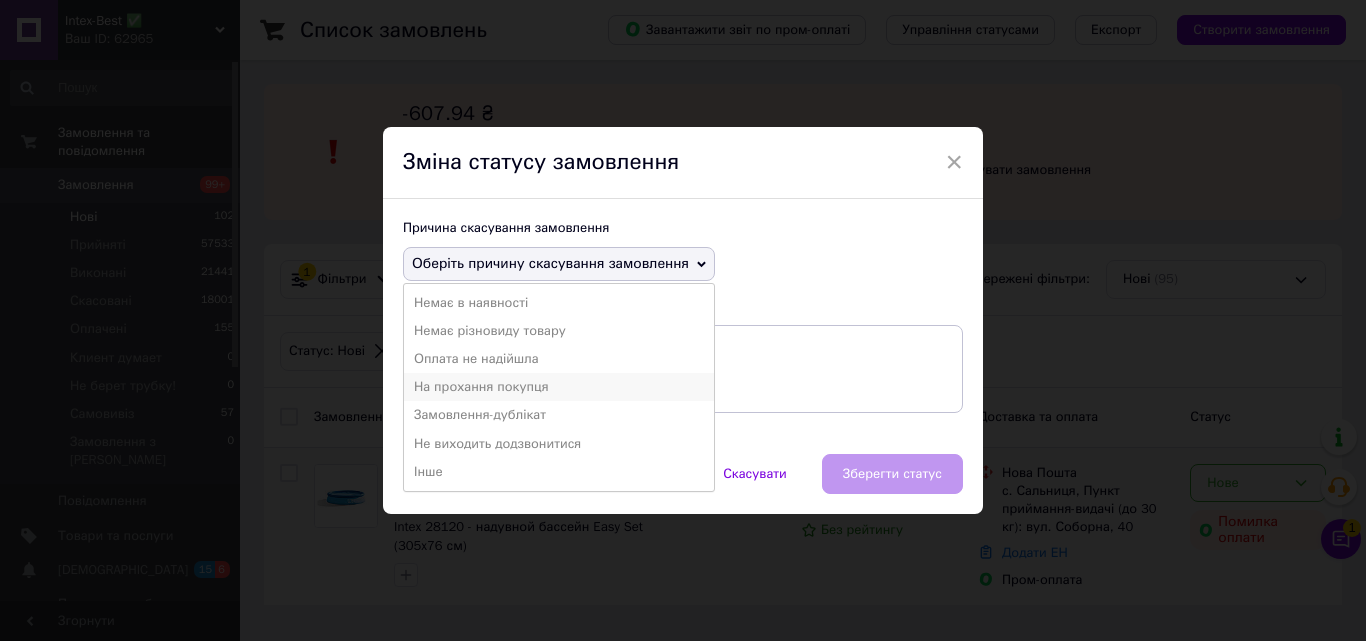 click on "На прохання покупця" at bounding box center [559, 387] 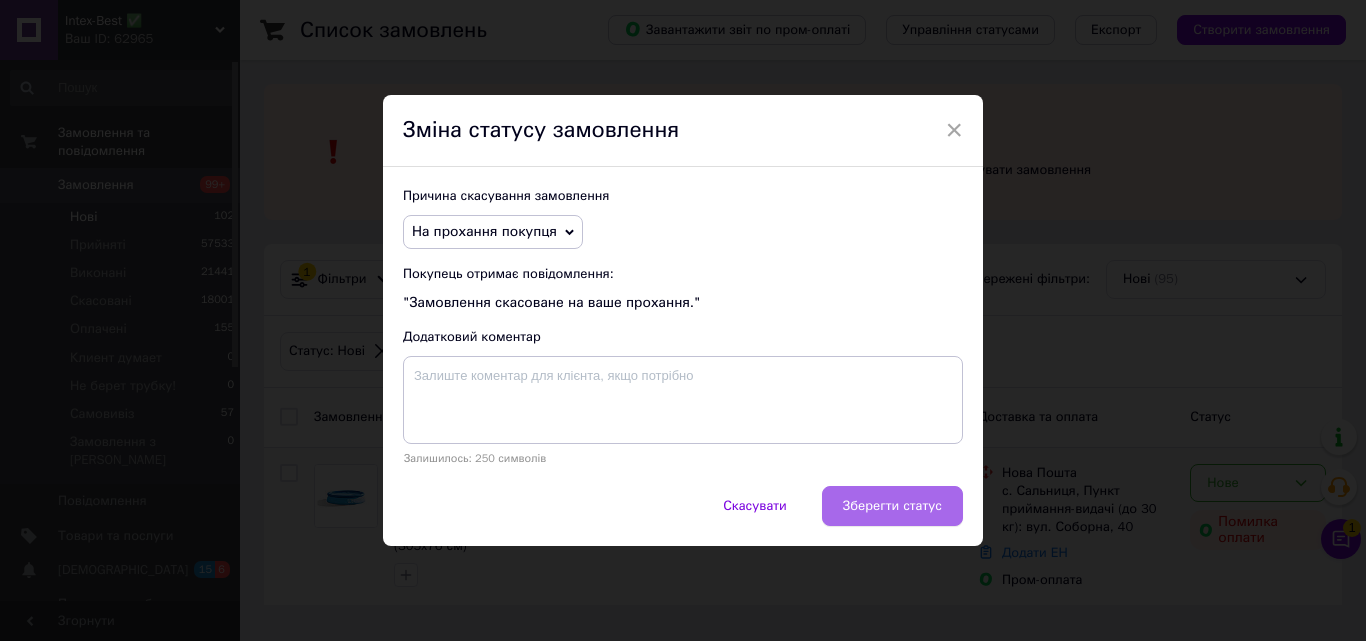 click on "Зберегти статус" at bounding box center [892, 506] 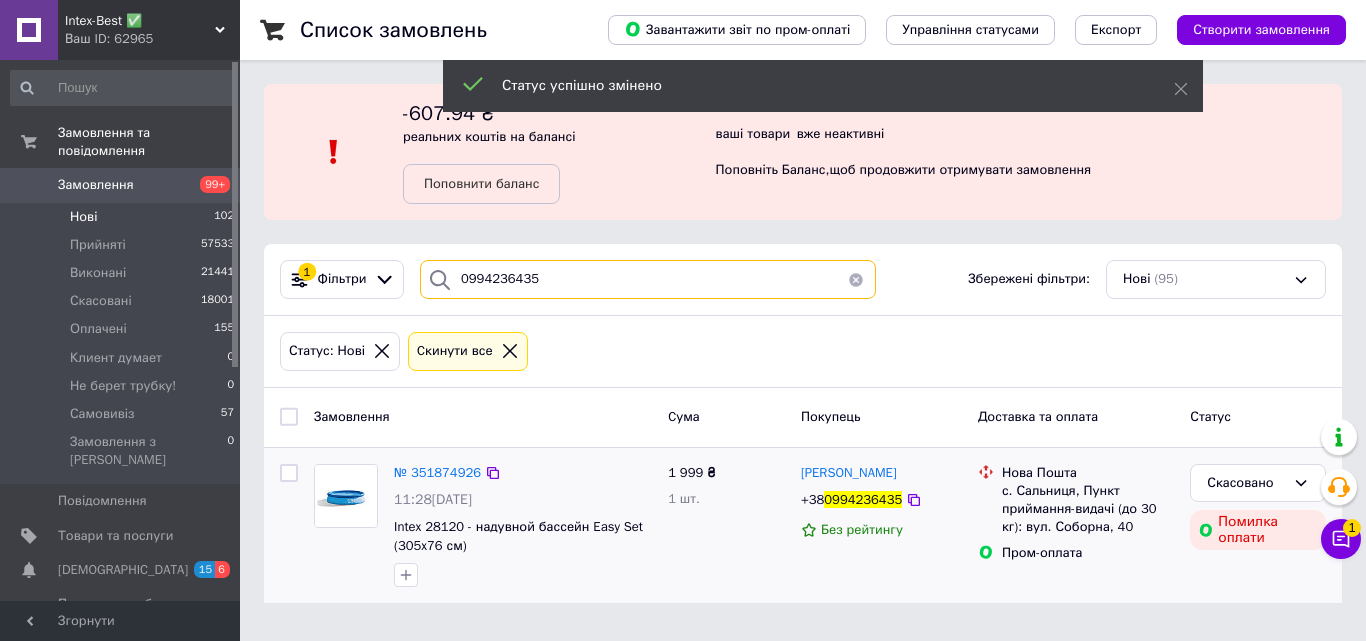 click on "0994236435" at bounding box center (648, 279) 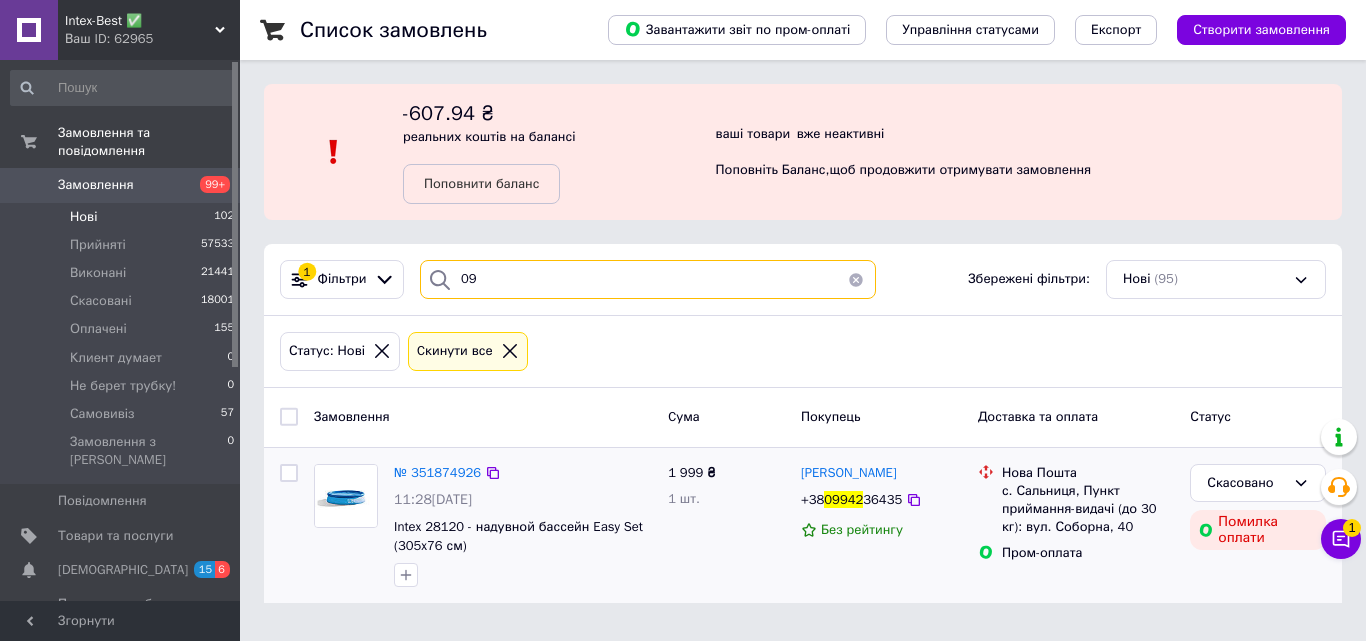 type on "0" 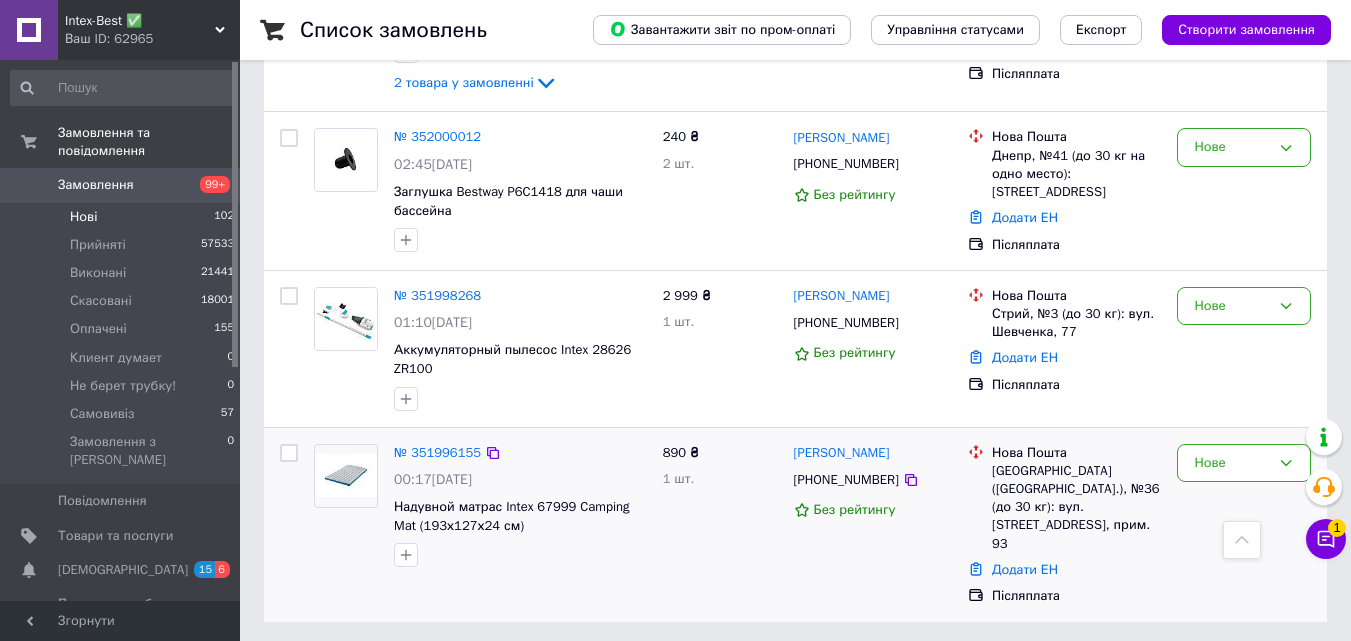 scroll, scrollTop: 3306, scrollLeft: 0, axis: vertical 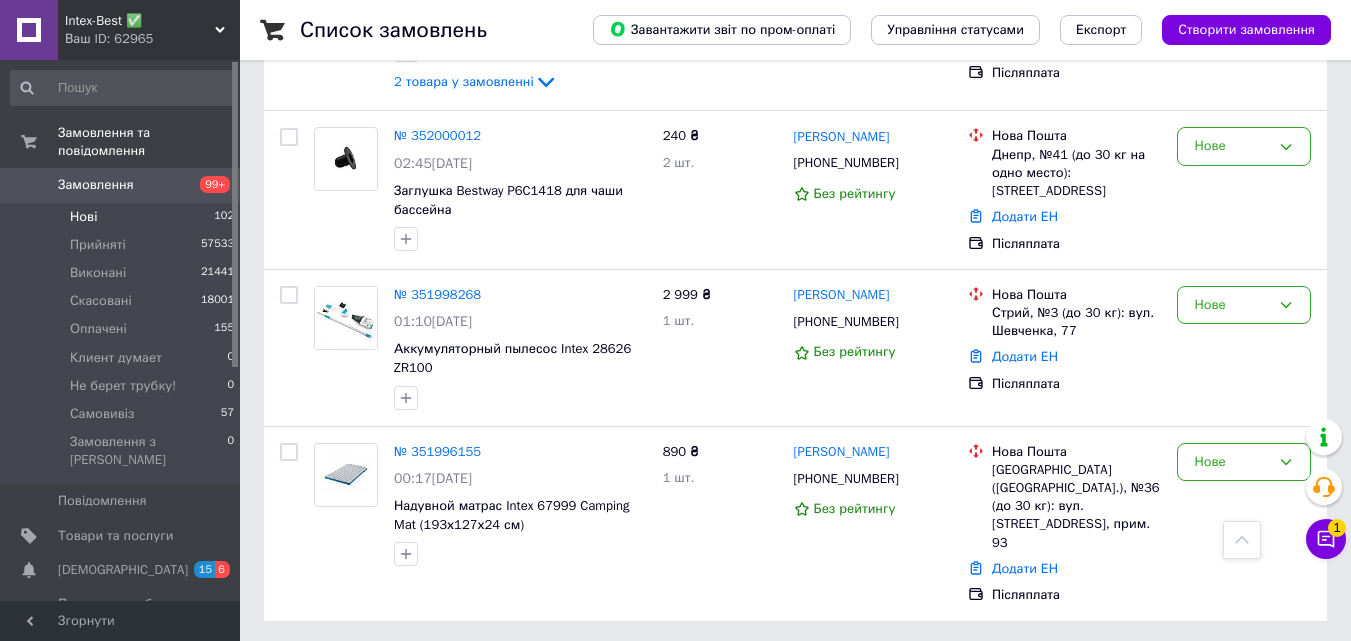 click on "5" at bounding box center [461, 666] 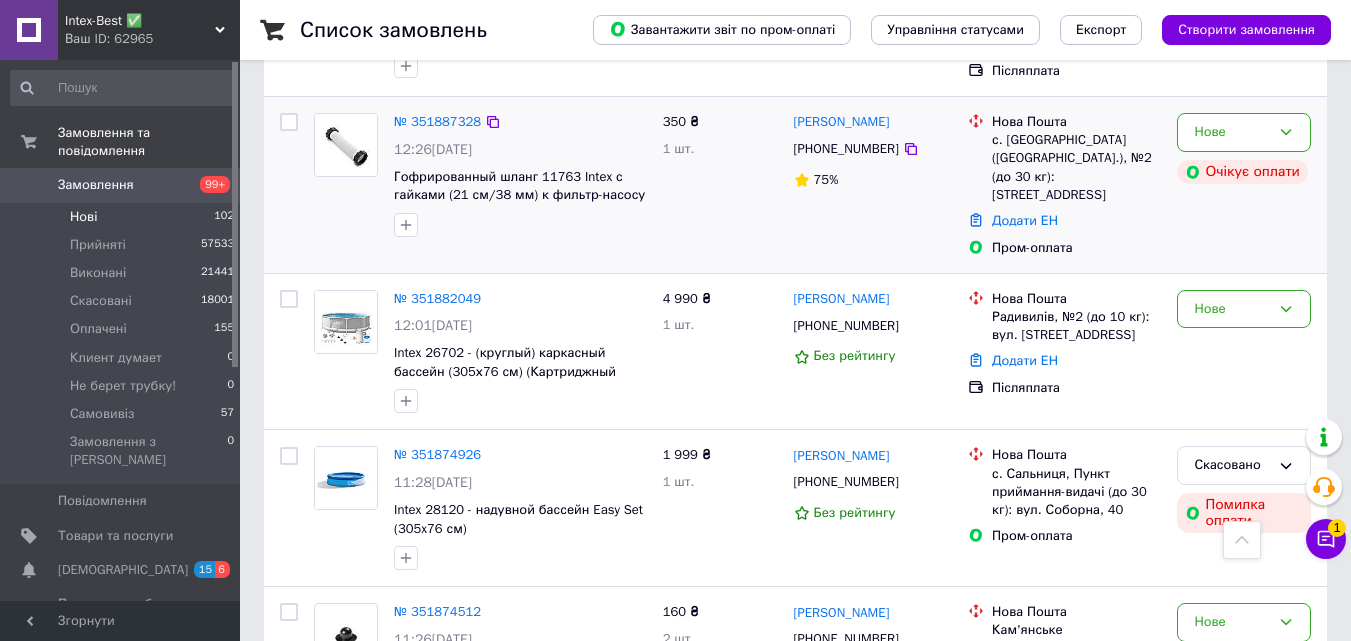 scroll, scrollTop: 500, scrollLeft: 0, axis: vertical 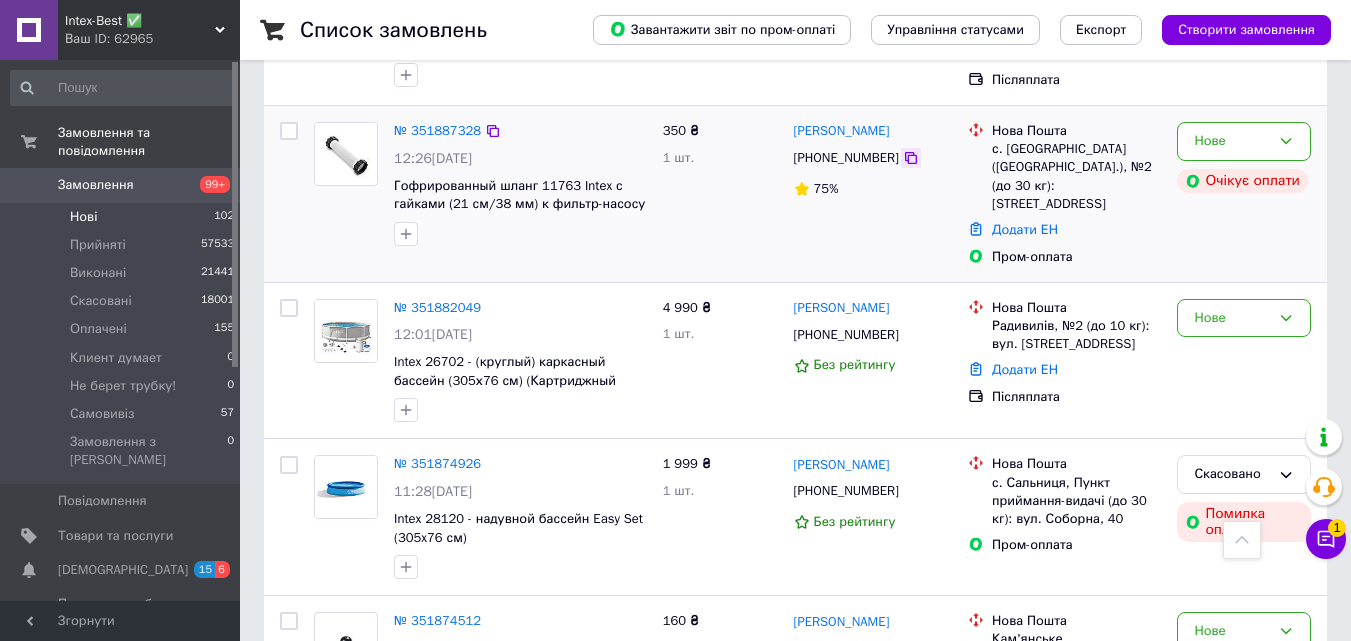 click 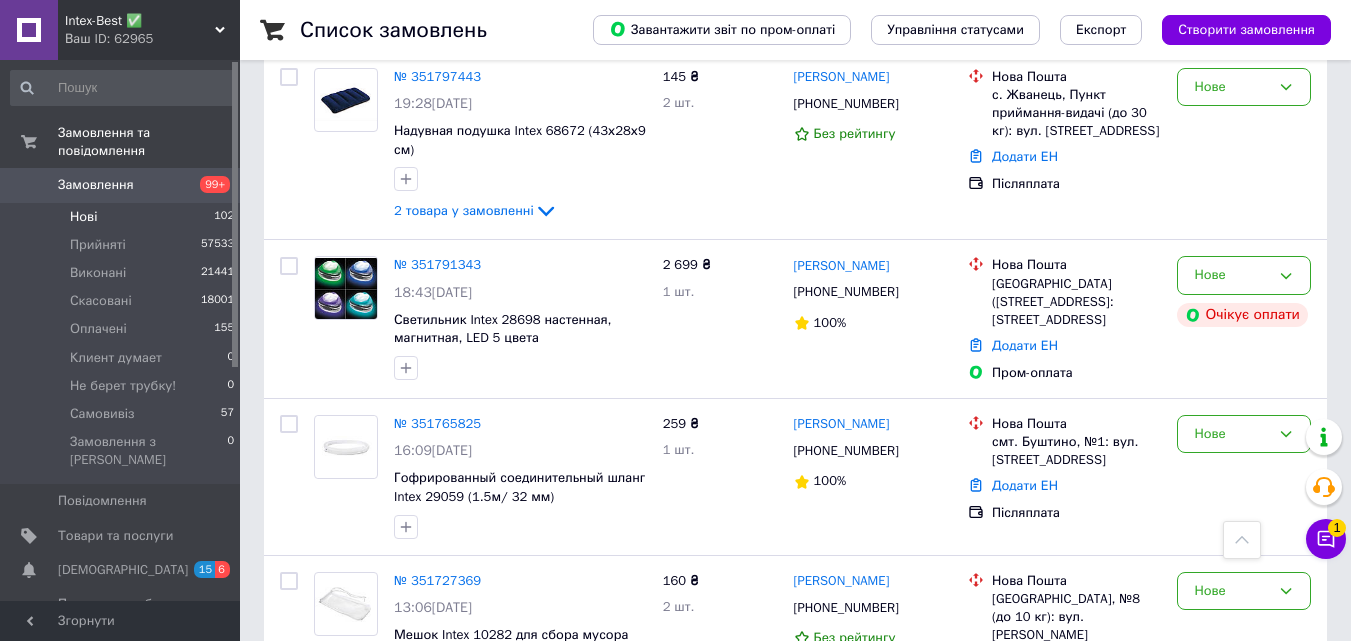 scroll, scrollTop: 2360, scrollLeft: 0, axis: vertical 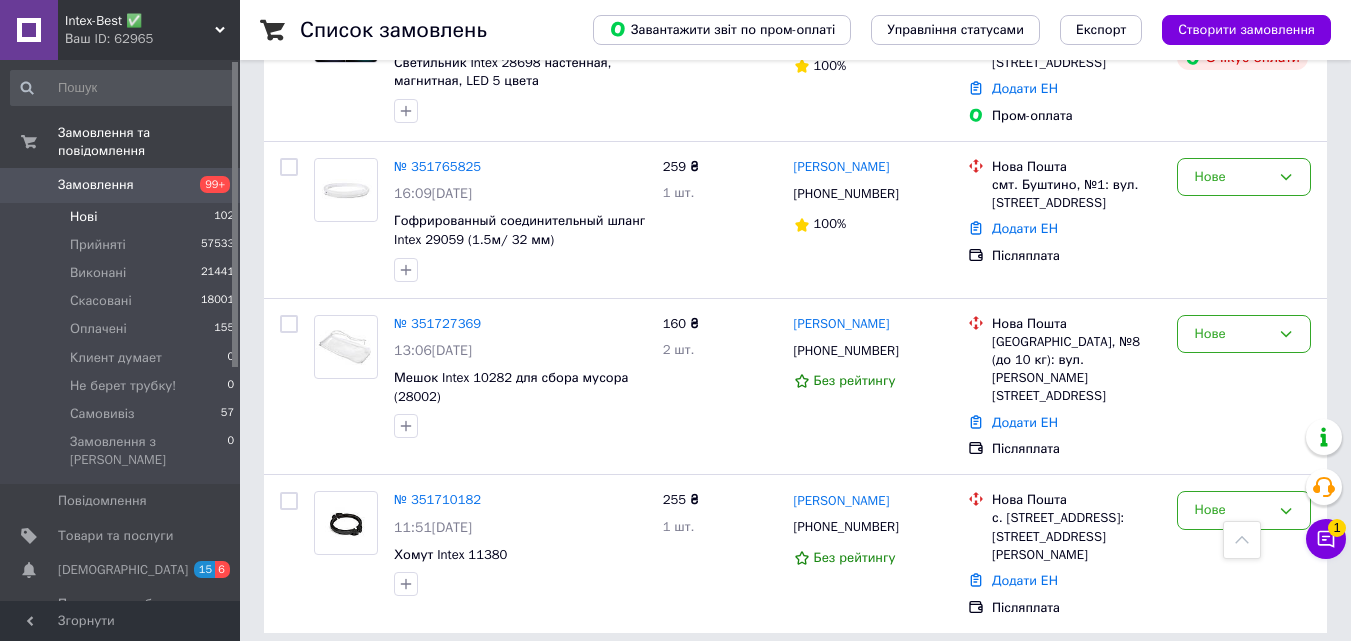 click on "4" at bounding box center (539, 678) 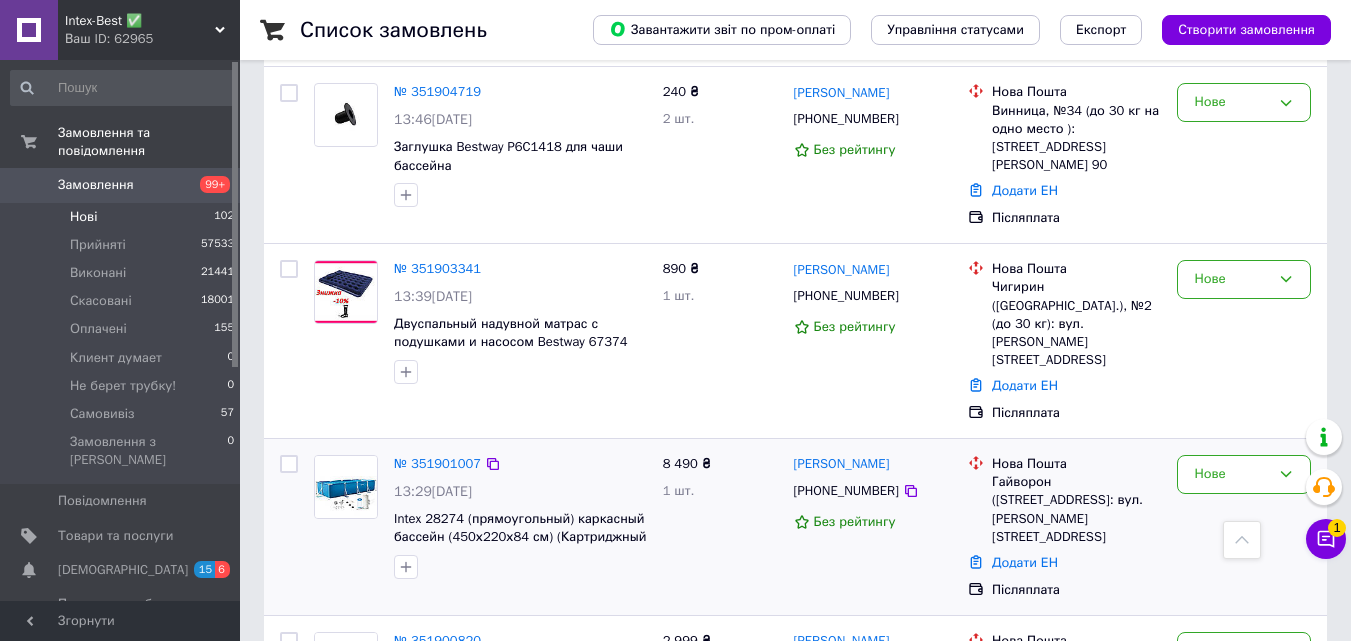 scroll, scrollTop: 3273, scrollLeft: 0, axis: vertical 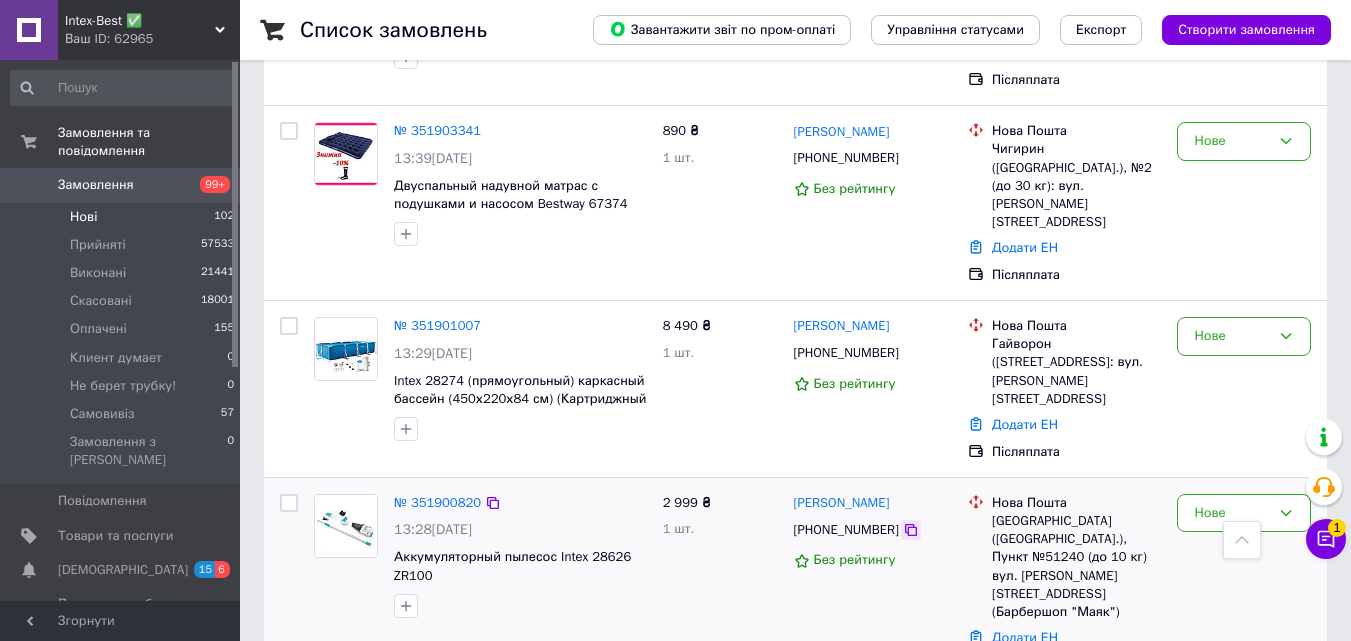click 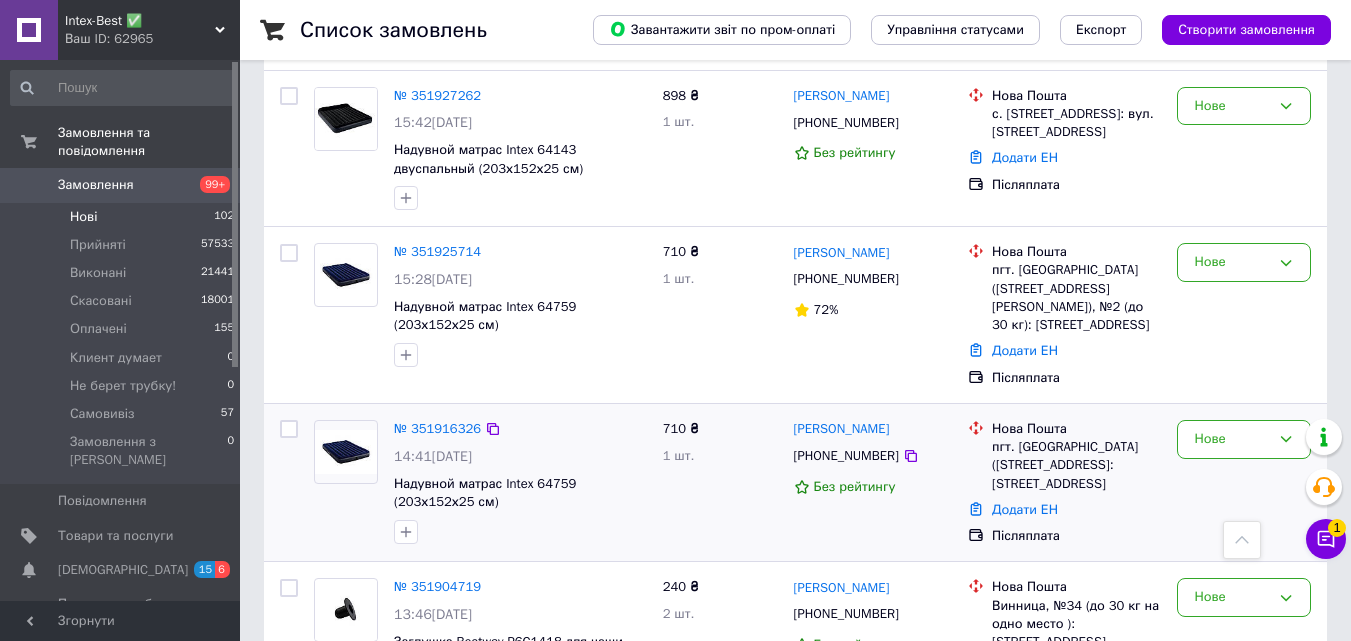 scroll, scrollTop: 2673, scrollLeft: 0, axis: vertical 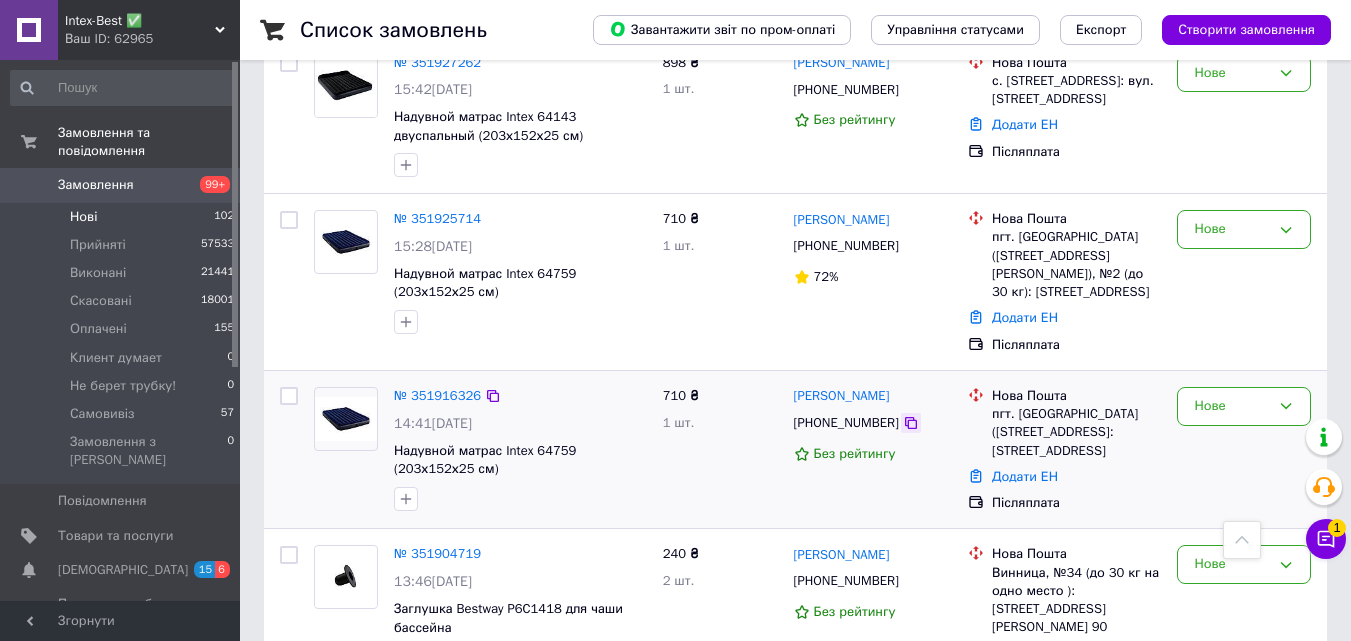 click 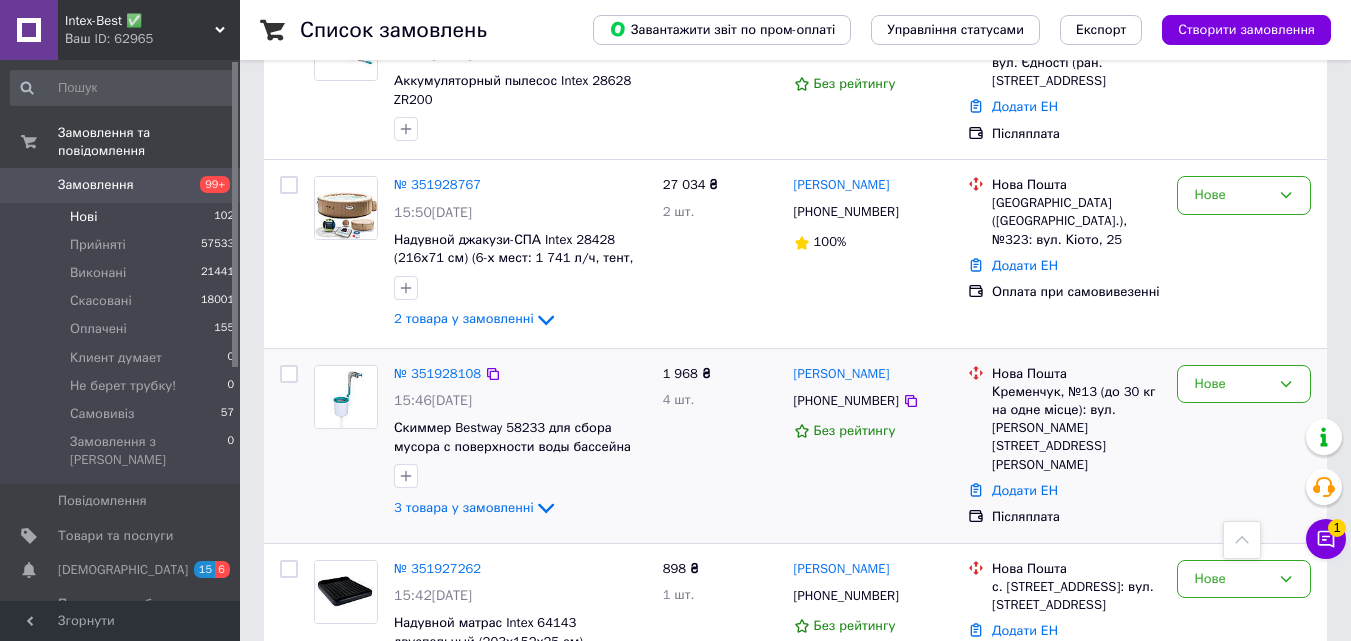 scroll, scrollTop: 2073, scrollLeft: 0, axis: vertical 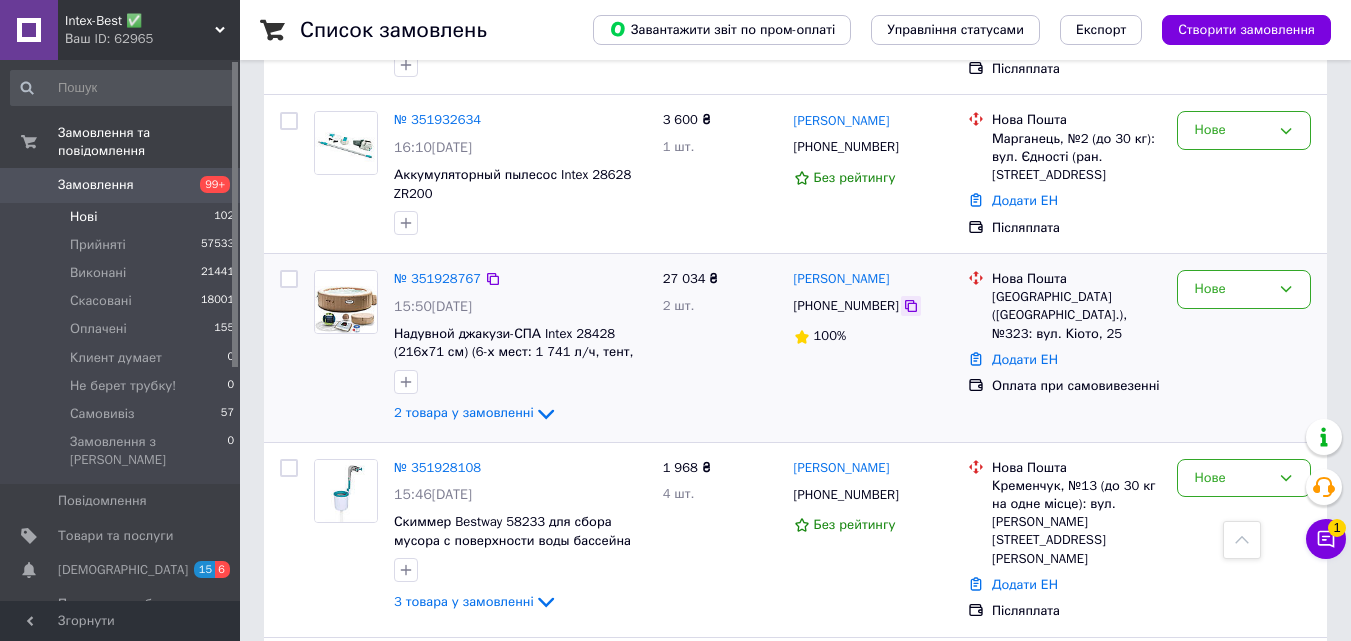 click 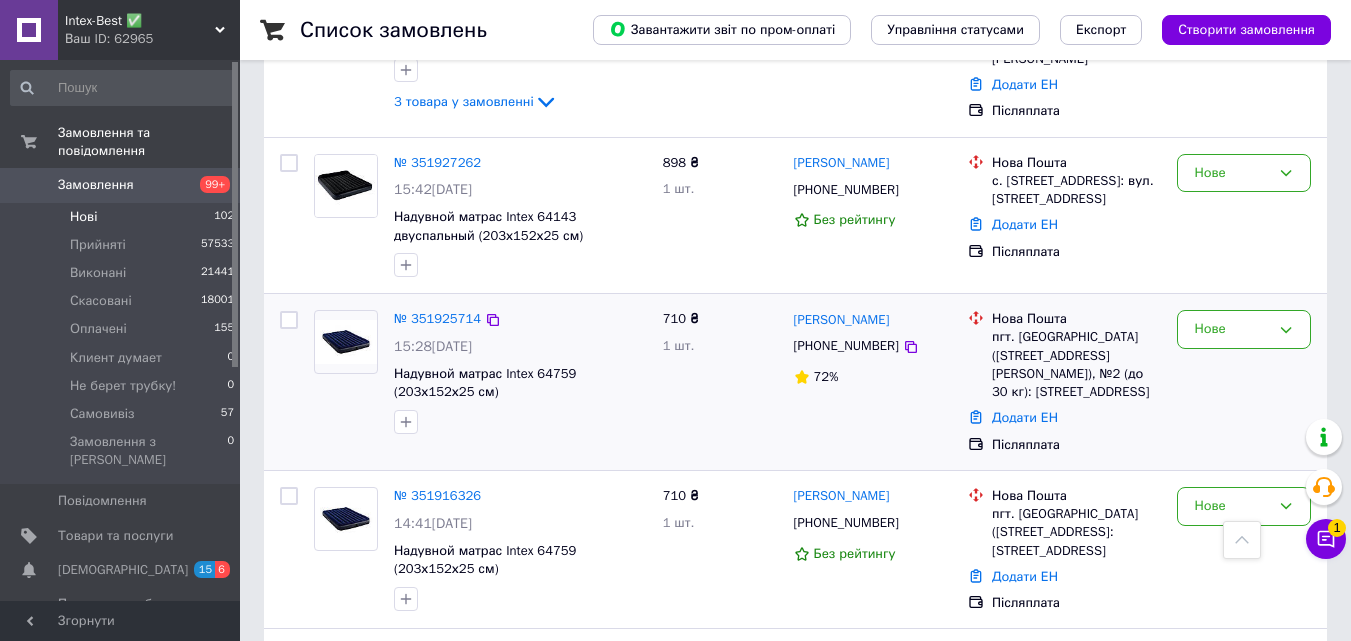 scroll, scrollTop: 2473, scrollLeft: 0, axis: vertical 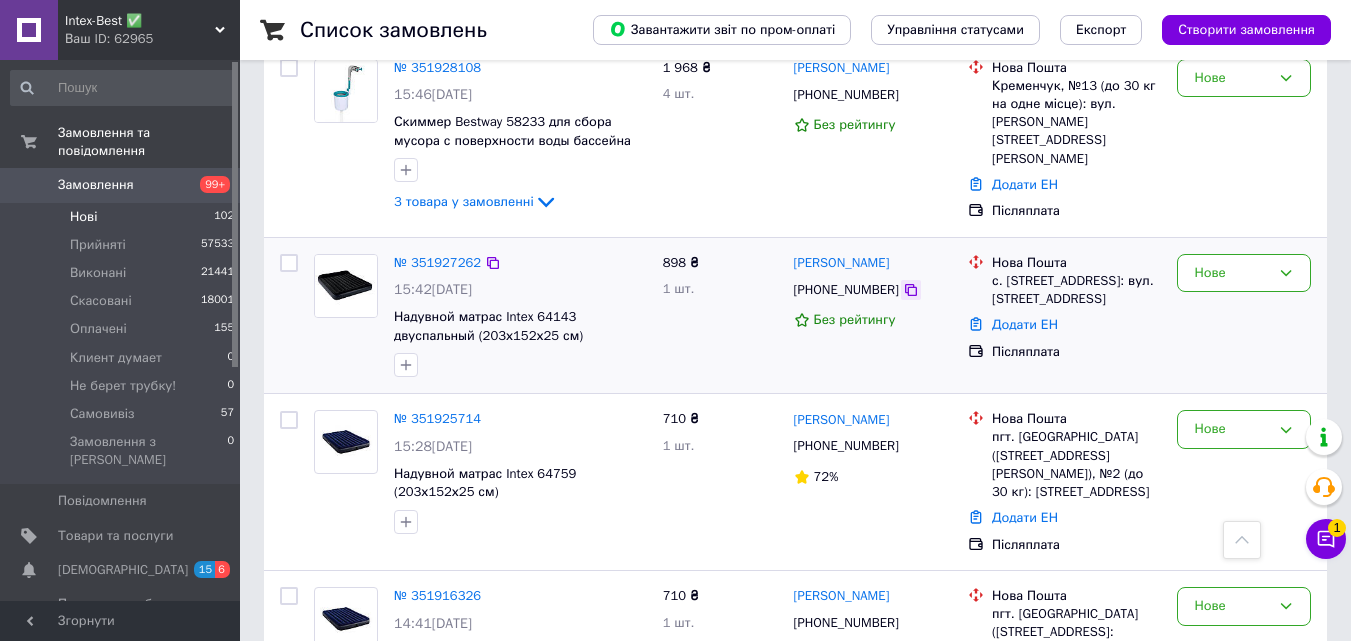 click 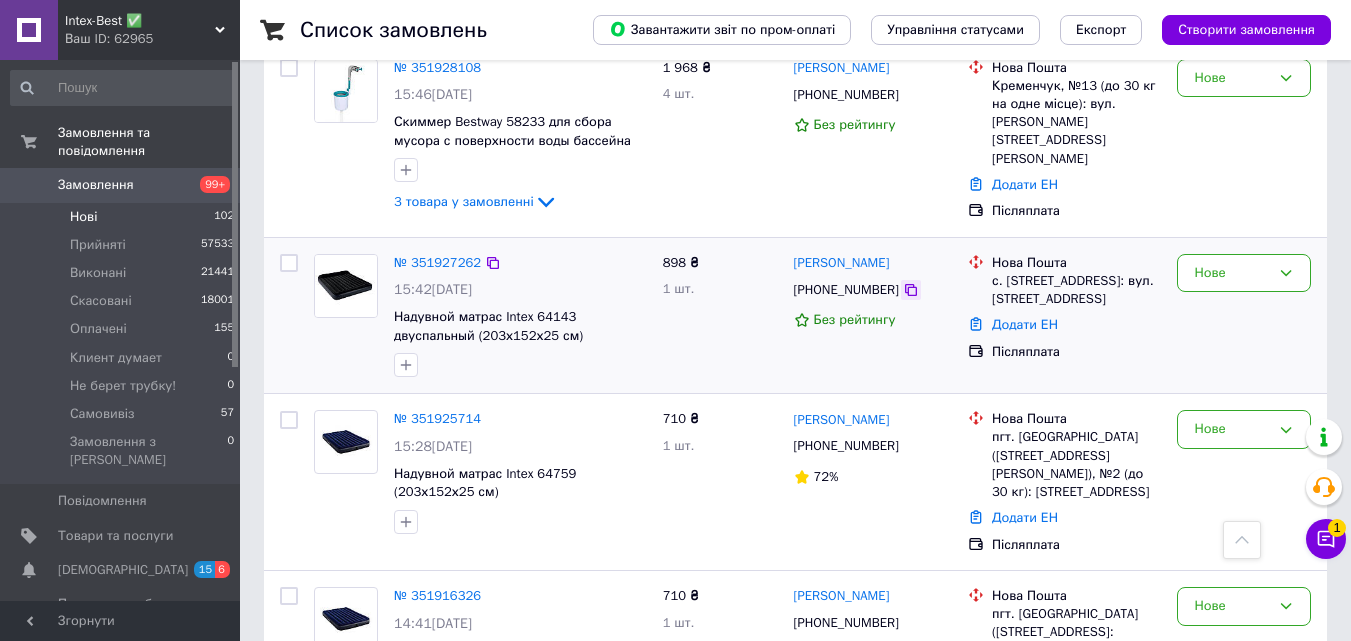 click 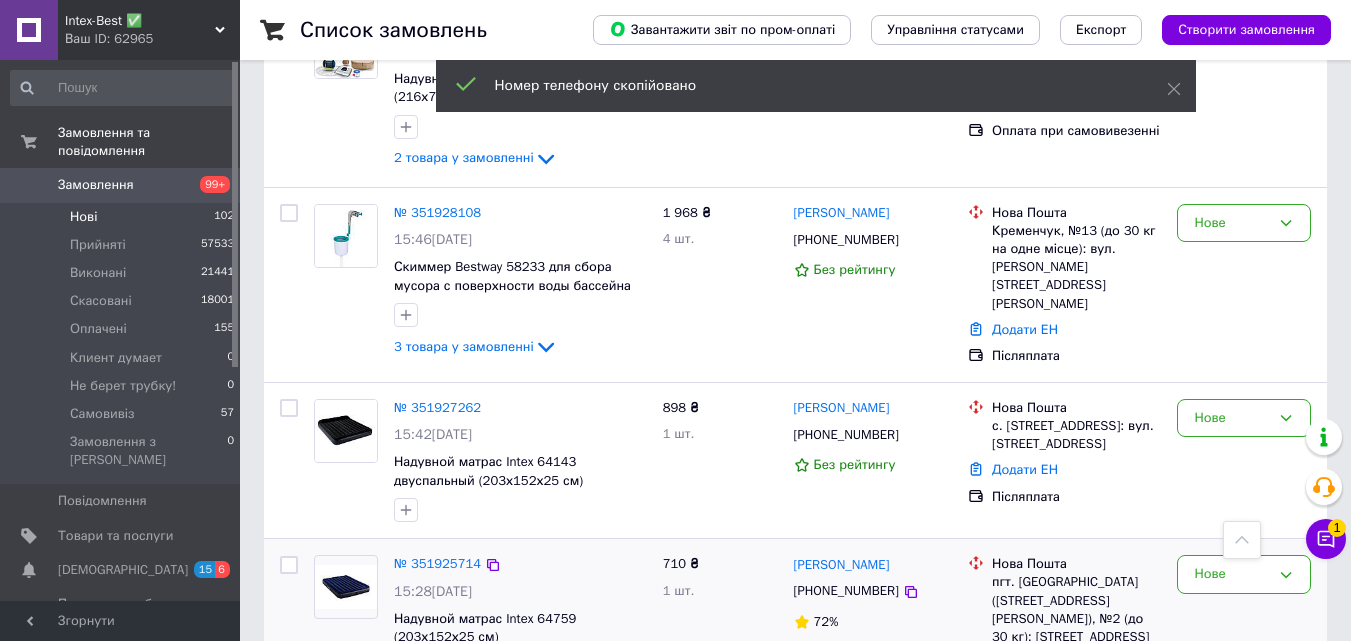 scroll, scrollTop: 2073, scrollLeft: 0, axis: vertical 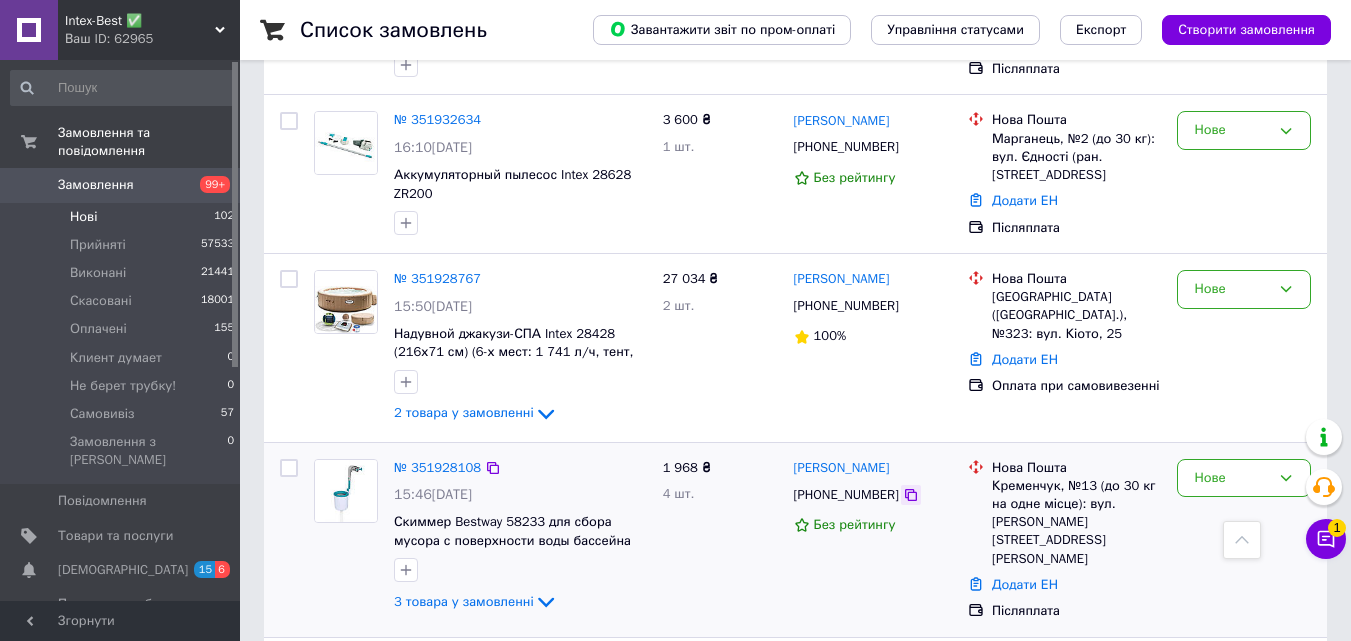 click 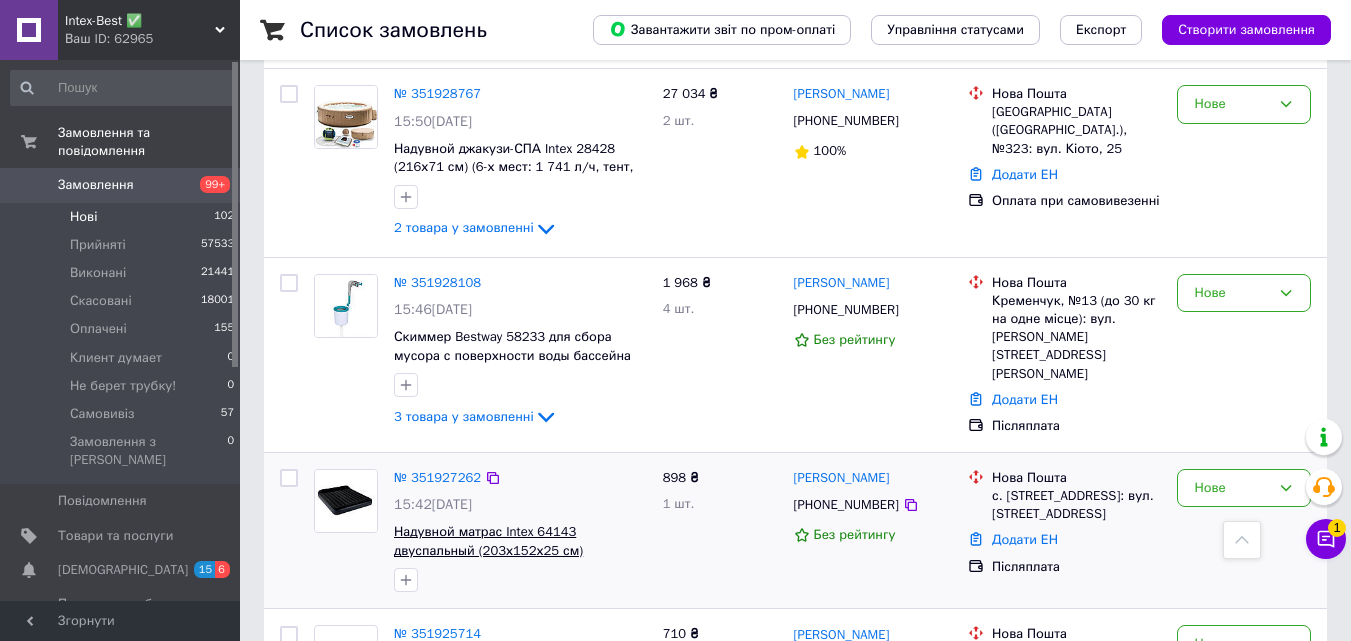 scroll, scrollTop: 2273, scrollLeft: 0, axis: vertical 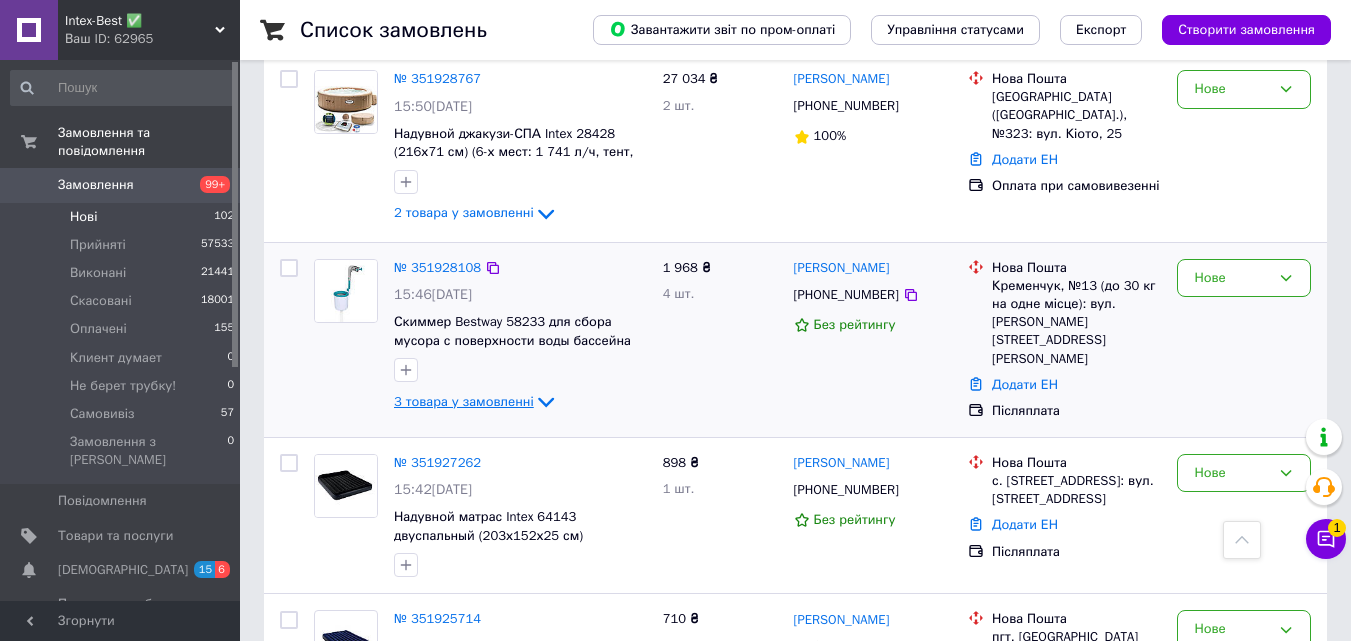 click on "3 товара у замовленні" at bounding box center (464, 401) 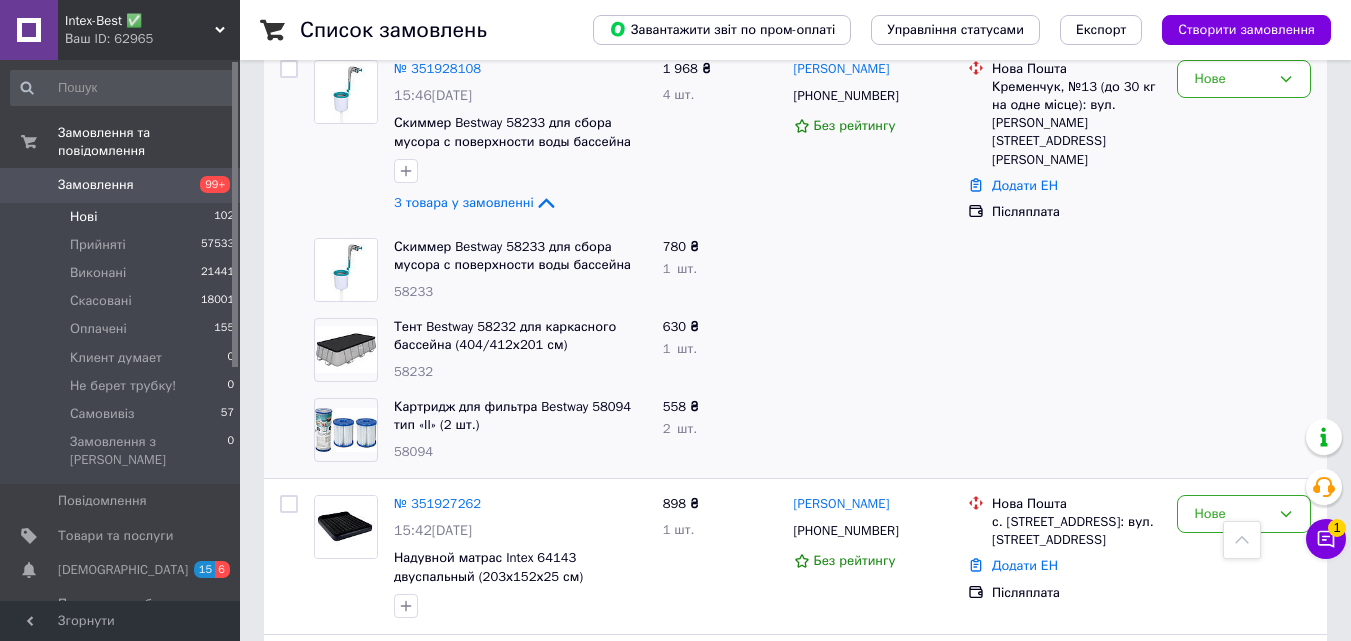 scroll, scrollTop: 2473, scrollLeft: 0, axis: vertical 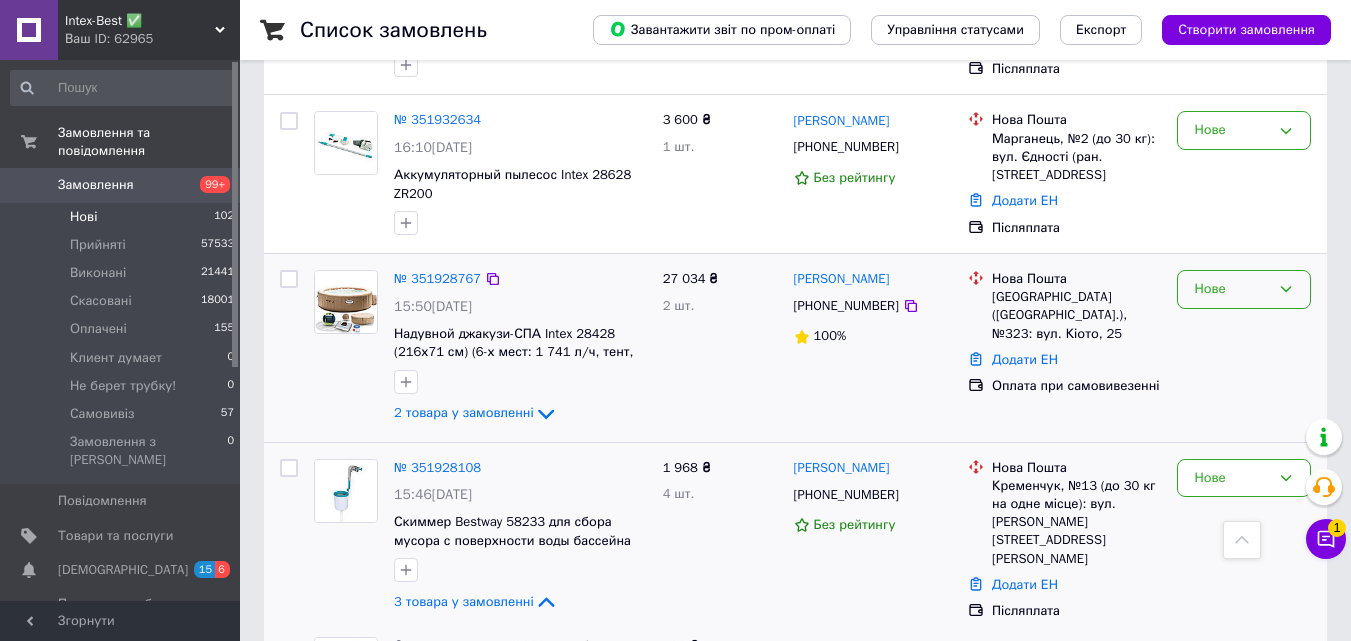 click 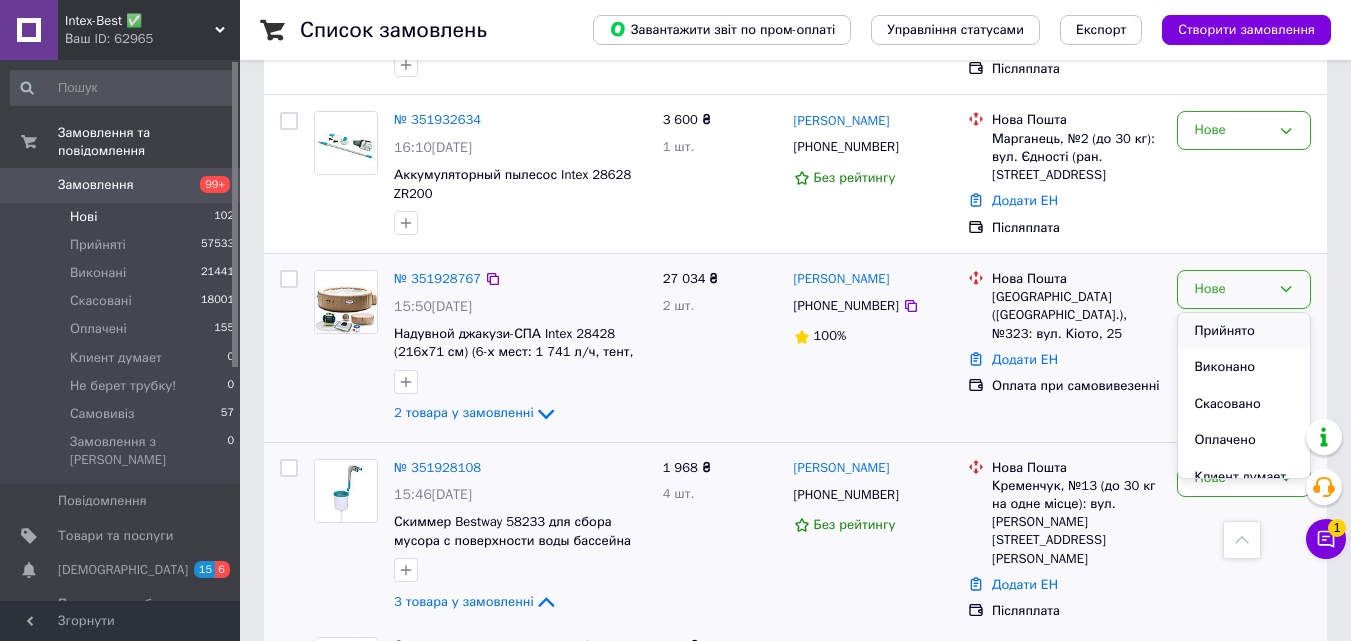 scroll, scrollTop: 111, scrollLeft: 0, axis: vertical 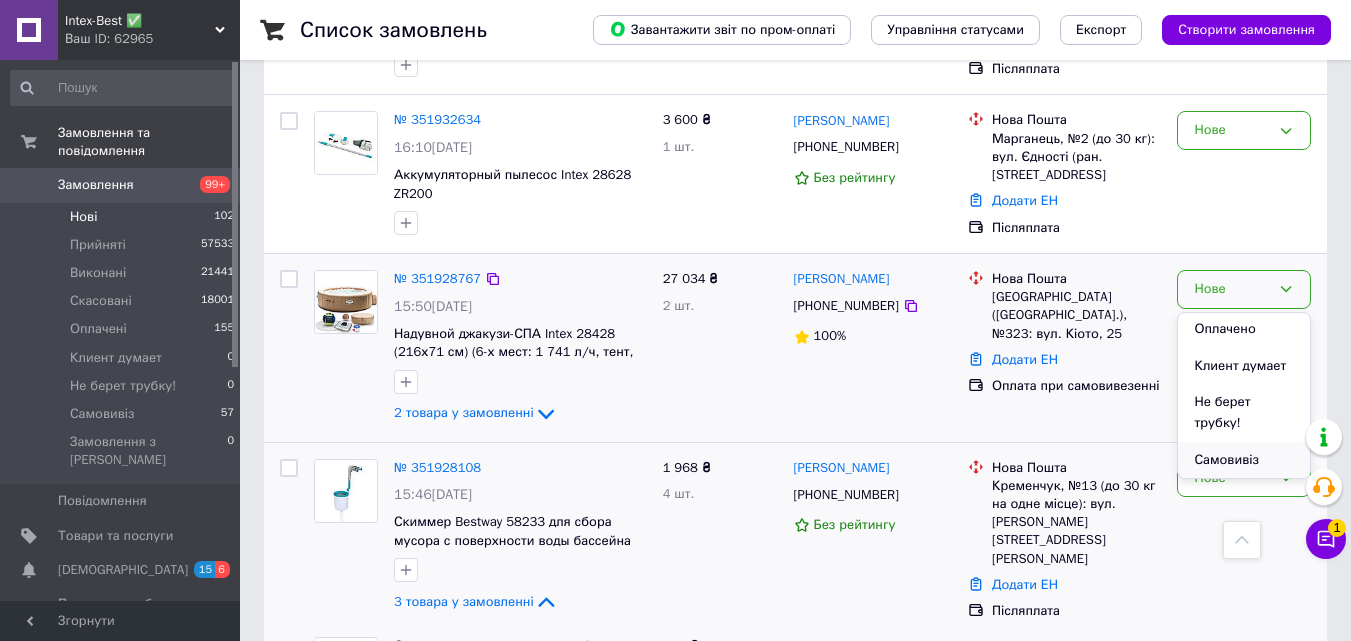 click on "Самовивіз" at bounding box center (1244, 460) 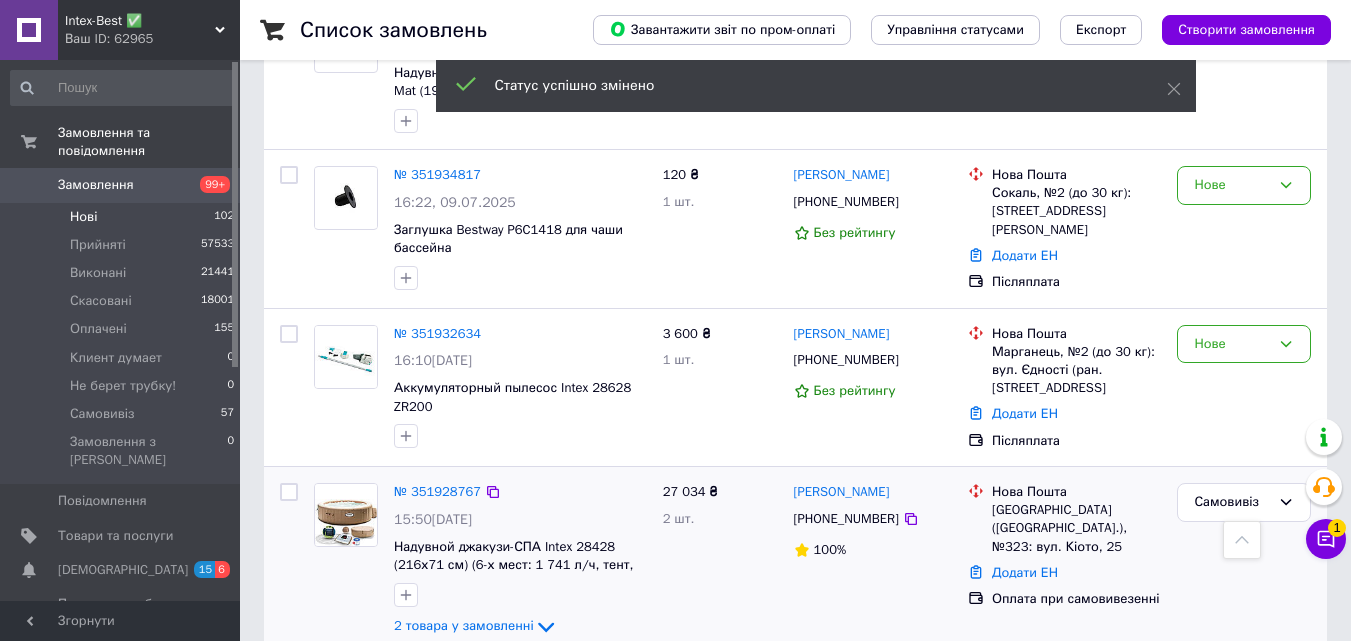 scroll, scrollTop: 2250, scrollLeft: 0, axis: vertical 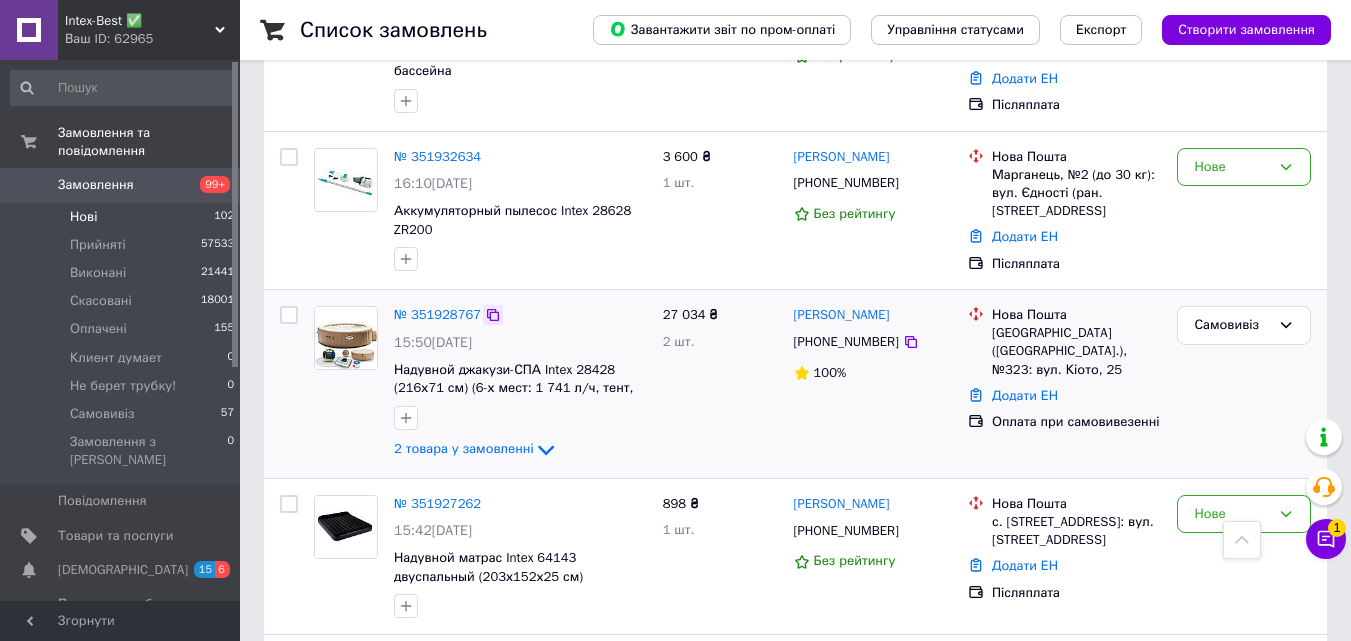 click 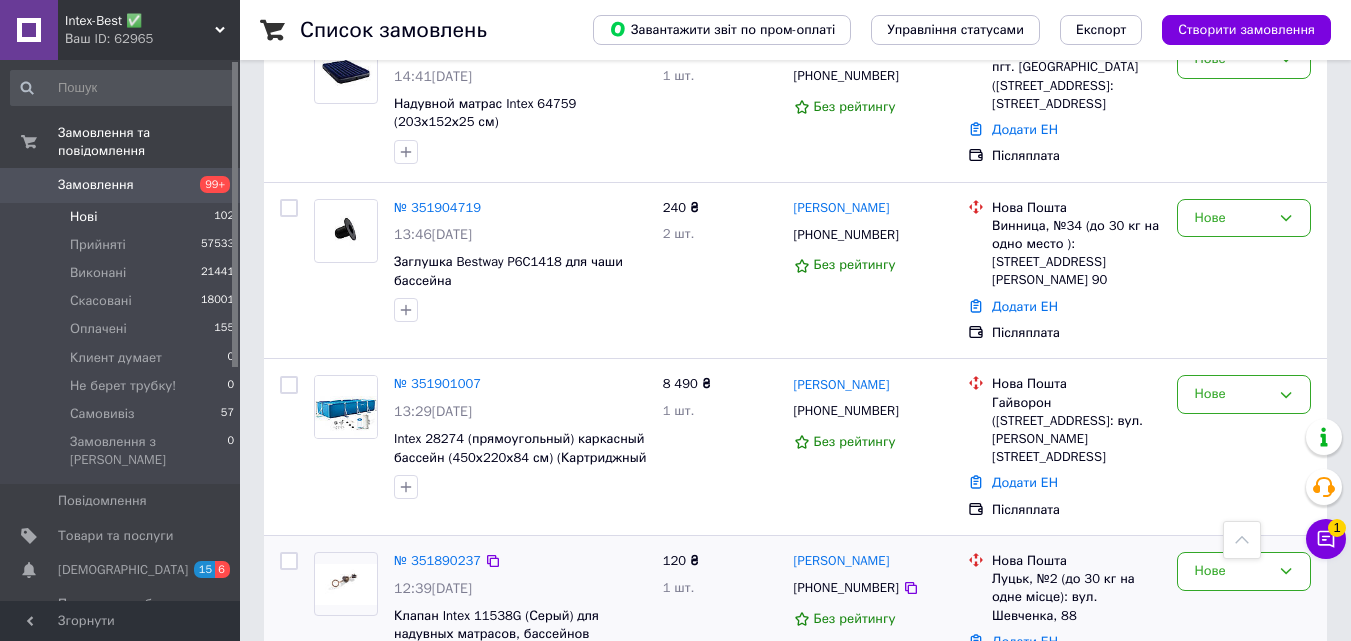 scroll, scrollTop: 3050, scrollLeft: 0, axis: vertical 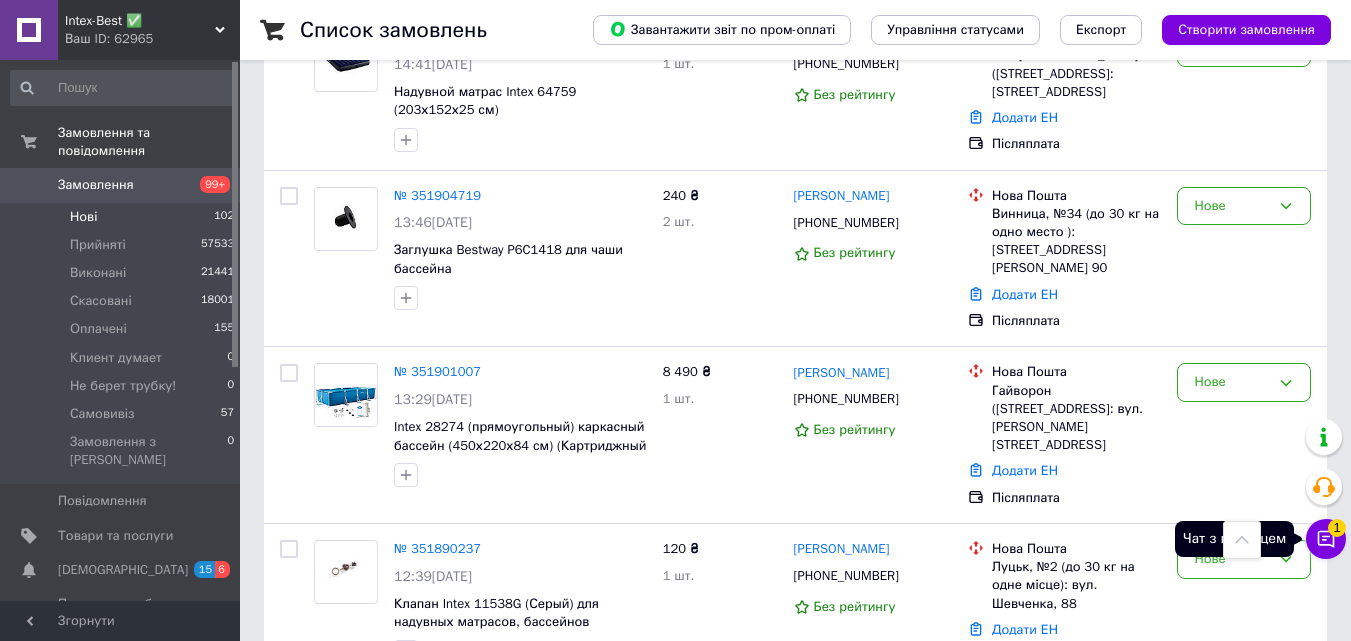 click 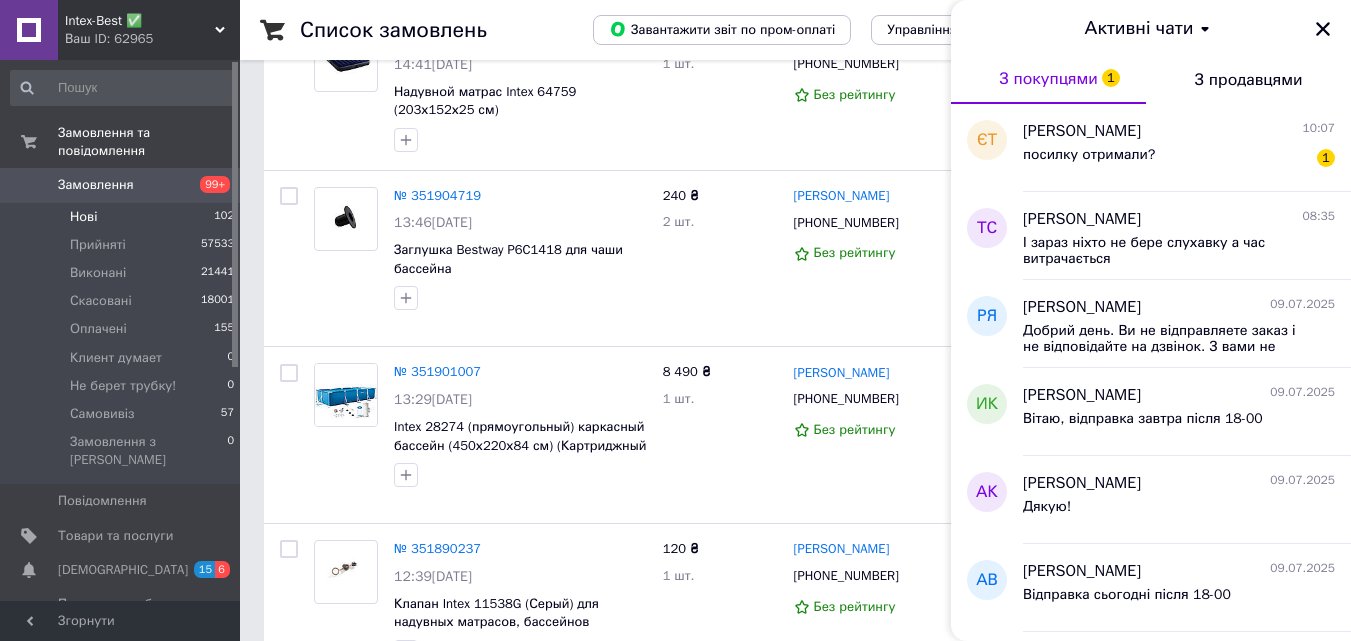 drag, startPoint x: 1331, startPoint y: 28, endPoint x: 1284, endPoint y: 69, distance: 62.369865 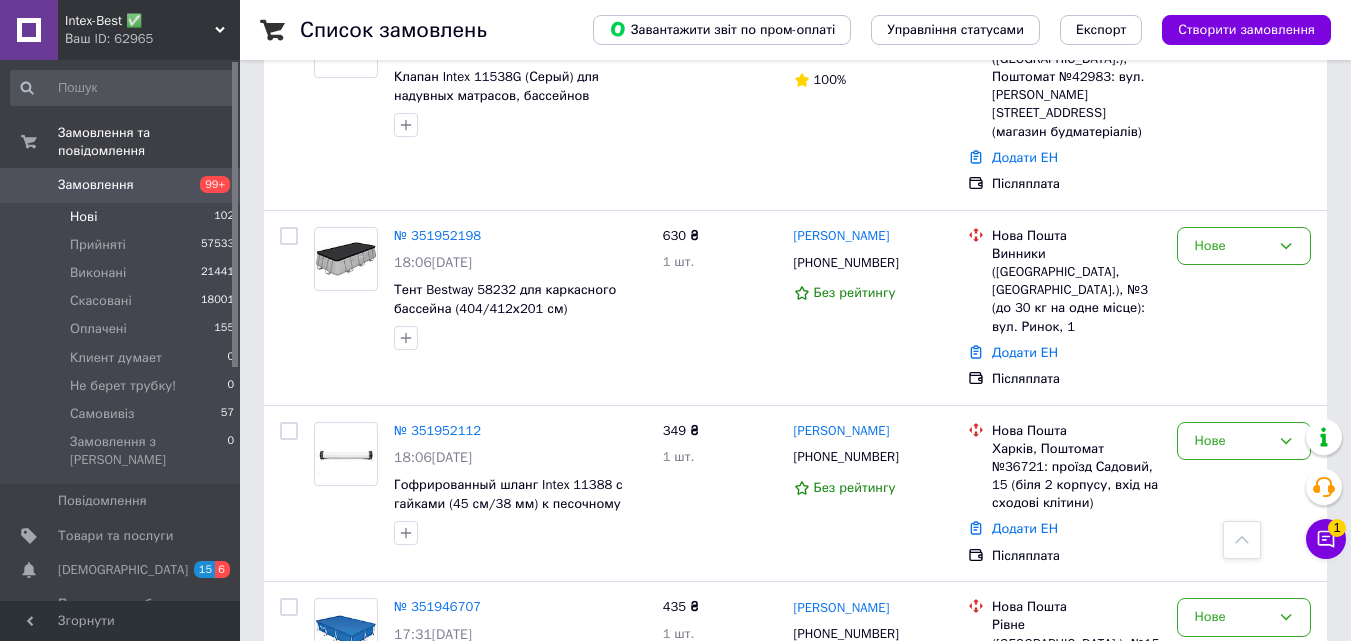 scroll, scrollTop: 850, scrollLeft: 0, axis: vertical 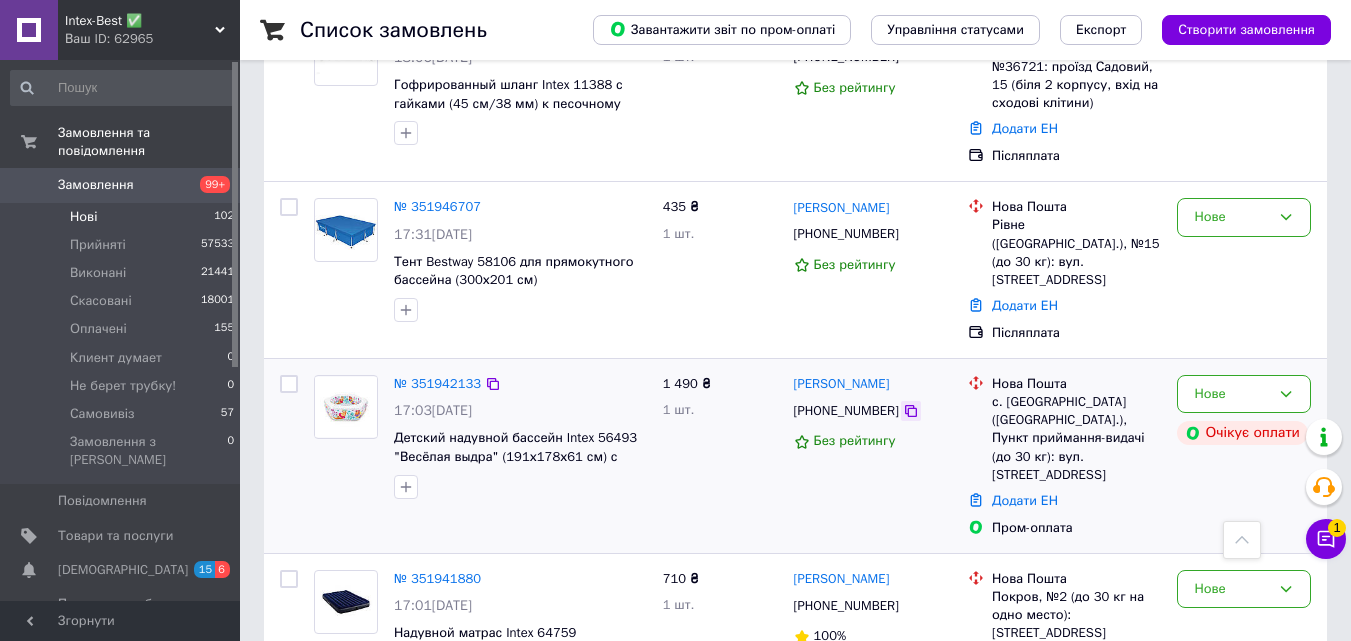 click 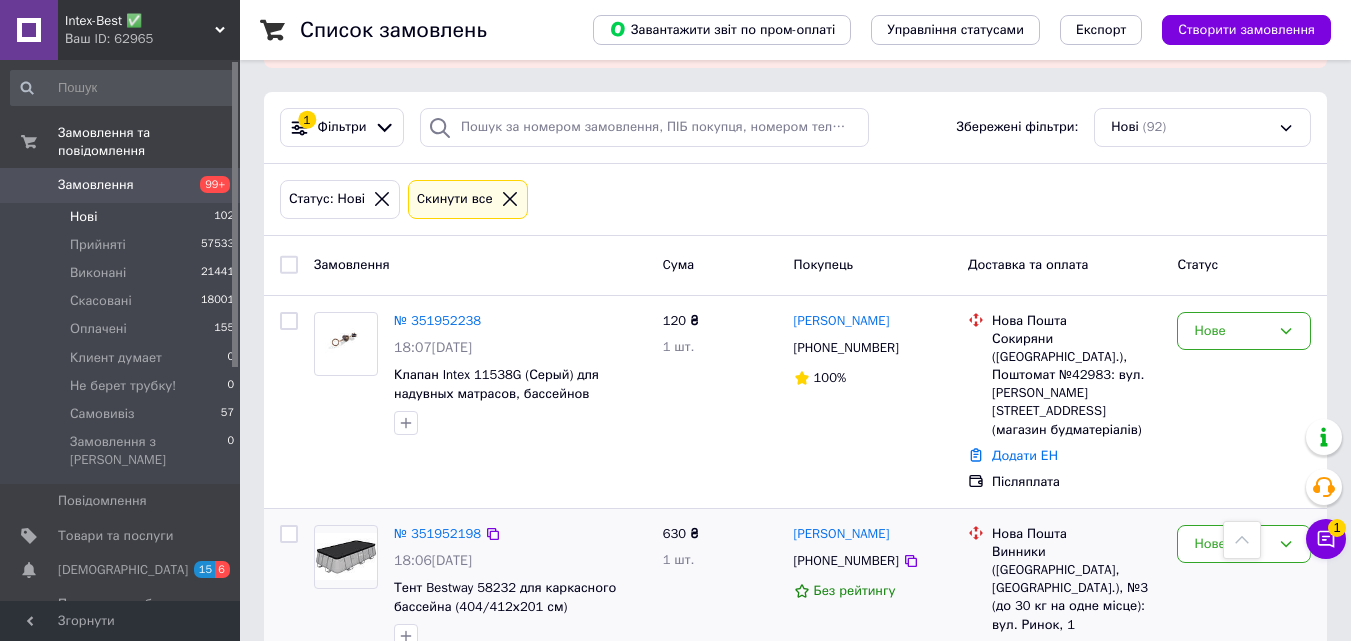 scroll, scrollTop: 0, scrollLeft: 0, axis: both 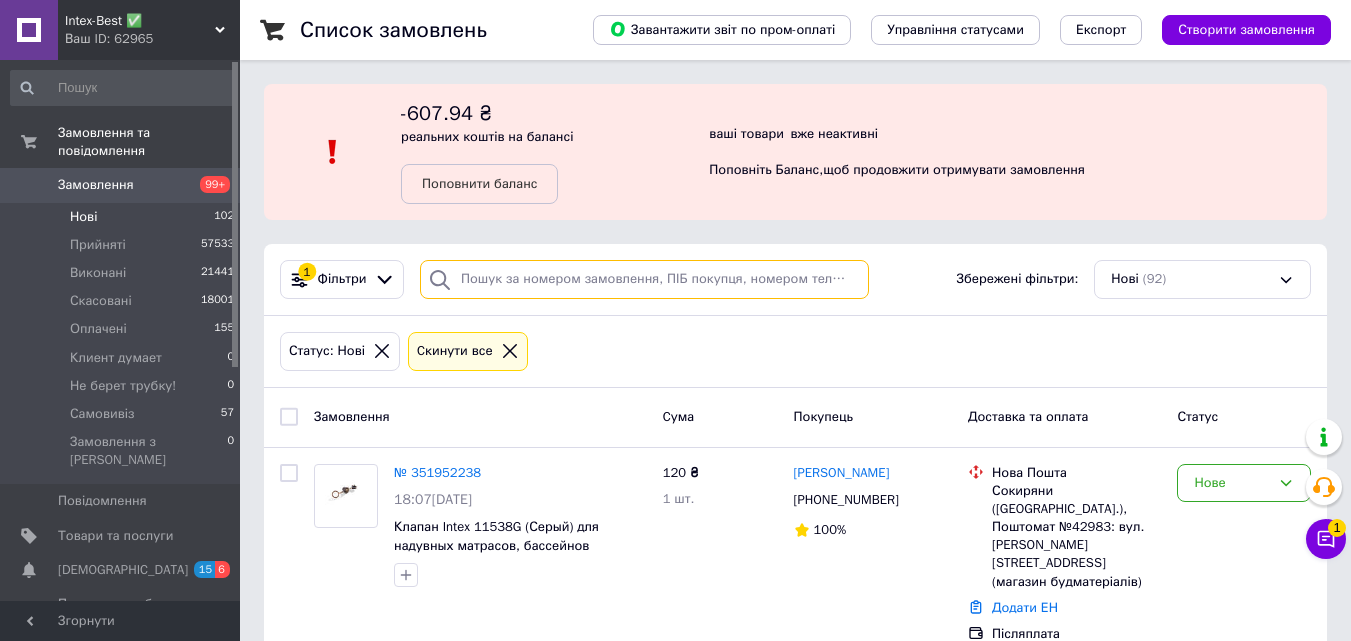 paste on "0504404377" 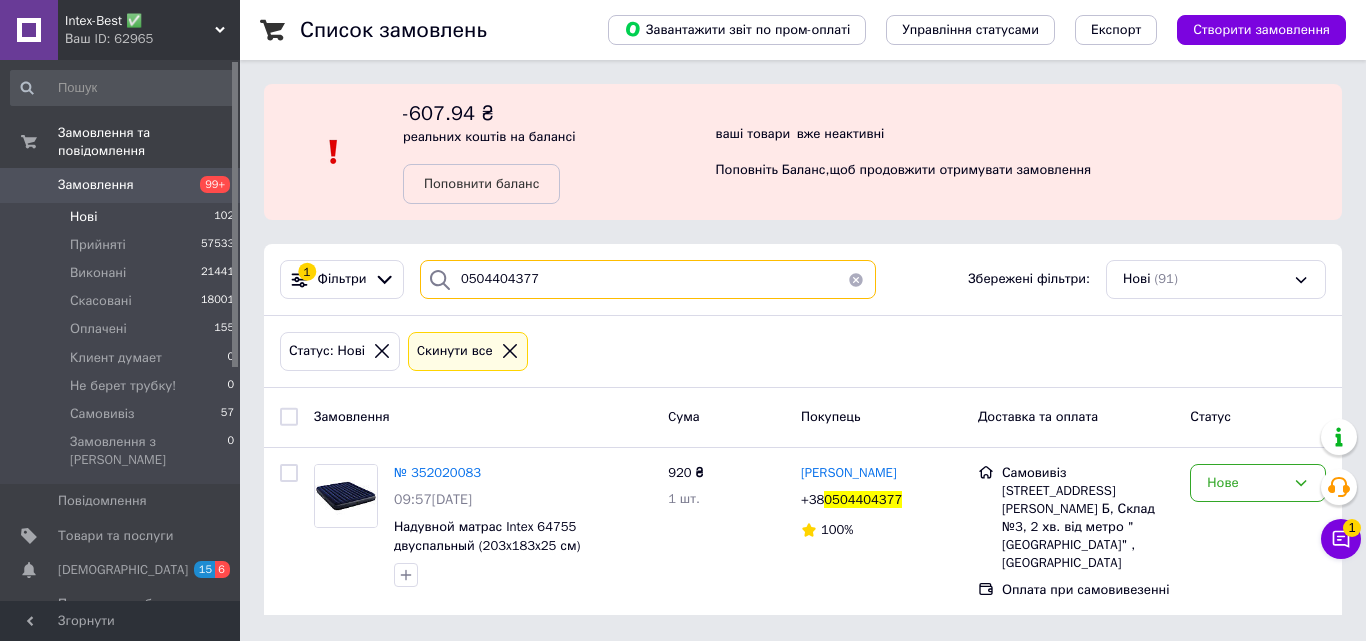 type on "0504404377" 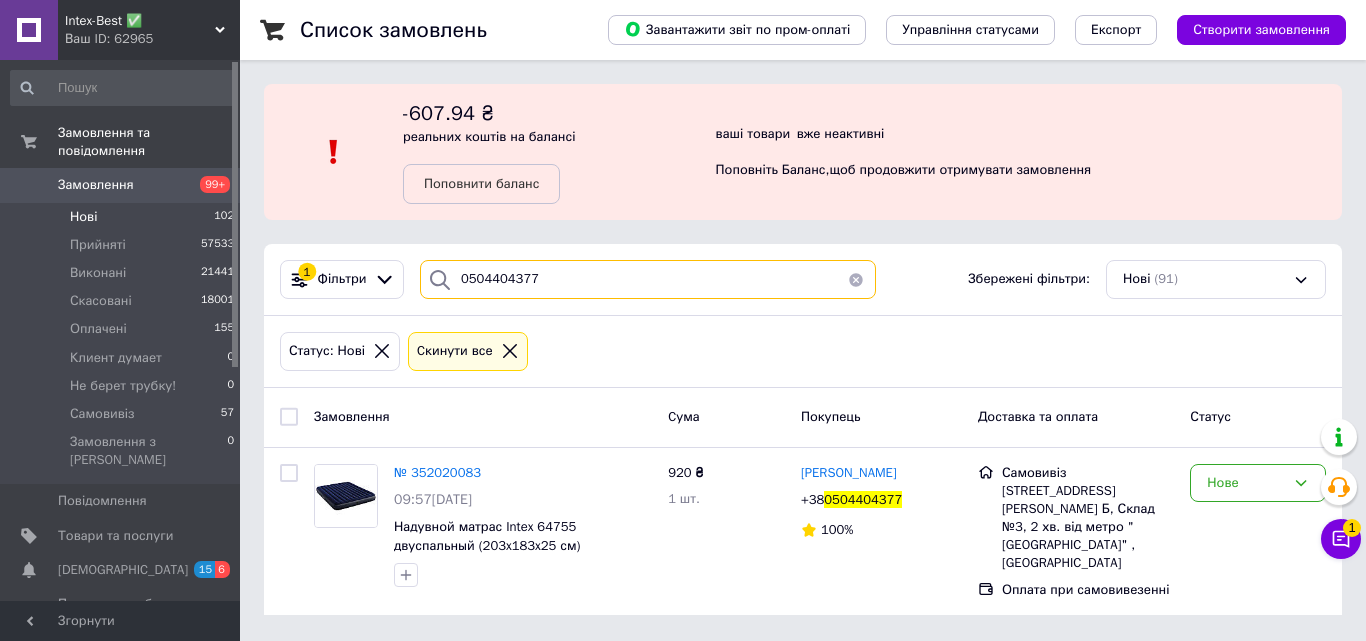 click on "0504404377" at bounding box center (648, 279) 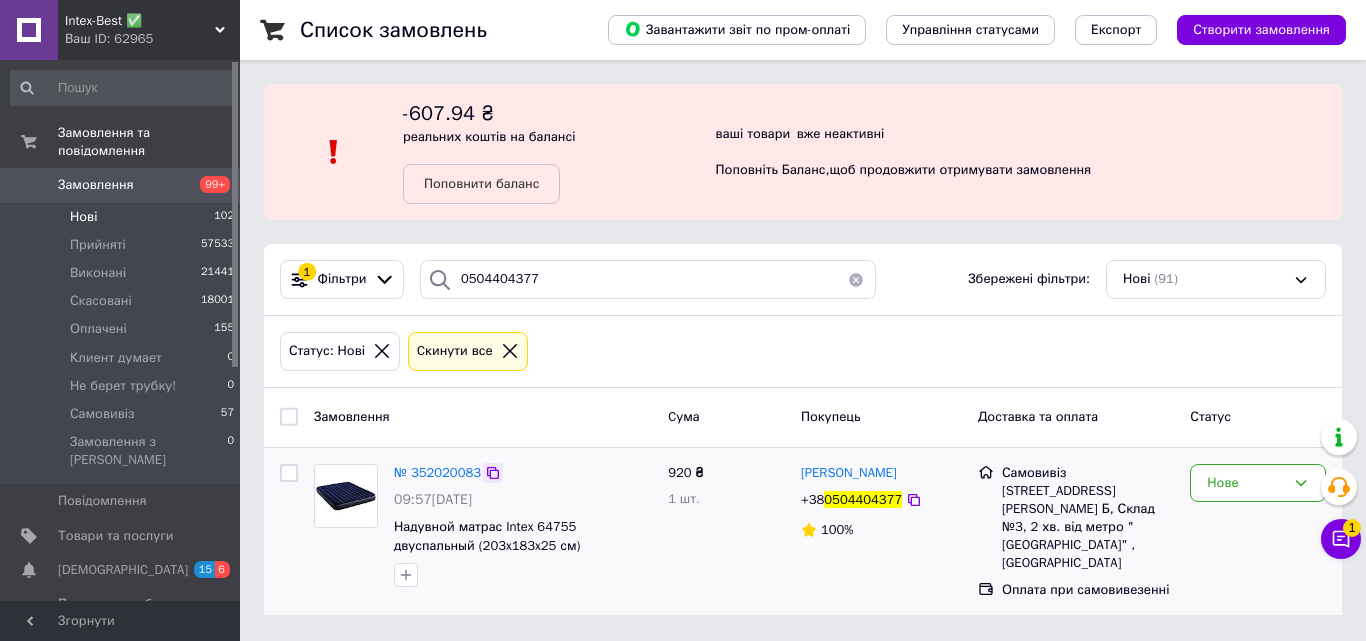 click 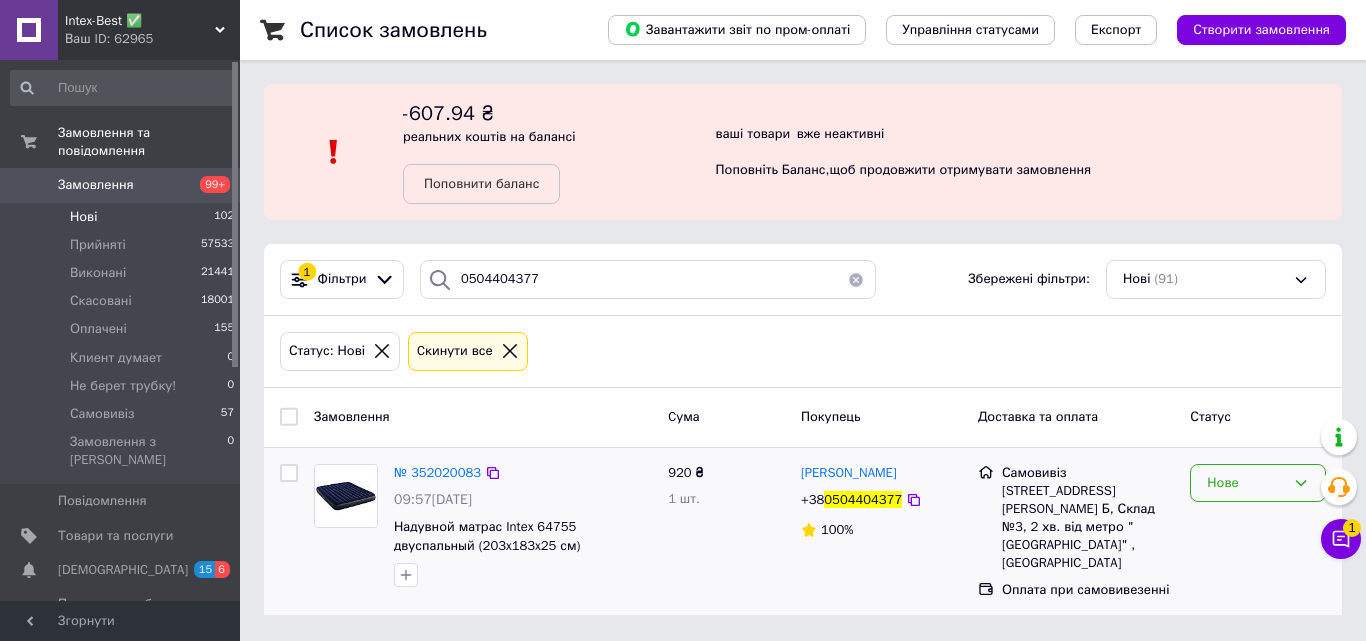 click 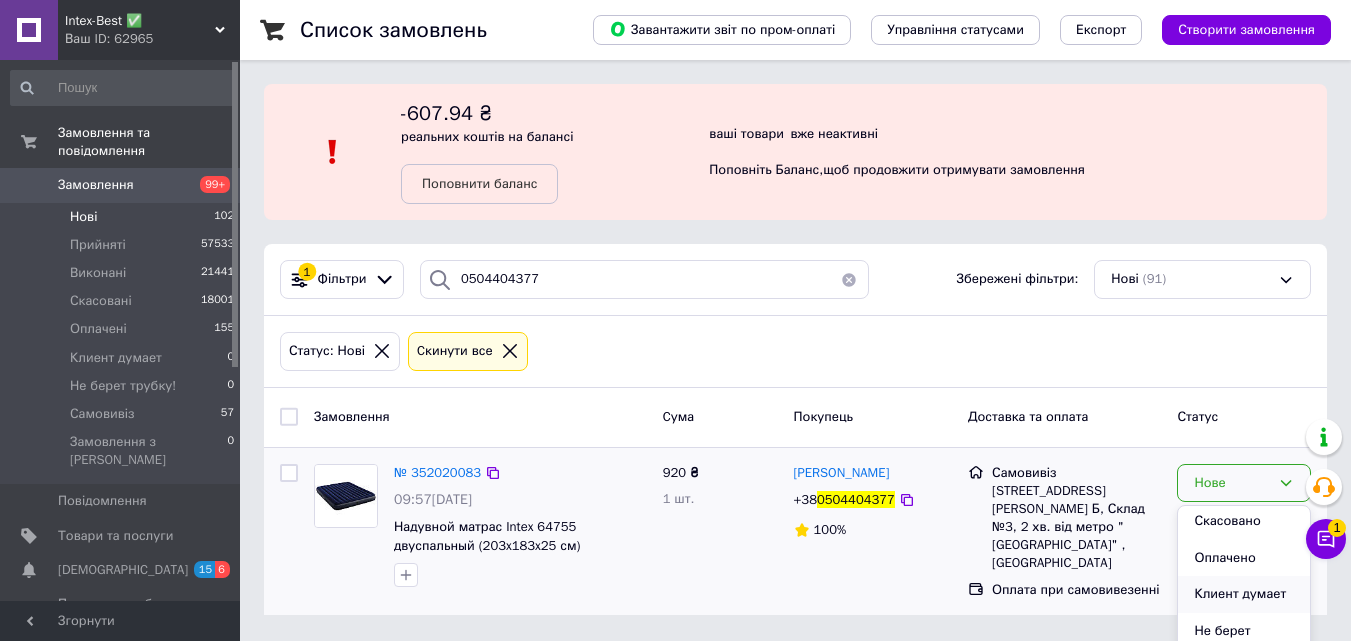 scroll, scrollTop: 111, scrollLeft: 0, axis: vertical 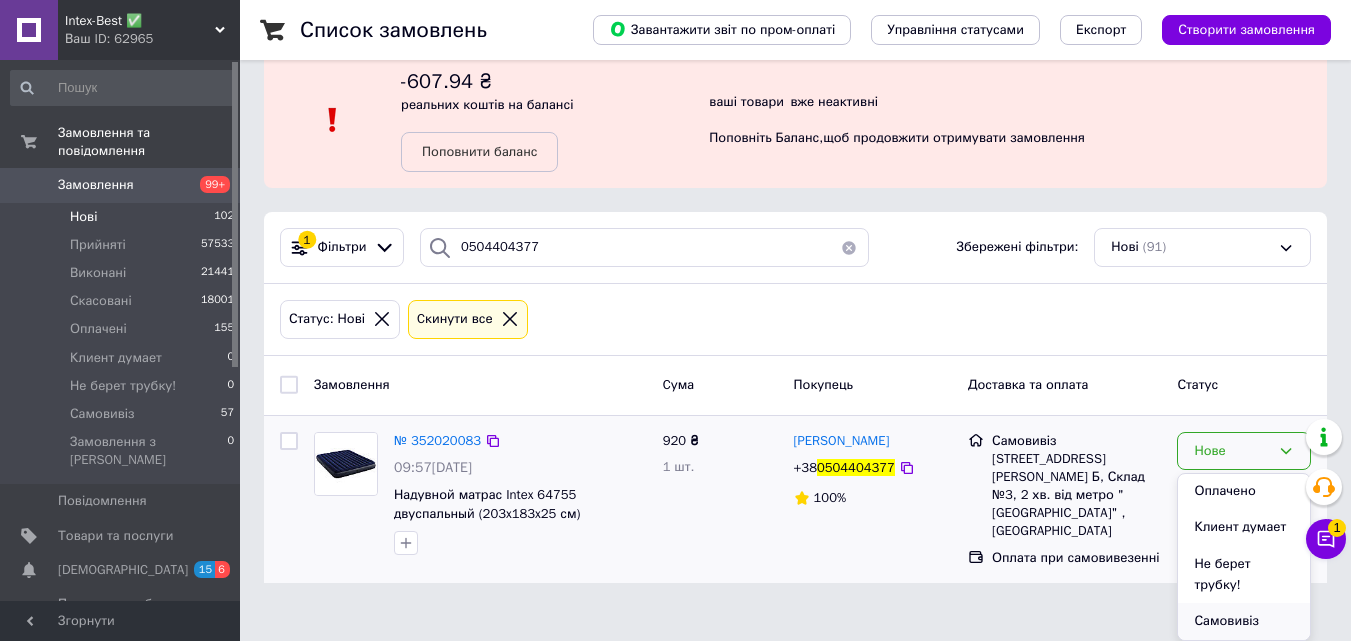 click on "Самовивіз" at bounding box center [1244, 621] 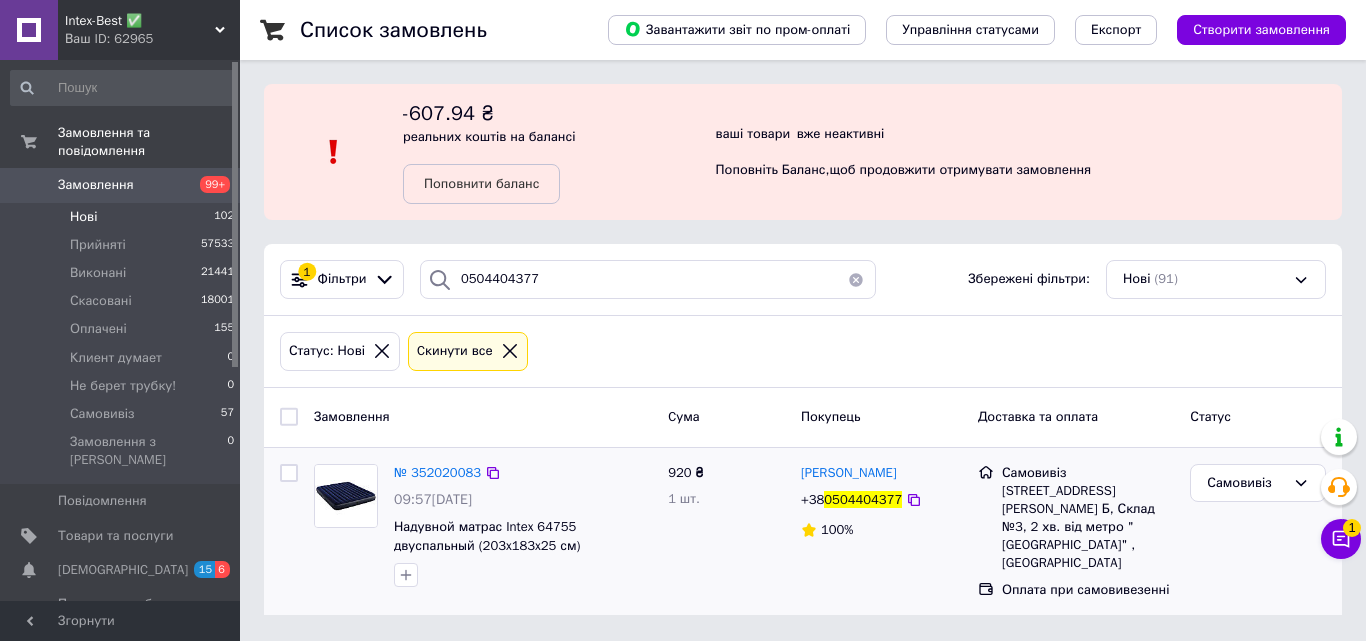 click on "Замовлення" at bounding box center (121, 185) 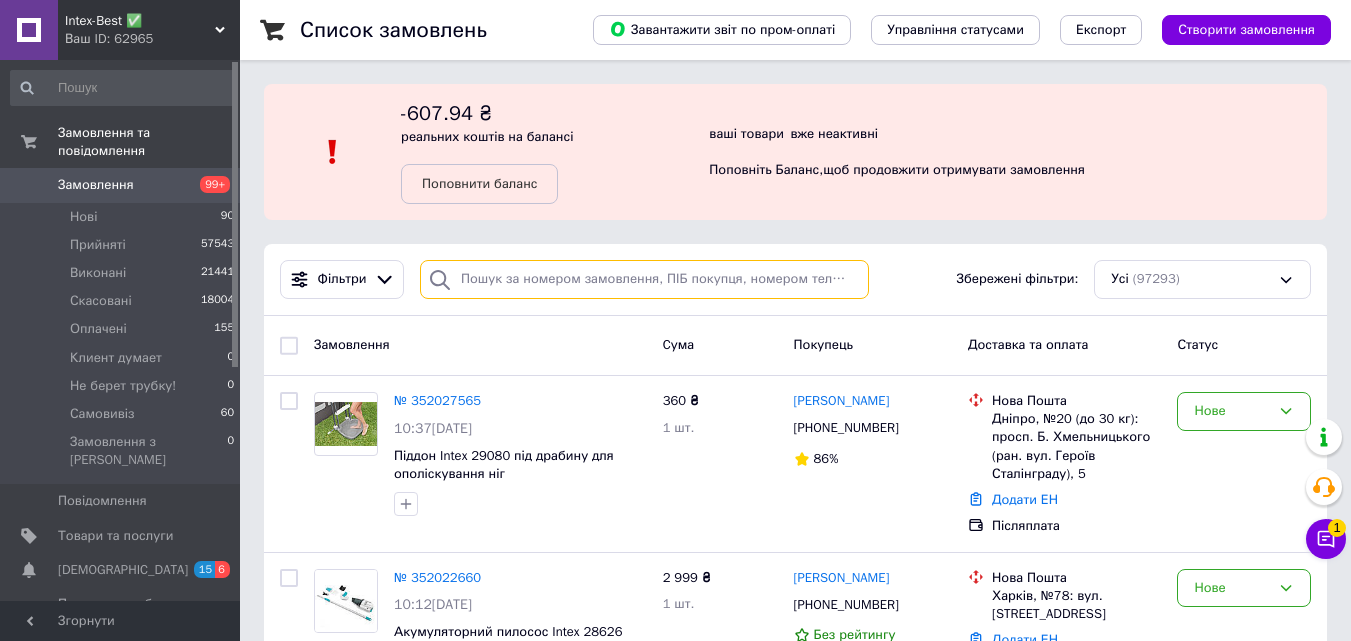 paste on "0677519292" 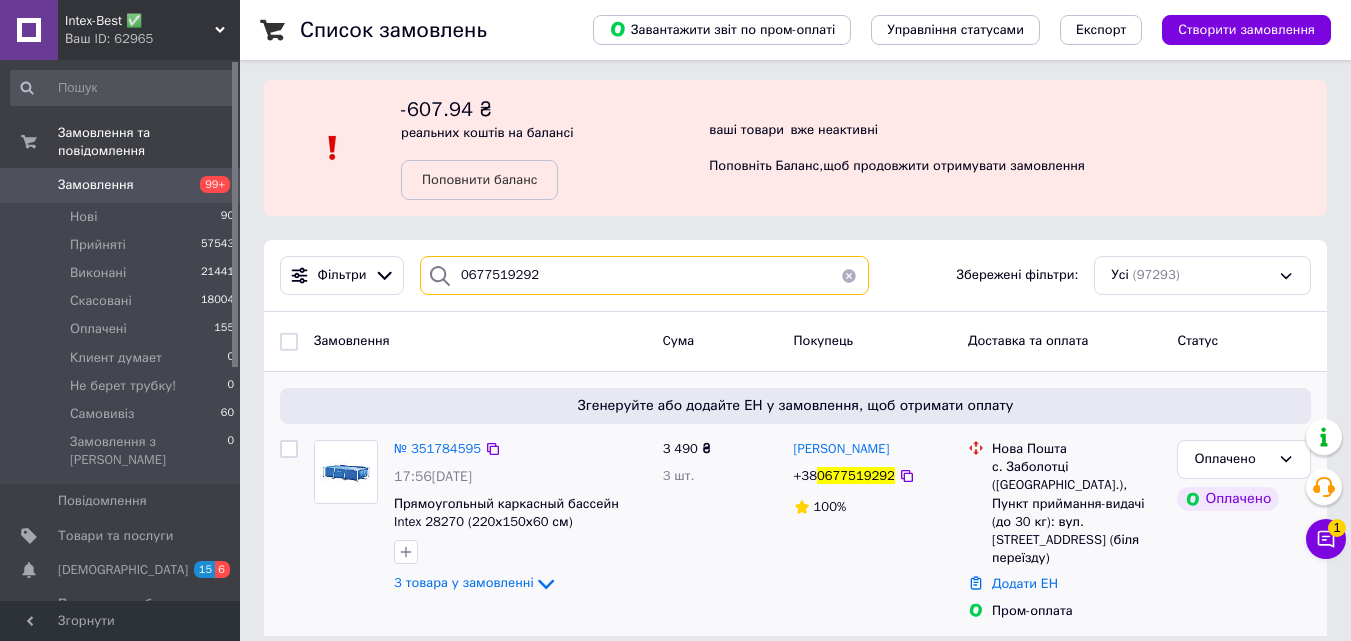scroll, scrollTop: 5, scrollLeft: 0, axis: vertical 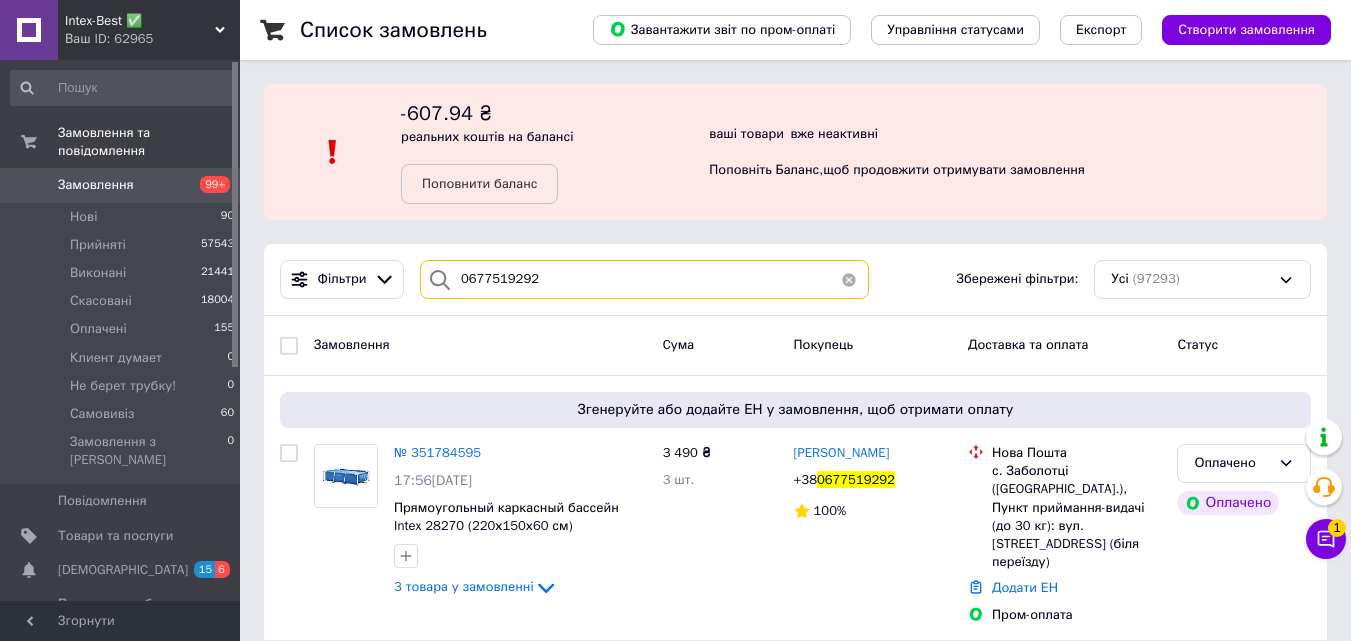 click on "0677519292" at bounding box center [644, 279] 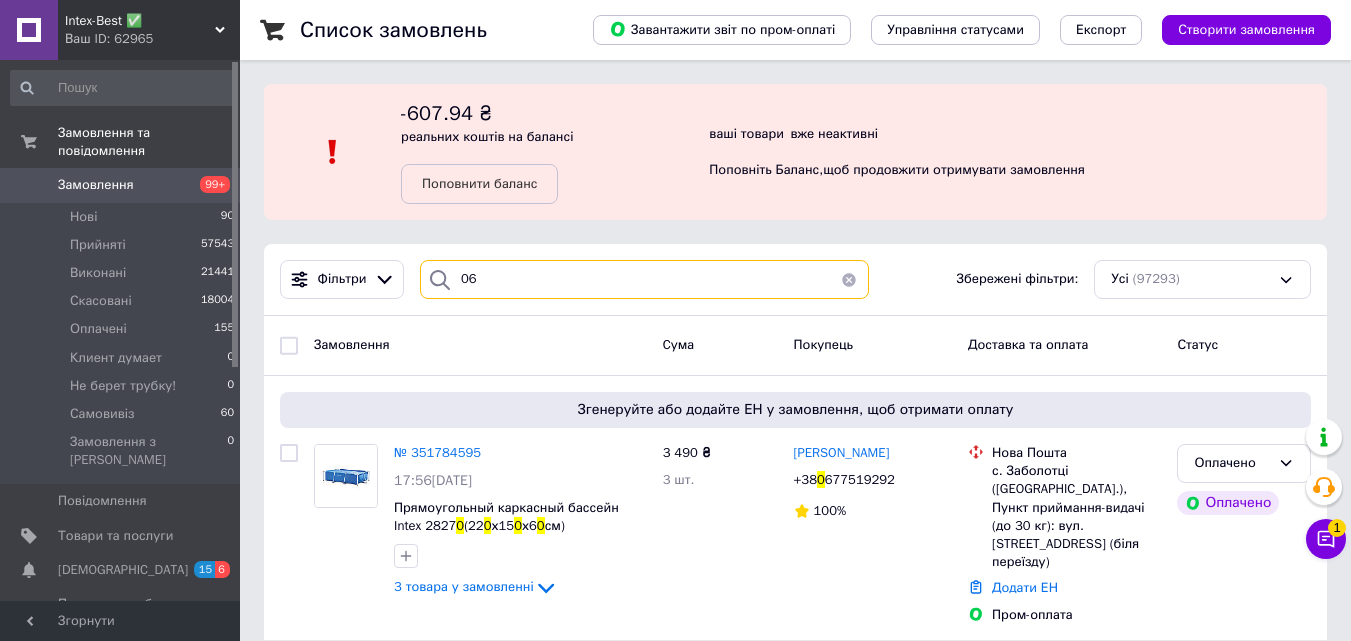 type on "0" 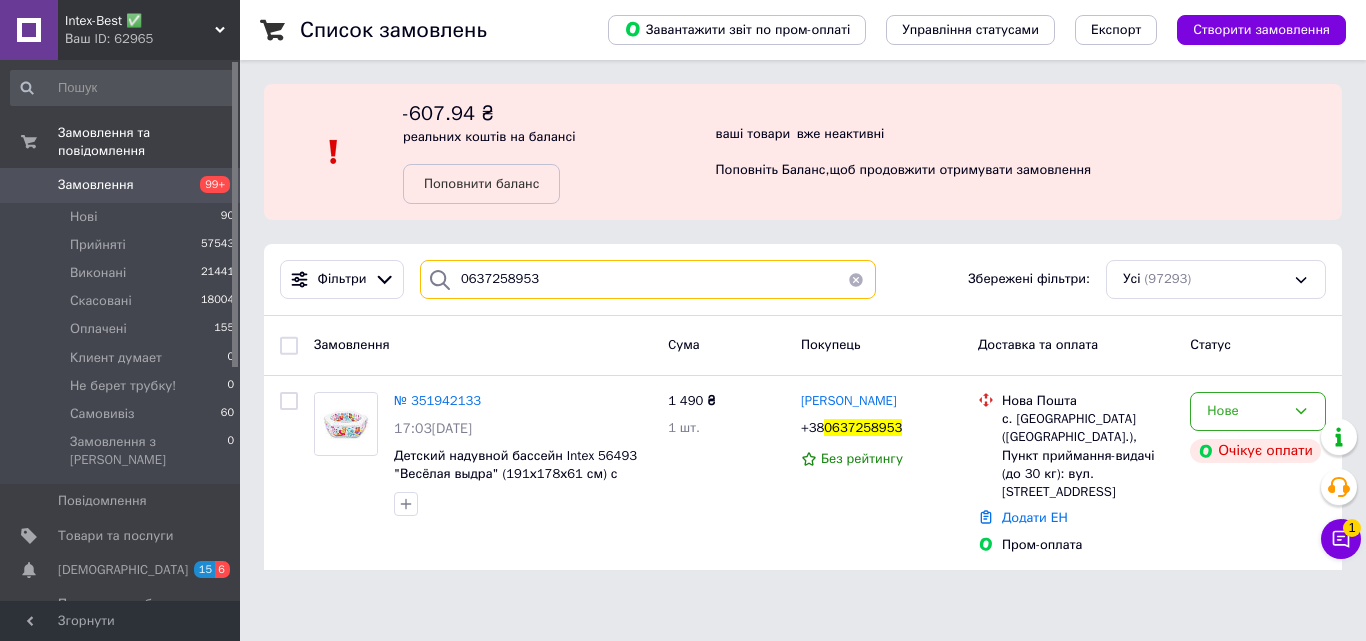 click on "0637258953" at bounding box center [648, 279] 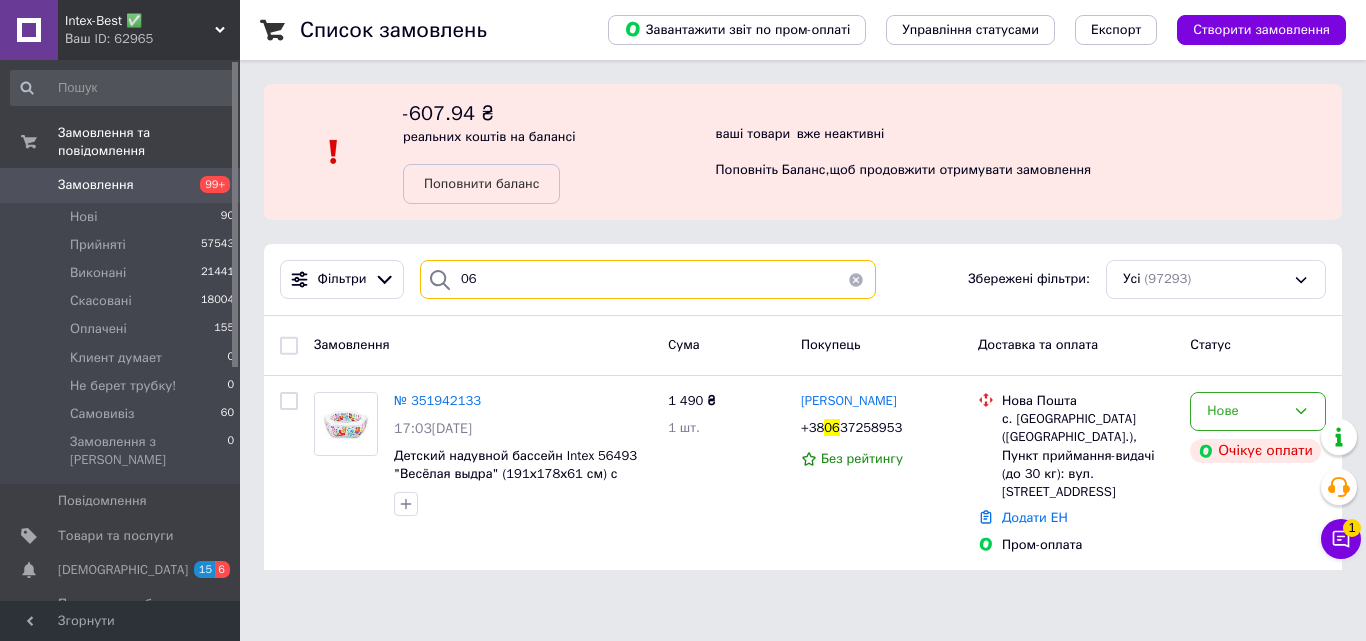 type on "0" 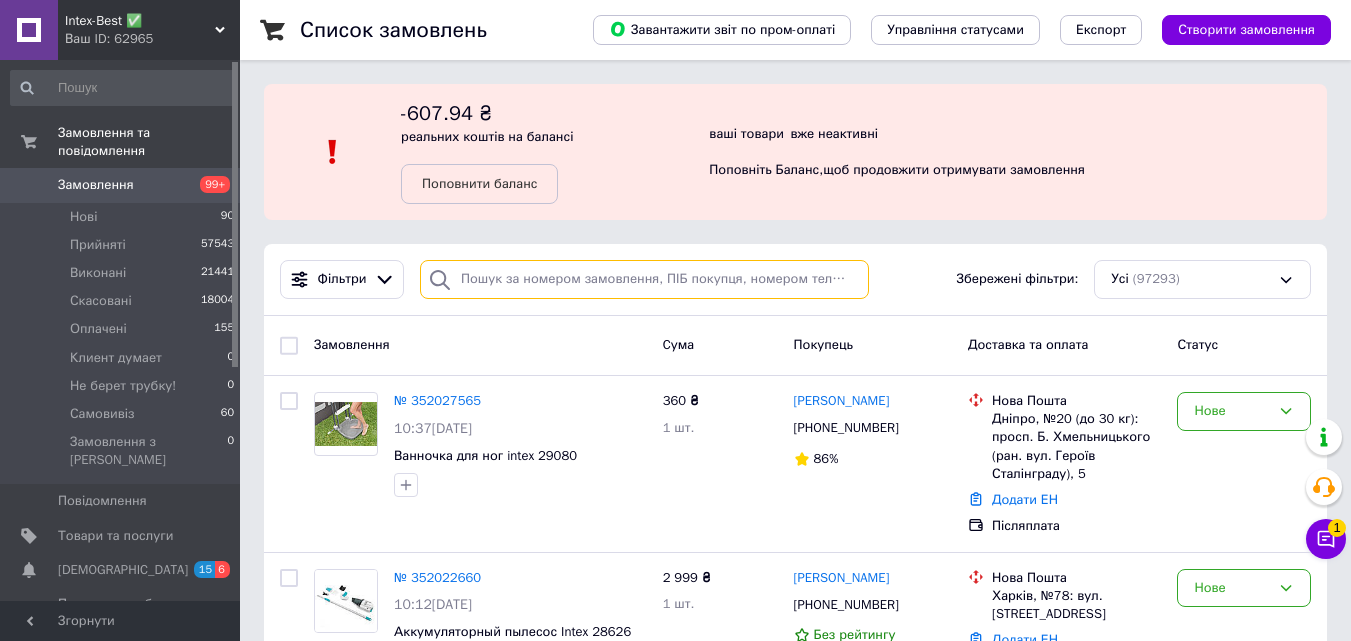 paste on "0505222422" 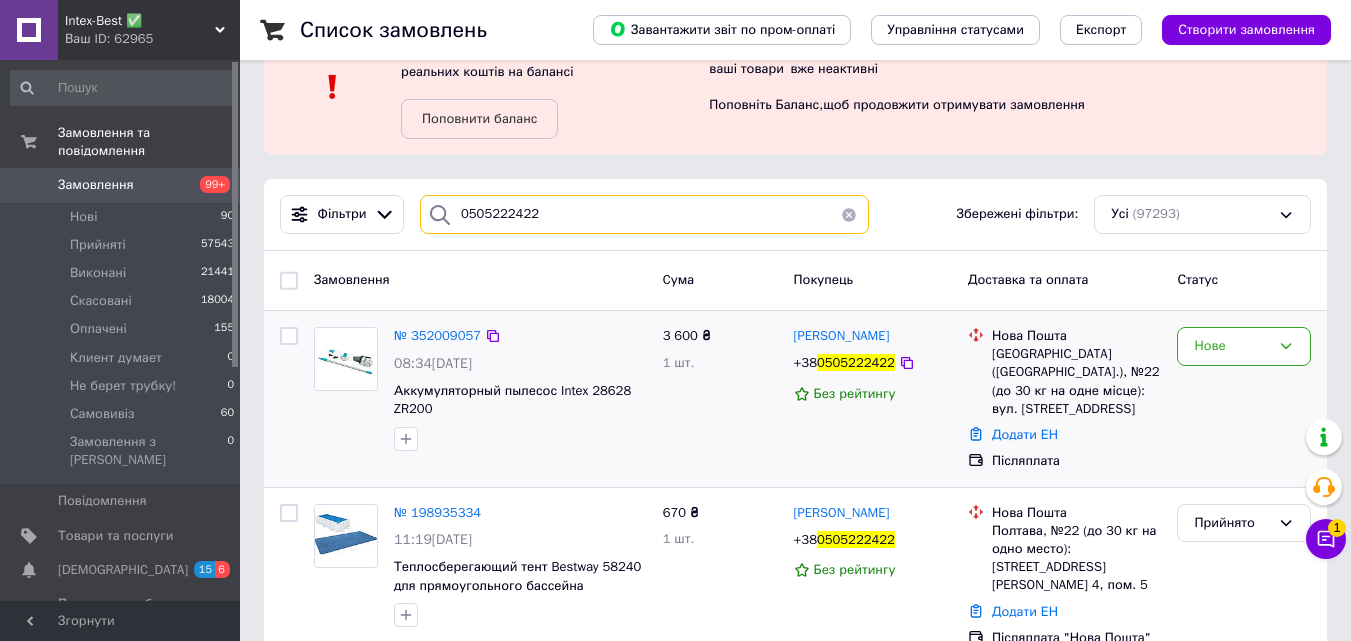 scroll, scrollTop: 100, scrollLeft: 0, axis: vertical 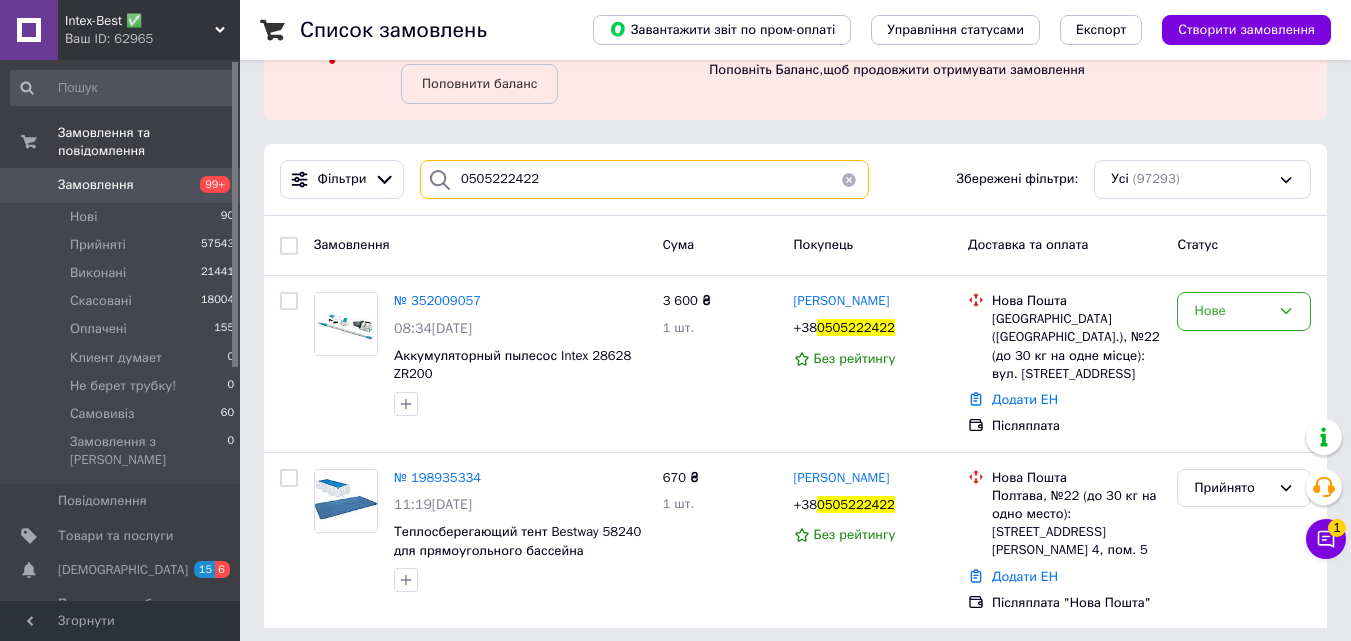 click on "0505222422" at bounding box center (644, 179) 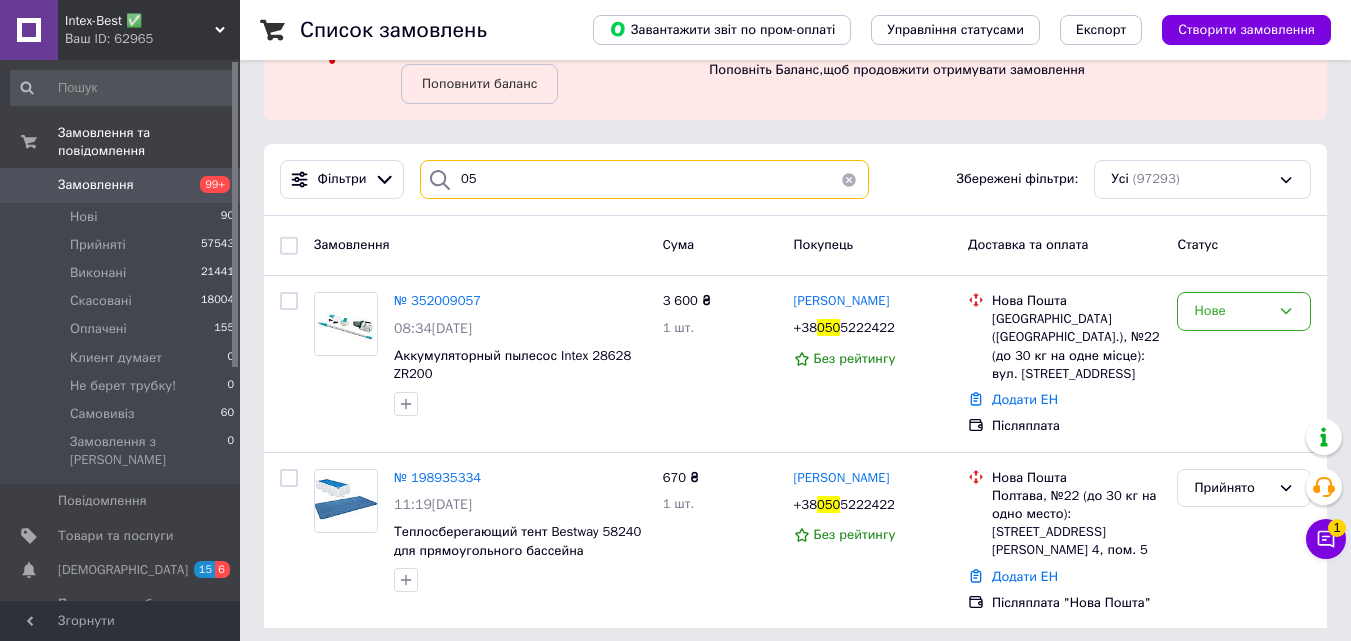 type on "0" 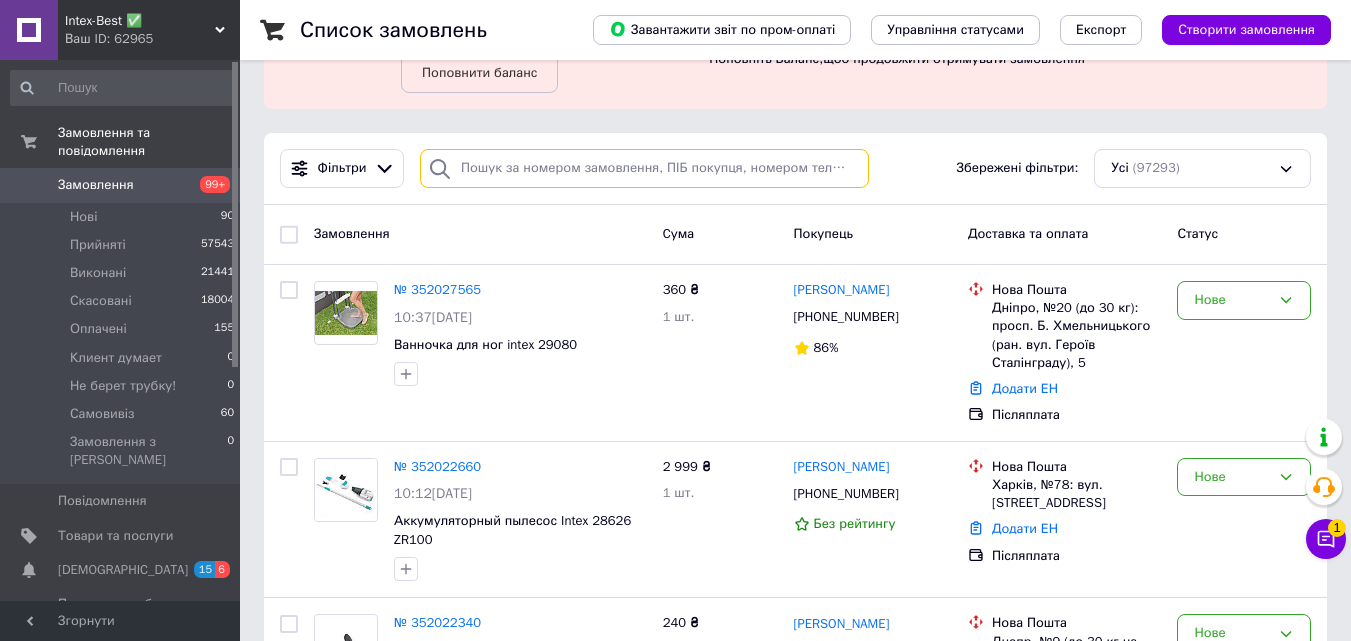 scroll, scrollTop: 0, scrollLeft: 0, axis: both 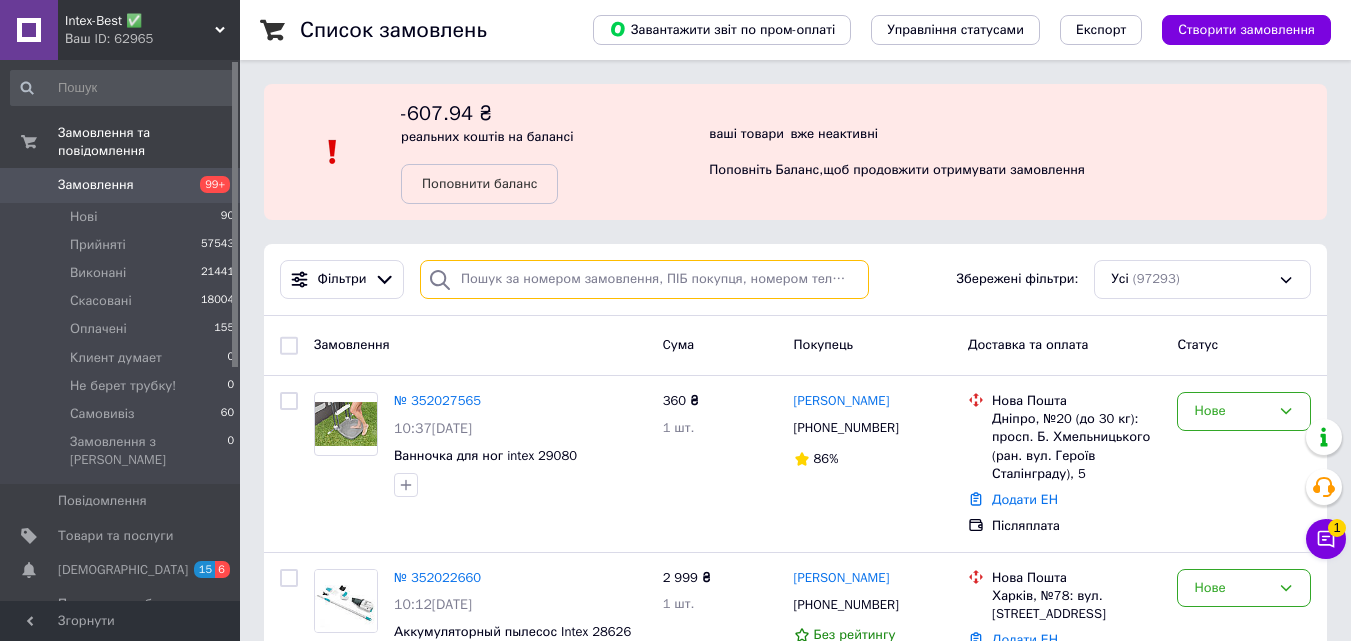 type 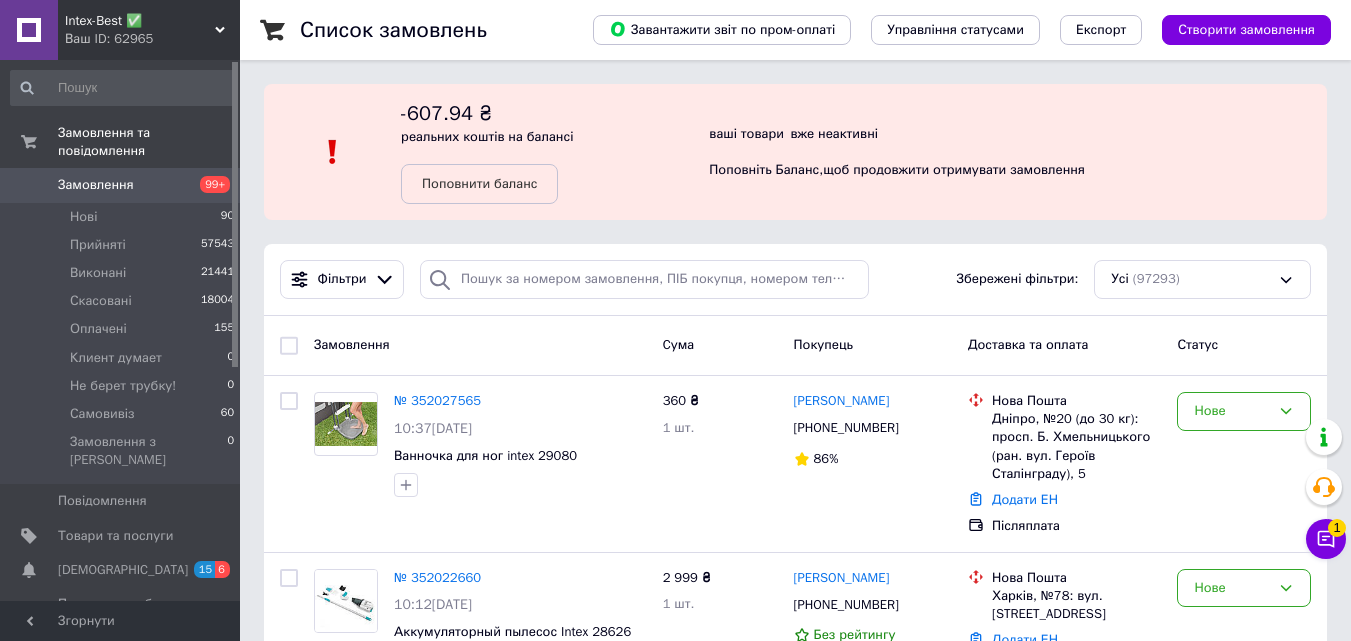 click on "Intex-Best  ✅" at bounding box center [140, 21] 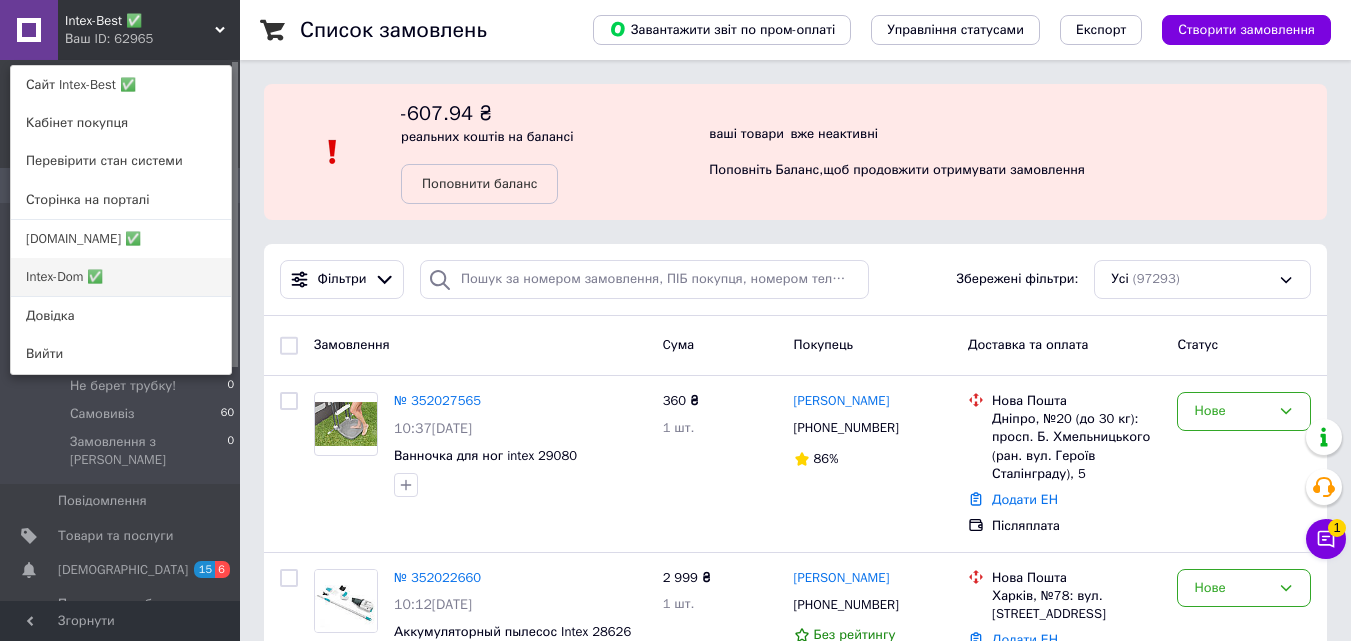 click on "Intex-Dom ✅" at bounding box center (121, 277) 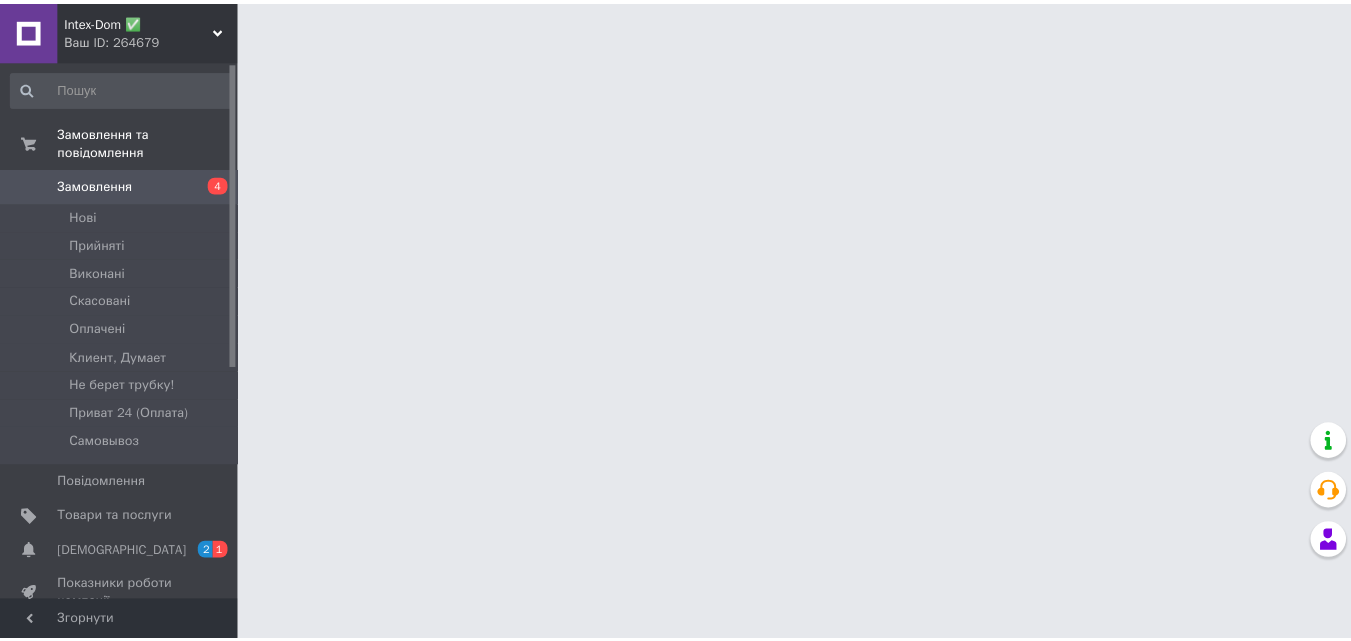 scroll, scrollTop: 0, scrollLeft: 0, axis: both 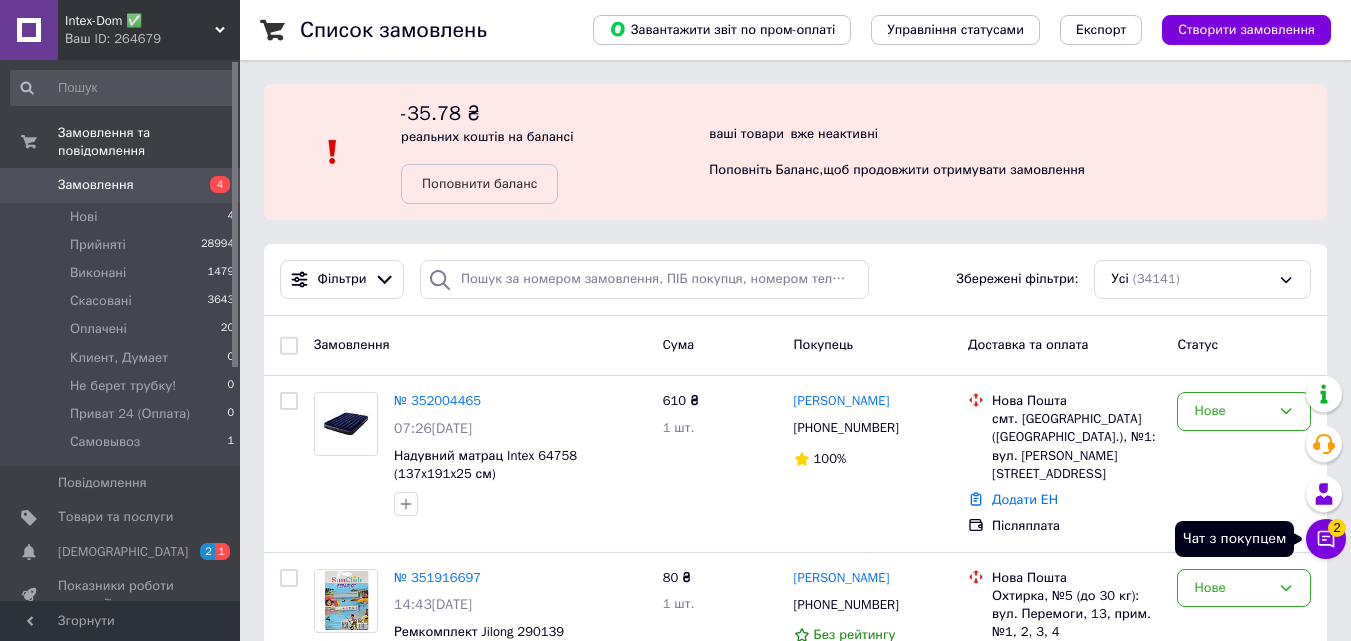 click 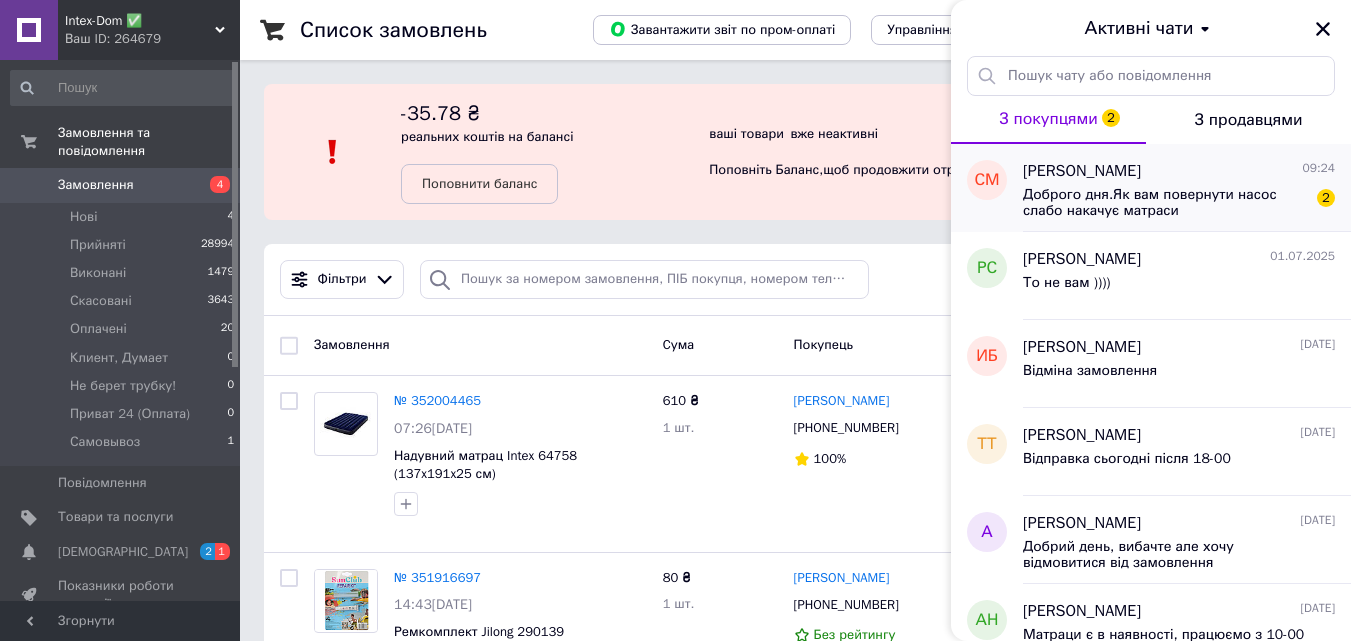 click on "Доброго дня.Як вам повернути насос  слабо накачує матраси" at bounding box center [1165, 203] 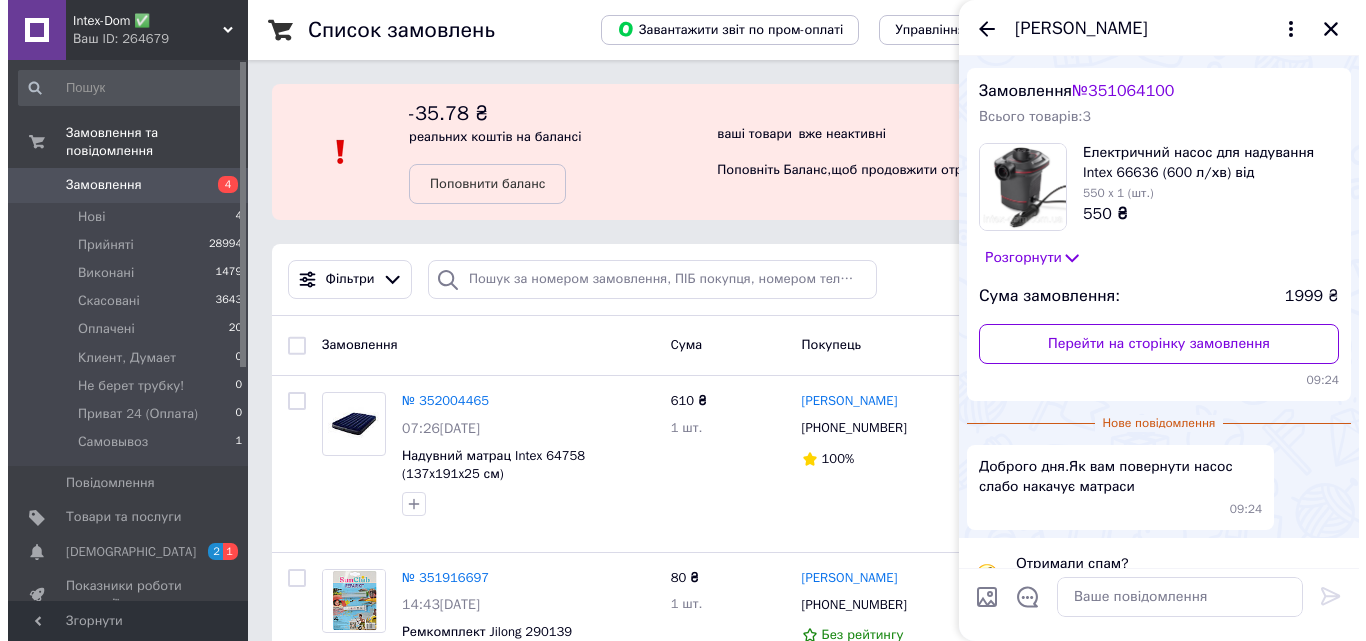 scroll, scrollTop: 0, scrollLeft: 0, axis: both 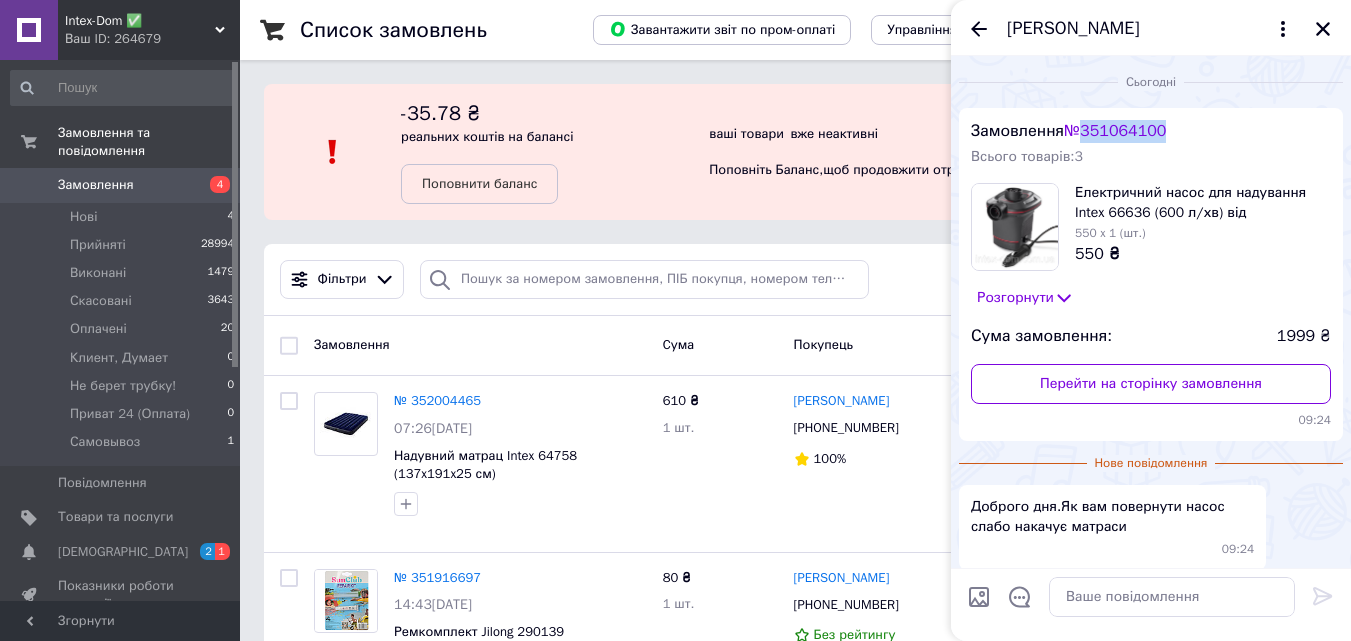 drag, startPoint x: 1090, startPoint y: 129, endPoint x: 1211, endPoint y: 126, distance: 121.037186 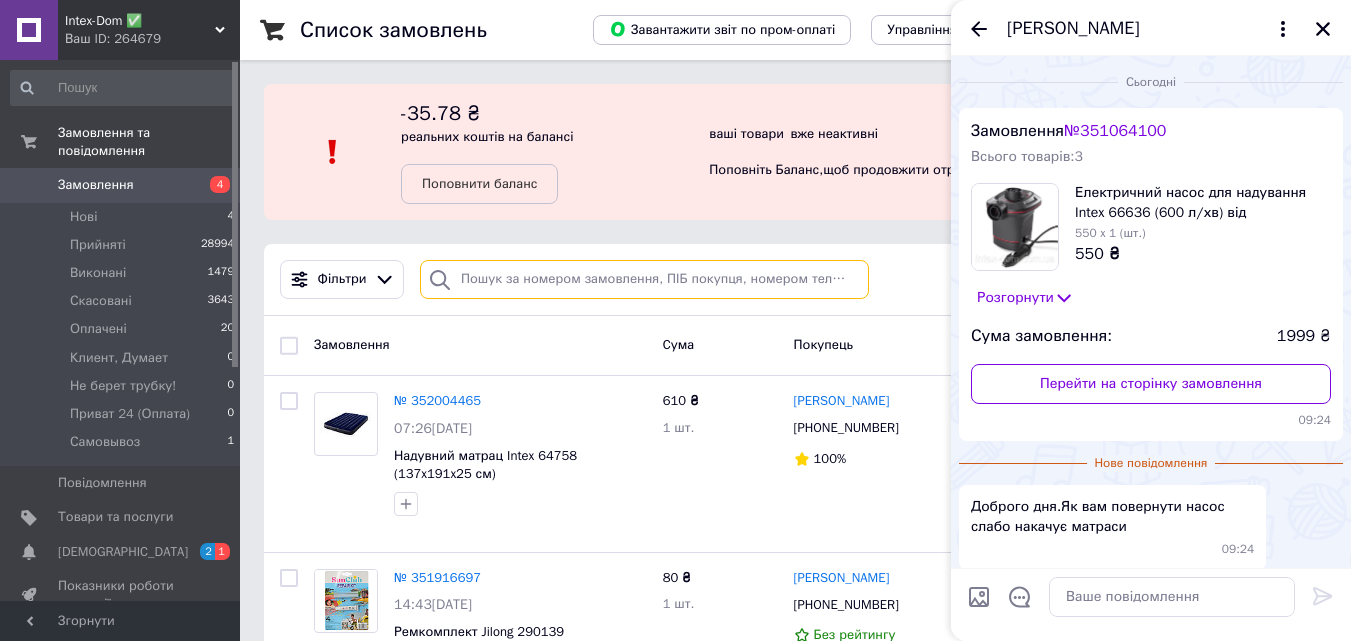 paste on "351064100" 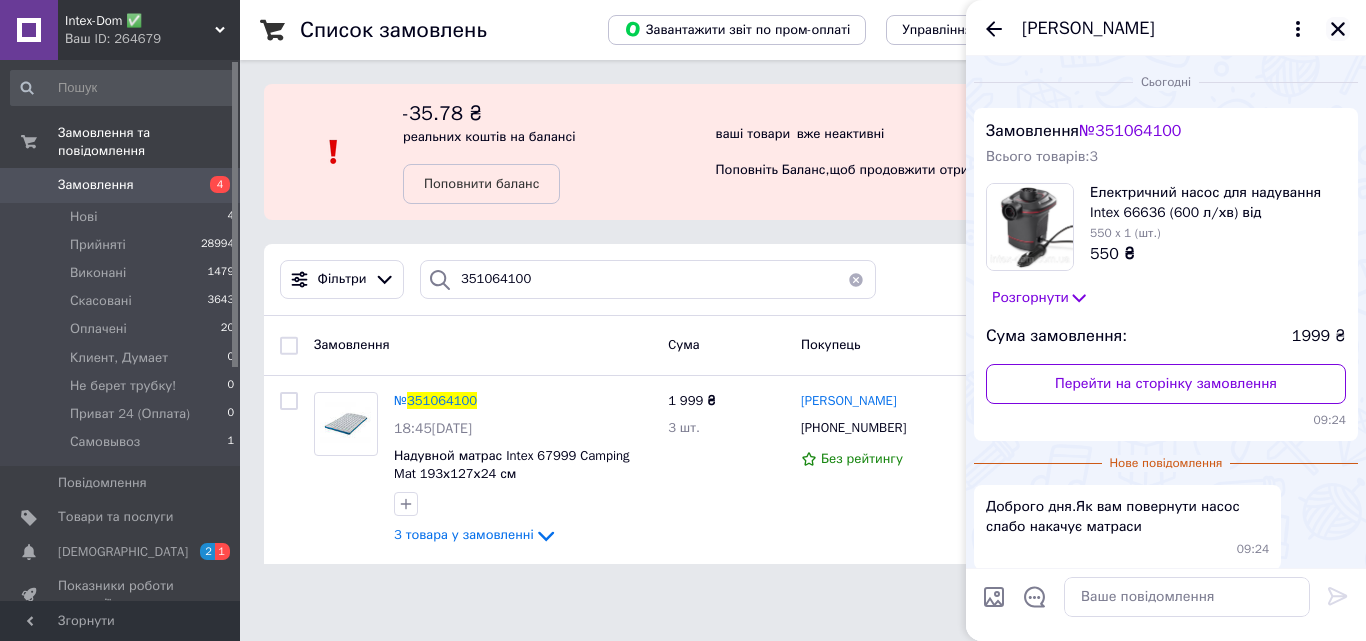 click at bounding box center (1338, 29) 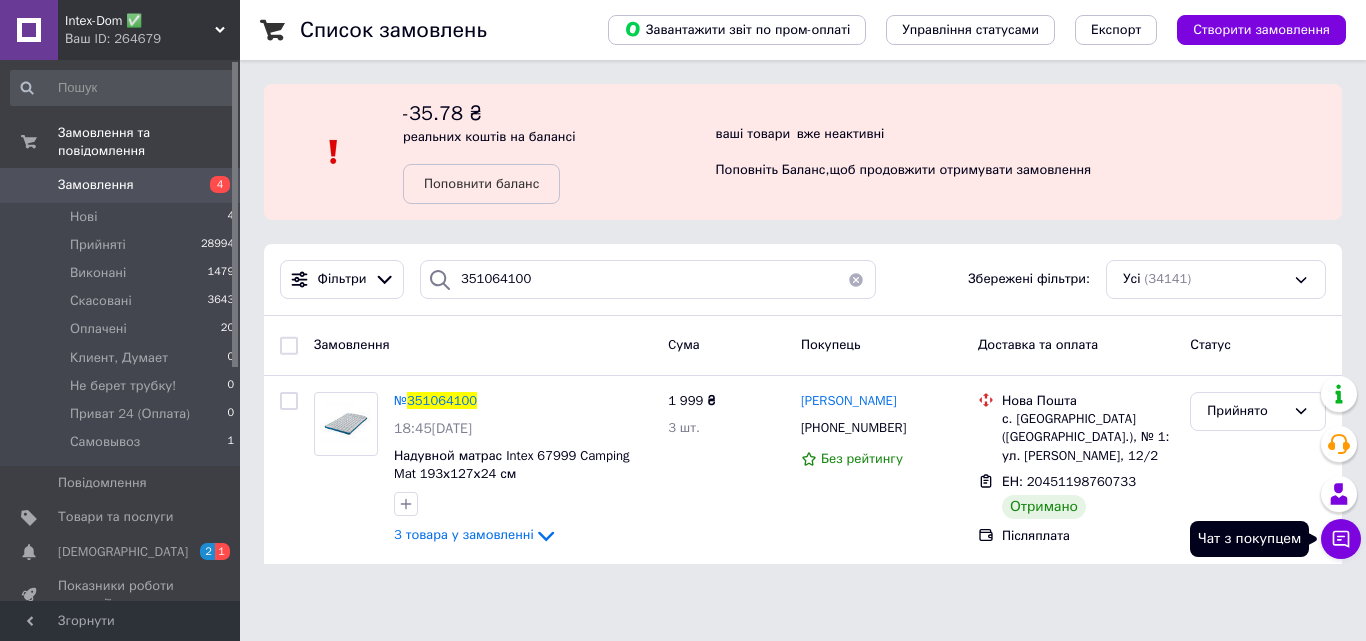 click 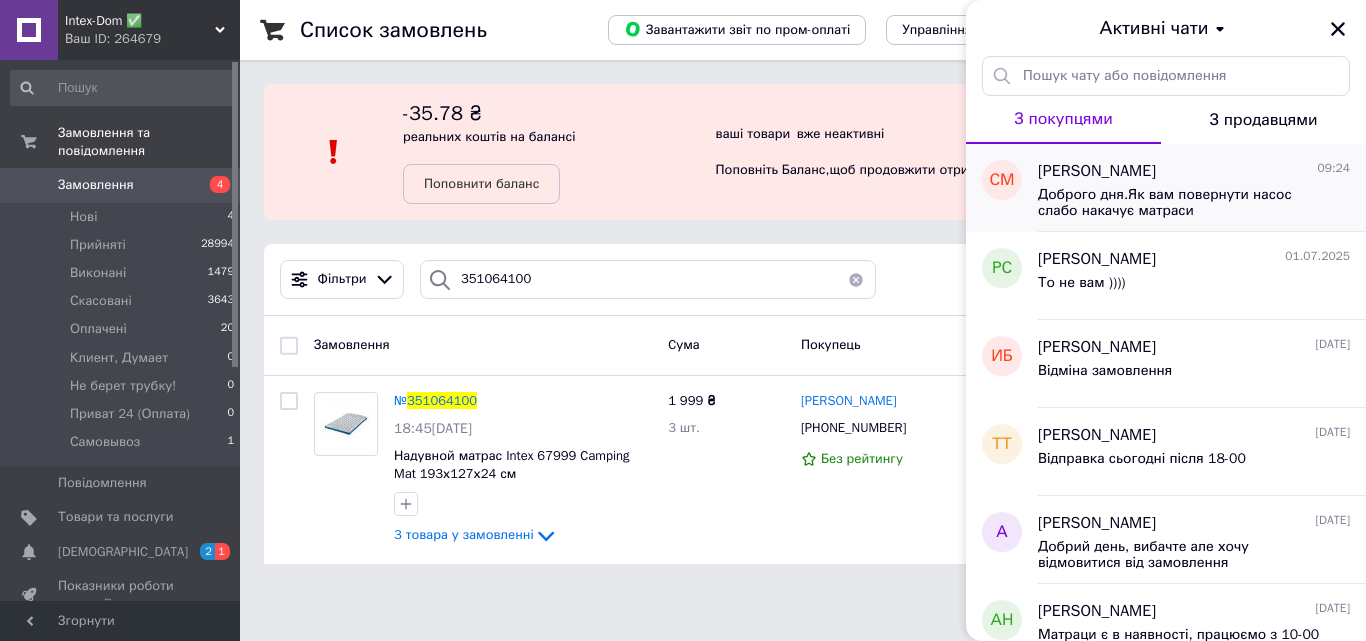click on "Доброго дня.Як вам повернути насос  слабо накачує матраси" at bounding box center [1180, 203] 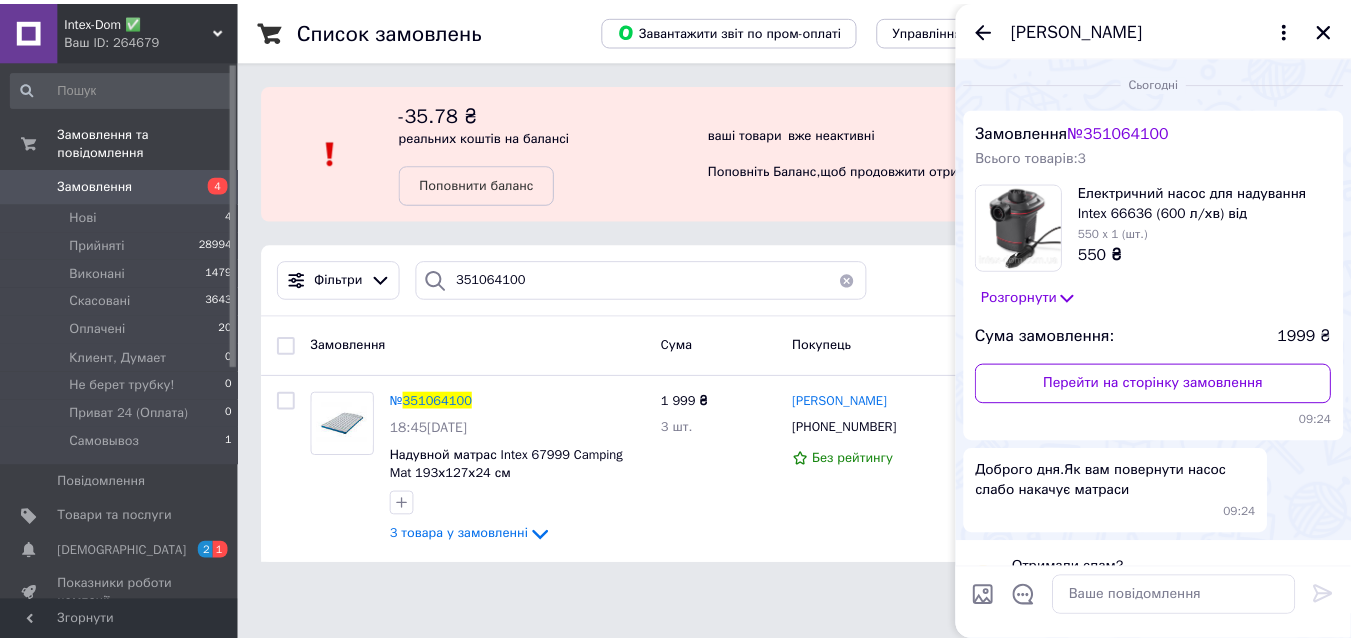 scroll, scrollTop: 47, scrollLeft: 0, axis: vertical 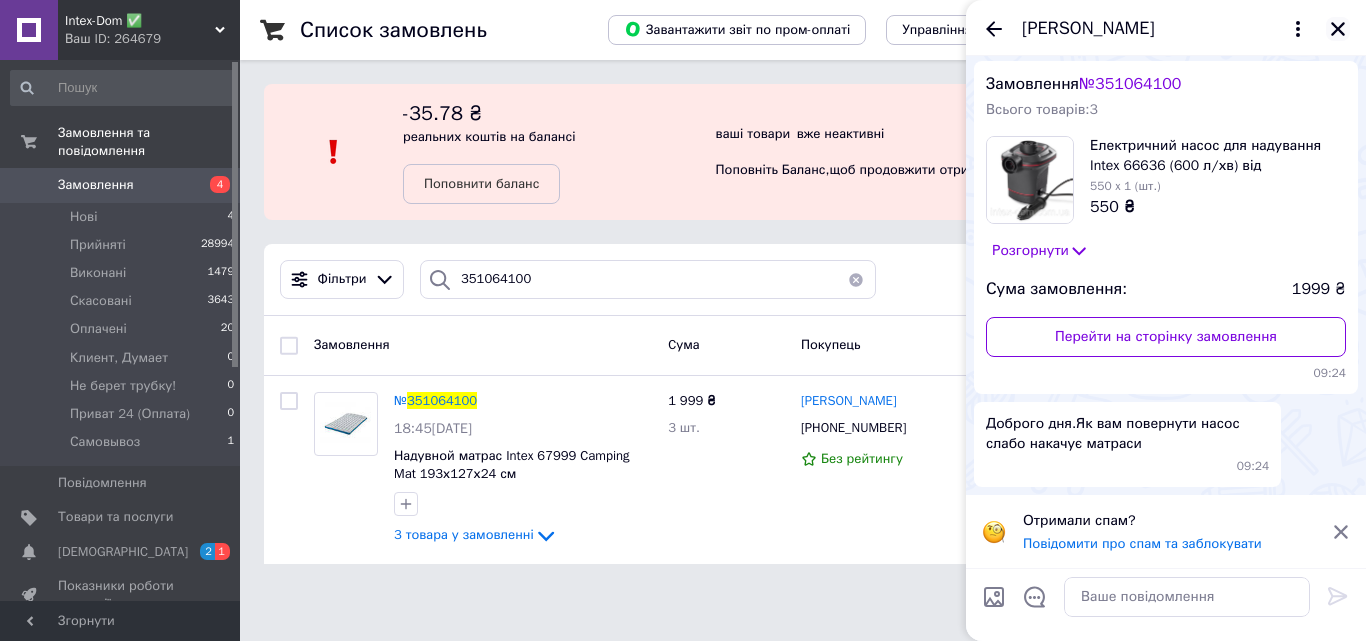 click 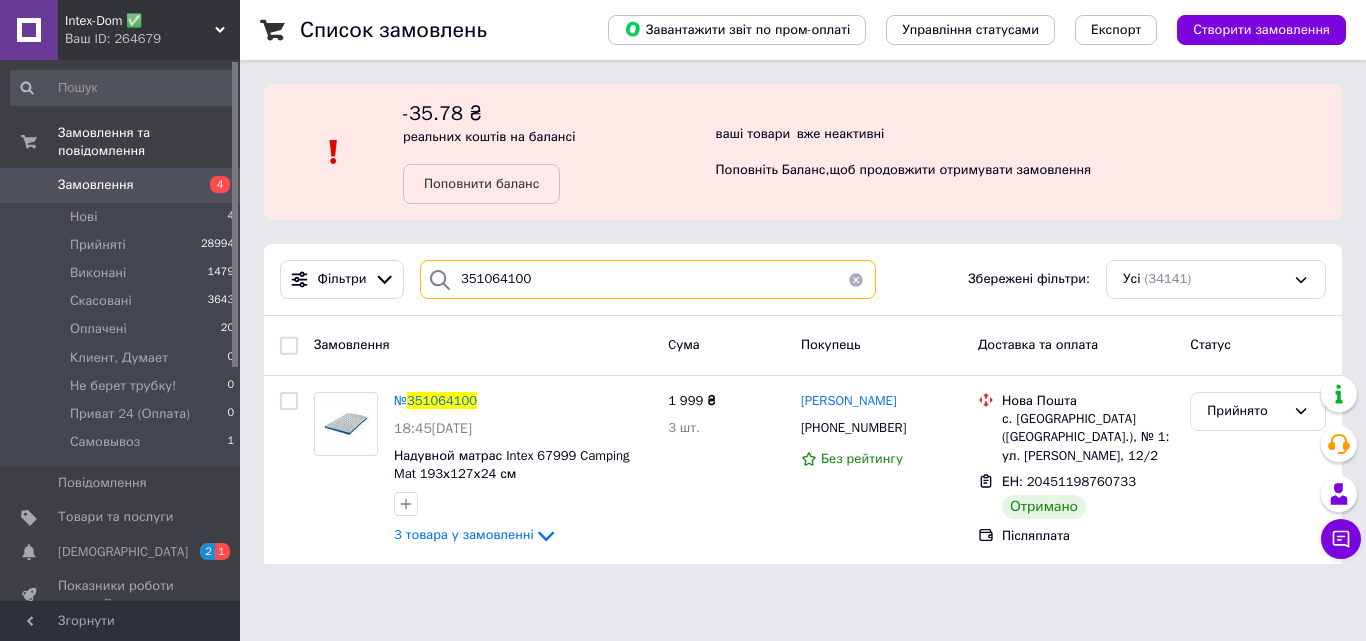 click on "351064100" at bounding box center [648, 279] 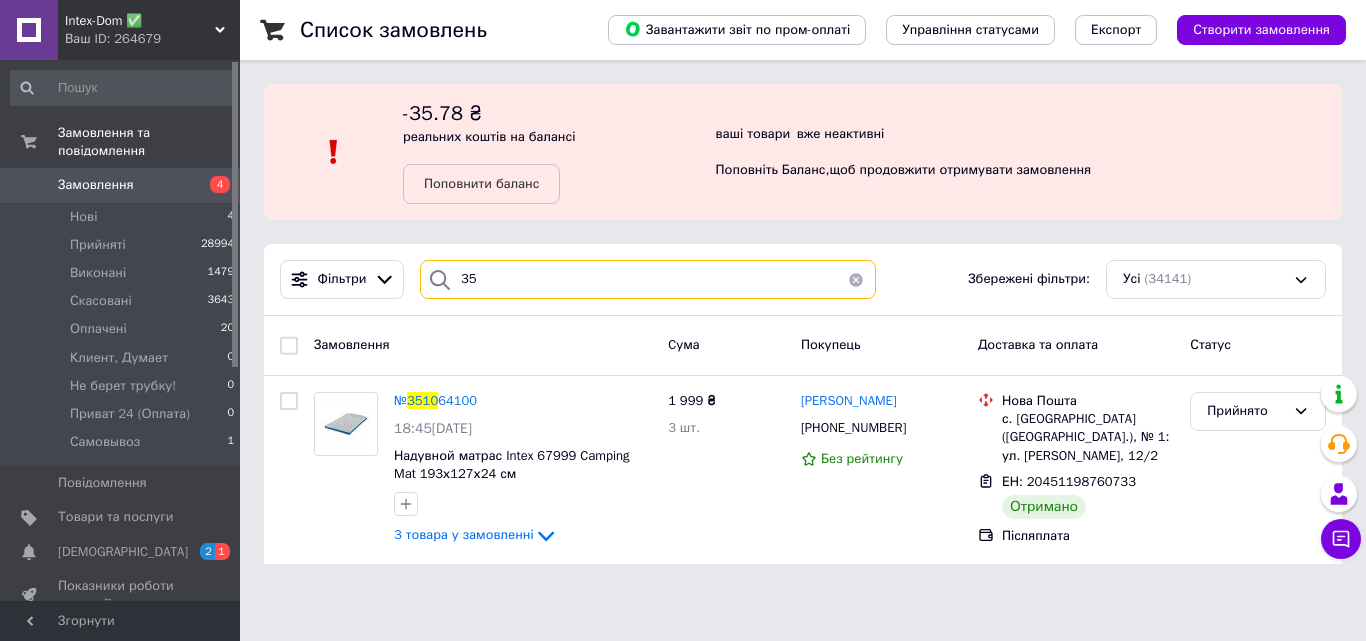 type on "3" 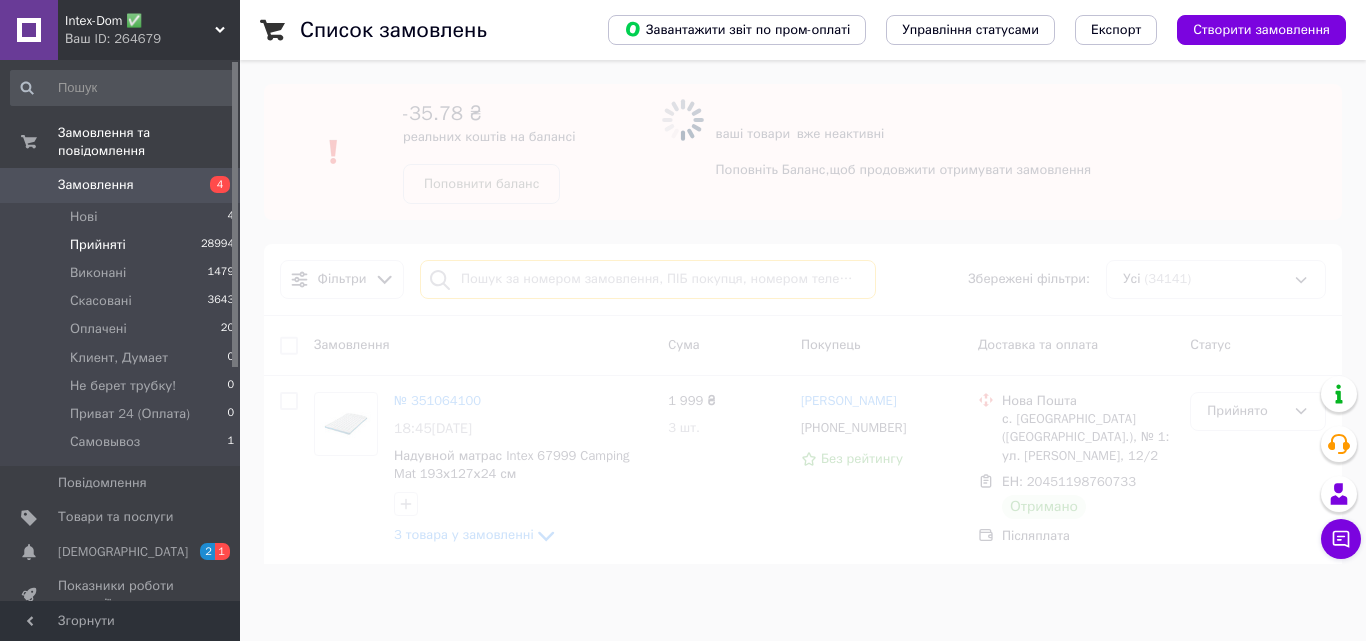 type 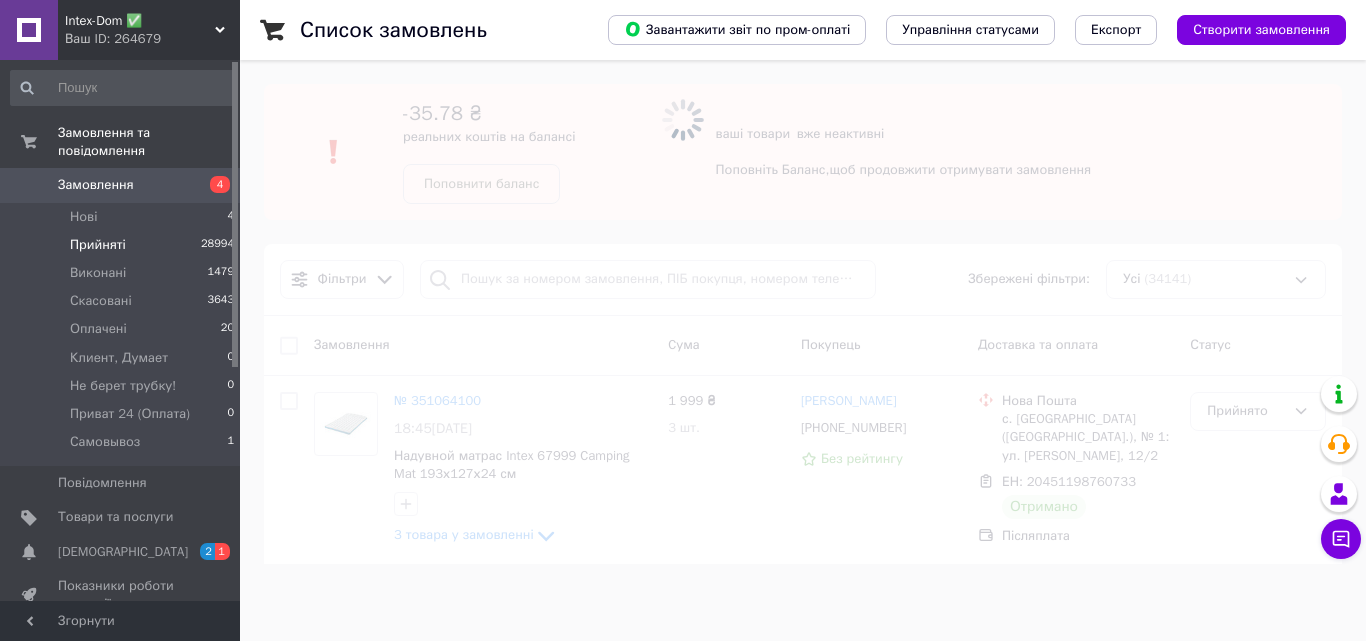 click on "Intex-Dom ✅" at bounding box center (140, 21) 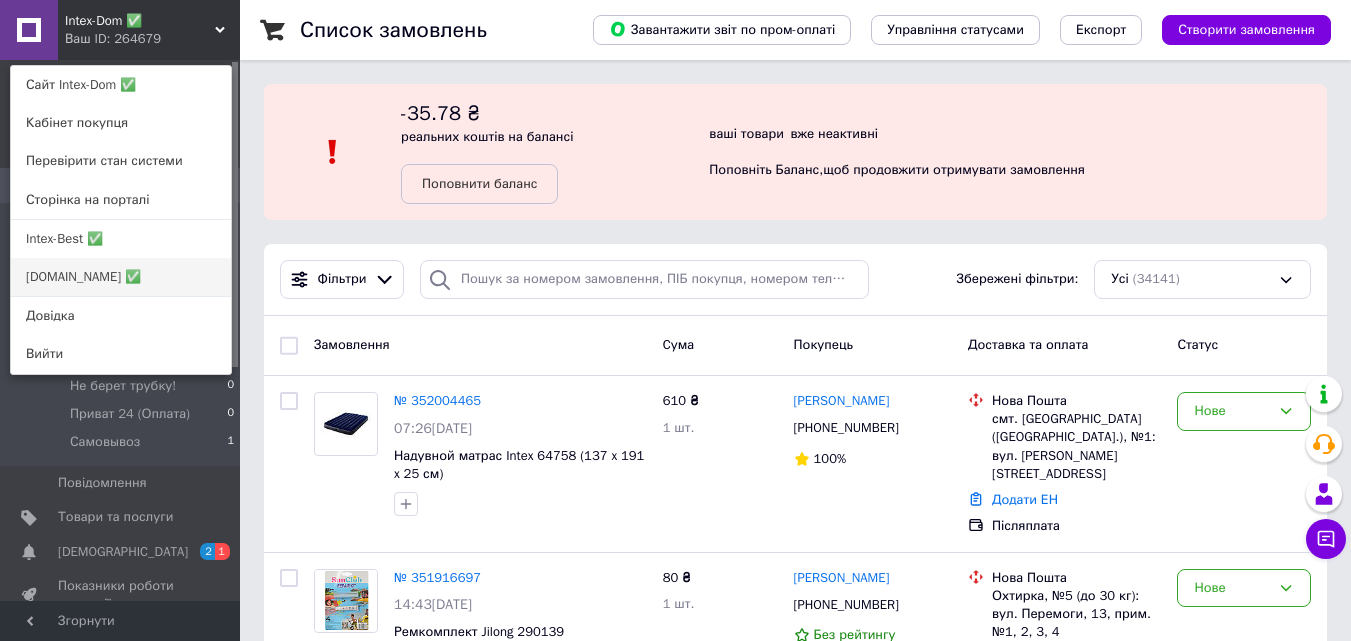 click on "[DOMAIN_NAME] ✅" at bounding box center [121, 277] 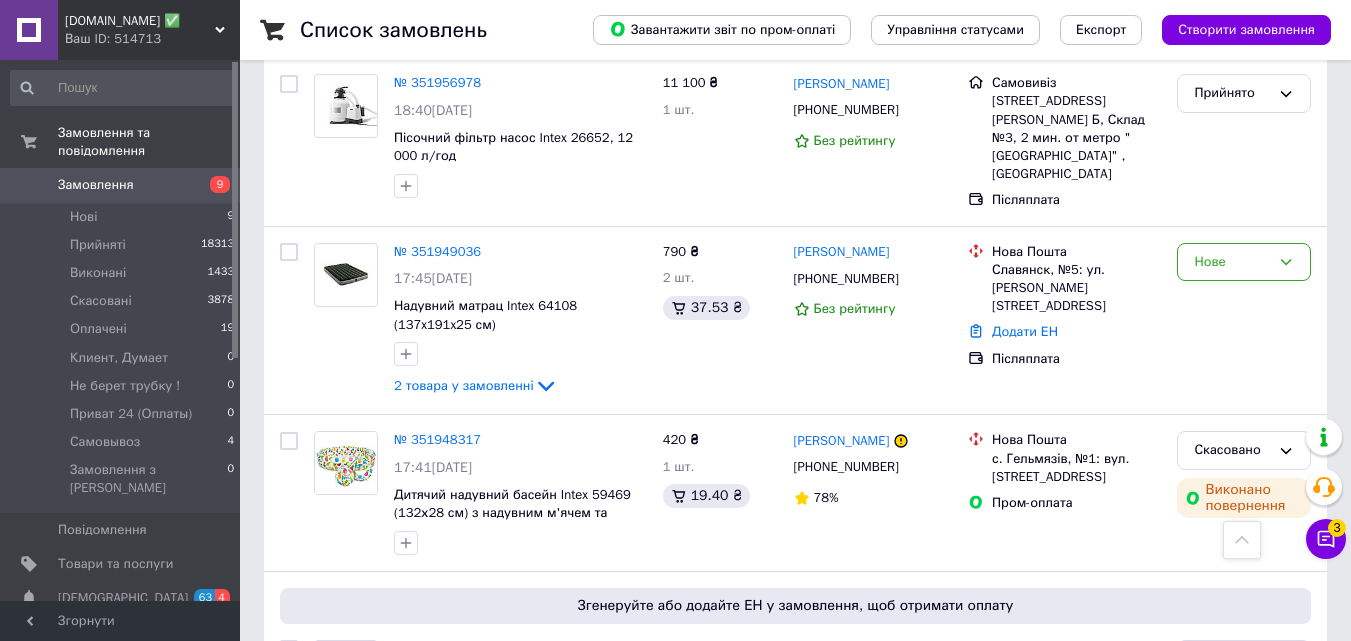 scroll, scrollTop: 1200, scrollLeft: 0, axis: vertical 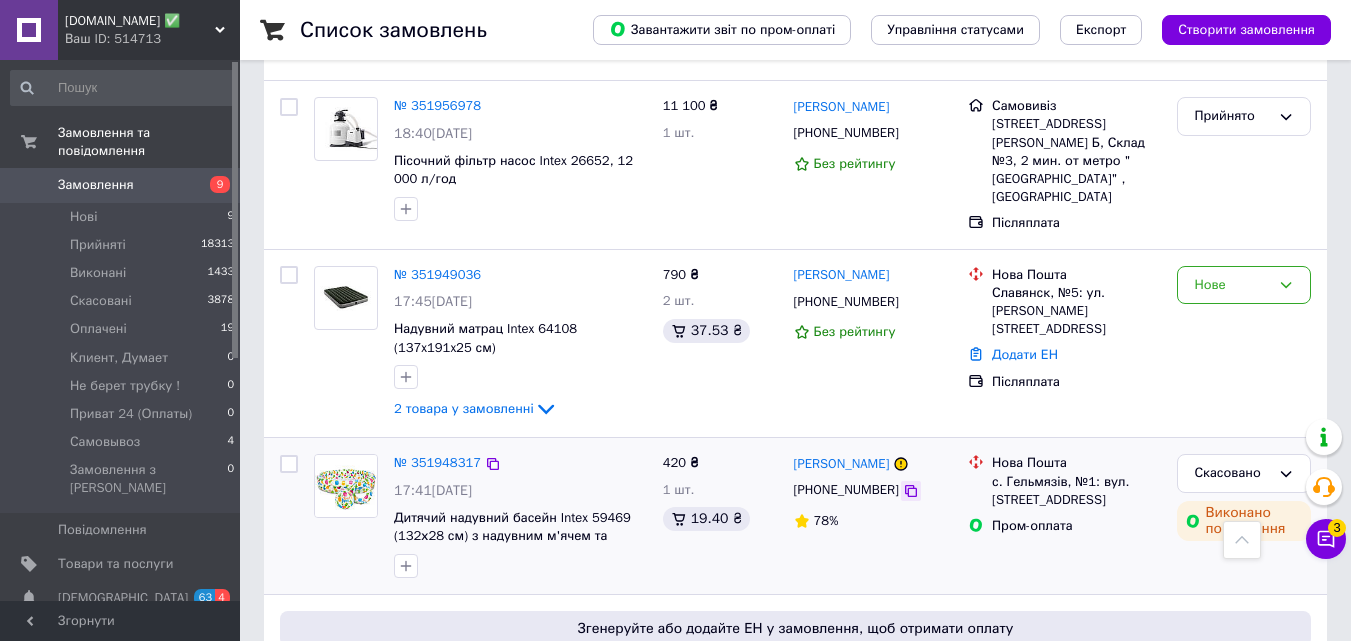 click 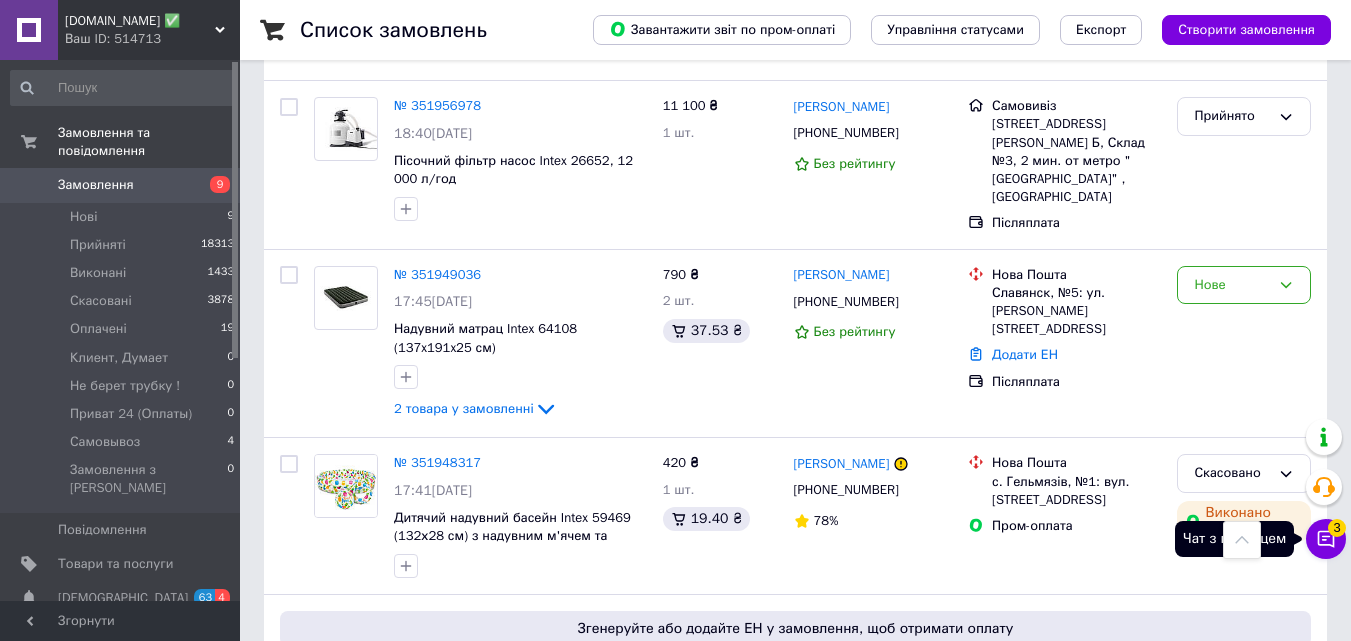 click 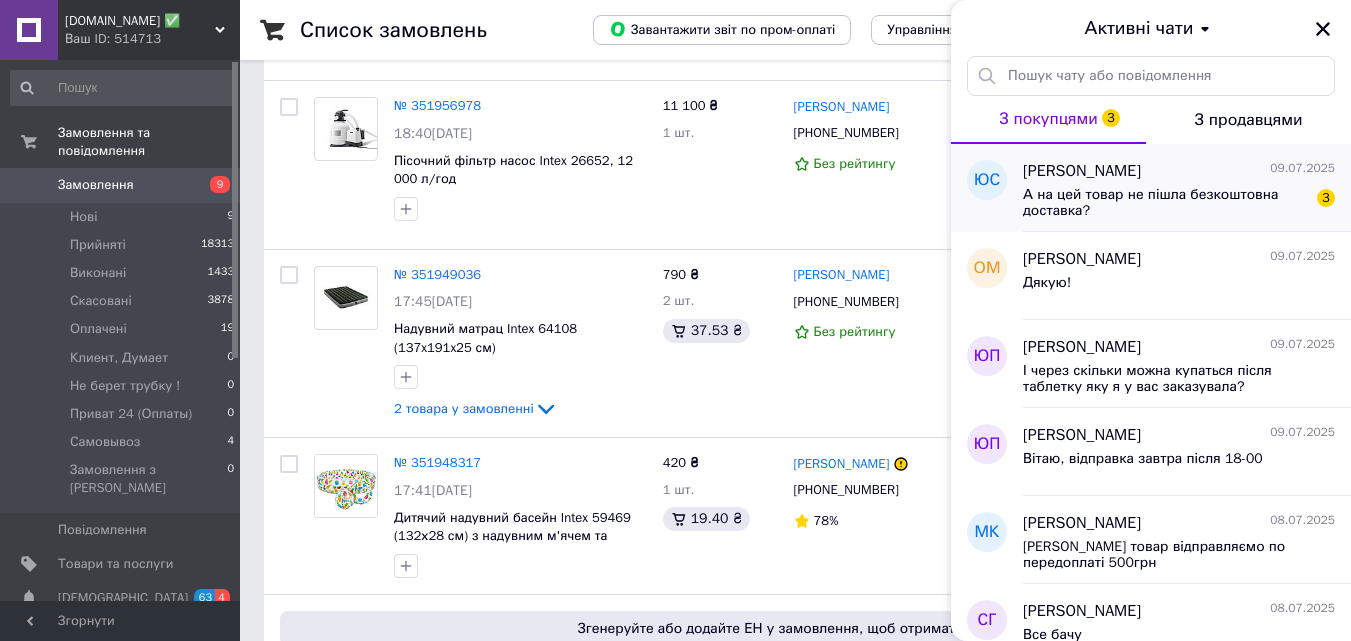 click on "А на цей товар не пішла безкоштовна доставка?" at bounding box center (1165, 203) 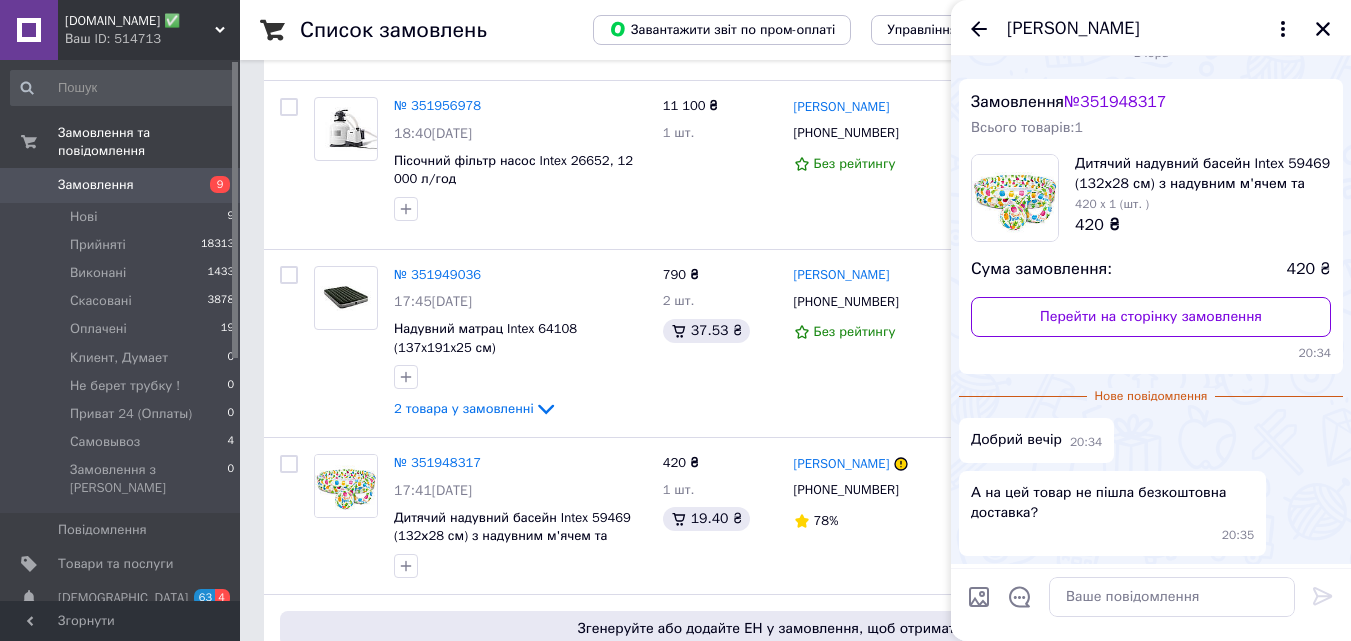 scroll, scrollTop: 0, scrollLeft: 0, axis: both 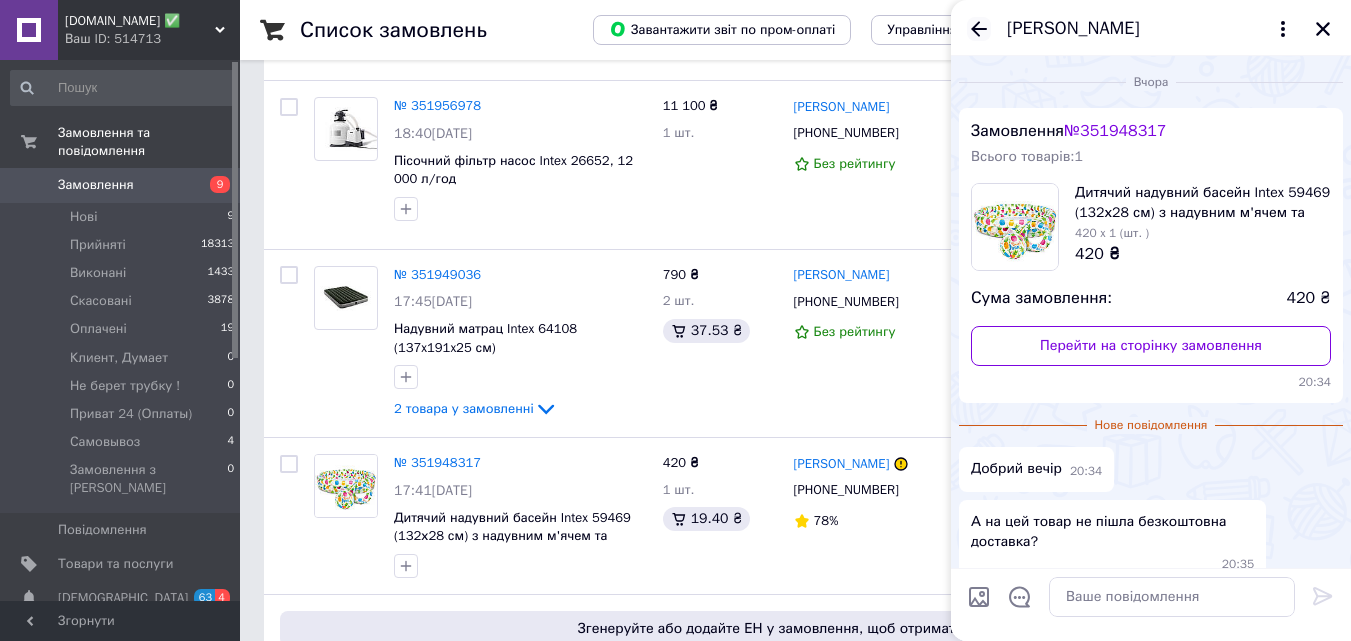 click 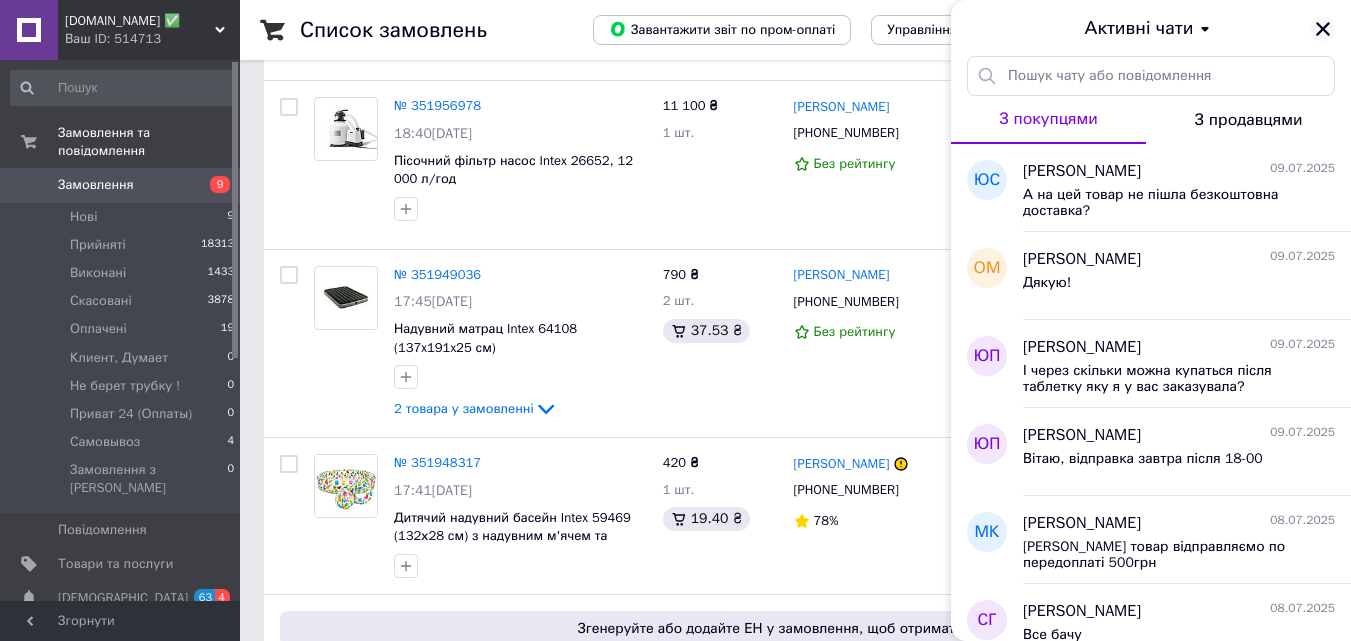 click 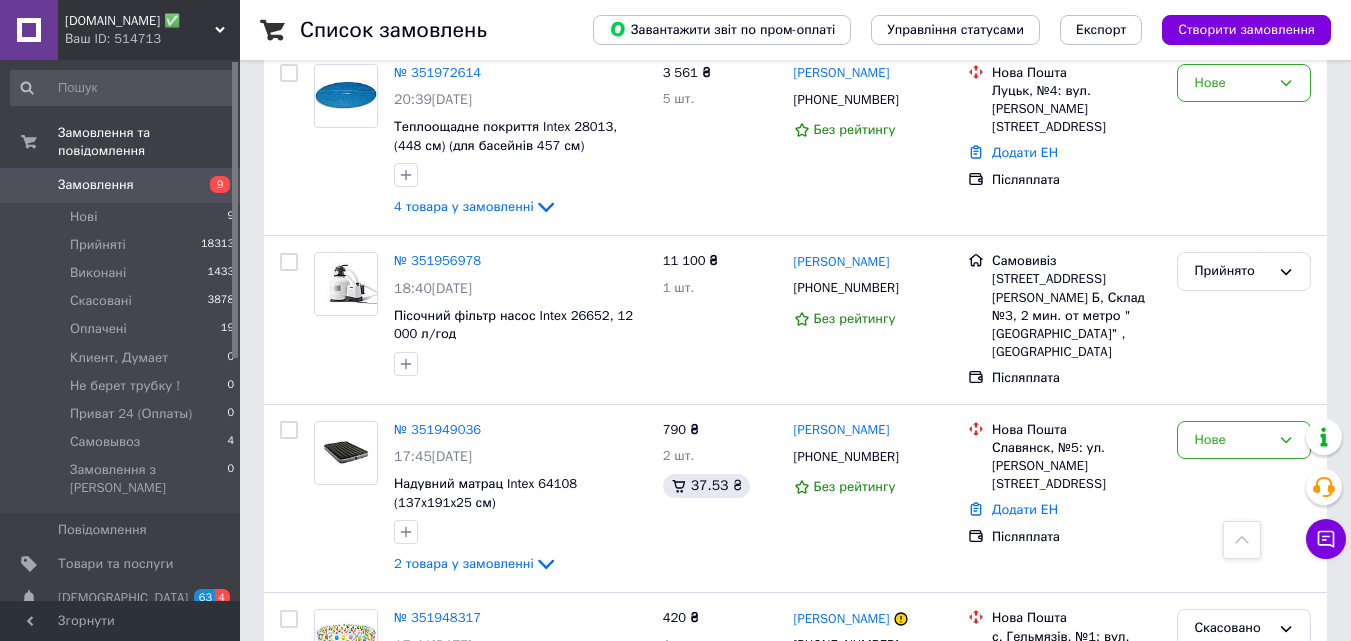 scroll, scrollTop: 1545, scrollLeft: 0, axis: vertical 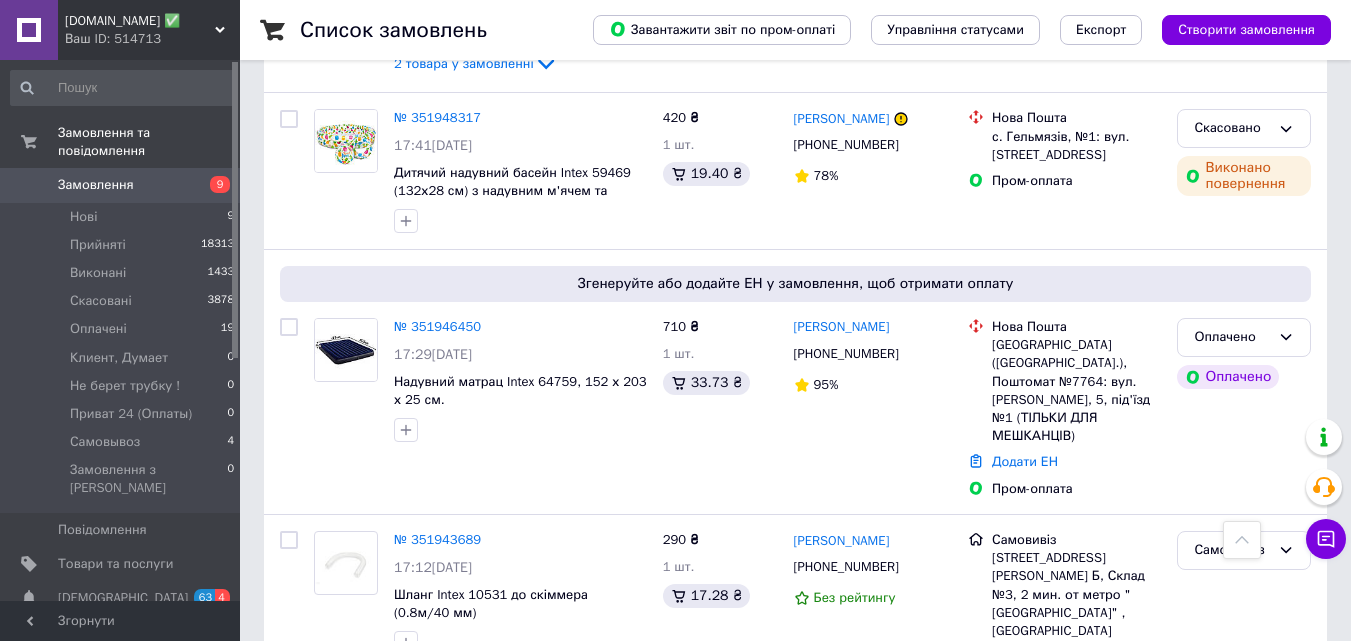 click on "[DOMAIN_NAME] ✅" at bounding box center (140, 21) 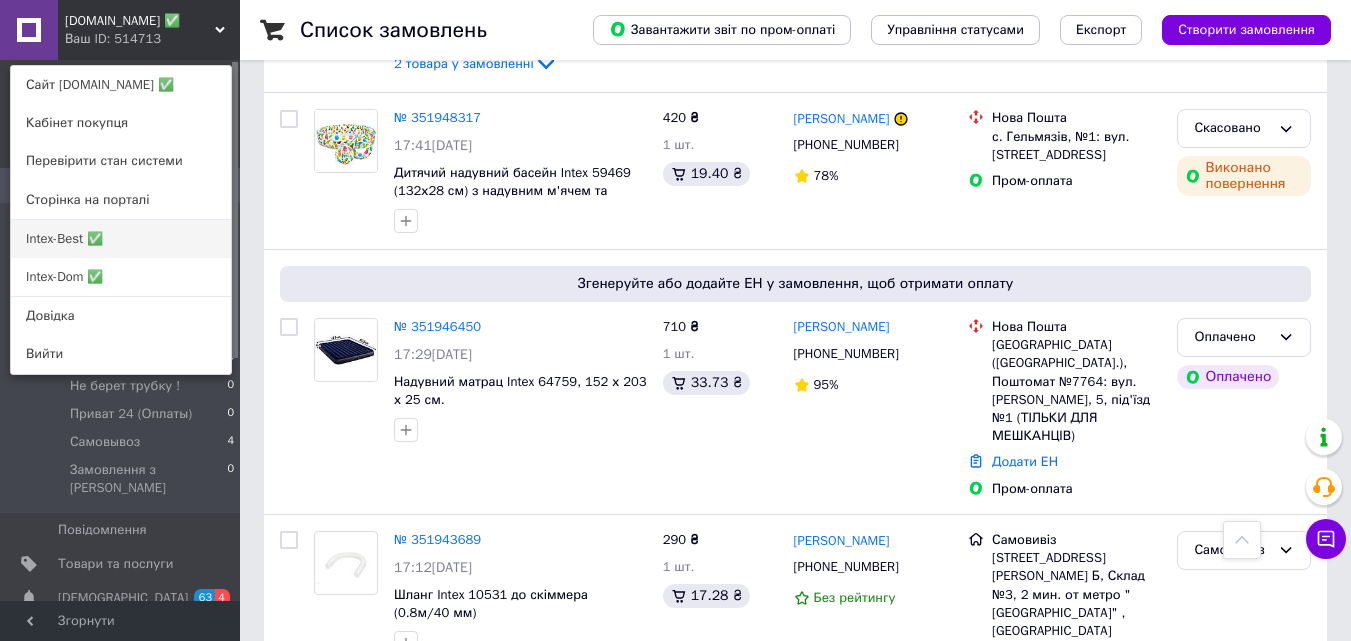 click on "Intex-Best  ✅" at bounding box center (121, 239) 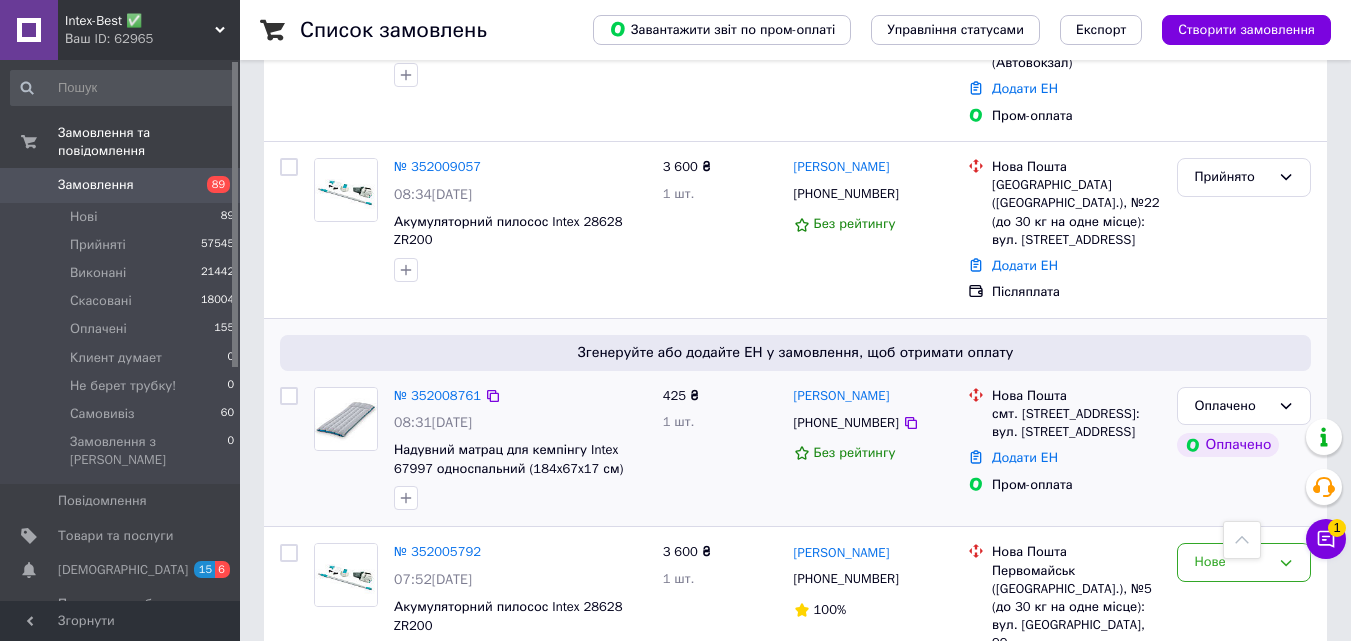scroll, scrollTop: 3363, scrollLeft: 0, axis: vertical 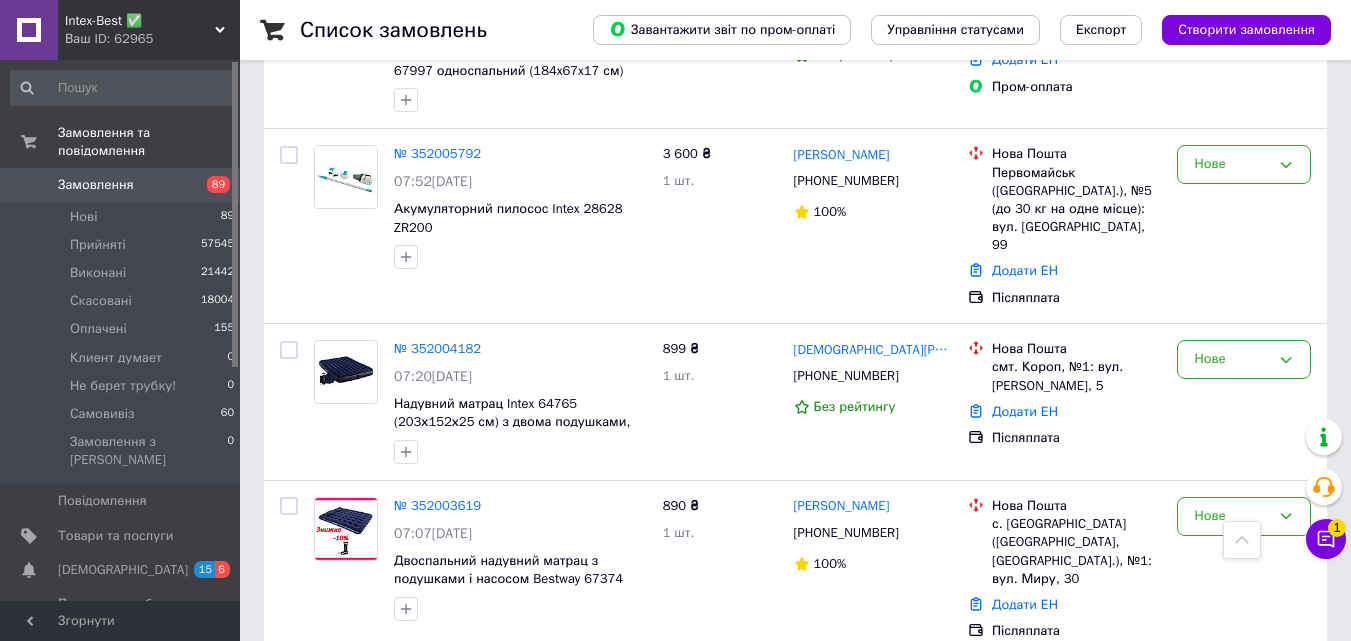 click on "3" at bounding box center (372, 702) 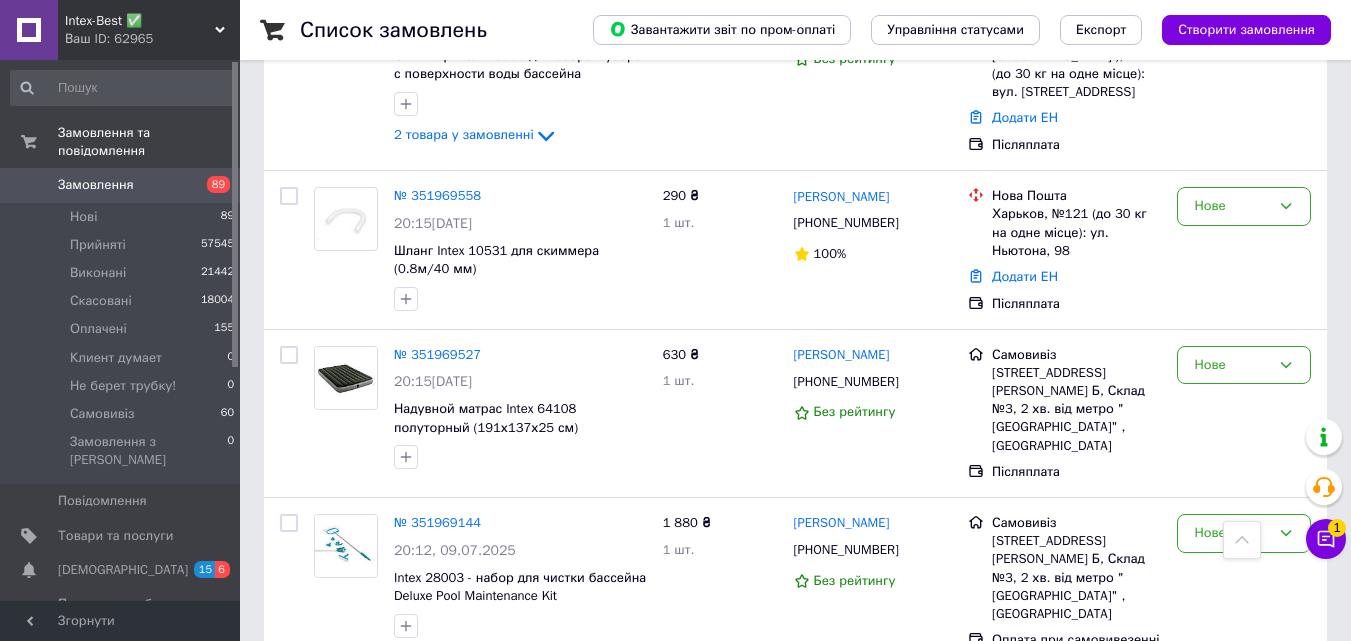 scroll, scrollTop: 0, scrollLeft: 0, axis: both 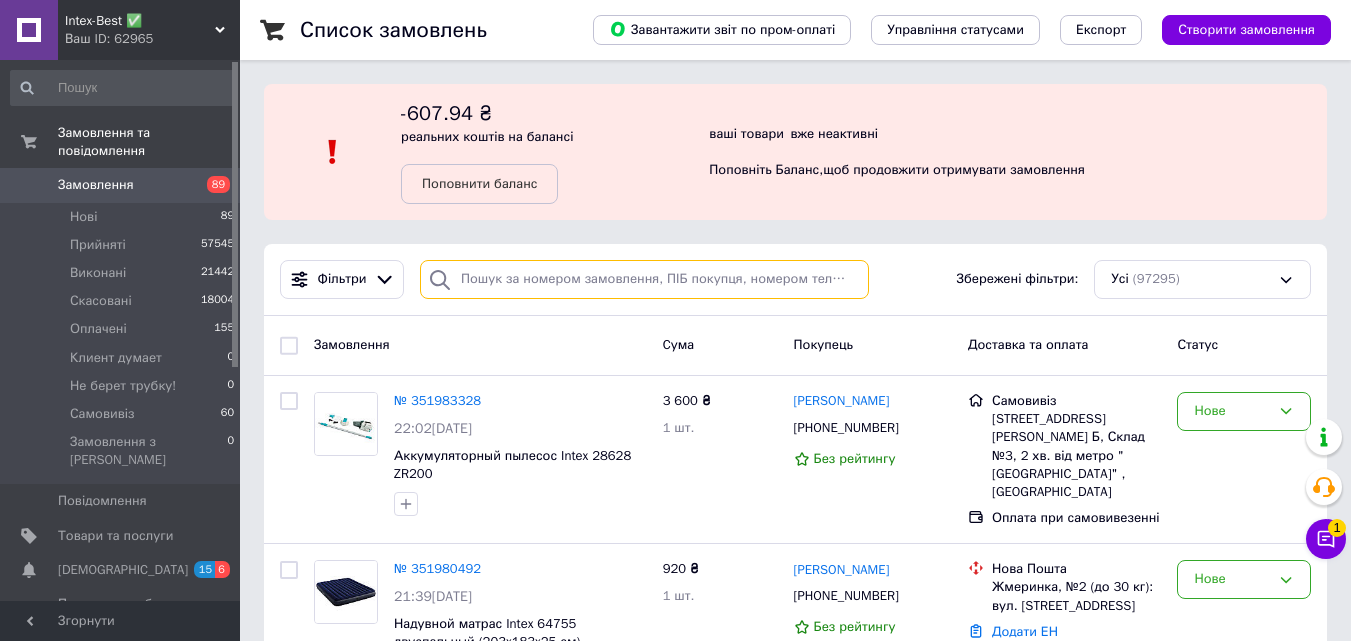 click at bounding box center (644, 279) 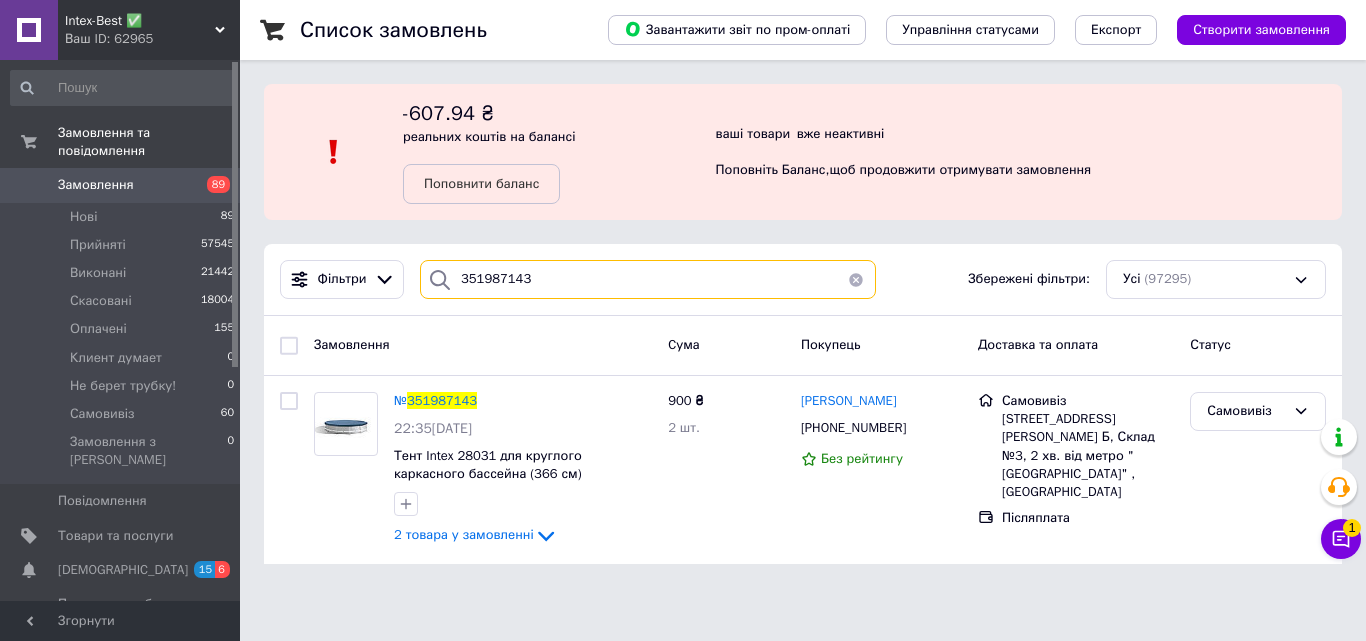 click on "351987143" at bounding box center (648, 279) 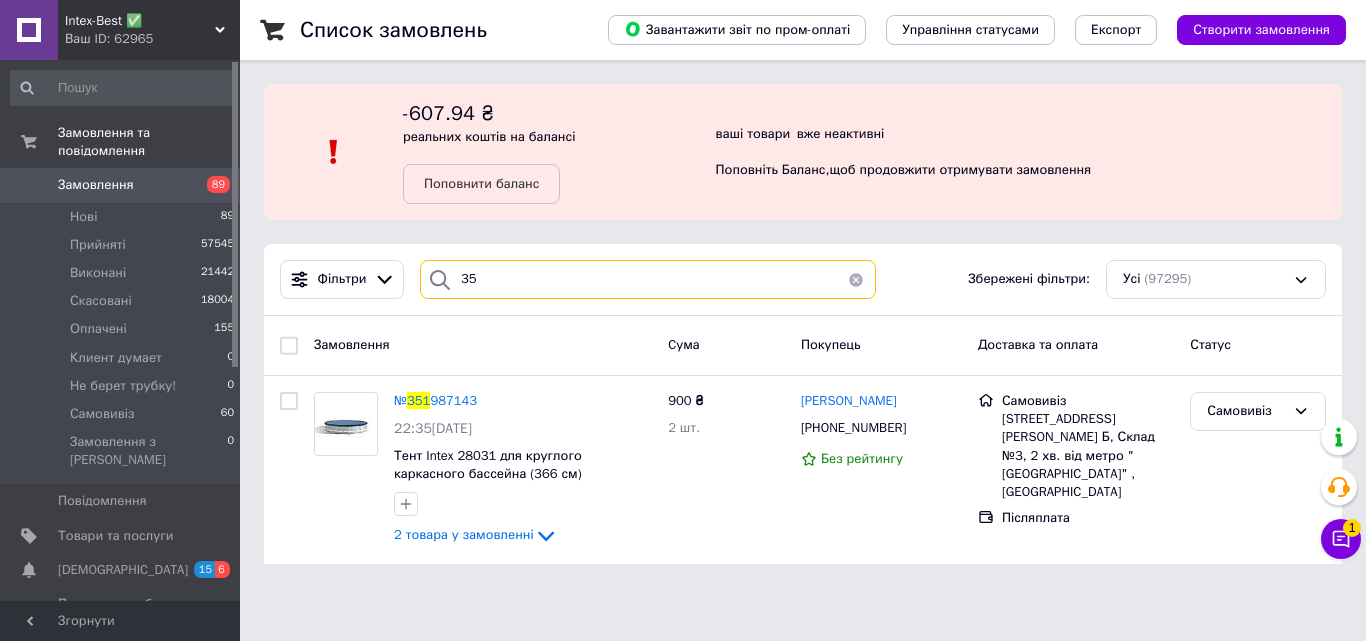 type on "3" 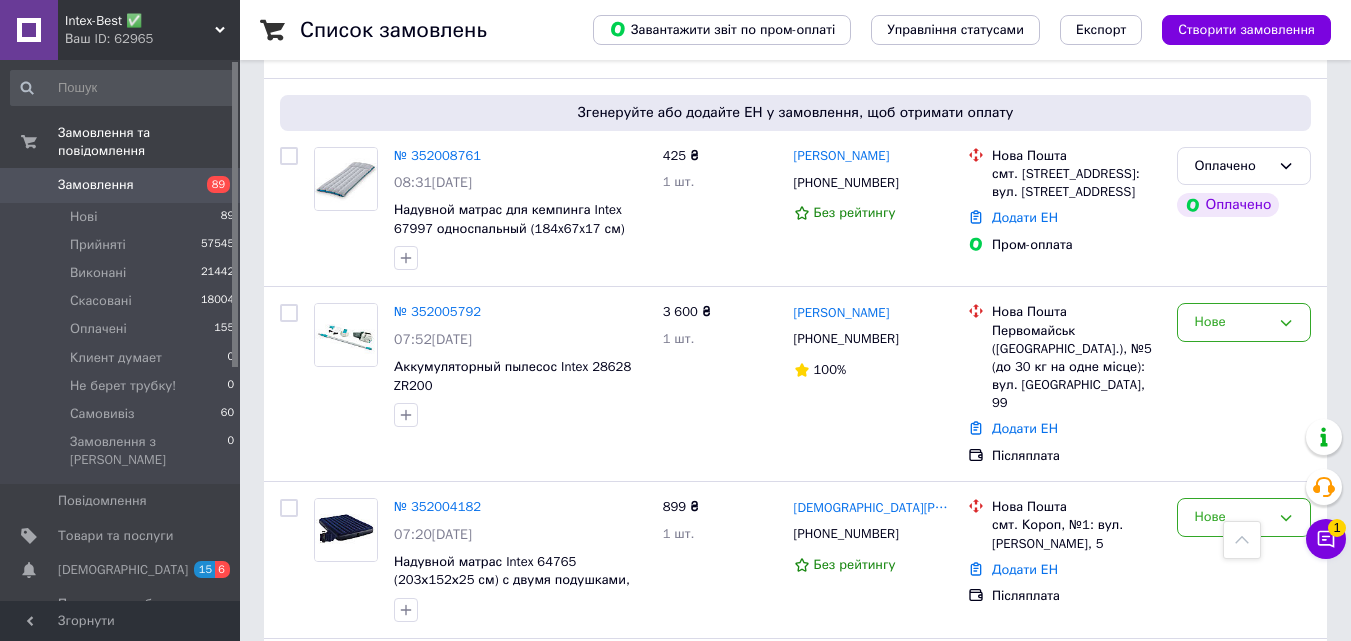 scroll, scrollTop: 3363, scrollLeft: 0, axis: vertical 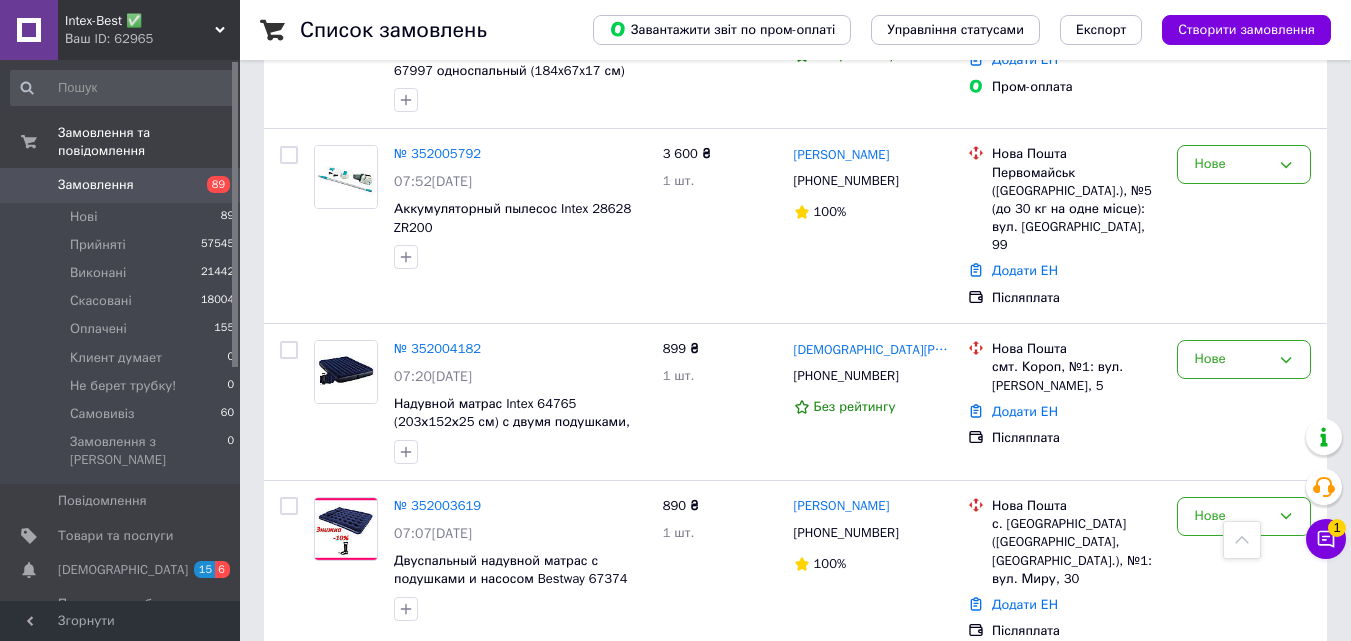 click on "3" at bounding box center (372, 702) 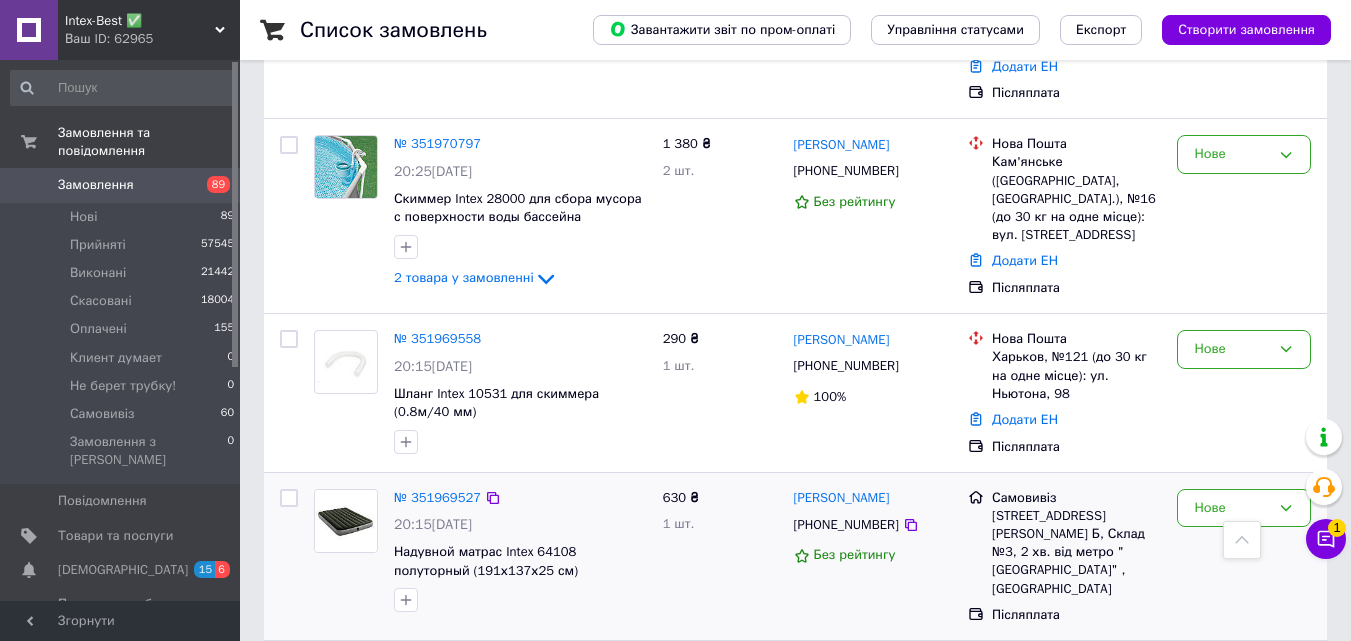 scroll, scrollTop: 3262, scrollLeft: 0, axis: vertical 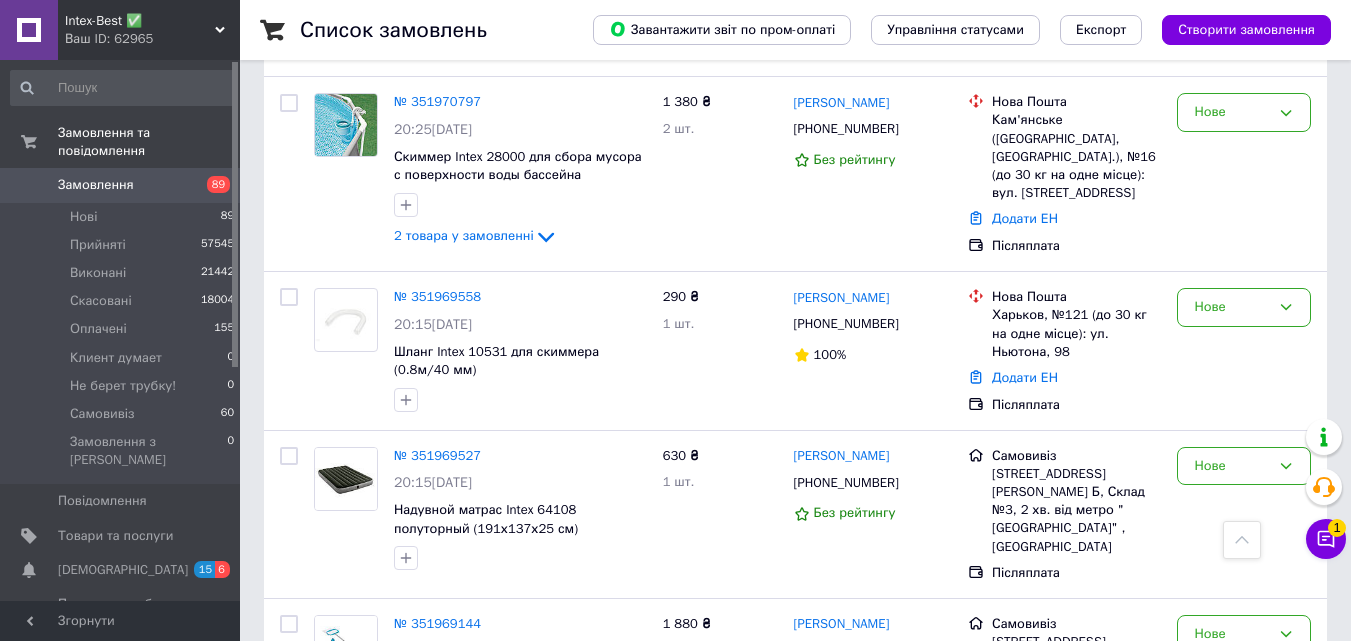 click on "5" at bounding box center (584, 811) 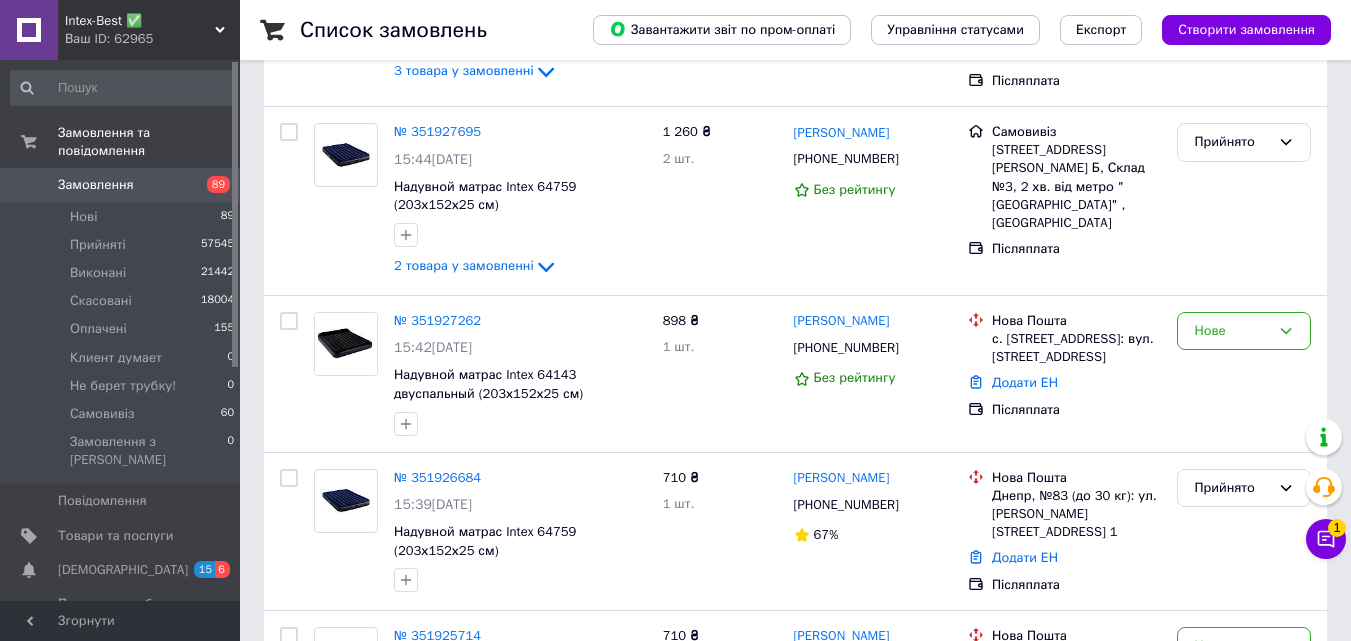 scroll, scrollTop: 0, scrollLeft: 0, axis: both 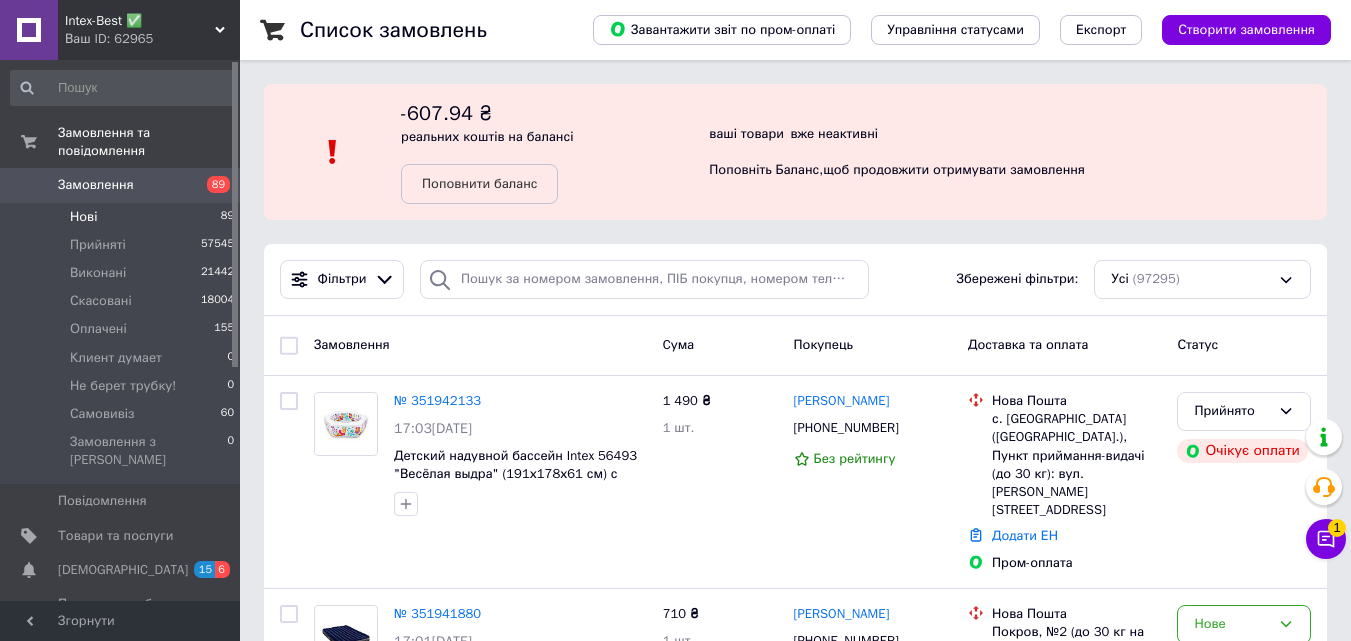 click on "Нові 89" at bounding box center (123, 217) 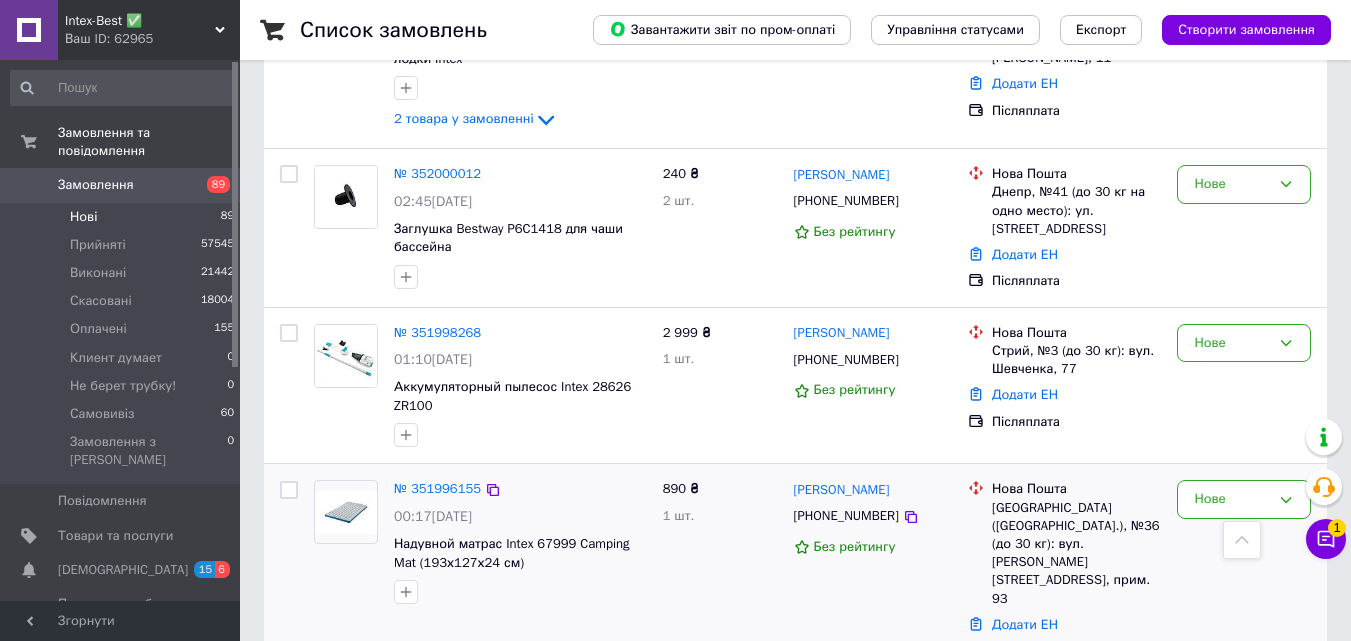scroll, scrollTop: 3326, scrollLeft: 0, axis: vertical 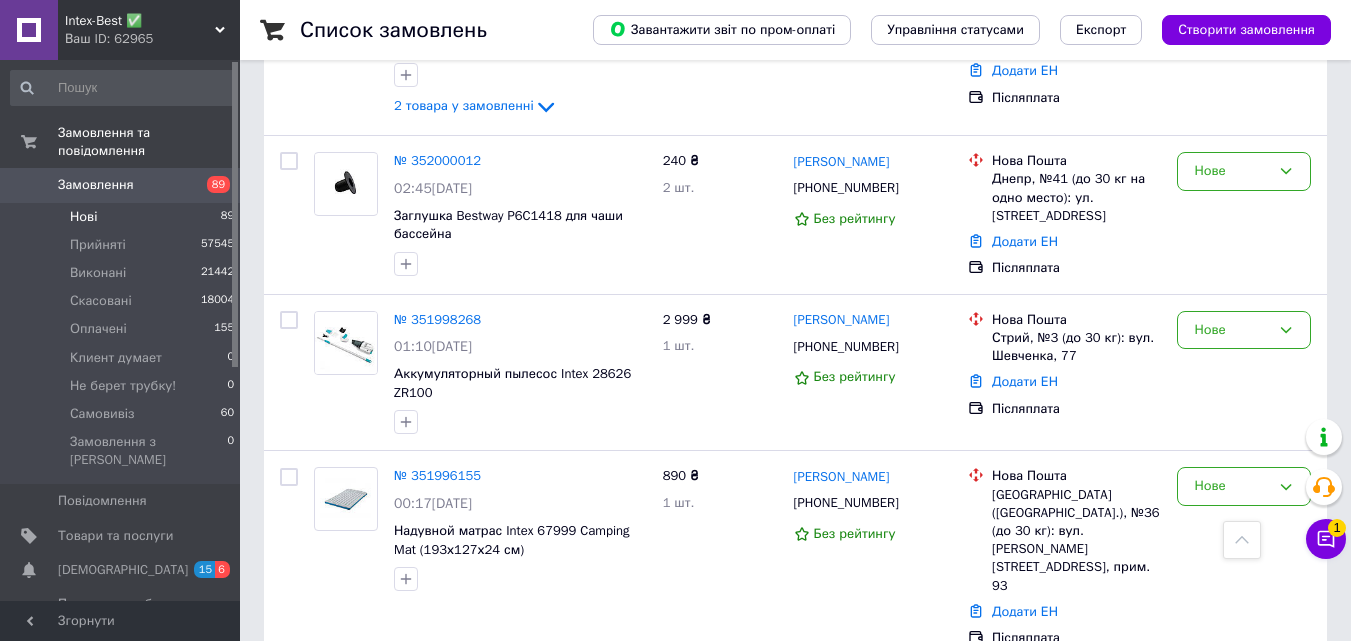 click on "5" at bounding box center (461, 708) 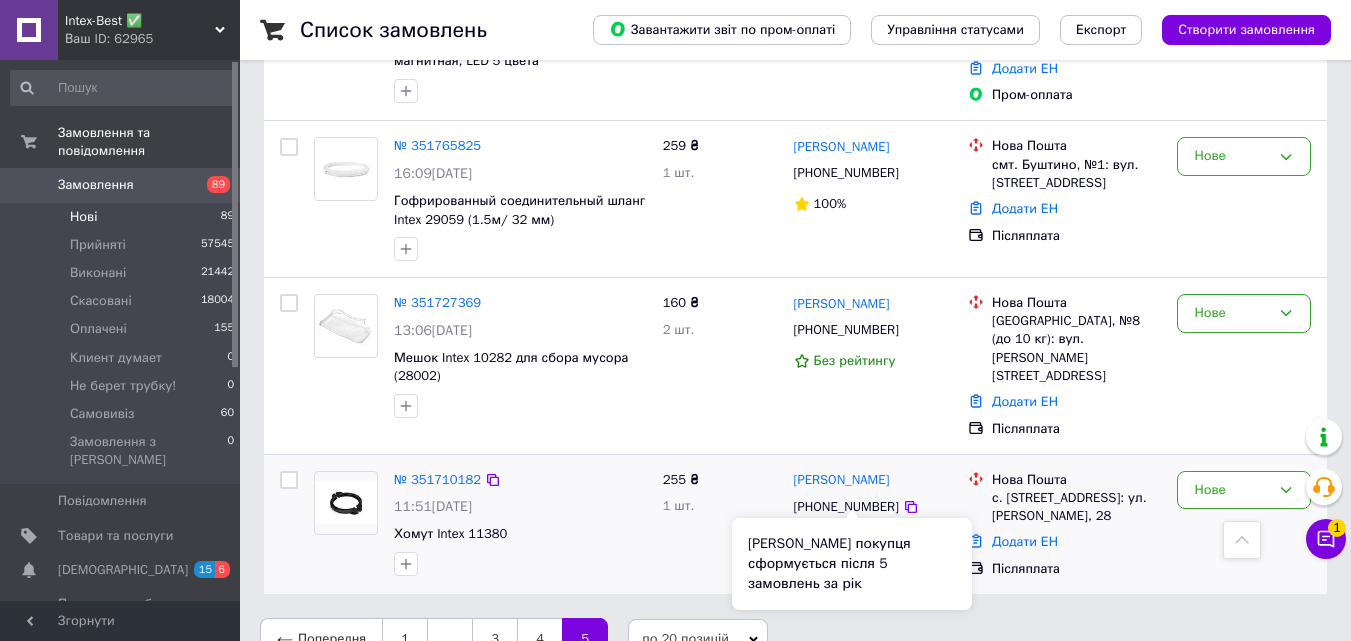 scroll, scrollTop: 1380, scrollLeft: 0, axis: vertical 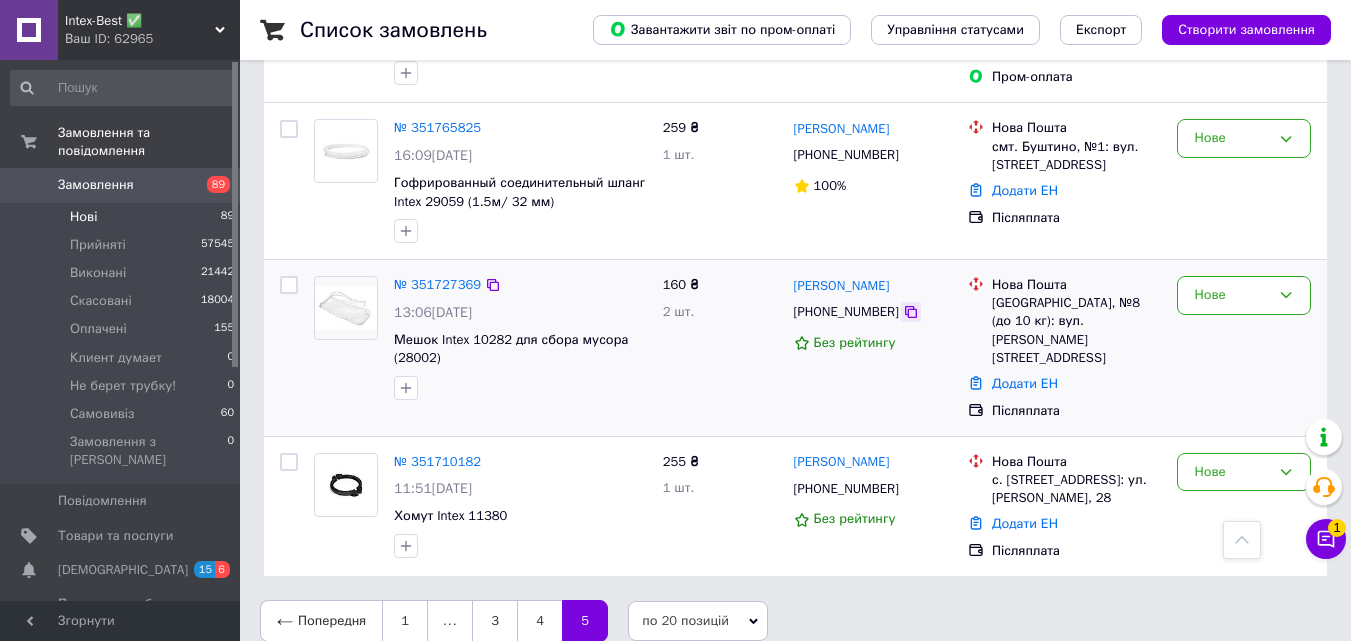 click 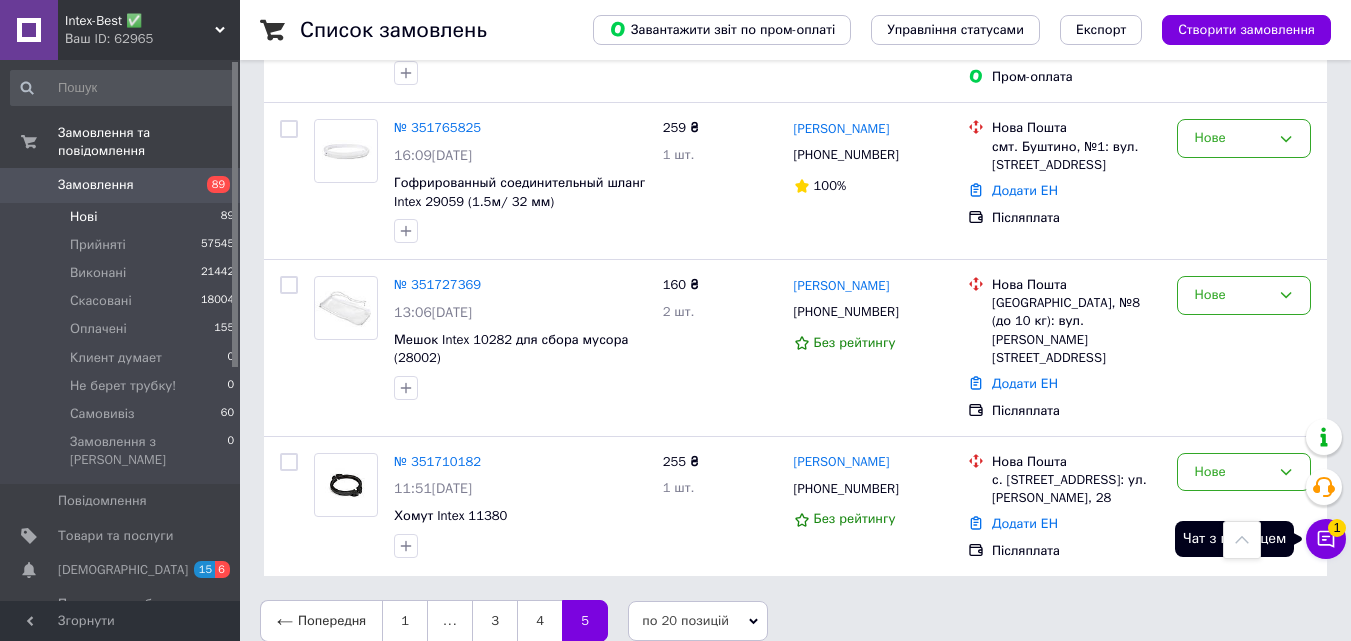 click 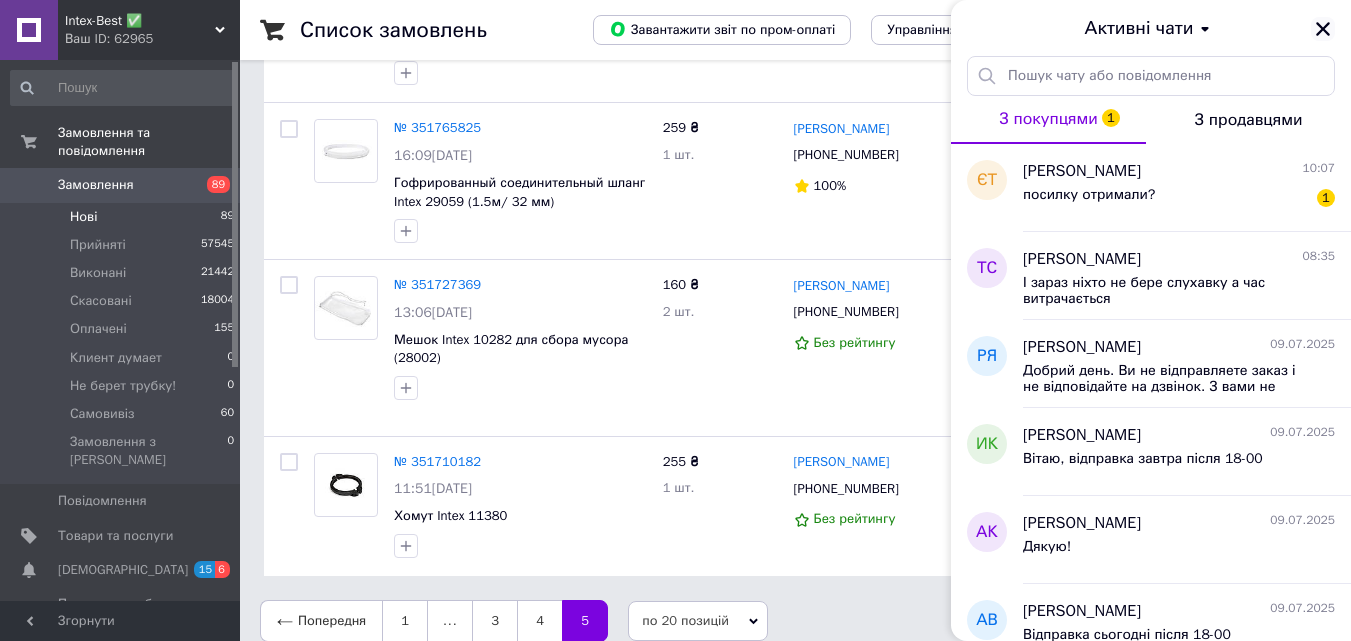 click 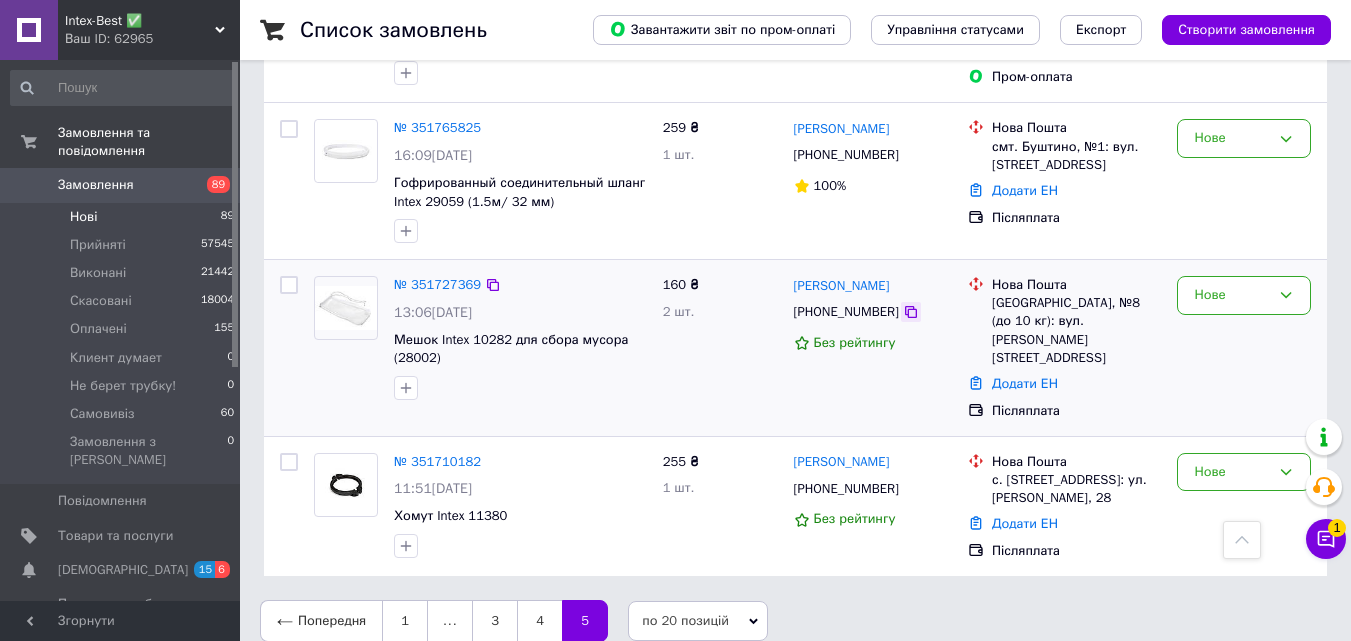 click 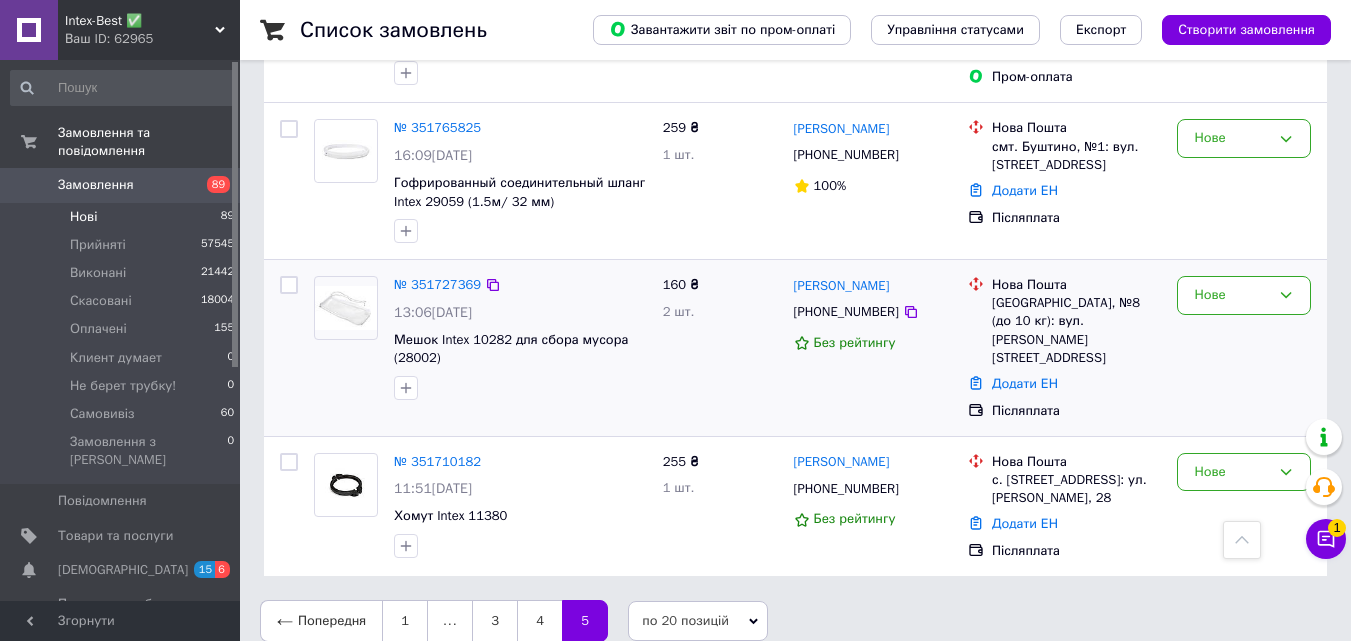 drag, startPoint x: 789, startPoint y: 258, endPoint x: 917, endPoint y: 261, distance: 128.03516 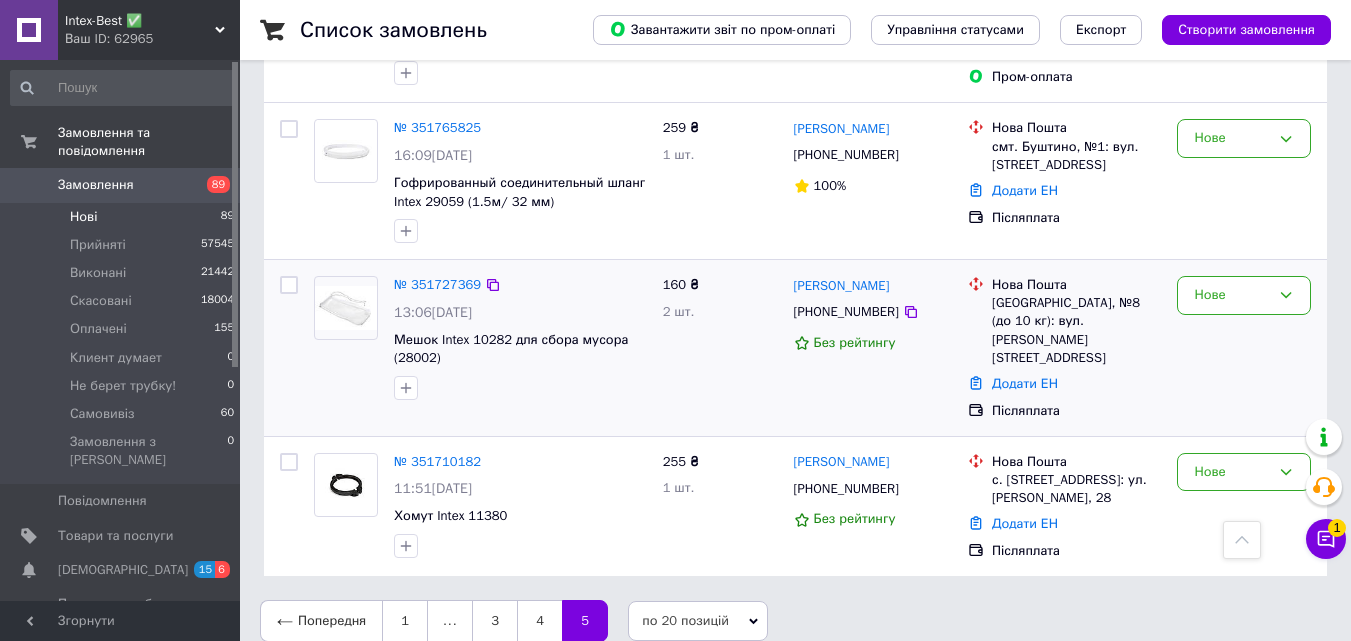 click on "Арсен Завгородній +380990772134 Без рейтингу" at bounding box center [873, 348] 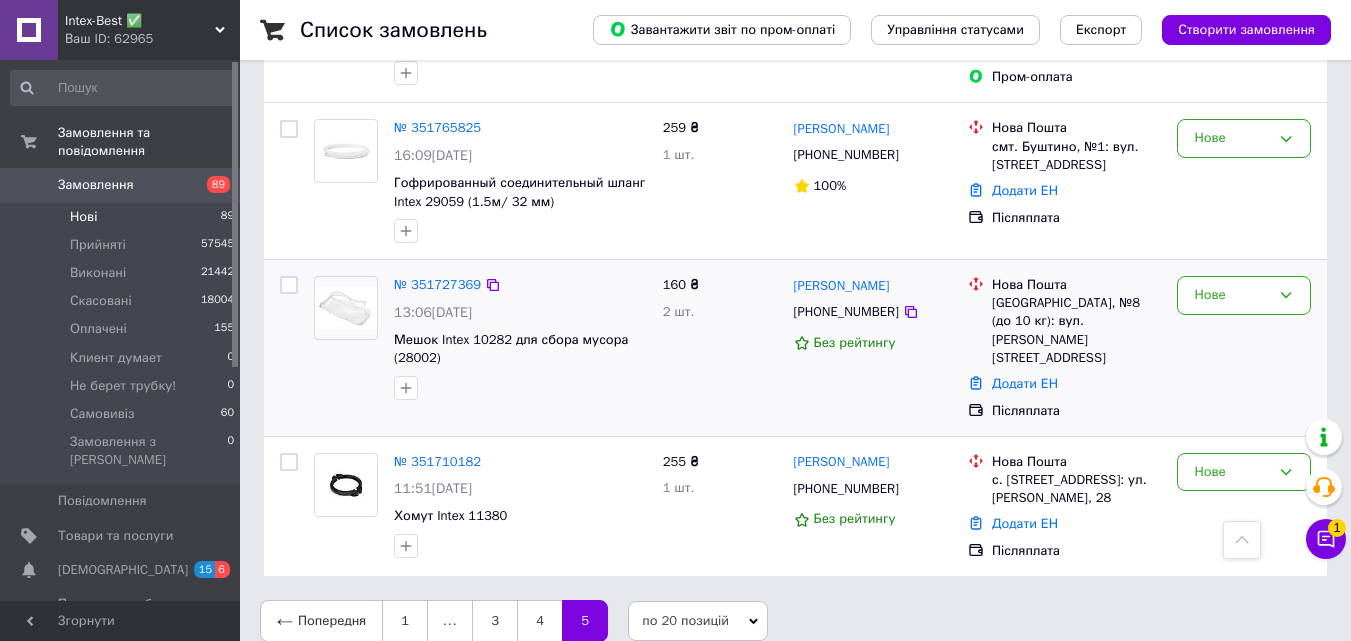 copy on "Арсен Завгородній" 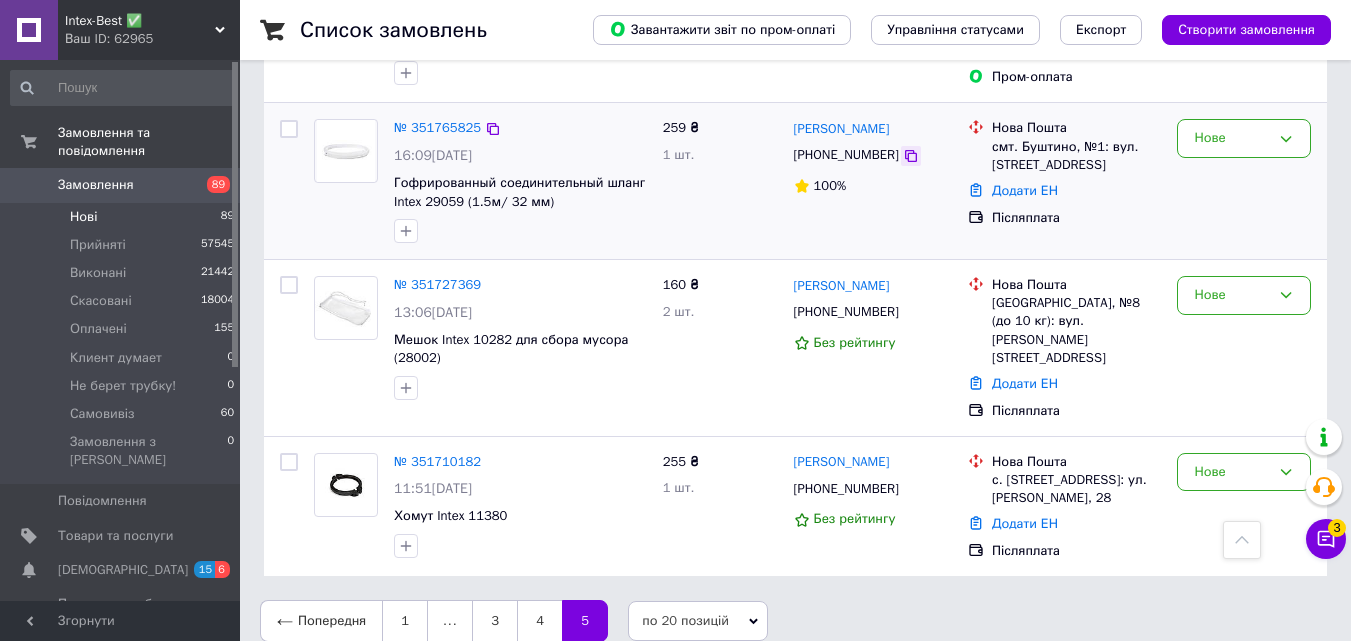 click 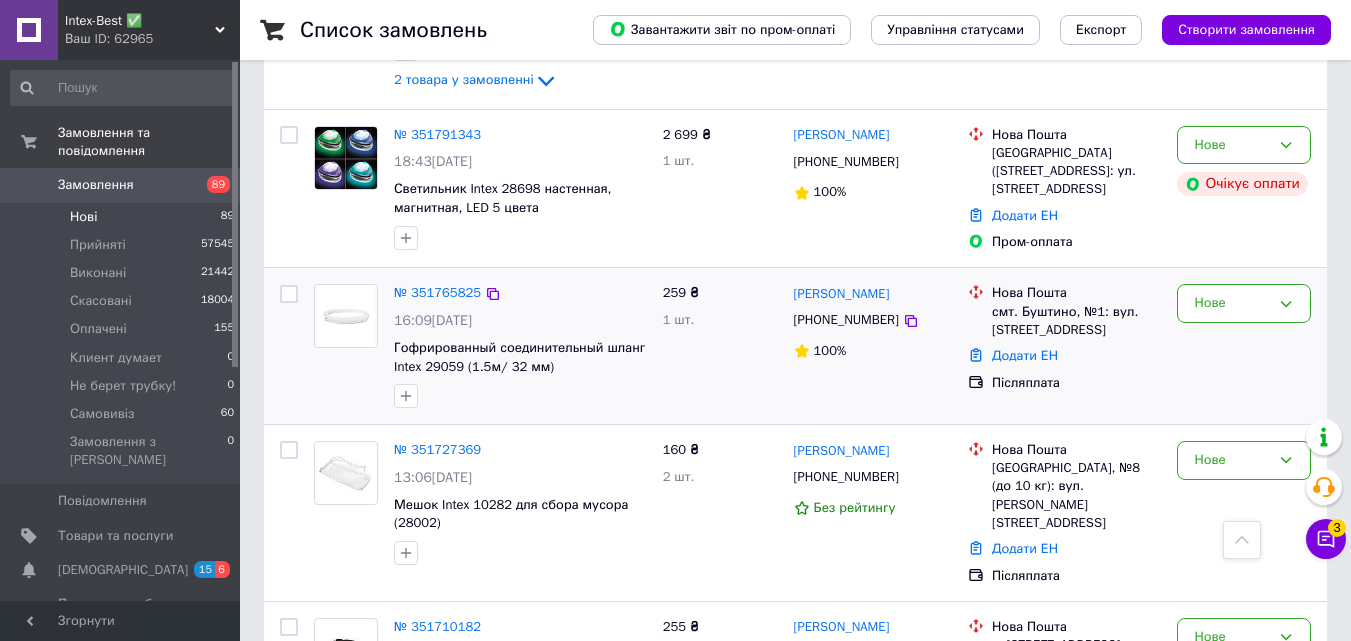scroll, scrollTop: 1180, scrollLeft: 0, axis: vertical 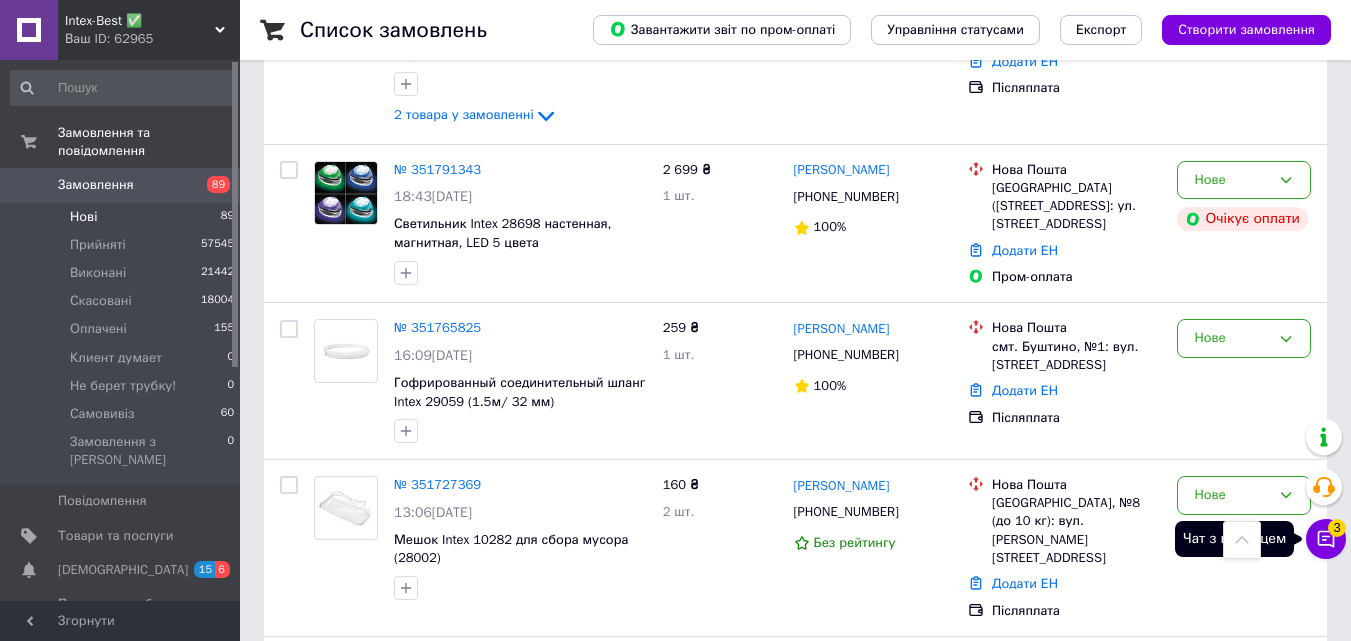 click 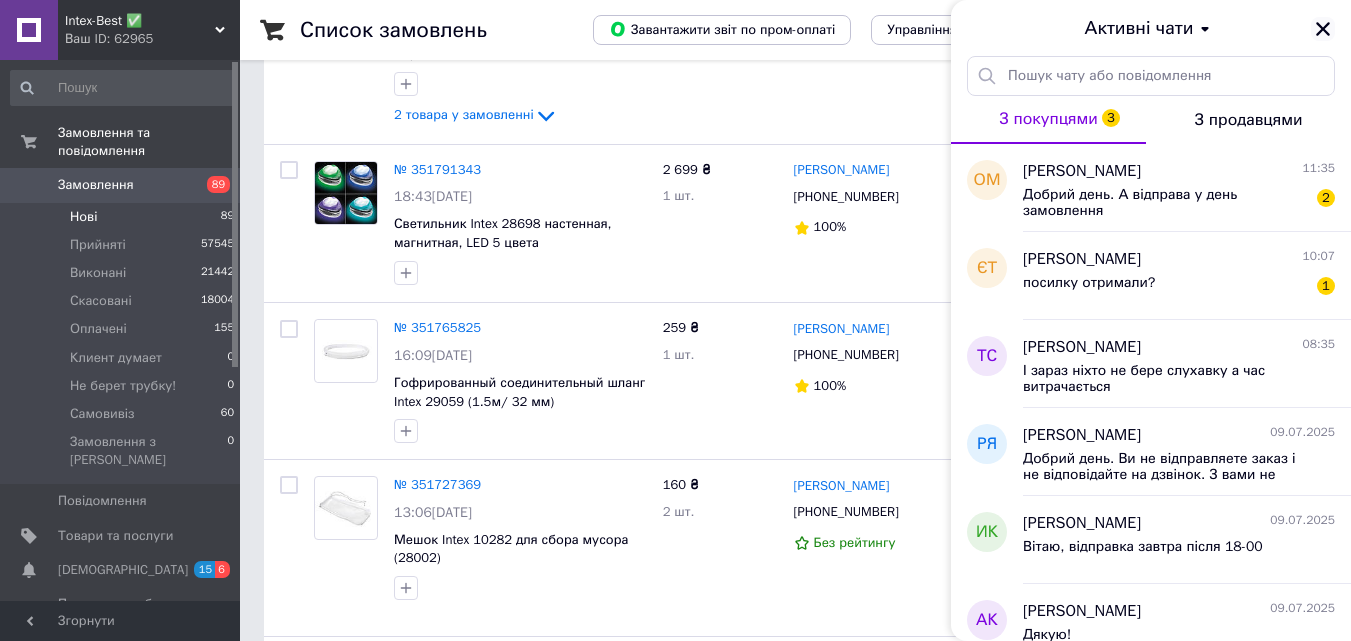 click 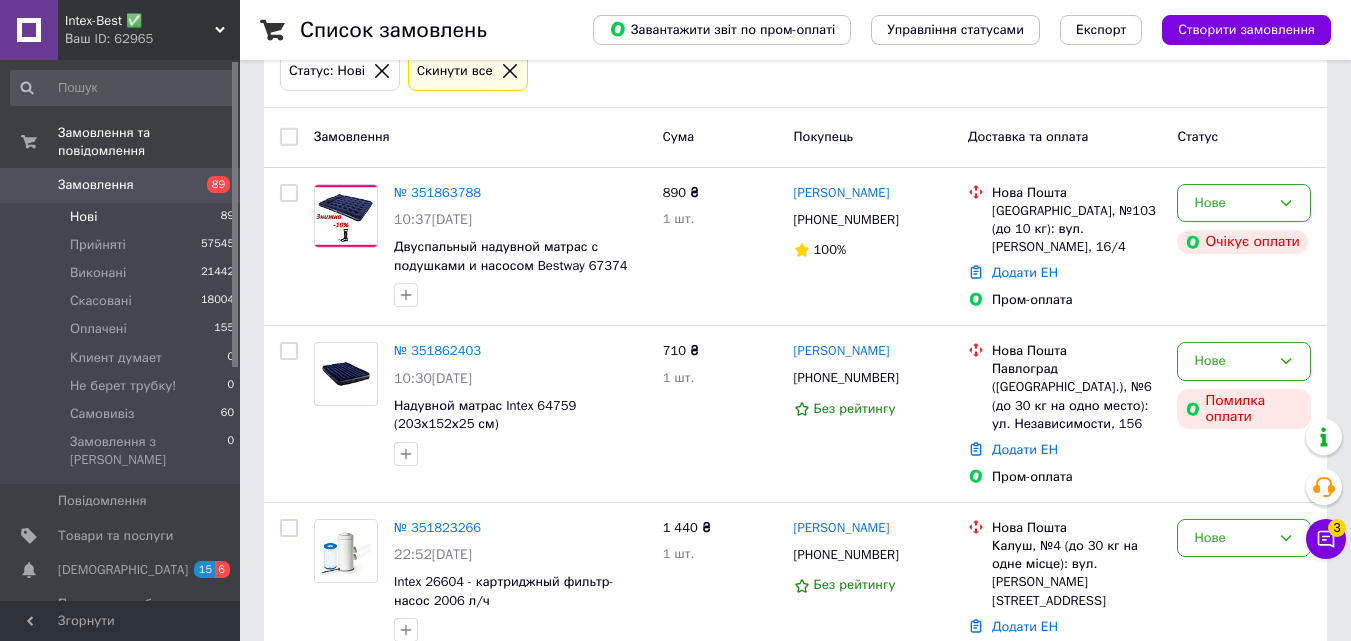 scroll, scrollTop: 0, scrollLeft: 0, axis: both 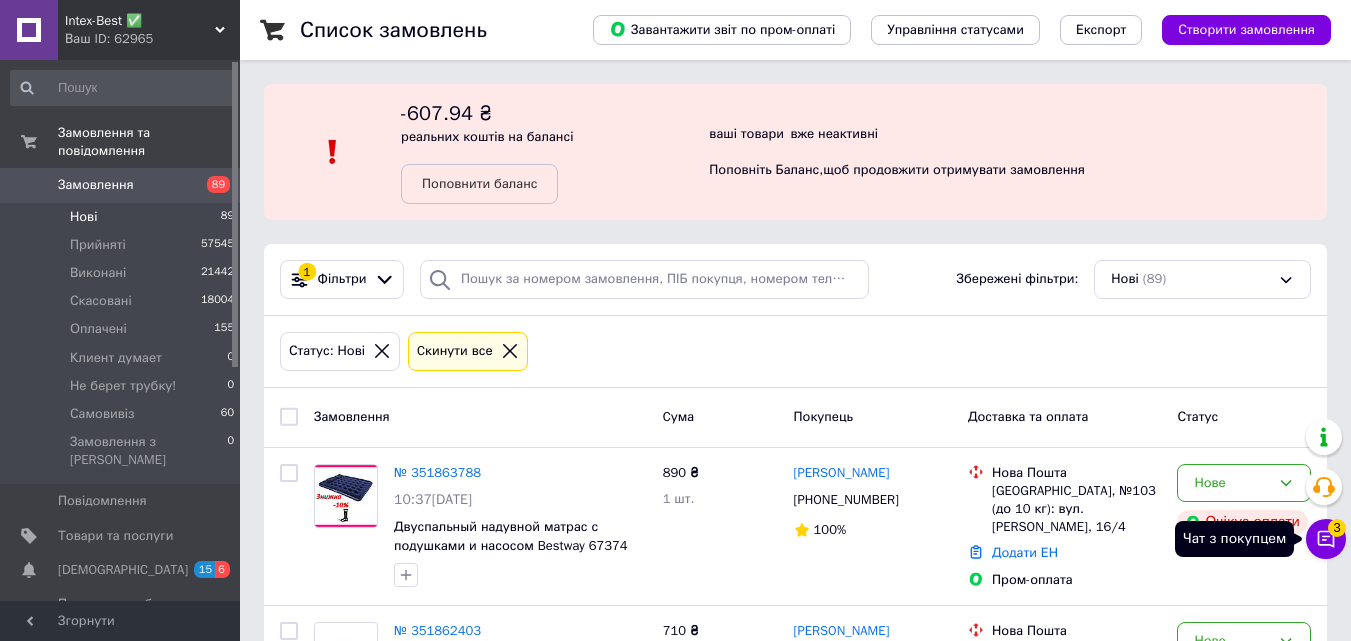 click on "Чат з покупцем 3" at bounding box center [1326, 539] 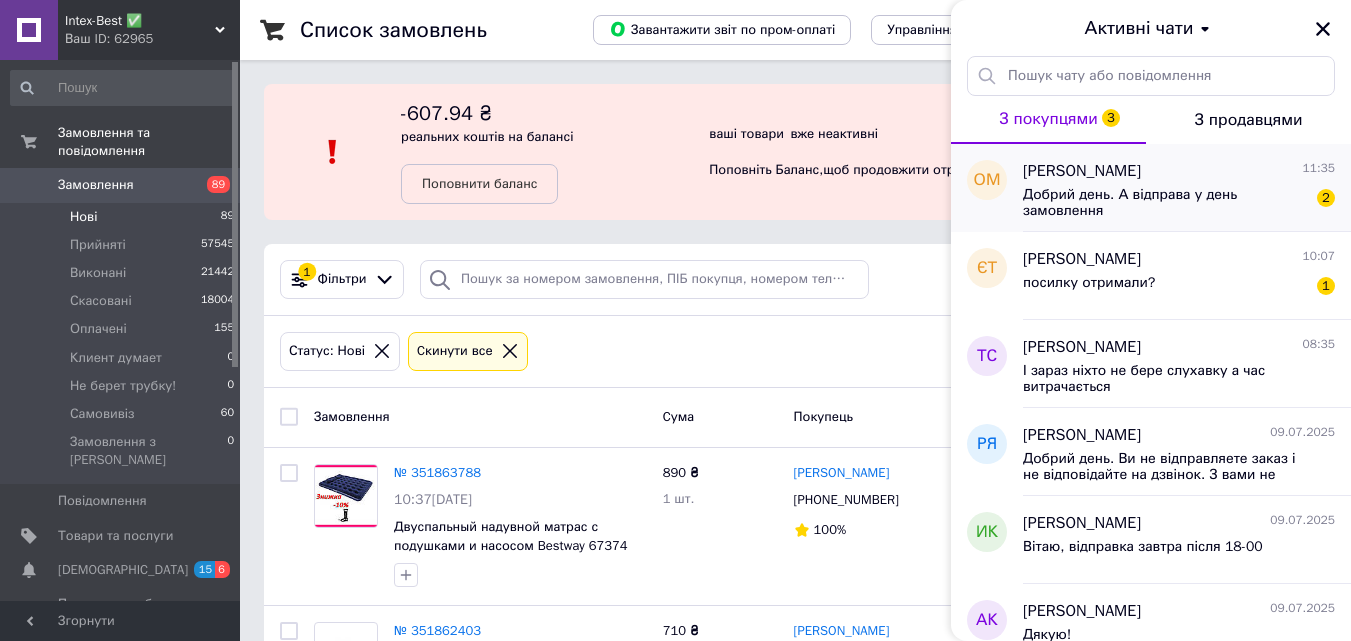 click on "Добрий день.  А відправа у день замовлення" at bounding box center [1165, 203] 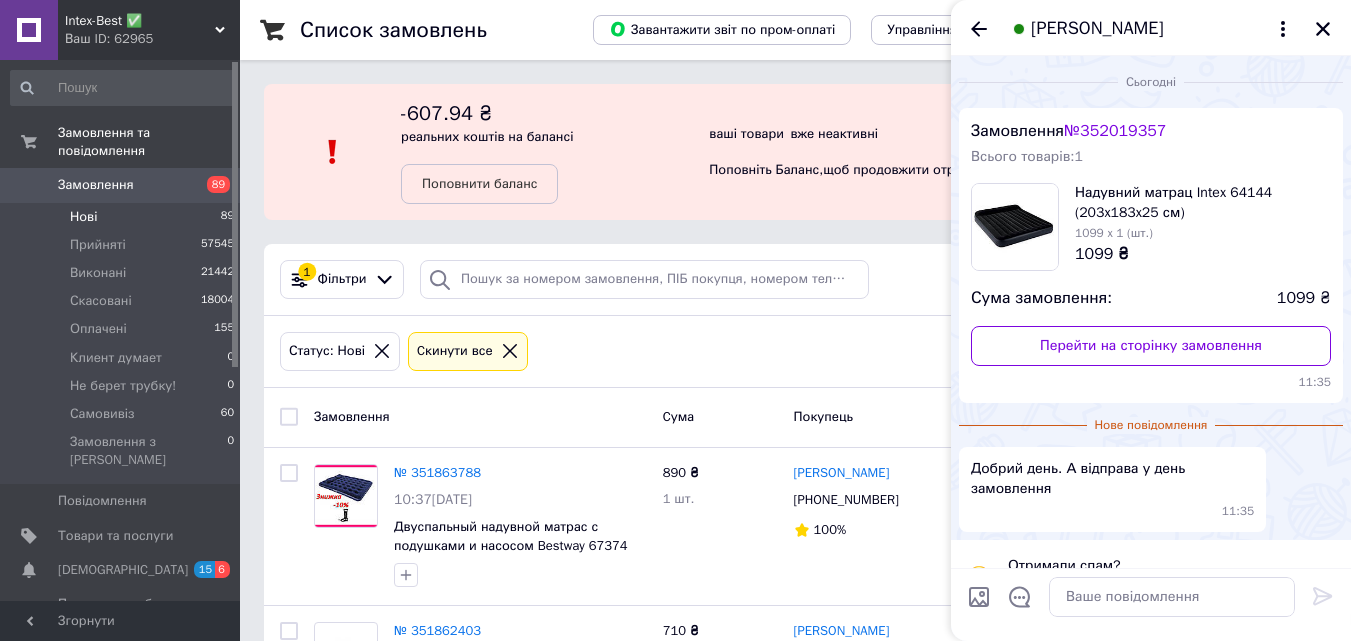 scroll, scrollTop: 45, scrollLeft: 0, axis: vertical 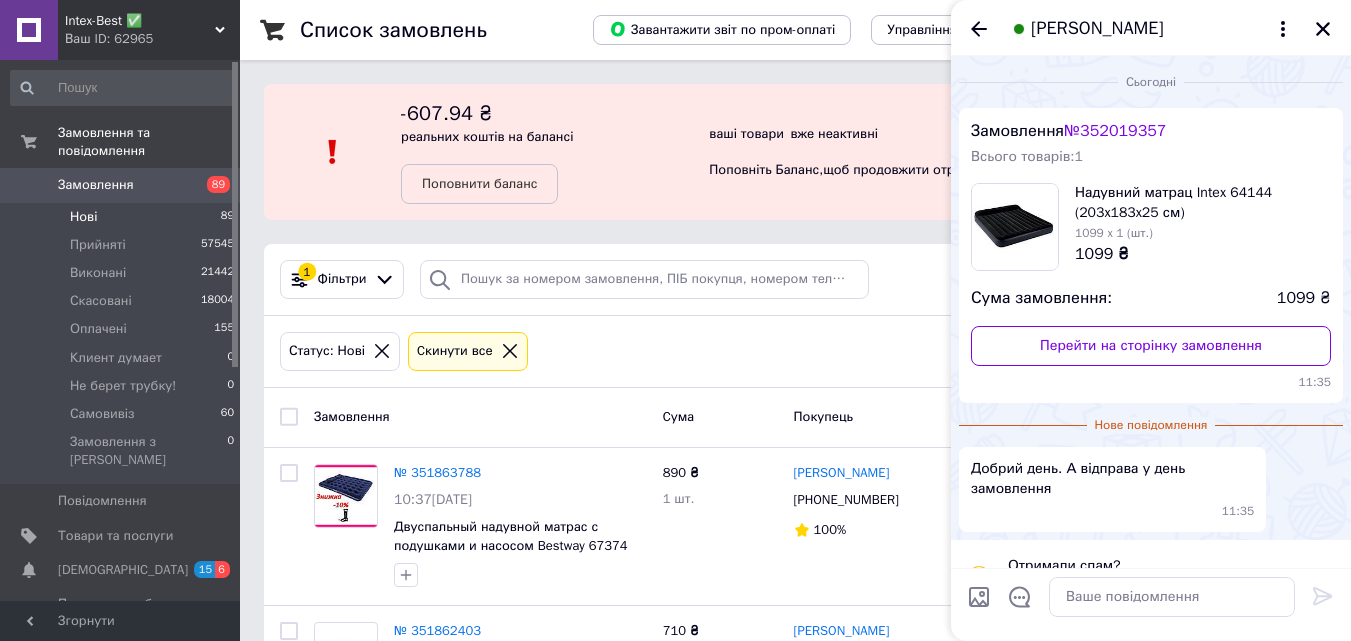 drag, startPoint x: 1091, startPoint y: 83, endPoint x: 1209, endPoint y: 80, distance: 118.03813 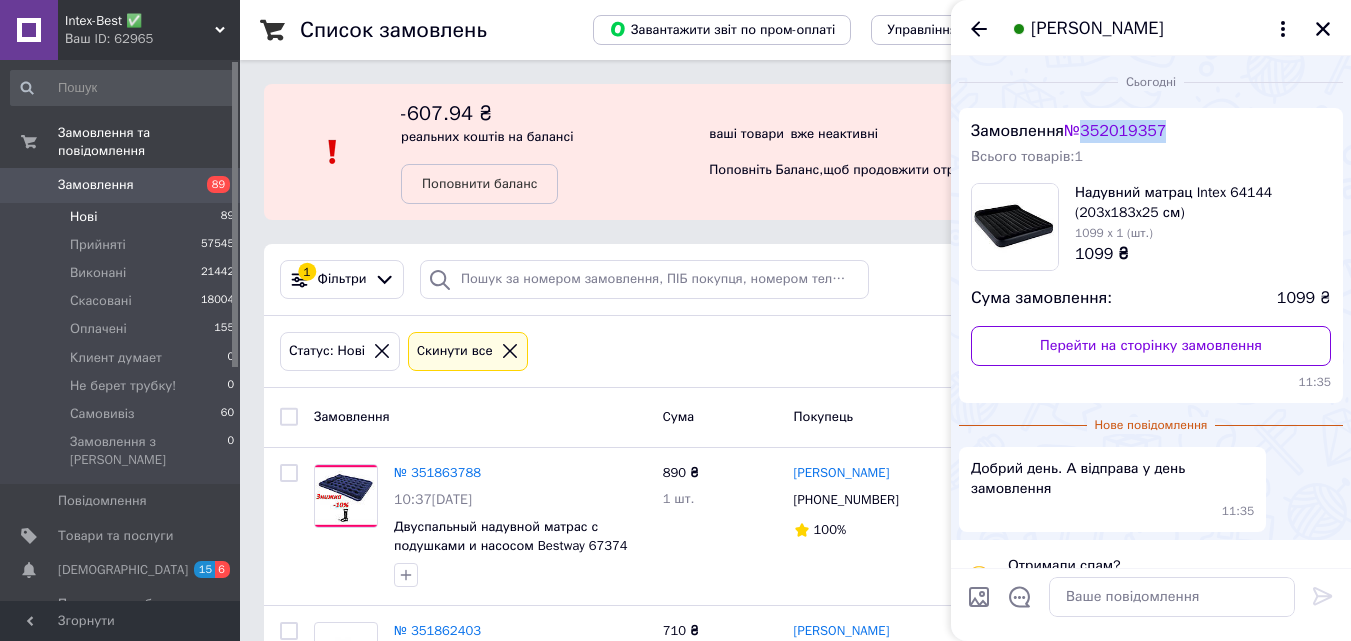drag, startPoint x: 1092, startPoint y: 134, endPoint x: 1201, endPoint y: 129, distance: 109.11462 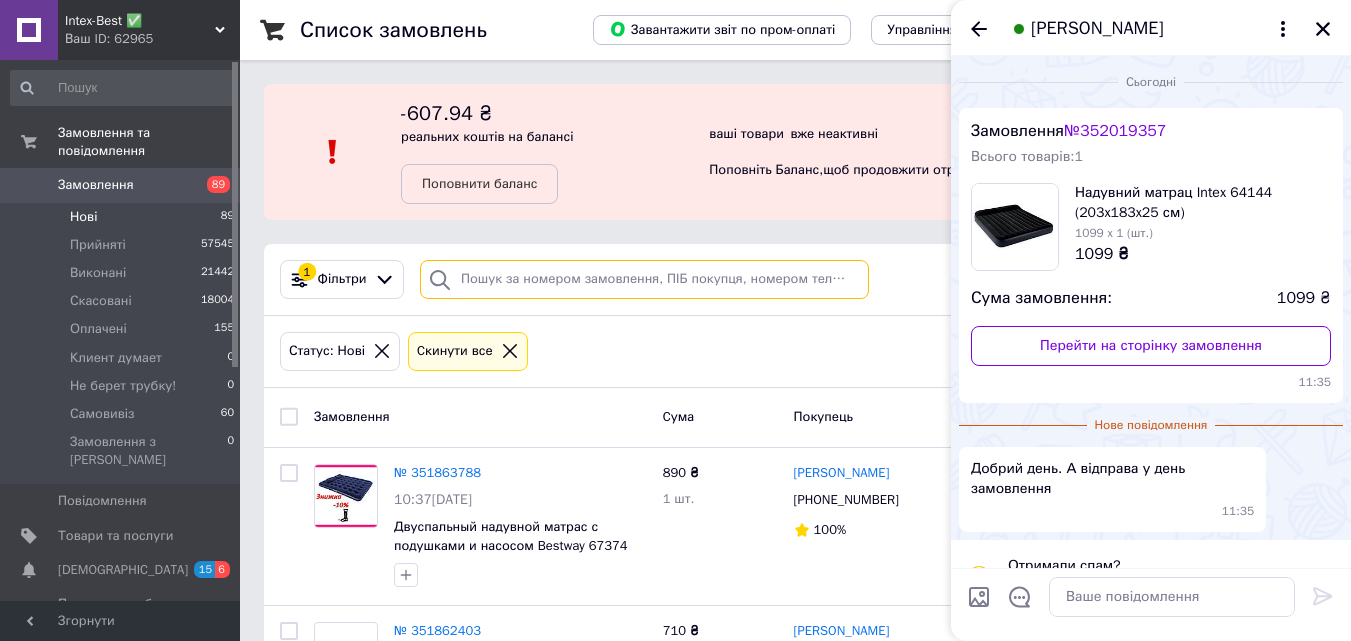 paste on "352019357" 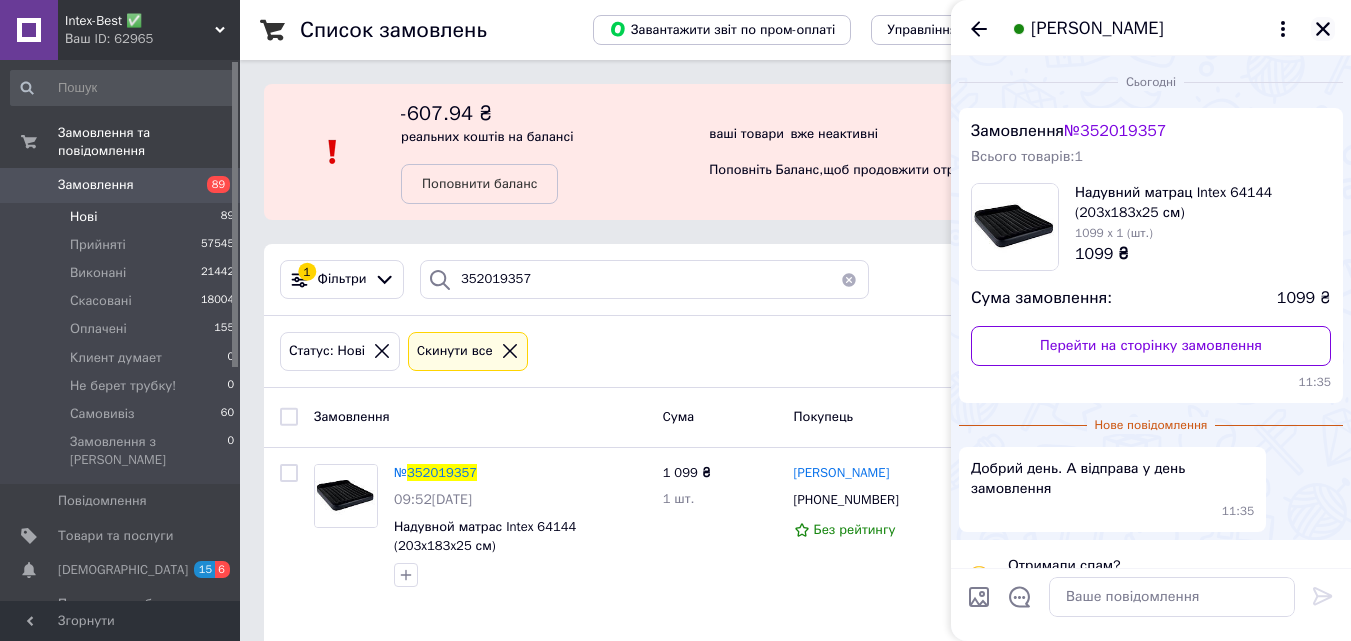 click 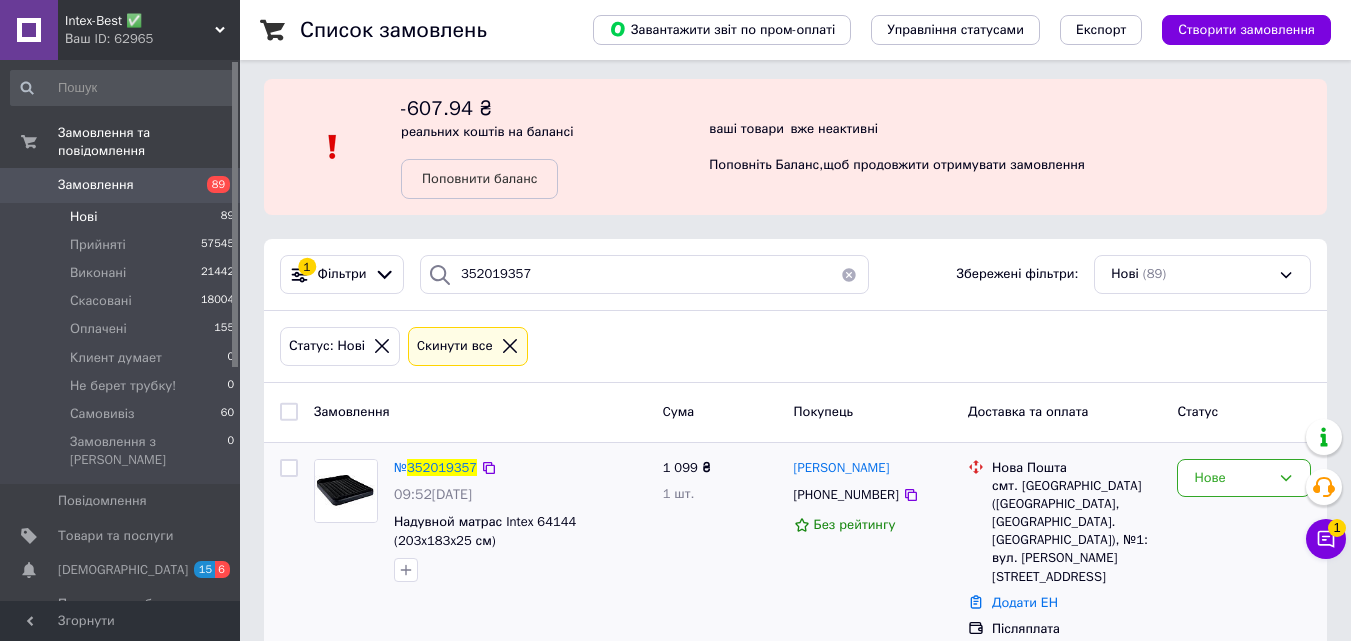 scroll, scrollTop: 6, scrollLeft: 0, axis: vertical 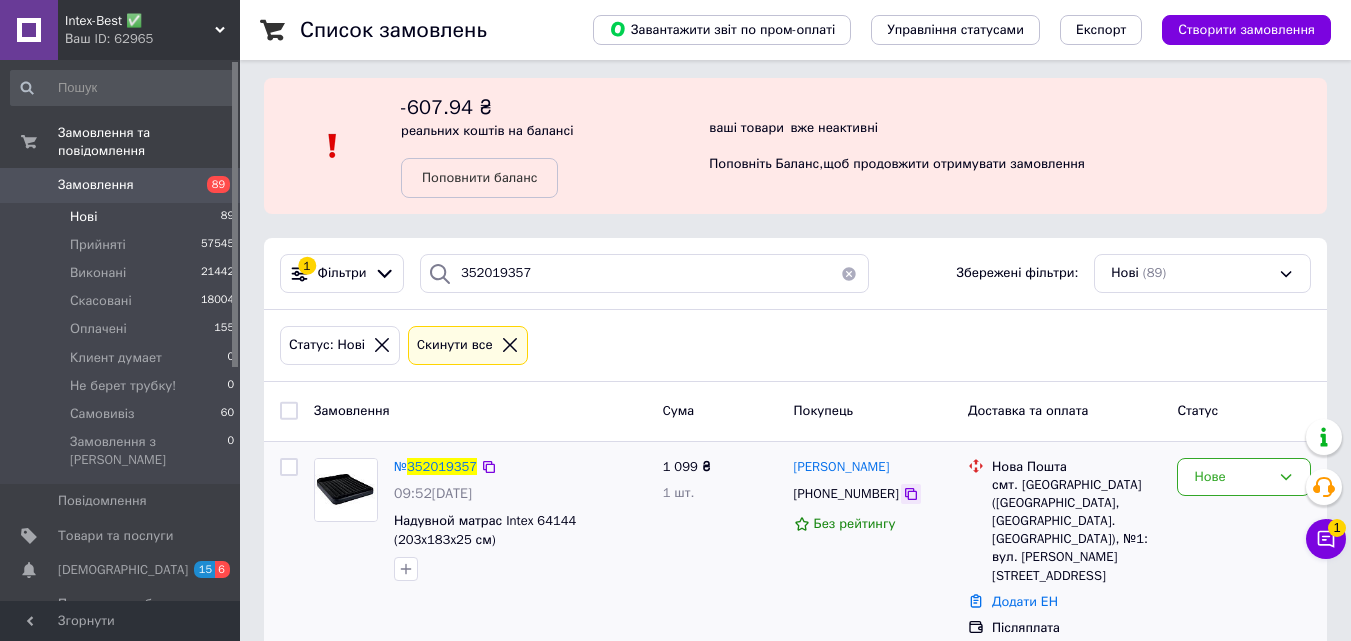 click 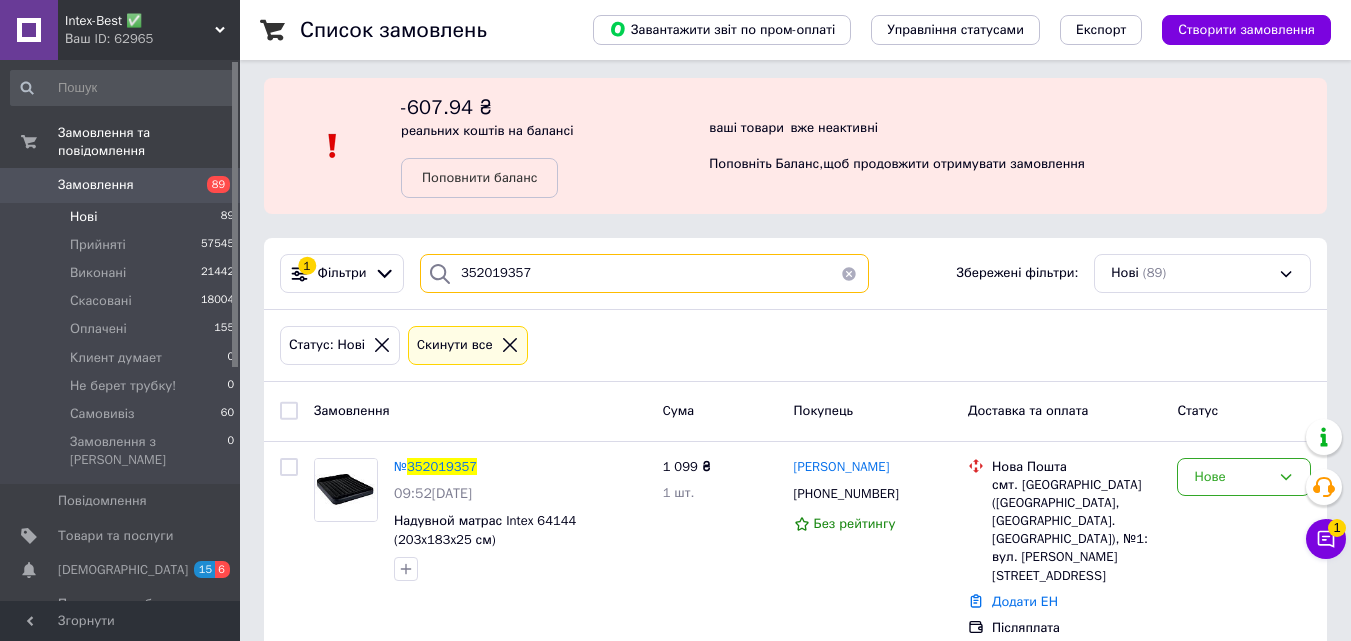 click on "352019357" at bounding box center [644, 273] 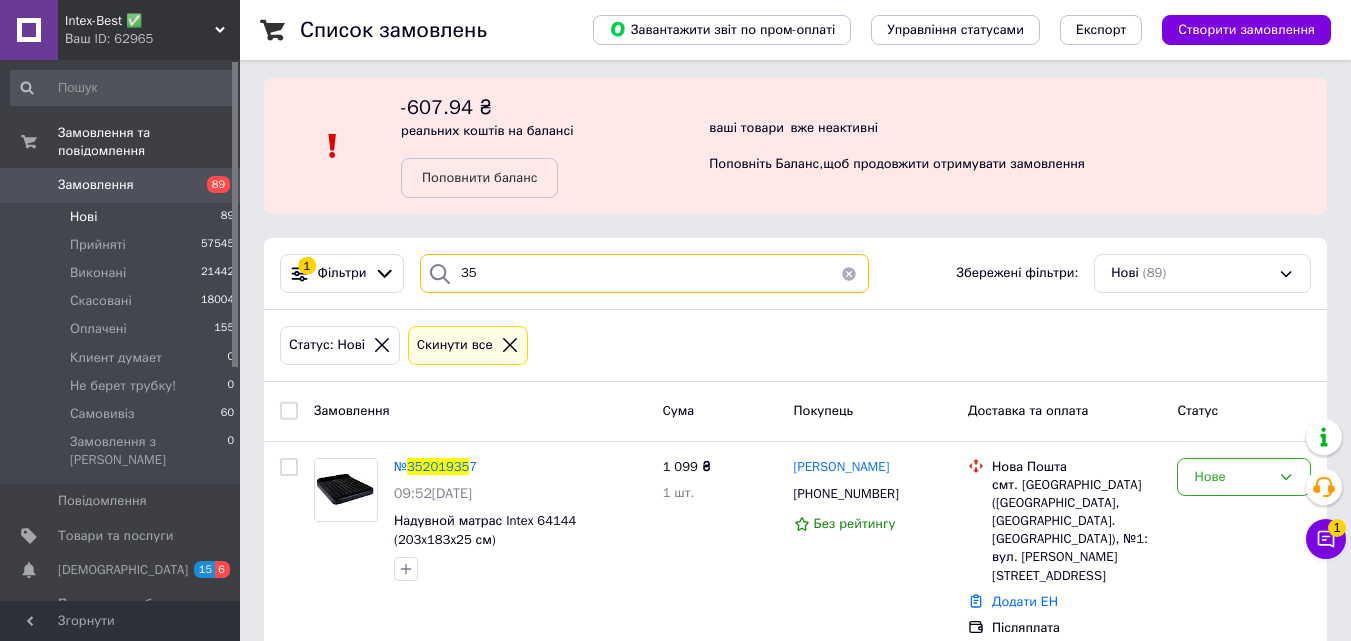 type on "3" 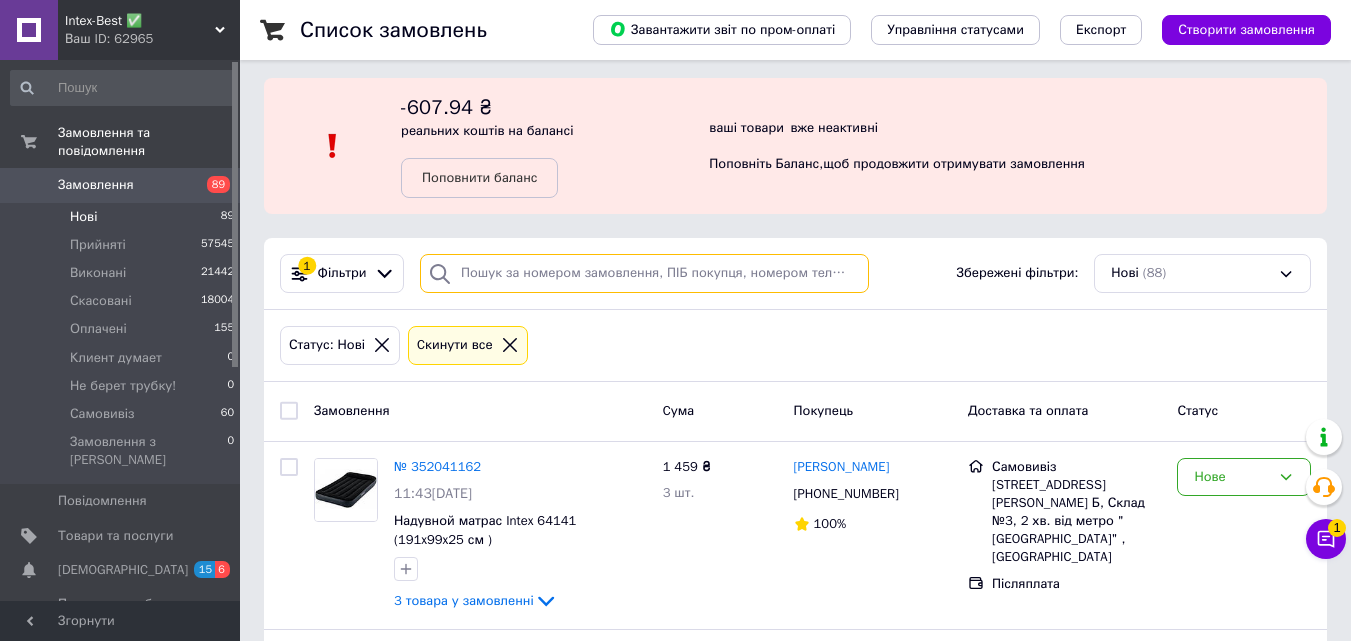 scroll, scrollTop: 0, scrollLeft: 0, axis: both 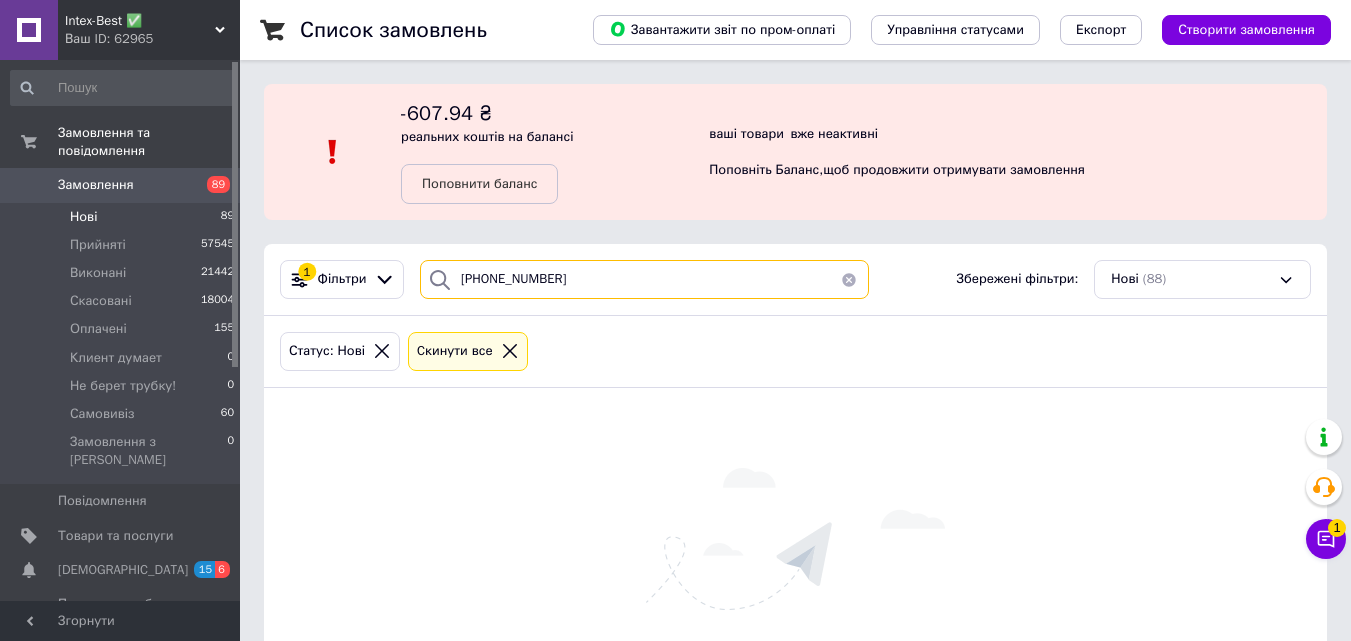 click on "+380635039793" at bounding box center (644, 279) 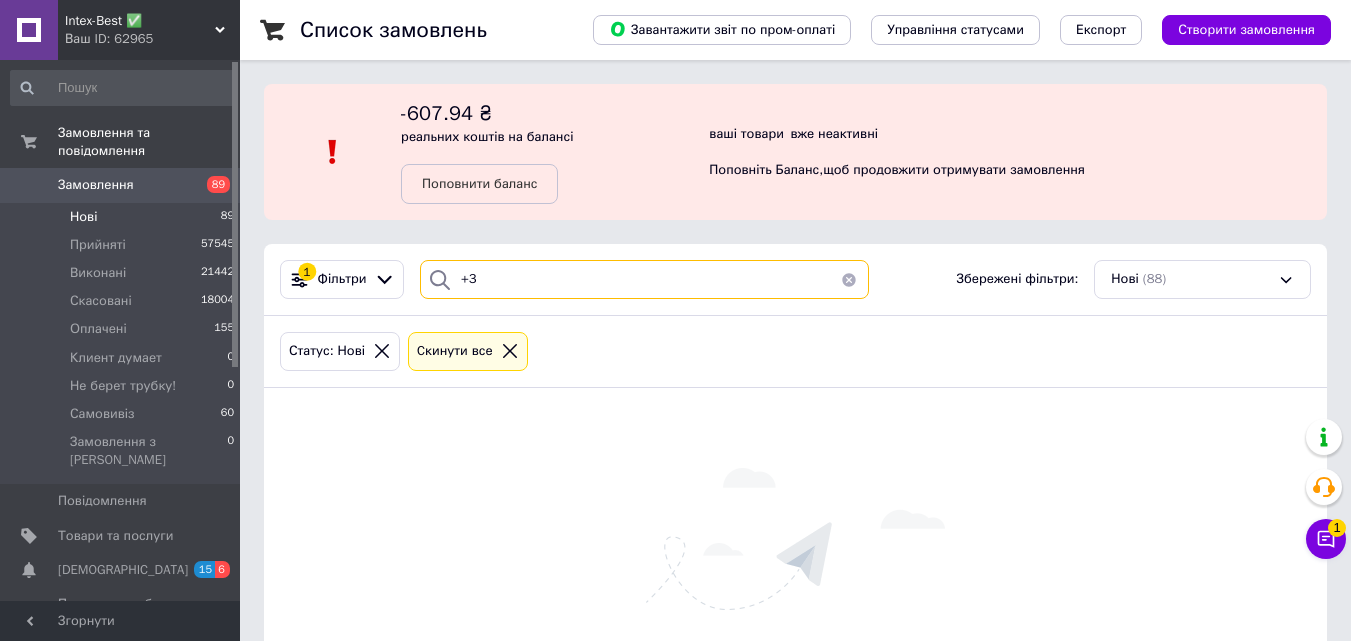 type on "+" 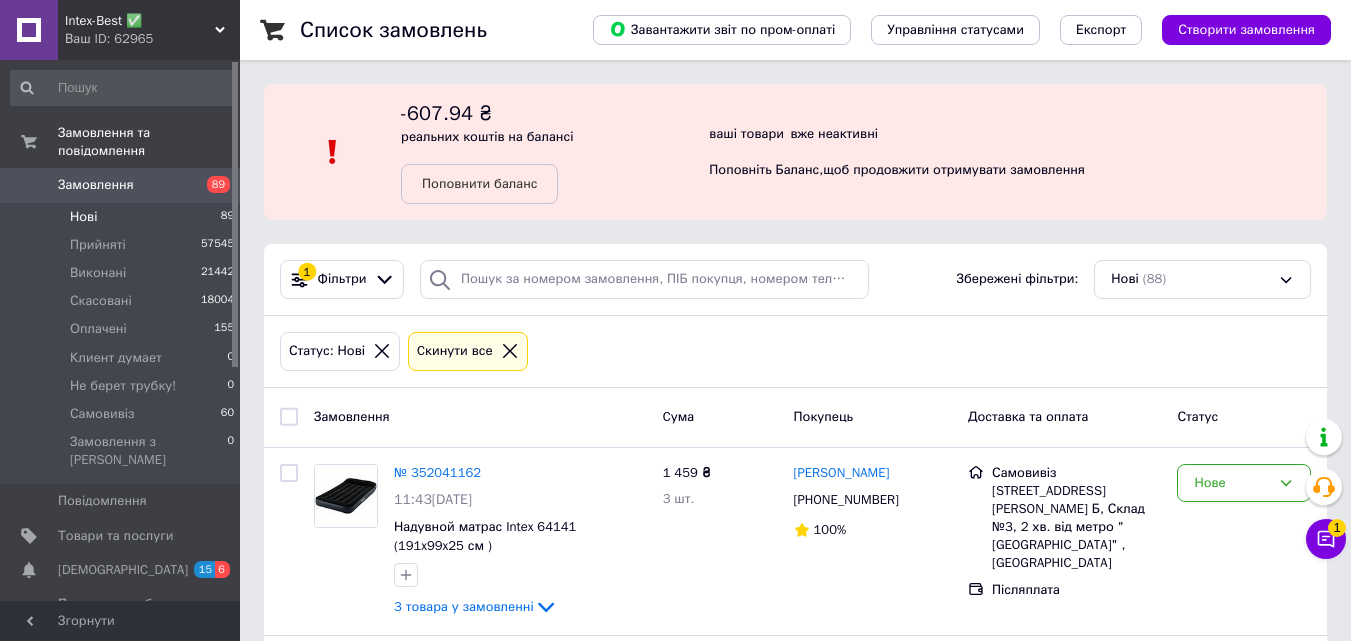 click on "Нові 89" at bounding box center [123, 217] 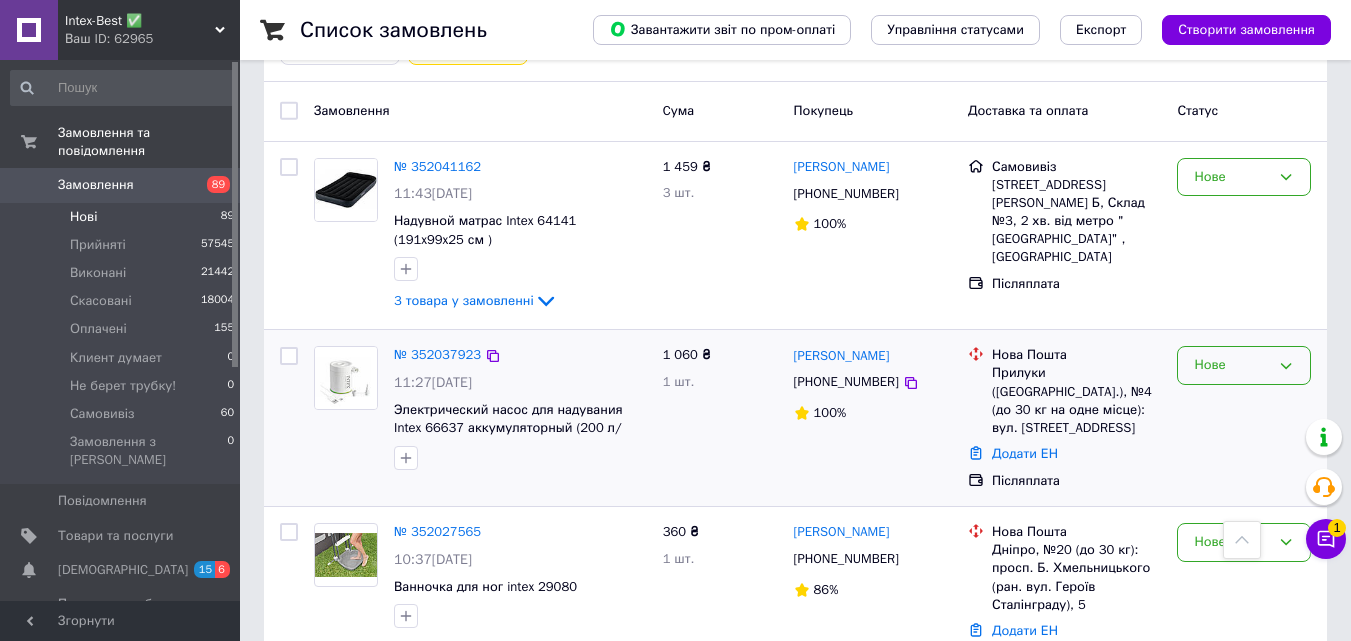 scroll, scrollTop: 200, scrollLeft: 0, axis: vertical 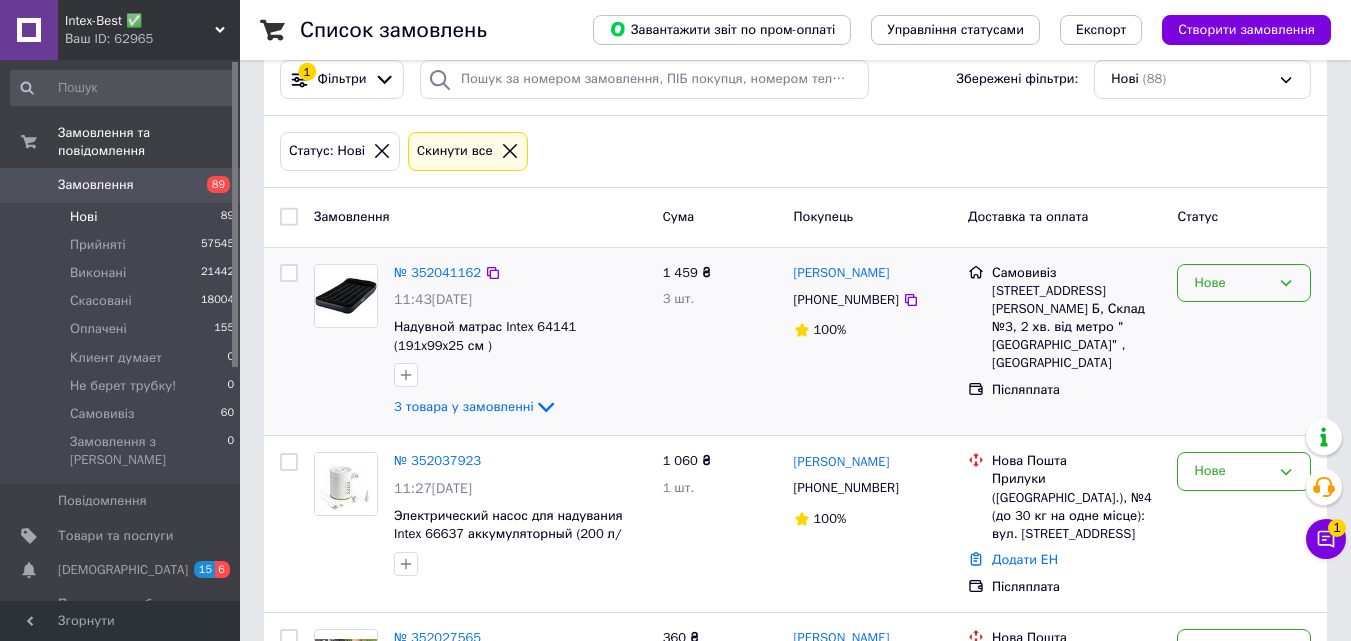 click 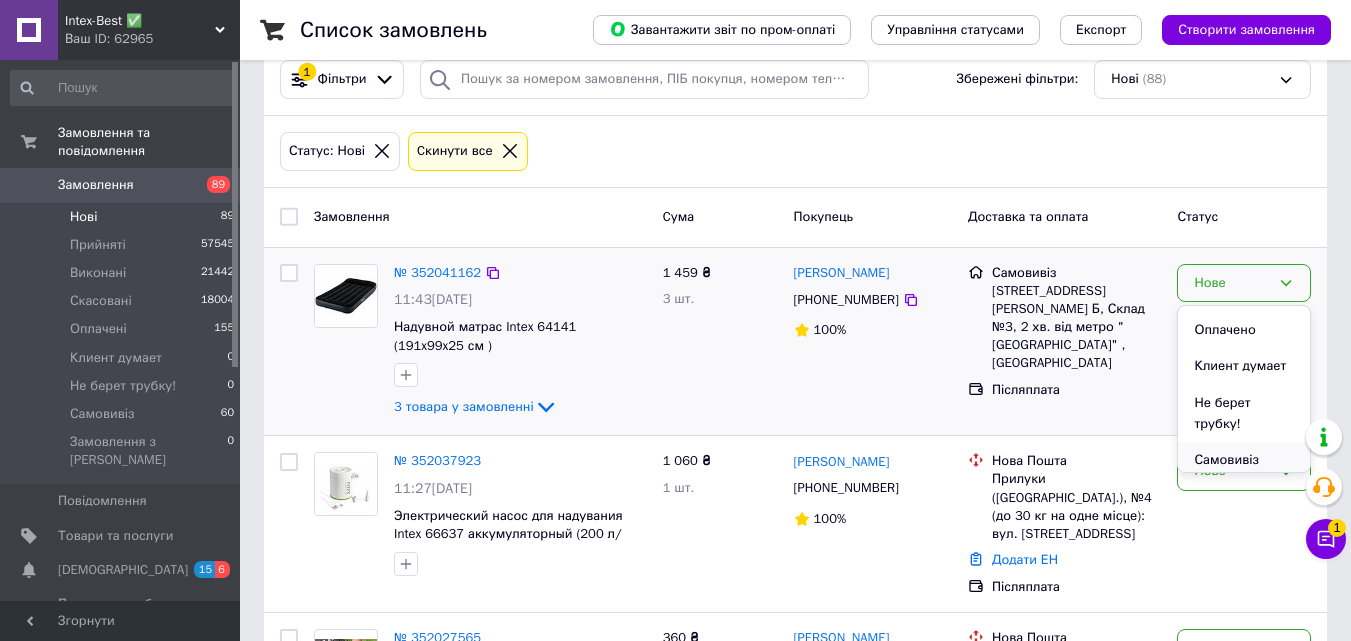scroll, scrollTop: 111, scrollLeft: 0, axis: vertical 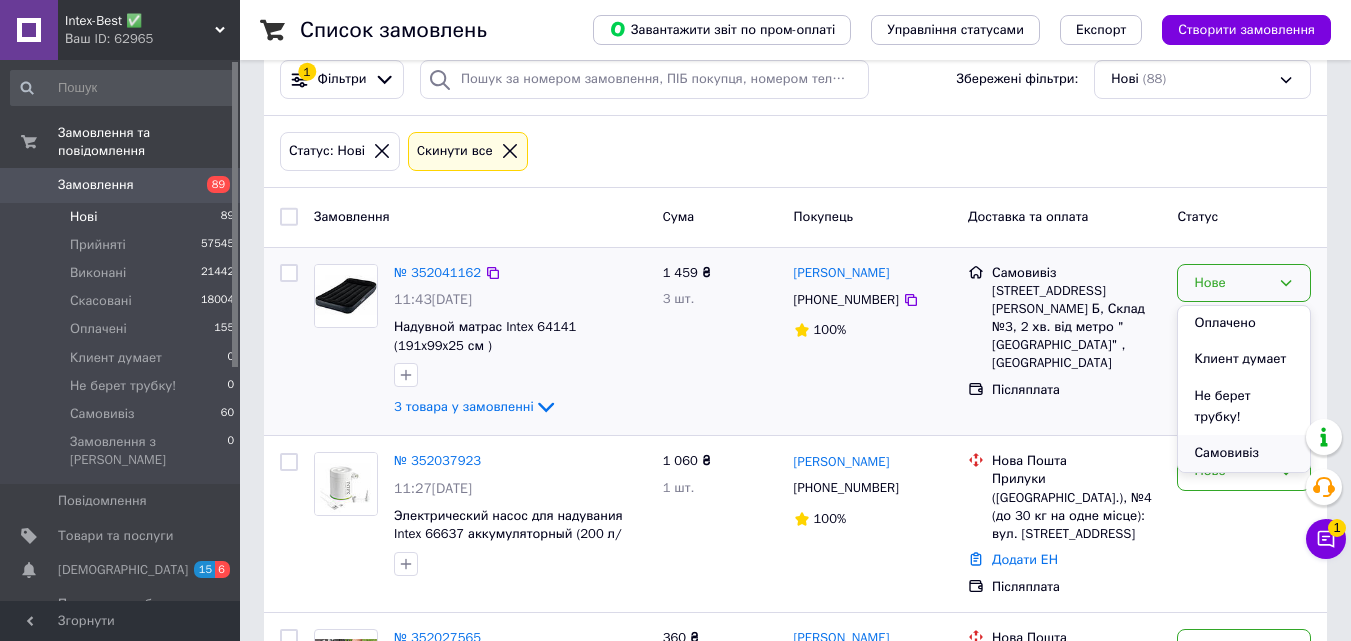 click on "Самовивіз" at bounding box center (1244, 453) 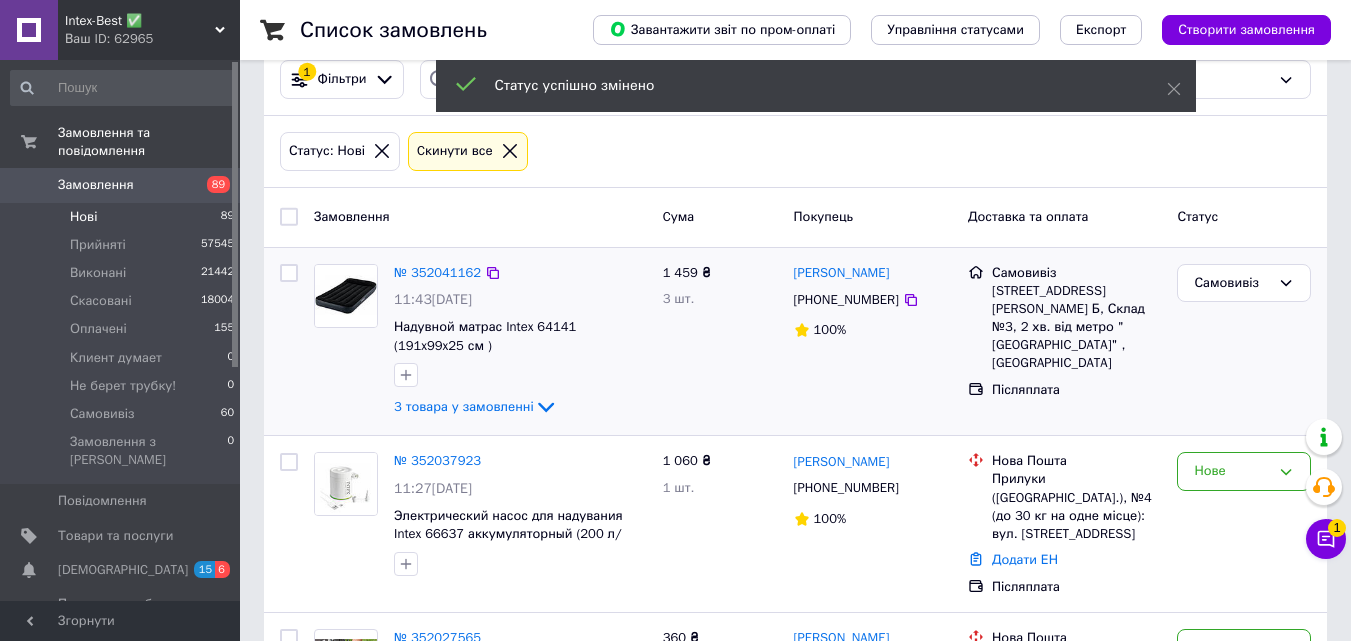 click on "3 товара у замовленні" at bounding box center [464, 406] 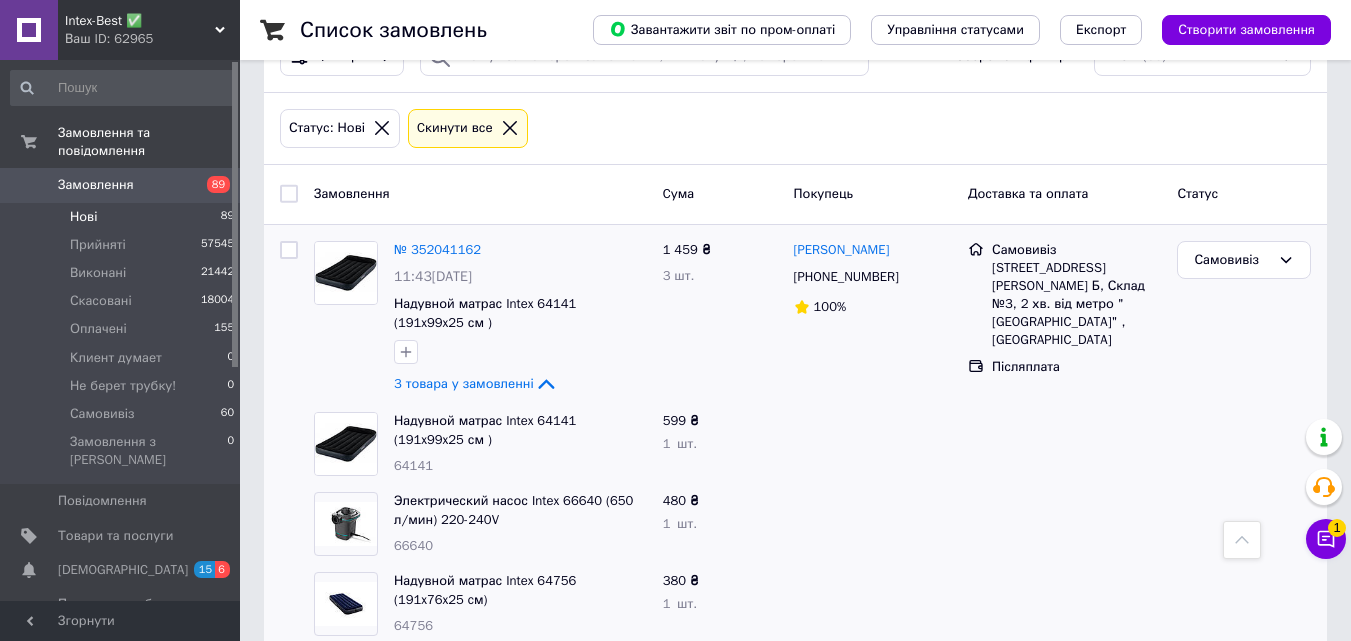 scroll, scrollTop: 200, scrollLeft: 0, axis: vertical 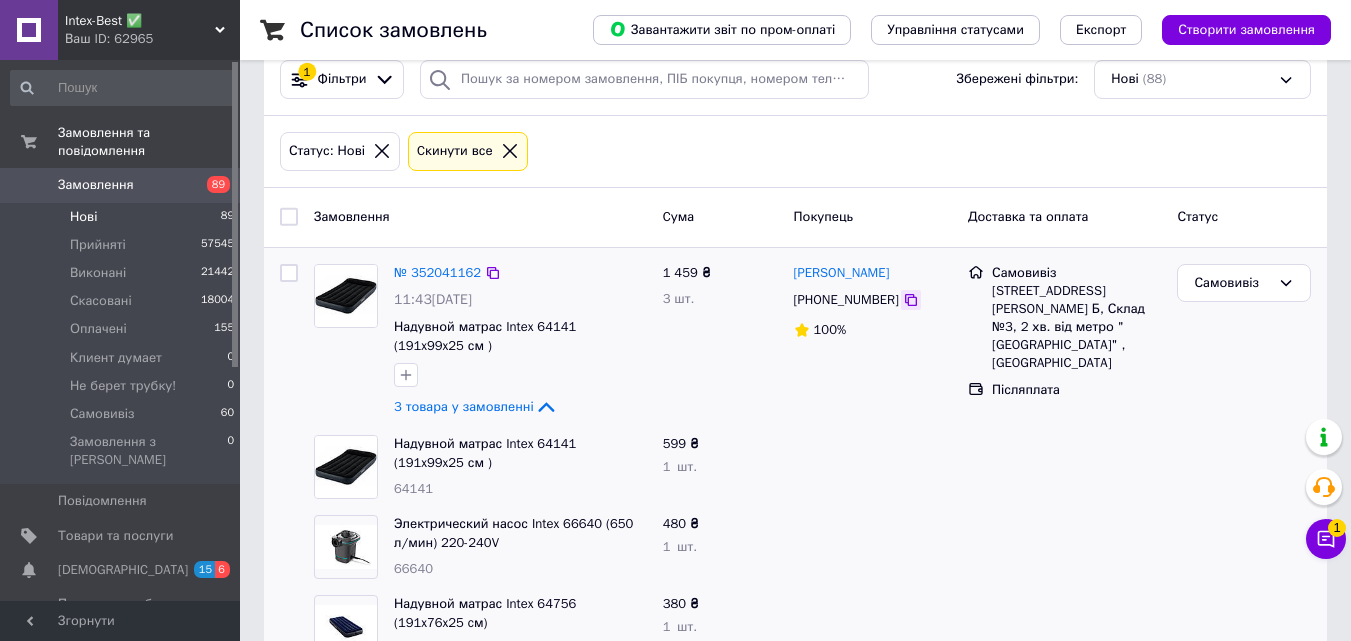 click 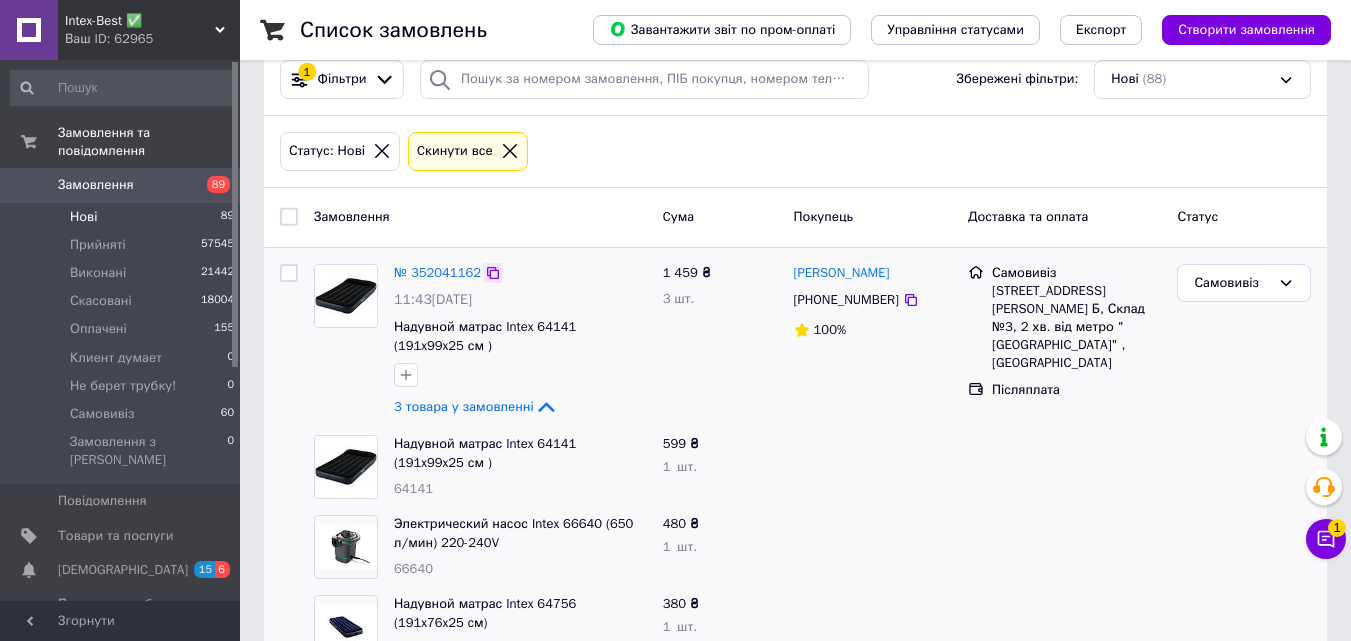 click 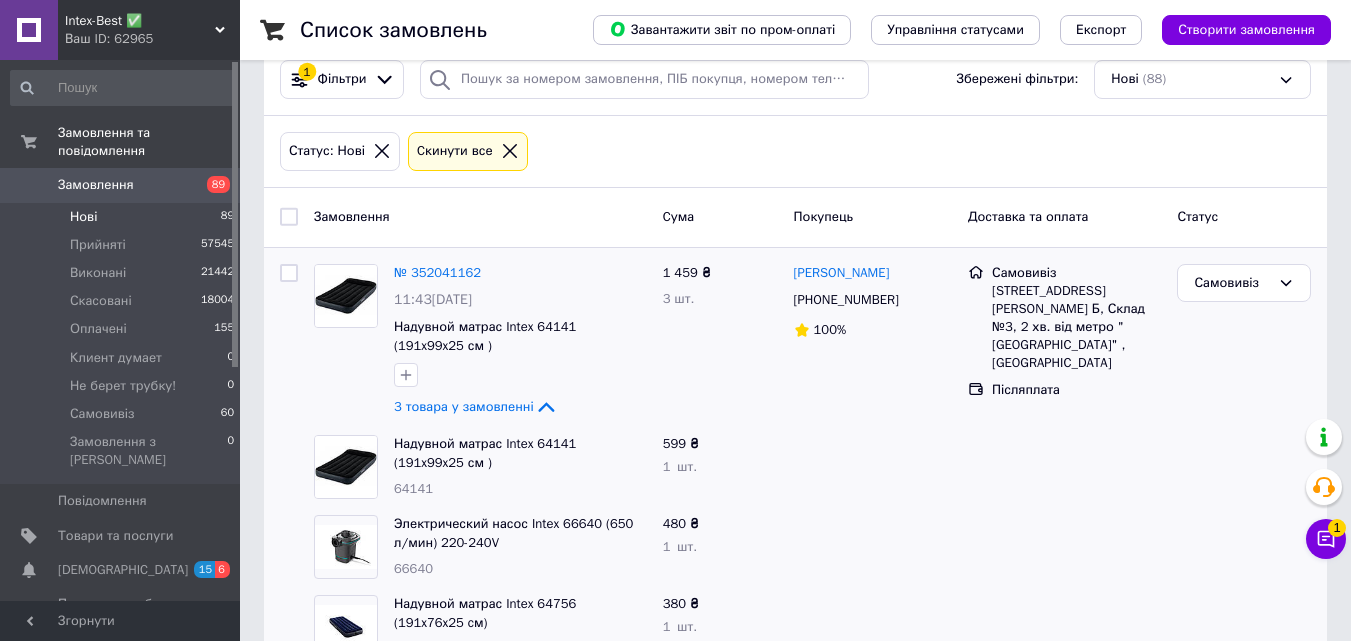 scroll, scrollTop: 0, scrollLeft: 0, axis: both 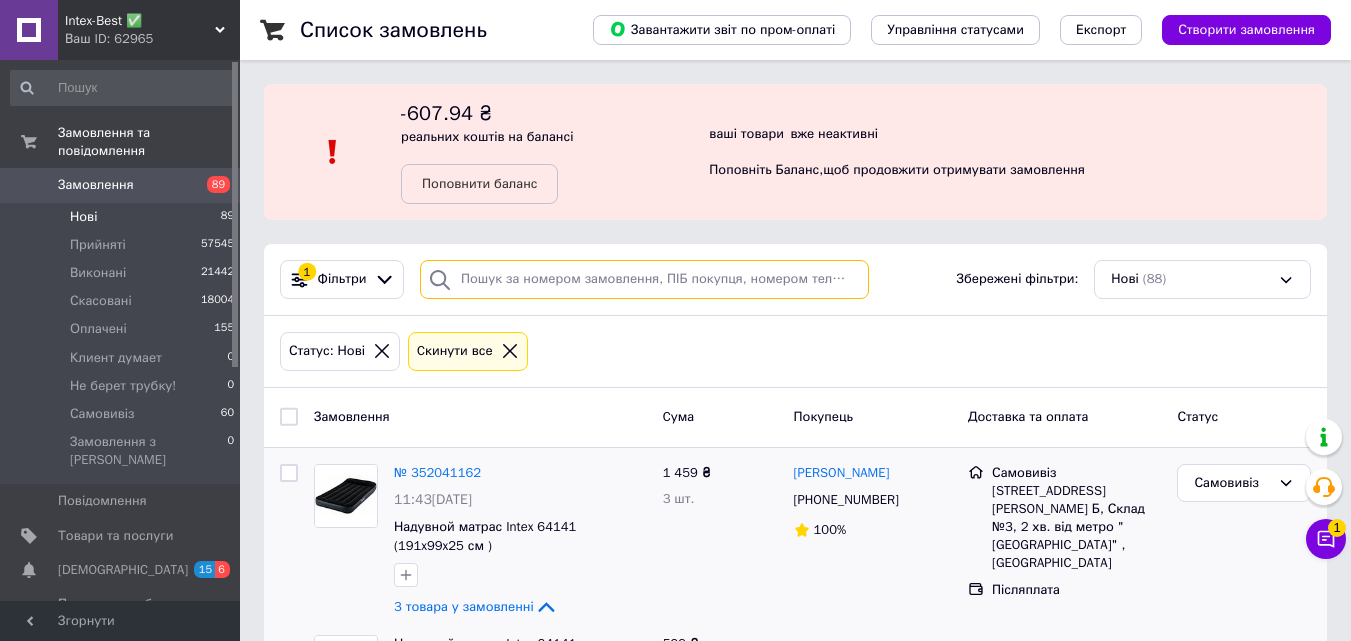 paste on "351764022" 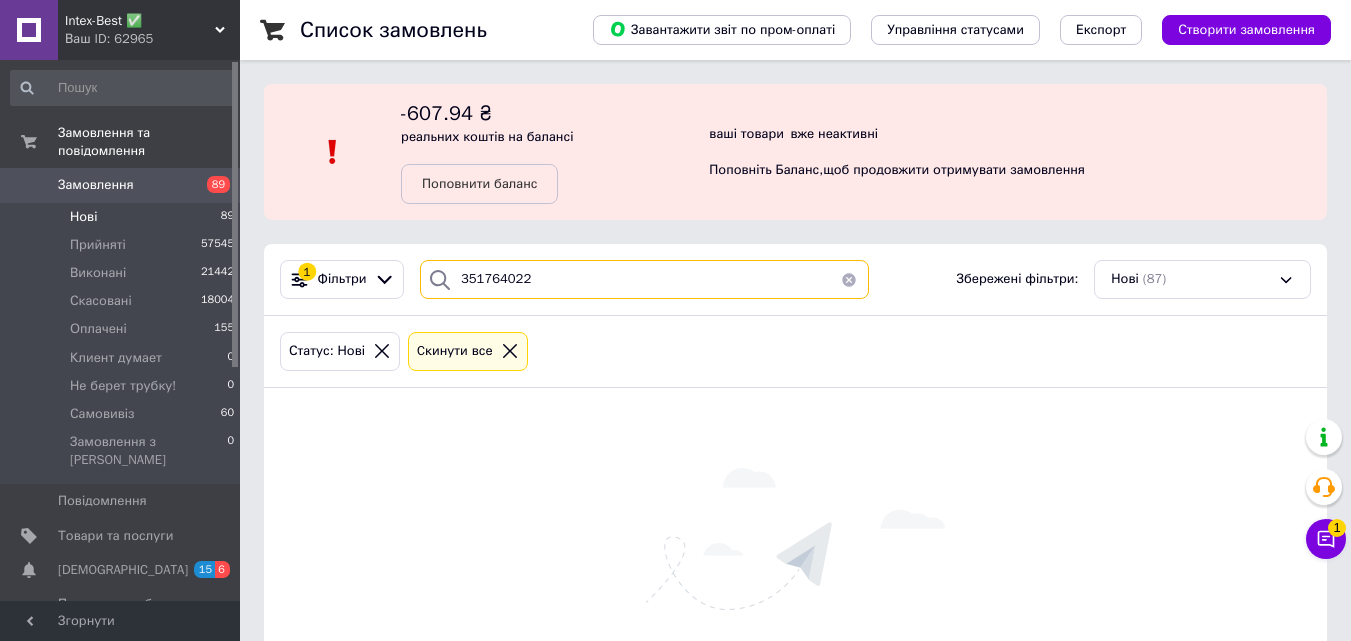 drag, startPoint x: 525, startPoint y: 280, endPoint x: 431, endPoint y: 264, distance: 95.35198 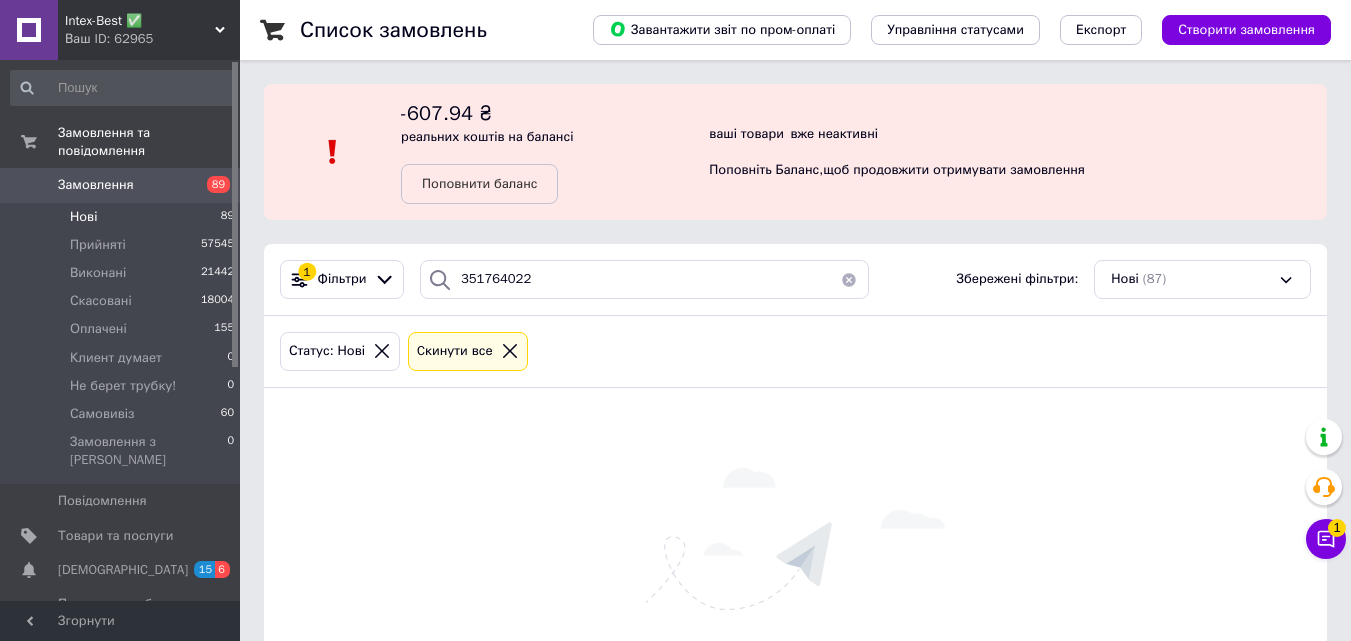 click on "Замовлення" at bounding box center (121, 185) 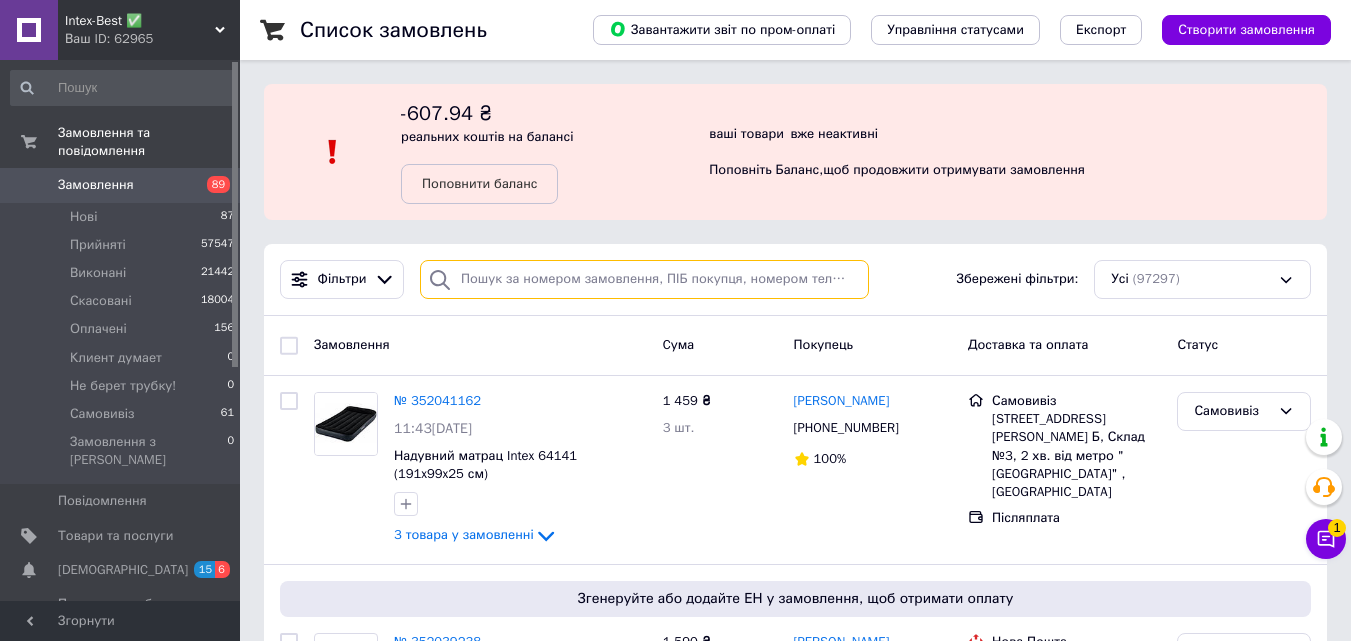 paste on "351764022" 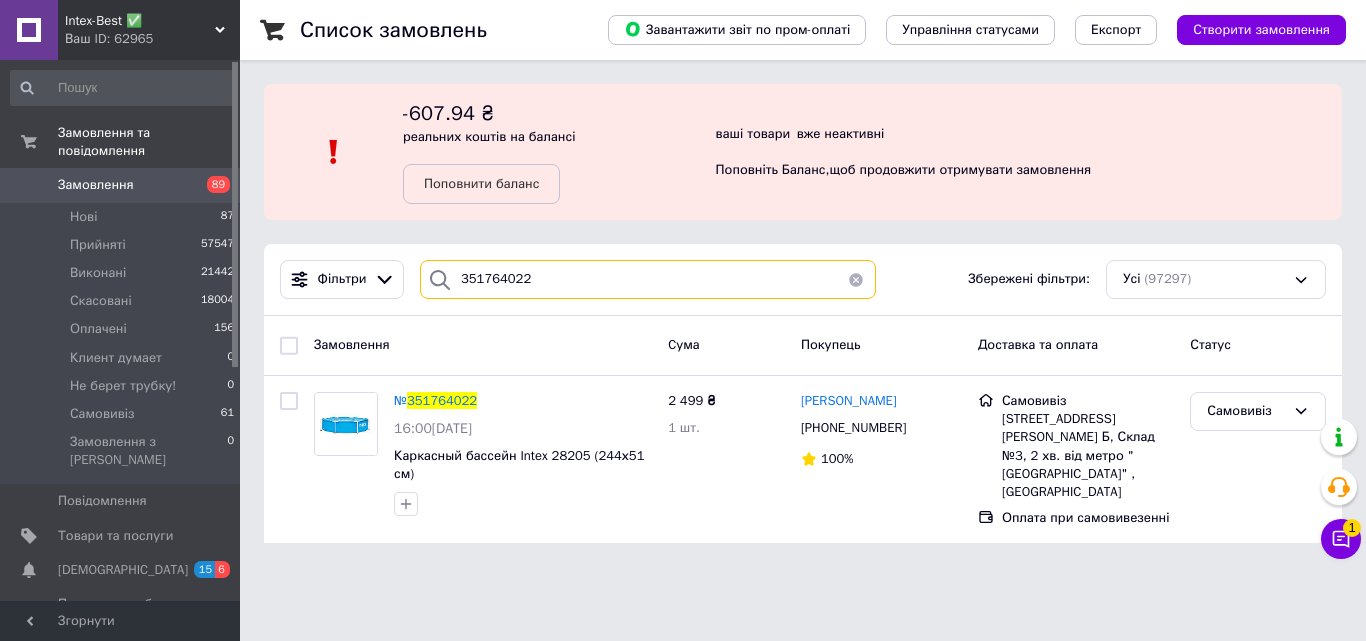 click on "351764022" at bounding box center [648, 279] 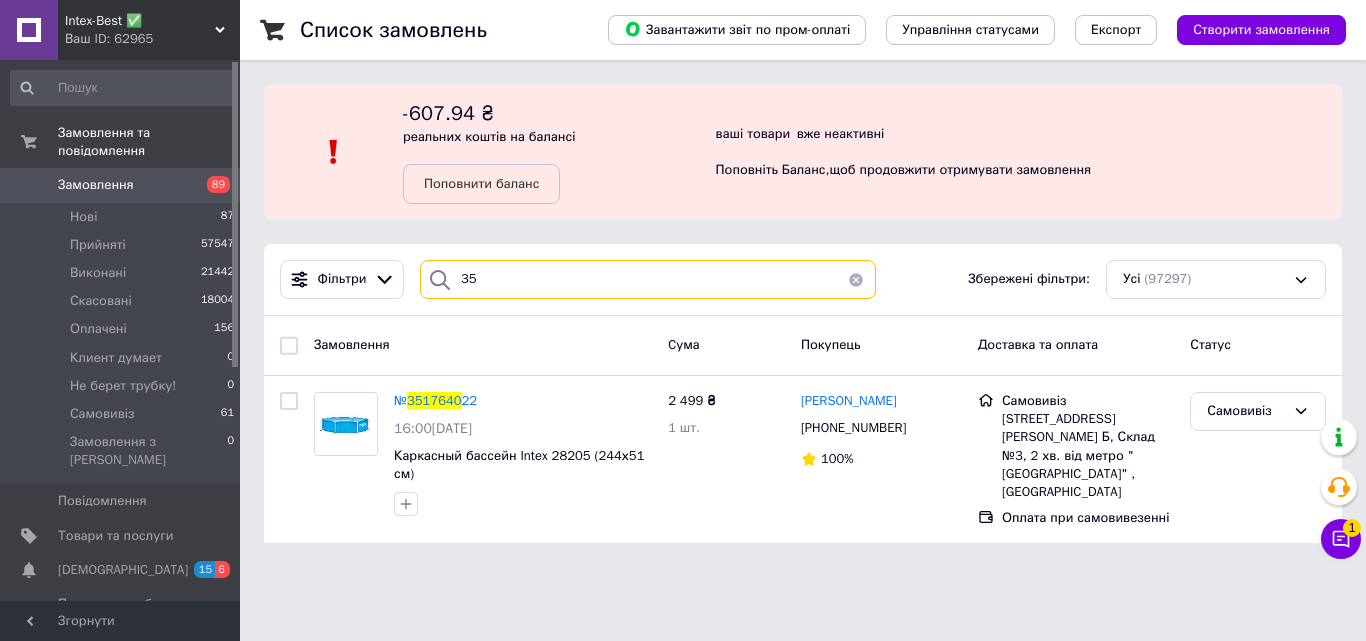 type on "3" 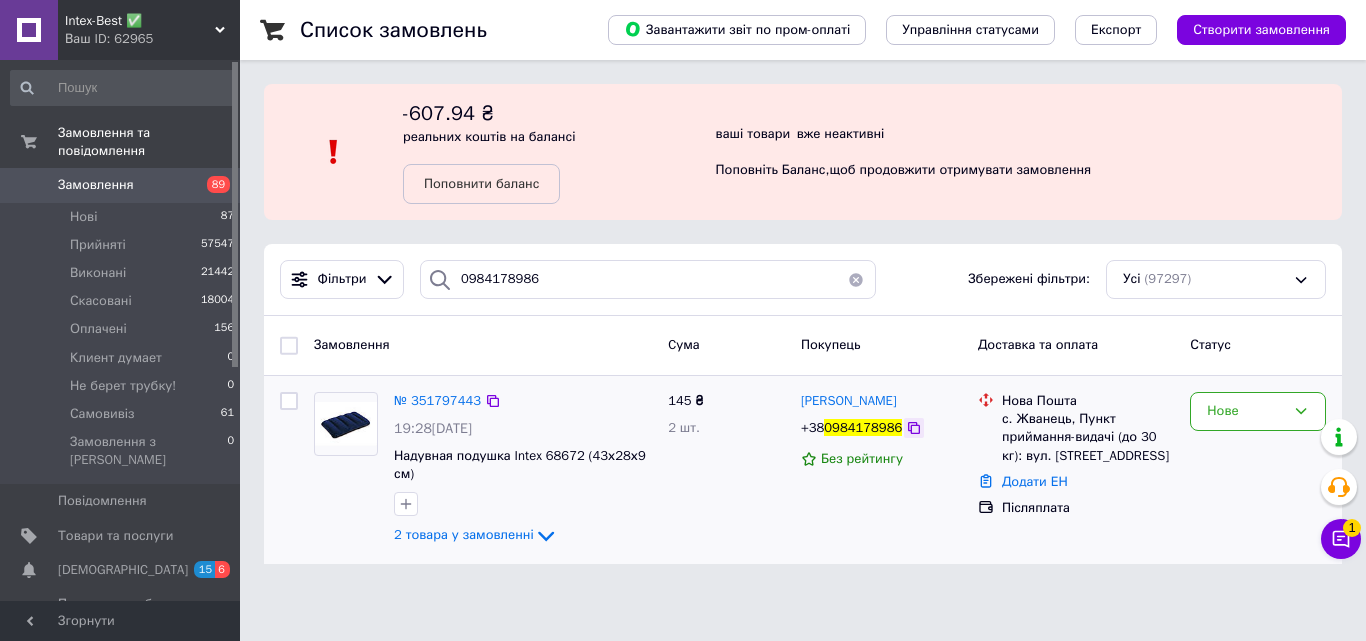 click 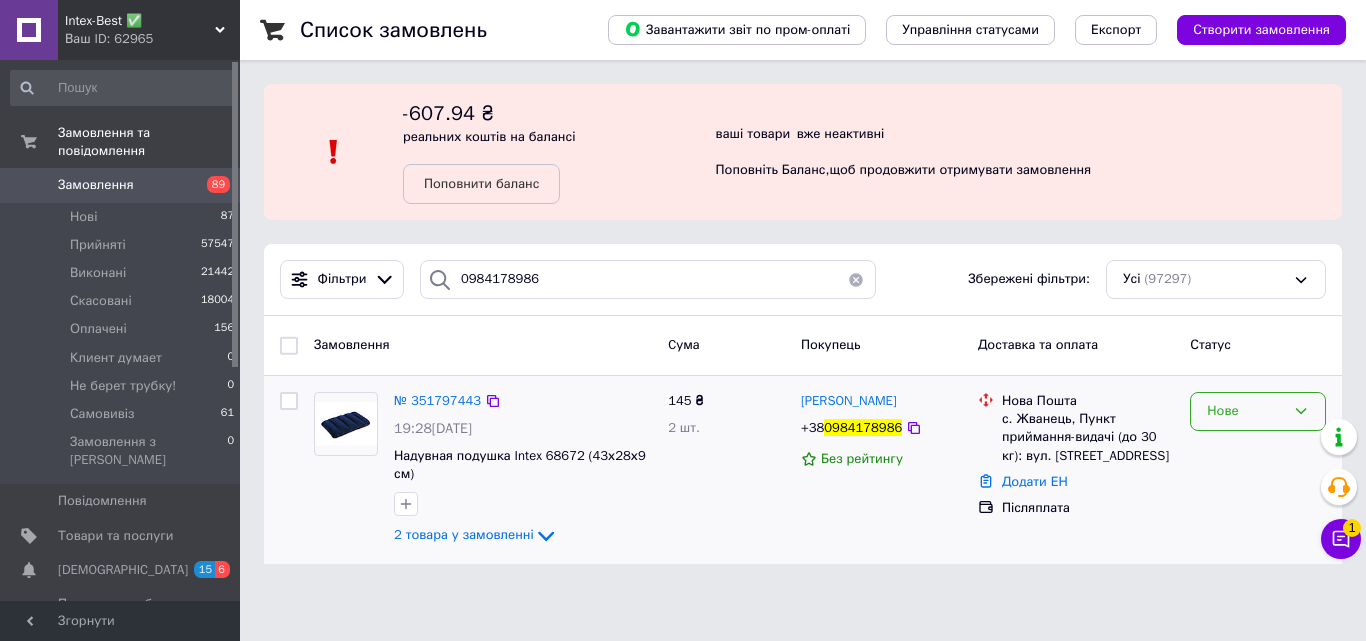 click 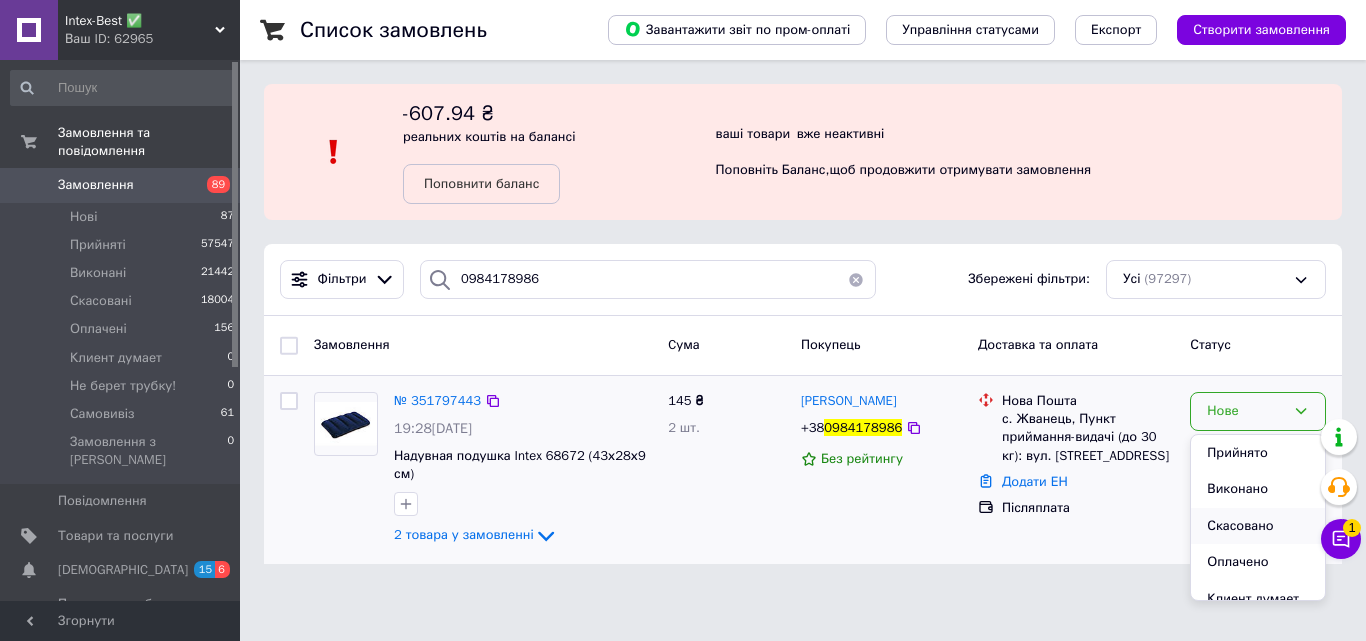 click on "Скасовано" at bounding box center [1258, 526] 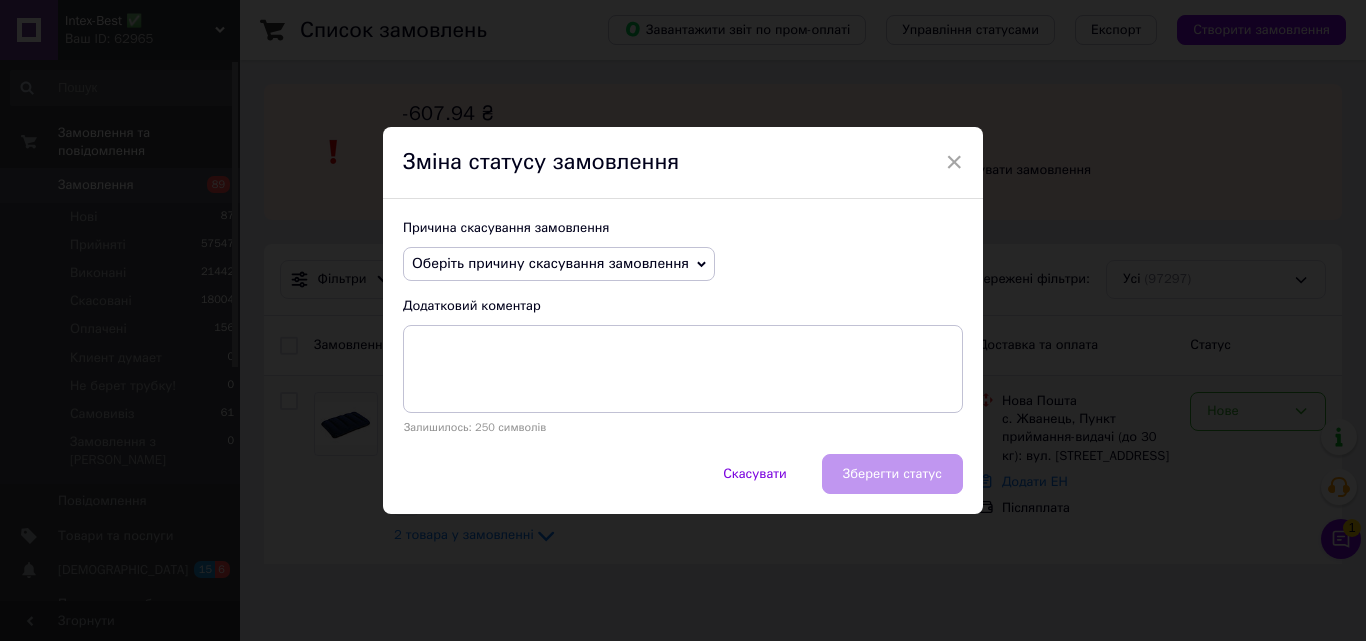 click 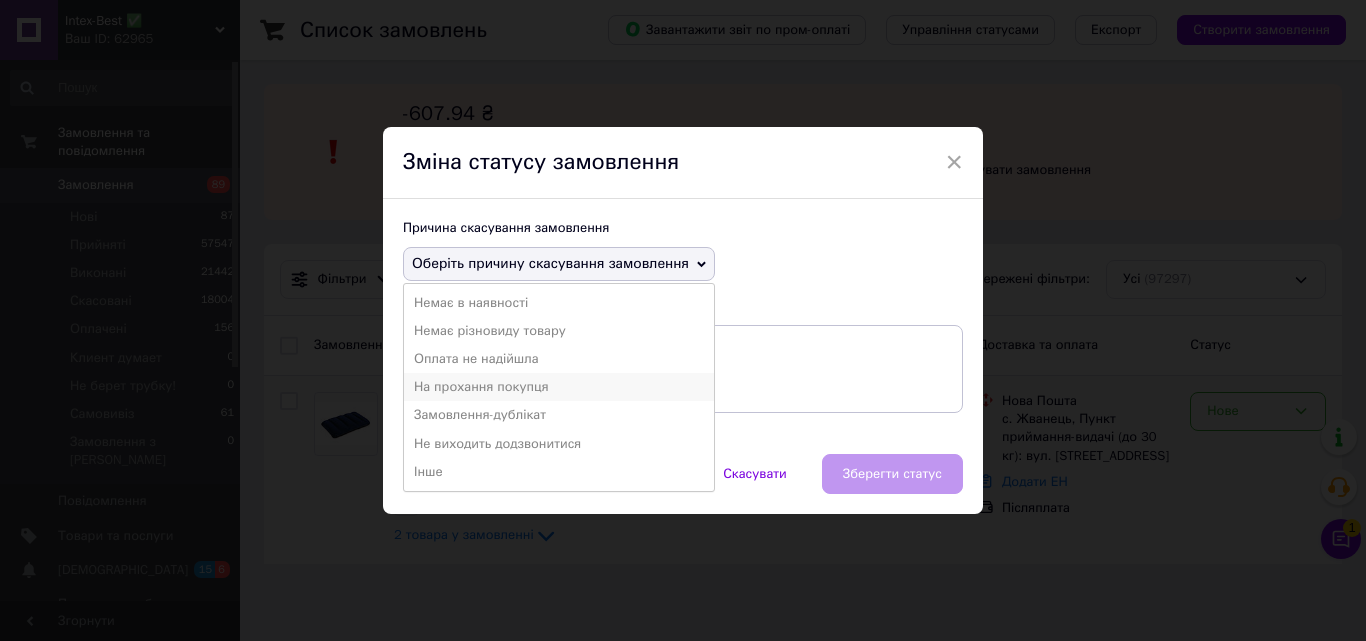 click on "На прохання покупця" at bounding box center [559, 387] 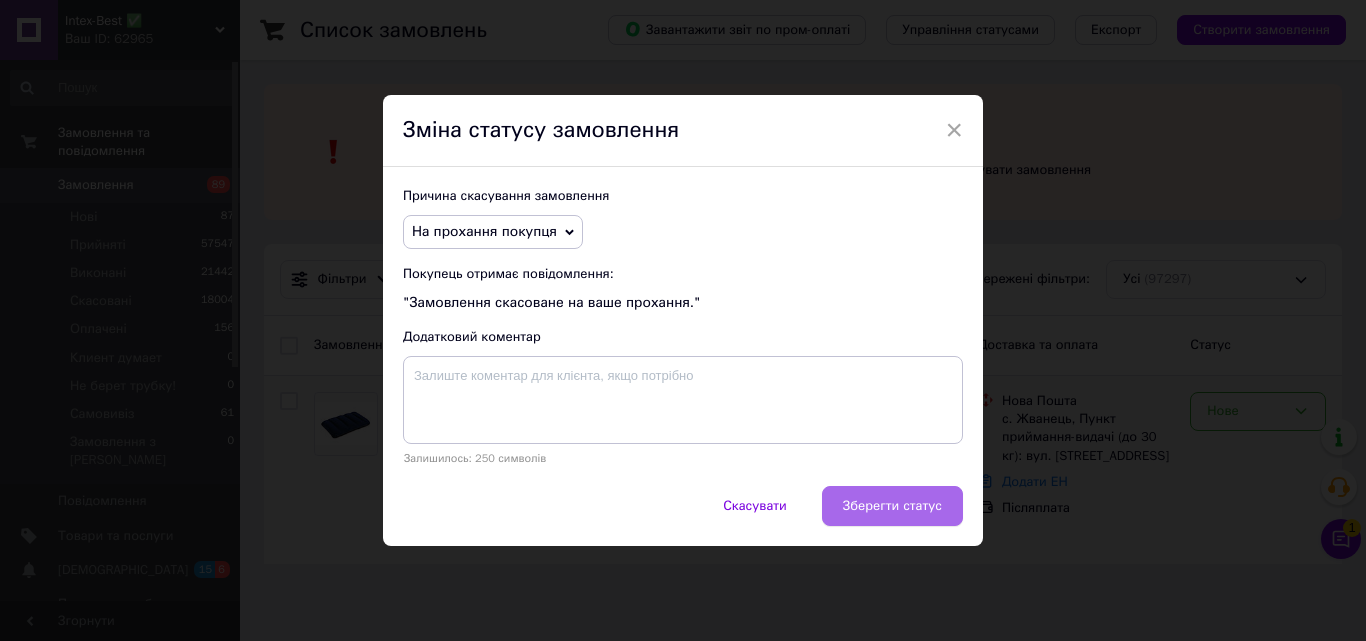 click on "Зберегти статус" at bounding box center [892, 506] 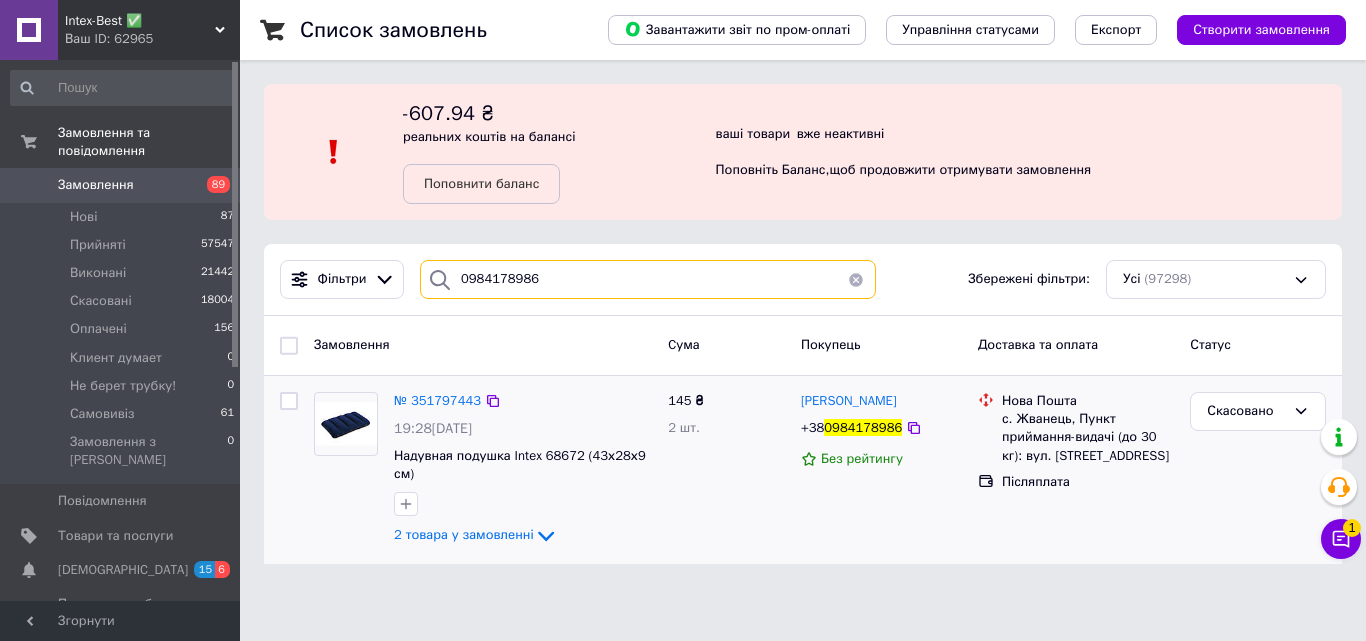click on "0984178986" at bounding box center [648, 279] 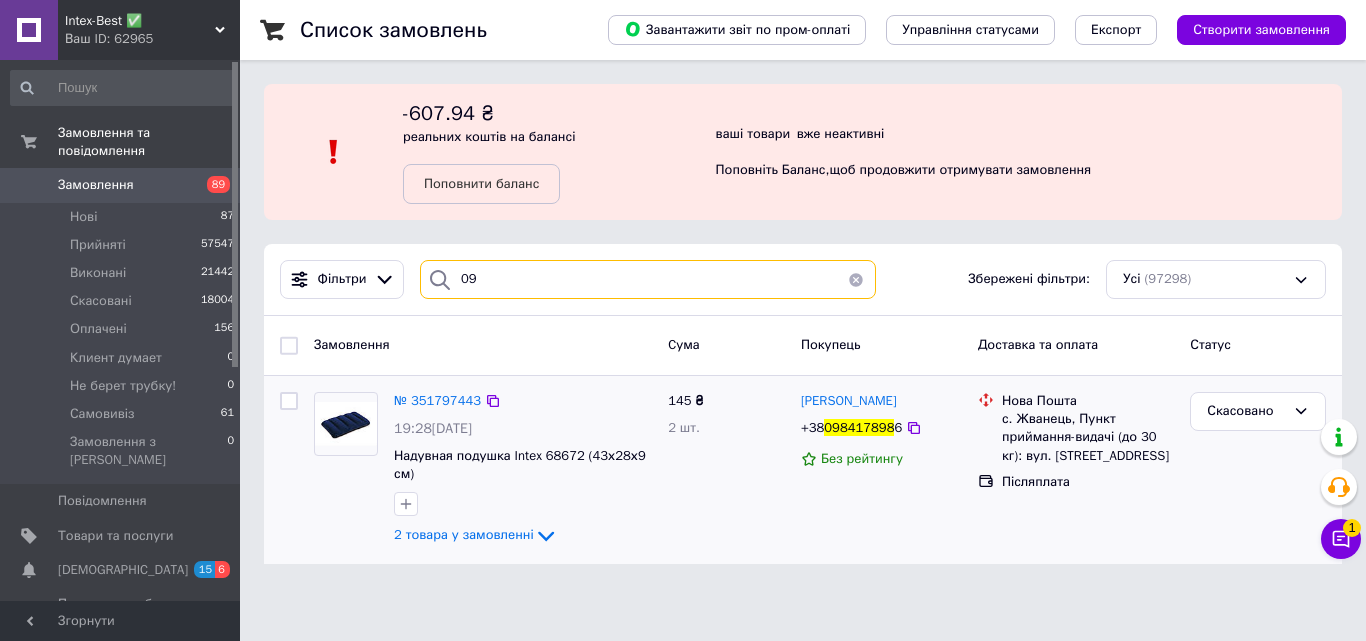 type on "0" 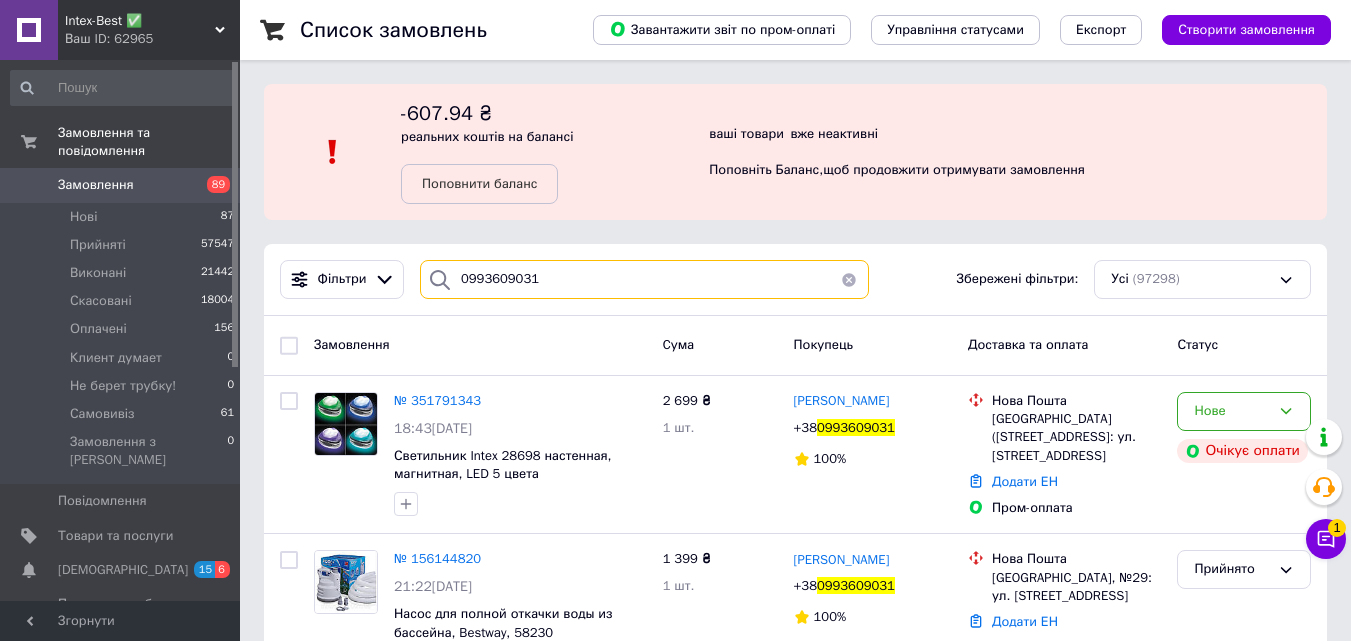 type on "0993609031" 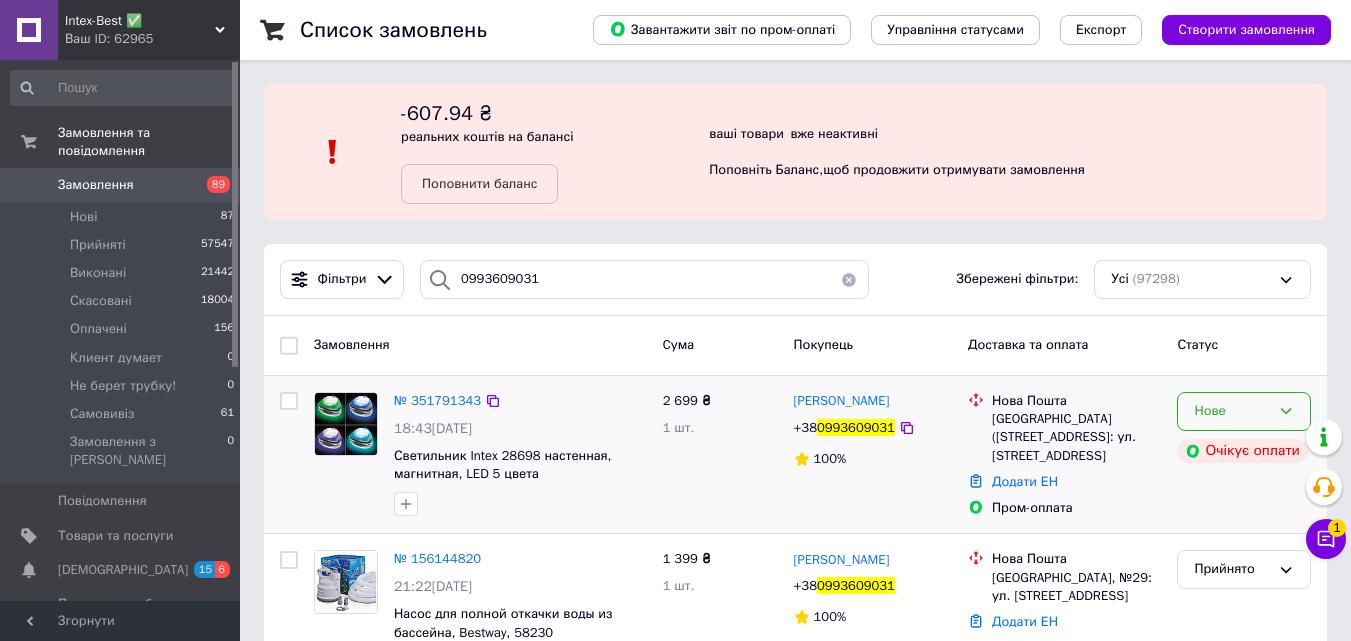 click 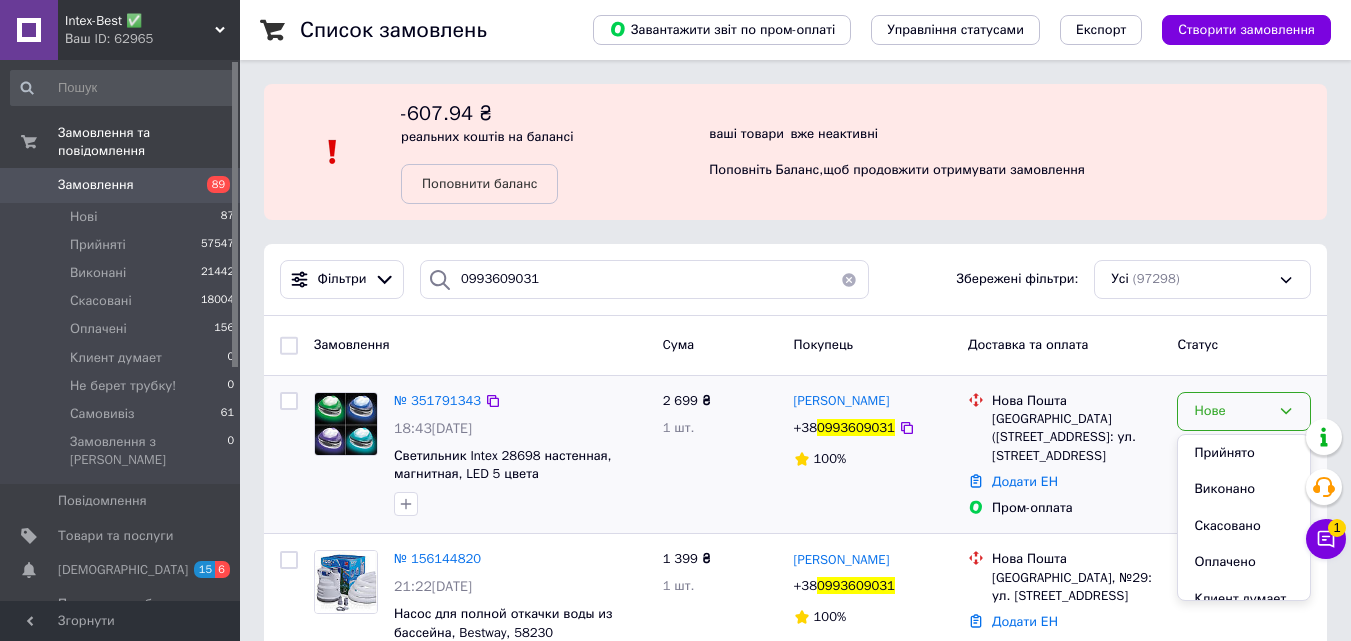 click on "Скасовано" at bounding box center (1244, 526) 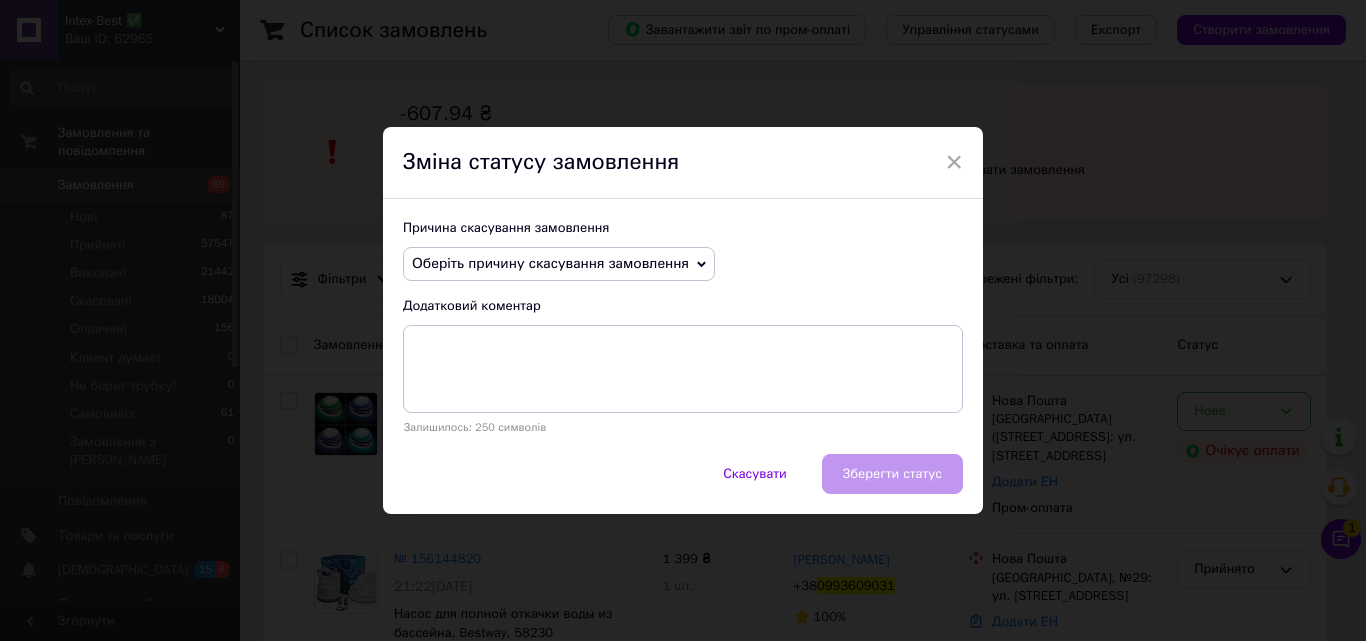 click 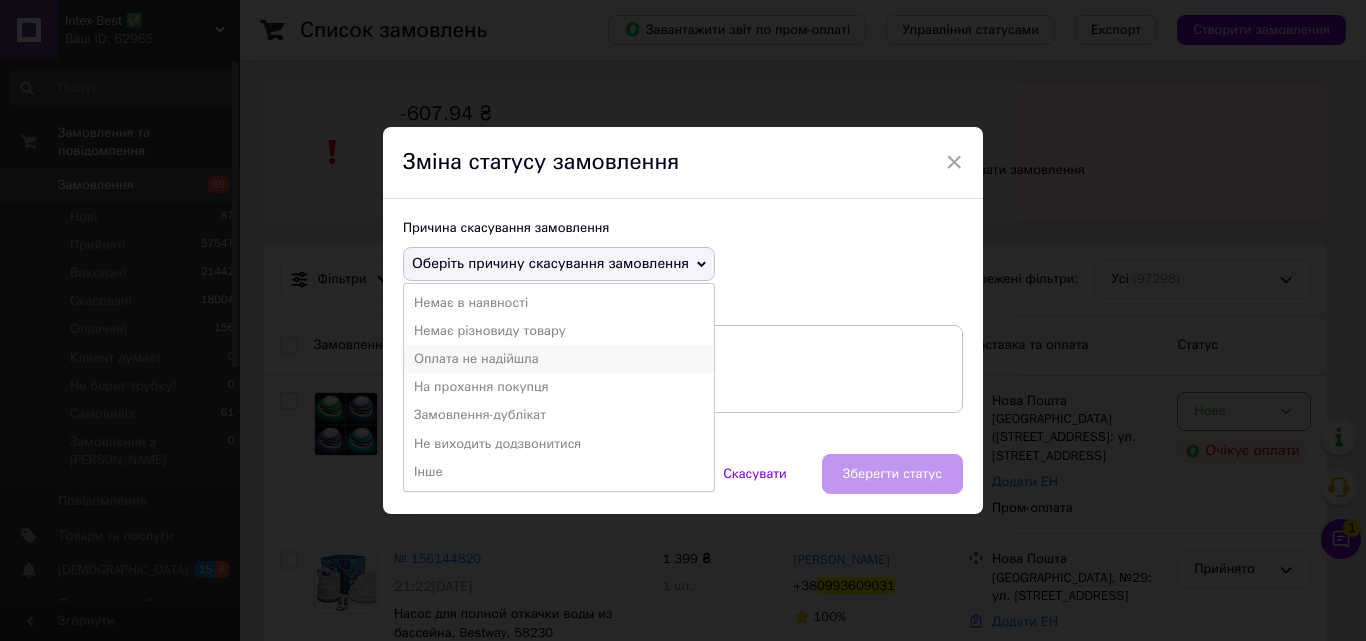 click on "Оплата не надійшла" at bounding box center (559, 359) 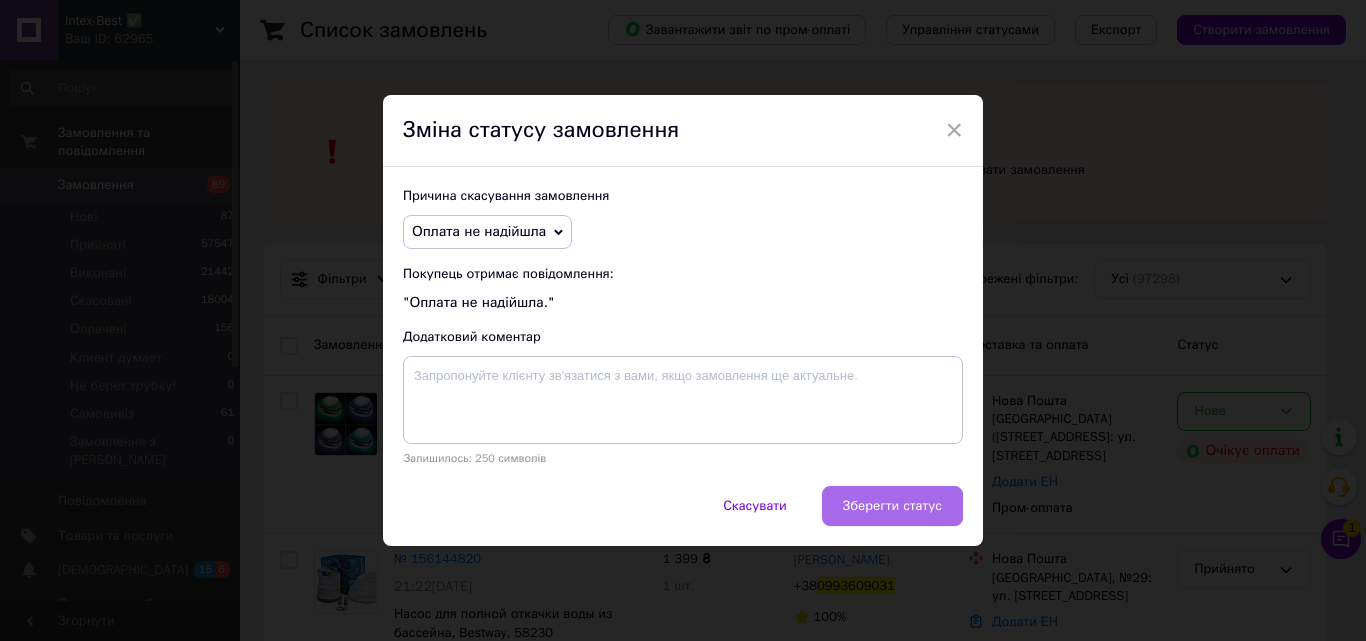 click on "Зберегти статус" at bounding box center [892, 506] 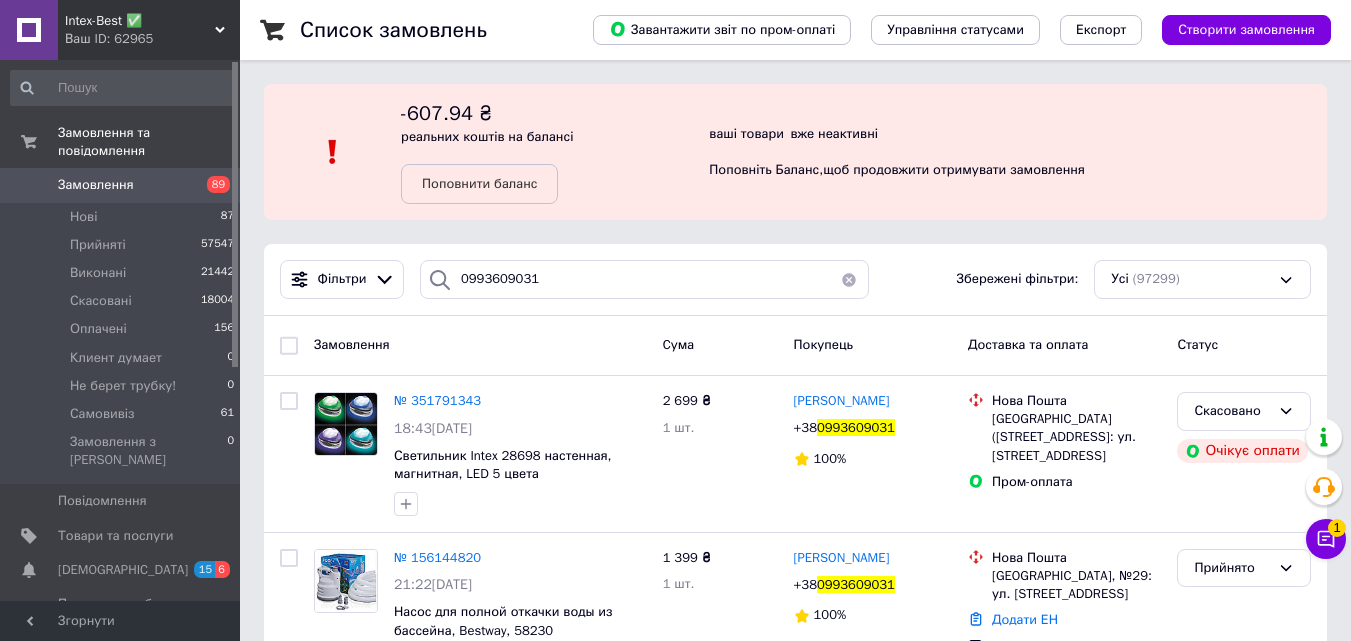 click on "Intex-Best  ✅" at bounding box center [140, 21] 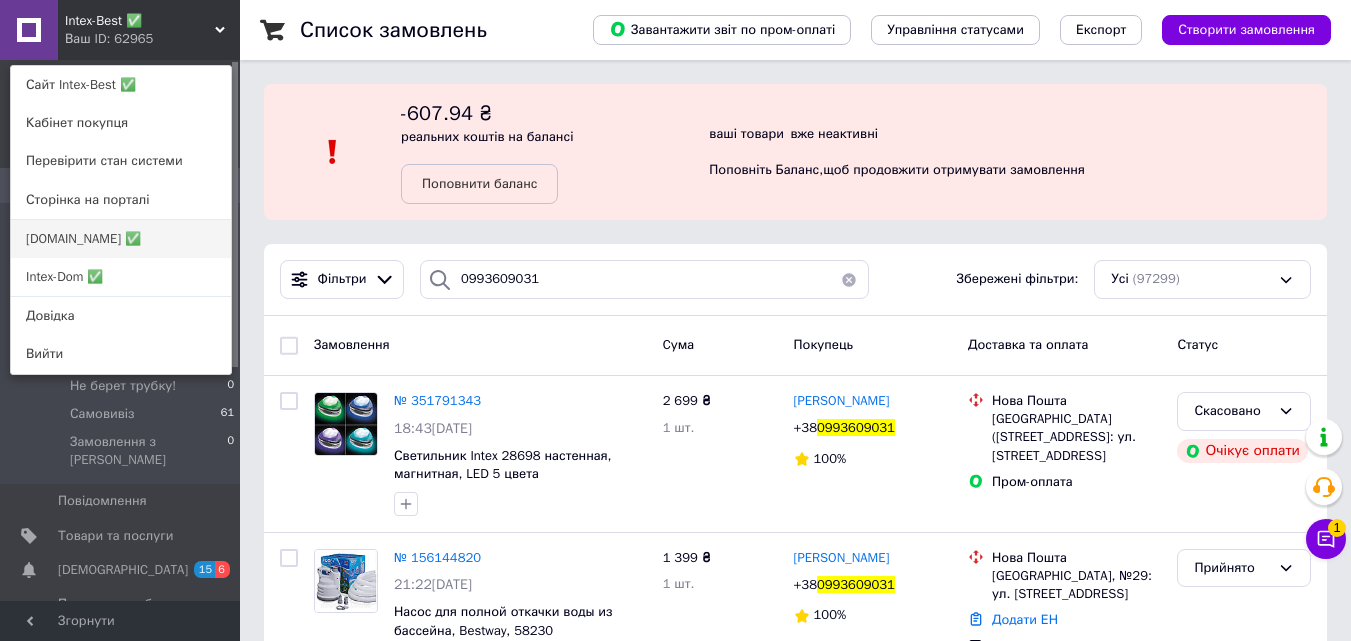 click on "[DOMAIN_NAME] ✅" at bounding box center (121, 239) 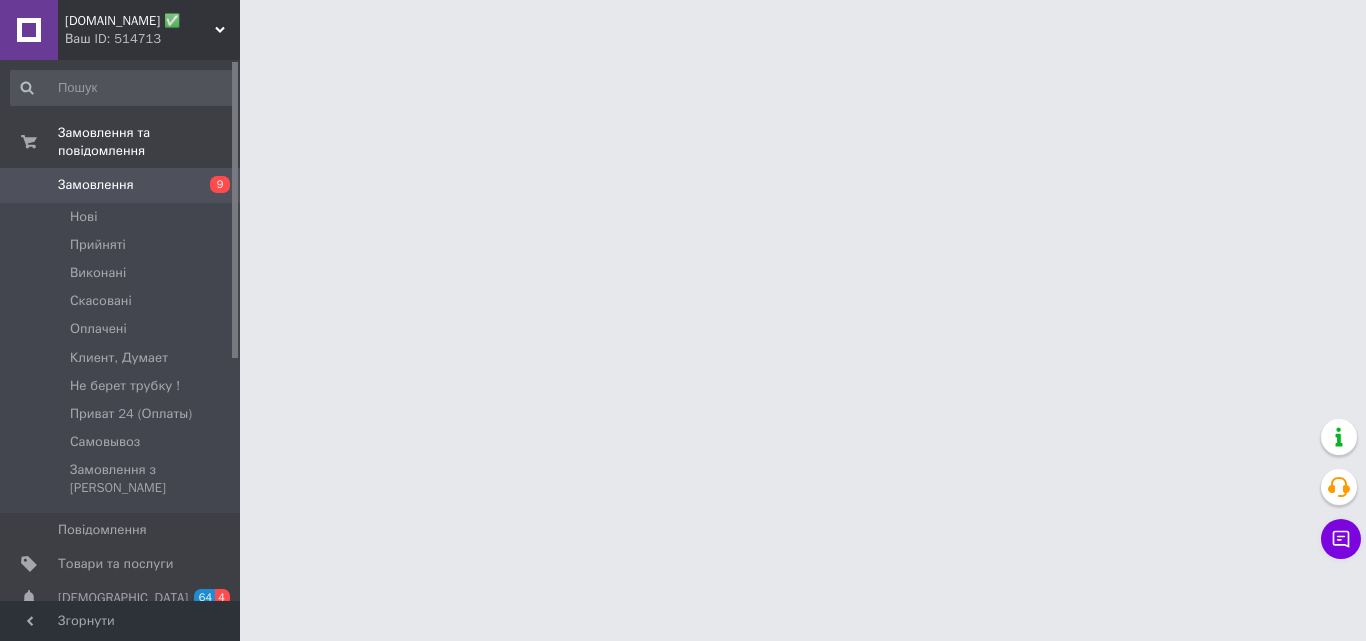 scroll, scrollTop: 0, scrollLeft: 0, axis: both 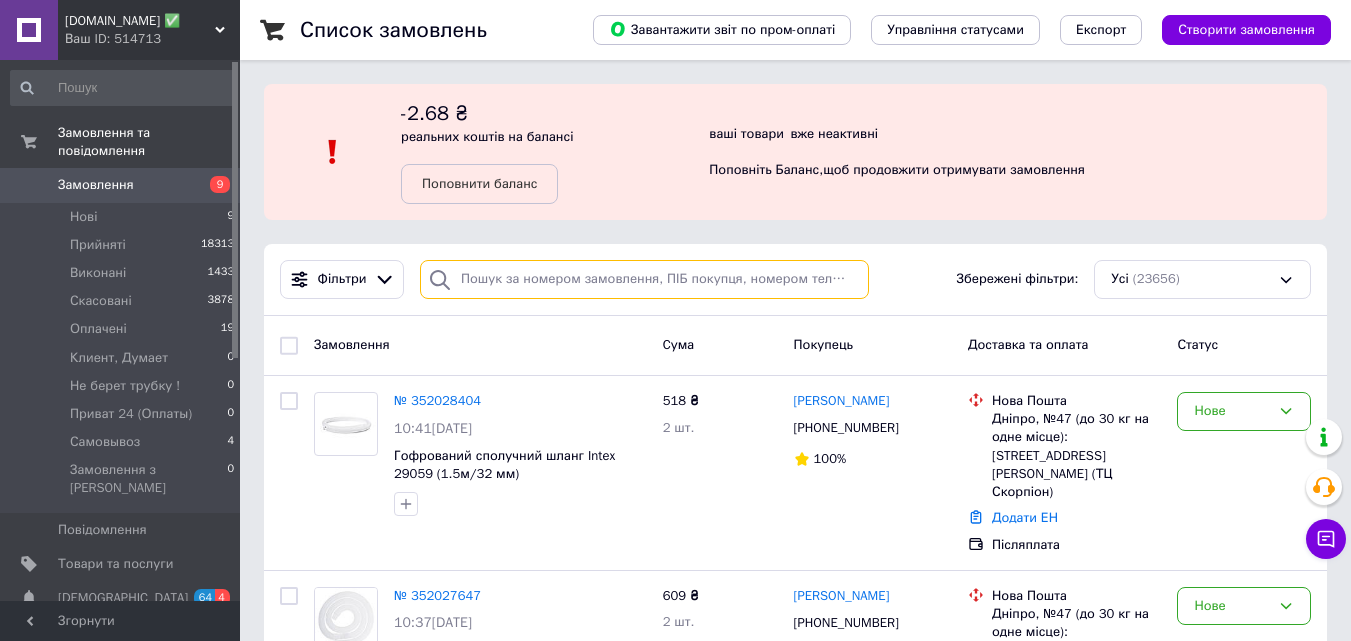 paste on "+380933391746" 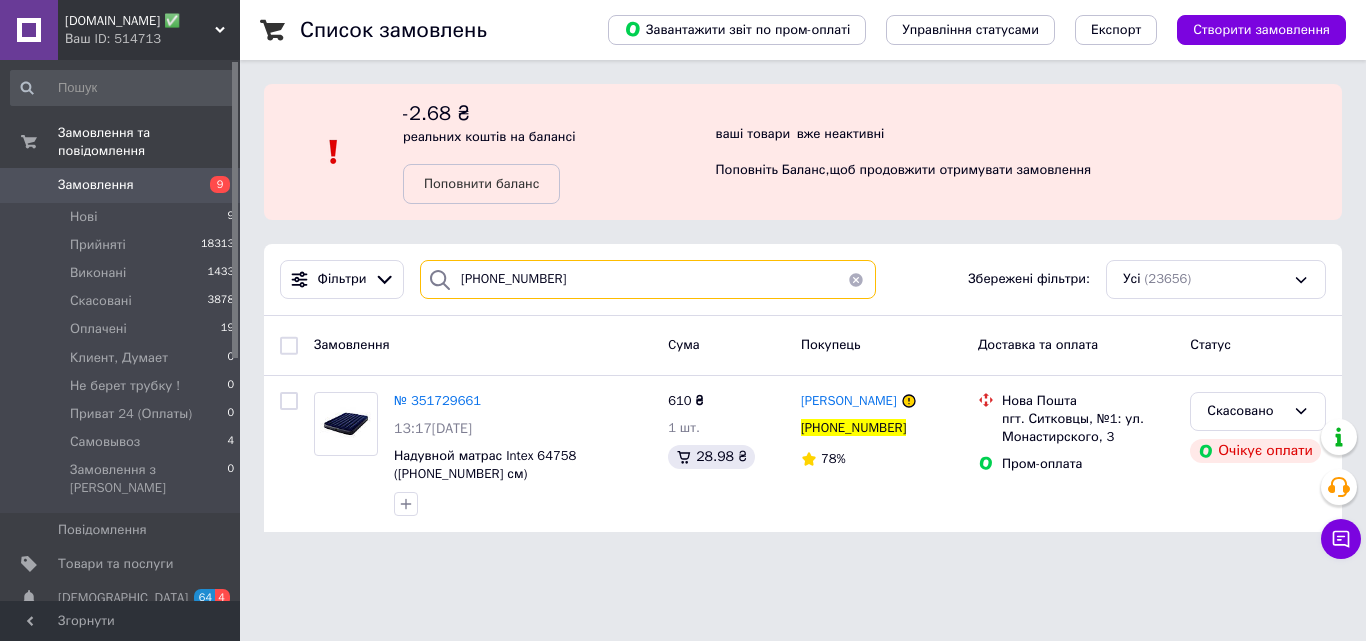 type on "+380933391746" 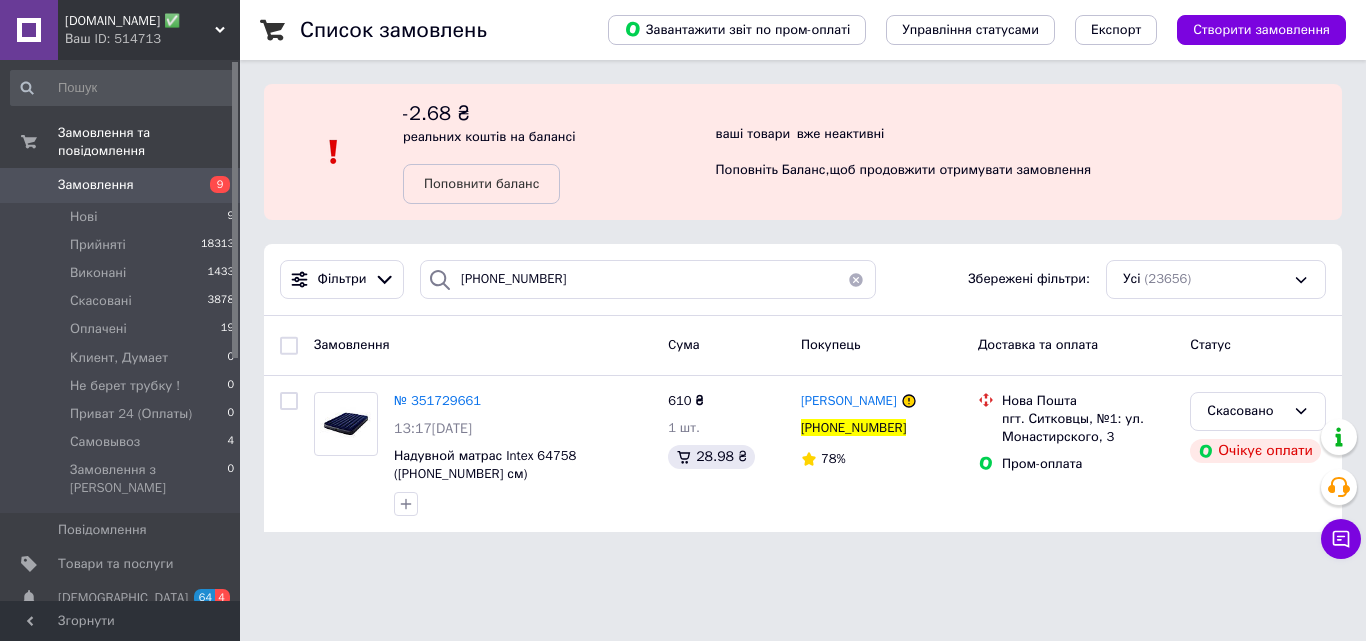 click on "[DOMAIN_NAME] ✅" at bounding box center [140, 21] 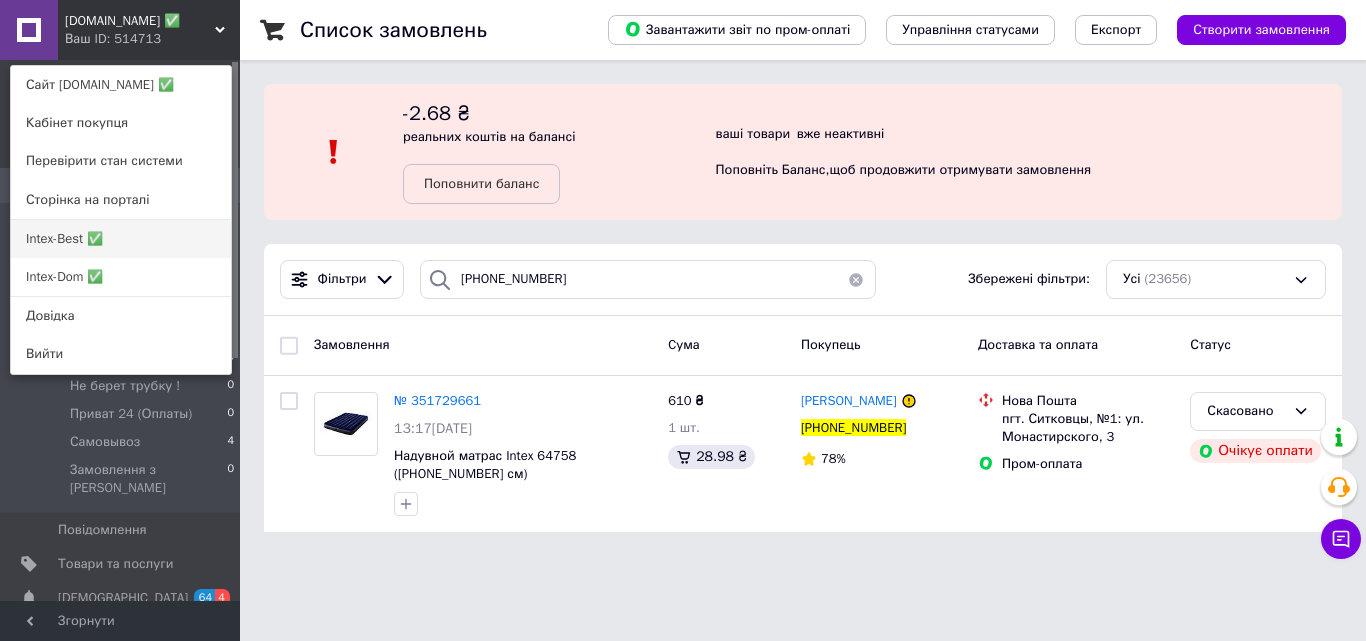 click on "Intex-Best  ✅" at bounding box center [121, 239] 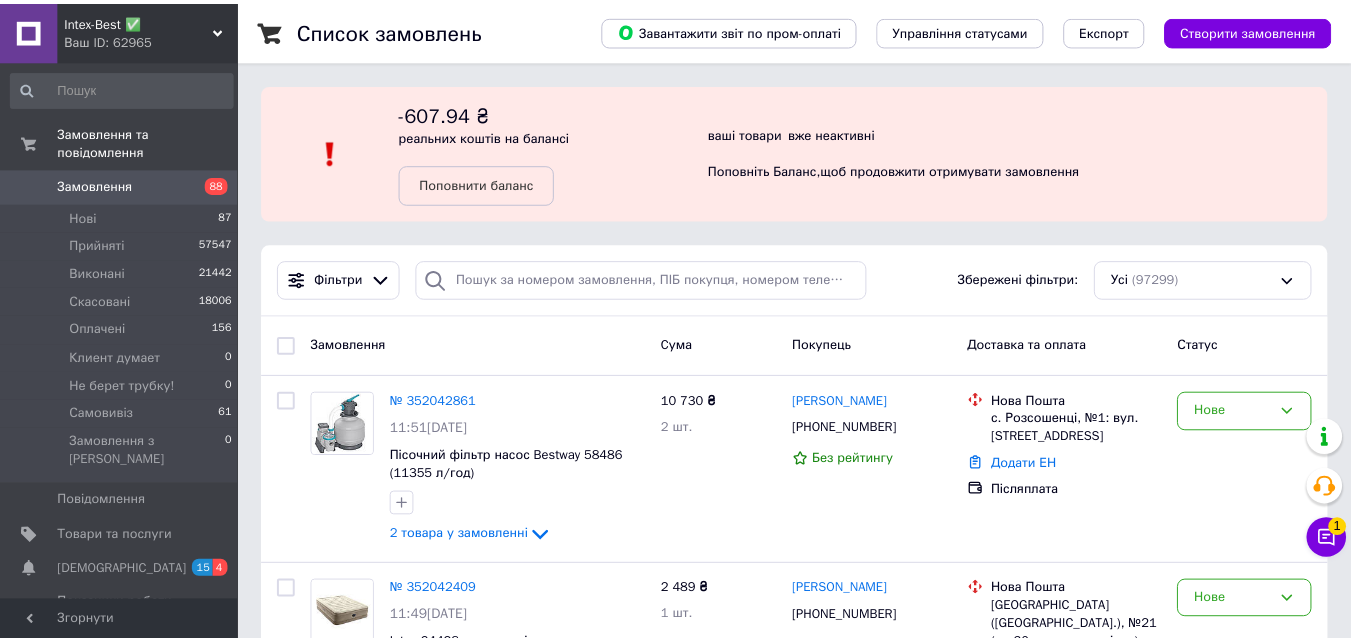 scroll, scrollTop: 0, scrollLeft: 0, axis: both 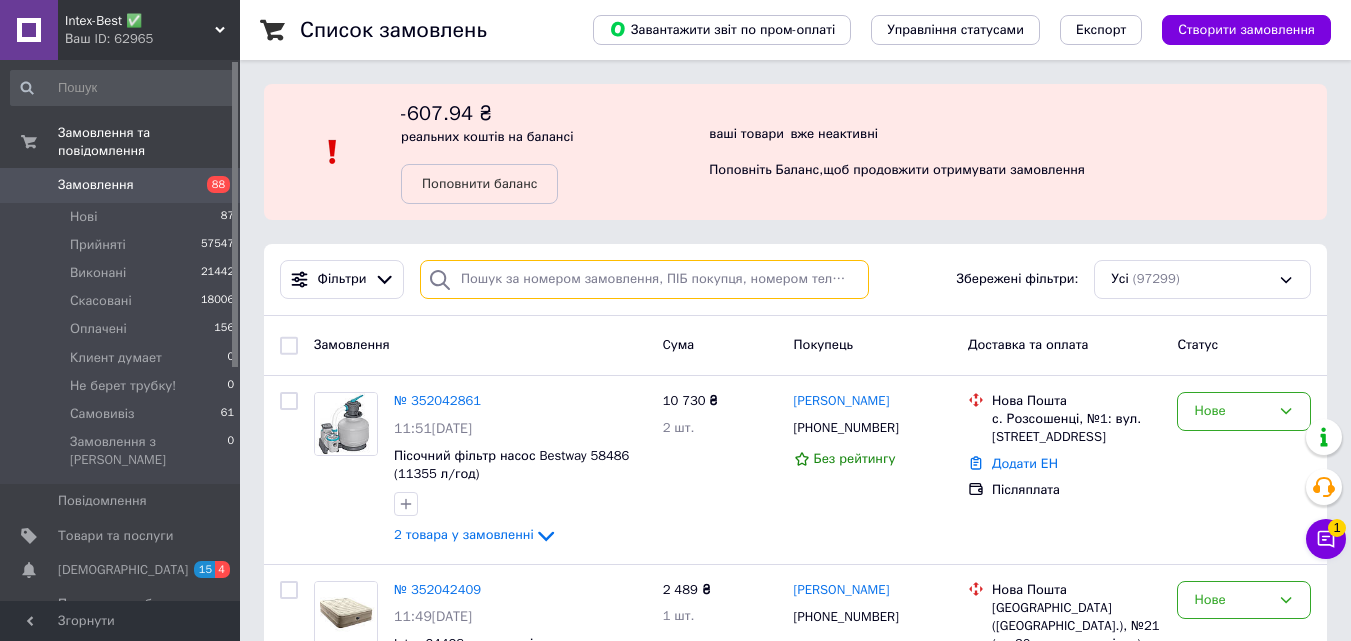 paste on "0678046265" 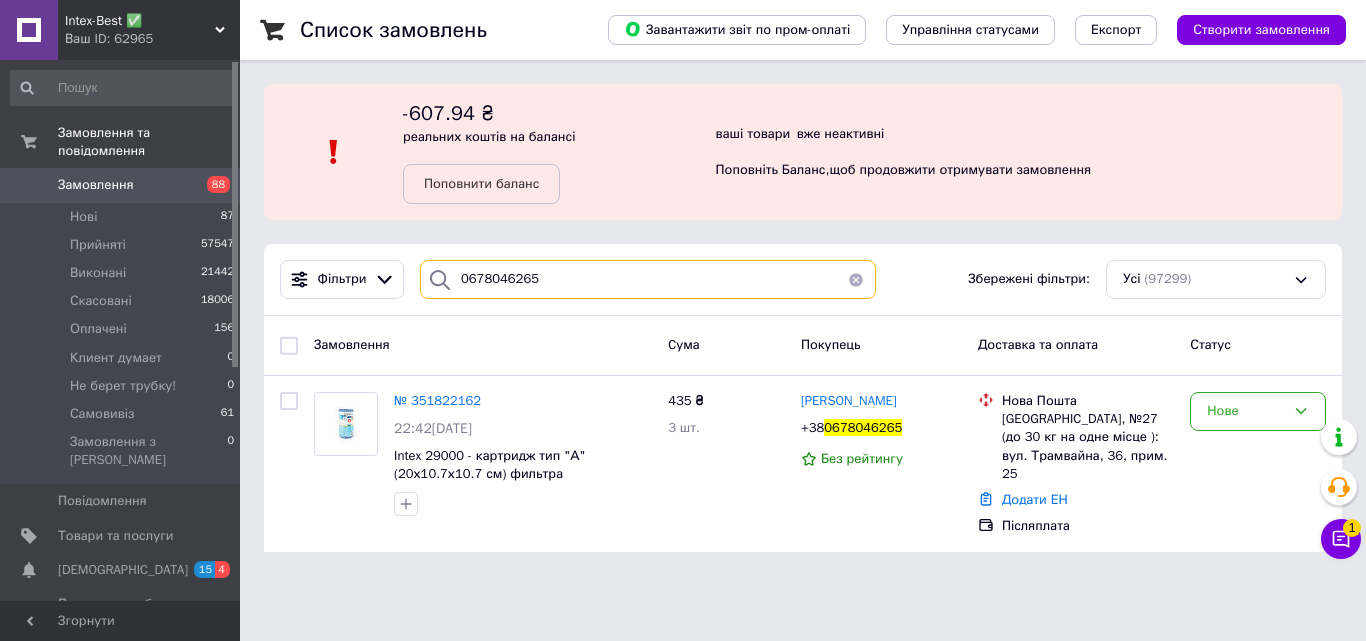 click on "0678046265" at bounding box center (648, 279) 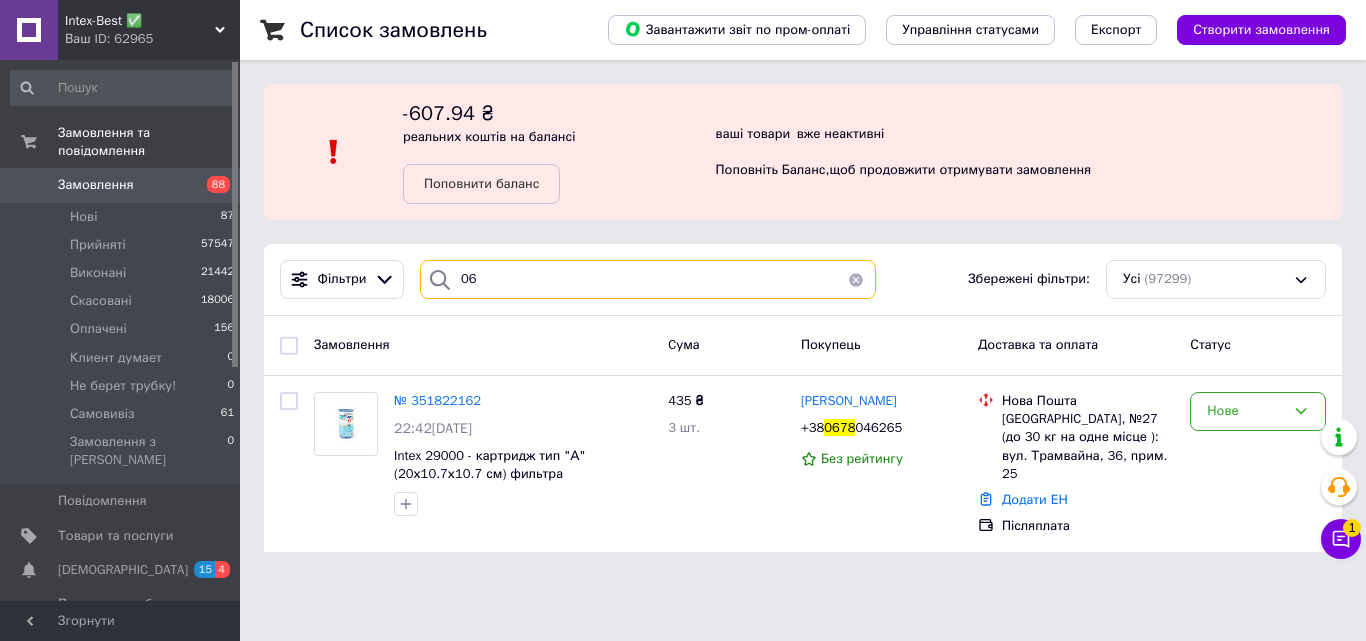 type on "0" 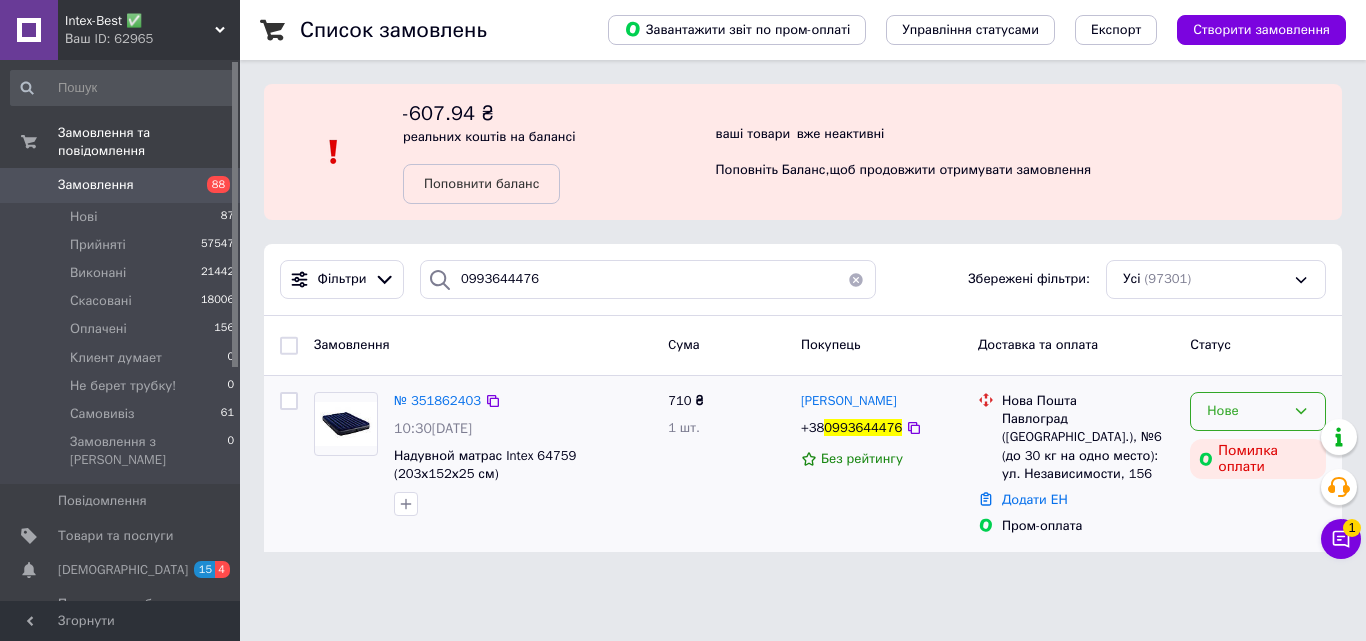 click 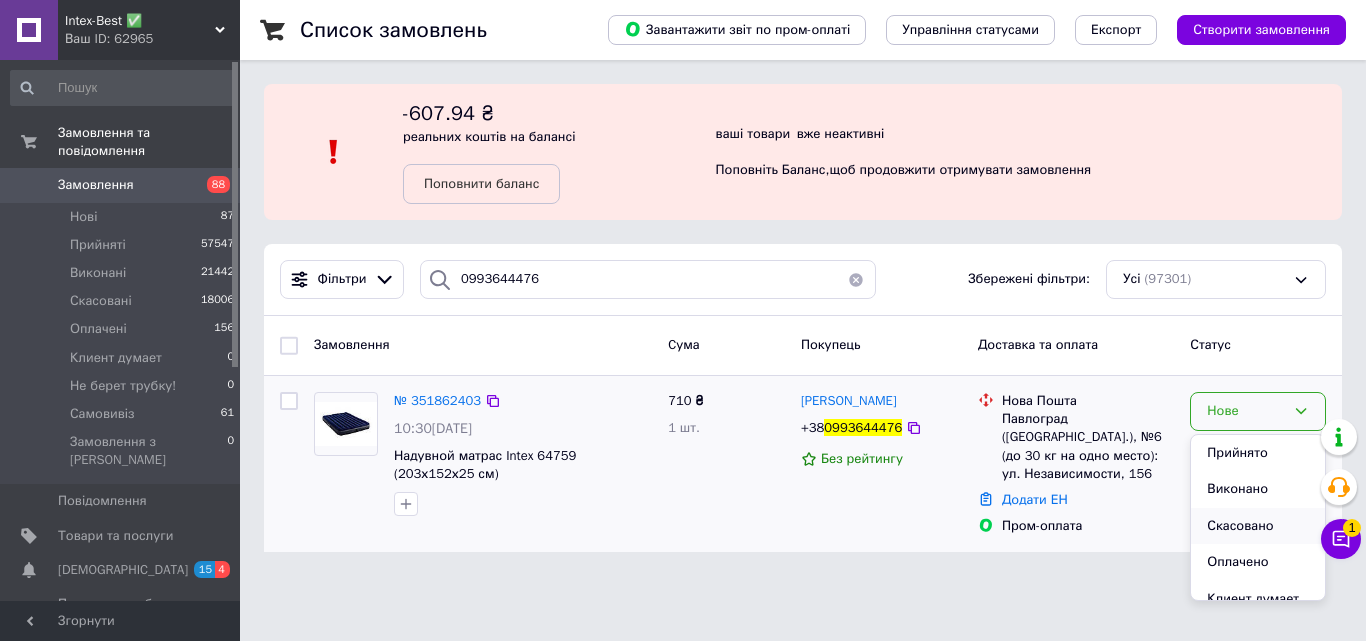 click on "Скасовано" at bounding box center [1258, 526] 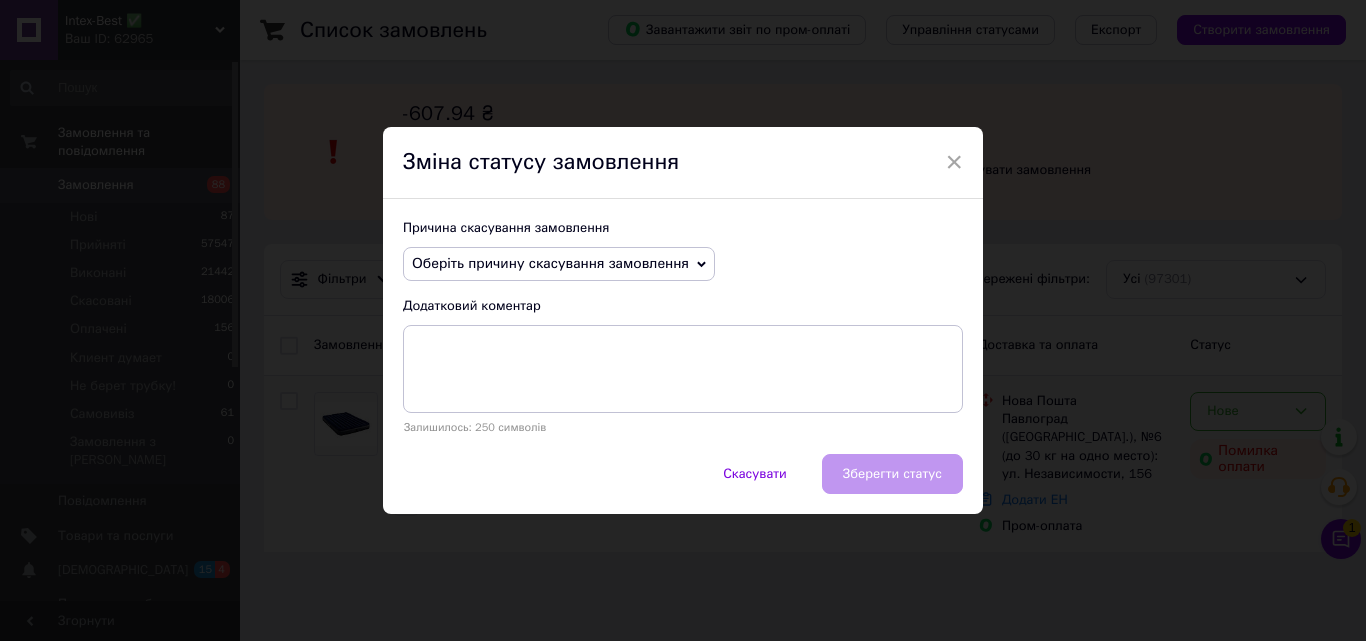 click 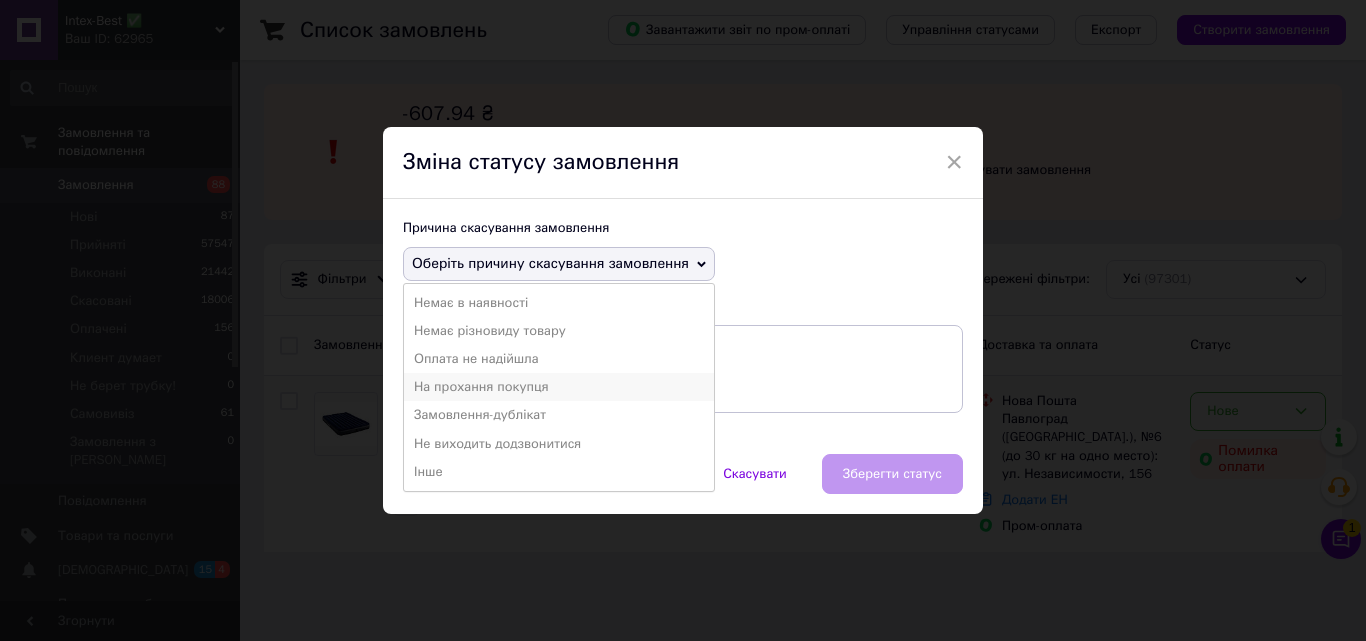 click on "На прохання покупця" at bounding box center [559, 387] 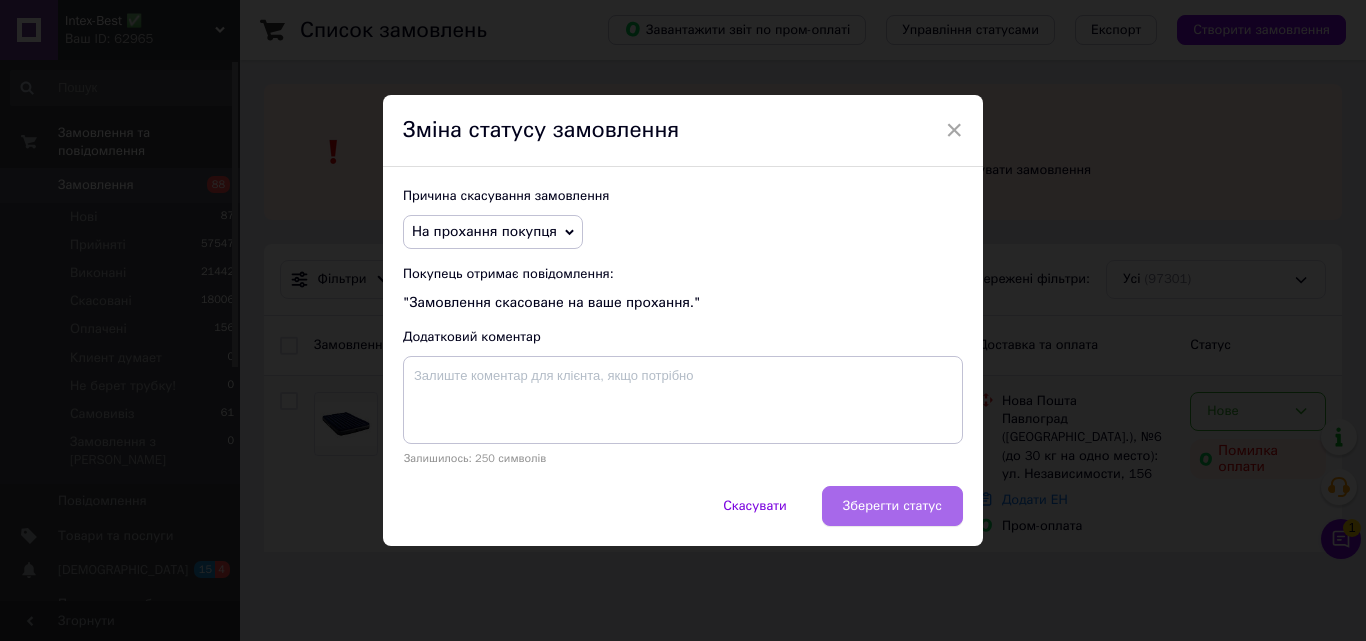 click on "Зберегти статус" at bounding box center (892, 506) 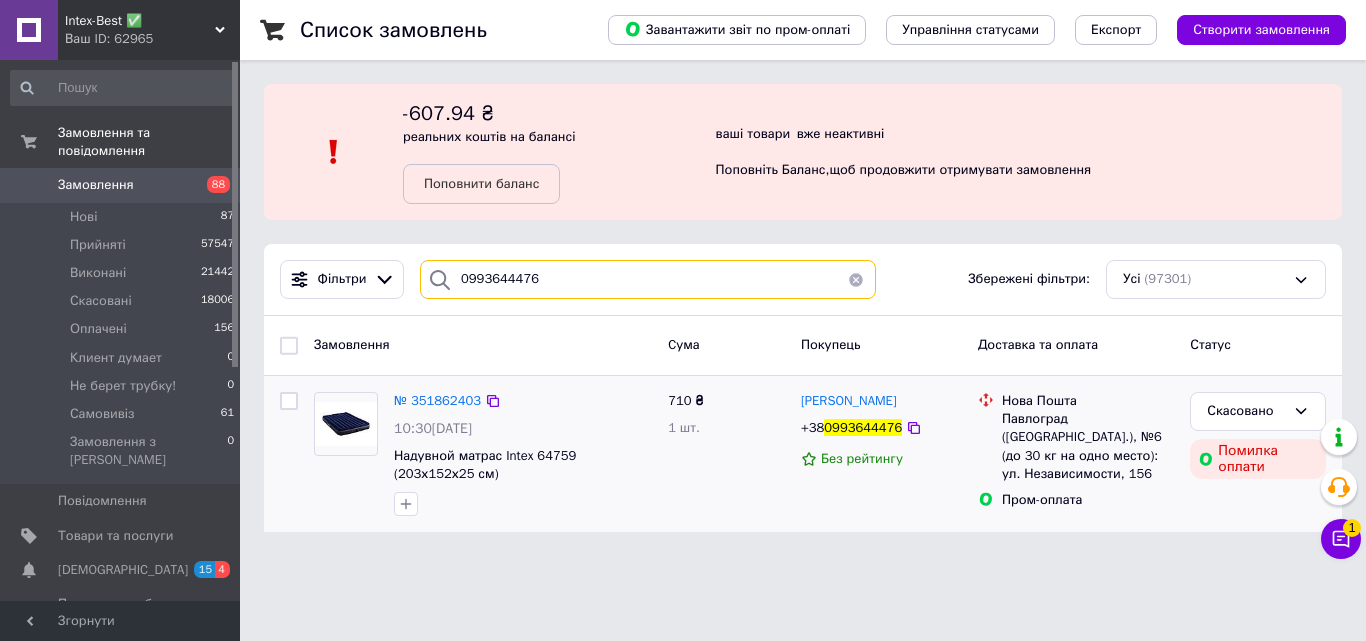 click on "0993644476" at bounding box center [648, 279] 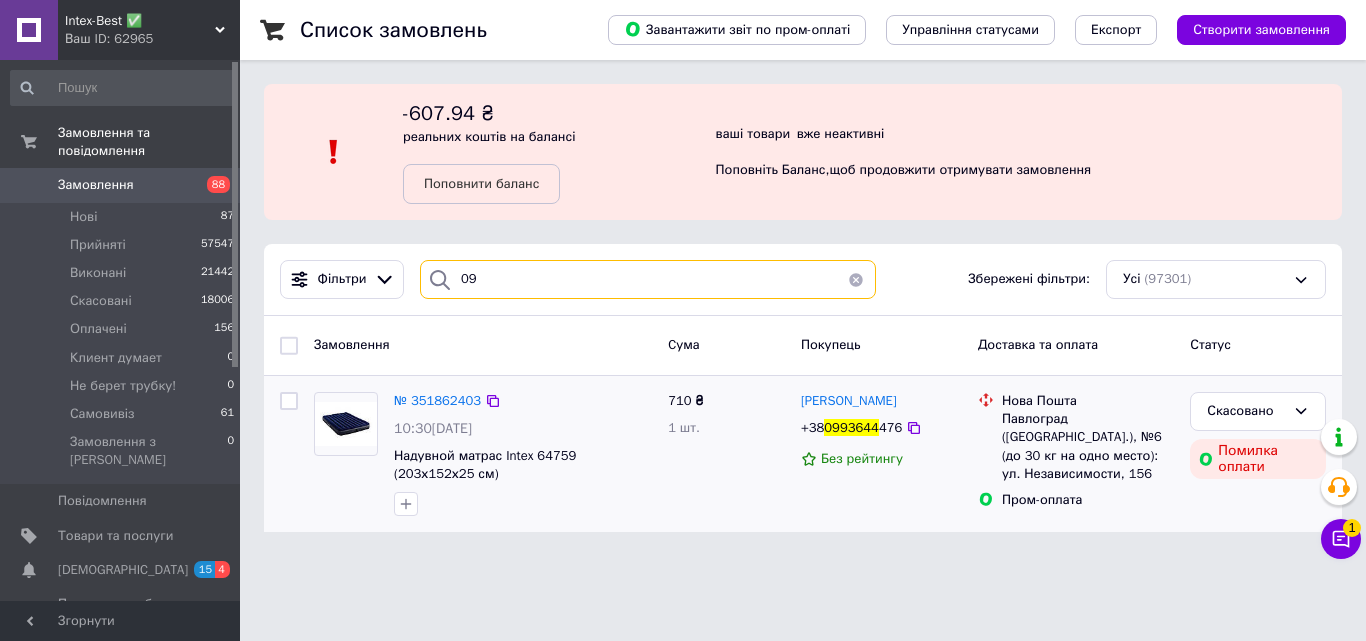 type on "0" 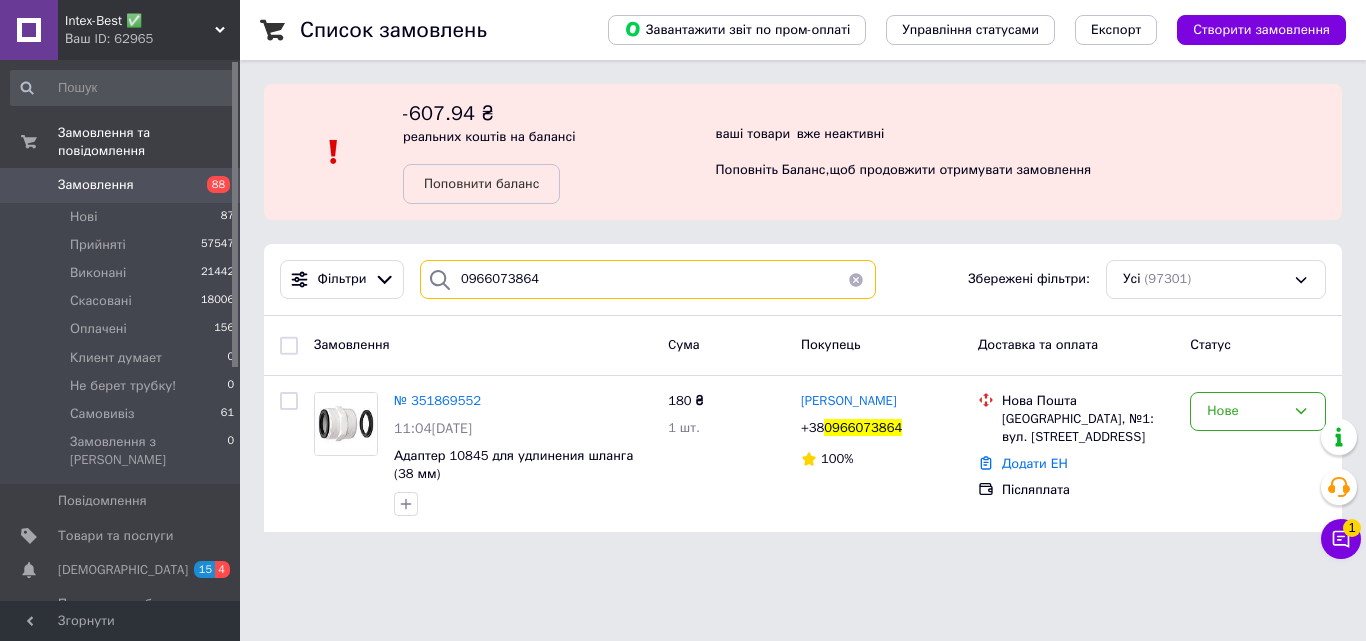 click on "0966073864" at bounding box center [648, 279] 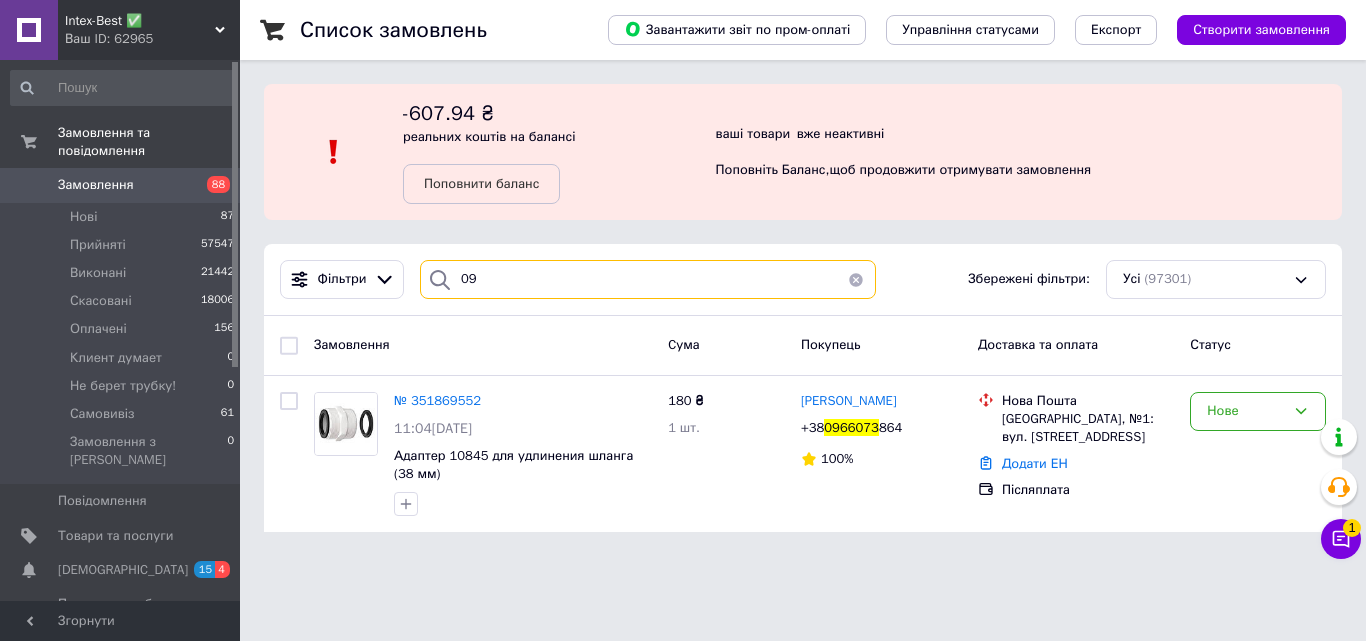 type on "0" 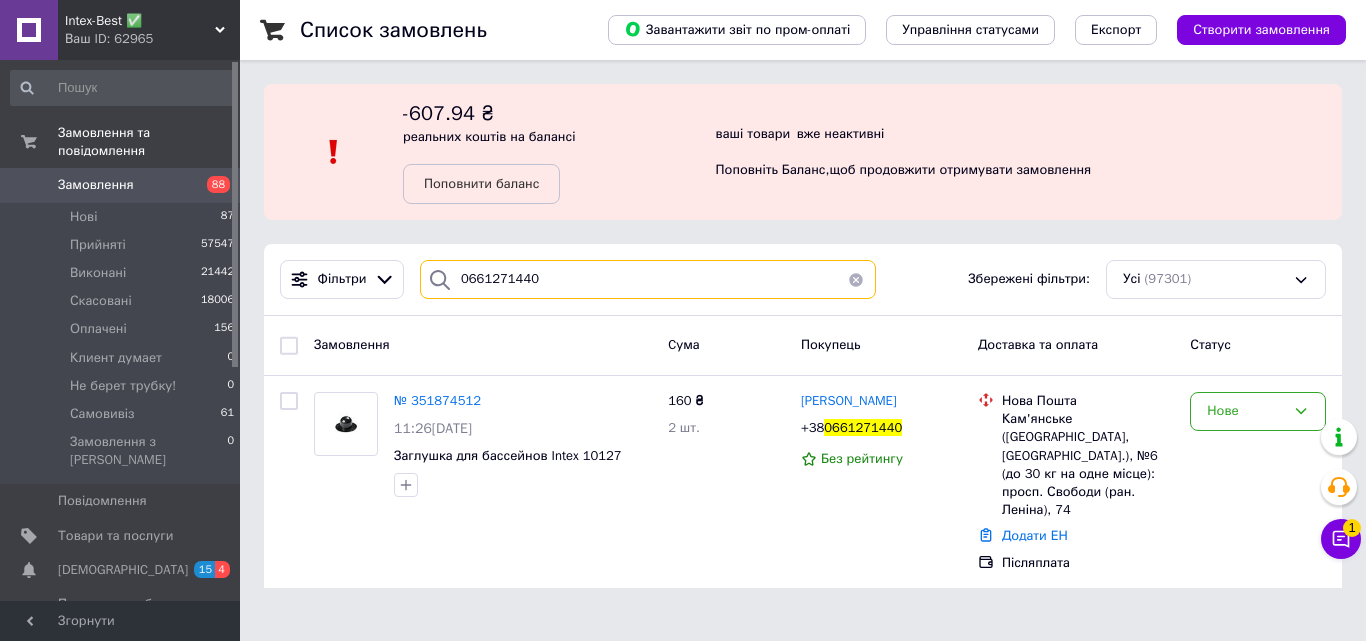 click on "0661271440" at bounding box center [648, 279] 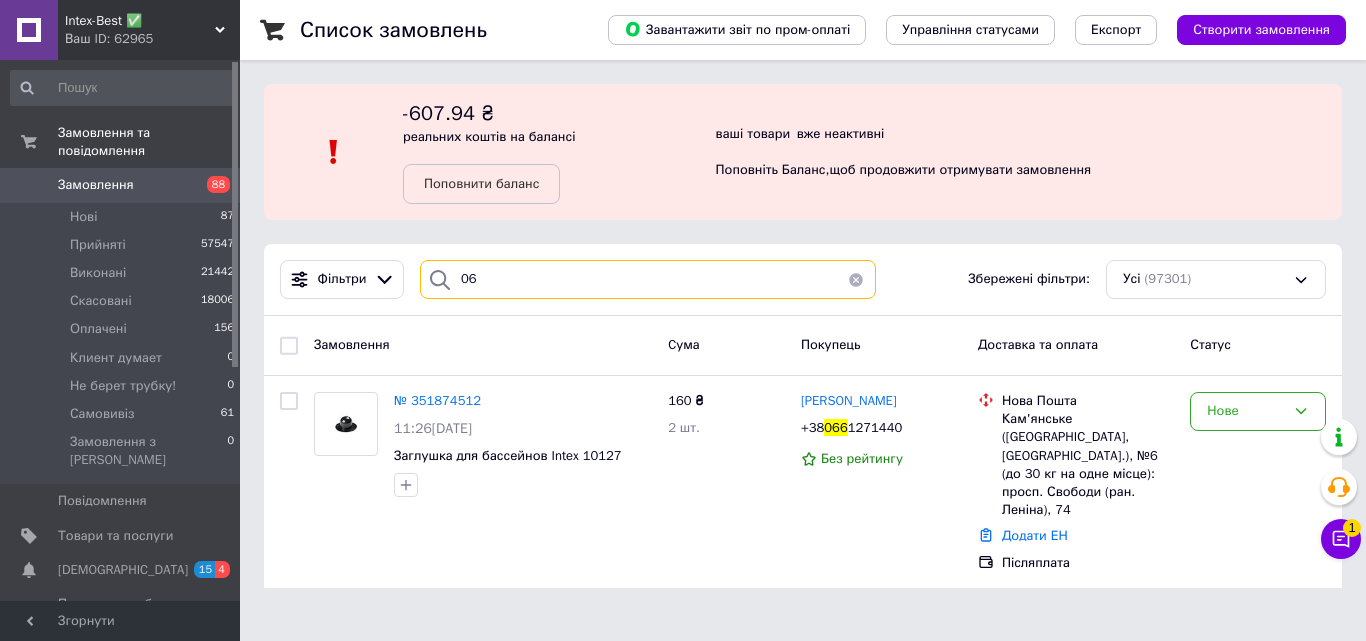 type on "0" 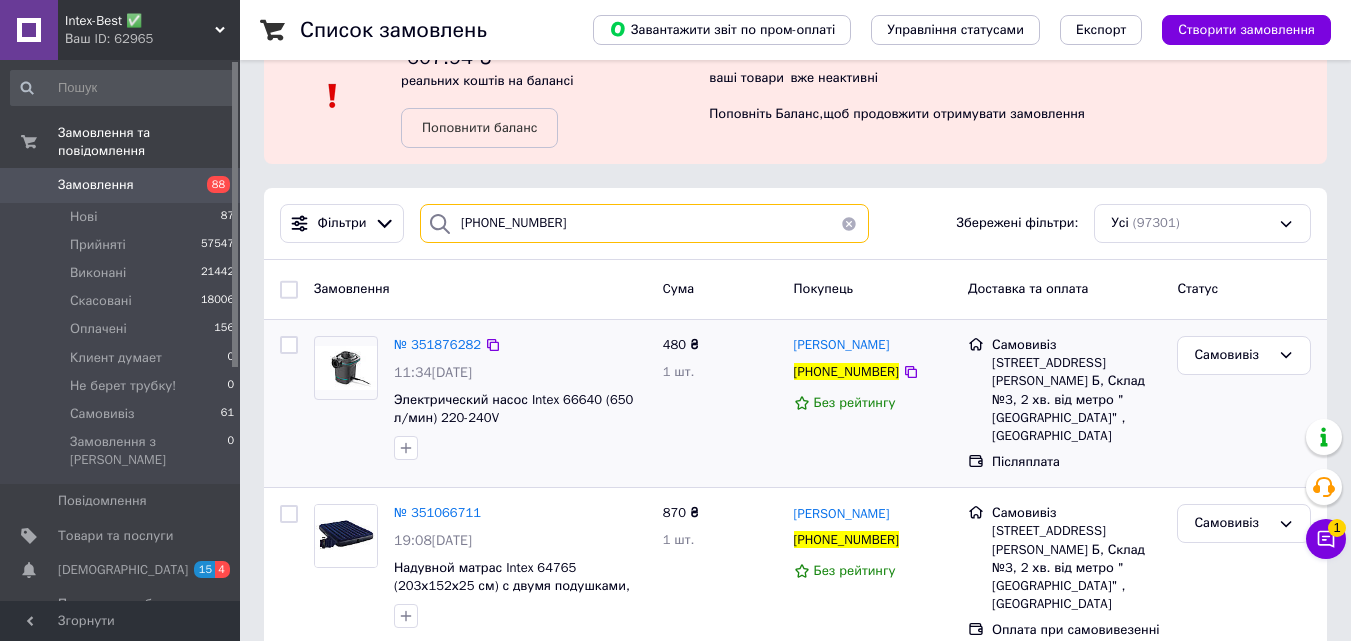 scroll, scrollTop: 71, scrollLeft: 0, axis: vertical 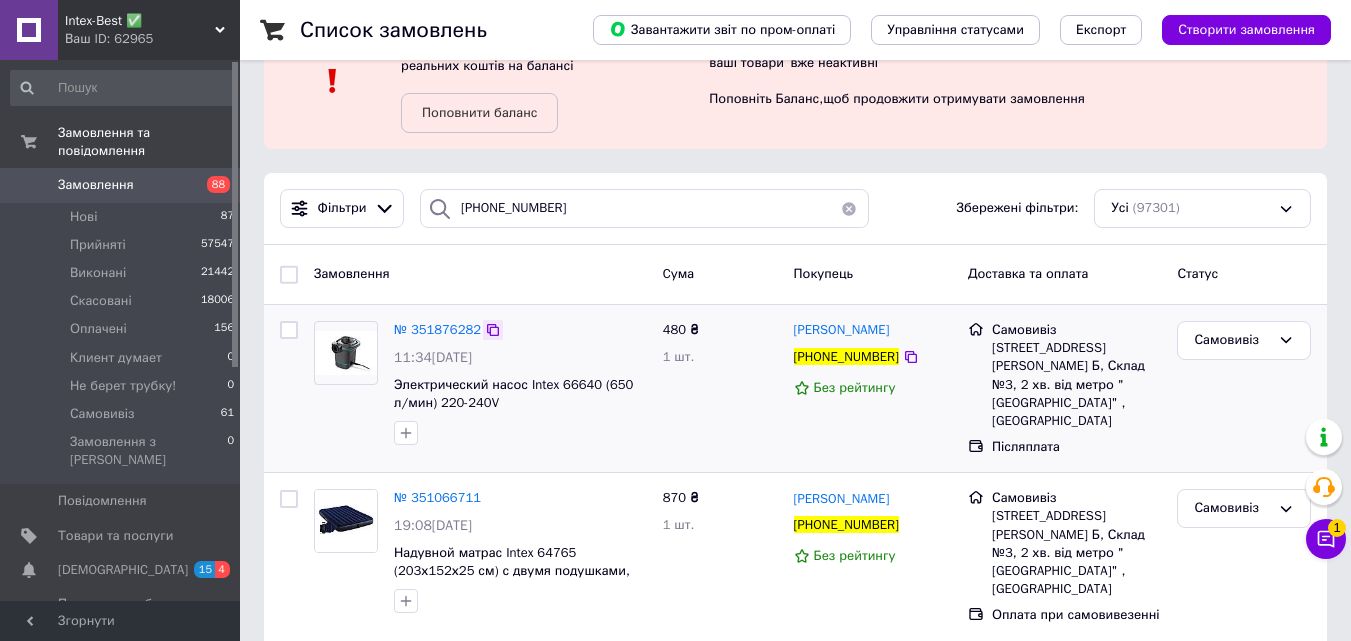 click 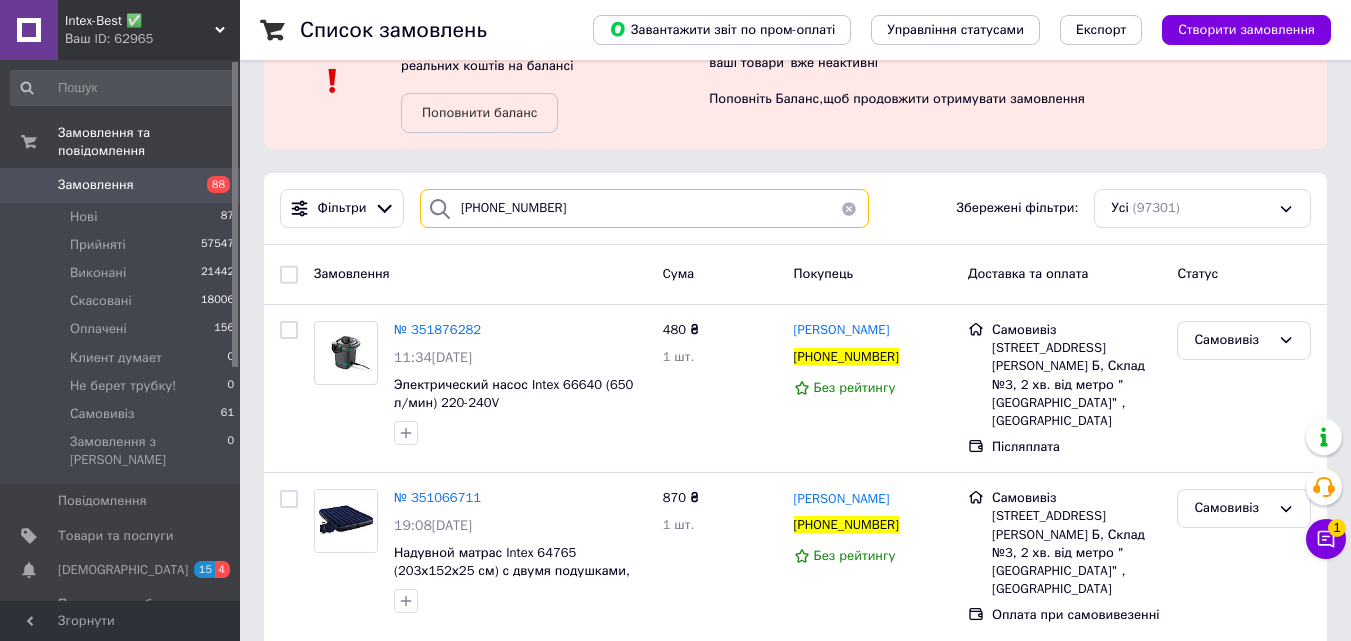click on "+380689443143" at bounding box center (644, 208) 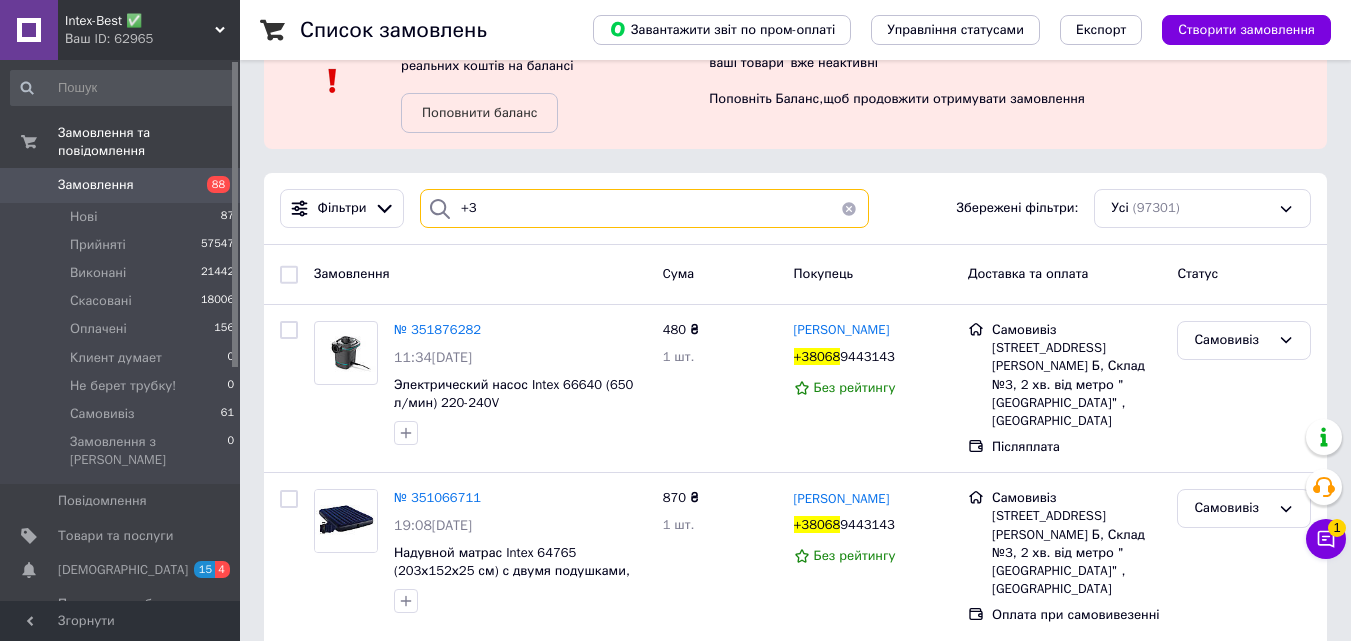 type on "+" 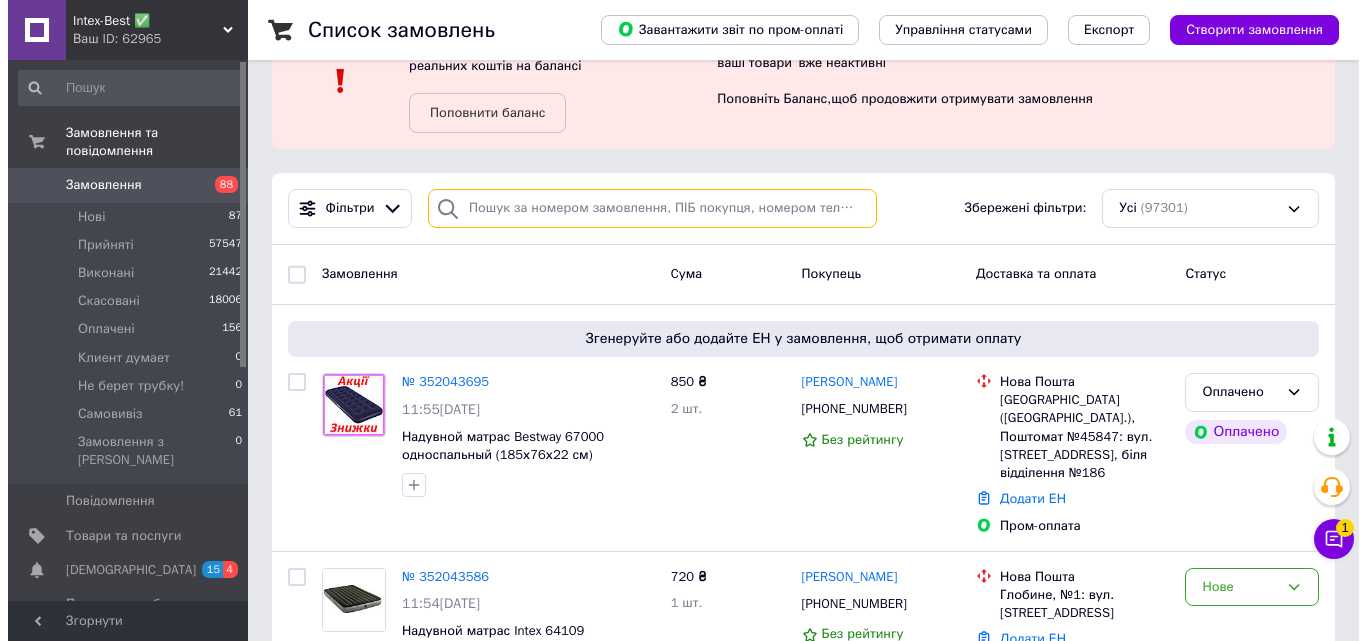 scroll, scrollTop: 0, scrollLeft: 0, axis: both 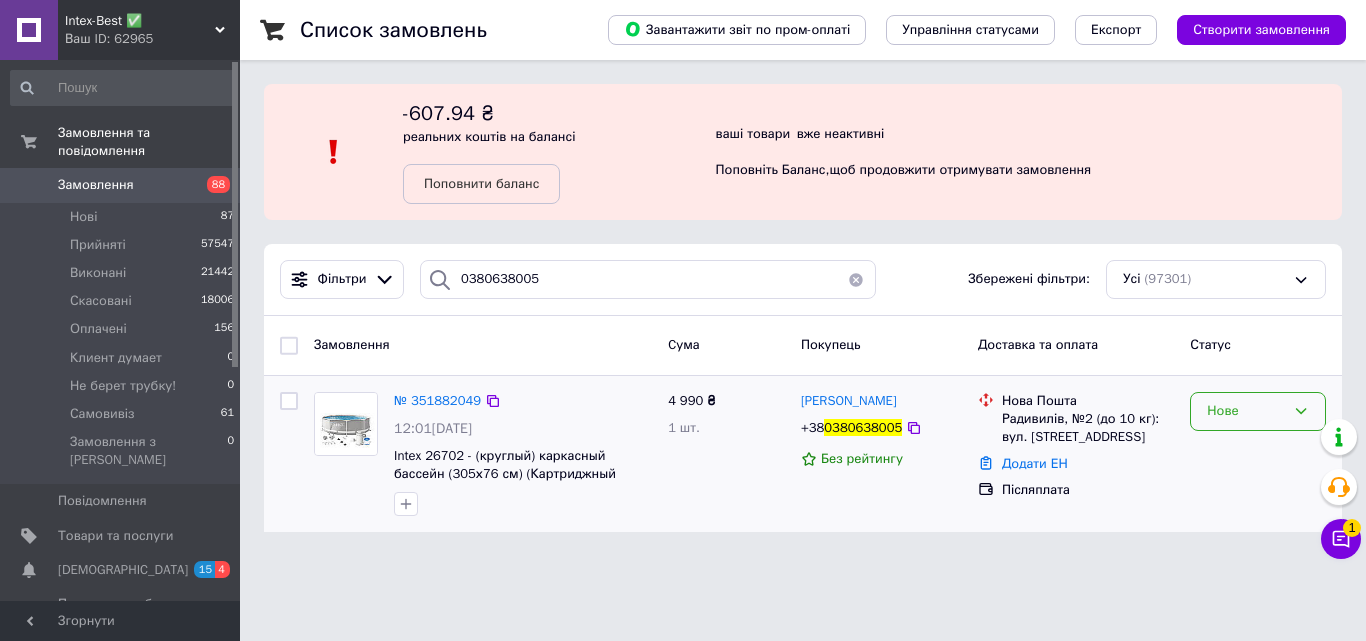 drag, startPoint x: 1305, startPoint y: 410, endPoint x: 1317, endPoint y: 421, distance: 16.27882 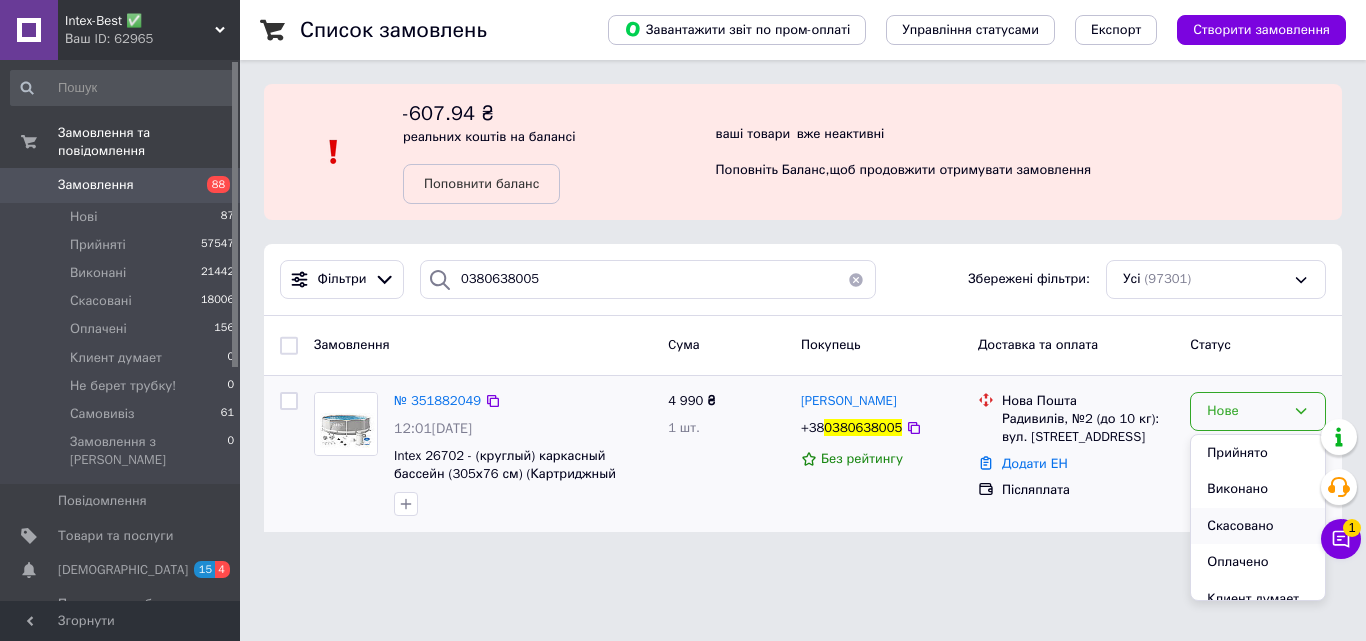 click on "Скасовано" at bounding box center [1258, 526] 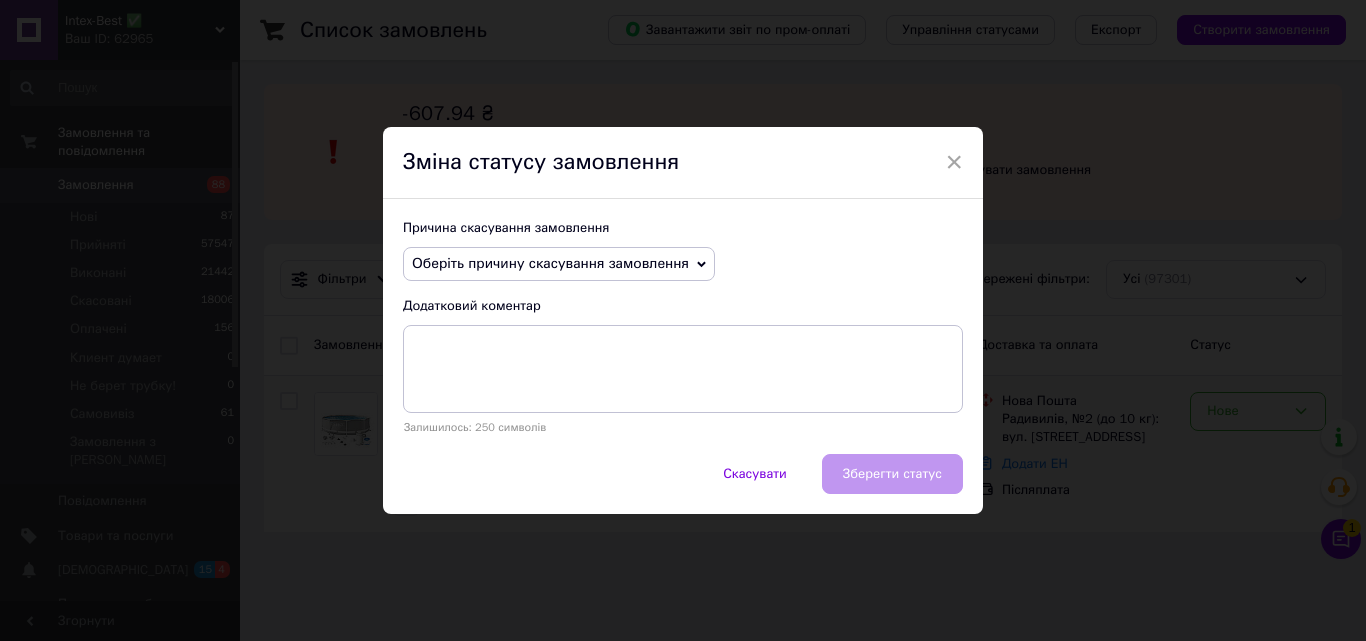 click on "Оберіть причину скасування замовлення" at bounding box center [559, 264] 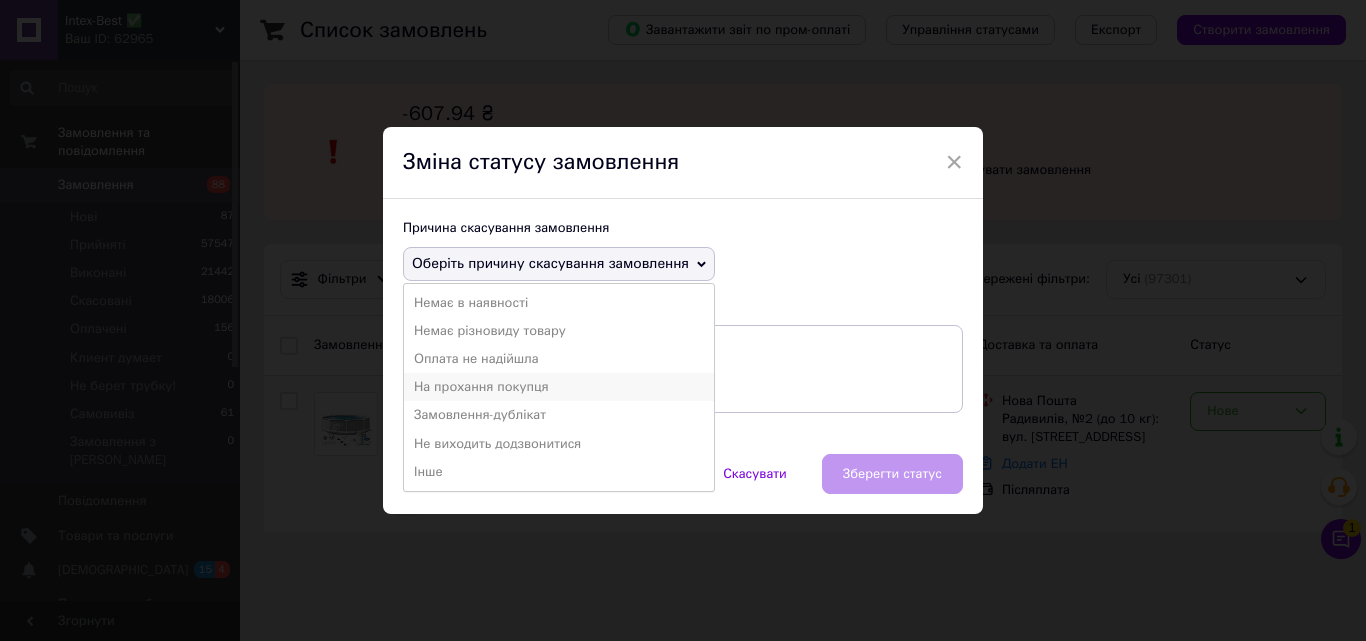 click on "На прохання покупця" at bounding box center [559, 387] 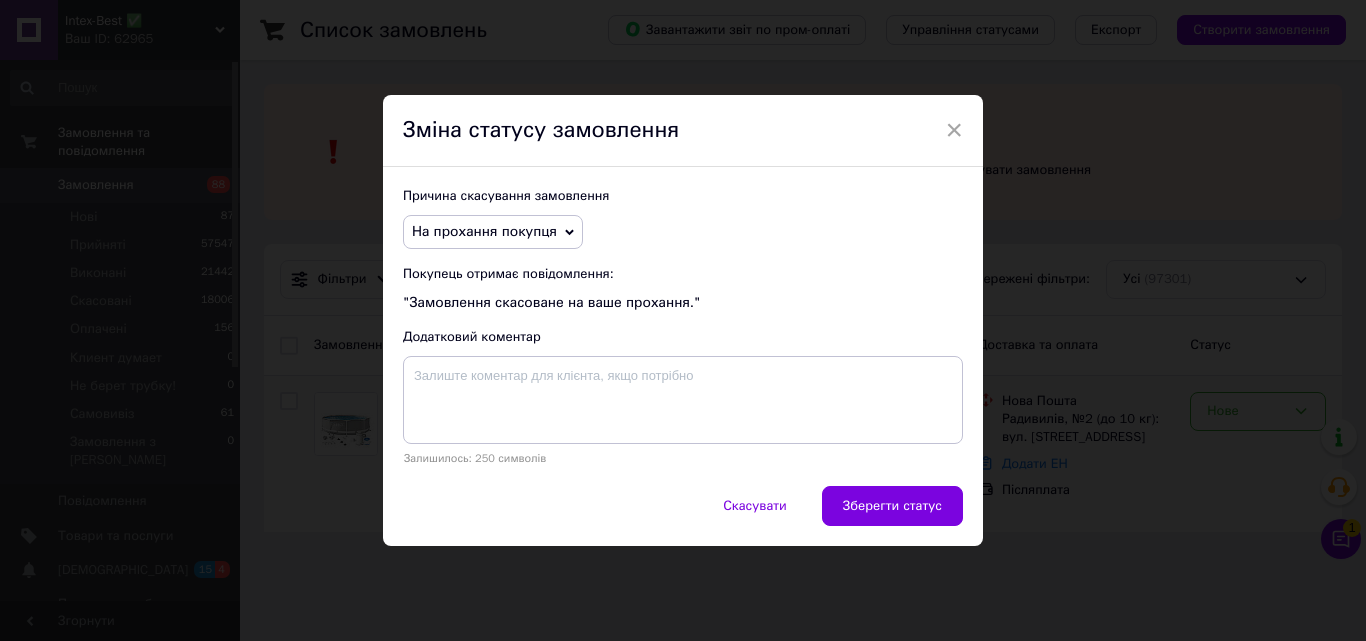 click on "Зберегти статус" at bounding box center [892, 506] 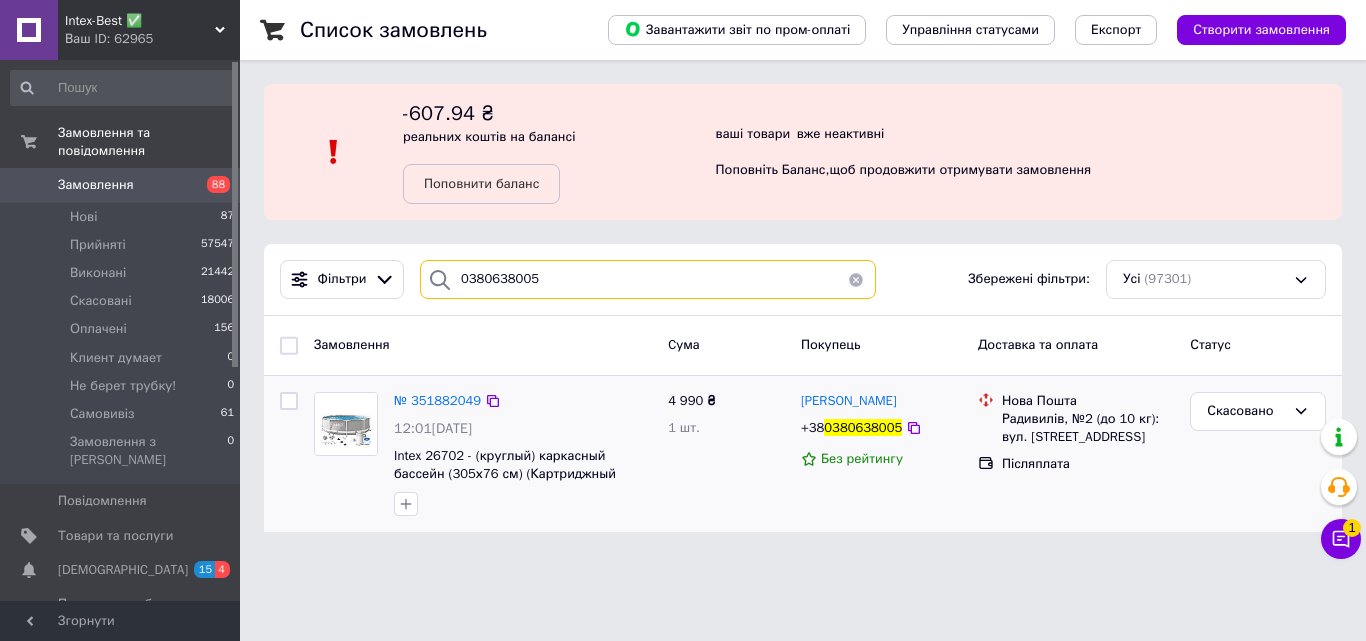 click on "0380638005" at bounding box center (648, 279) 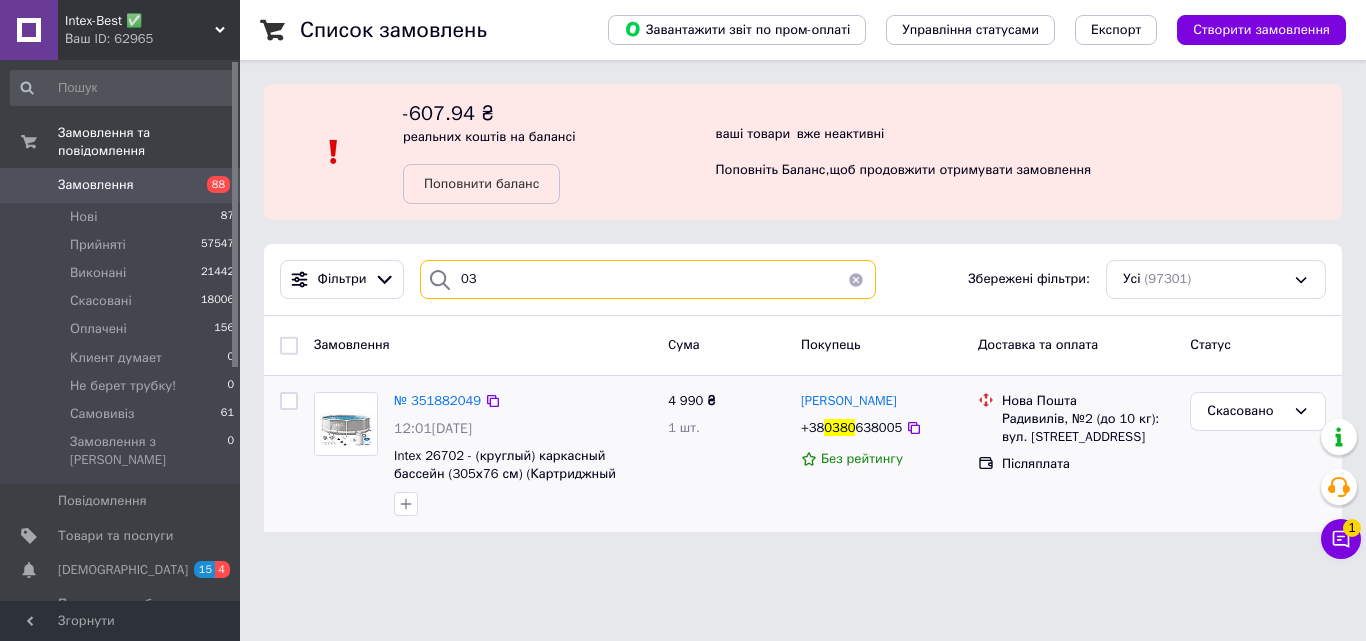 type on "0" 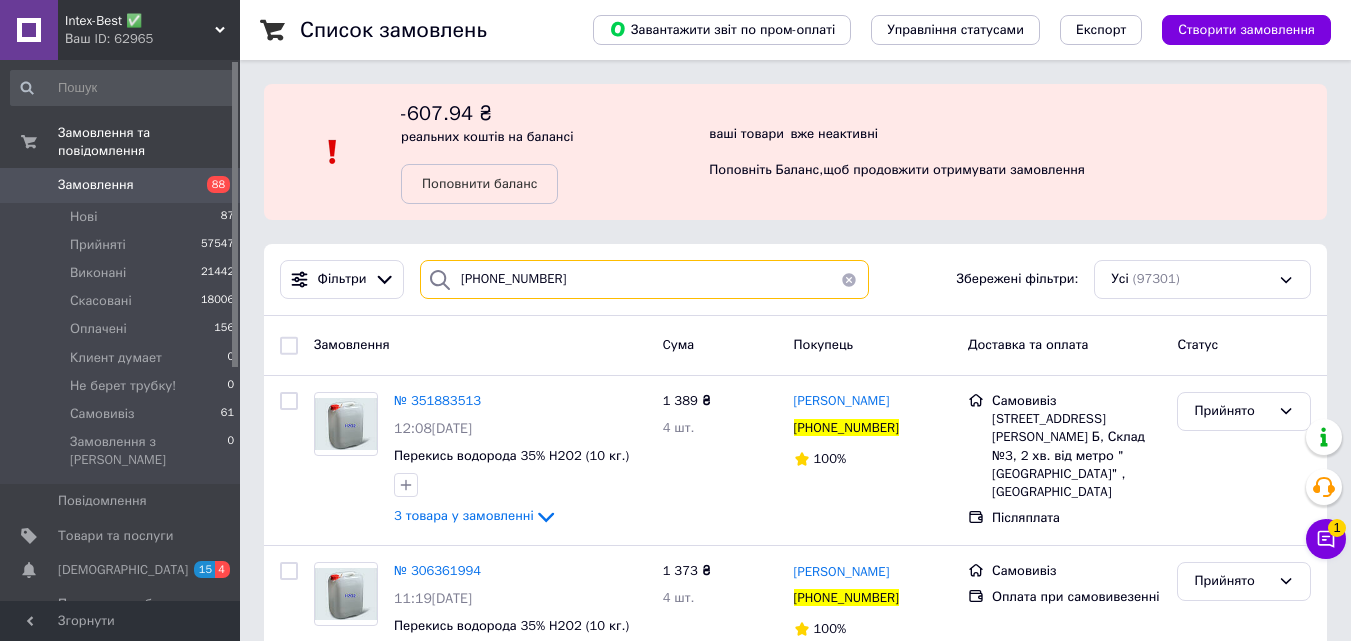 click on "+380938253285" at bounding box center [644, 279] 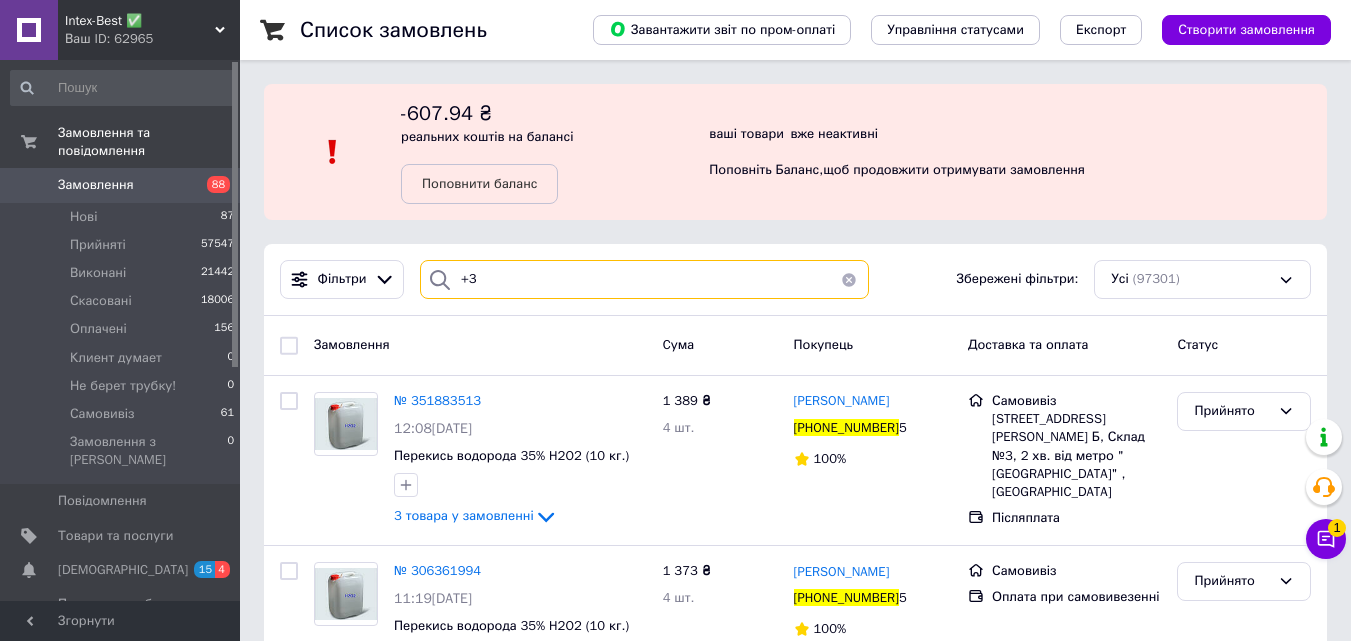 type on "+" 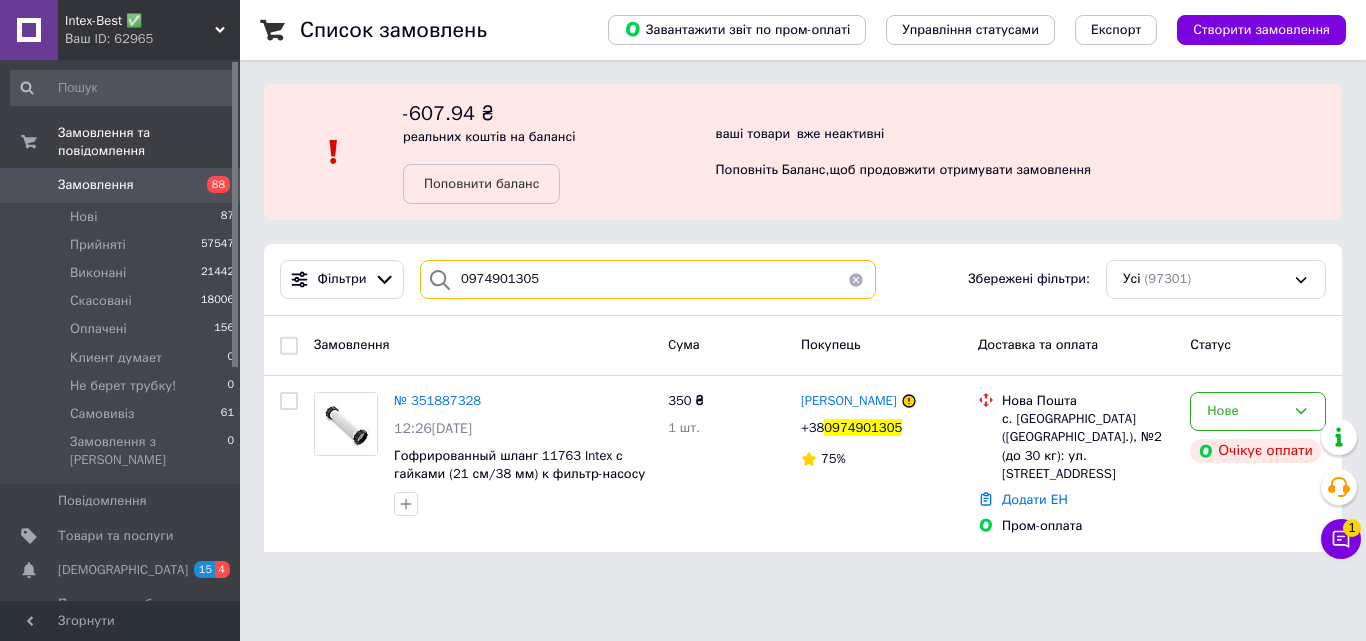 click on "0974901305" at bounding box center [648, 279] 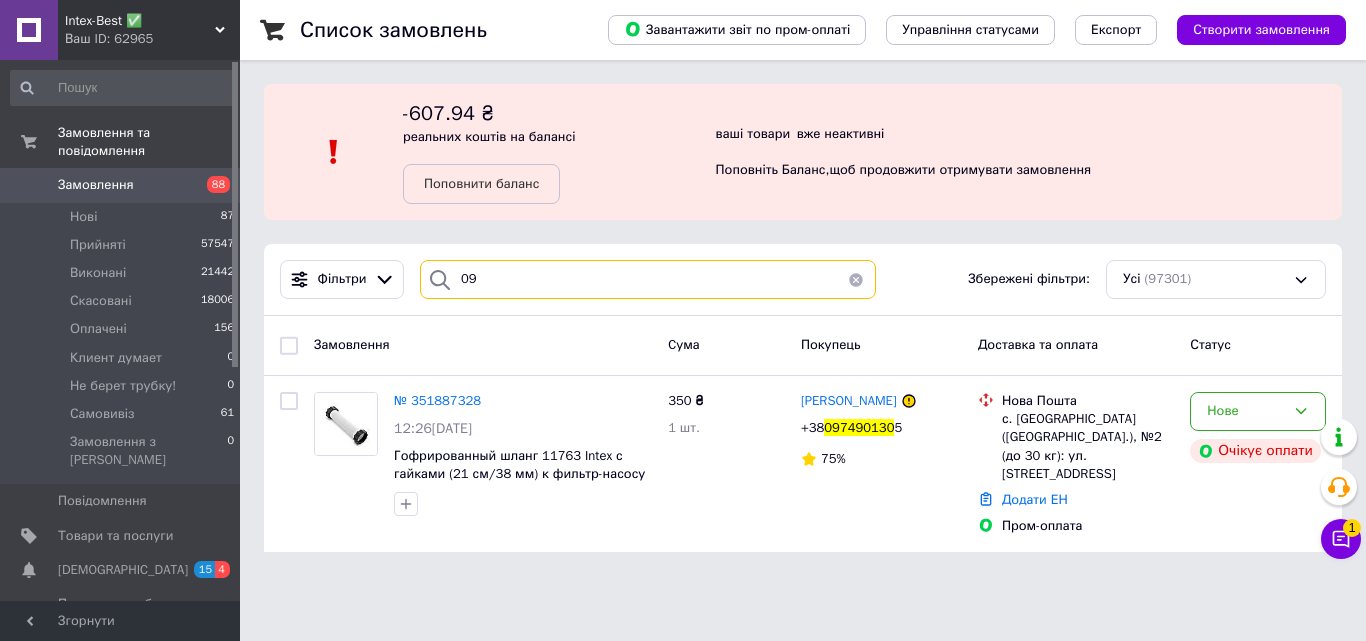 type on "0" 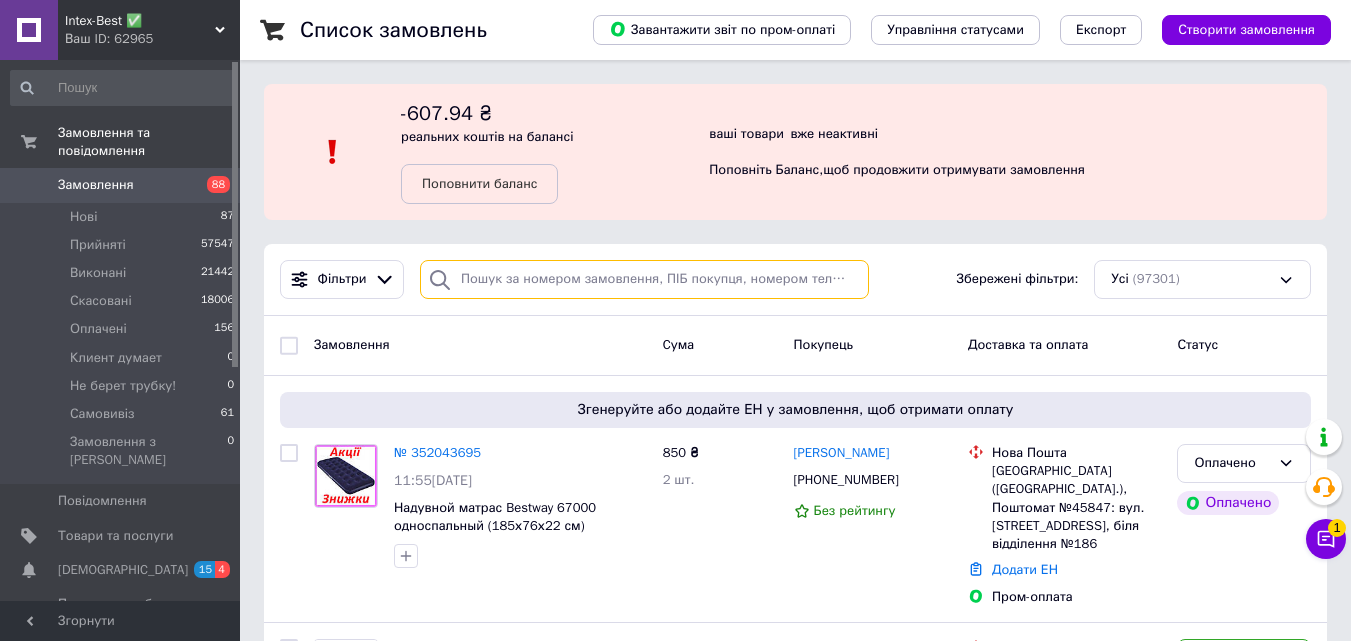 paste on "0663975913" 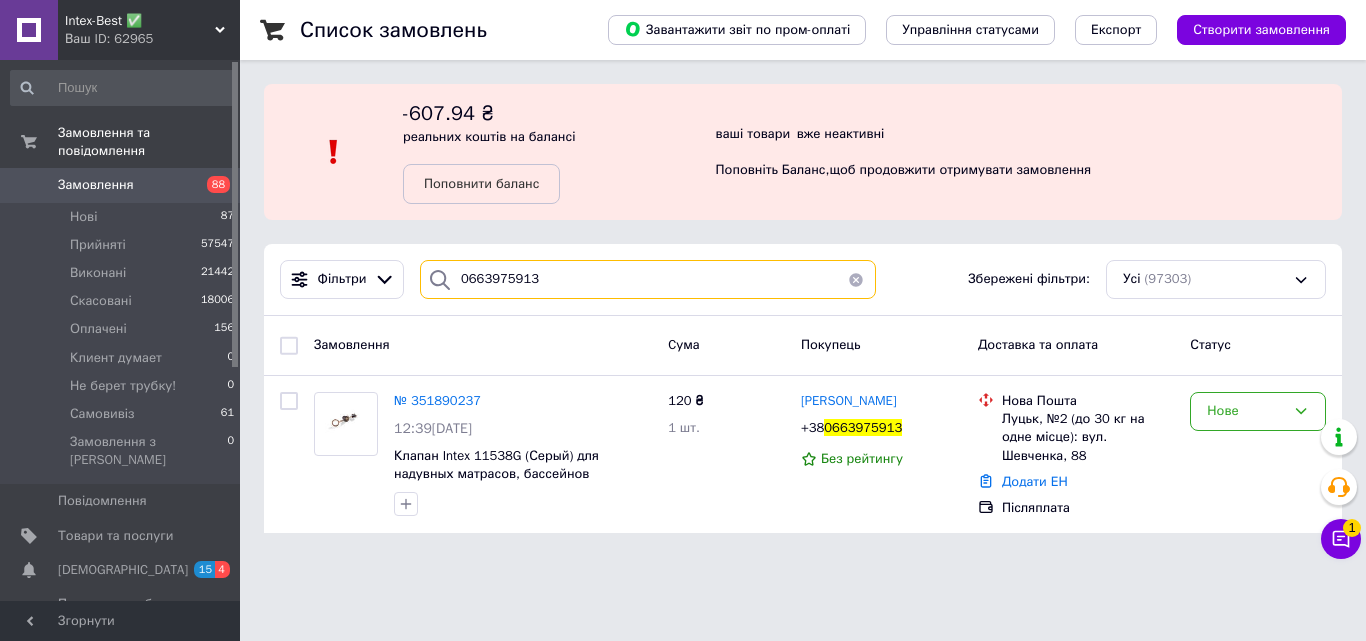 type on "0663975913" 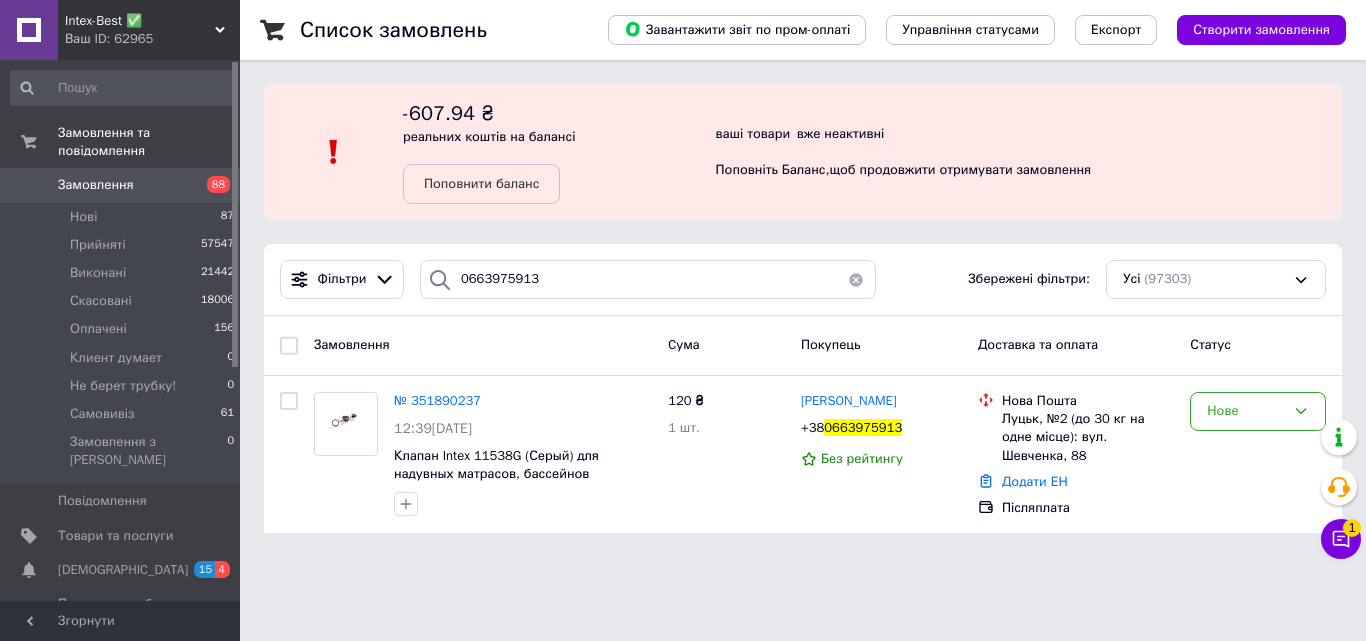 click on "Intex-Best  ✅" at bounding box center (140, 21) 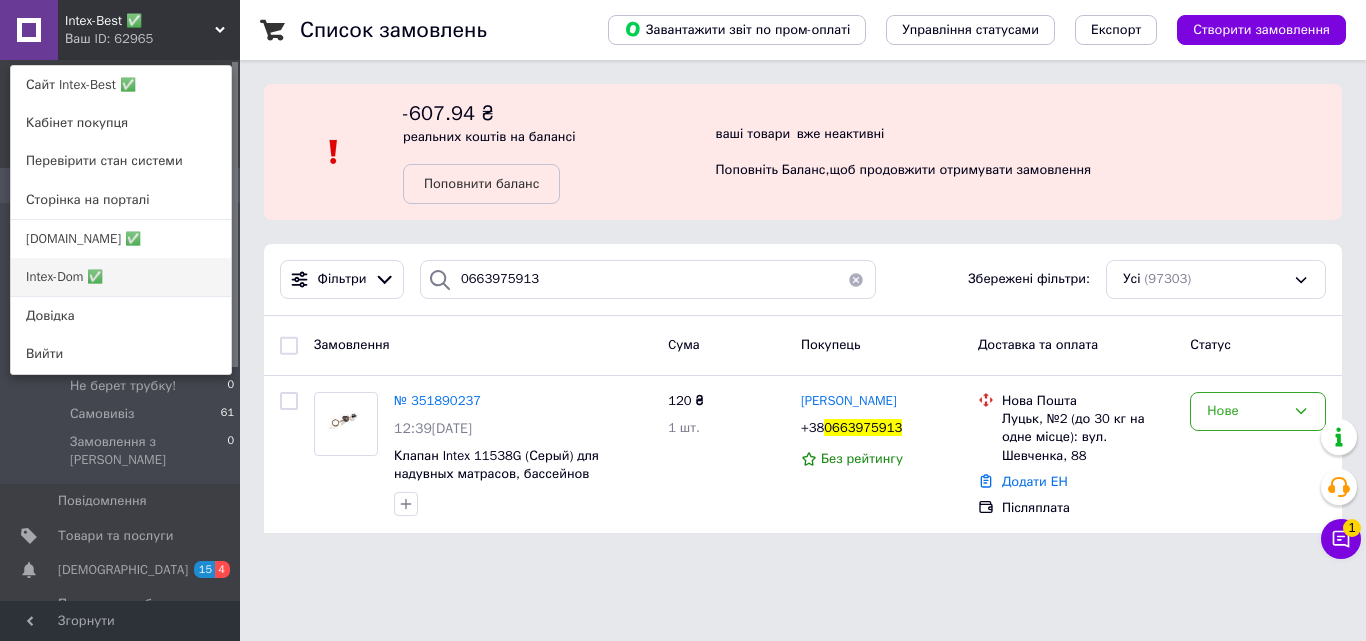 click on "Intex-Dom ✅" at bounding box center (121, 277) 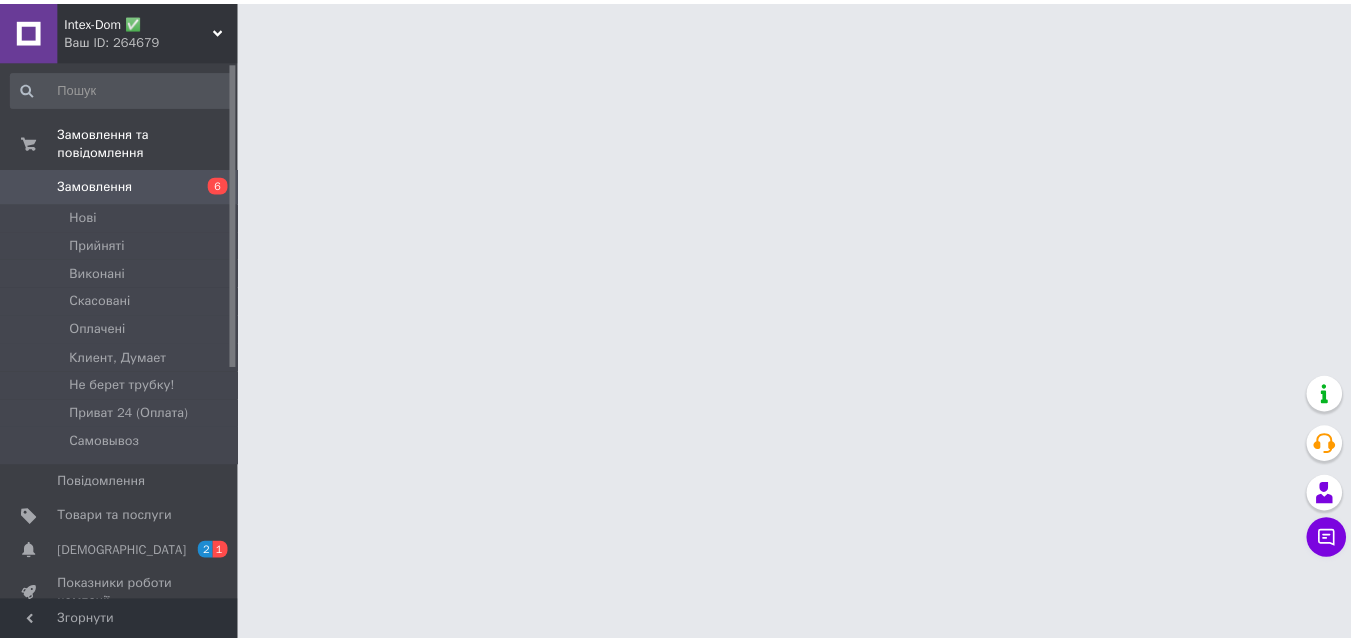 scroll, scrollTop: 0, scrollLeft: 0, axis: both 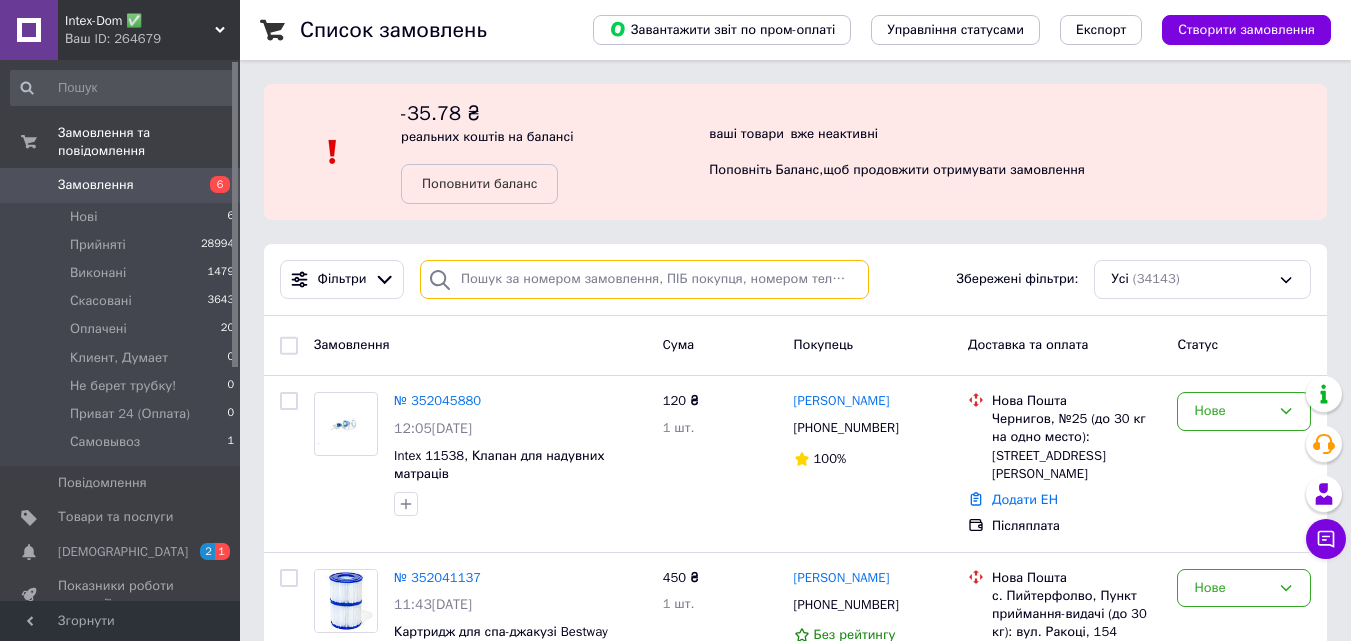paste on "0733146119" 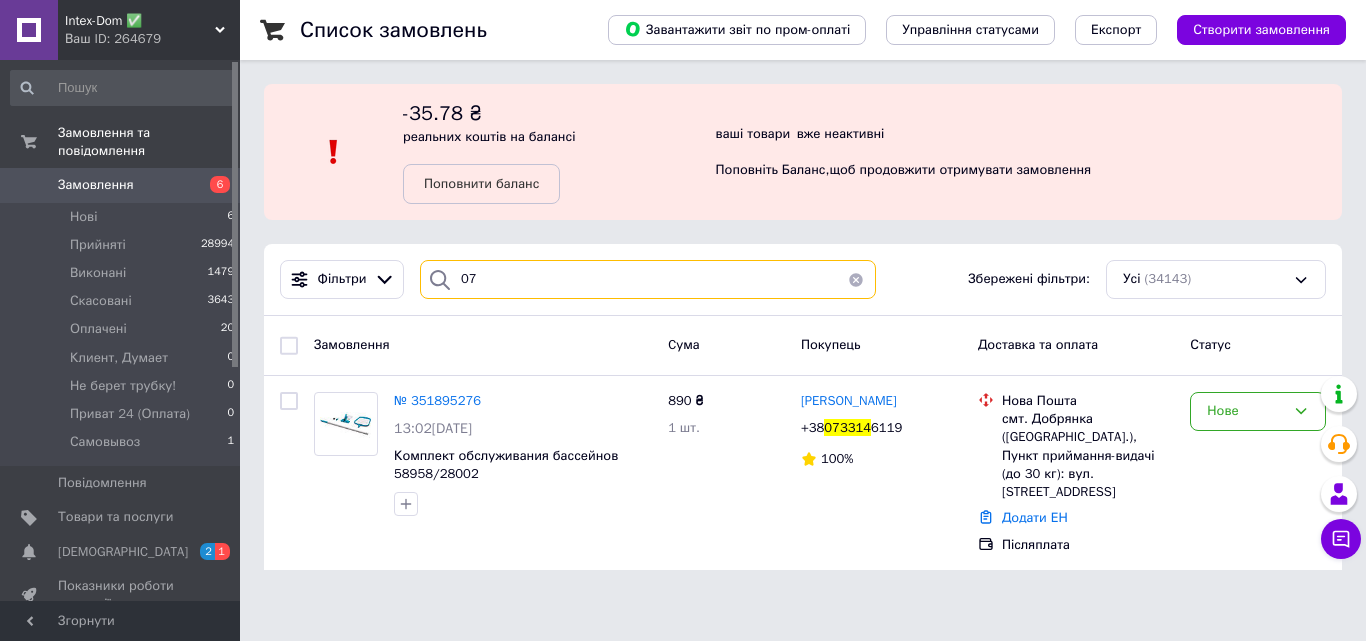 type on "0" 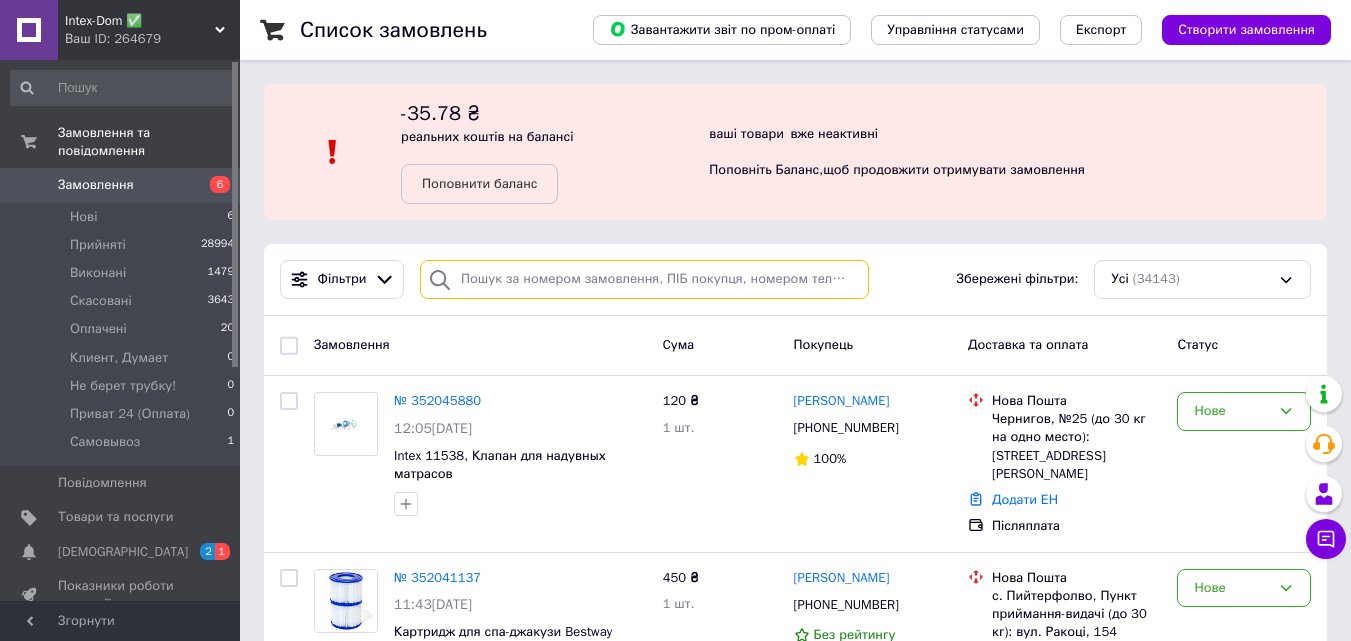 paste on "0668342212" 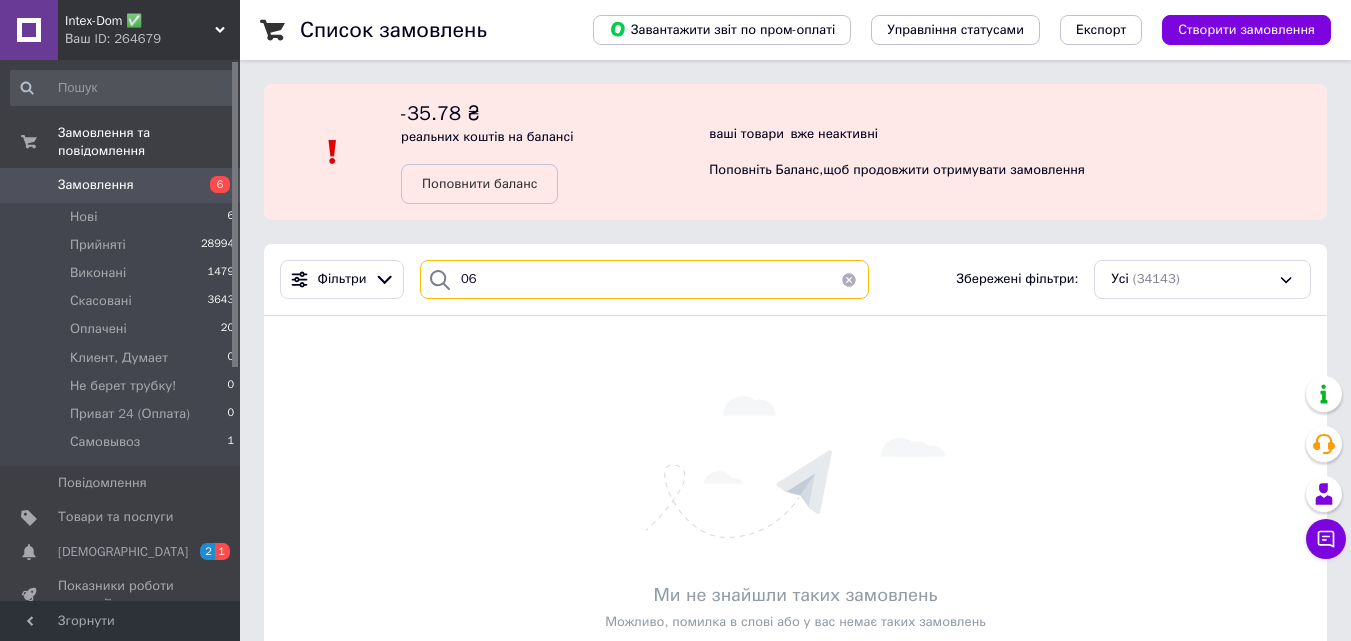 type on "0" 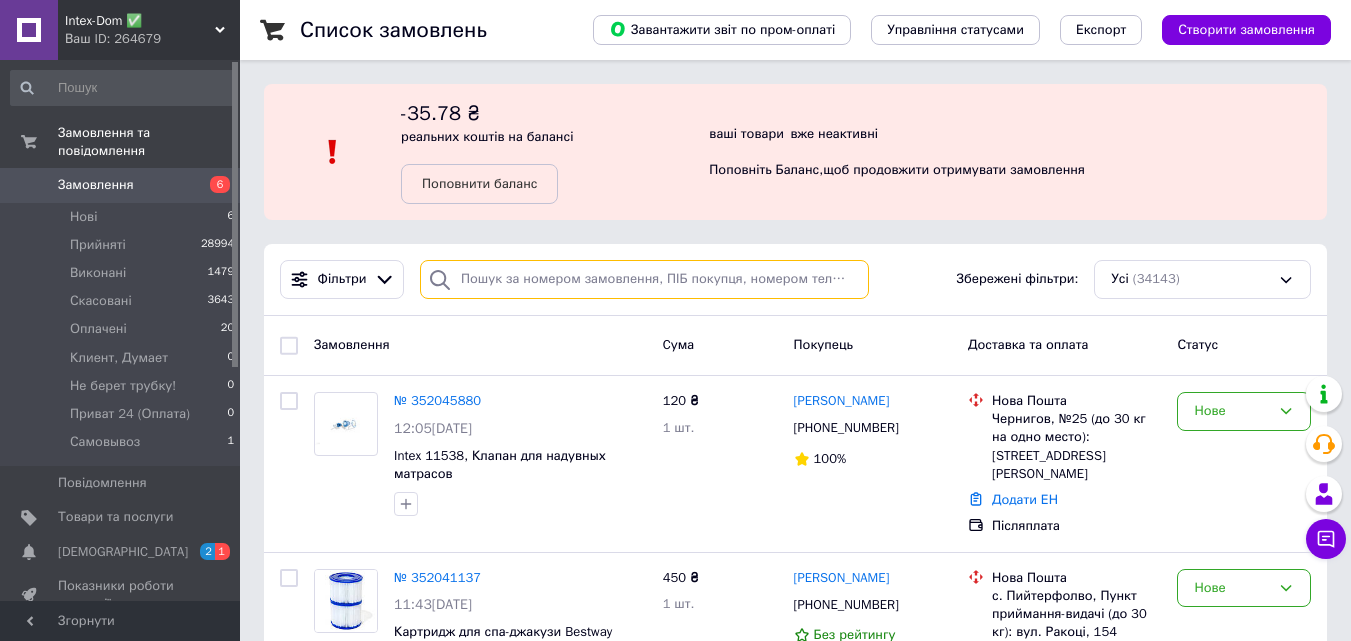 paste on "0639786568" 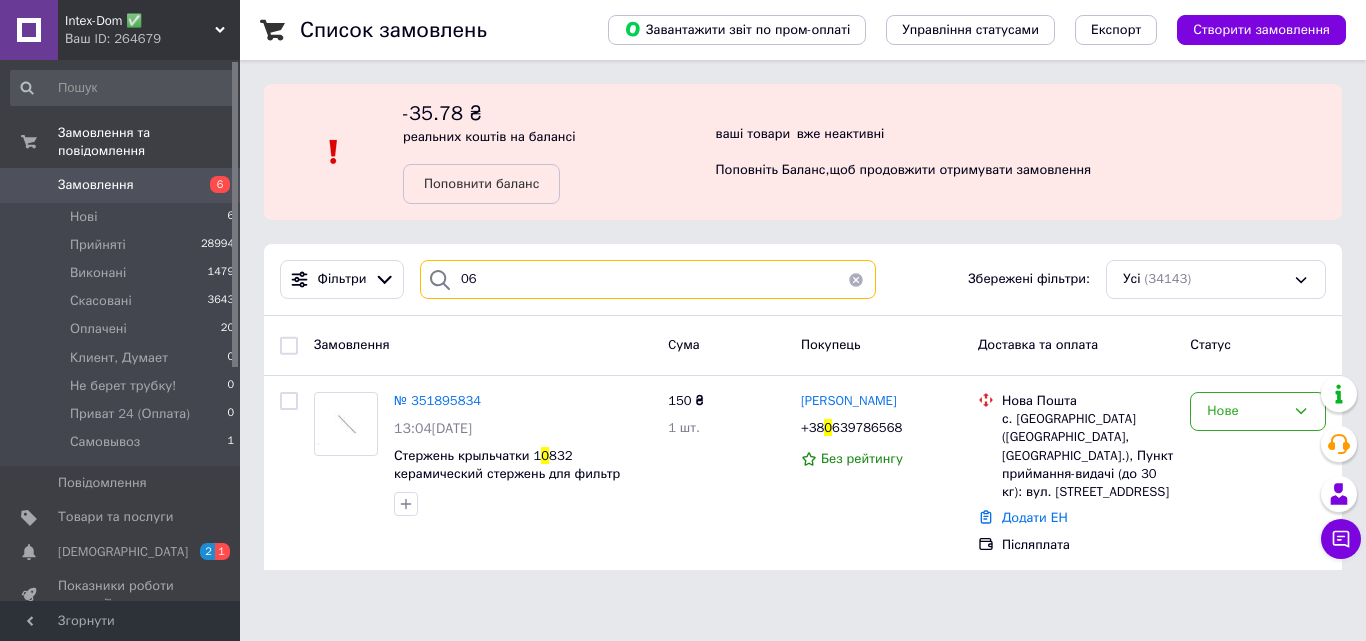 type on "0" 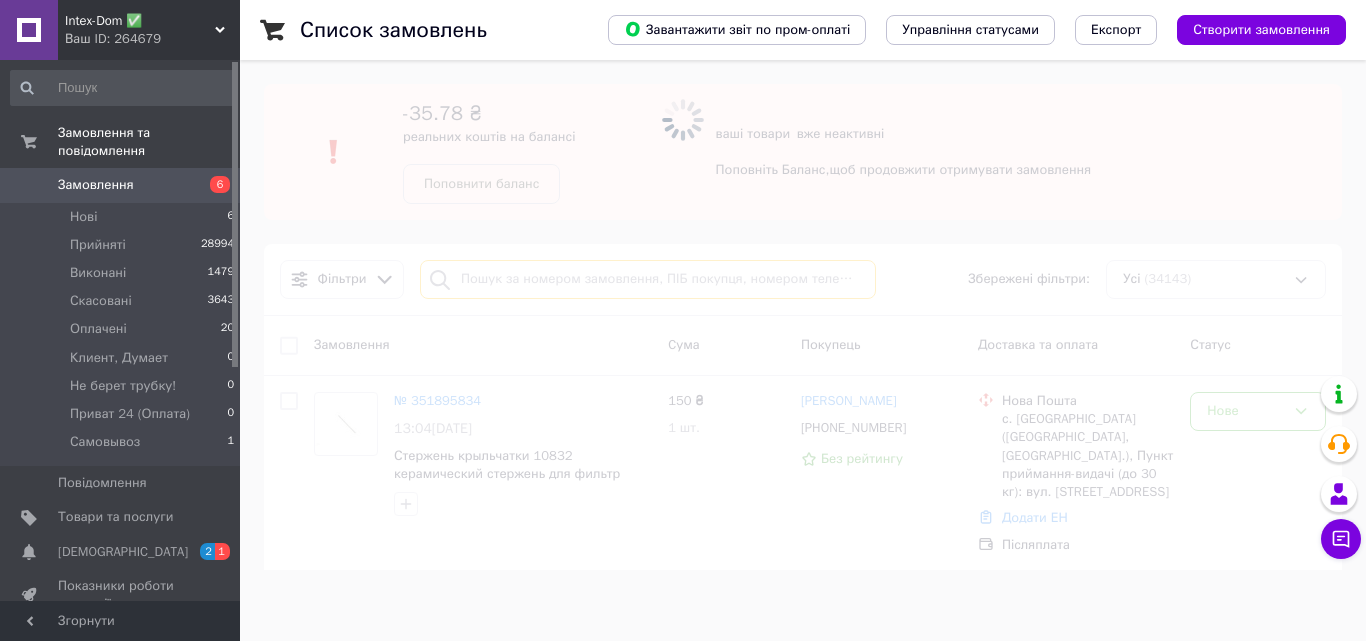 type 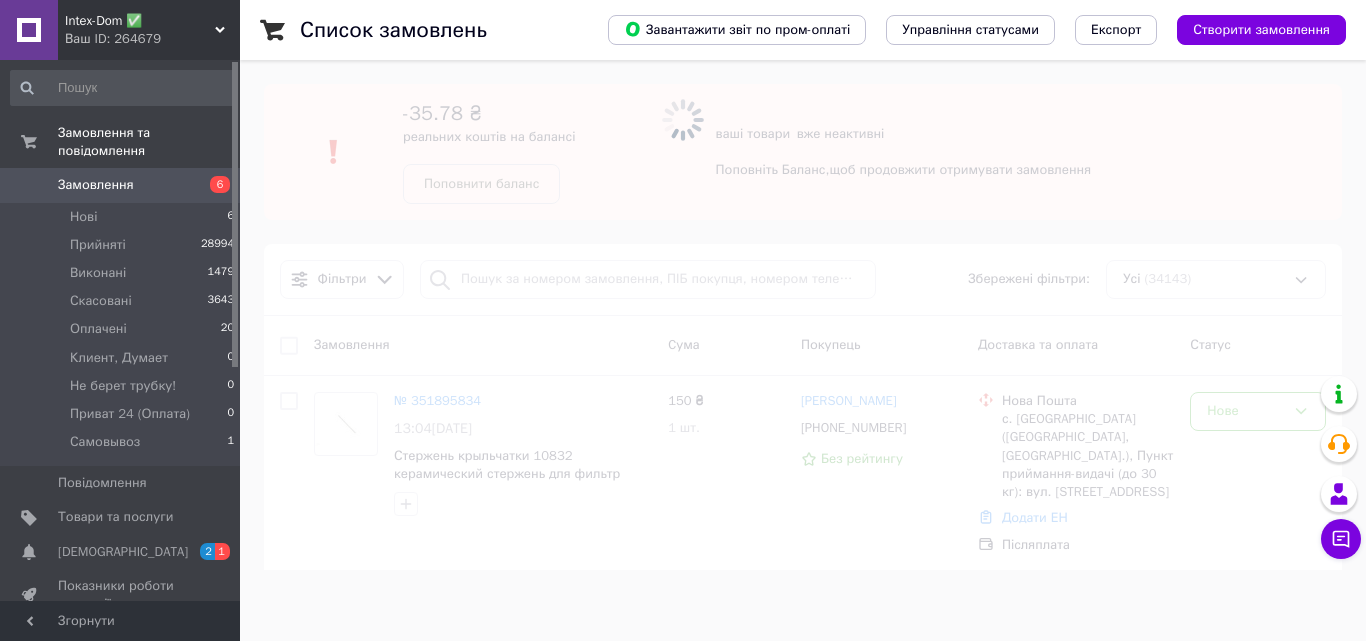 click on "Intex-Dom ✅" at bounding box center (140, 21) 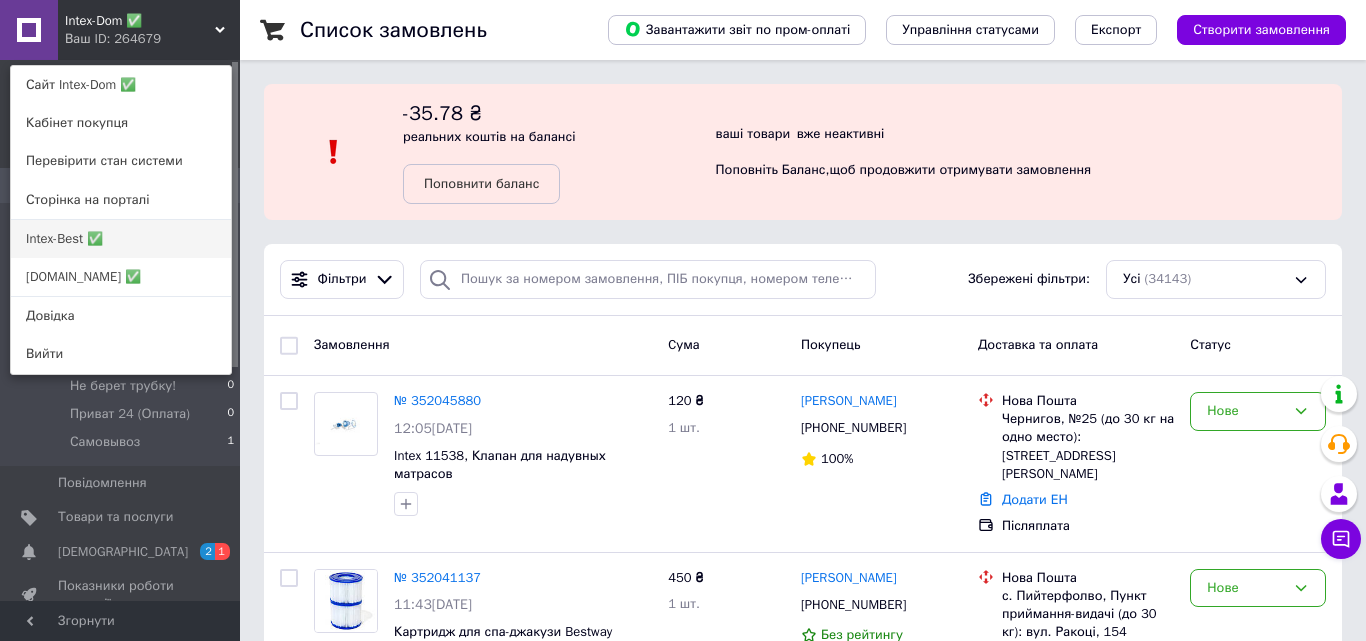 click on "Intex-Best  ✅" at bounding box center (121, 239) 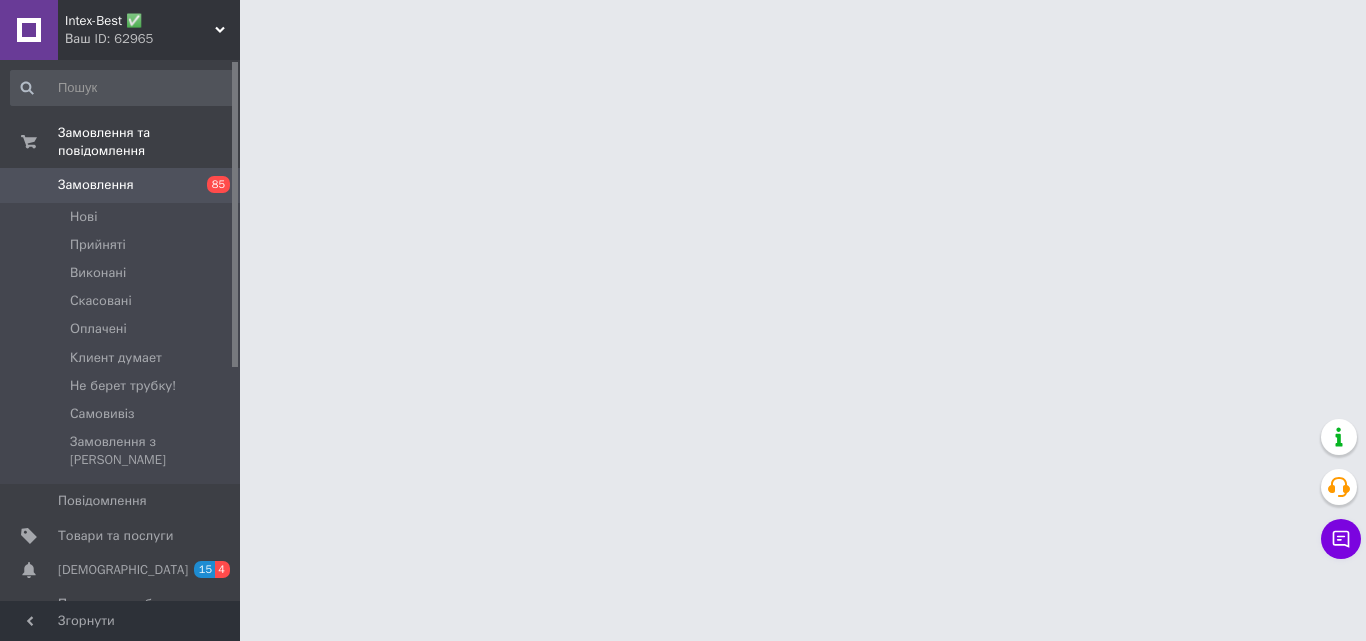 scroll, scrollTop: 0, scrollLeft: 0, axis: both 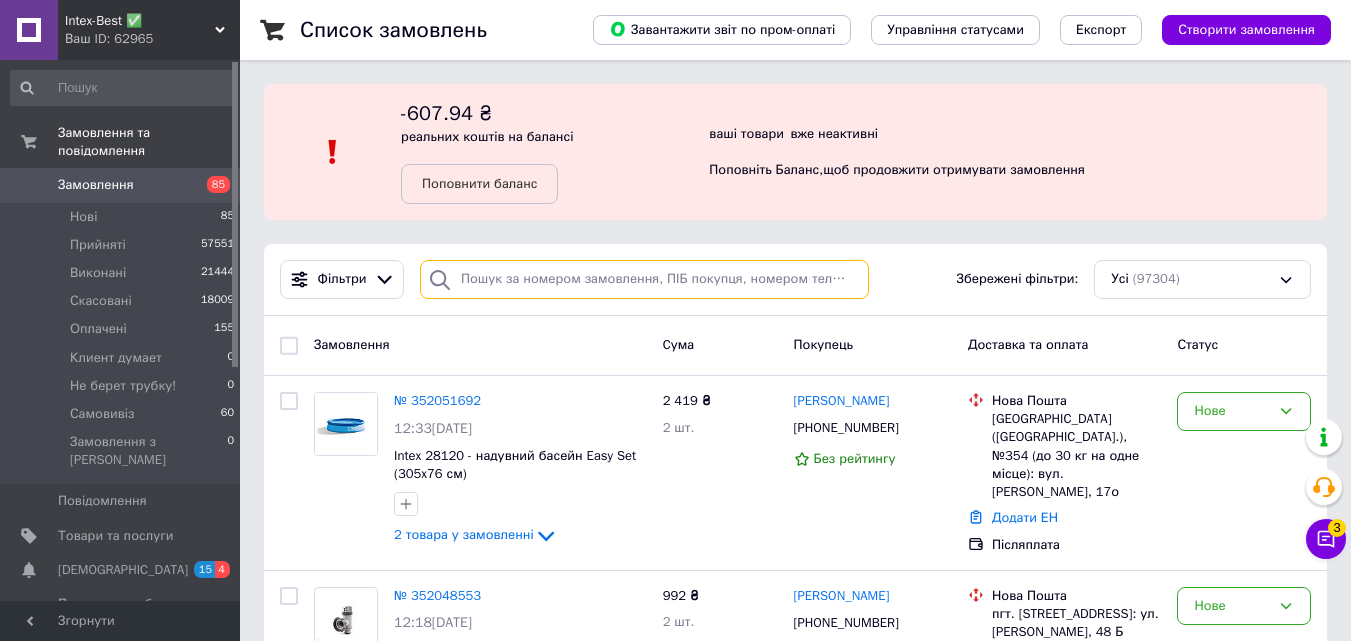 paste on "0988042876" 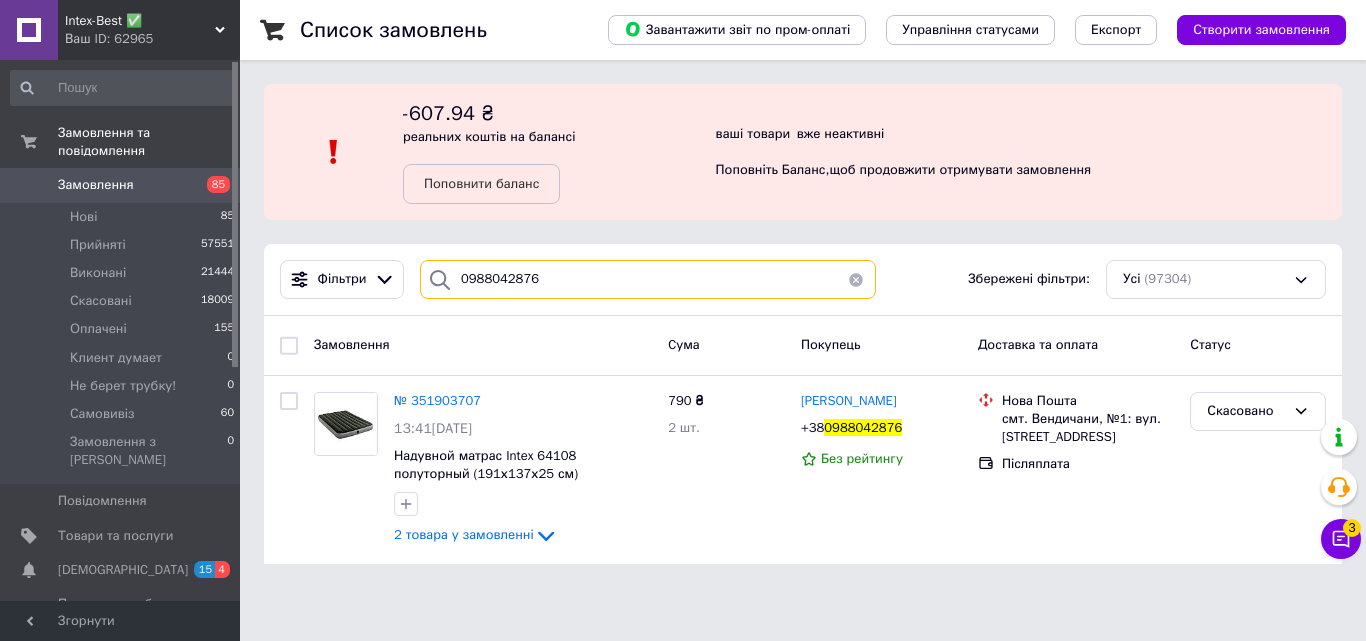 click on "0988042876" at bounding box center [648, 279] 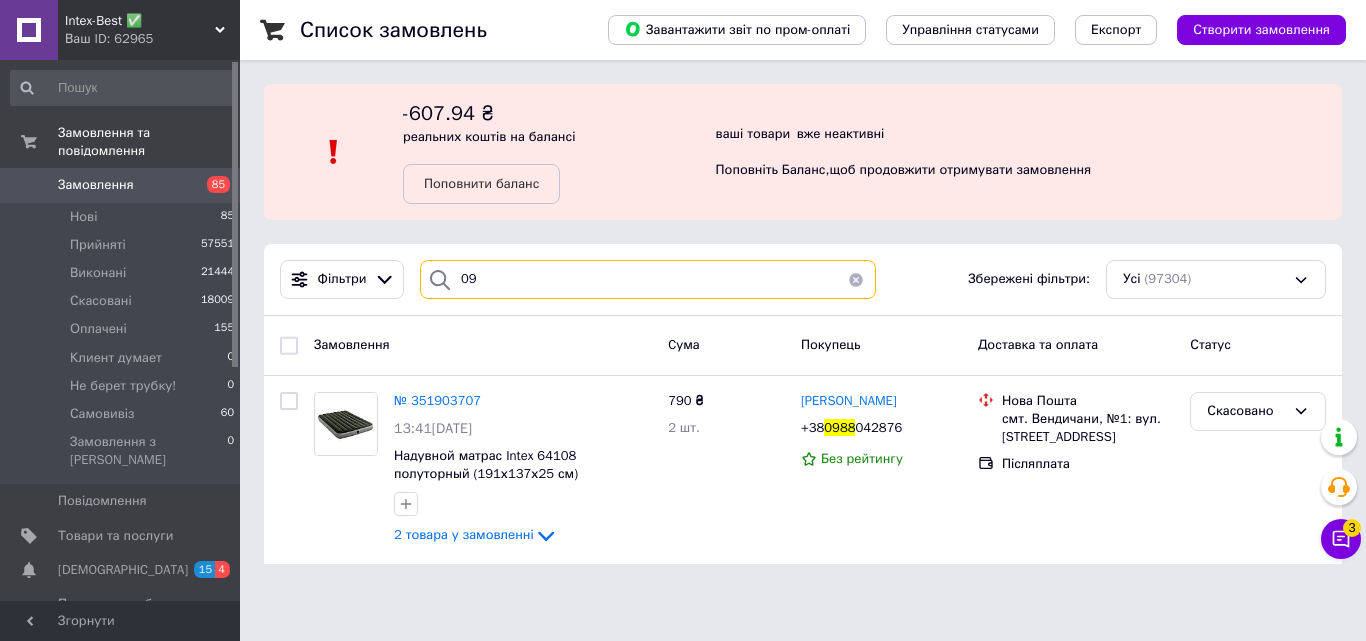 type on "0" 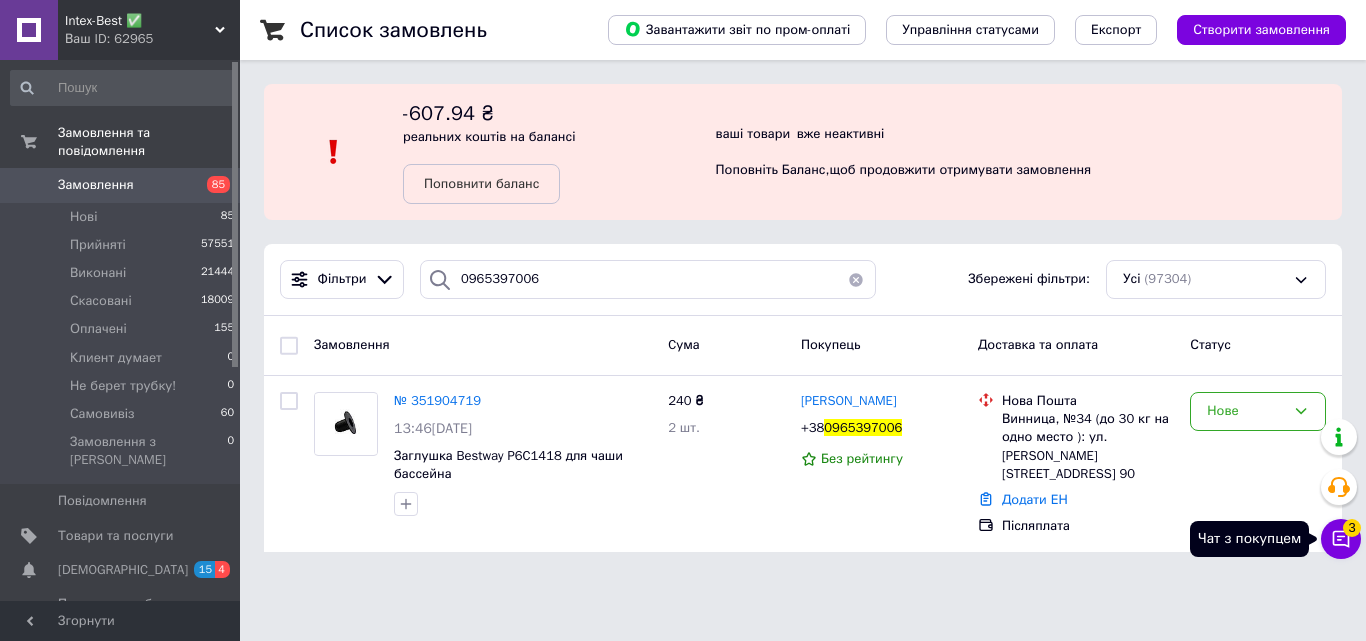 click 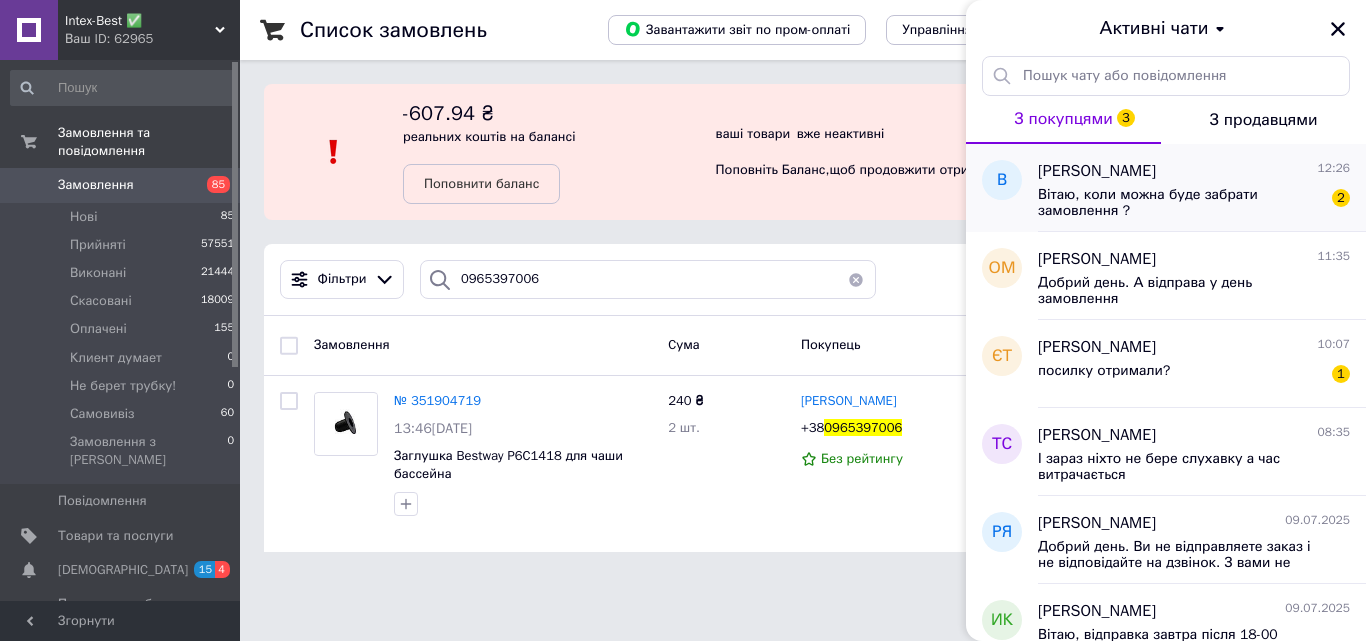 click on "[PERSON_NAME] 12:26" at bounding box center [1194, 171] 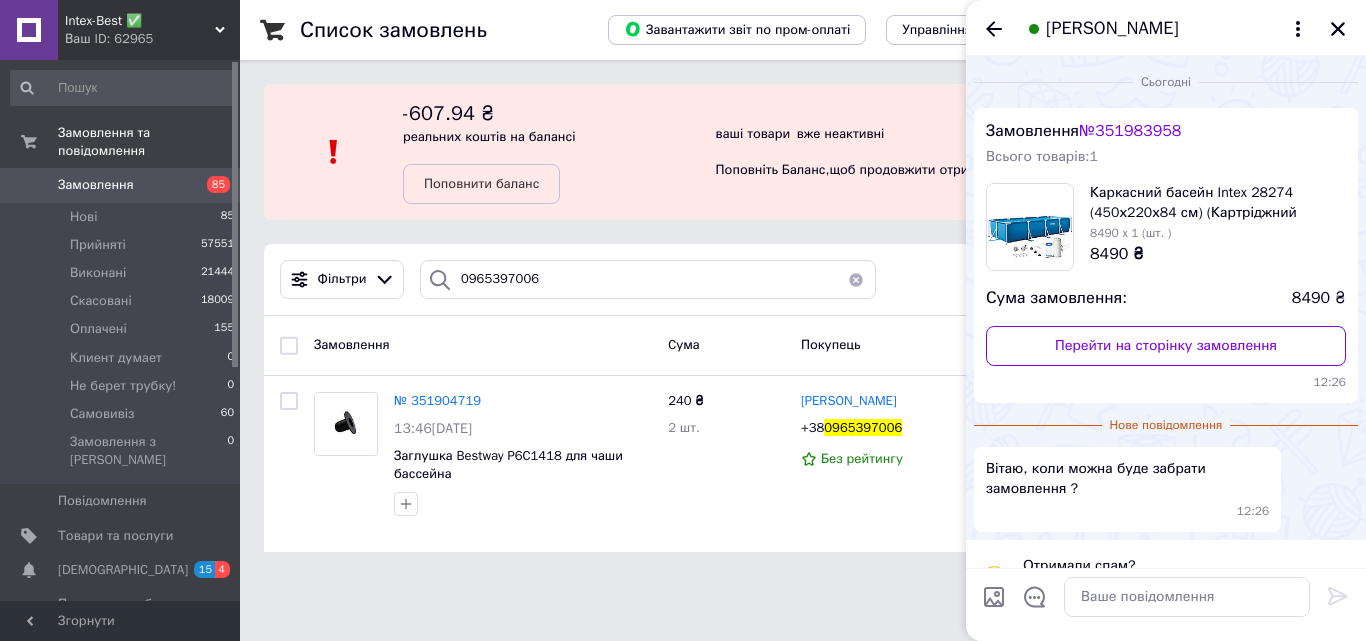 scroll, scrollTop: 45, scrollLeft: 0, axis: vertical 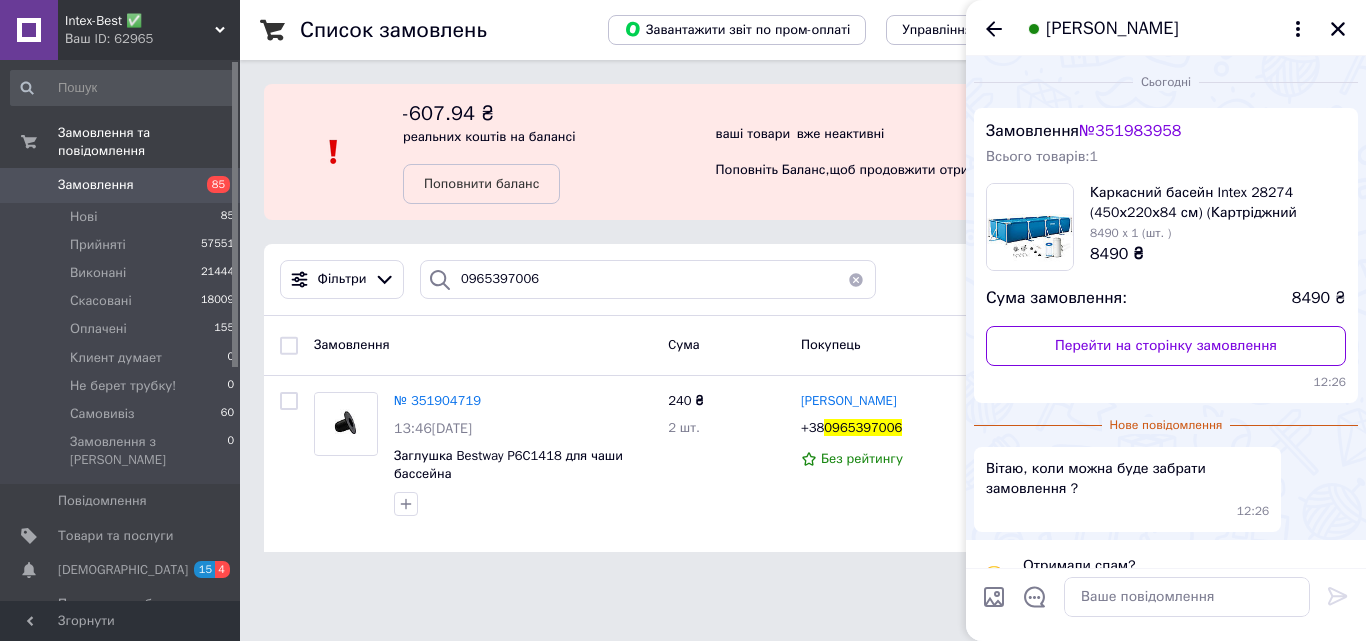 drag, startPoint x: 1107, startPoint y: 82, endPoint x: 1202, endPoint y: 84, distance: 95.02105 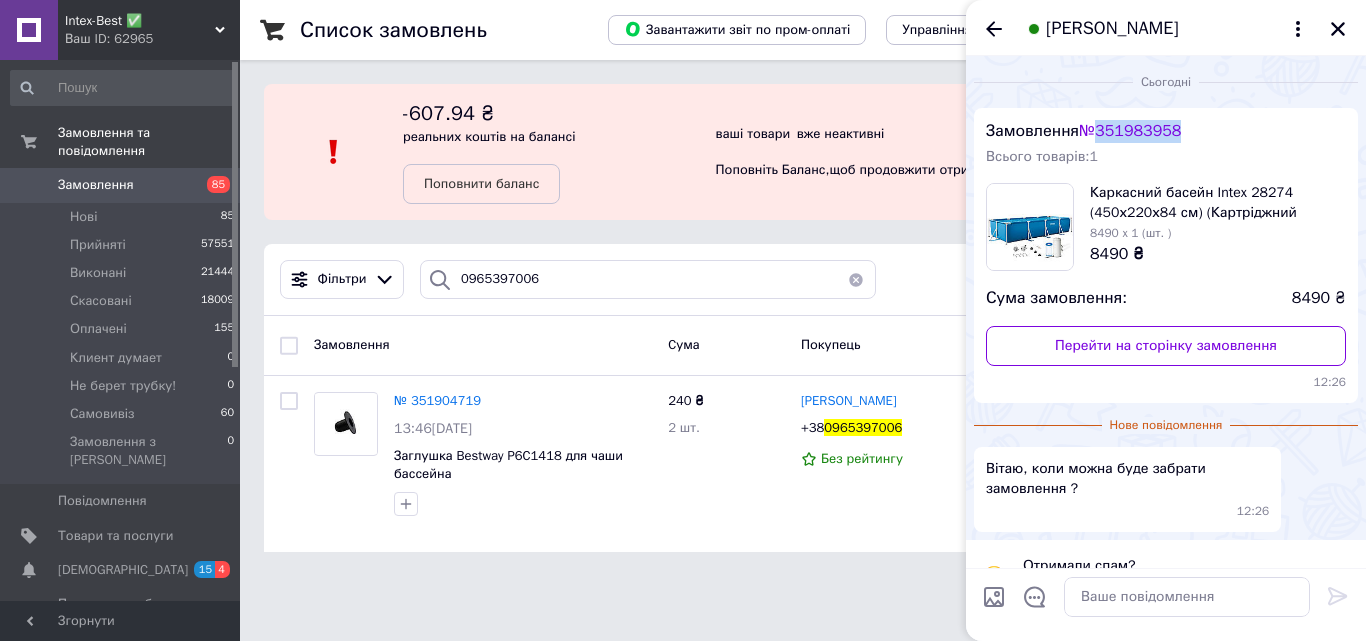 drag, startPoint x: 1110, startPoint y: 131, endPoint x: 1208, endPoint y: 132, distance: 98.005104 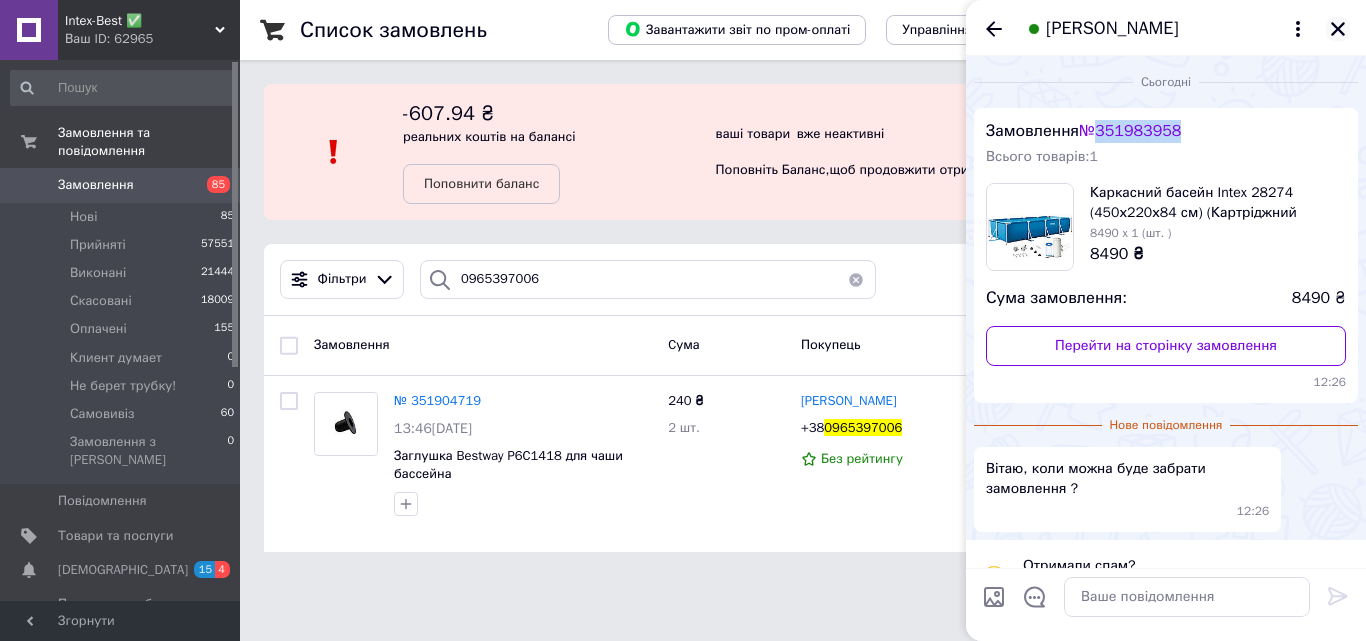 click 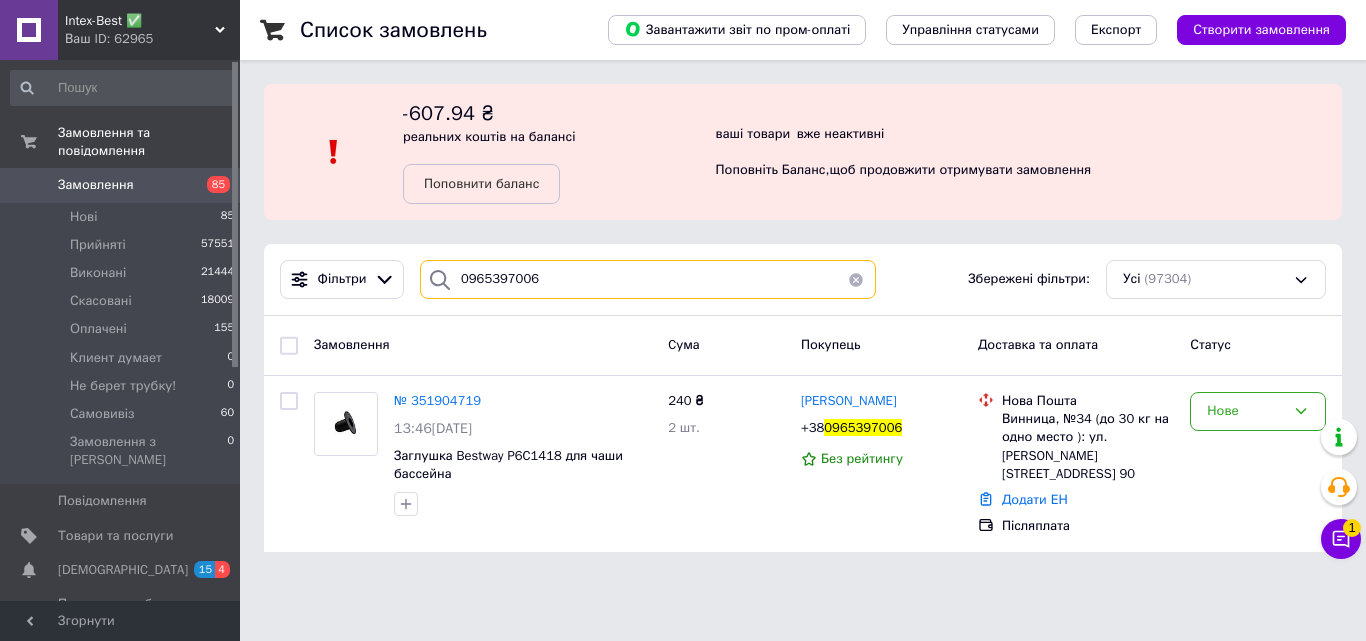 click on "0965397006" at bounding box center [648, 279] 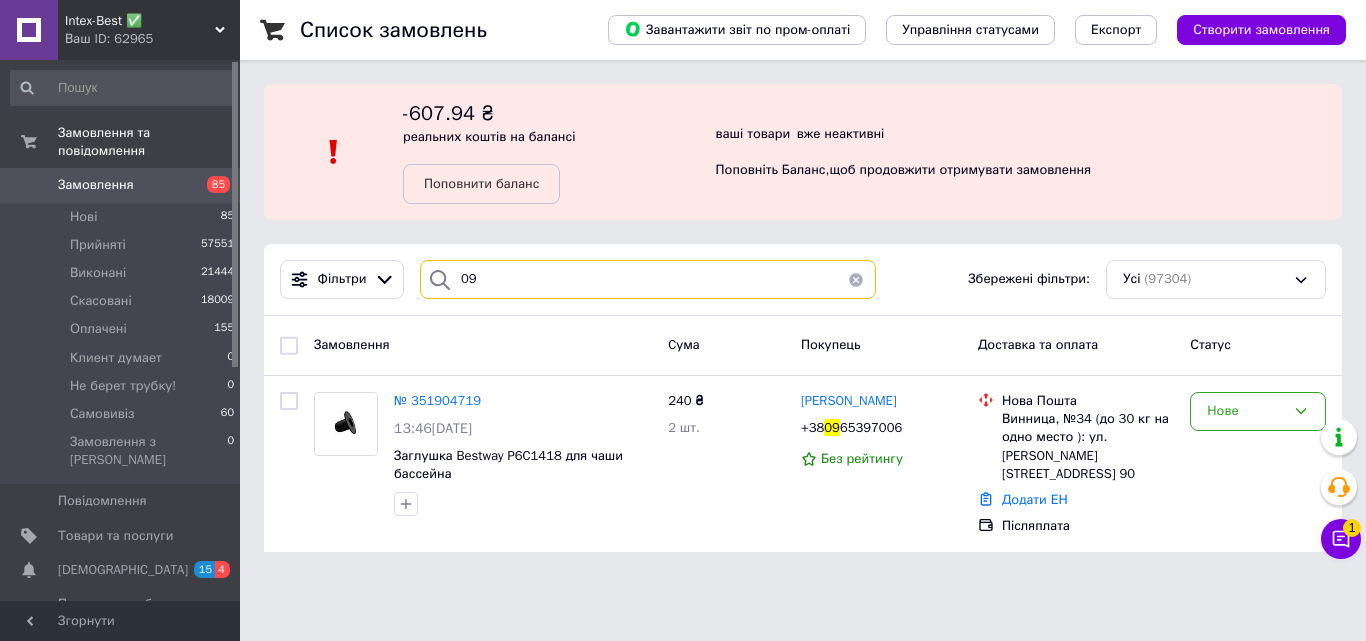 type on "0" 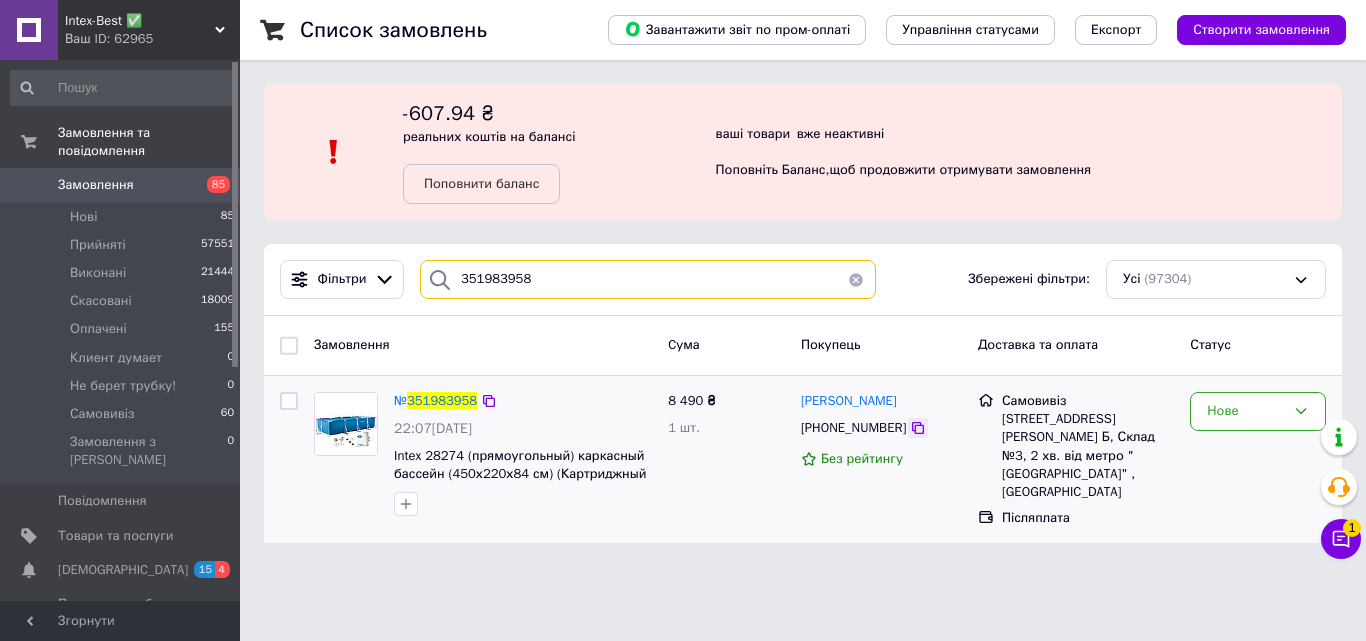 type on "351983958" 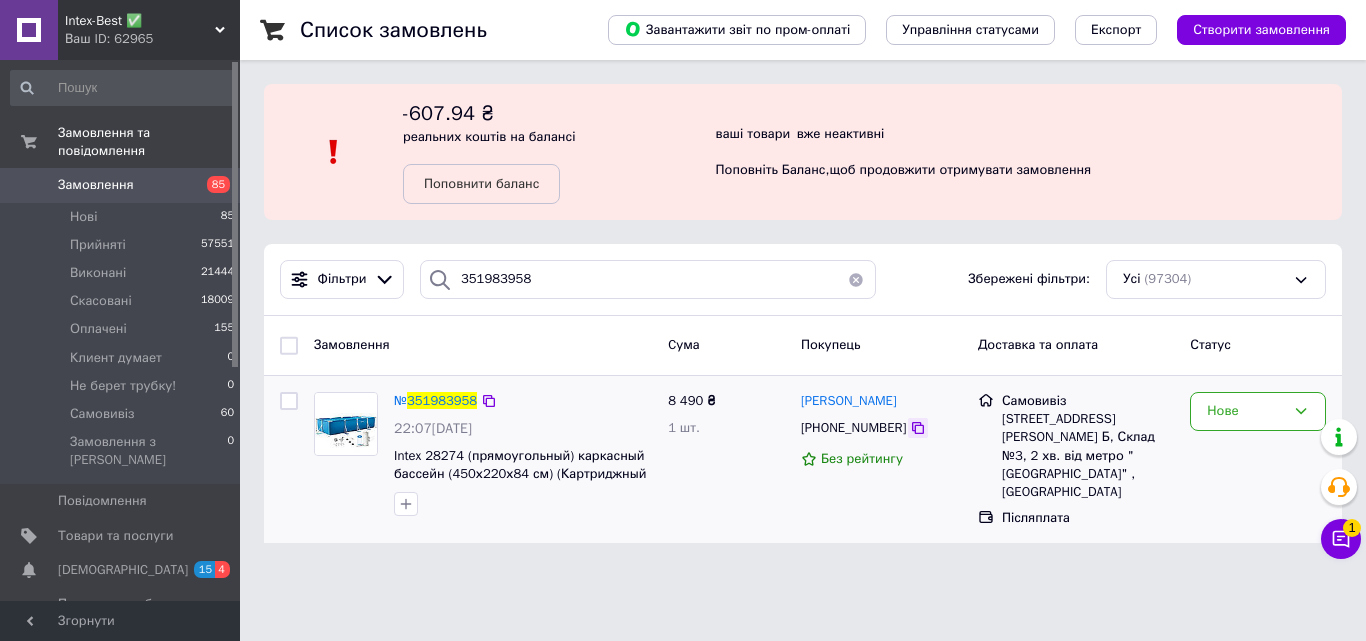 click 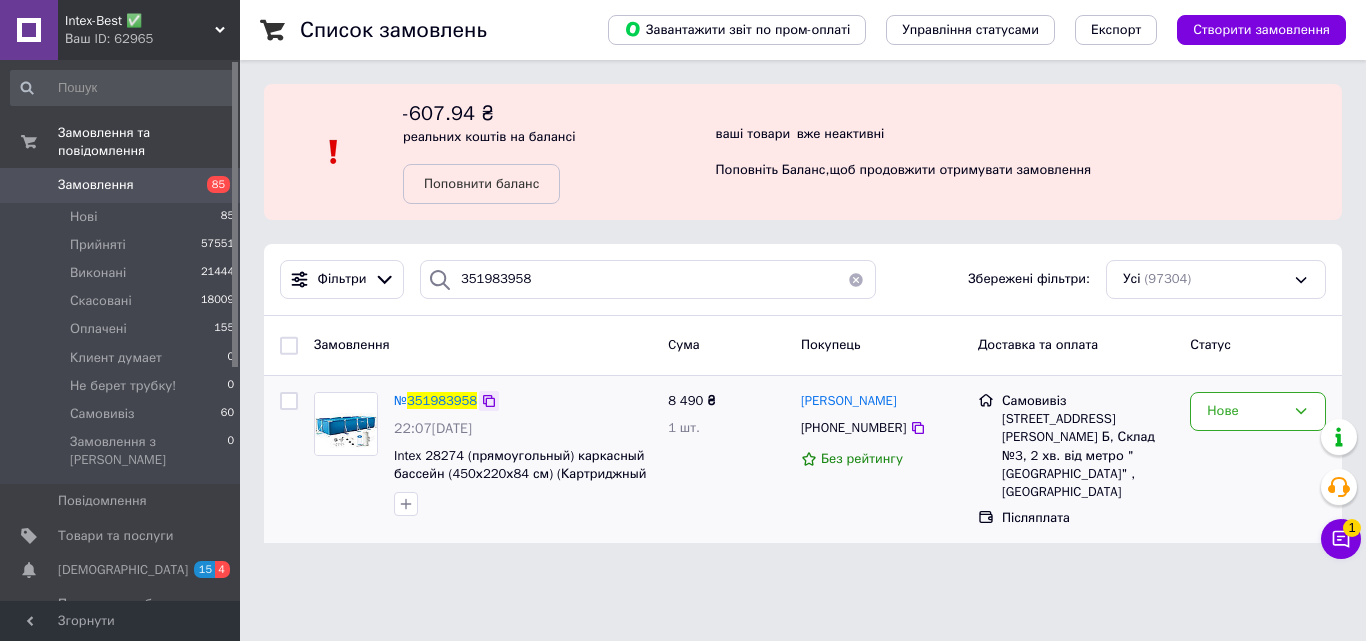 click 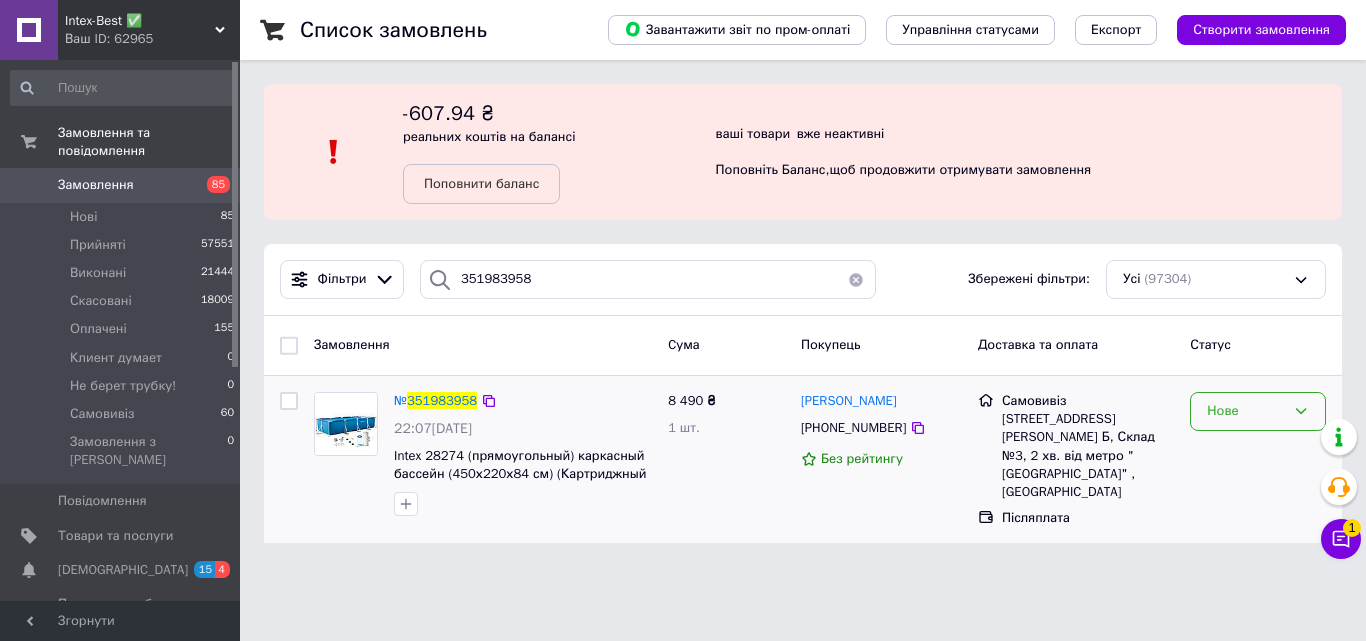 click on "Нове" at bounding box center [1258, 411] 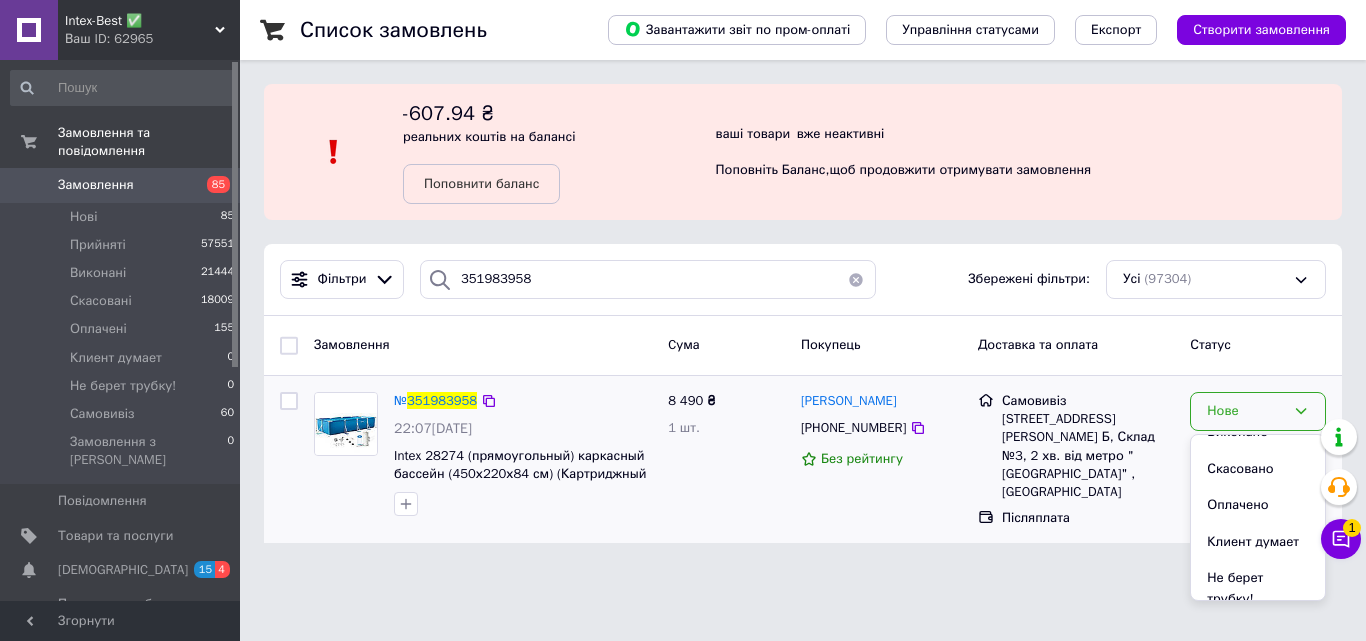 scroll, scrollTop: 111, scrollLeft: 0, axis: vertical 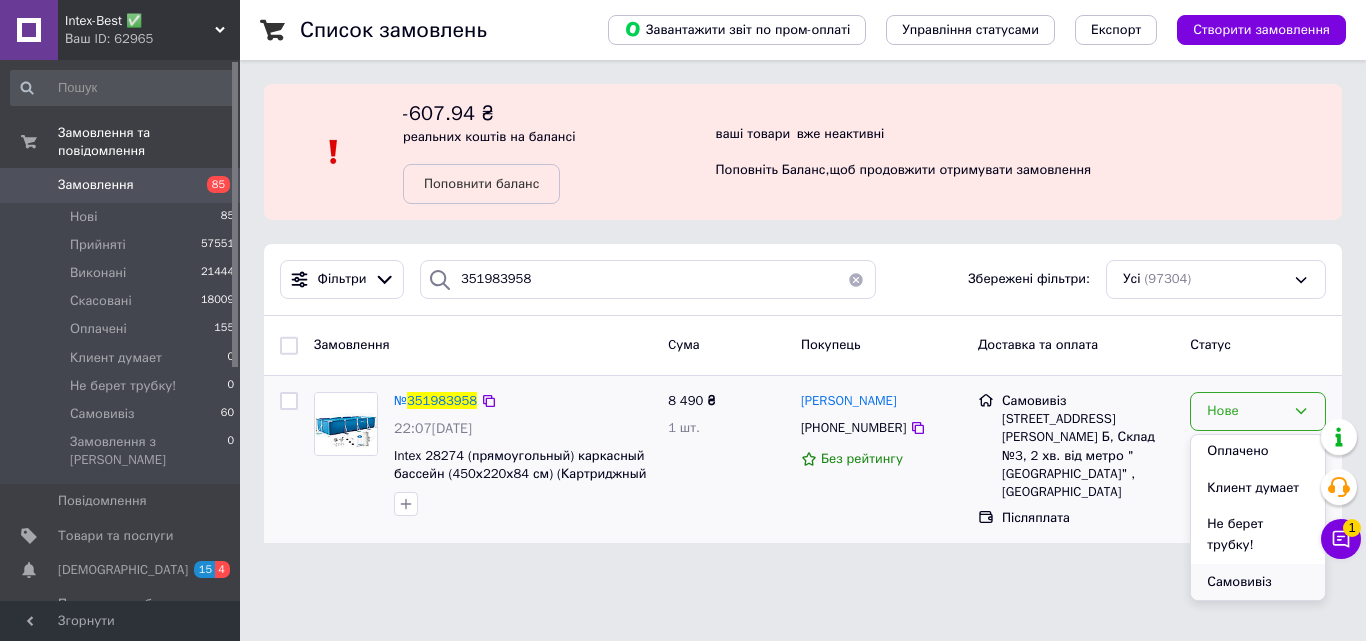 click on "Самовивіз" at bounding box center [1258, 582] 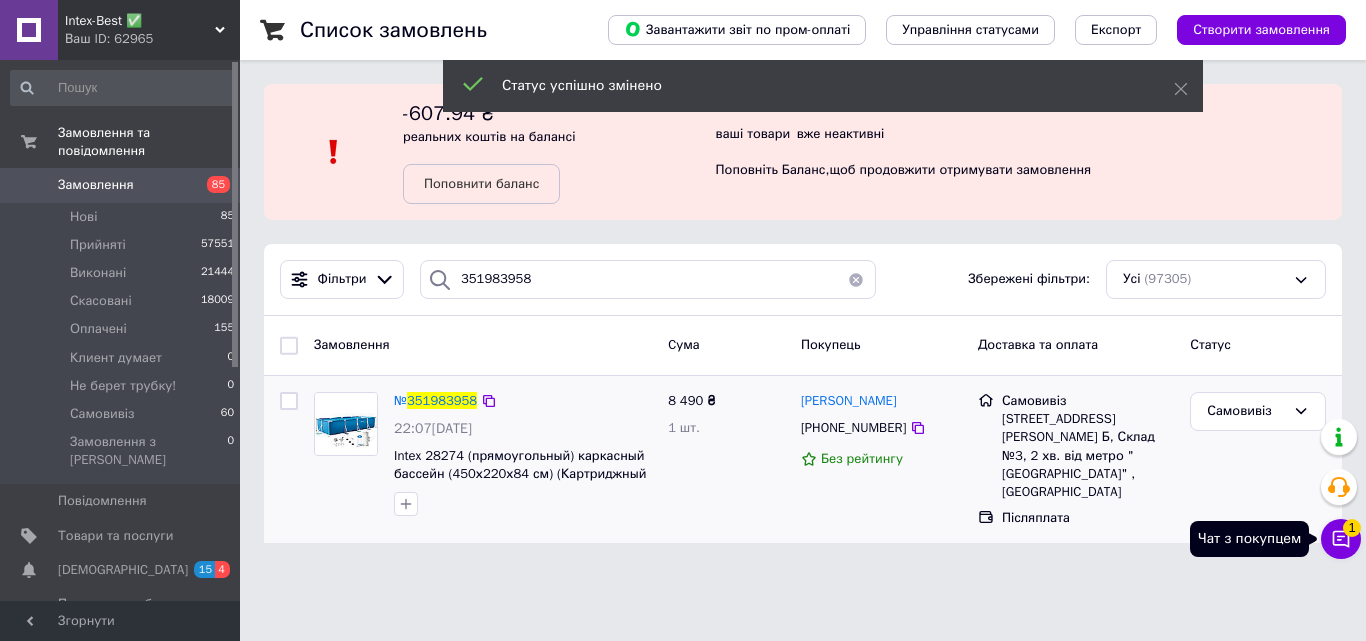 click 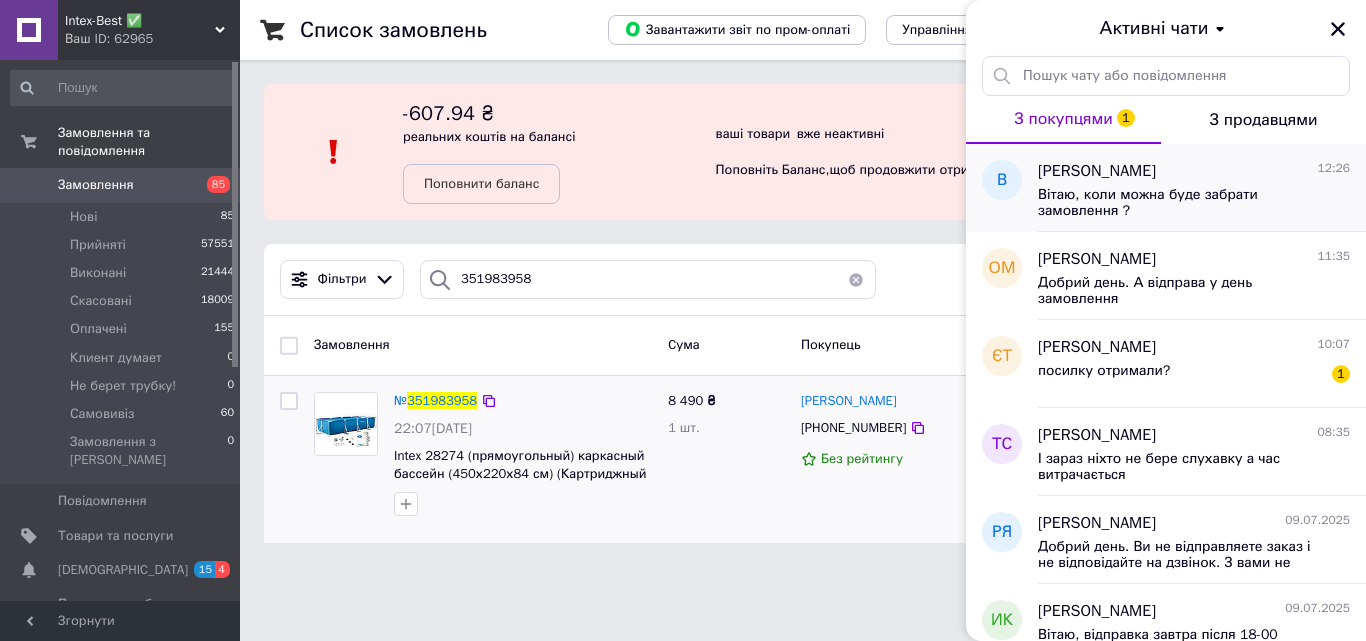 click on "Вітаю, коли можна буде забрати замовлення ?" at bounding box center (1194, 201) 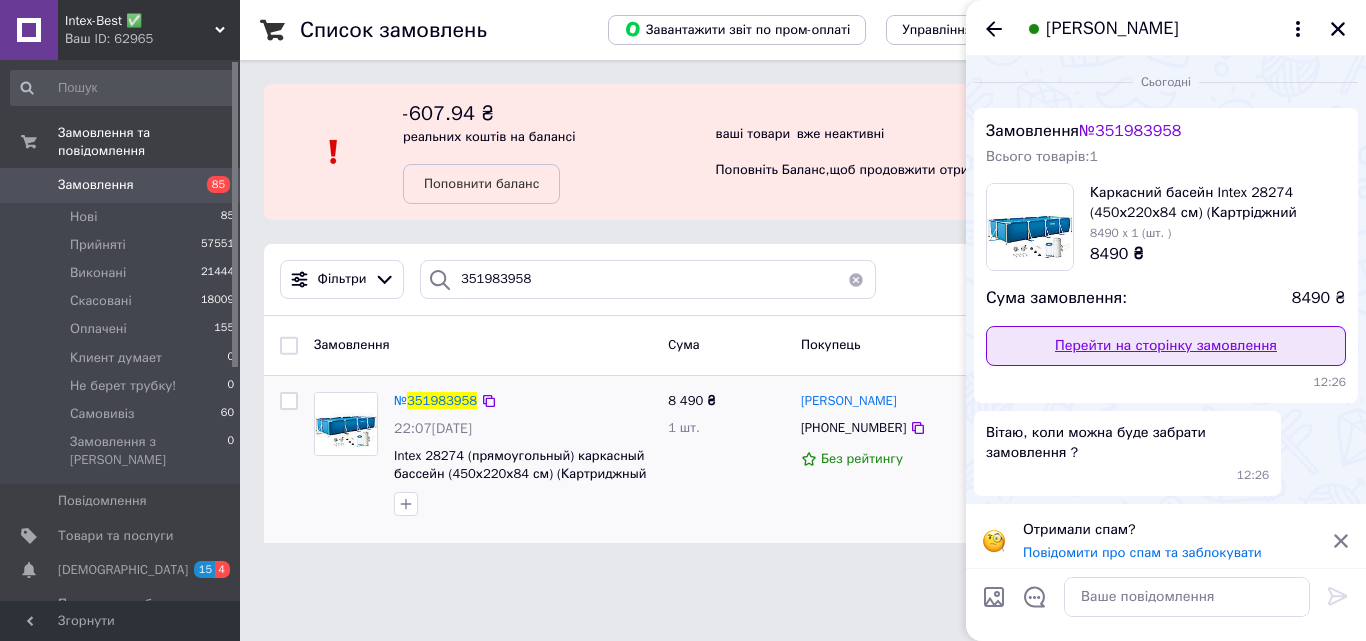 scroll, scrollTop: 9, scrollLeft: 0, axis: vertical 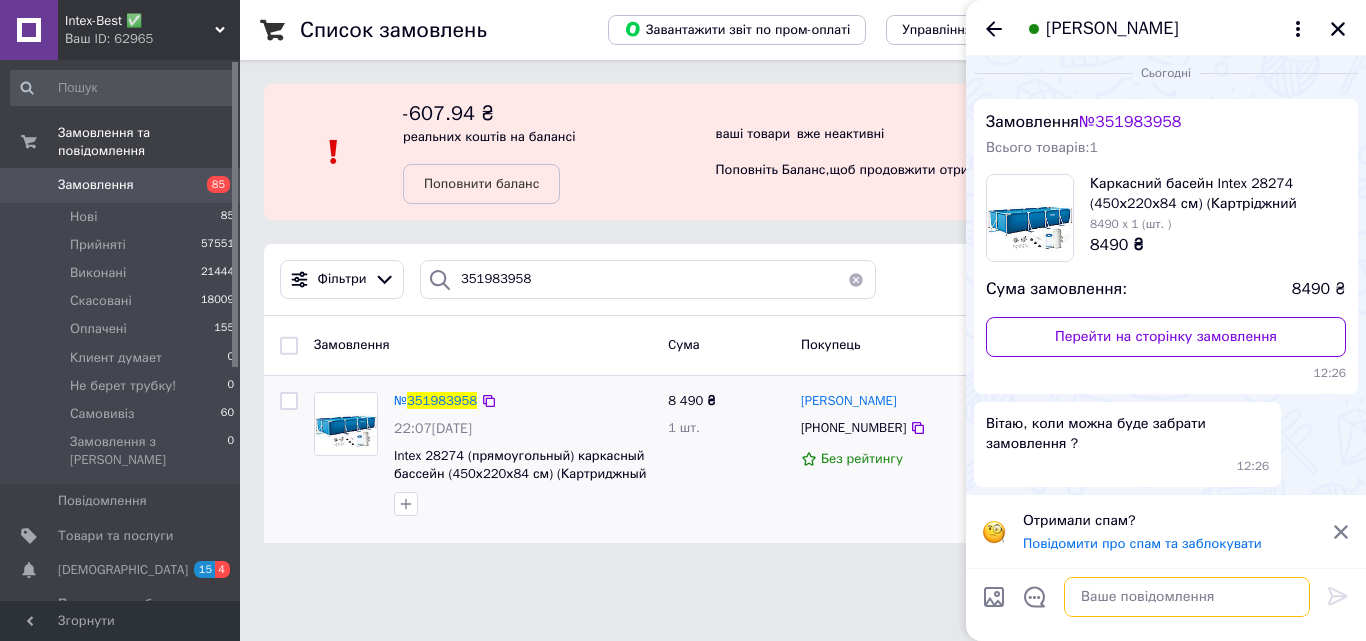 click at bounding box center (1187, 597) 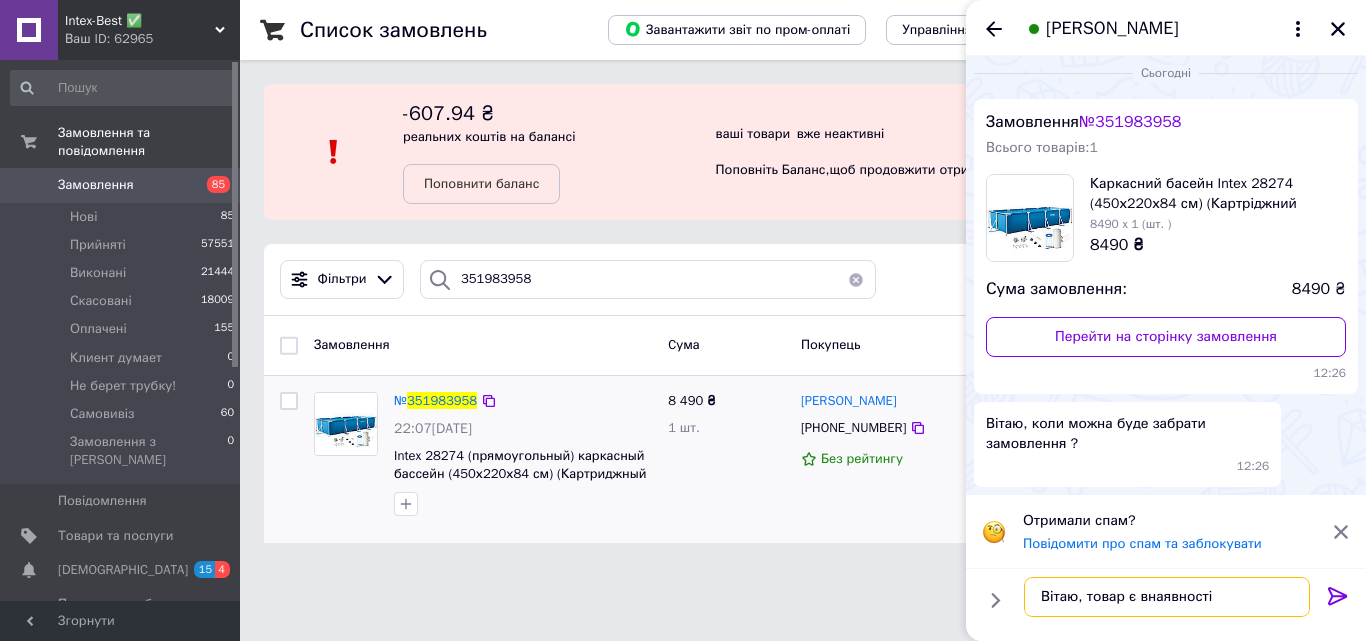 click on "Вітаю, товар є внаявності" at bounding box center [1167, 597] 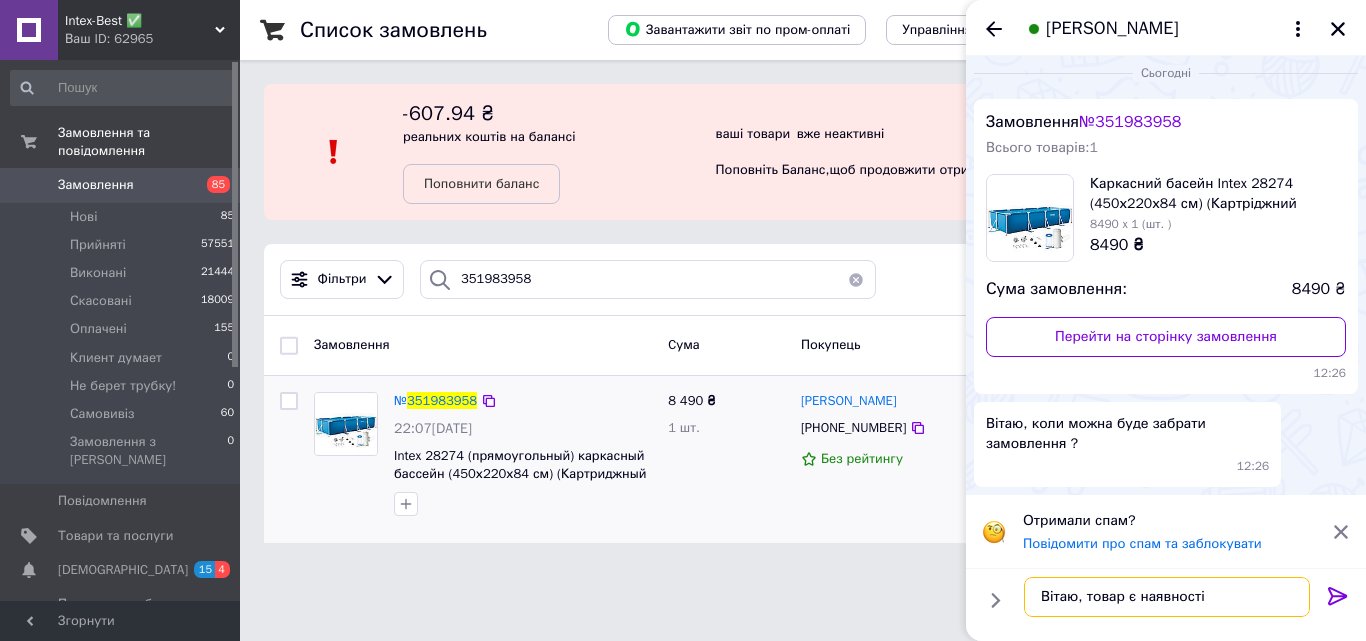 click on "Вітаю, товар є наявності" at bounding box center (1167, 597) 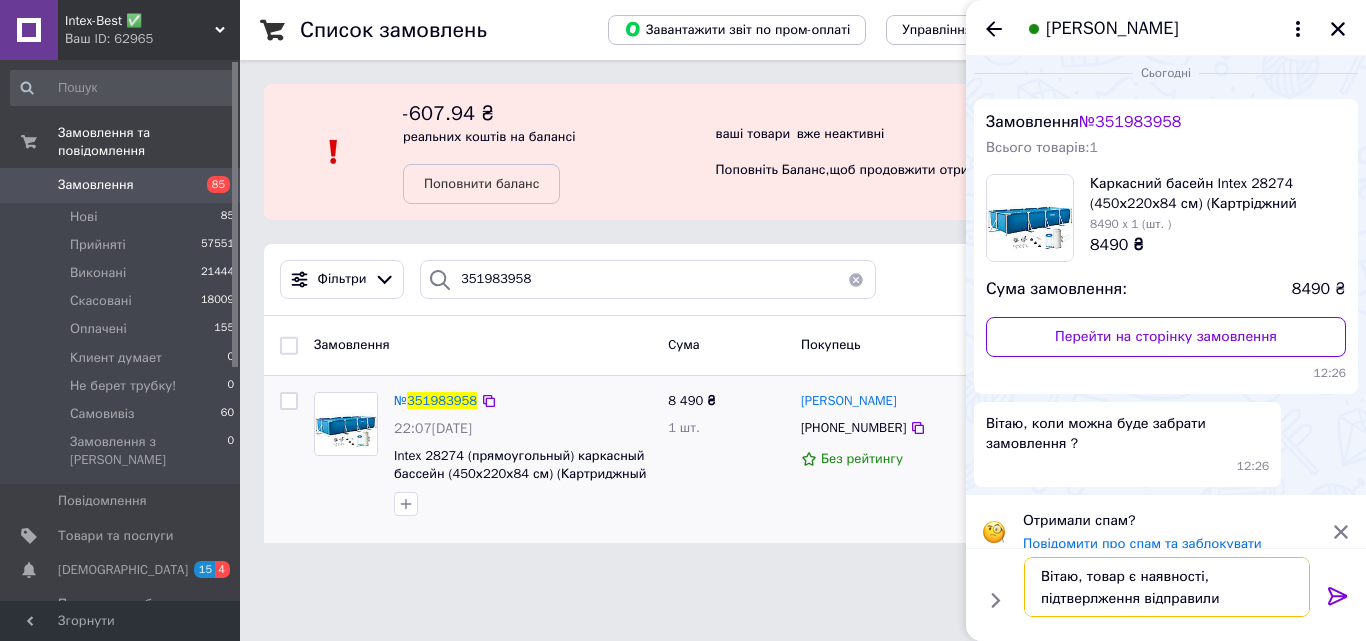 click on "Вітаю, товар є наявності, підтверлження відправили" at bounding box center (1167, 587) 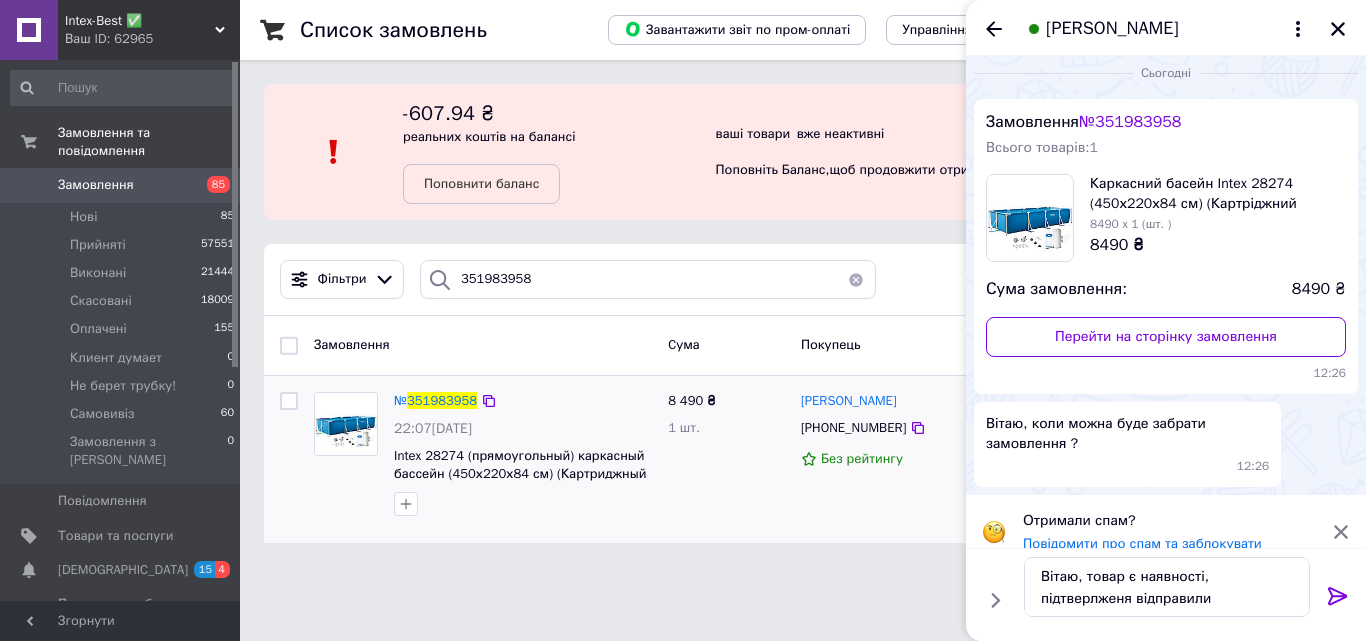 click on "Вітаю, товар є наявності, підтверлженя відправили [PERSON_NAME], товар є наявності, підтверлженя відправили" at bounding box center [1166, 594] 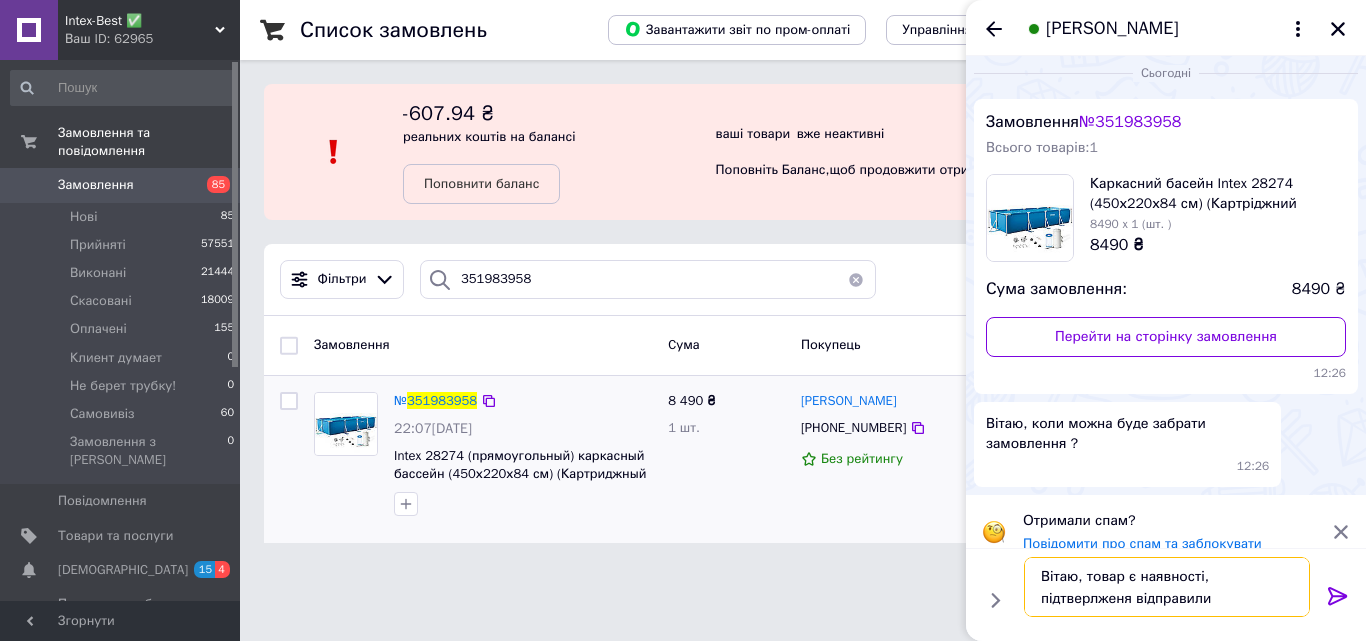 click on "Вітаю, товар є наявності, підтверлженя відправили" at bounding box center [1167, 587] 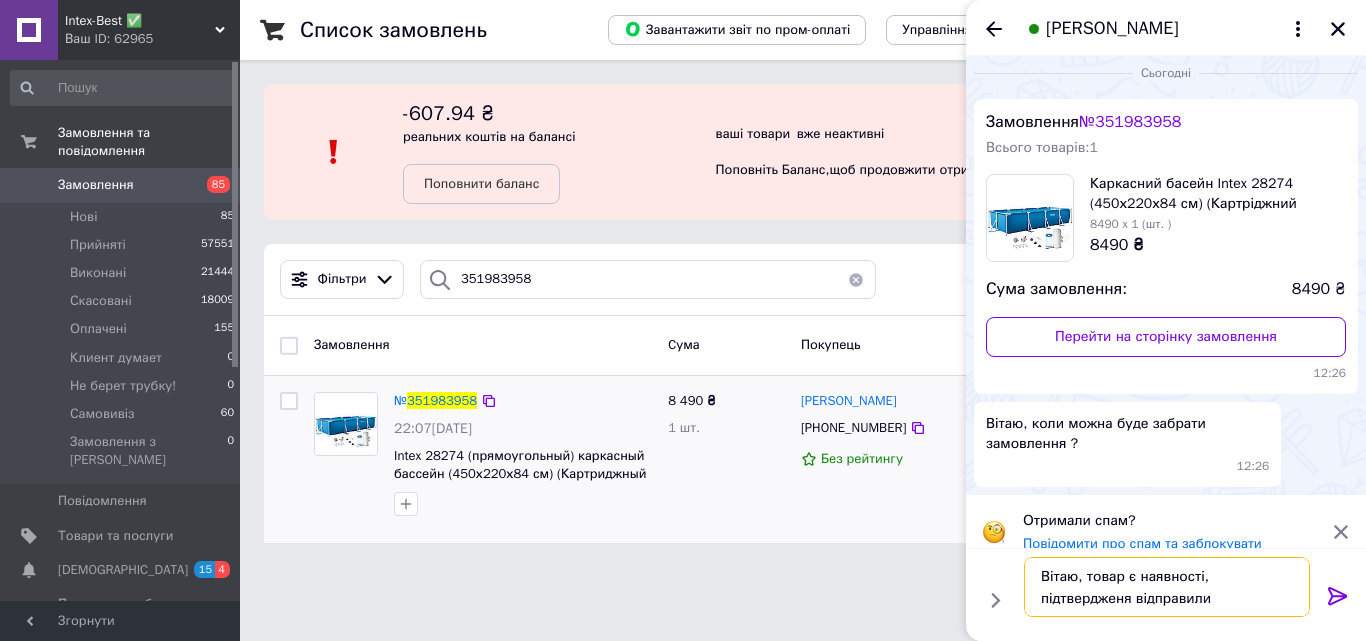 click on "Вітаю, товар є наявності, підтвердженя відправили" at bounding box center [1167, 587] 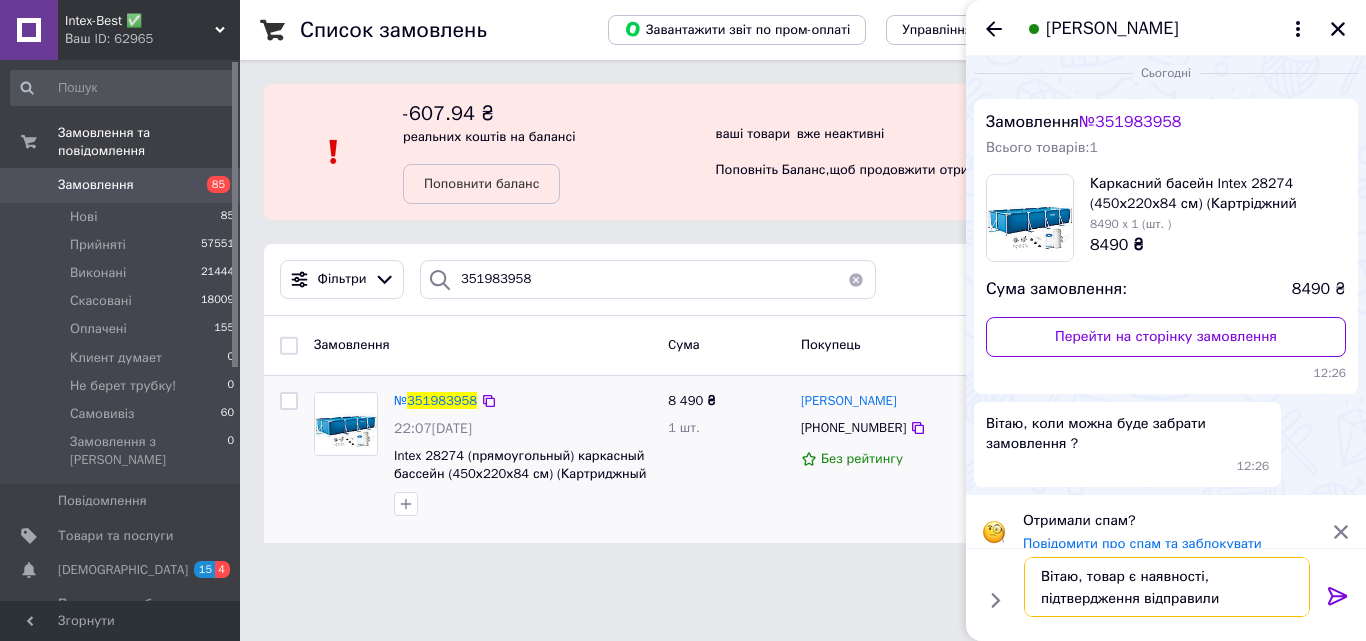 click on "Вітаю, товар є наявності, підтвердження відправили" at bounding box center [1167, 587] 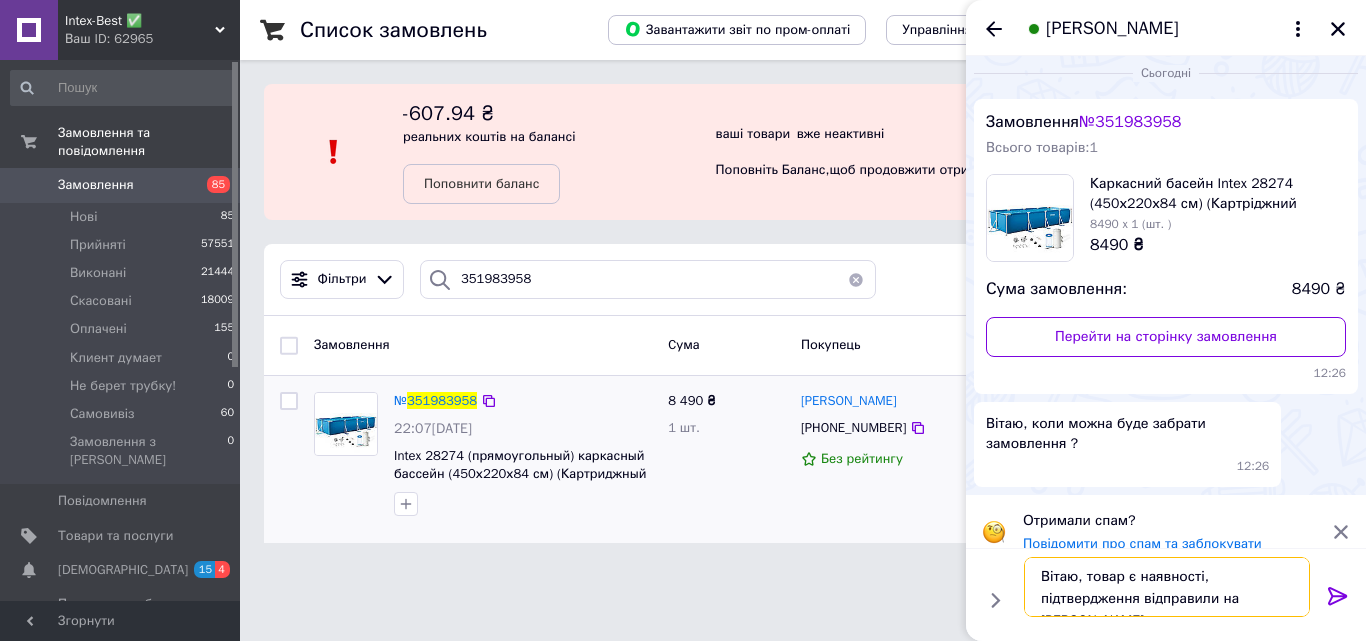 type on "Вітаю, товар є наявності, підтвердження відправили на [PERSON_NAME]" 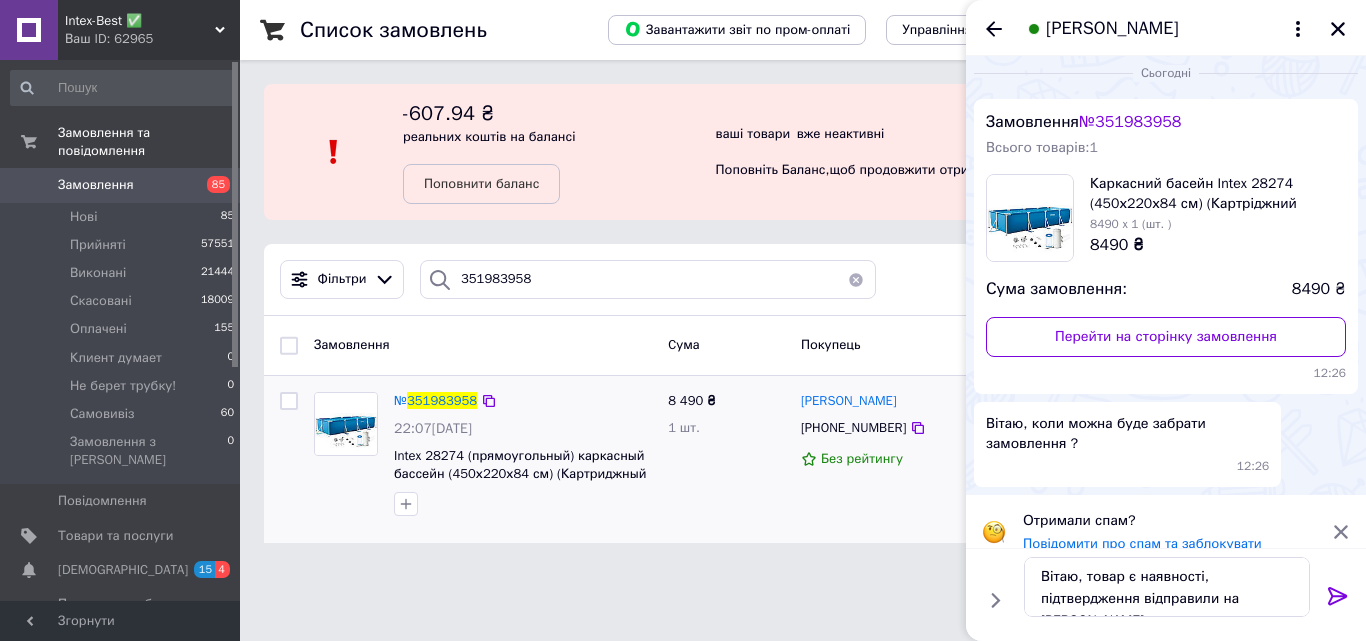 click 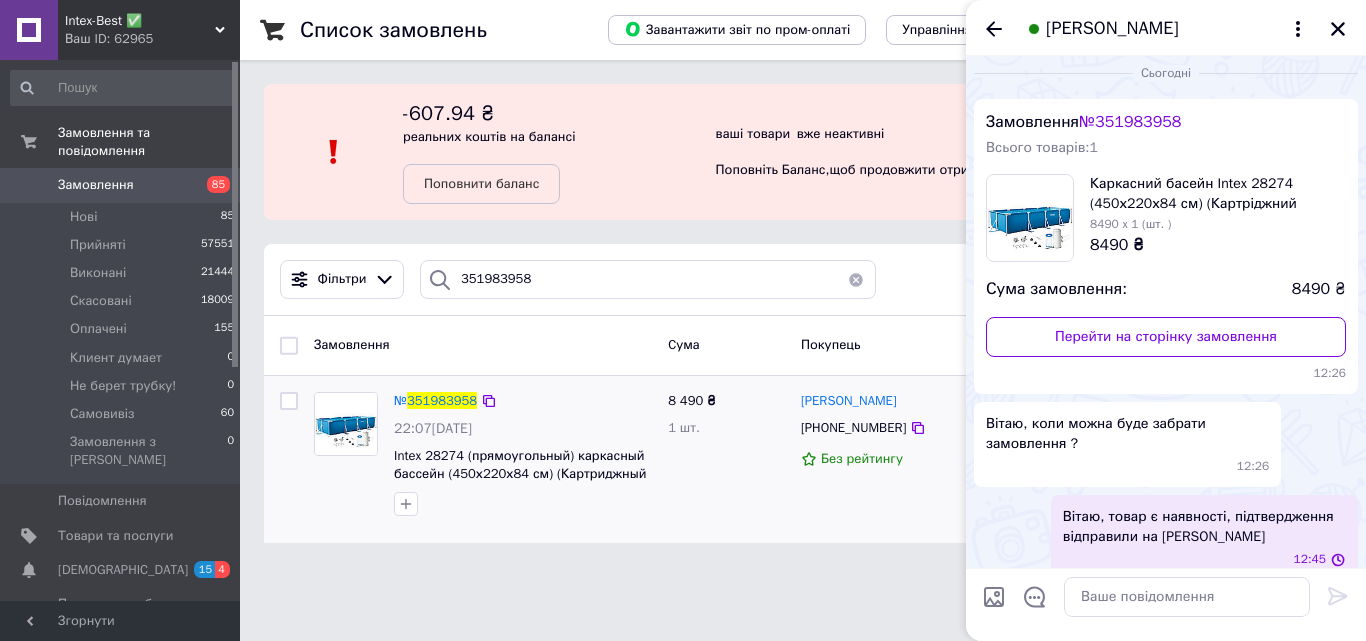 scroll, scrollTop: 29, scrollLeft: 0, axis: vertical 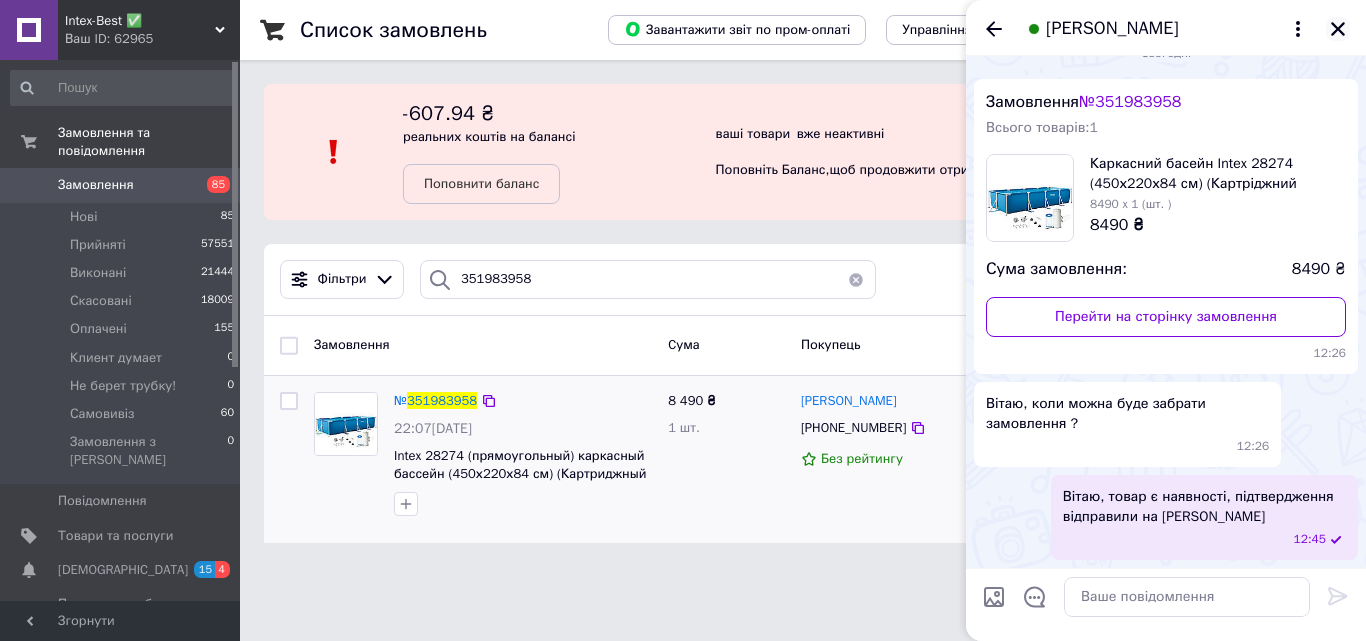 click 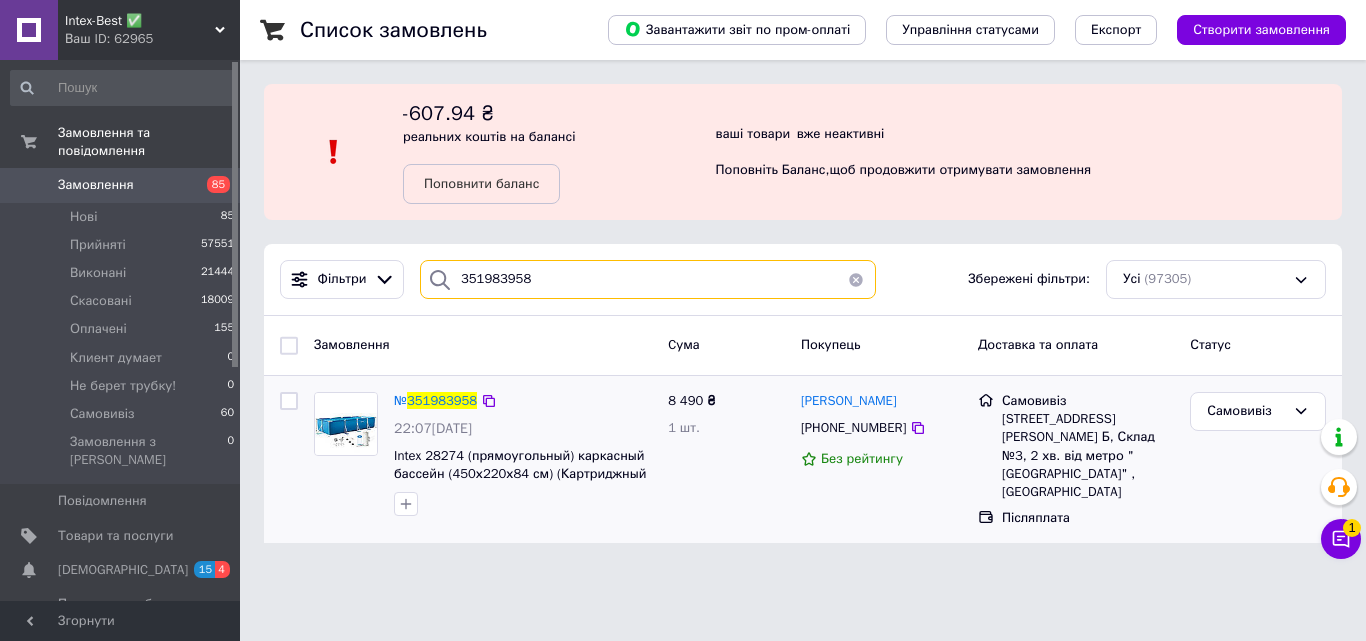 click on "351983958" at bounding box center [648, 279] 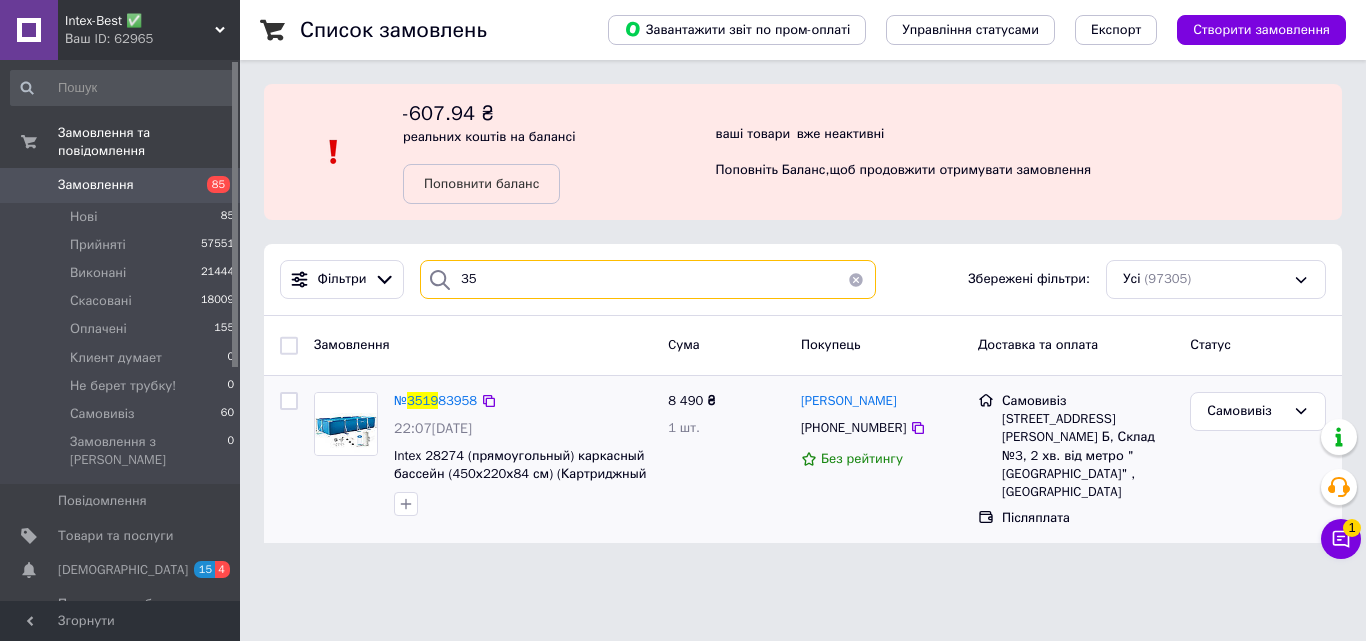 type on "3" 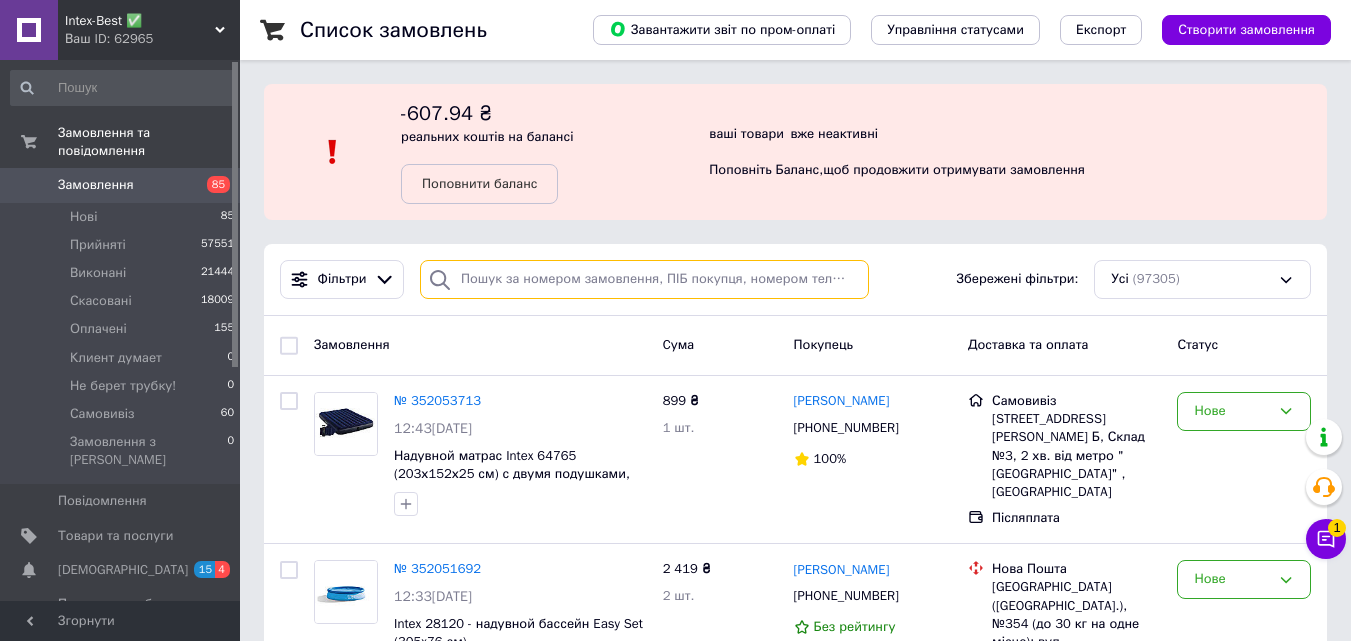 paste on "[PHONE_NUMBER]" 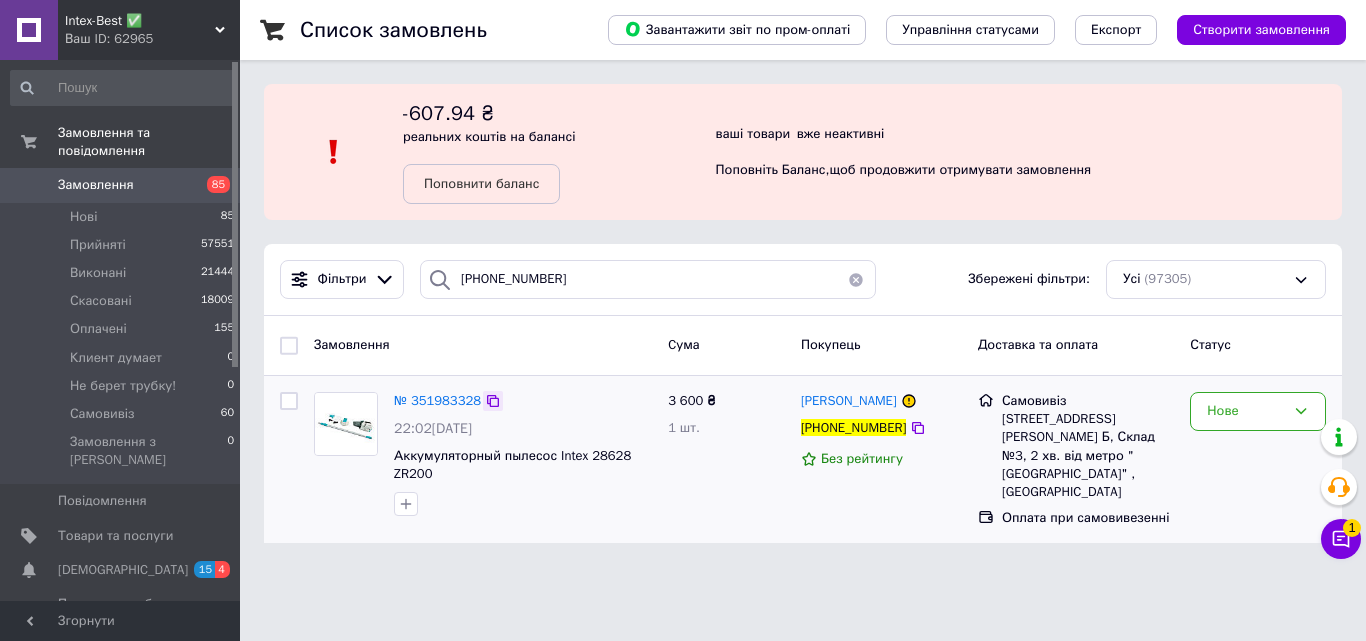 click 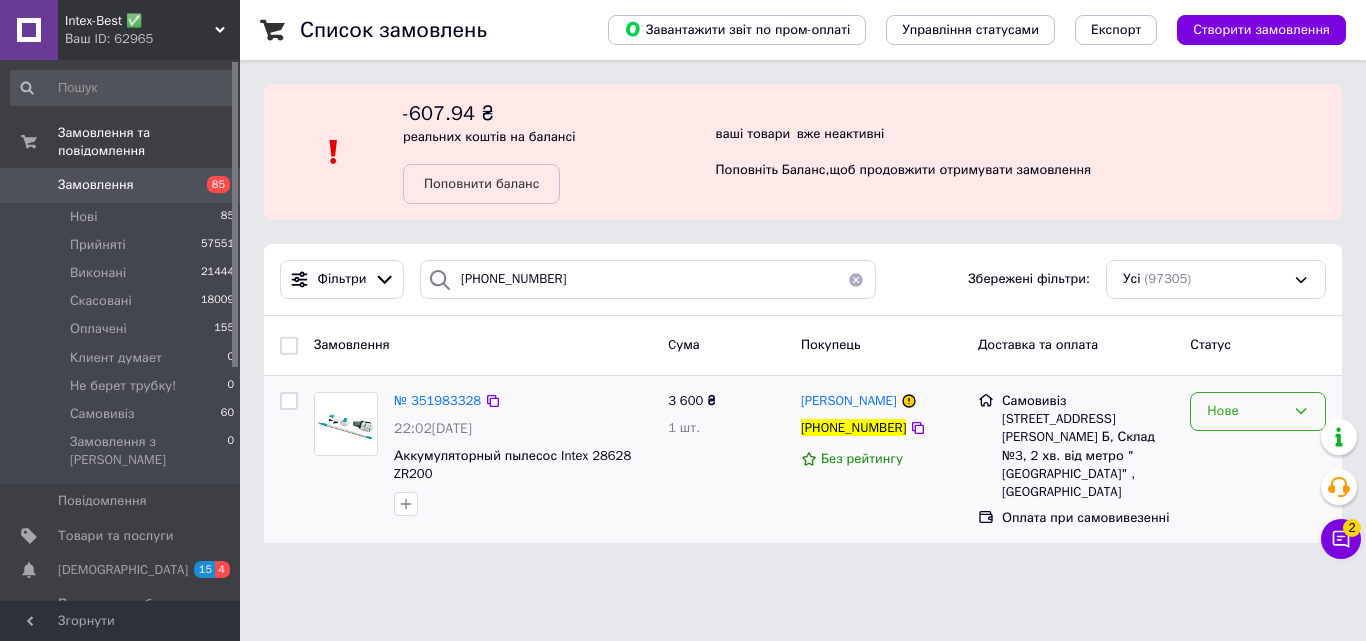 click 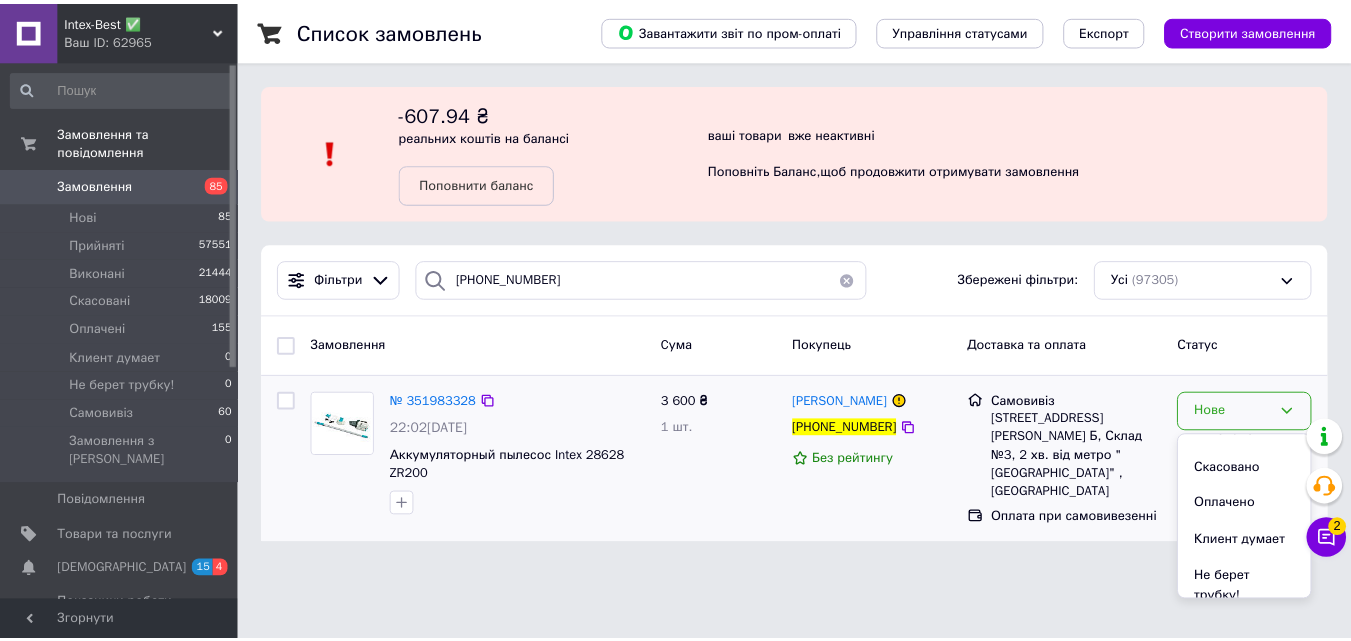 scroll, scrollTop: 111, scrollLeft: 0, axis: vertical 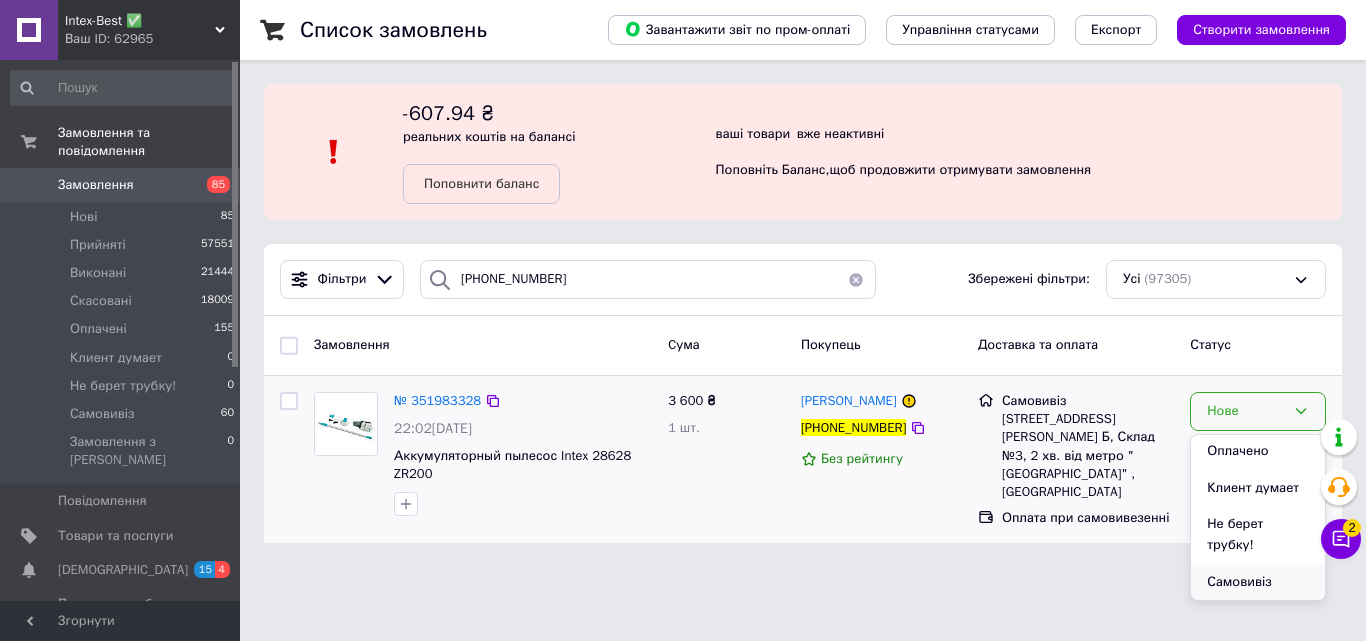 click on "Самовивіз" at bounding box center [1258, 582] 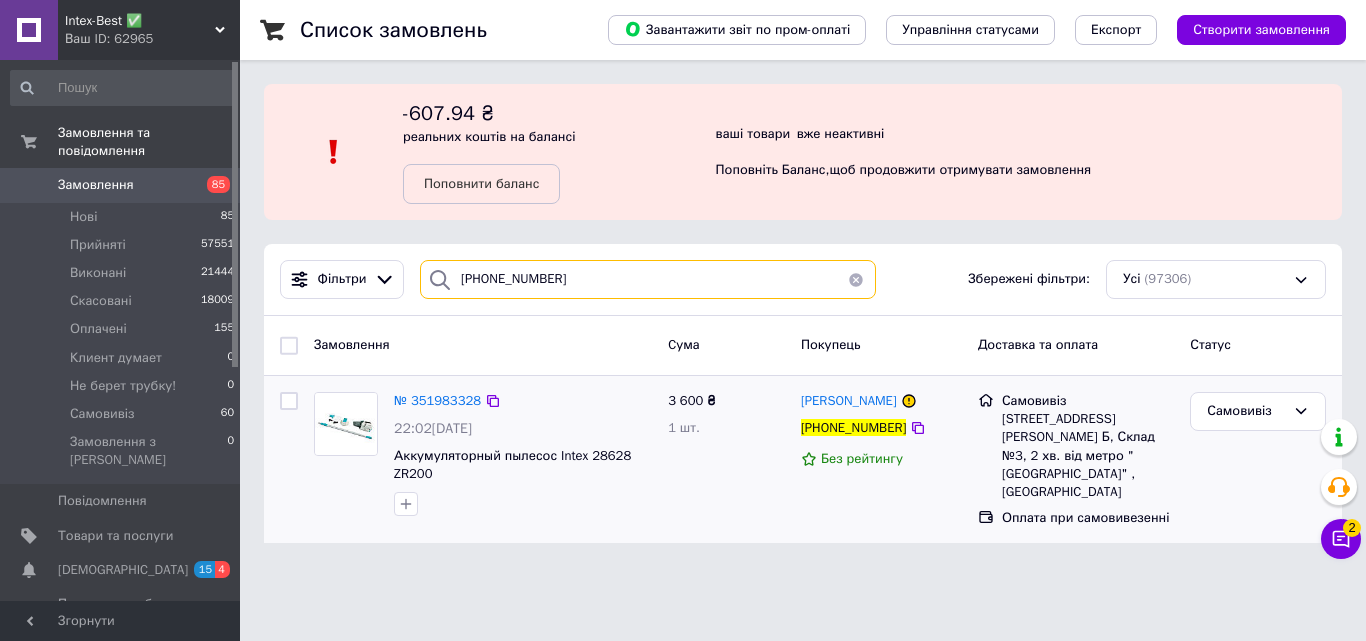 click on "[PHONE_NUMBER]" at bounding box center (648, 279) 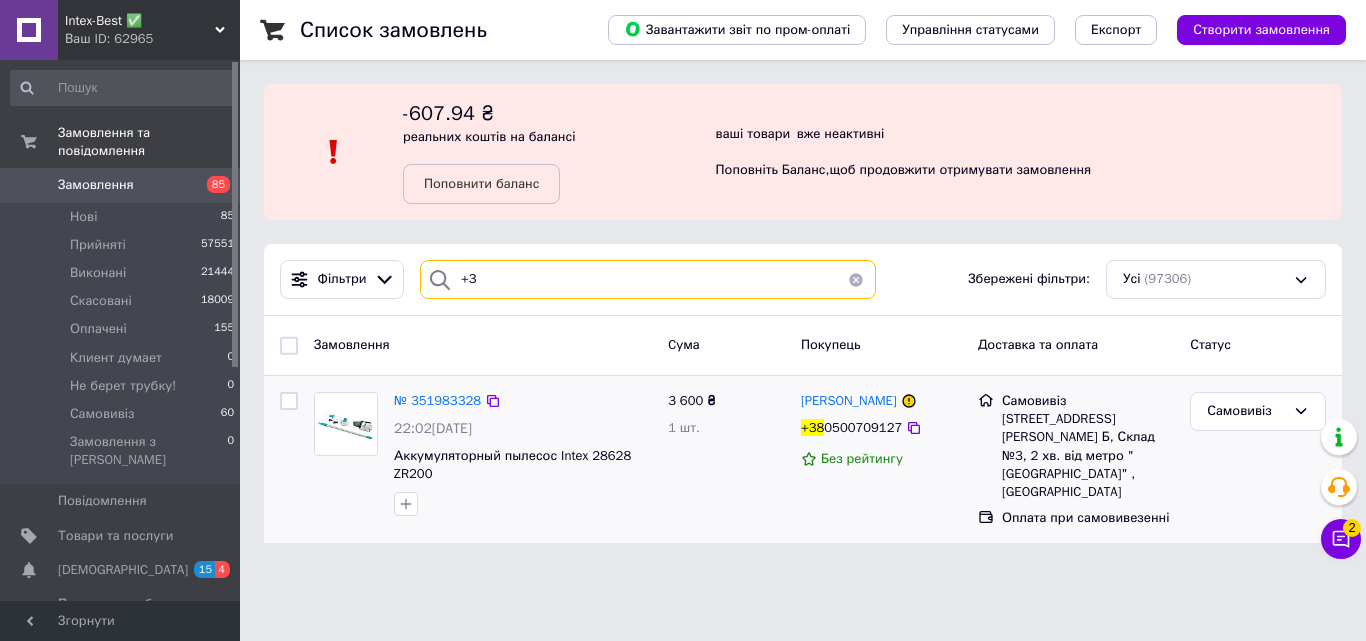 type on "+" 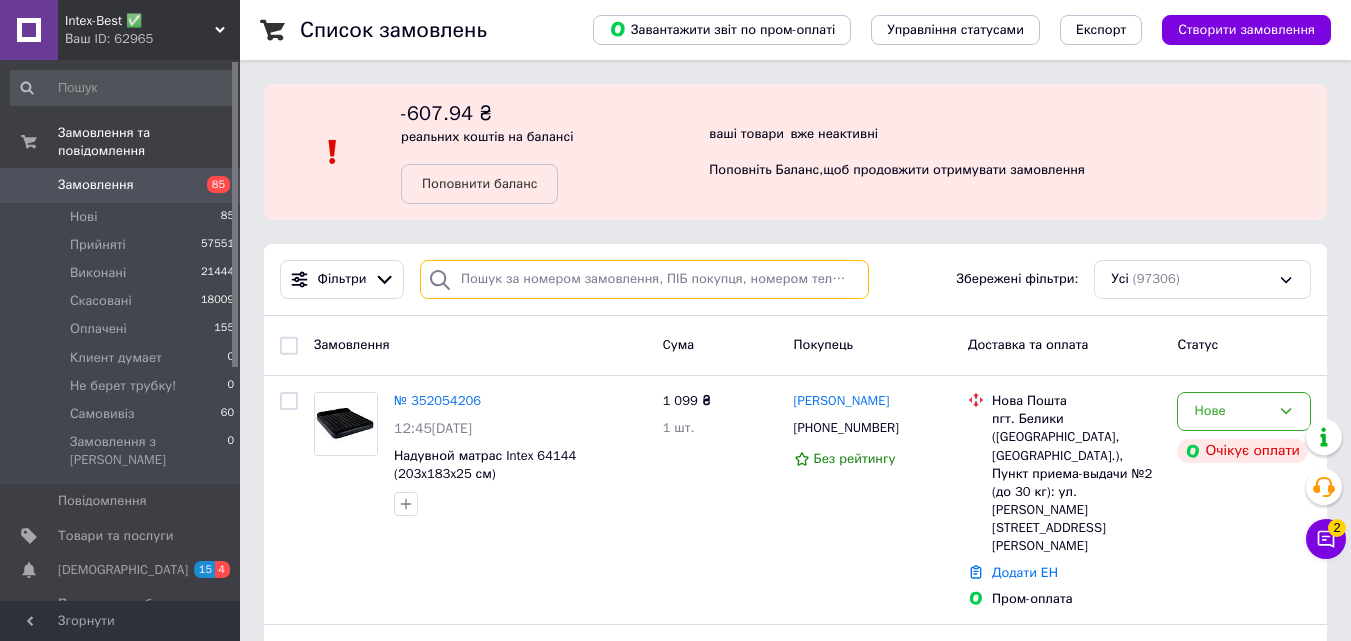 paste on "0509981256" 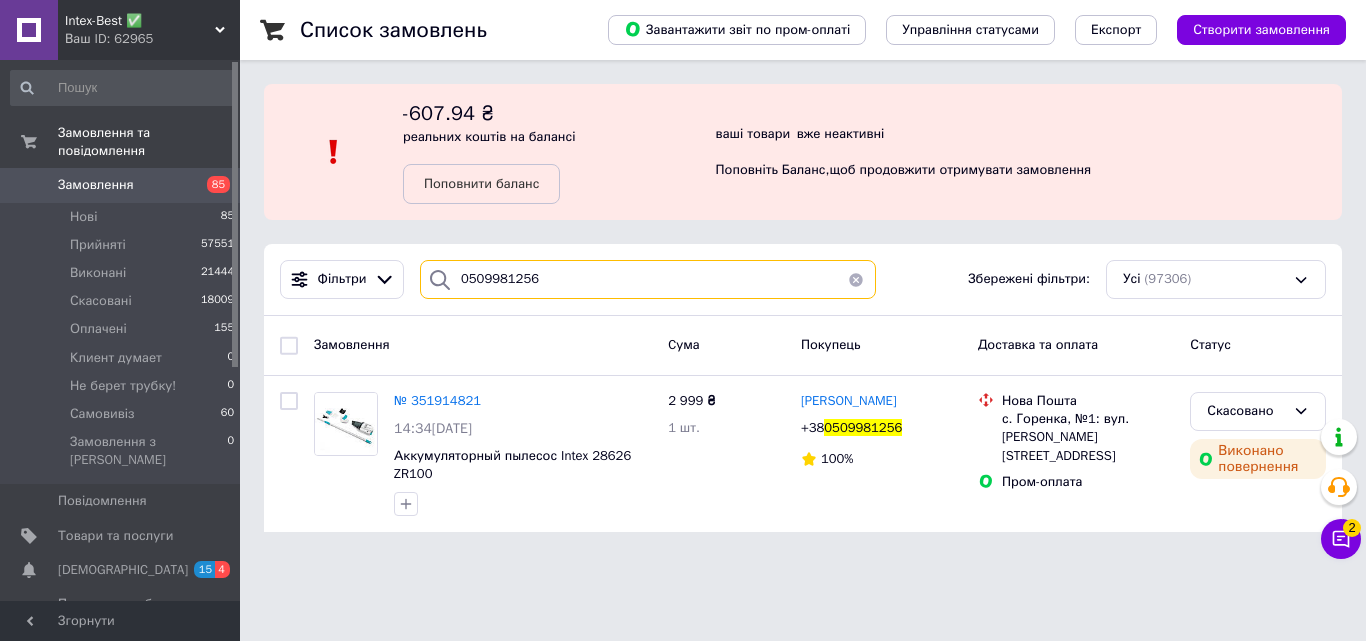 click on "0509981256" at bounding box center (648, 279) 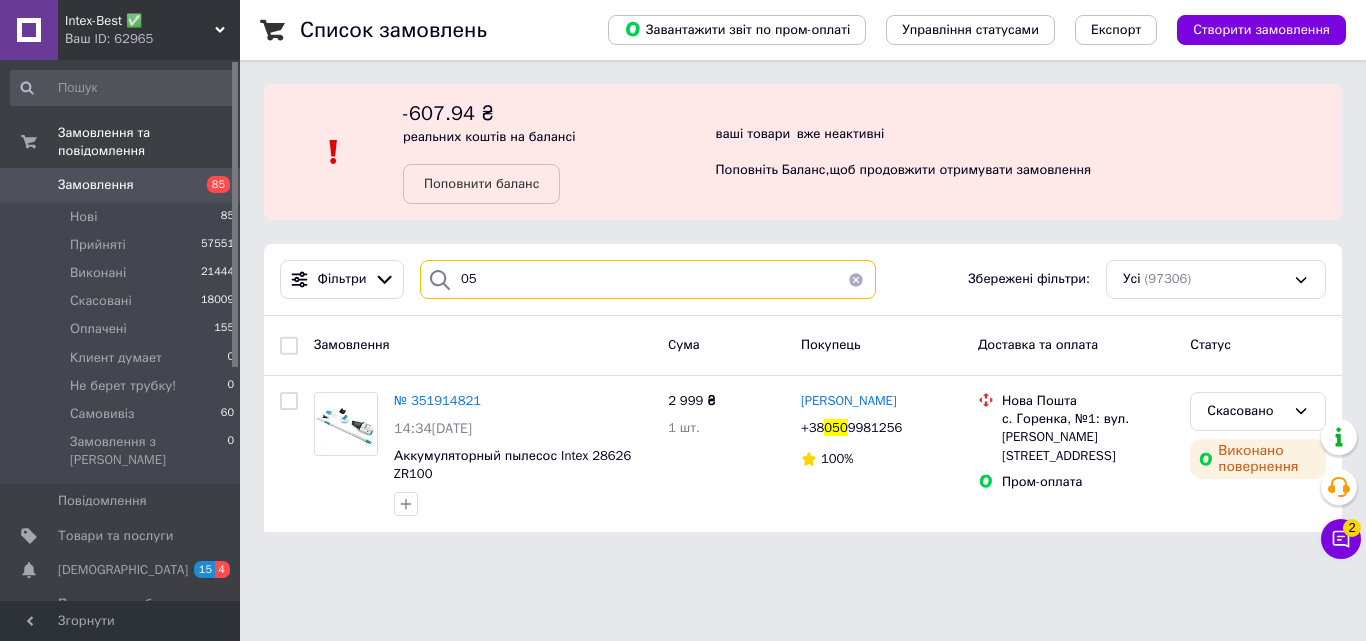 type on "0" 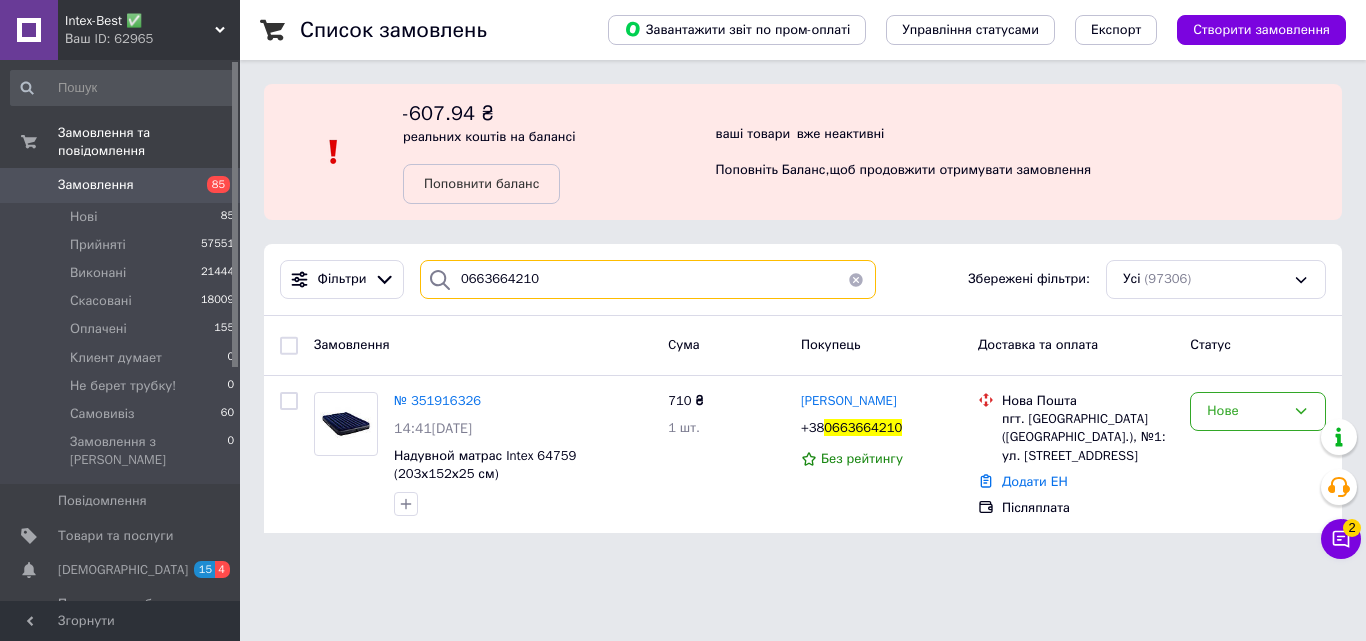 click on "0663664210" at bounding box center (648, 279) 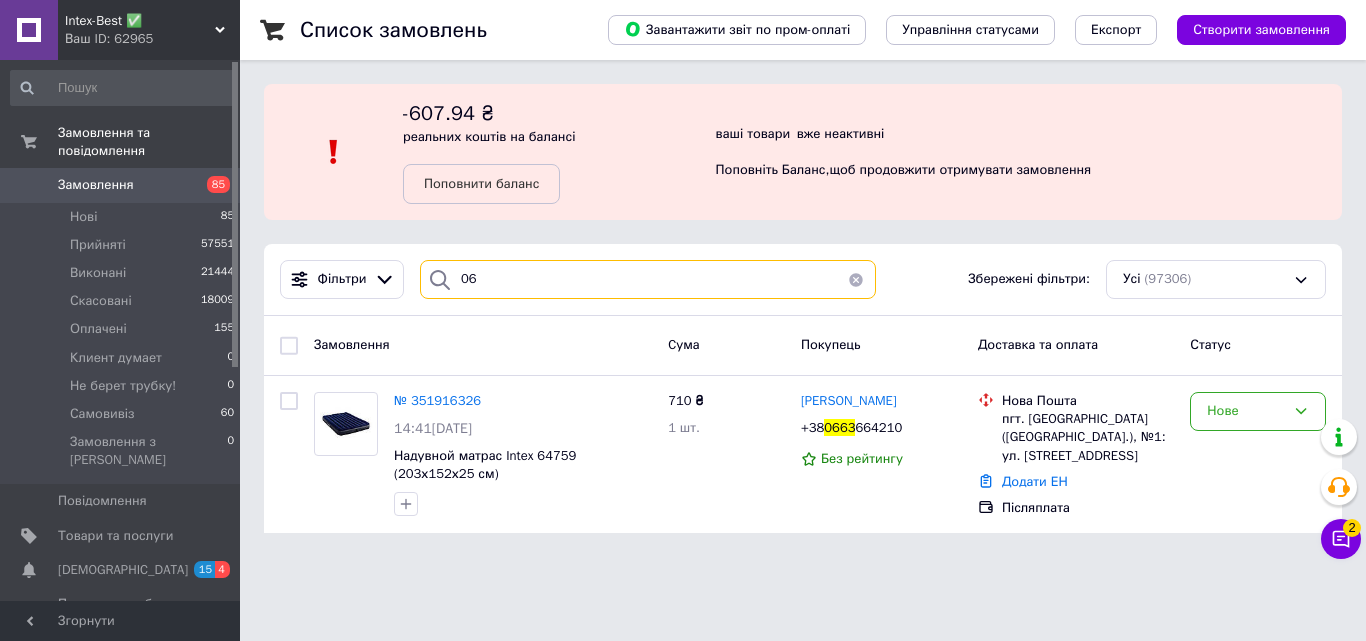 type on "0" 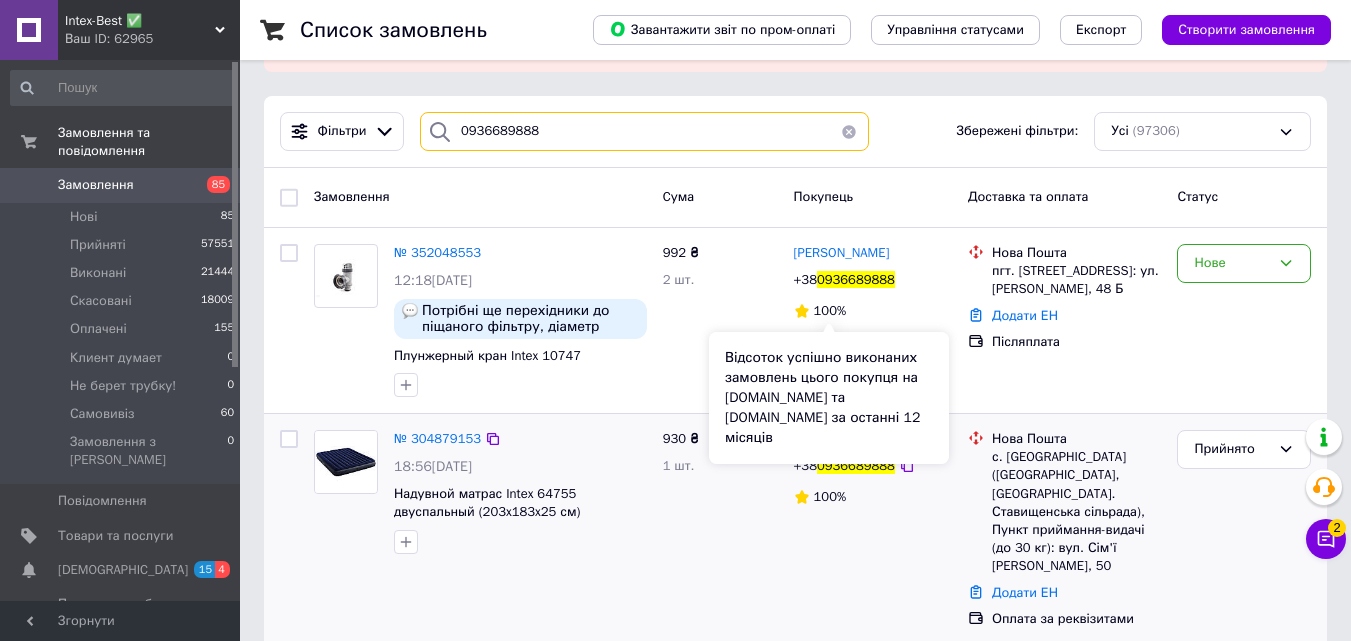 scroll, scrollTop: 157, scrollLeft: 0, axis: vertical 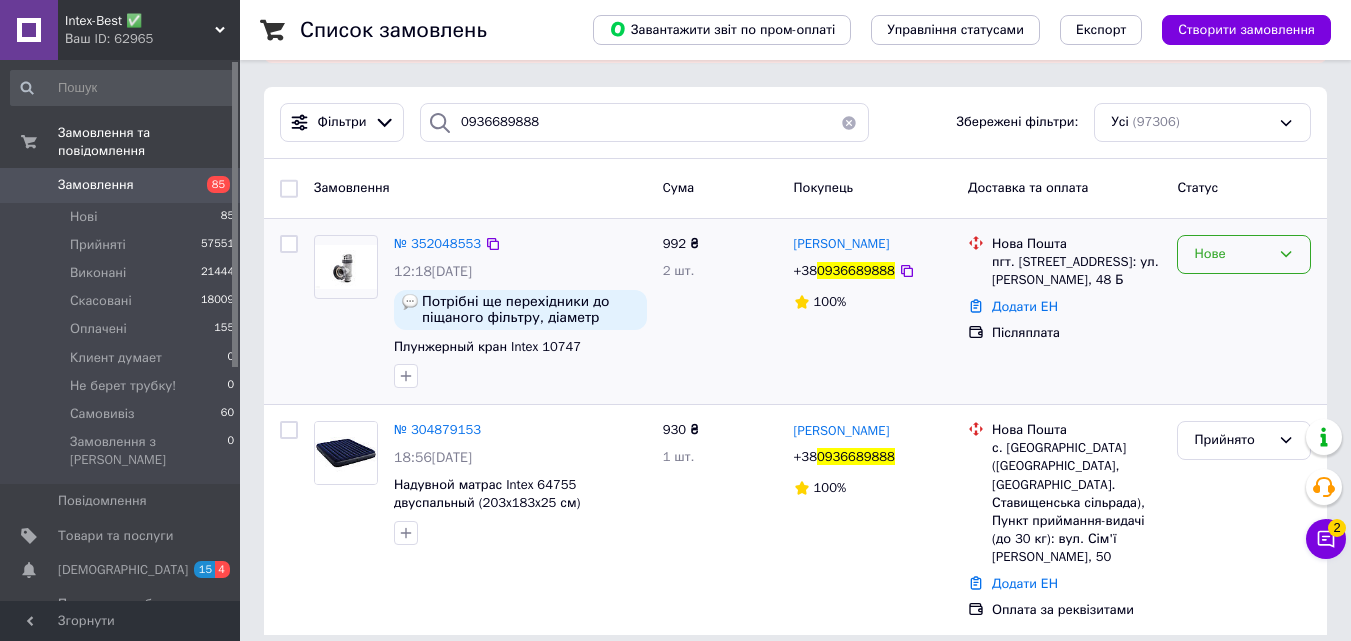 click 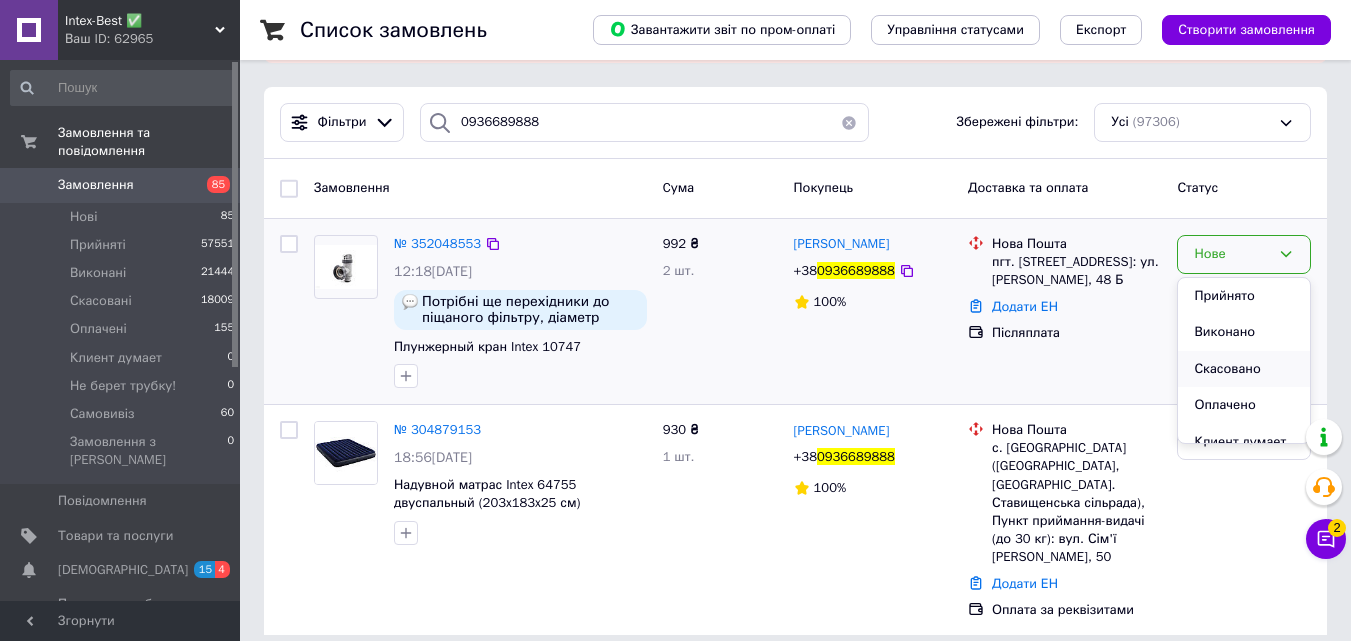 click on "Скасовано" at bounding box center (1244, 369) 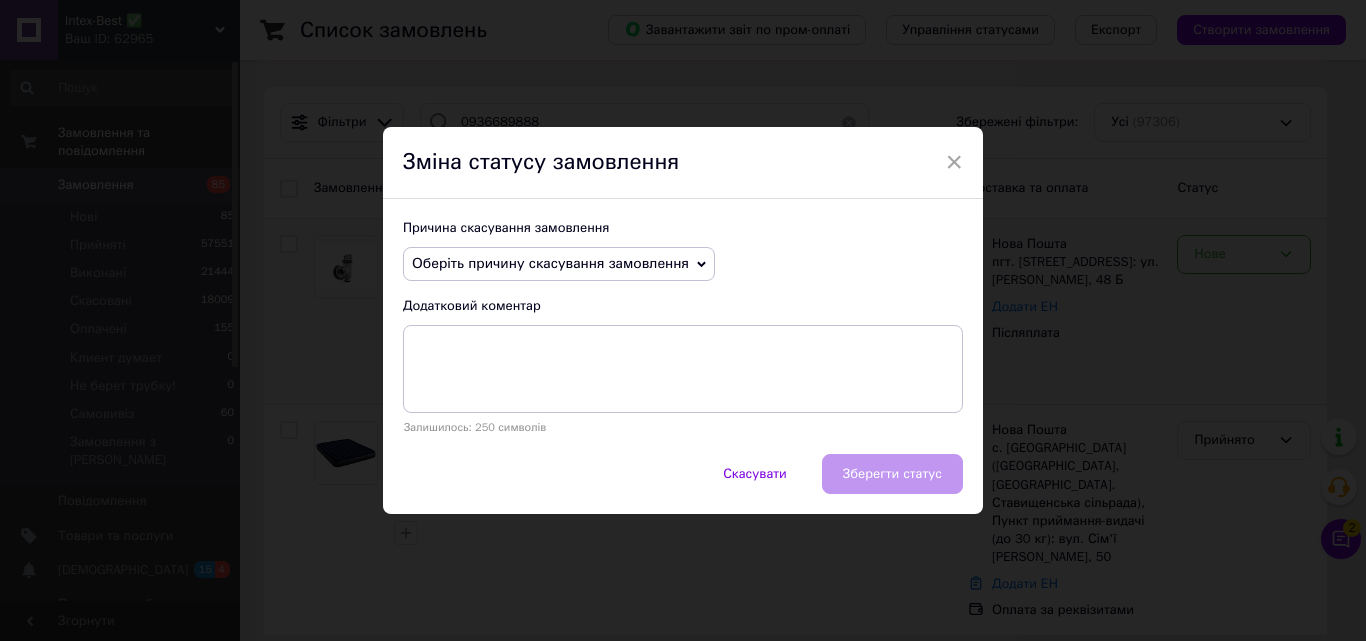 click 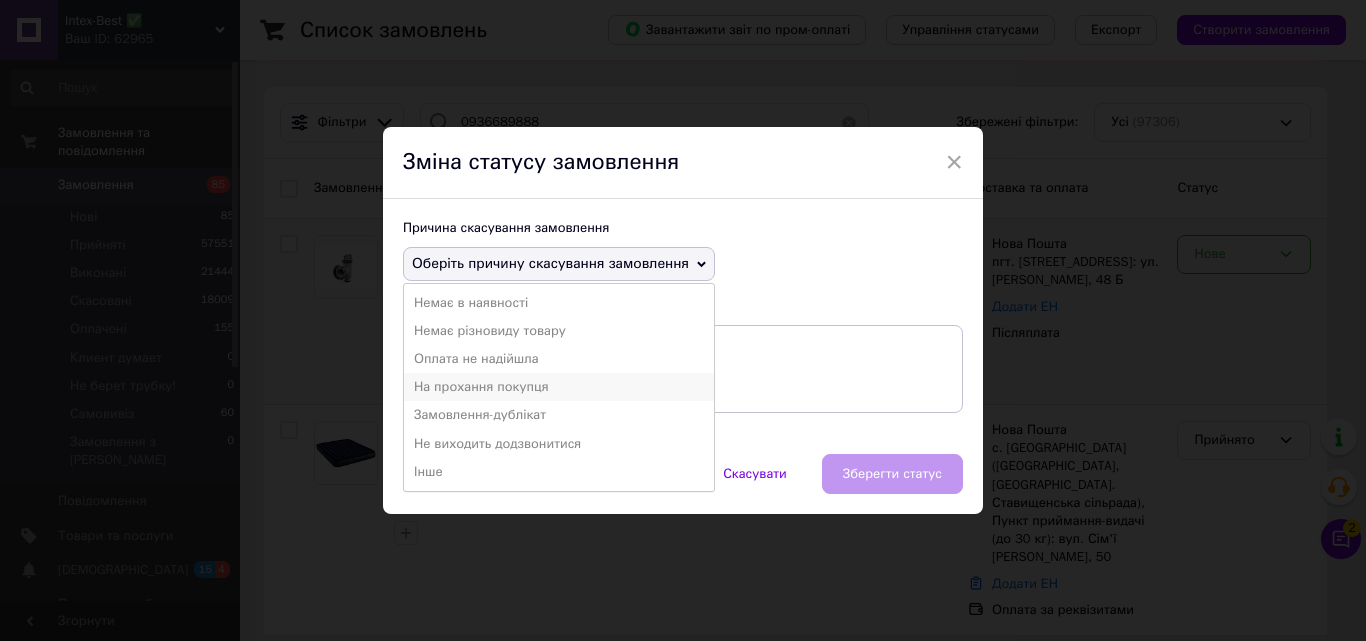 click on "На прохання покупця" at bounding box center (559, 387) 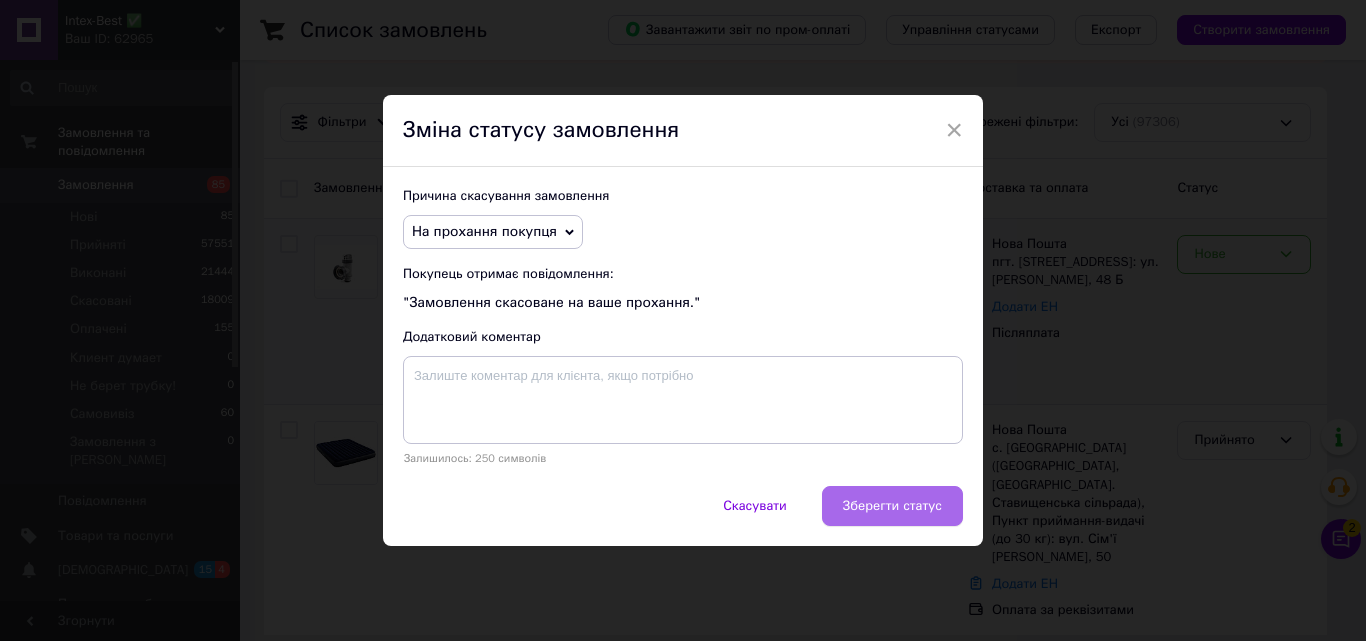 click on "Зберегти статус" at bounding box center [892, 506] 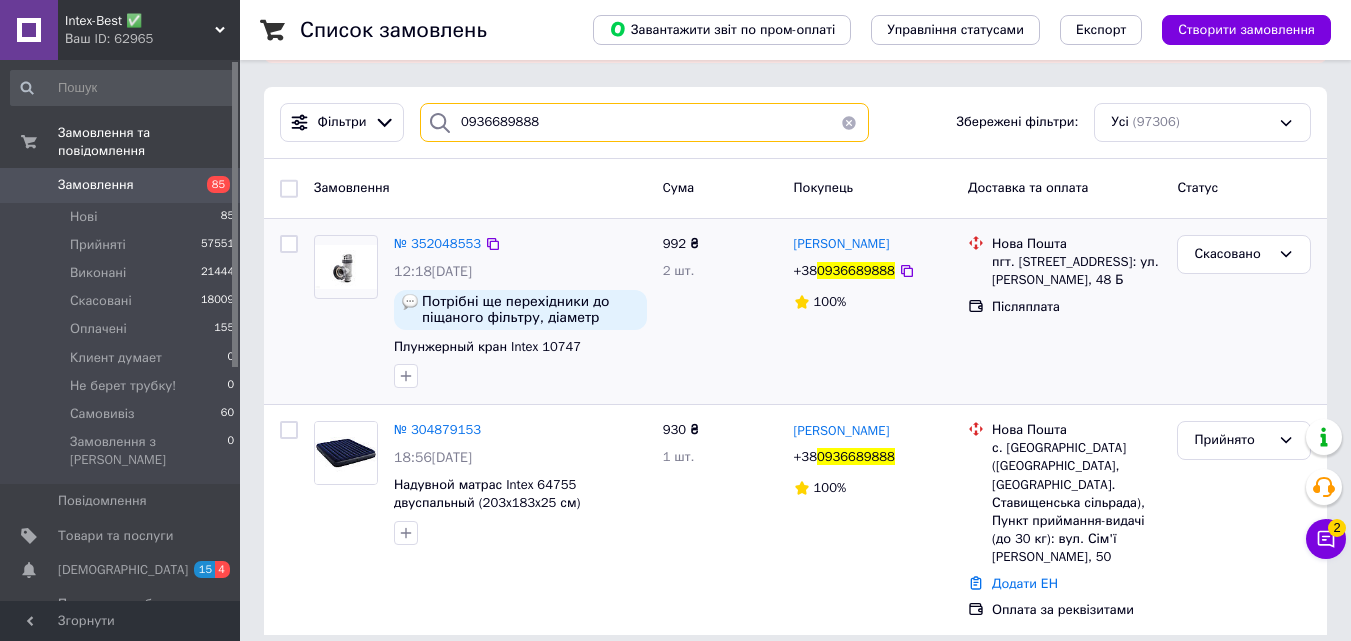 click on "0936689888" at bounding box center [644, 122] 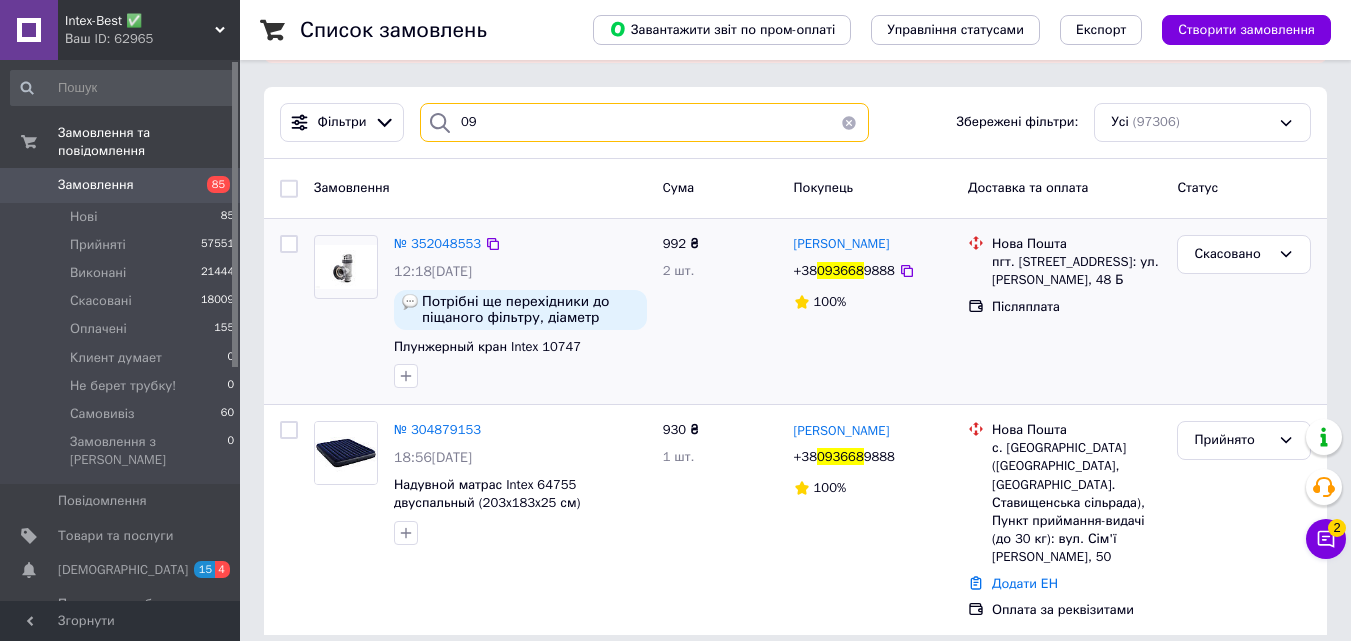 type on "0" 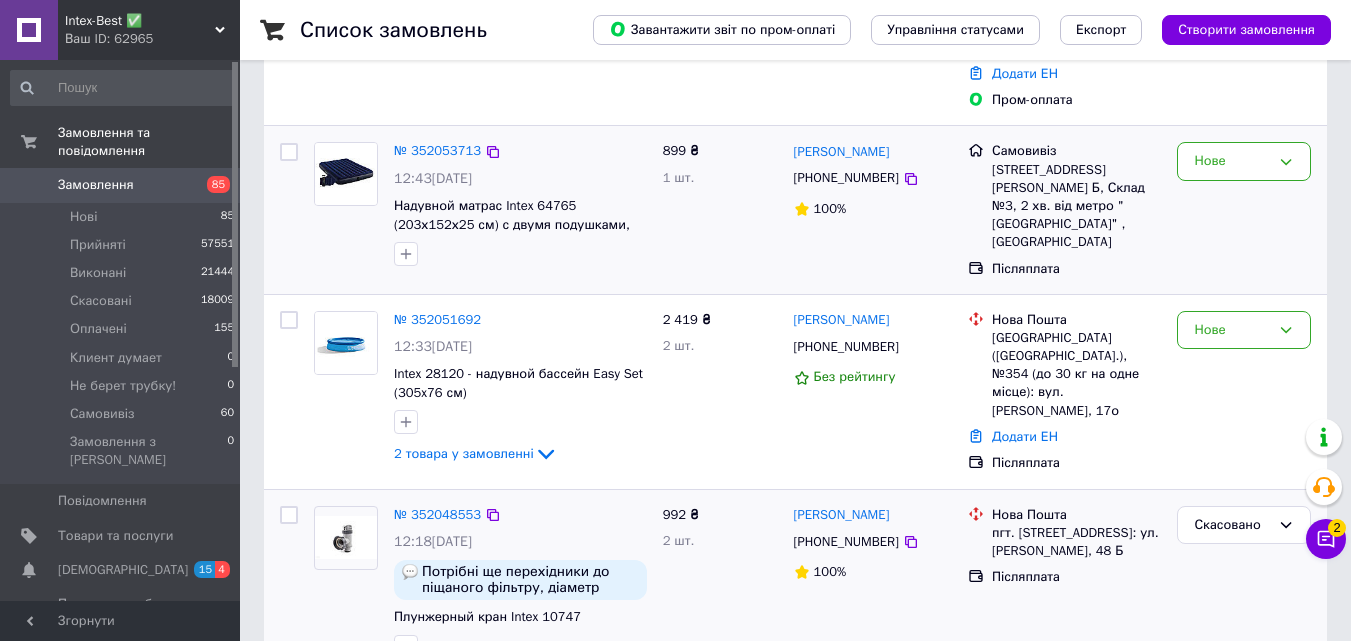 scroll, scrollTop: 500, scrollLeft: 0, axis: vertical 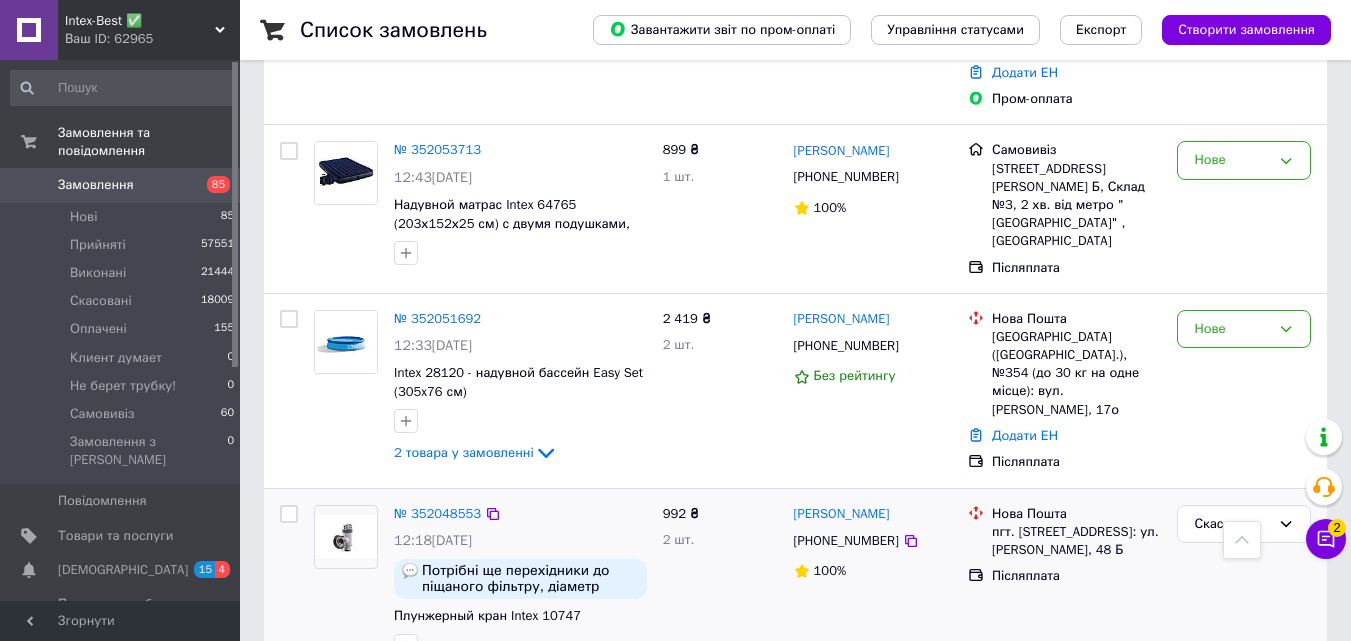 type 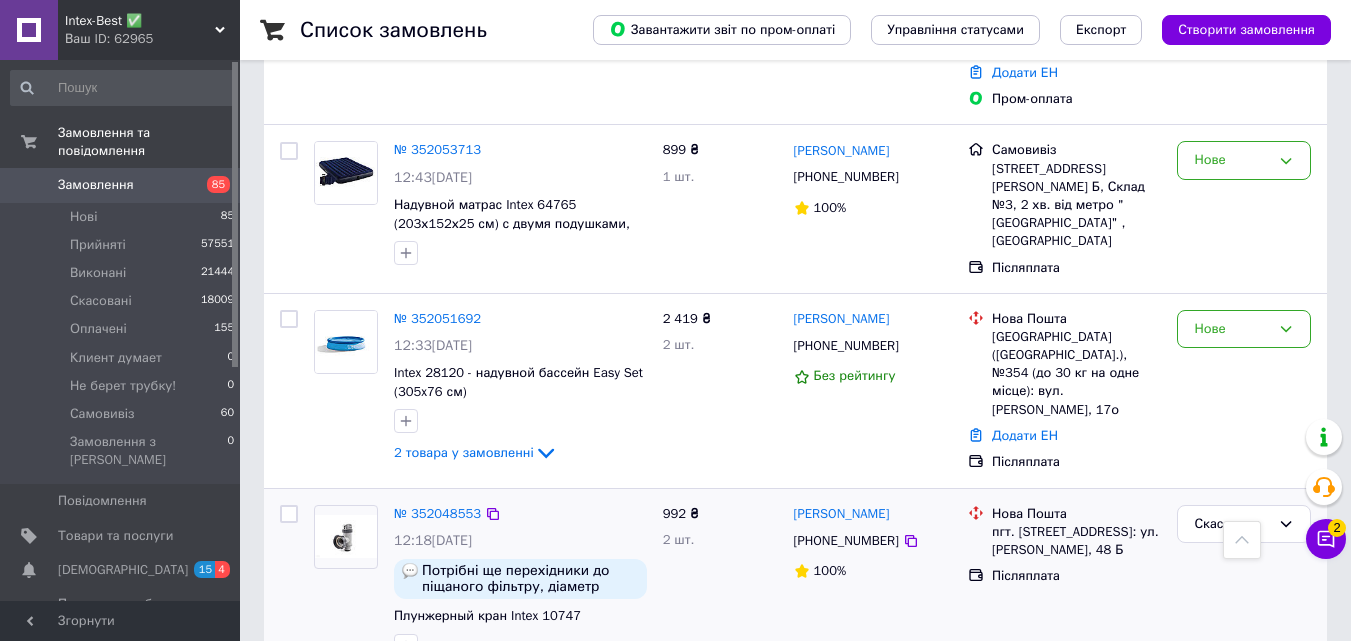 click on "Intex-Best  ✅" at bounding box center [140, 21] 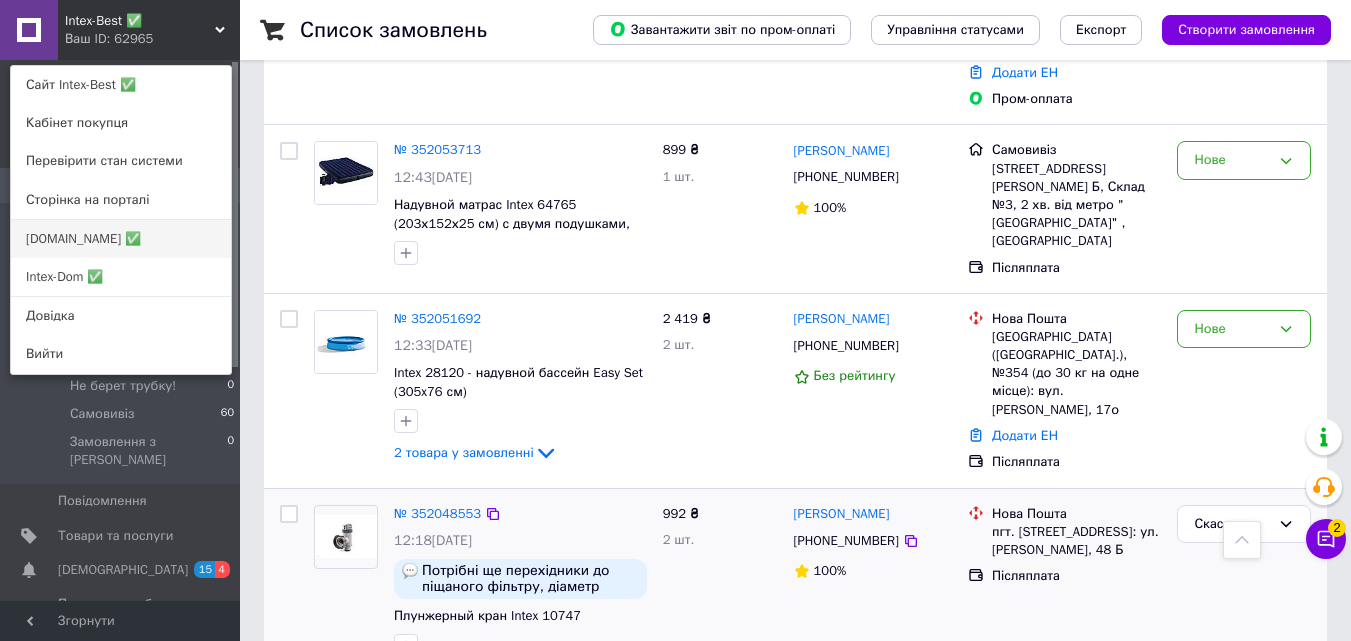 click on "[DOMAIN_NAME] ✅" at bounding box center [121, 239] 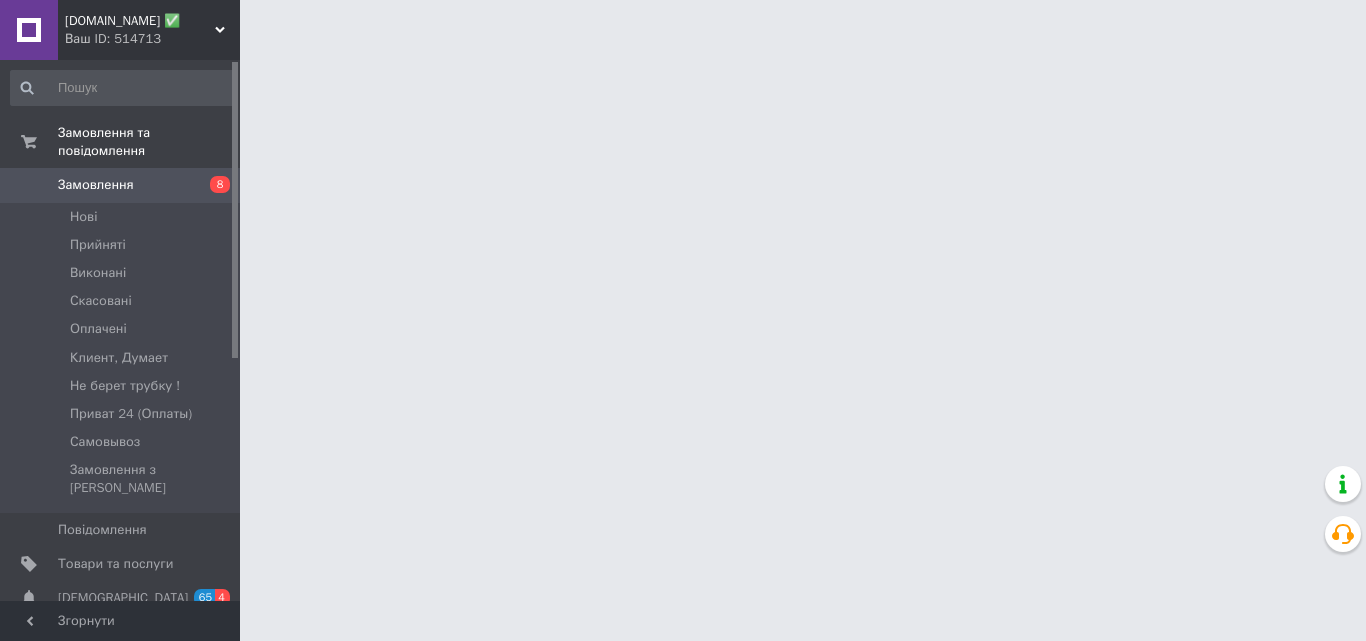 scroll, scrollTop: 0, scrollLeft: 0, axis: both 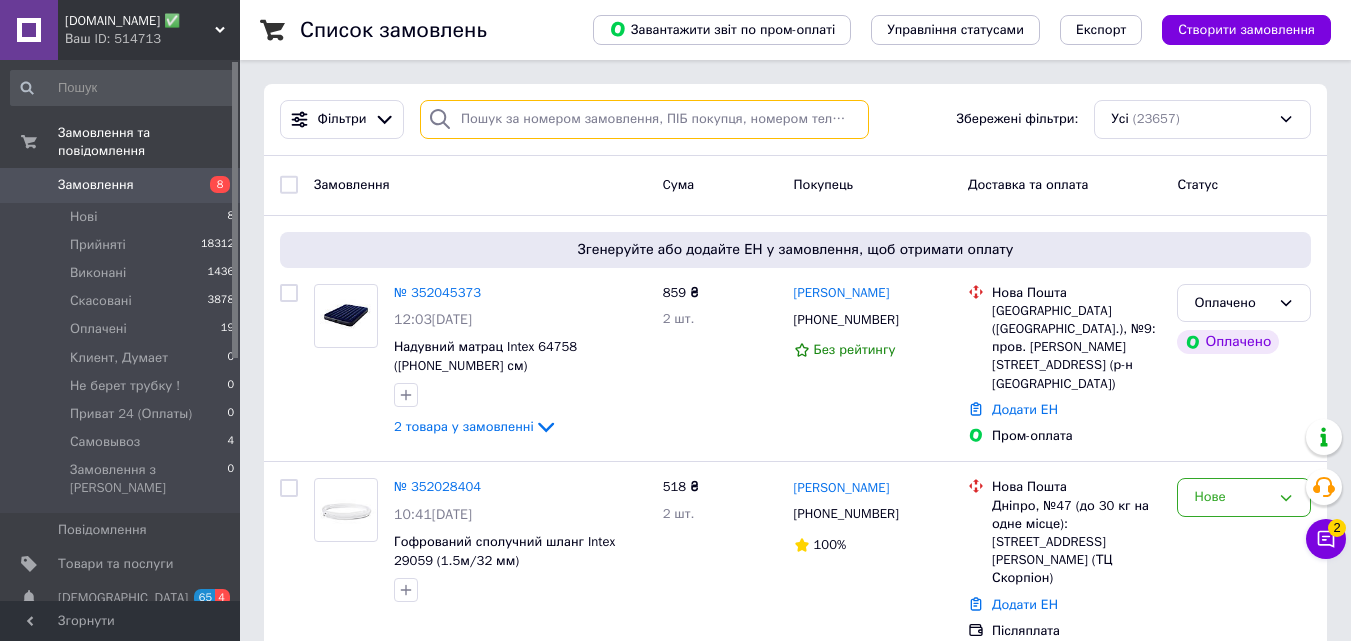 paste on "0984781112" 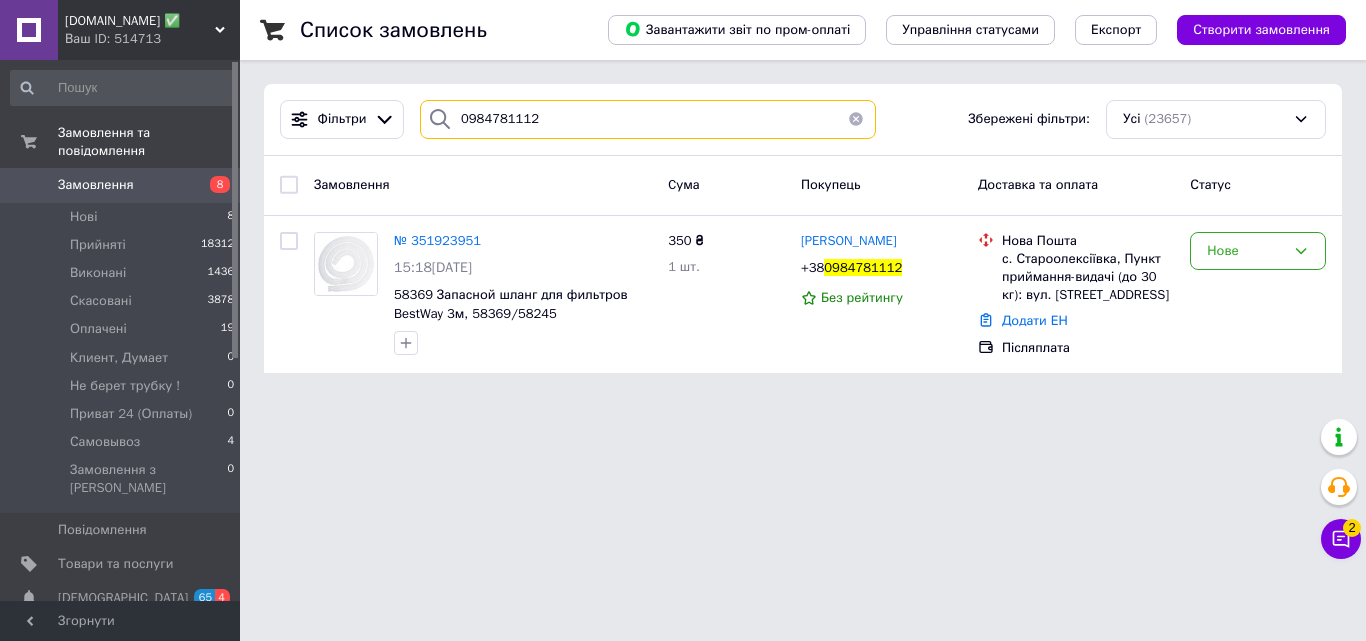 type on "0984781112" 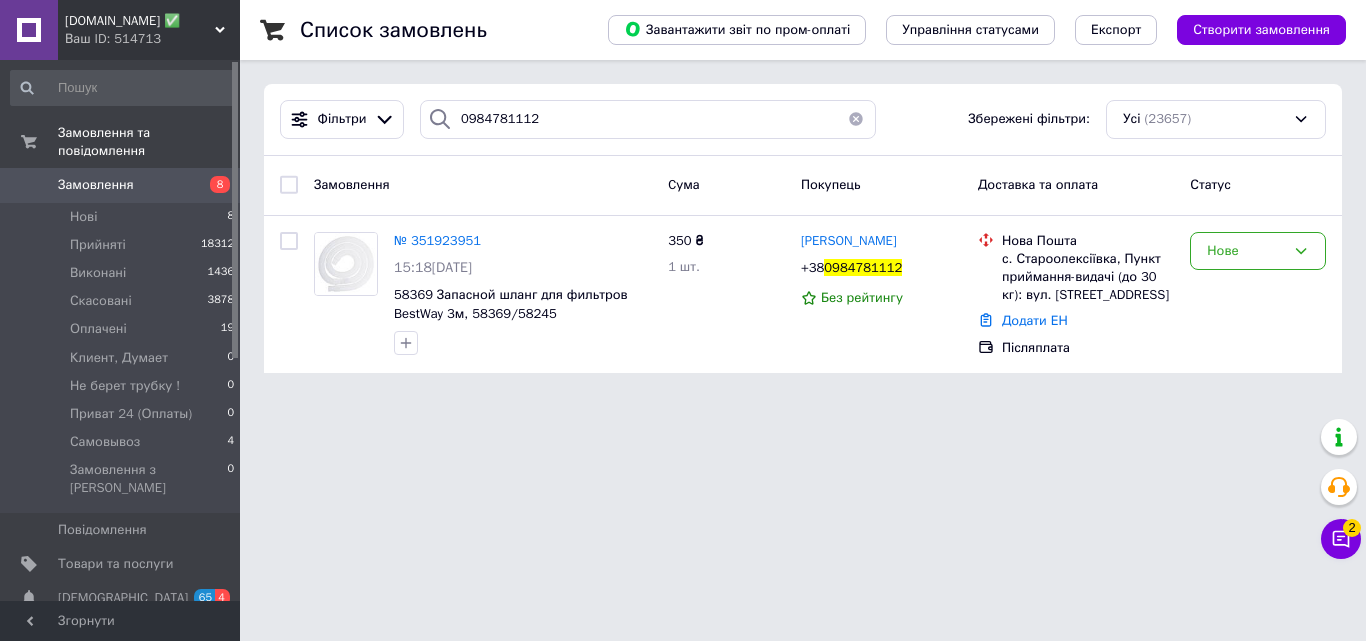 click on "[DOMAIN_NAME] ✅" at bounding box center [140, 21] 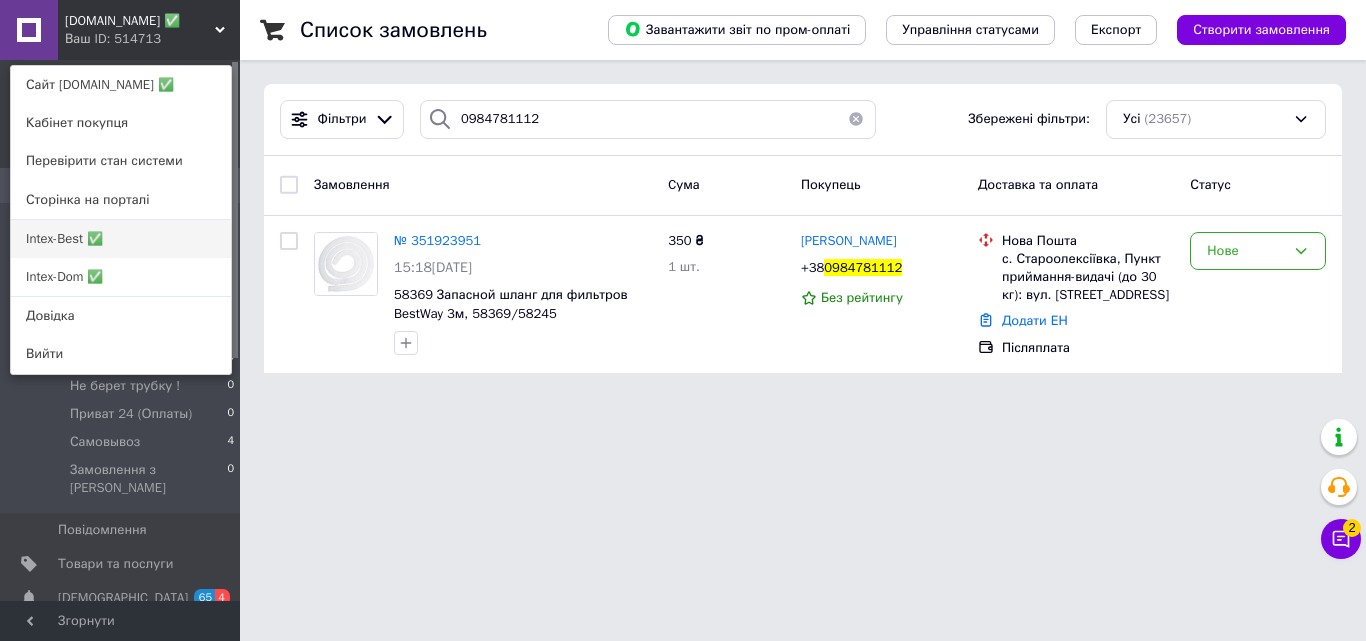 click on "Intex-Best  ✅" at bounding box center (121, 239) 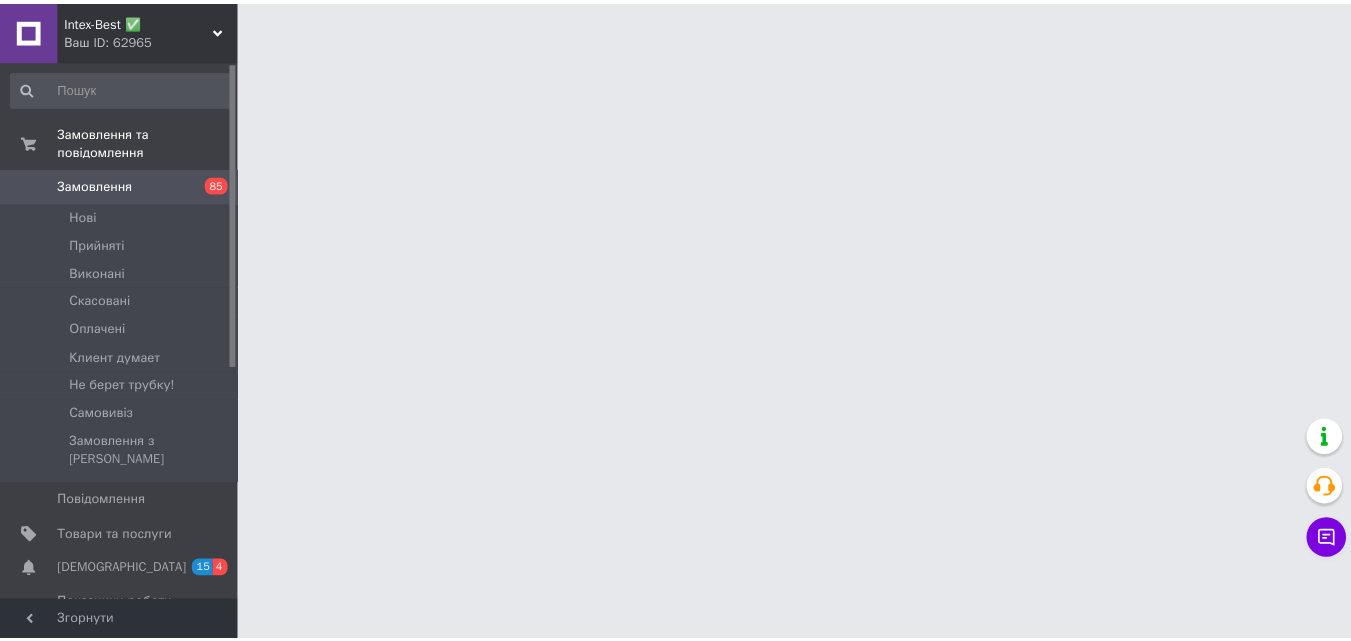 scroll, scrollTop: 0, scrollLeft: 0, axis: both 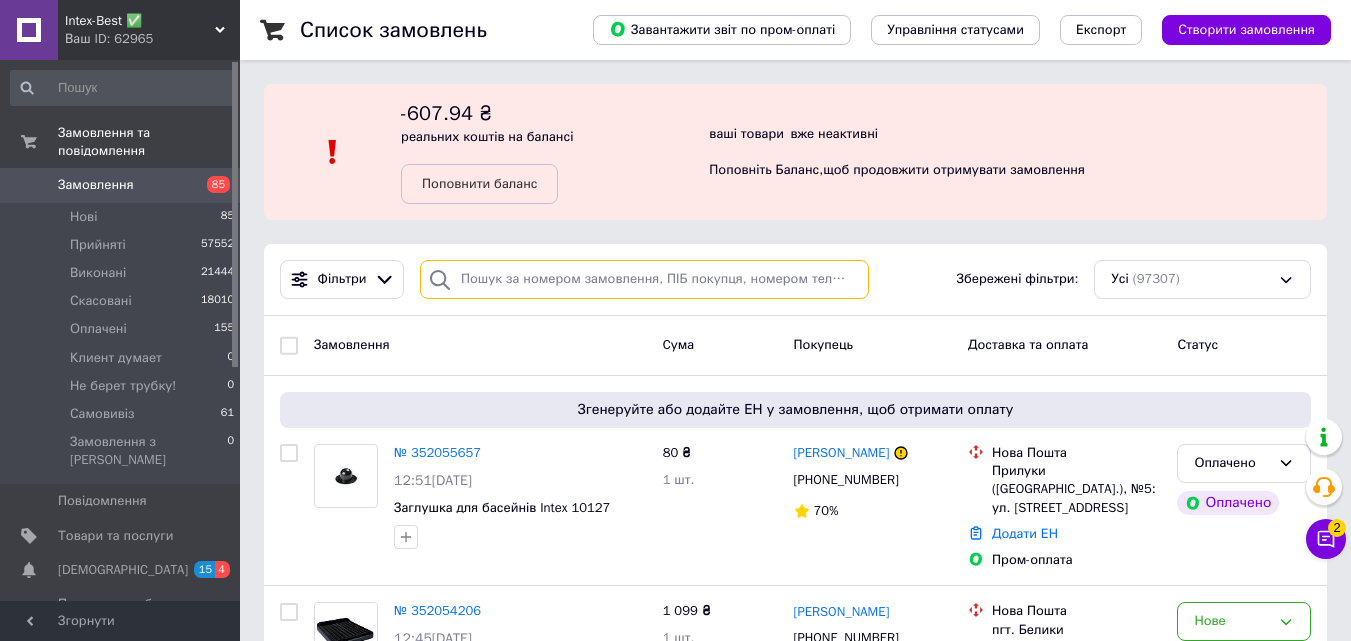 paste on "0934358188" 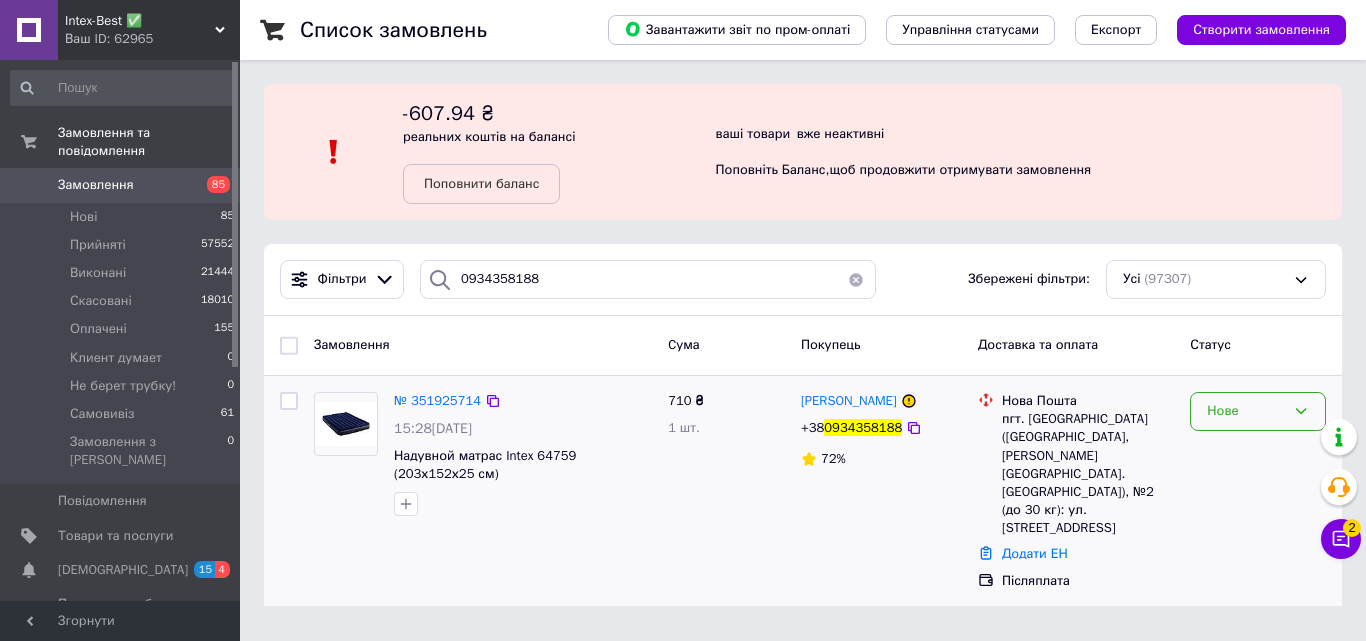 click 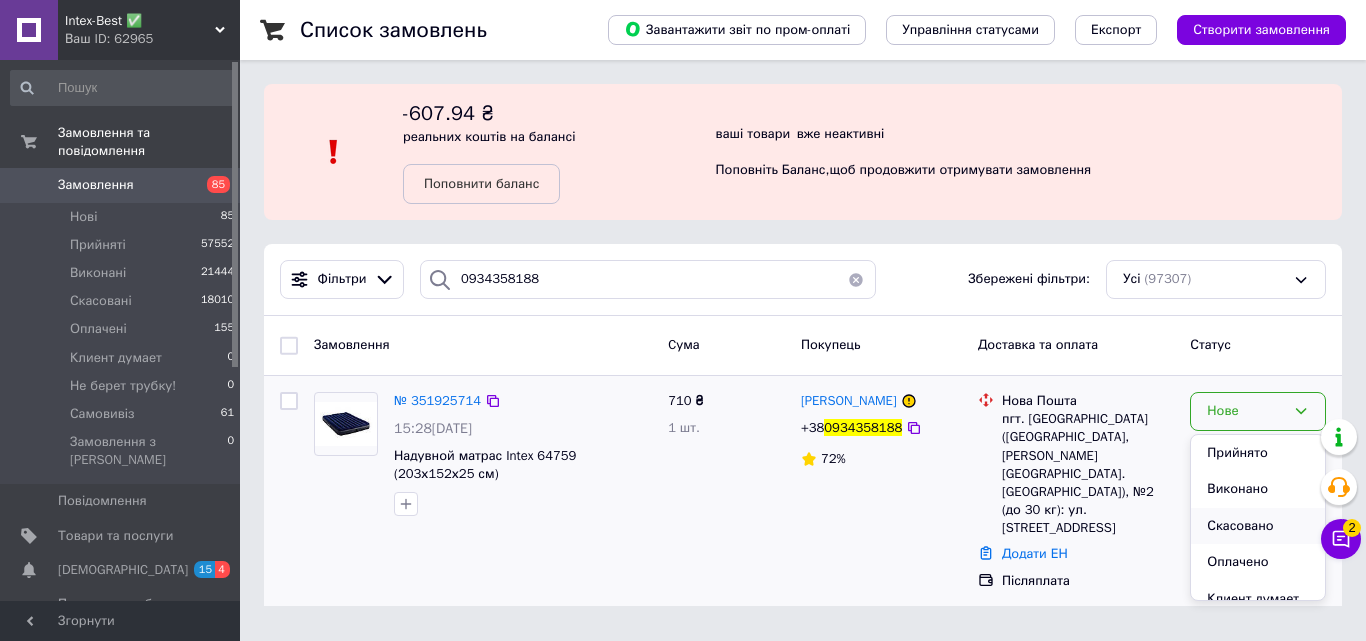 click on "Скасовано" at bounding box center (1258, 526) 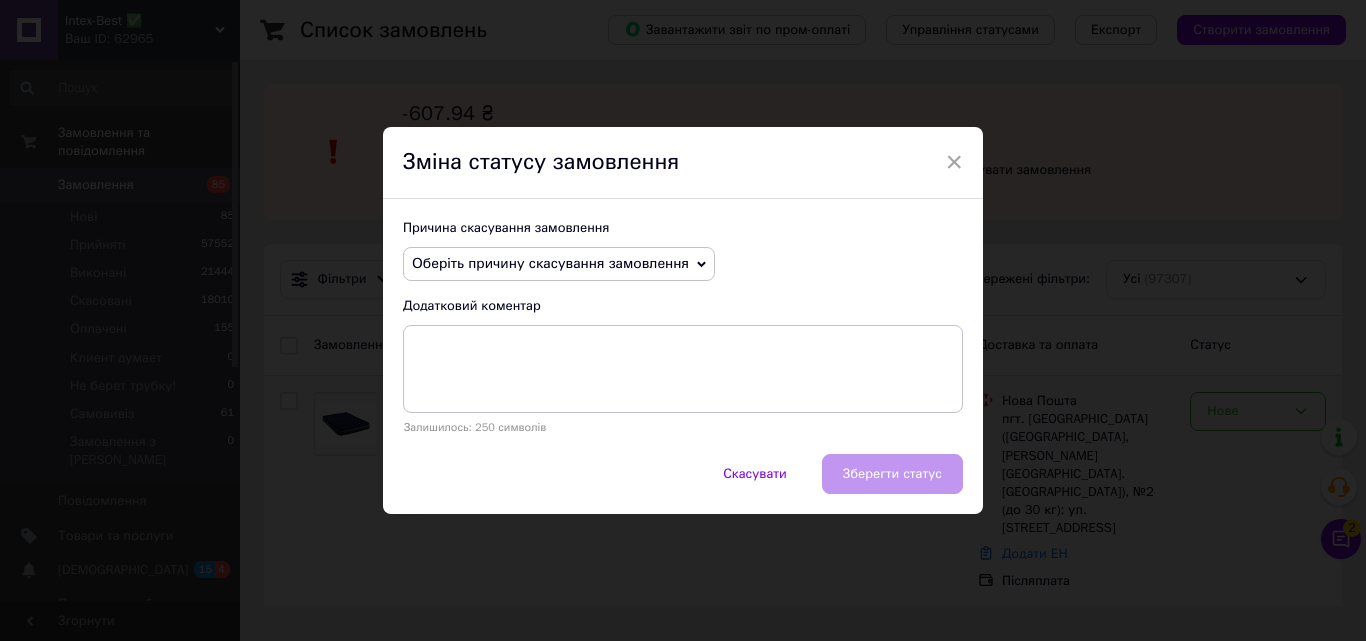 click 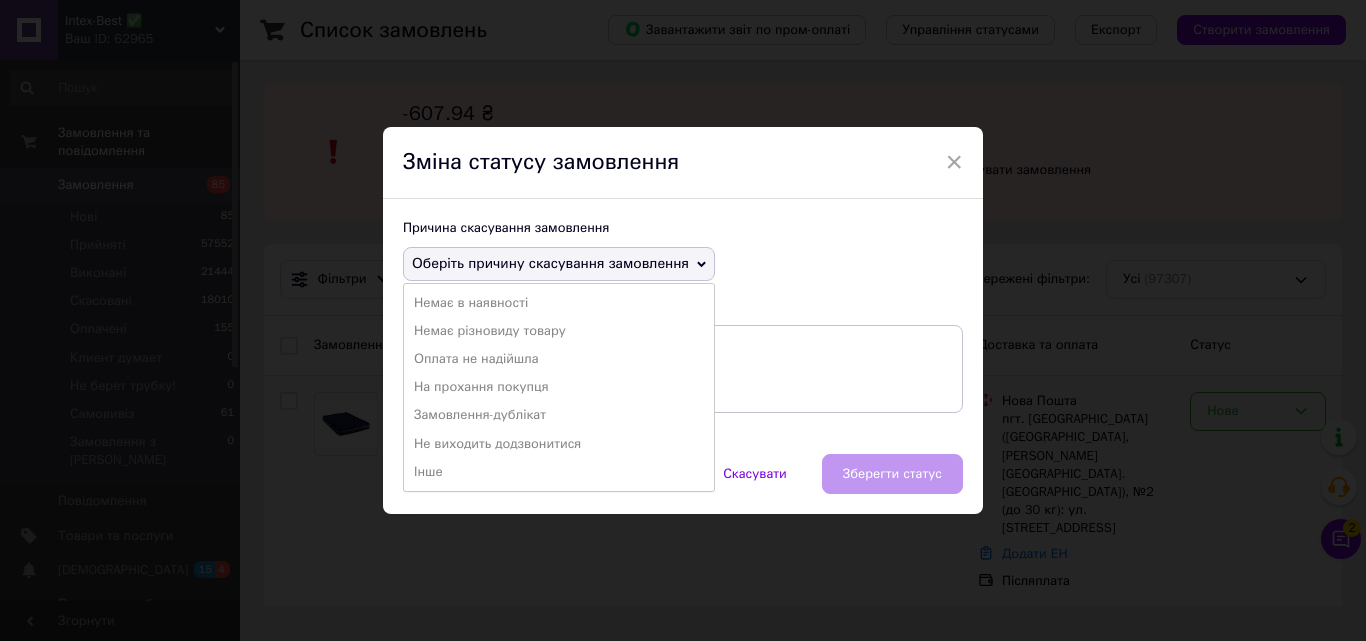 drag, startPoint x: 485, startPoint y: 386, endPoint x: 516, endPoint y: 387, distance: 31.016125 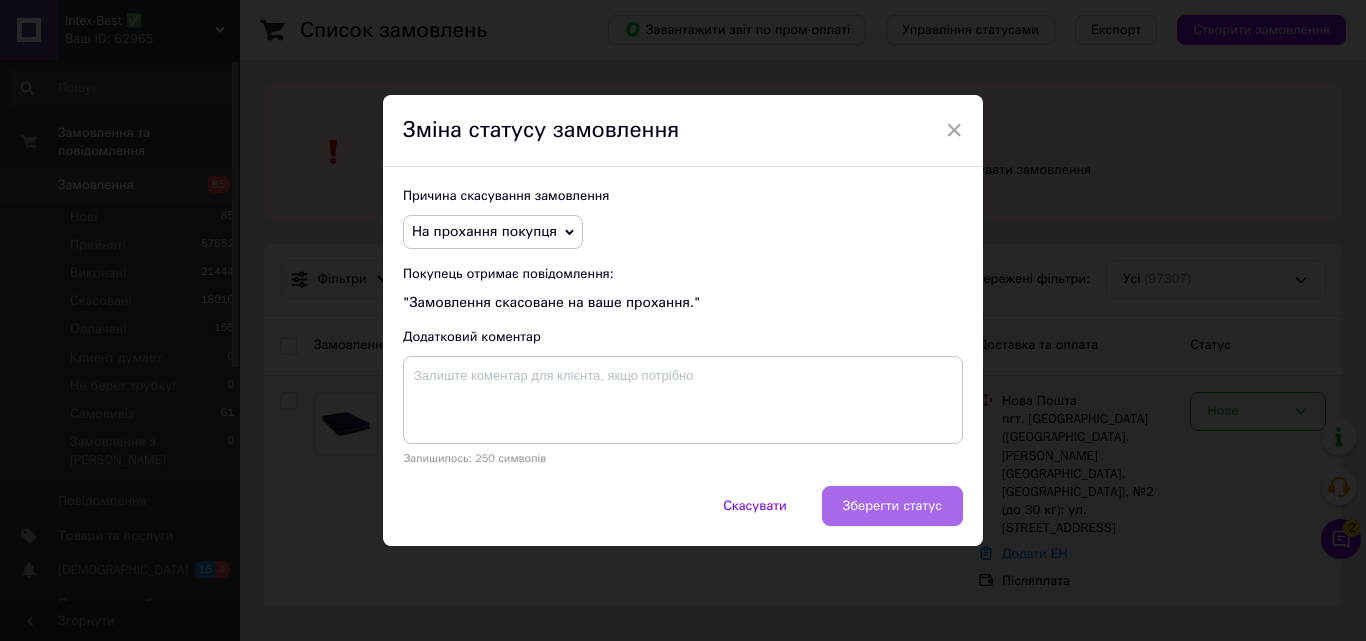 click on "Зберегти статус" at bounding box center (892, 506) 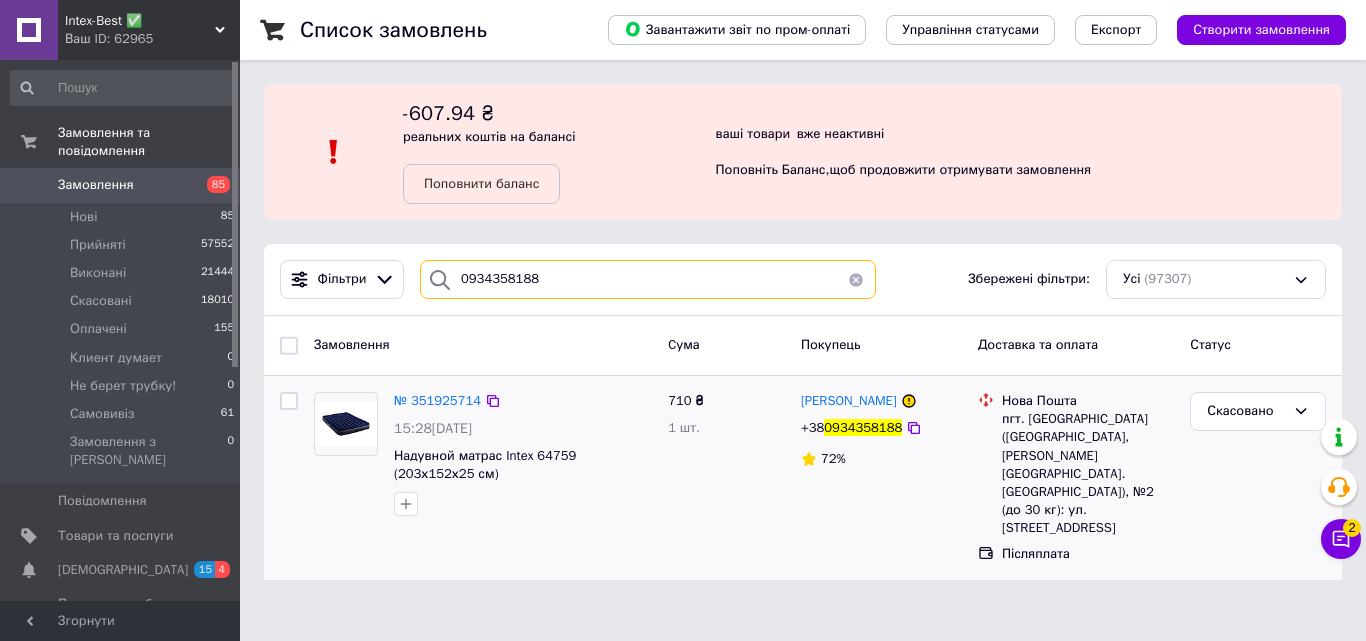 click on "0934358188" at bounding box center (648, 279) 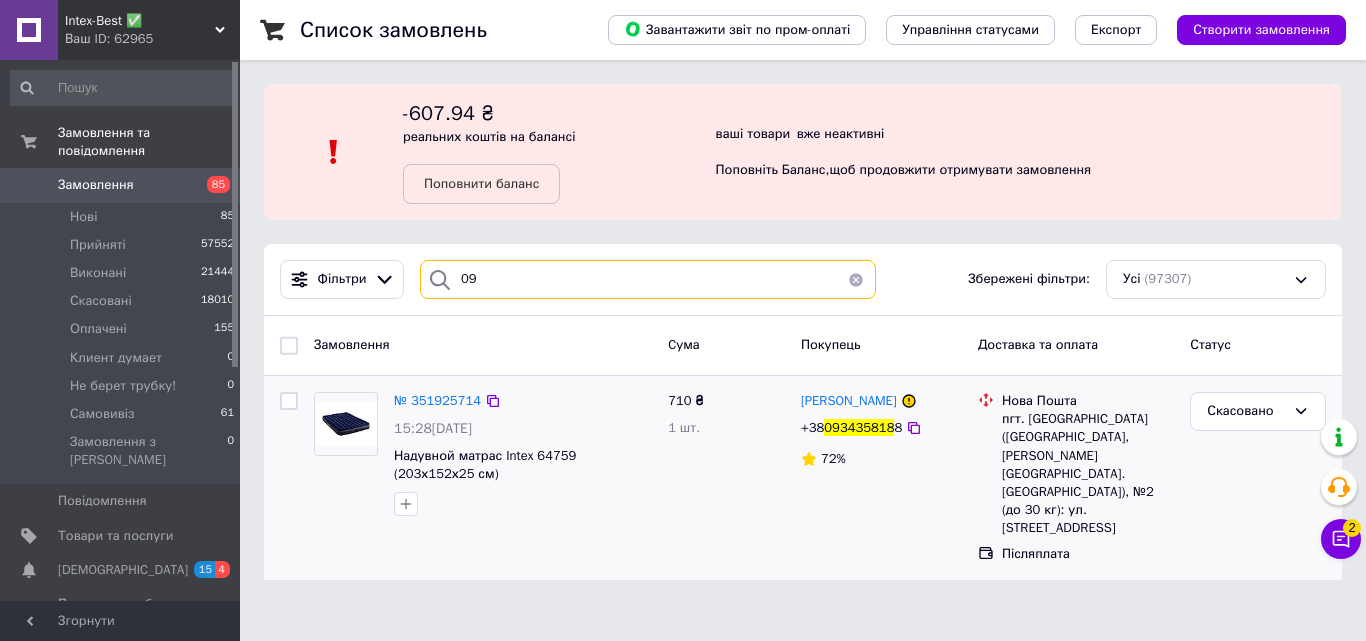type on "0" 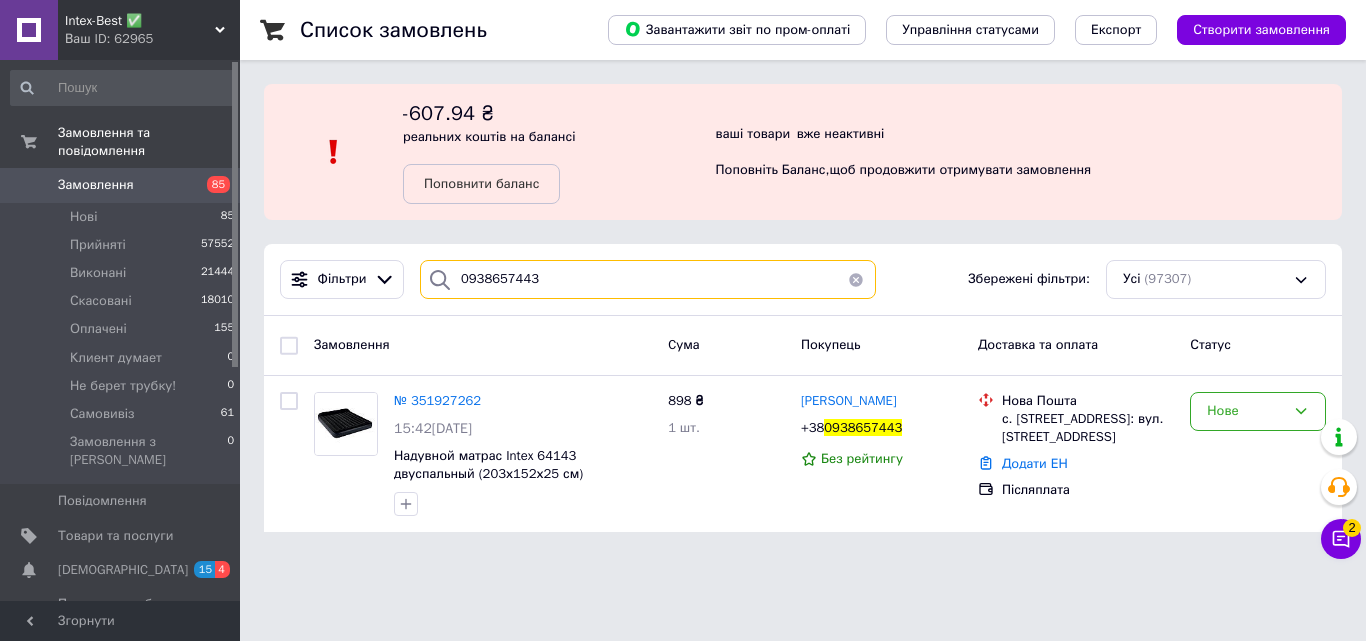 click on "0938657443" at bounding box center (648, 279) 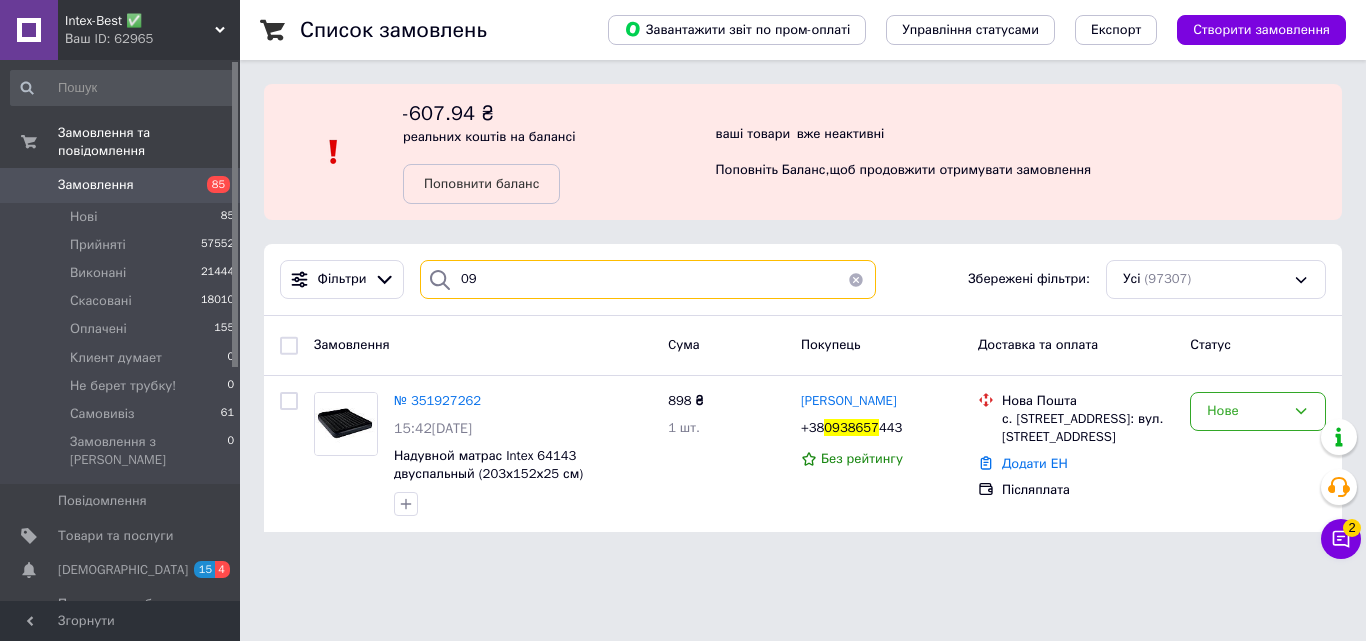 type on "0" 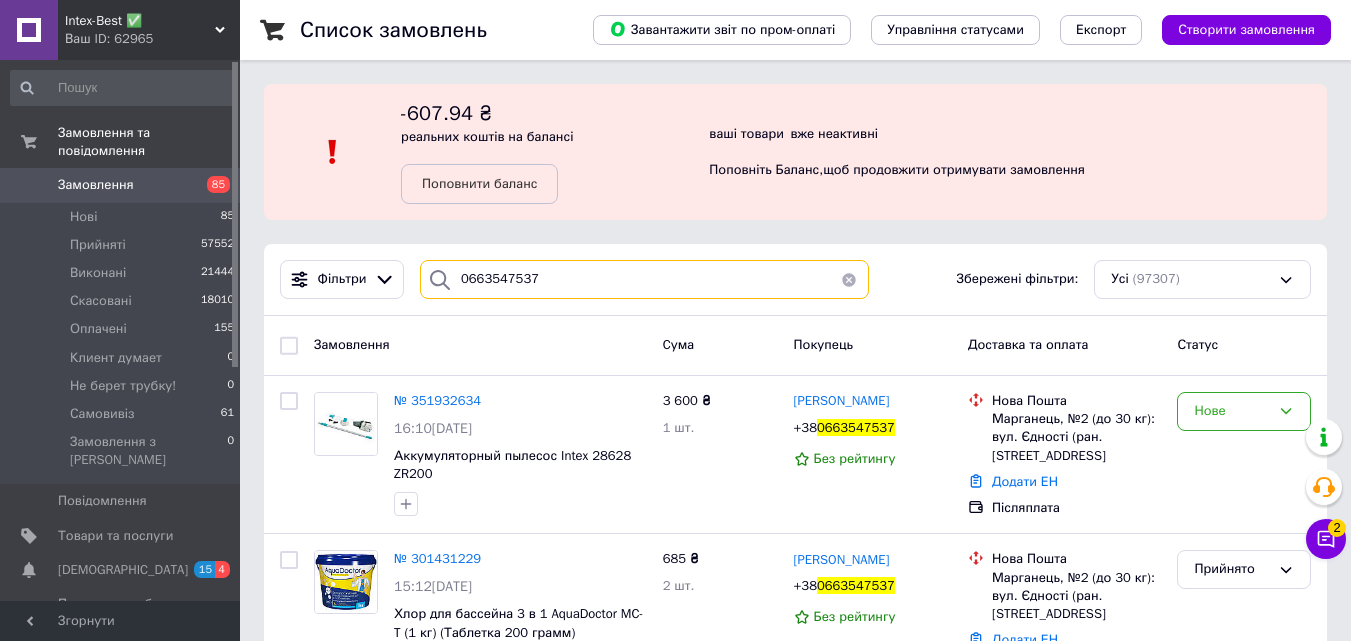 click on "0663547537" at bounding box center (644, 279) 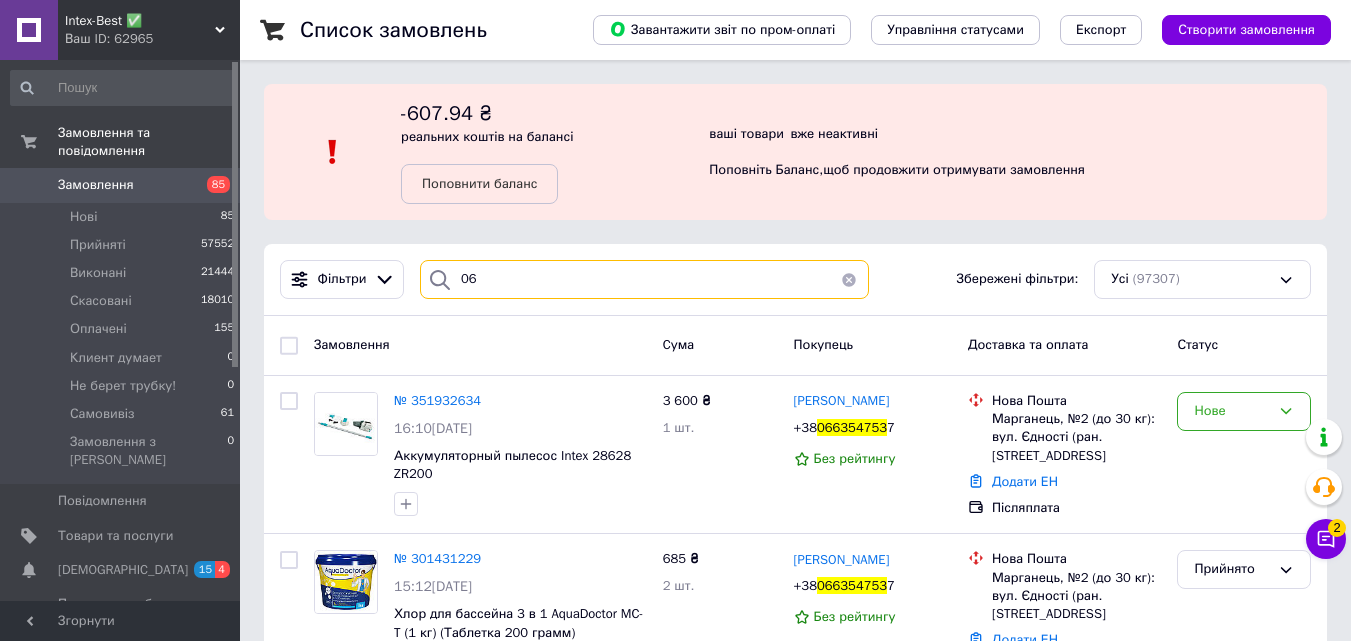 type on "0" 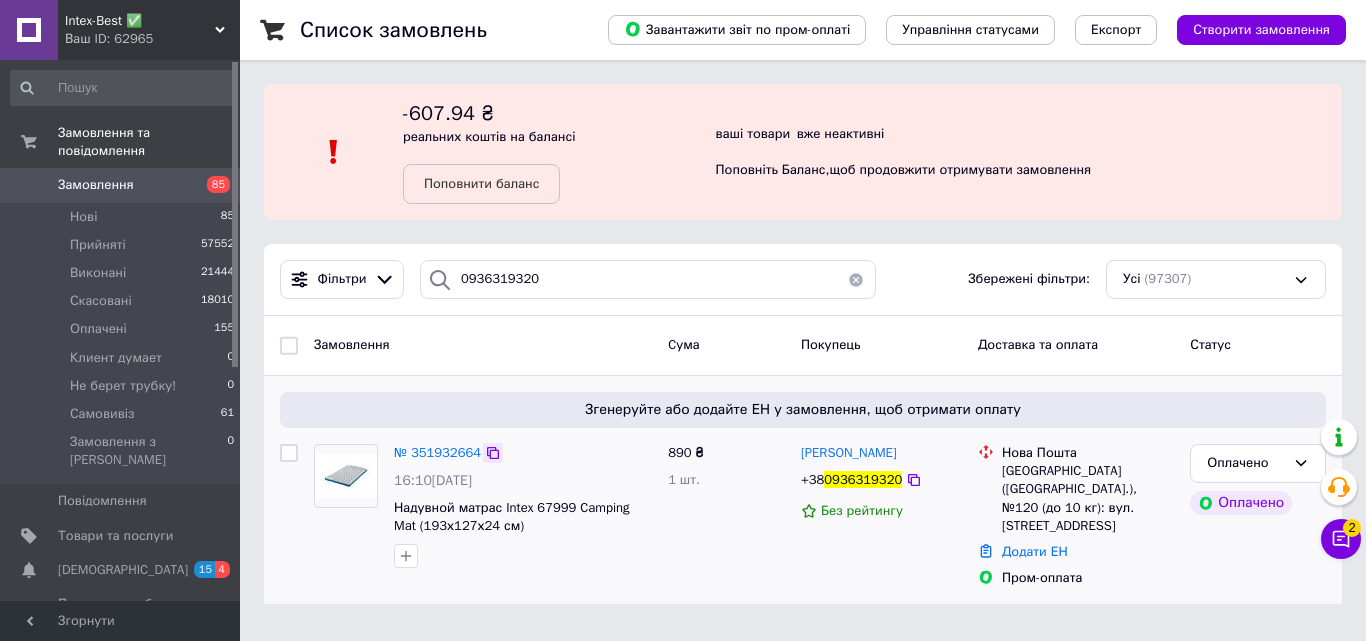 click 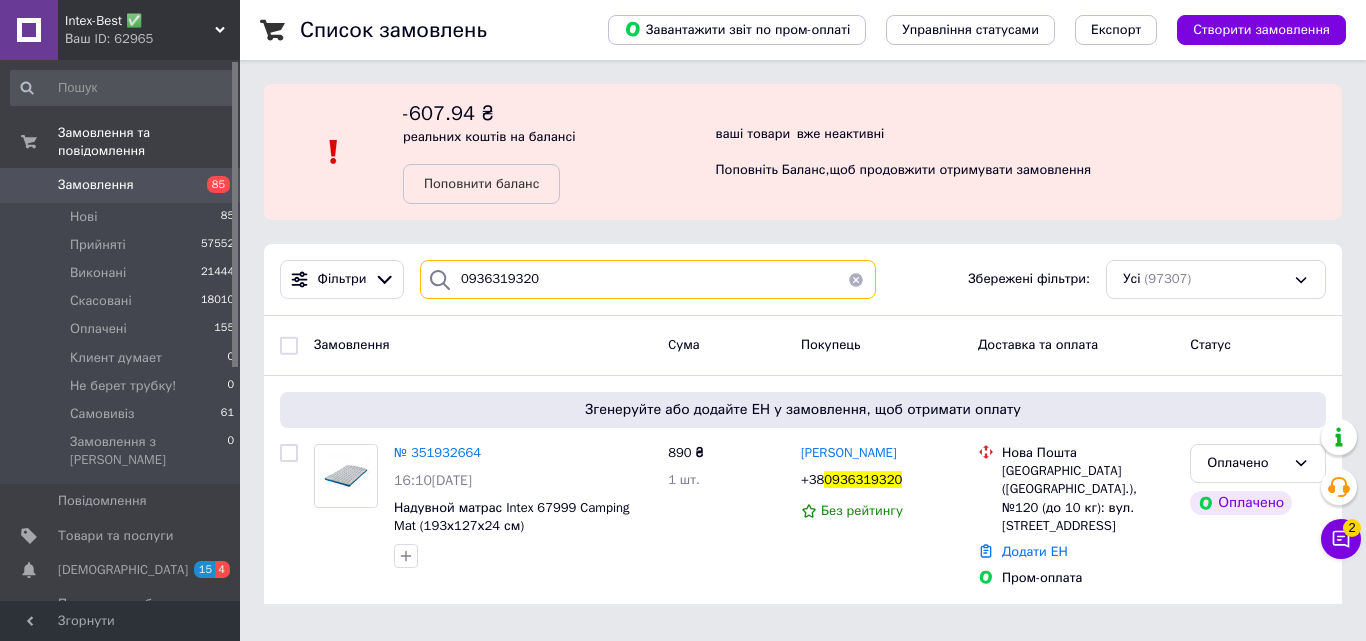 click on "0936319320" at bounding box center (648, 279) 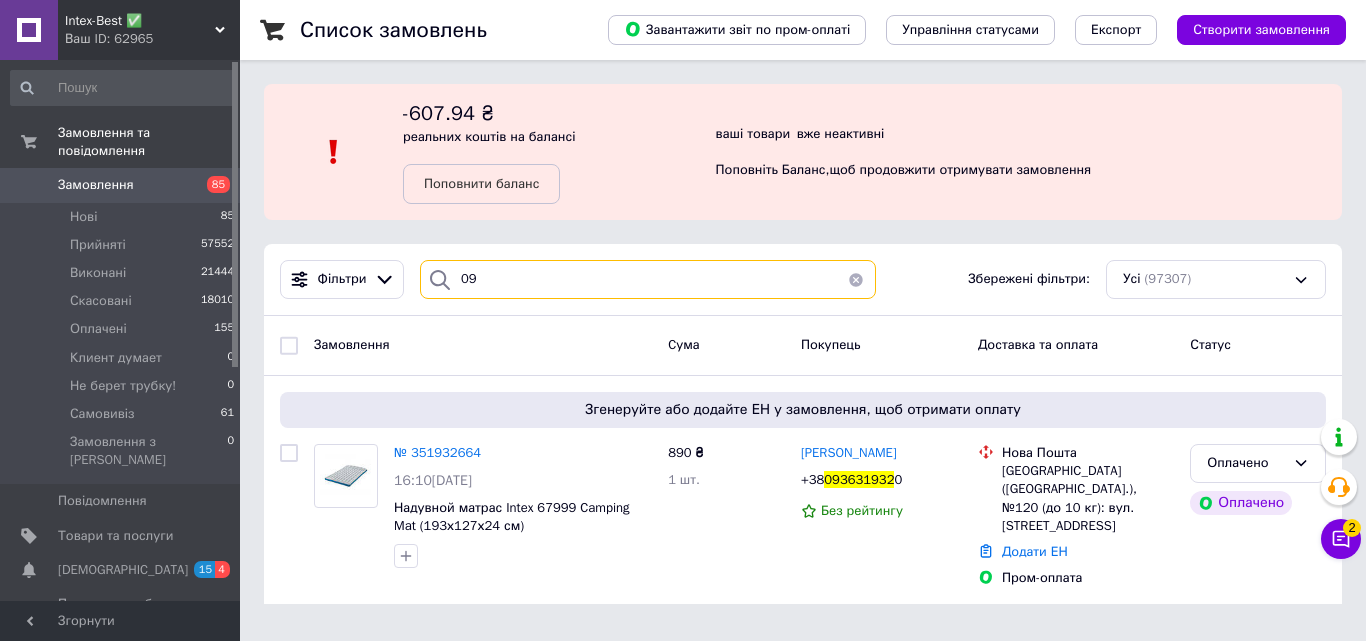 type on "0" 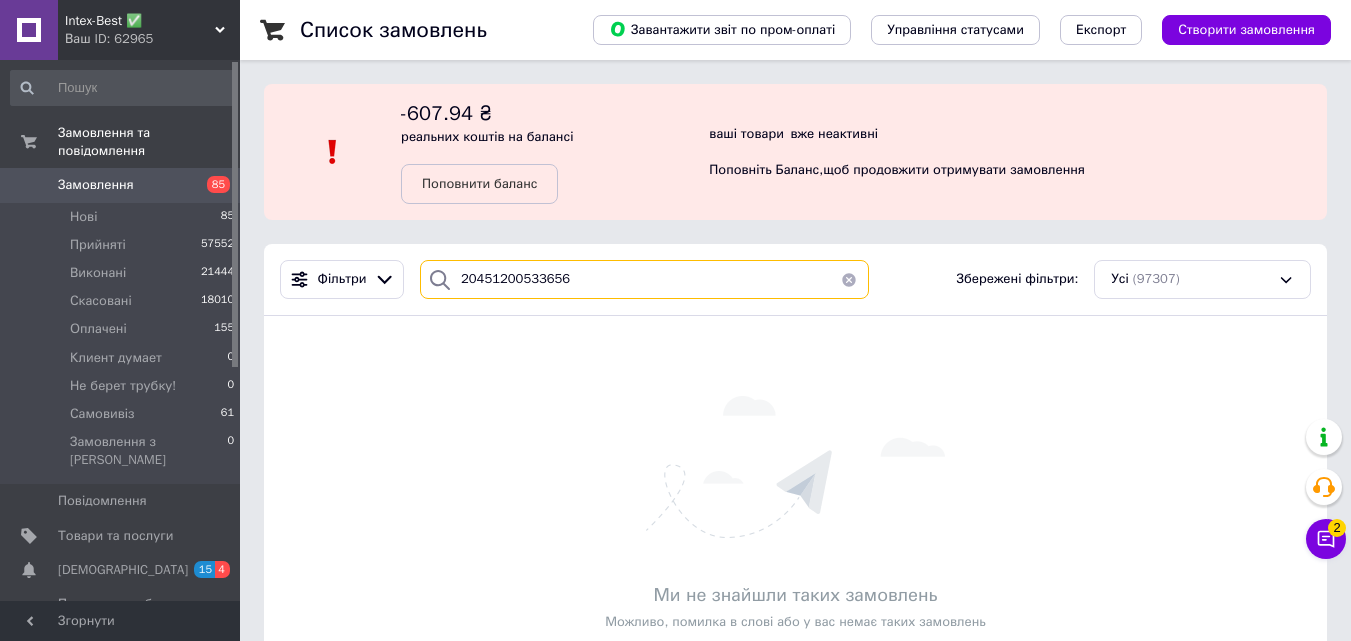 click on "20451200533656" at bounding box center [644, 279] 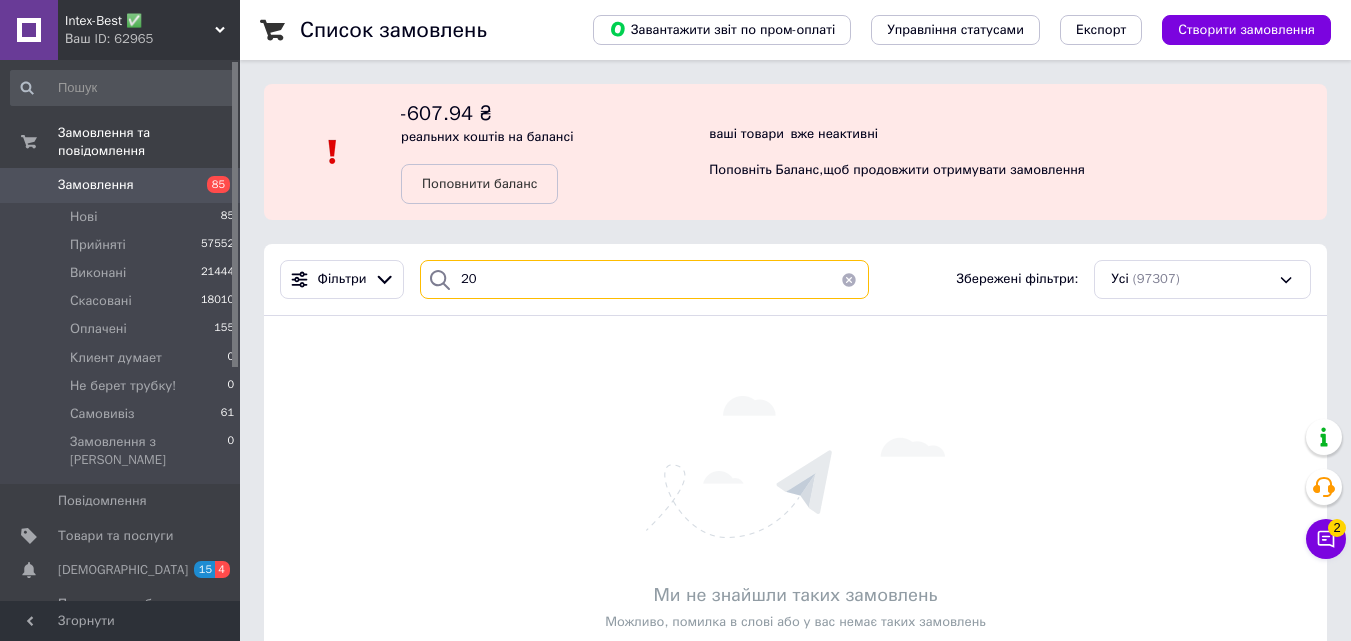 type on "2" 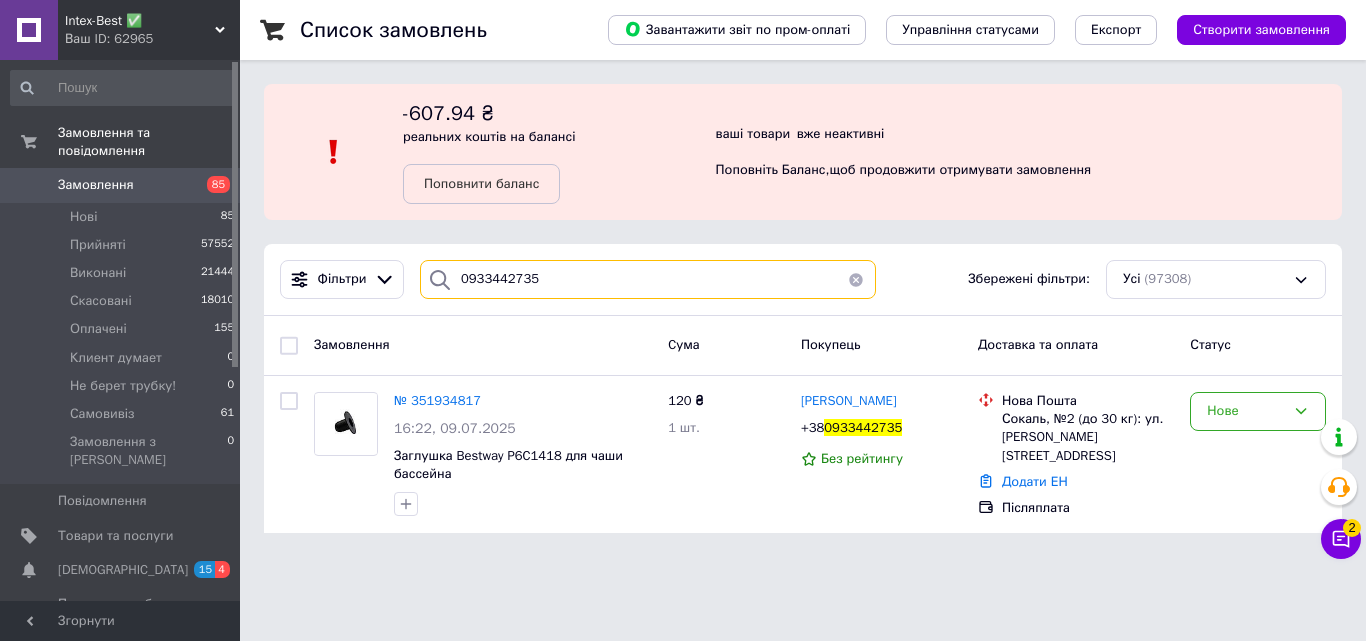 click on "0933442735" at bounding box center [648, 279] 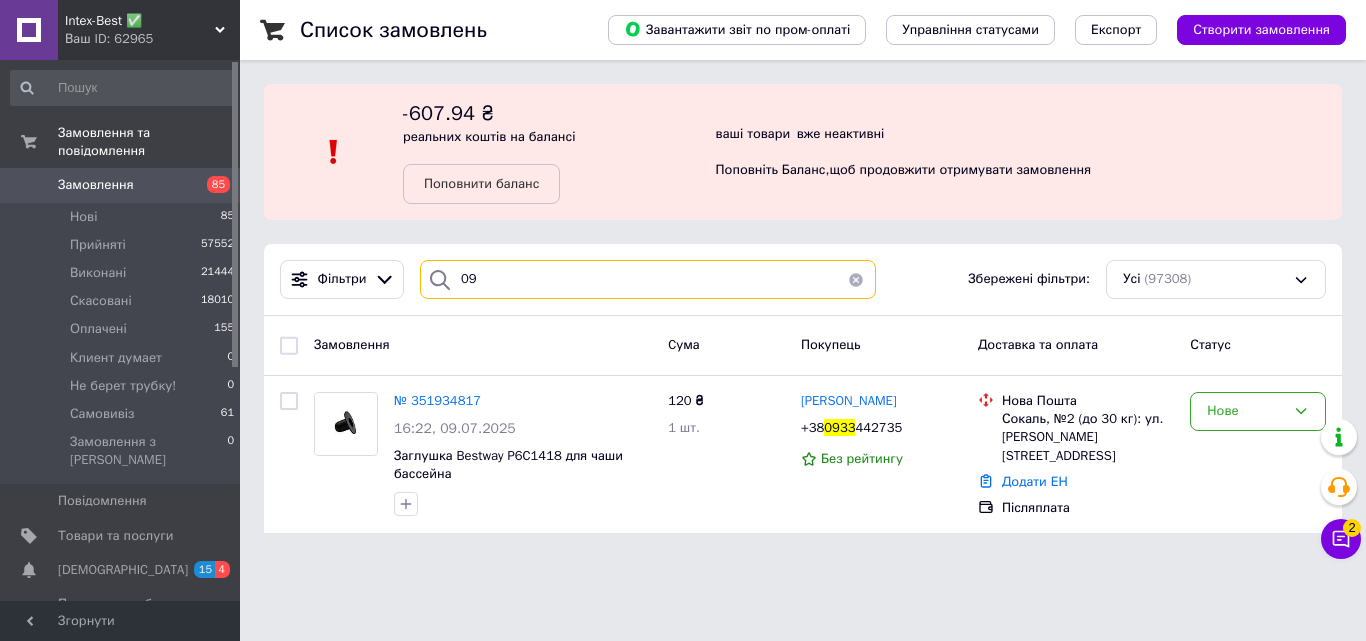 type on "0" 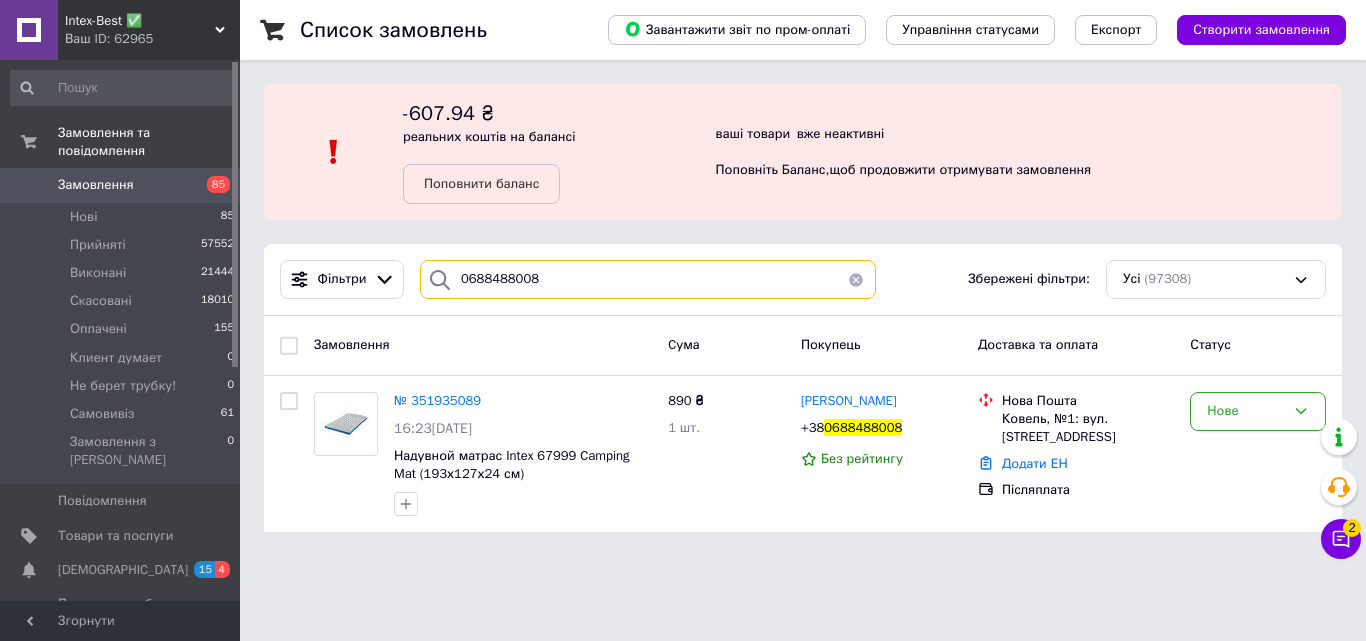click on "0688488008" at bounding box center [648, 279] 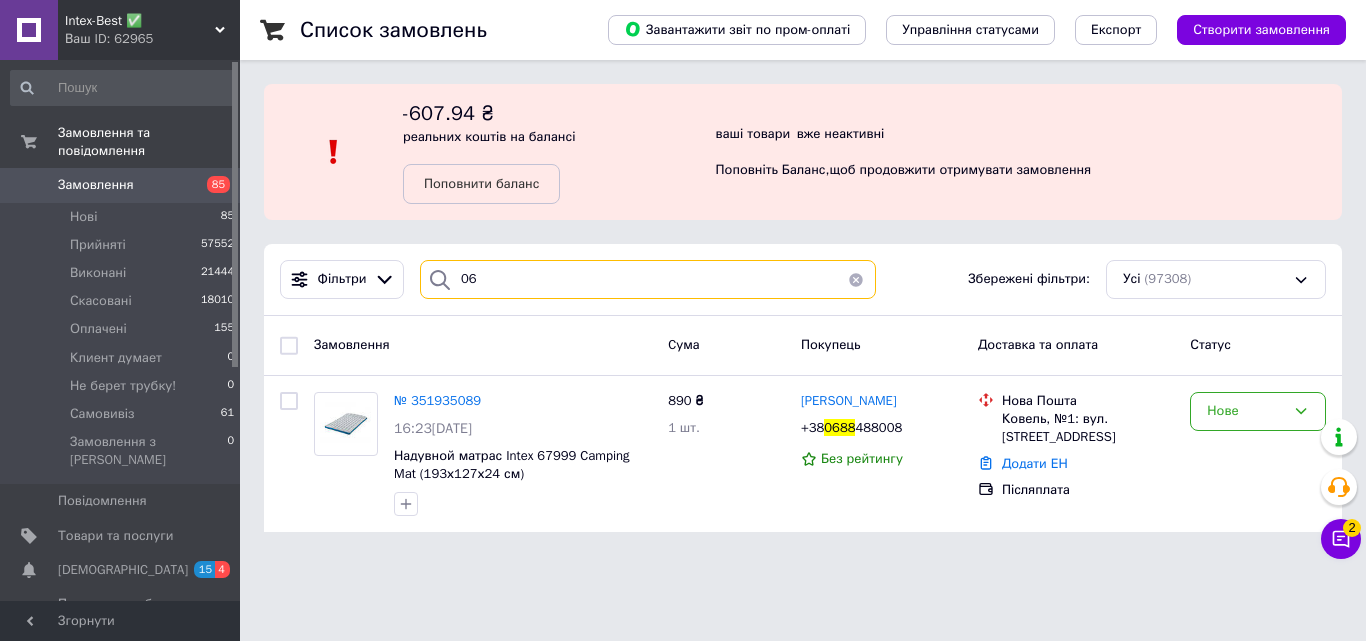 type on "0" 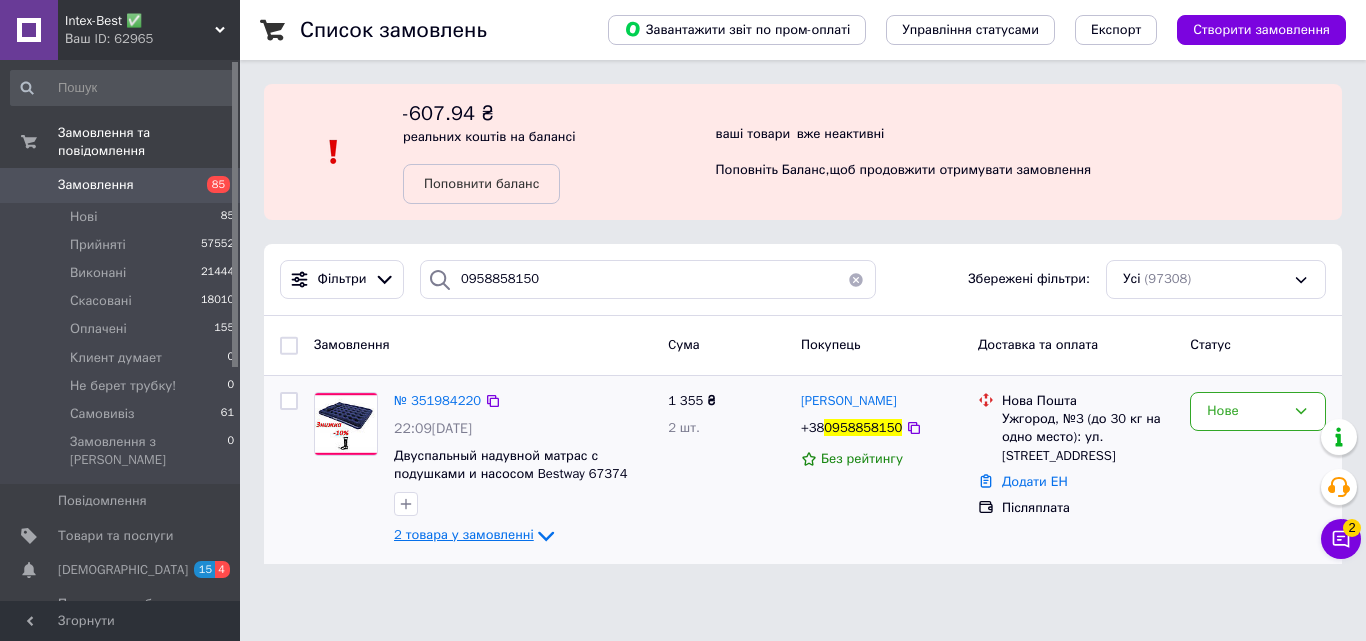 click on "2 товара у замовленні" at bounding box center [464, 534] 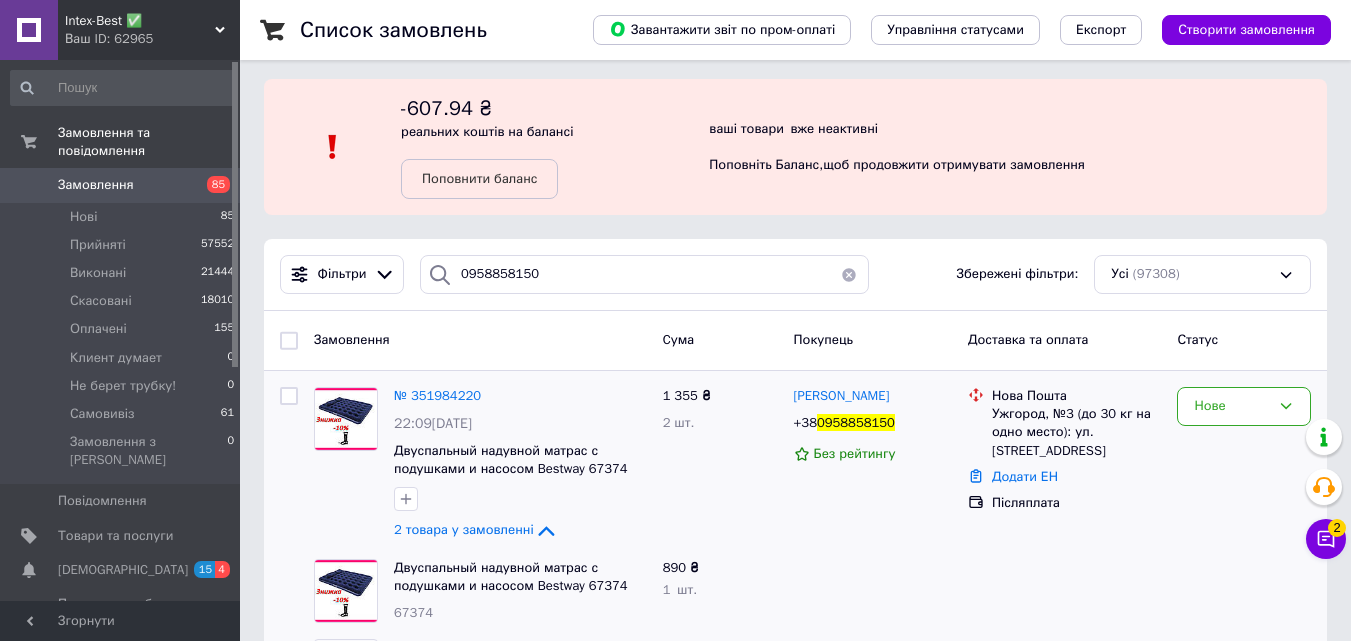 scroll, scrollTop: 0, scrollLeft: 0, axis: both 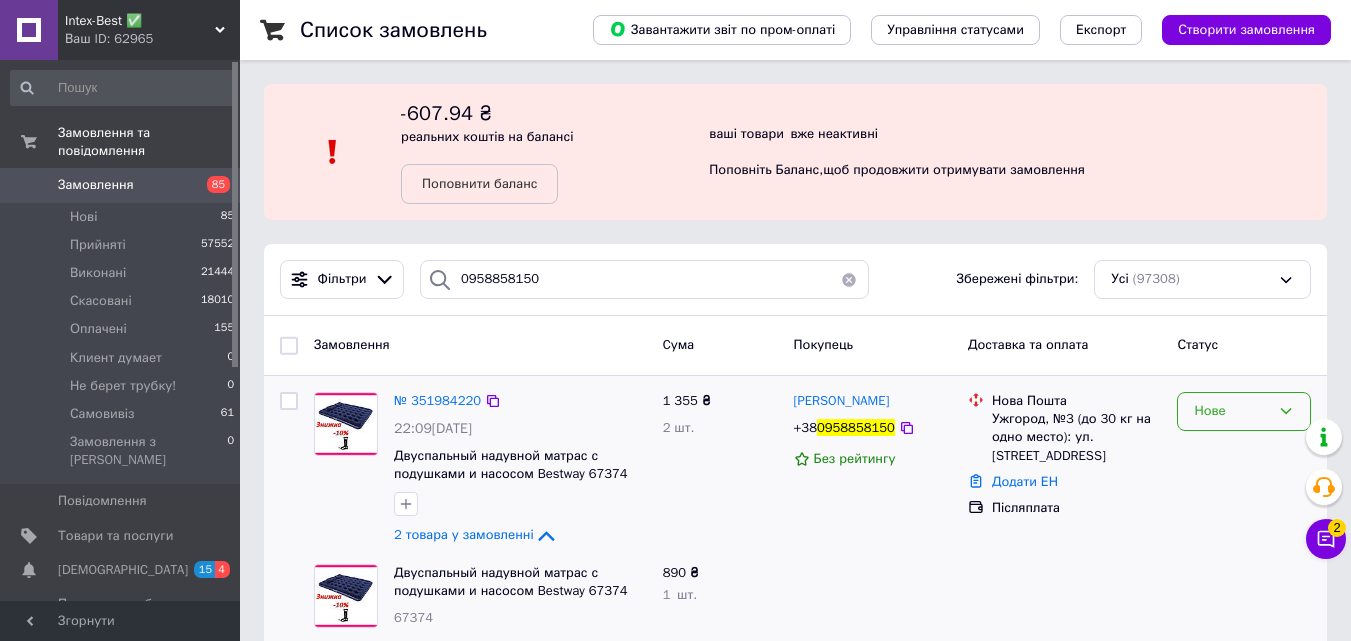 click 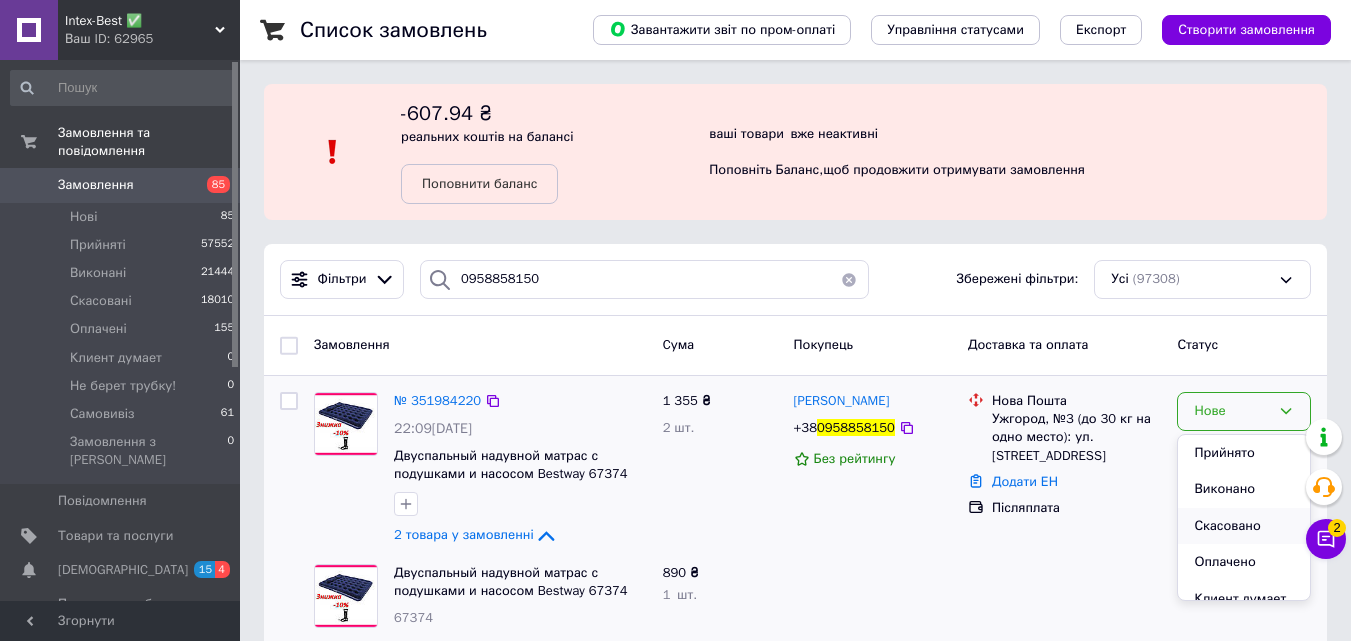 click on "Скасовано" at bounding box center [1244, 526] 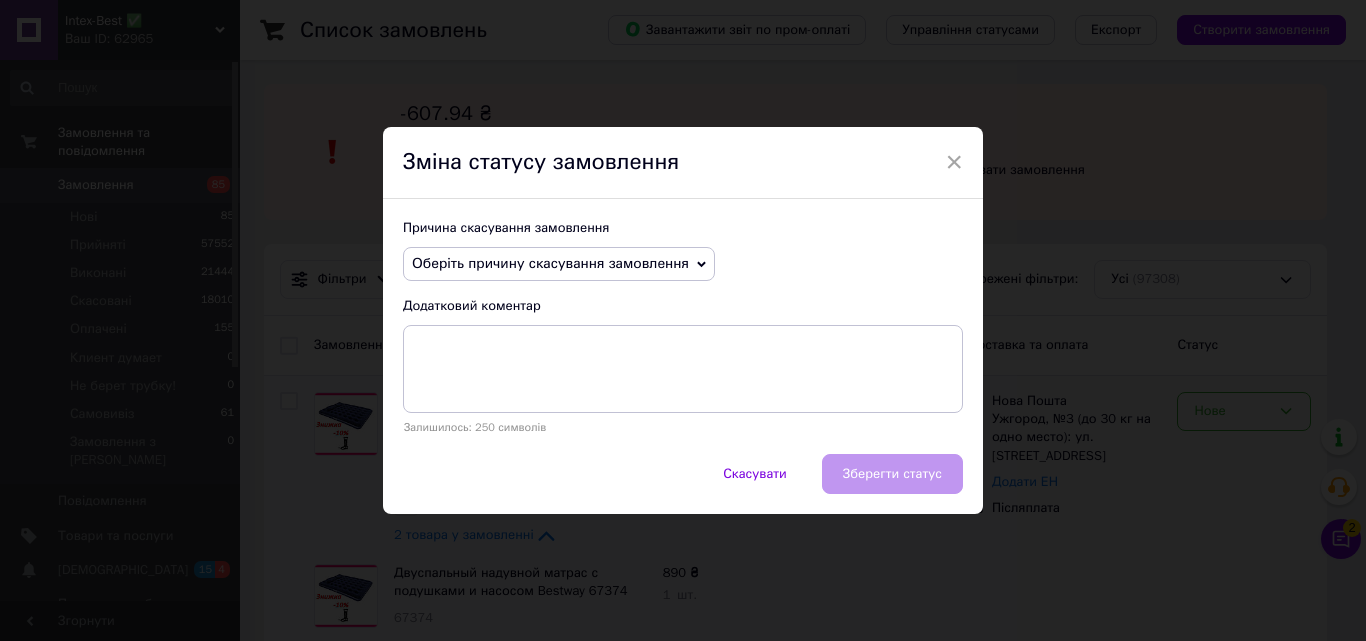 click 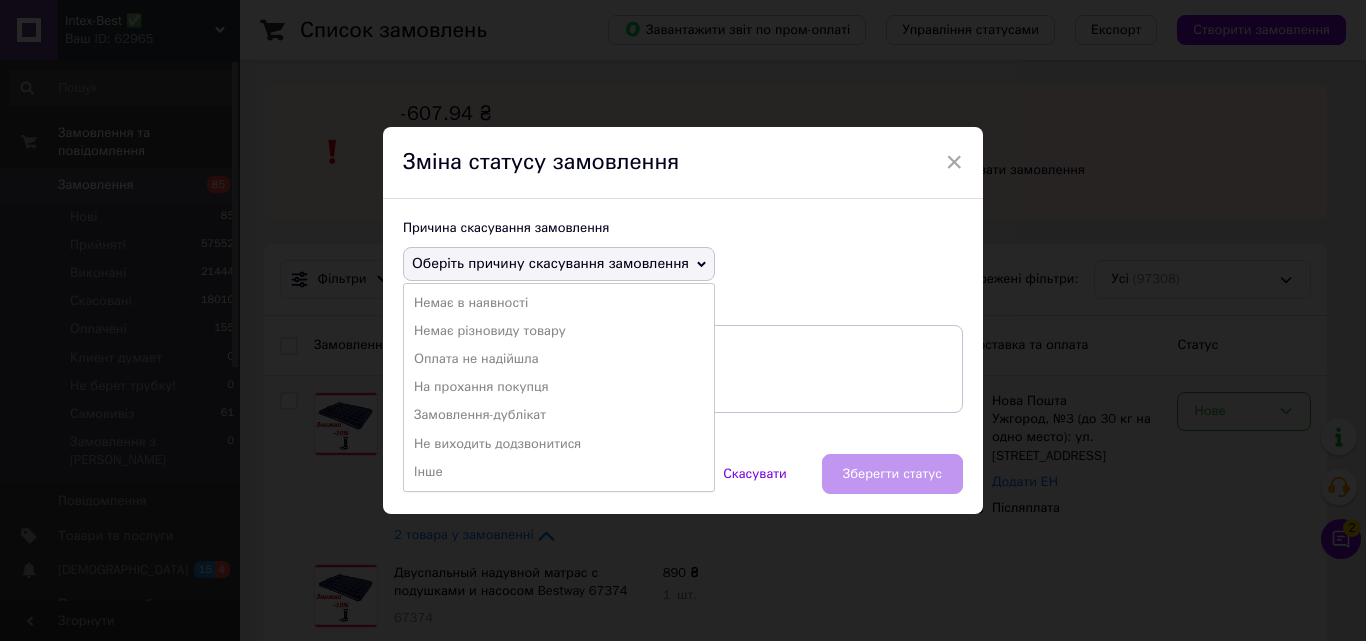 drag, startPoint x: 533, startPoint y: 384, endPoint x: 567, endPoint y: 387, distance: 34.132095 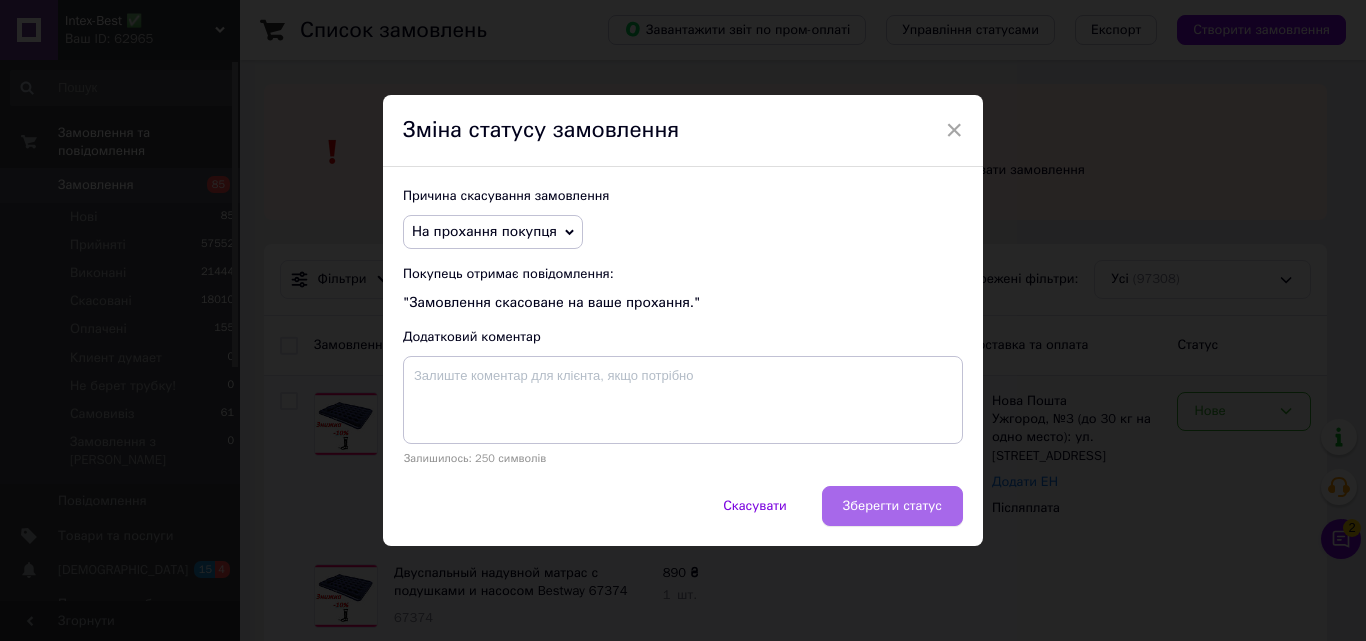 click on "Зберегти статус" at bounding box center [892, 506] 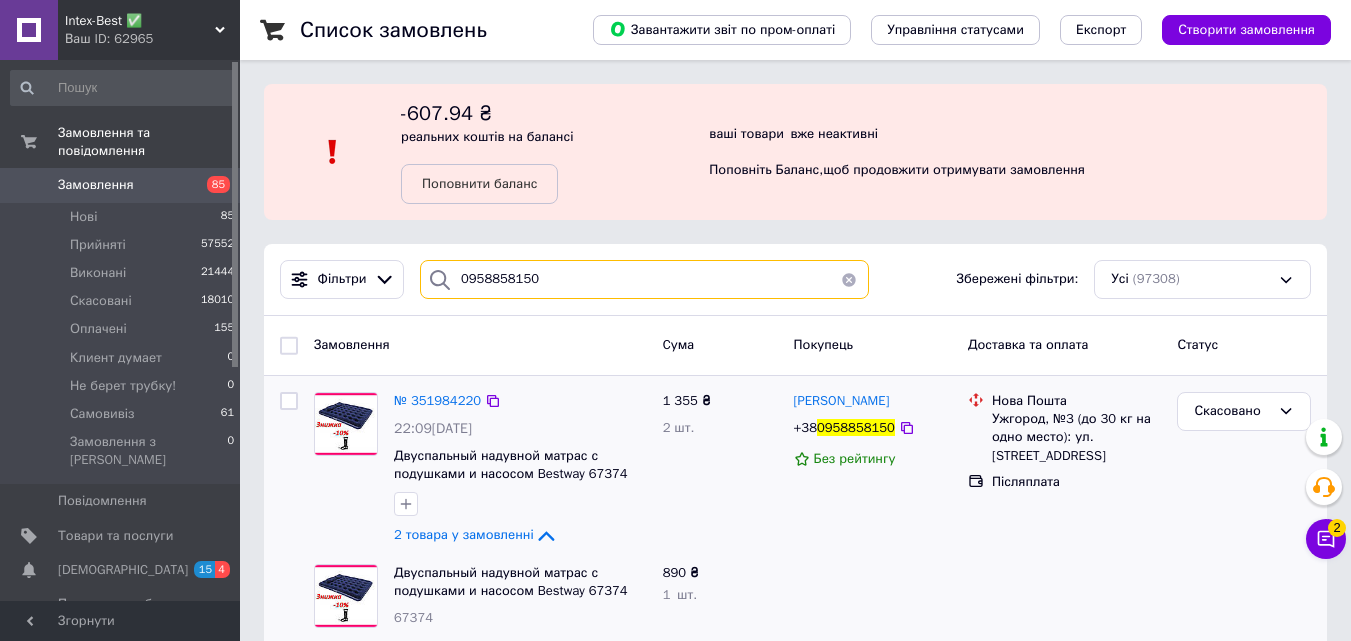 click on "0958858150" at bounding box center [644, 279] 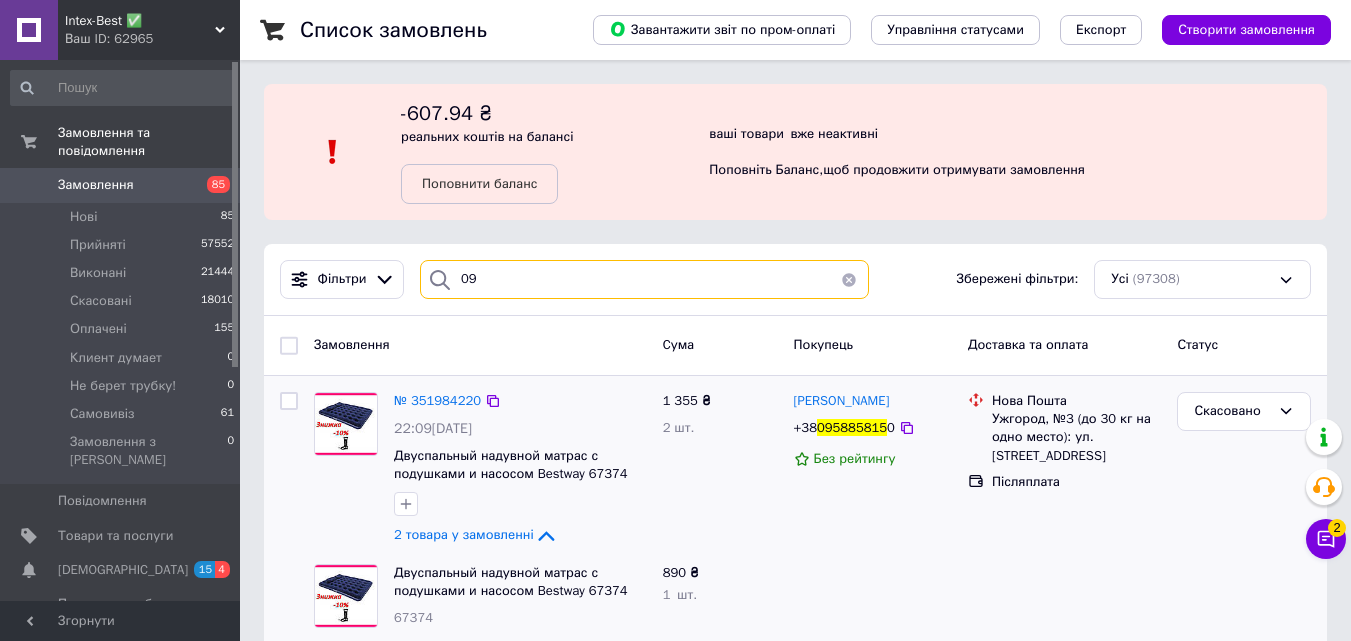 type on "0" 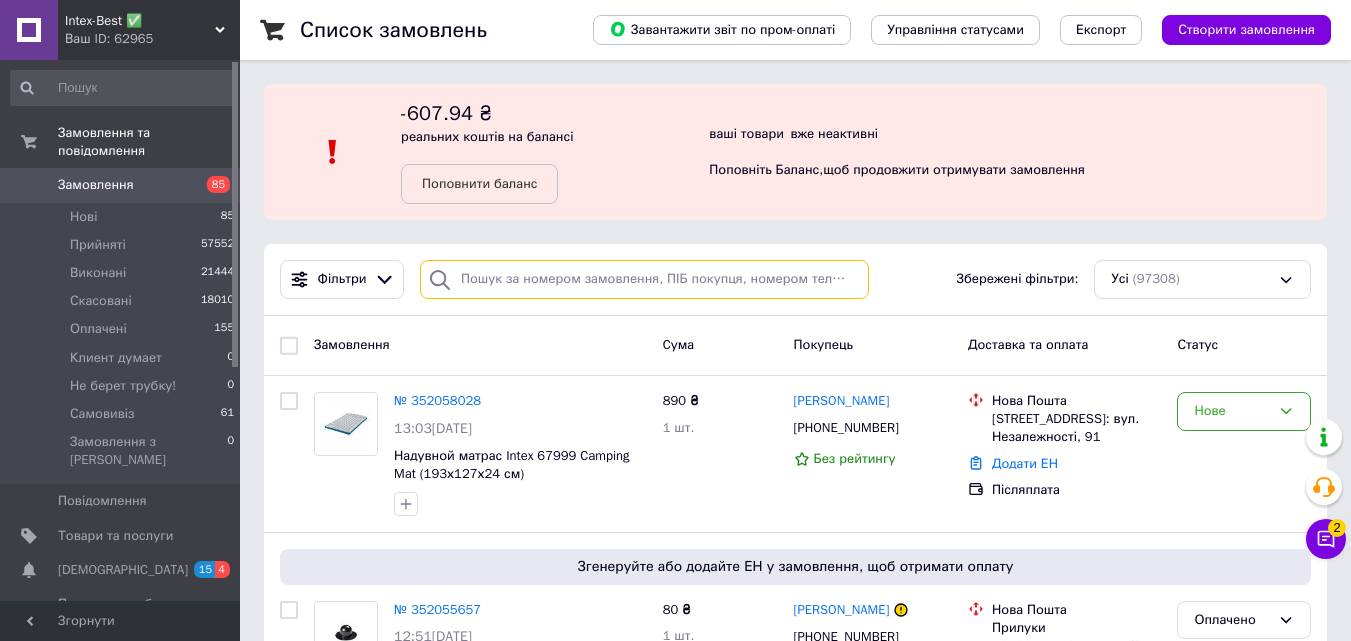 paste on "+380679342920" 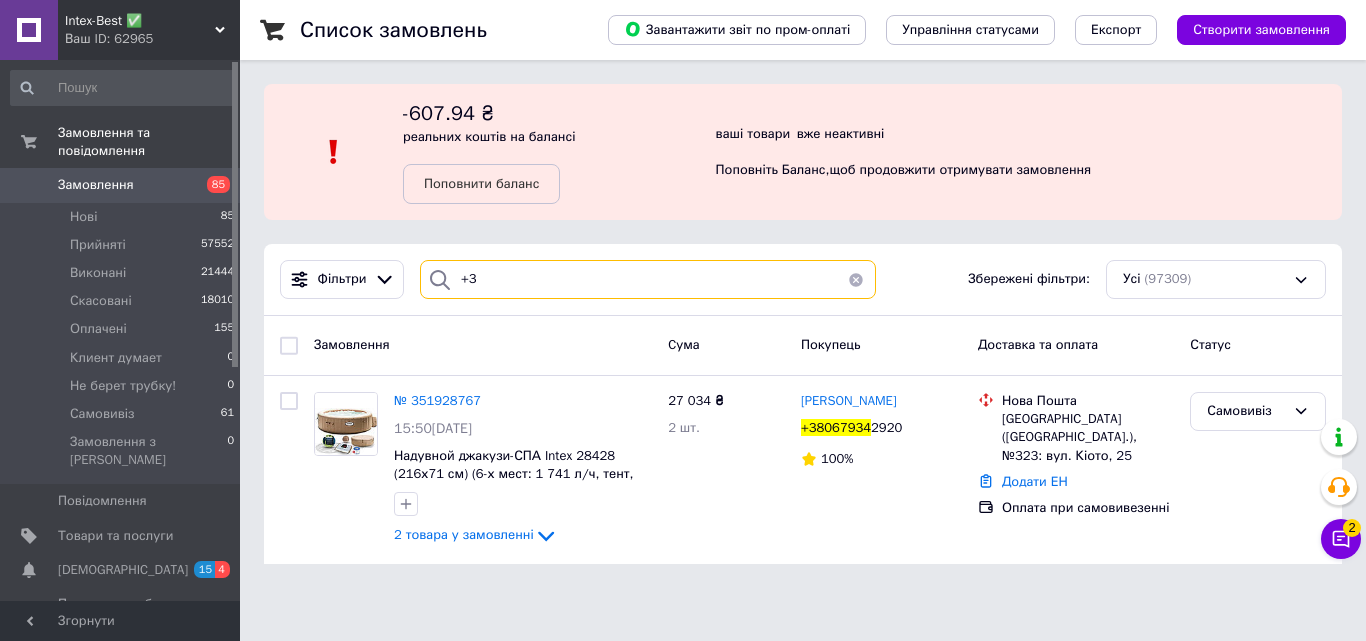 type on "+" 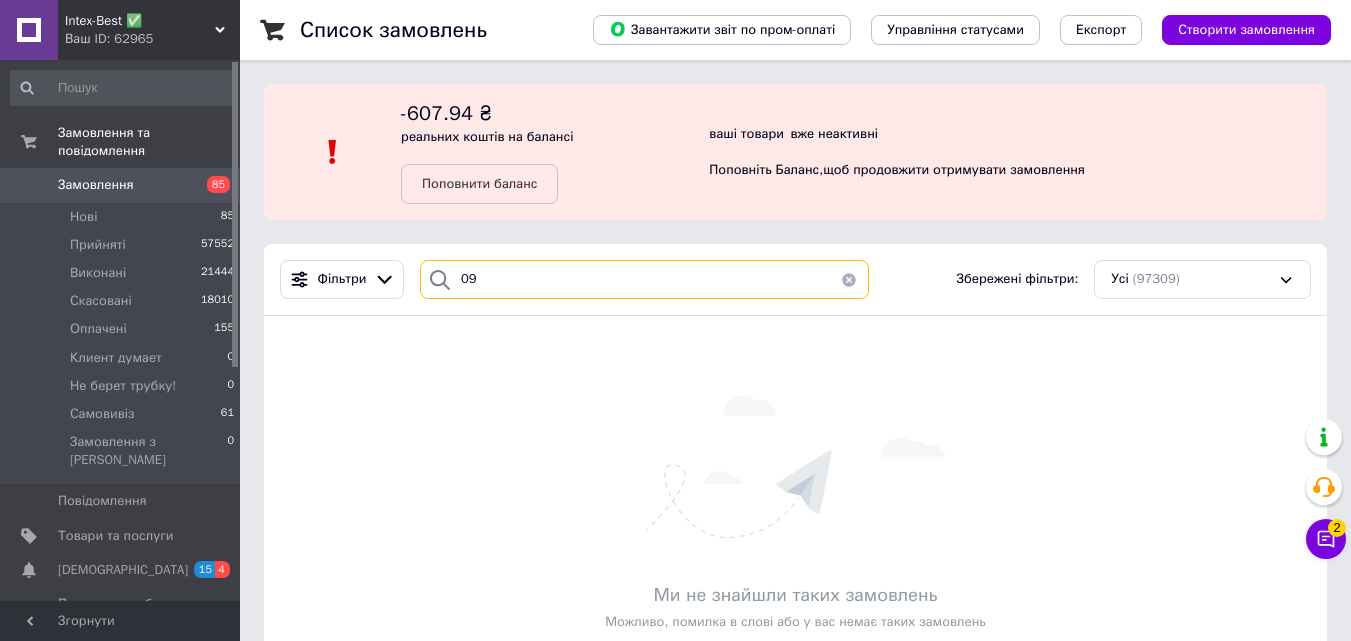 type on "0" 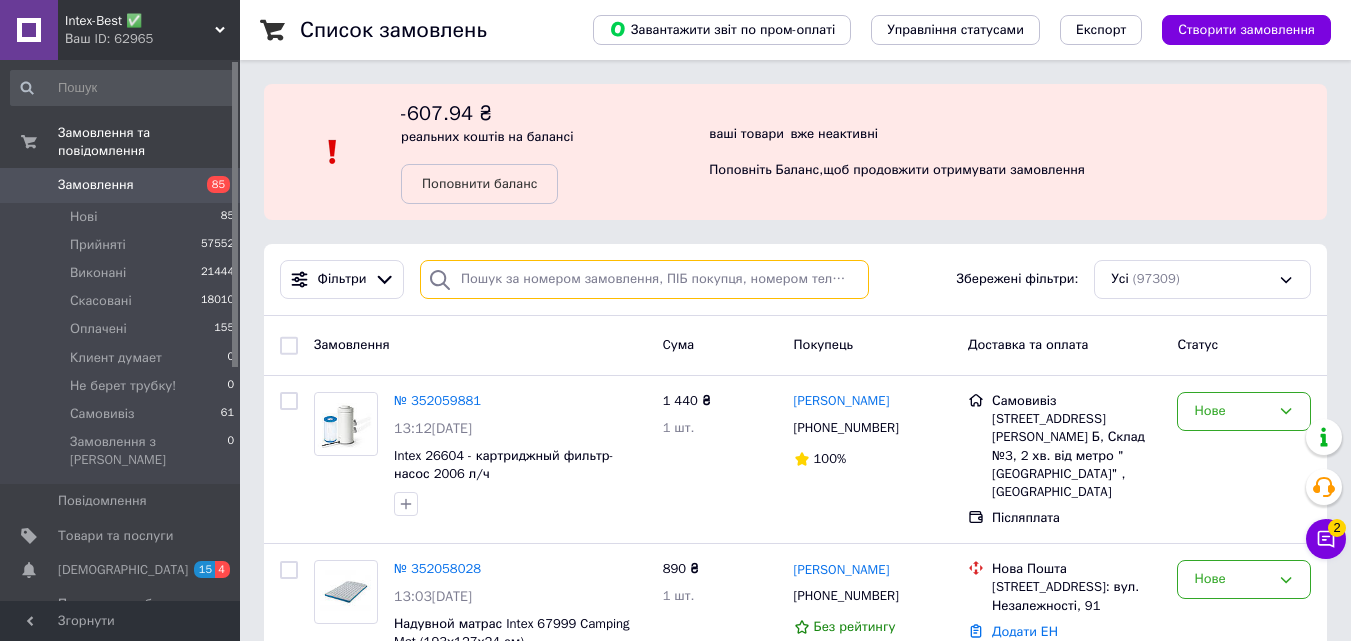 type 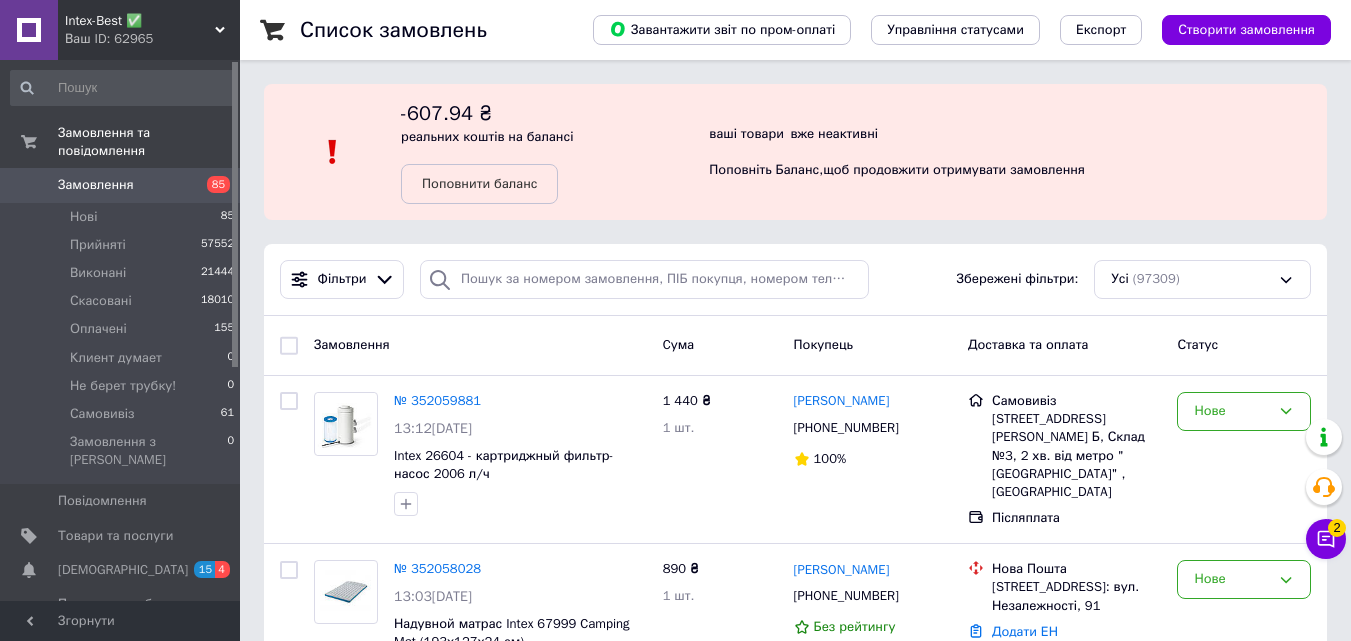 click on "Замовлення" at bounding box center (121, 185) 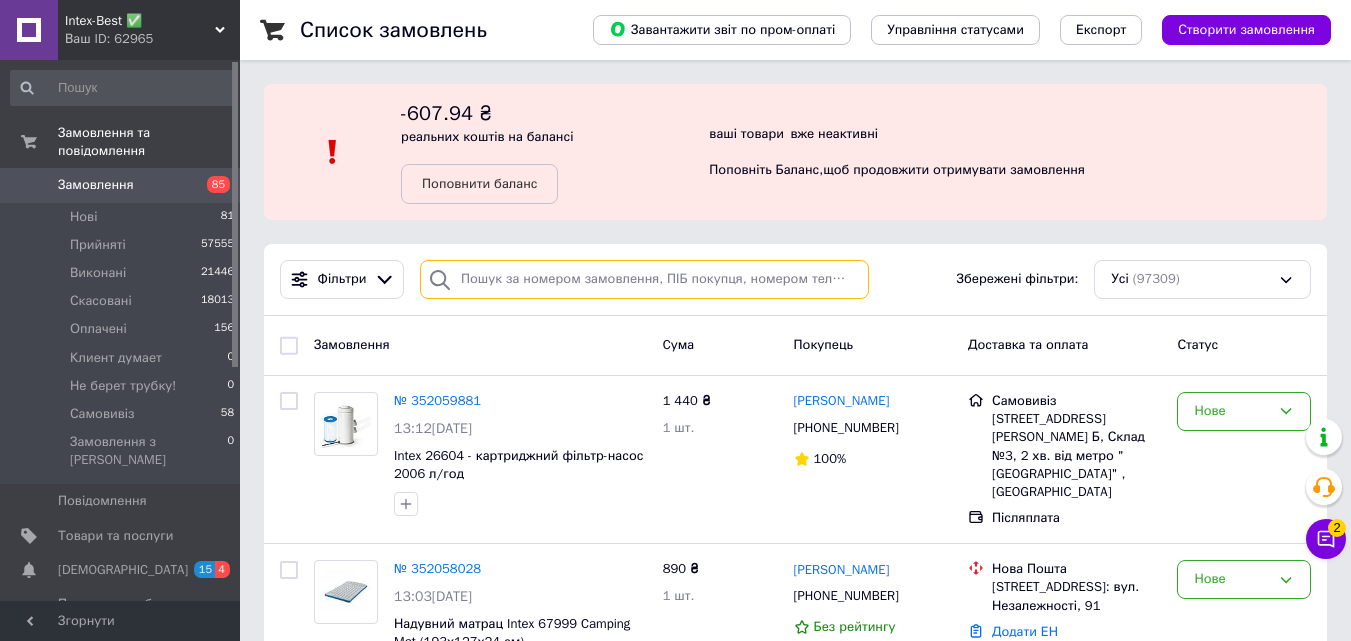 paste on "0986479103" 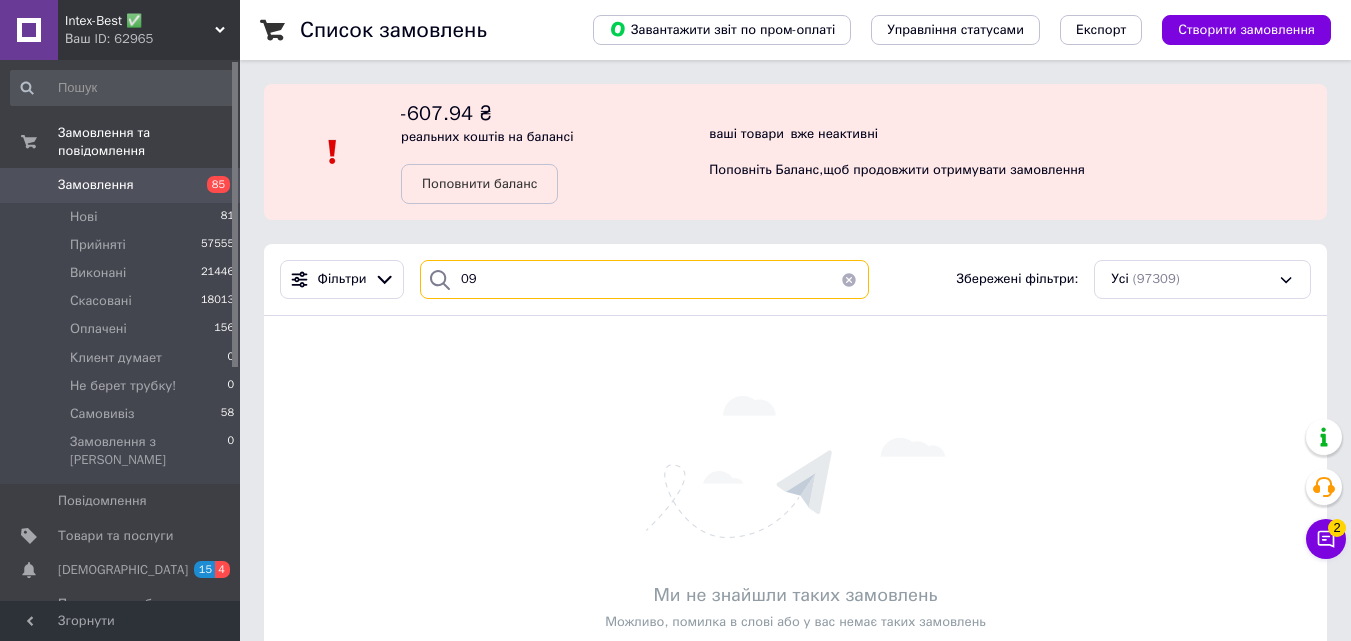 type on "0" 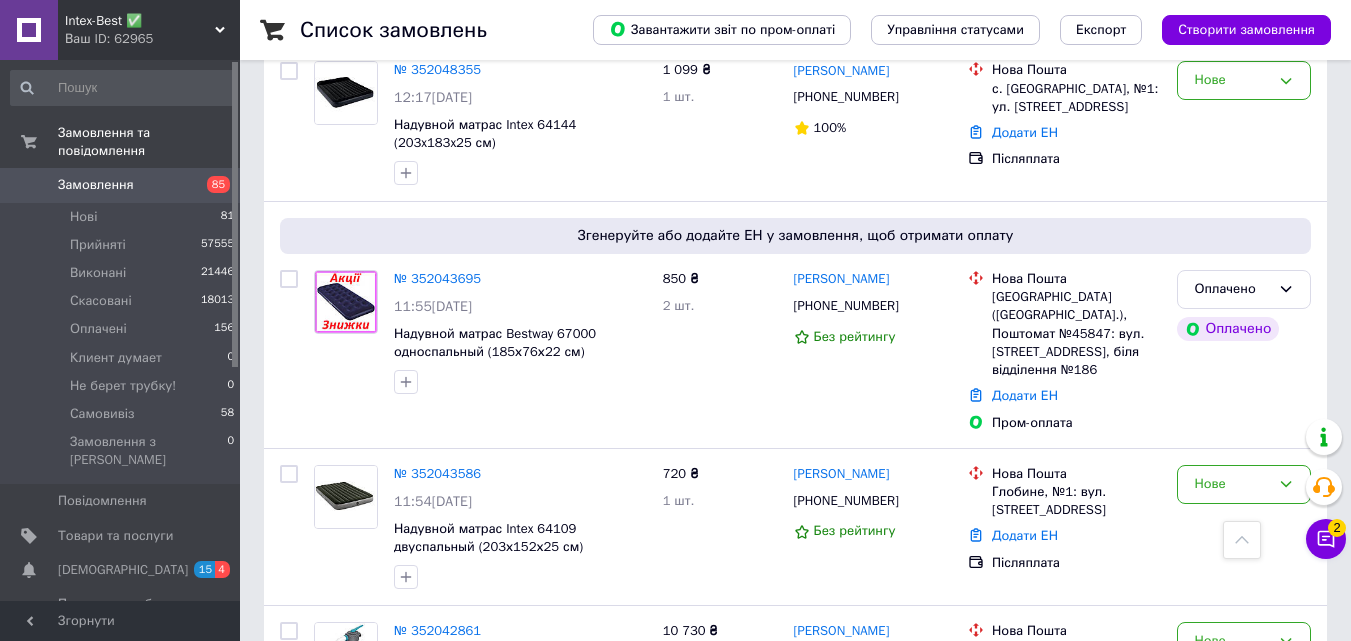 scroll, scrollTop: 1800, scrollLeft: 0, axis: vertical 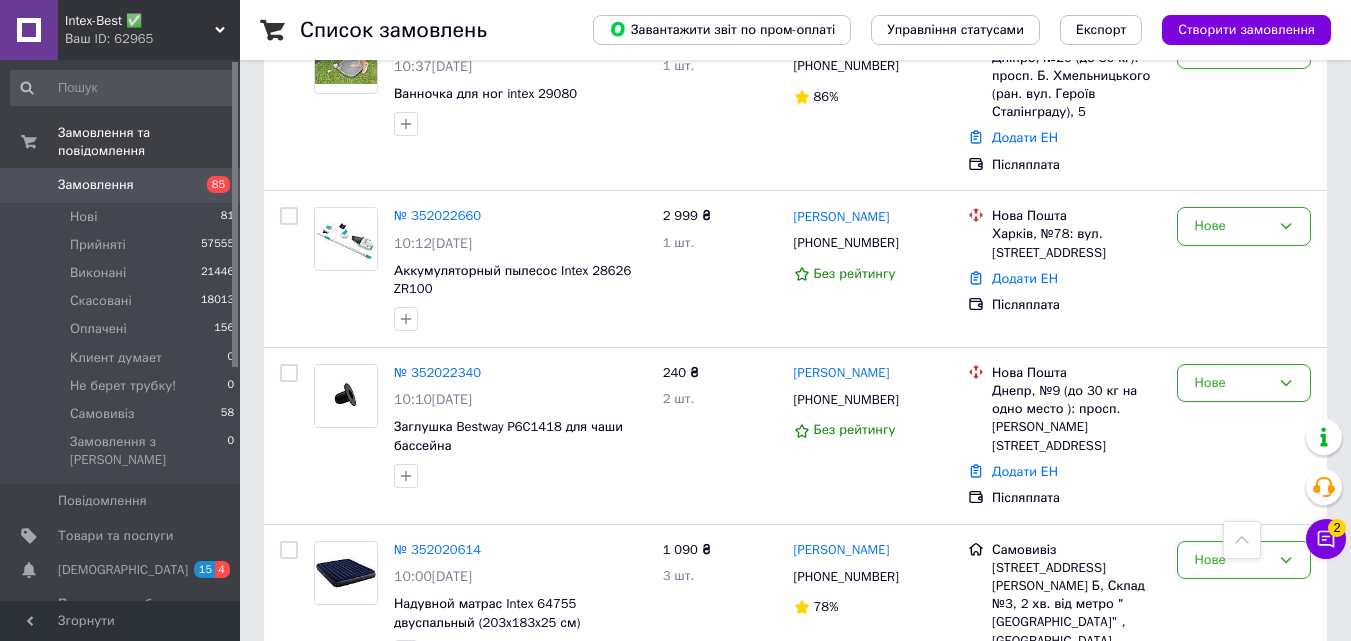 click on "2" at bounding box center (327, 757) 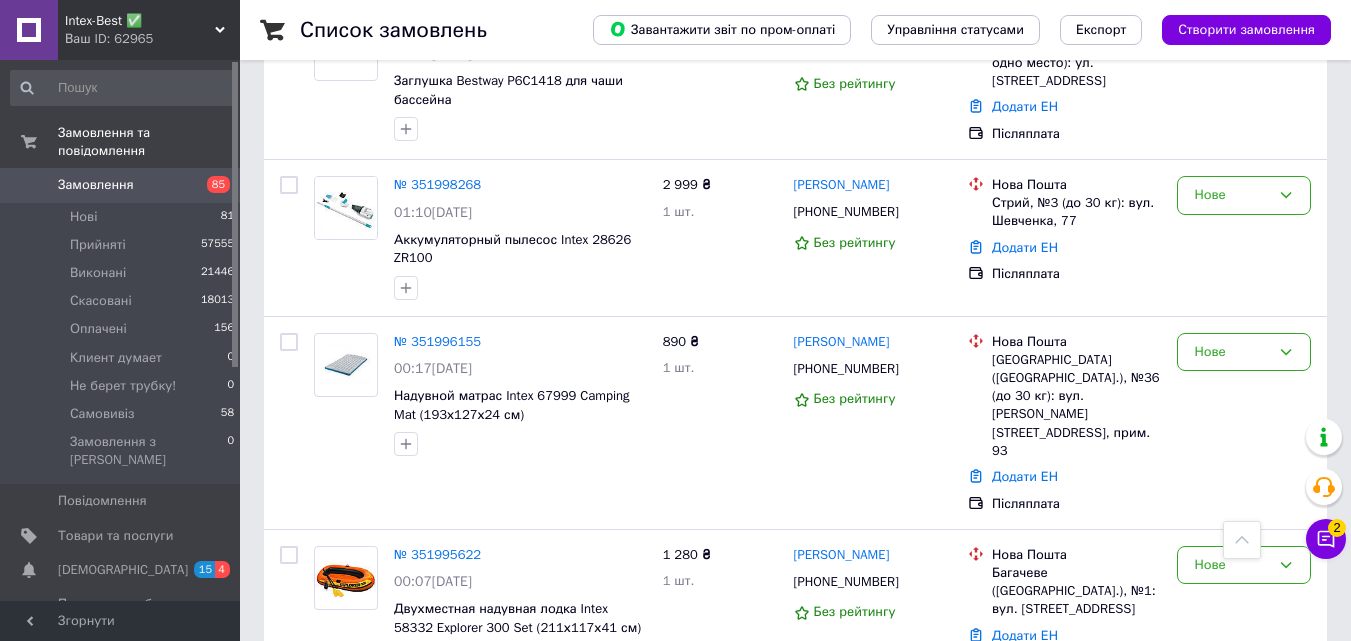 scroll, scrollTop: 3285, scrollLeft: 0, axis: vertical 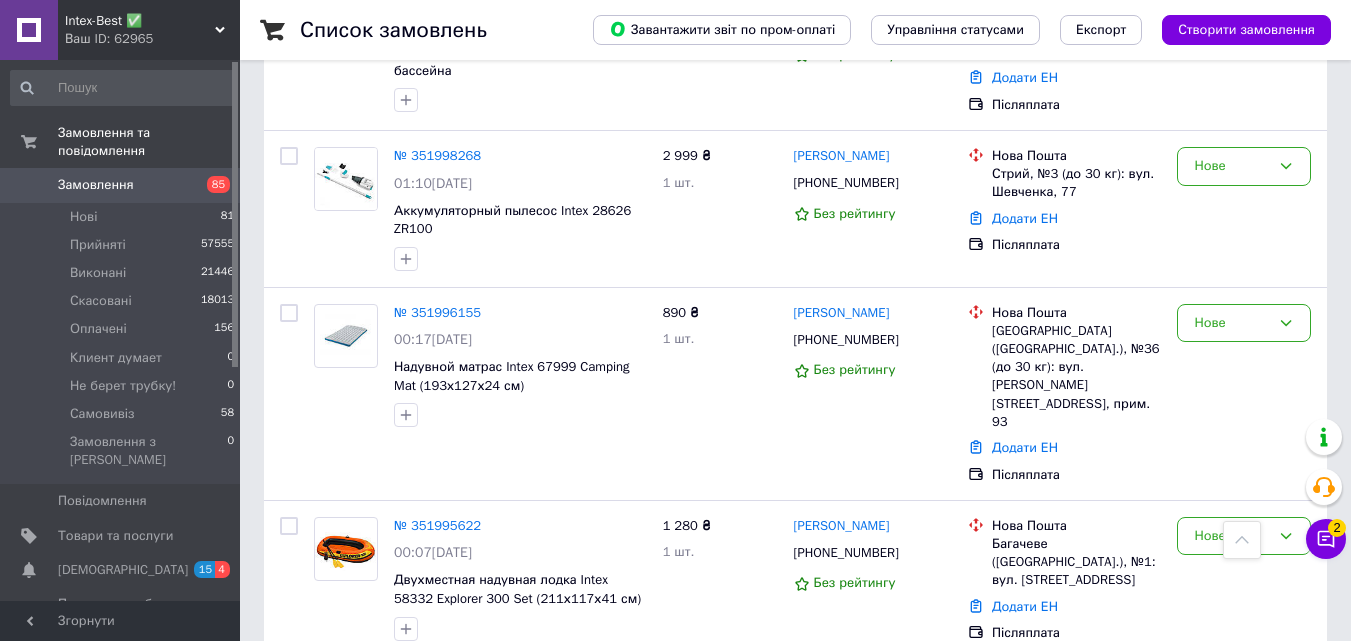 click on "3" at bounding box center (494, 703) 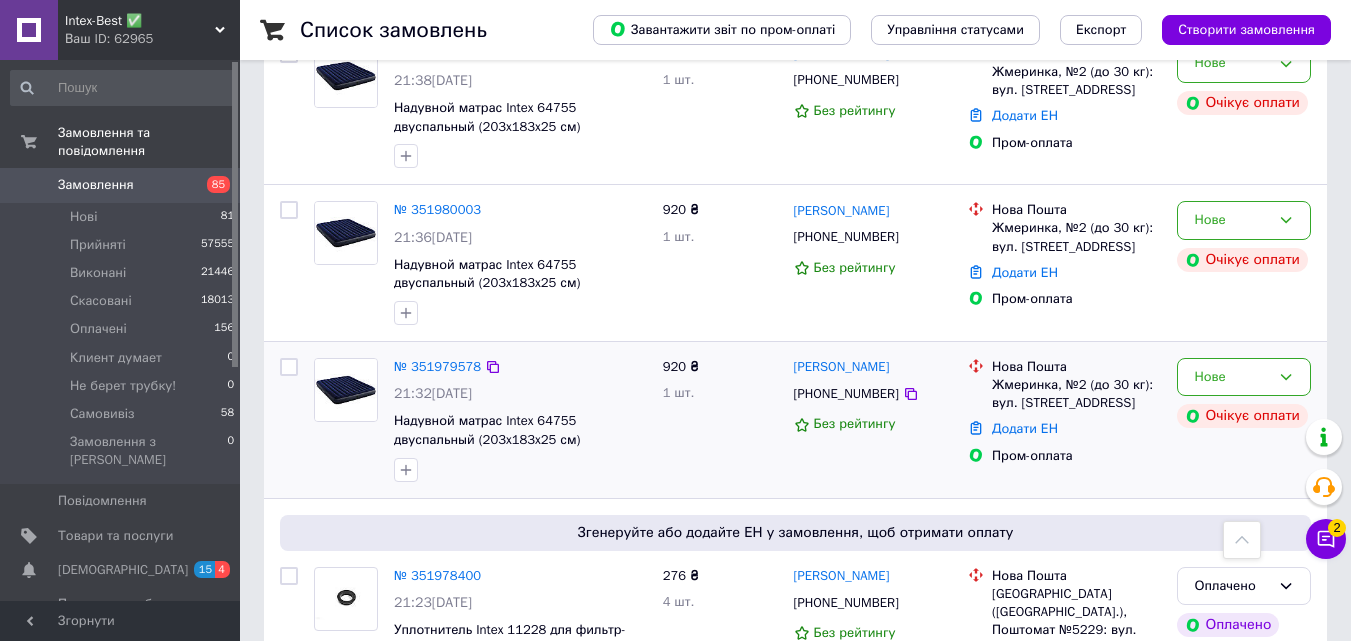 scroll, scrollTop: 3000, scrollLeft: 0, axis: vertical 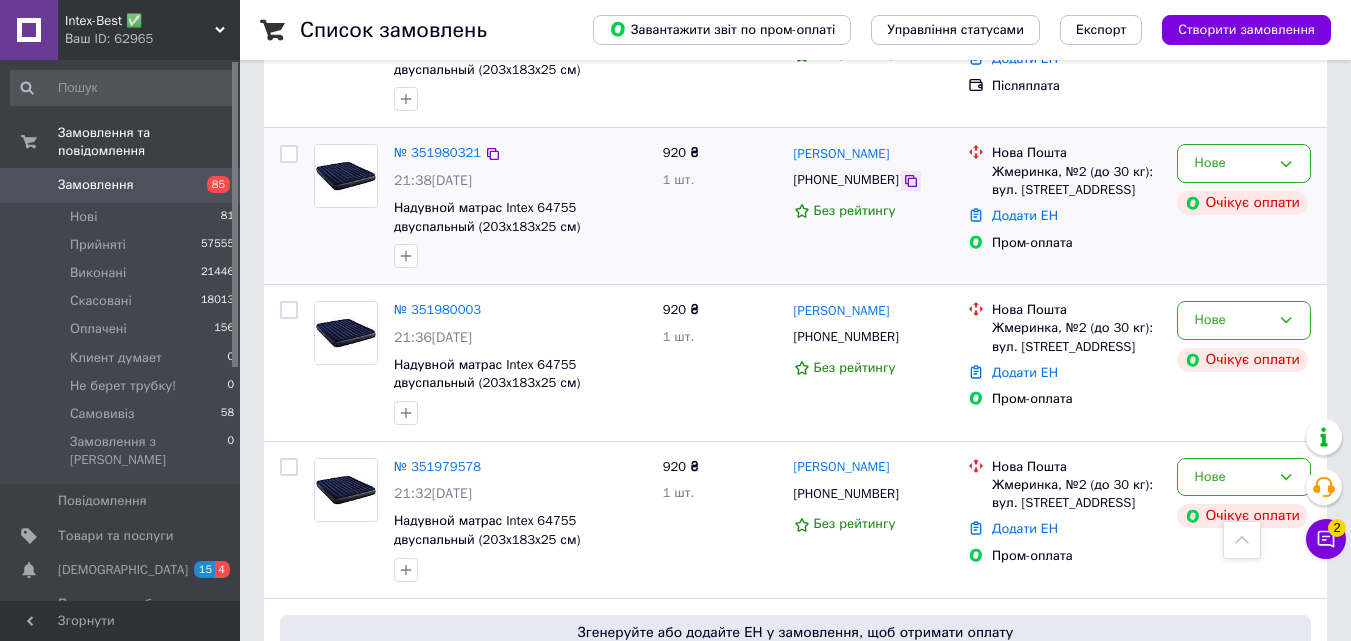 click 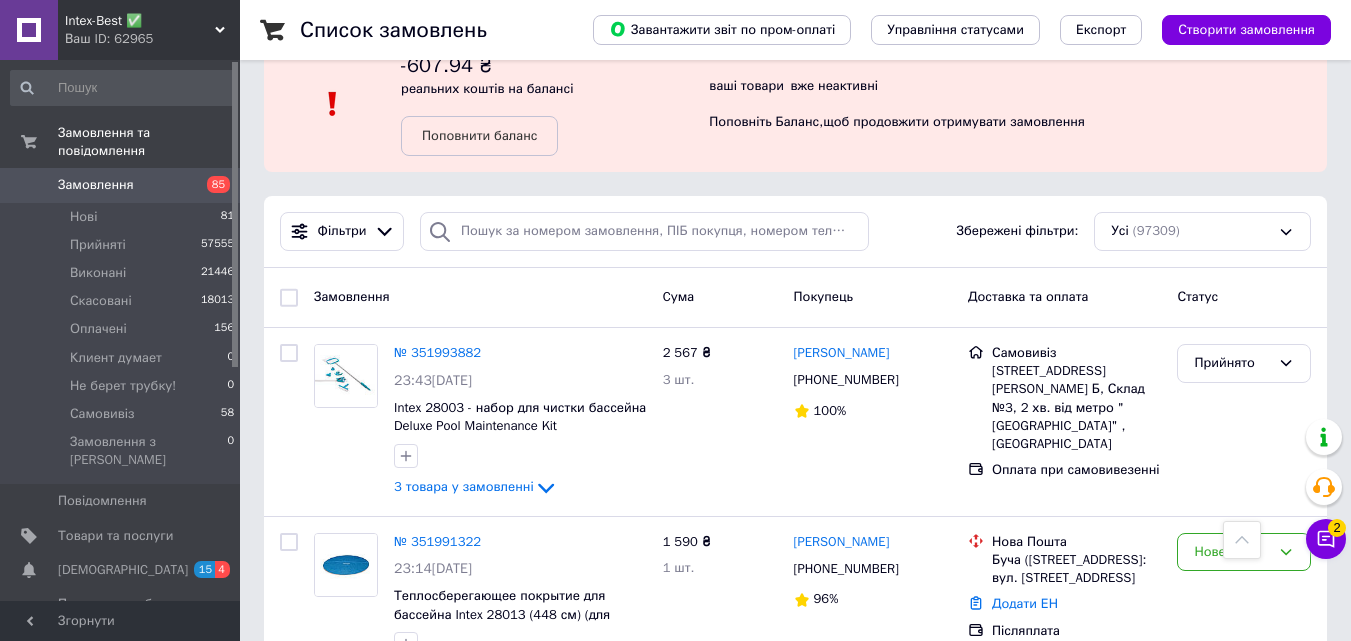scroll, scrollTop: 0, scrollLeft: 0, axis: both 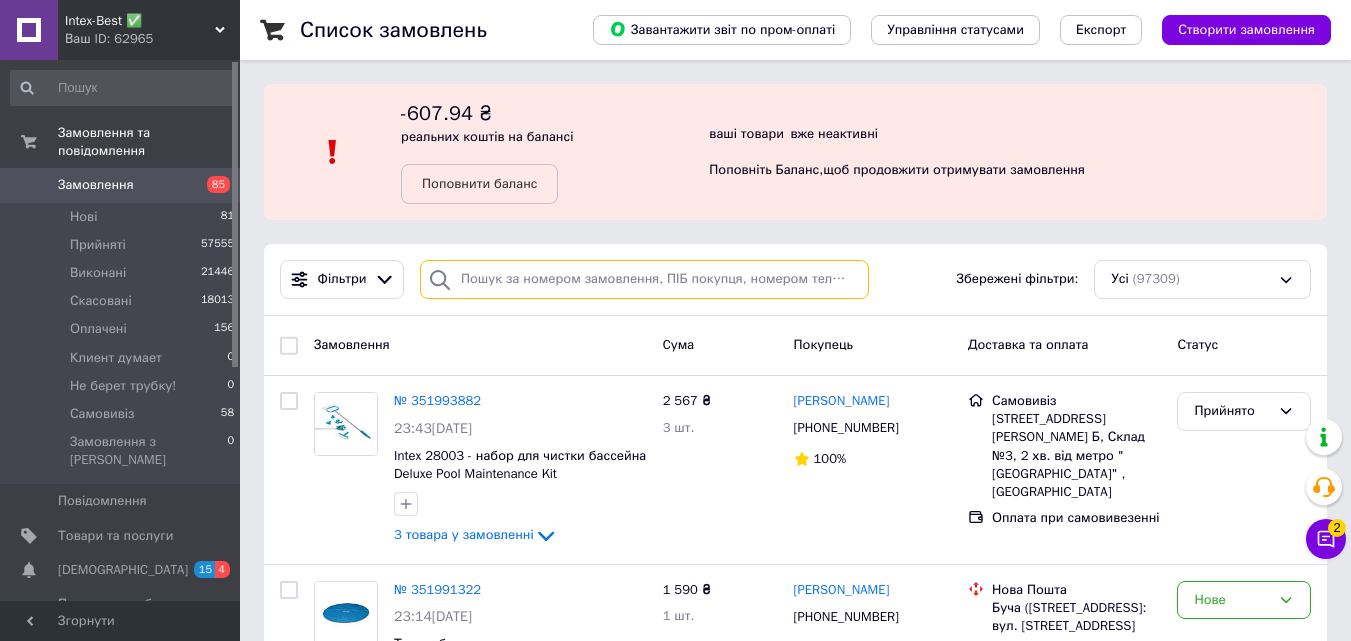 paste on "+380974039959" 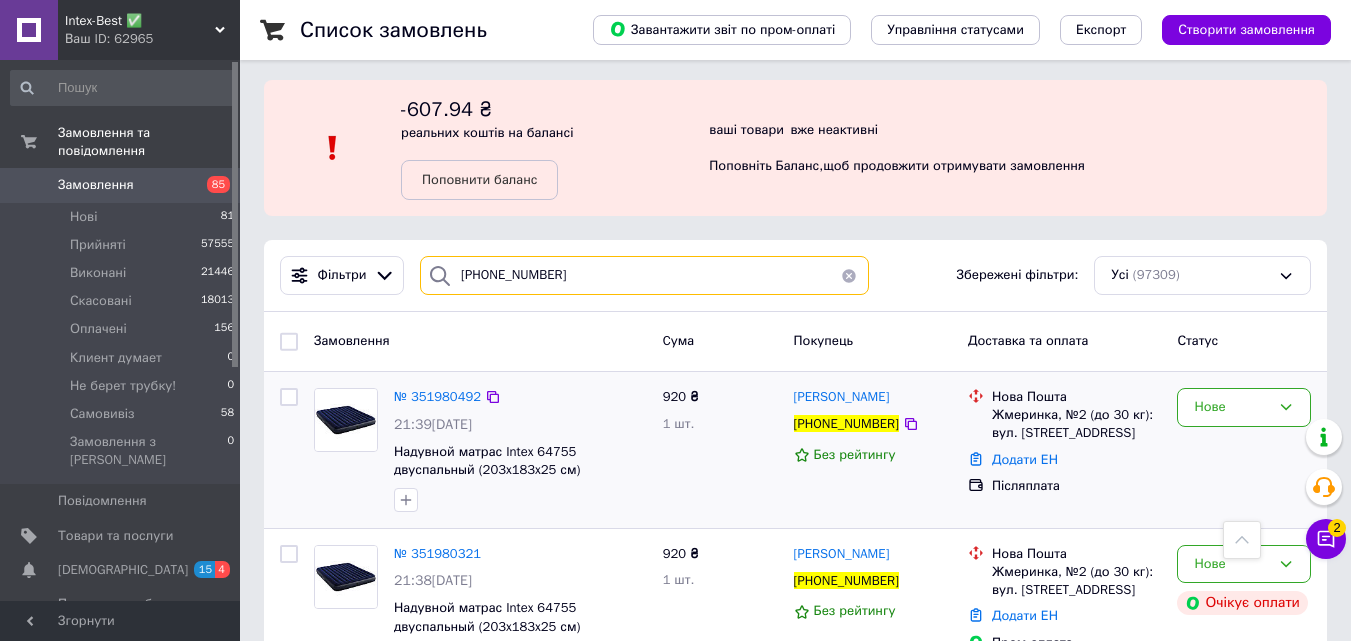scroll, scrollTop: 0, scrollLeft: 0, axis: both 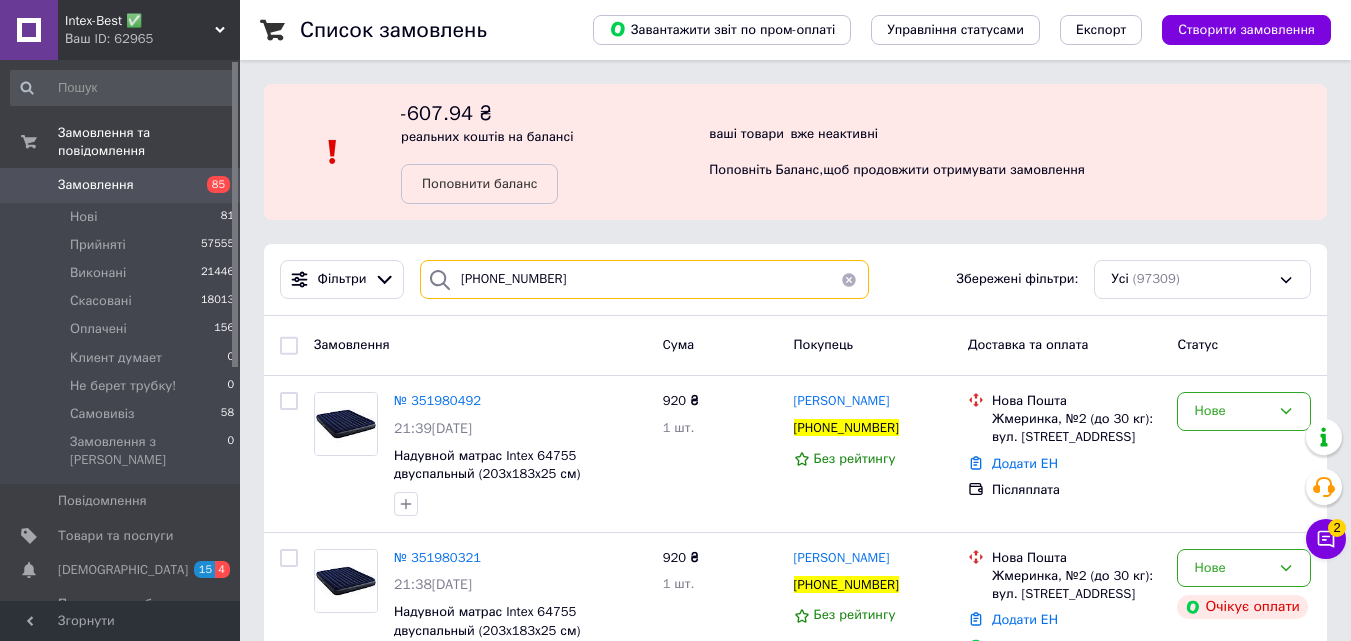 type on "+380974039959" 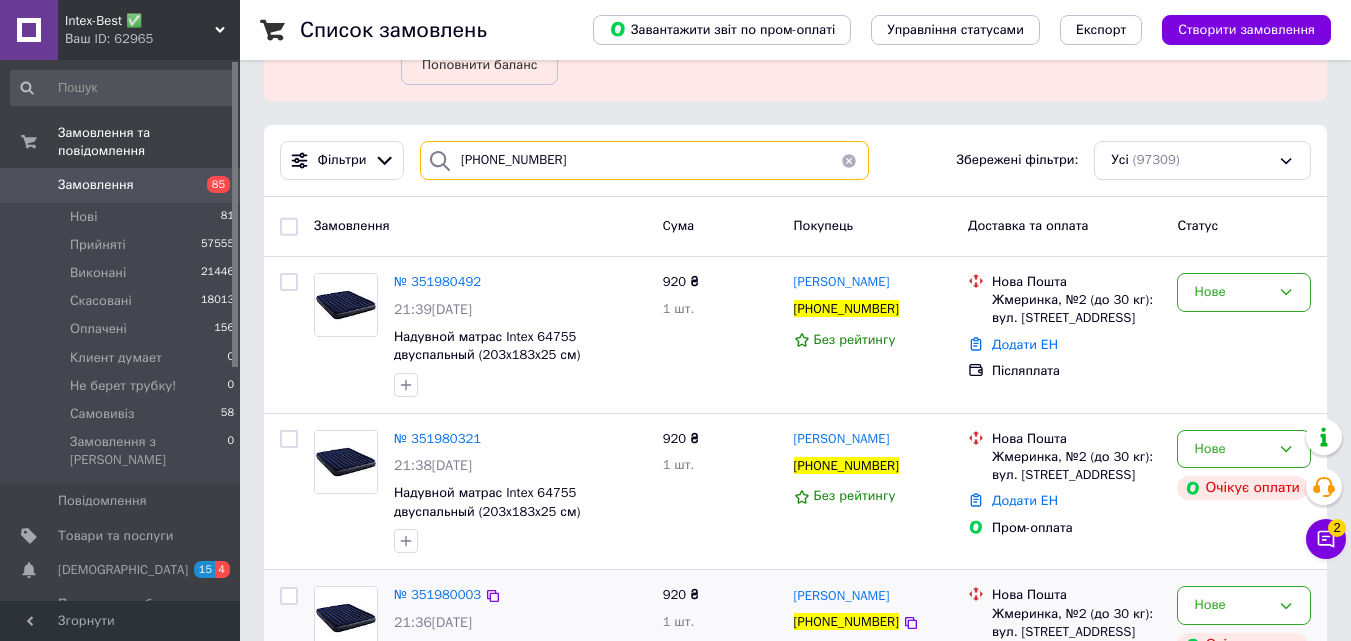 scroll, scrollTop: 385, scrollLeft: 0, axis: vertical 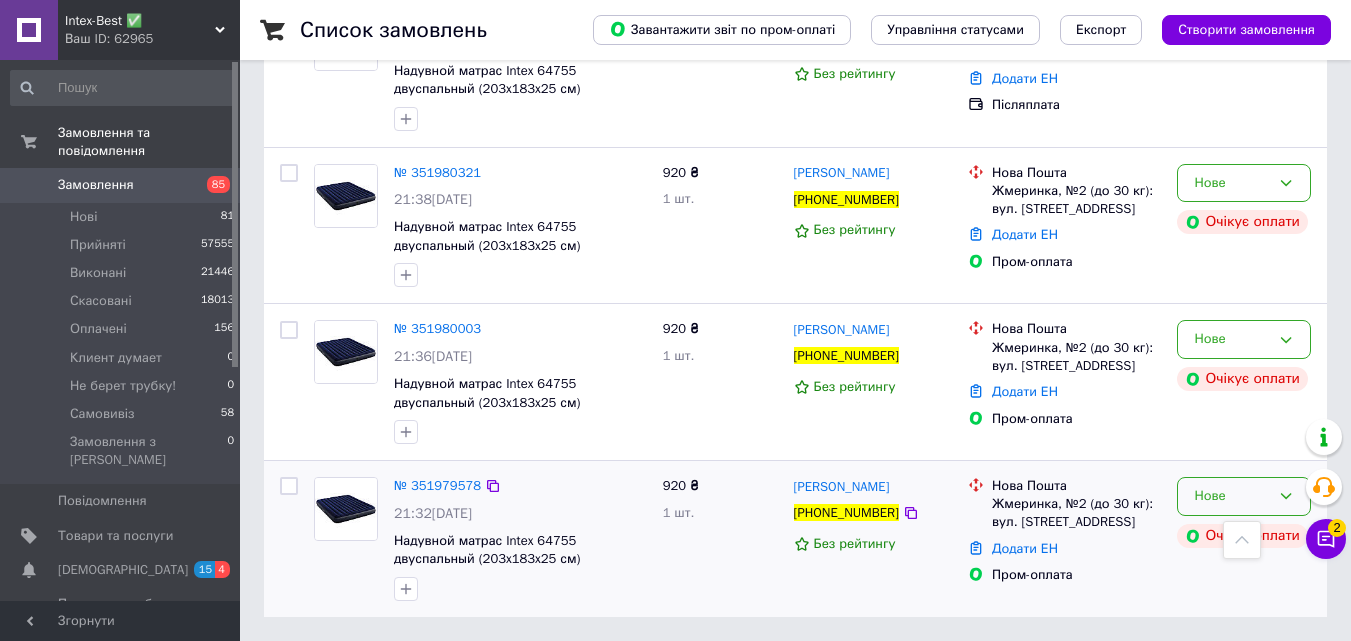 click 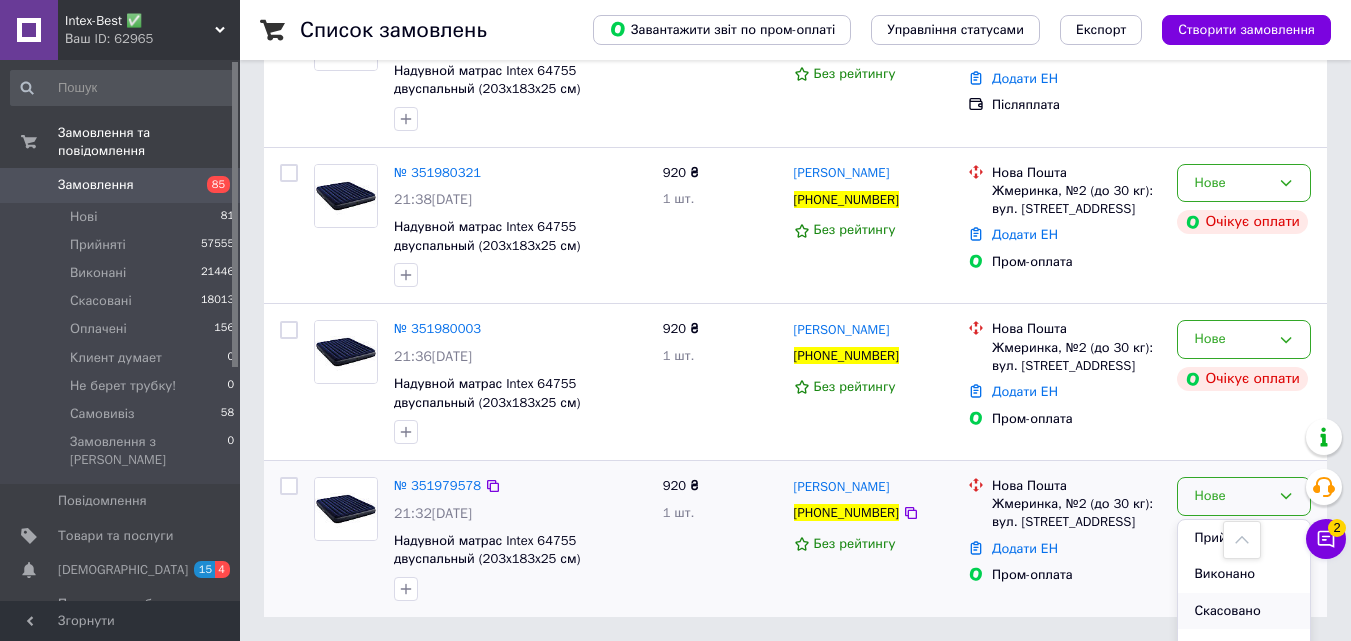 click on "Скасовано" at bounding box center [1244, 611] 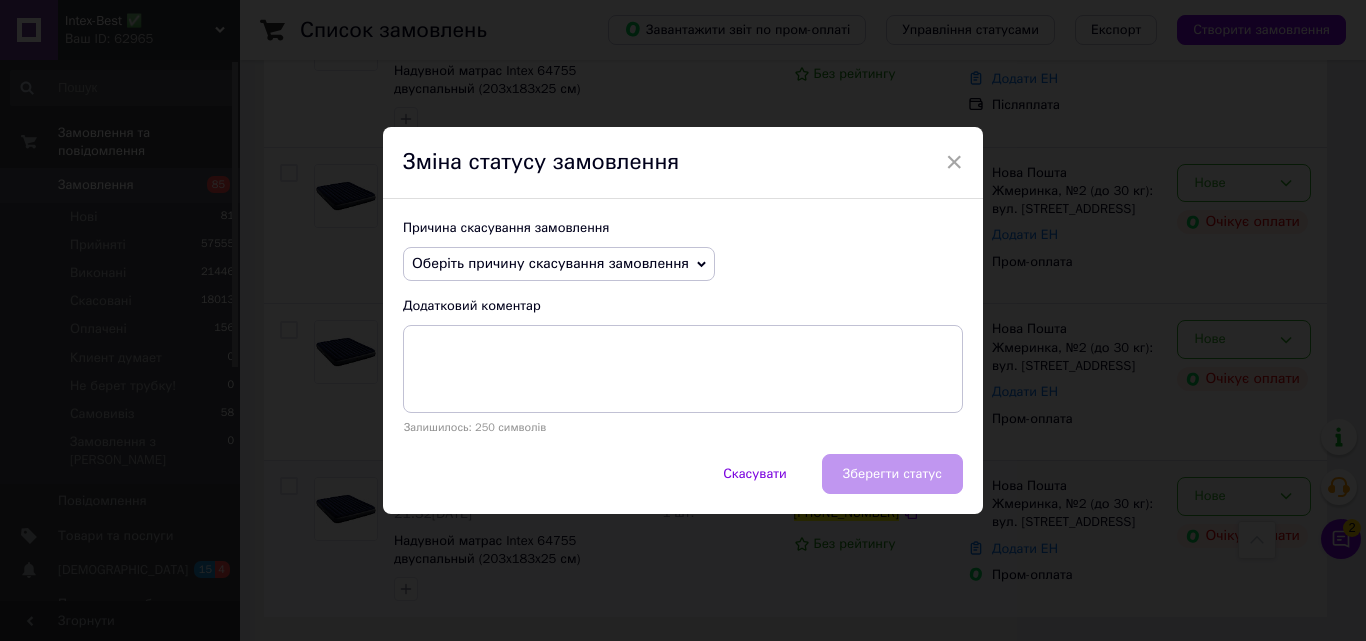 click 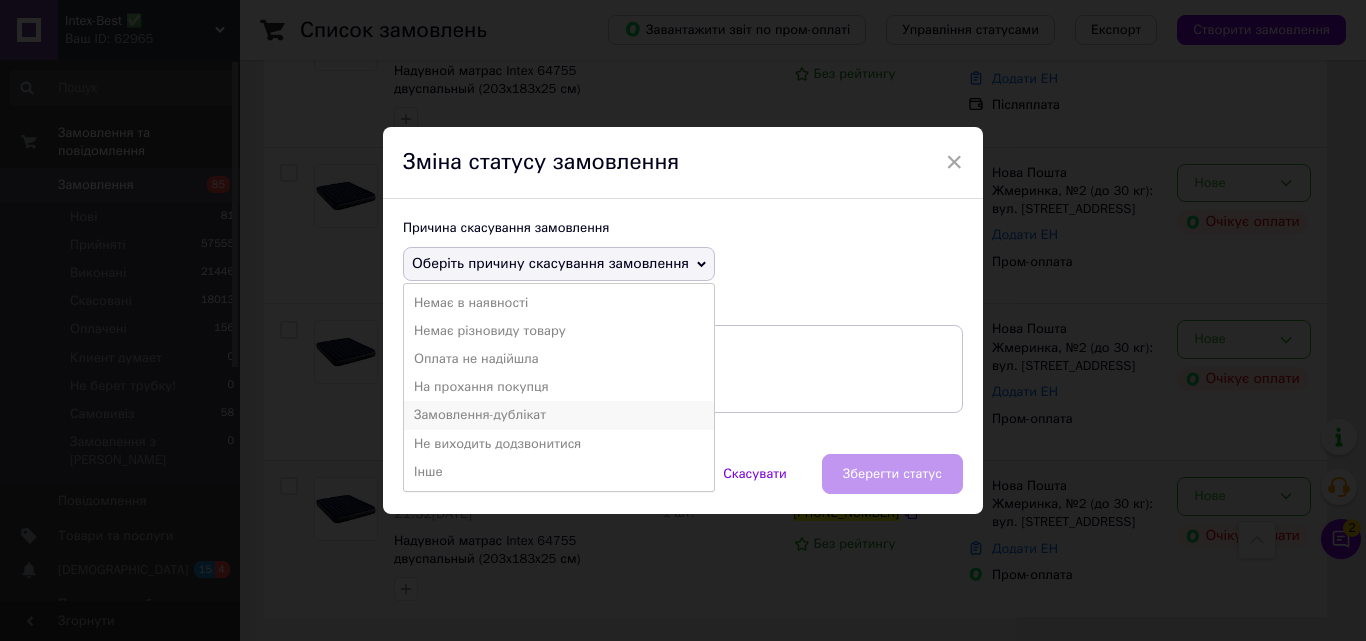 click on "Замовлення-дублікат" at bounding box center (559, 415) 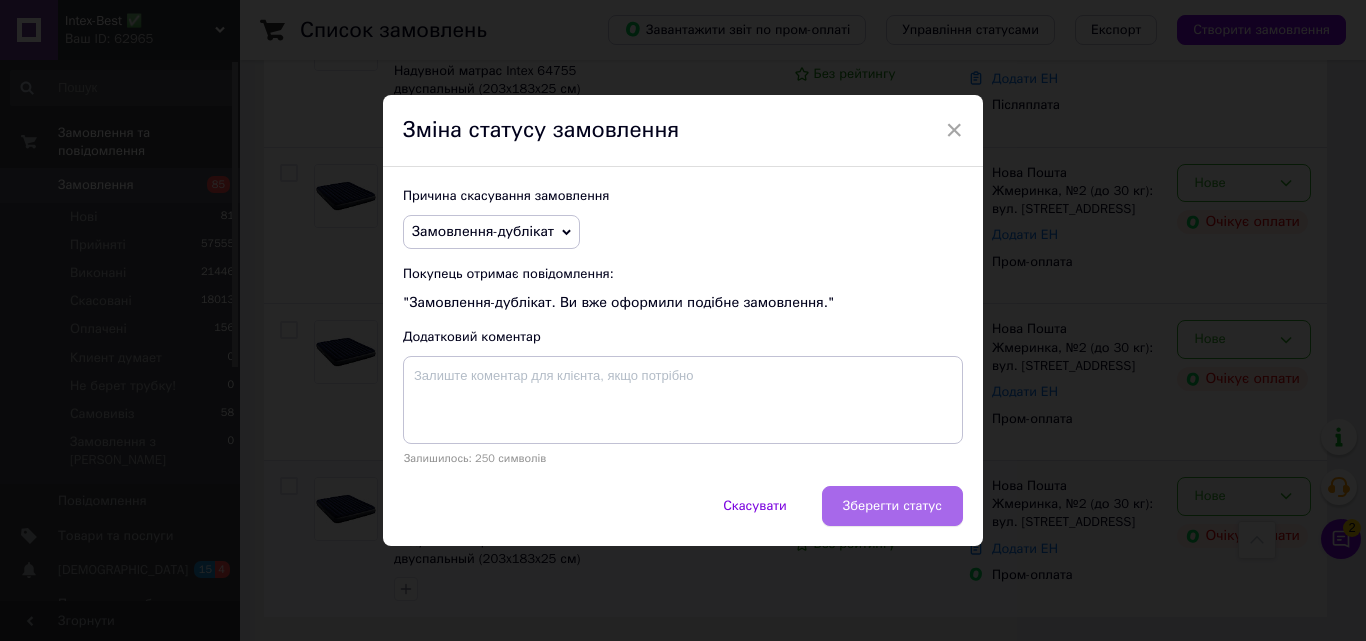 click on "Зберегти статус" at bounding box center (892, 506) 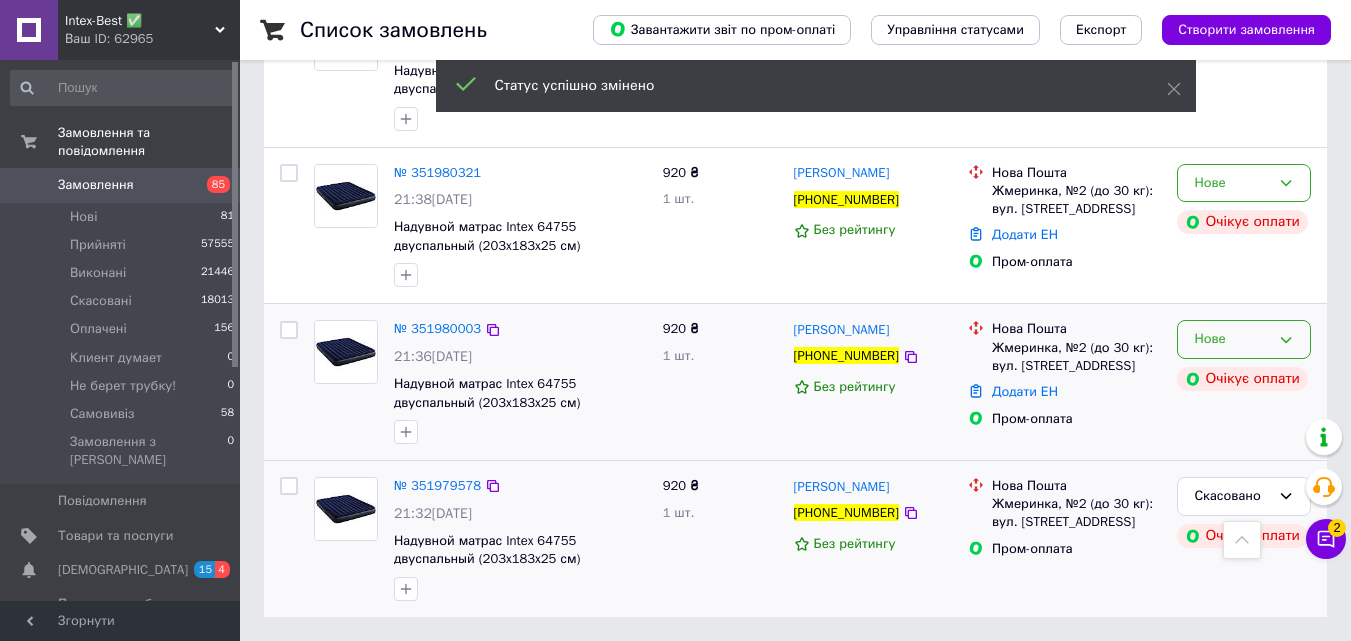 click 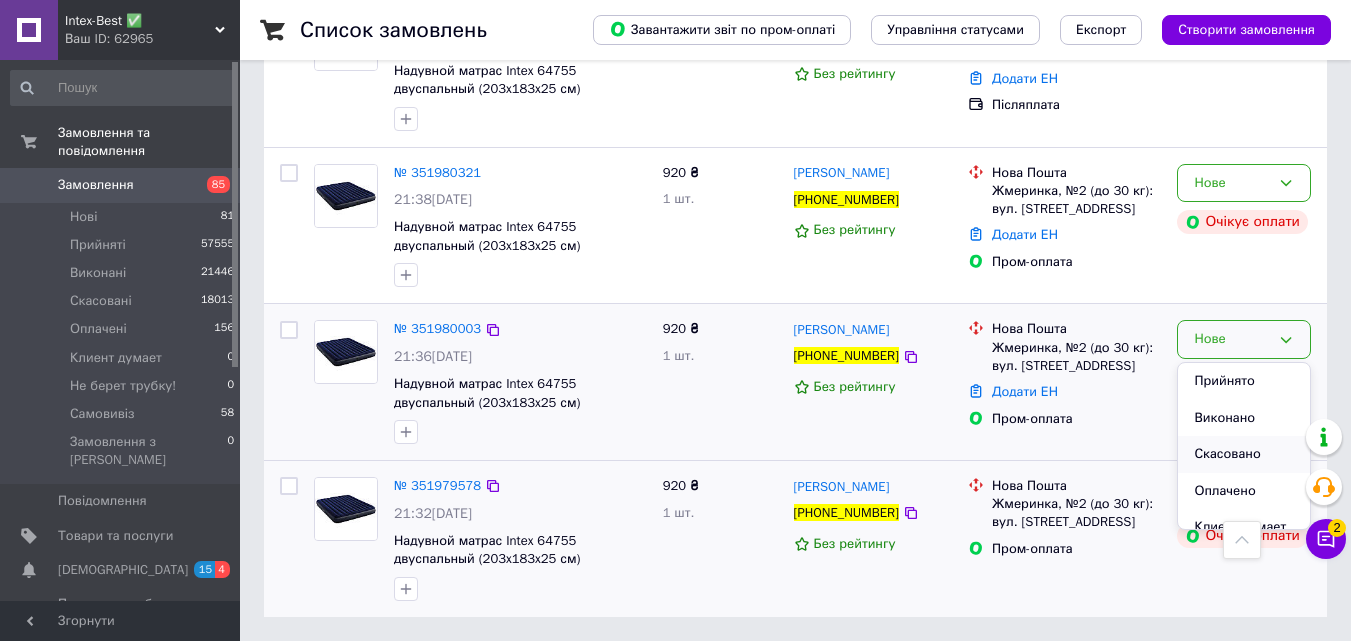 click on "Скасовано" at bounding box center (1244, 454) 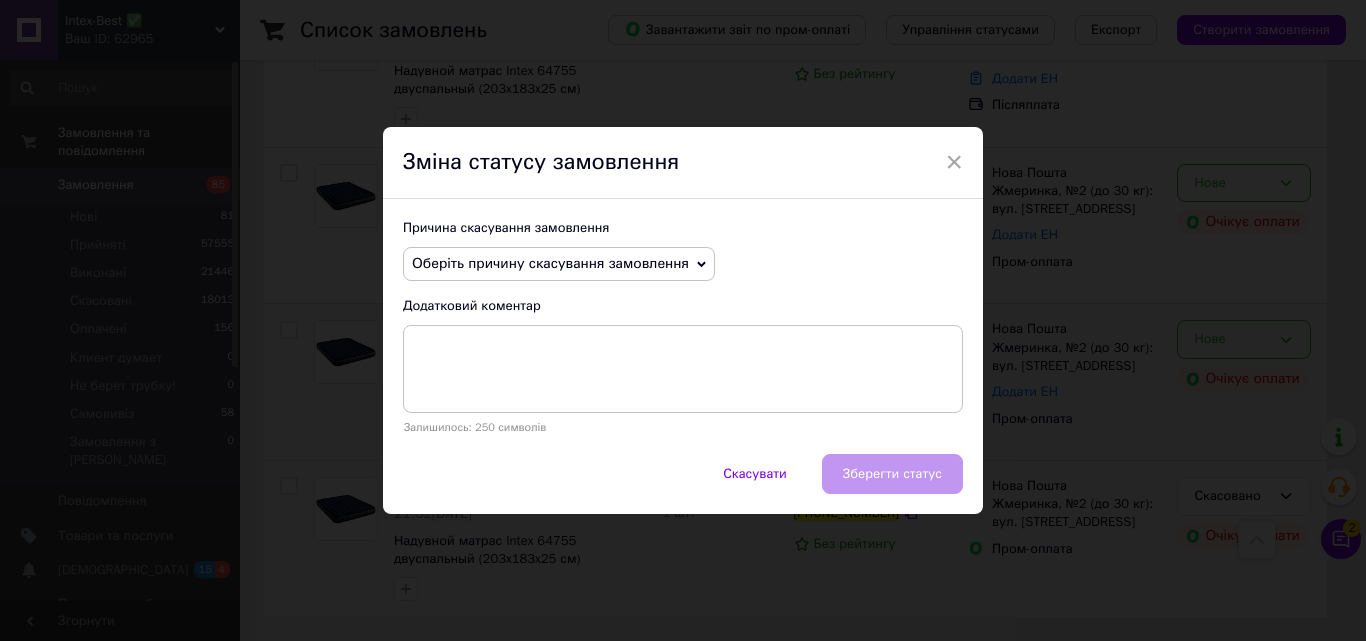 click 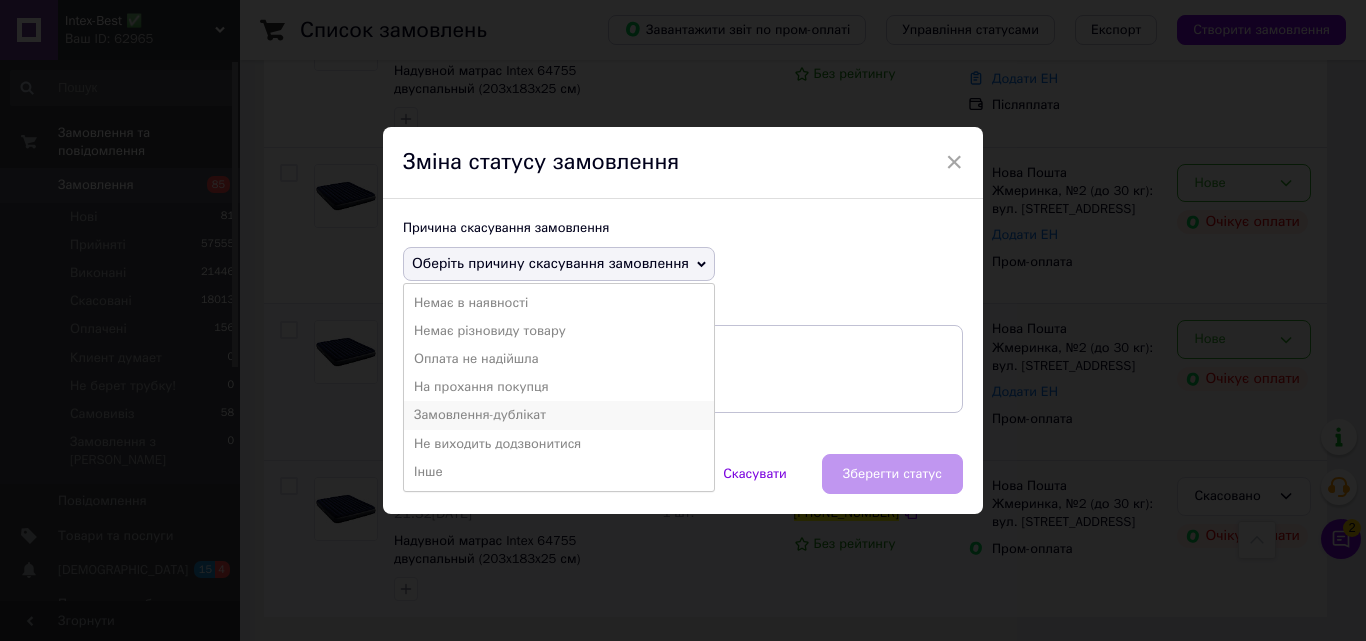 click on "Замовлення-дублікат" at bounding box center [559, 415] 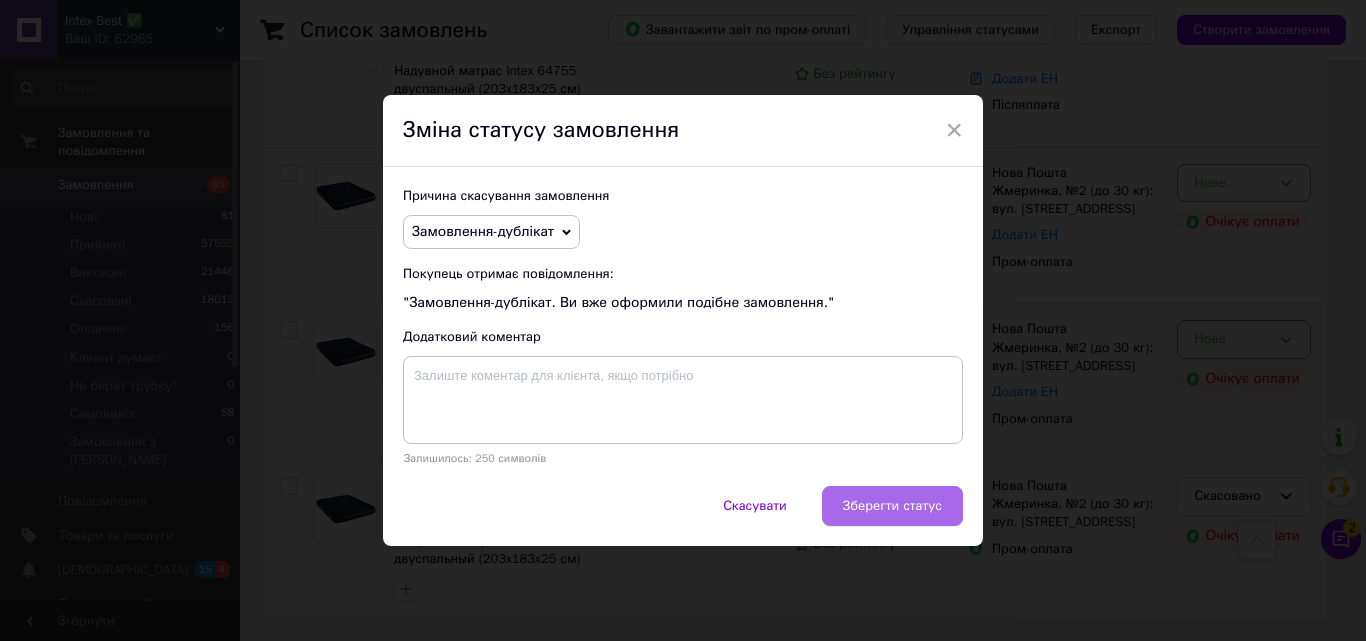 click on "Зберегти статус" at bounding box center [892, 506] 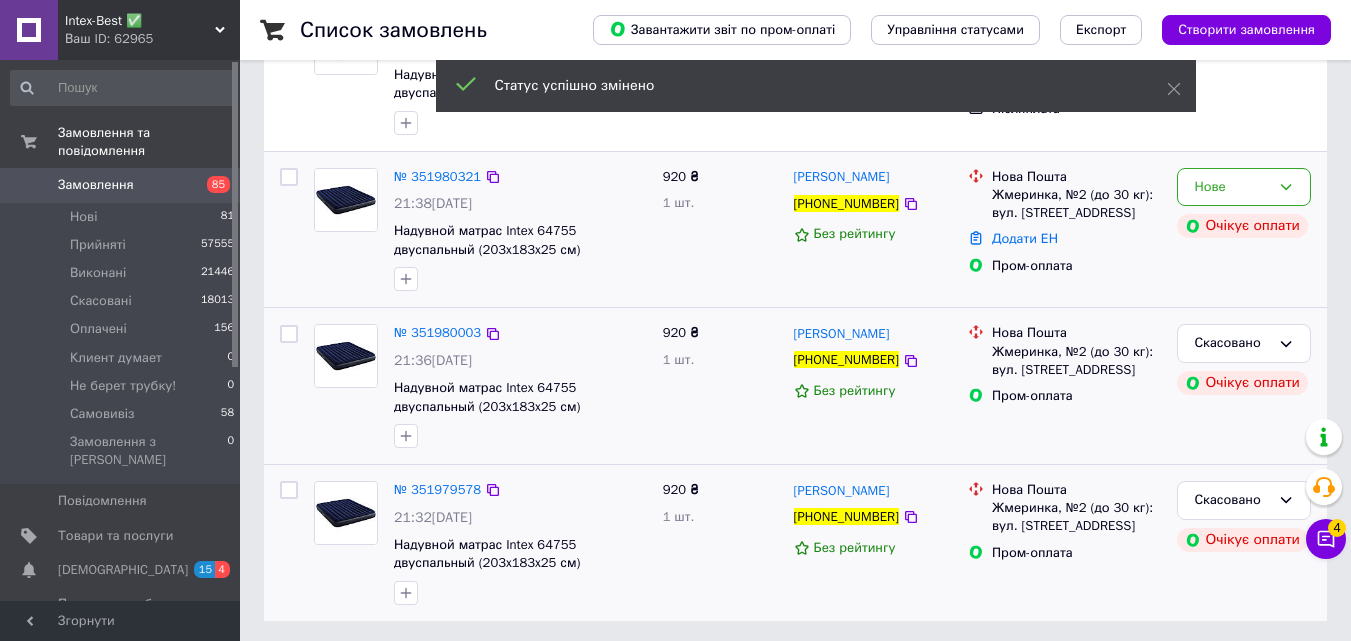 scroll, scrollTop: 385, scrollLeft: 0, axis: vertical 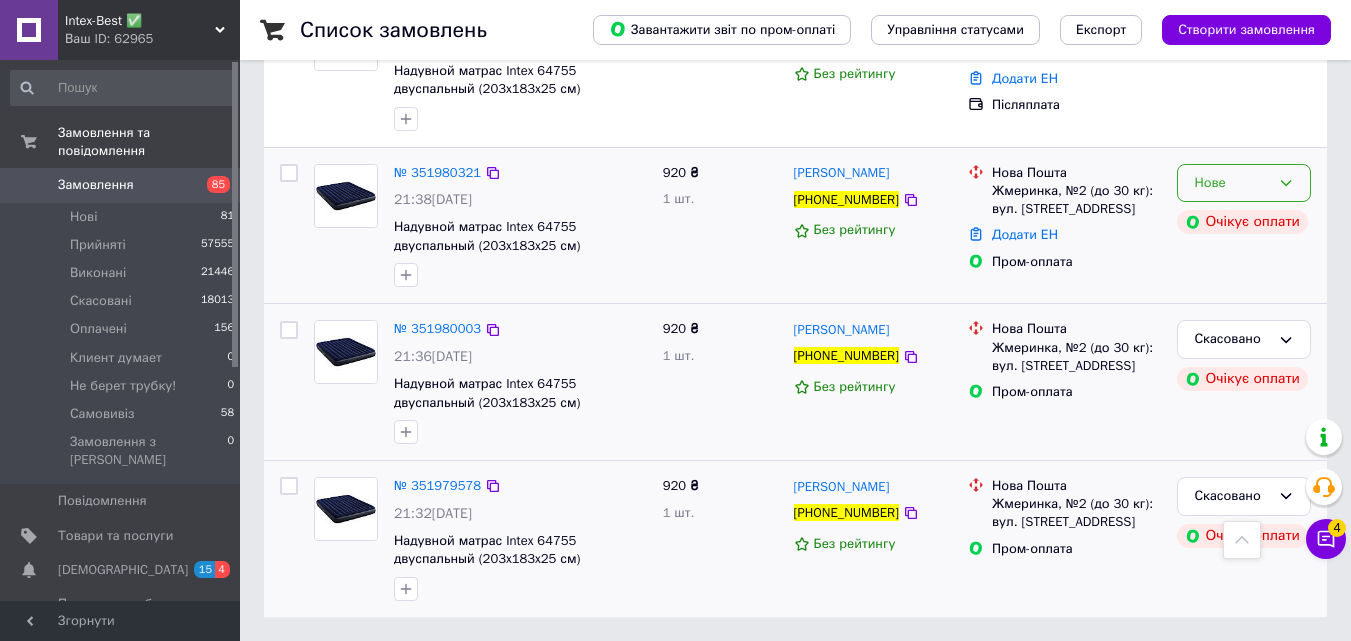 click 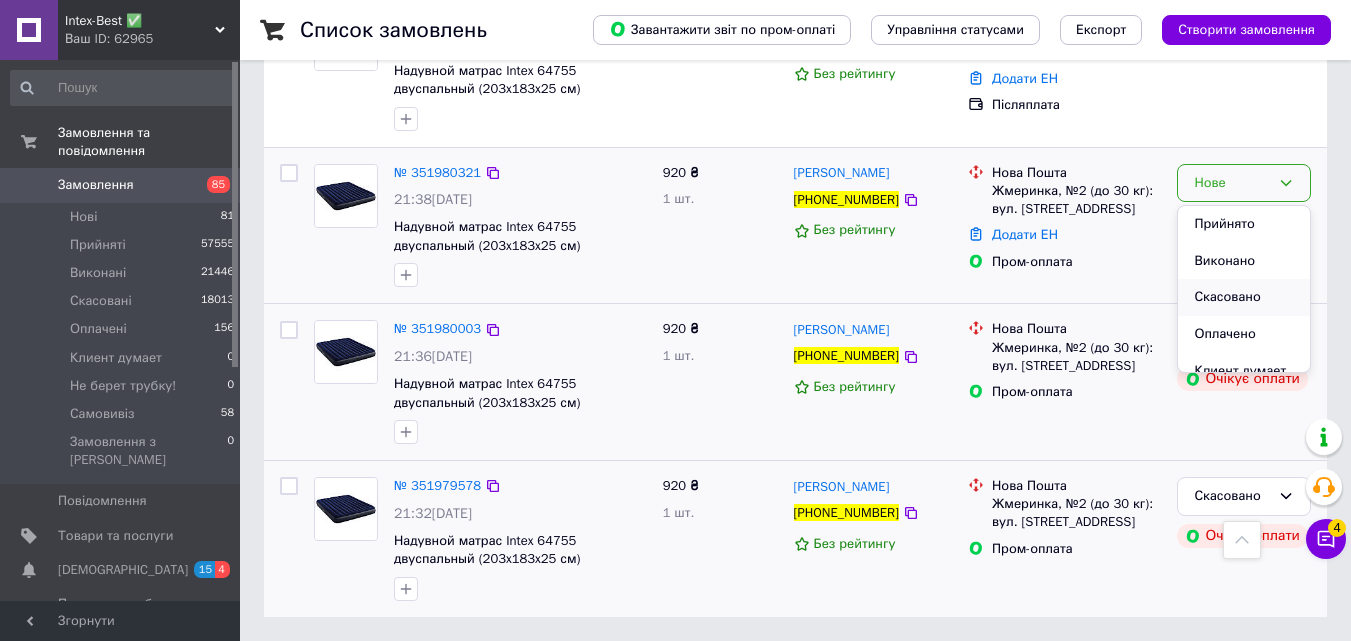 click on "Скасовано" at bounding box center [1244, 297] 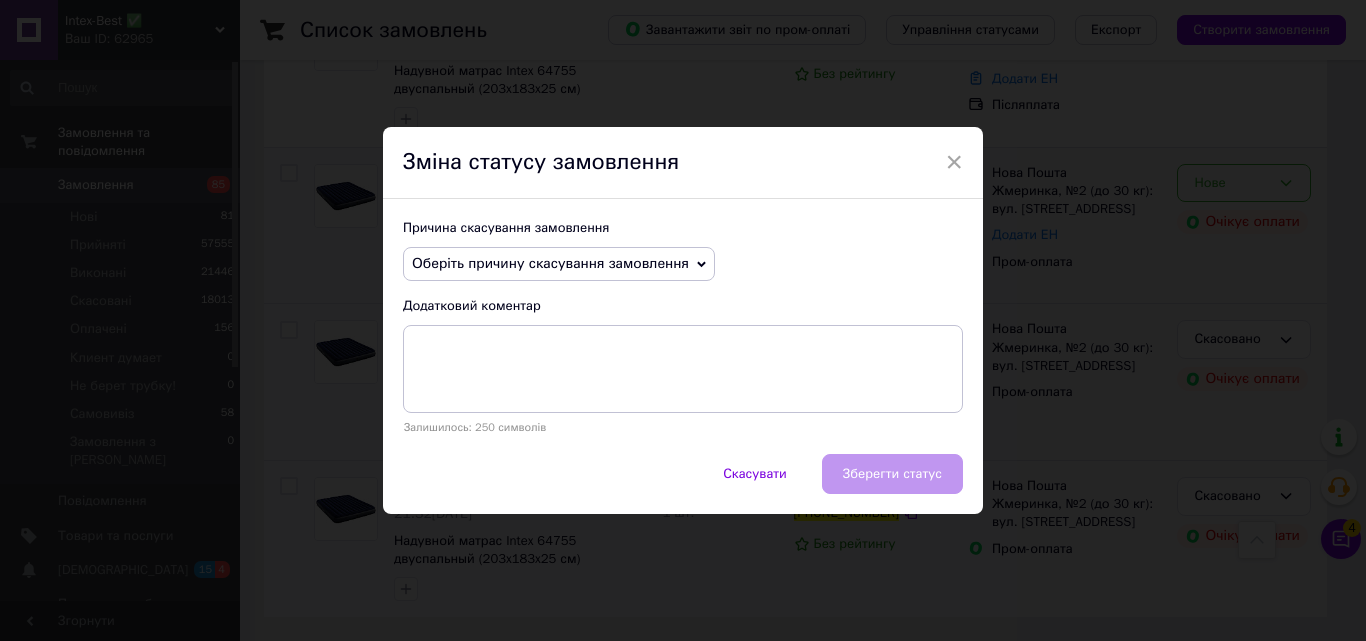 click 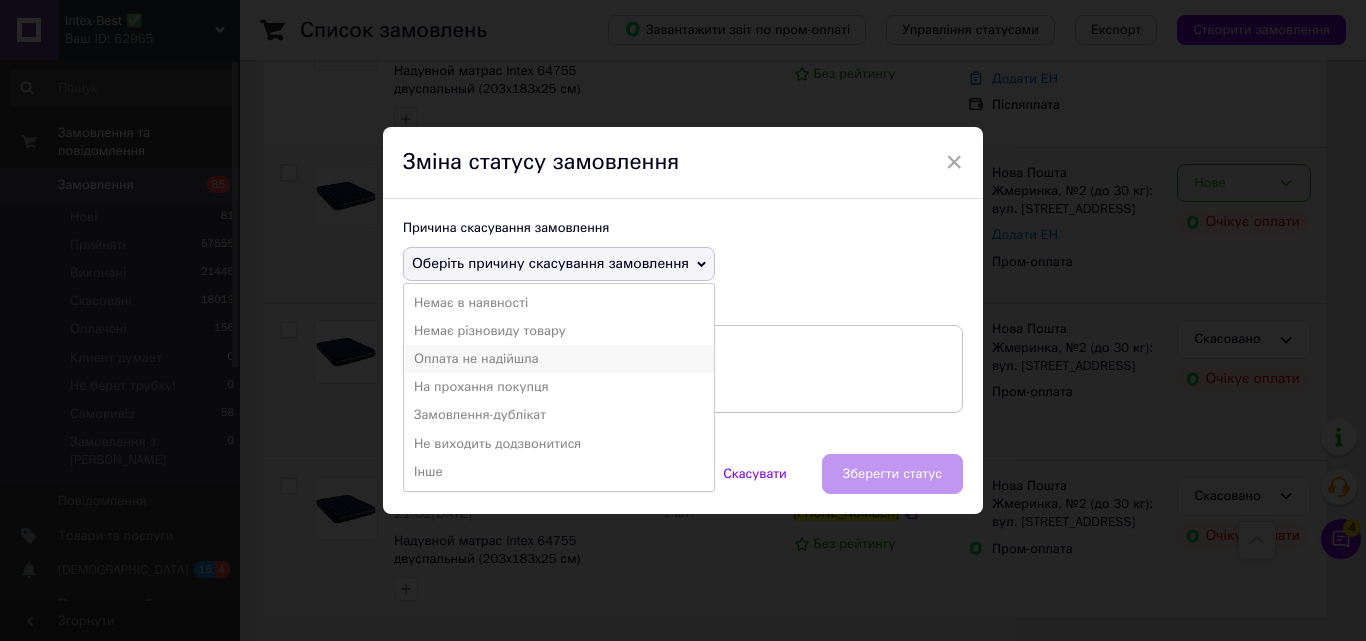 click on "Оплата не надійшла" at bounding box center [559, 359] 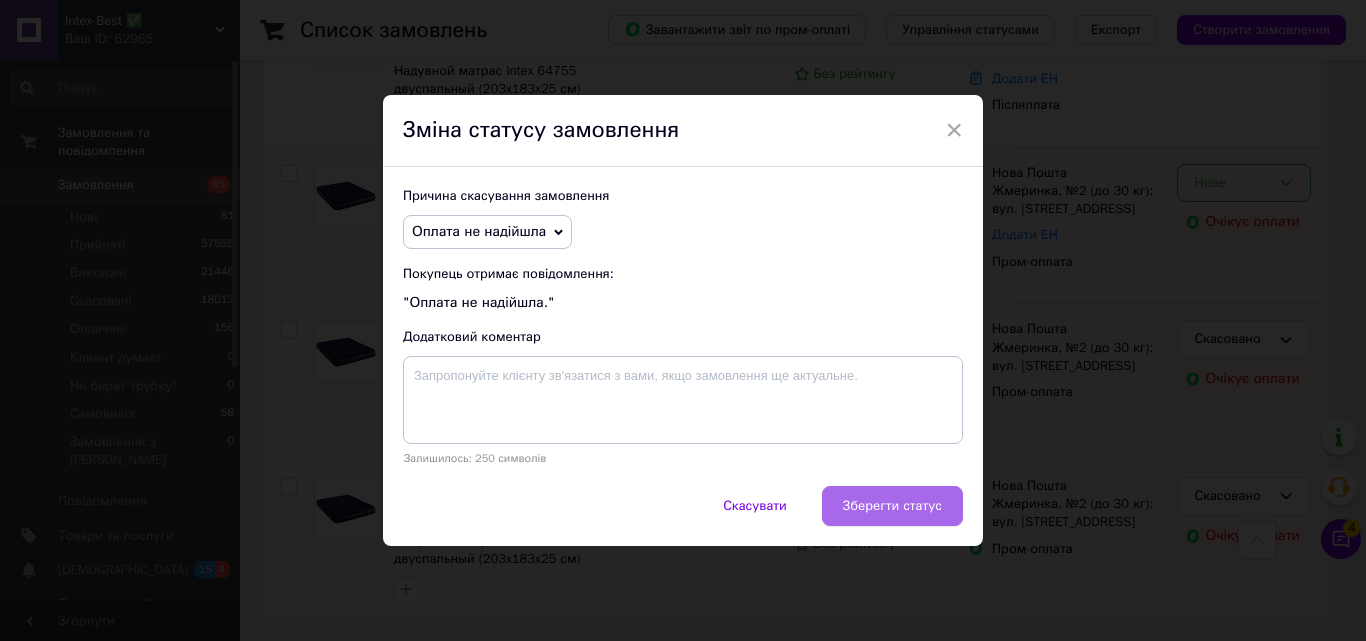 click on "Зберегти статус" at bounding box center (892, 506) 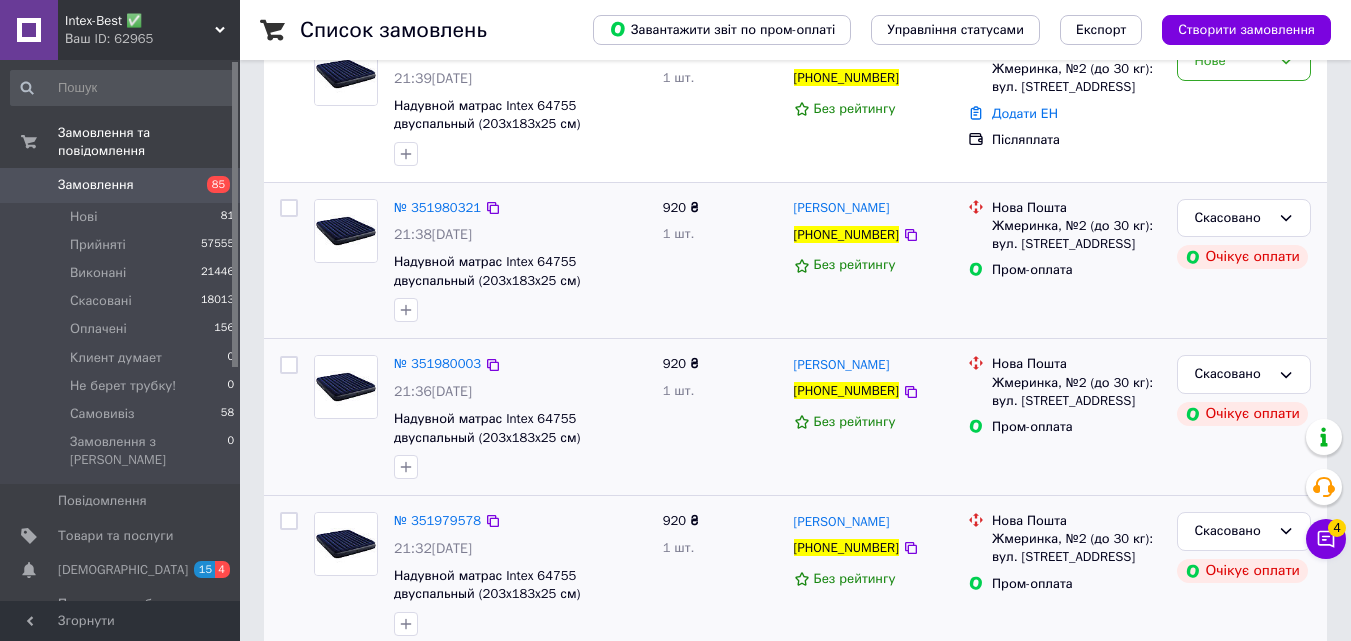 scroll, scrollTop: 385, scrollLeft: 0, axis: vertical 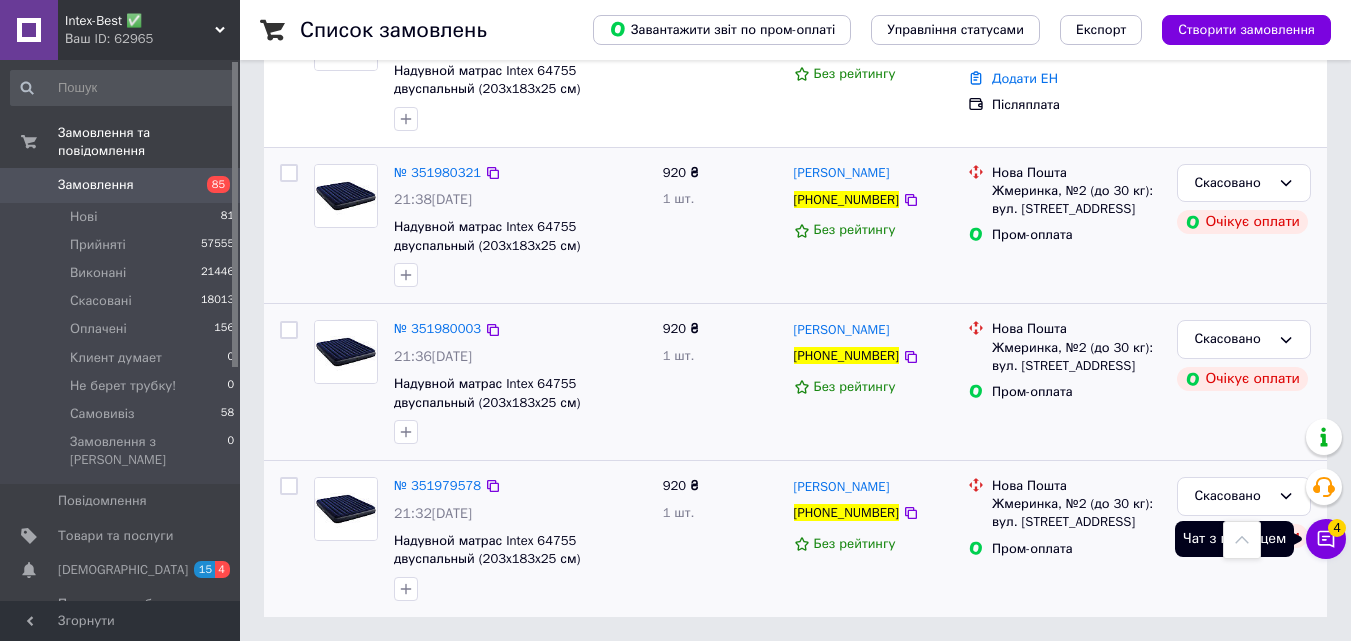 click on "4" at bounding box center [1337, 526] 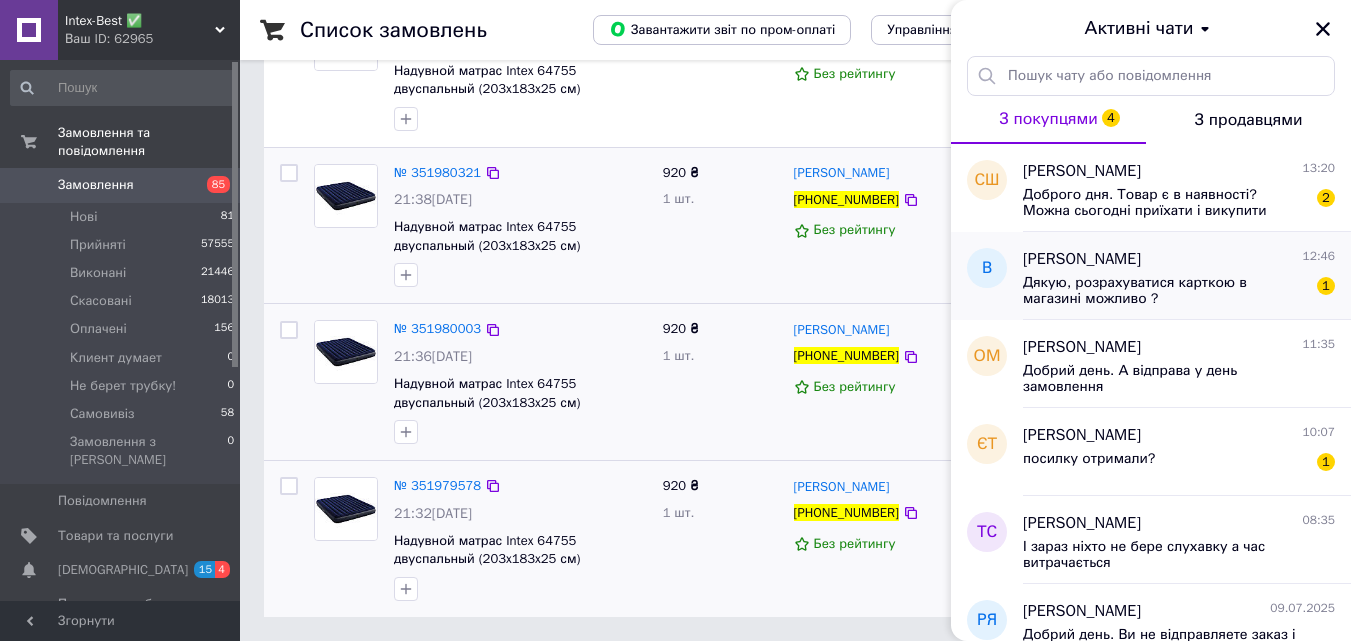 click on "Дякую, розрахуватися карткою в магазині можливо ?" at bounding box center (1165, 291) 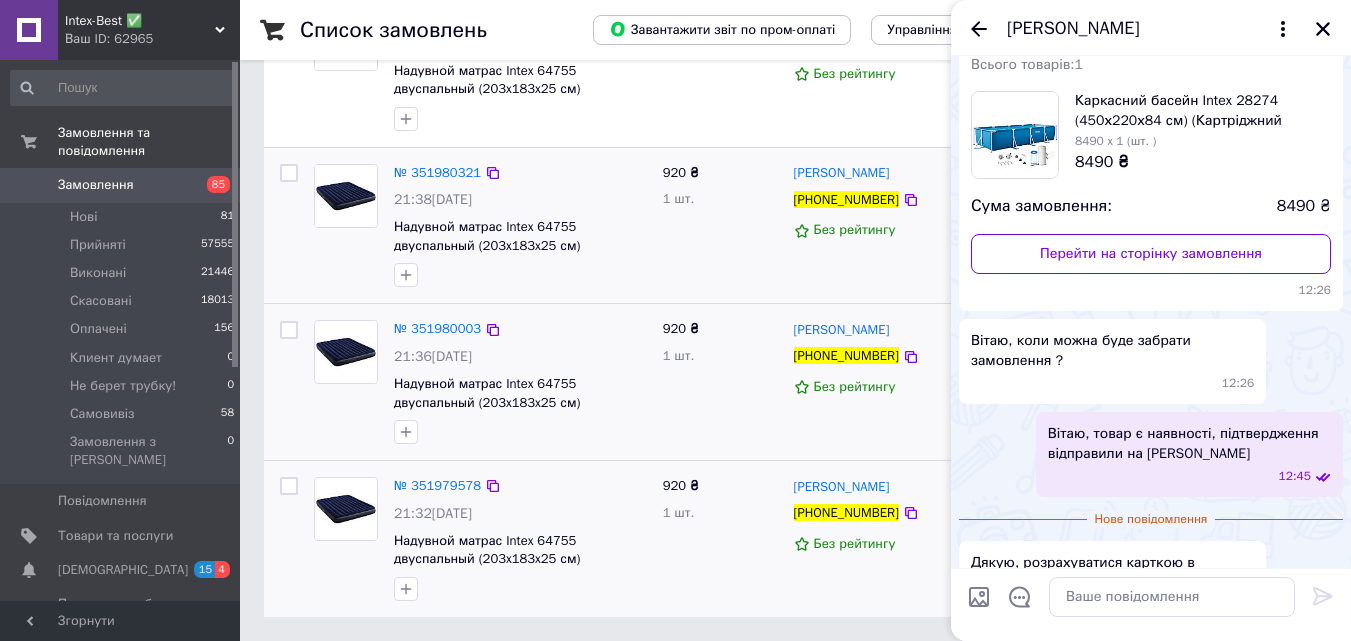 scroll, scrollTop: 158, scrollLeft: 0, axis: vertical 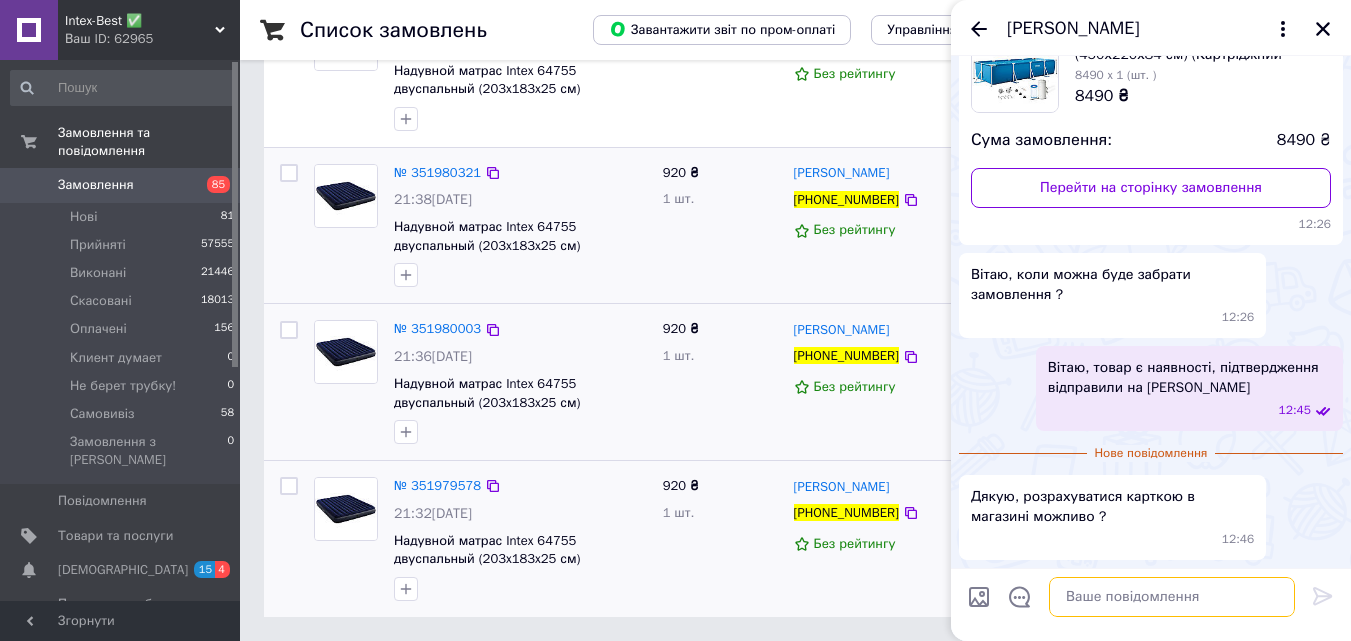 click at bounding box center (1172, 597) 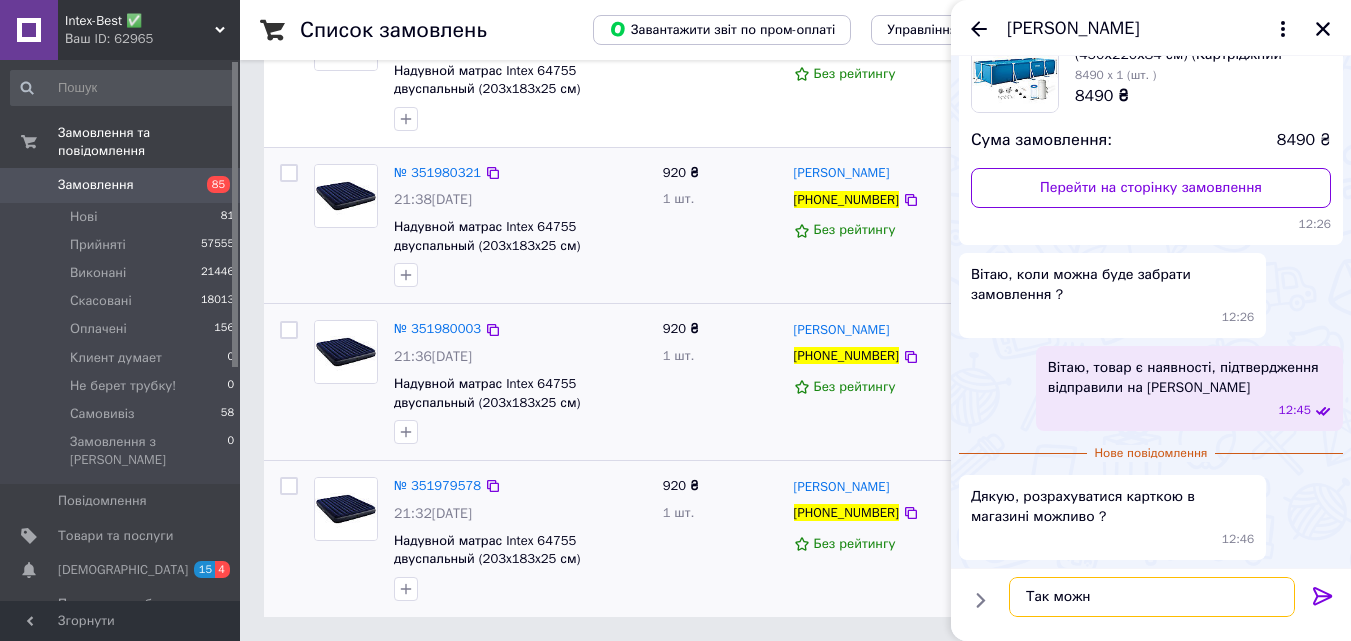 type on "Так можна" 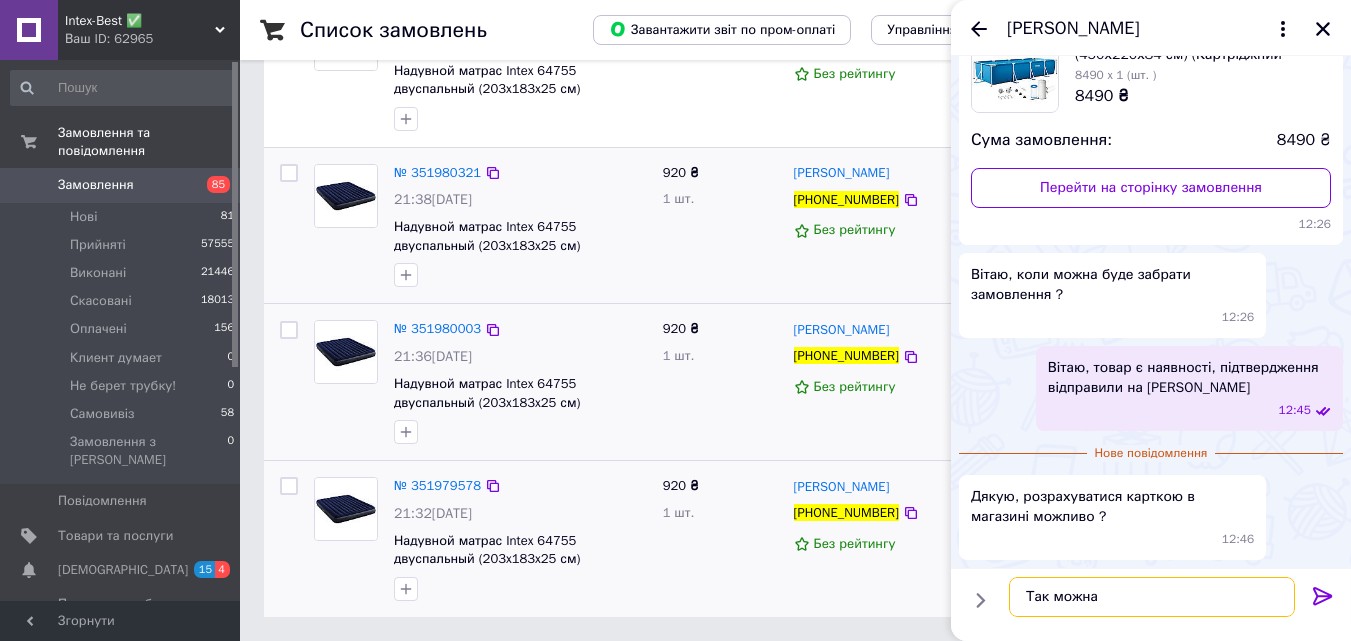 type 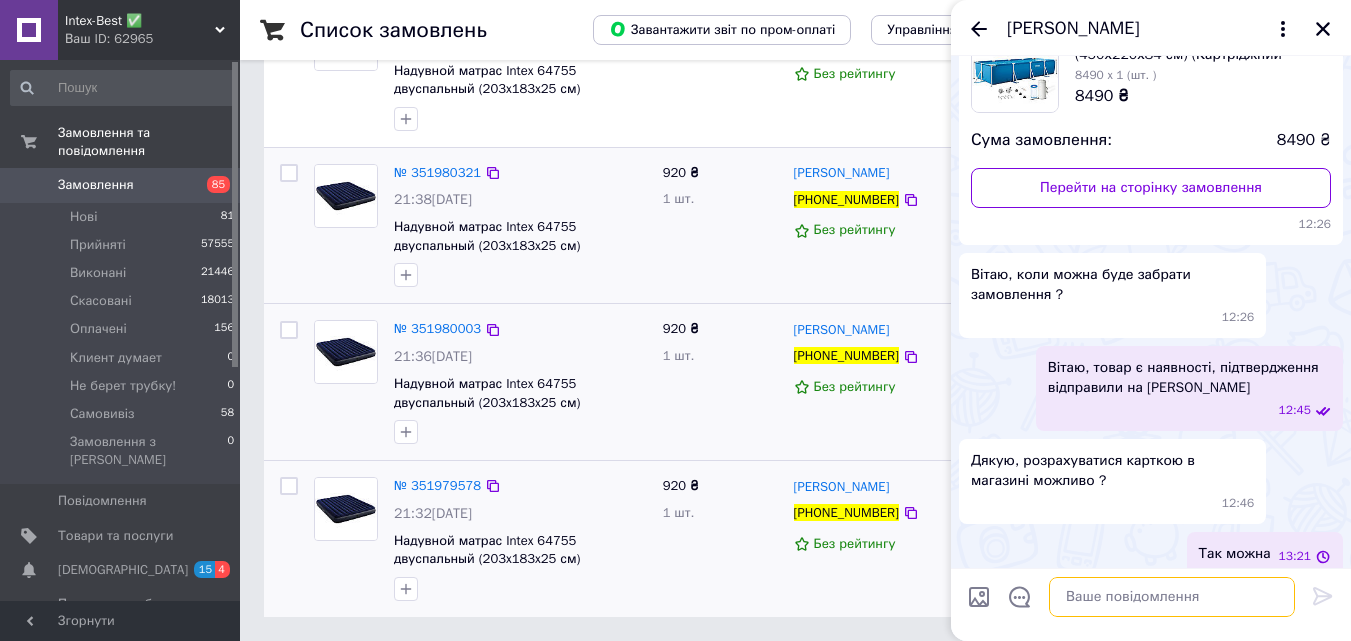 scroll, scrollTop: 175, scrollLeft: 0, axis: vertical 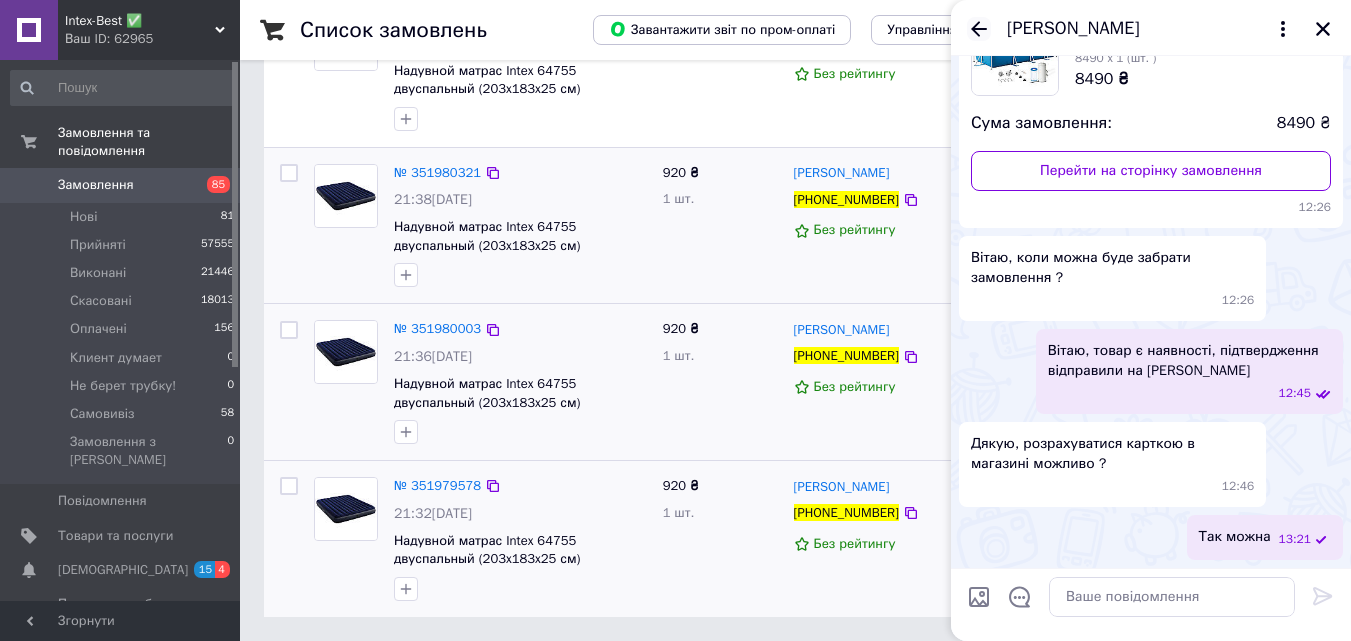 click 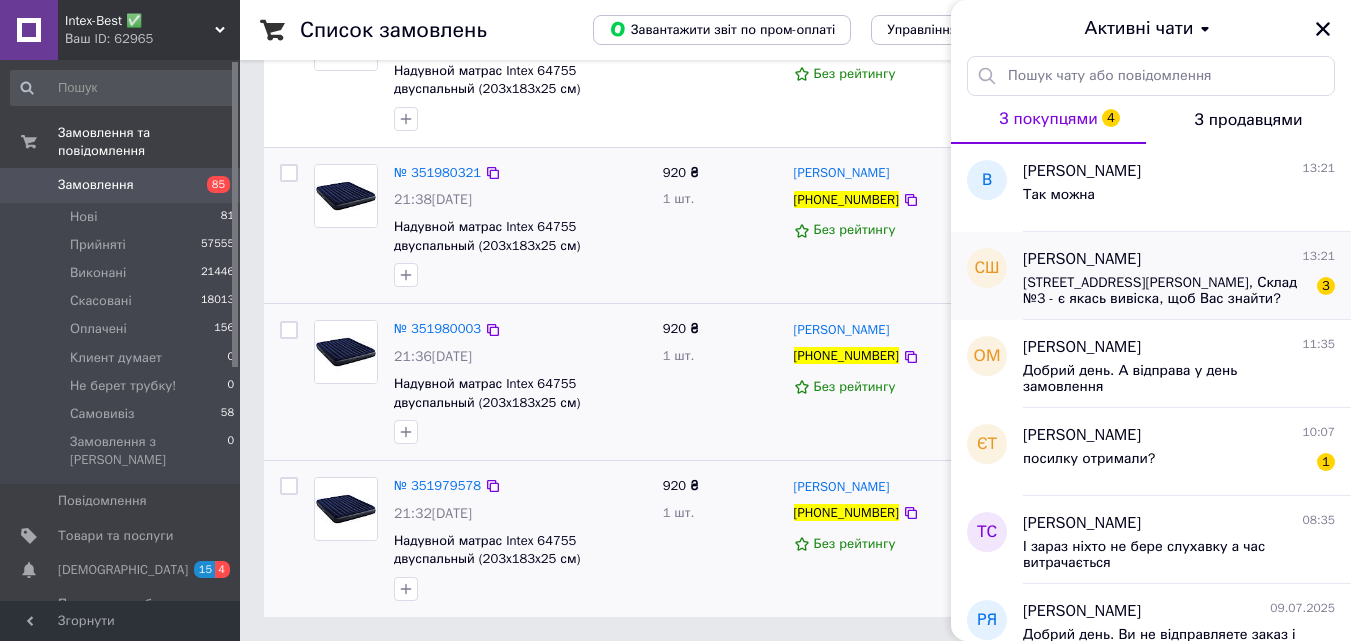 click on "пр-т Степана Бандери 10 Б, Склад №3 - є якась вивіска, щоб Вас знайти?" at bounding box center (1165, 291) 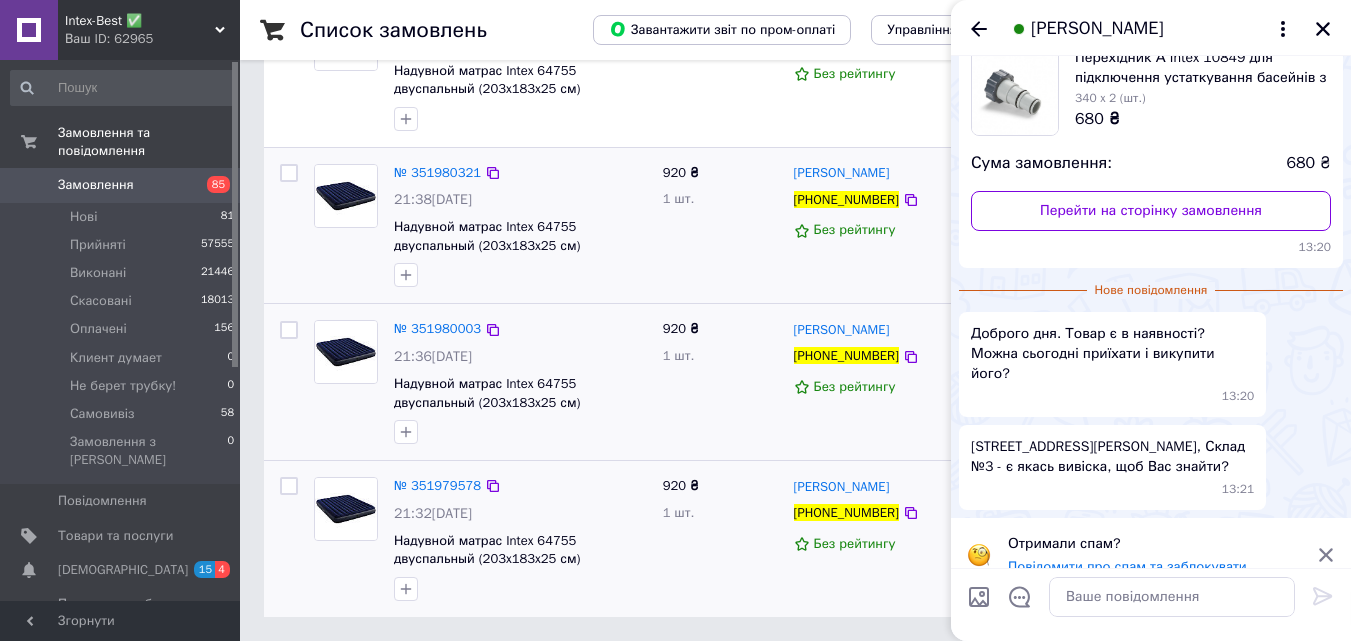 scroll, scrollTop: 138, scrollLeft: 0, axis: vertical 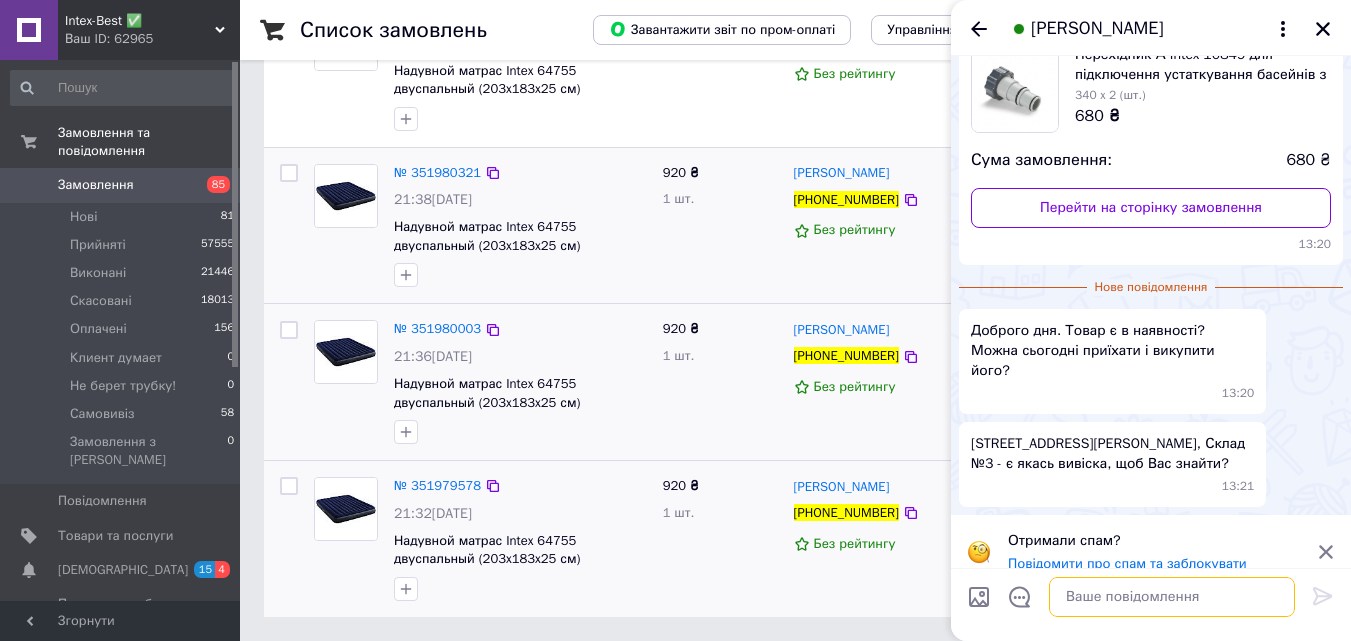 click at bounding box center (1172, 597) 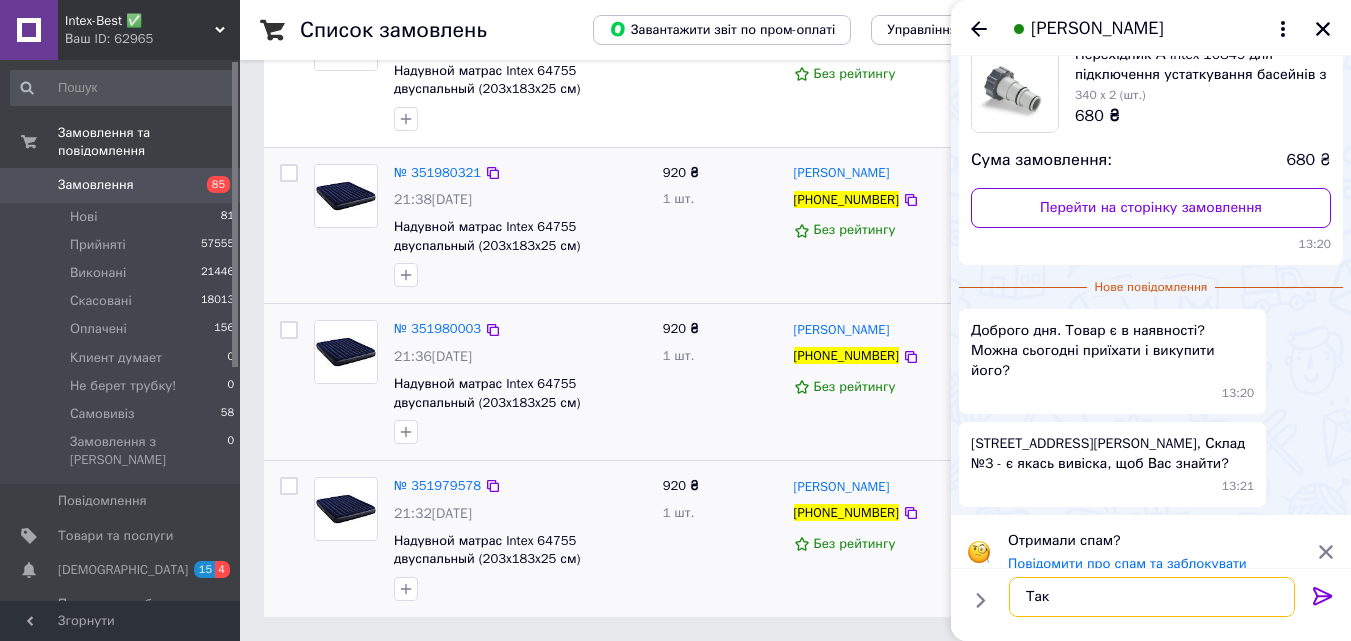 type on "Так є" 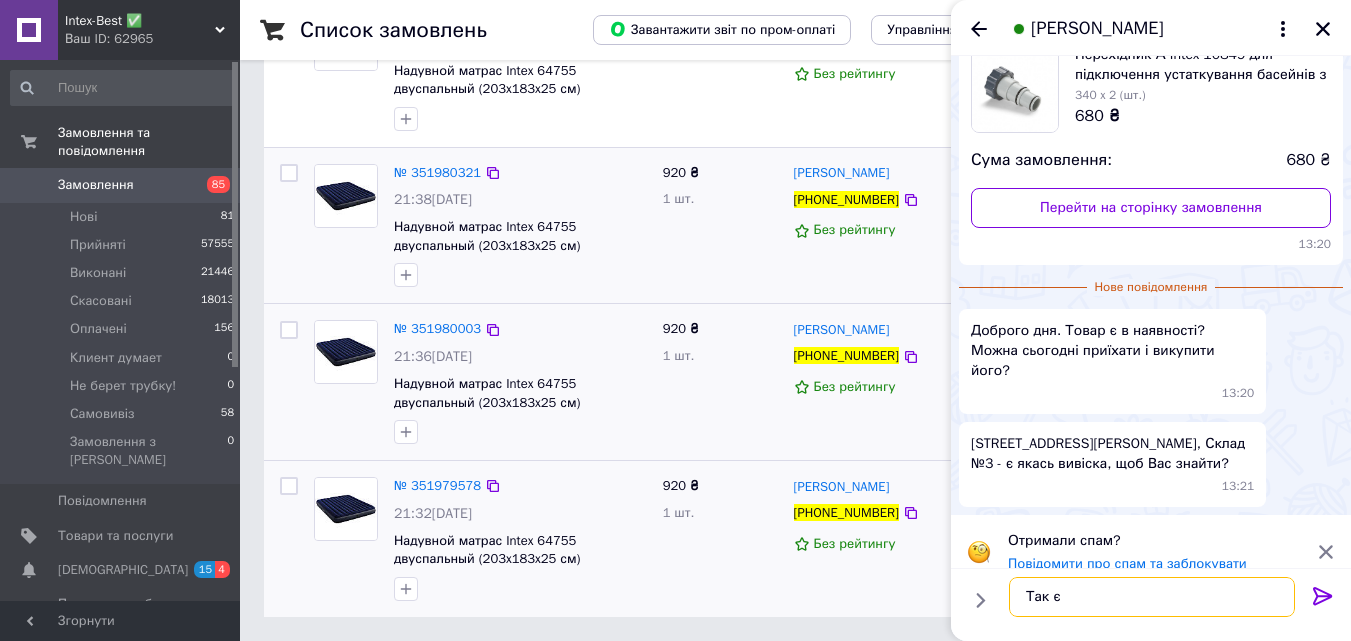 type 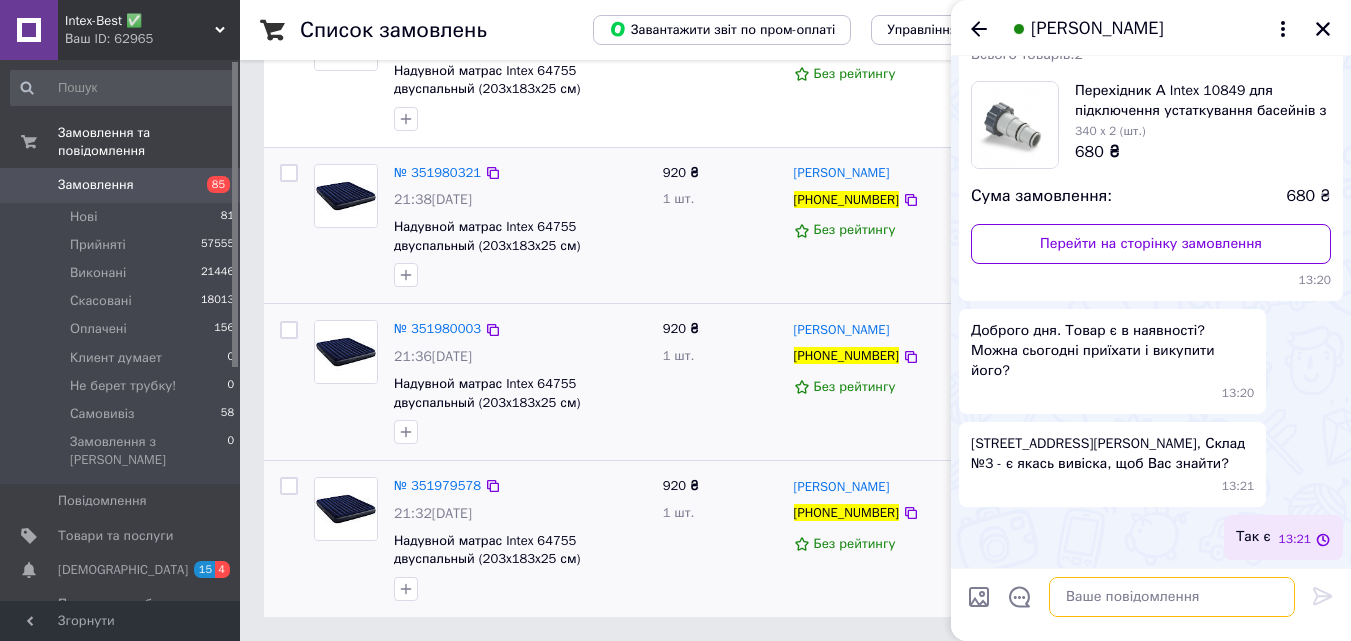 scroll, scrollTop: 82, scrollLeft: 0, axis: vertical 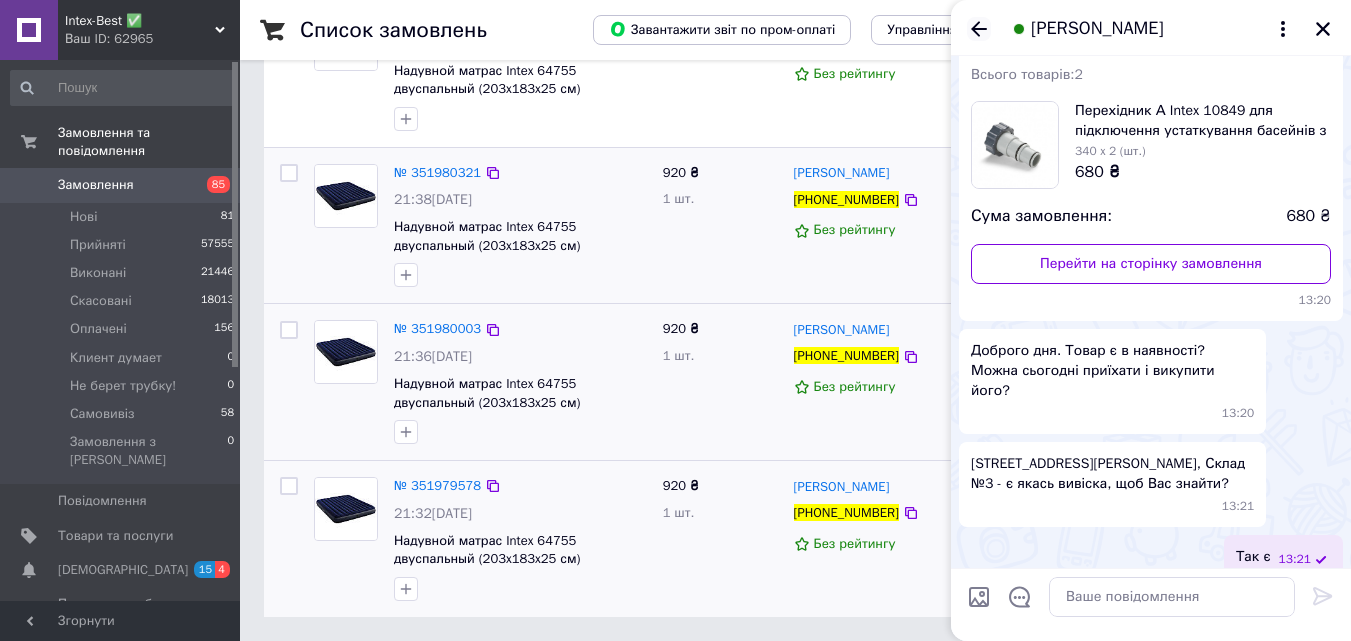 click 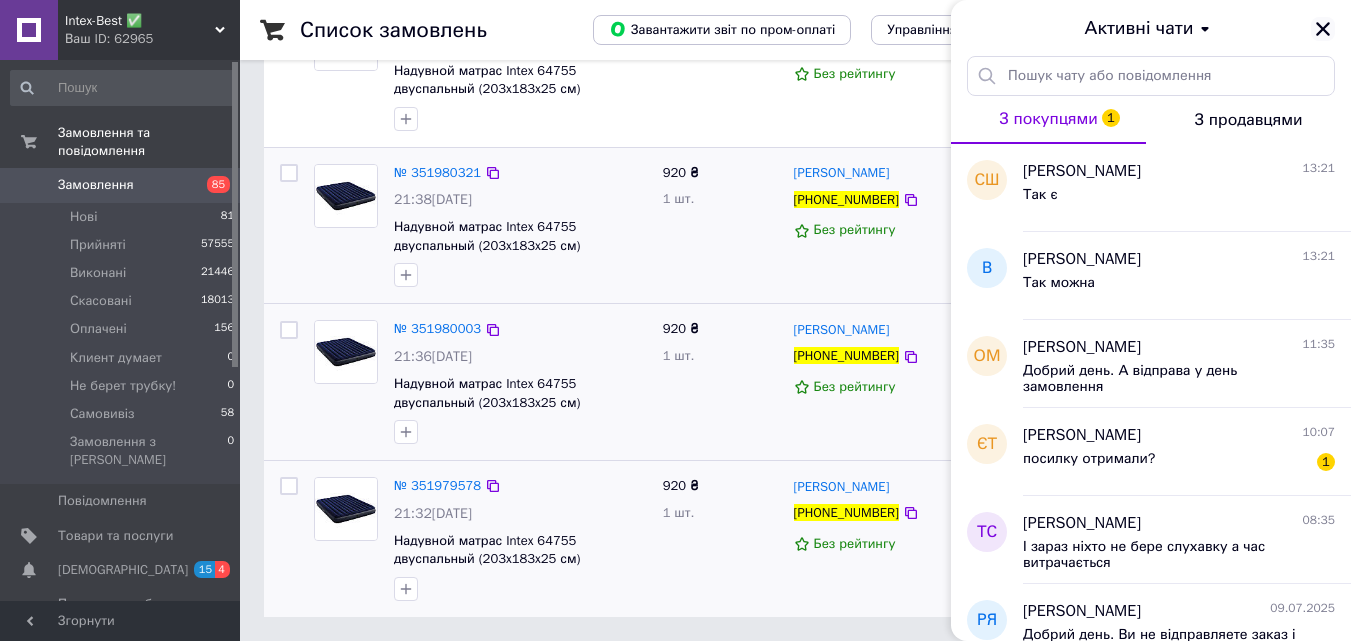 click 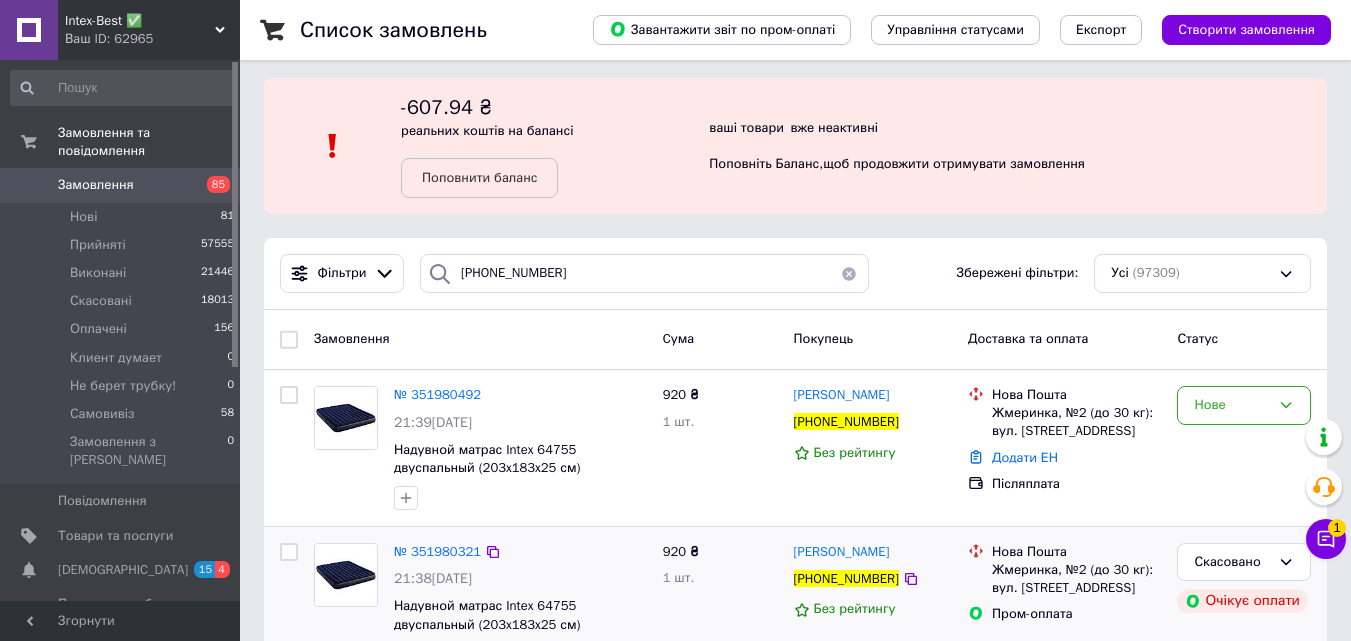 scroll, scrollTop: 0, scrollLeft: 0, axis: both 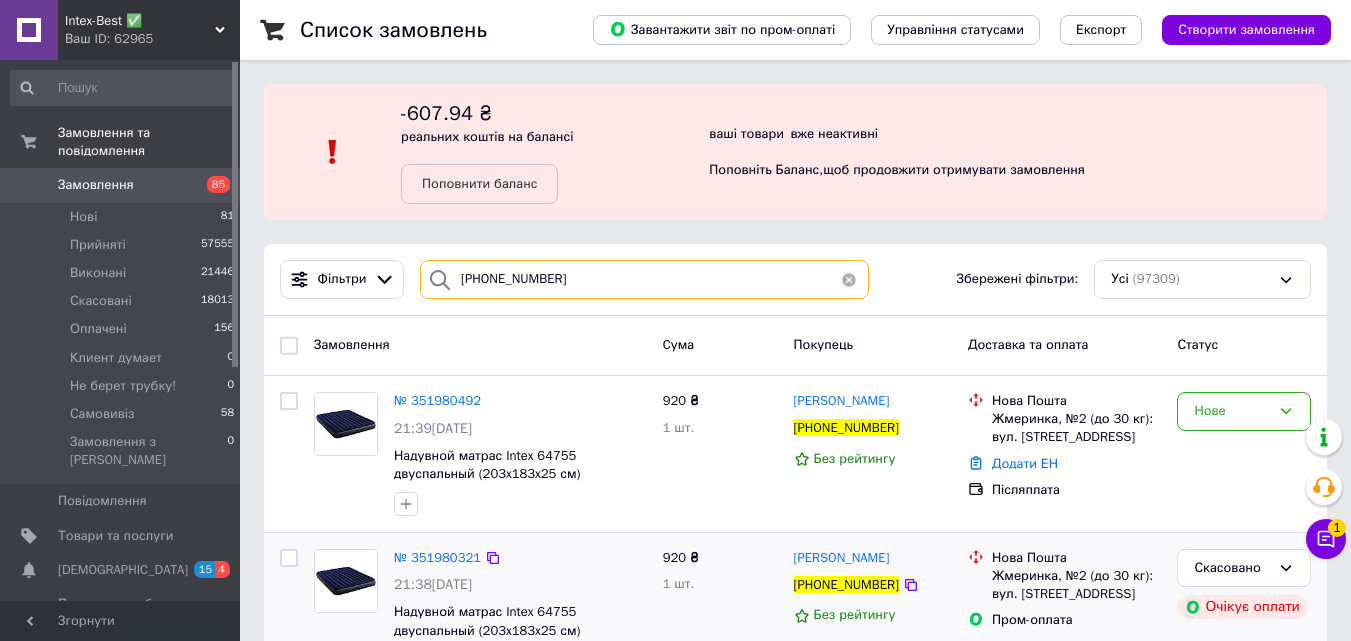 click on "+380974039959" at bounding box center [644, 279] 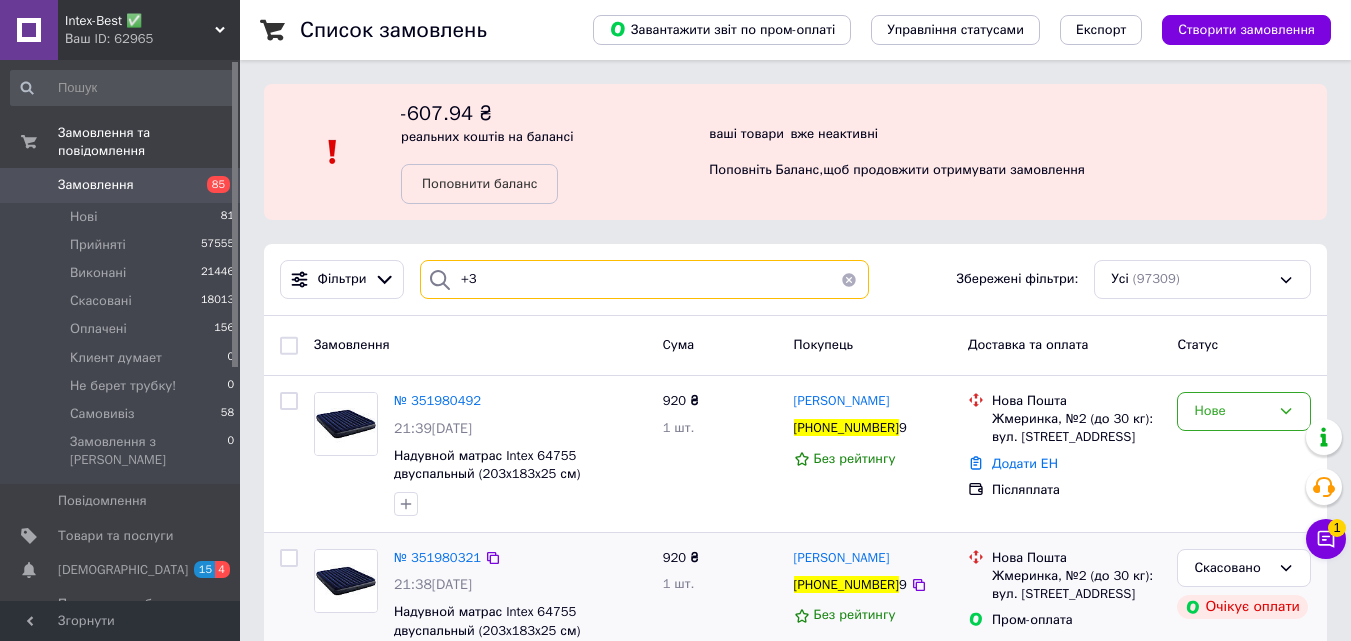 type on "+" 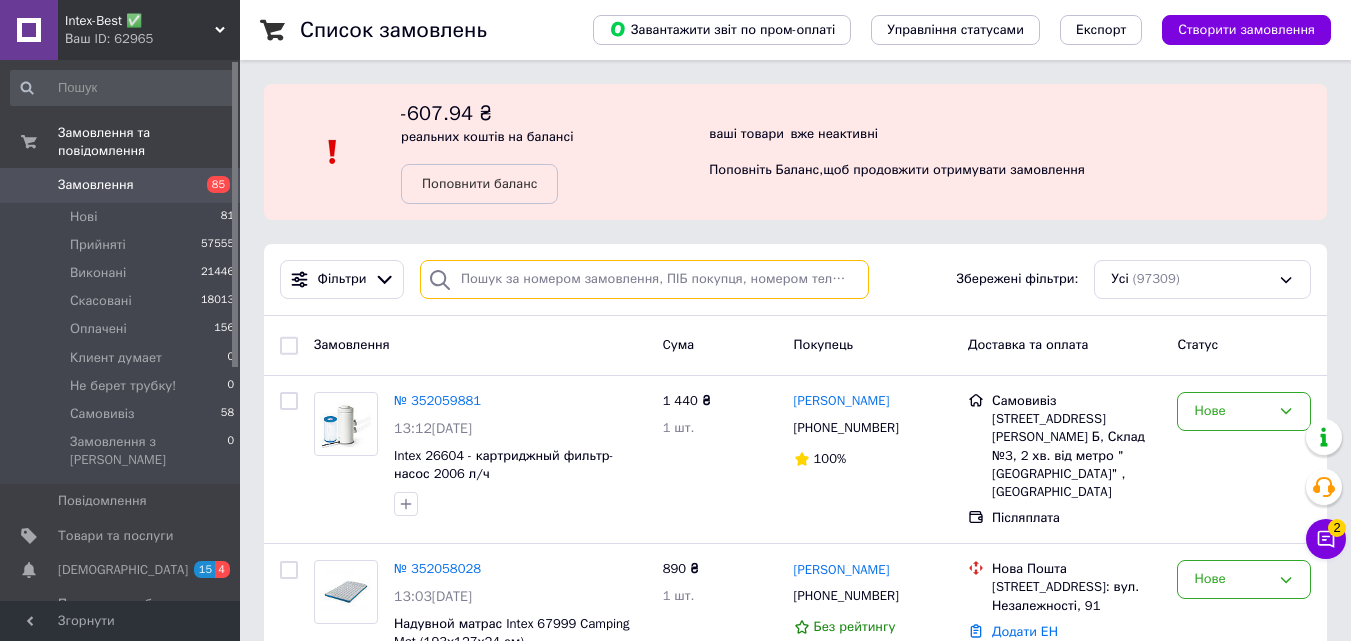 paste on "+380672420389" 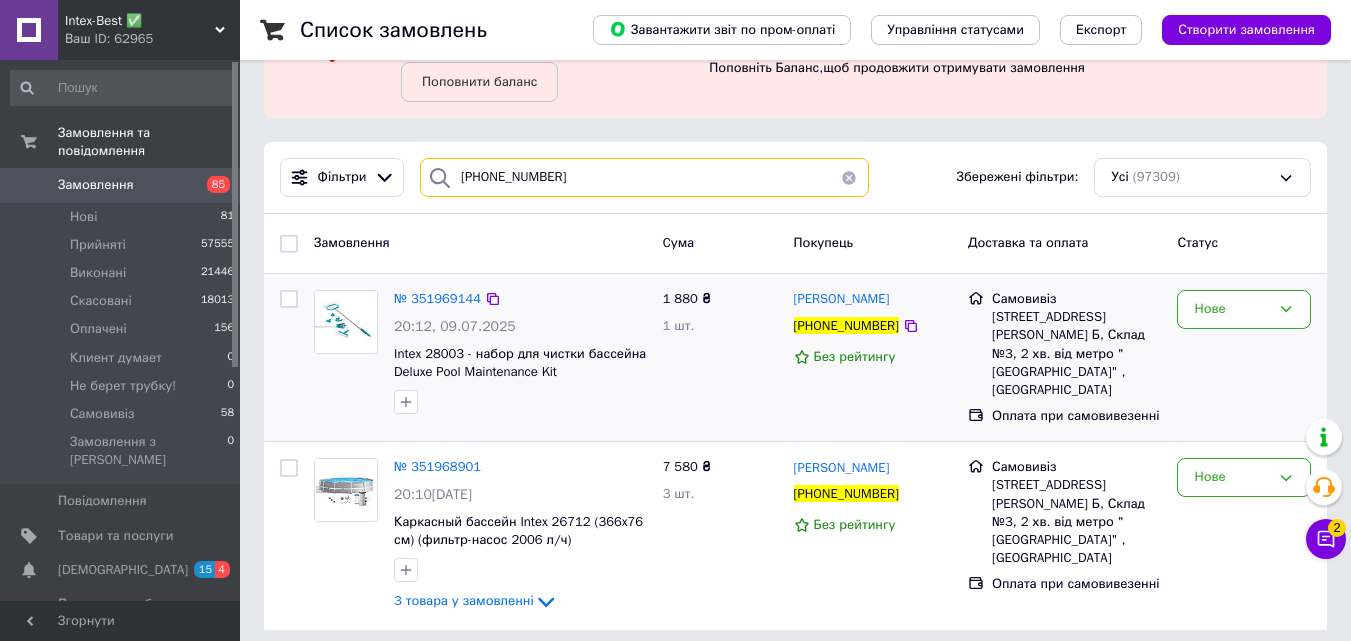 scroll, scrollTop: 103, scrollLeft: 0, axis: vertical 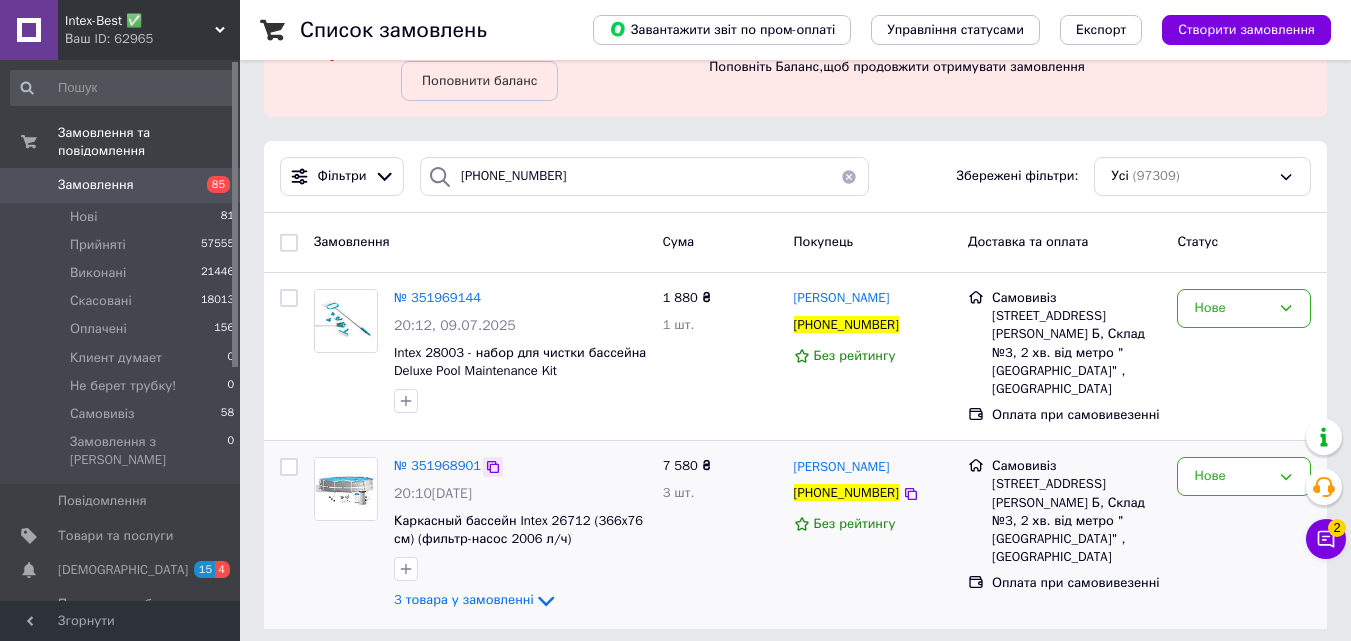 click 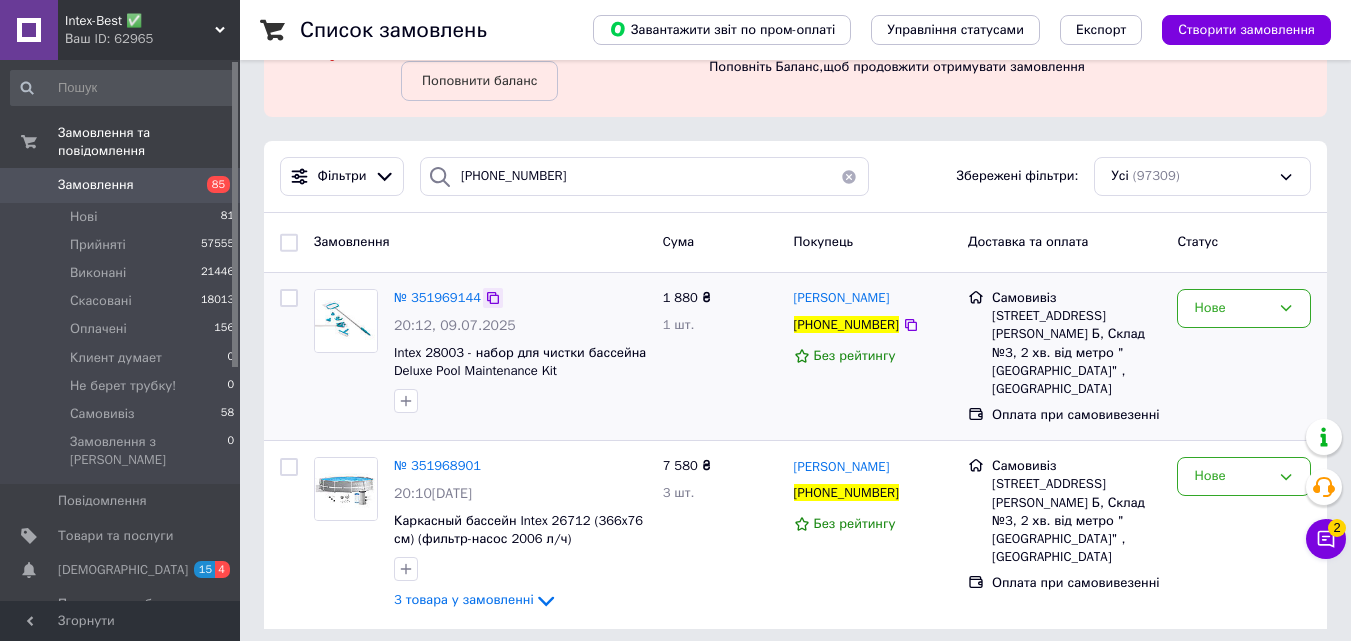 click 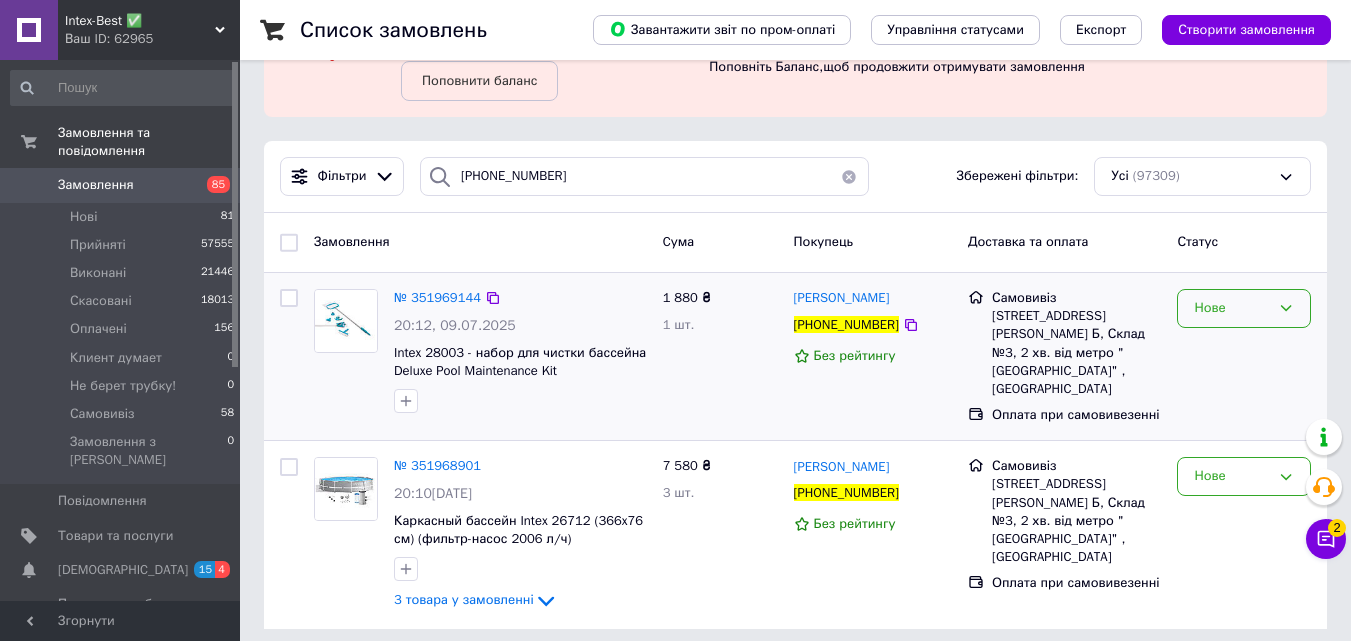 click 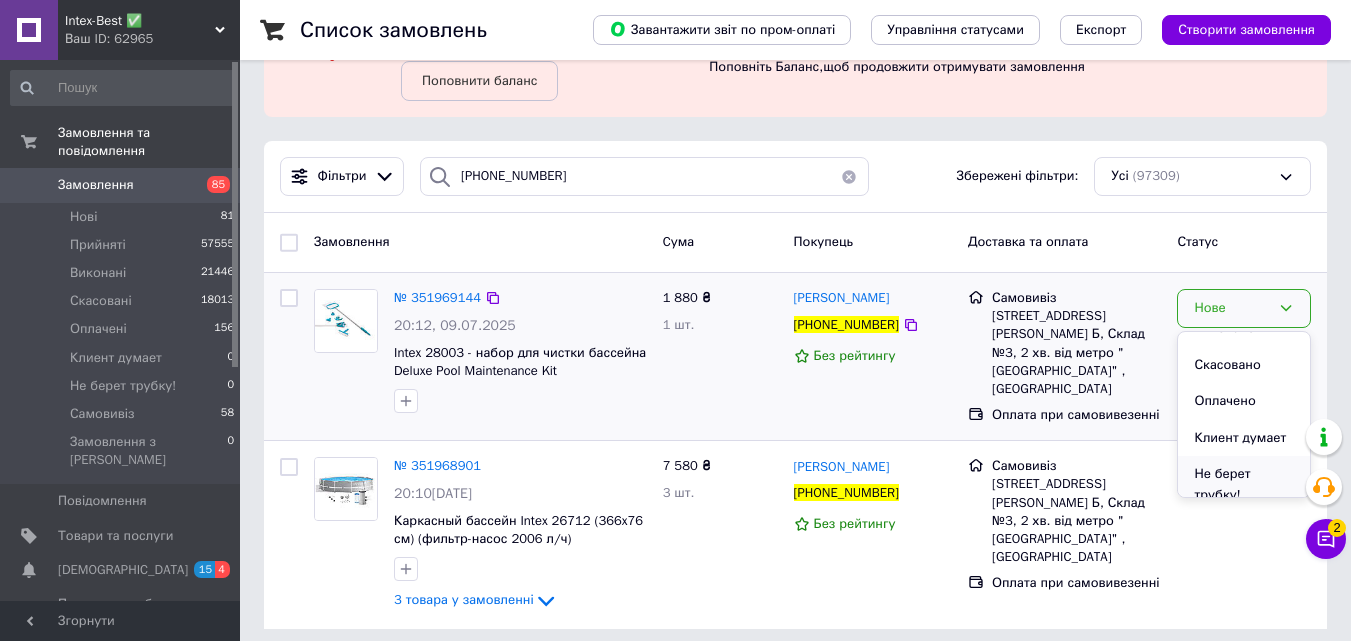 scroll, scrollTop: 111, scrollLeft: 0, axis: vertical 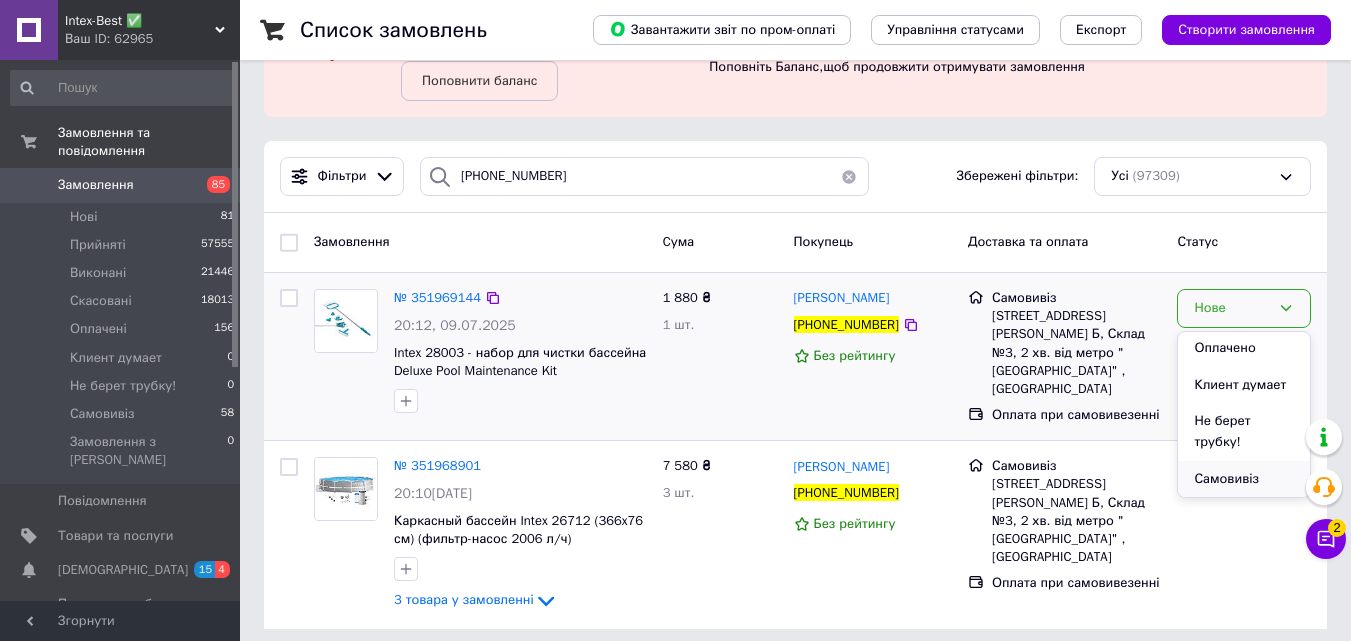 click on "Самовивіз" at bounding box center (1244, 479) 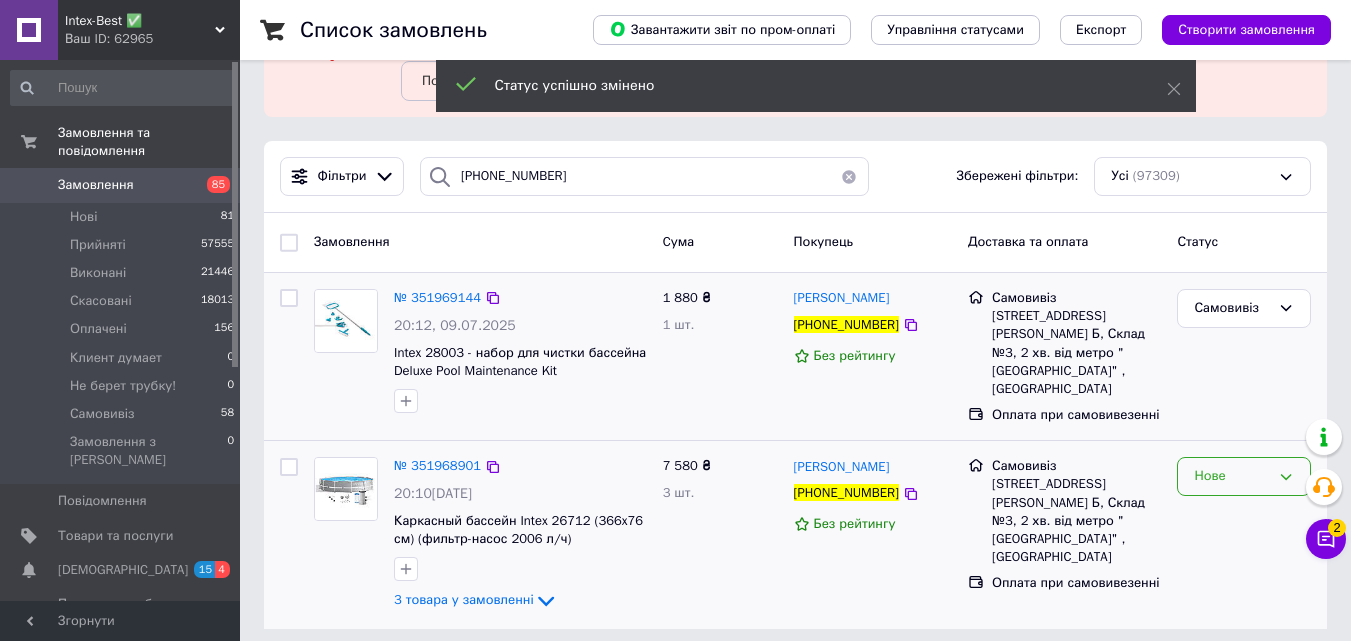click 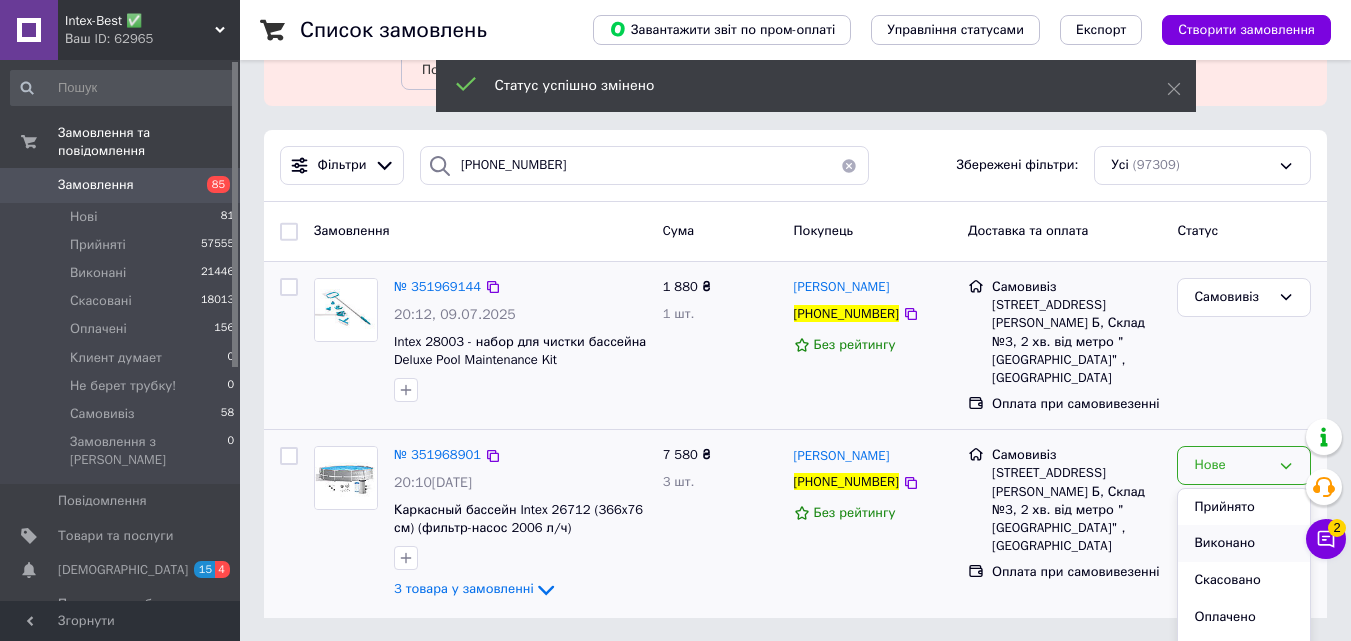 scroll, scrollTop: 117, scrollLeft: 0, axis: vertical 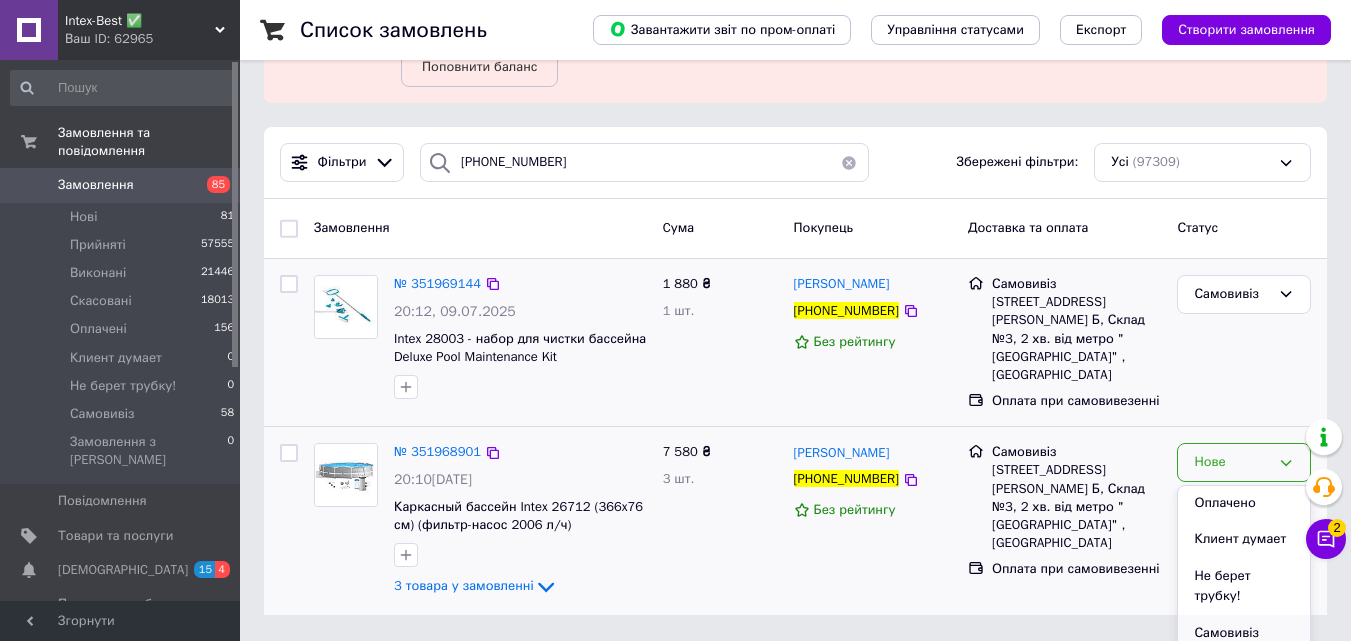 click on "Самовивіз" at bounding box center [1244, 633] 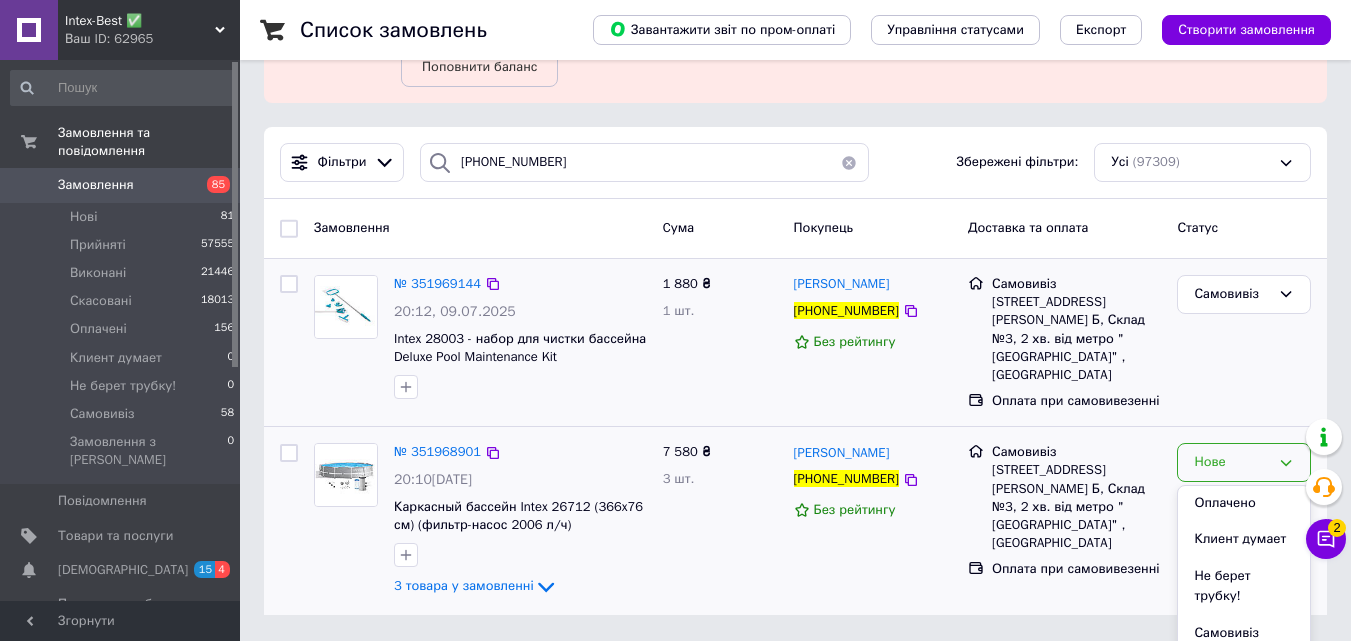 scroll, scrollTop: 103, scrollLeft: 0, axis: vertical 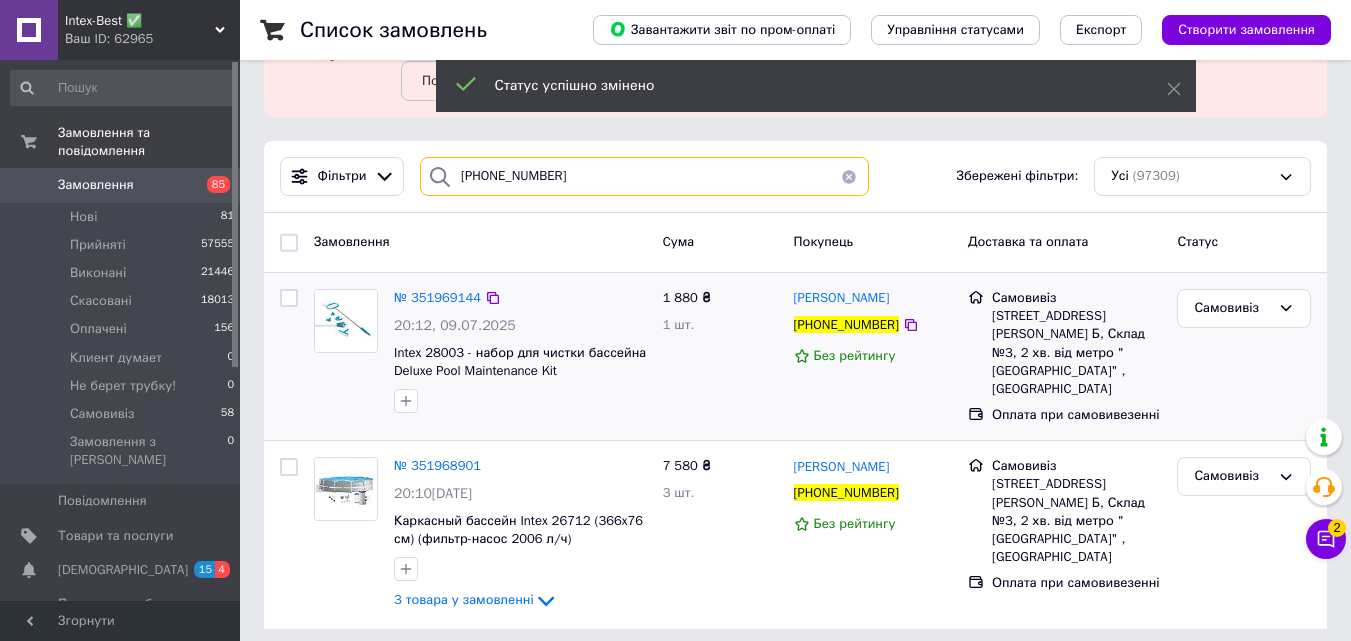 click on "+380672420389" at bounding box center [644, 176] 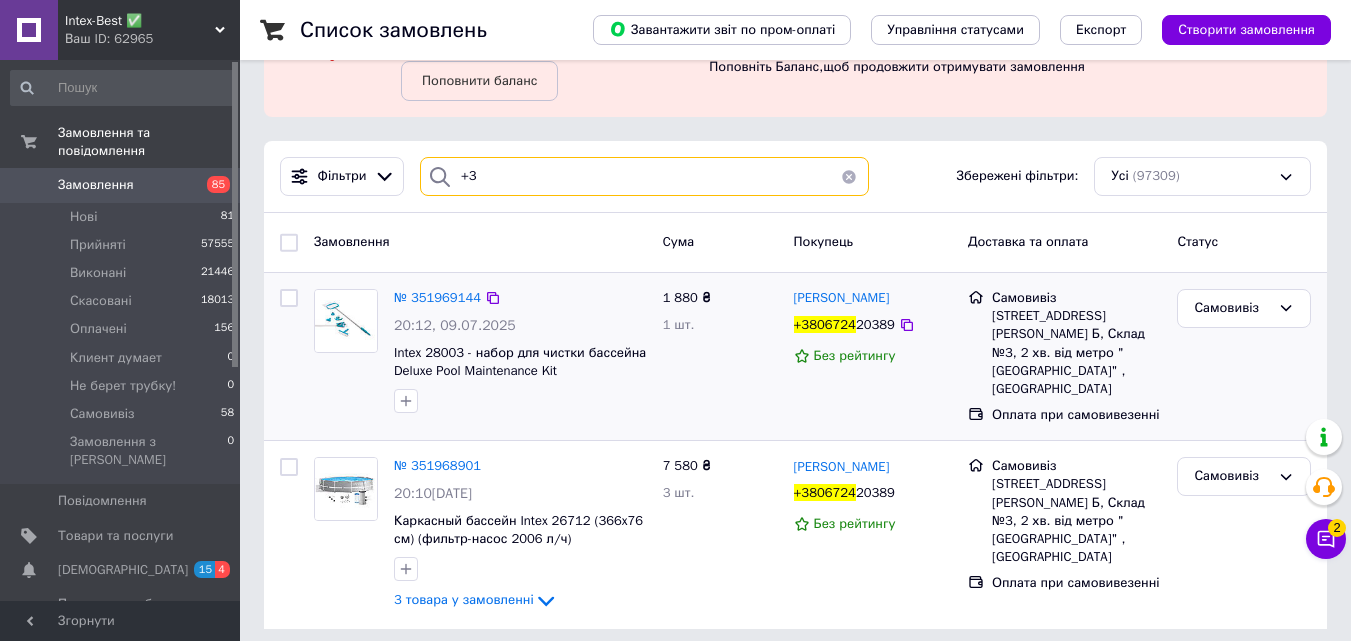 type on "+" 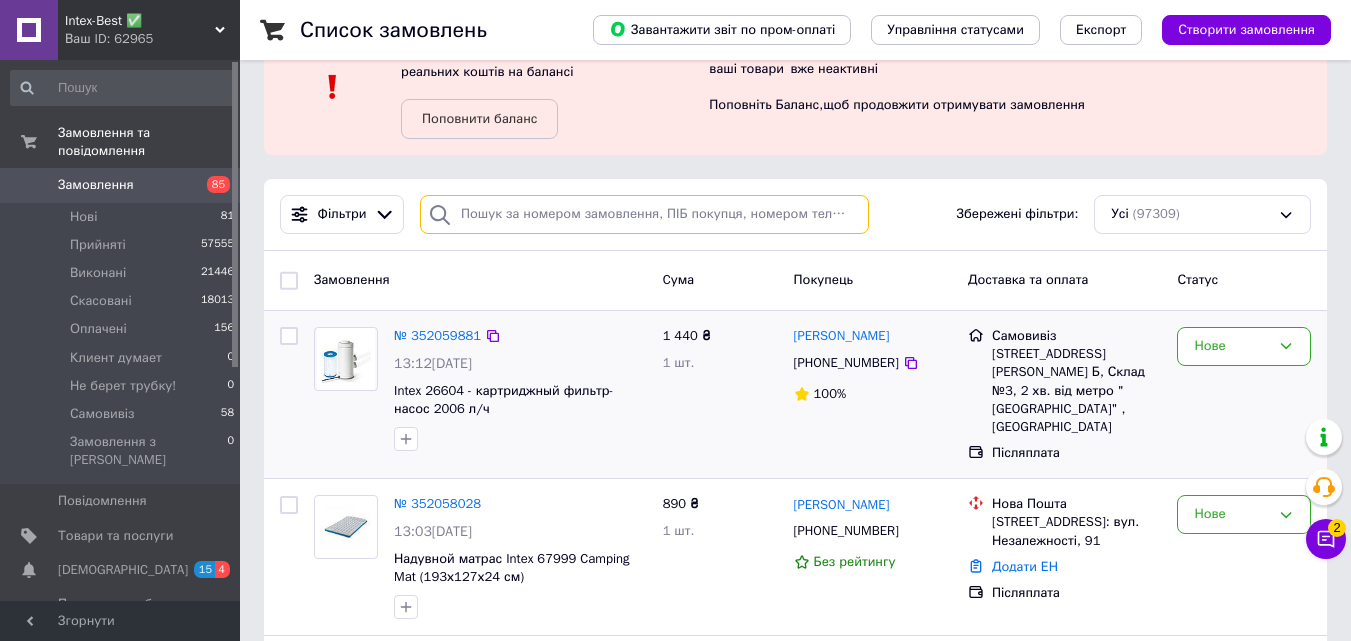 scroll, scrollTop: 100, scrollLeft: 0, axis: vertical 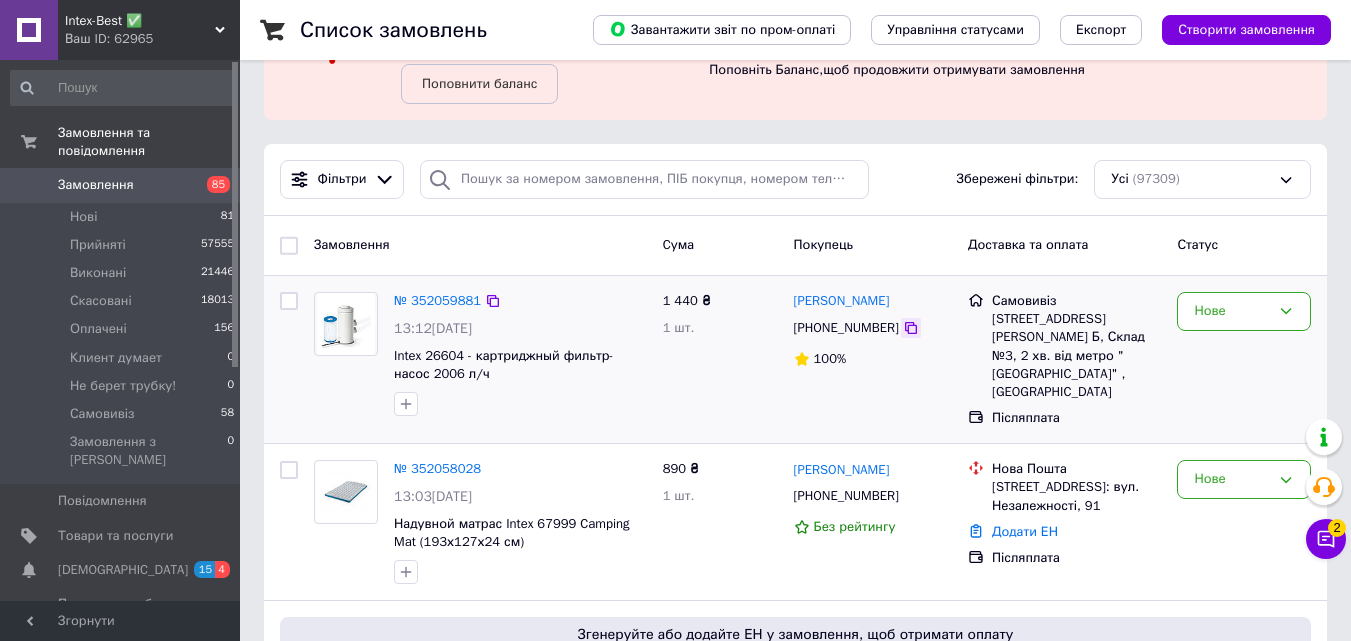 click 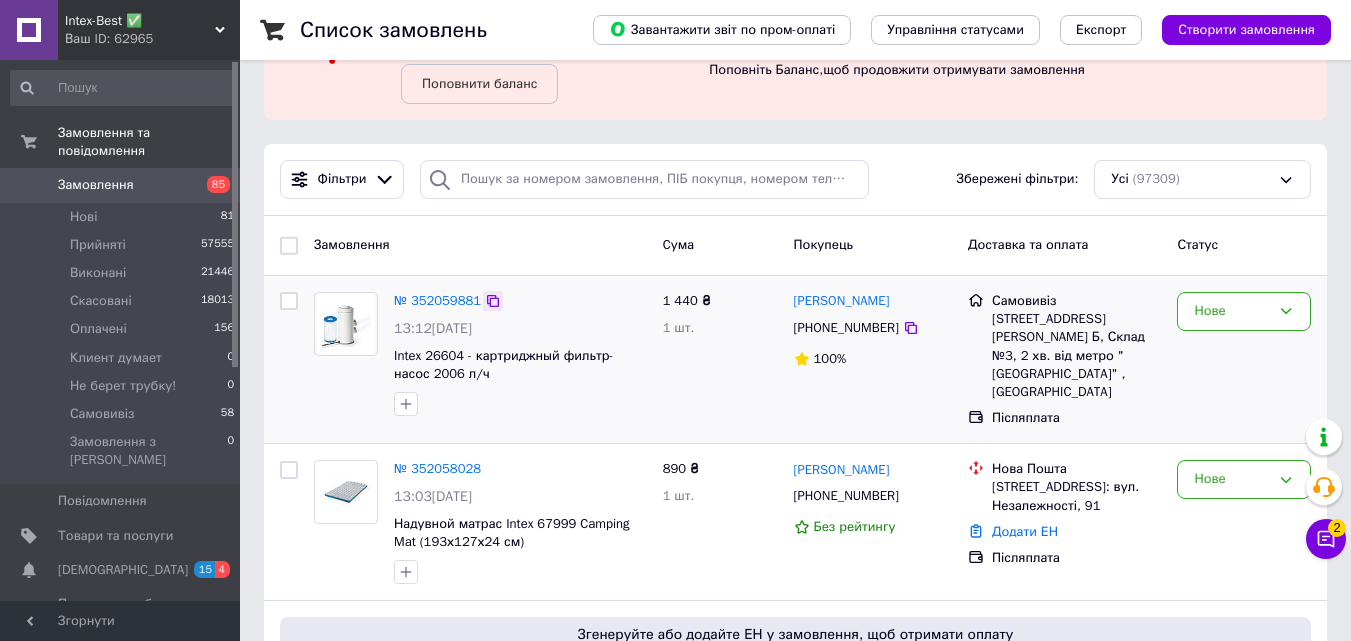 click 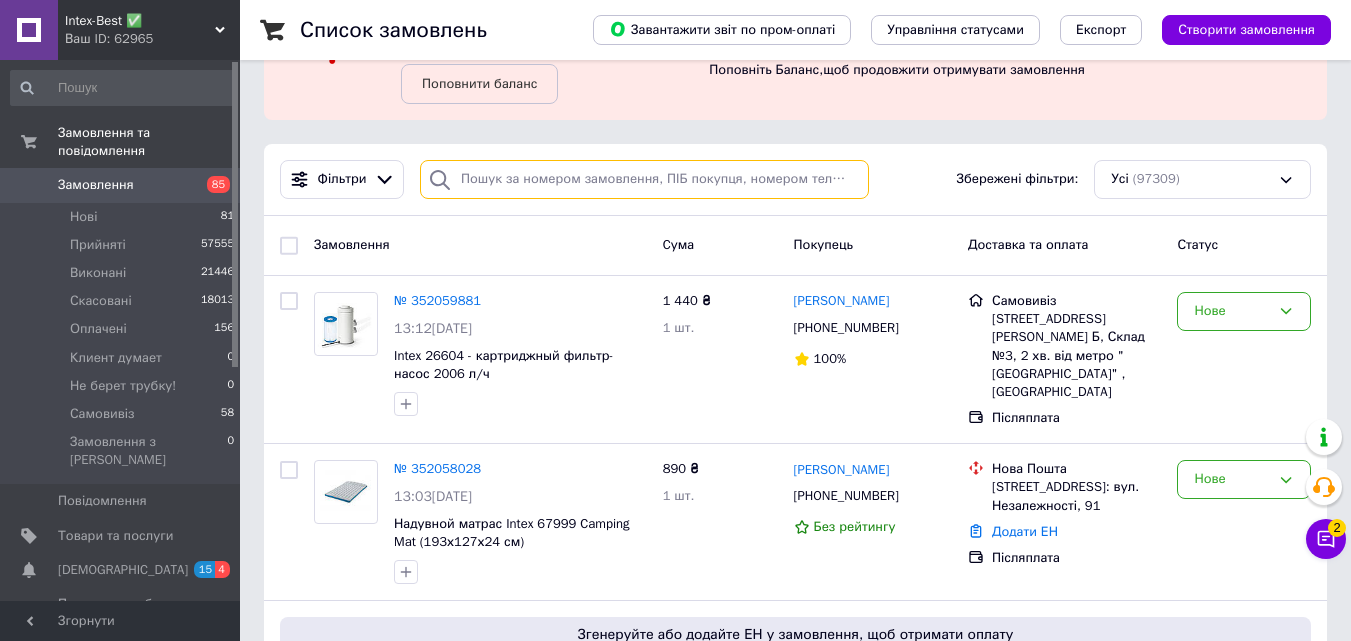 paste on "[PHONE_NUMBER]" 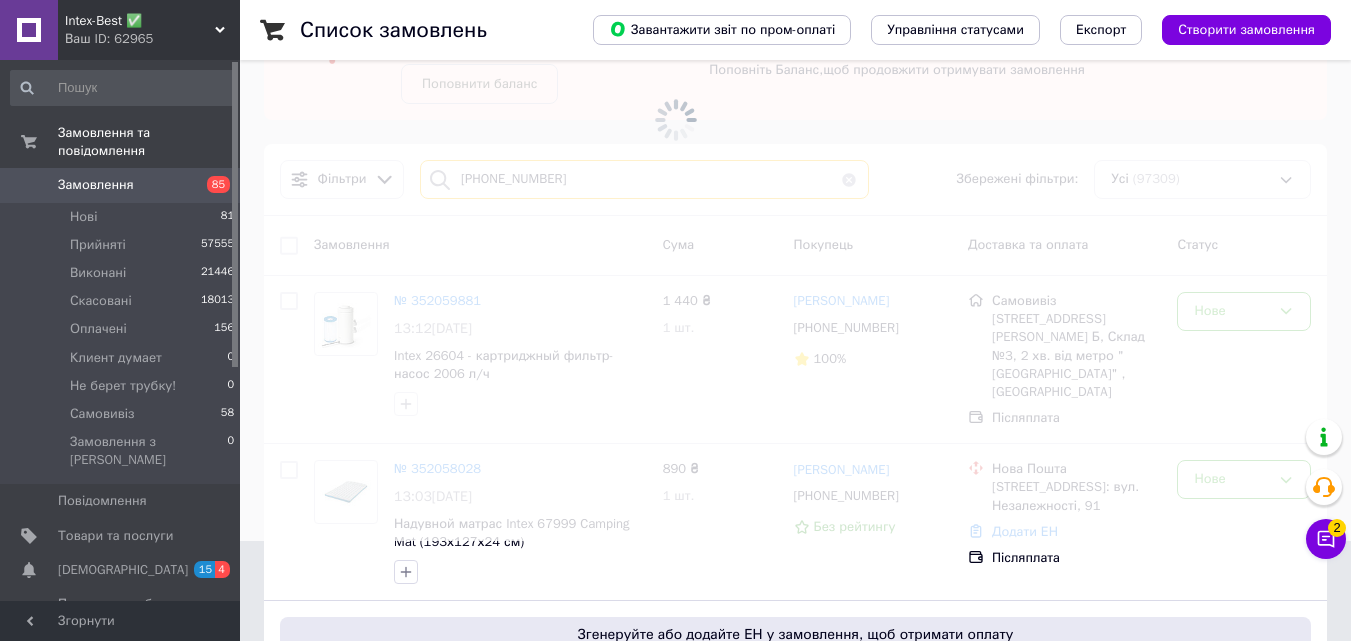 scroll, scrollTop: 0, scrollLeft: 0, axis: both 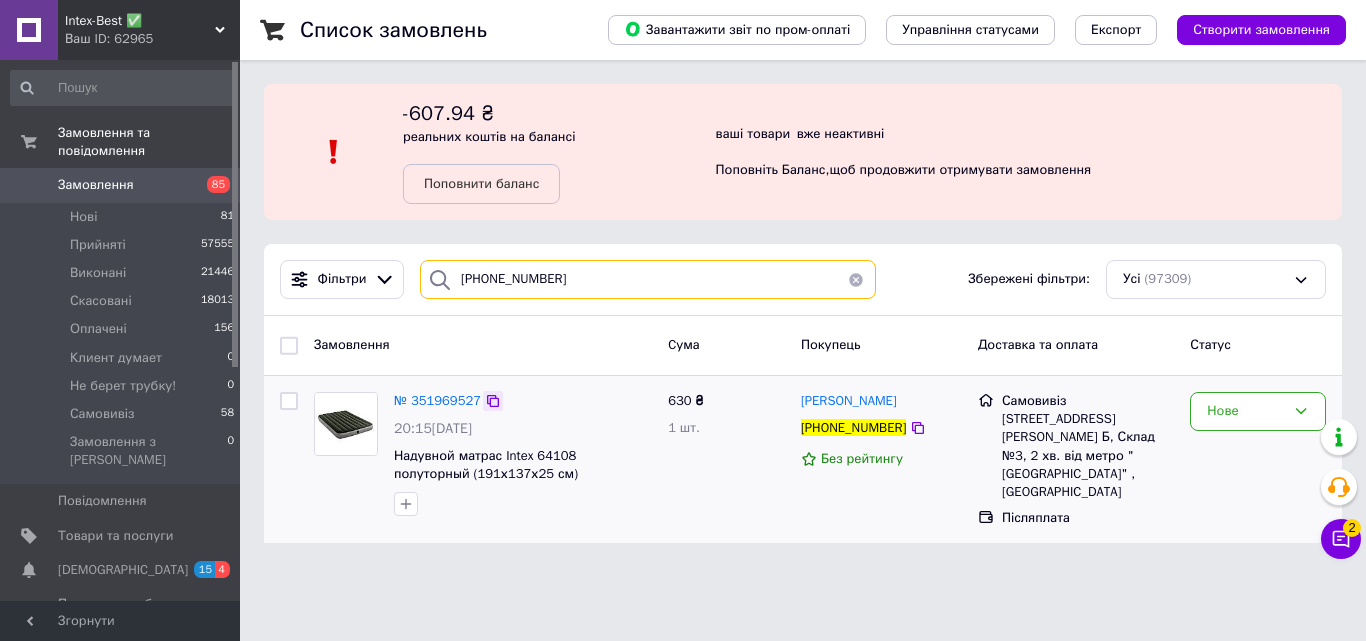 type on "[PHONE_NUMBER]" 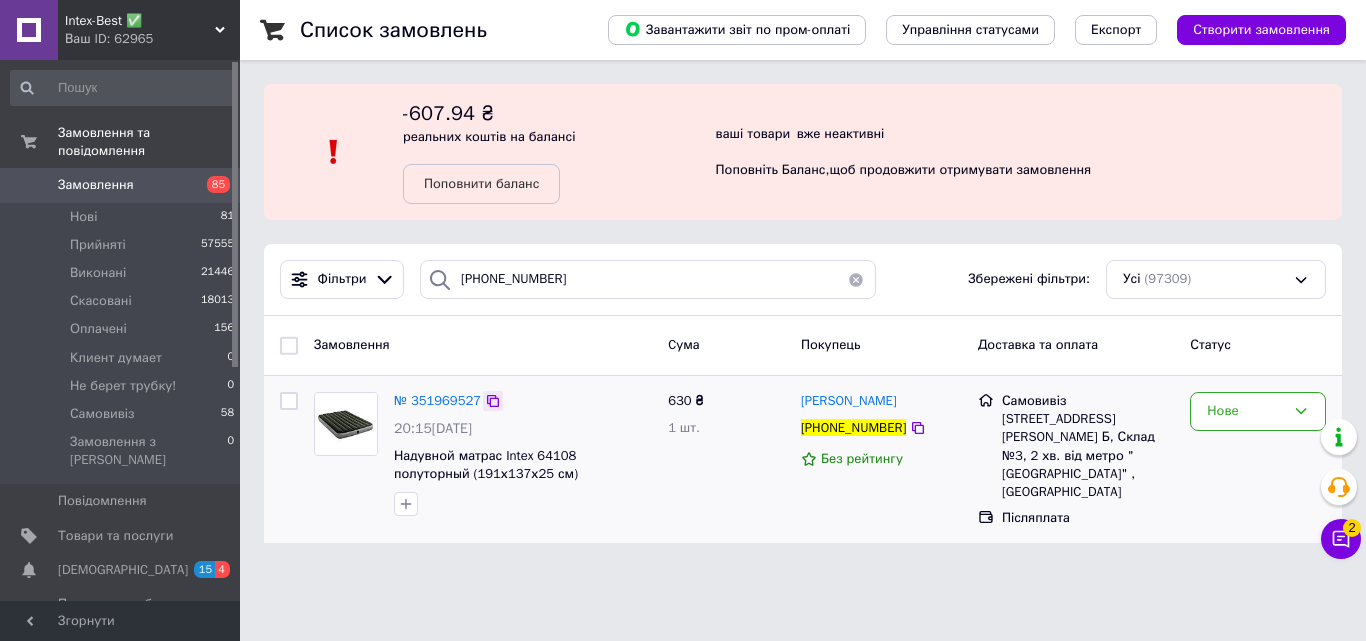 click 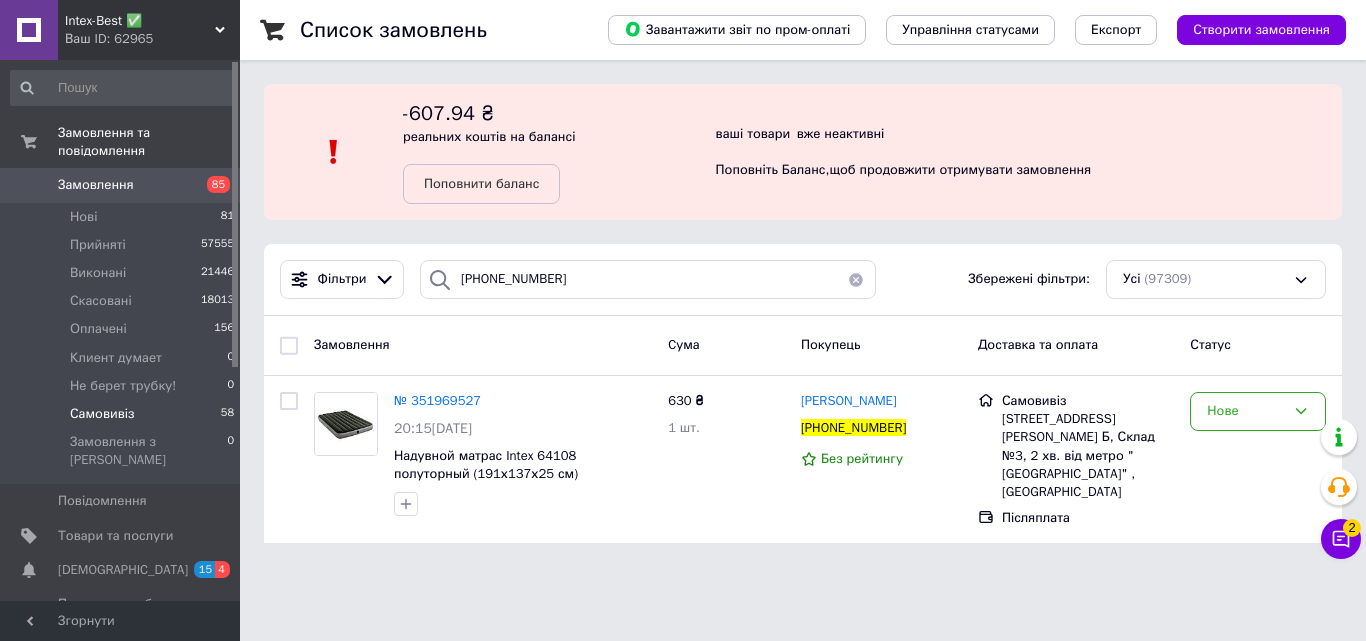 click on "Самовивіз 58" at bounding box center [123, 414] 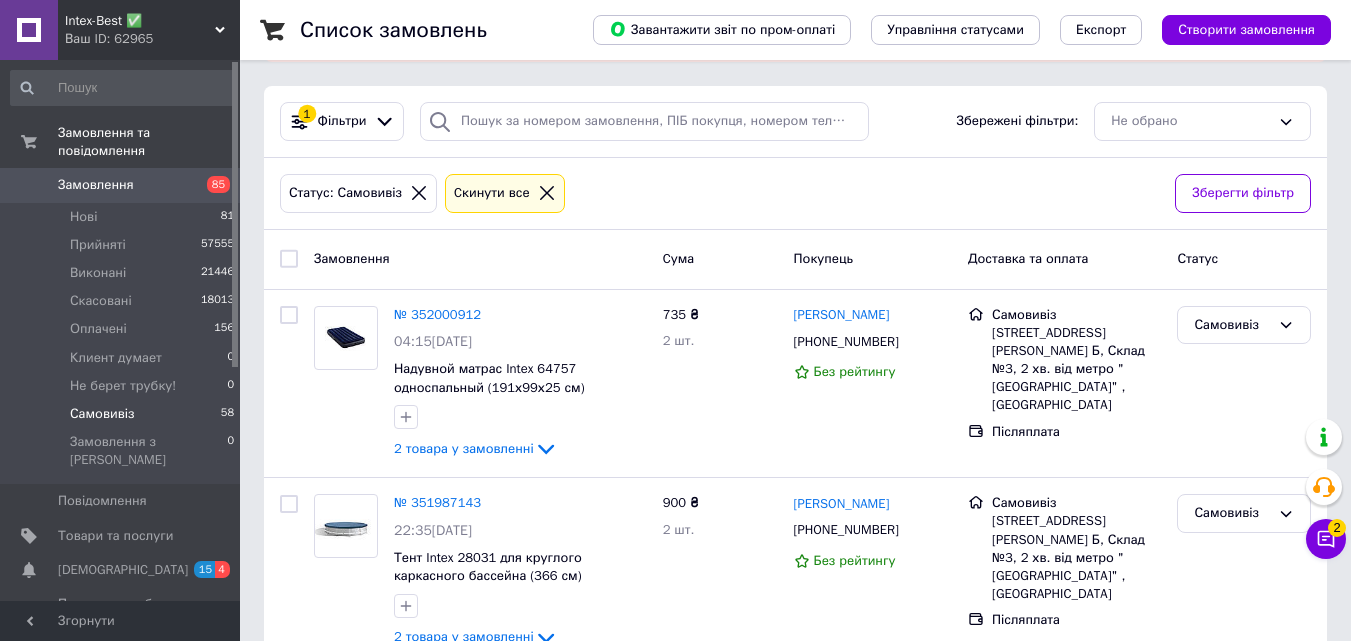 scroll, scrollTop: 0, scrollLeft: 0, axis: both 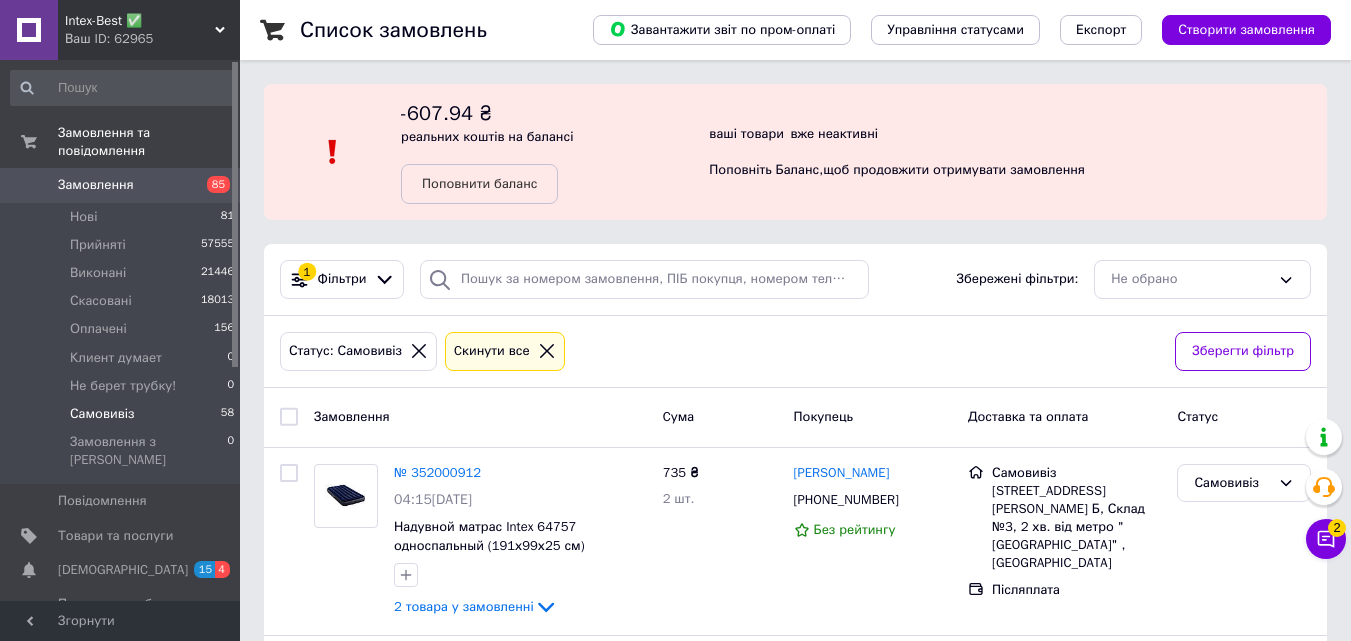 click on "Замовлення" at bounding box center [121, 185] 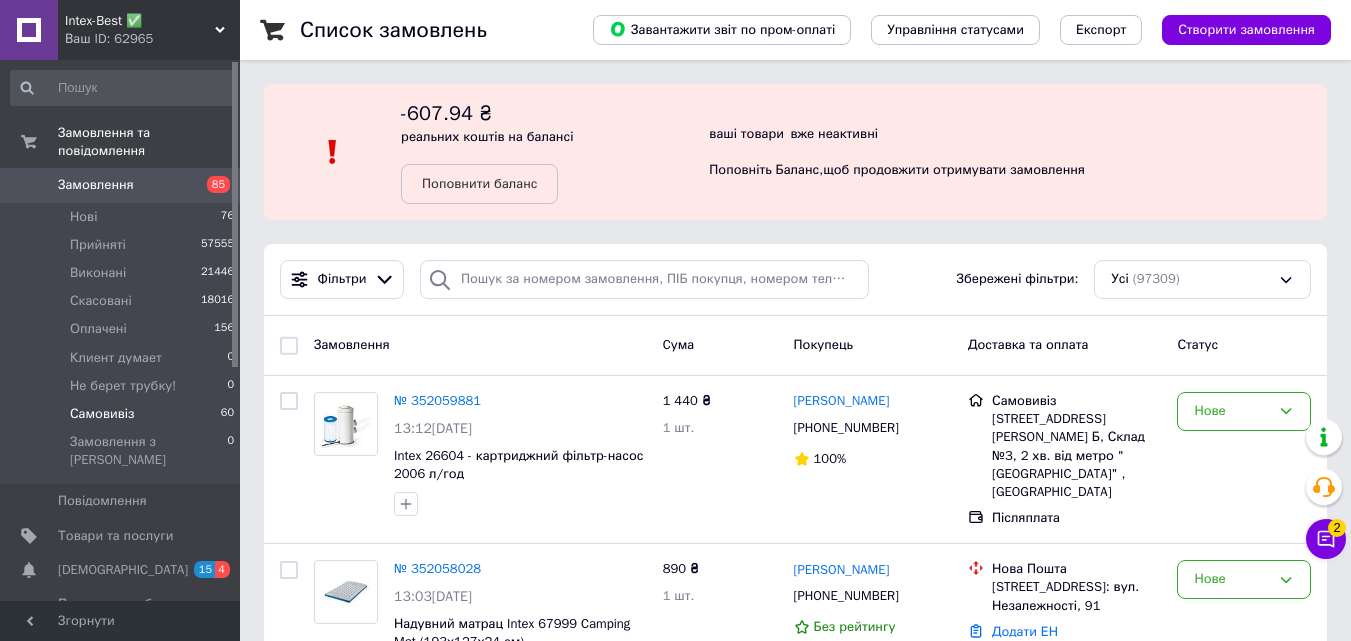 click on "Самовивіз 60" at bounding box center [123, 414] 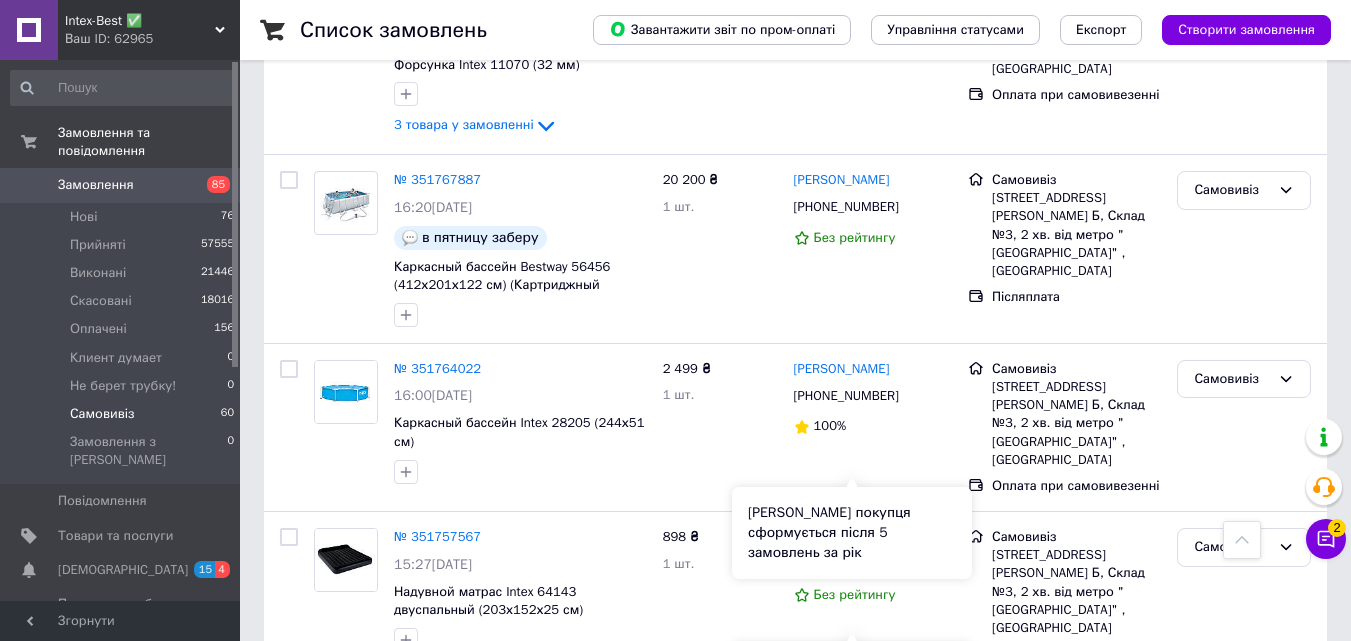scroll, scrollTop: 3298, scrollLeft: 0, axis: vertical 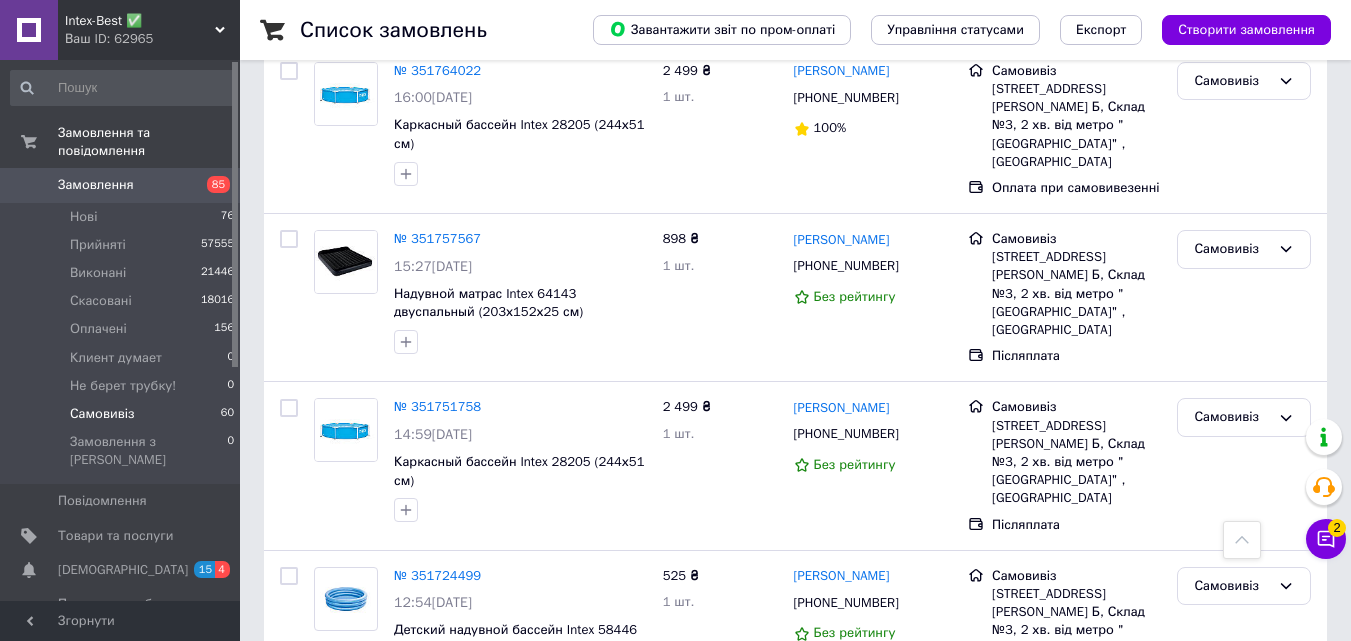 click on "3" at bounding box center (371, 763) 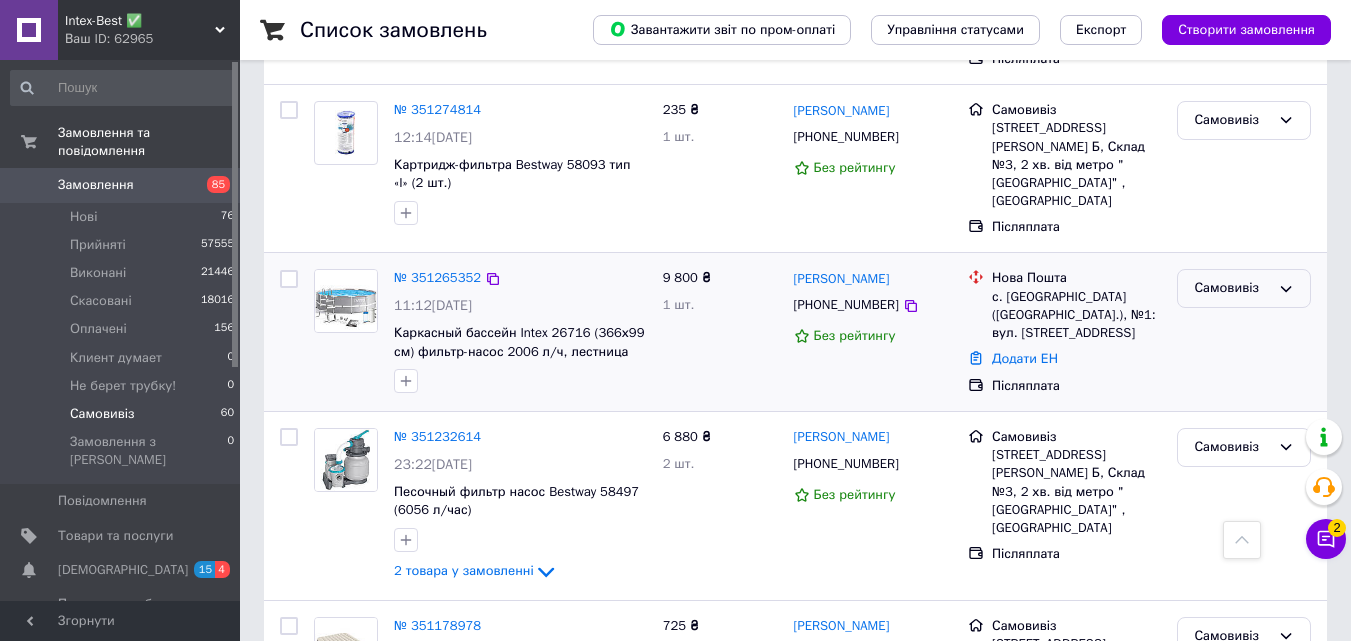 scroll, scrollTop: 700, scrollLeft: 0, axis: vertical 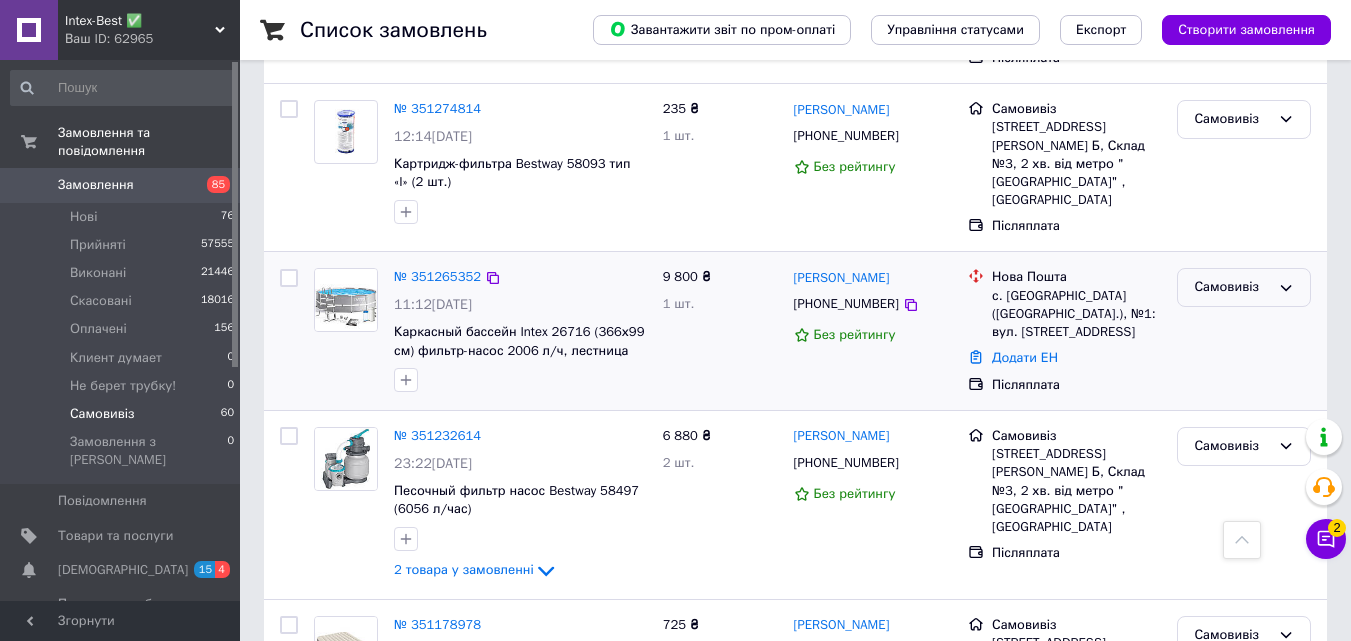 click 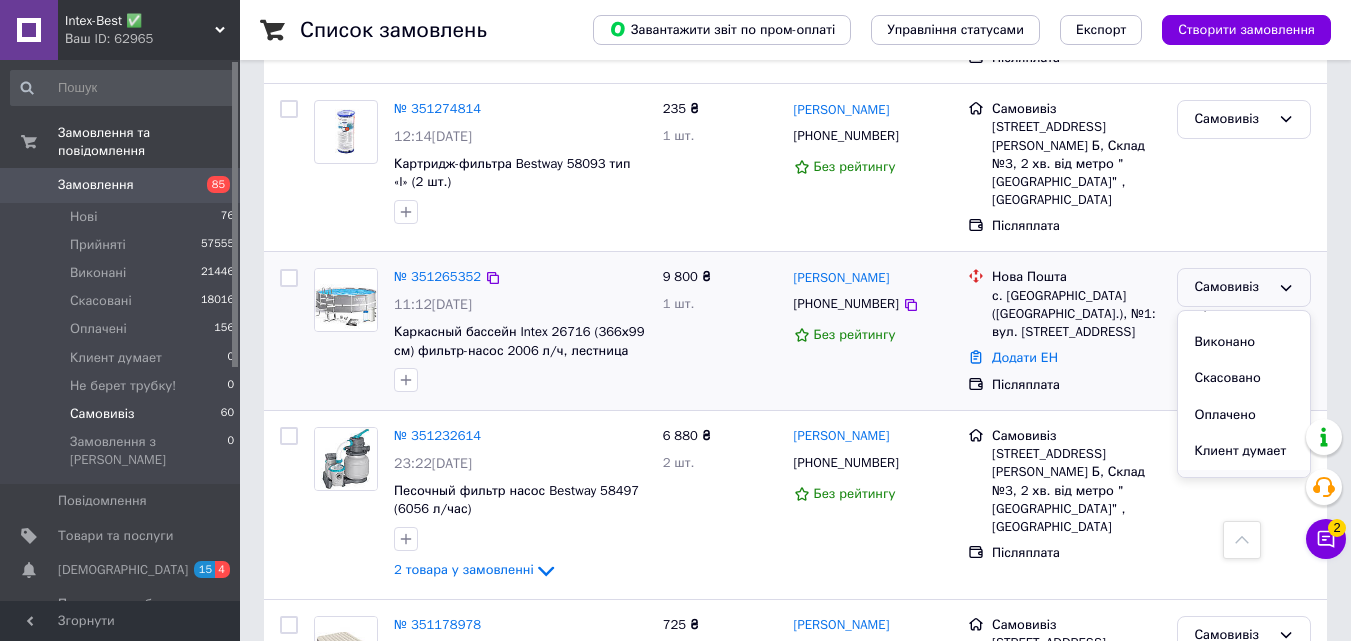 scroll, scrollTop: 0, scrollLeft: 0, axis: both 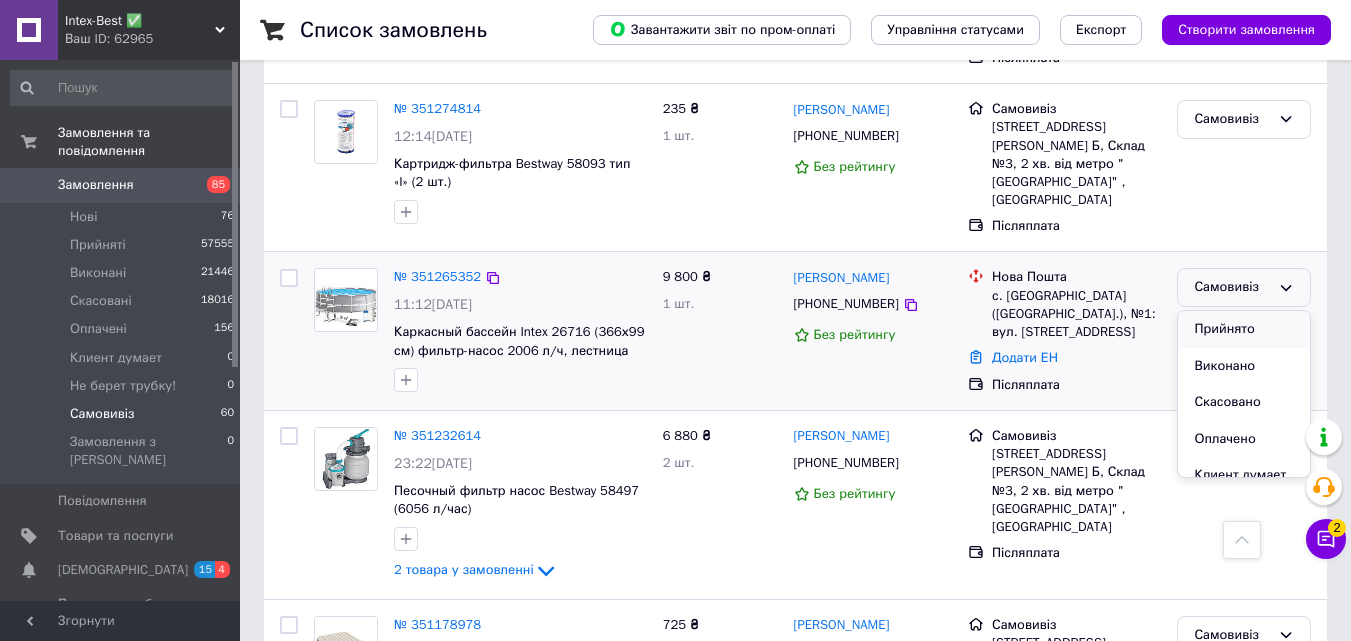 click on "Прийнято" at bounding box center (1244, 329) 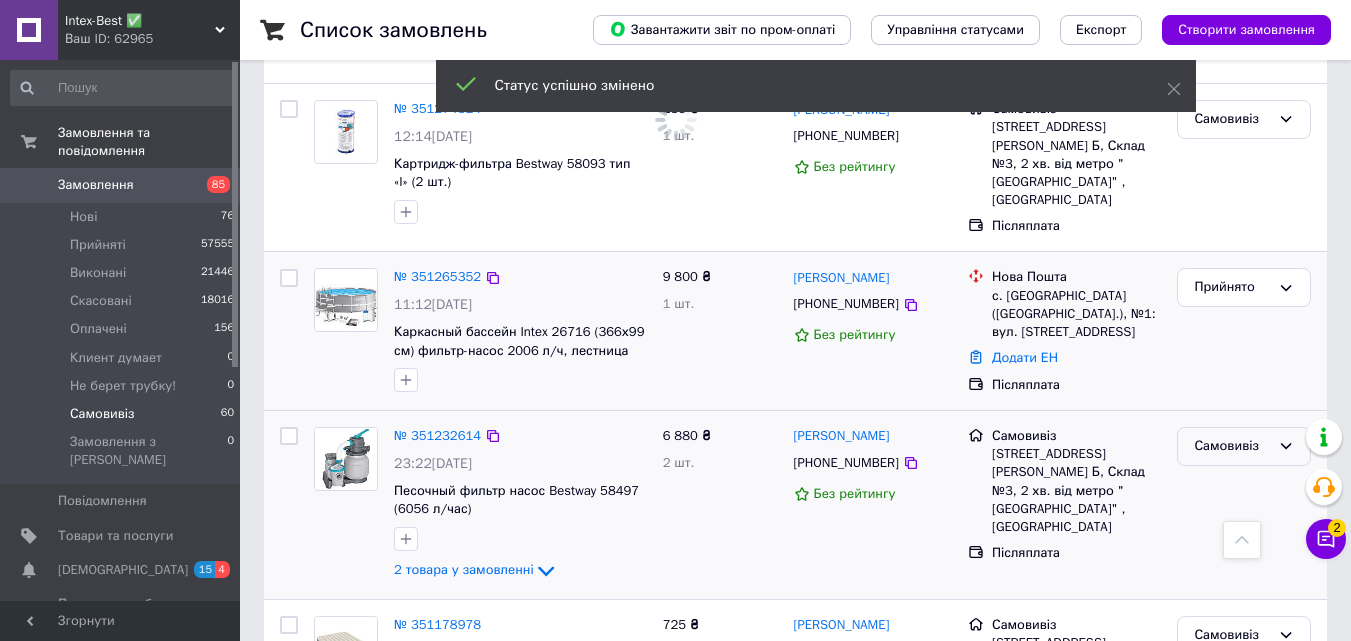 click 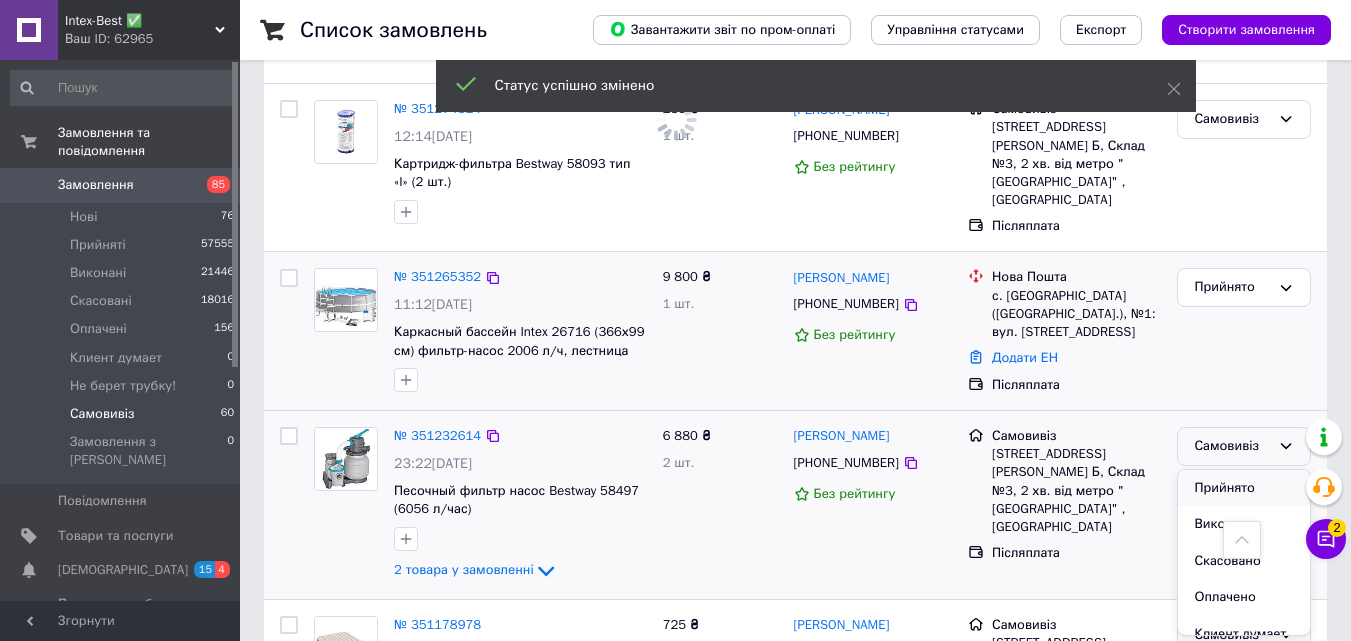 click on "Прийнято" at bounding box center (1244, 488) 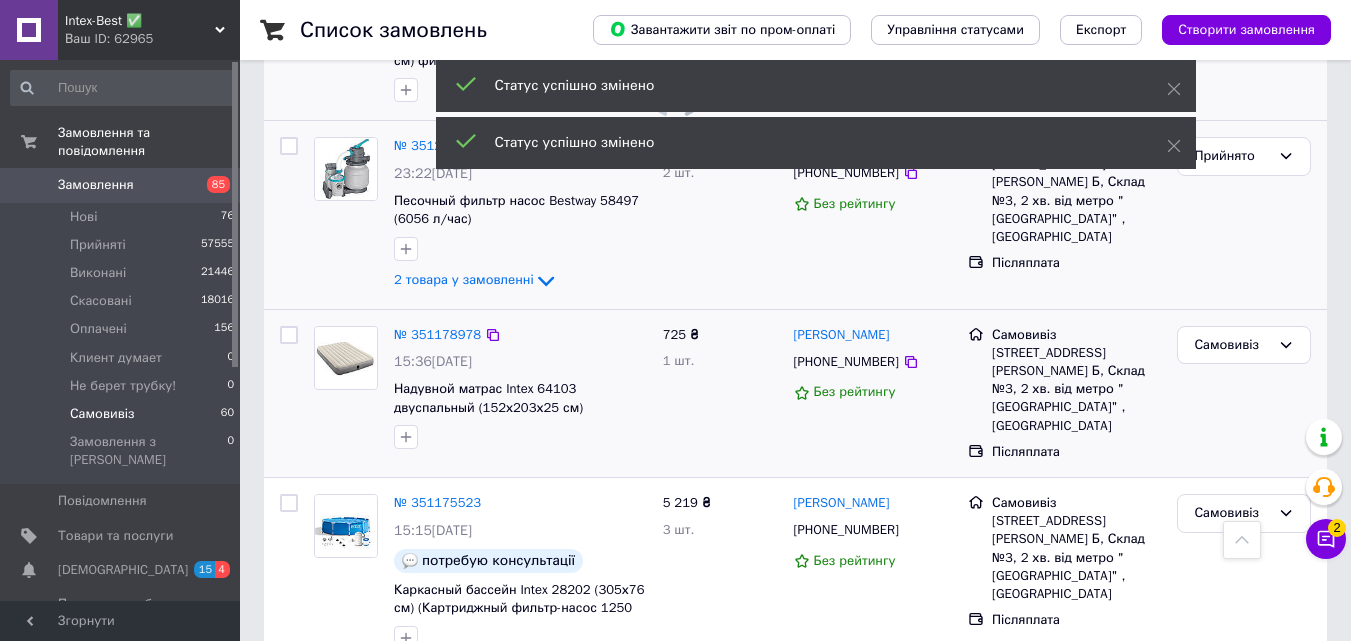 scroll, scrollTop: 1000, scrollLeft: 0, axis: vertical 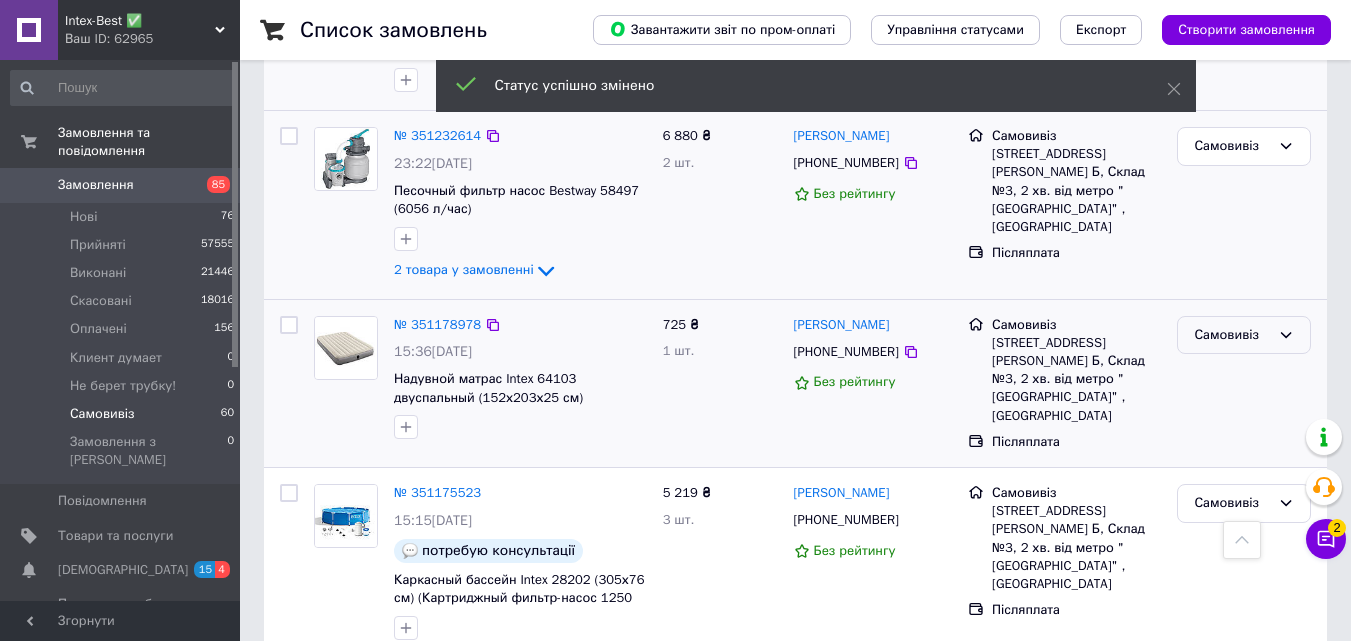 click 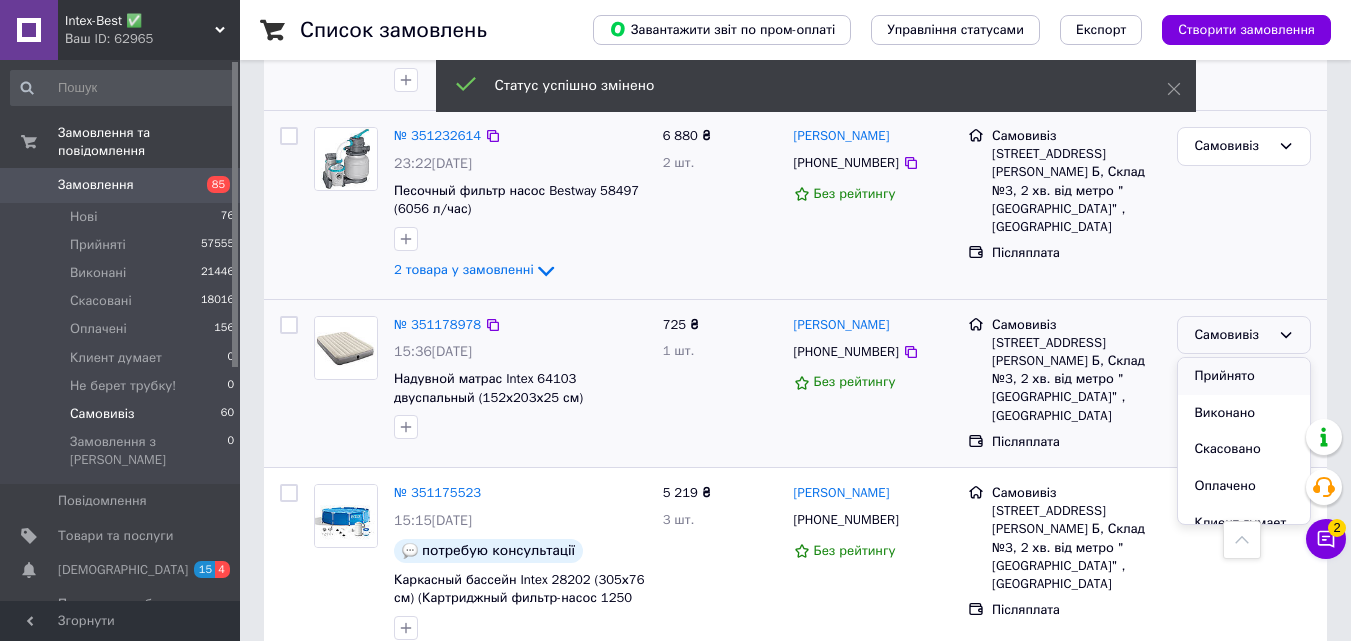 click on "Прийнято" at bounding box center [1244, 376] 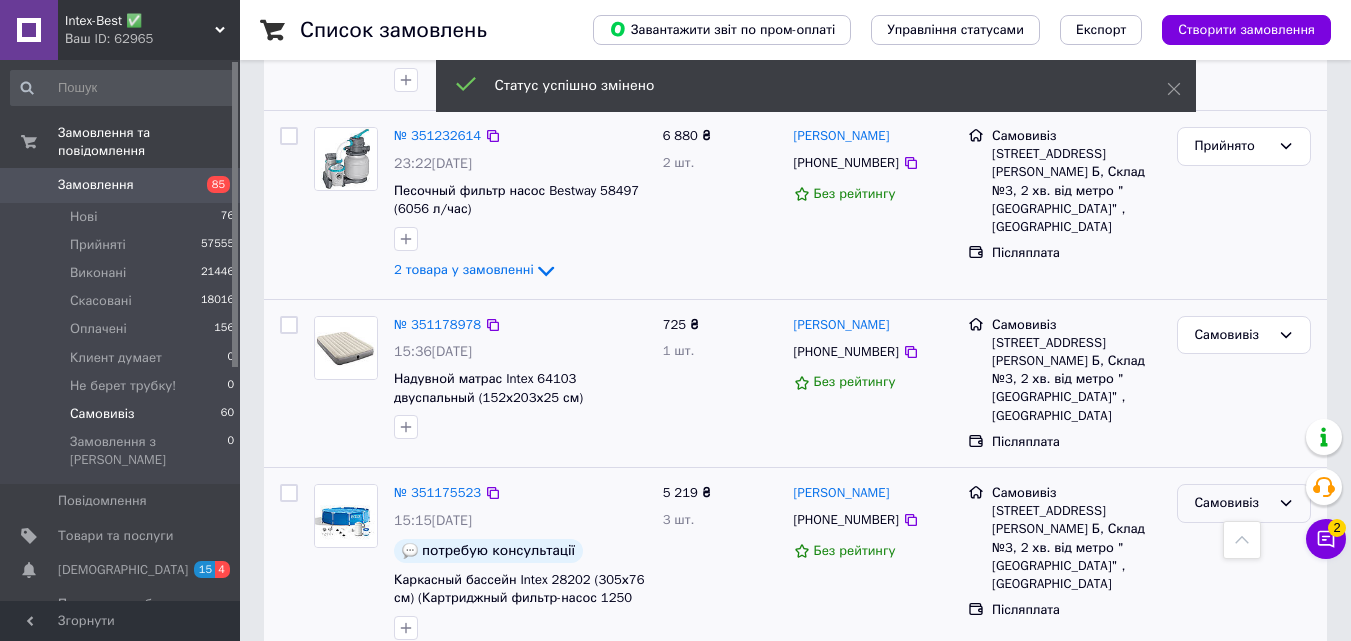 click 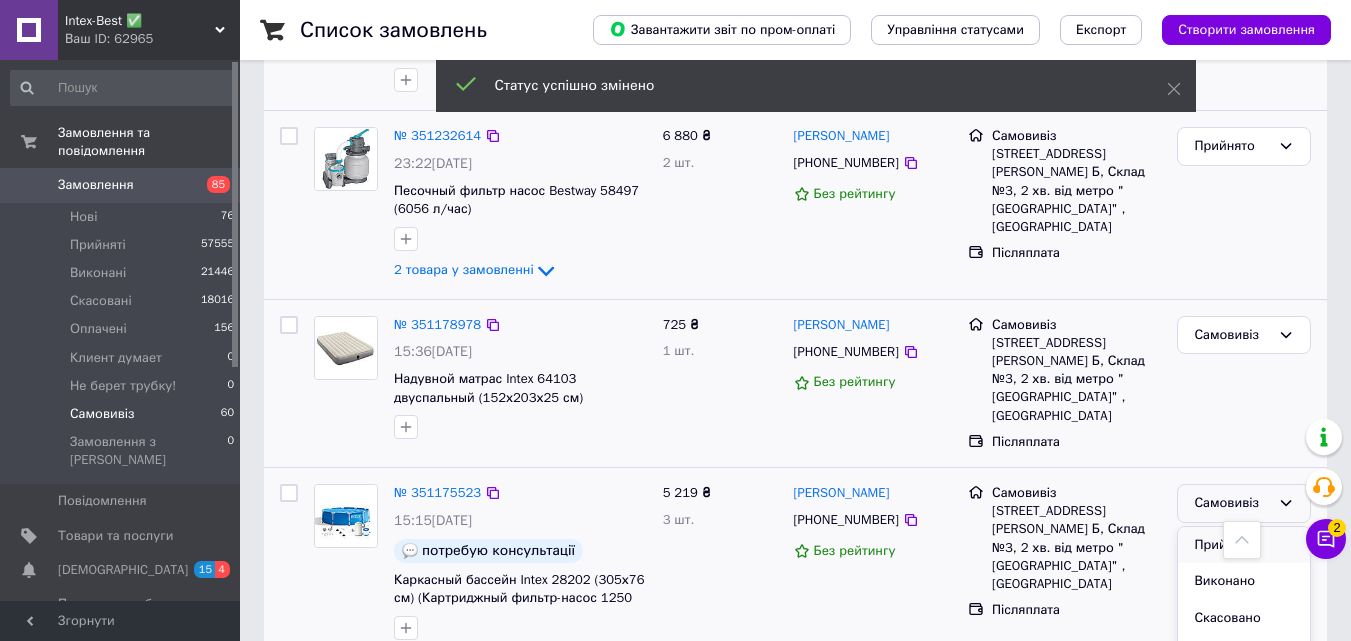 click on "Прийнято" at bounding box center (1244, 545) 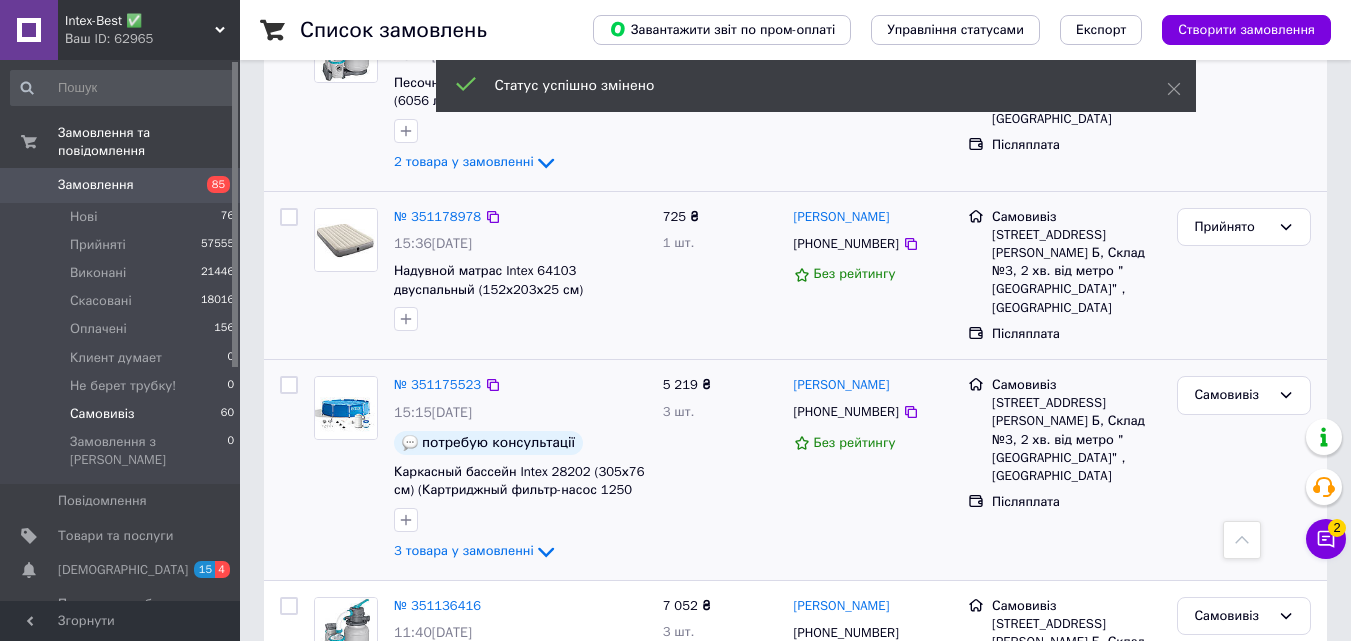 scroll, scrollTop: 1300, scrollLeft: 0, axis: vertical 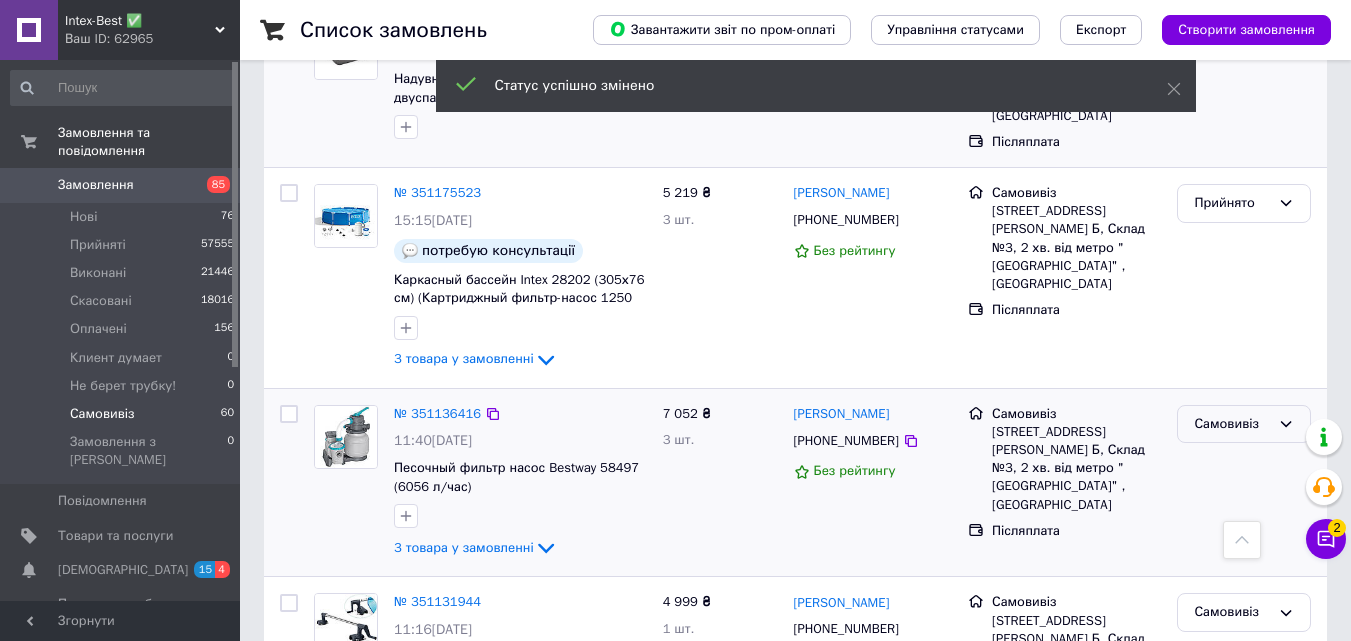 click 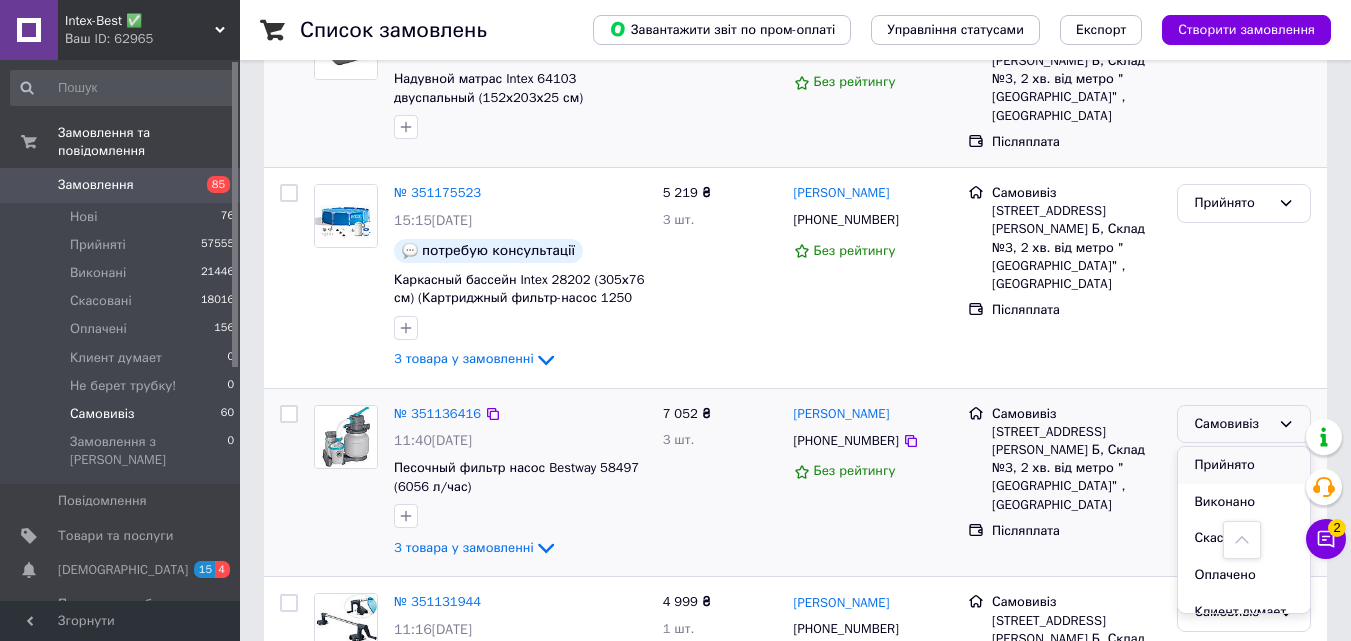 click on "Прийнято" at bounding box center [1244, 465] 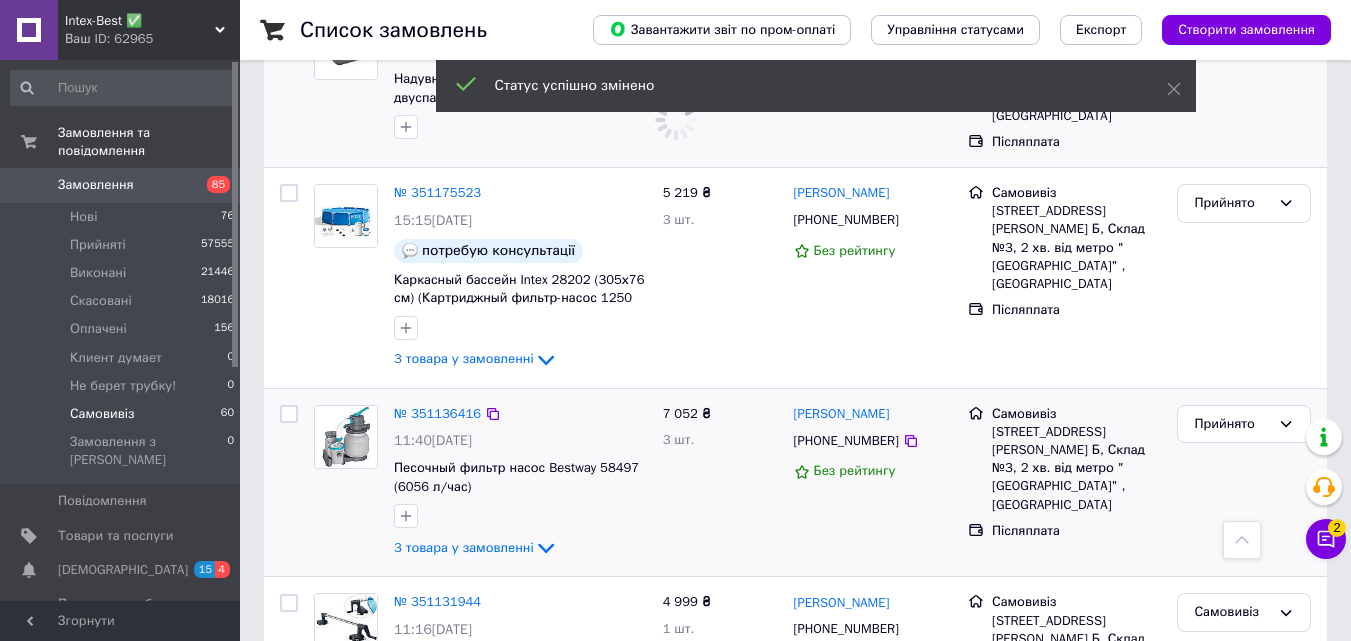 scroll, scrollTop: 1500, scrollLeft: 0, axis: vertical 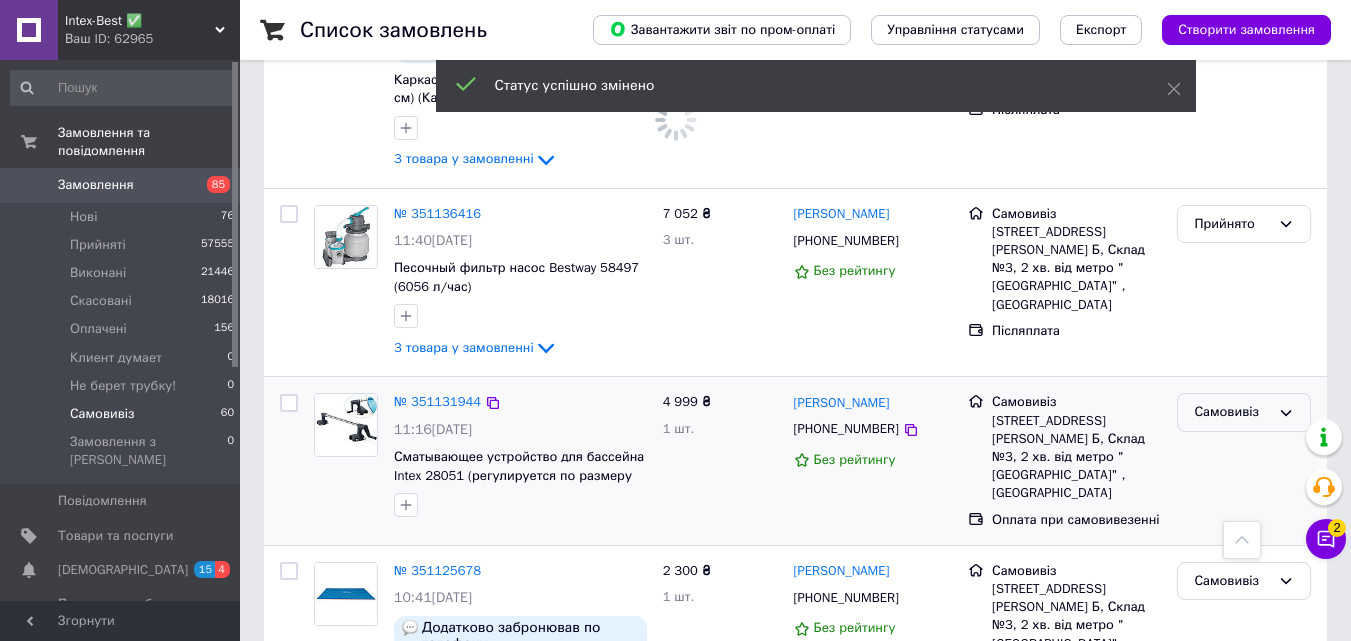 click 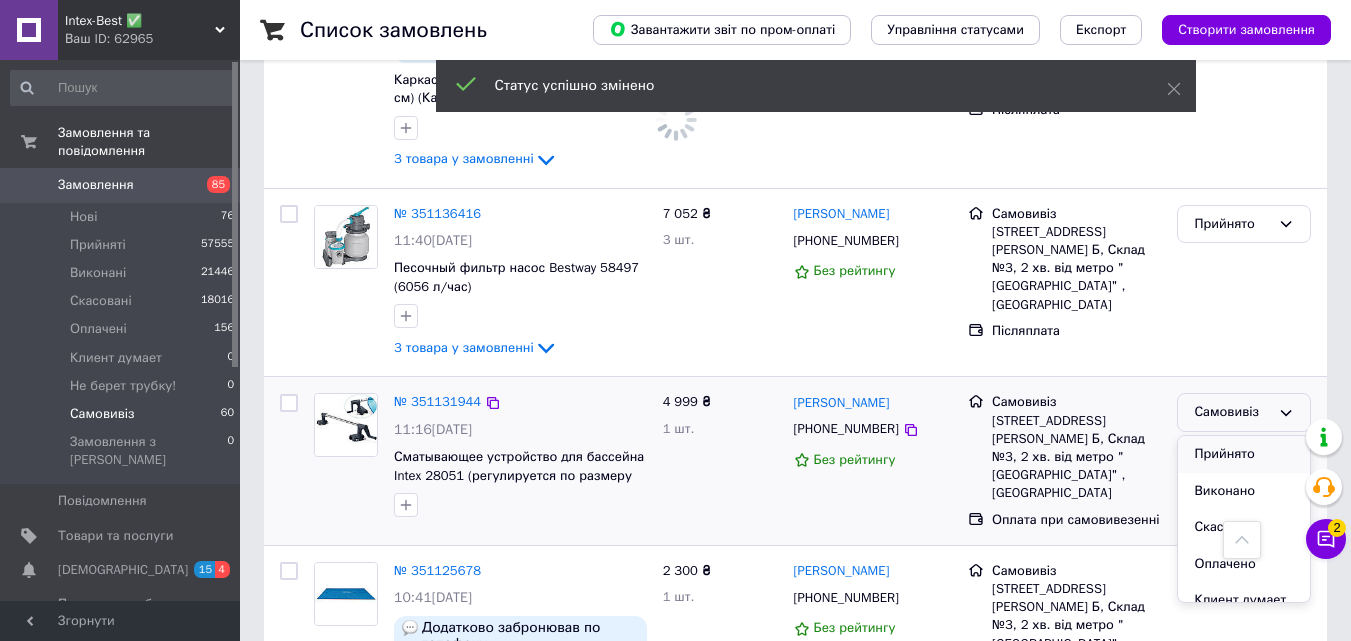 click on "Прийнято" at bounding box center (1244, 454) 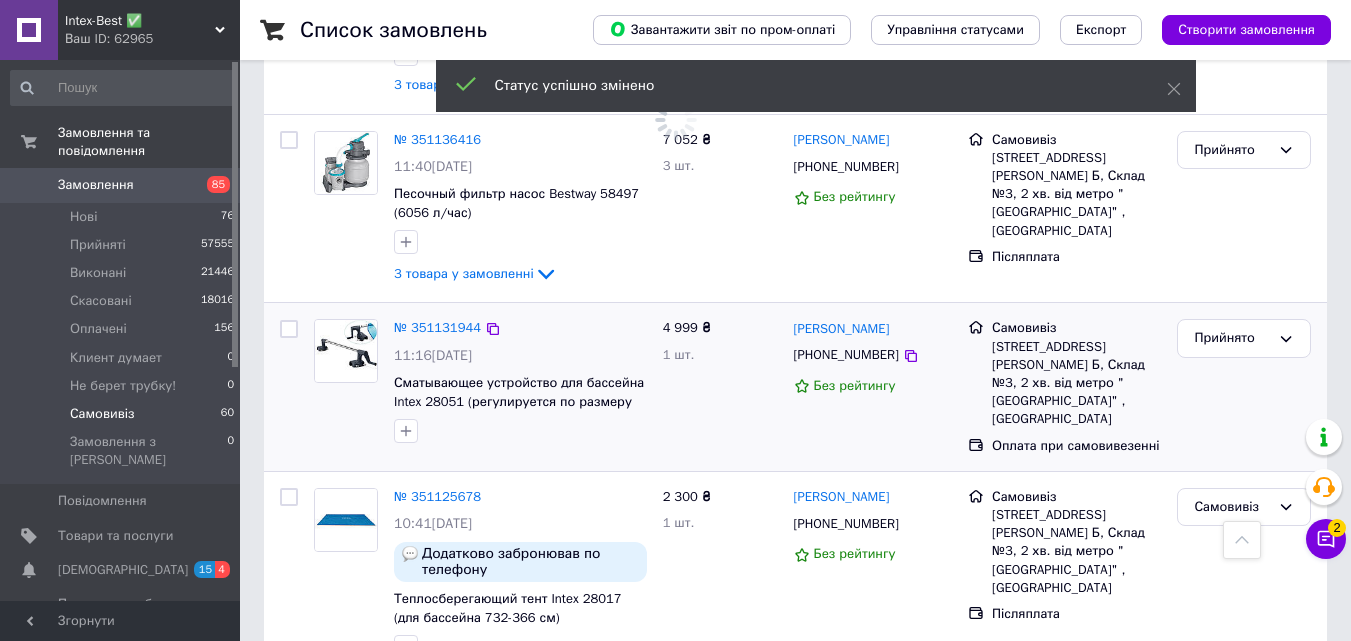 scroll, scrollTop: 1700, scrollLeft: 0, axis: vertical 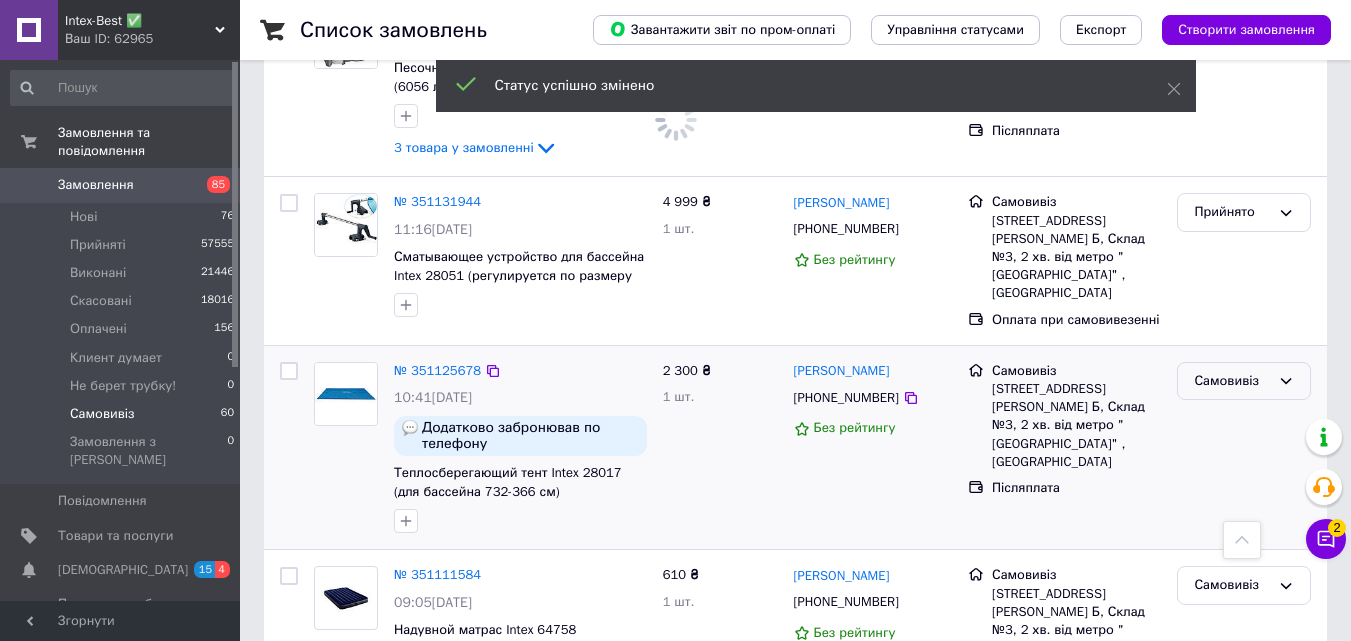 click 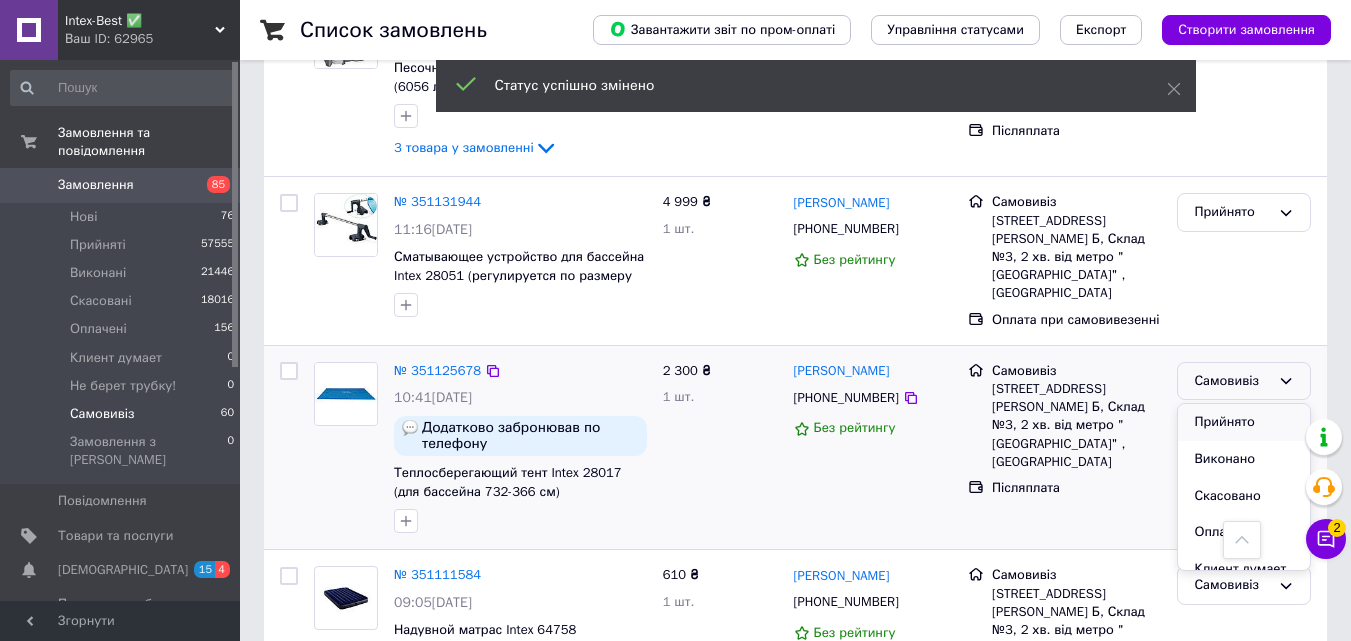click on "Прийнято" at bounding box center [1244, 422] 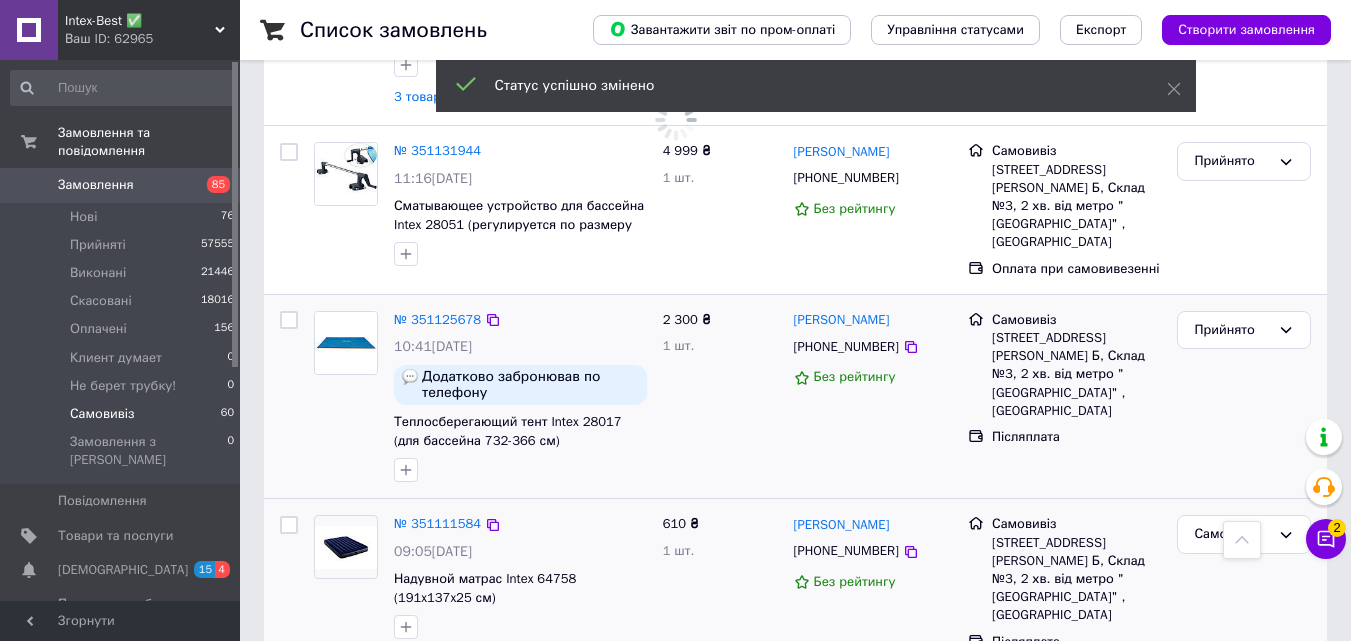 scroll, scrollTop: 1900, scrollLeft: 0, axis: vertical 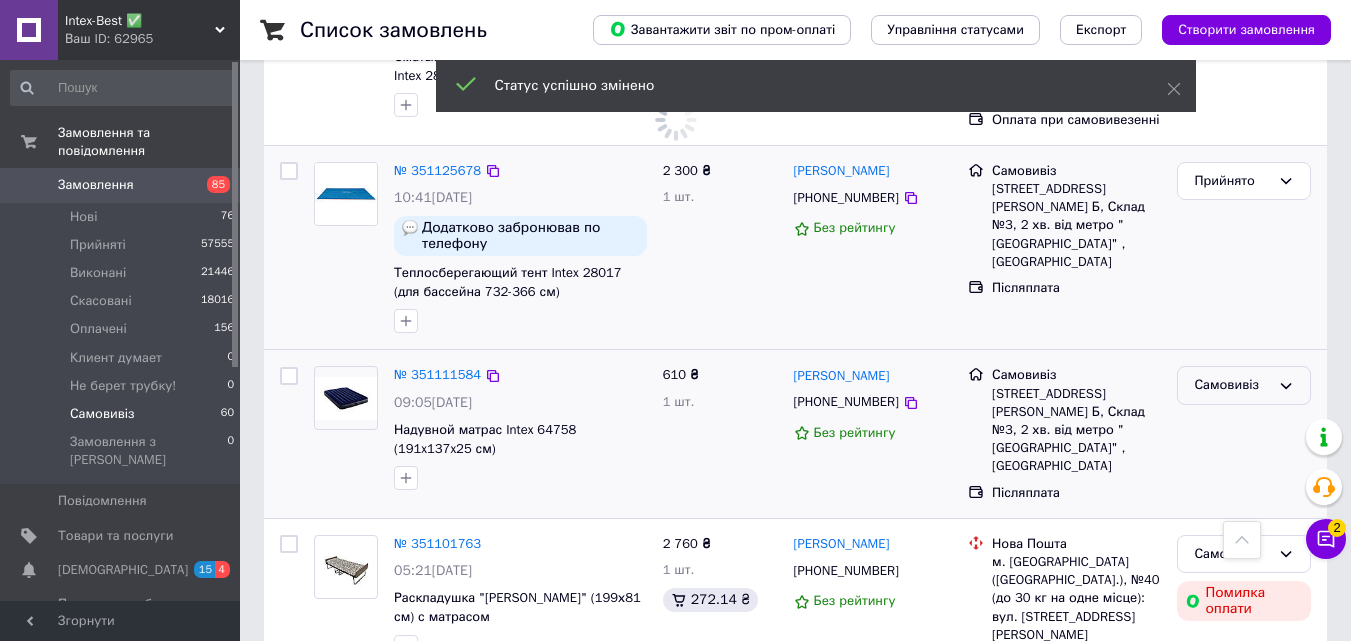 drag, startPoint x: 1288, startPoint y: 324, endPoint x: 1271, endPoint y: 338, distance: 22.022715 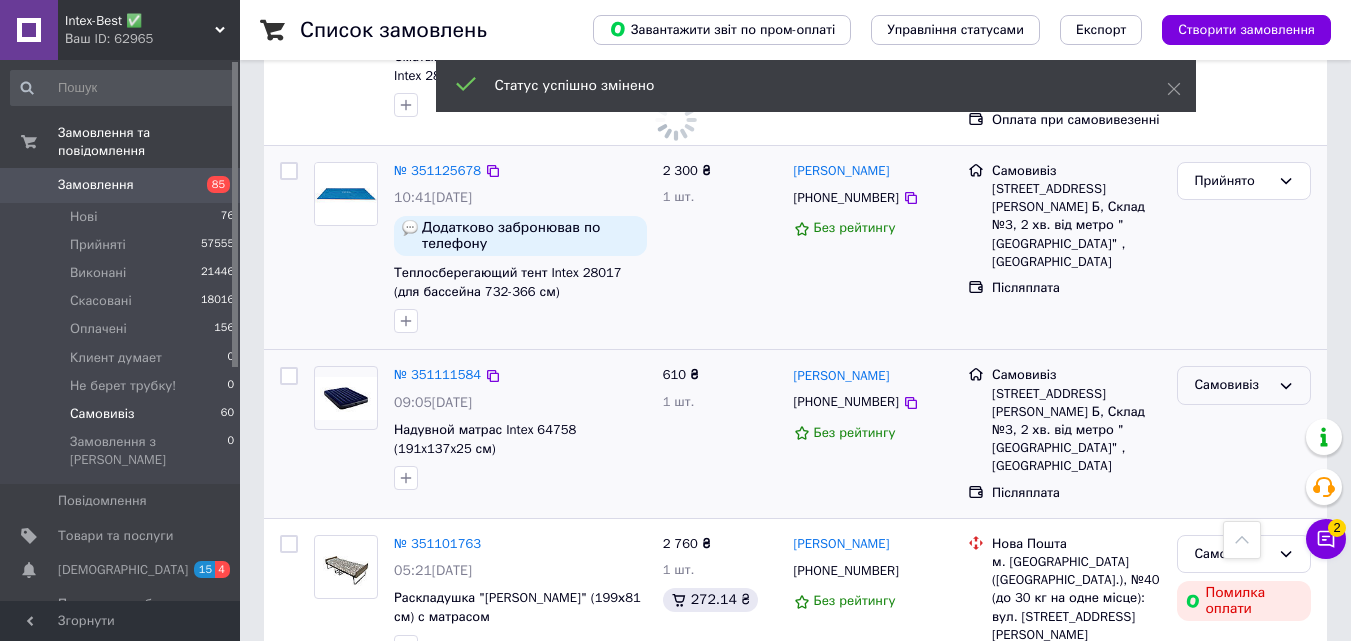click 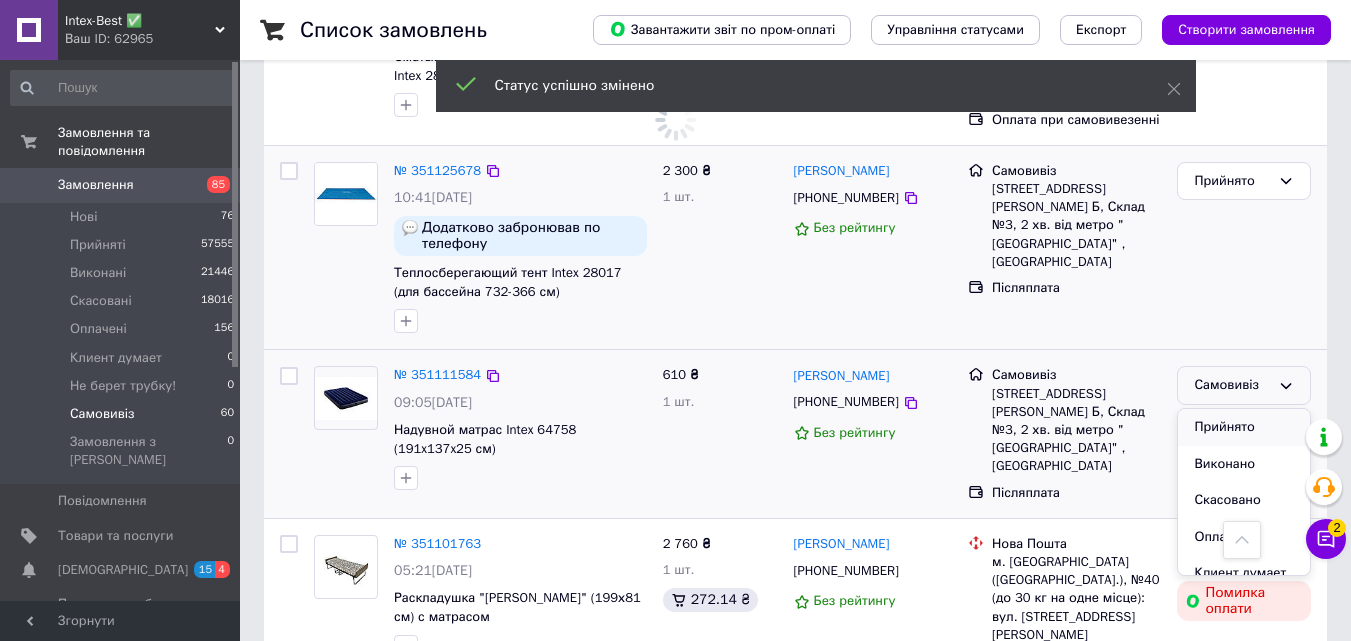click on "Прийнято" at bounding box center [1244, 427] 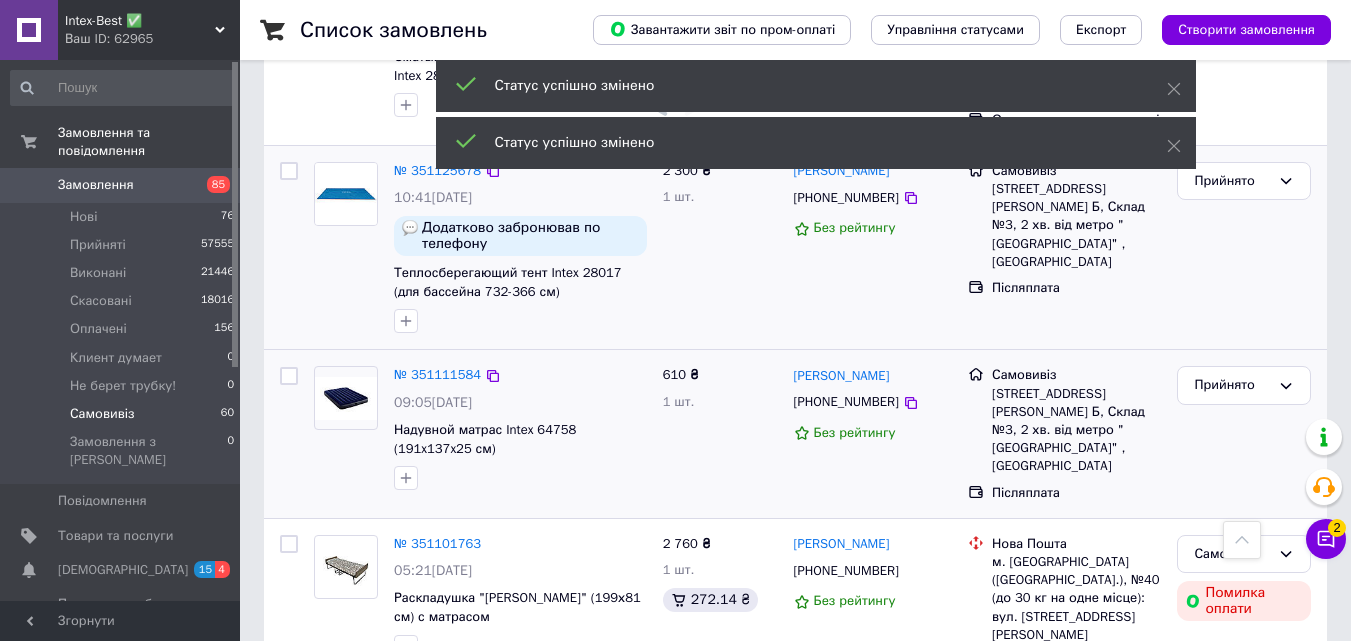 scroll, scrollTop: 2100, scrollLeft: 0, axis: vertical 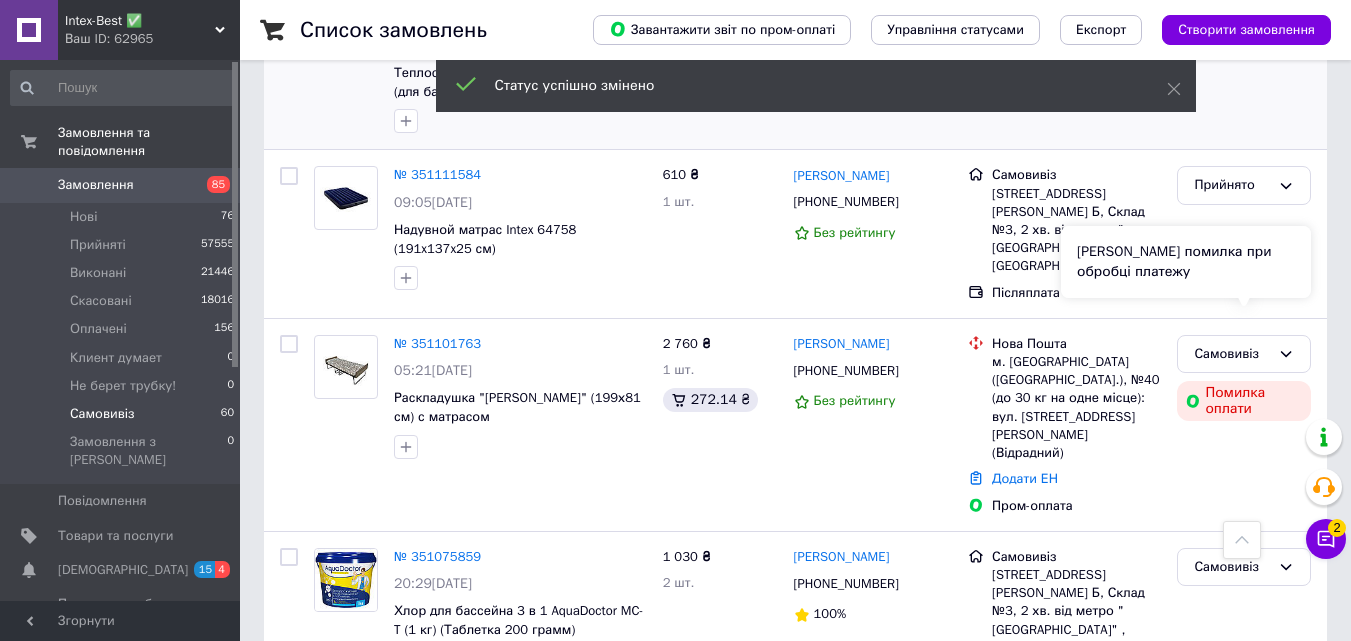 click on "Сталася помилка при обробці платежу" at bounding box center [1186, 262] 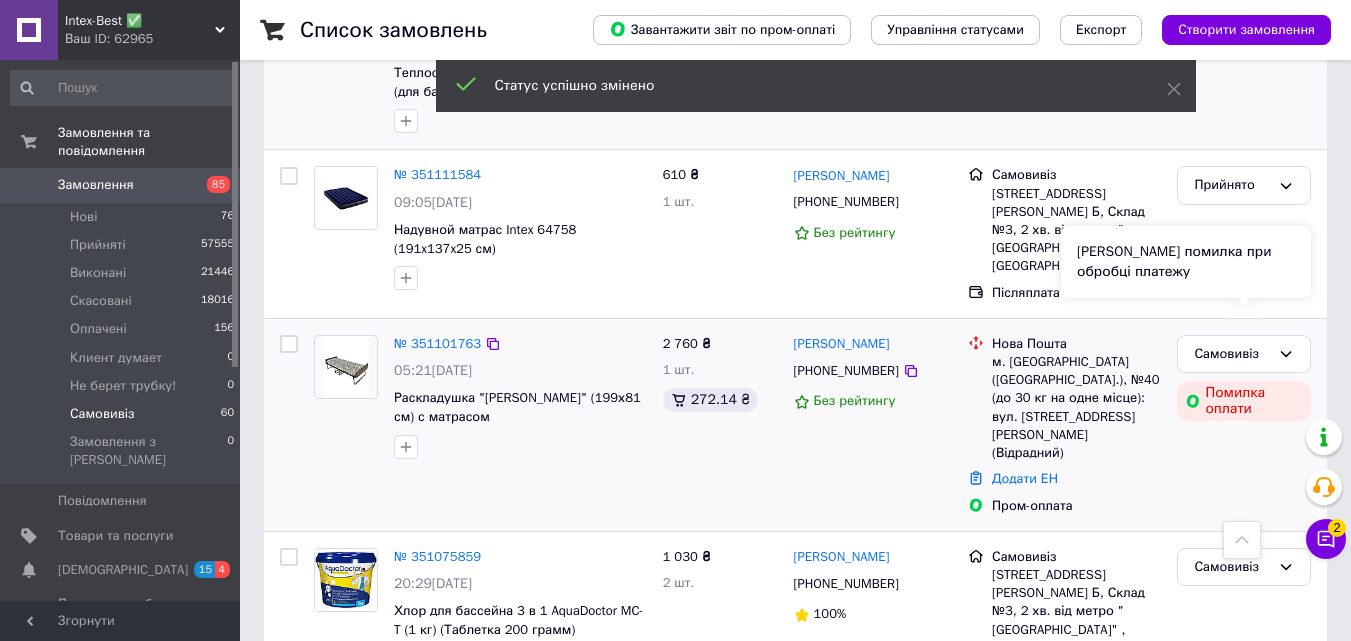 click on "Помилка оплати" at bounding box center [1244, 401] 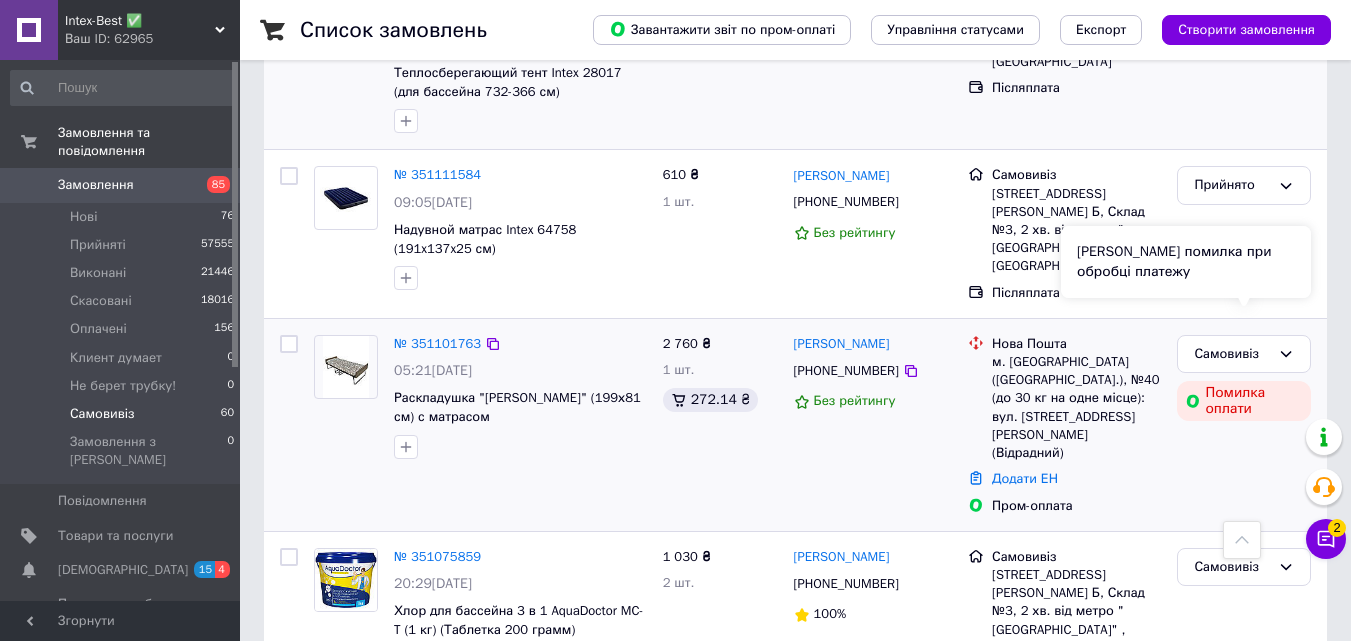 click on "Помилка оплати" at bounding box center [1244, 401] 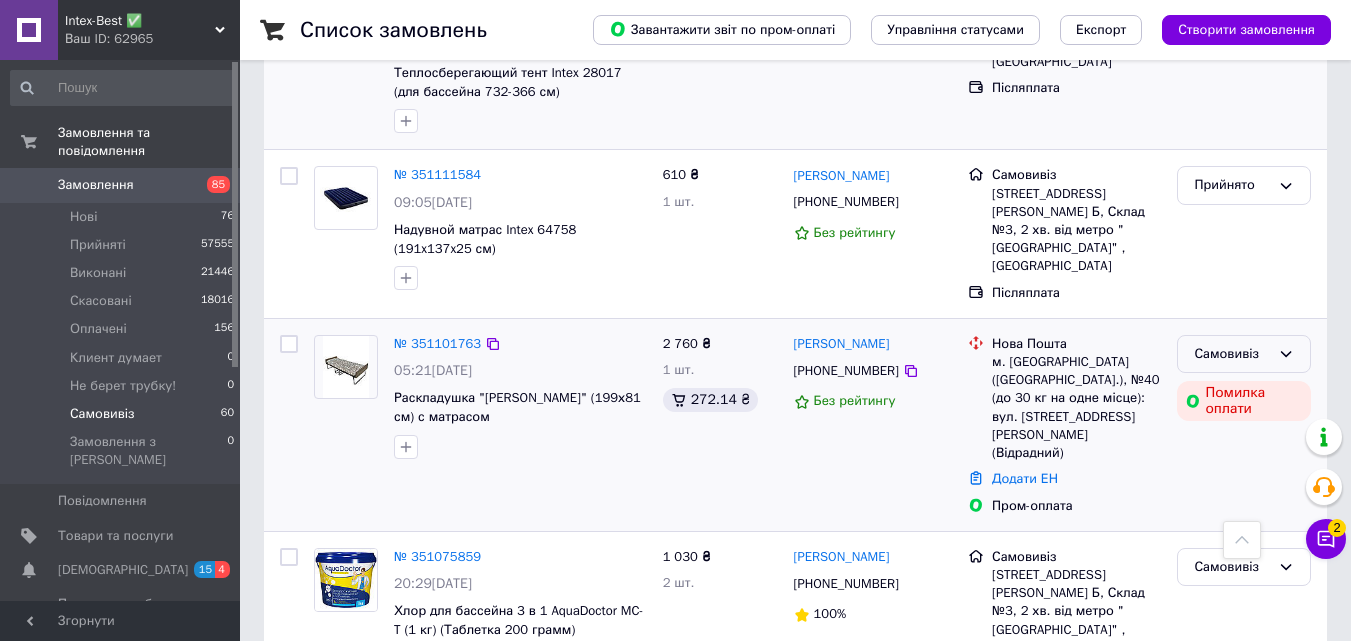 click 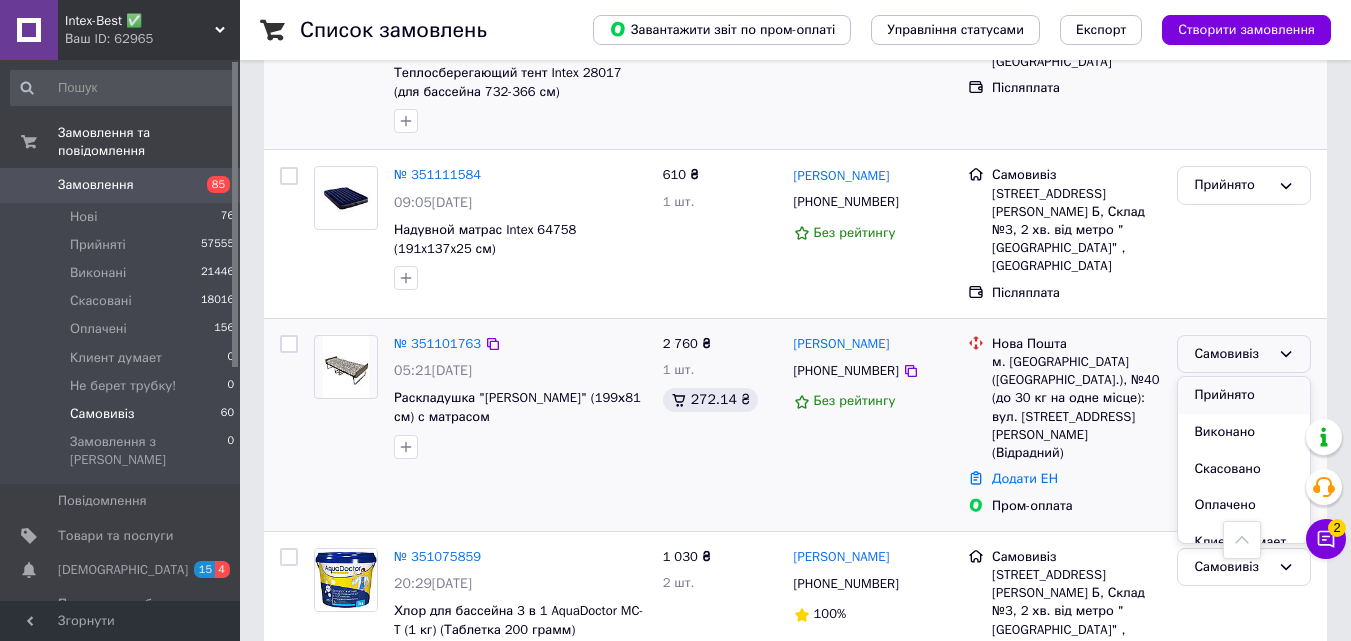 click on "Прийнято" at bounding box center [1244, 395] 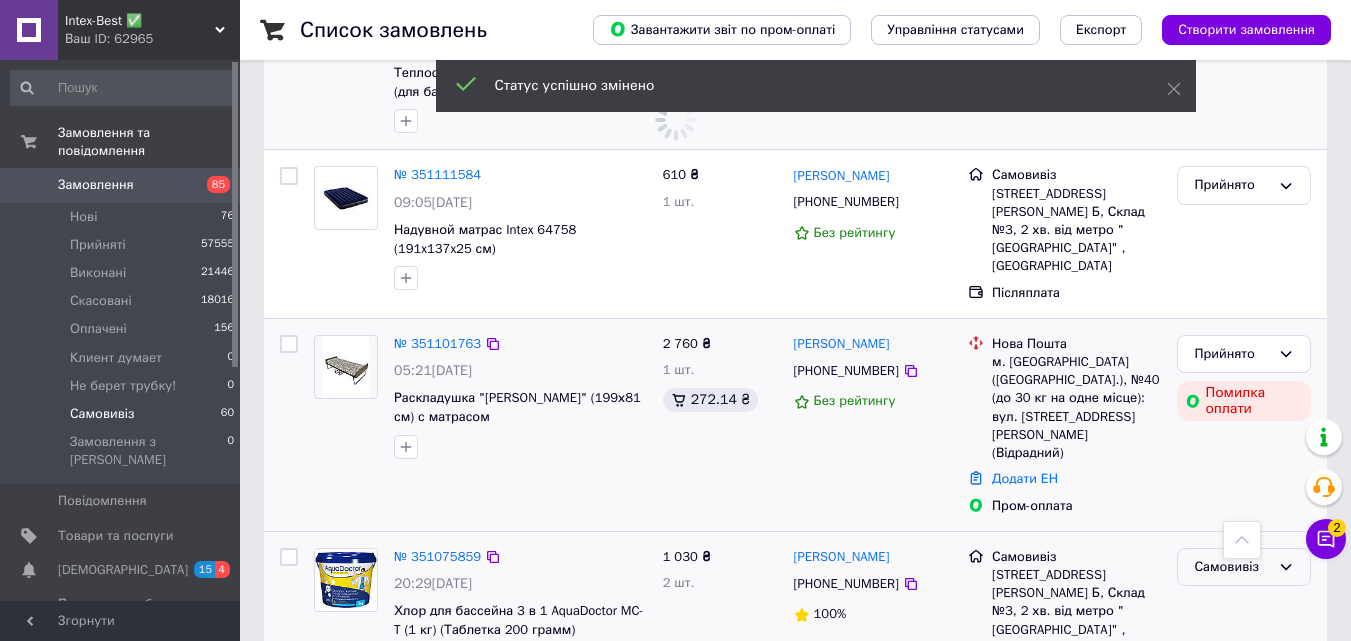 click 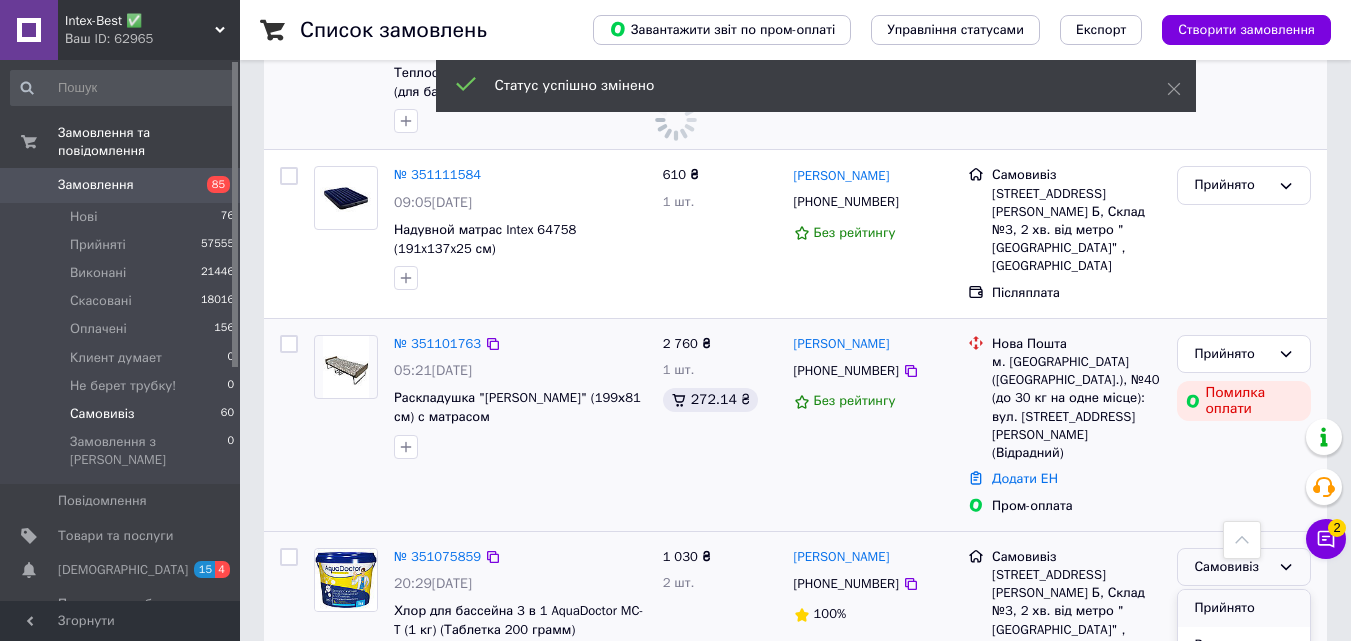 click on "Прийнято" at bounding box center (1244, 608) 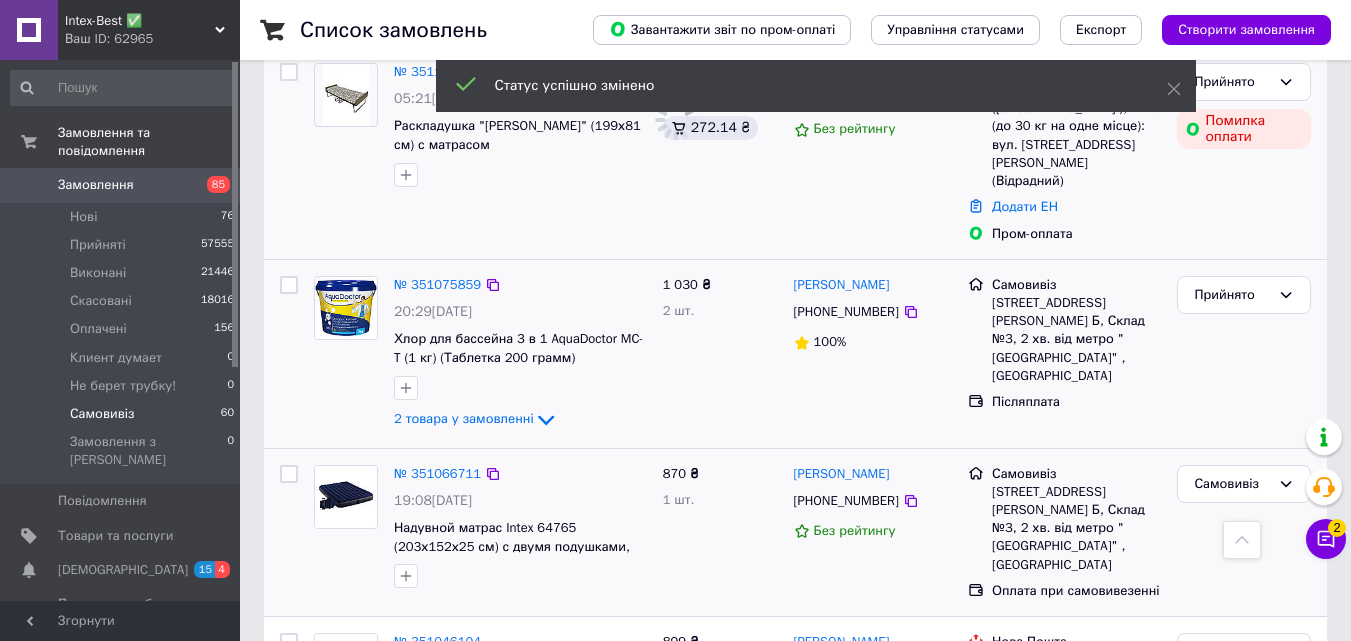 scroll, scrollTop: 2400, scrollLeft: 0, axis: vertical 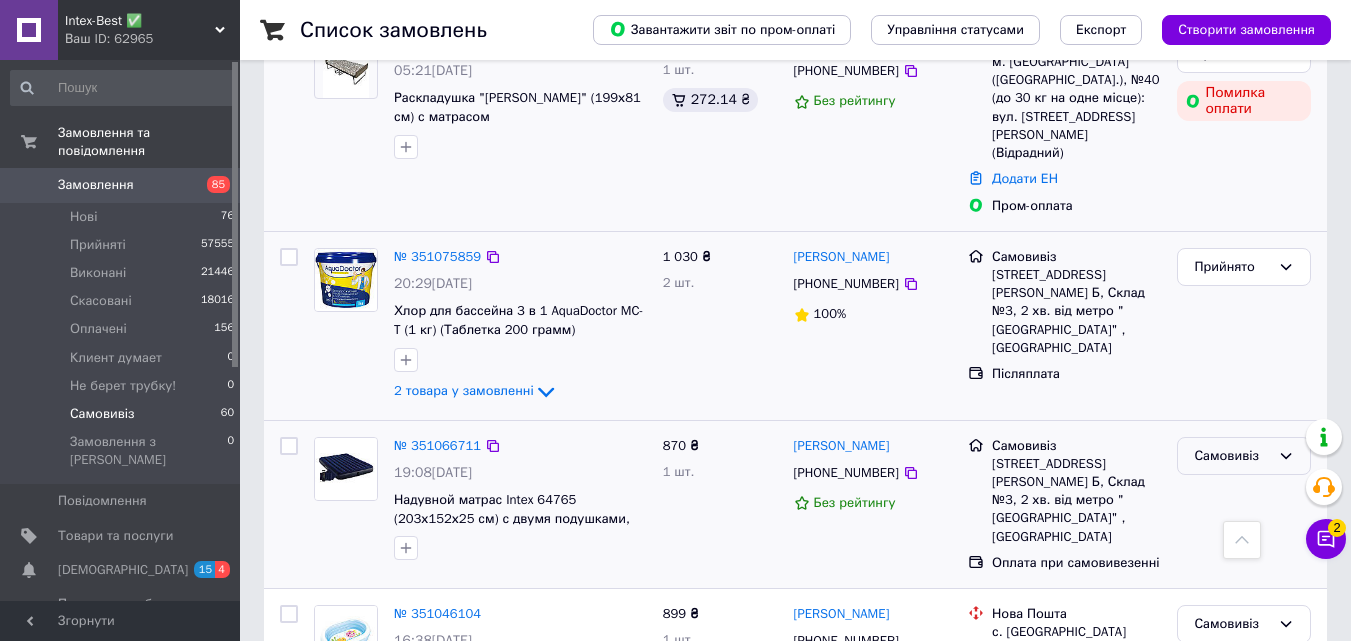 click 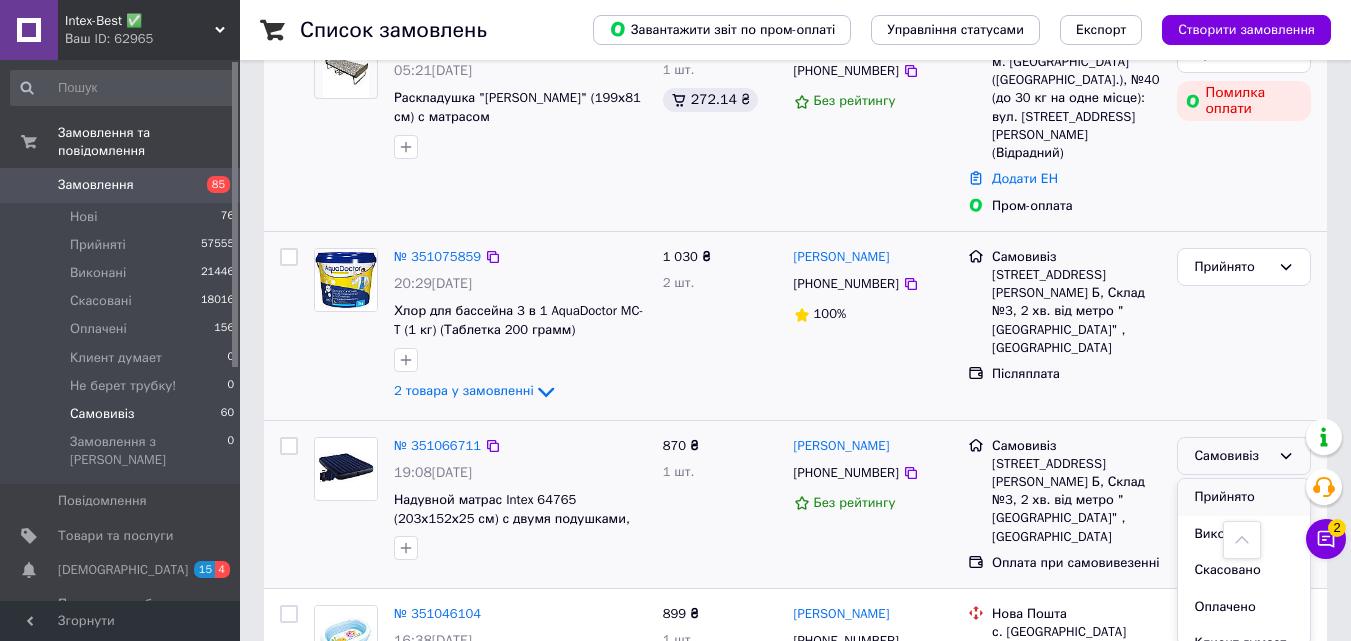 click on "Прийнято" at bounding box center (1244, 497) 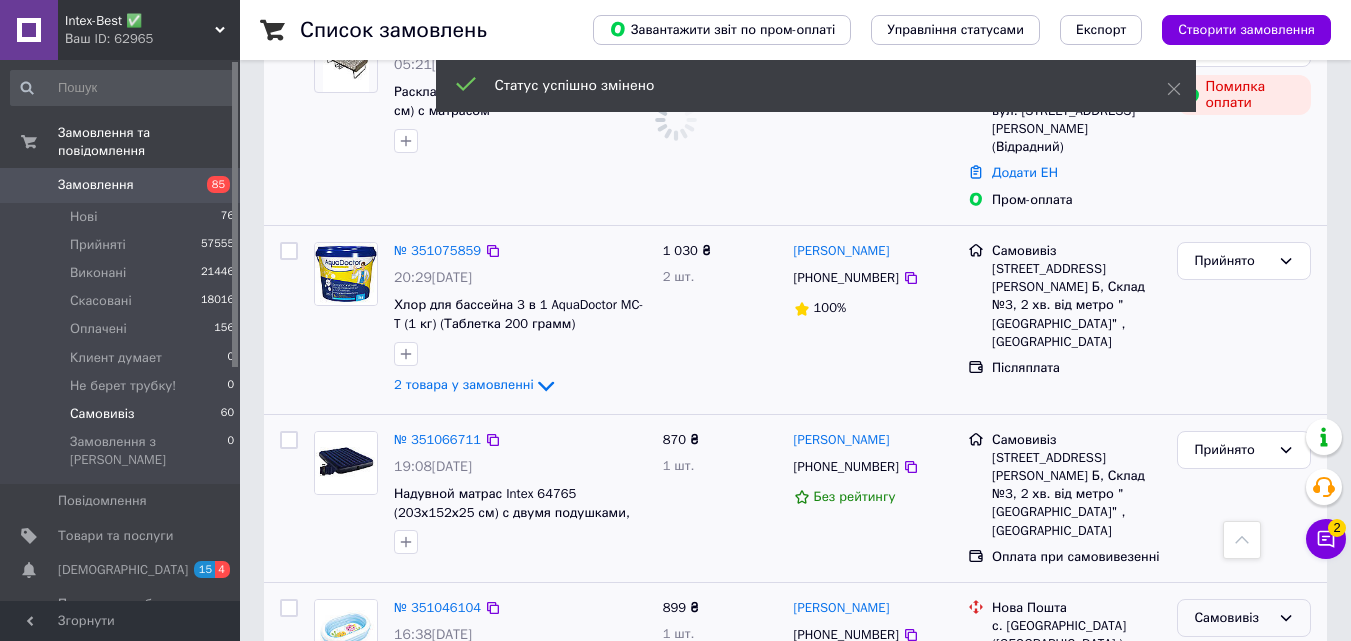 scroll, scrollTop: 2500, scrollLeft: 0, axis: vertical 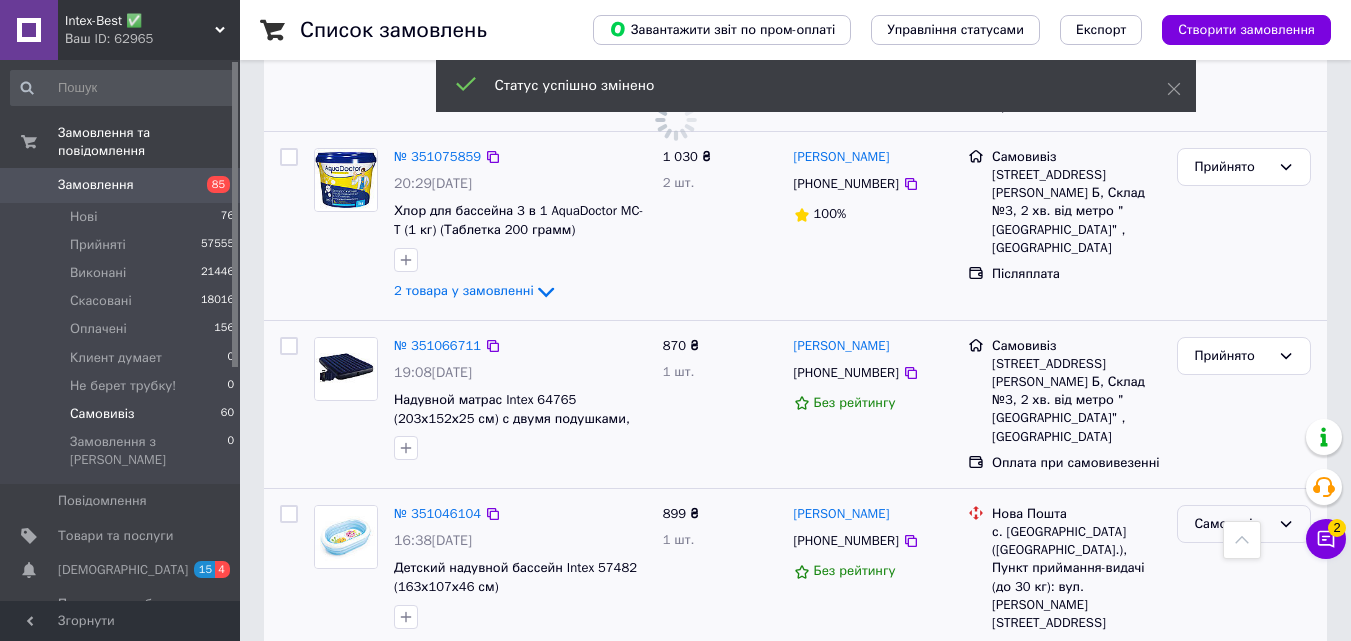 click 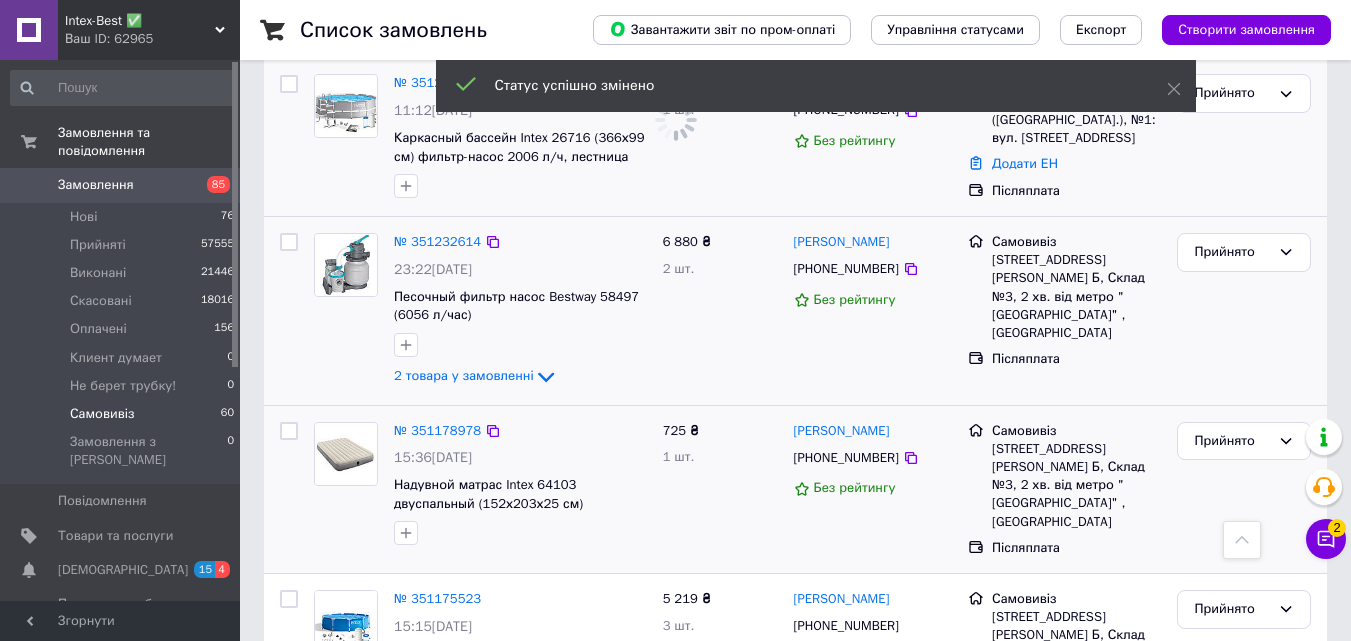 click on "Прийнято" at bounding box center [1244, 2171] 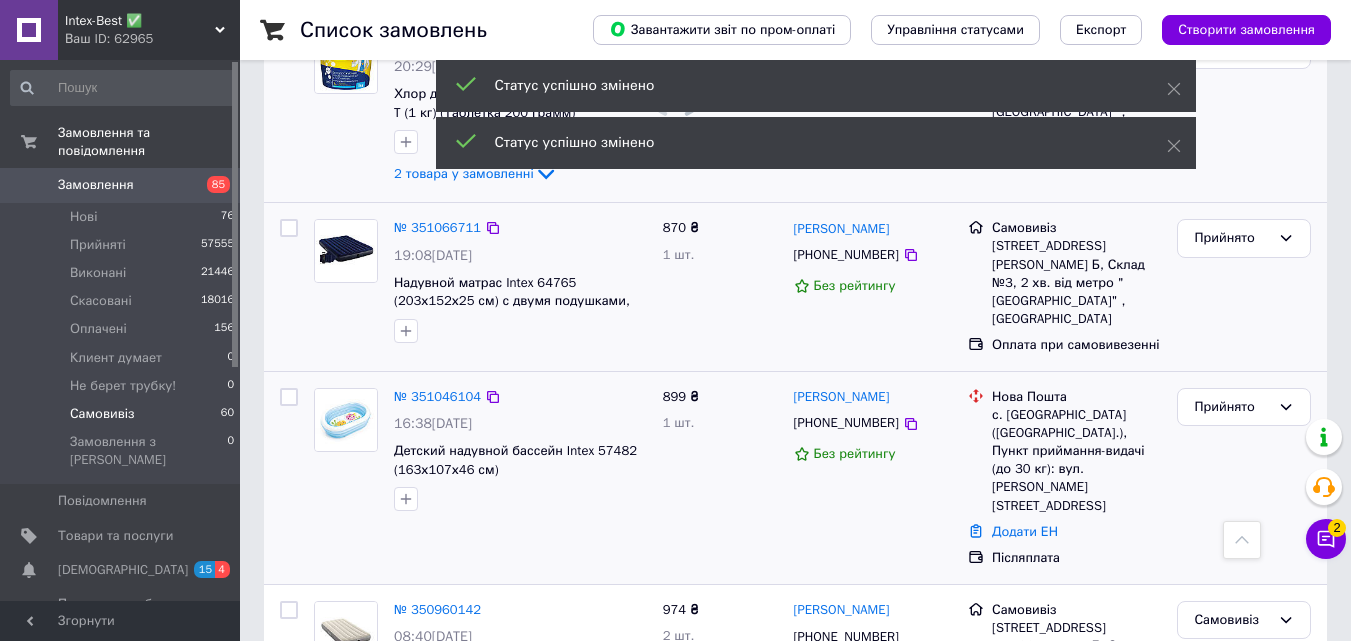 scroll, scrollTop: 1294, scrollLeft: 0, axis: vertical 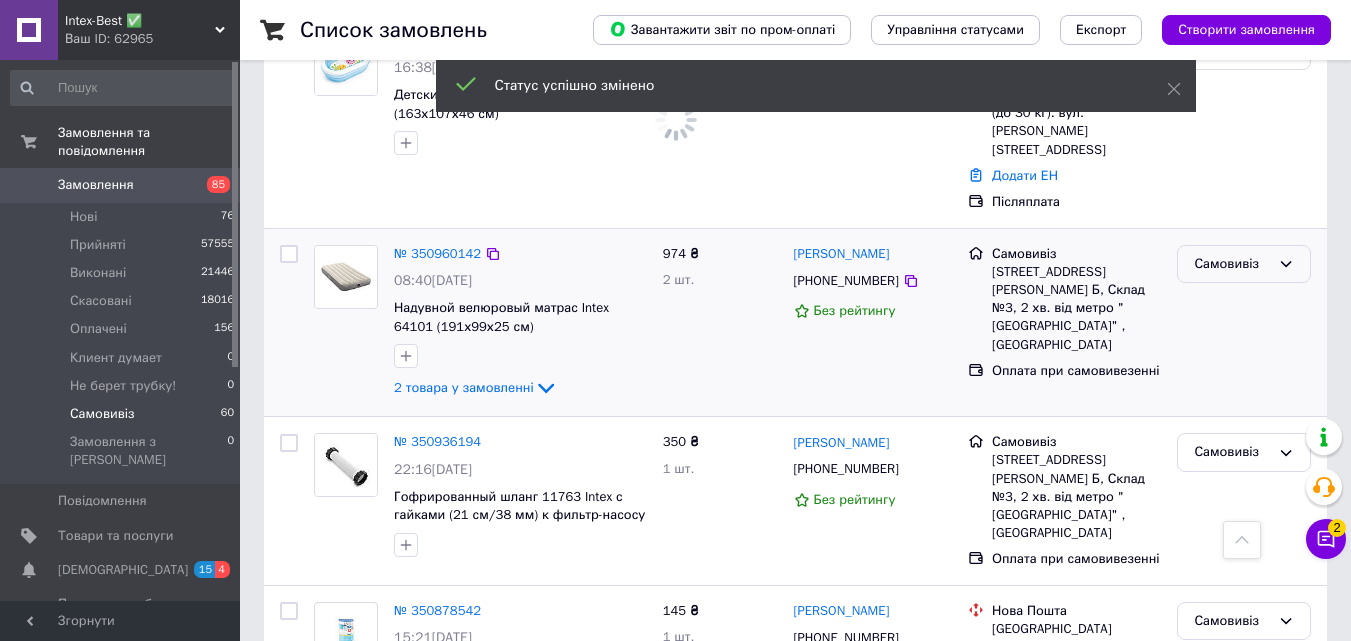 click 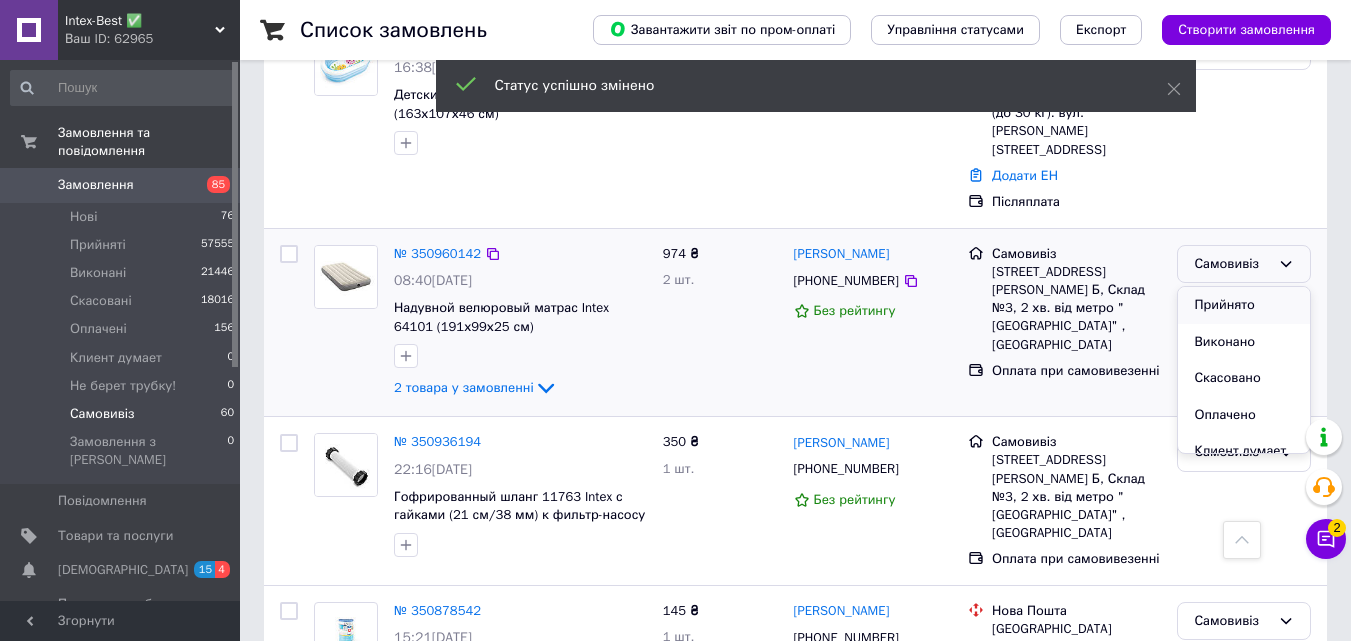 click on "Прийнято" at bounding box center [1244, 305] 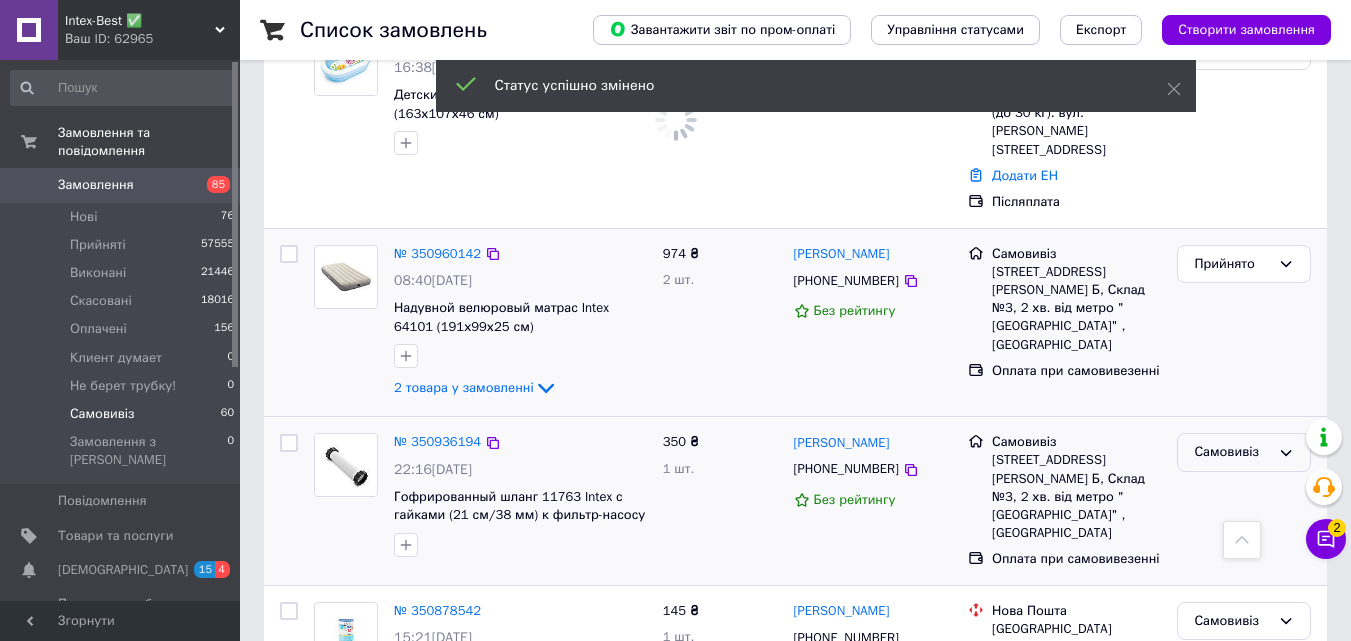 click 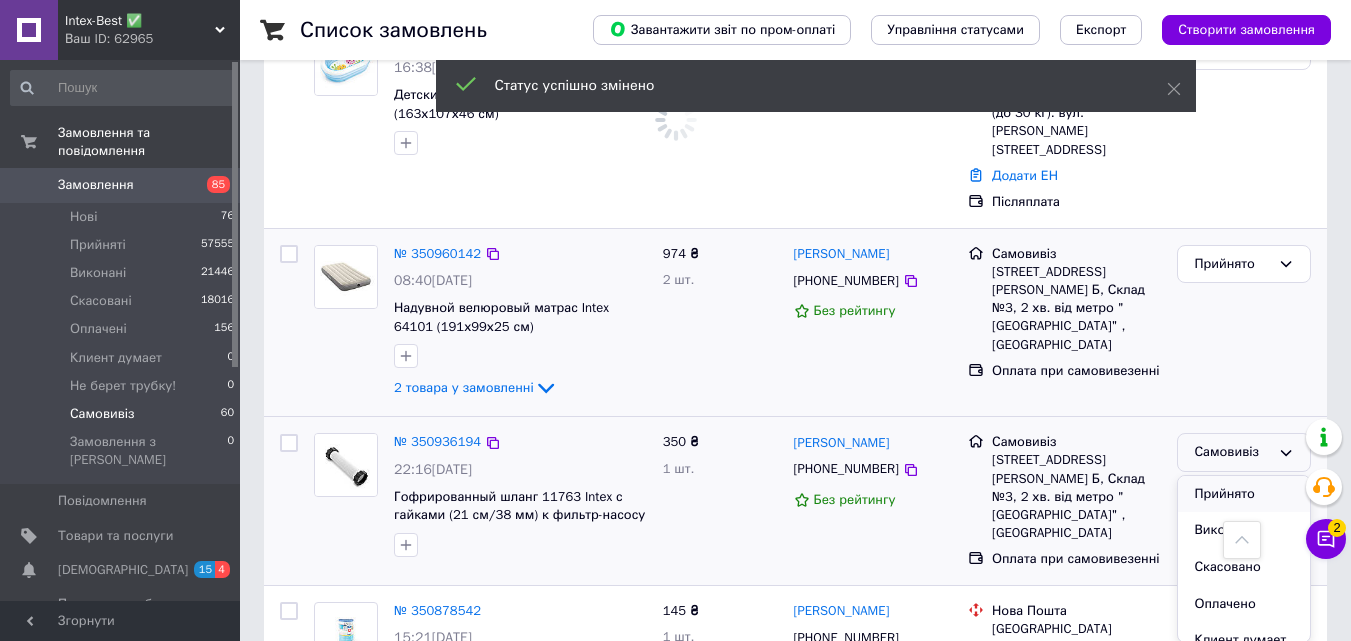 click on "Прийнято" at bounding box center [1244, 494] 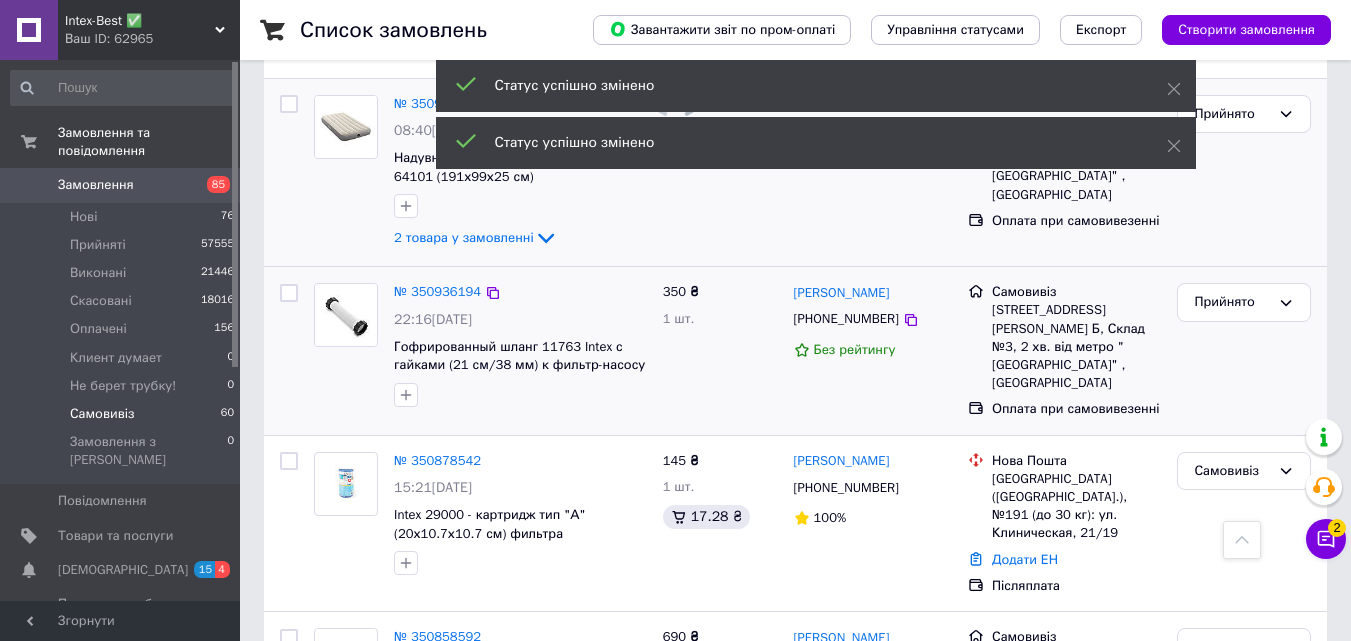 scroll, scrollTop: 1594, scrollLeft: 0, axis: vertical 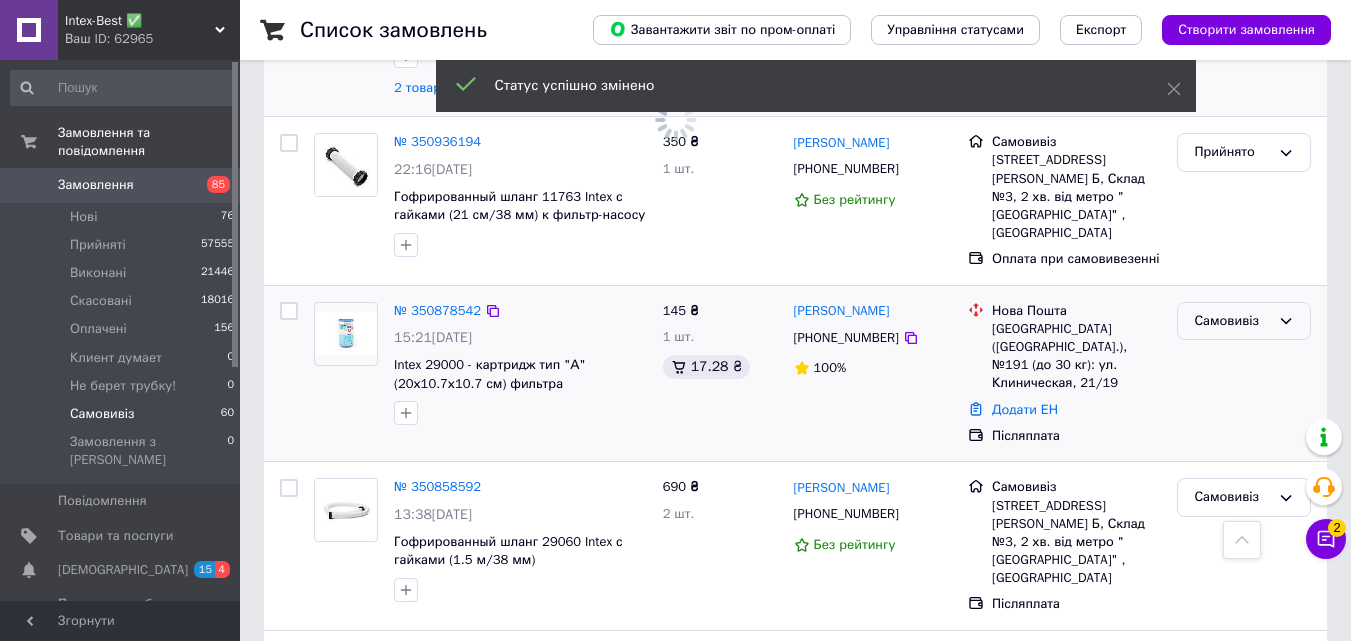 click 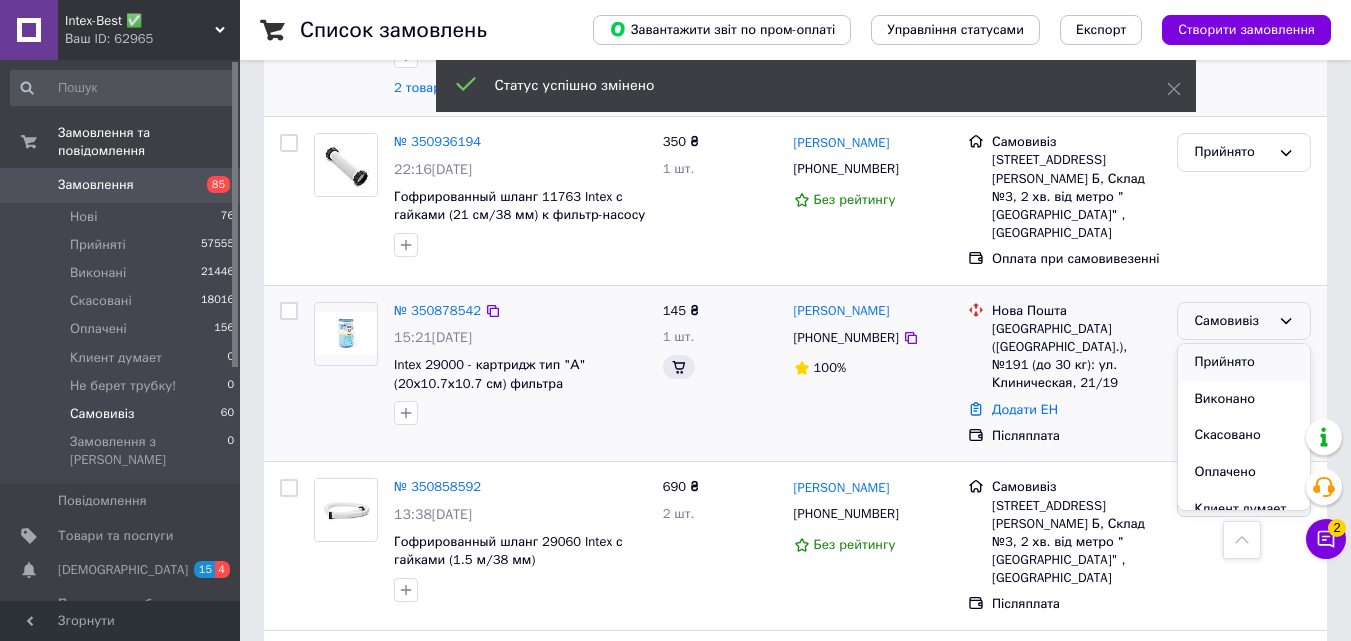 click on "Прийнято" at bounding box center (1244, 362) 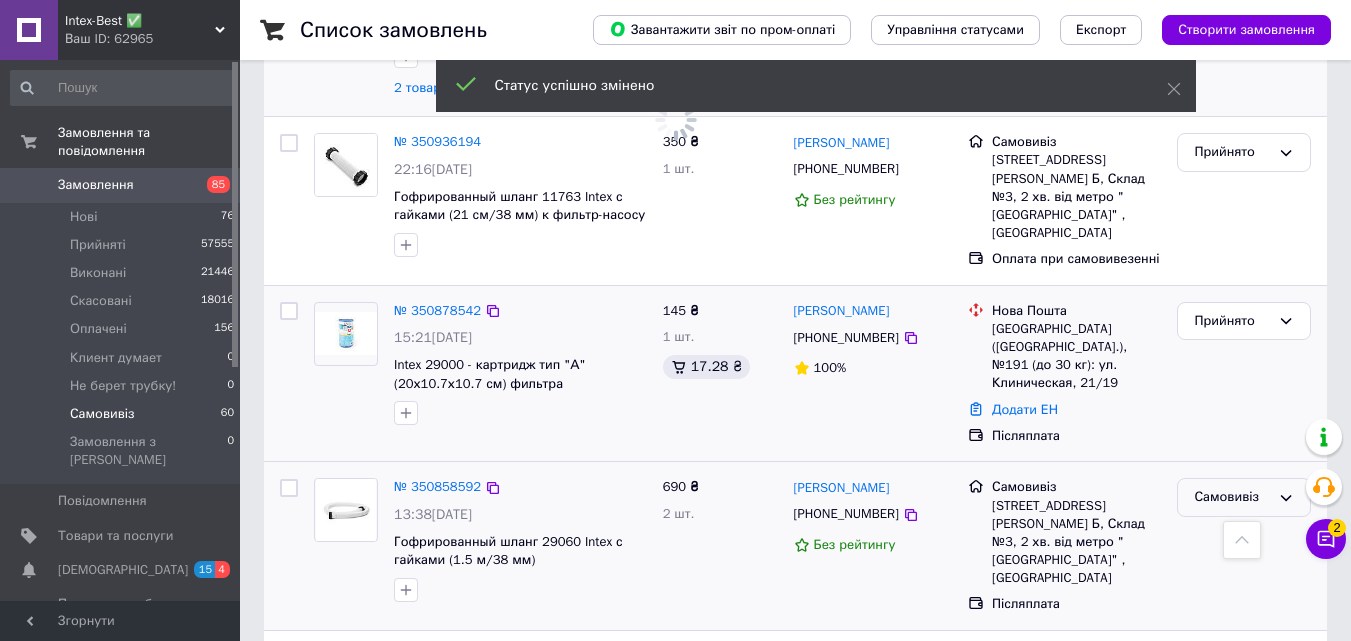 click 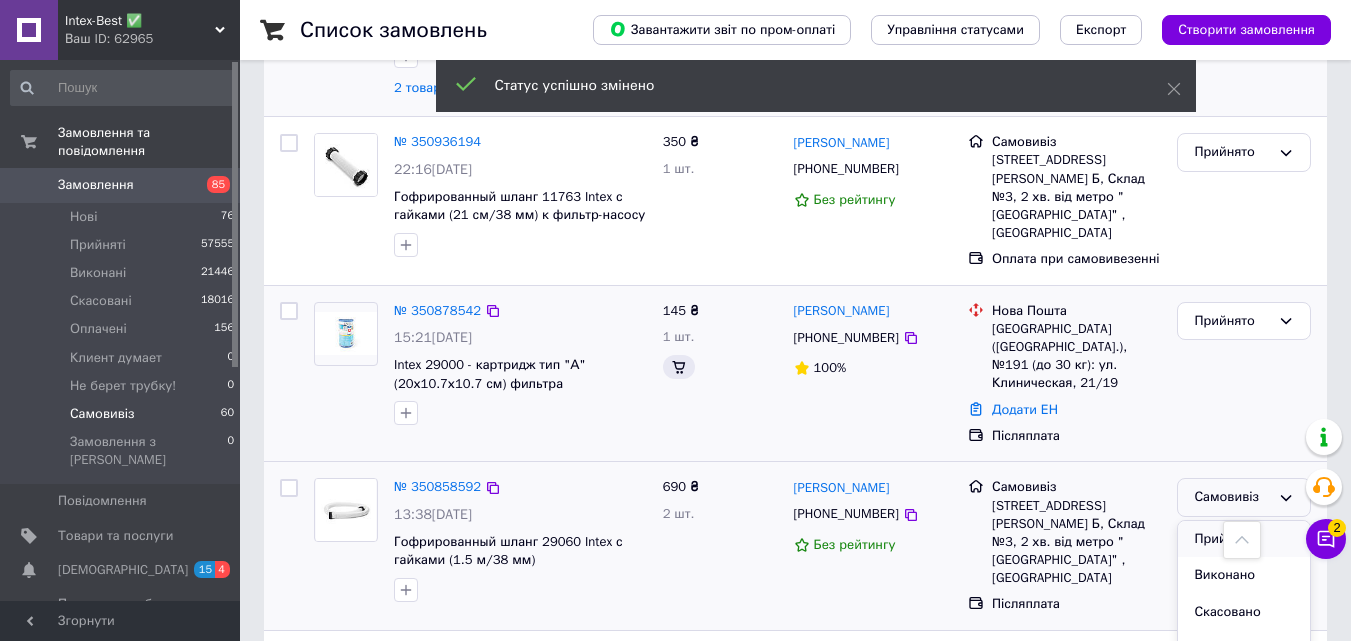 click on "Прийнято" at bounding box center (1244, 539) 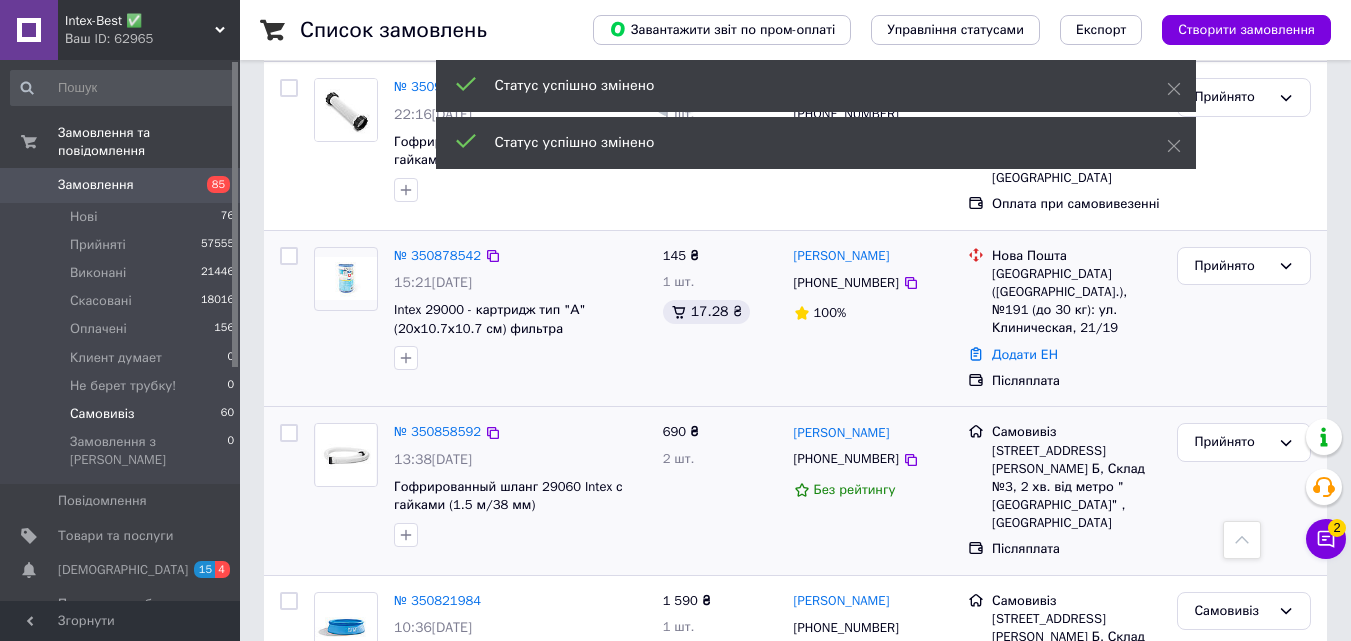 scroll, scrollTop: 1702, scrollLeft: 0, axis: vertical 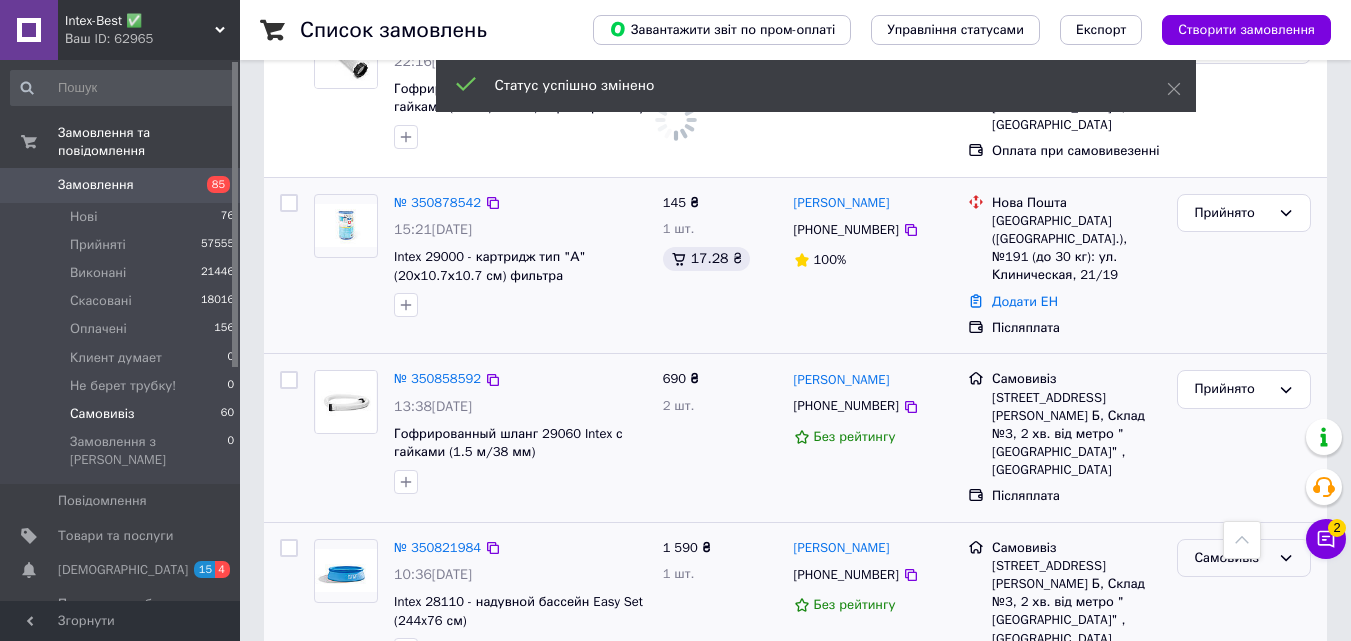 click 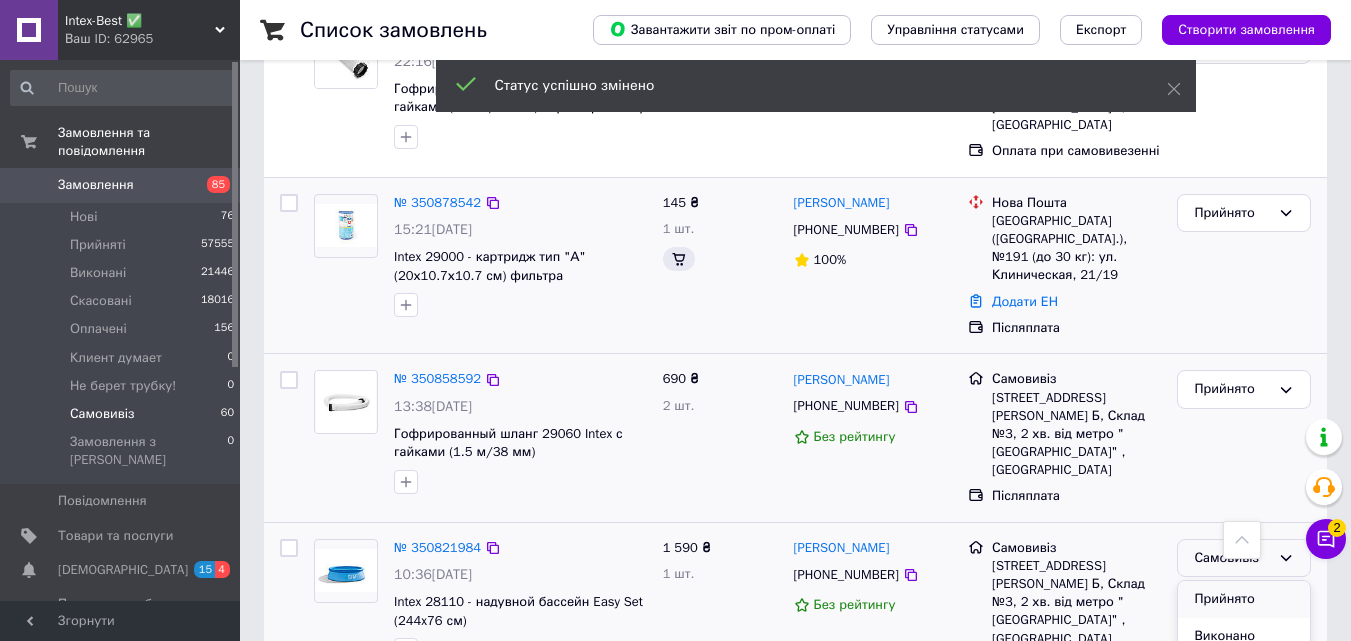 click on "Прийнято" at bounding box center [1244, 599] 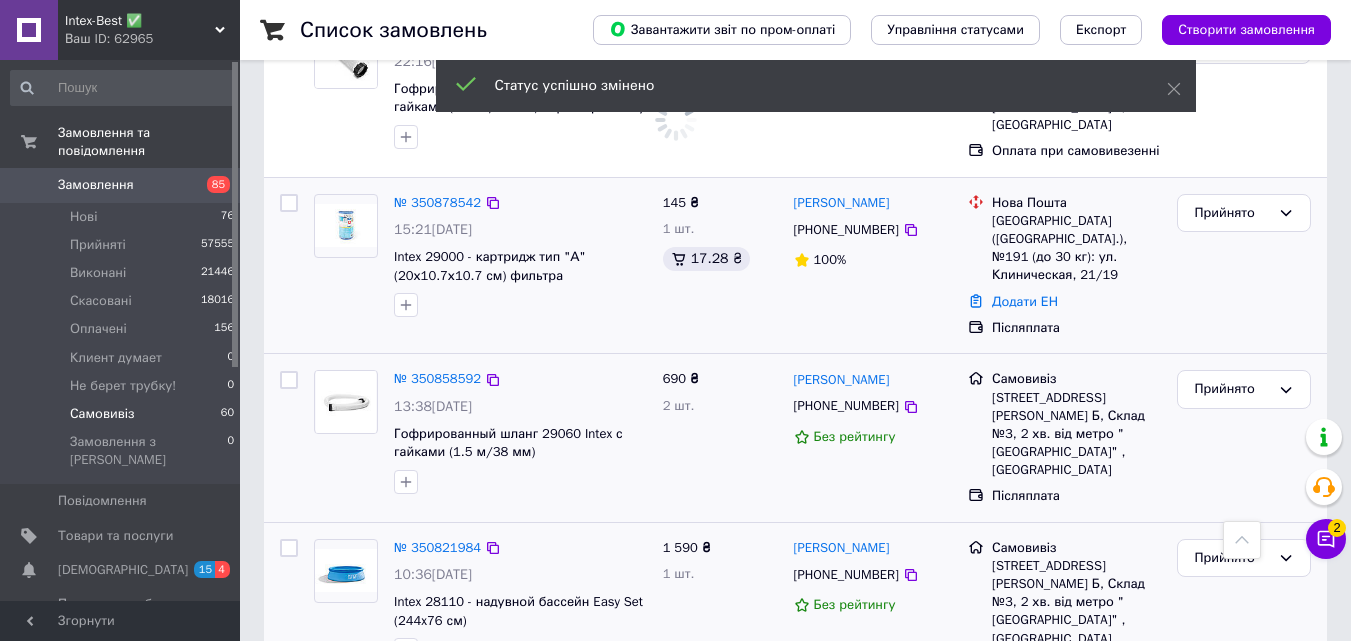 click on "Замовлення" at bounding box center [121, 185] 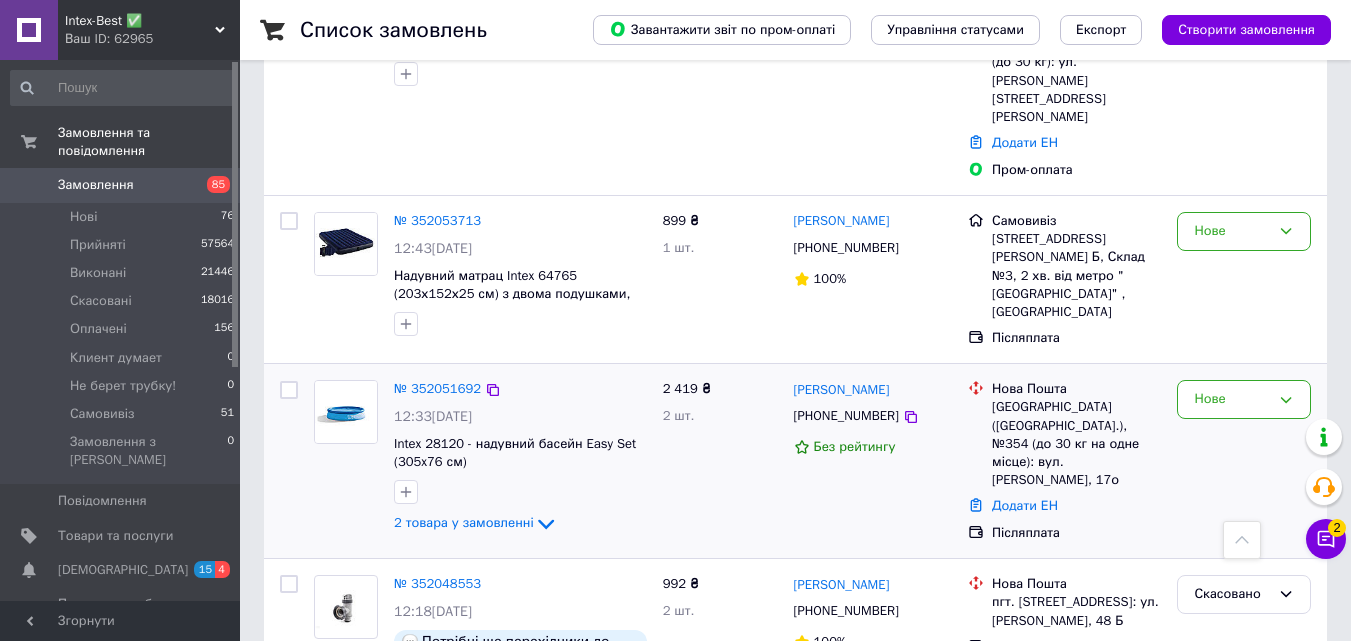 scroll, scrollTop: 1000, scrollLeft: 0, axis: vertical 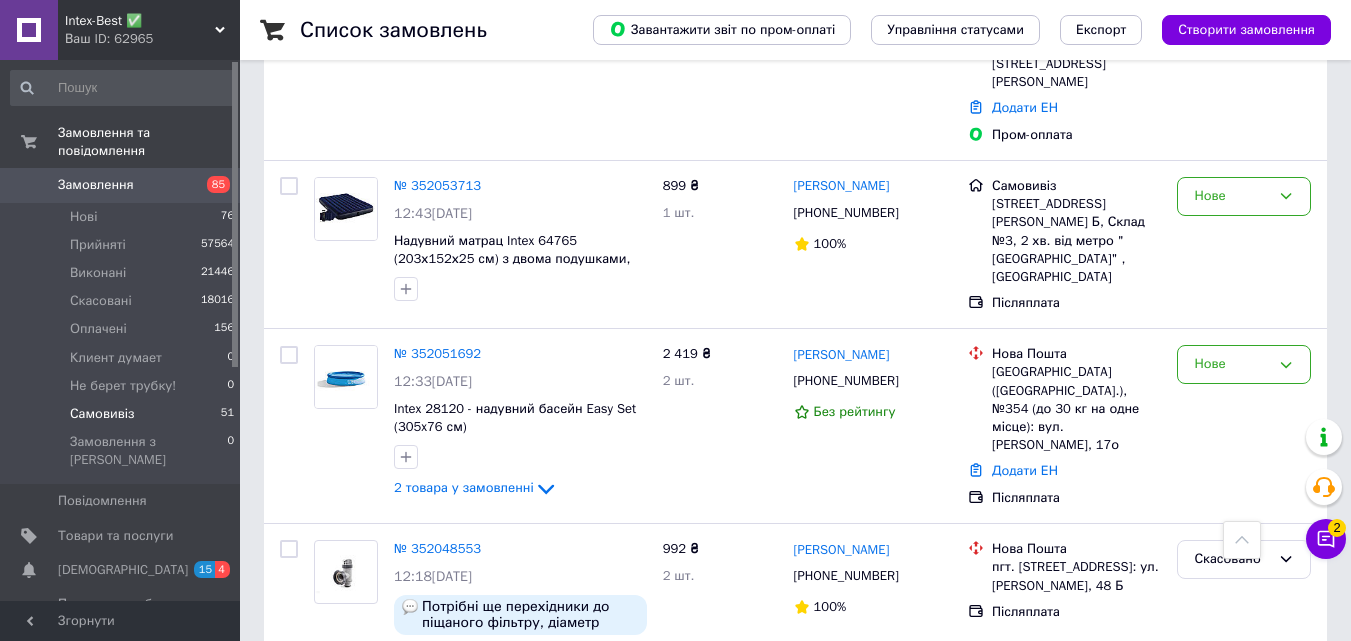 click on "Самовивіз 51" at bounding box center [123, 414] 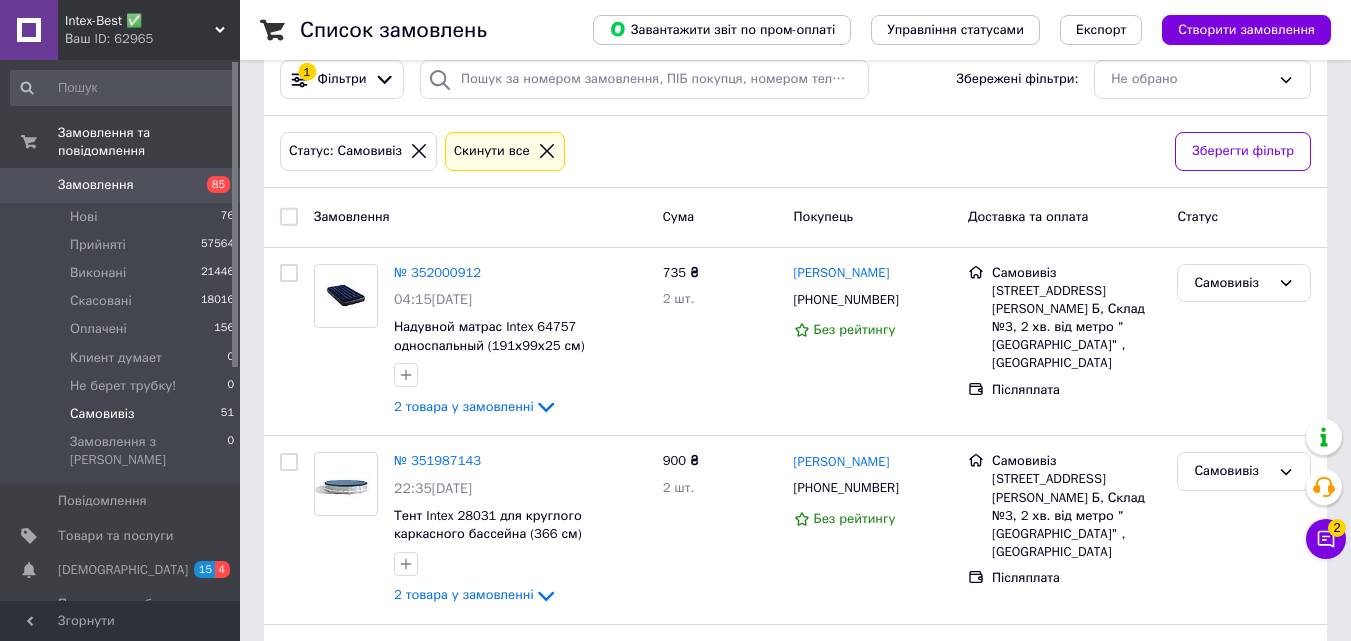 scroll, scrollTop: 0, scrollLeft: 0, axis: both 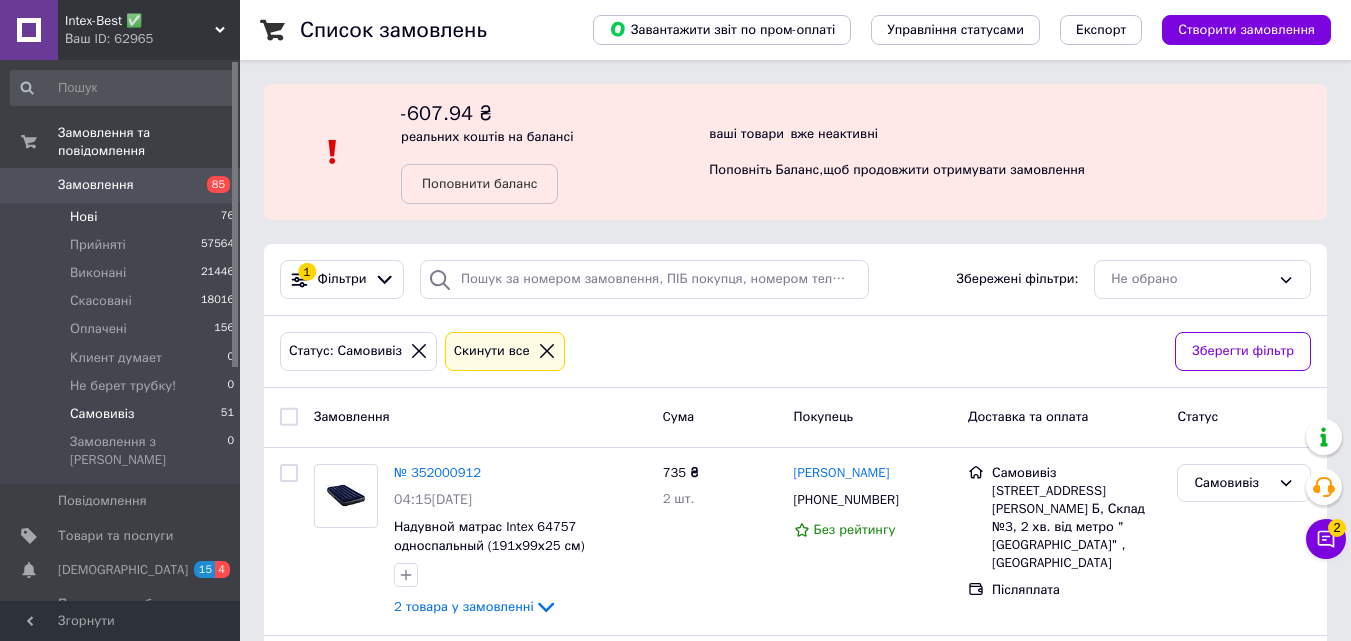 click on "Нові 76" at bounding box center (123, 217) 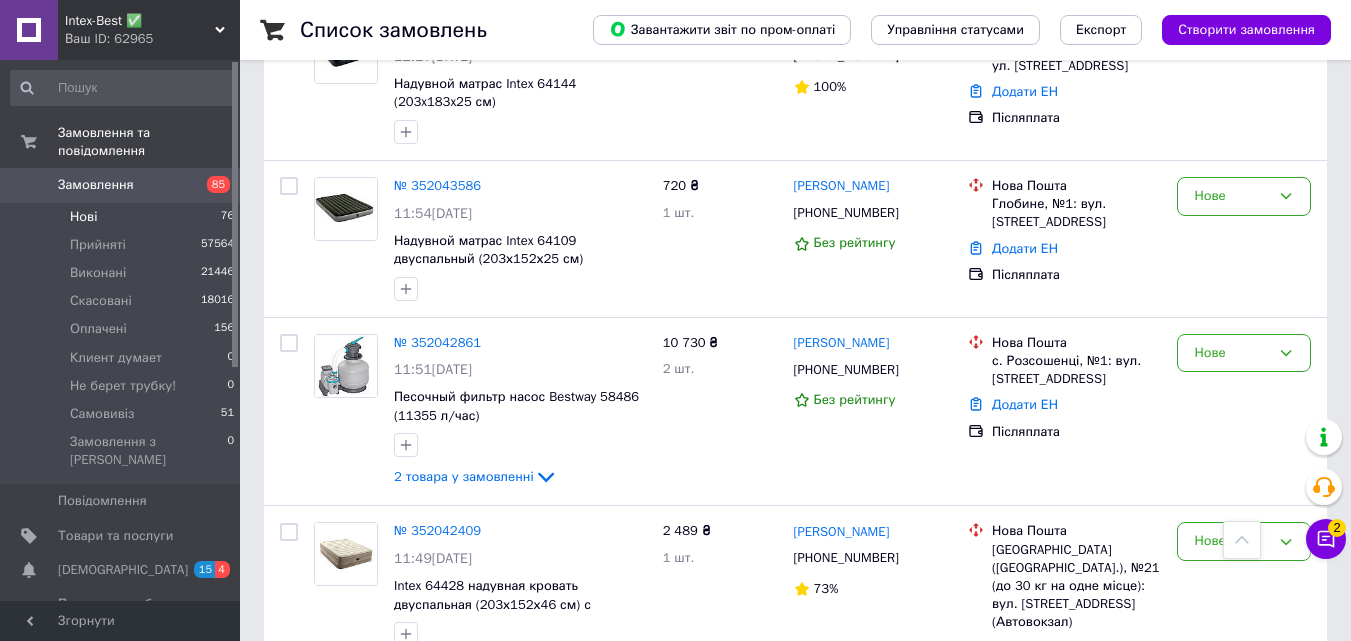 scroll, scrollTop: 1300, scrollLeft: 0, axis: vertical 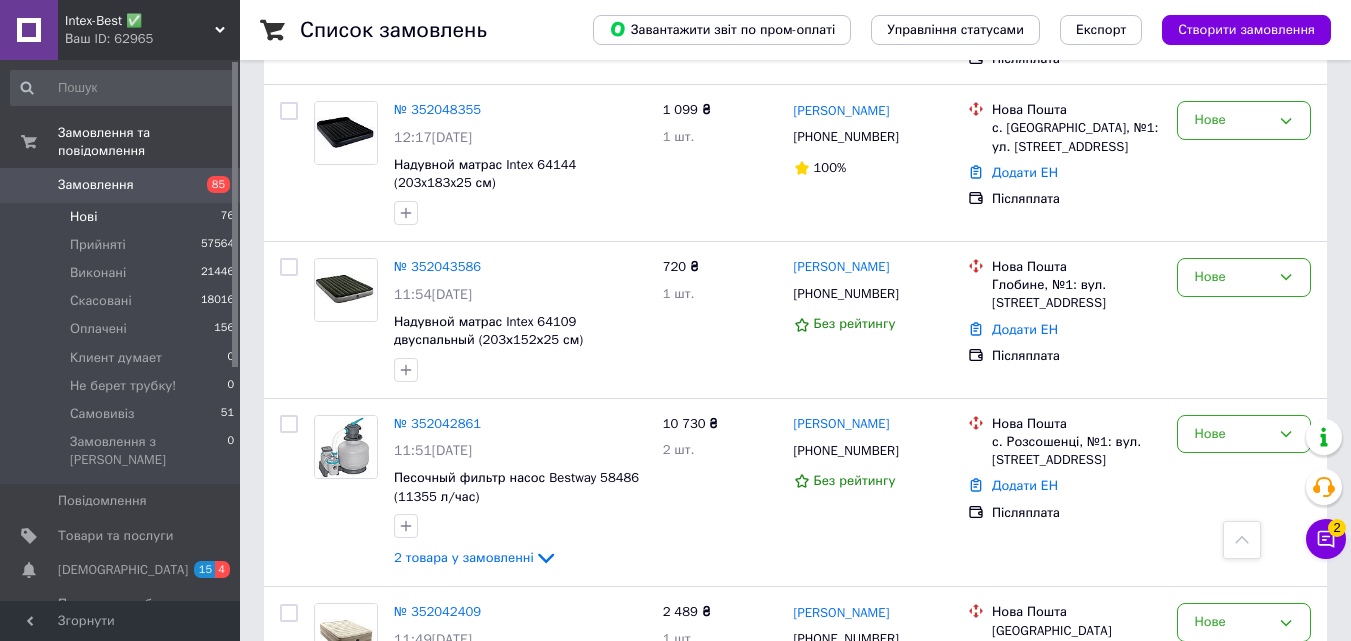 click on "85" at bounding box center (212, 185) 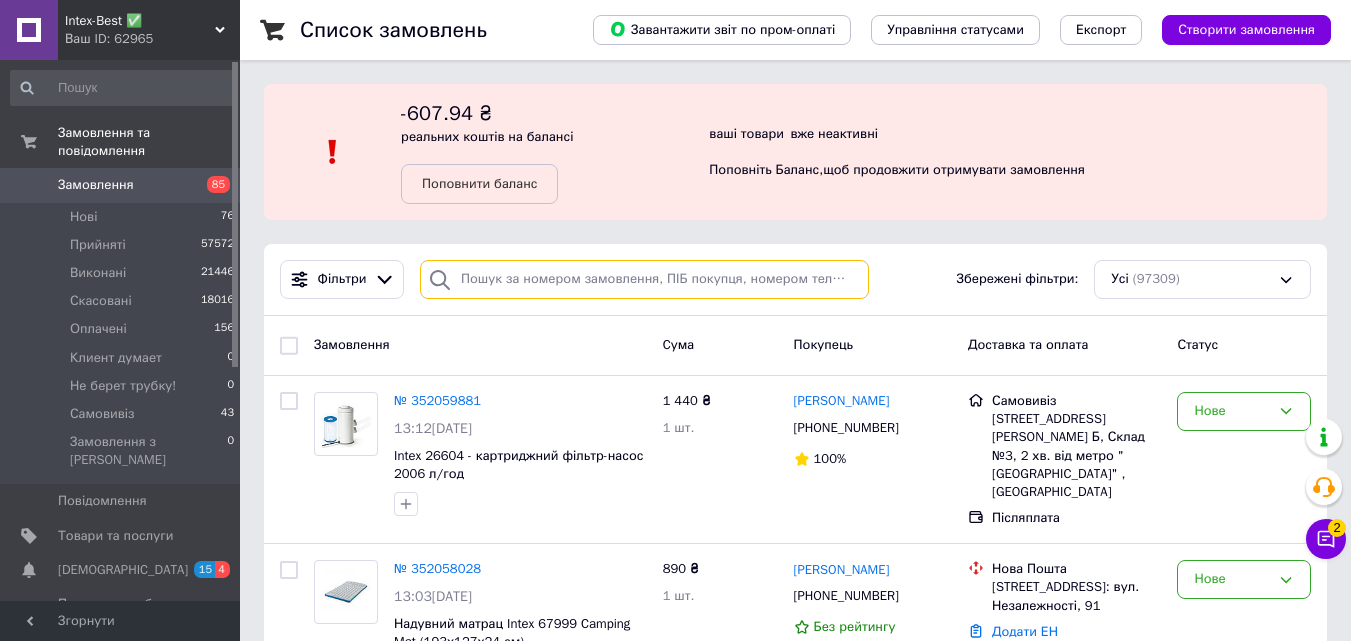 paste on "352059881" 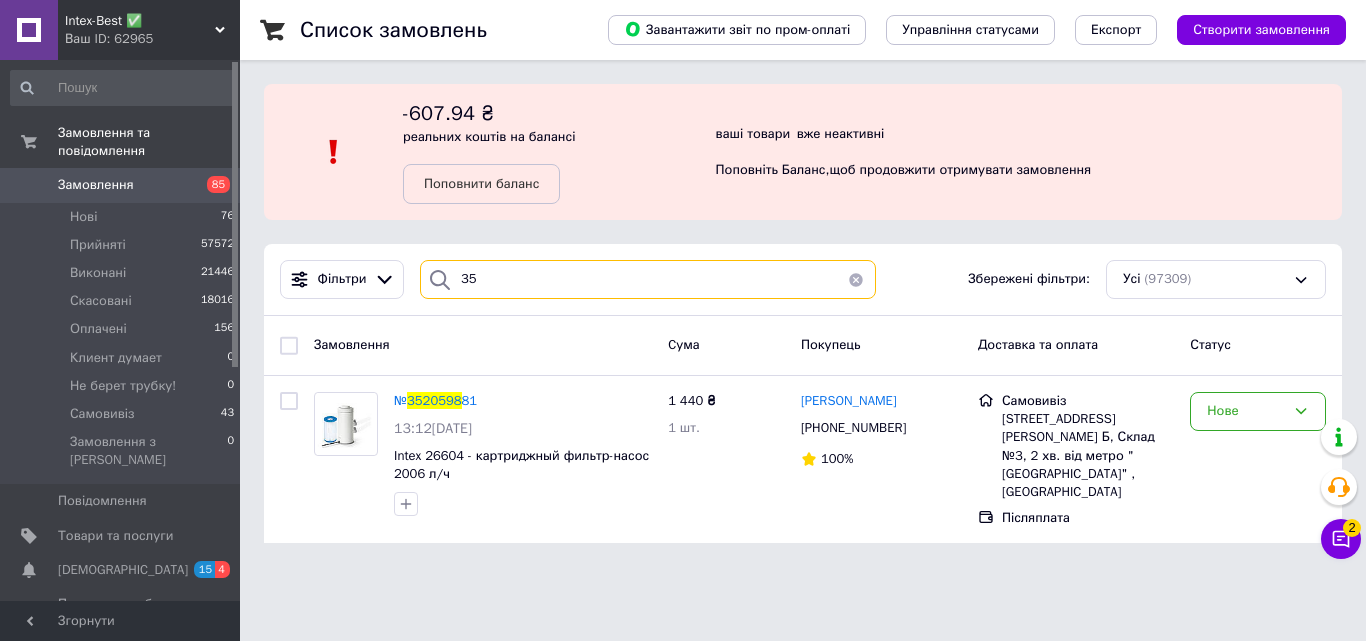 type on "3" 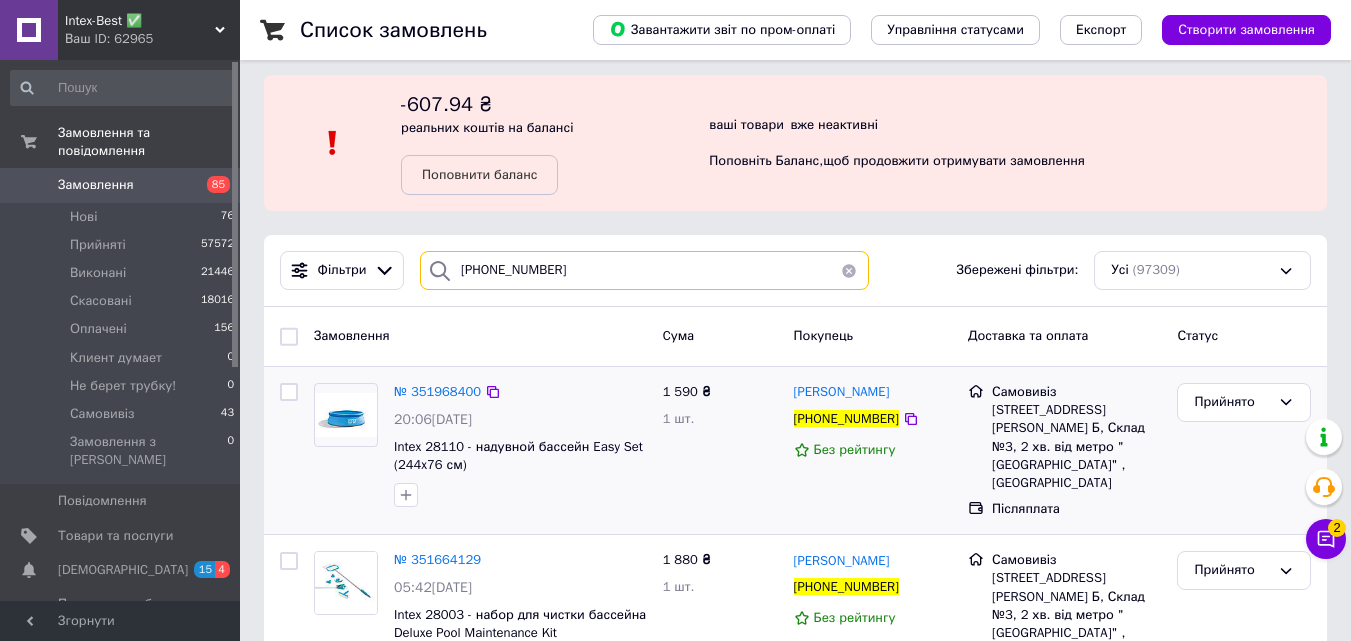 scroll, scrollTop: 71, scrollLeft: 0, axis: vertical 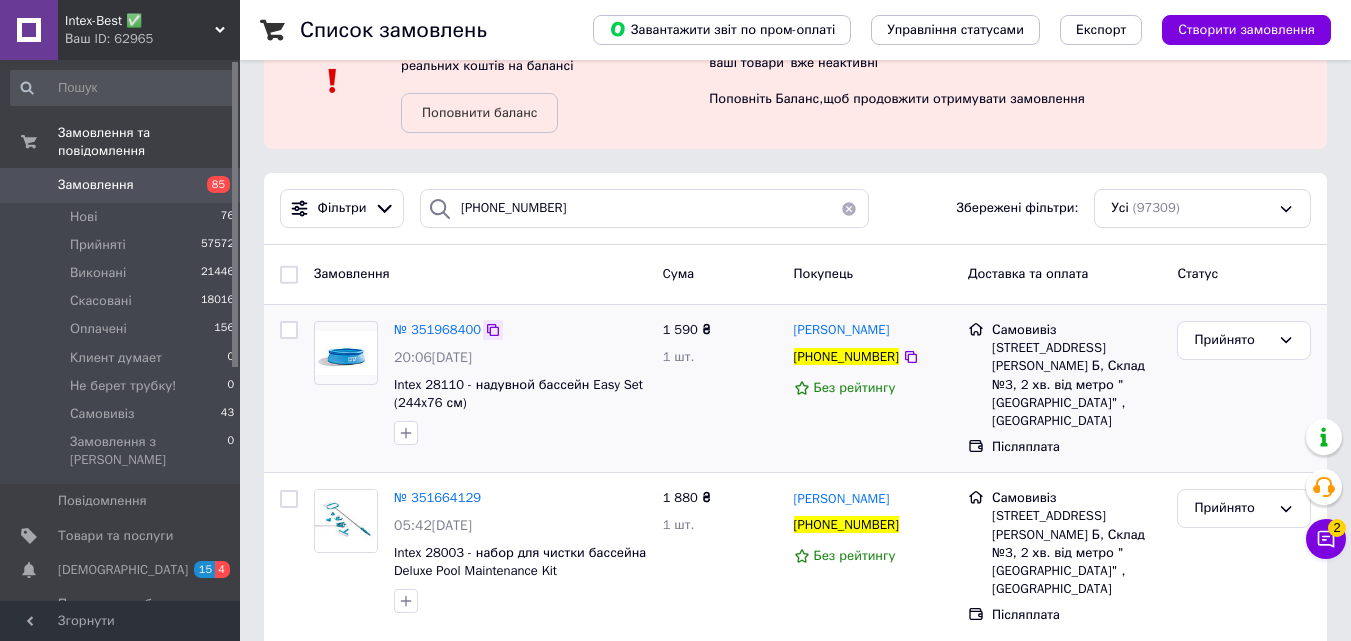 click 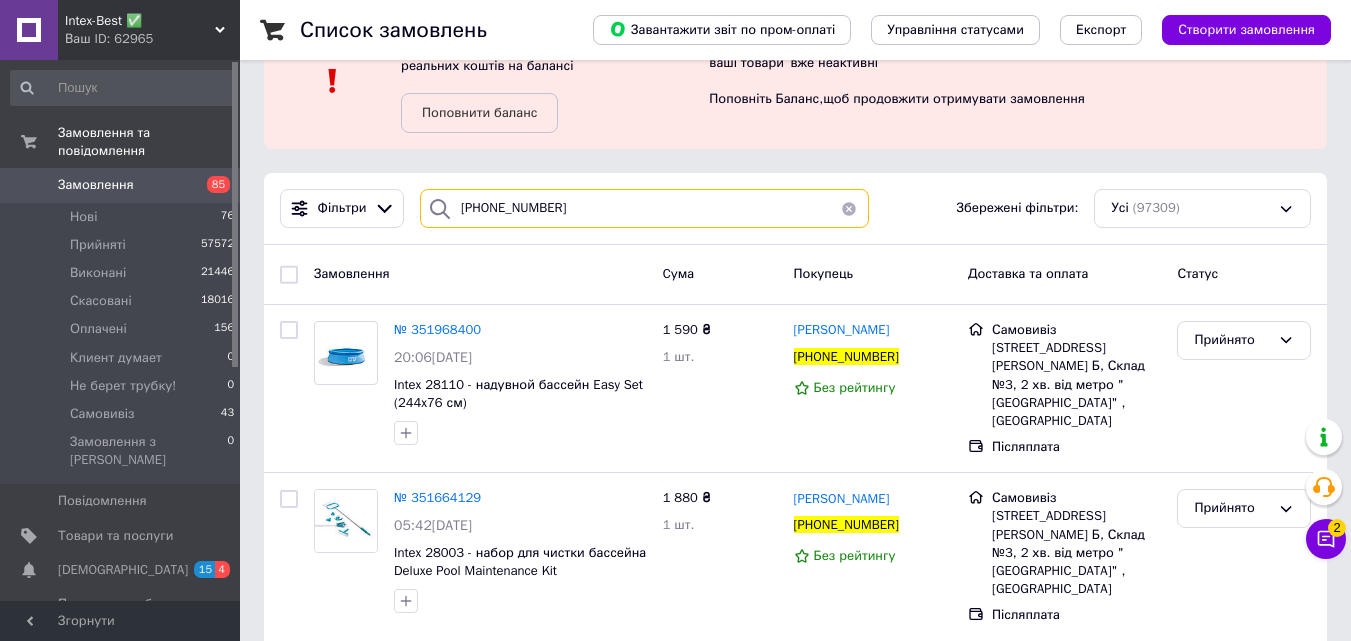 click on "+380984685955" at bounding box center [644, 208] 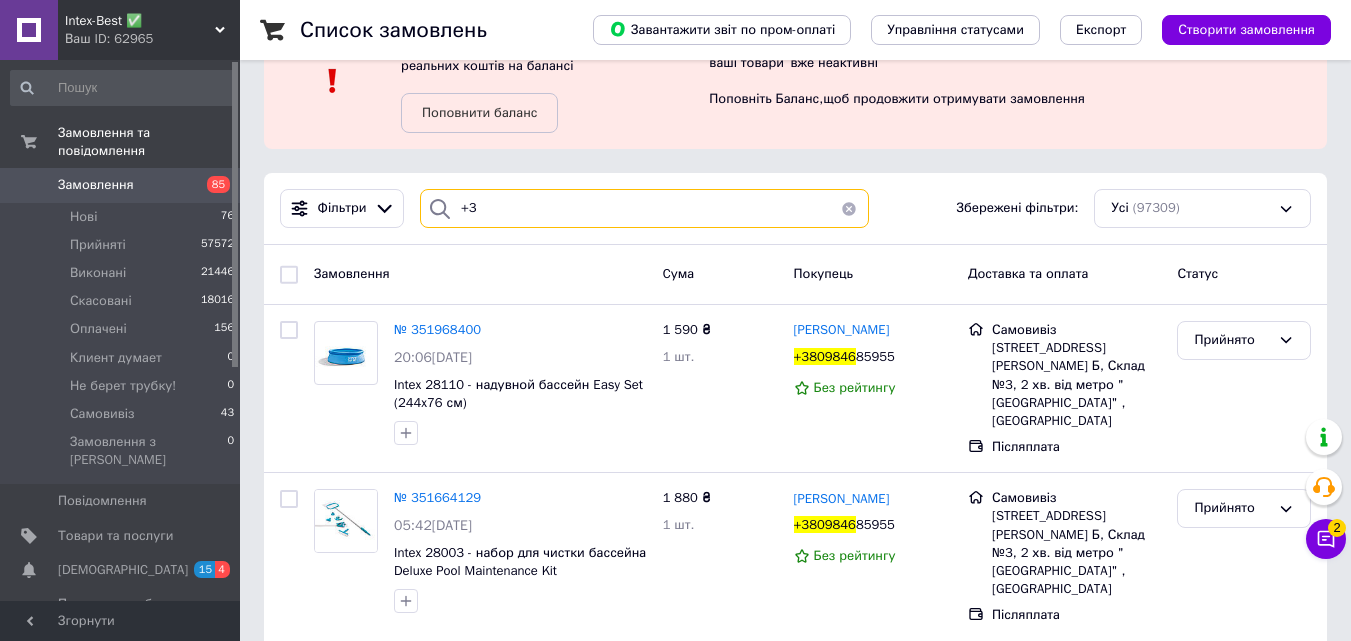 type on "+" 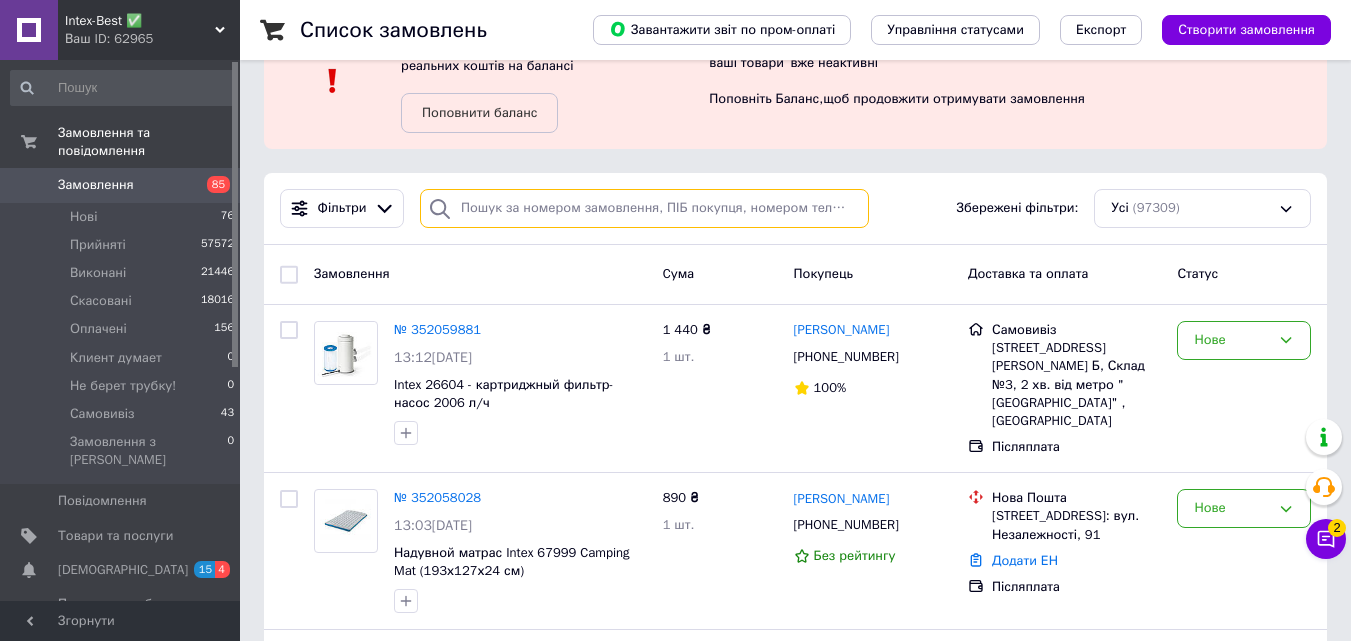 scroll, scrollTop: 0, scrollLeft: 0, axis: both 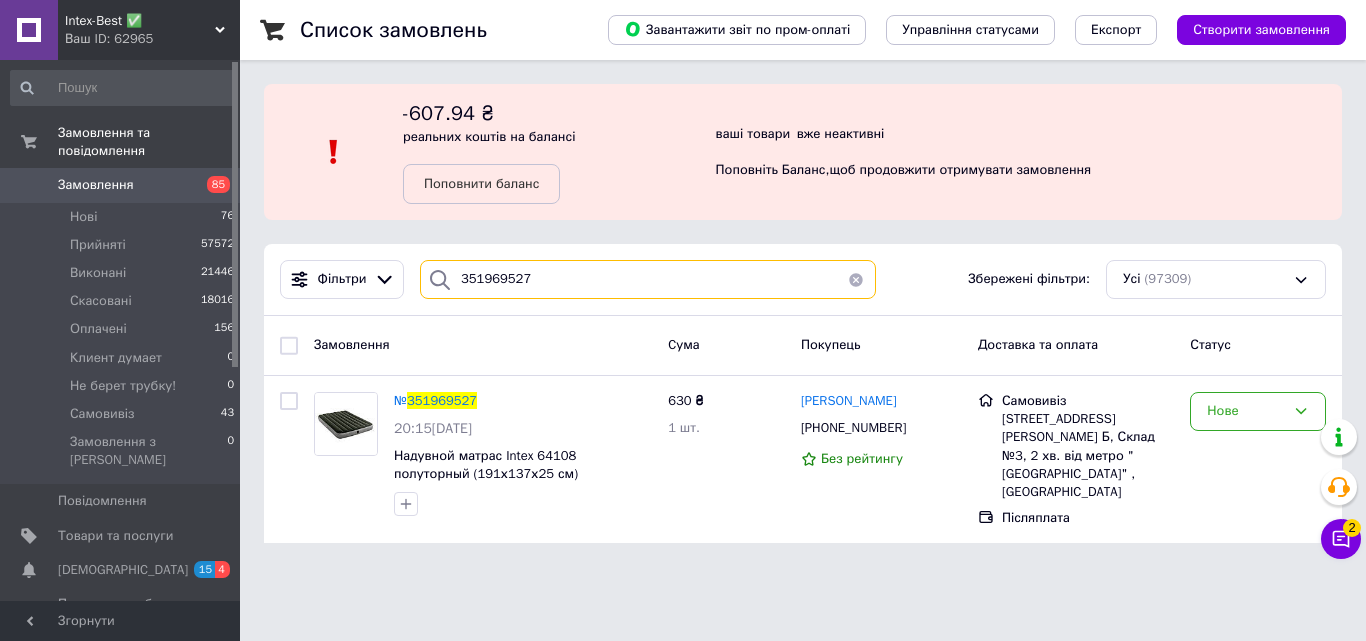 click on "351969527" at bounding box center (648, 279) 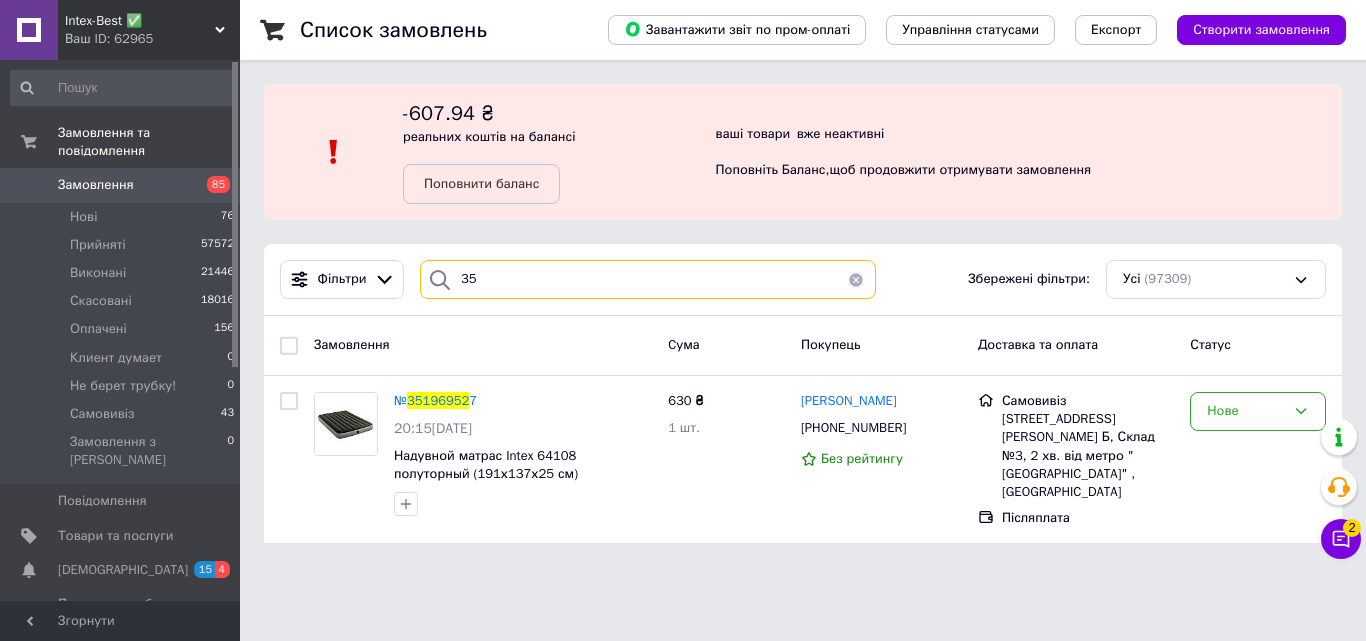 type on "3" 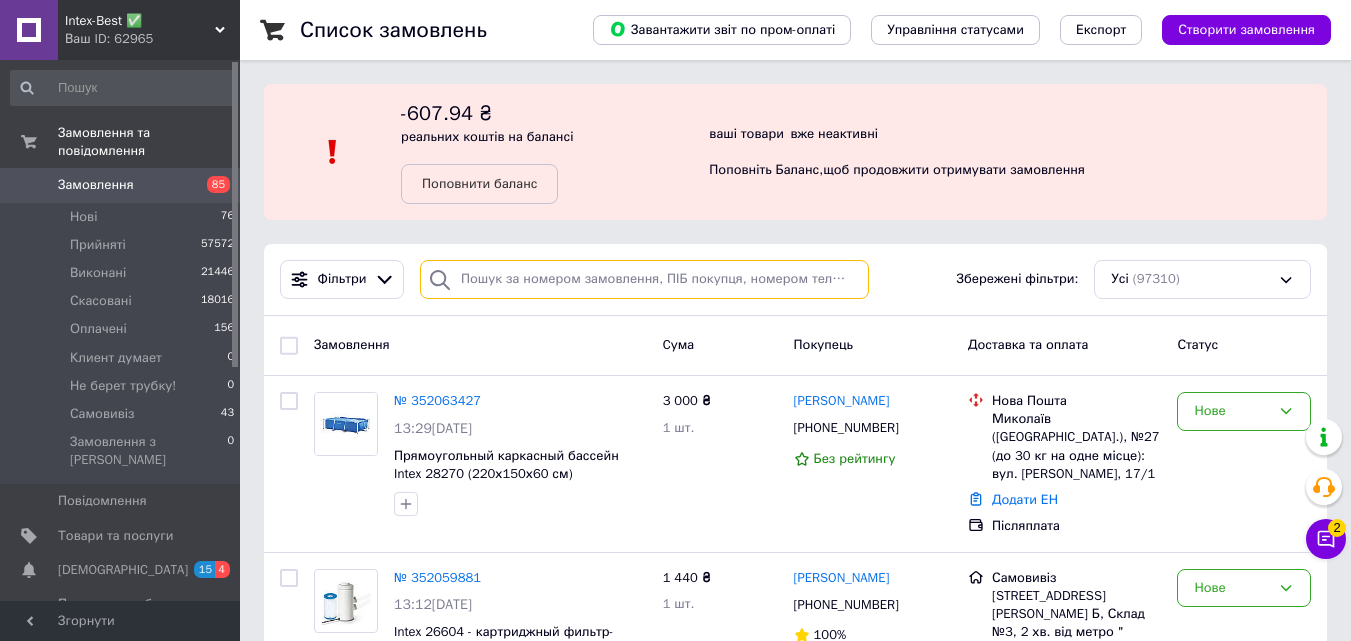 paste on "[PHONE_NUMBER]" 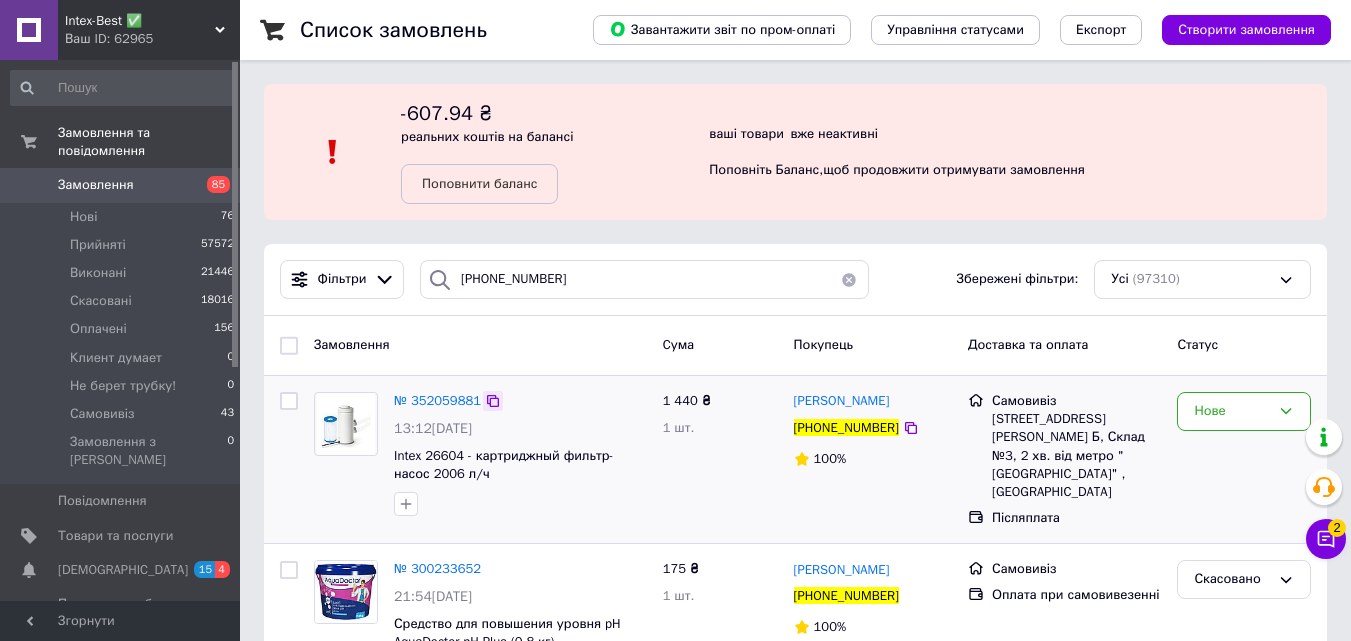 click 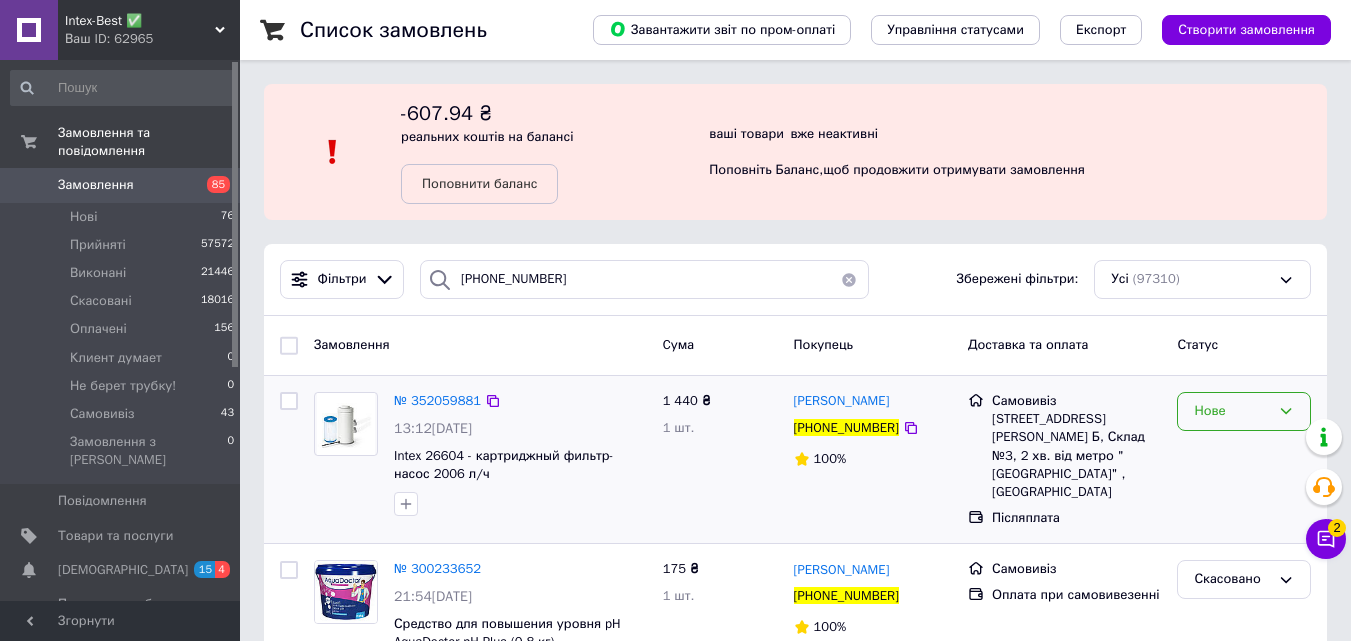 click 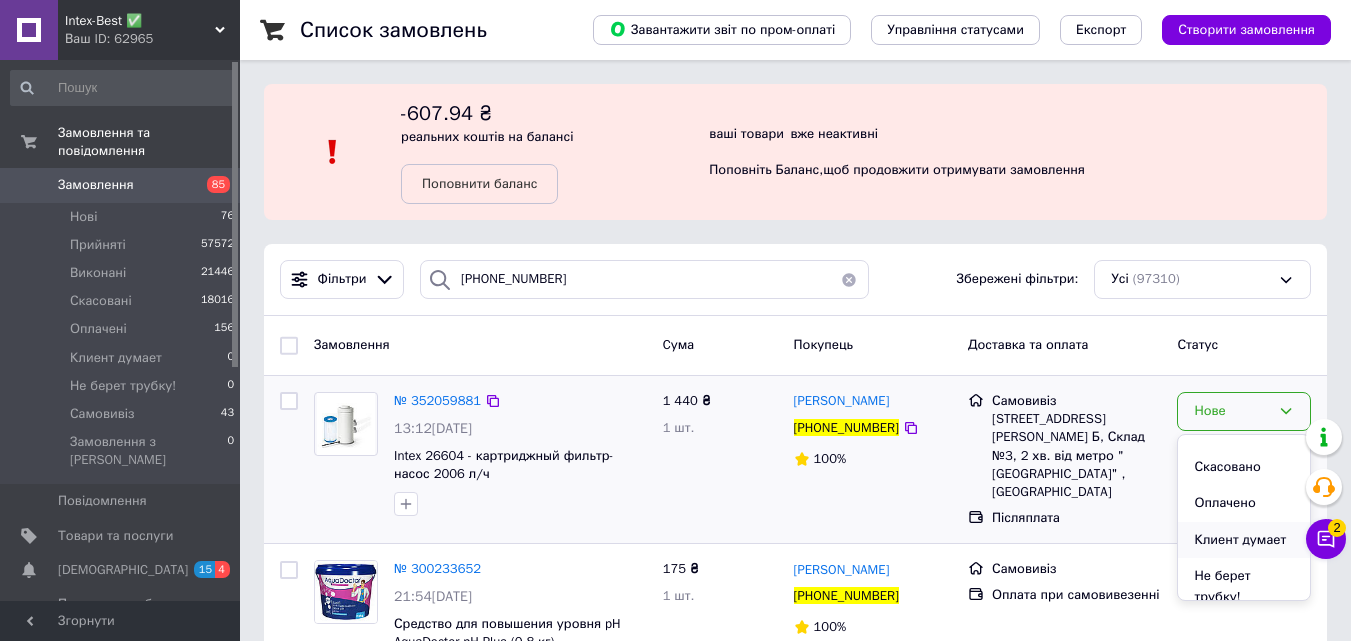 scroll, scrollTop: 111, scrollLeft: 0, axis: vertical 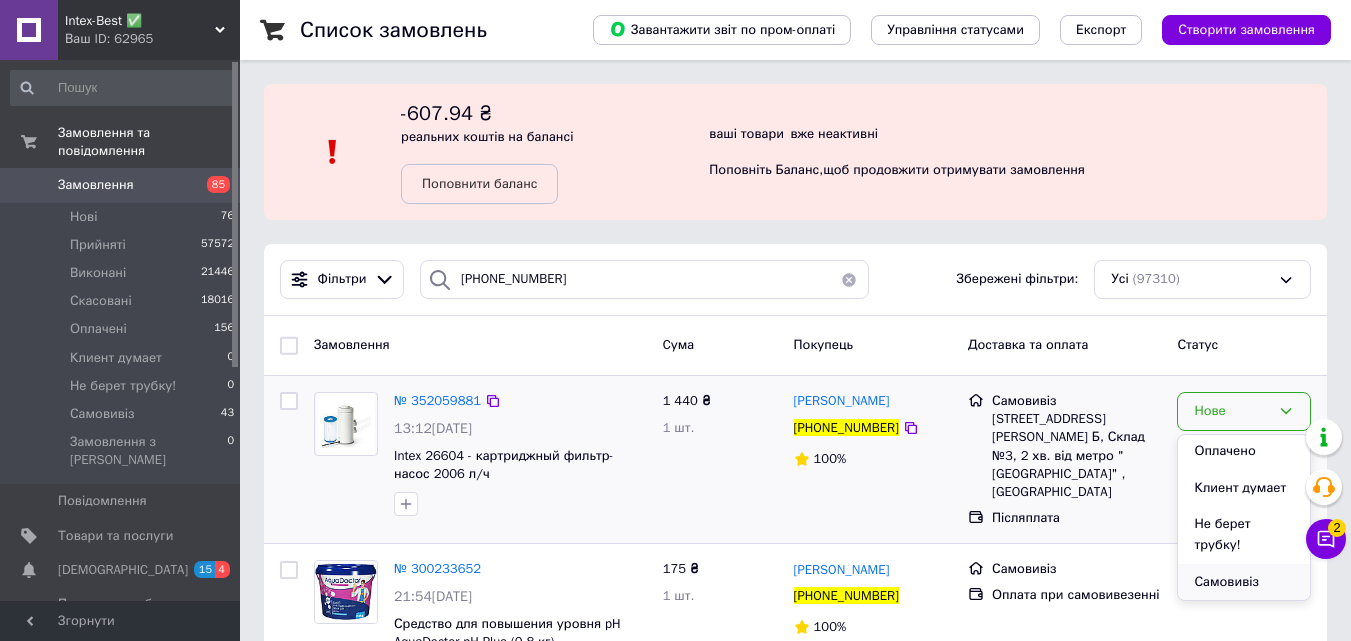 click on "Самовивіз" at bounding box center [1244, 582] 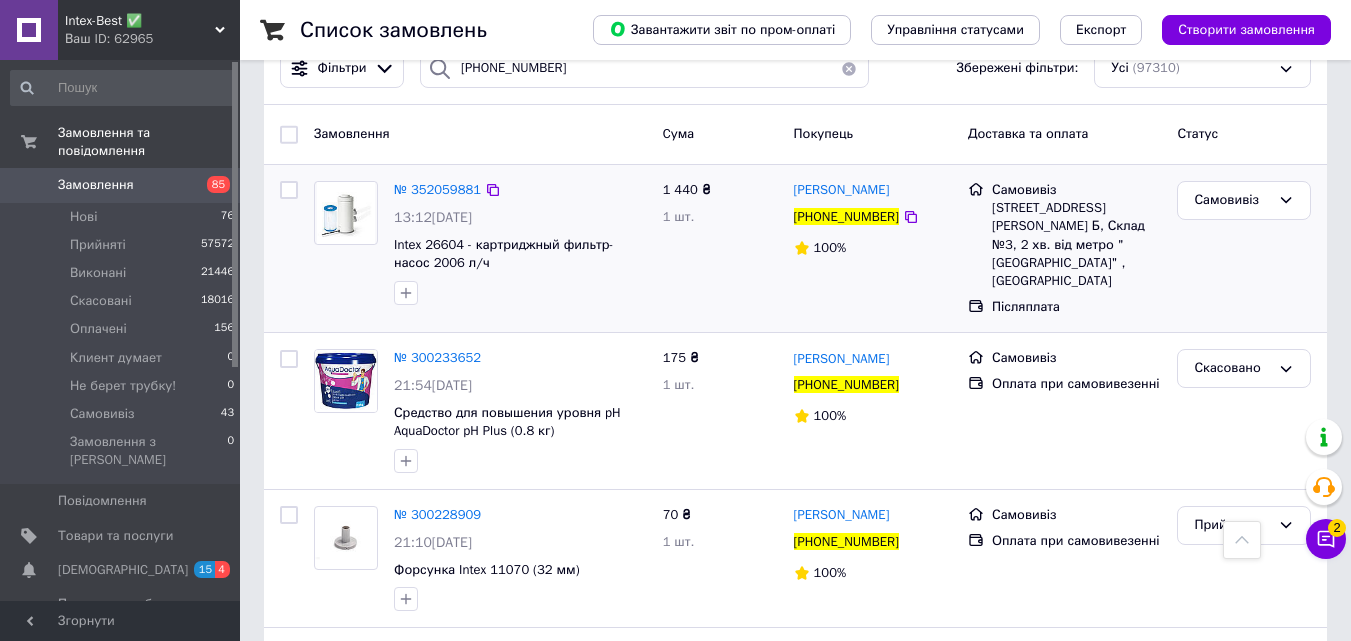 scroll, scrollTop: 0, scrollLeft: 0, axis: both 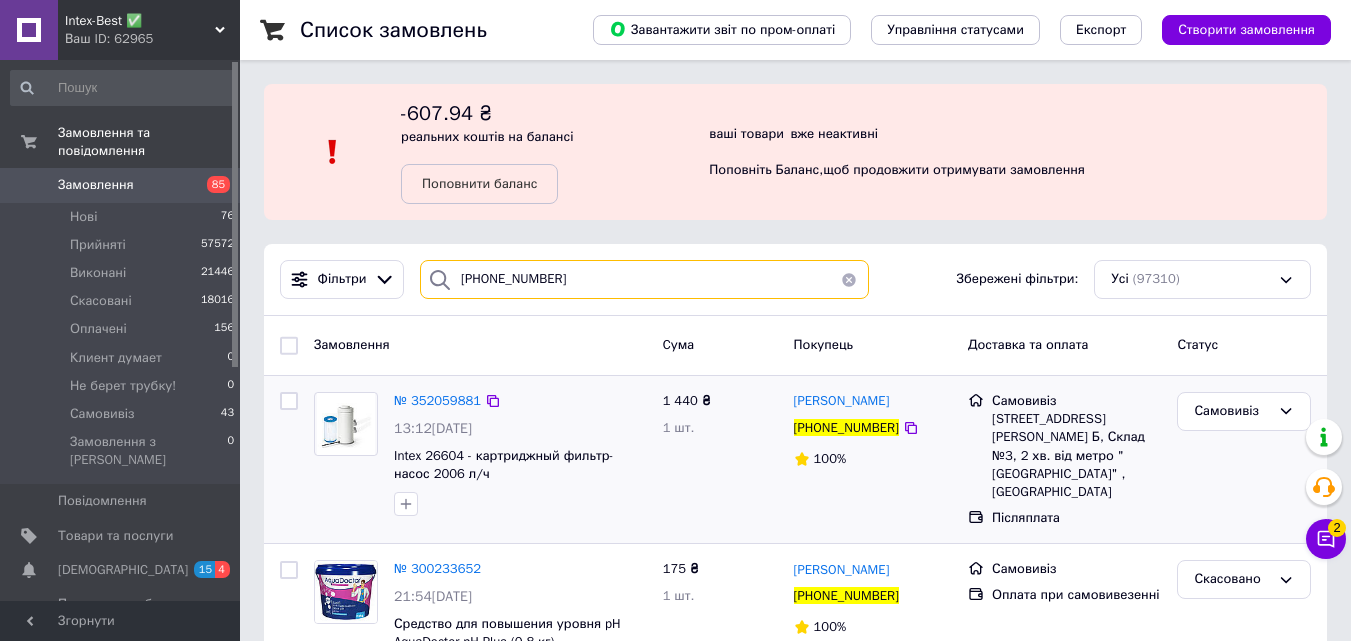 click on "[PHONE_NUMBER]" at bounding box center [644, 279] 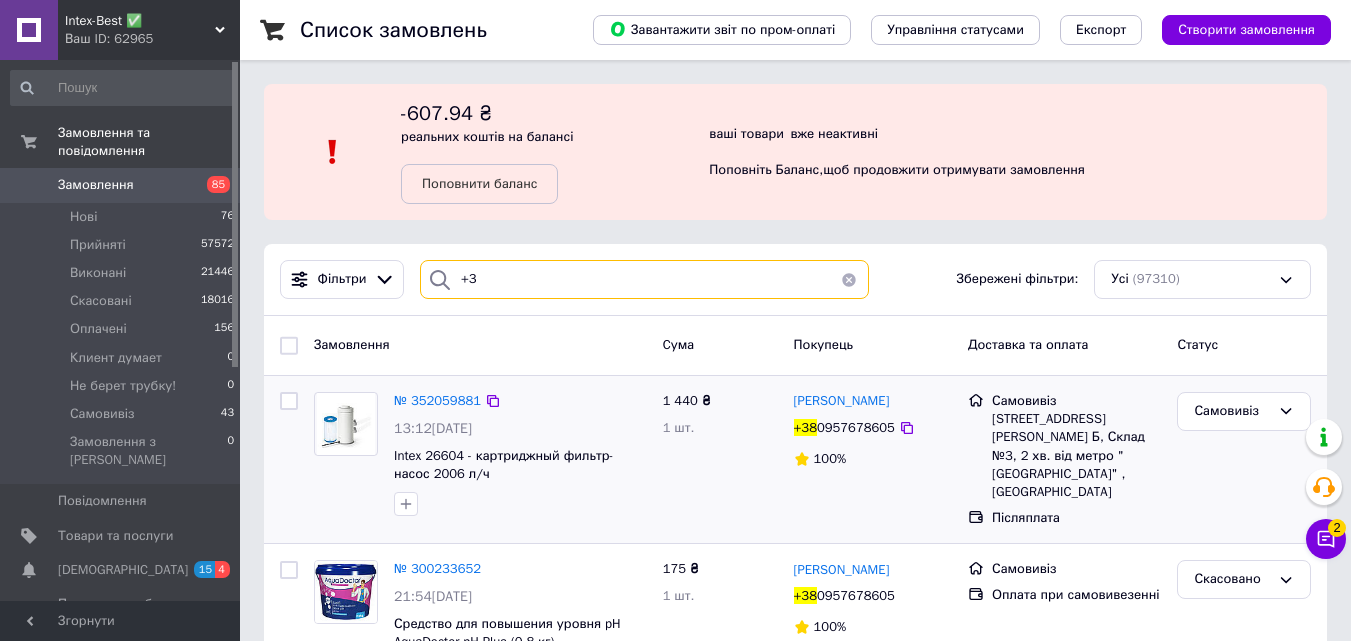 type on "+" 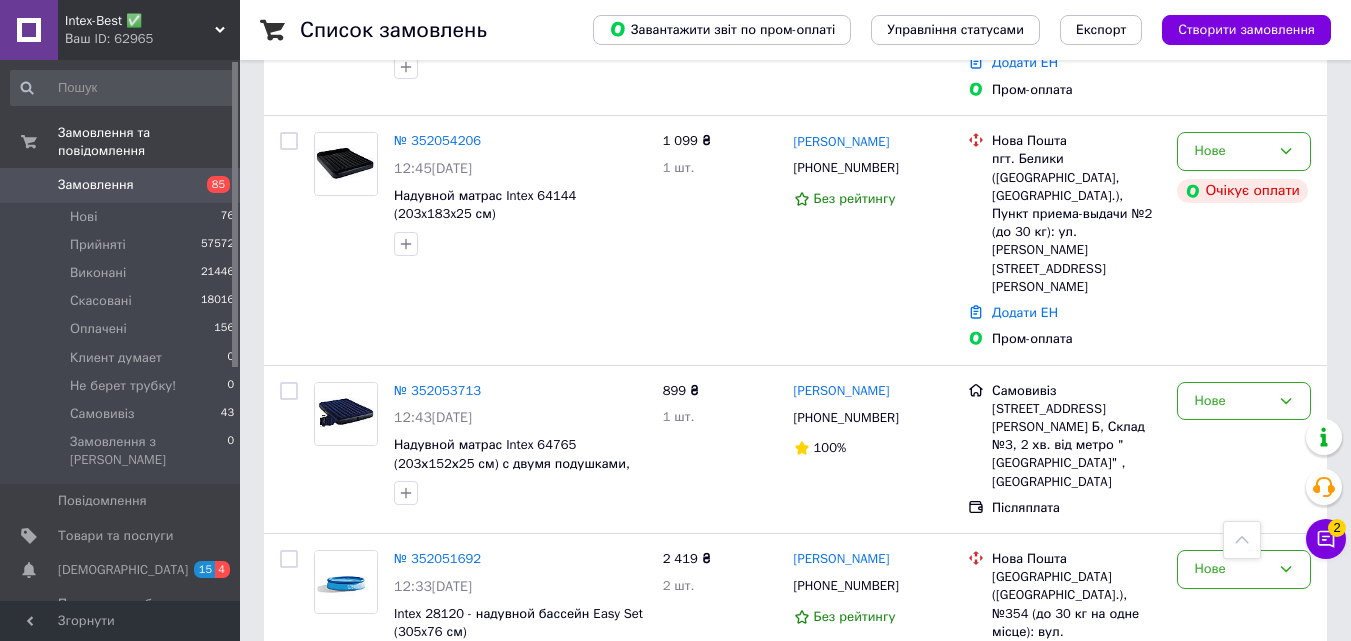 scroll, scrollTop: 1000, scrollLeft: 0, axis: vertical 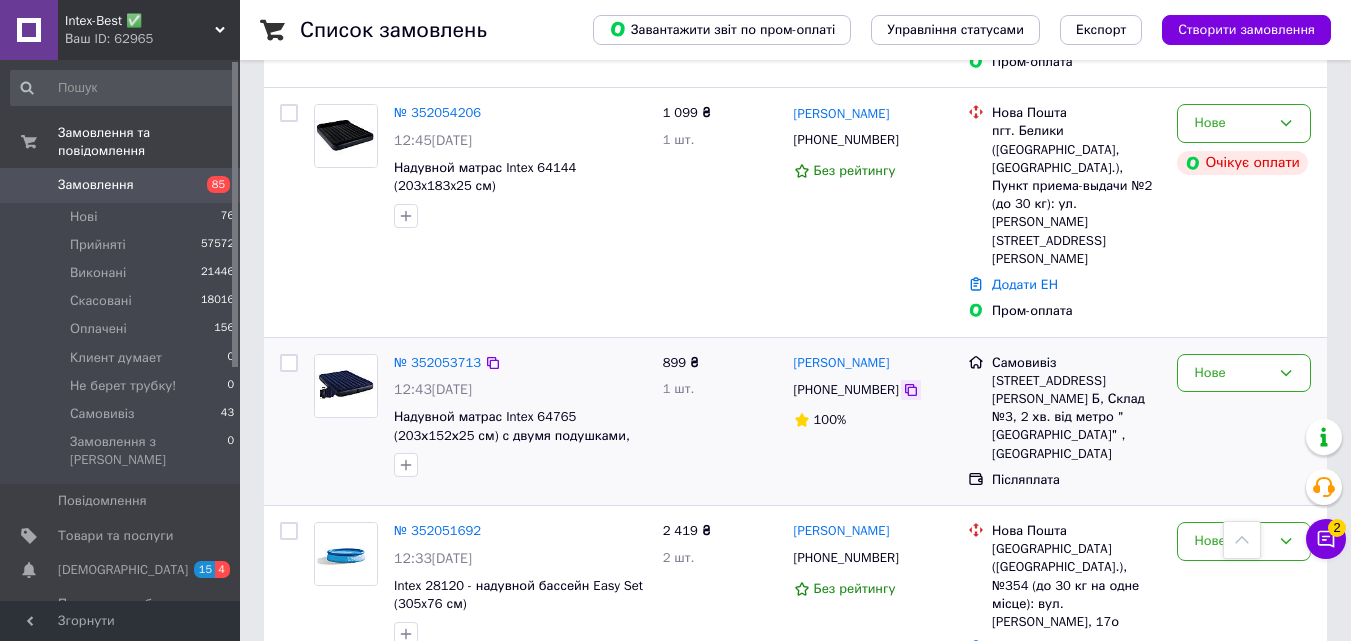 type 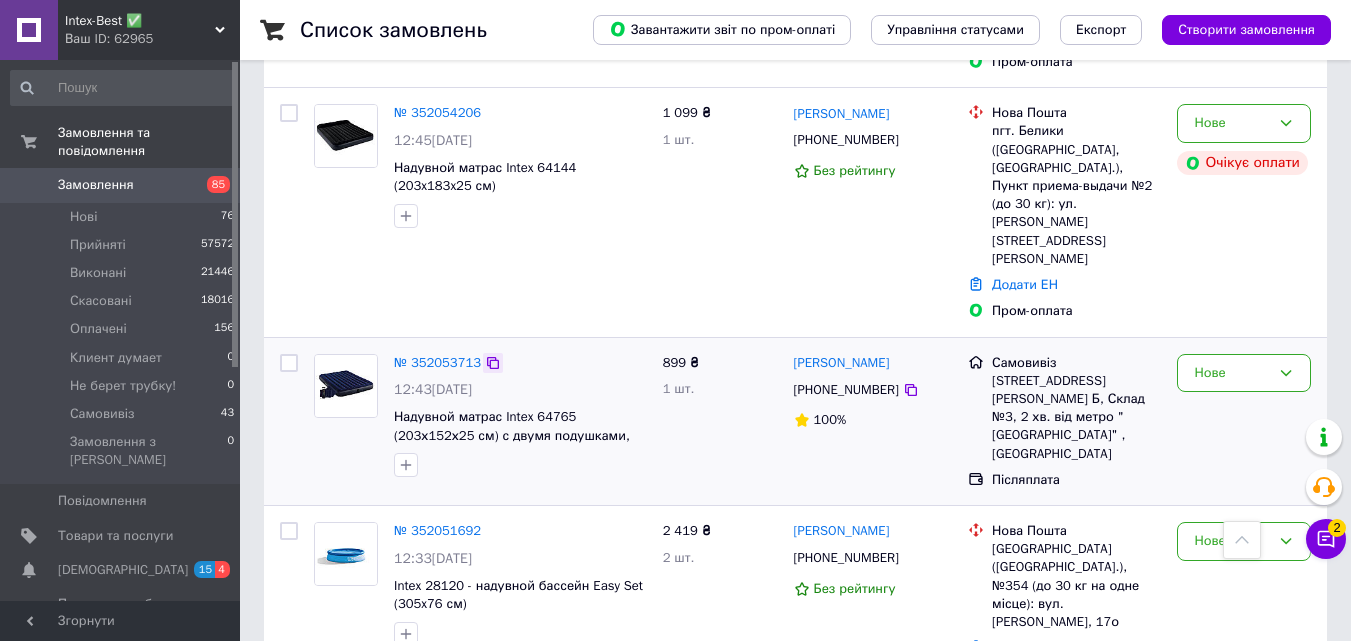 click 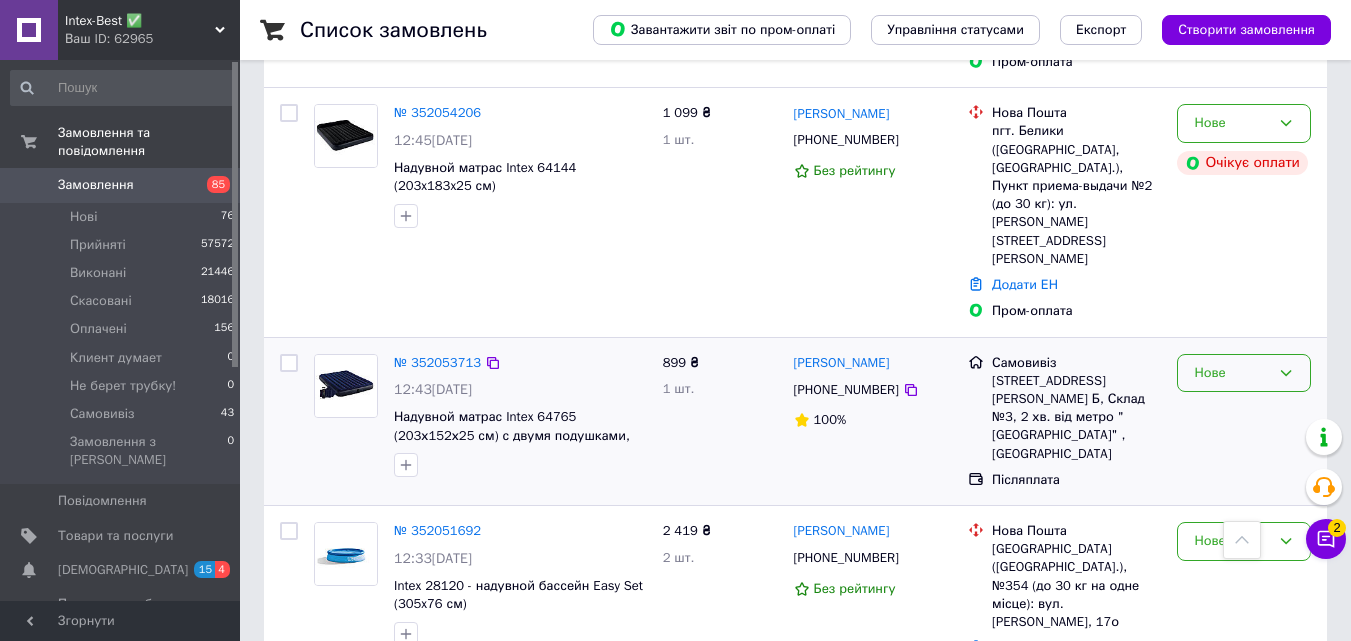 click 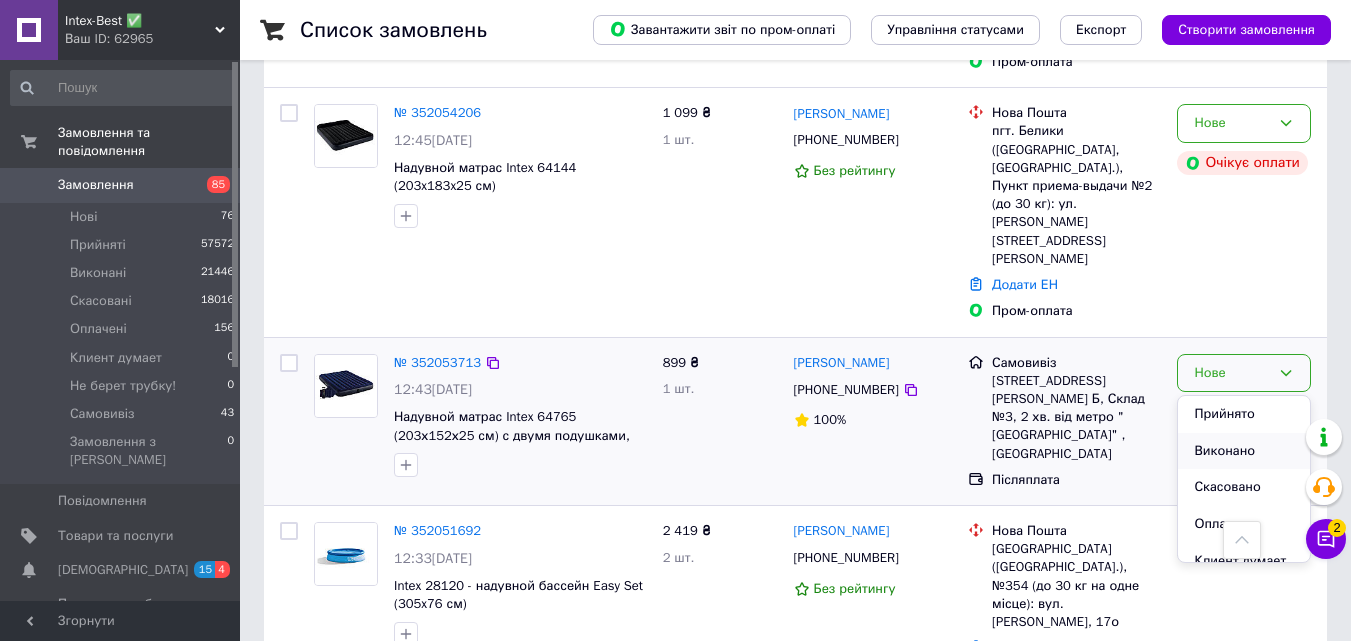 scroll, scrollTop: 111, scrollLeft: 0, axis: vertical 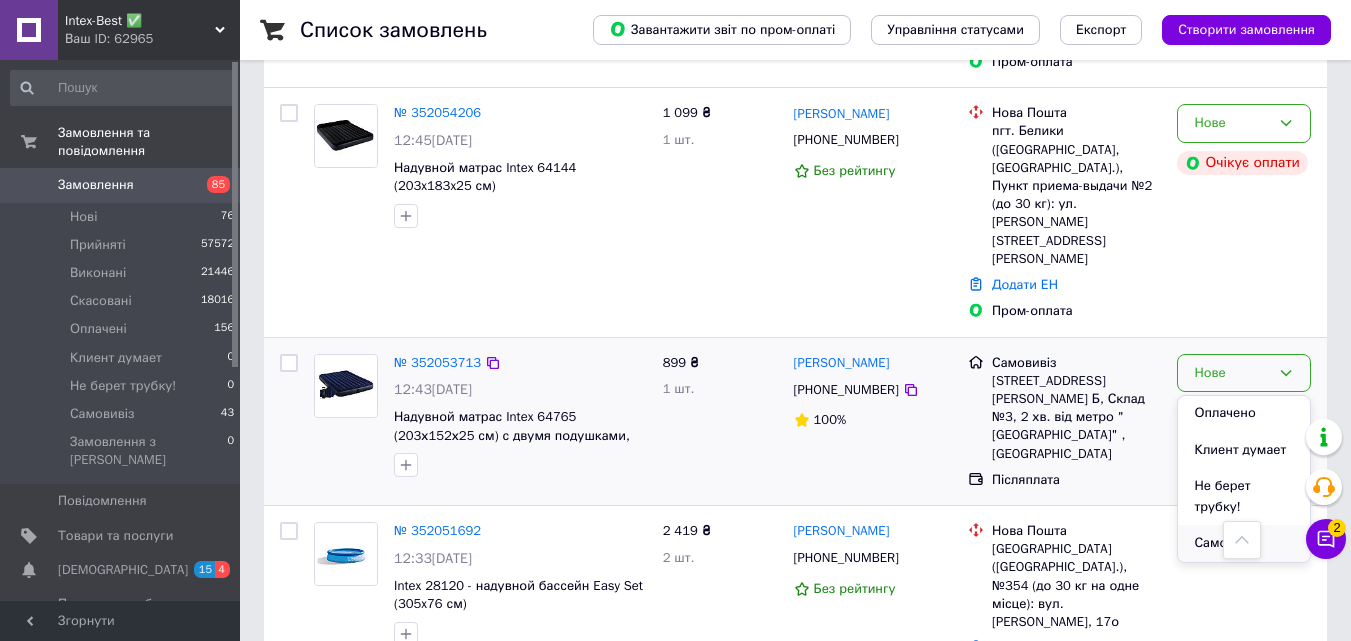 click on "Самовивіз" at bounding box center (1244, 543) 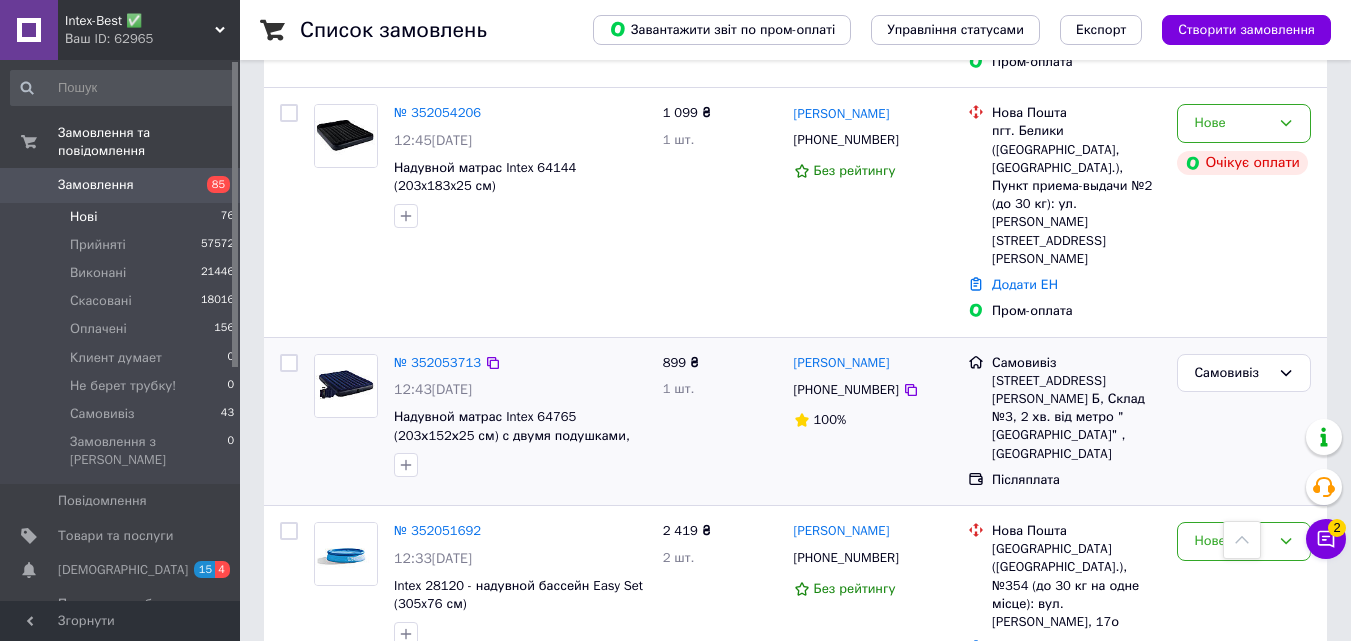 click on "Нові 76" at bounding box center [123, 217] 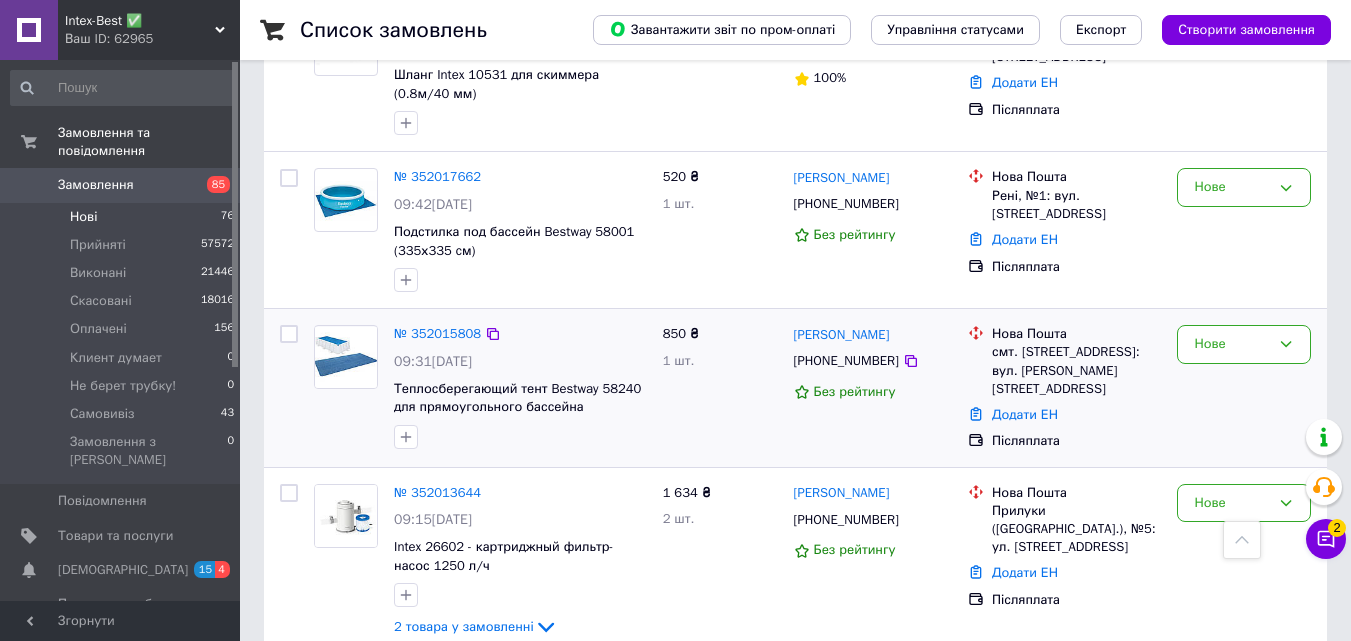 scroll, scrollTop: 3335, scrollLeft: 0, axis: vertical 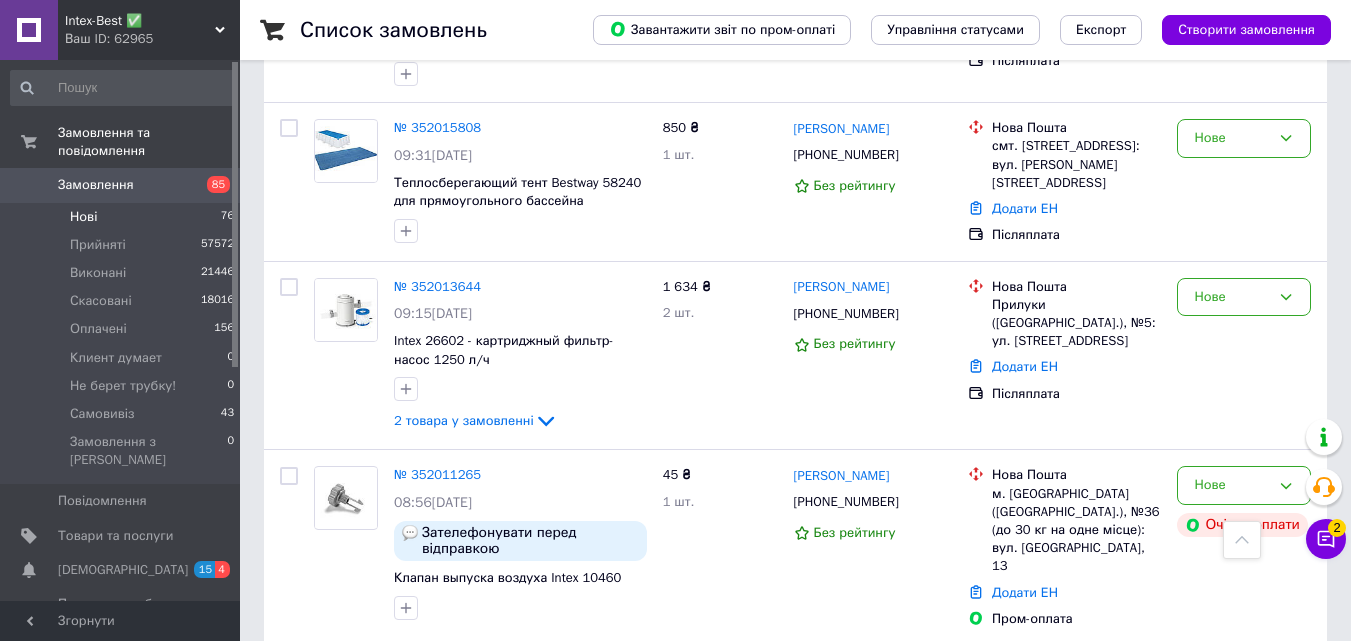click on "4" at bounding box center [416, 689] 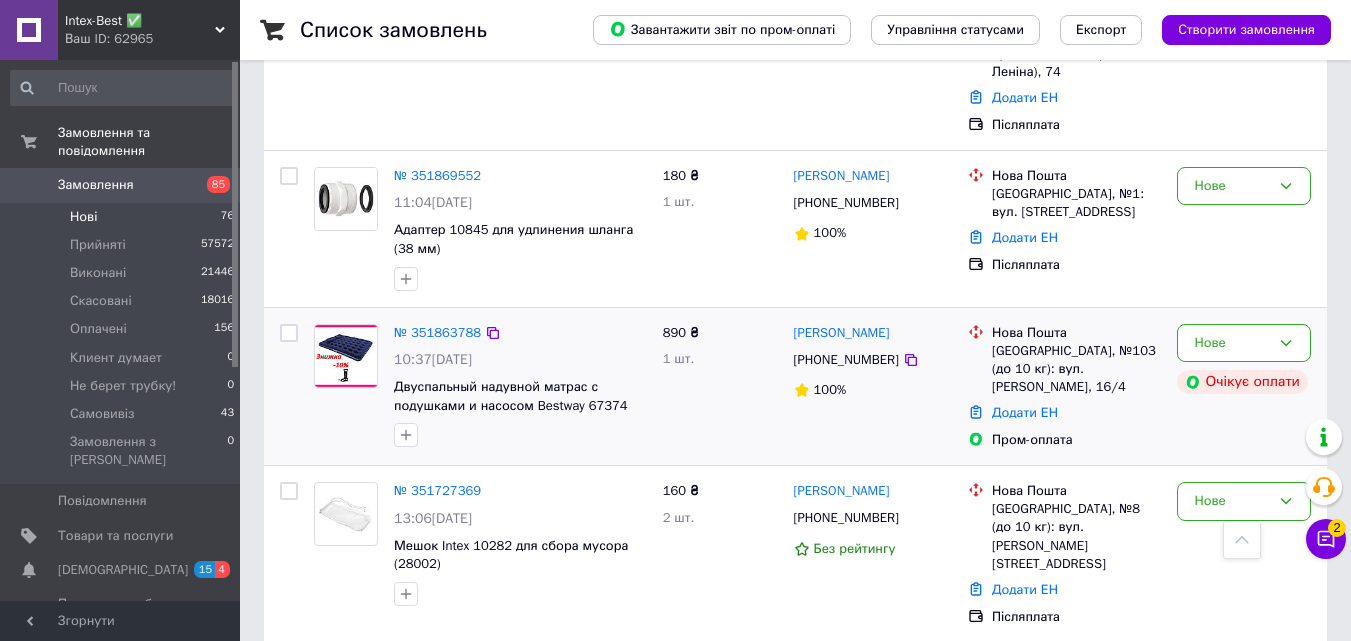 scroll, scrollTop: 2523, scrollLeft: 0, axis: vertical 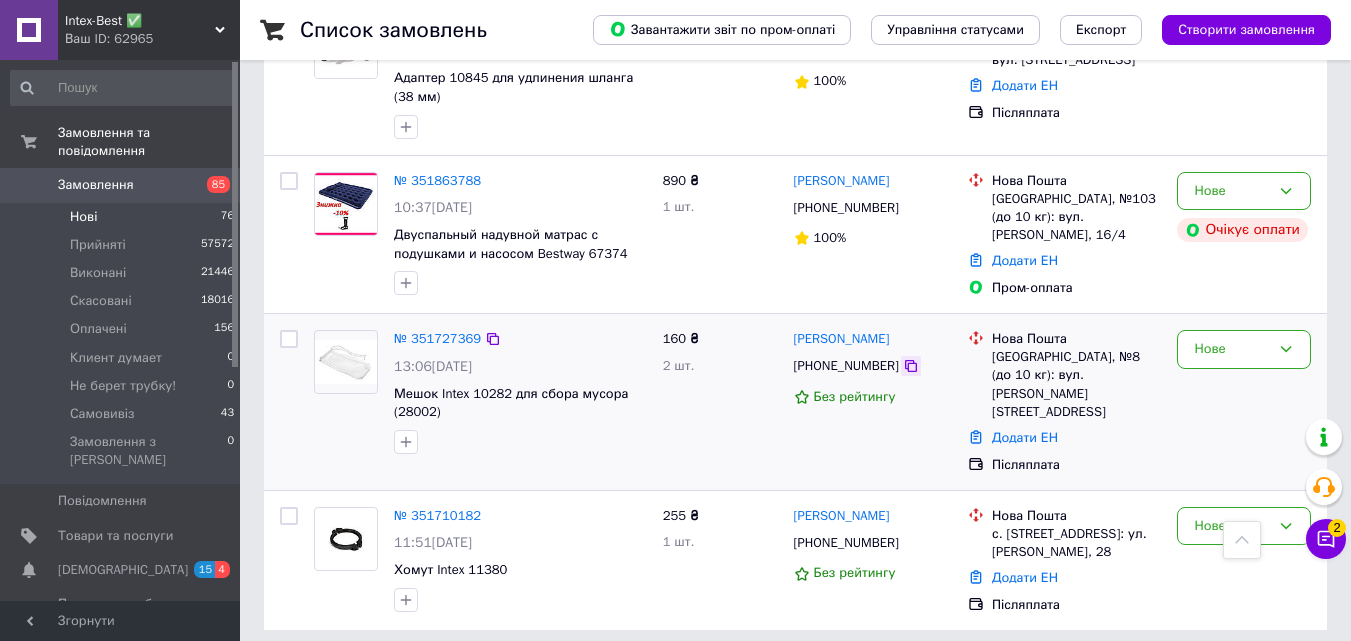 click 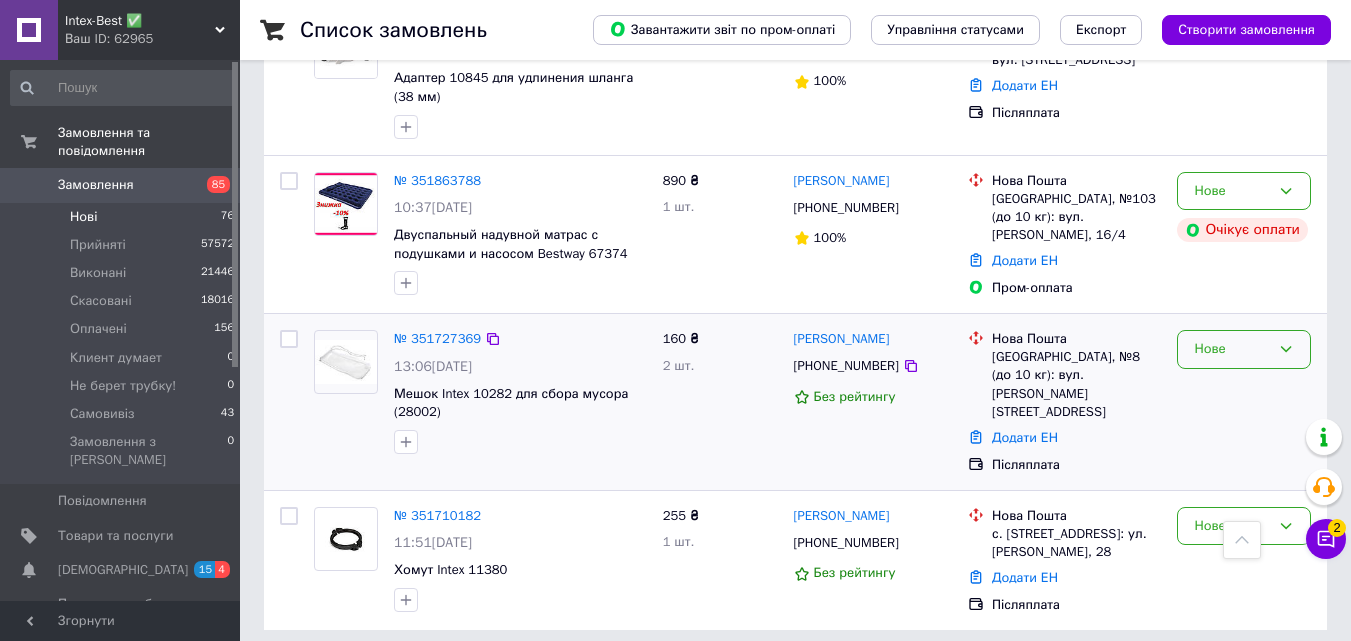 click 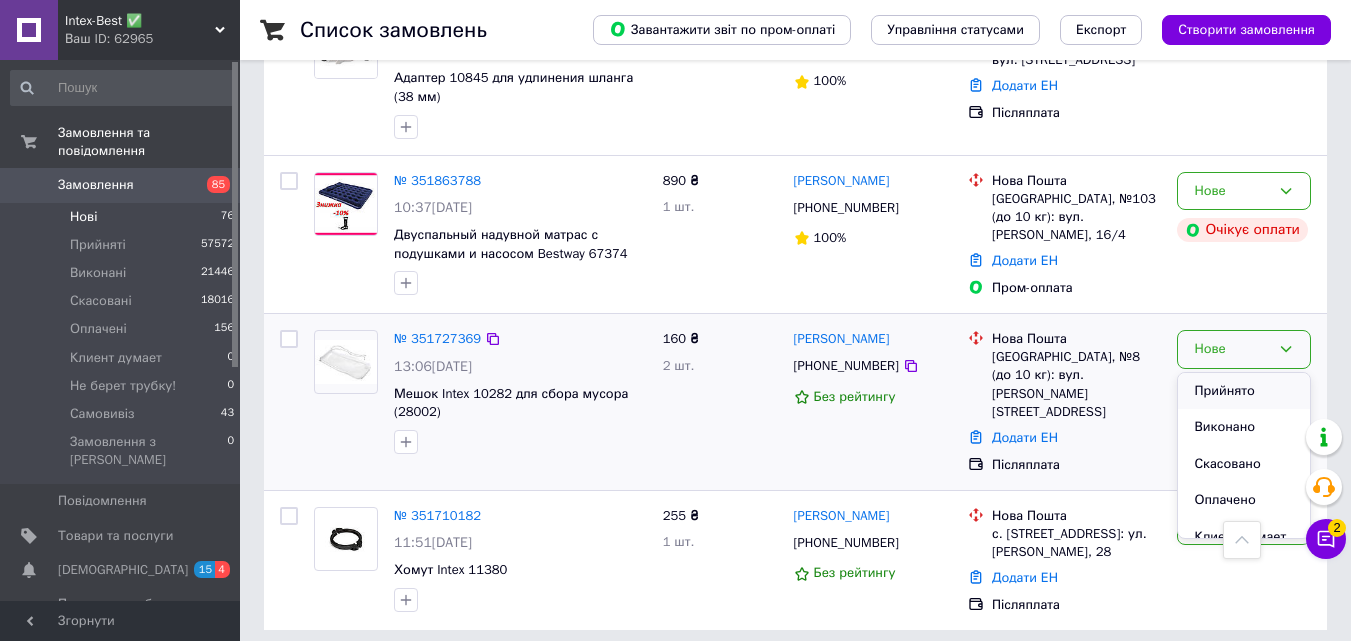 click on "Прийнято" at bounding box center (1244, 391) 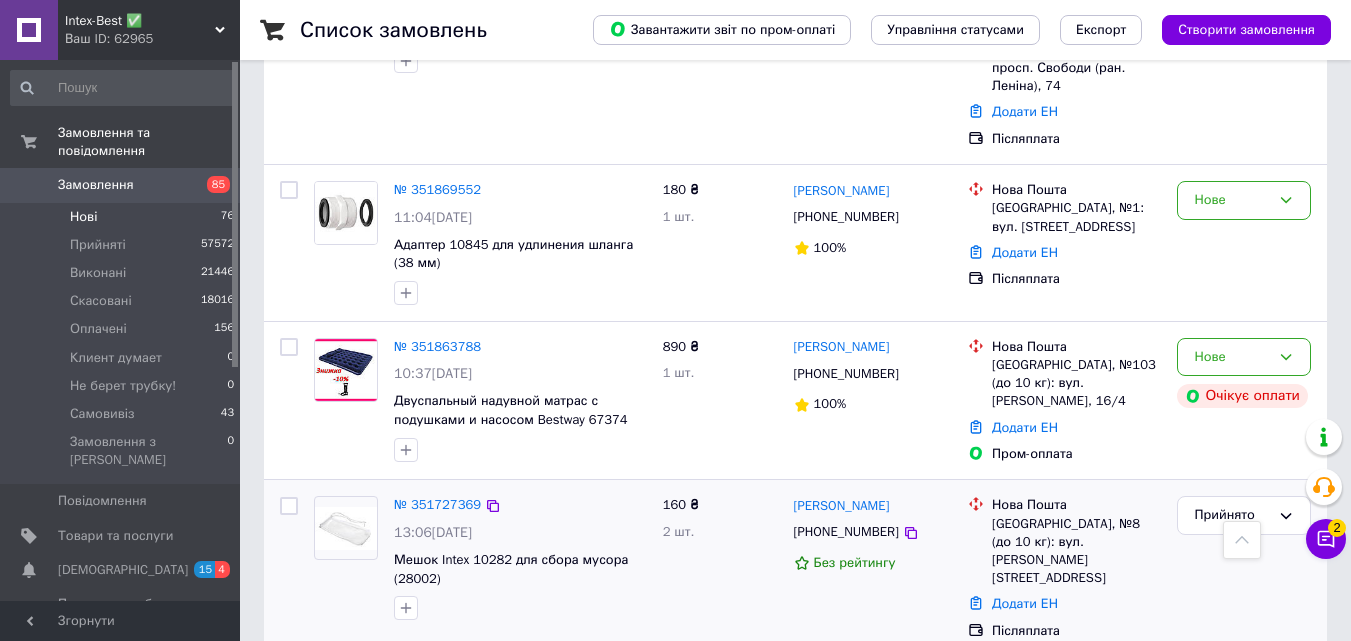 scroll, scrollTop: 2046, scrollLeft: 0, axis: vertical 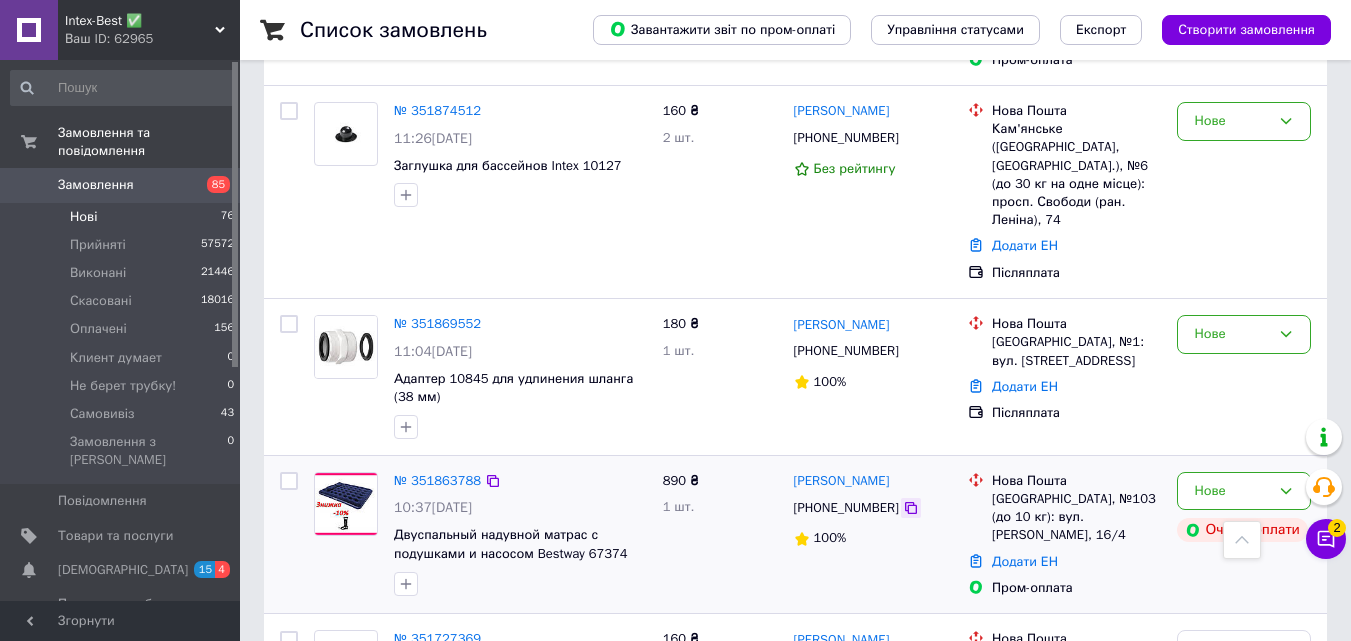 click 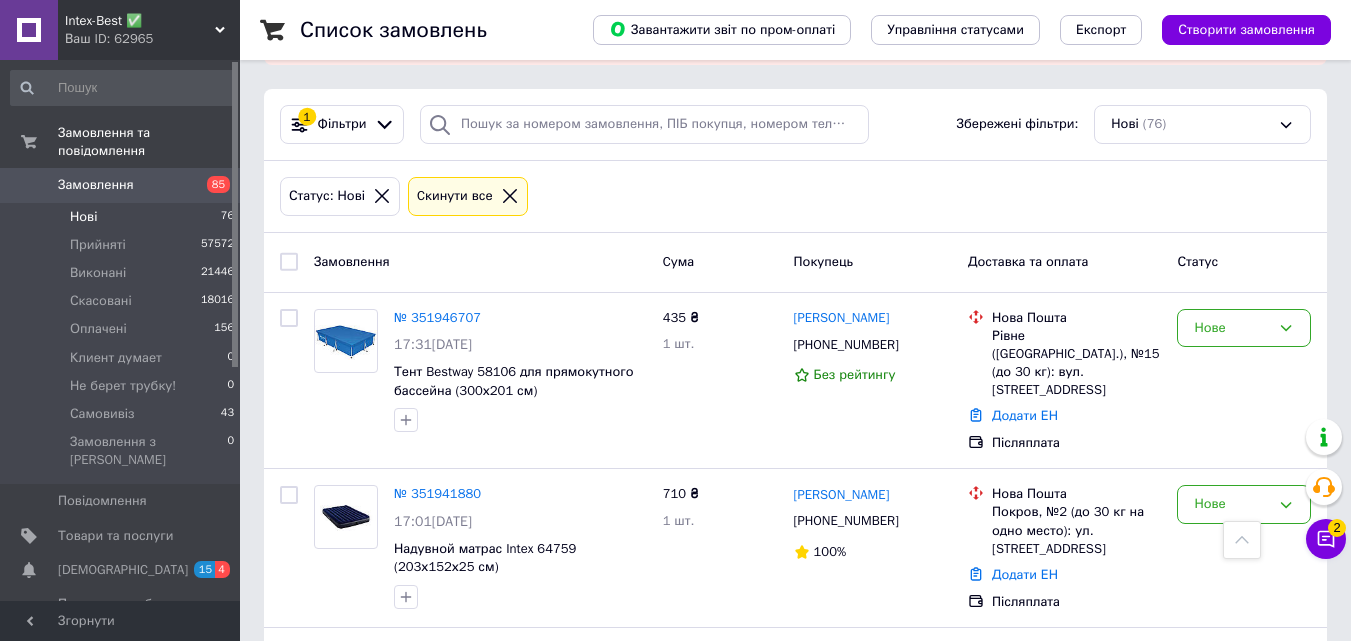 scroll, scrollTop: 0, scrollLeft: 0, axis: both 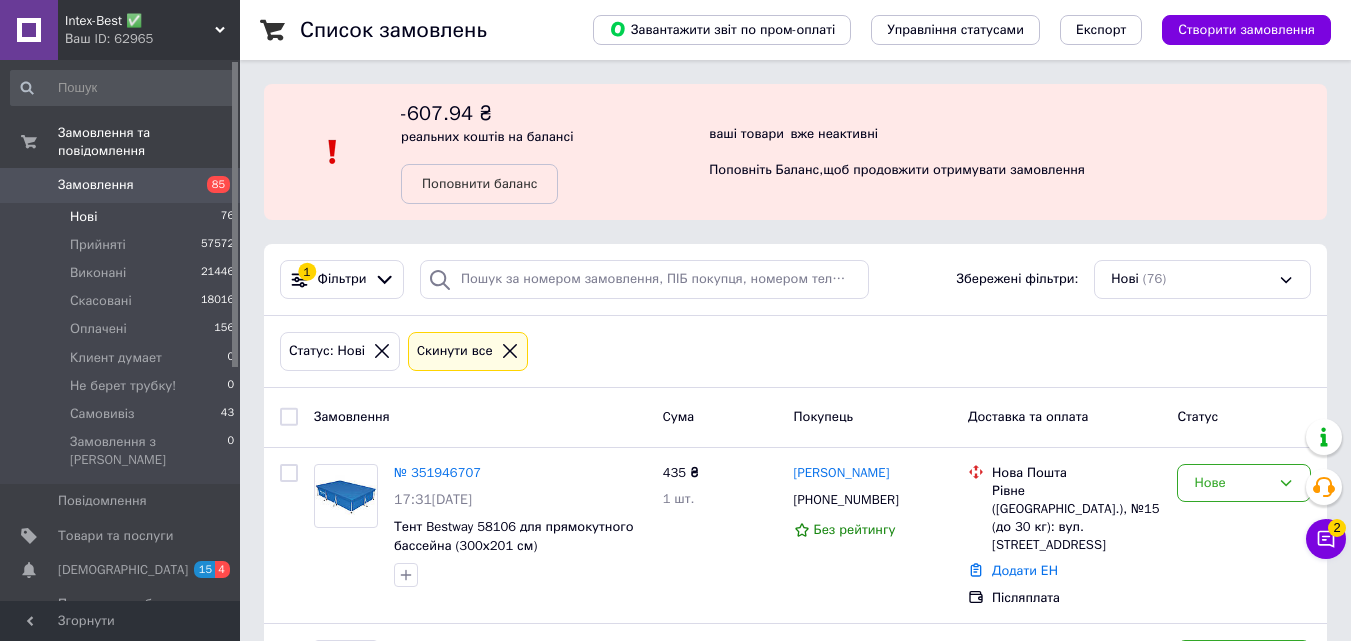 click on "Замовлення" at bounding box center (121, 185) 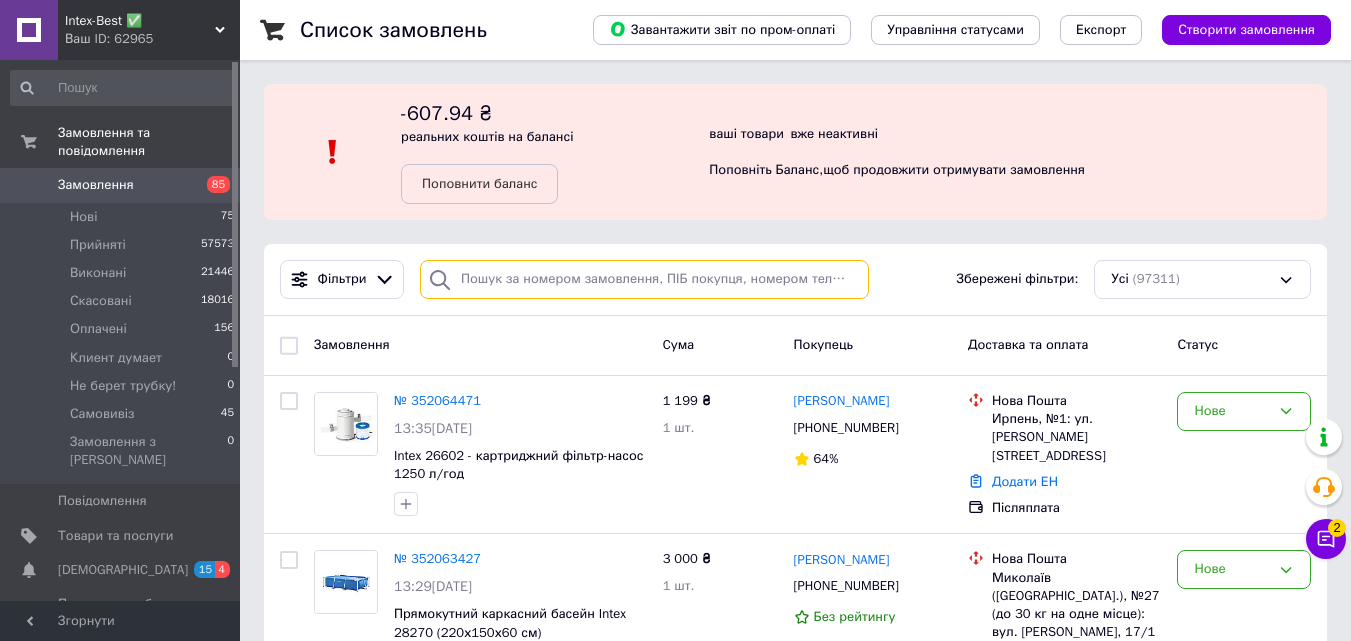 paste on "0674661124" 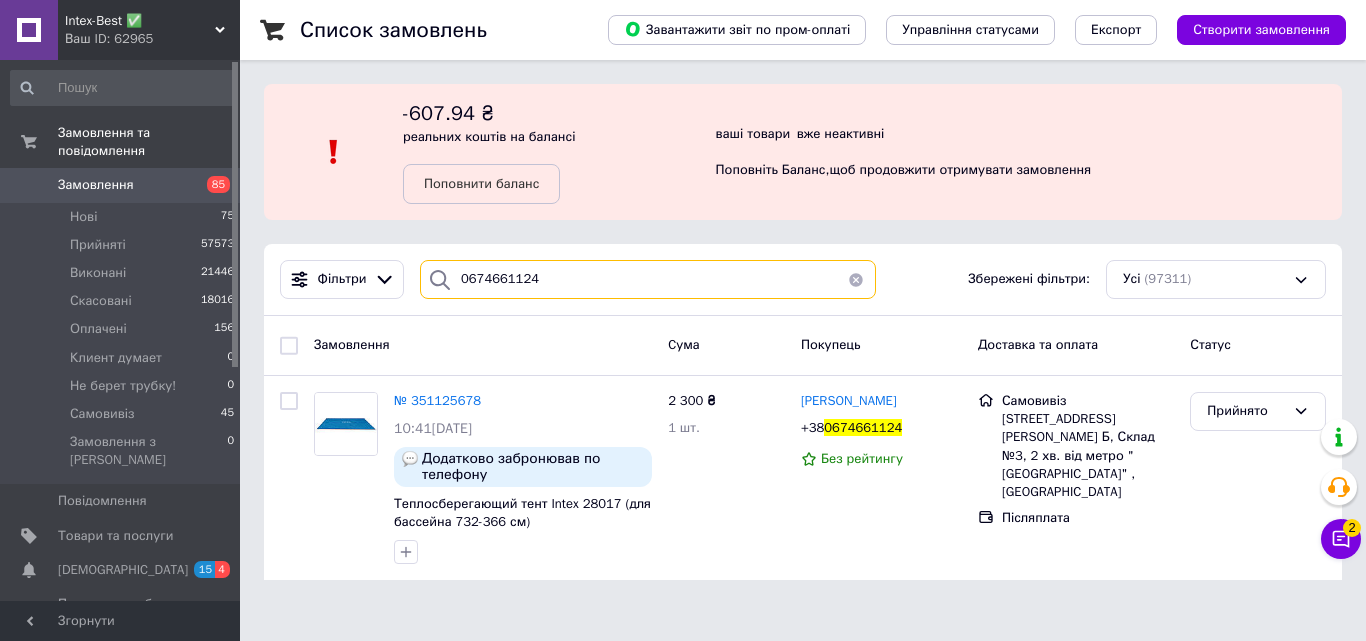 click on "0674661124" at bounding box center [648, 279] 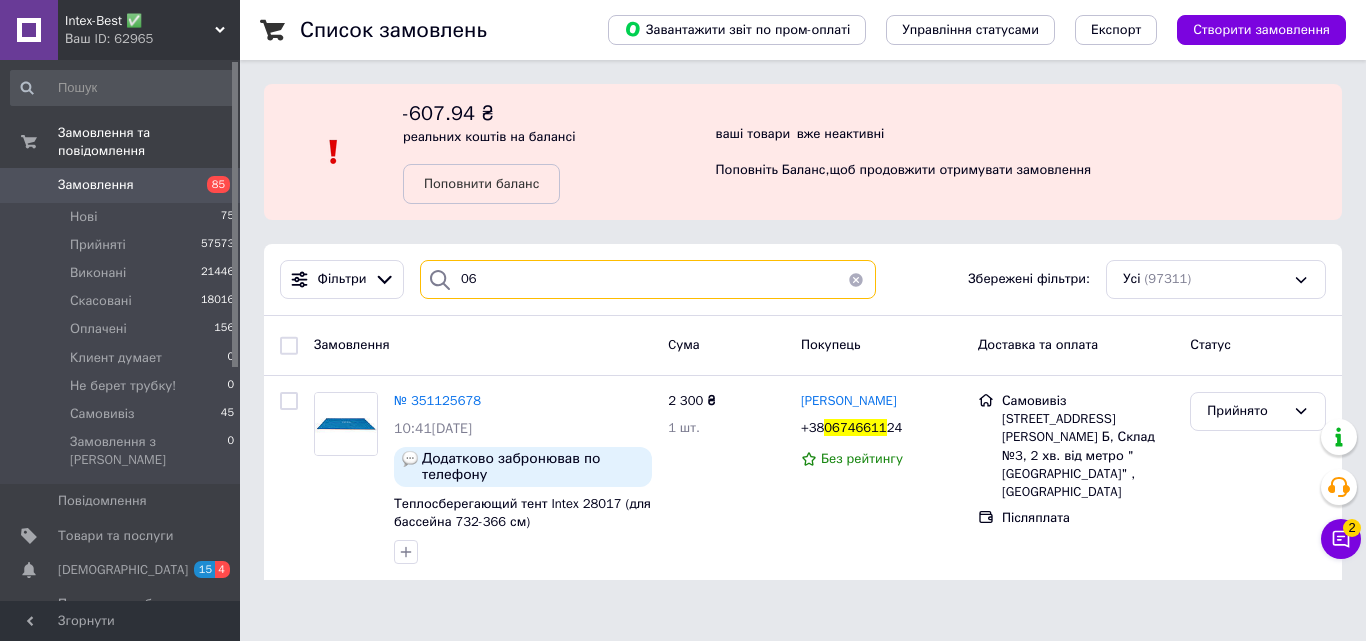 type on "0" 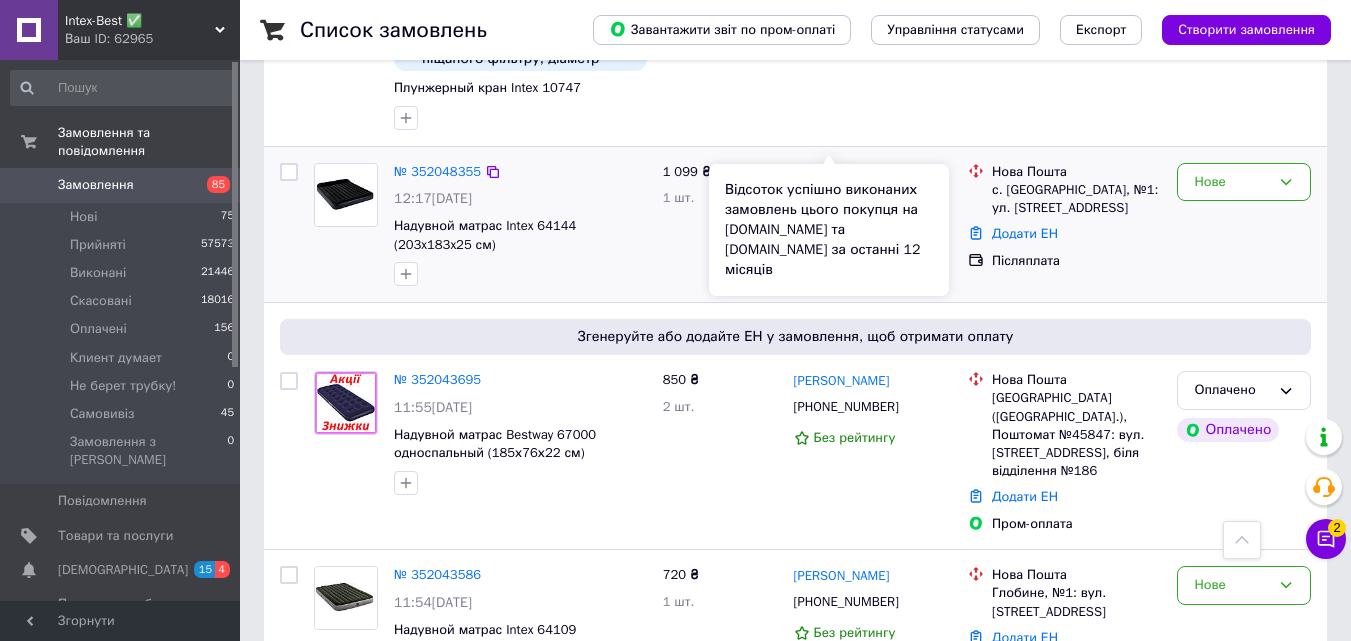scroll, scrollTop: 1900, scrollLeft: 0, axis: vertical 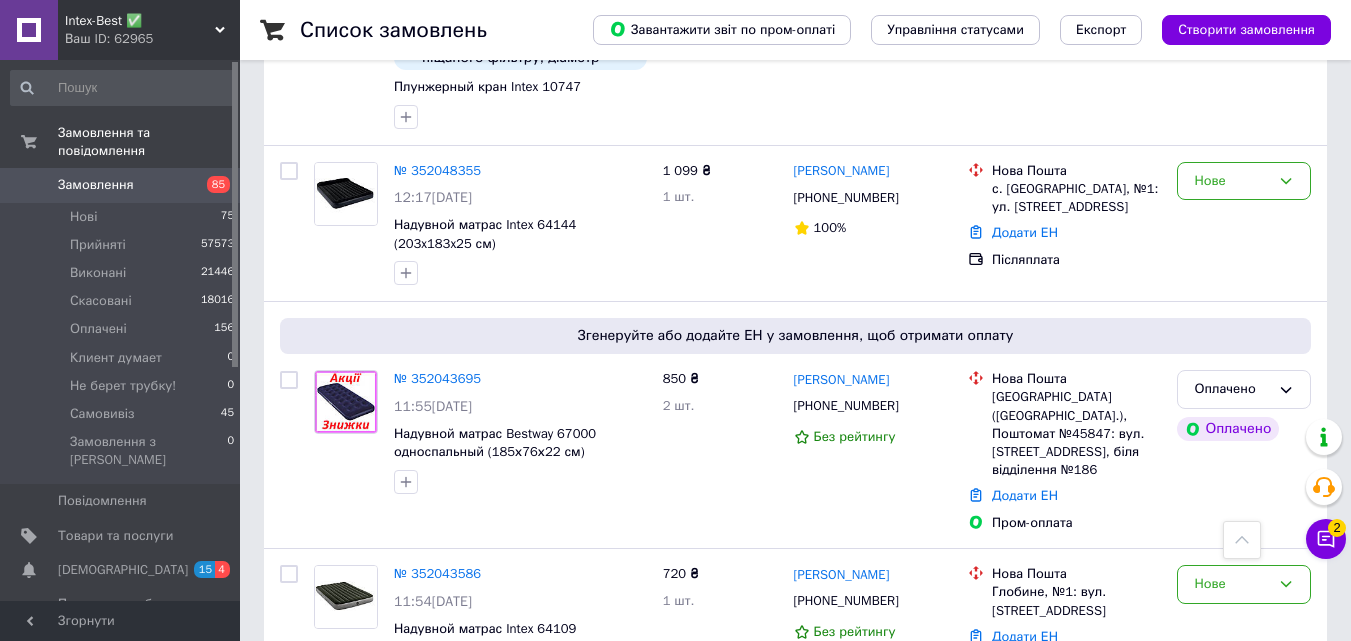 type 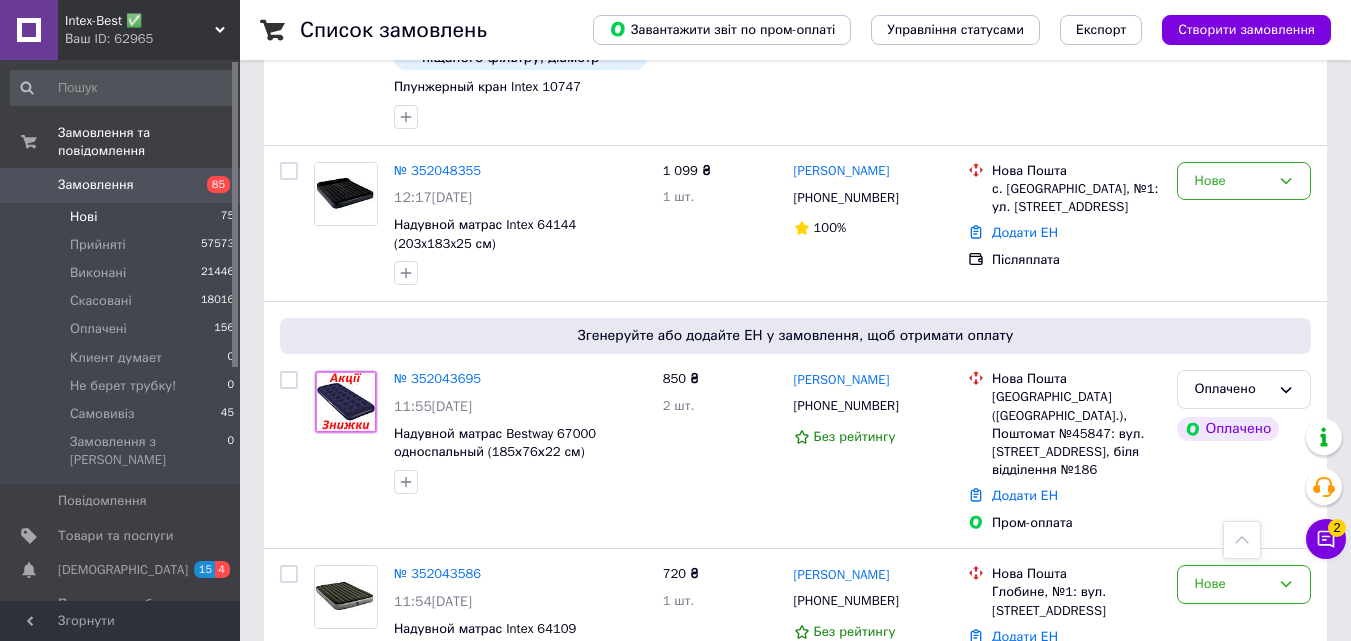 click on "Нові 75" at bounding box center (123, 217) 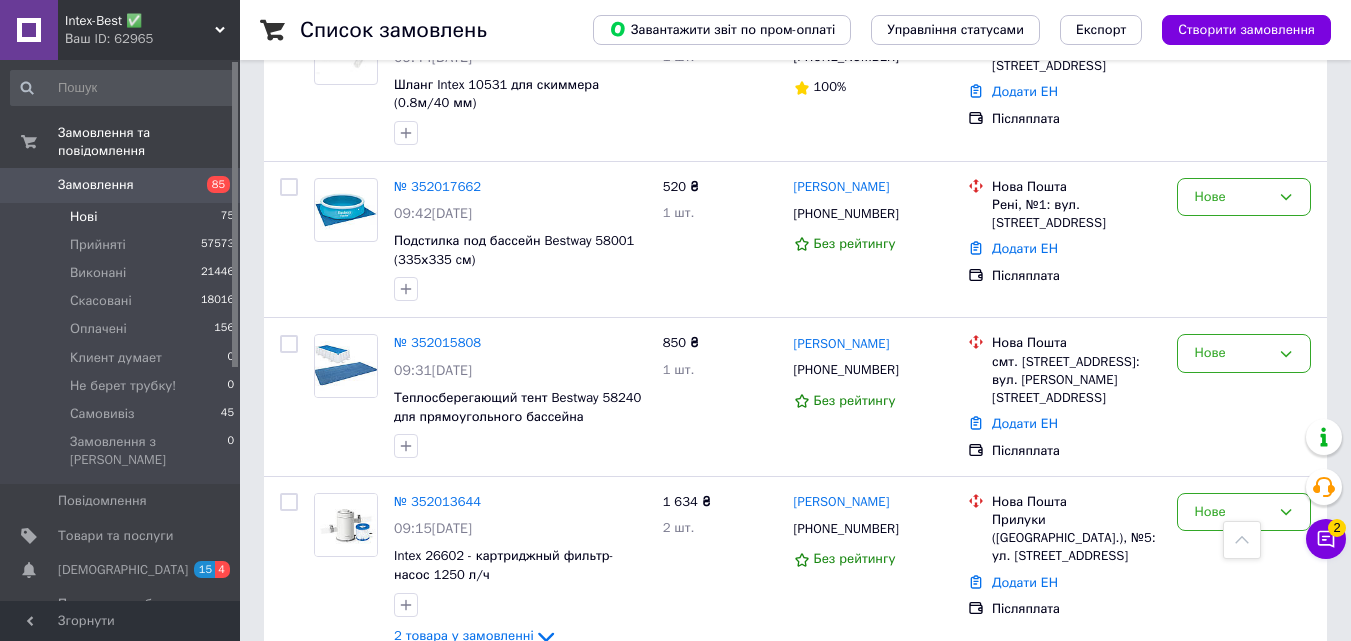 scroll, scrollTop: 3335, scrollLeft: 0, axis: vertical 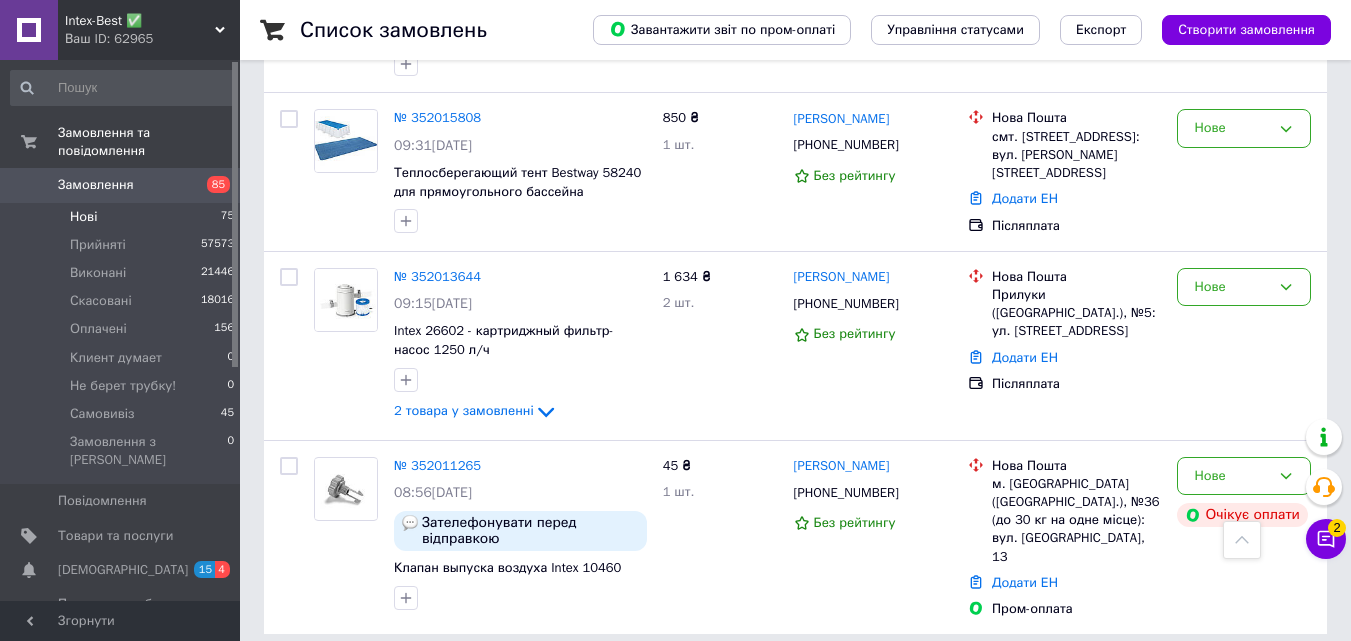 click on "3" at bounding box center [371, 679] 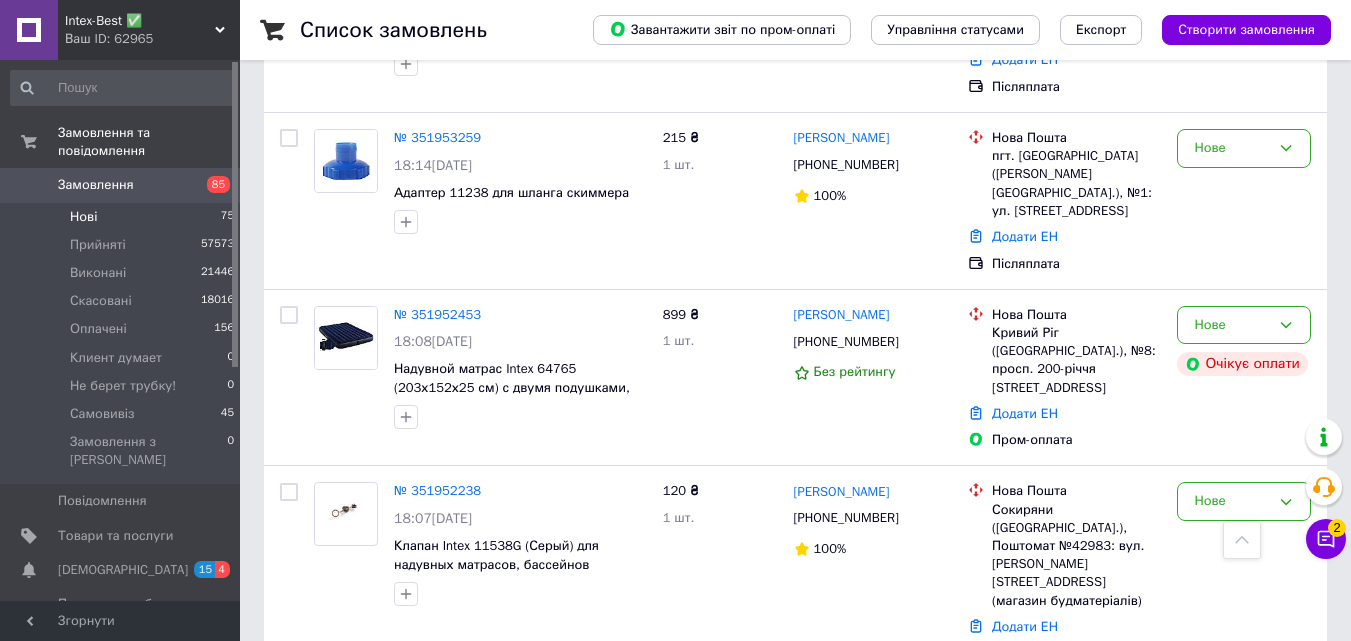 scroll, scrollTop: 3201, scrollLeft: 0, axis: vertical 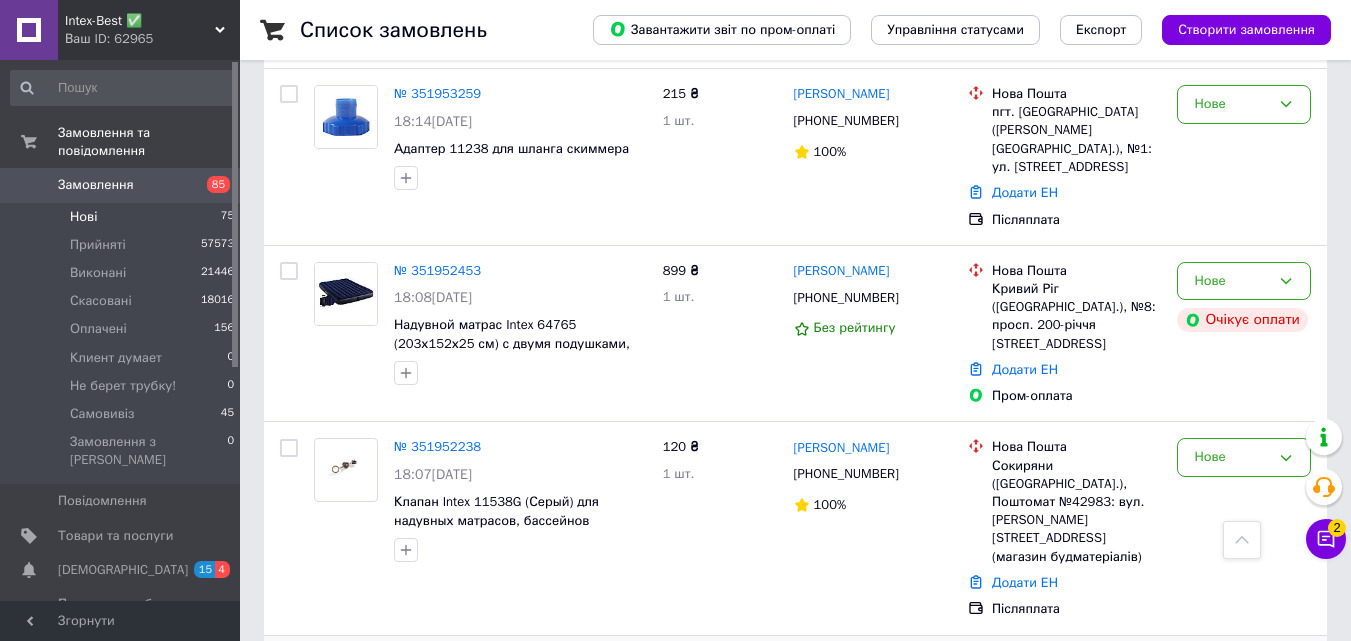 click 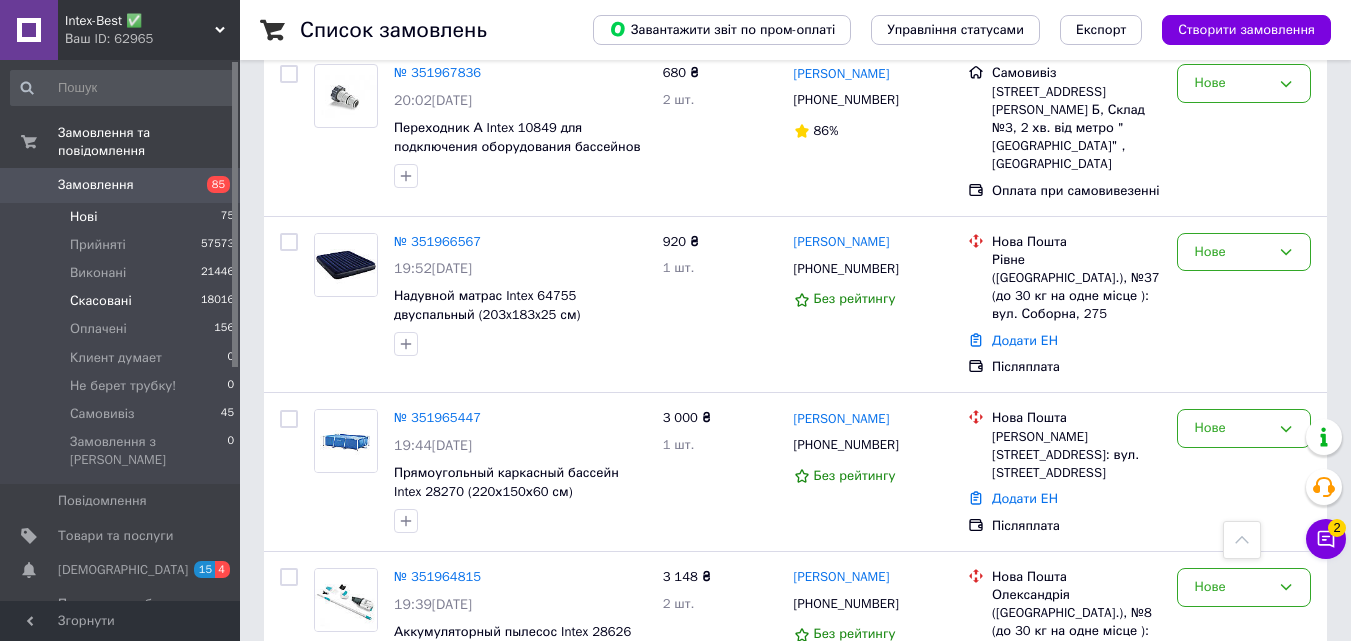scroll, scrollTop: 2101, scrollLeft: 0, axis: vertical 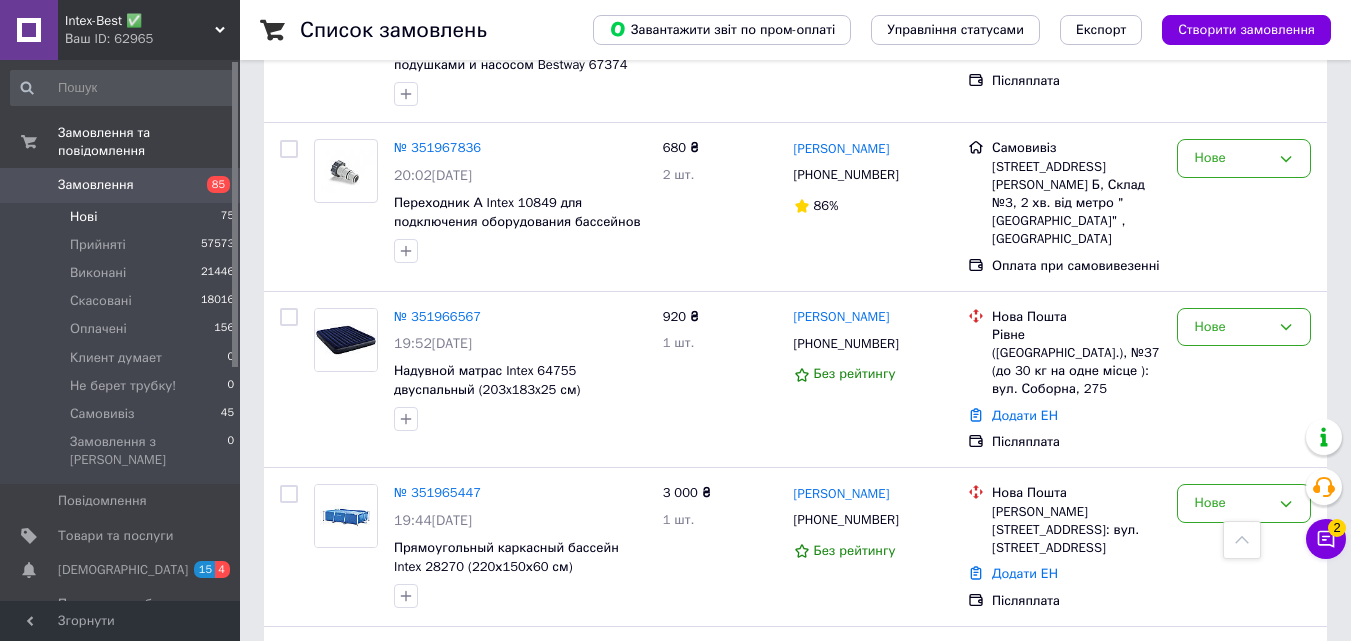 click on "Замовлення" at bounding box center [121, 185] 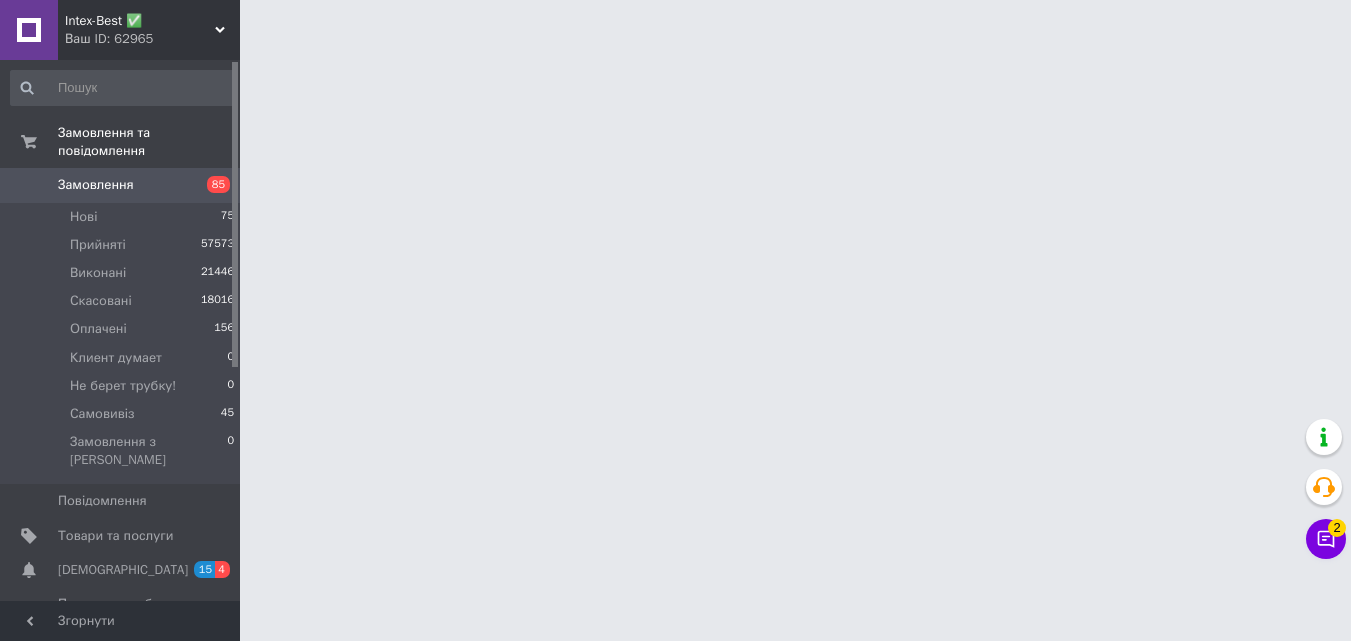 scroll, scrollTop: 0, scrollLeft: 0, axis: both 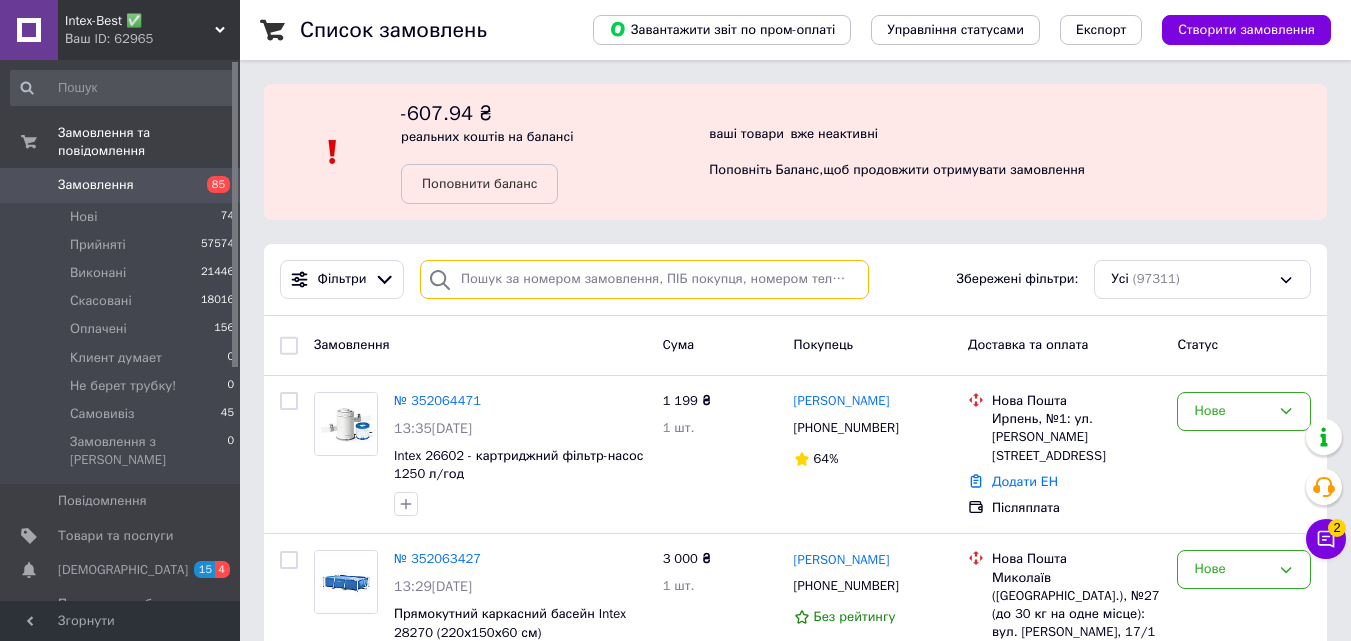 paste on "0990901237" 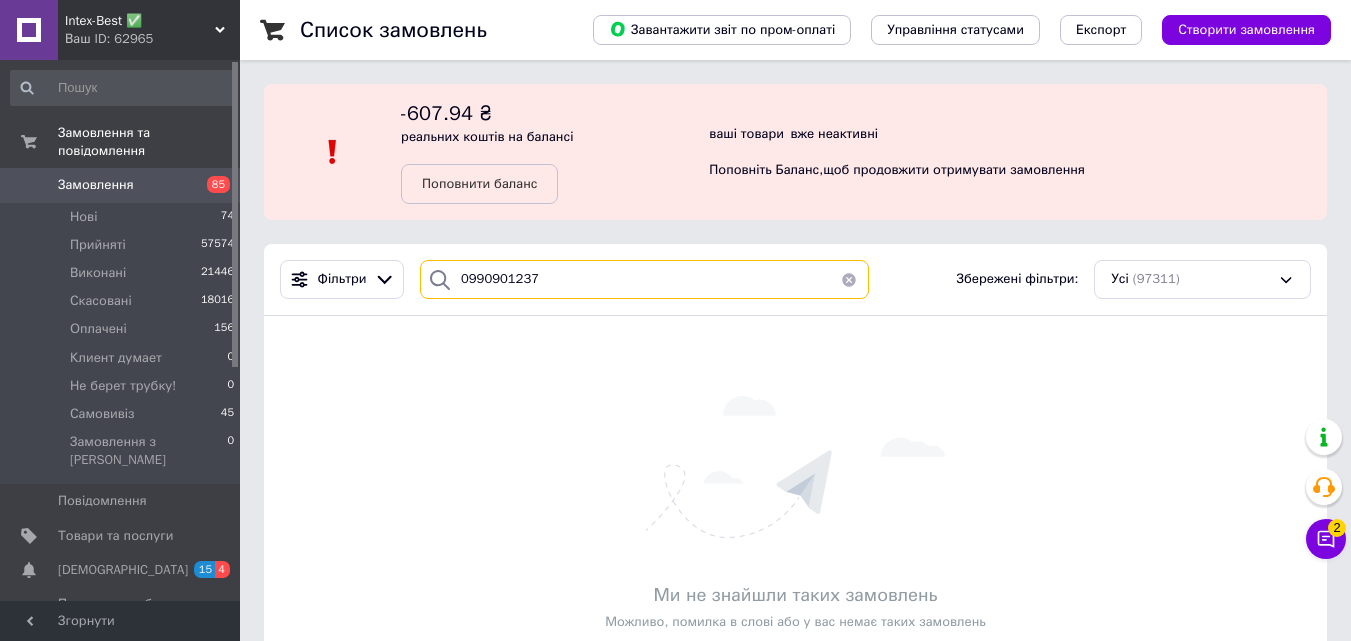 type on "0990901237" 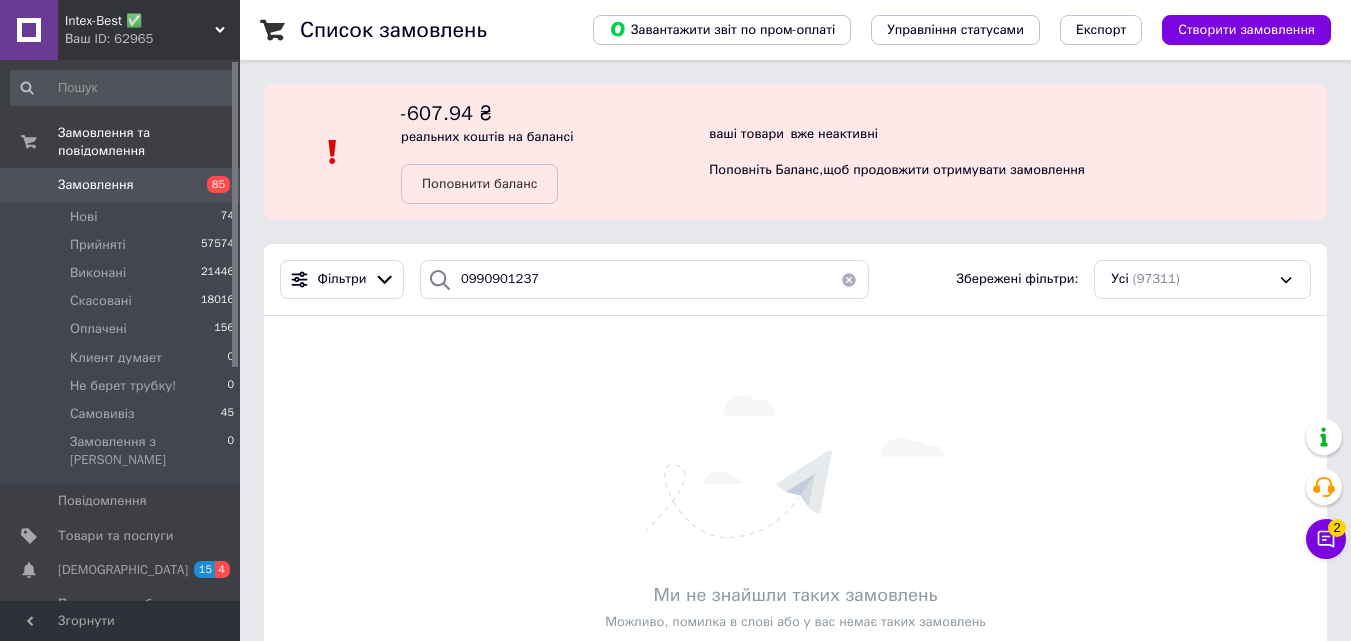 click on "Intex-Best  ✅" at bounding box center (140, 21) 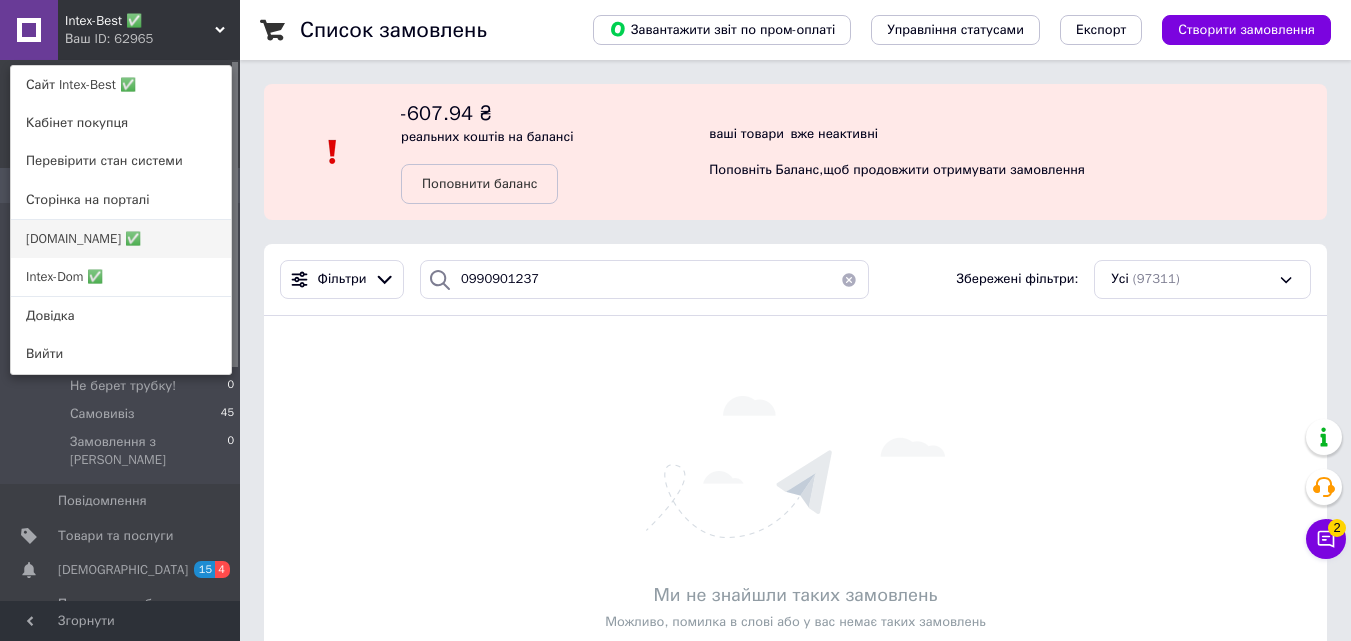 click on "[DOMAIN_NAME] ✅" at bounding box center [121, 239] 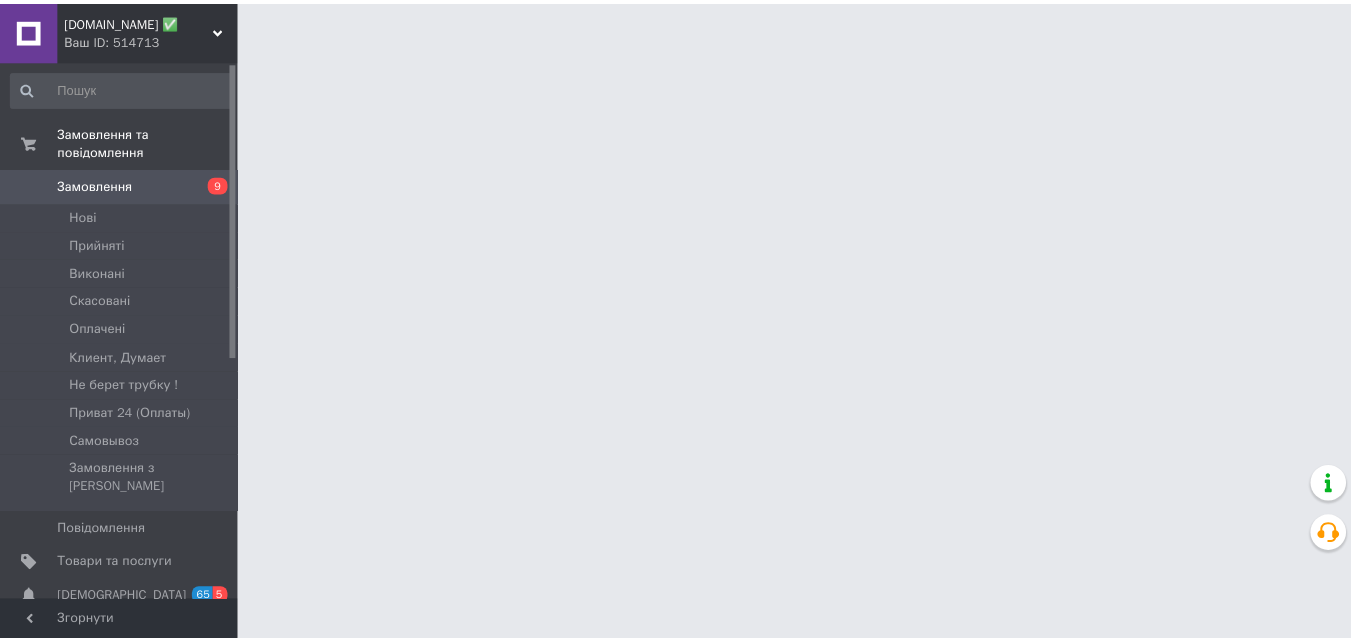 scroll, scrollTop: 0, scrollLeft: 0, axis: both 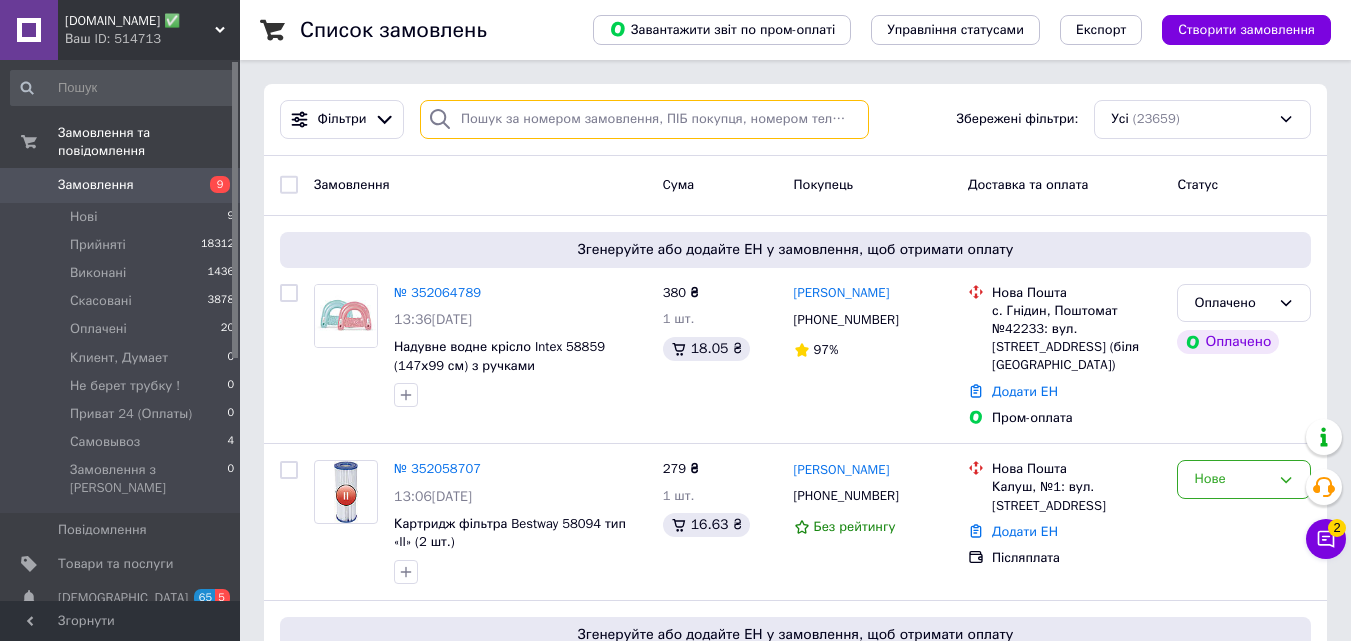 paste on "0990901237" 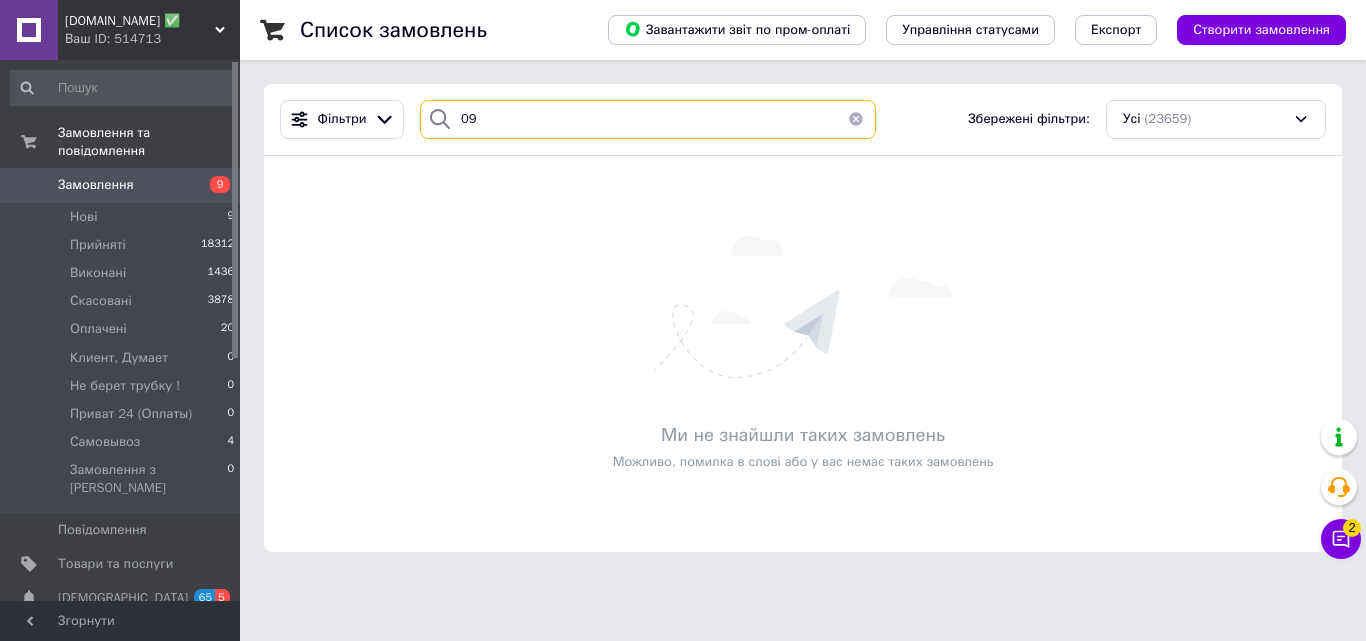 type on "0" 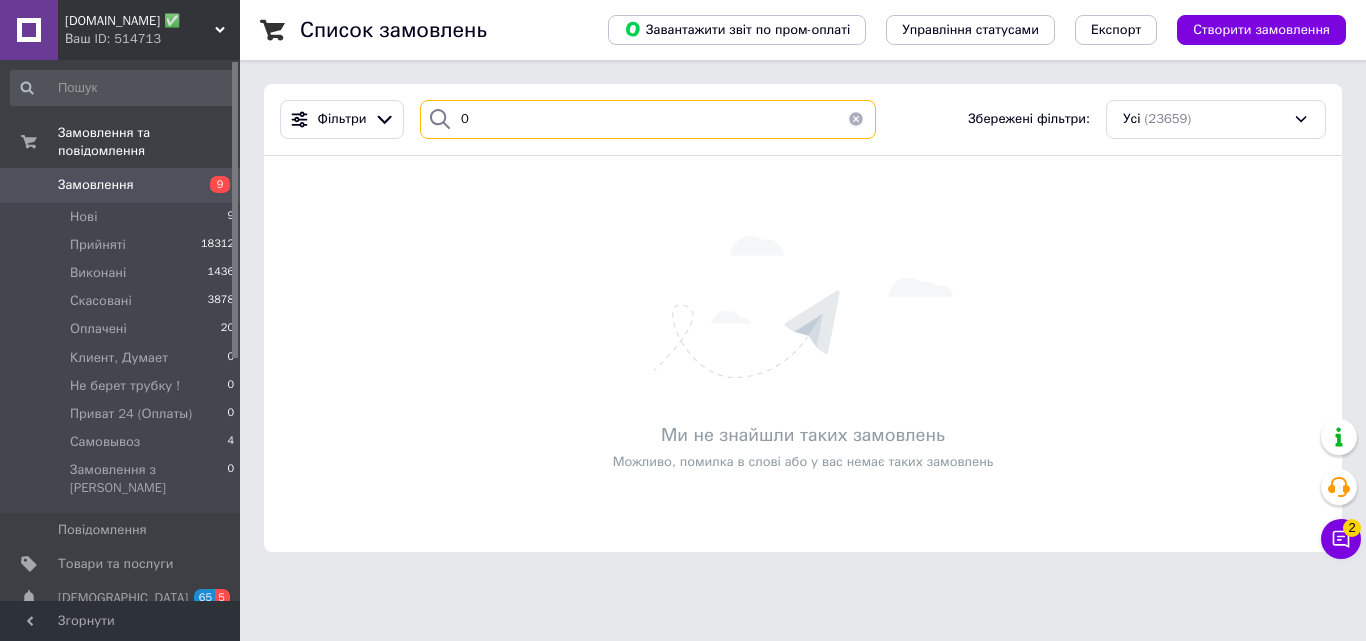 type 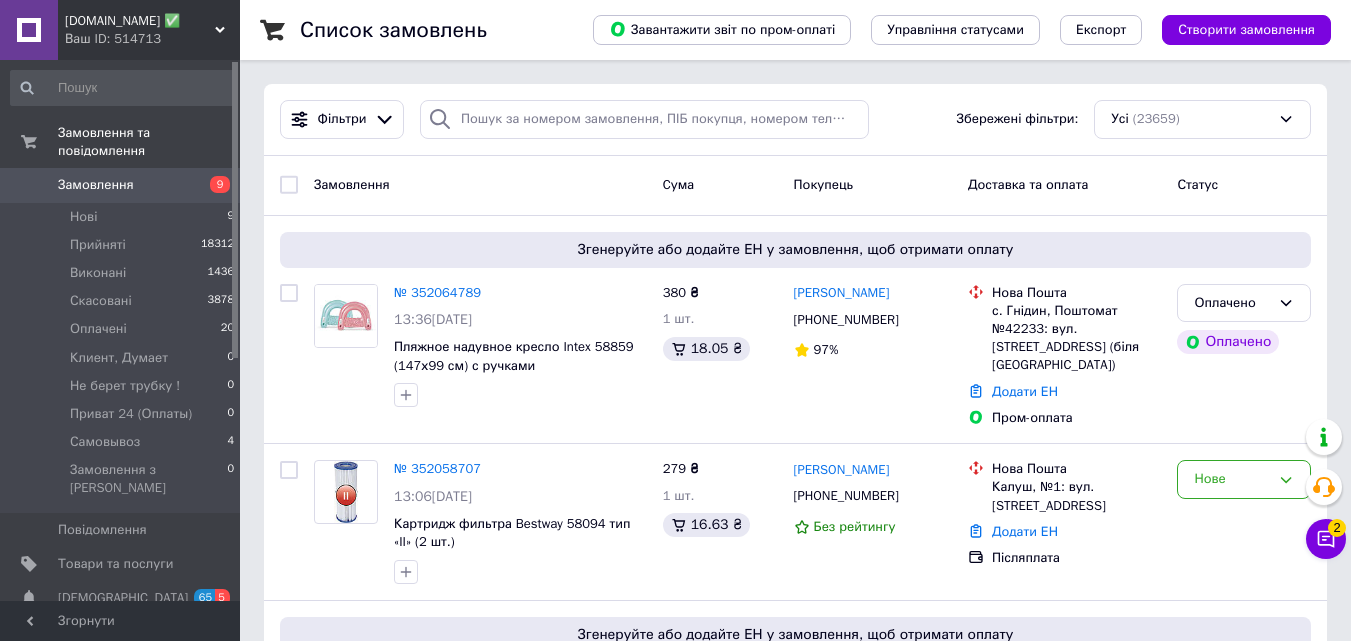 click on "[DOMAIN_NAME] ✅" at bounding box center (140, 21) 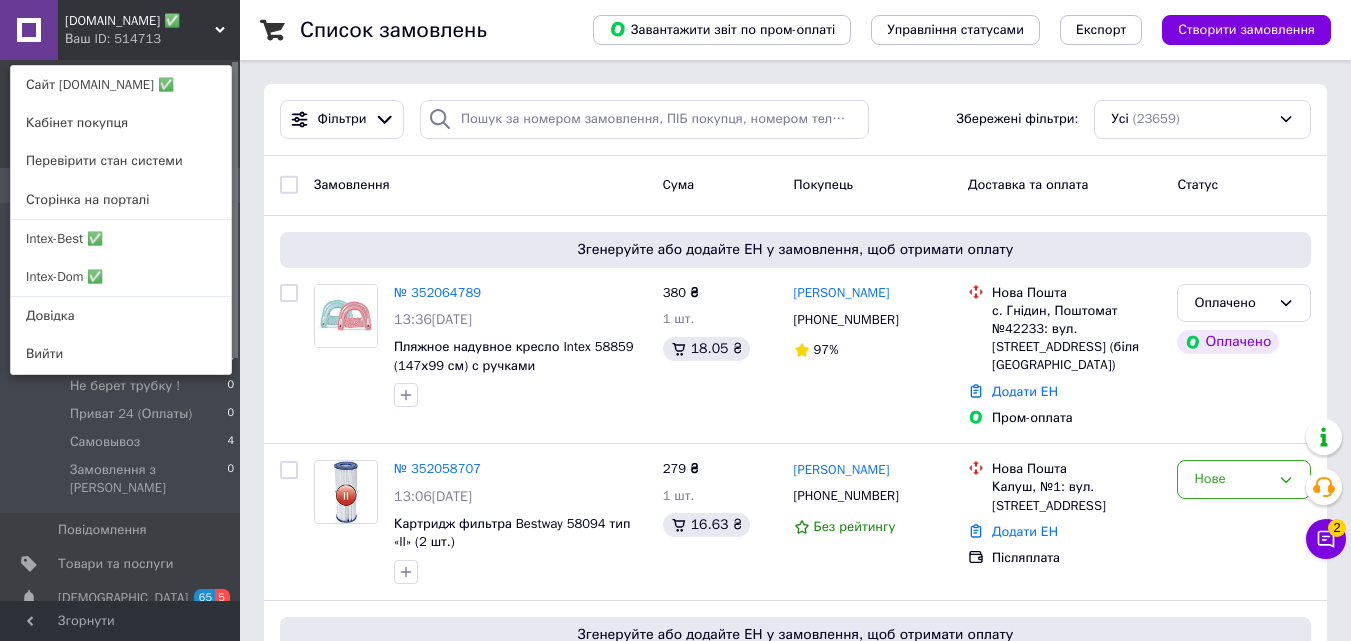 drag, startPoint x: 115, startPoint y: 10, endPoint x: 122, endPoint y: 18, distance: 10.630146 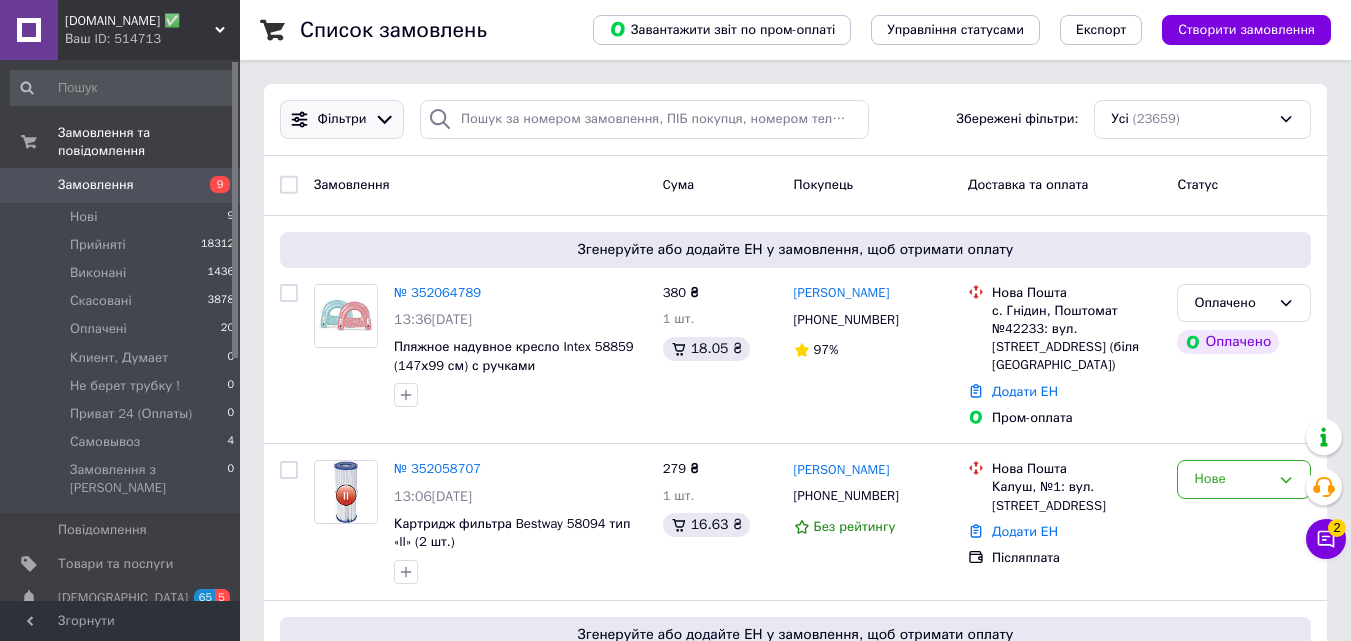click 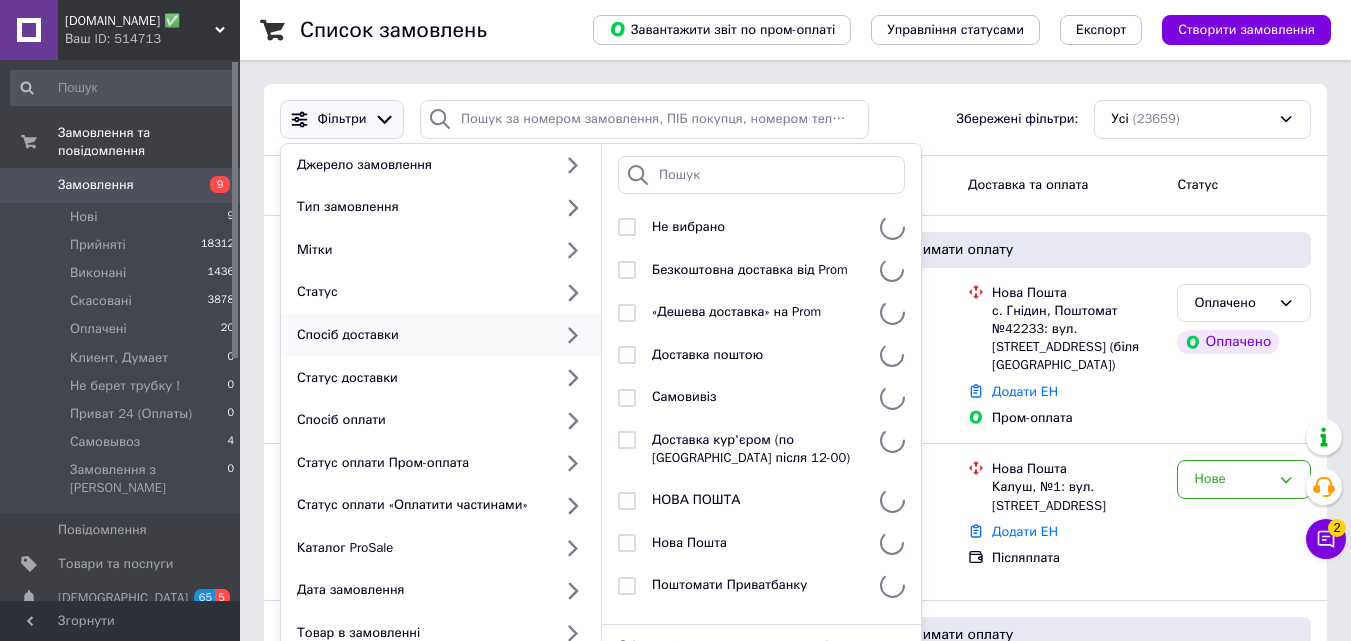 scroll, scrollTop: 100, scrollLeft: 0, axis: vertical 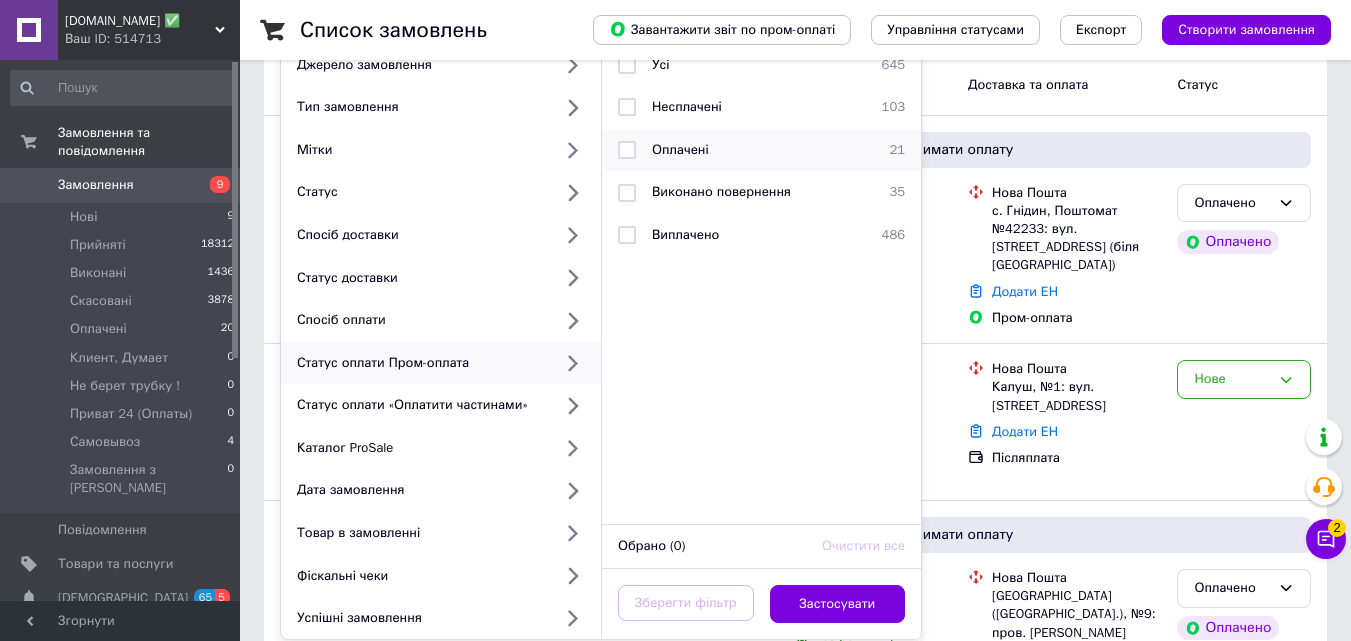 click at bounding box center (627, 150) 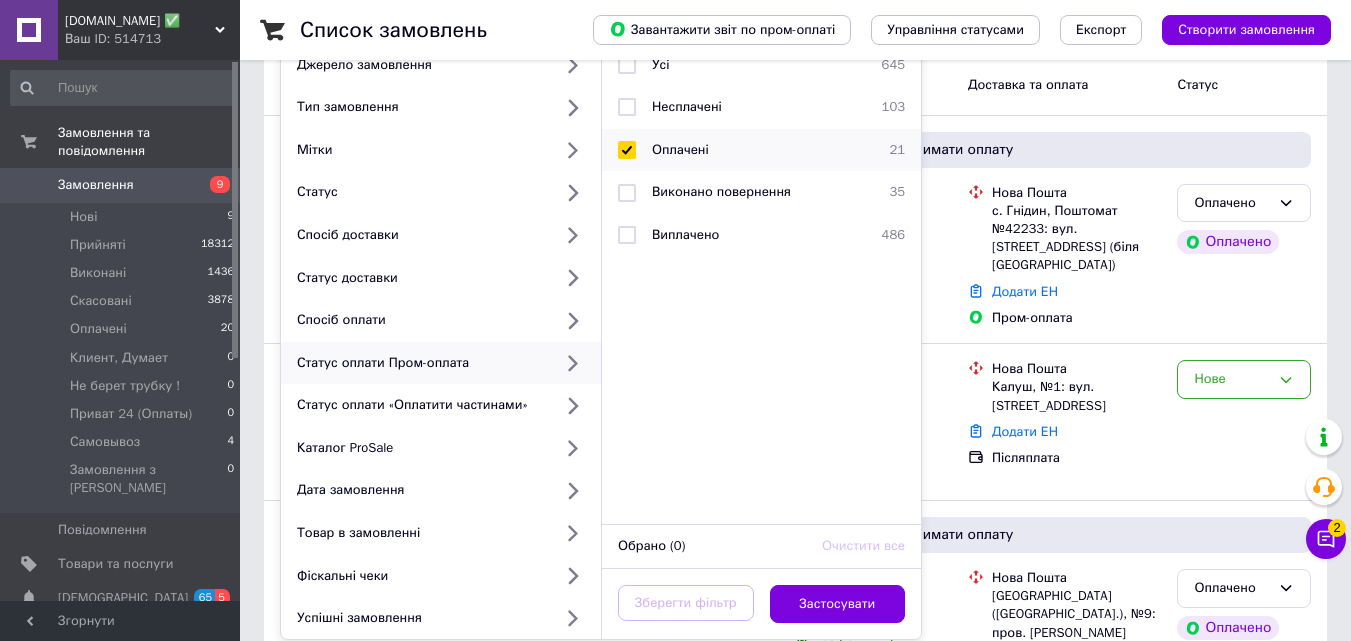 checkbox on "true" 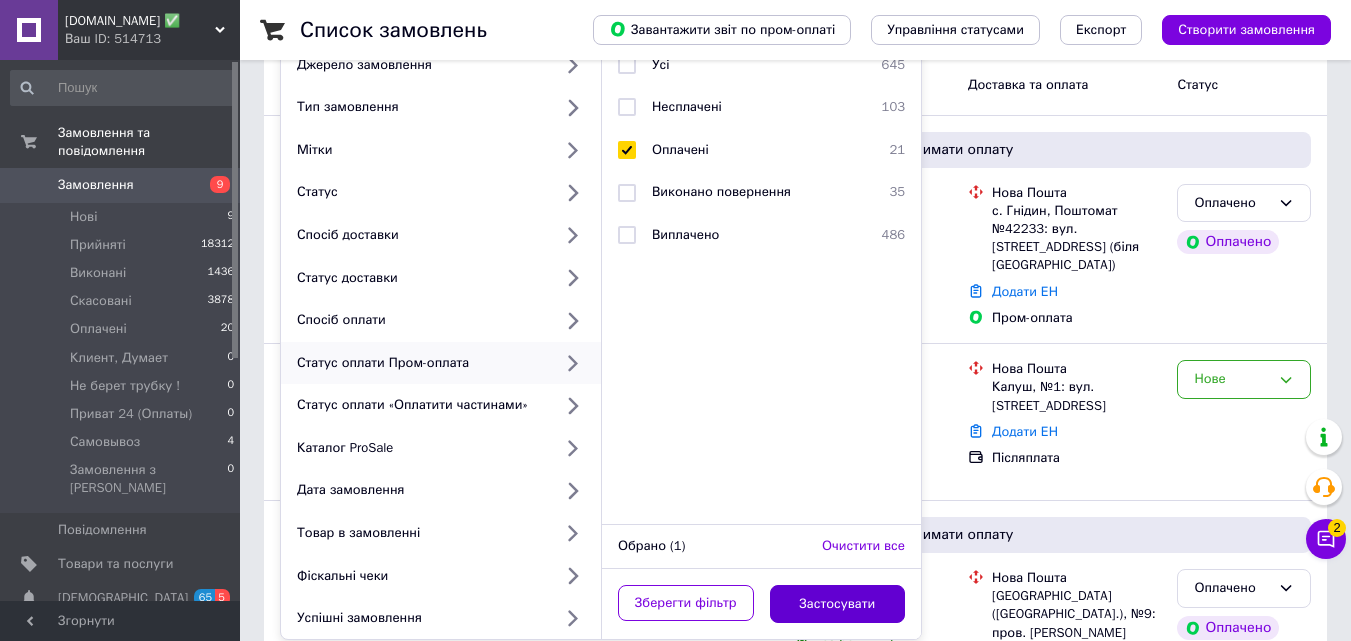 click on "Застосувати" at bounding box center (838, 604) 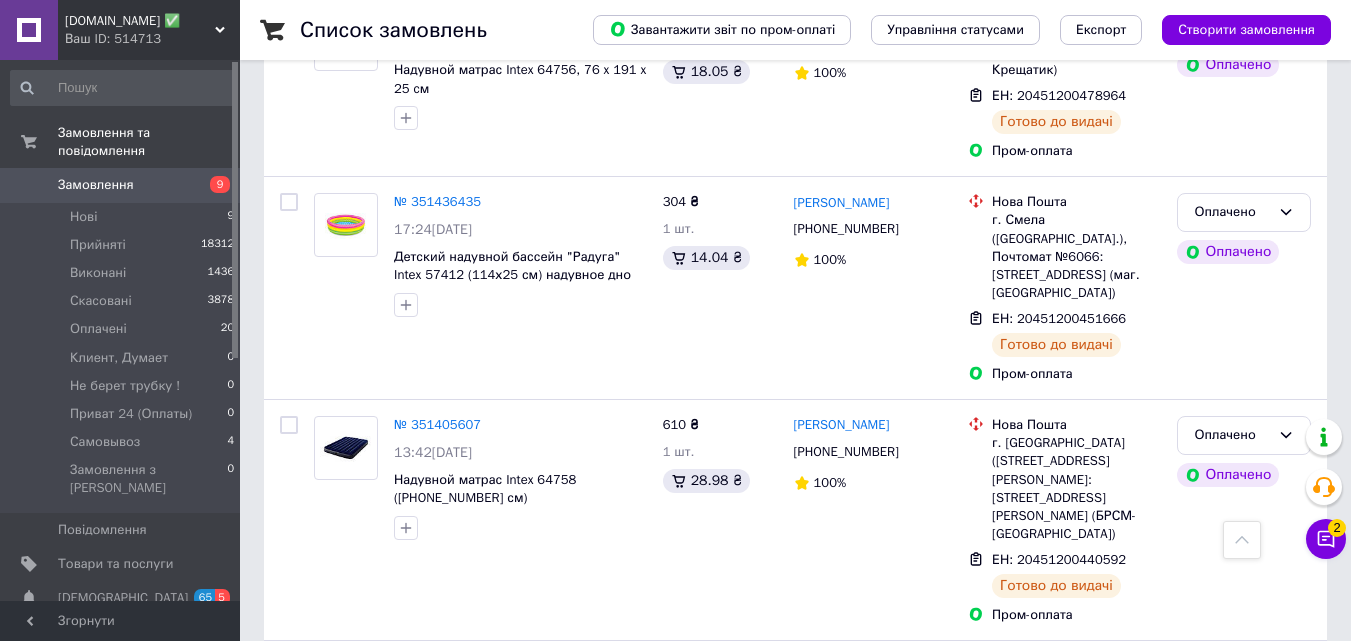 scroll, scrollTop: 3774, scrollLeft: 0, axis: vertical 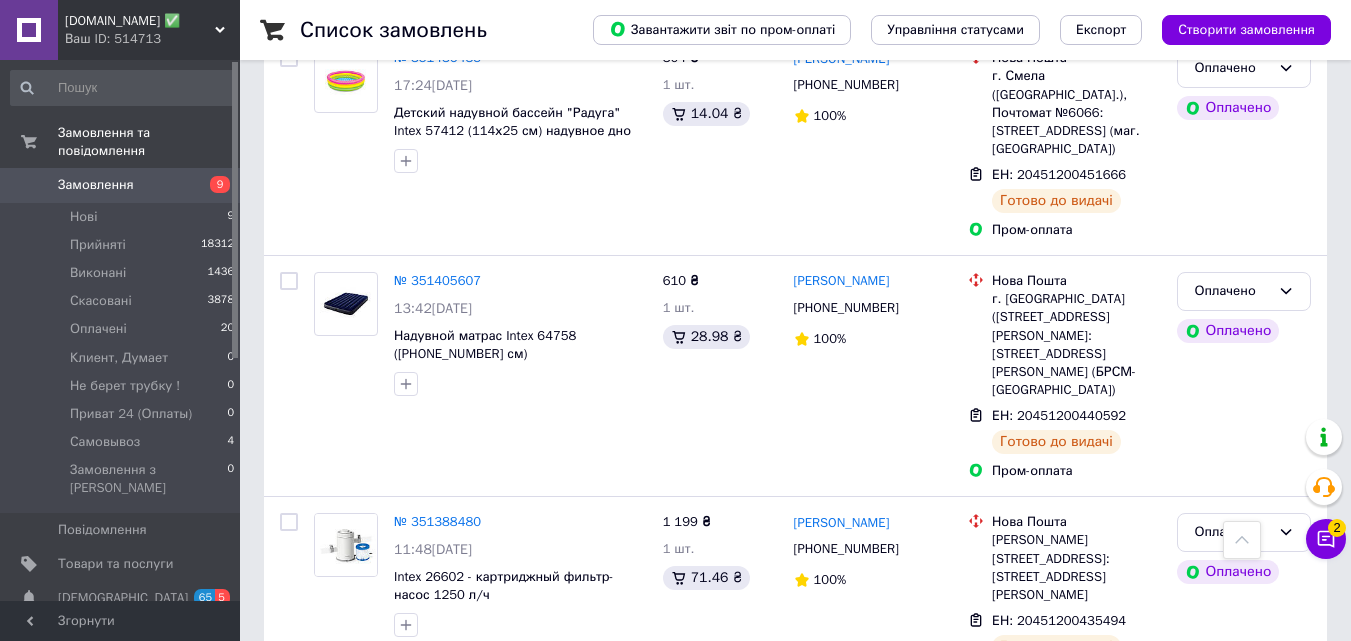 click on "2" at bounding box center (327, 932) 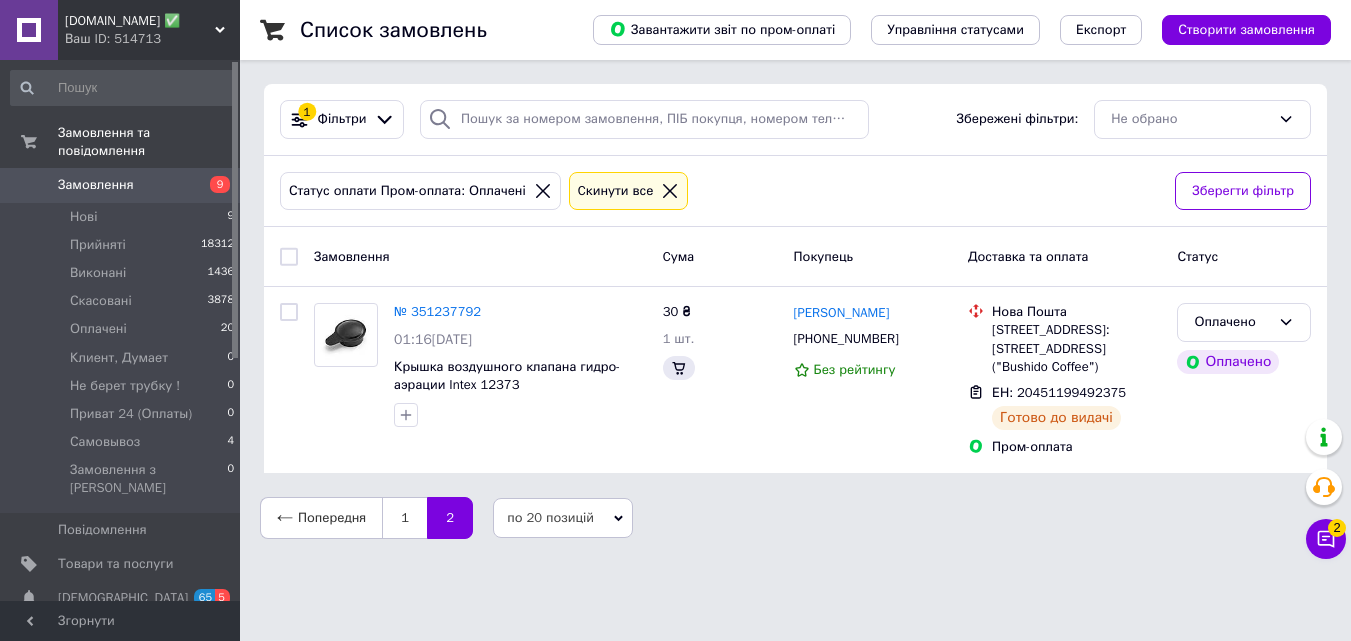 scroll, scrollTop: 0, scrollLeft: 0, axis: both 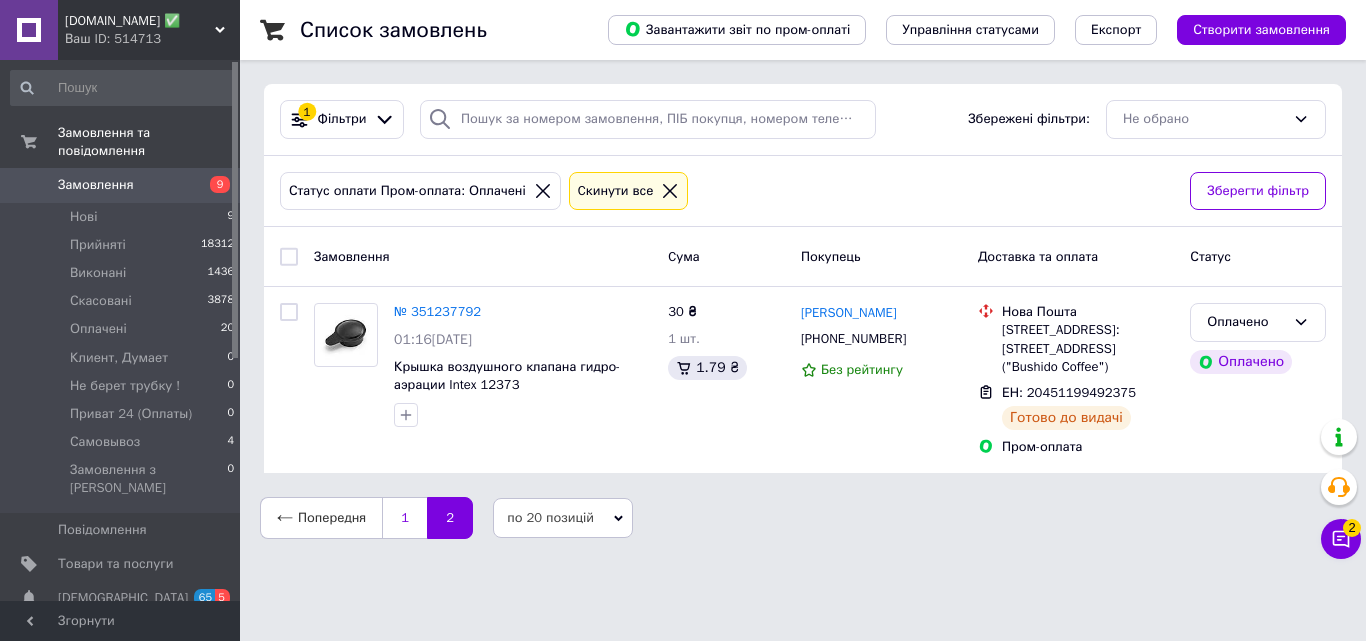 click on "1" at bounding box center [404, 518] 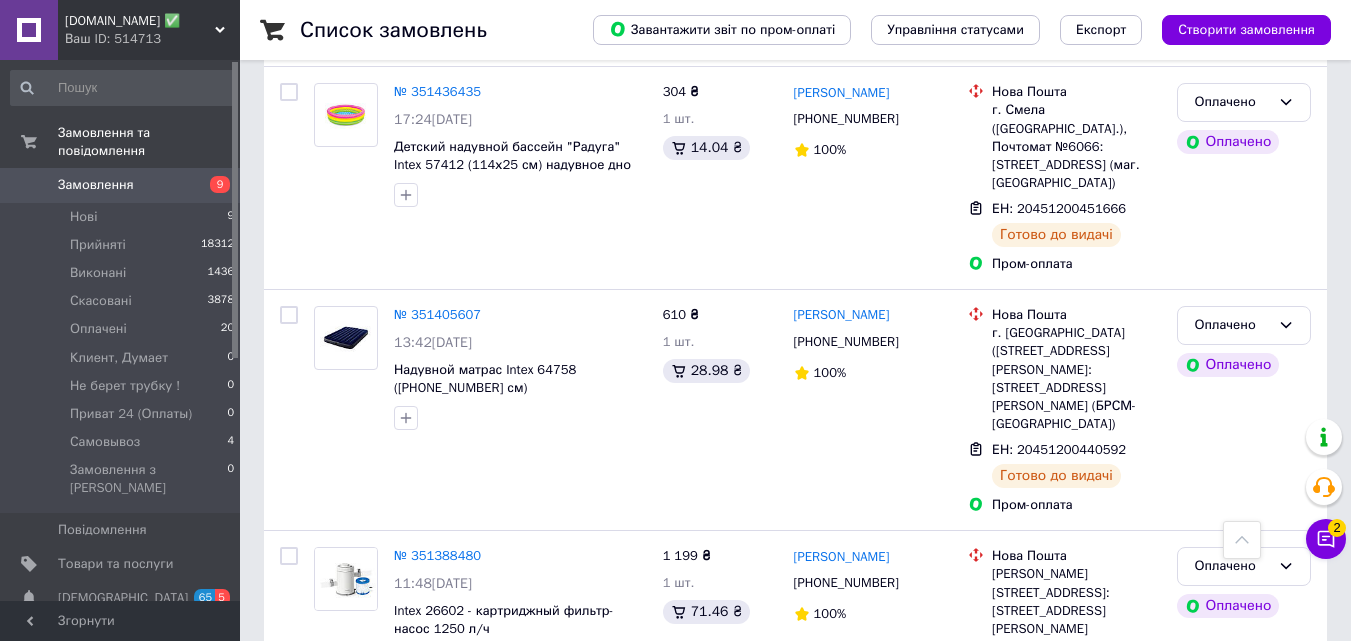 scroll, scrollTop: 3774, scrollLeft: 0, axis: vertical 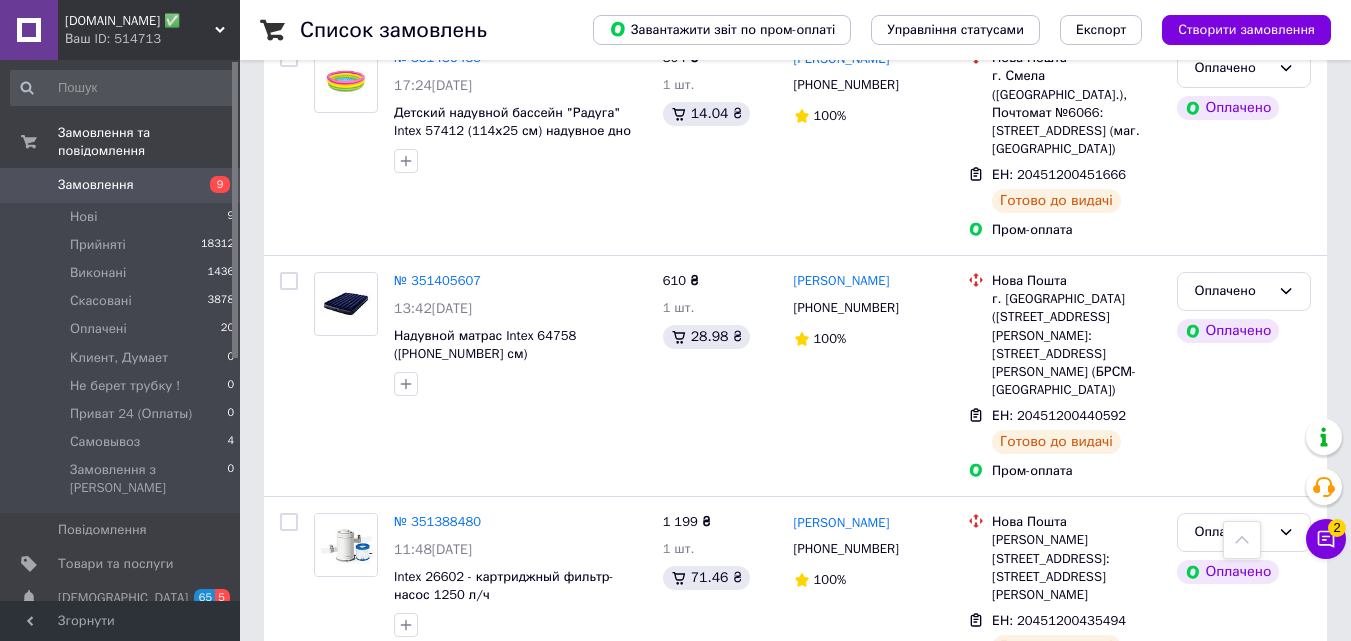 click on "[DOMAIN_NAME] ✅" at bounding box center (140, 21) 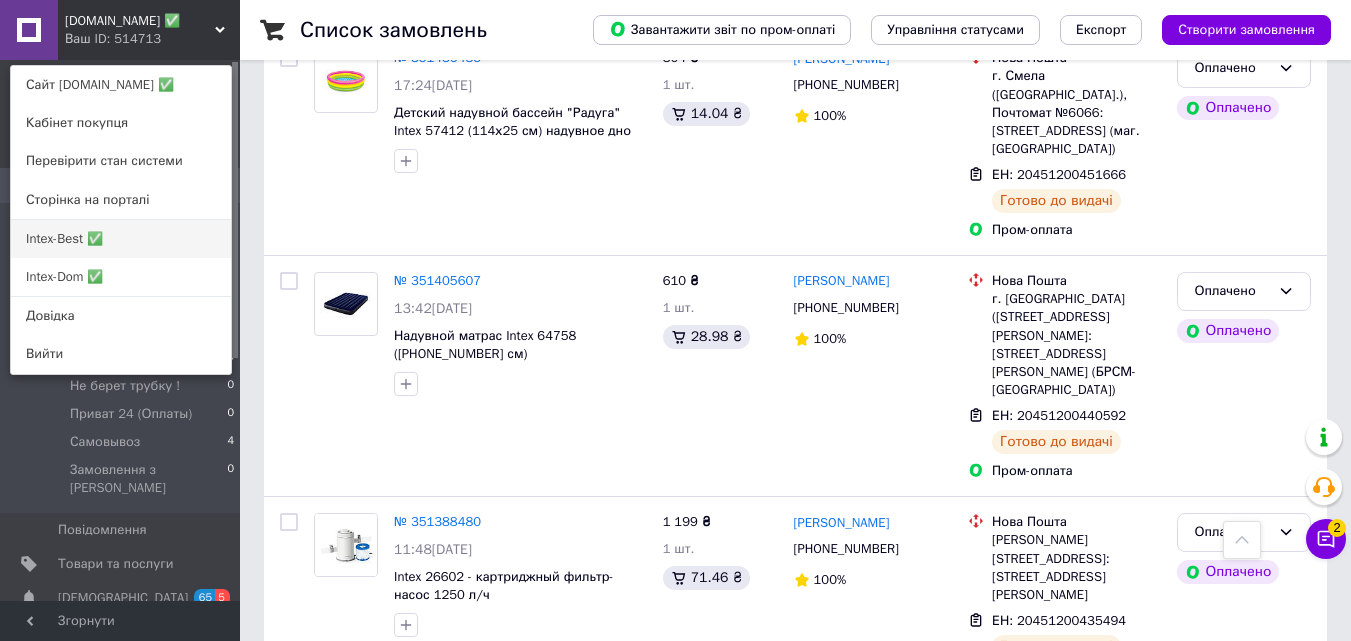 click on "Intex-Best  ✅" at bounding box center [121, 239] 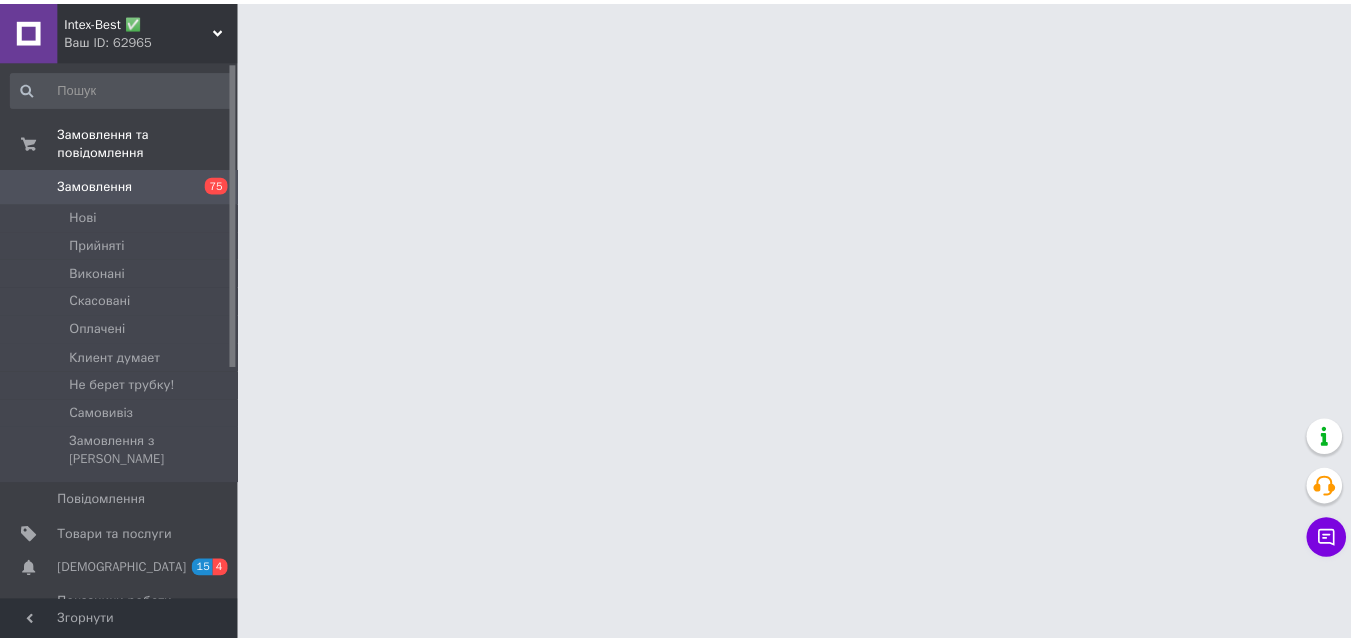 scroll, scrollTop: 0, scrollLeft: 0, axis: both 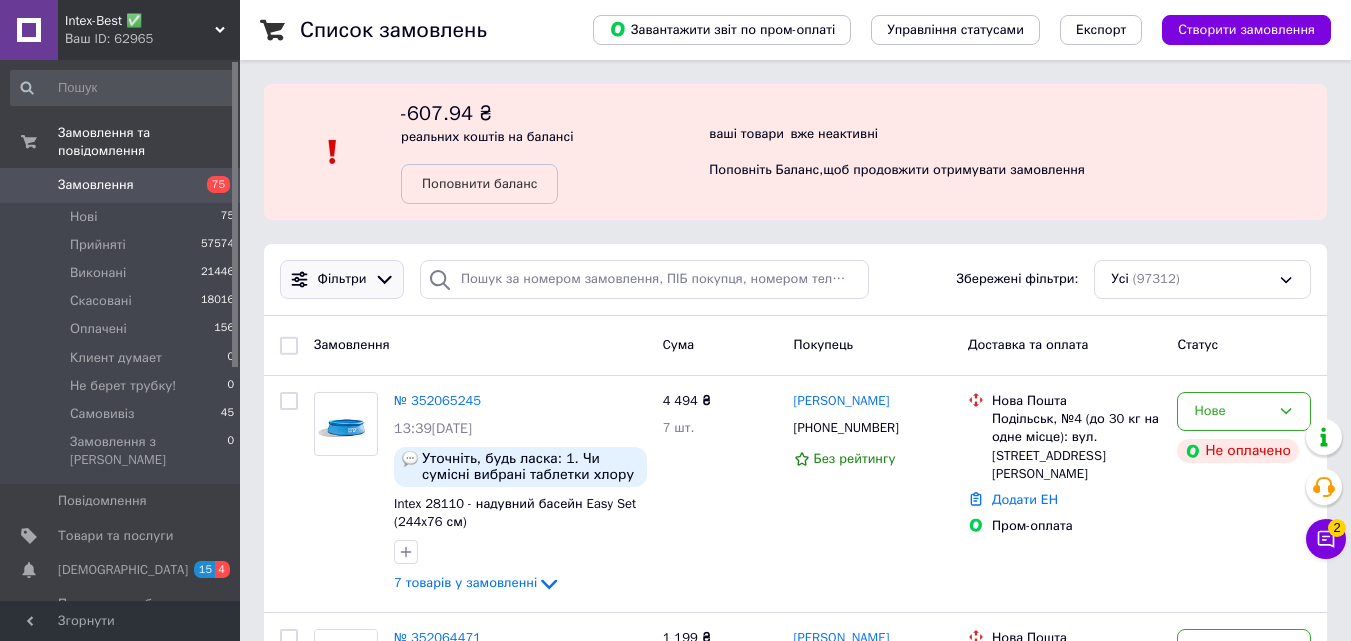 click 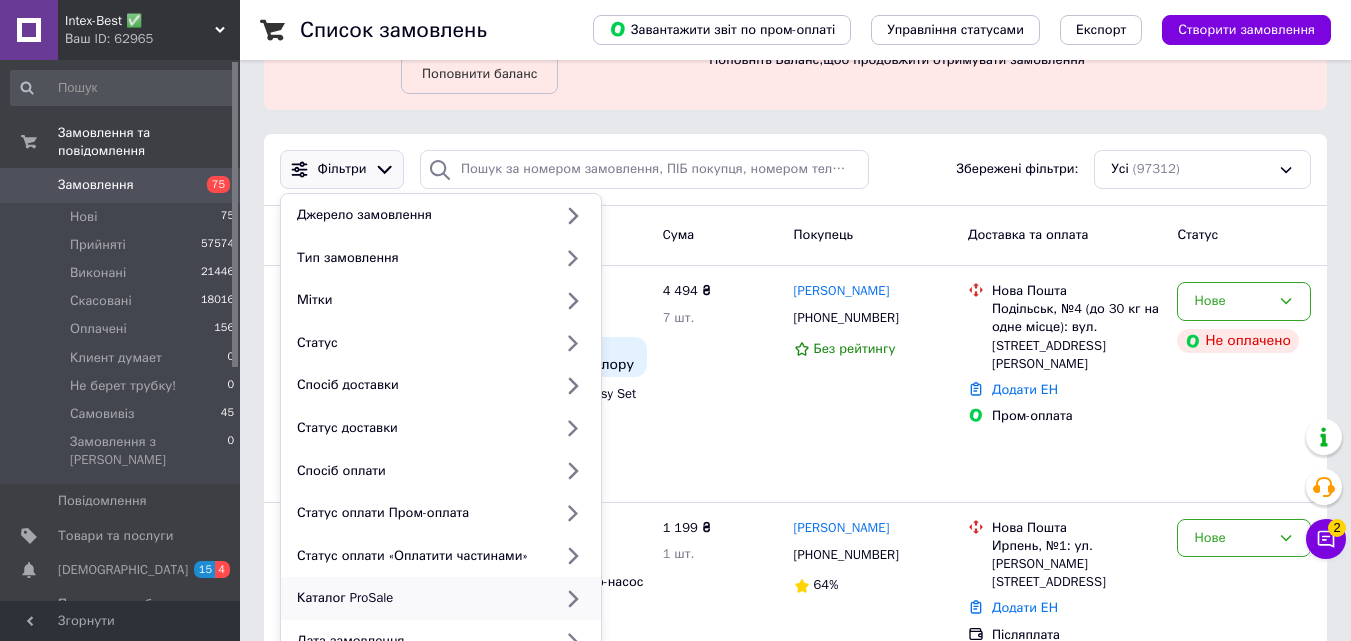 scroll, scrollTop: 300, scrollLeft: 0, axis: vertical 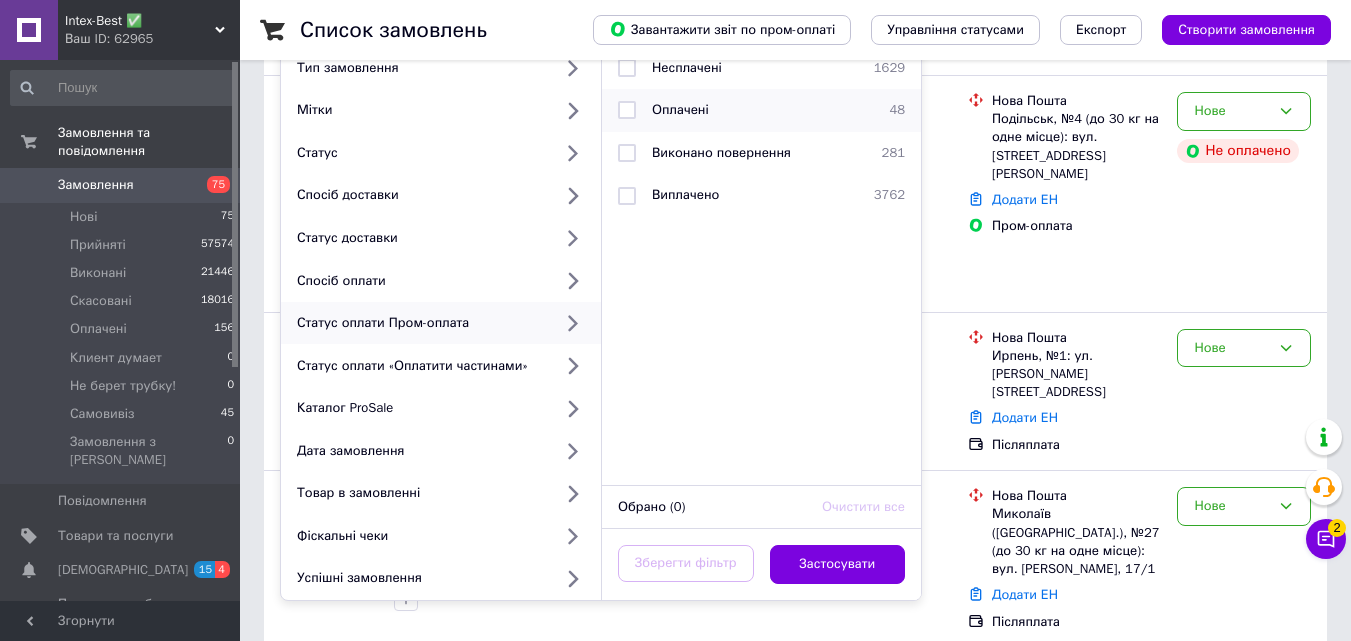 click at bounding box center [627, 110] 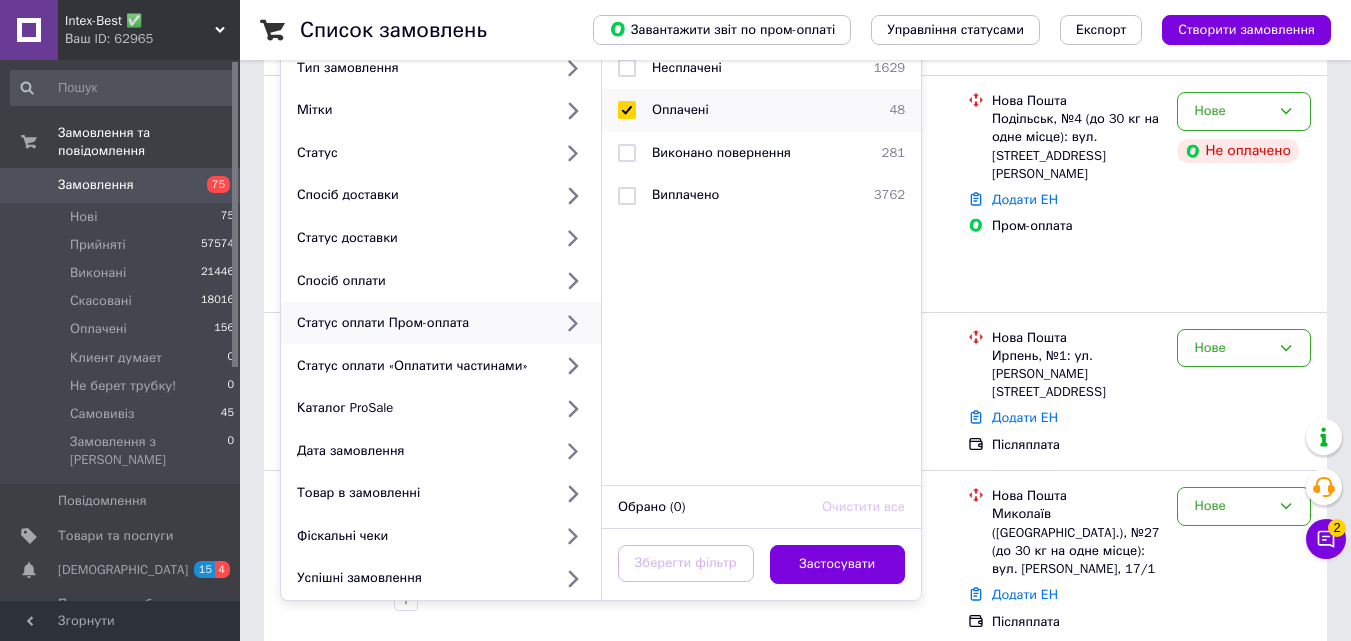 checkbox on "true" 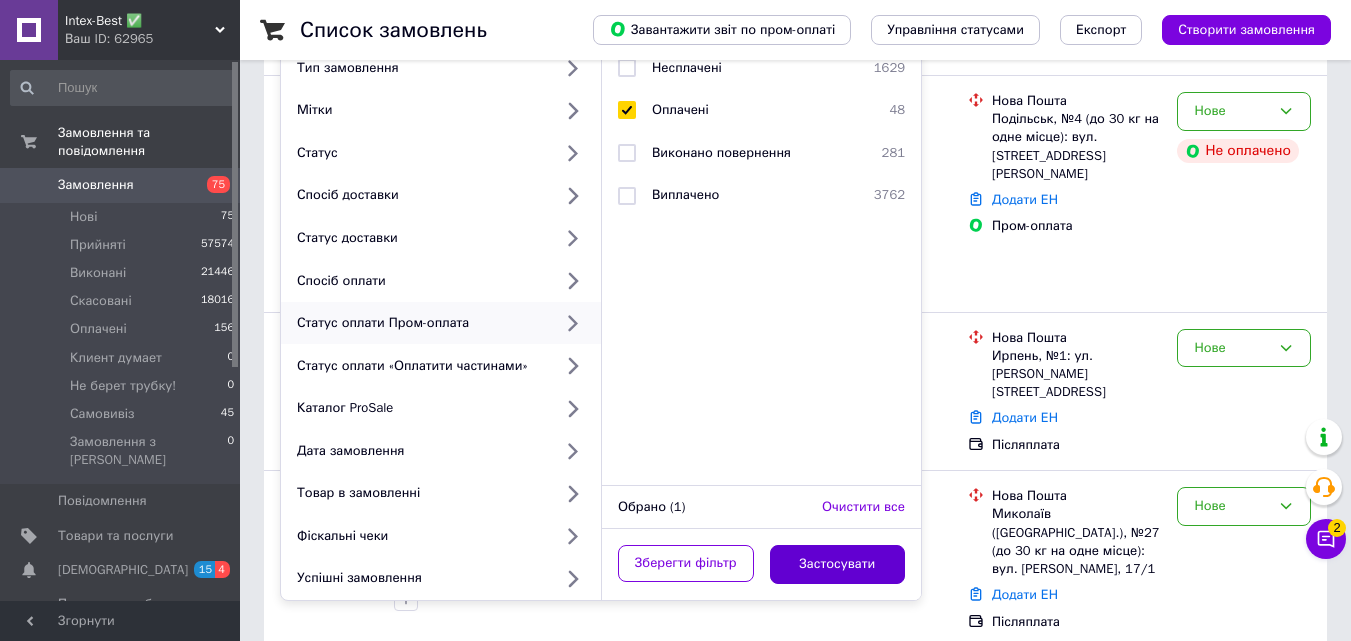 click on "Застосувати" at bounding box center (838, 564) 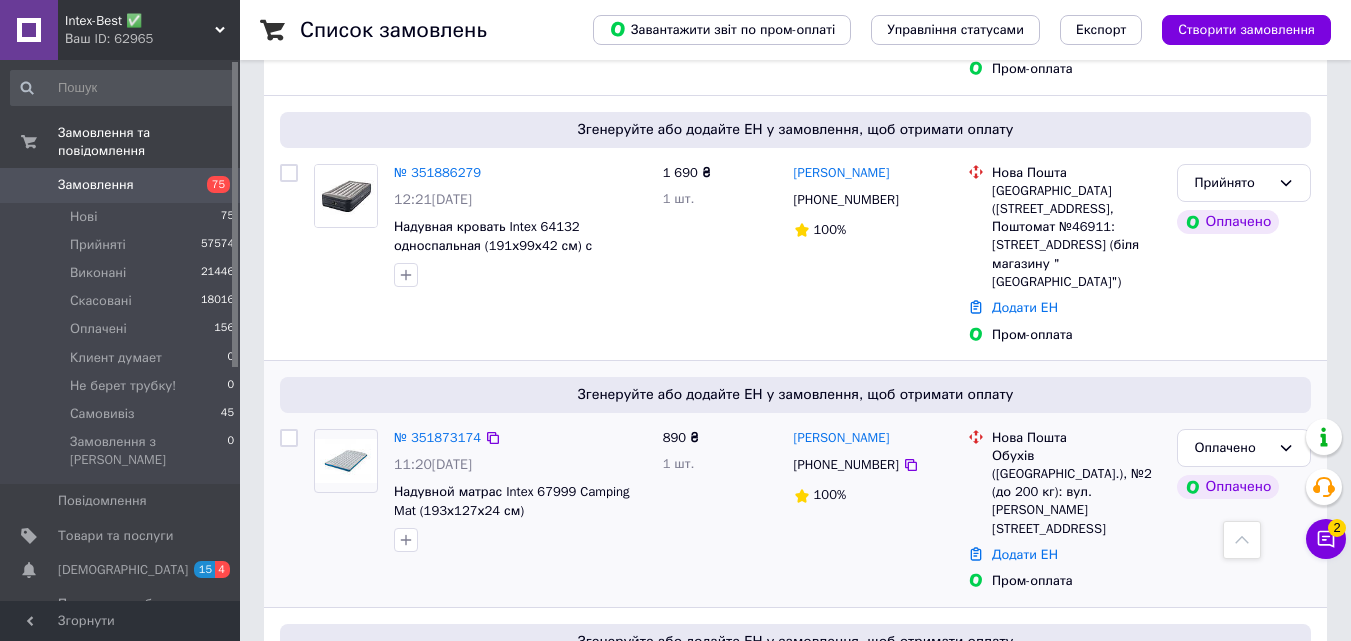 scroll, scrollTop: 4314, scrollLeft: 0, axis: vertical 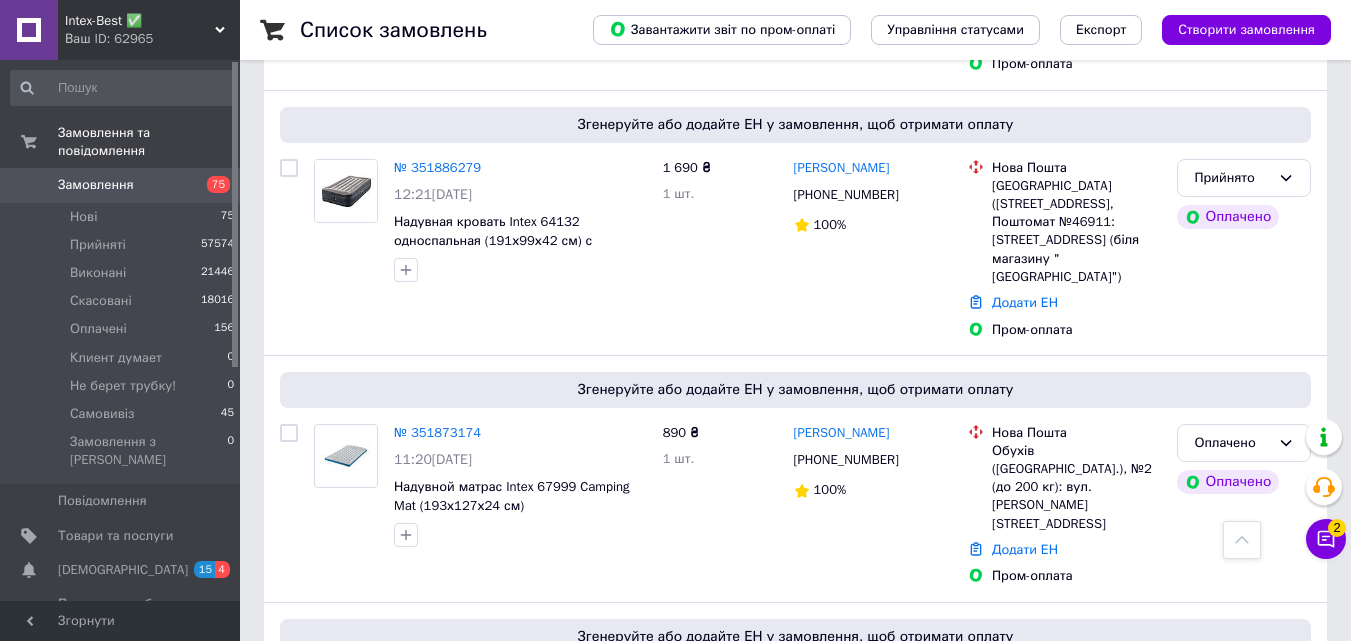 click on "3" at bounding box center [371, 855] 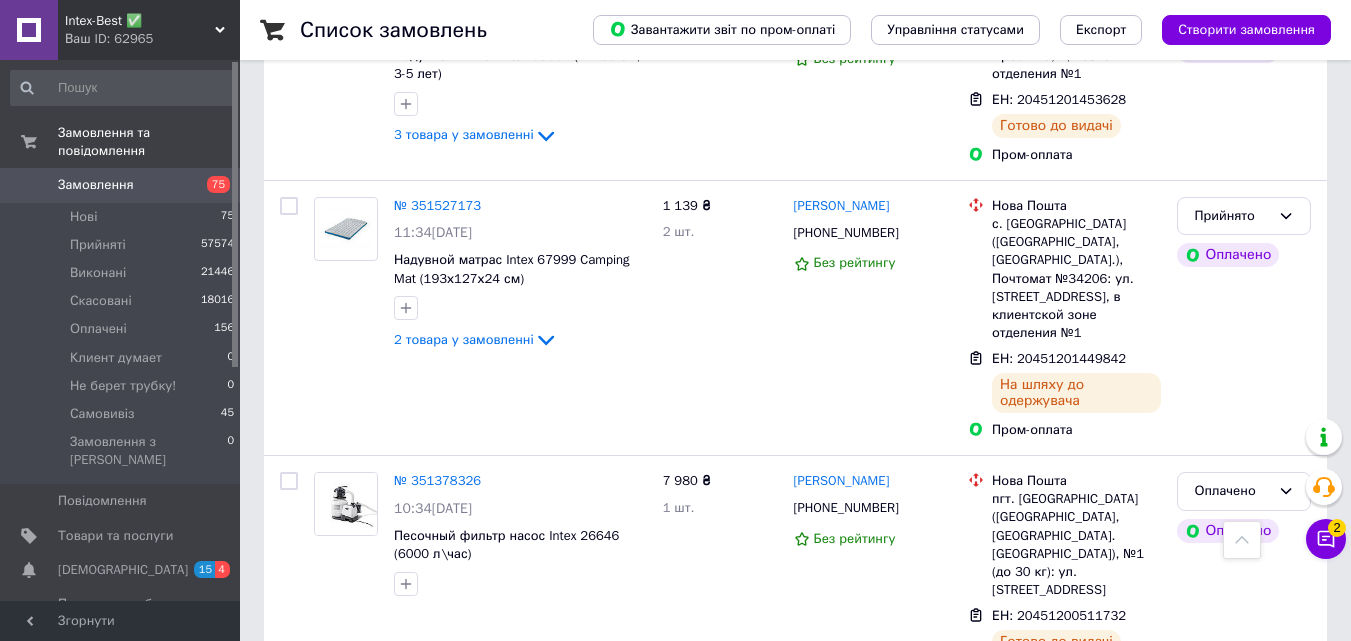 scroll, scrollTop: 558, scrollLeft: 0, axis: vertical 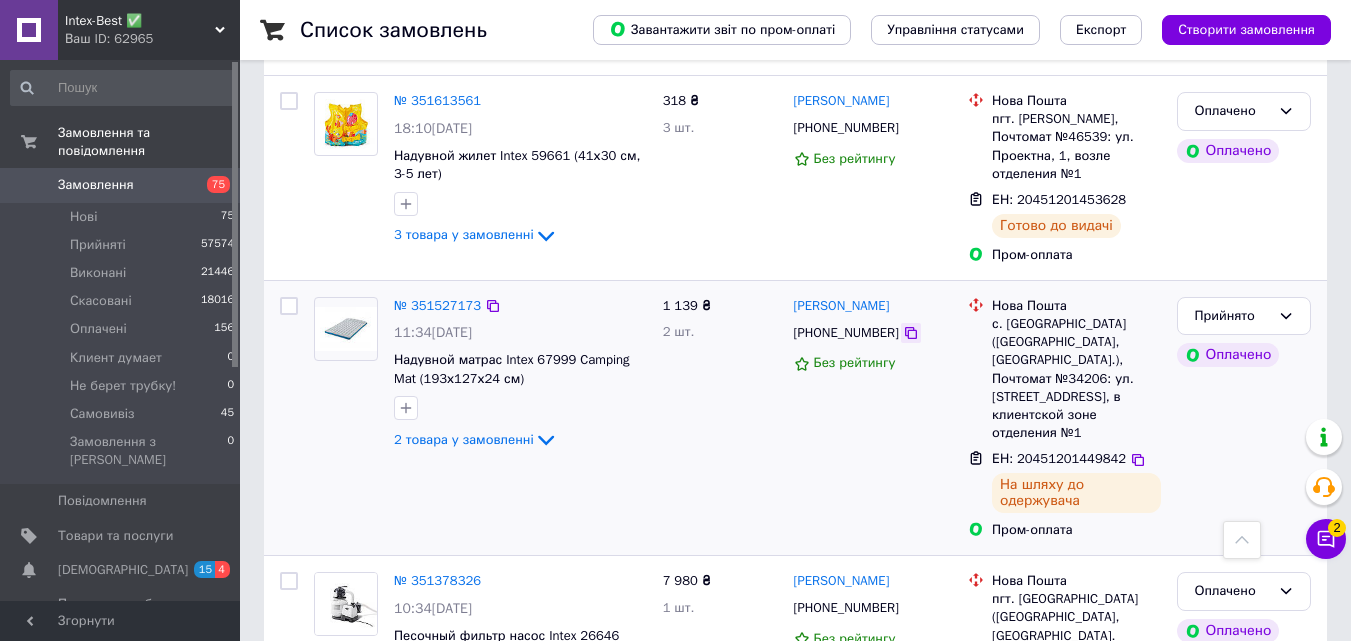 click 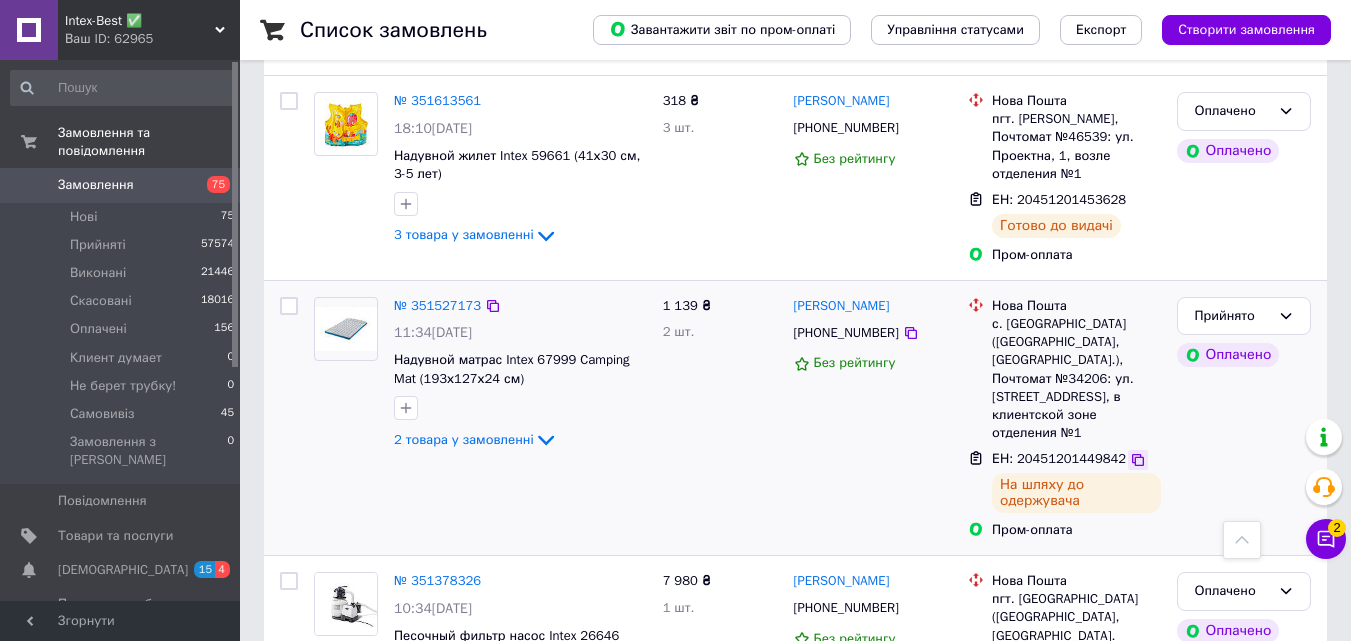 click 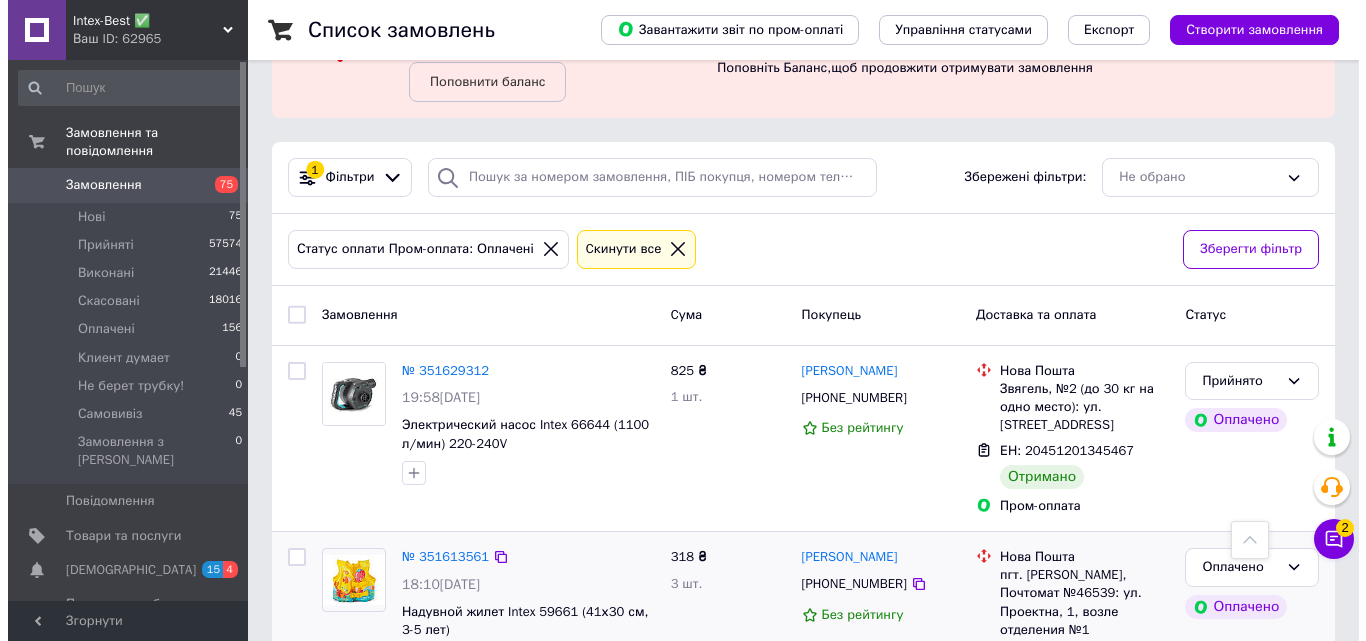 scroll, scrollTop: 0, scrollLeft: 0, axis: both 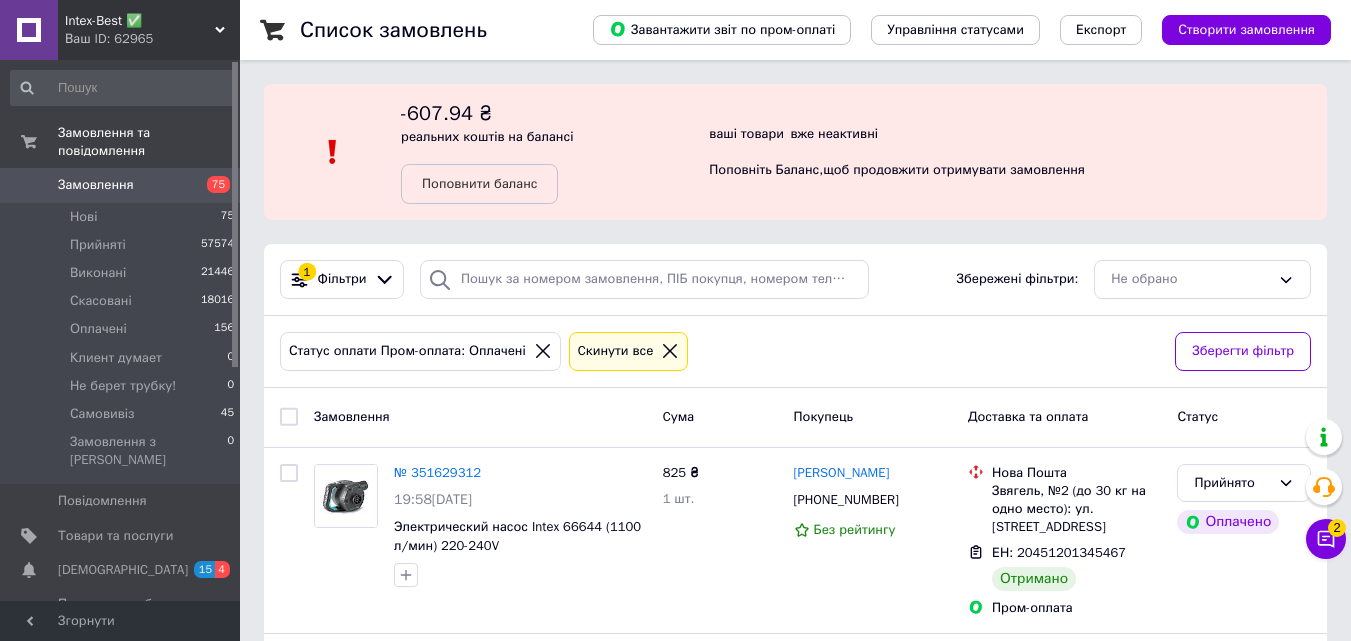 click on "Замовлення" at bounding box center [121, 185] 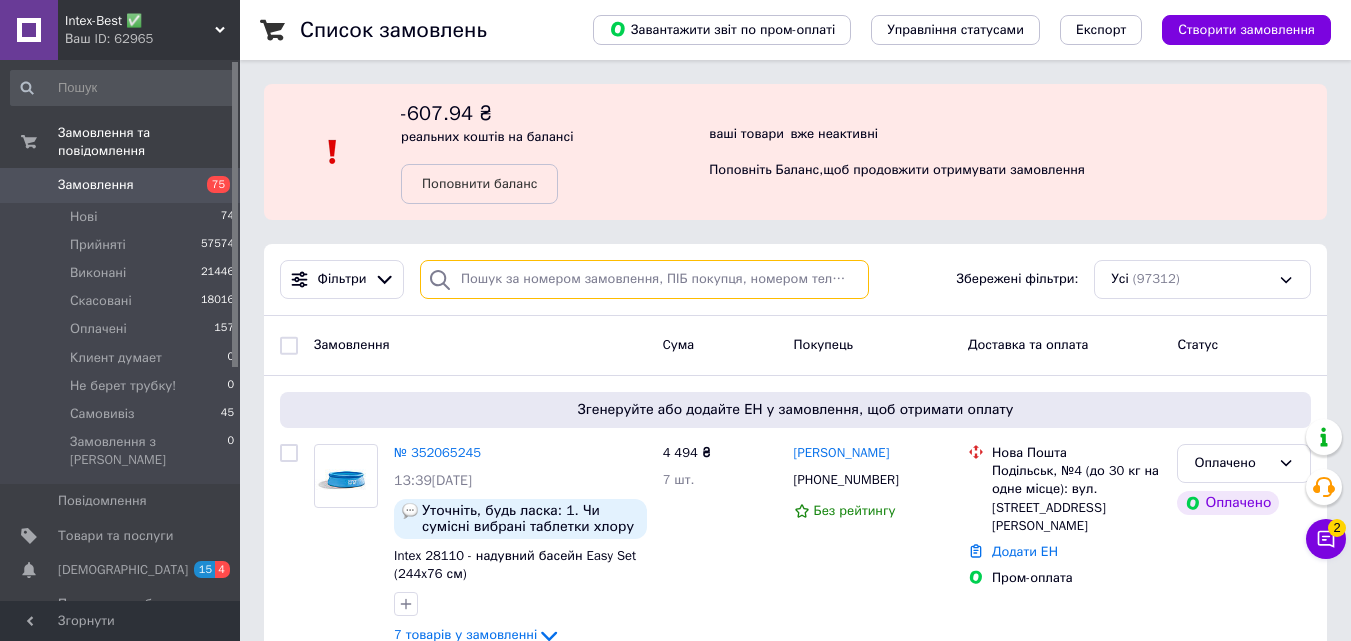 paste on "0954896689" 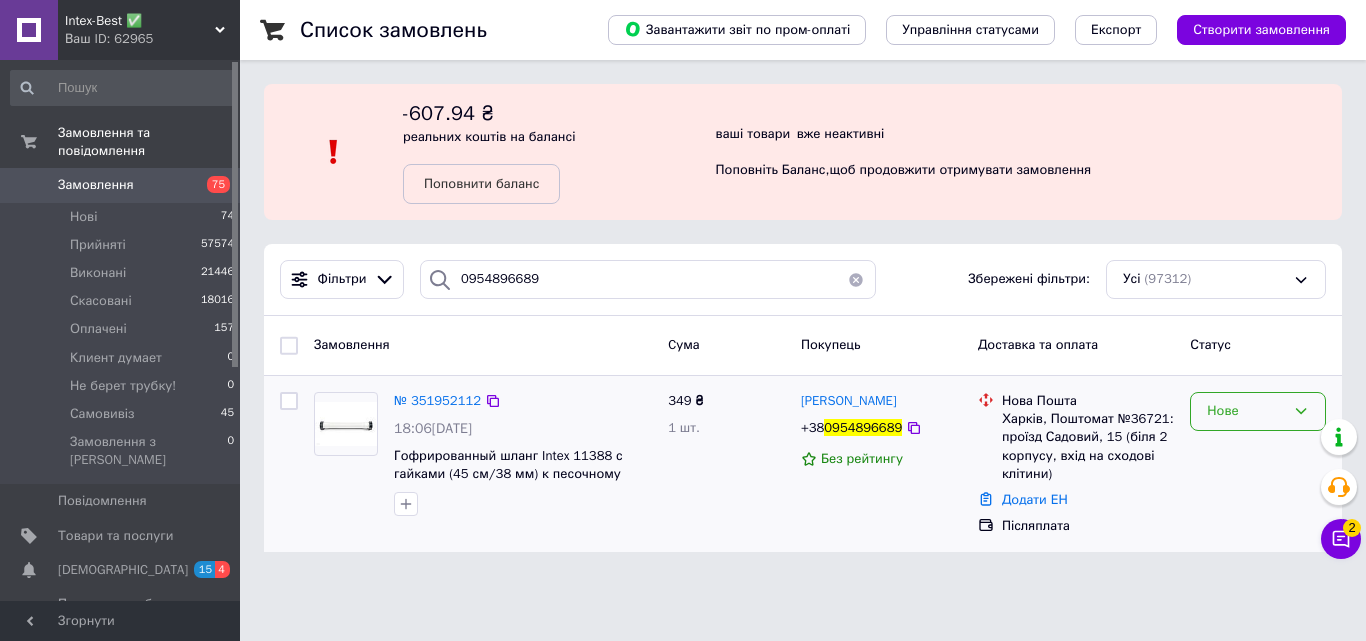 click 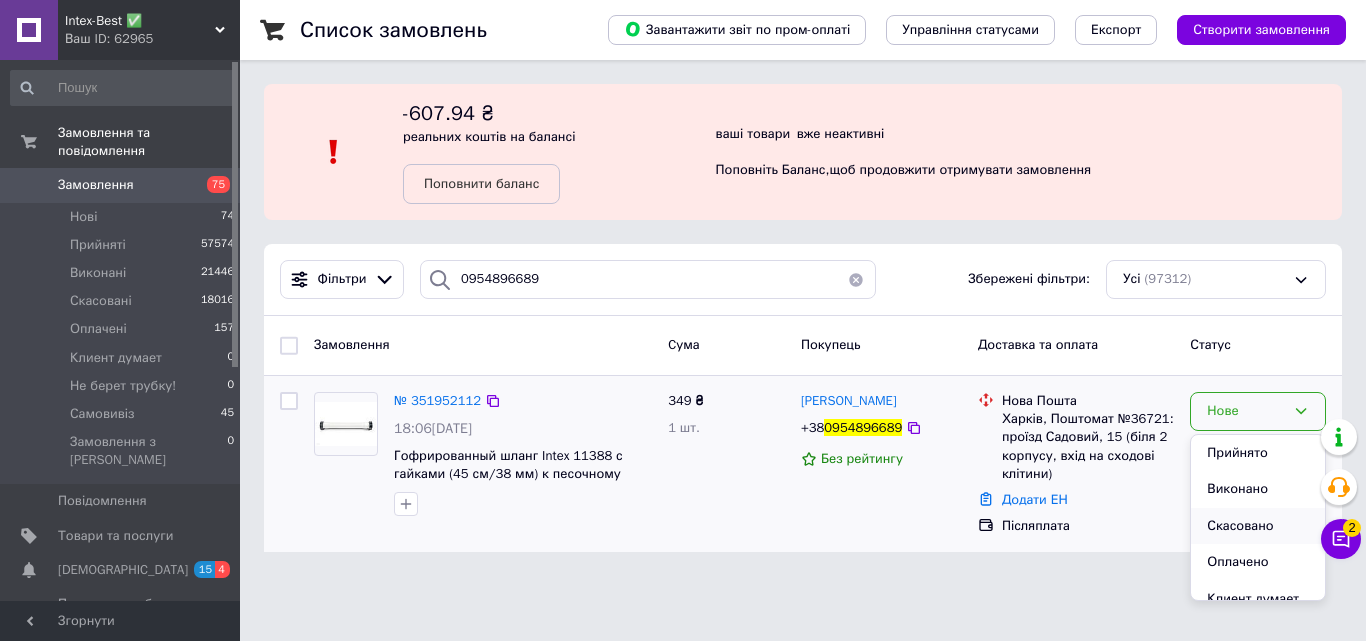 click on "Скасовано" at bounding box center (1258, 526) 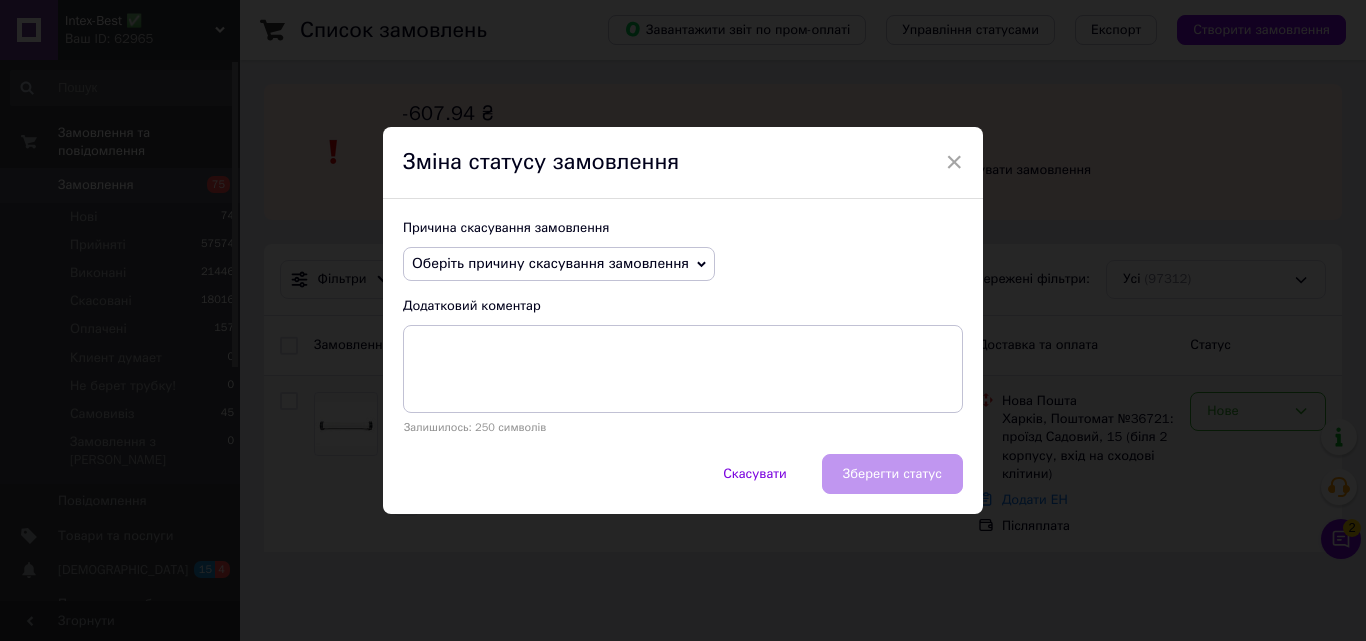 click on "Оберіть причину скасування замовлення" at bounding box center (559, 264) 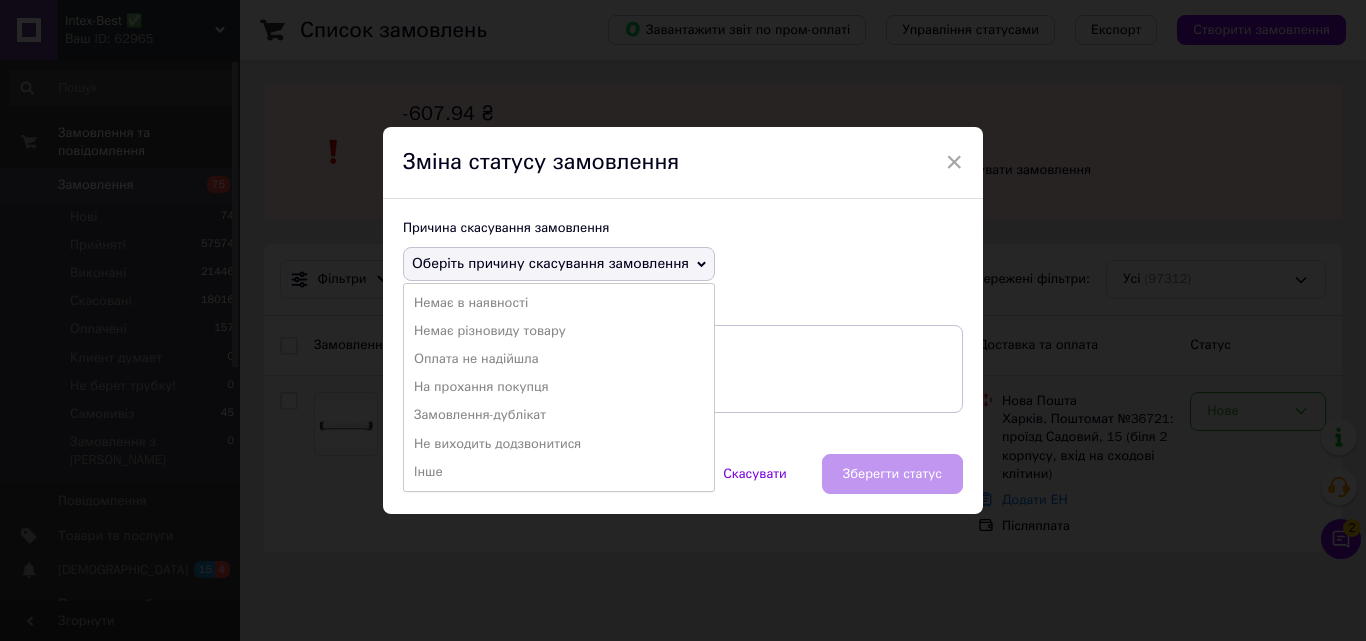 click on "На прохання покупця" at bounding box center (559, 387) 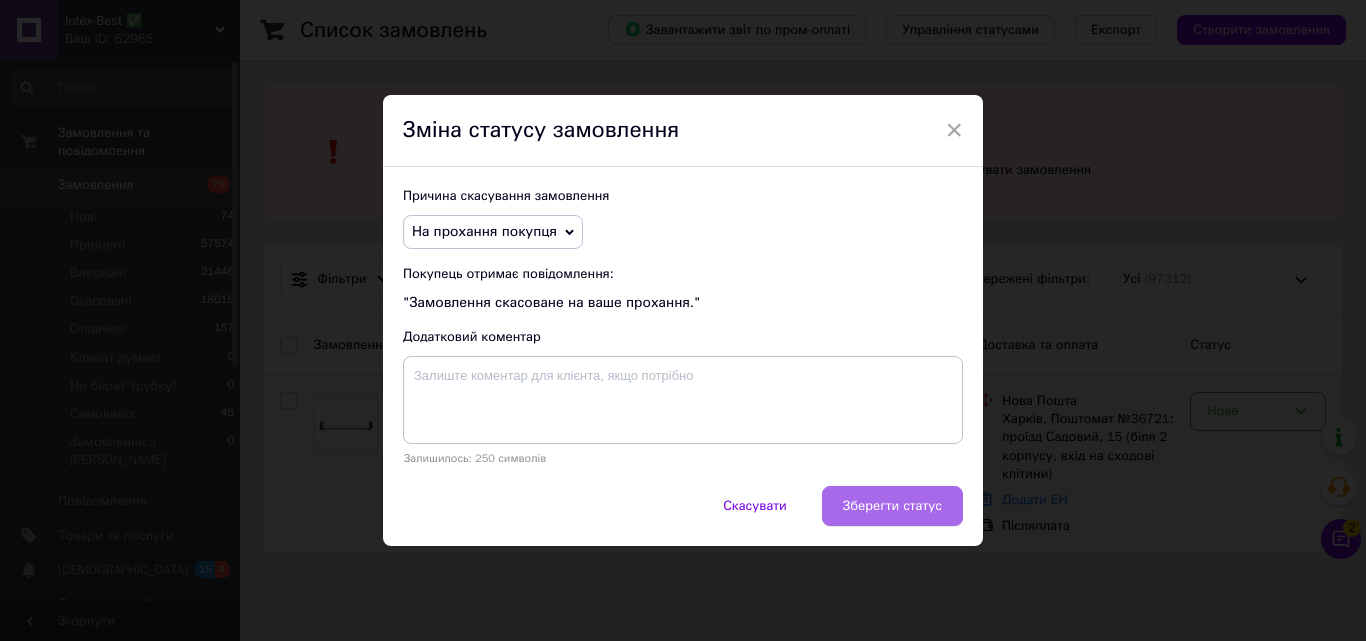 click on "Зберегти статус" at bounding box center (892, 506) 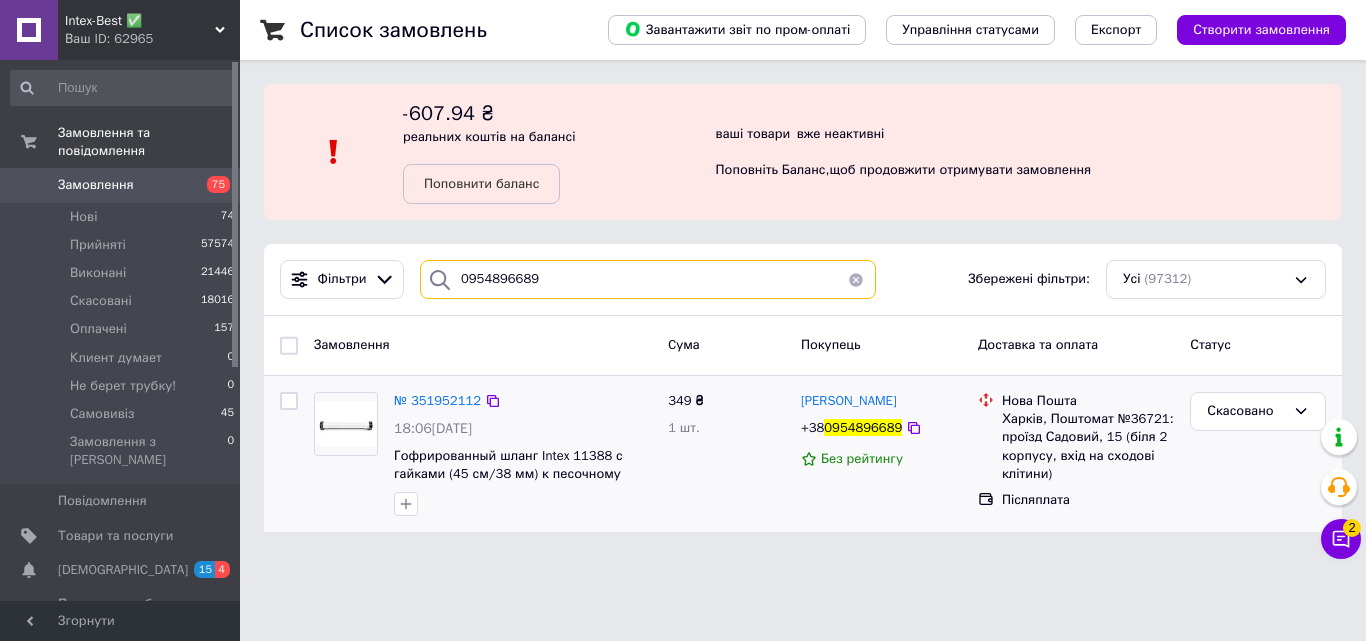 click on "0954896689" at bounding box center (648, 279) 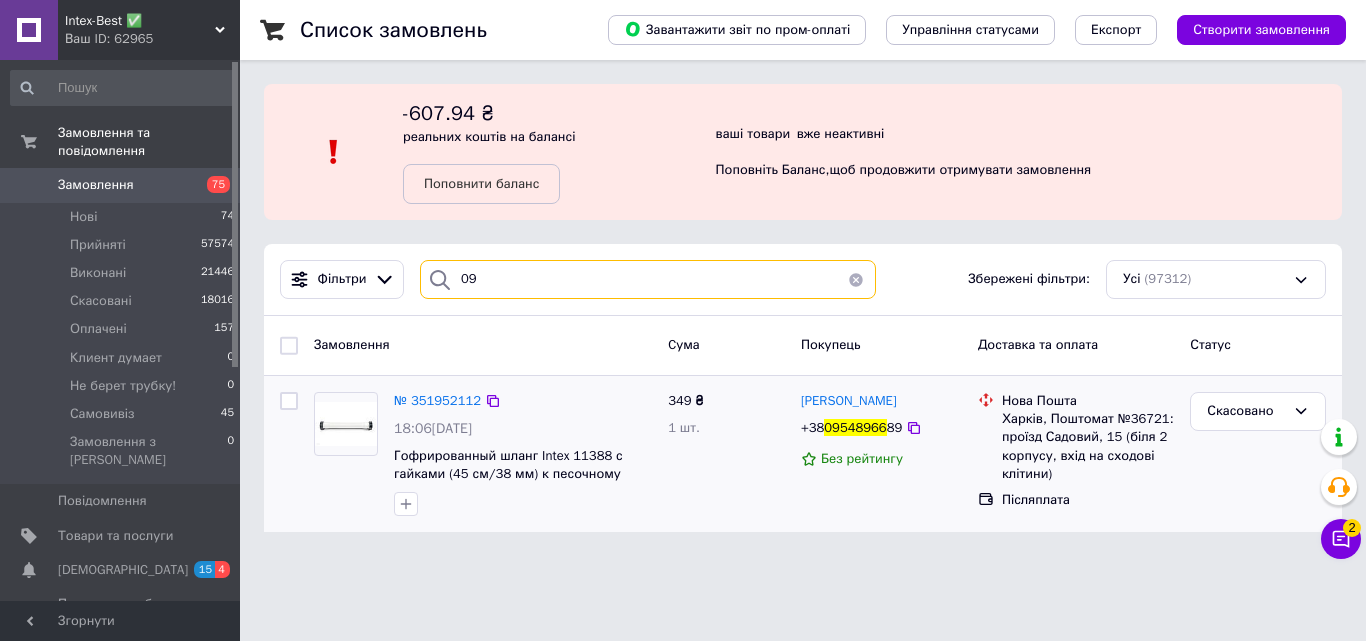 type on "0" 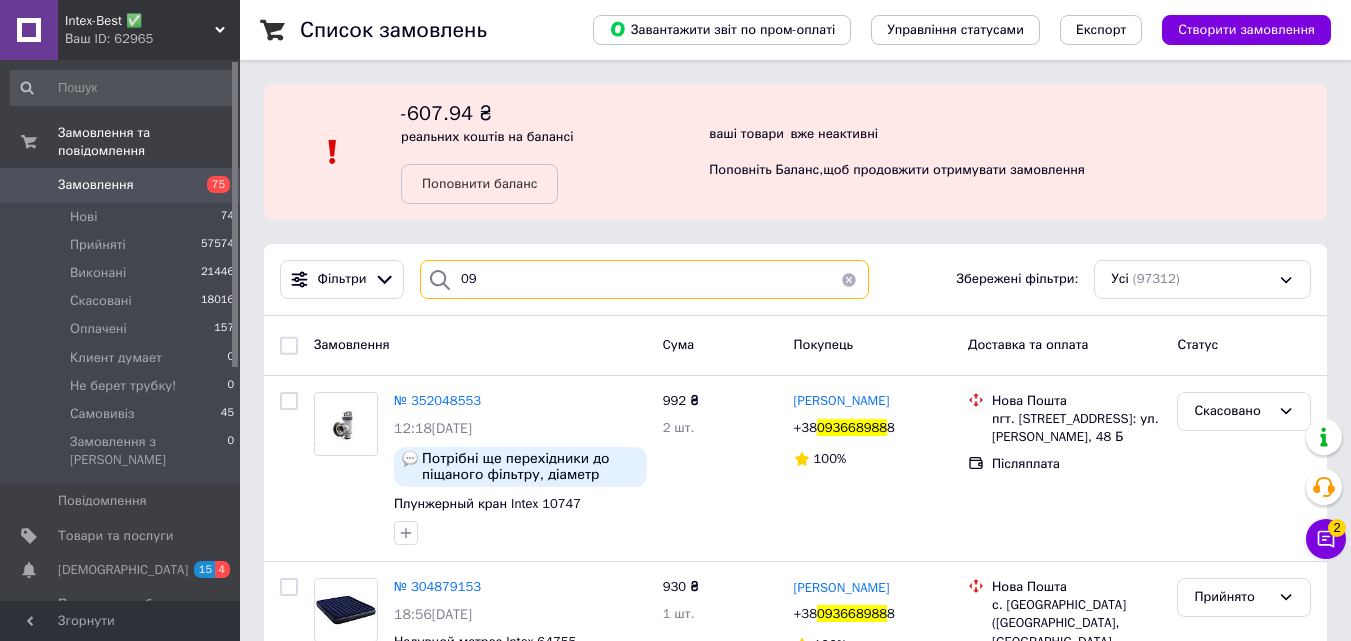 type on "0" 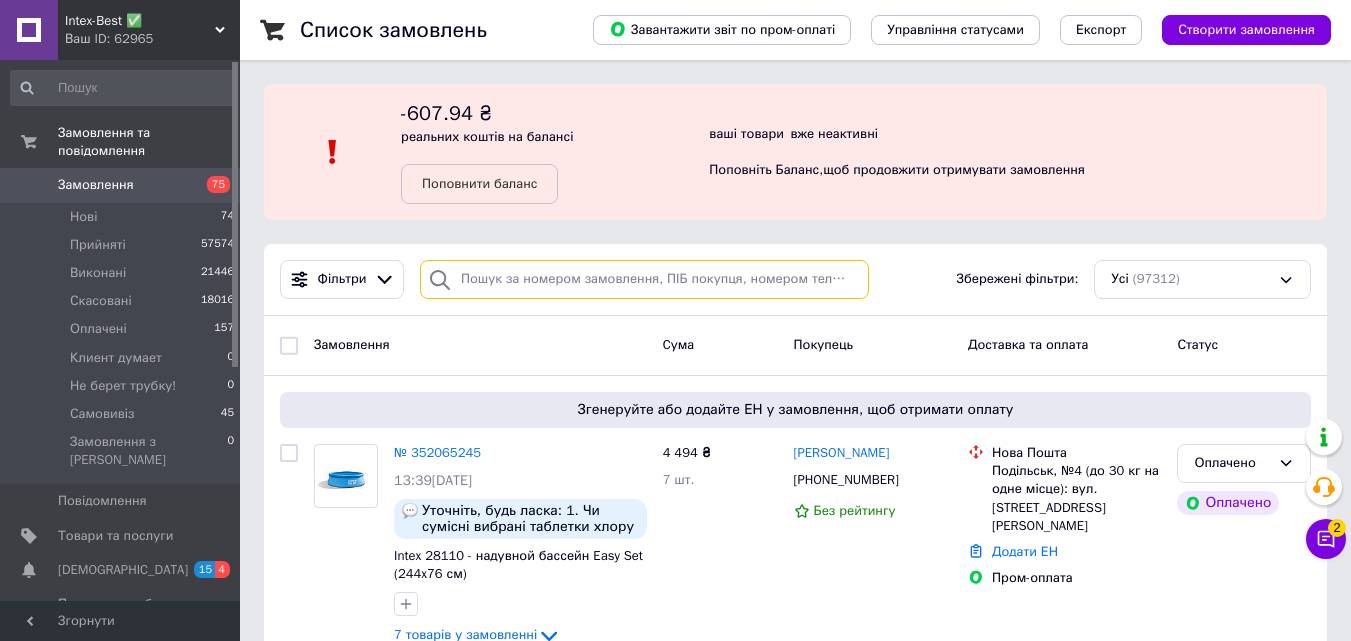 paste on "0978772960" 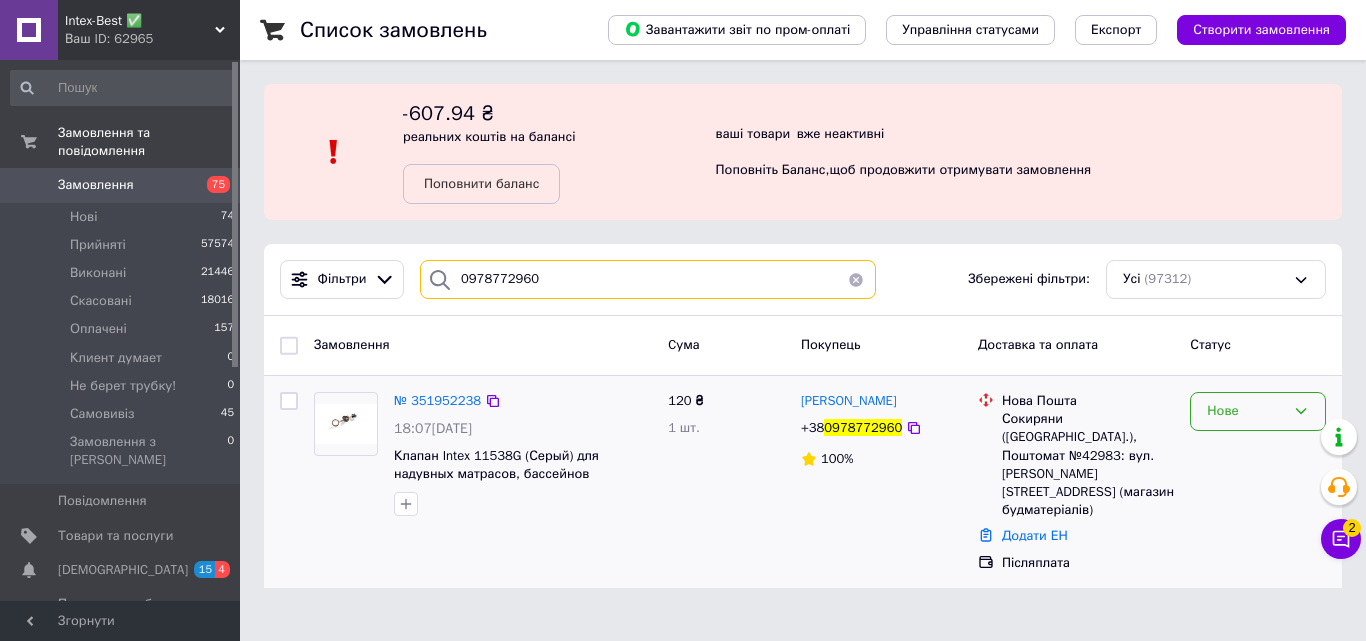 type on "0978772960" 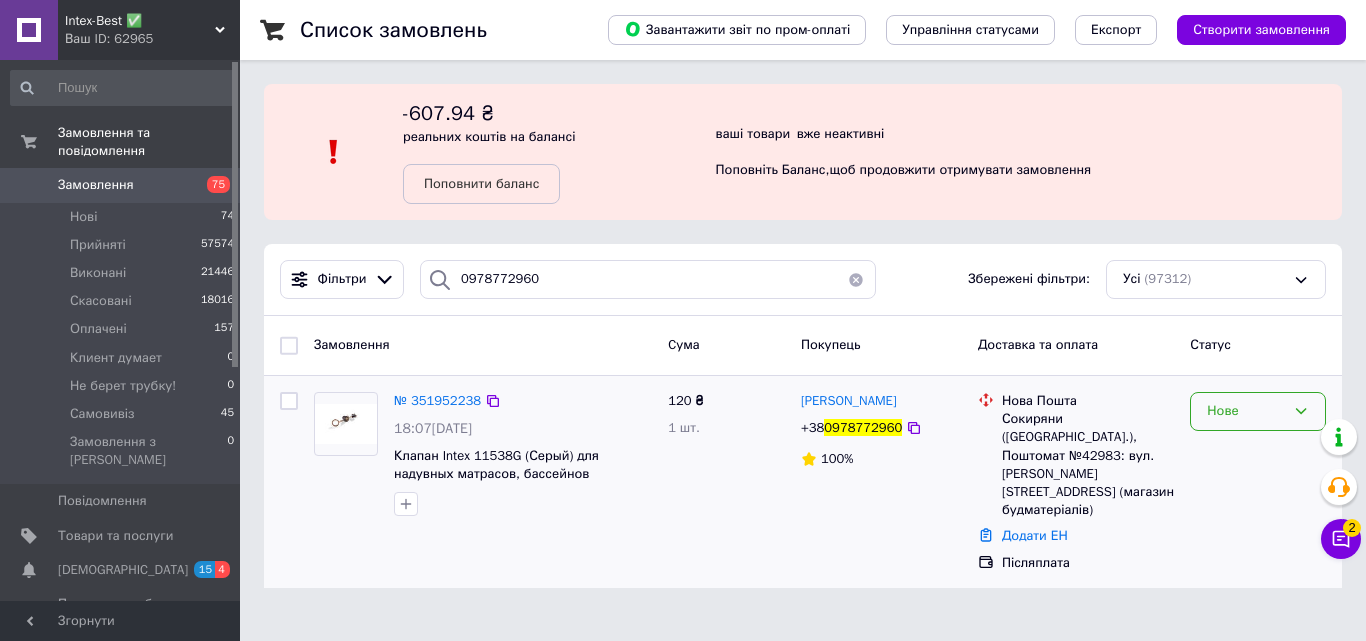 click 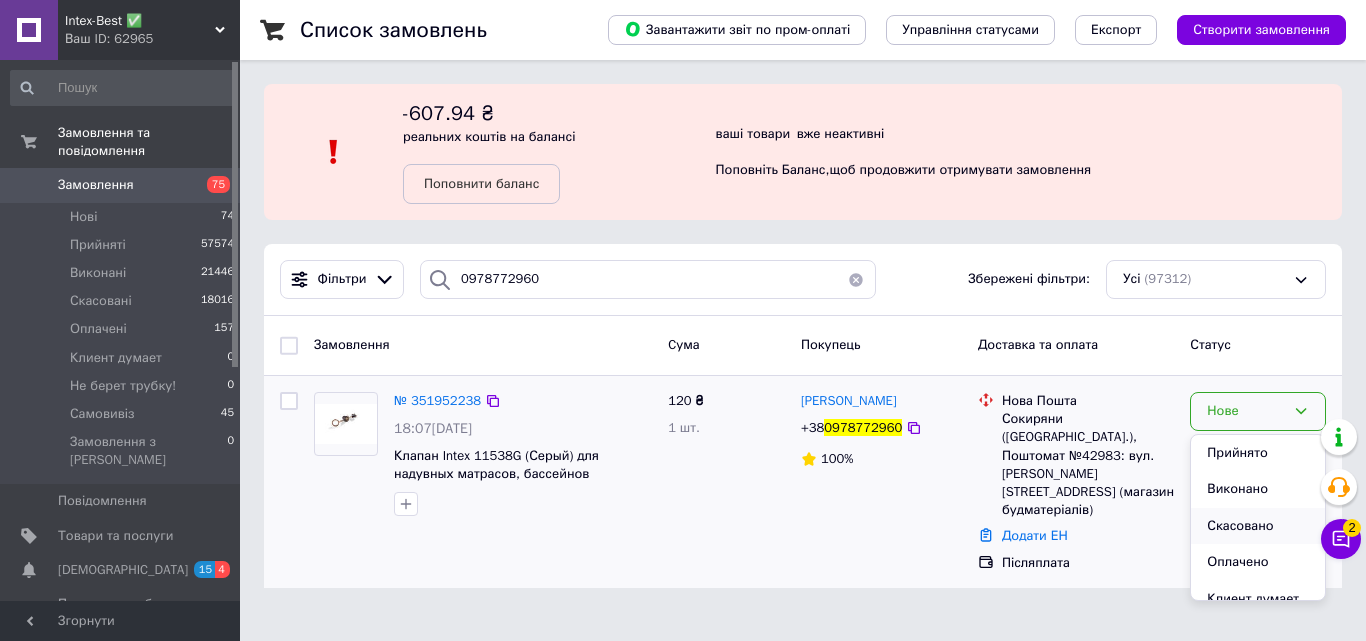 click on "Скасовано" at bounding box center (1258, 526) 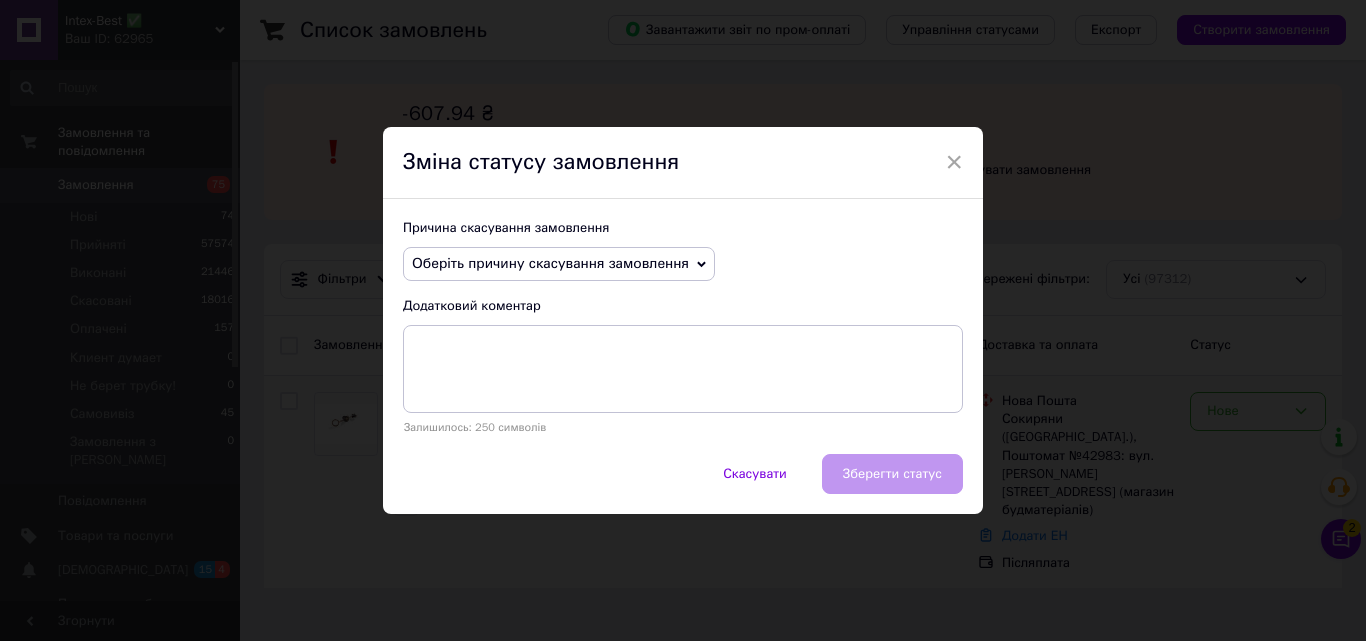 click 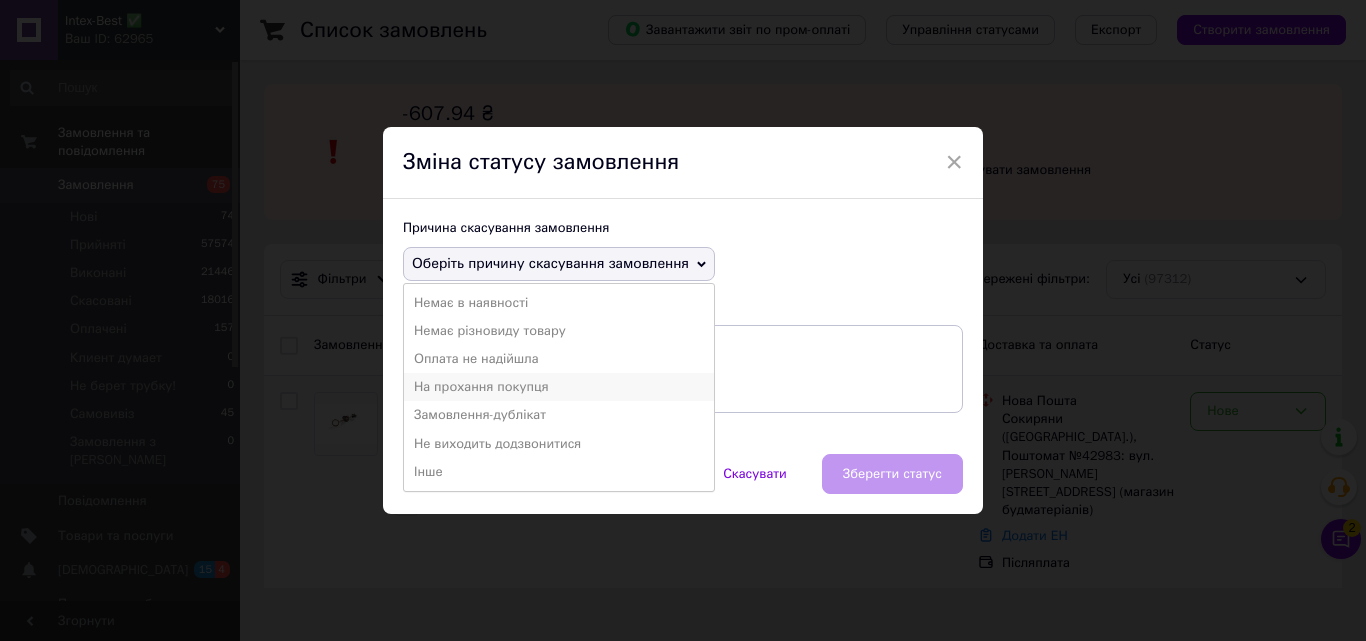 click on "На прохання покупця" at bounding box center [559, 387] 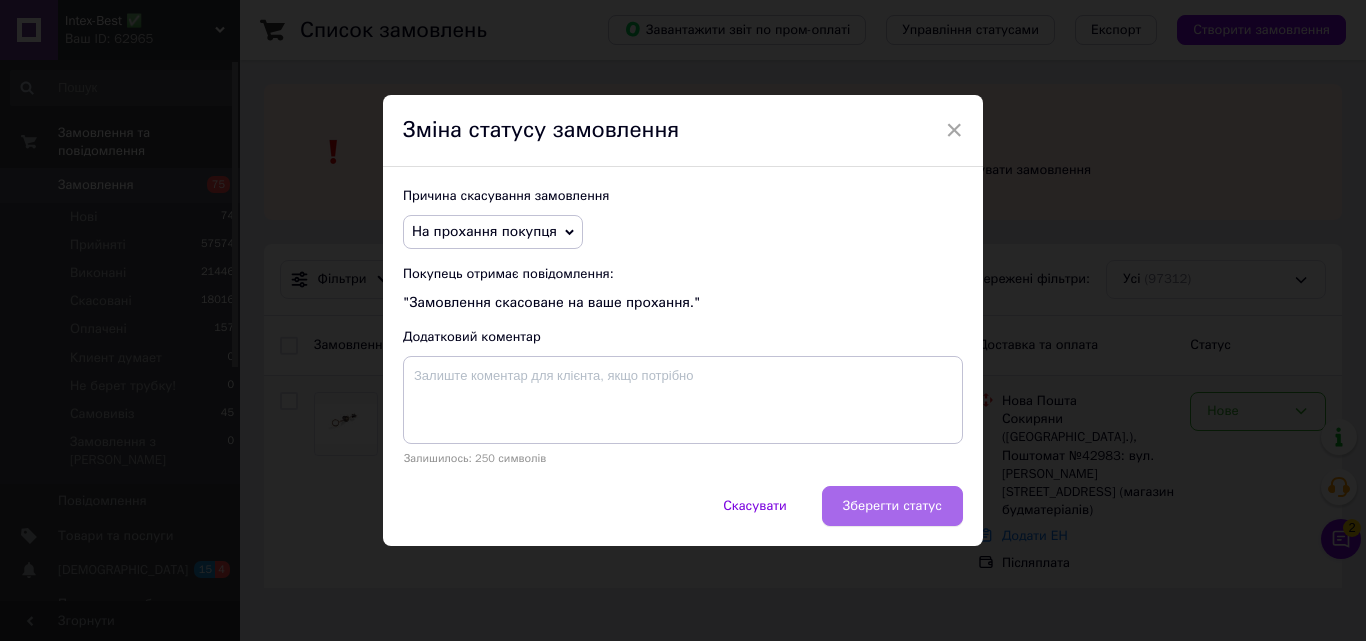 click on "Зберегти статус" at bounding box center [892, 506] 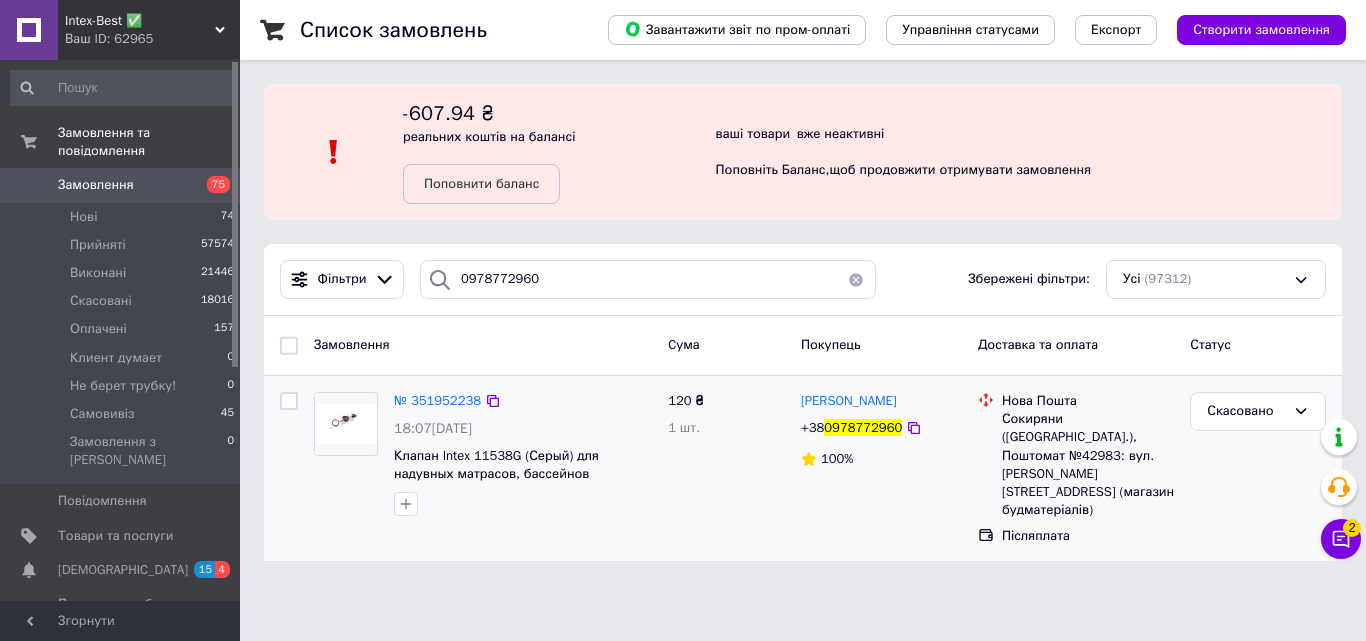 click on "Intex-Best  ✅" at bounding box center [140, 21] 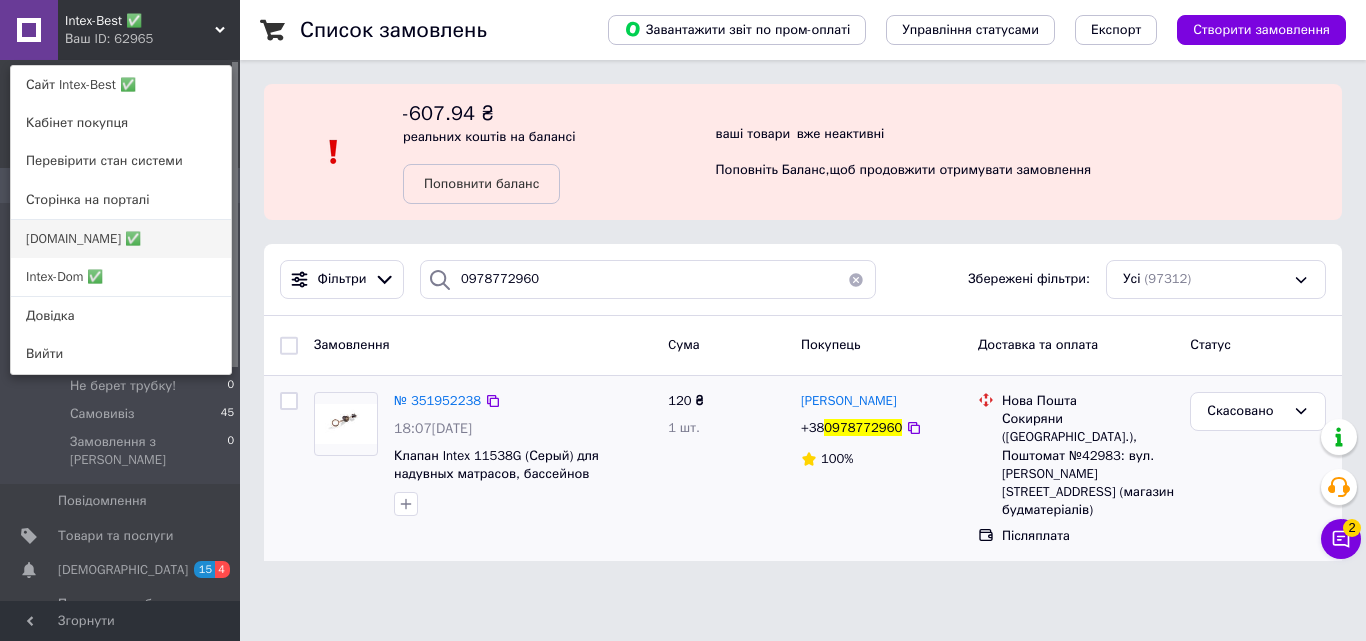 click on "[DOMAIN_NAME] ✅" at bounding box center [121, 239] 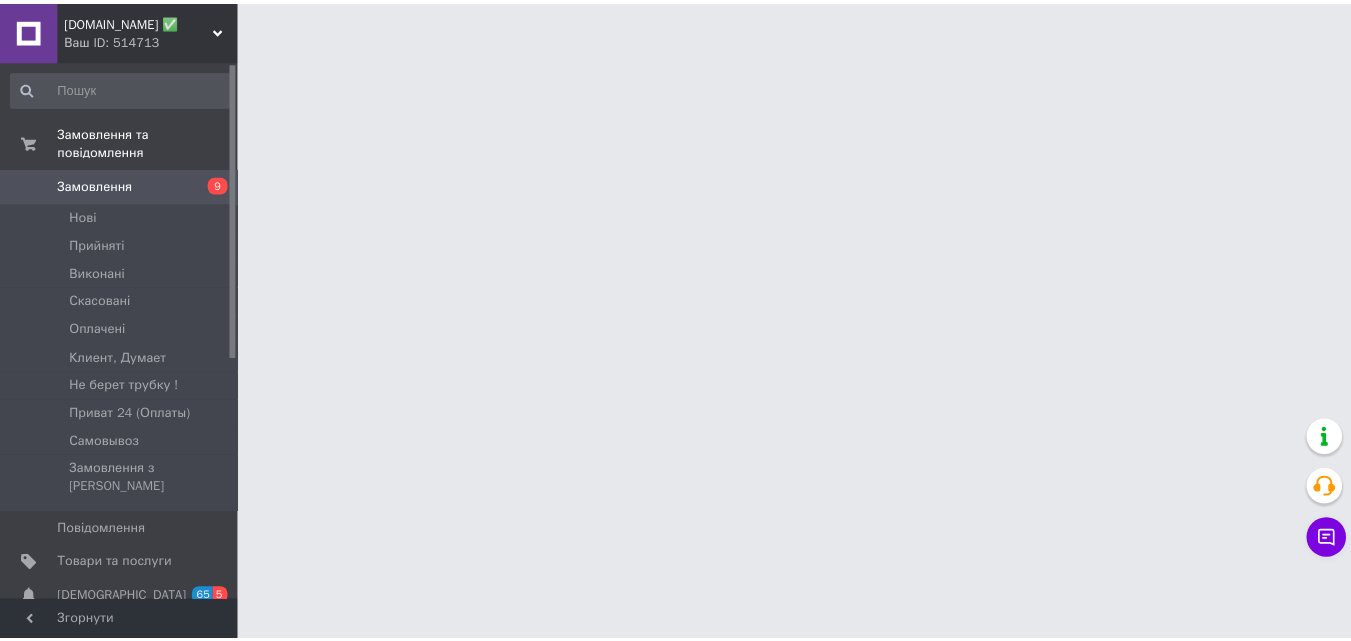 scroll, scrollTop: 0, scrollLeft: 0, axis: both 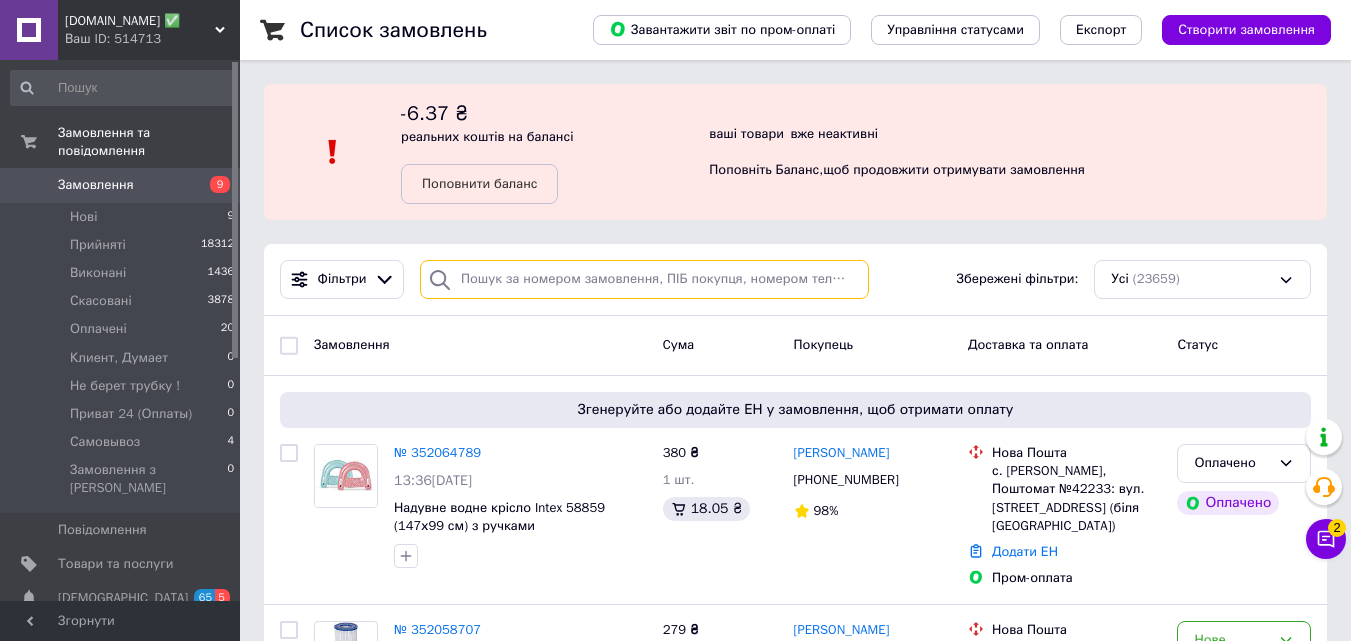 paste on "0507523623" 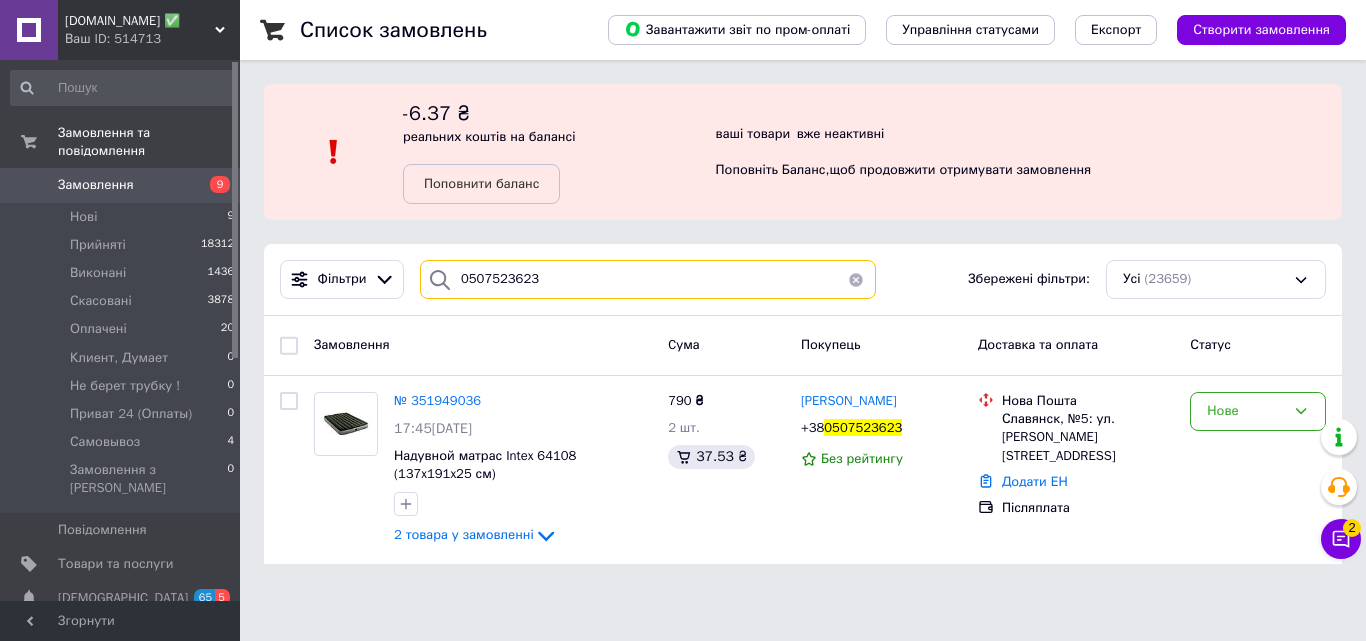 click on "0507523623" at bounding box center (648, 279) 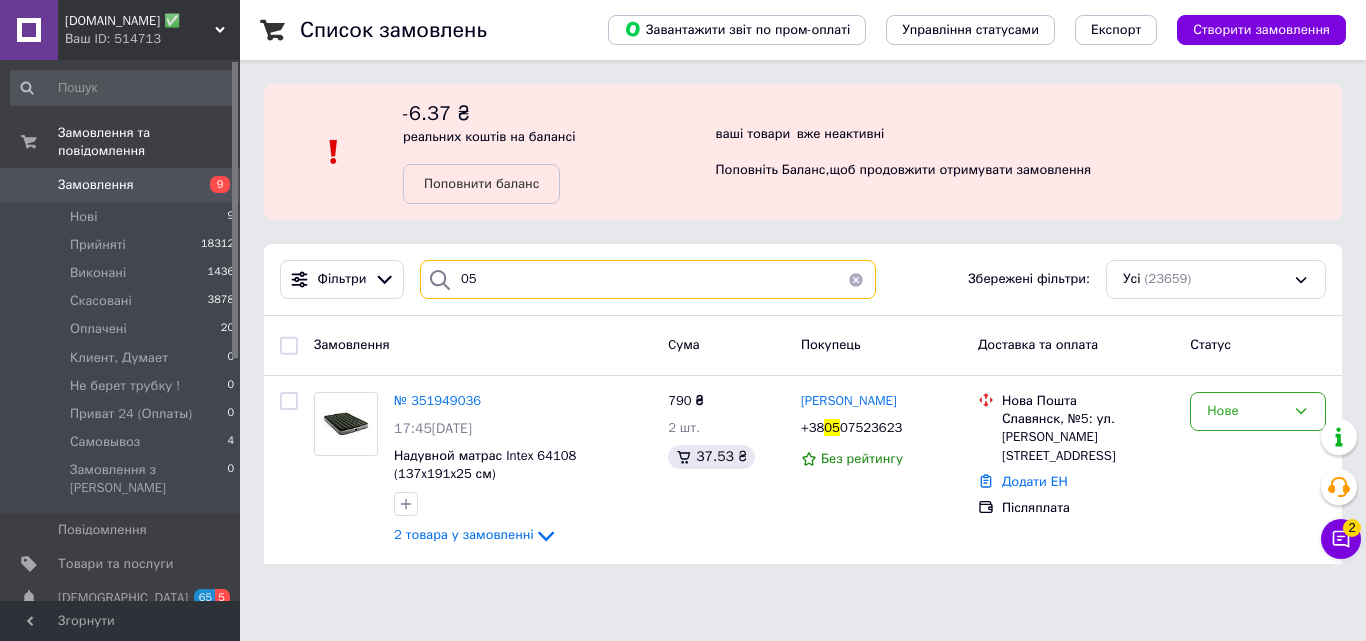type on "0" 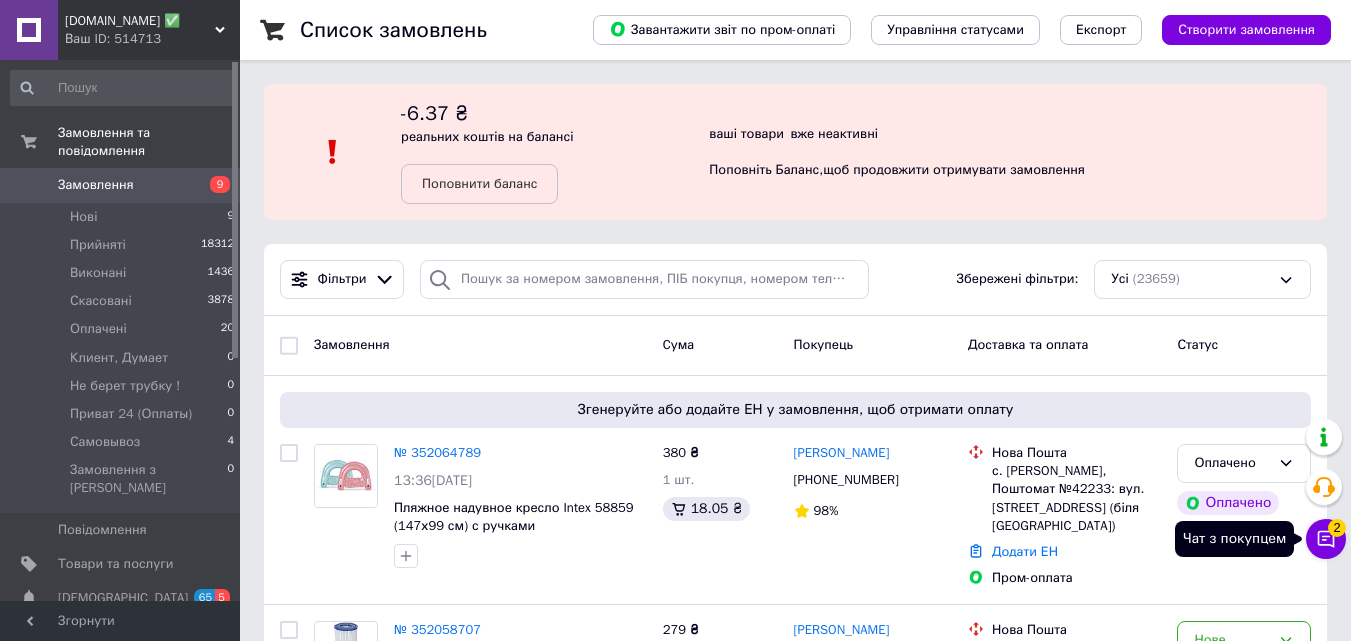click 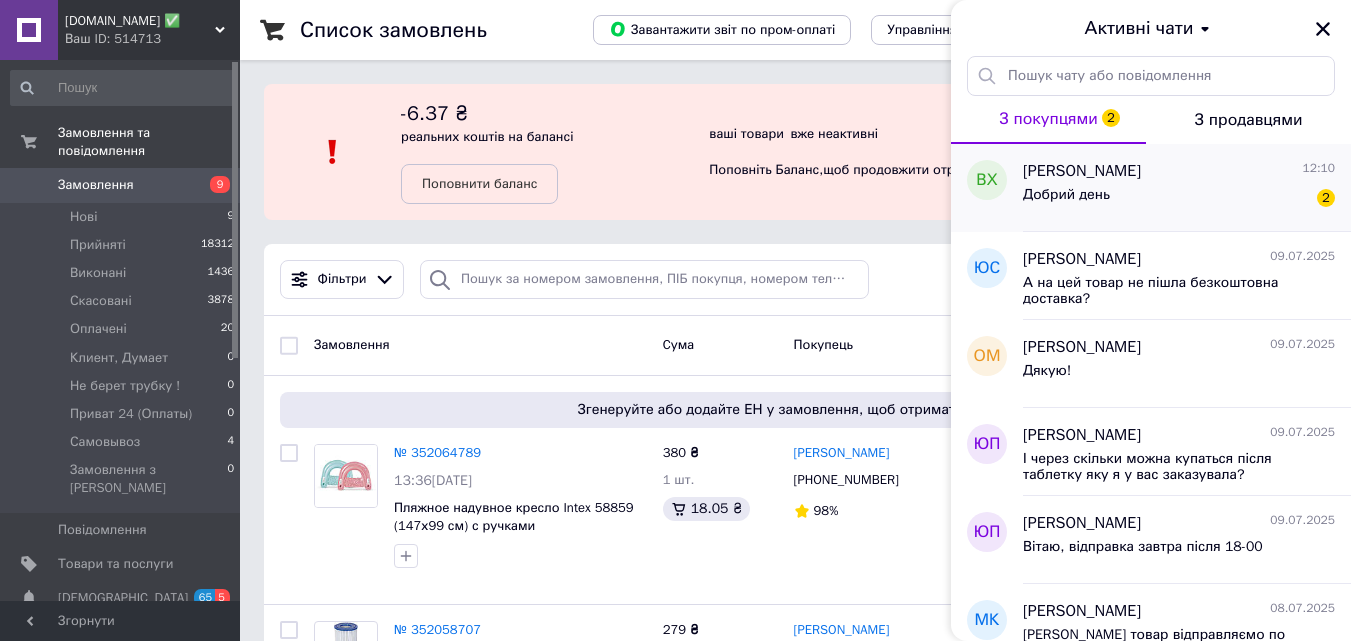 click on "Добрий день 2" at bounding box center (1179, 199) 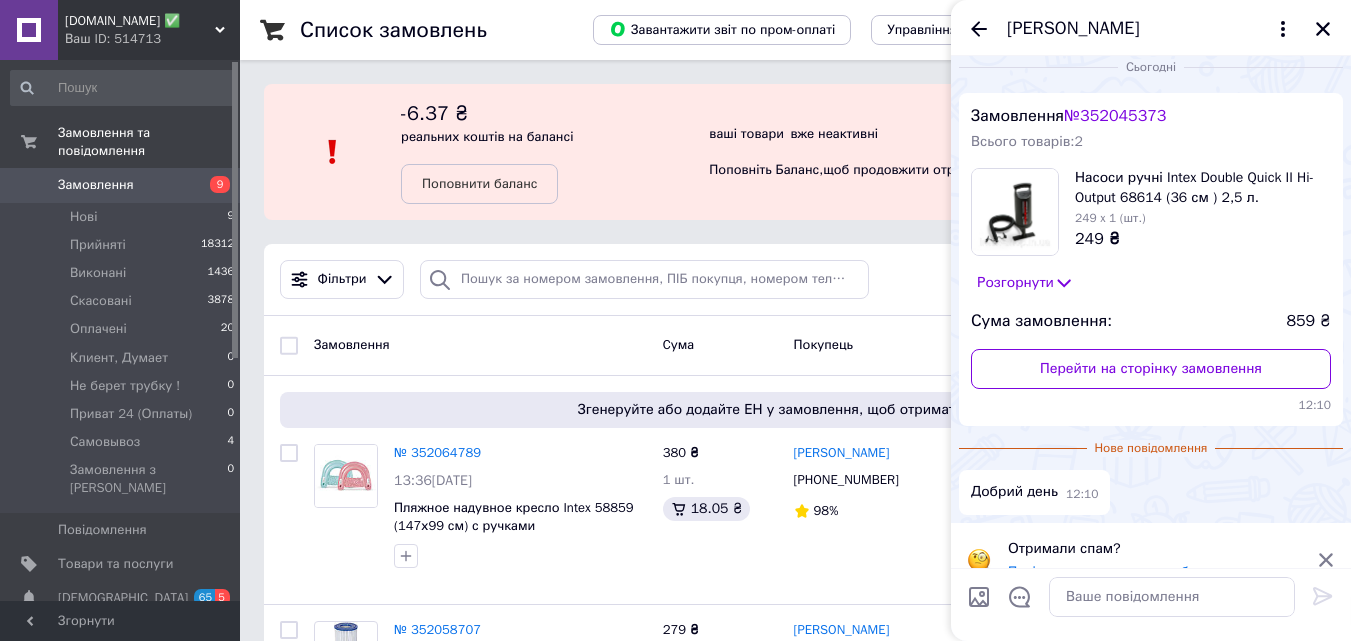 scroll, scrollTop: 0, scrollLeft: 0, axis: both 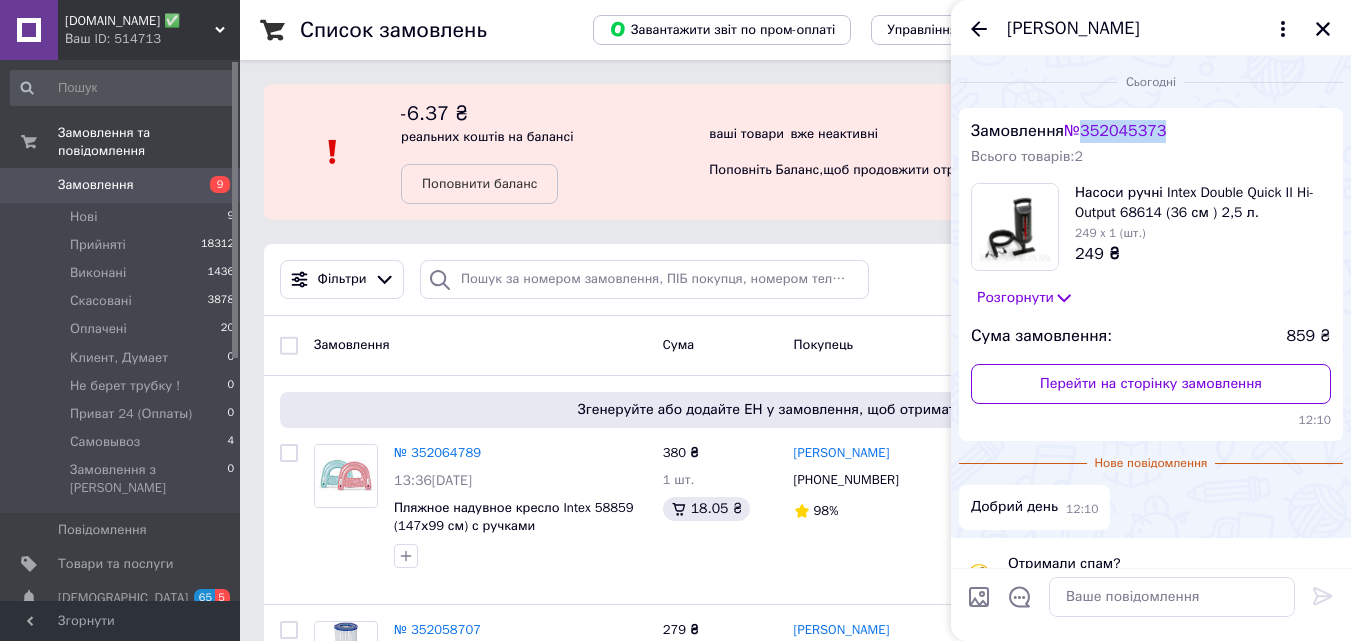 drag, startPoint x: 1092, startPoint y: 129, endPoint x: 1215, endPoint y: 126, distance: 123.03658 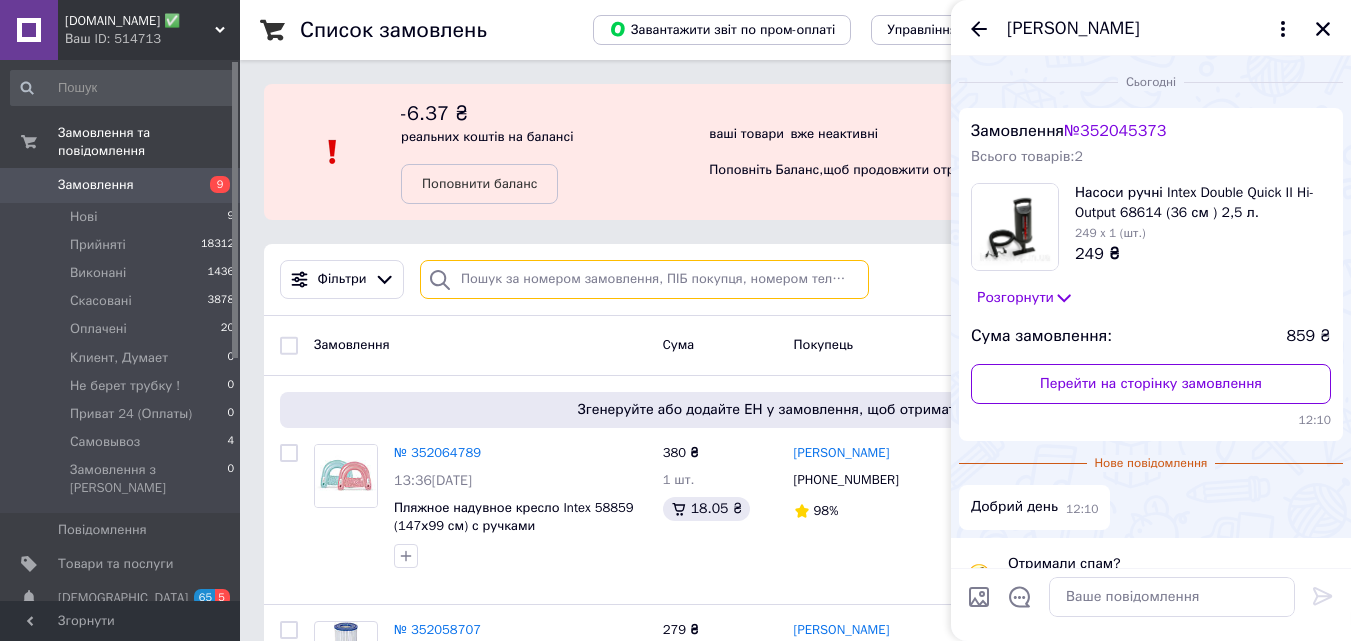 paste on "352045373" 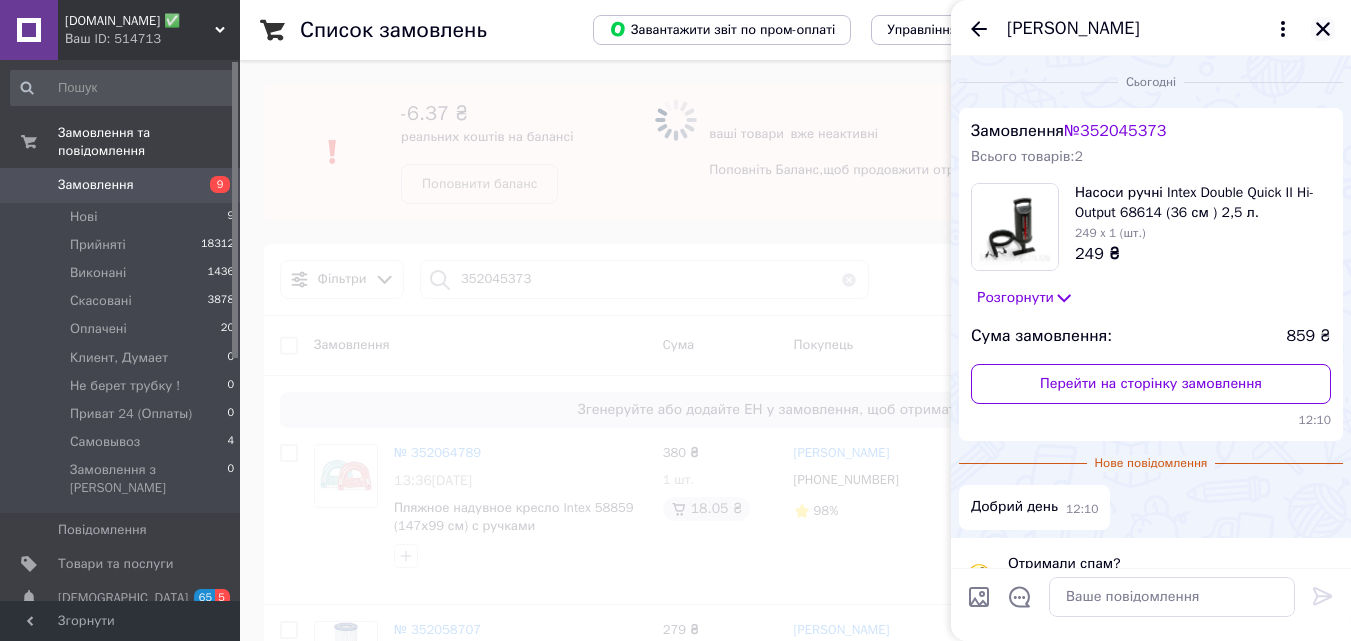 click 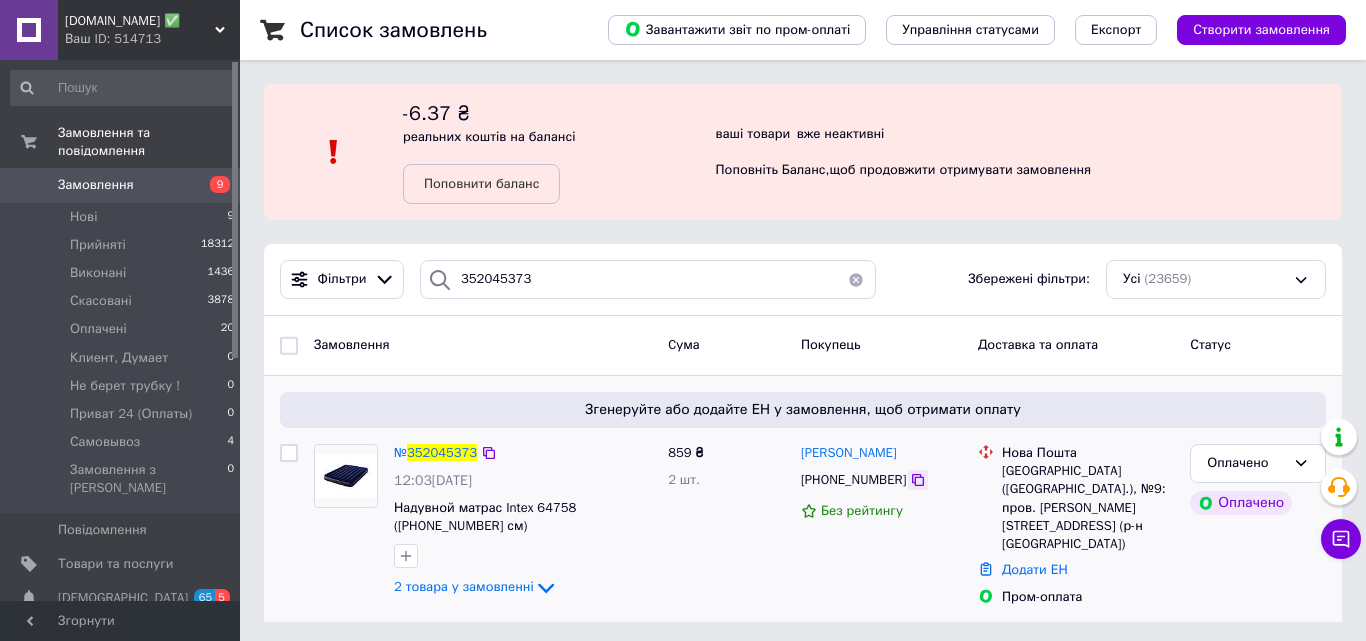 click 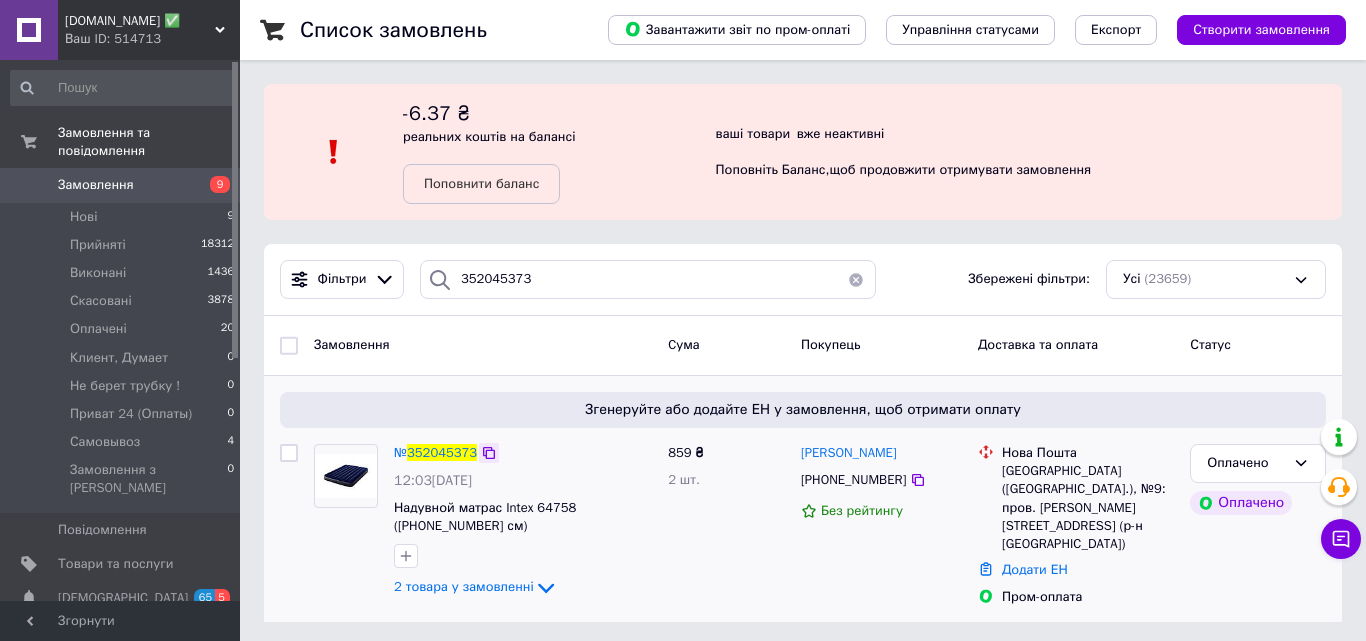 click 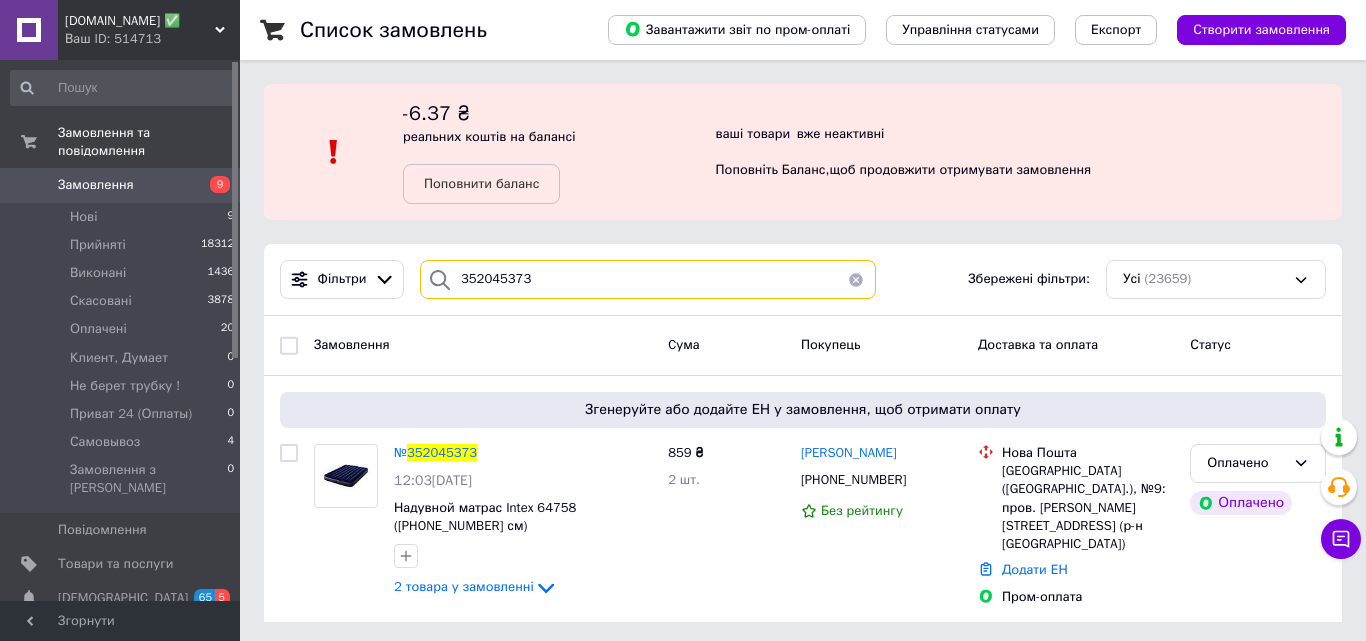 click on "352045373" at bounding box center (648, 279) 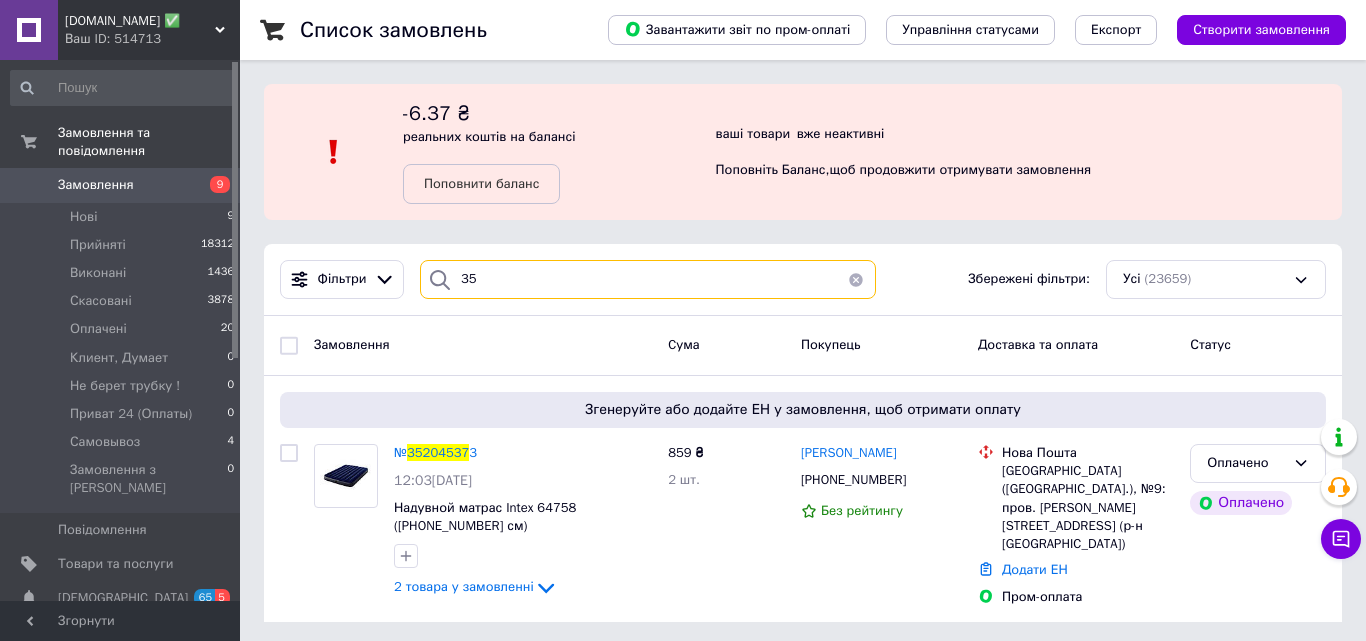 type on "3" 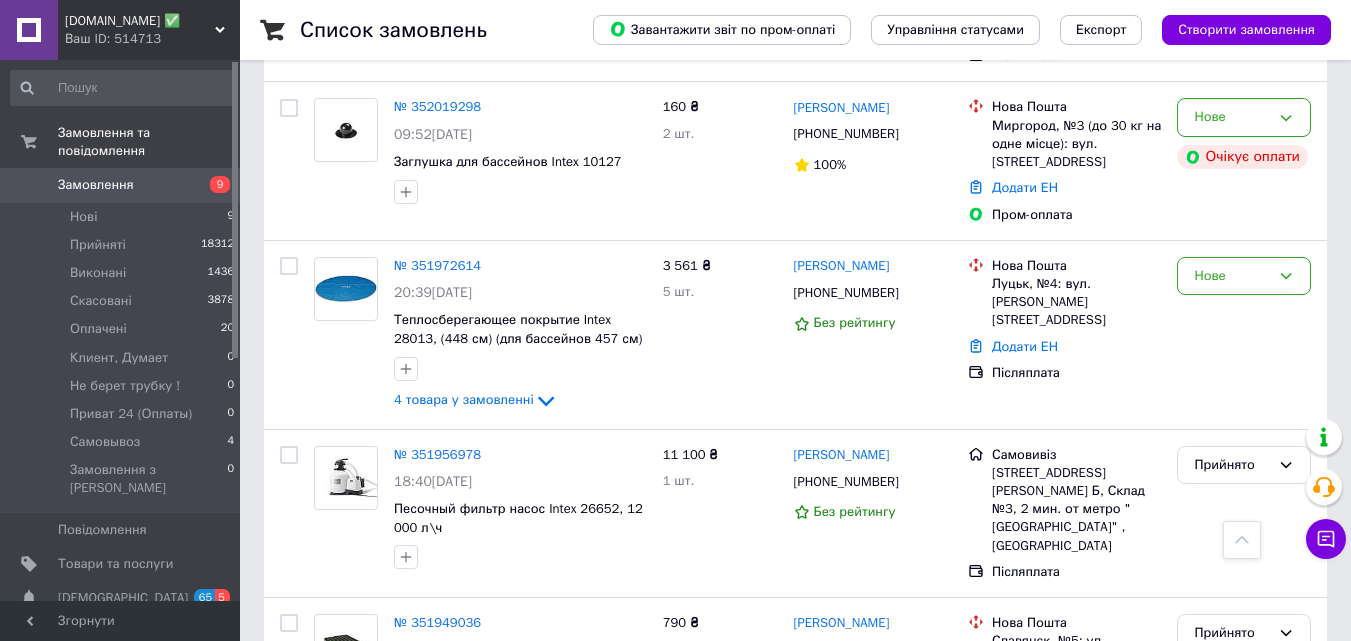 scroll, scrollTop: 1500, scrollLeft: 0, axis: vertical 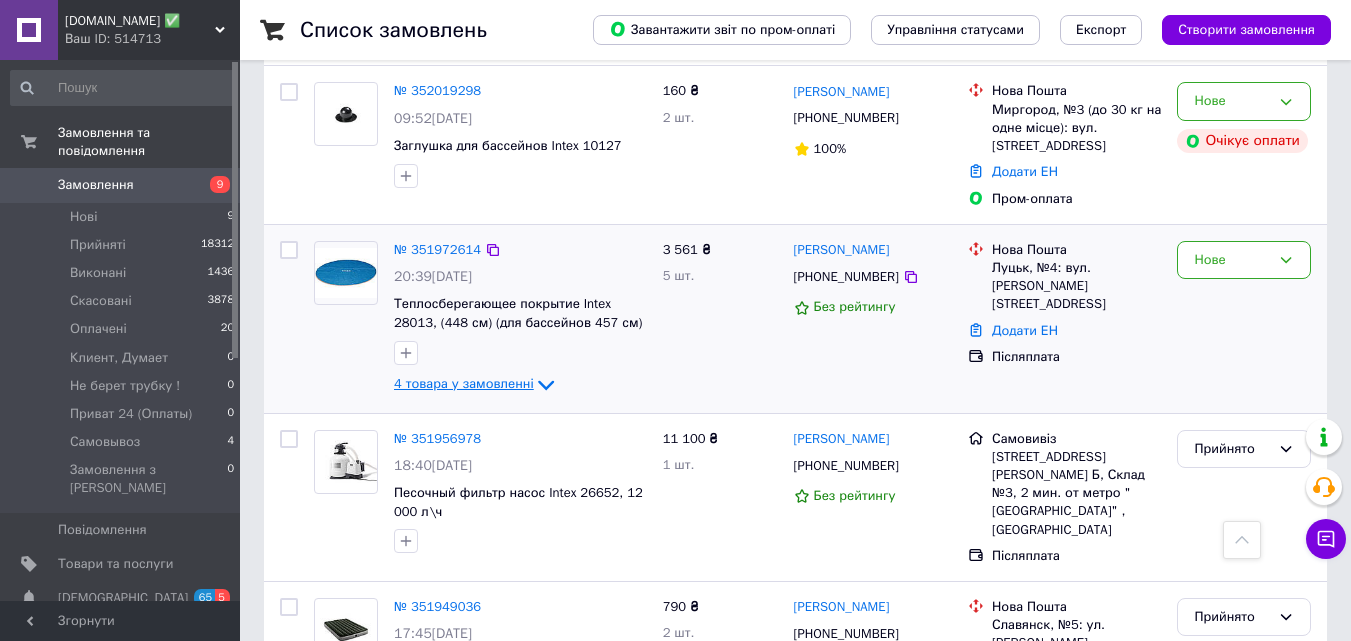 click on "4 товара у замовленні" at bounding box center (464, 383) 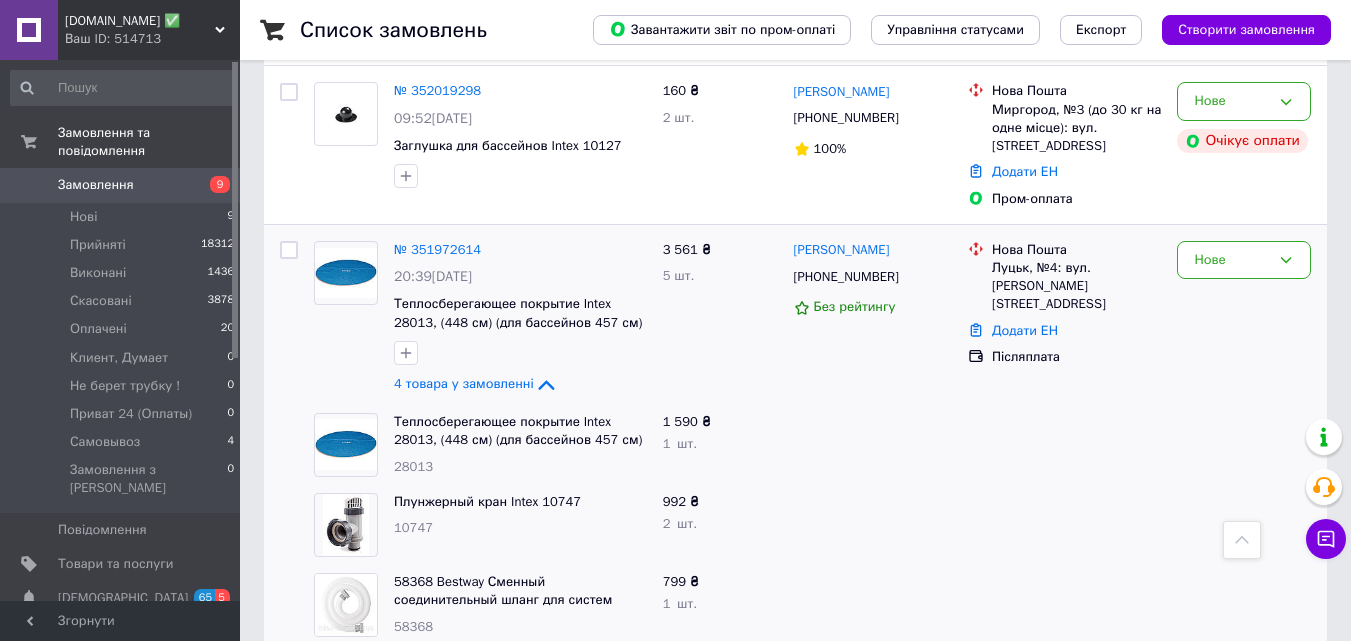 scroll, scrollTop: 1600, scrollLeft: 0, axis: vertical 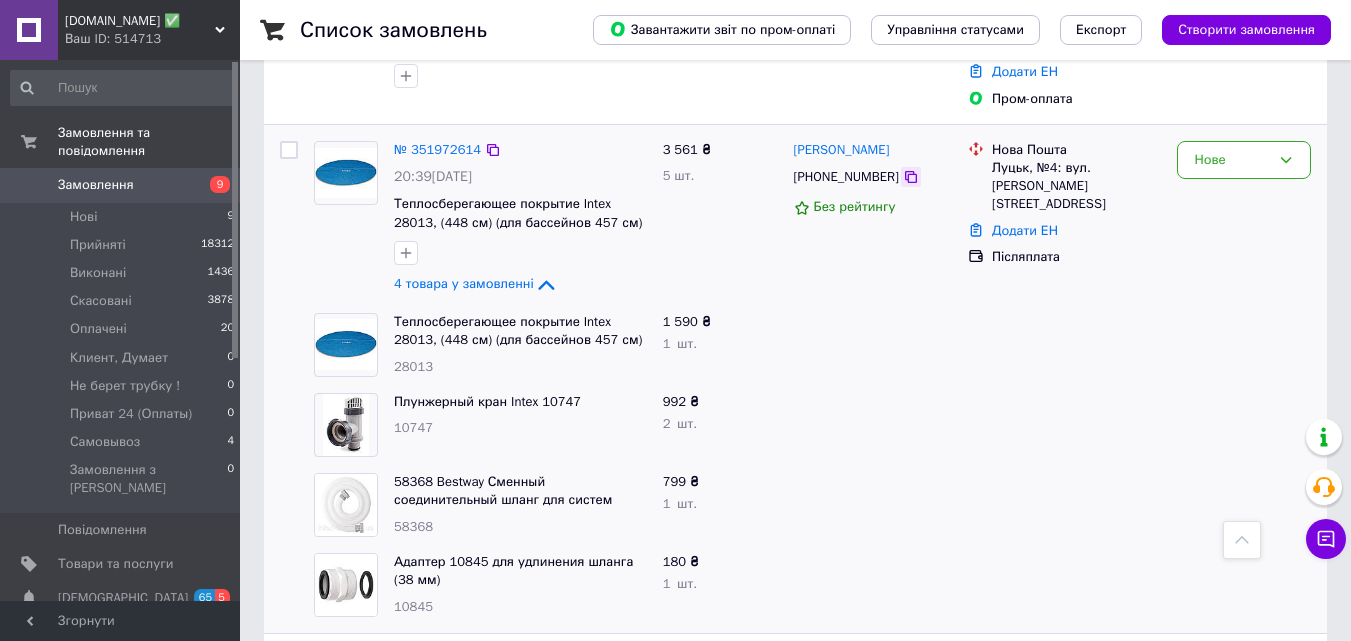 click 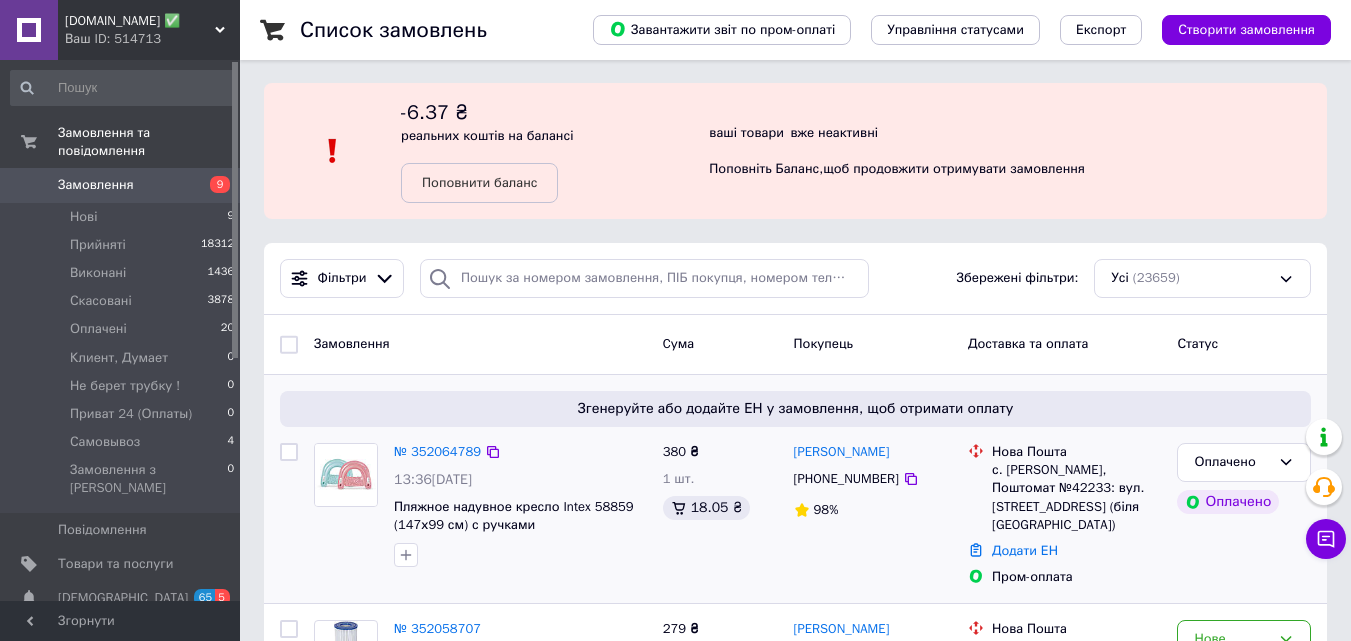 scroll, scrollTop: 0, scrollLeft: 0, axis: both 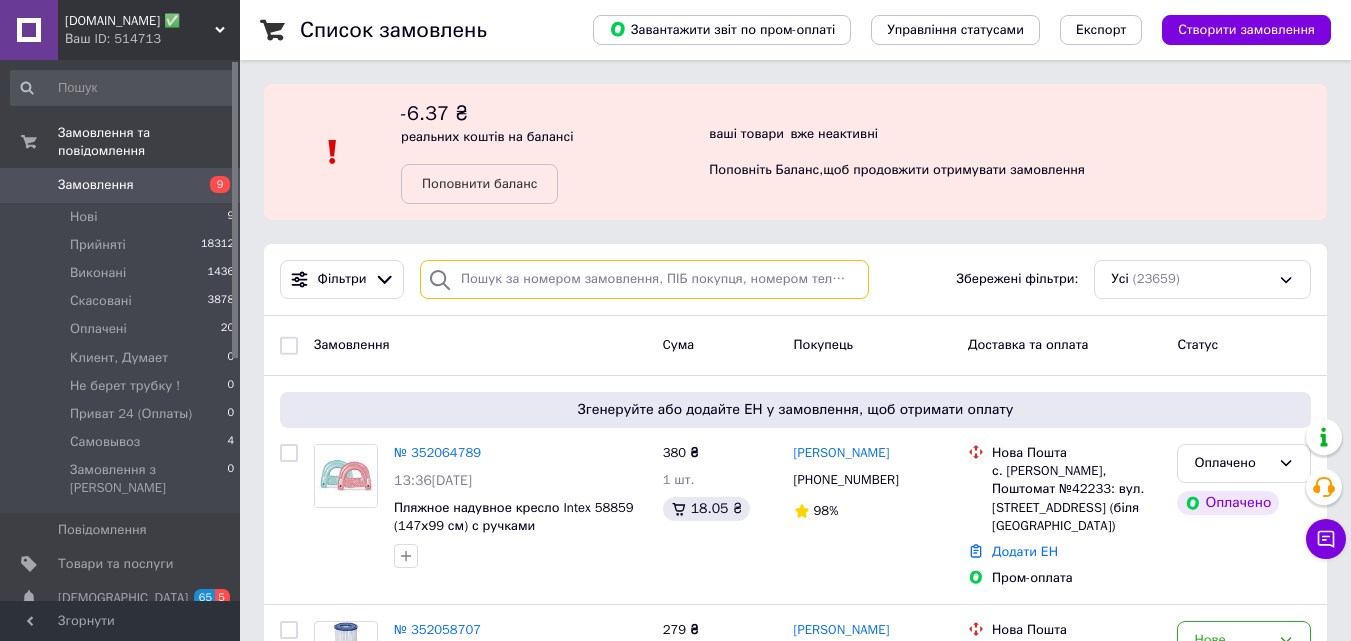 paste on "0634909029" 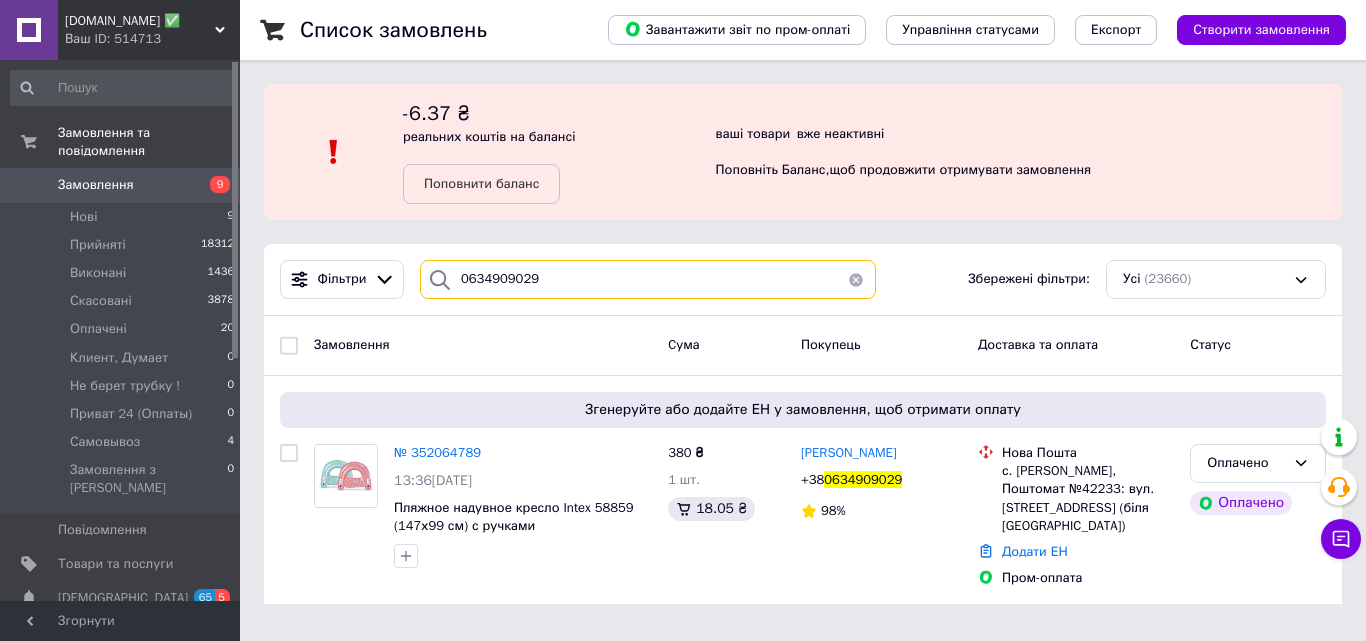 click on "0634909029" at bounding box center [648, 279] 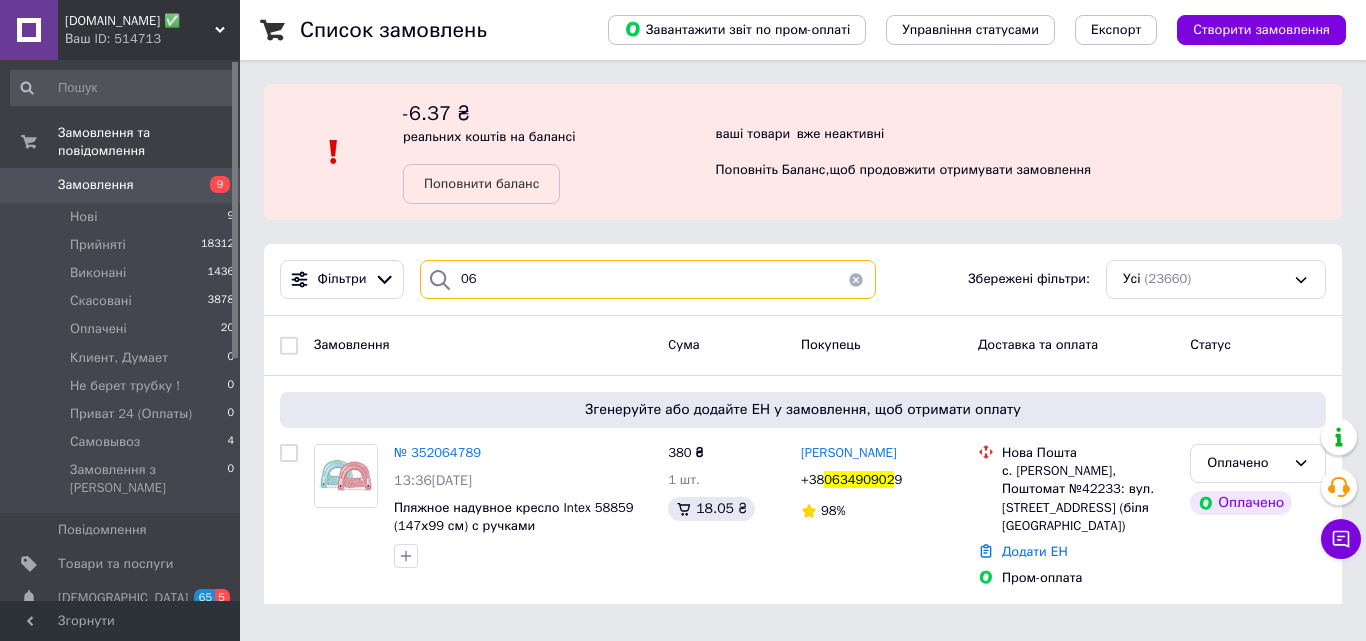 type on "0" 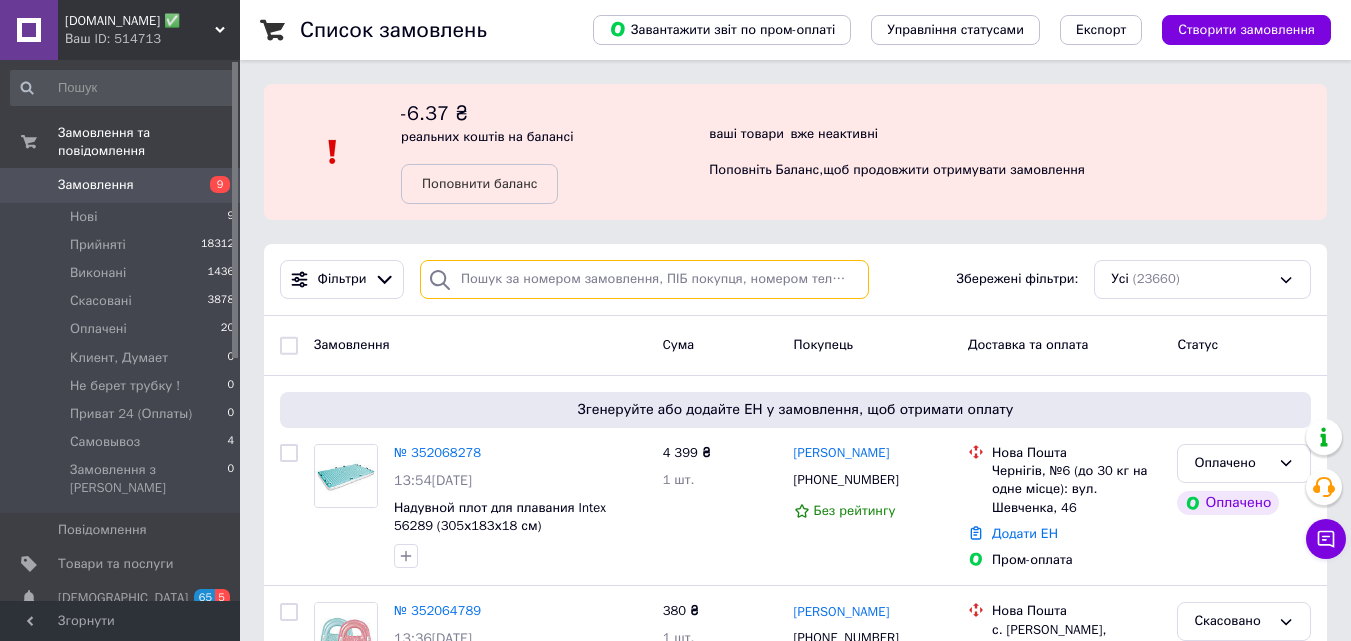 paste on "0679081607" 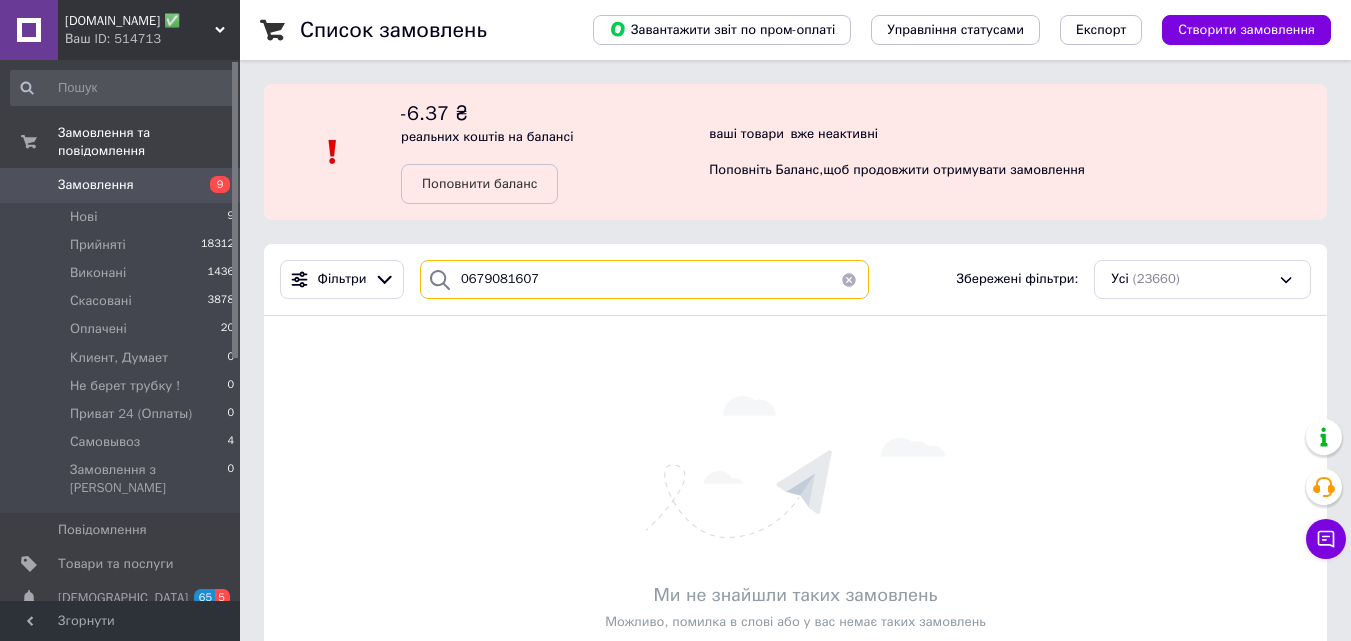 type on "0679081607" 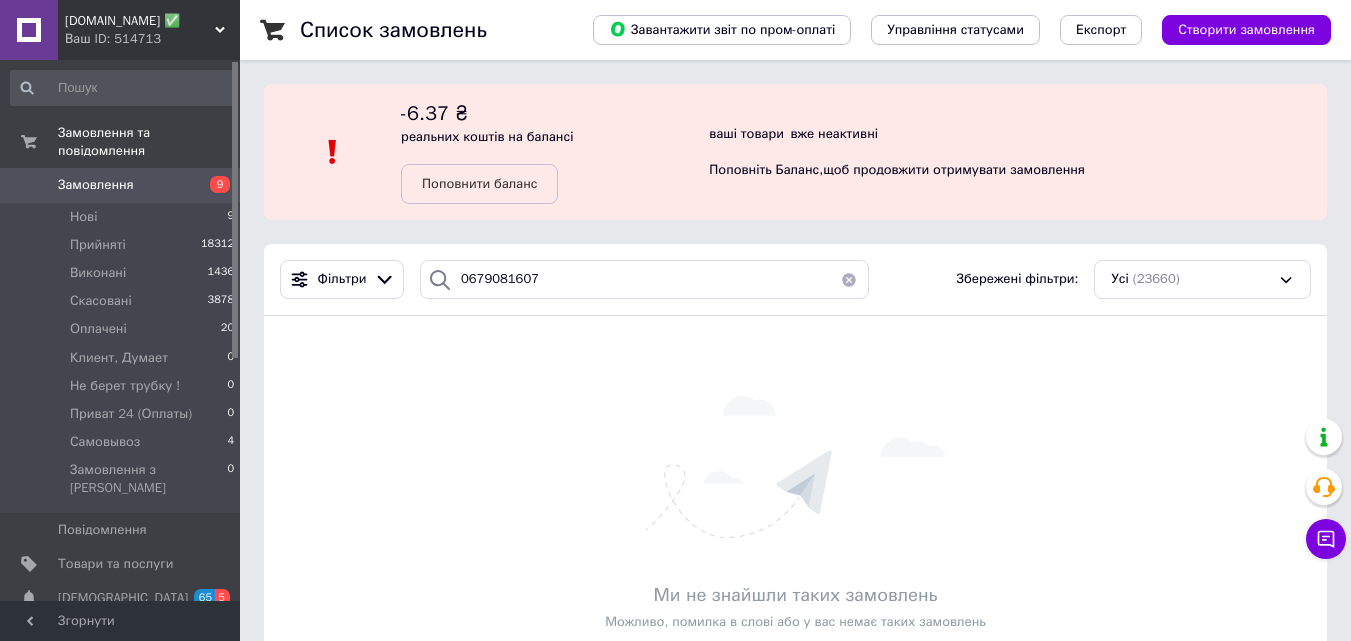 click on "[DOMAIN_NAME] ✅" at bounding box center (140, 21) 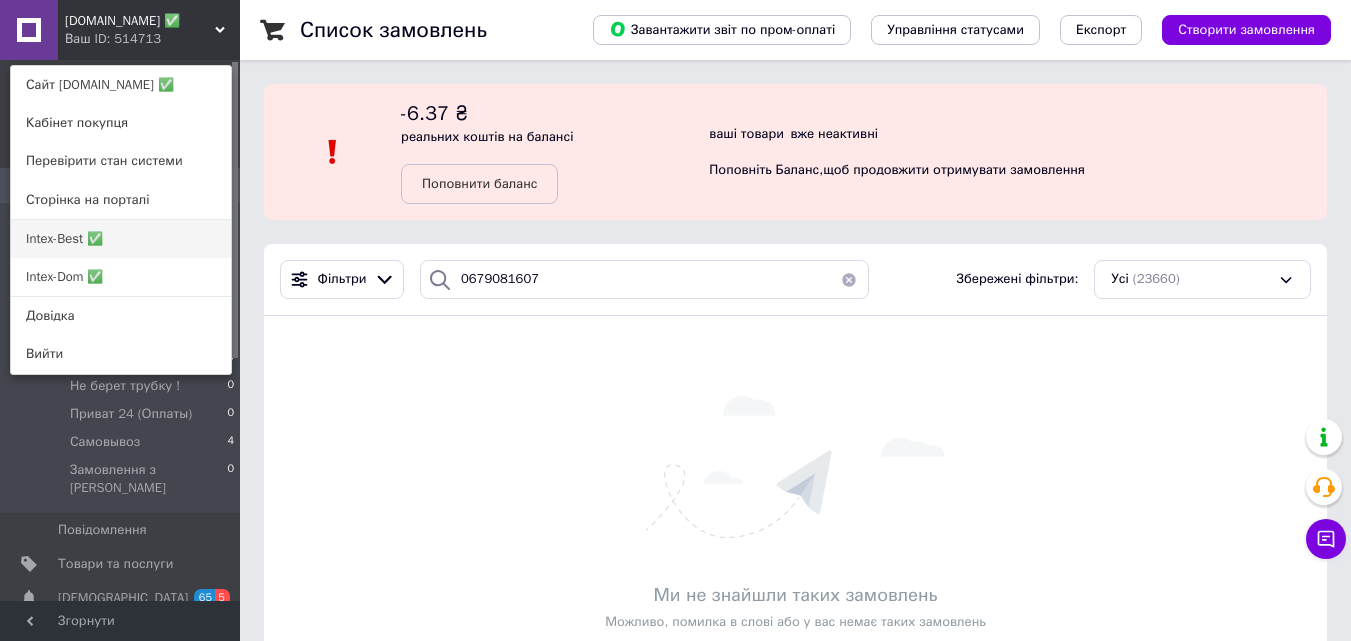 click on "Intex-Best  ✅" at bounding box center [121, 239] 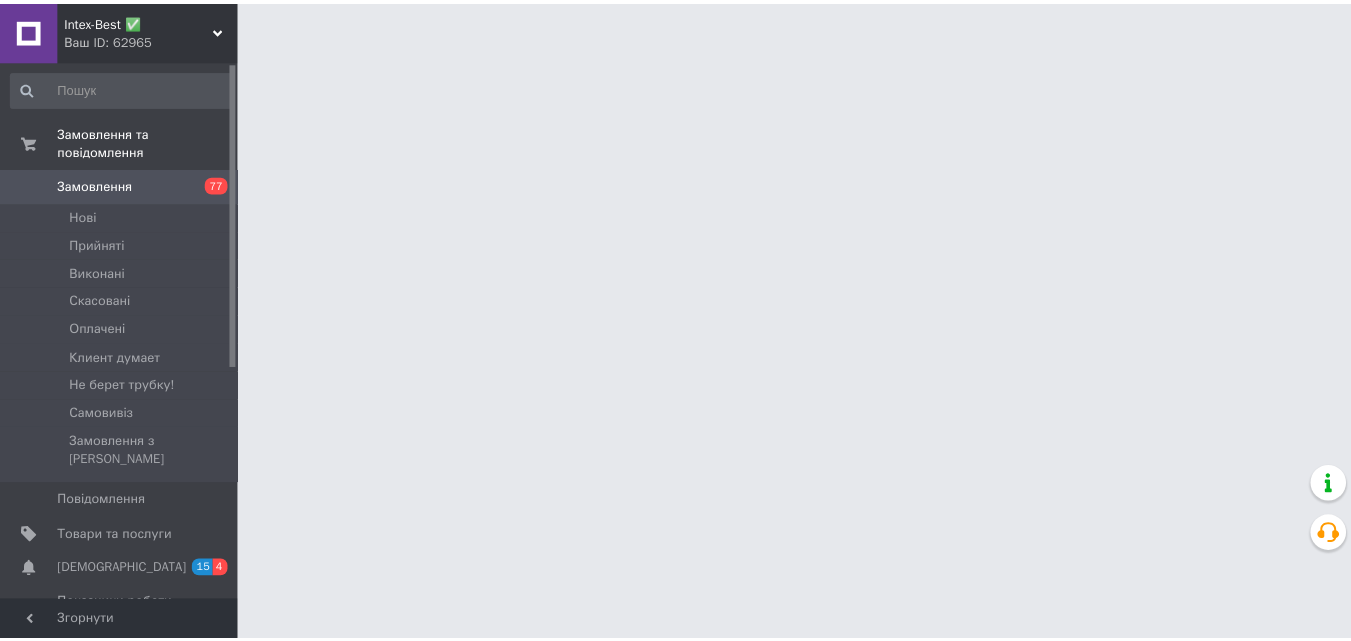 scroll, scrollTop: 0, scrollLeft: 0, axis: both 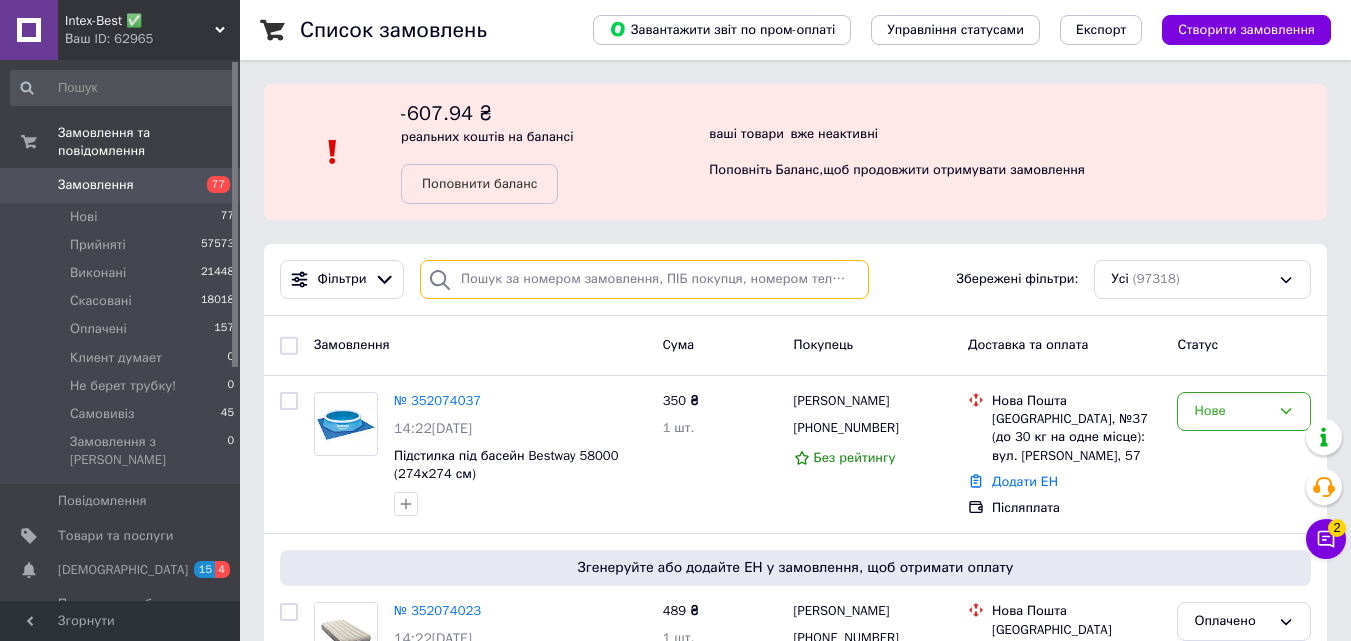 paste on "0679081607" 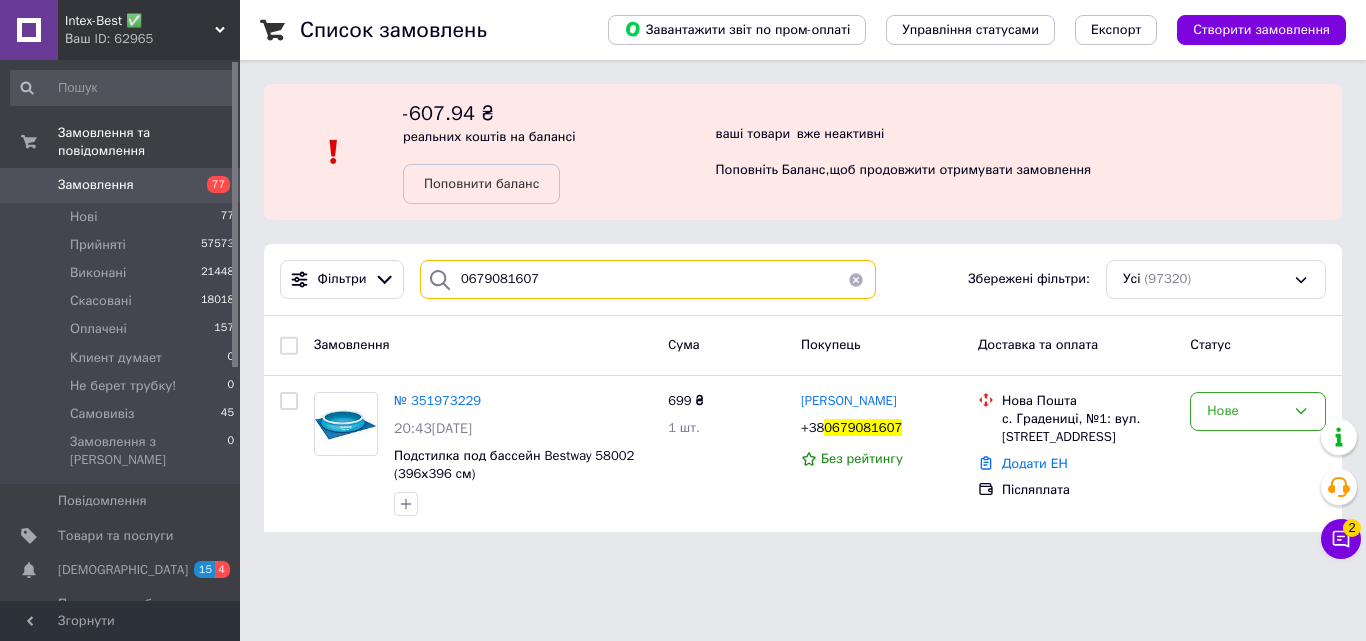 click on "0679081607" at bounding box center [648, 279] 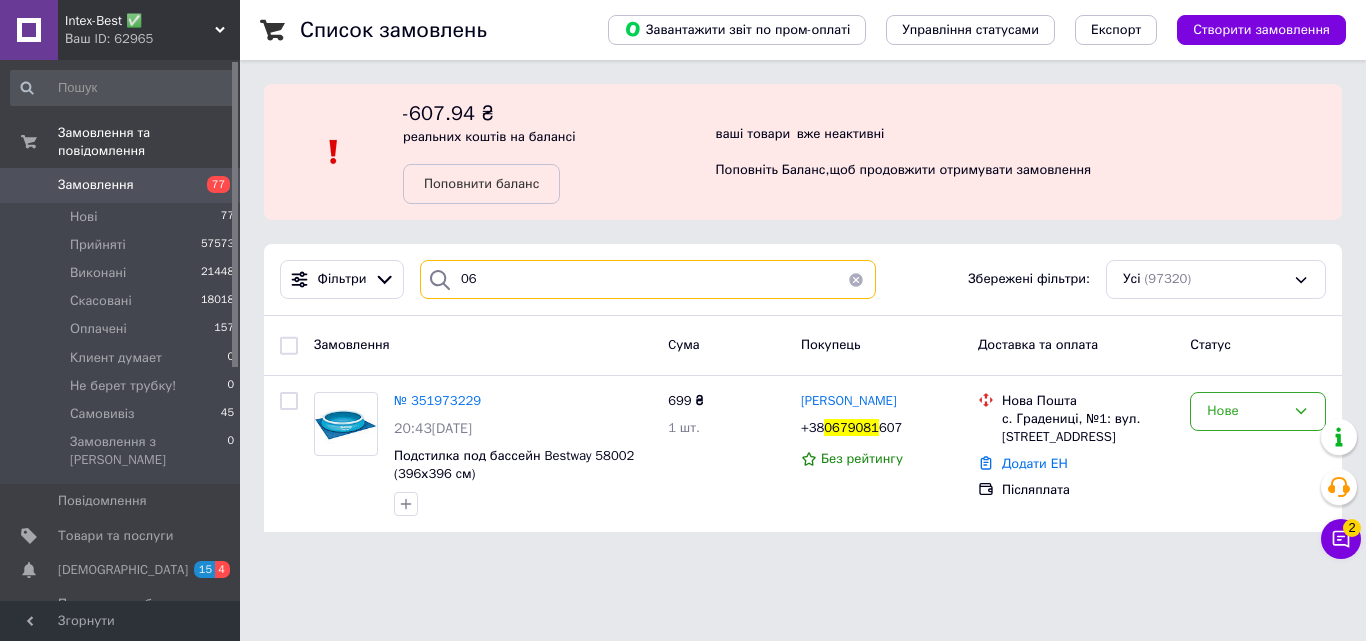 type on "0" 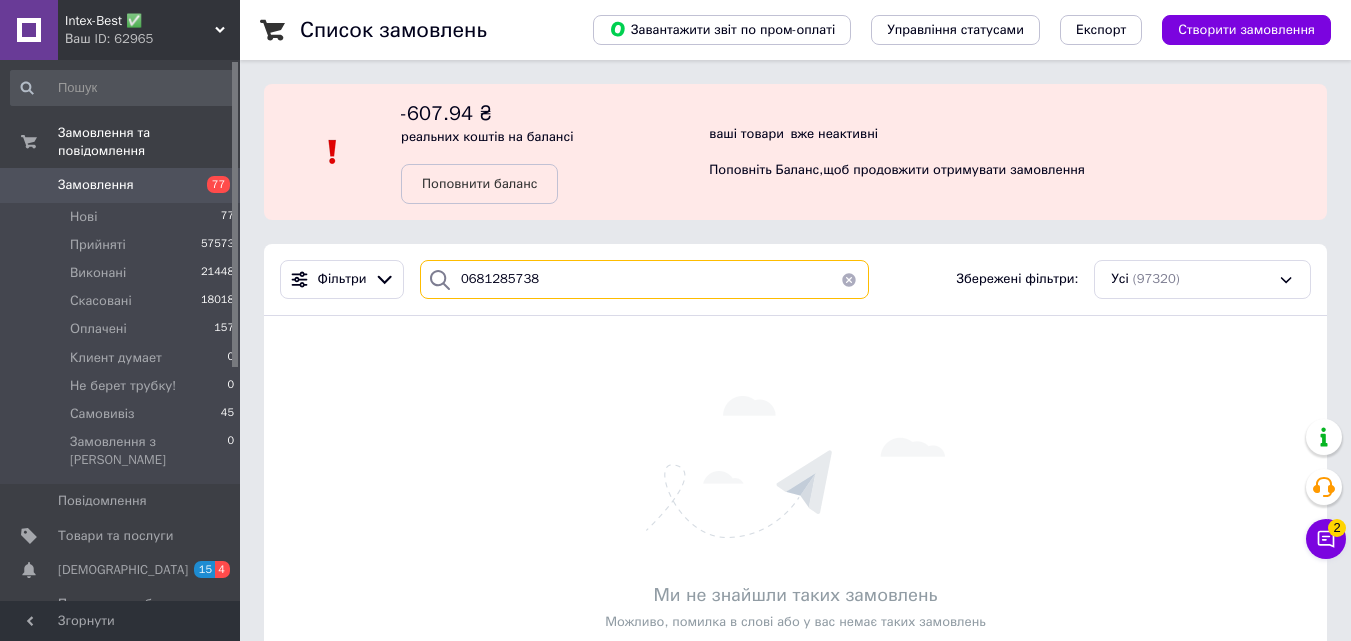 type on "0681285738" 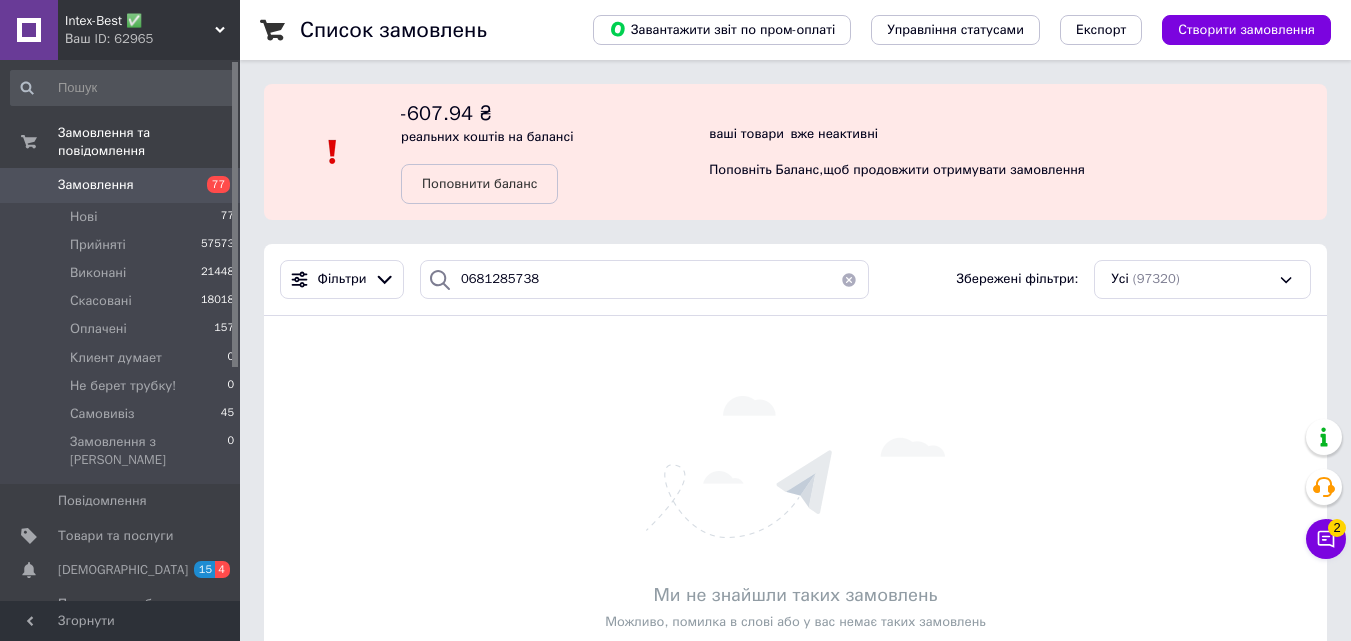click on "Intex-Best  ✅" at bounding box center [140, 21] 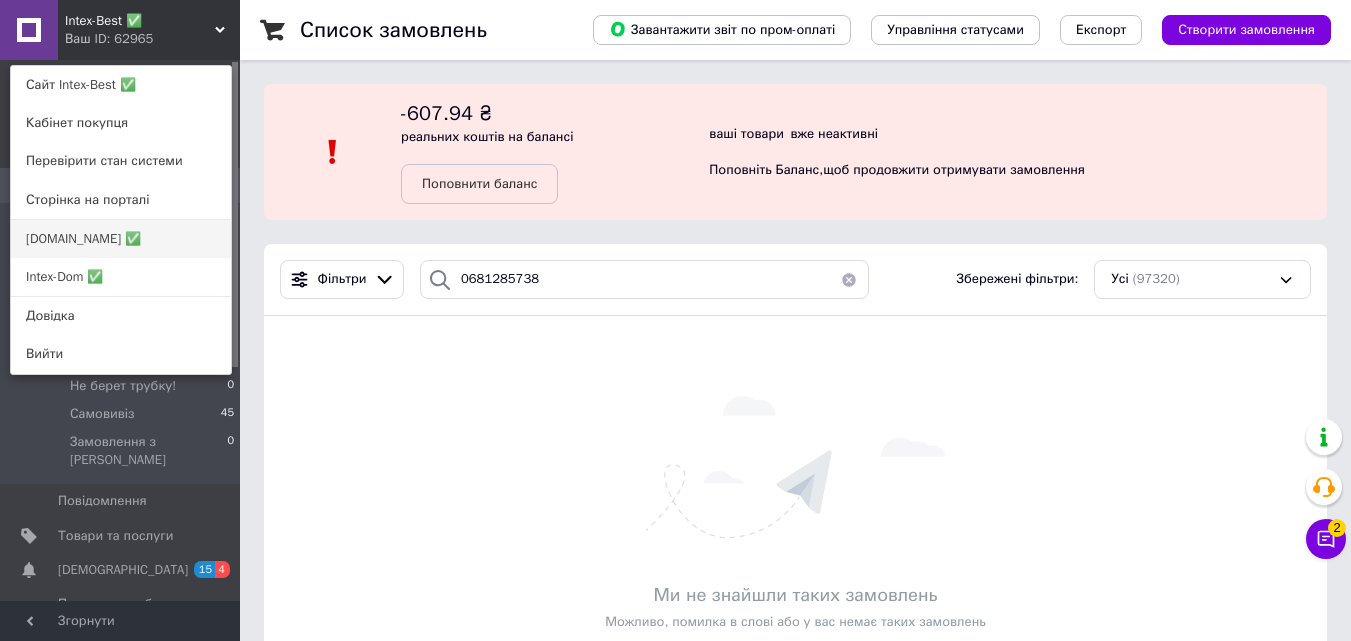 click on "[DOMAIN_NAME] ✅" at bounding box center (121, 239) 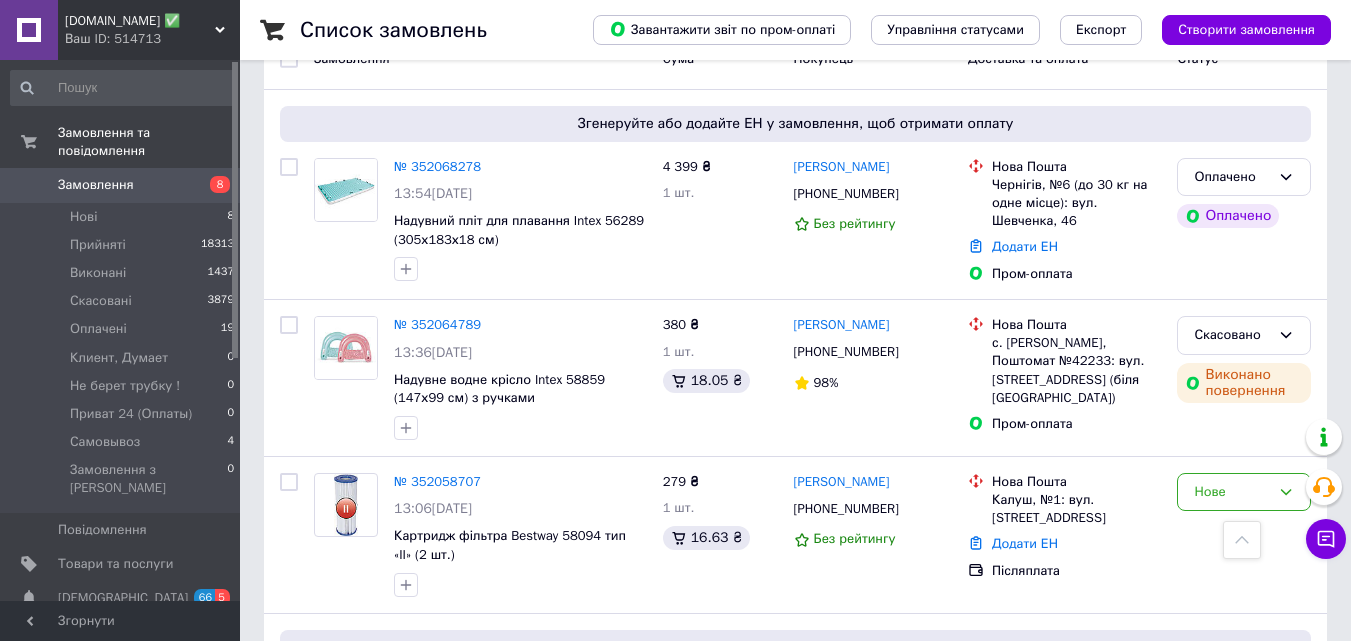 scroll, scrollTop: 0, scrollLeft: 0, axis: both 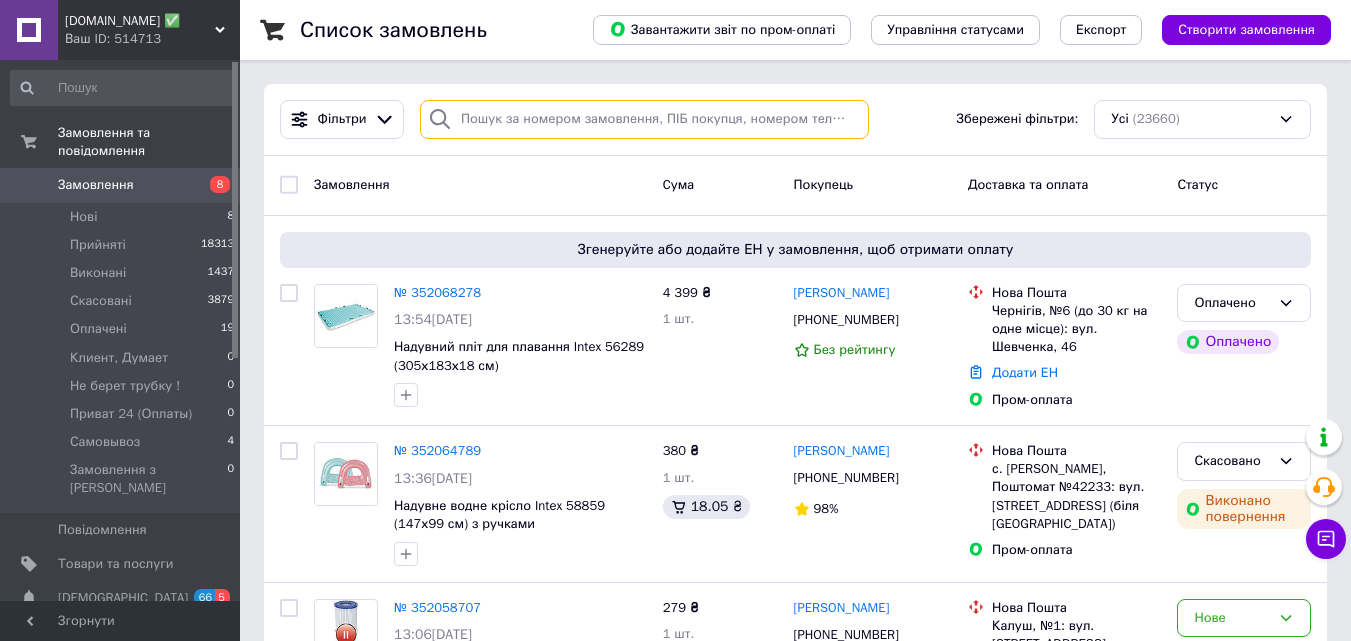paste on "0681285738" 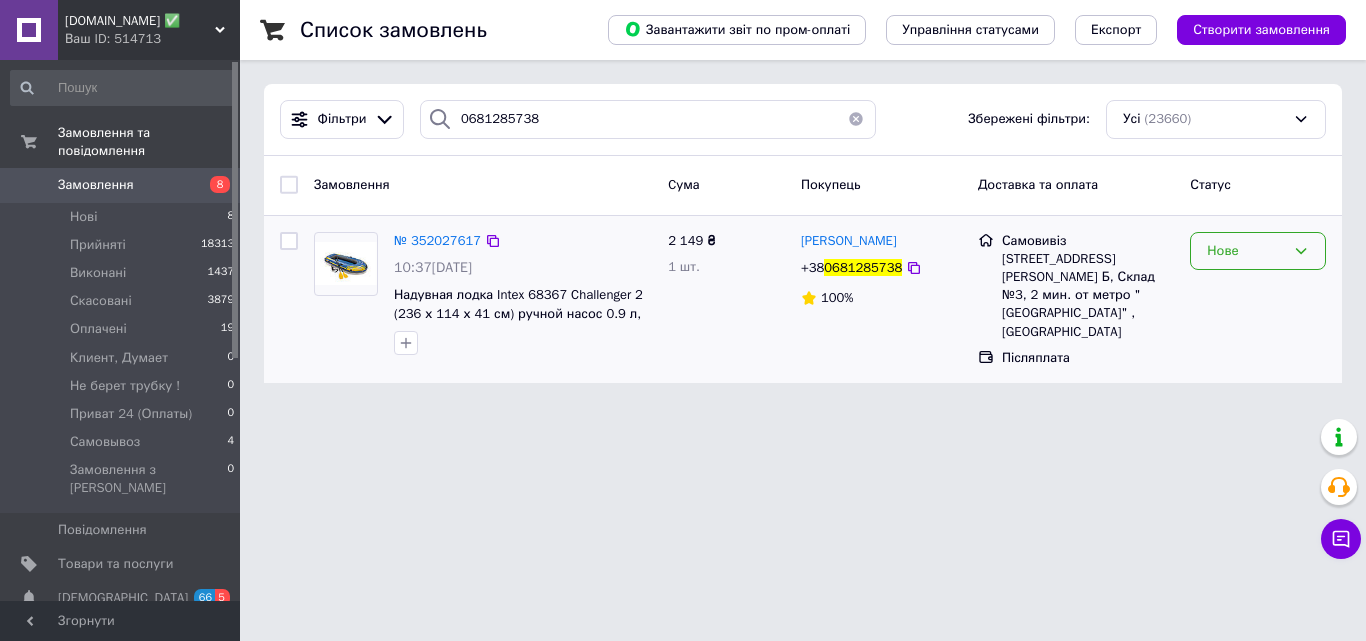 click 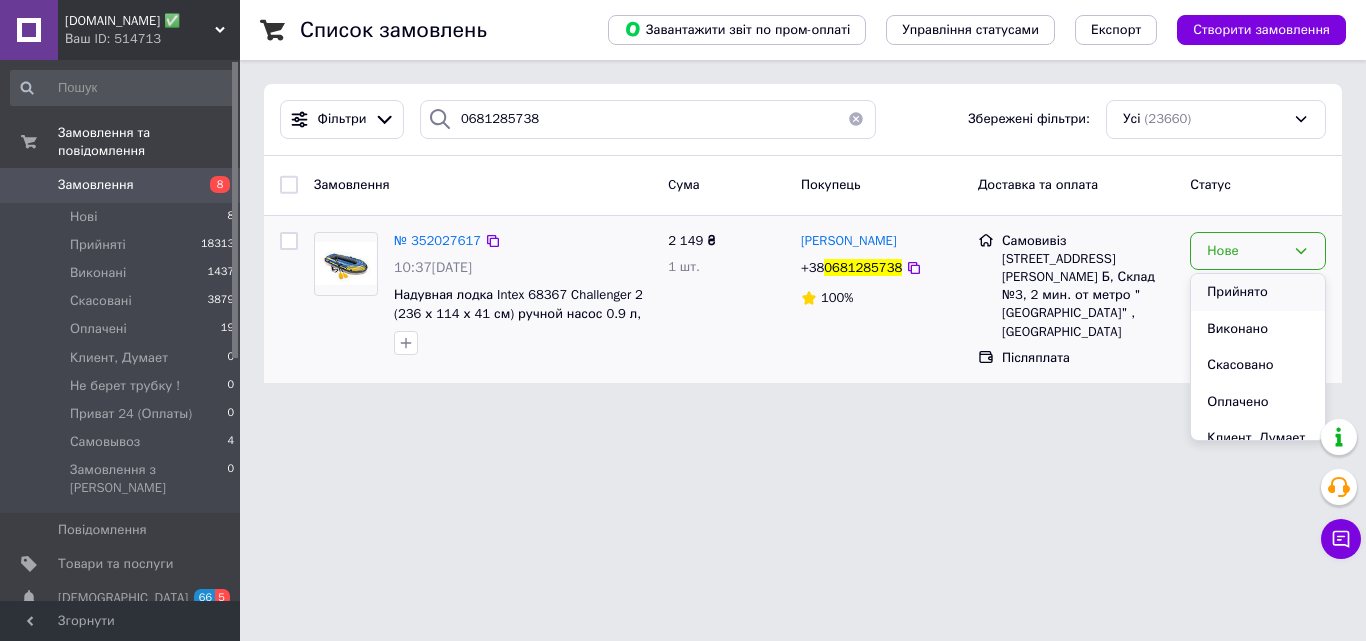 click on "Прийнято" at bounding box center [1258, 292] 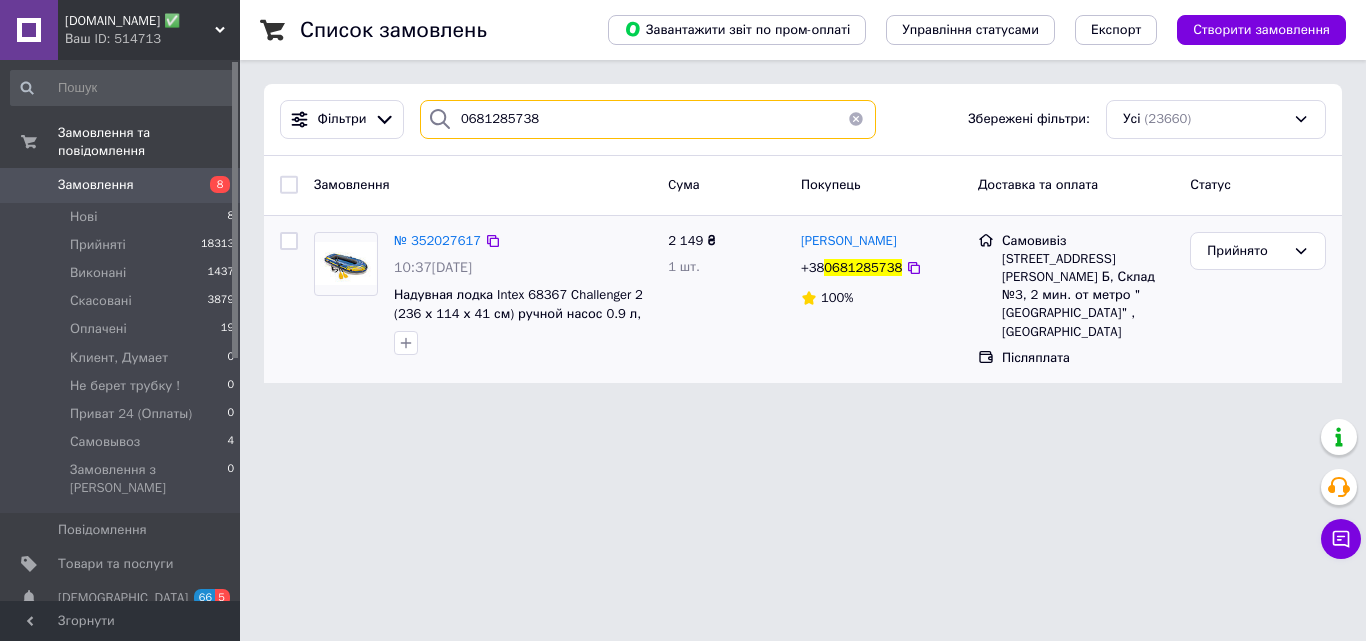 click on "0681285738" at bounding box center (648, 119) 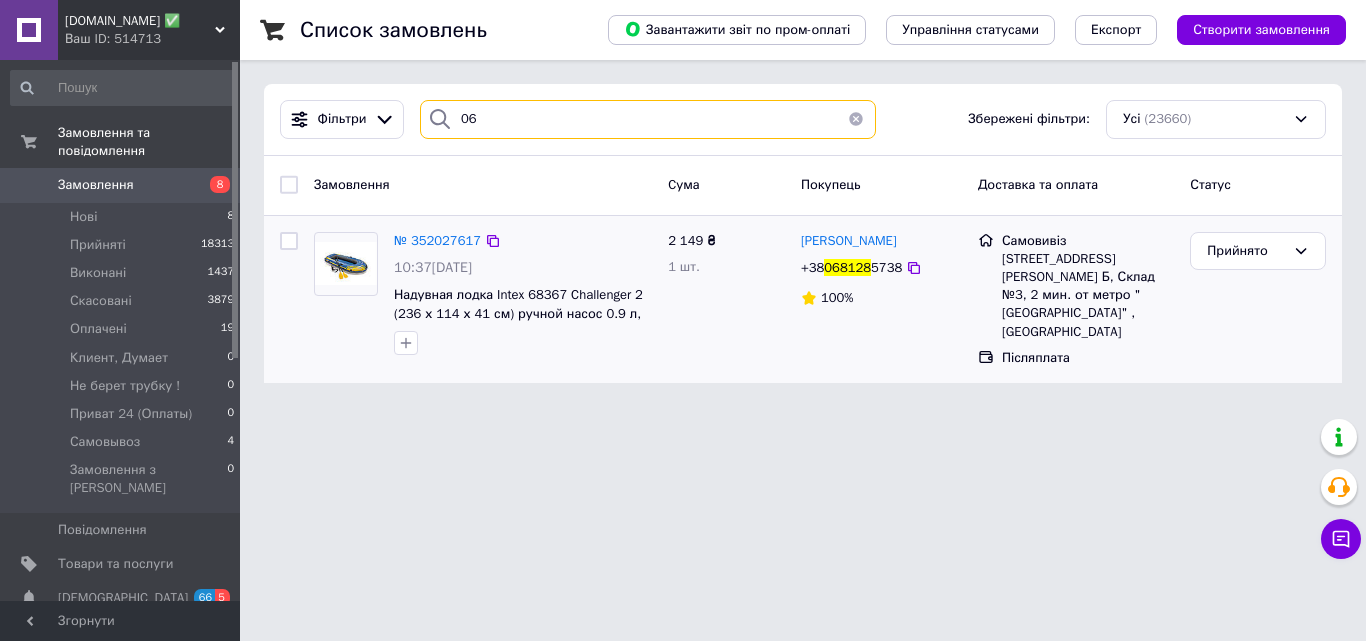 type on "0" 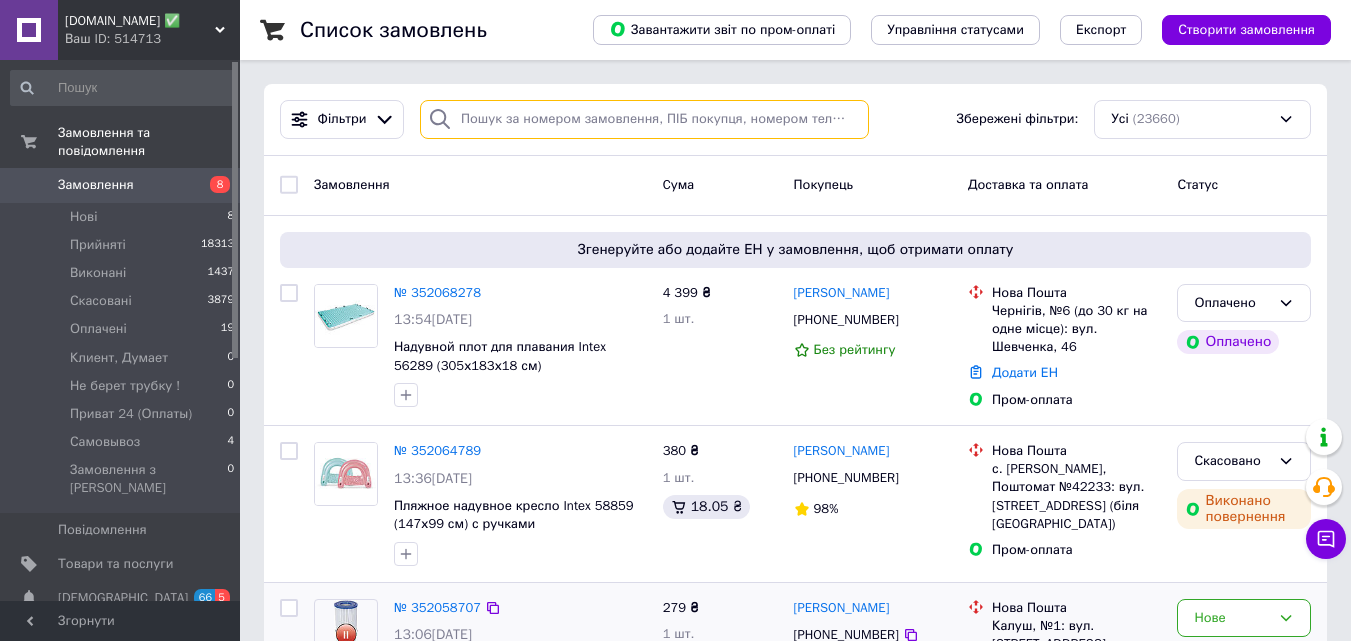 type 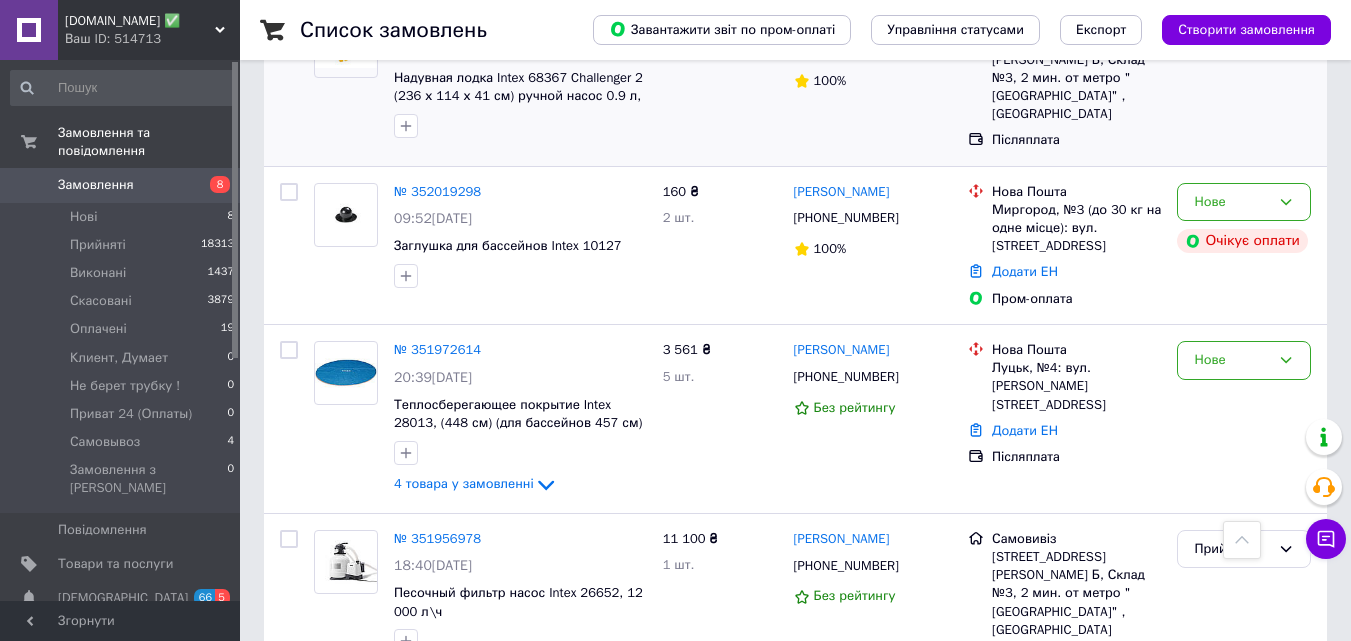 scroll, scrollTop: 1400, scrollLeft: 0, axis: vertical 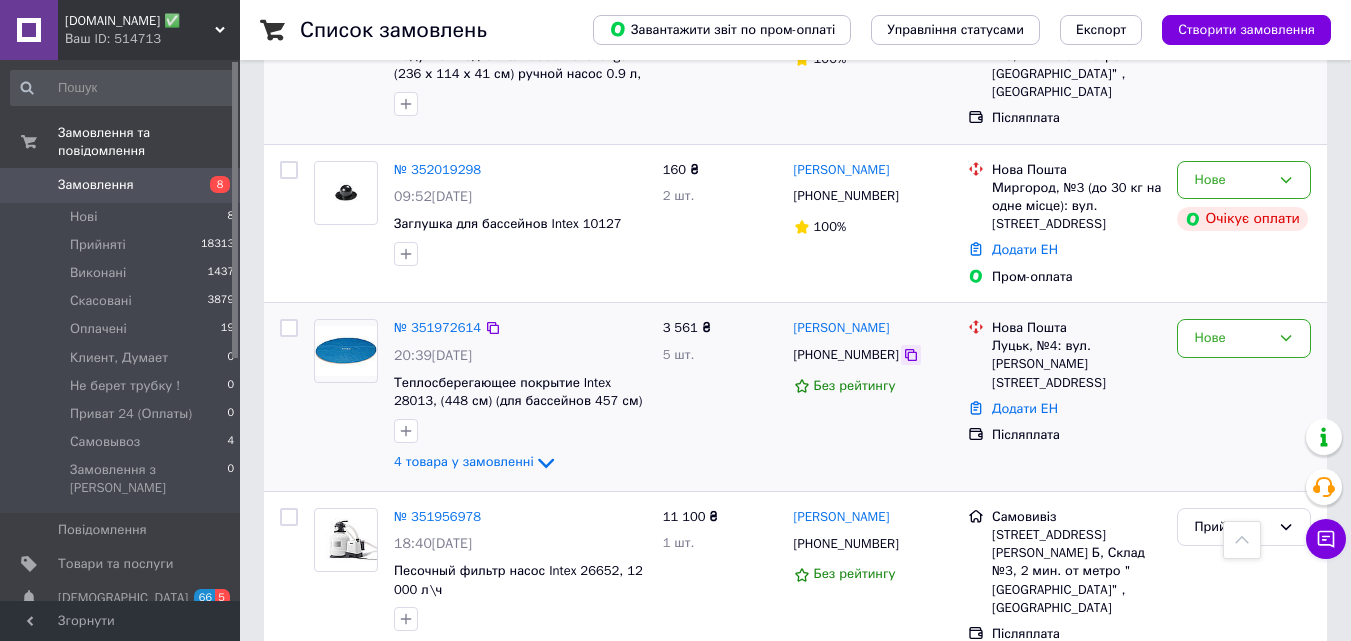 click 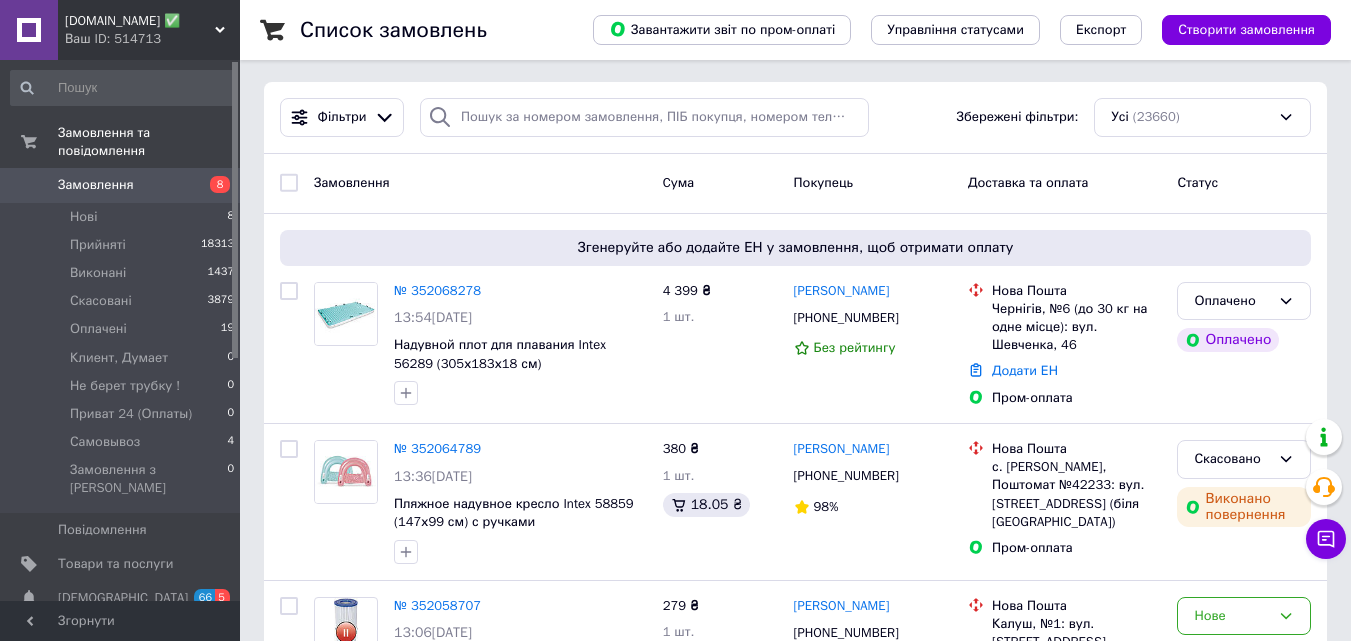 scroll, scrollTop: 0, scrollLeft: 0, axis: both 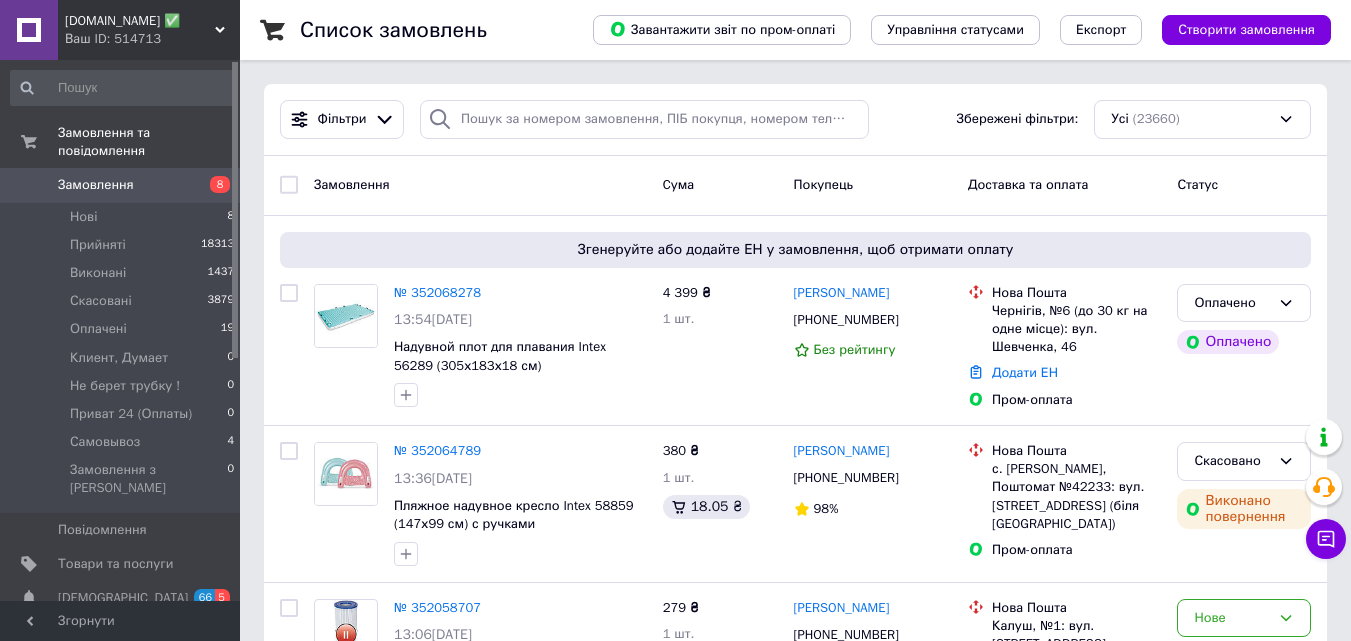 click on "[DOMAIN_NAME] ✅" at bounding box center (140, 21) 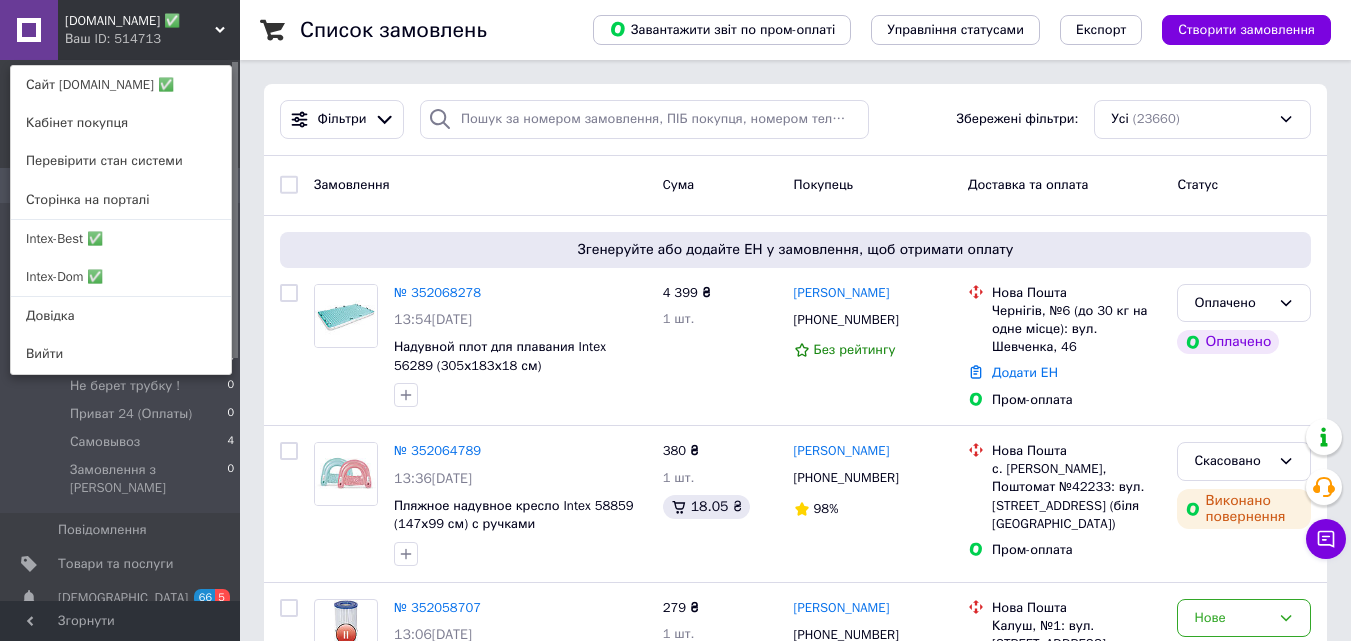 click on "Intex-Best  ✅" at bounding box center (121, 239) 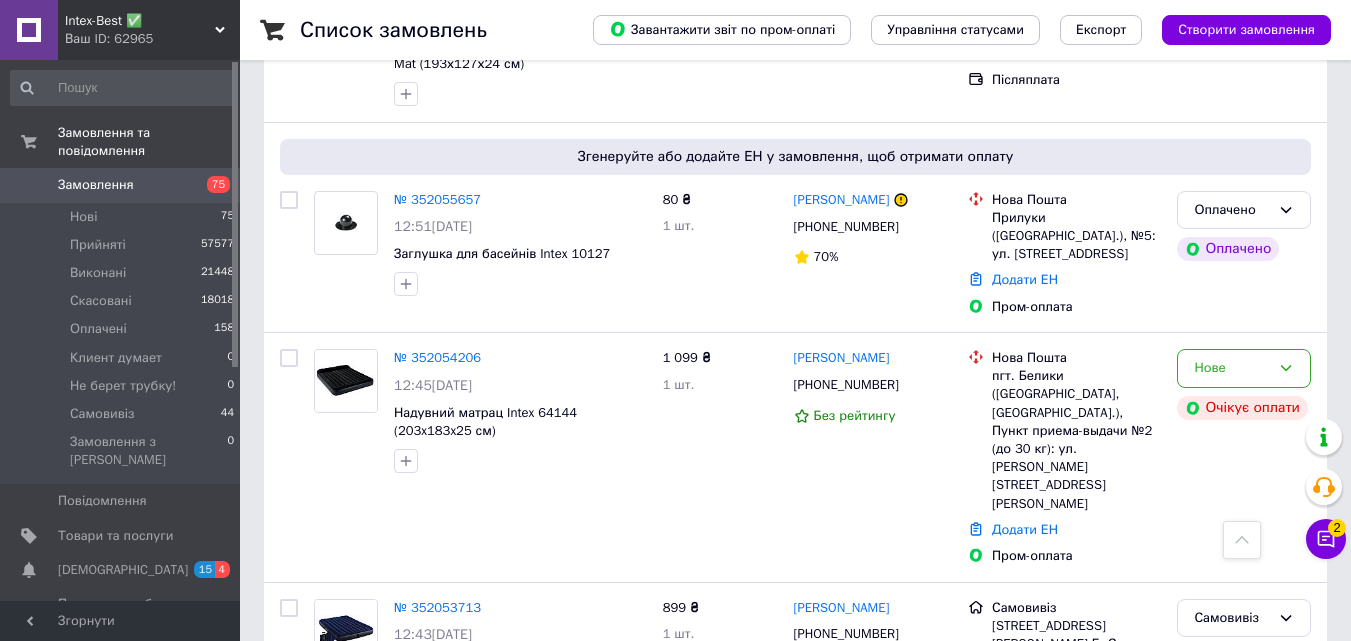 scroll, scrollTop: 2900, scrollLeft: 0, axis: vertical 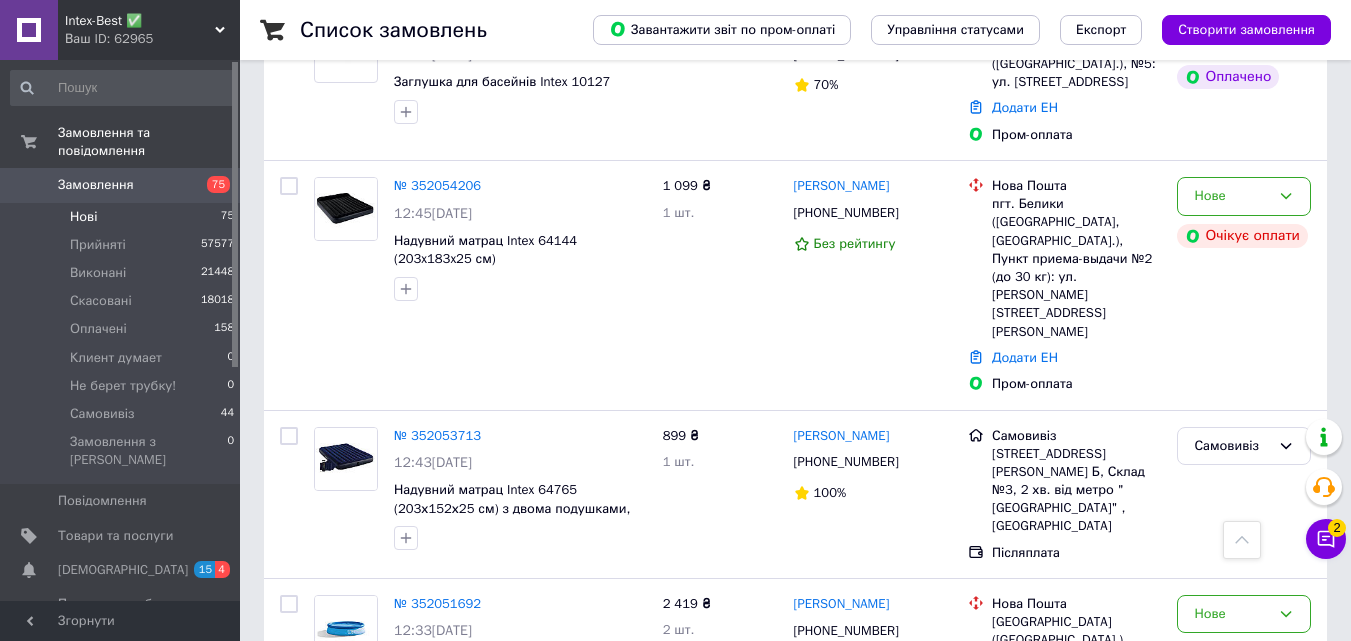 click on "Нові 75" at bounding box center [123, 217] 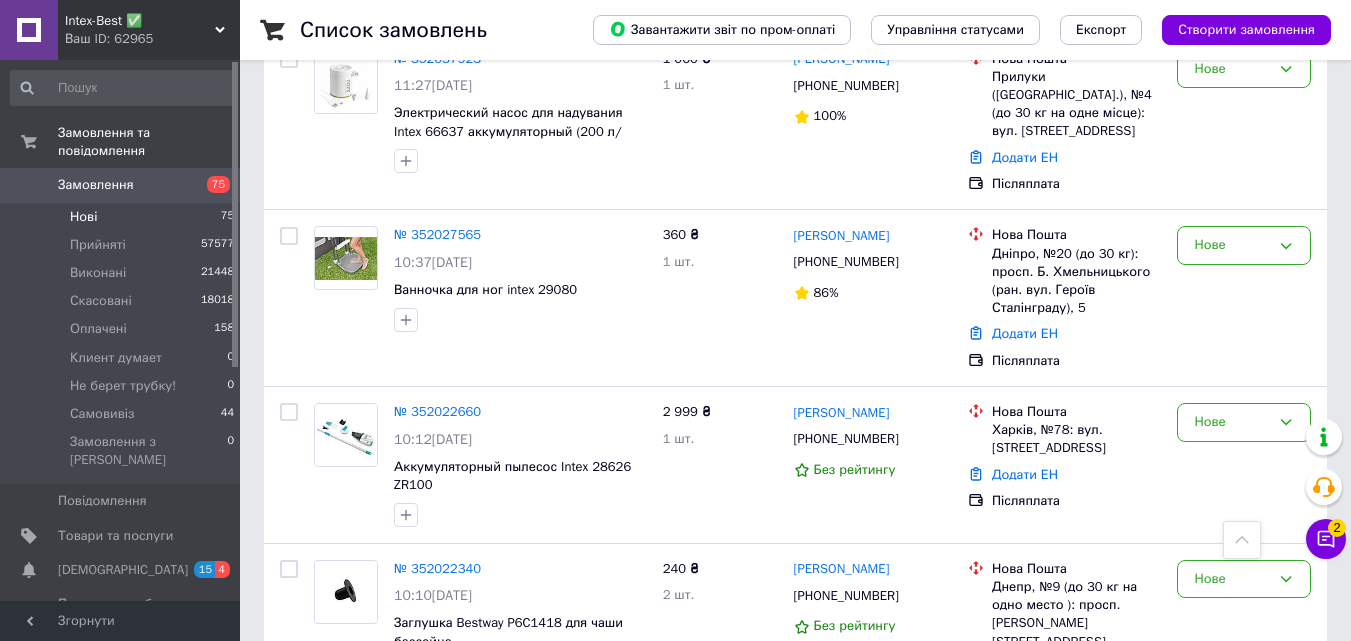 scroll, scrollTop: 3284, scrollLeft: 0, axis: vertical 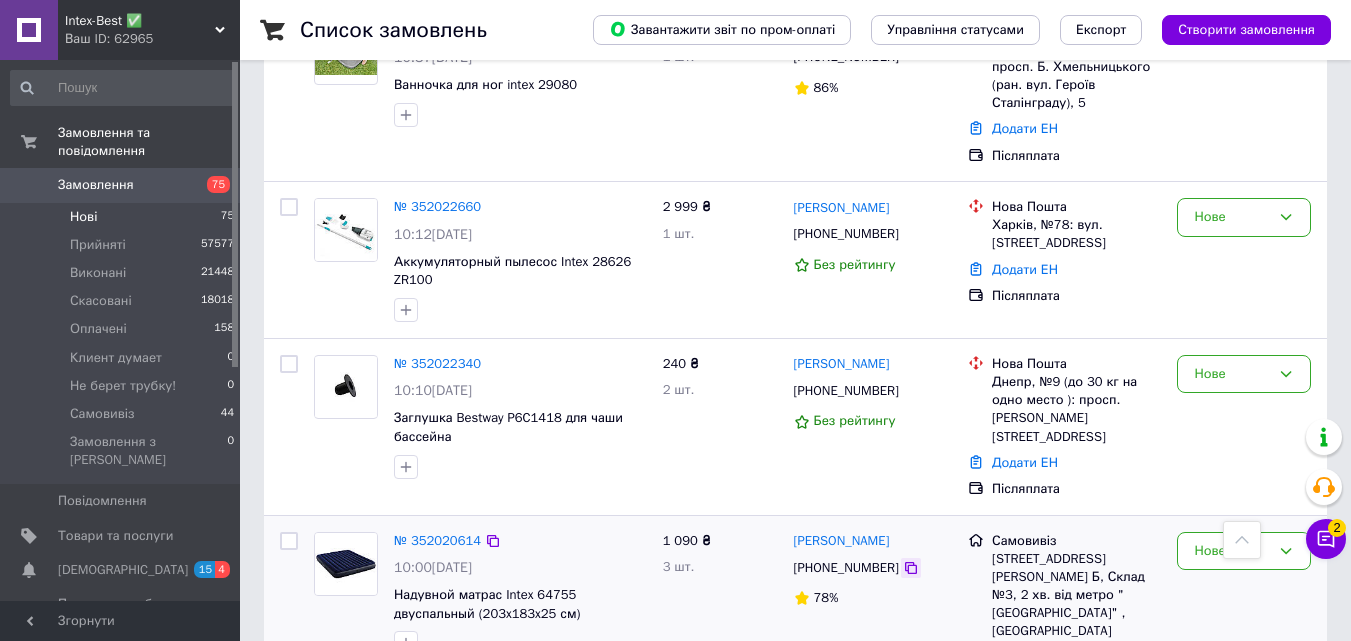 click 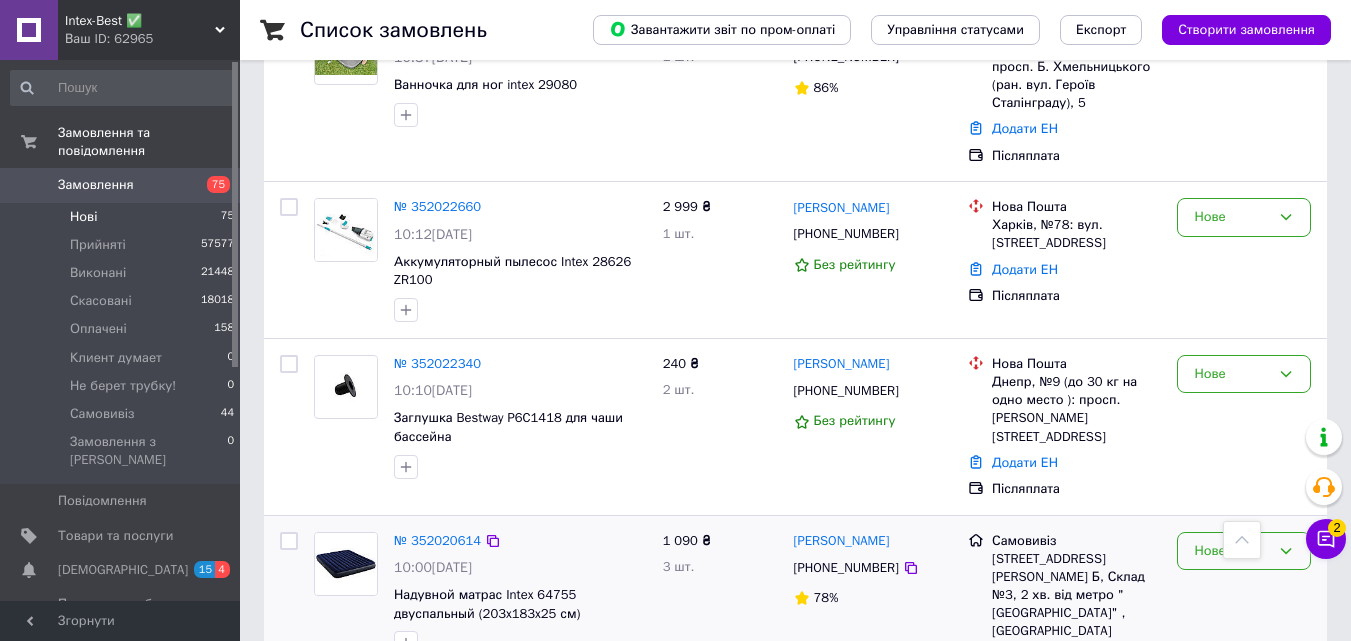 click 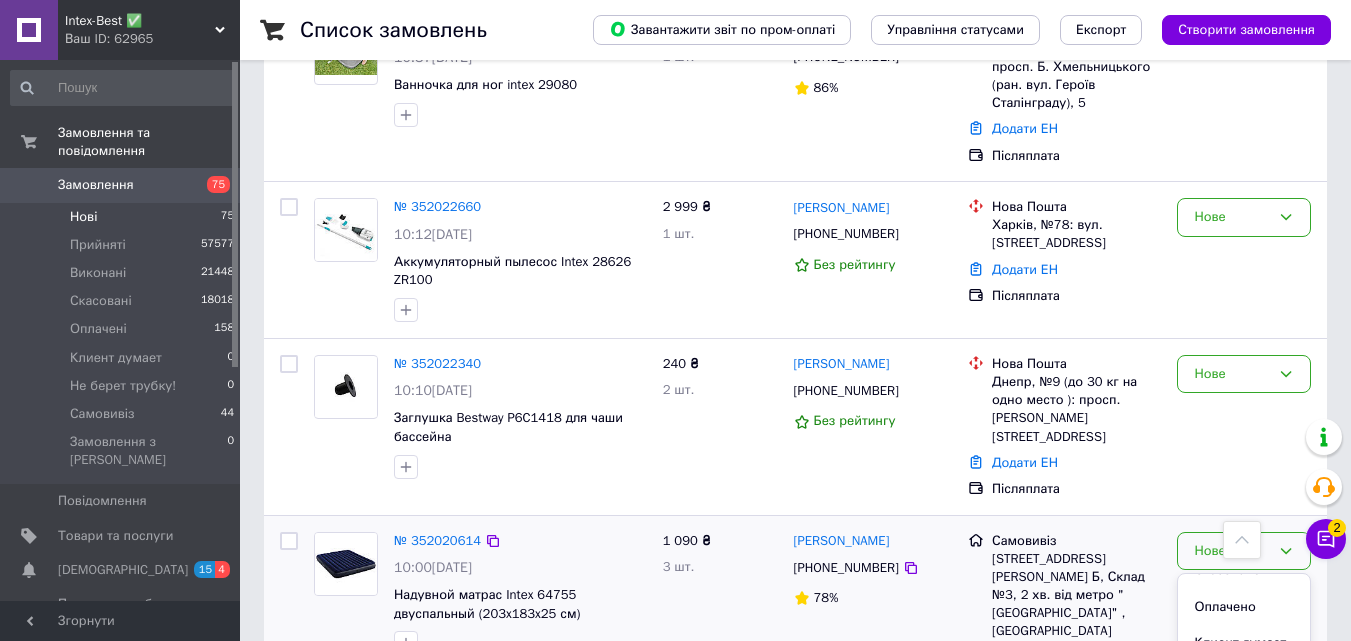 scroll, scrollTop: 111, scrollLeft: 0, axis: vertical 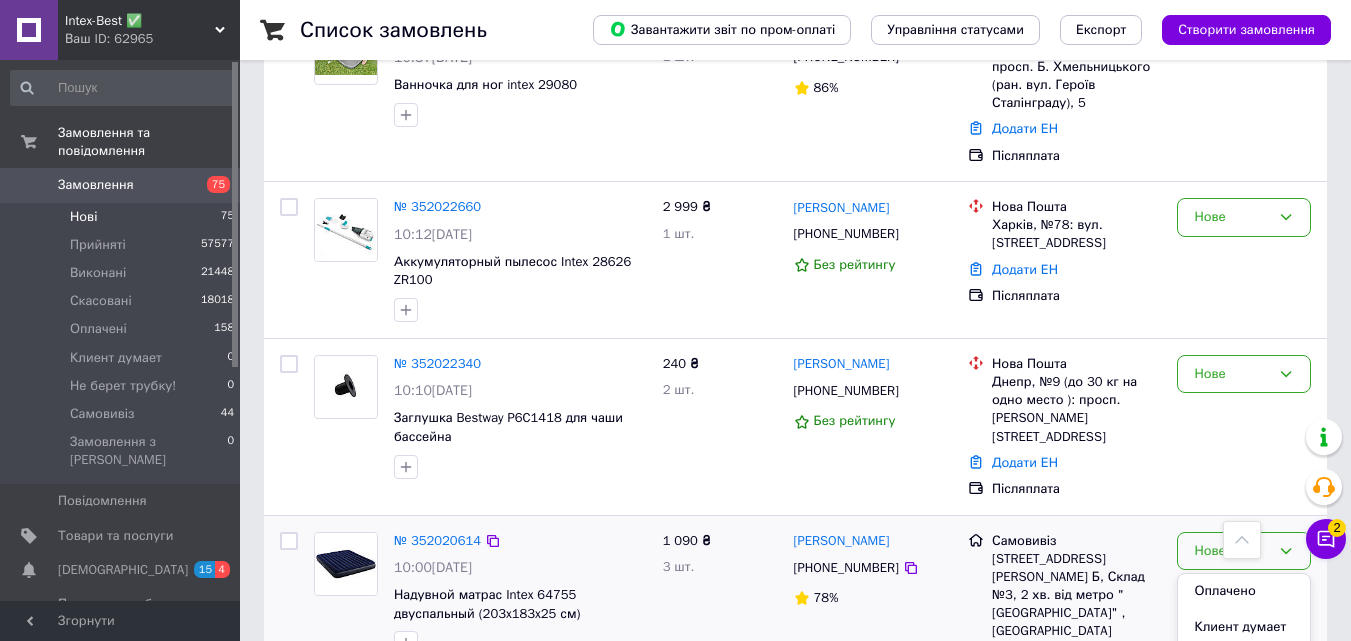 click on "Самовивіз" at bounding box center [1244, 721] 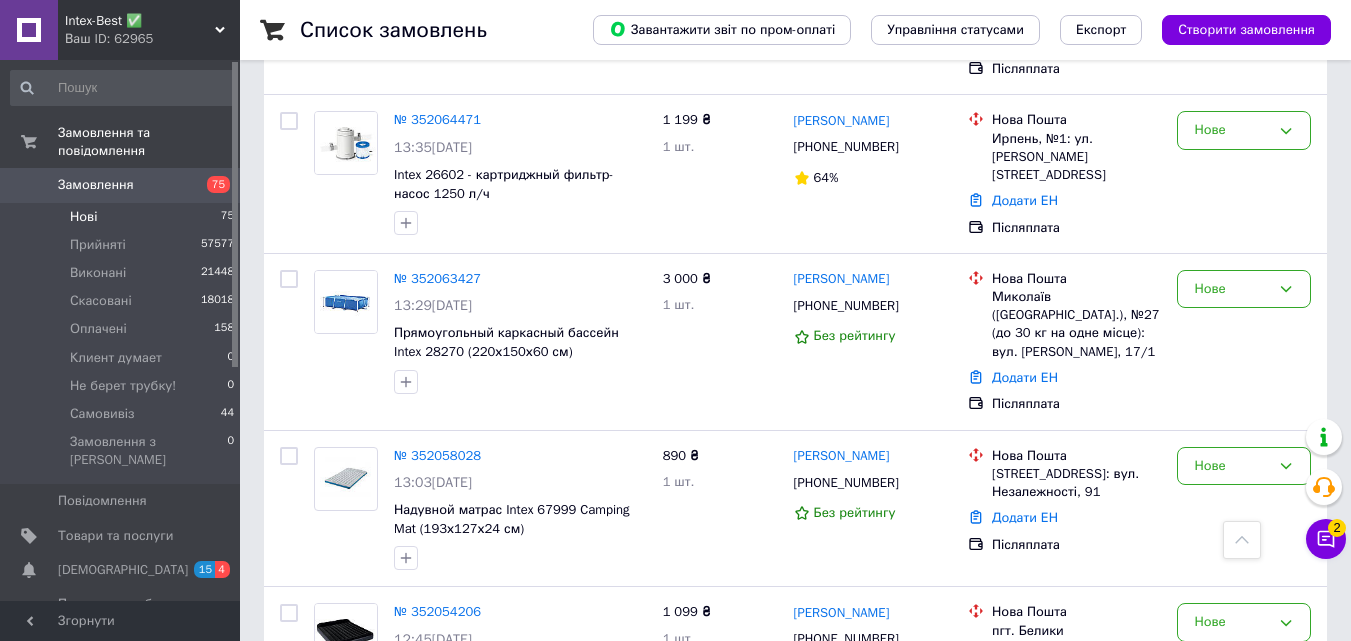 scroll, scrollTop: 784, scrollLeft: 0, axis: vertical 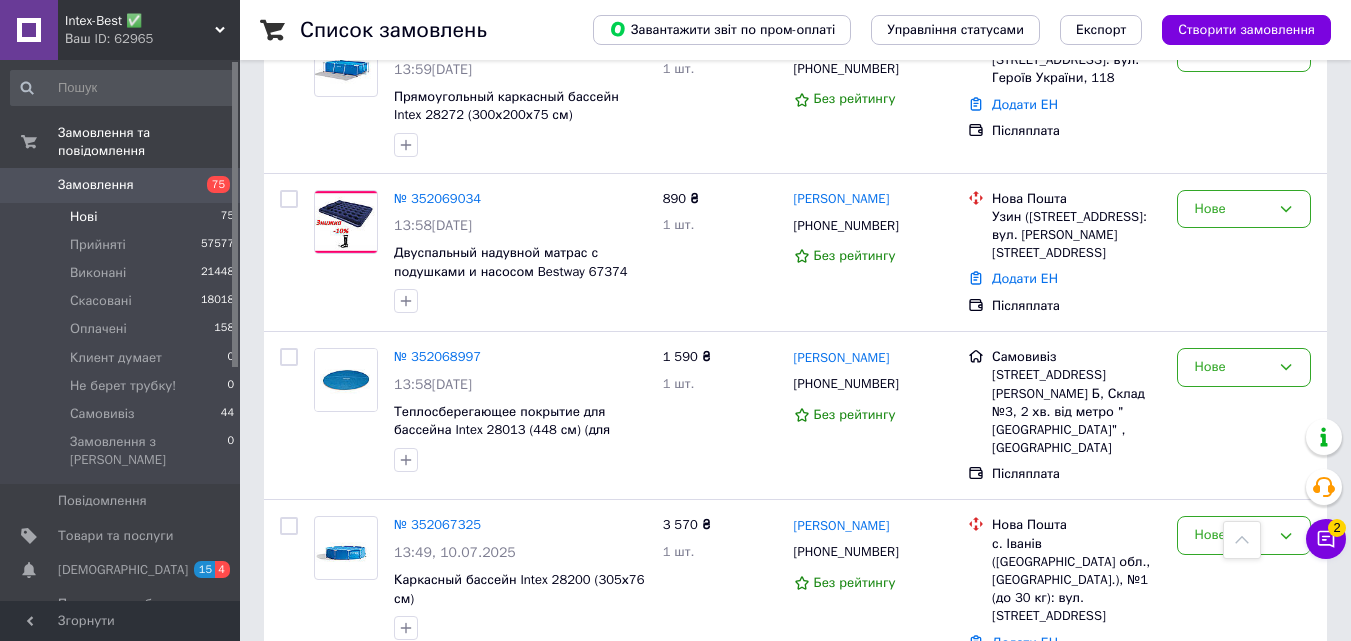 click on "Замовлення 75" at bounding box center [123, 185] 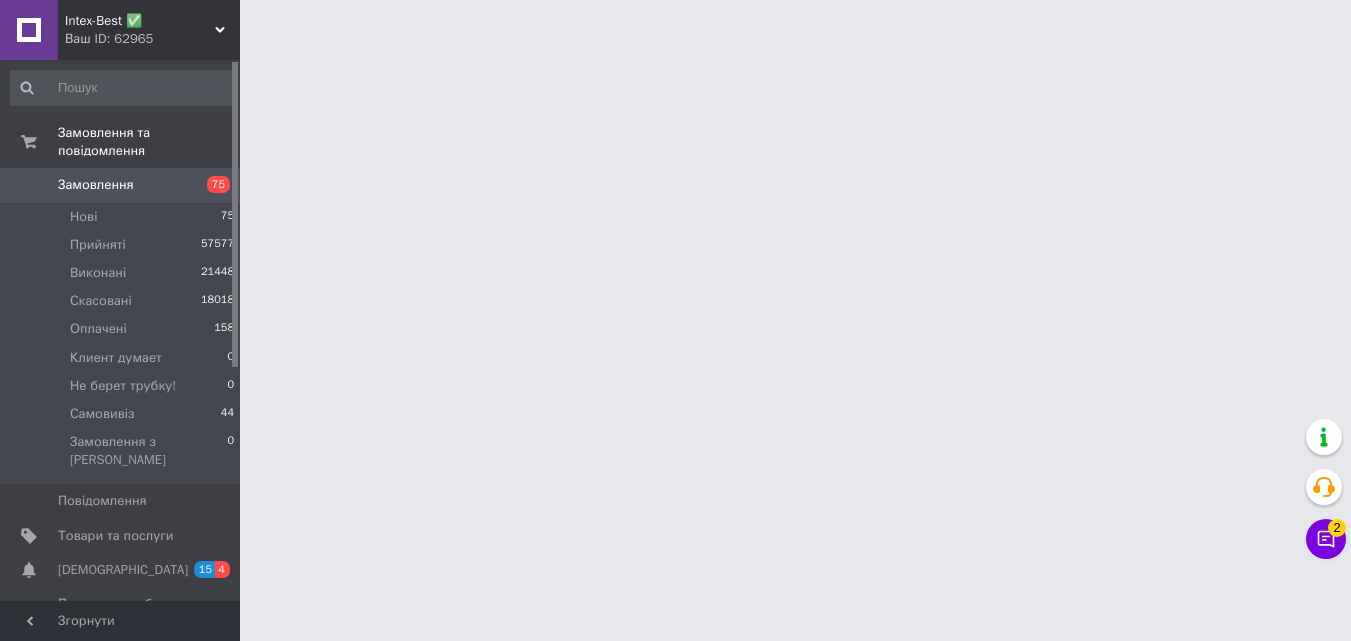 scroll, scrollTop: 0, scrollLeft: 0, axis: both 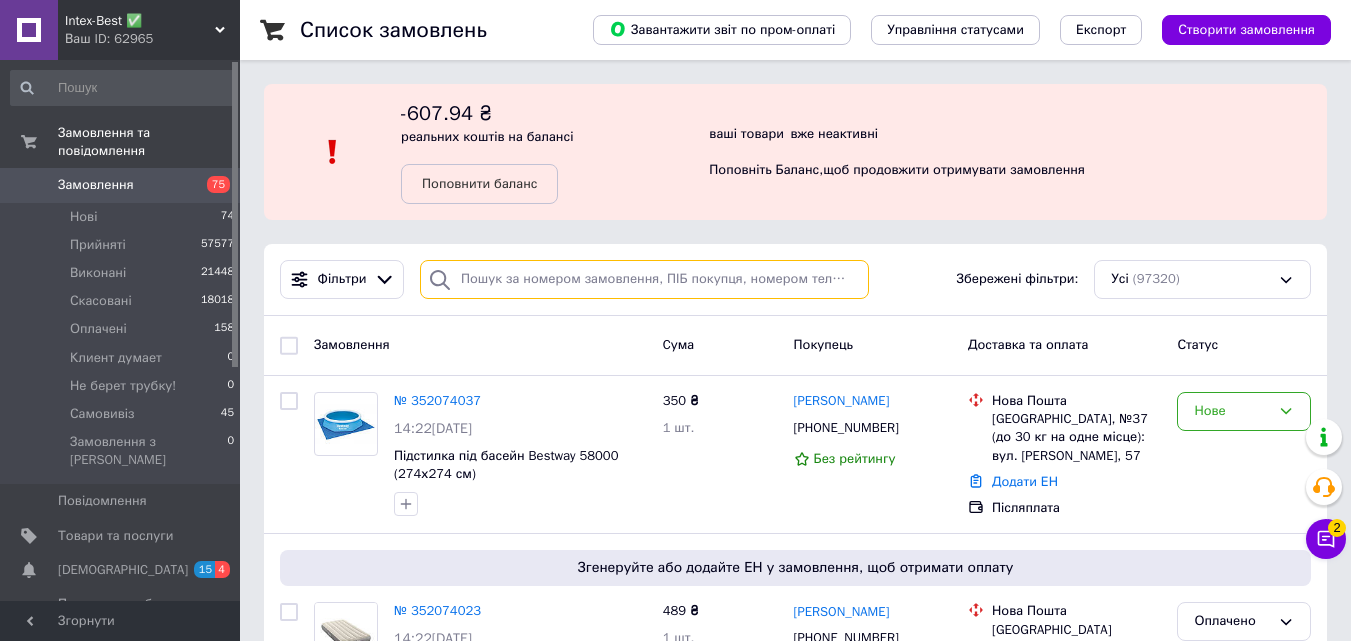 paste on "0508343199" 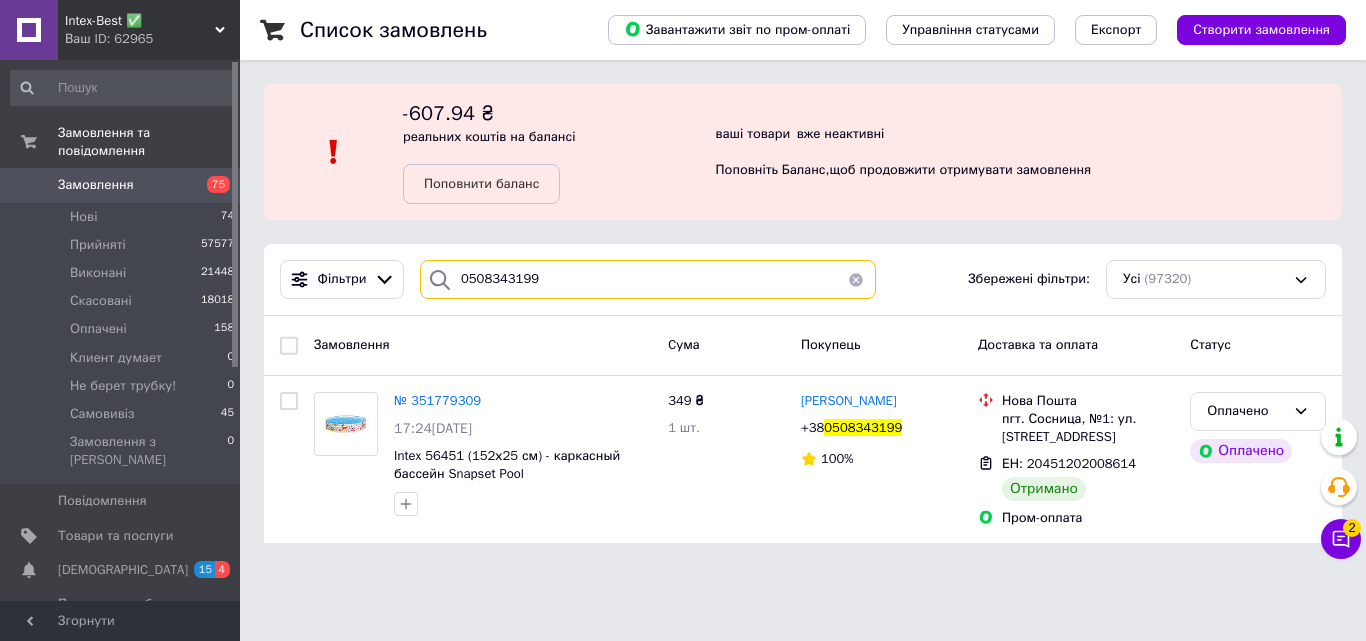 type on "0508343199" 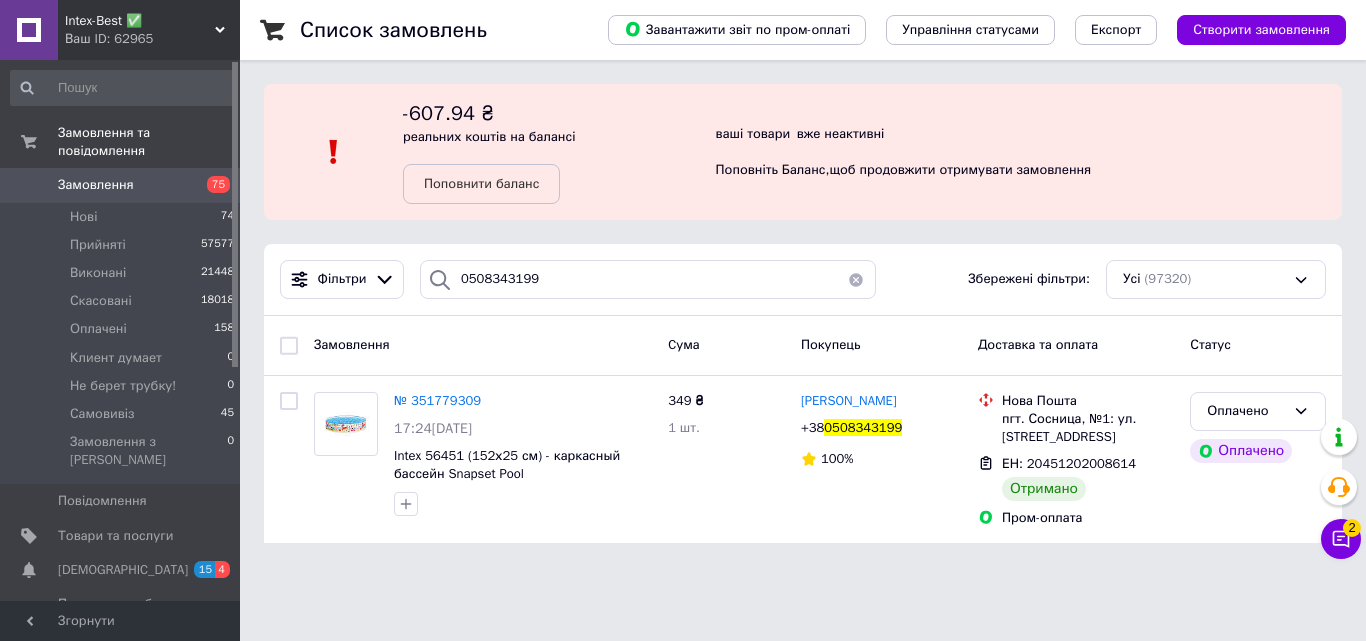click on "Замовлення" at bounding box center [121, 185] 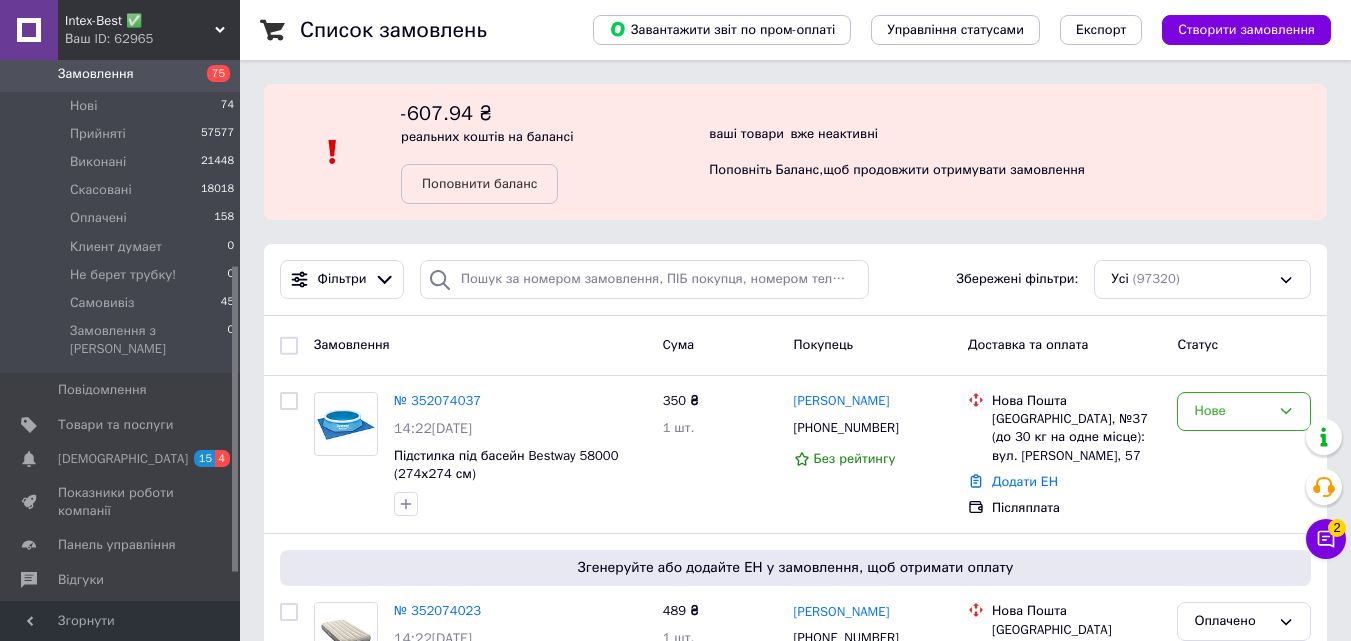 scroll, scrollTop: 400, scrollLeft: 0, axis: vertical 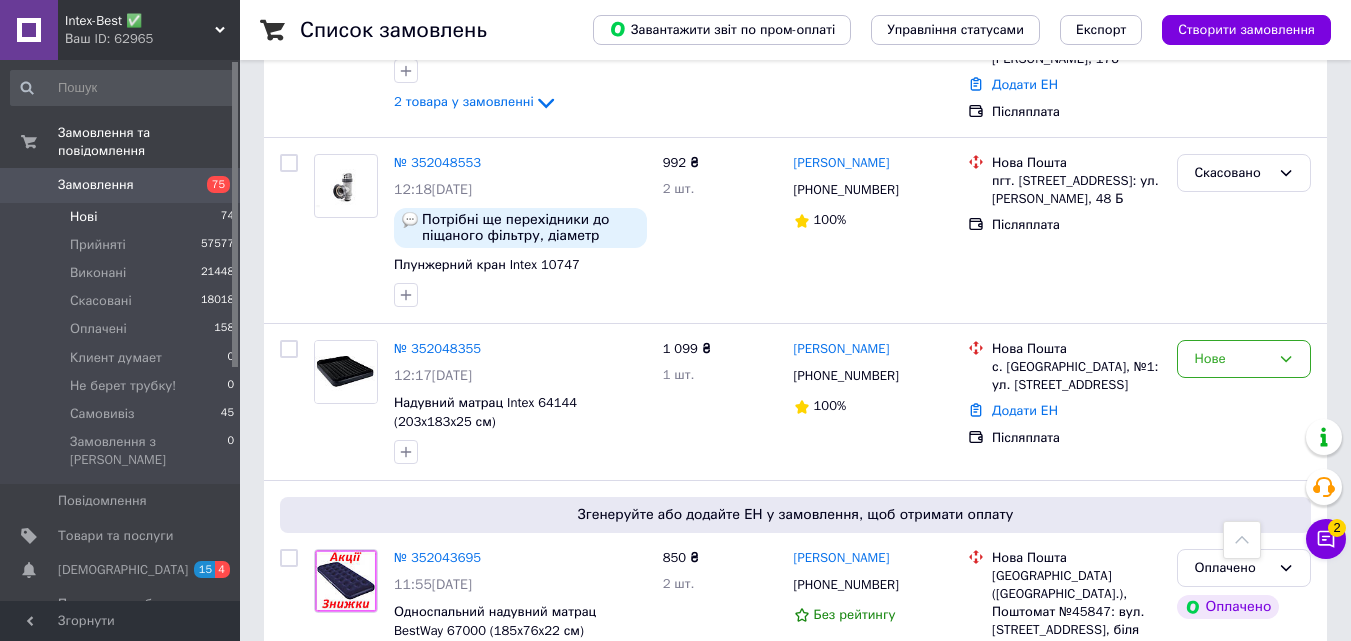 click on "Нові 74" at bounding box center (123, 217) 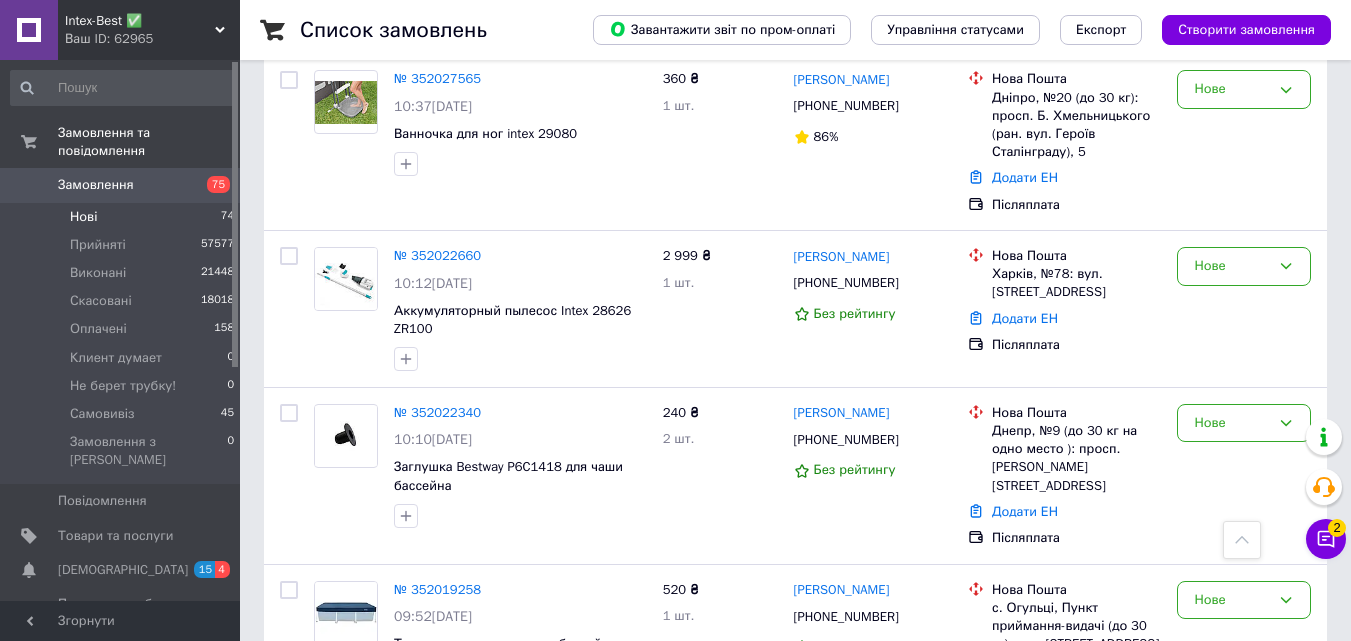 scroll, scrollTop: 3254, scrollLeft: 0, axis: vertical 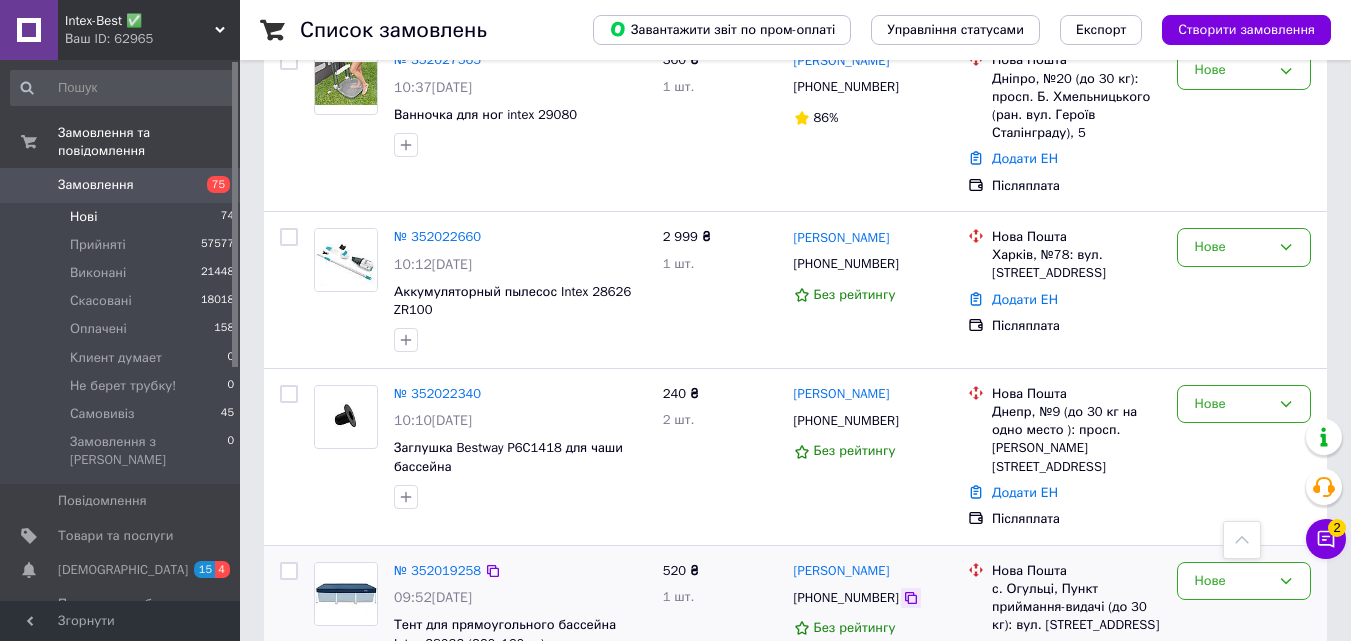 click 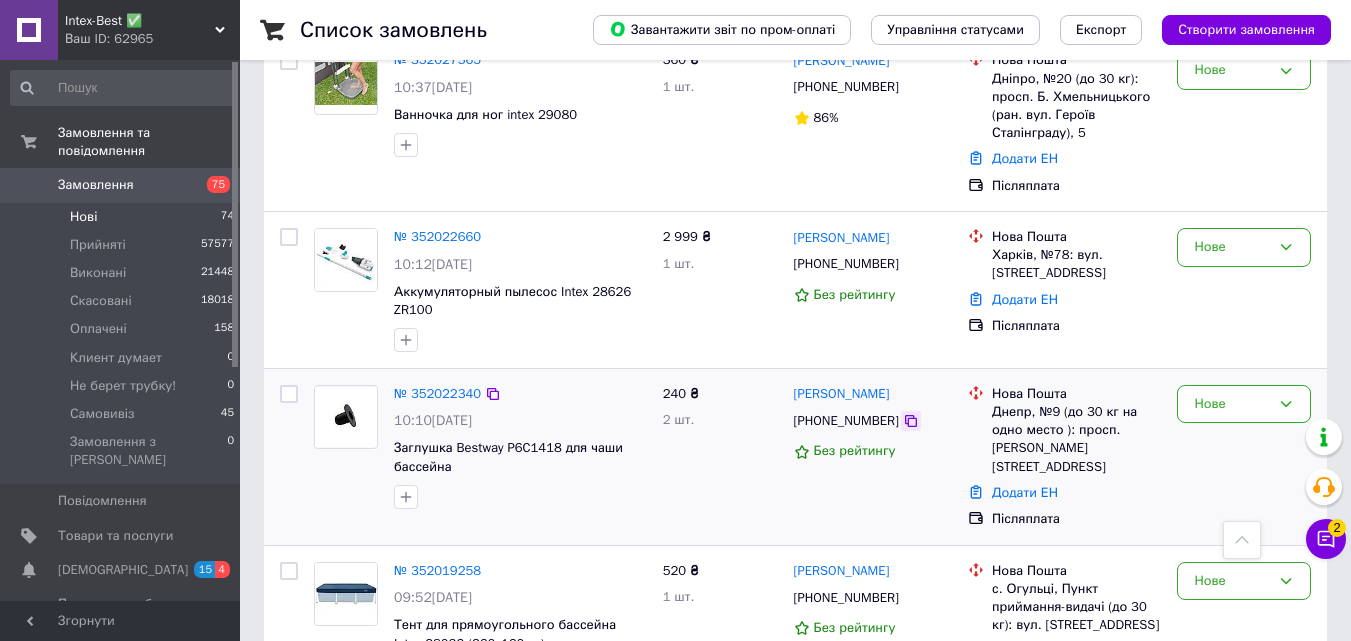 click 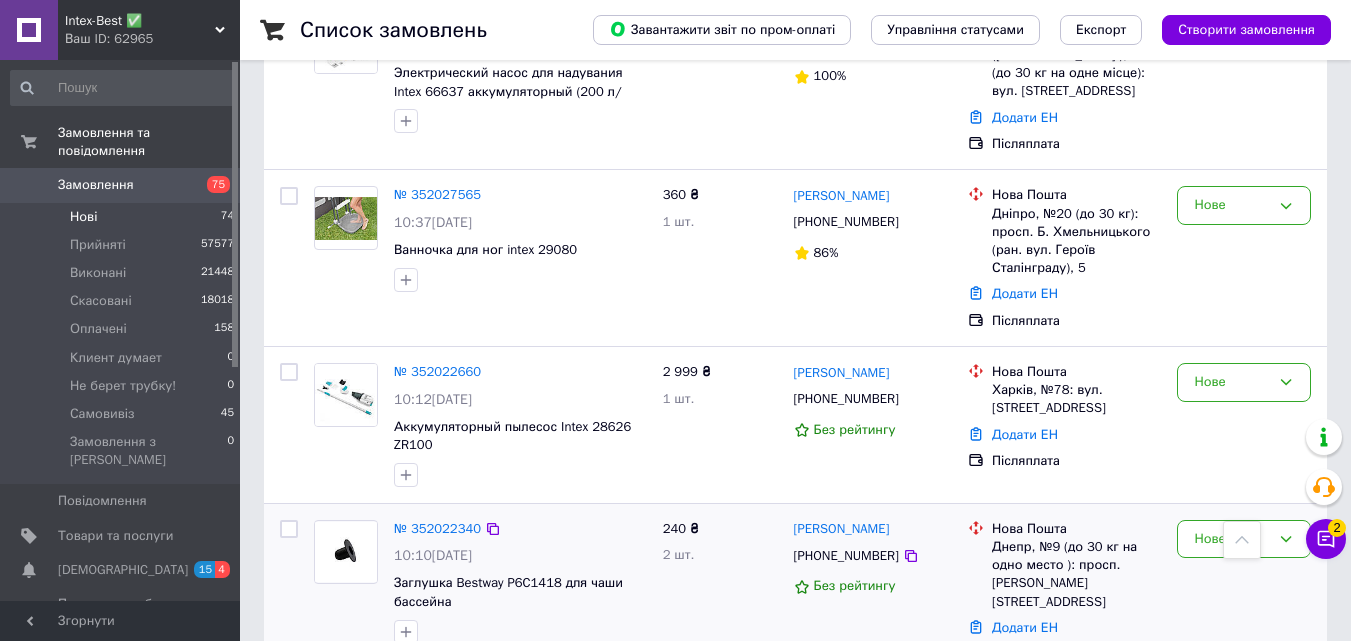 scroll, scrollTop: 3154, scrollLeft: 0, axis: vertical 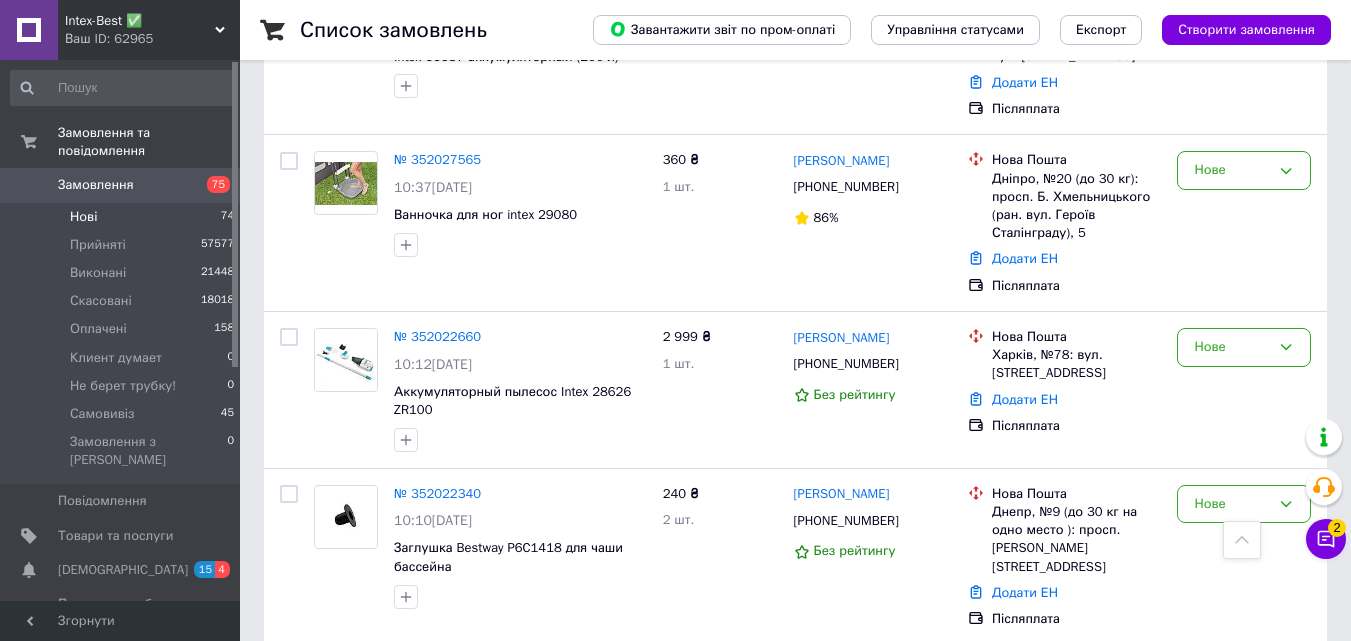 click on "Intex-Best  ✅" at bounding box center (140, 21) 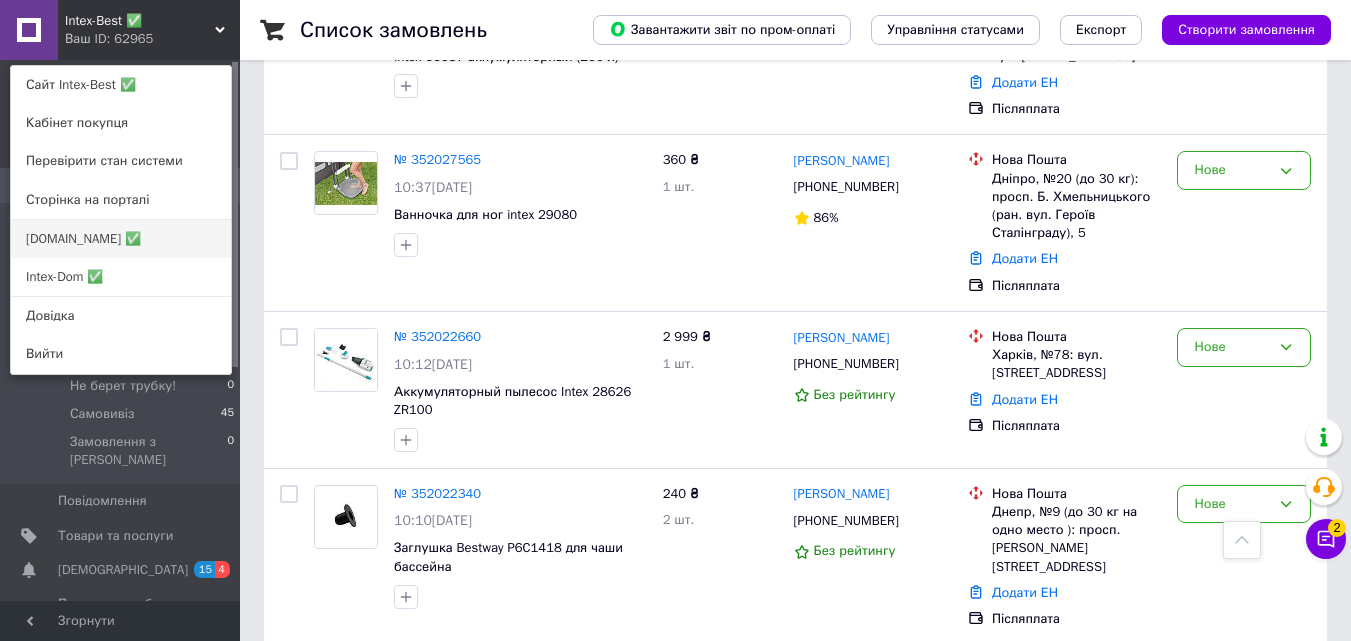 click on "[DOMAIN_NAME] ✅" at bounding box center [121, 239] 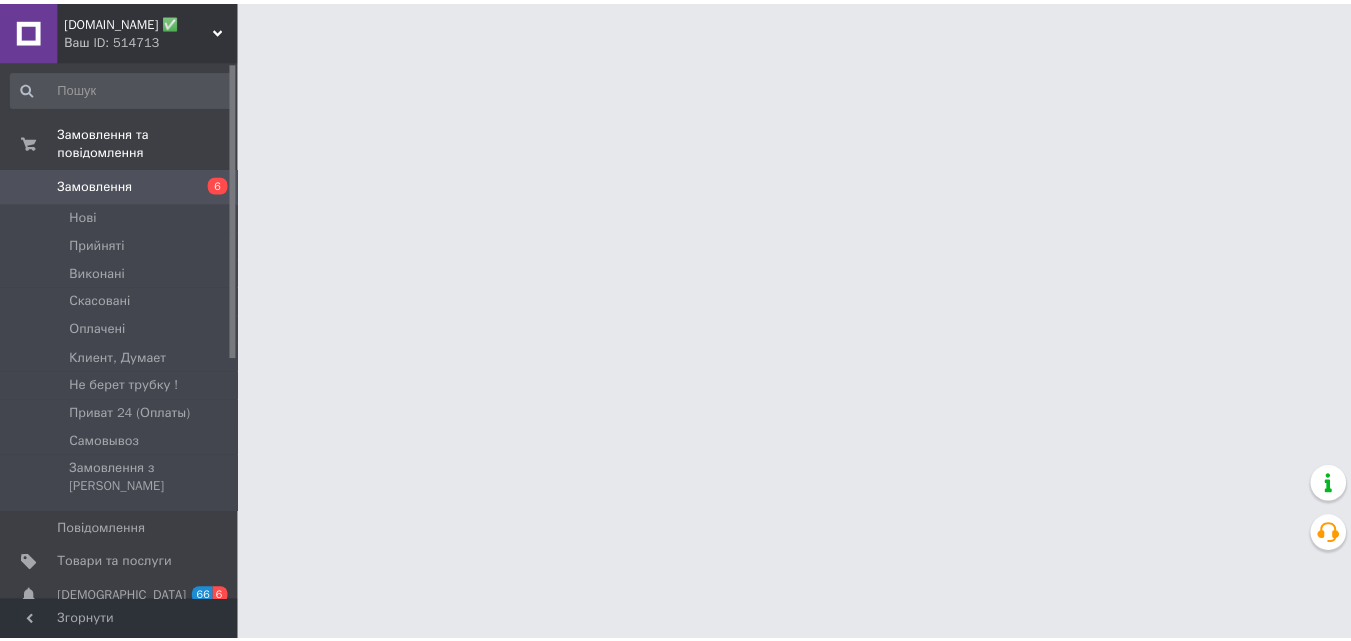 scroll, scrollTop: 0, scrollLeft: 0, axis: both 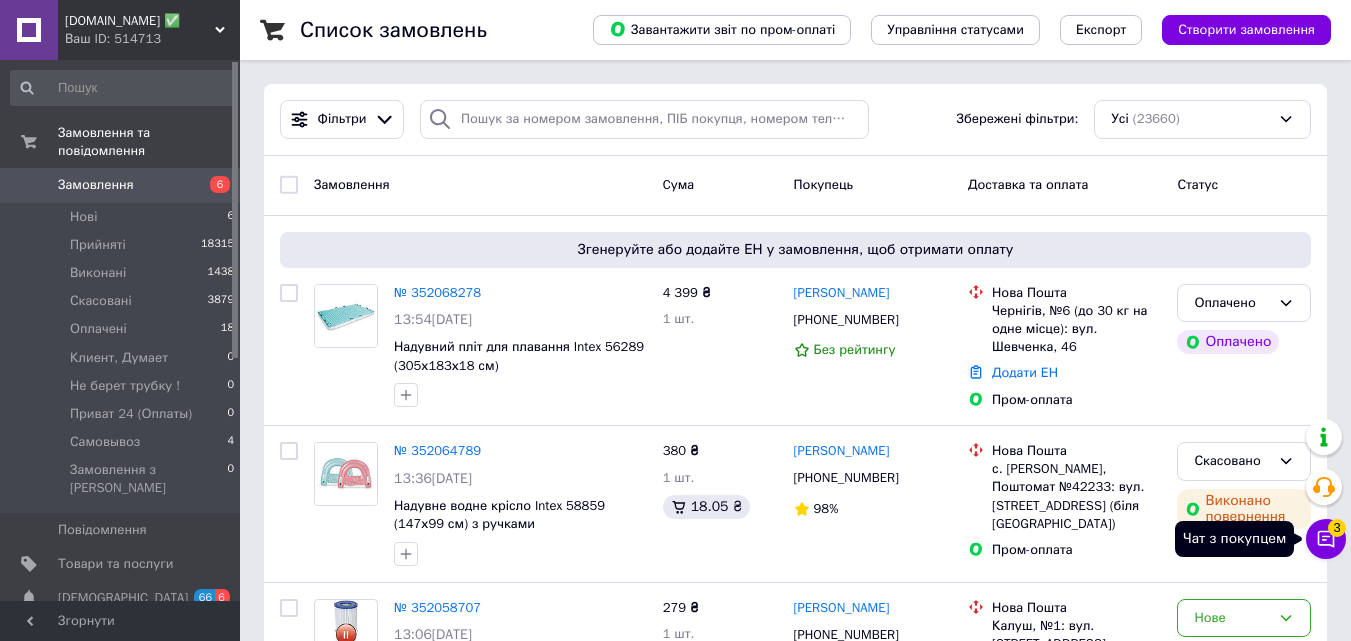 click 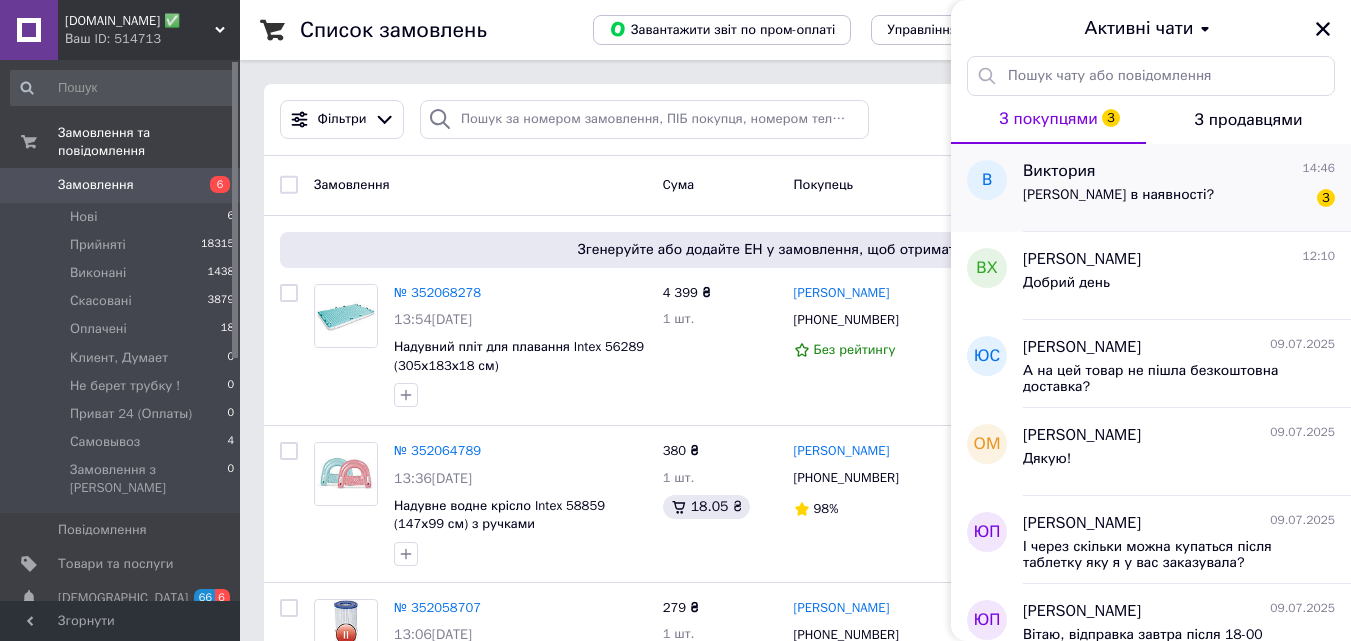 click on "[PERSON_NAME] в наявності? 3" at bounding box center (1179, 199) 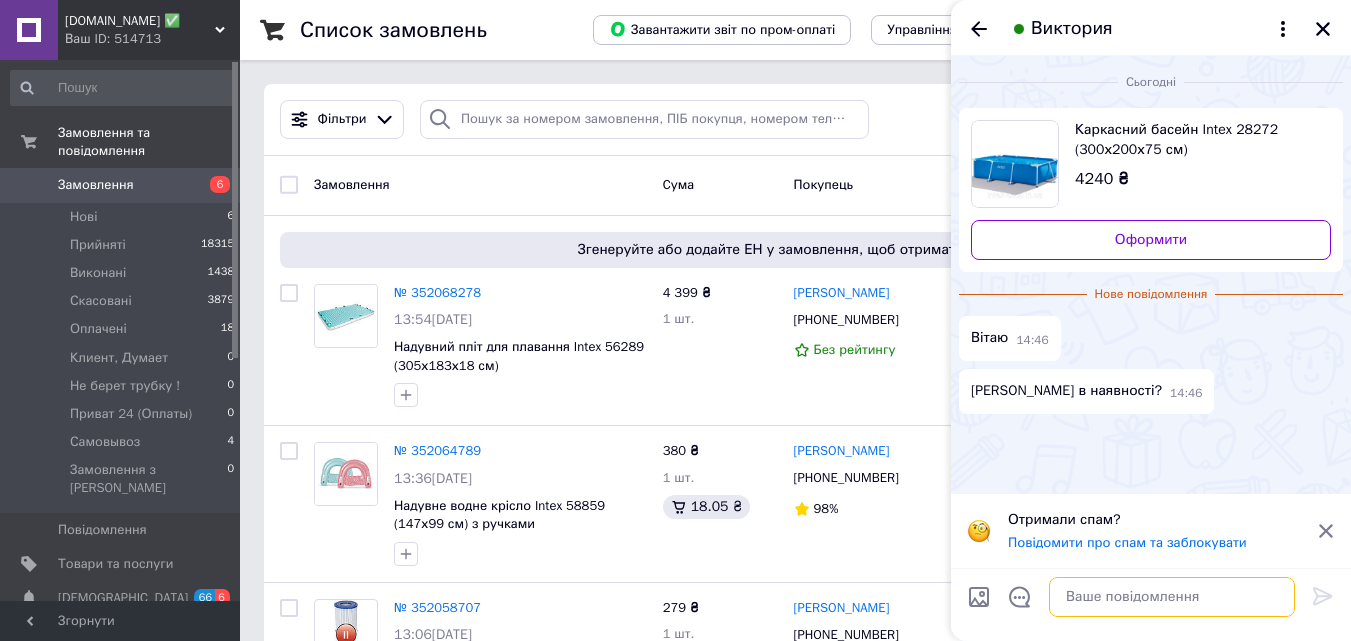 drag, startPoint x: 1081, startPoint y: 601, endPoint x: 1109, endPoint y: 581, distance: 34.4093 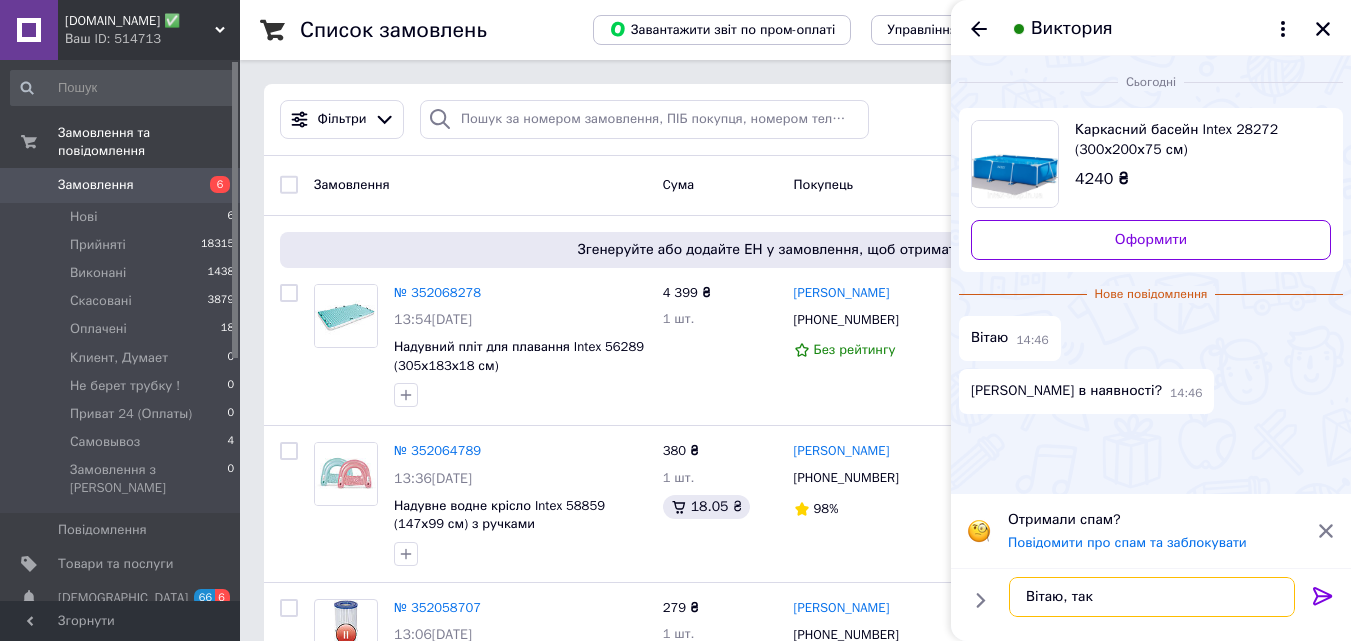 type on "Вітаю, так є" 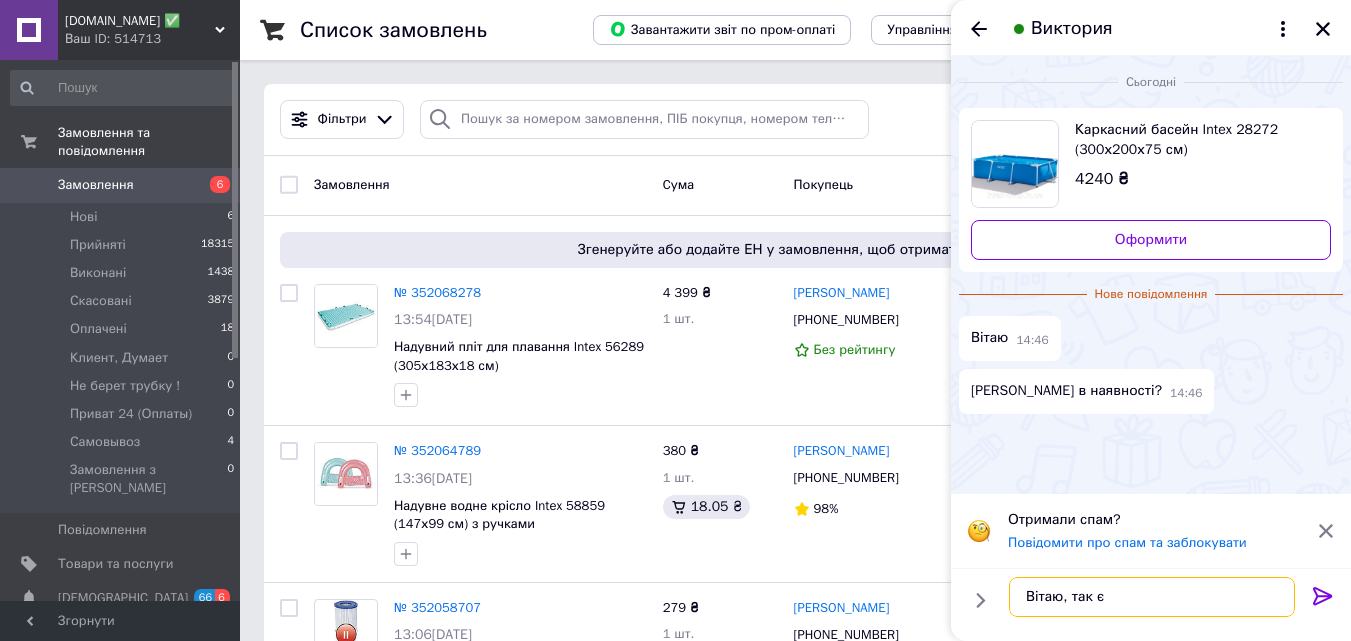 type 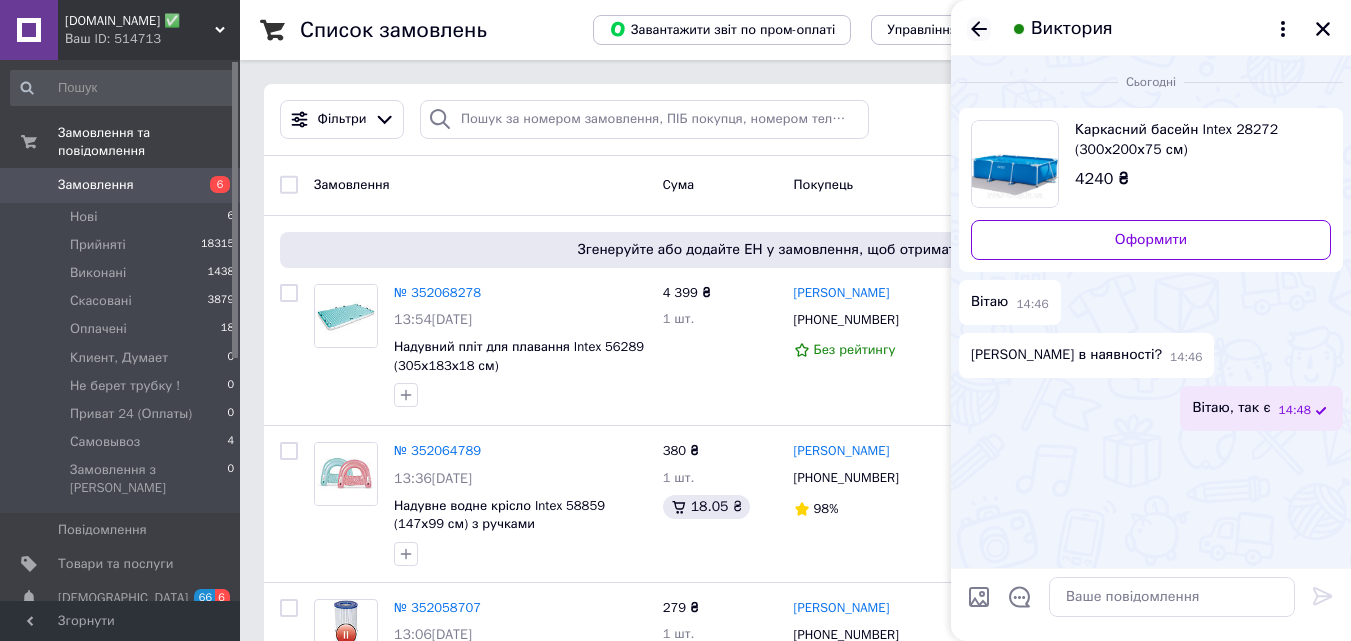 click 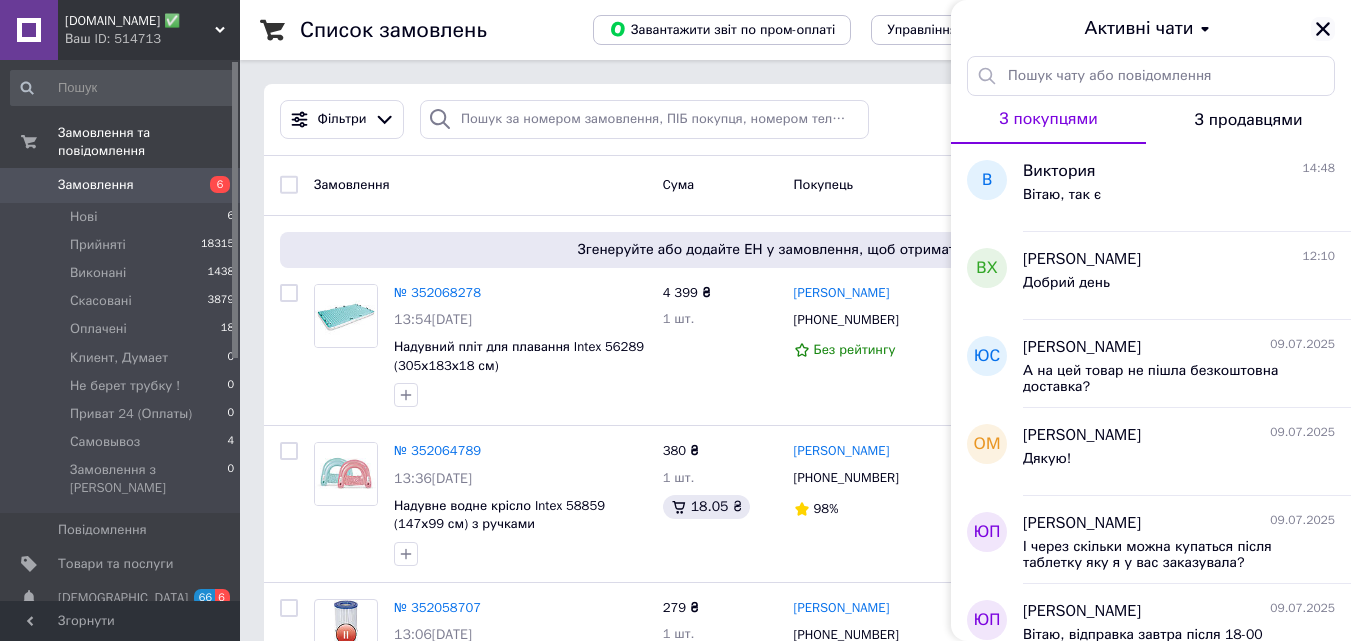 click 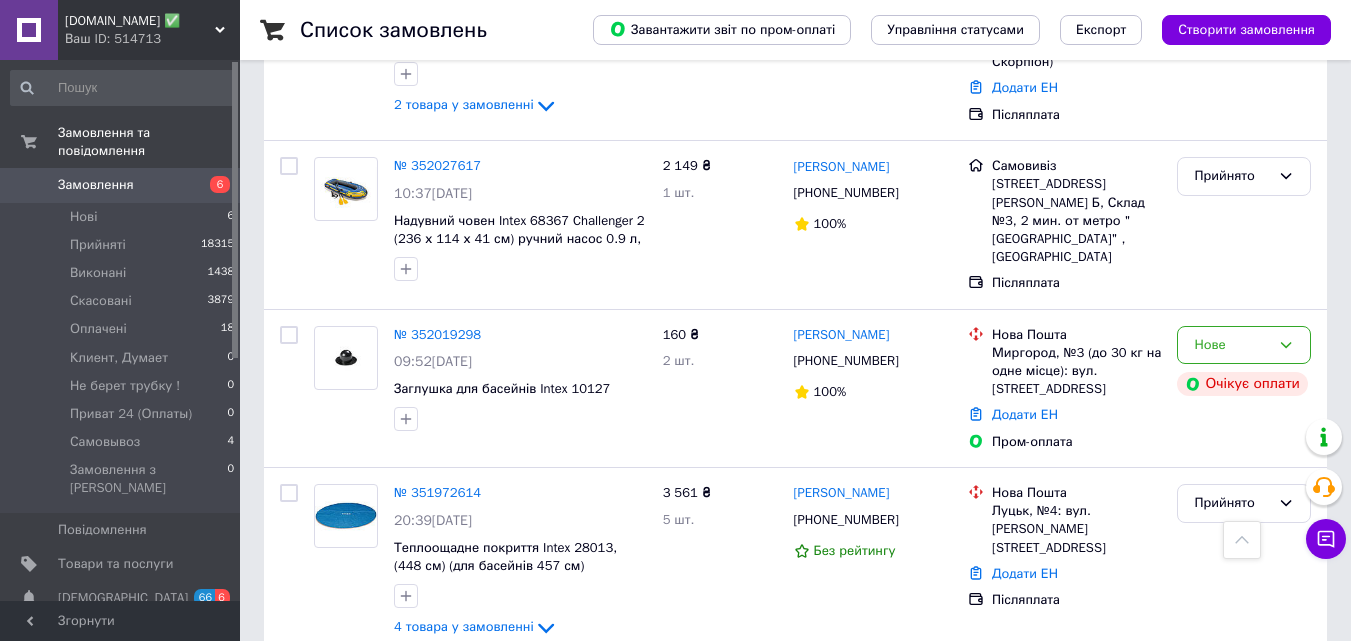 scroll, scrollTop: 1200, scrollLeft: 0, axis: vertical 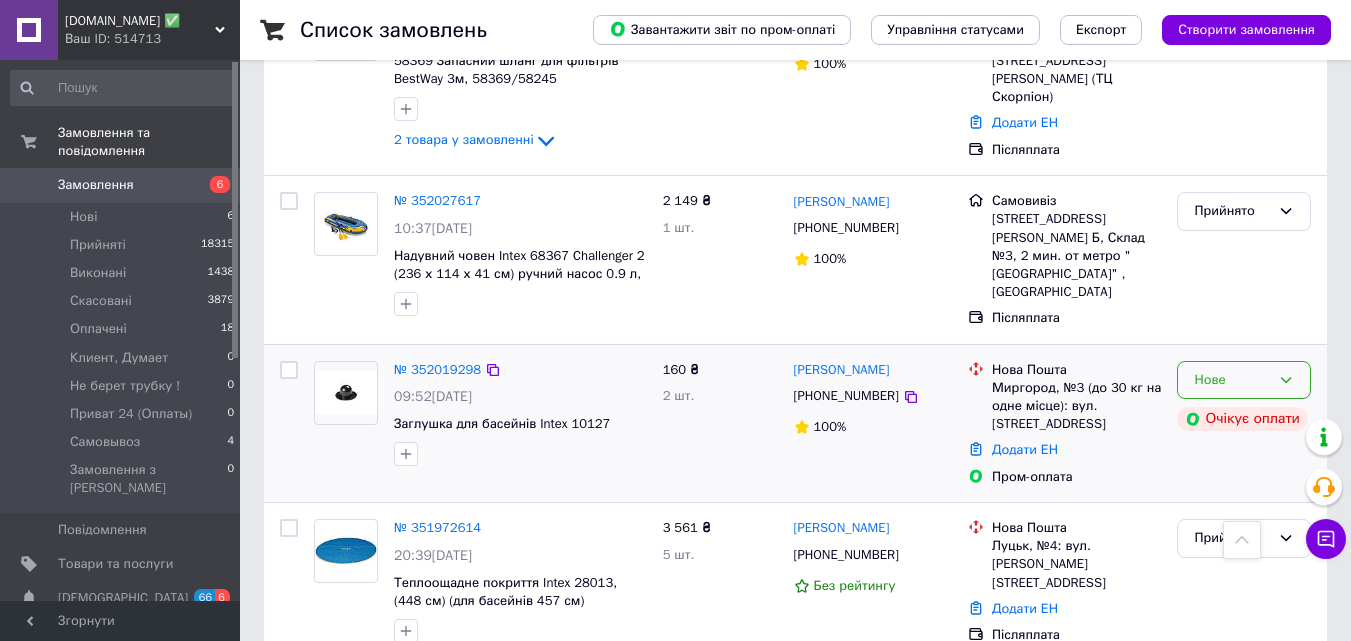 click on "Нове" at bounding box center (1244, 380) 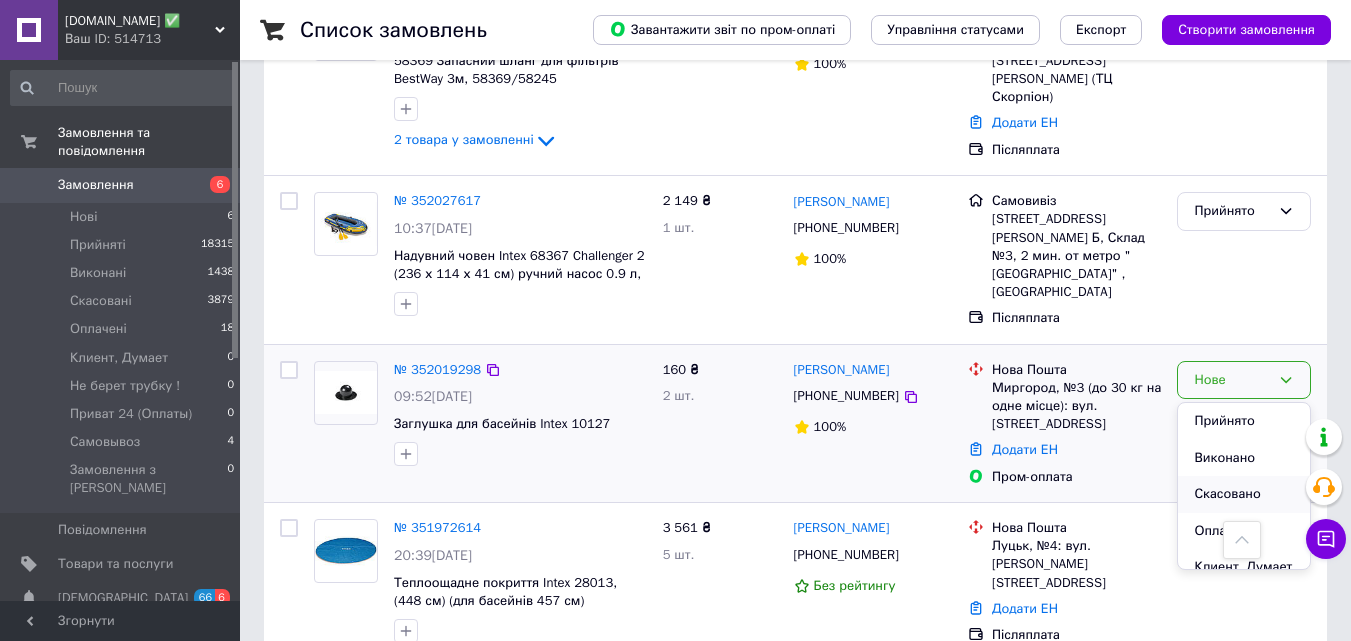 click on "Скасовано" at bounding box center [1244, 494] 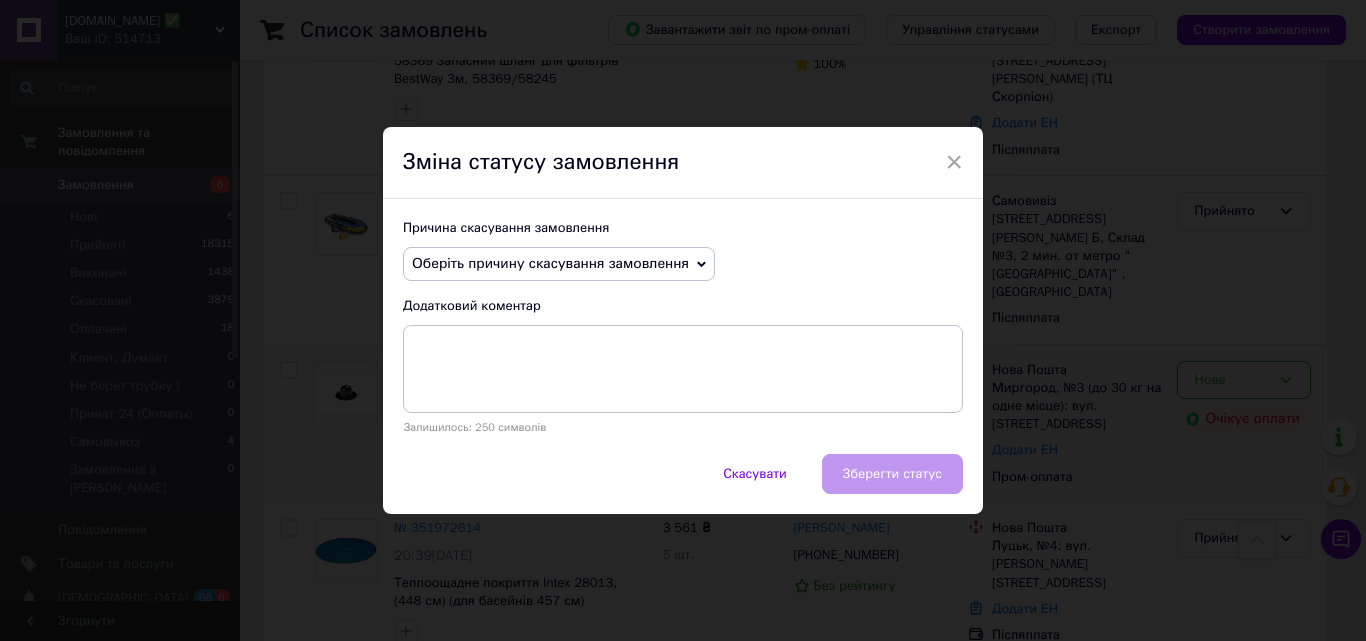 click on "Оберіть причину скасування замовлення" at bounding box center [559, 264] 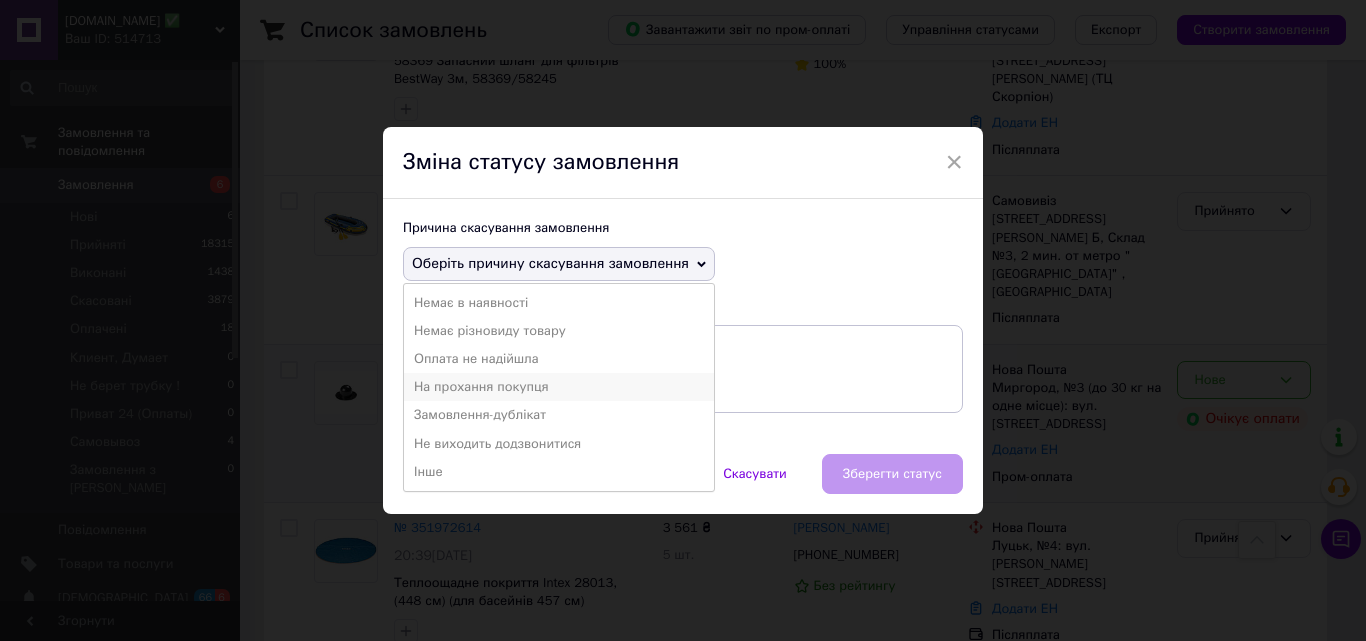 click on "На прохання покупця" at bounding box center (559, 387) 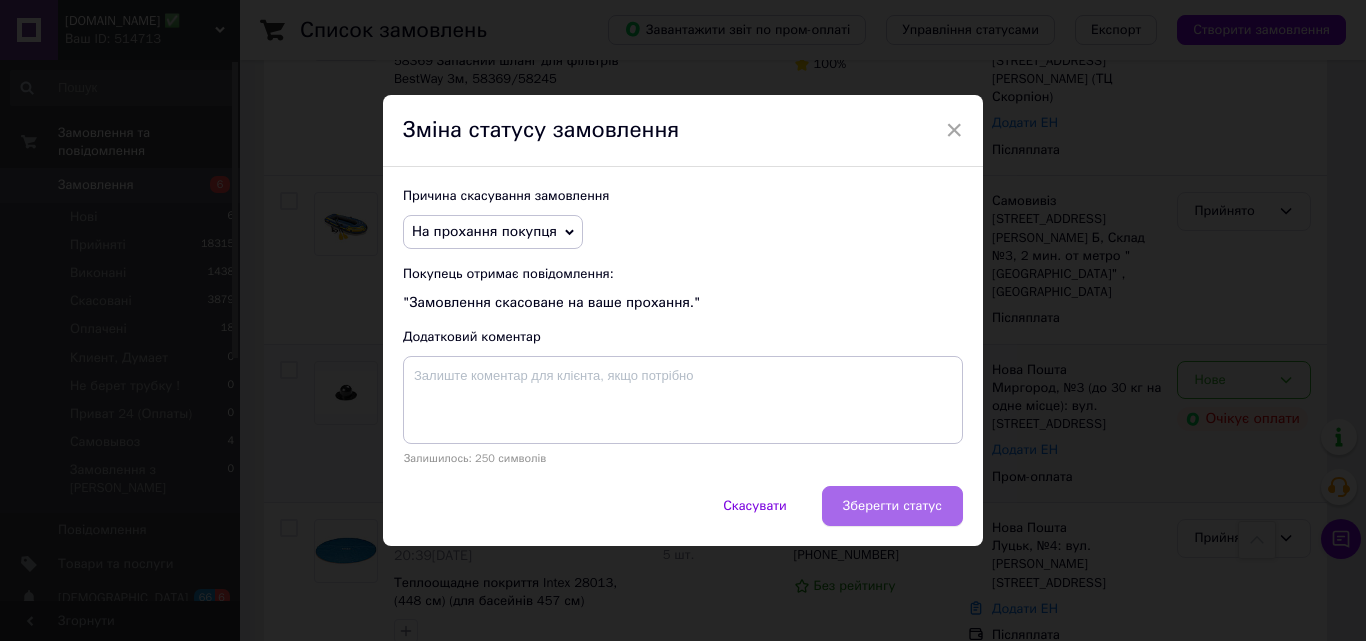 click on "Зберегти статус" at bounding box center [892, 506] 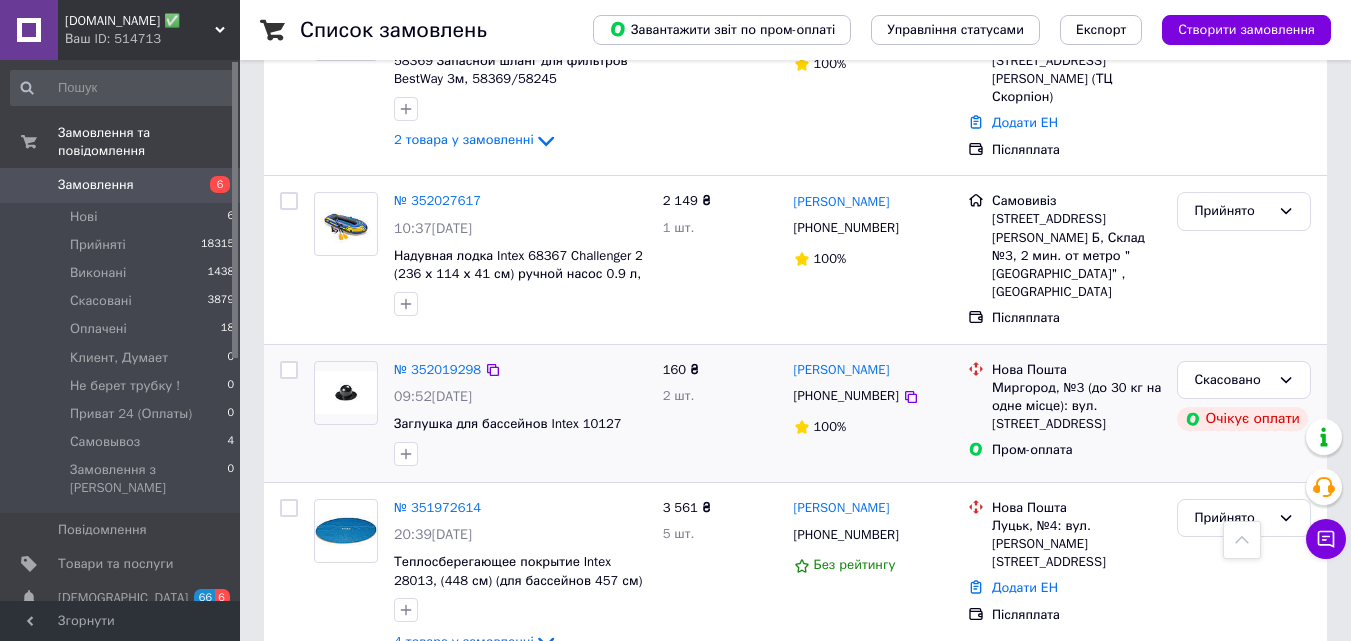 click on "[DOMAIN_NAME] ✅" at bounding box center (140, 21) 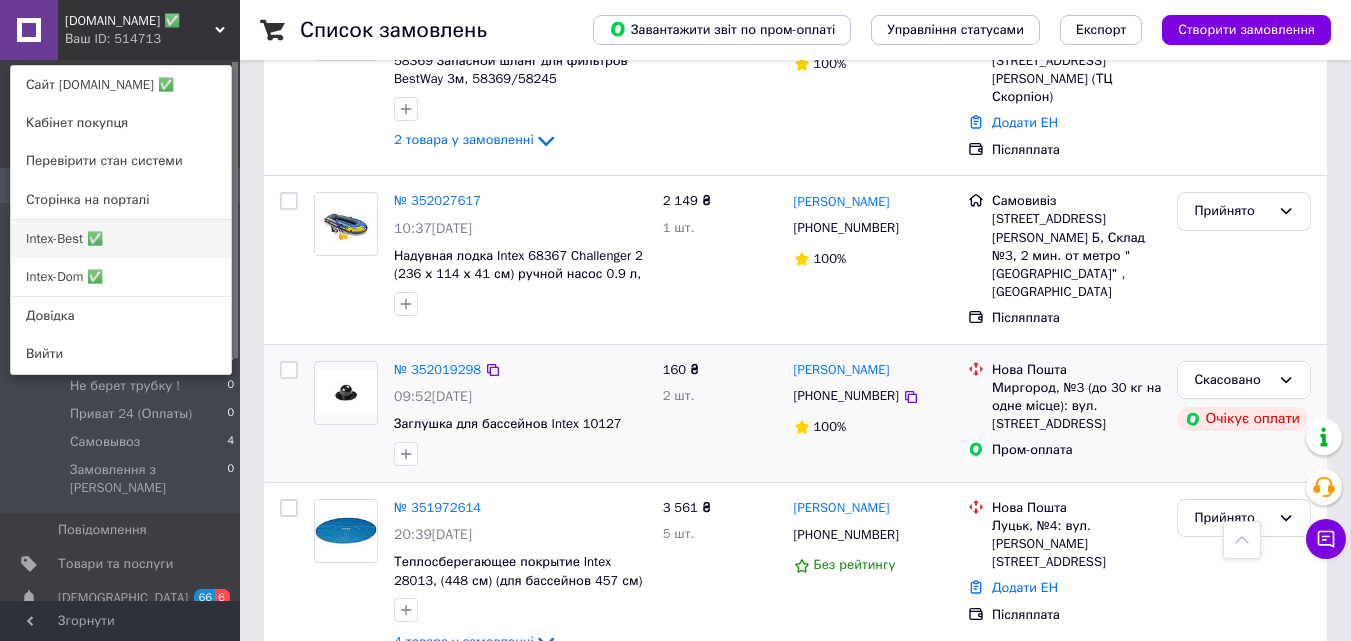 click on "Intex-Best  ✅" at bounding box center [121, 239] 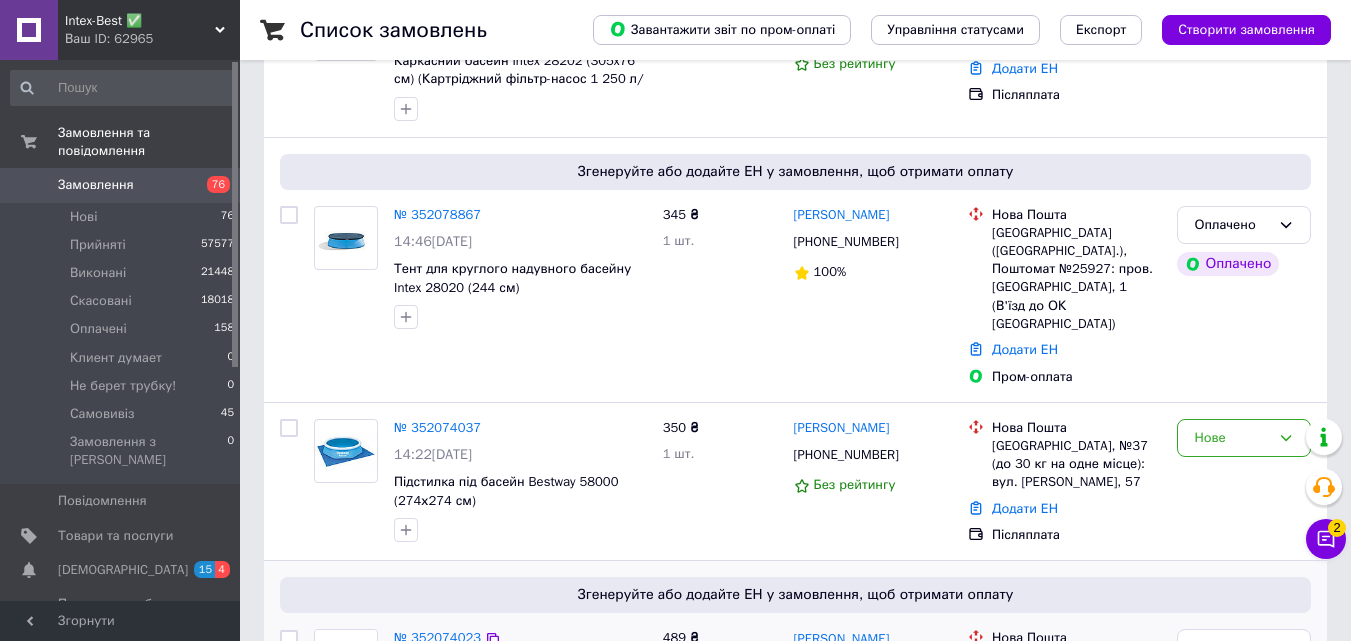scroll, scrollTop: 400, scrollLeft: 0, axis: vertical 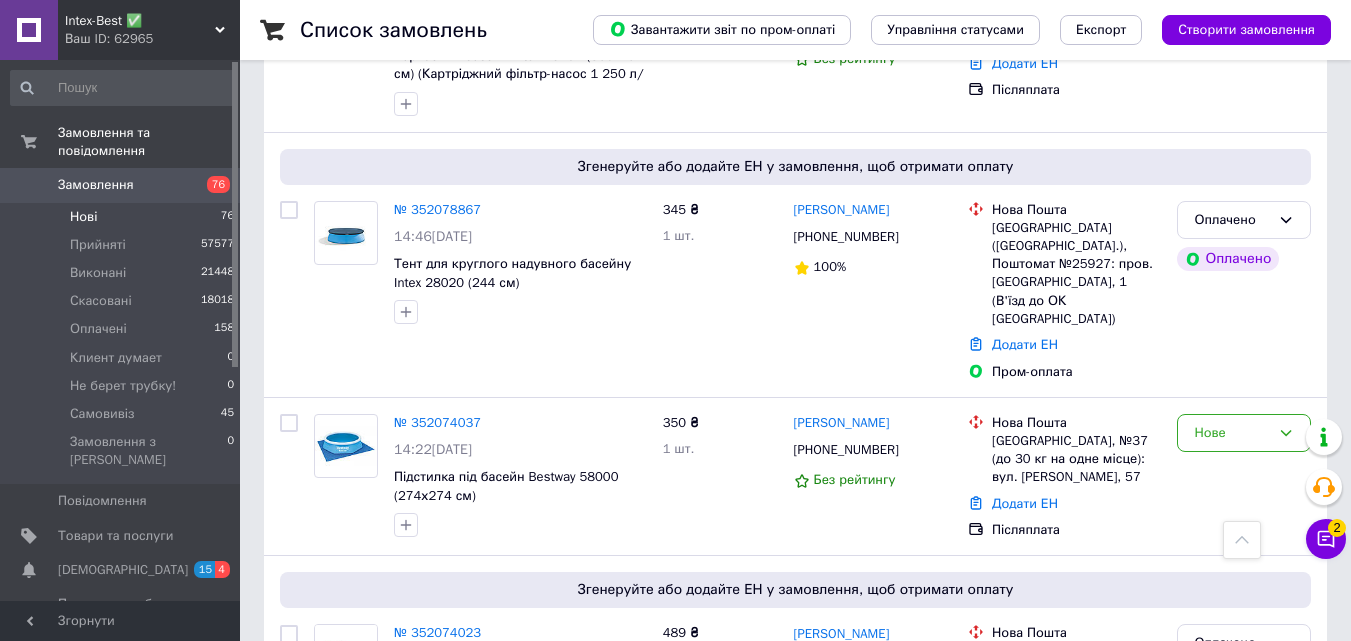 click on "Нові 76" at bounding box center (123, 217) 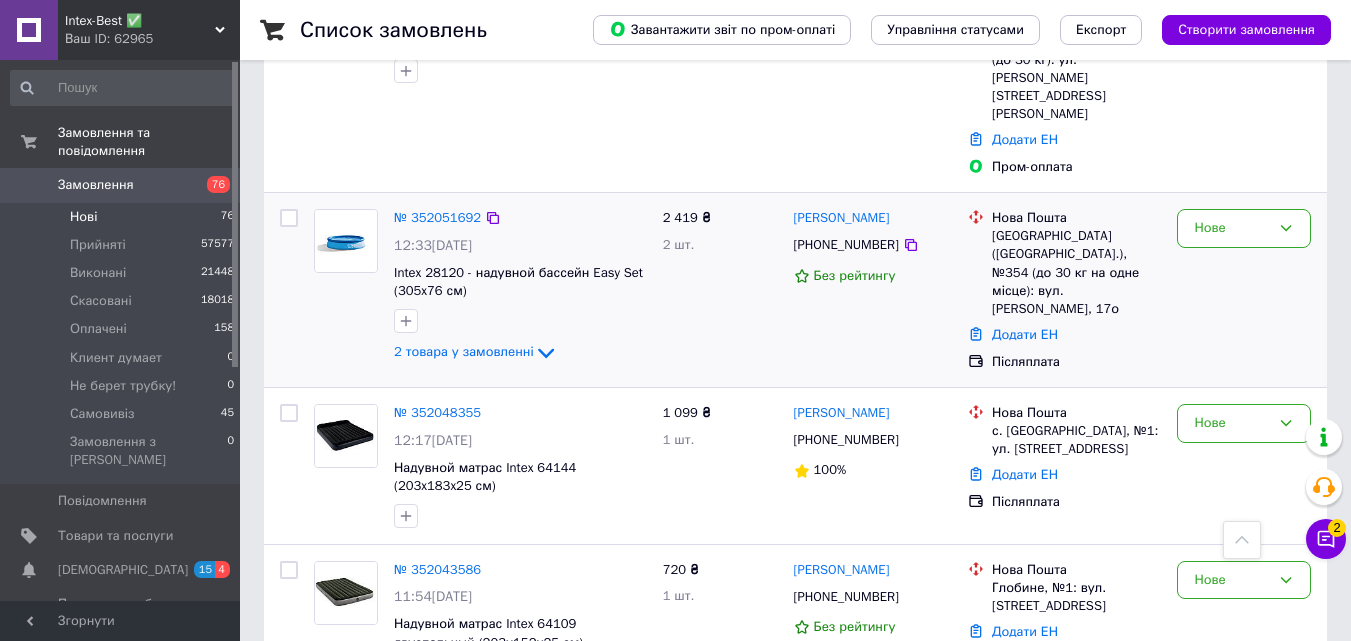 scroll, scrollTop: 3263, scrollLeft: 0, axis: vertical 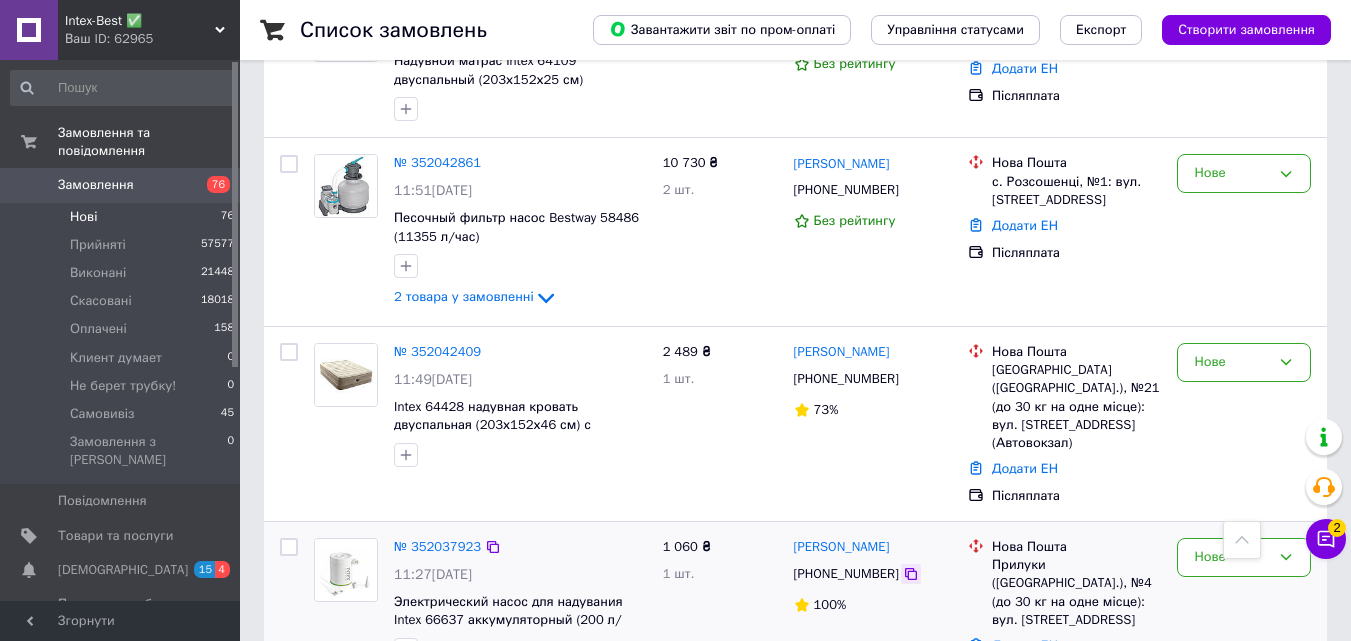 click 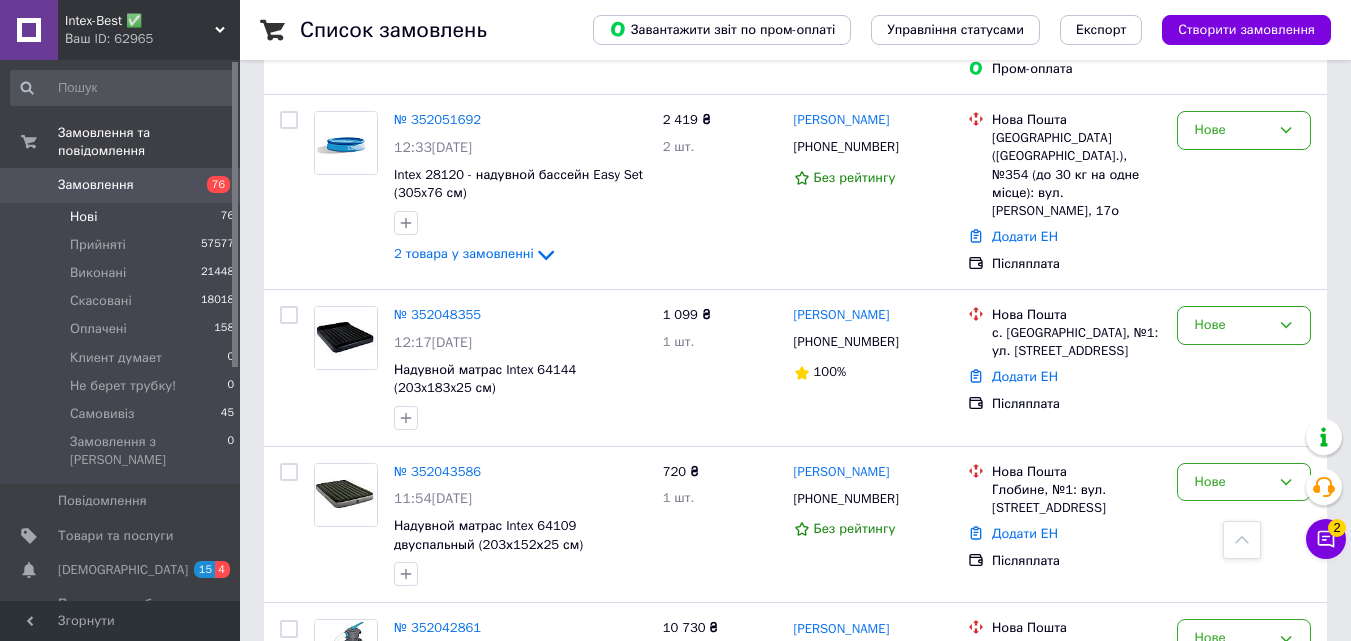 scroll, scrollTop: 2763, scrollLeft: 0, axis: vertical 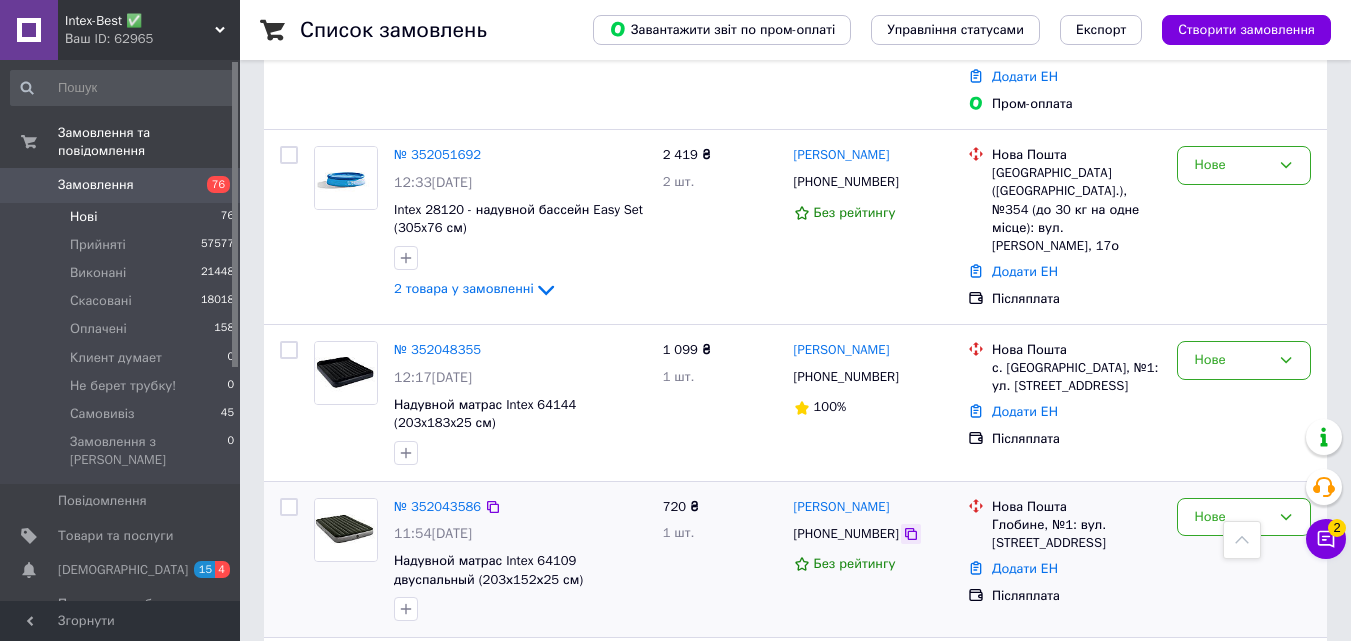 click 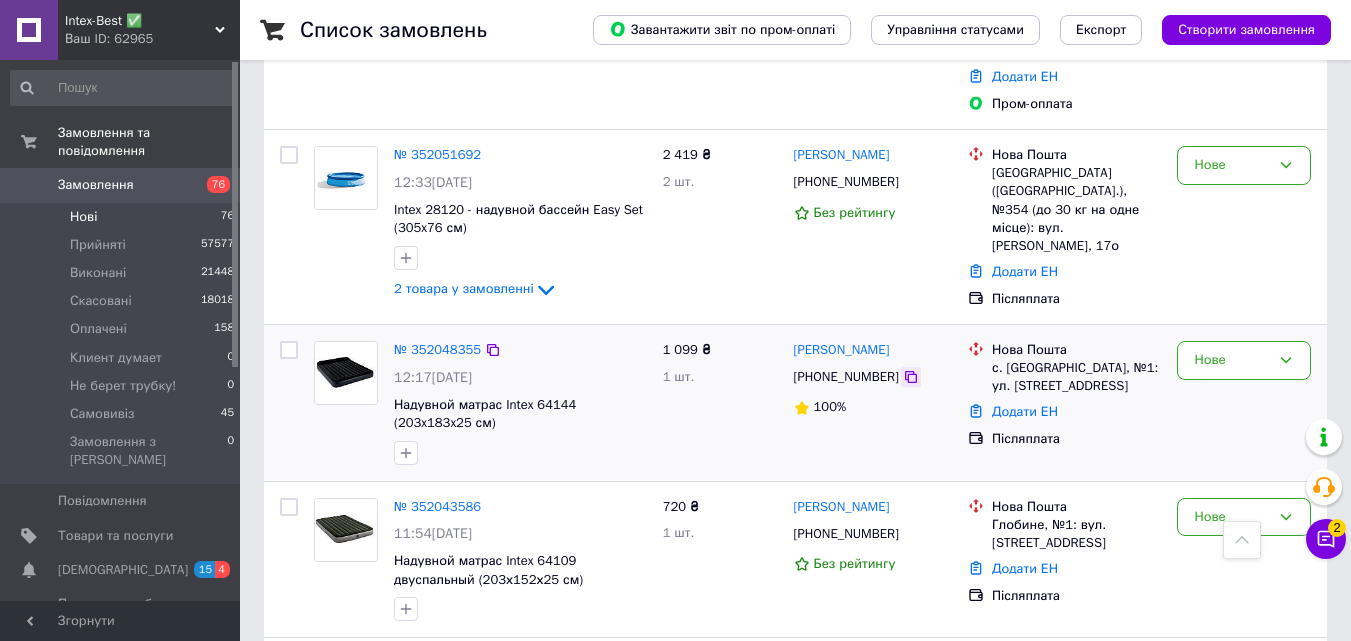 click 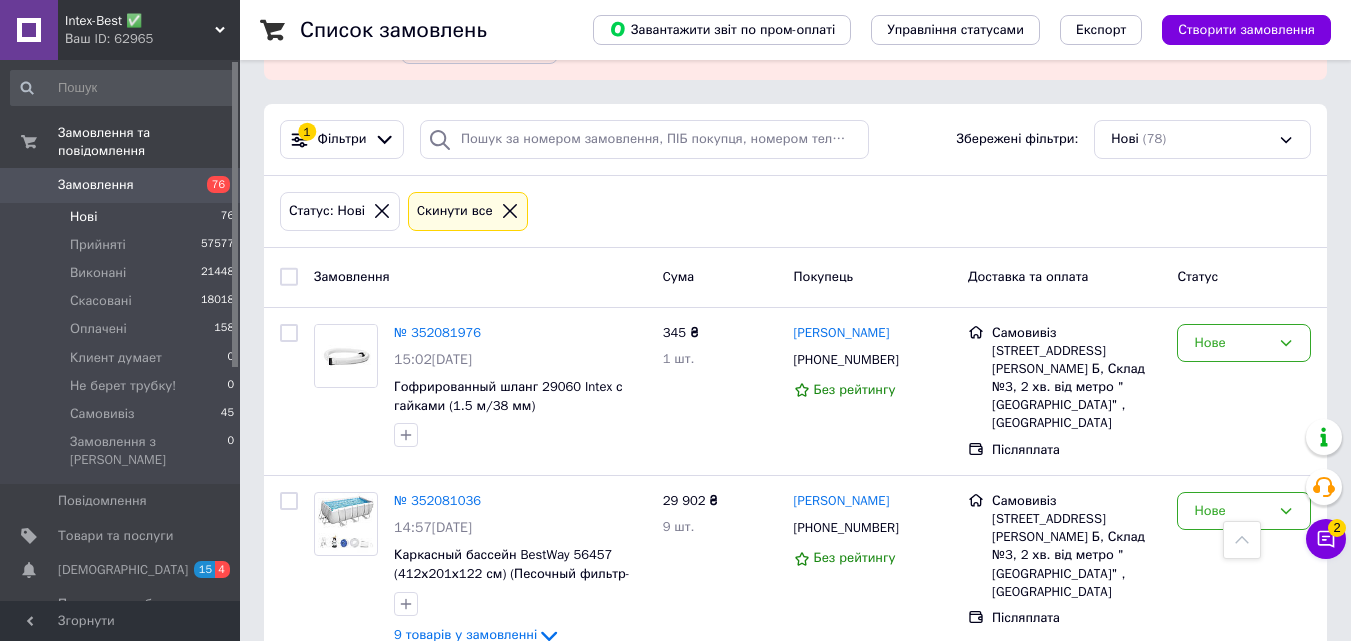 scroll, scrollTop: 0, scrollLeft: 0, axis: both 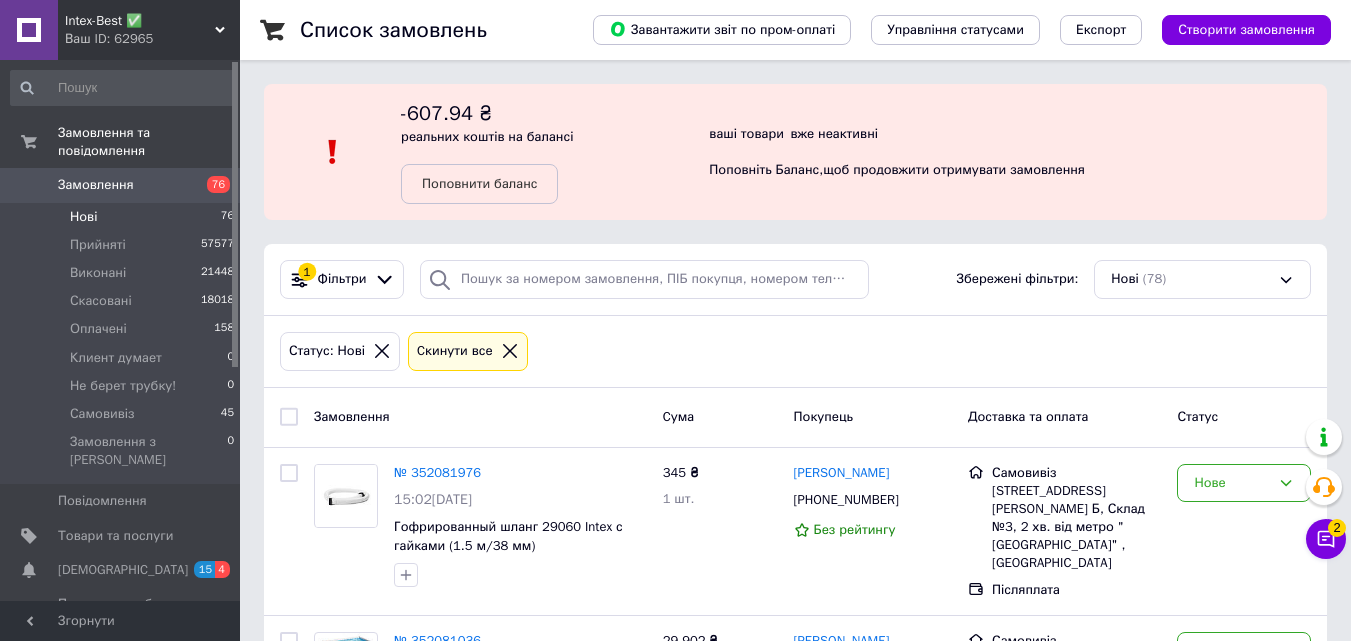 click on "Замовлення" at bounding box center (121, 185) 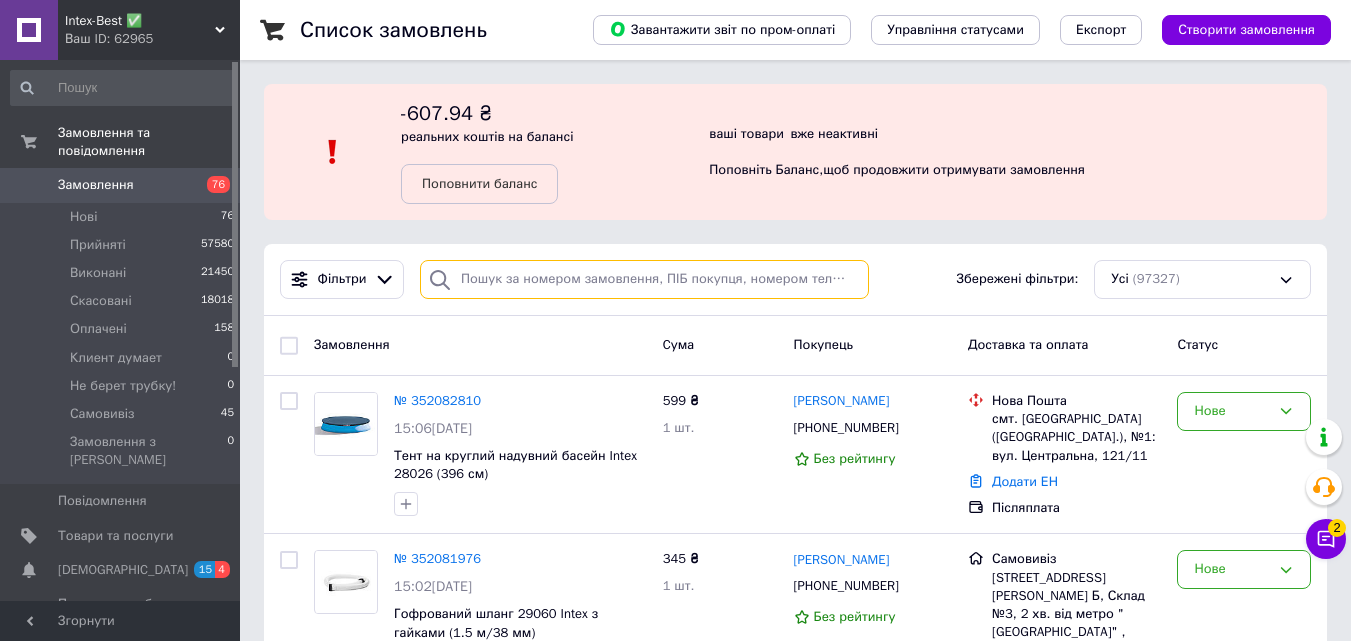 paste on "0674944843" 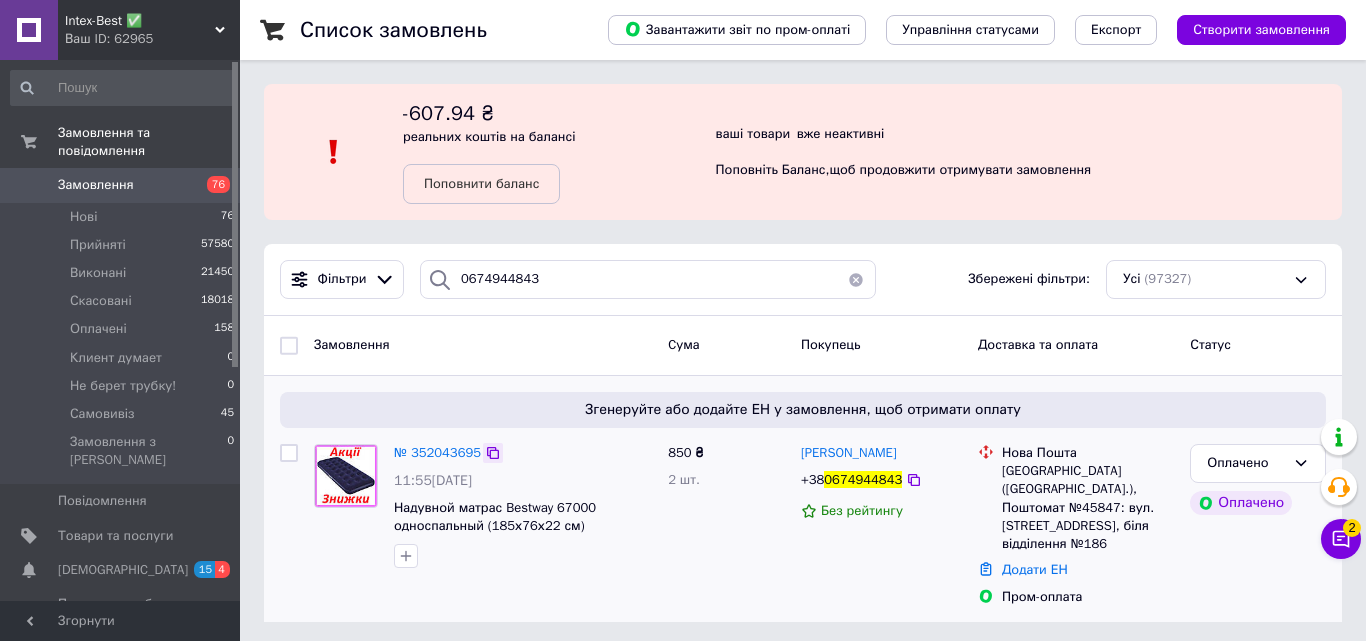 click 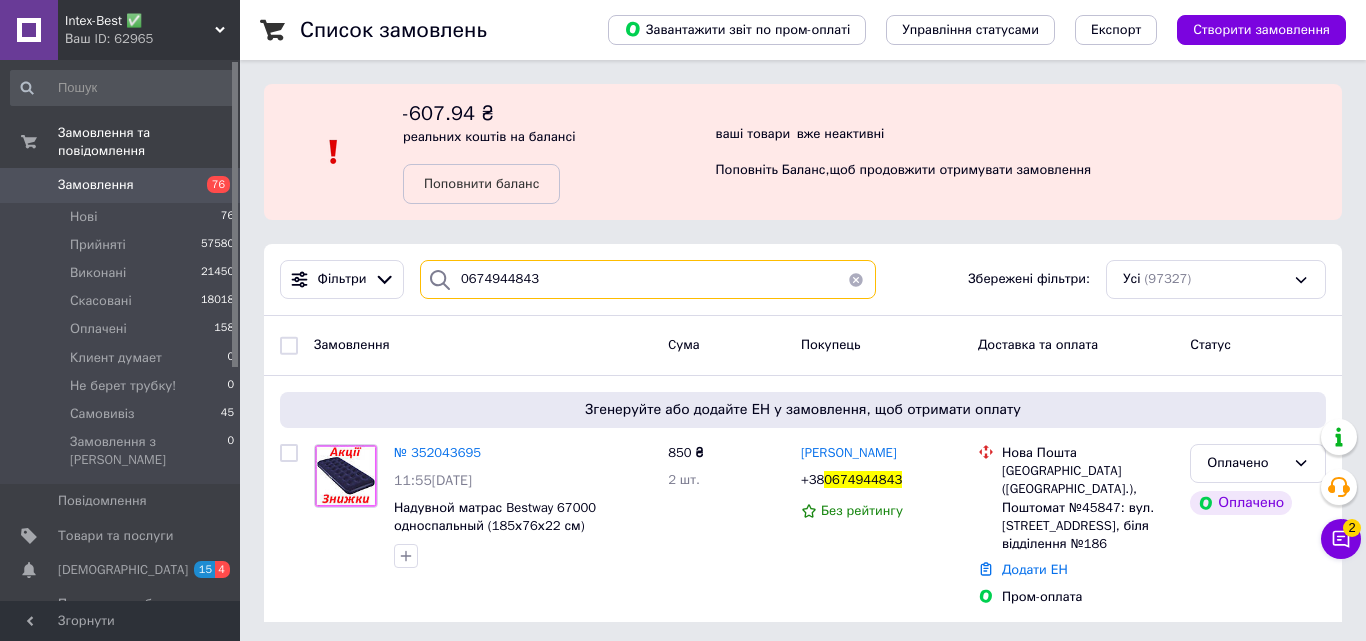 click on "0674944843" at bounding box center [648, 279] 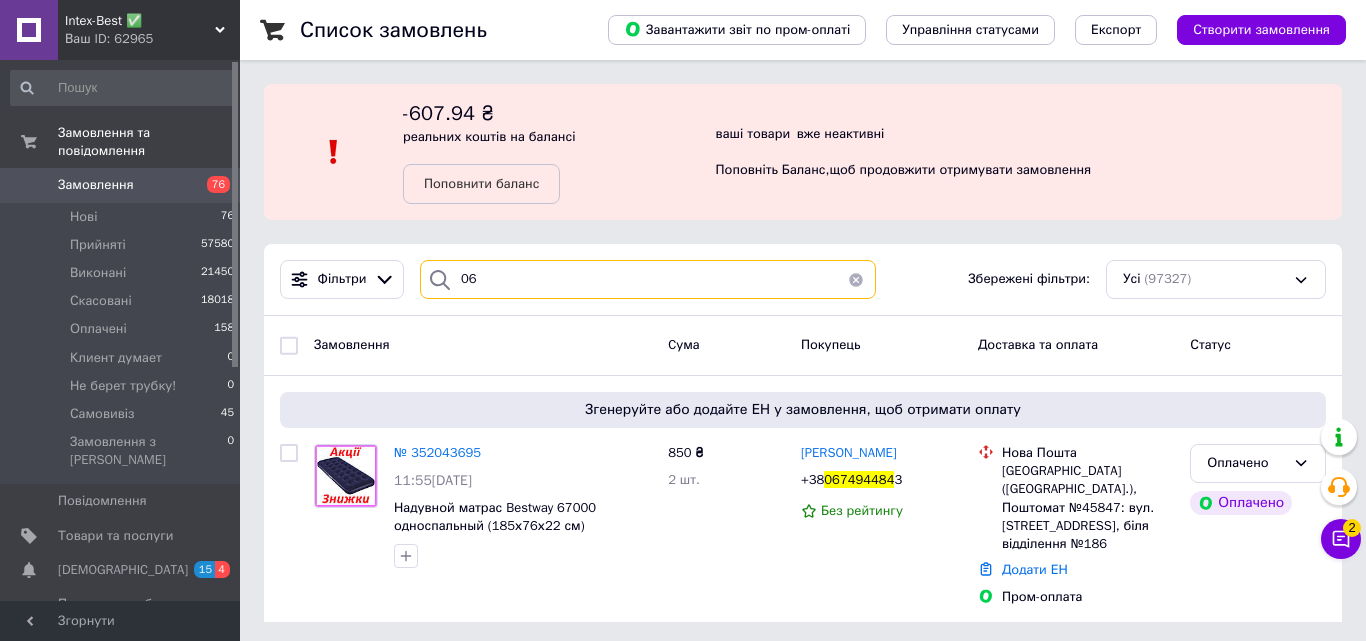 type on "0" 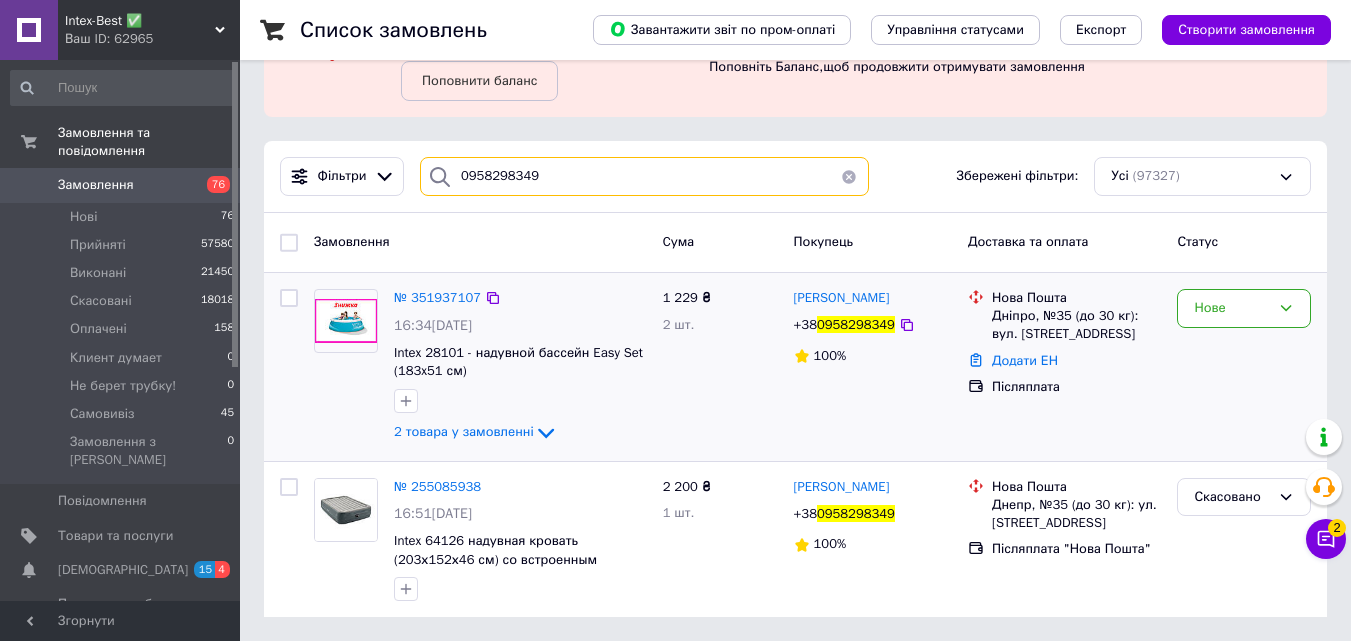 scroll, scrollTop: 3, scrollLeft: 0, axis: vertical 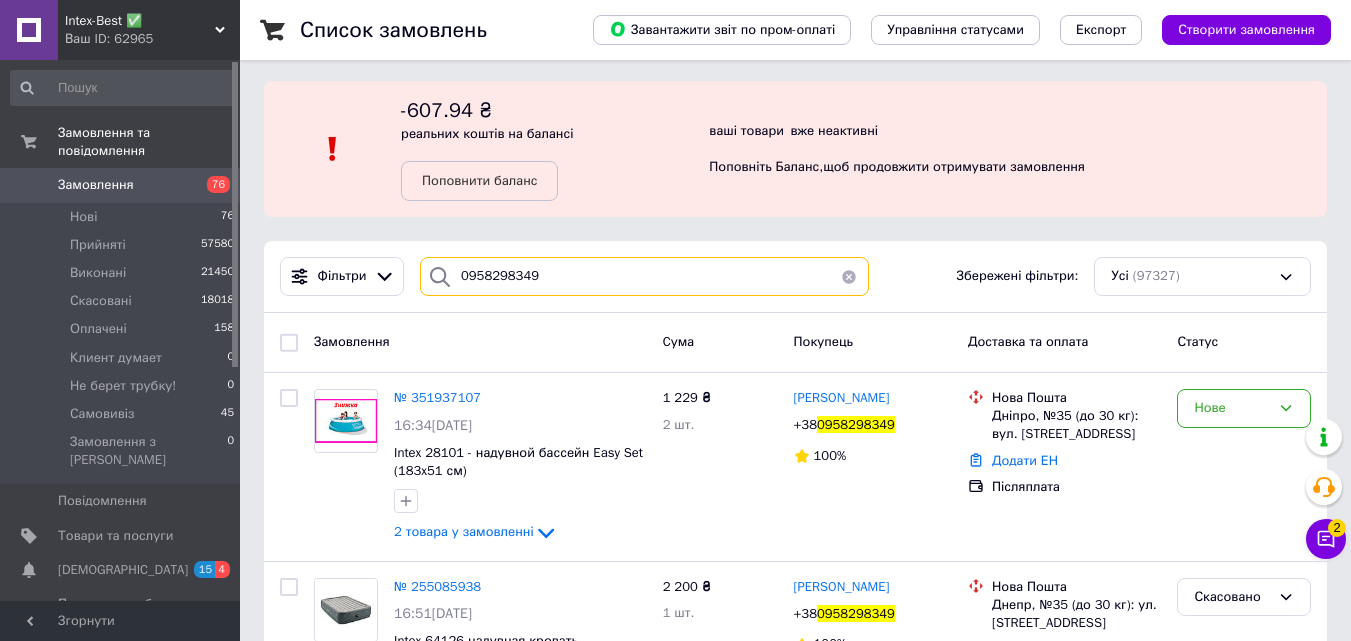click on "0958298349" at bounding box center (644, 276) 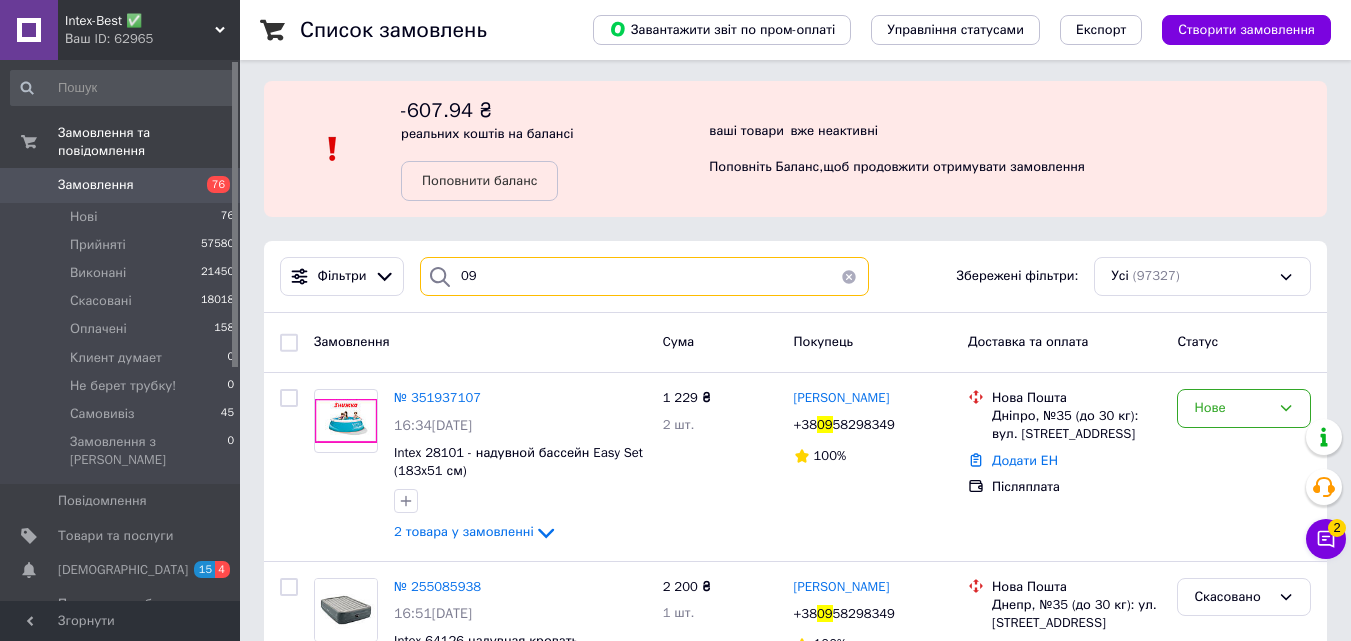 type on "0" 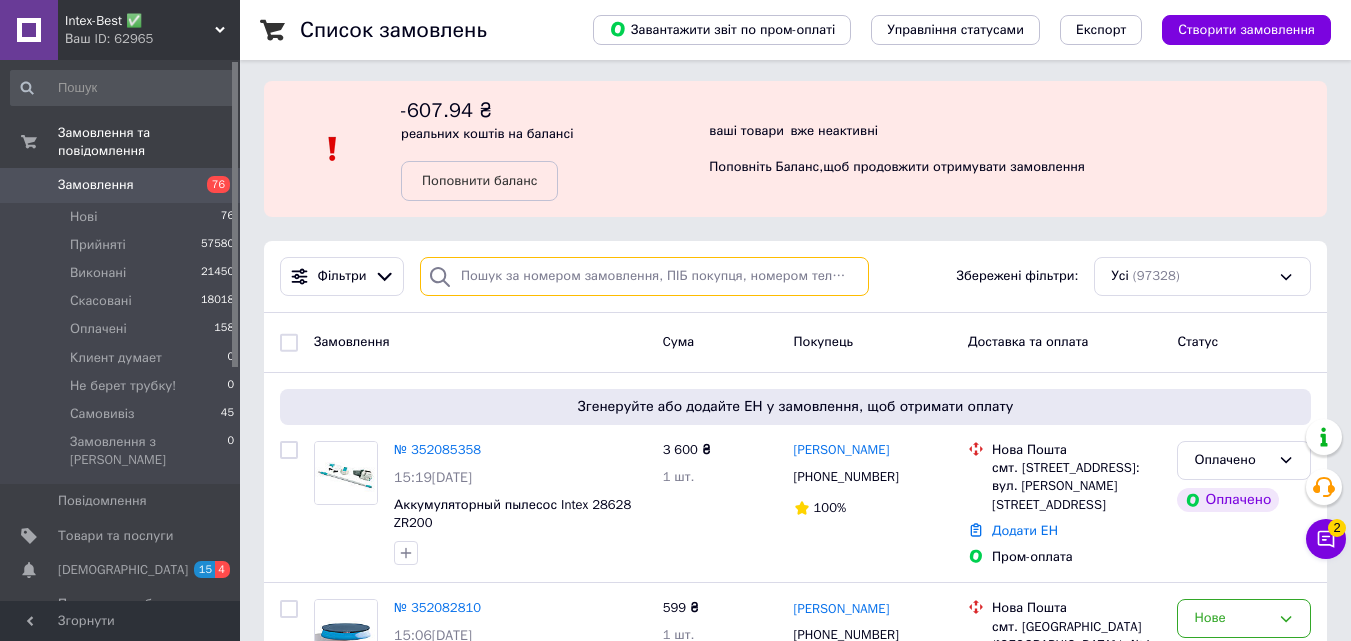 scroll, scrollTop: 0, scrollLeft: 0, axis: both 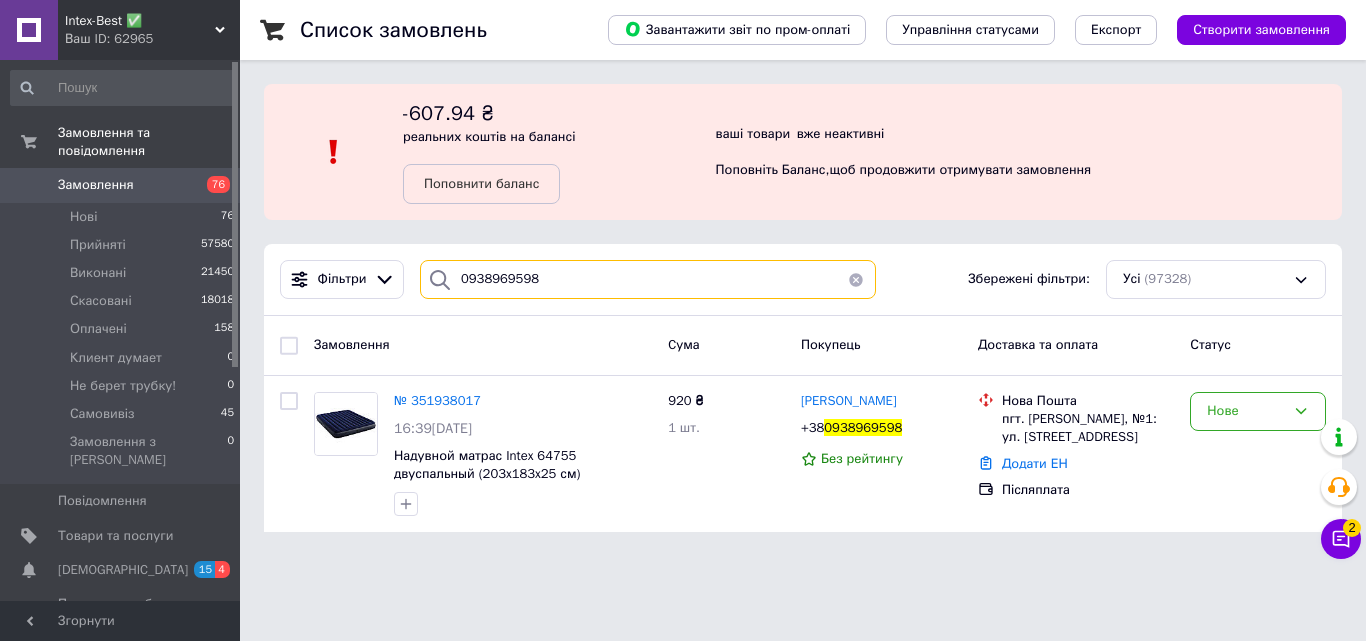 click on "0938969598" at bounding box center (648, 279) 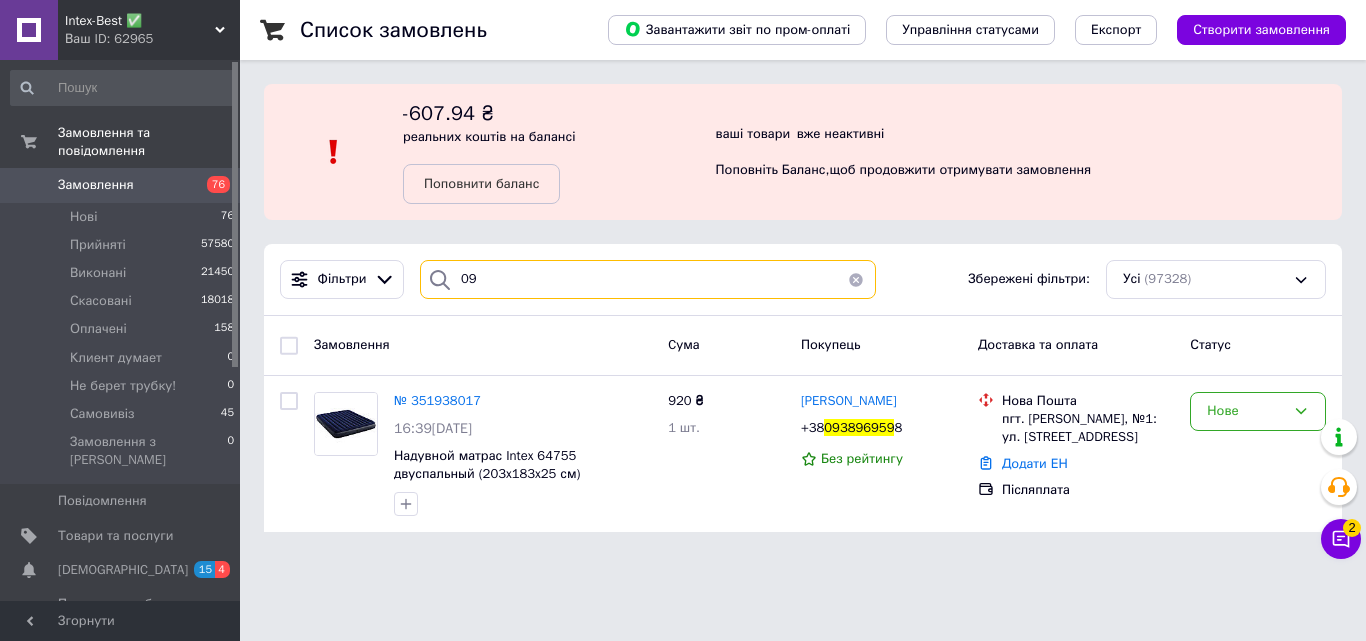 type on "0" 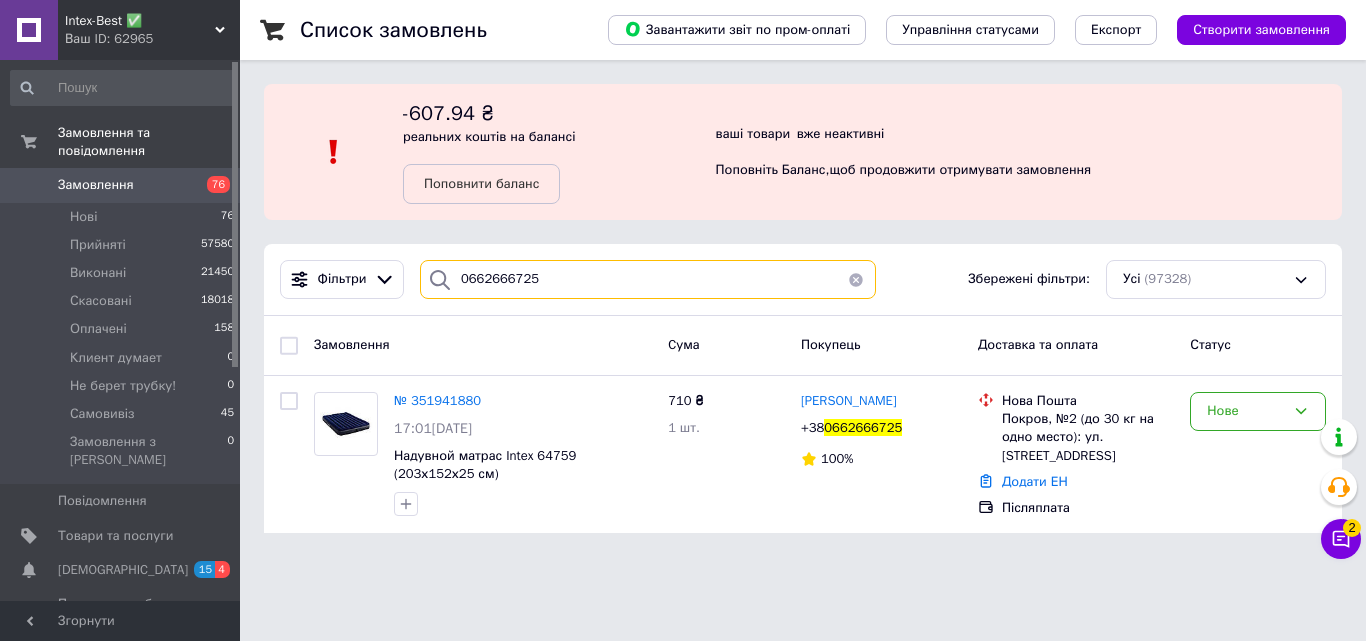 click on "0662666725" at bounding box center (648, 279) 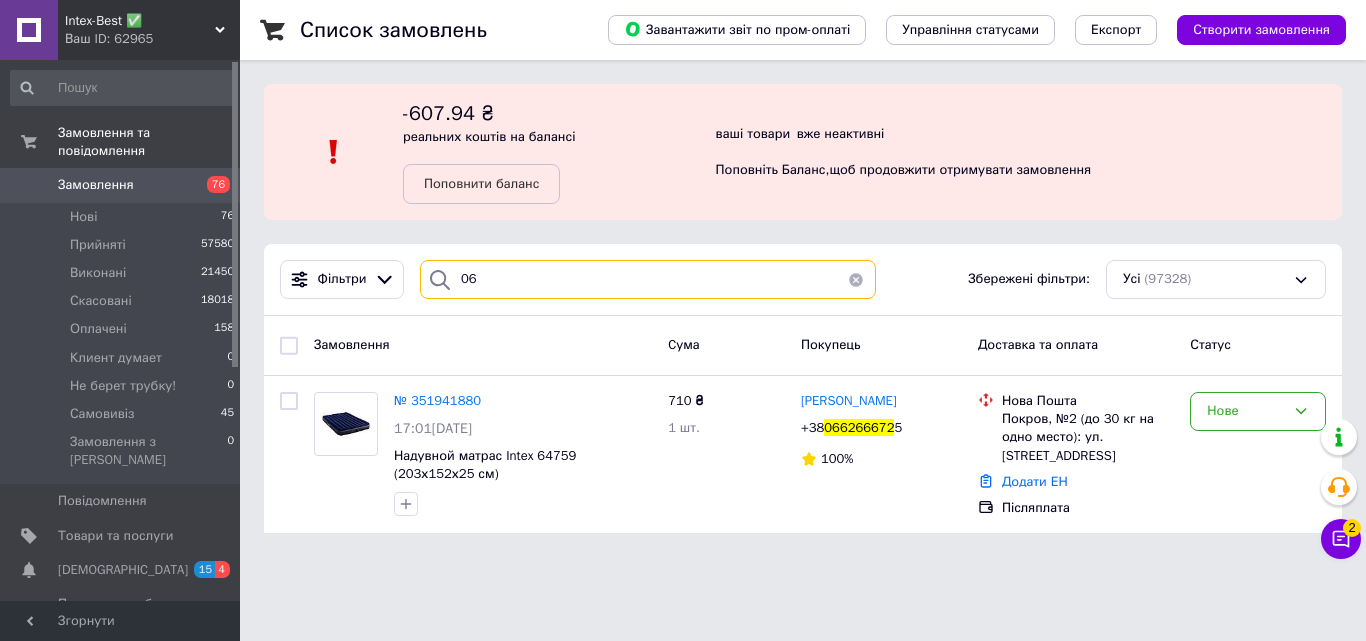 type on "0" 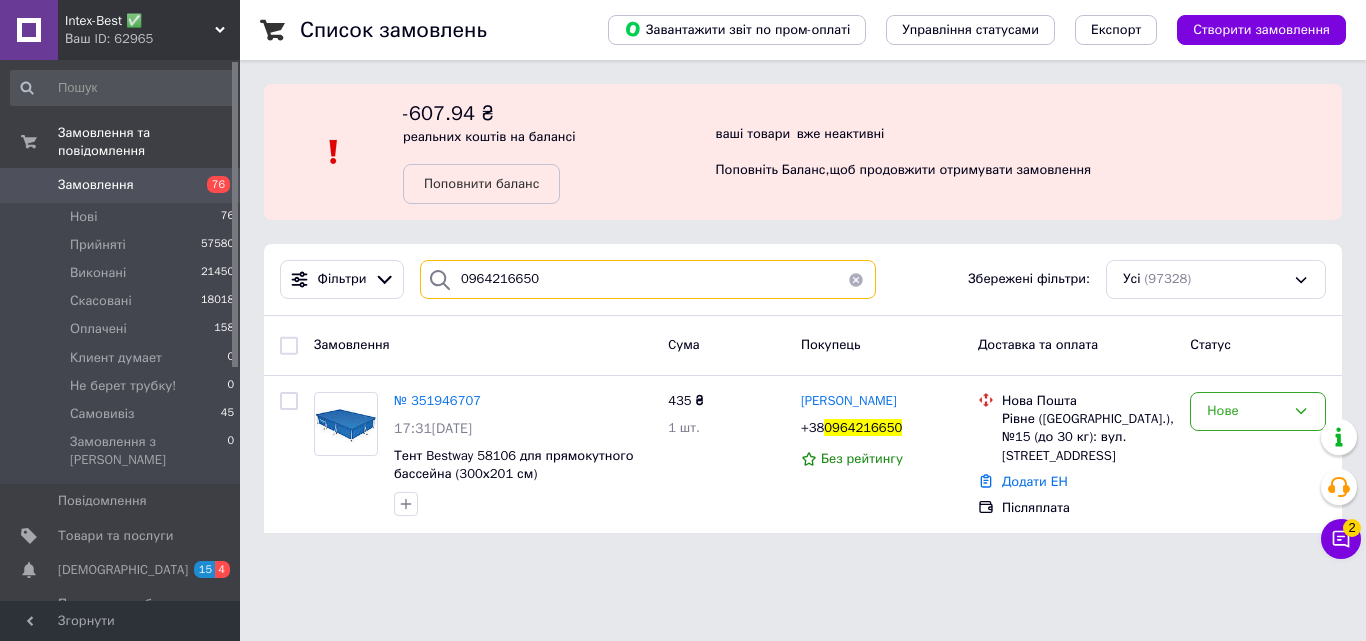 click on "0964216650" at bounding box center [648, 279] 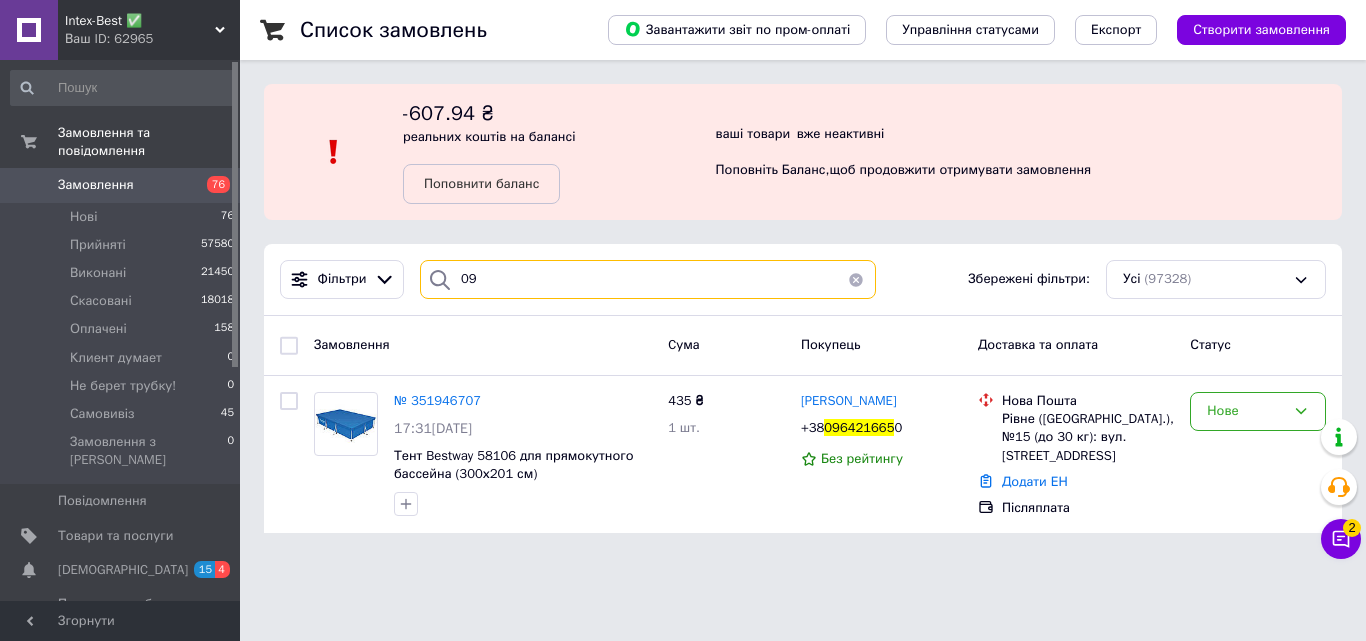 type on "0" 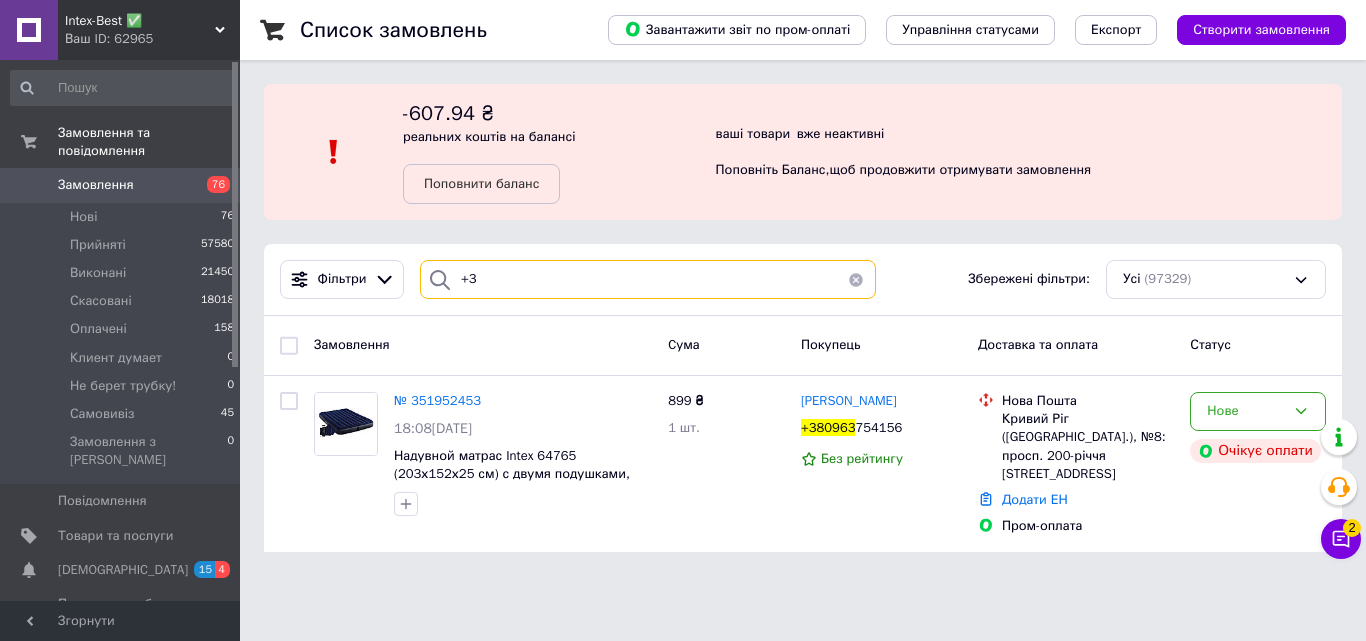 type on "+" 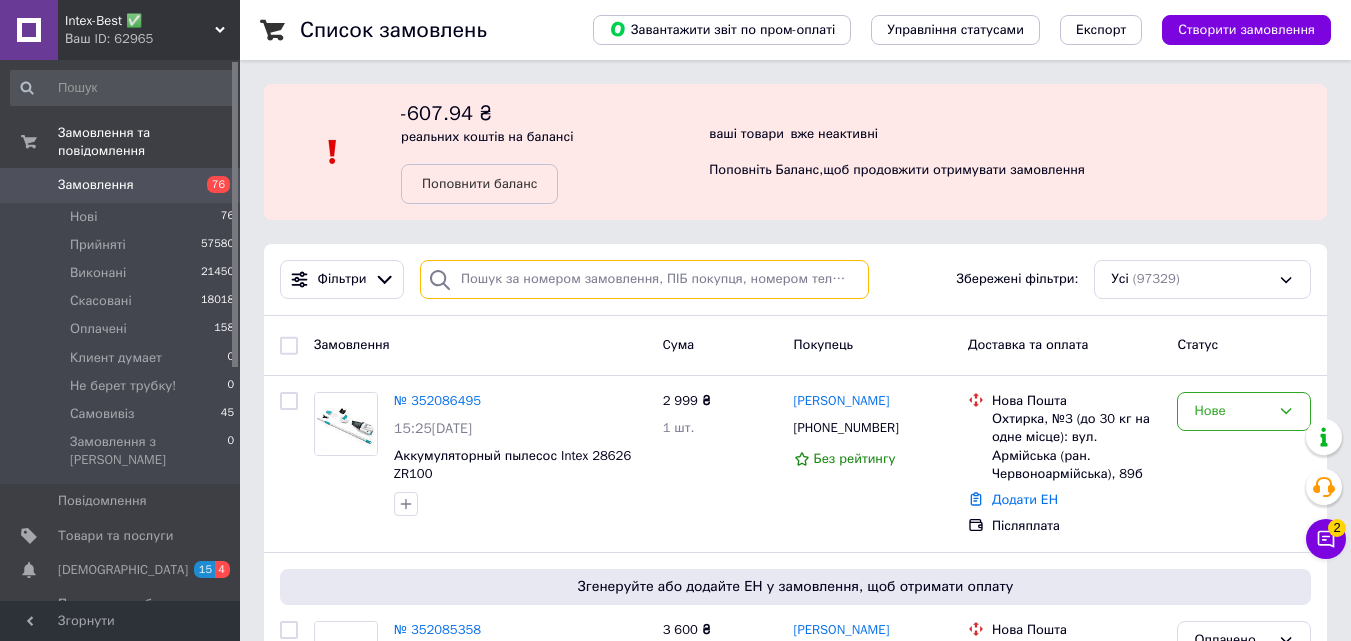 paste on "0952268874" 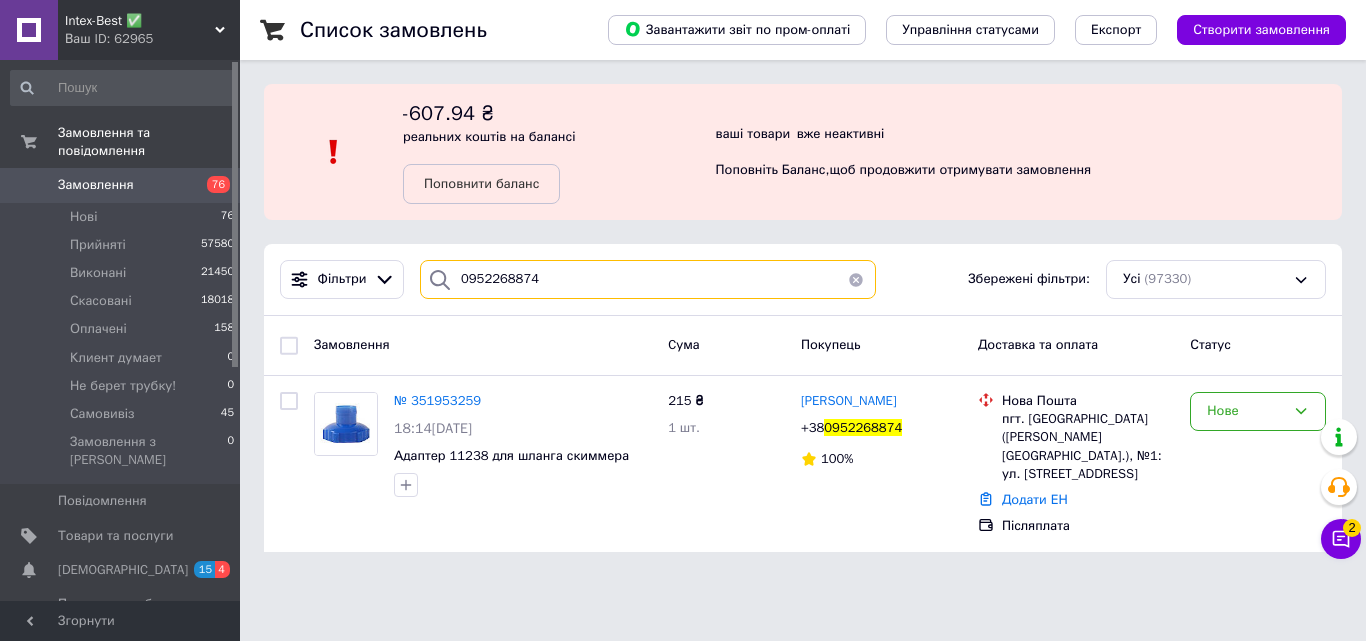 click on "0952268874" at bounding box center (648, 279) 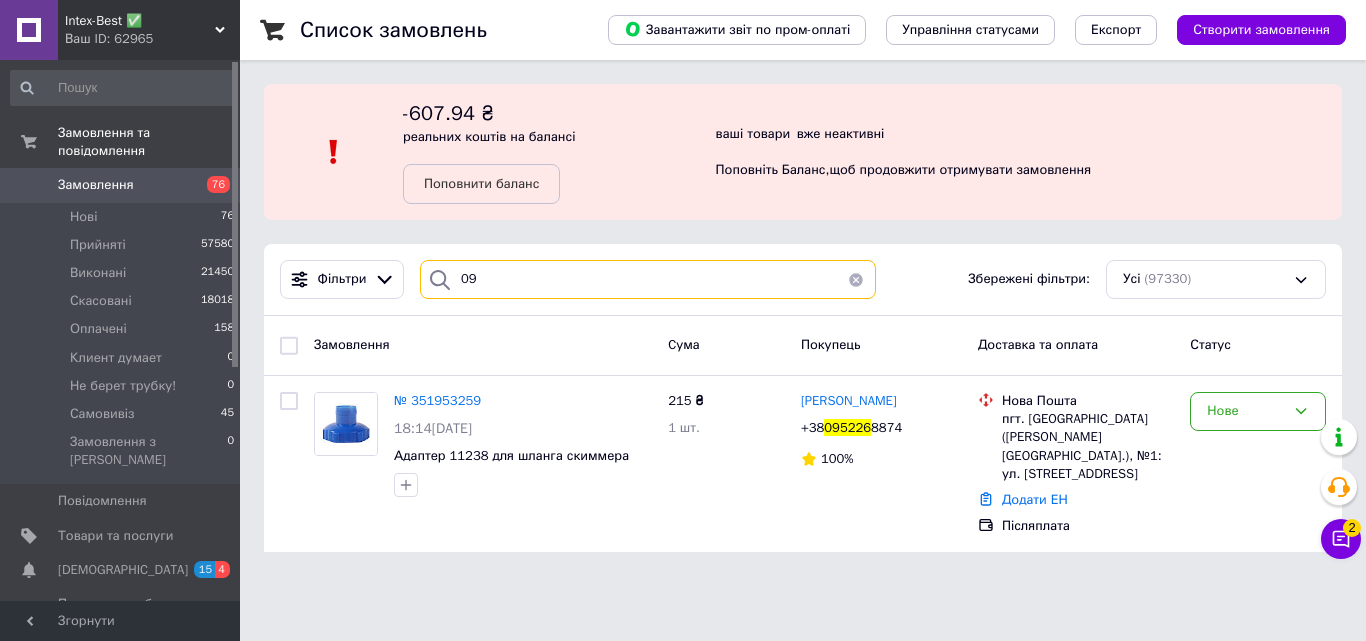 type on "0" 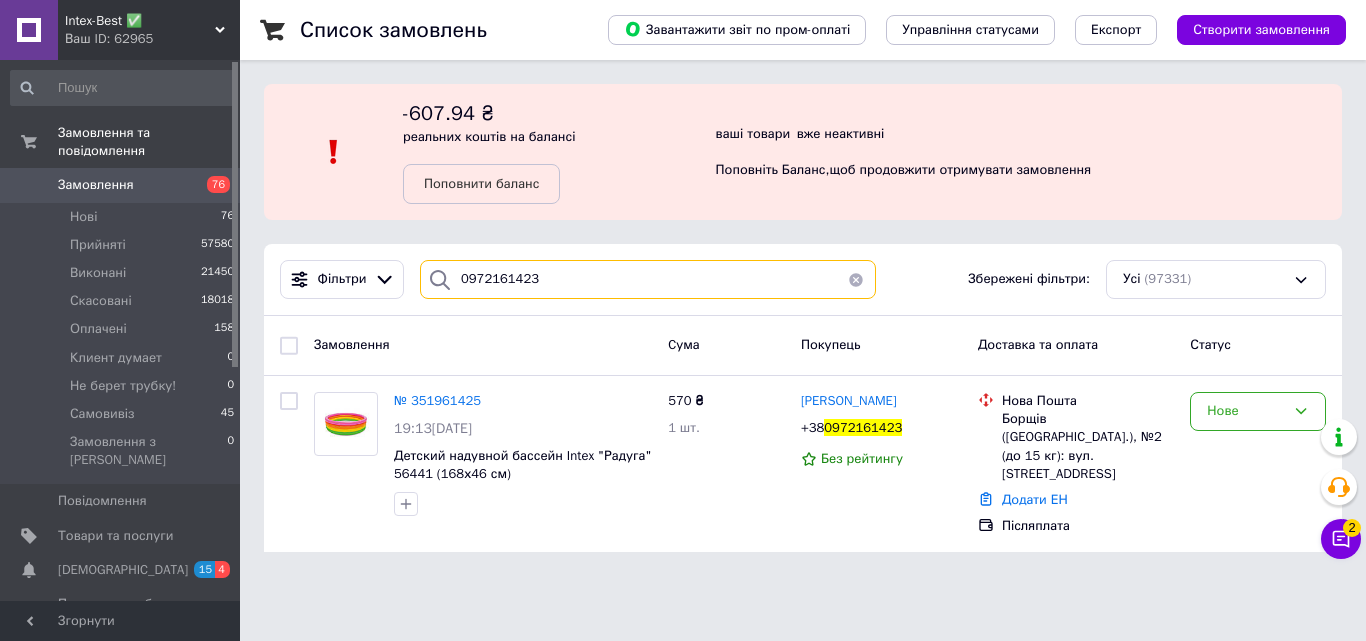 click on "0972161423" at bounding box center (648, 279) 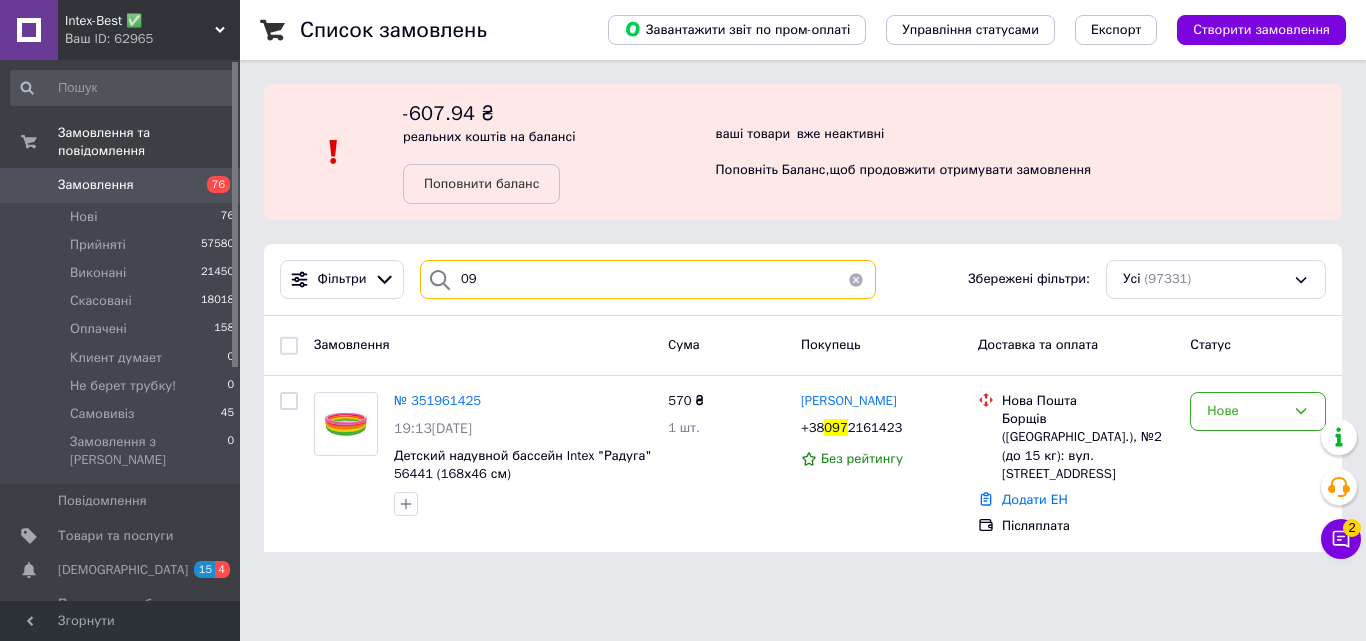 type on "0" 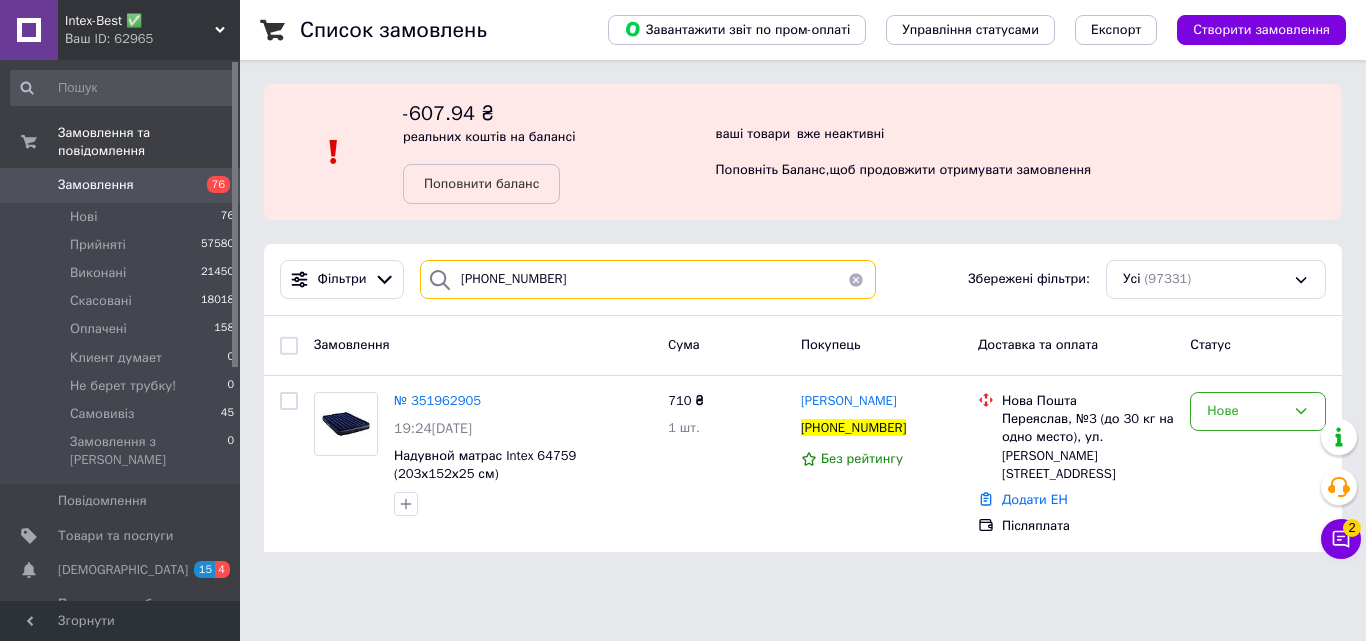 click on "+380664100210" at bounding box center [648, 279] 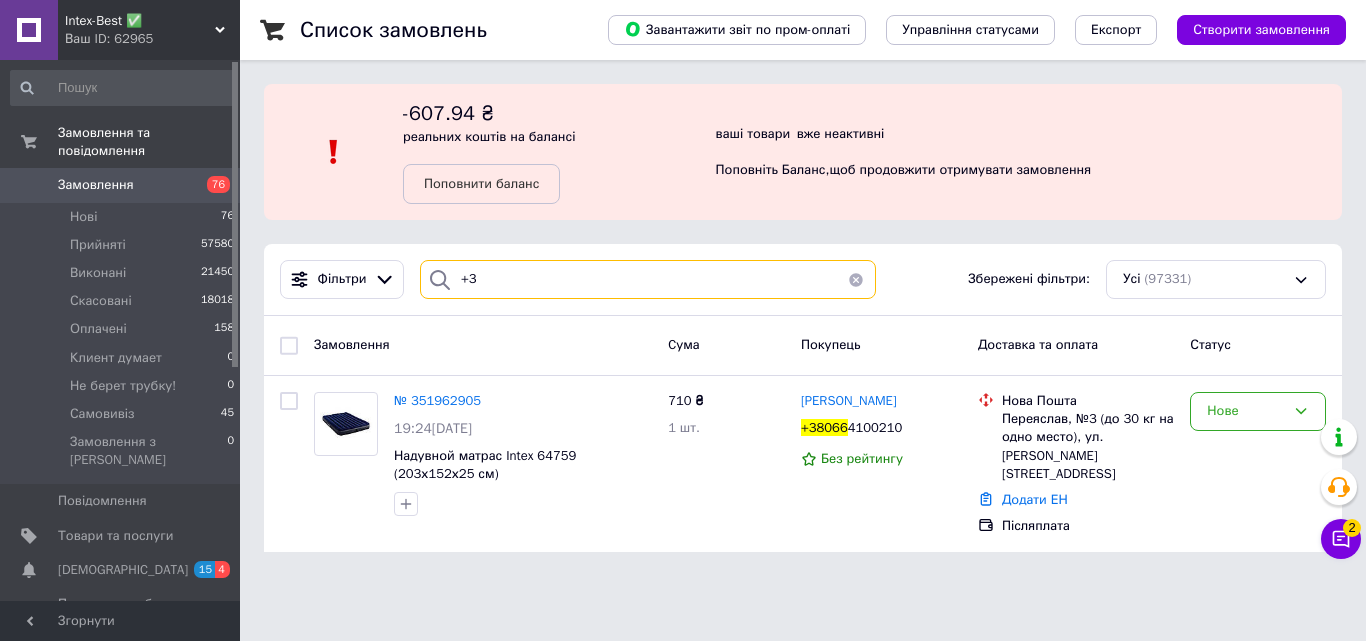type on "+" 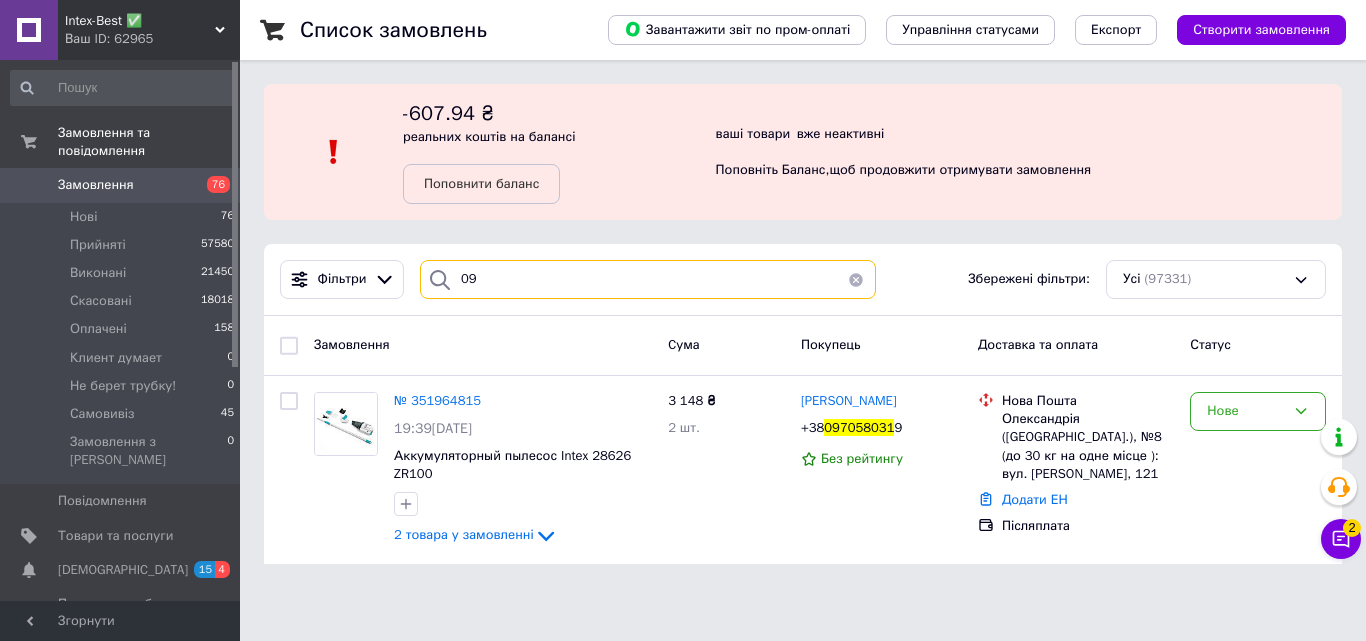 type on "0" 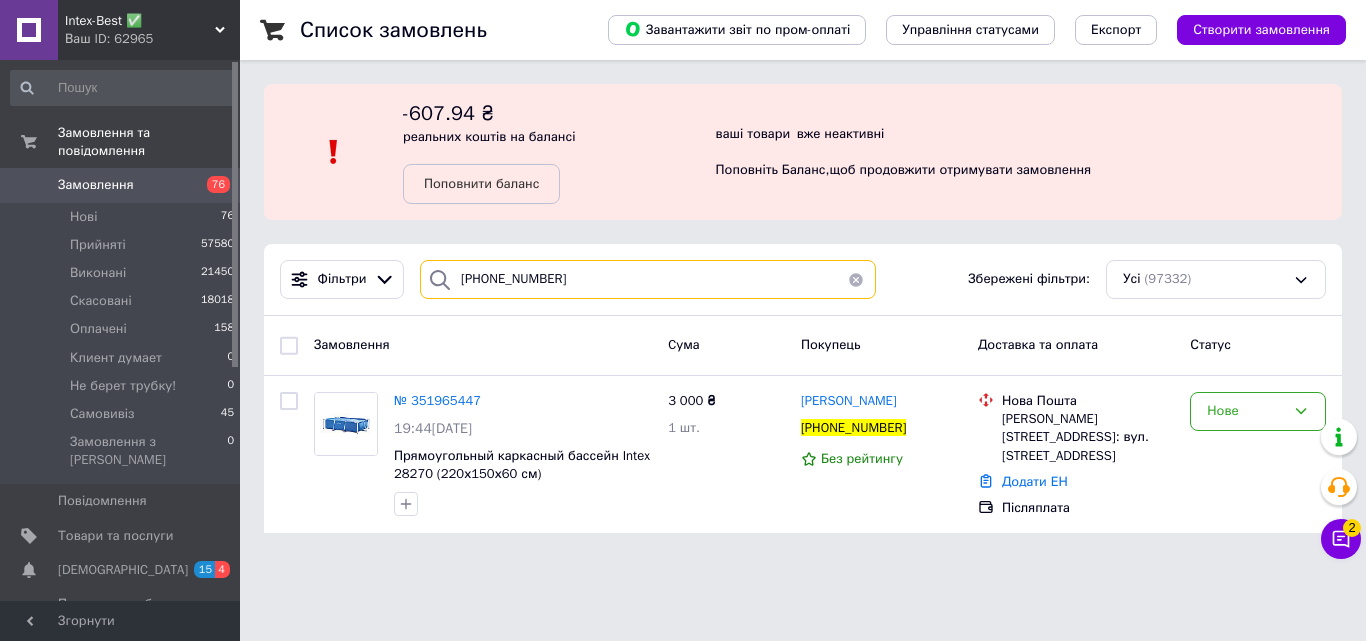 click on "+380663770623" at bounding box center (648, 279) 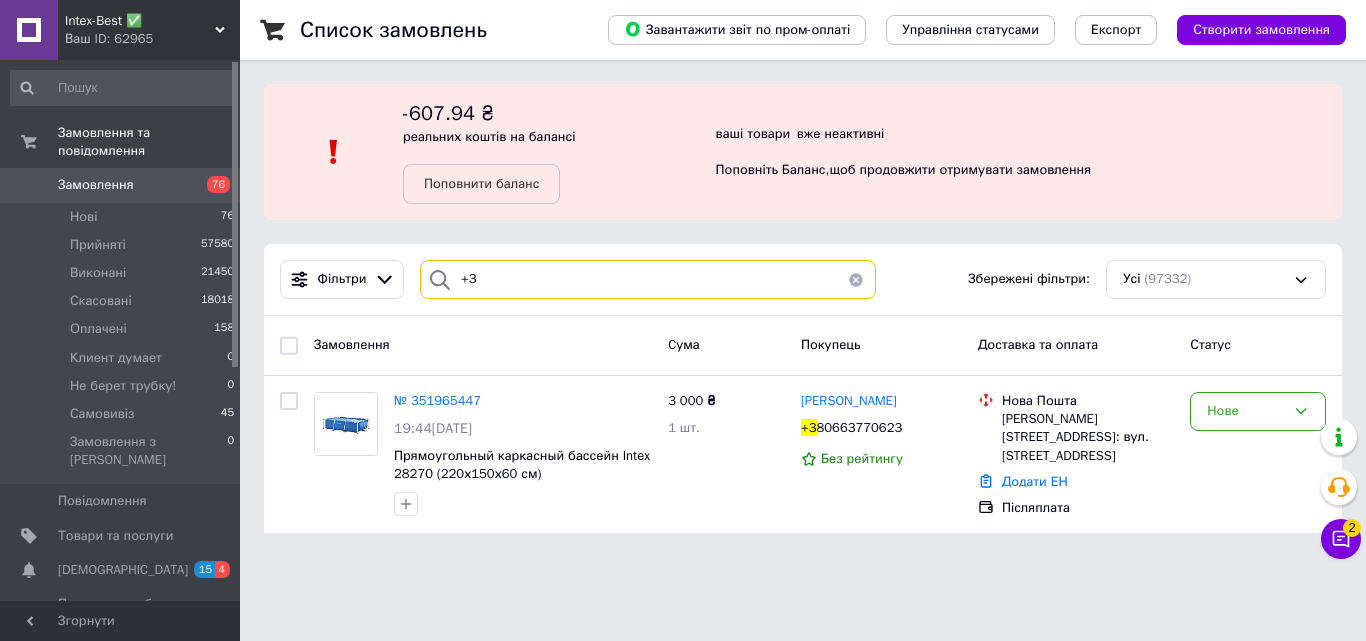 type on "+" 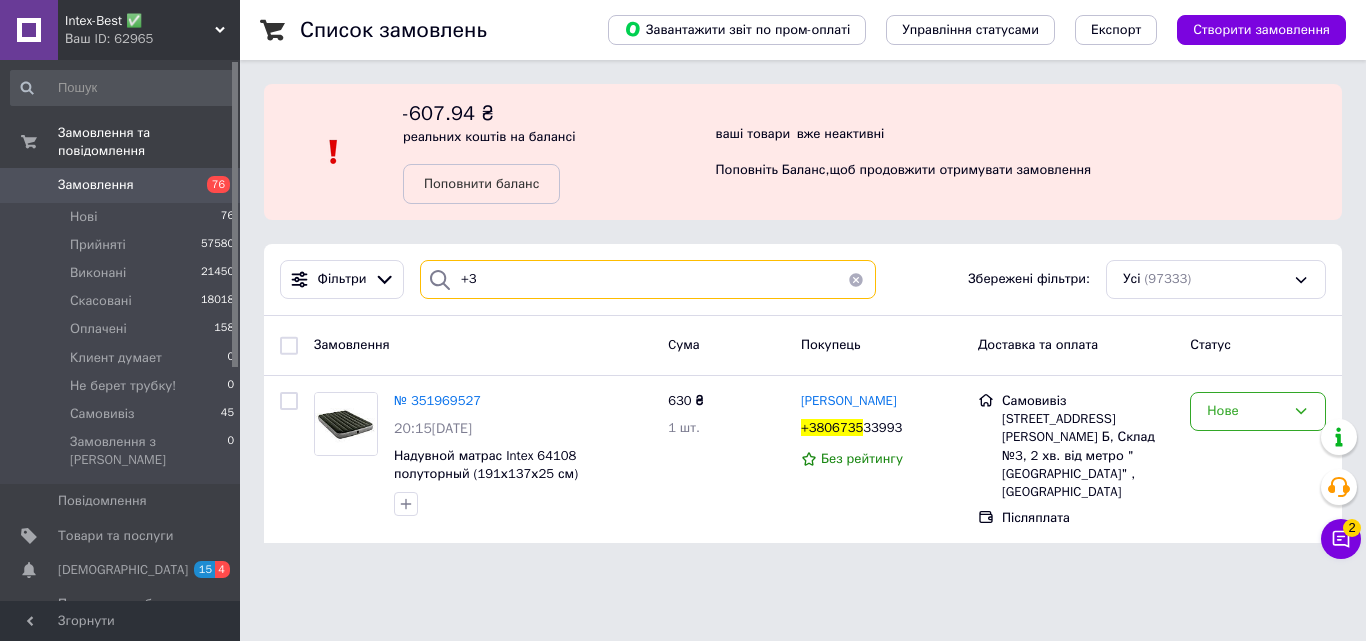 type on "+" 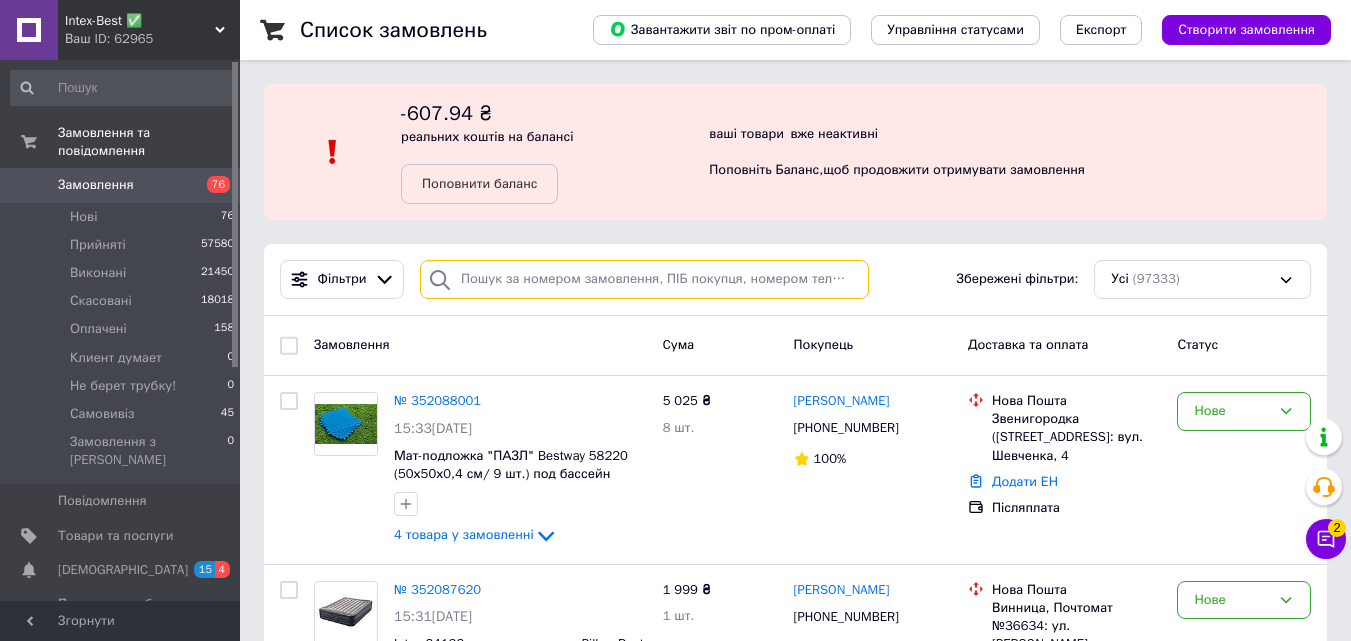 paste on "0960242521" 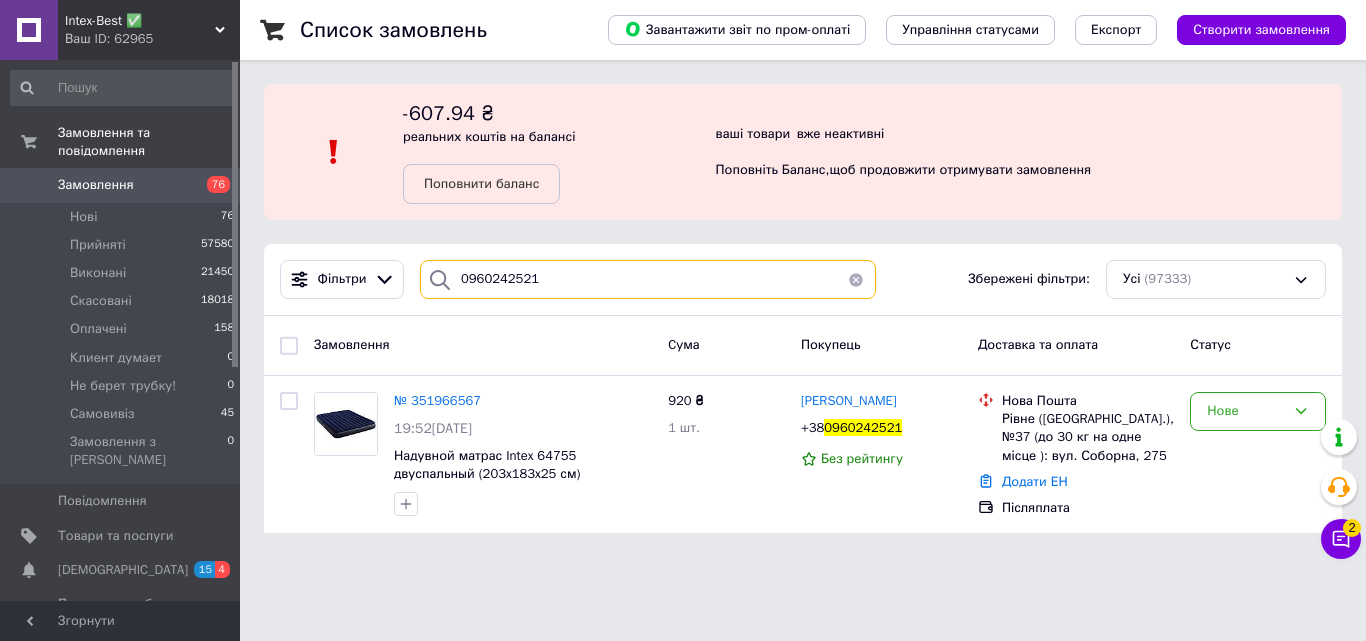 click on "0960242521" at bounding box center (648, 279) 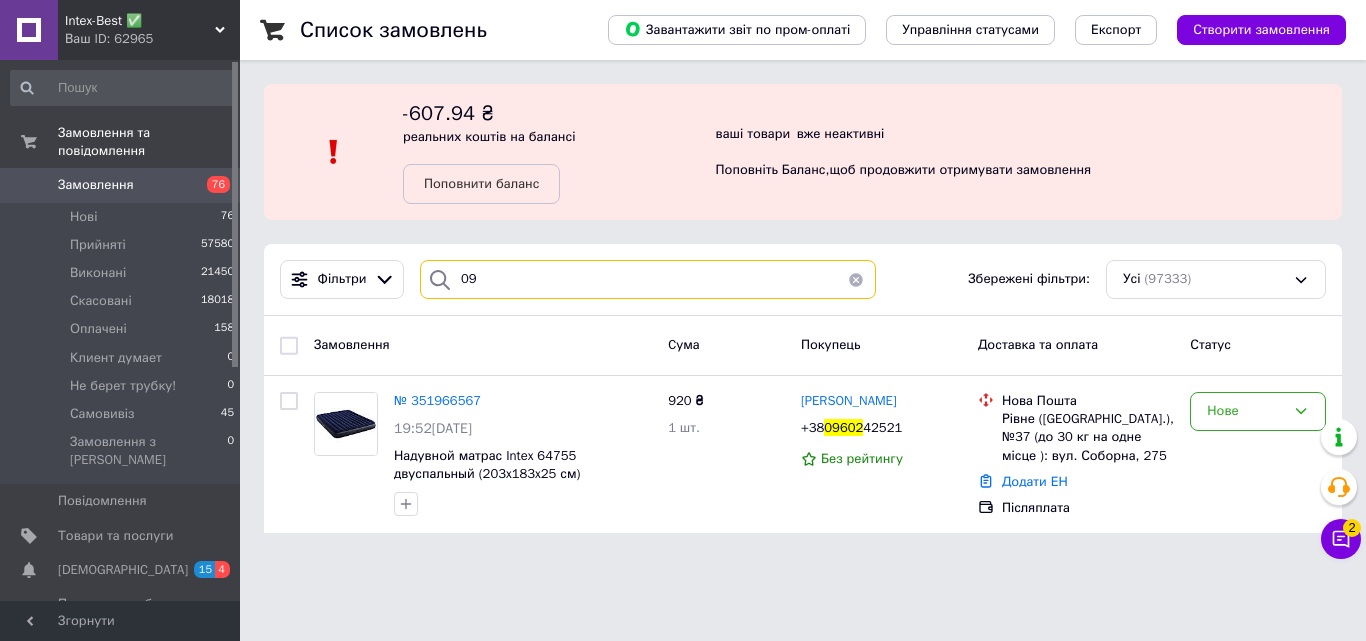 type on "0" 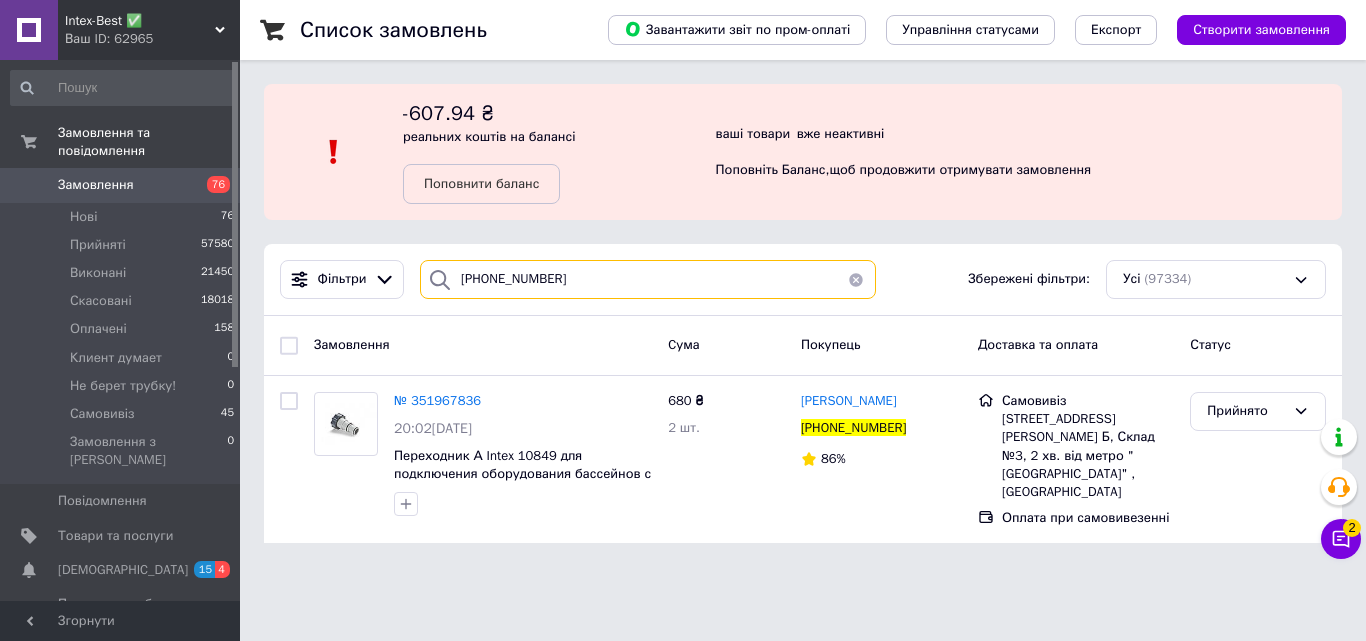click on "+380955197399" at bounding box center [648, 279] 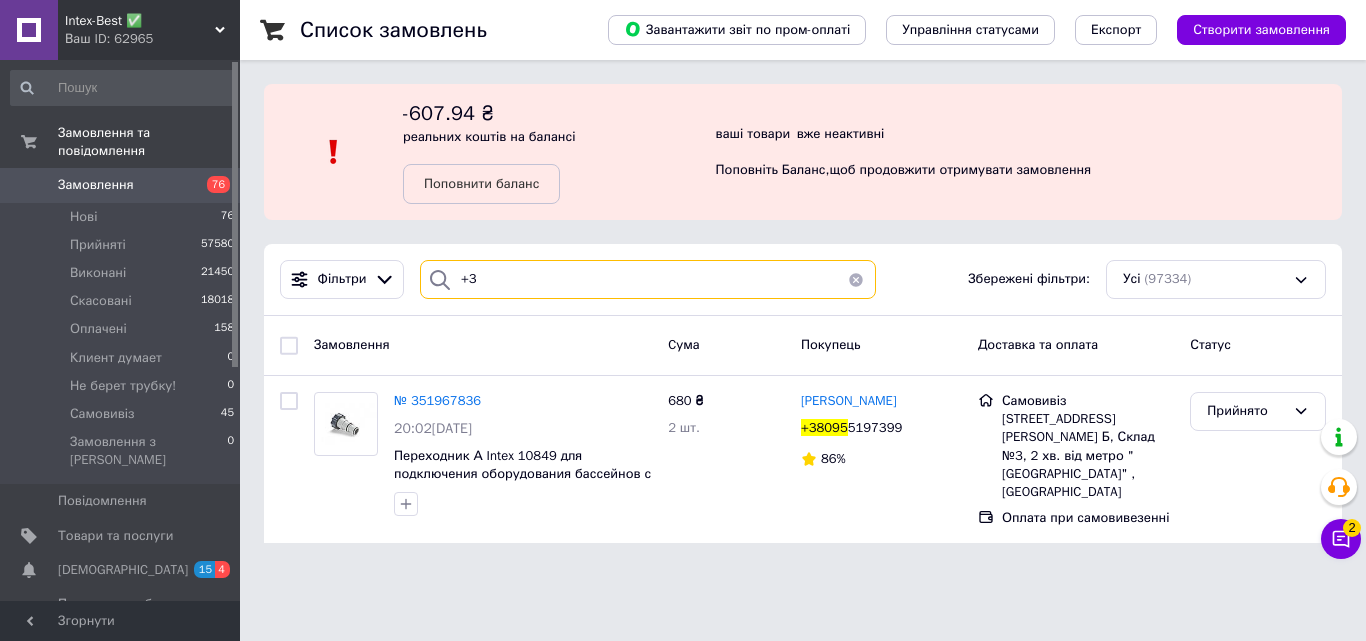 type on "+" 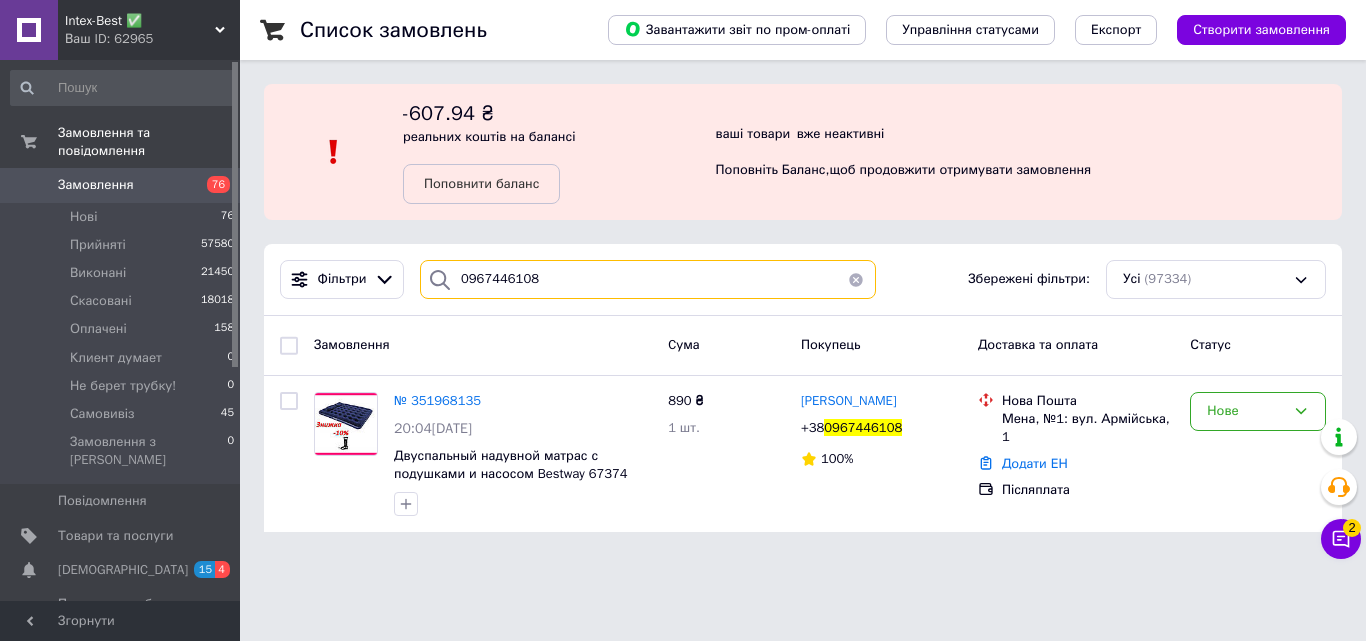 click on "0967446108" at bounding box center [648, 279] 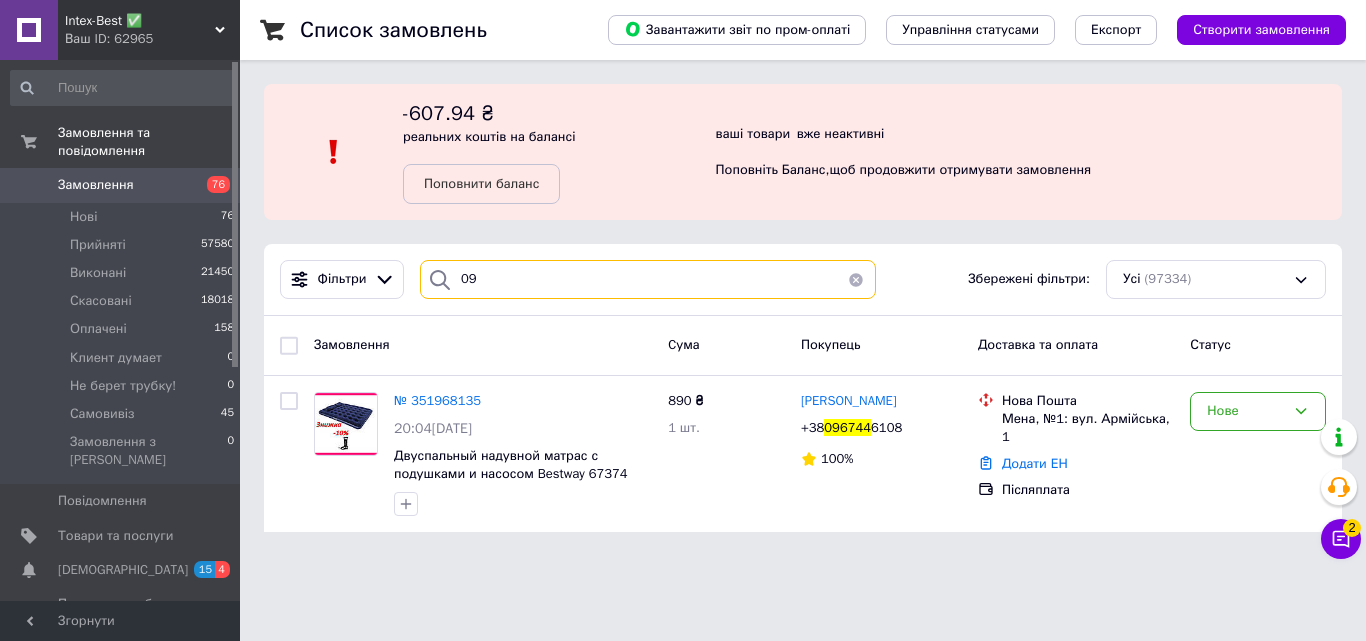 type on "0" 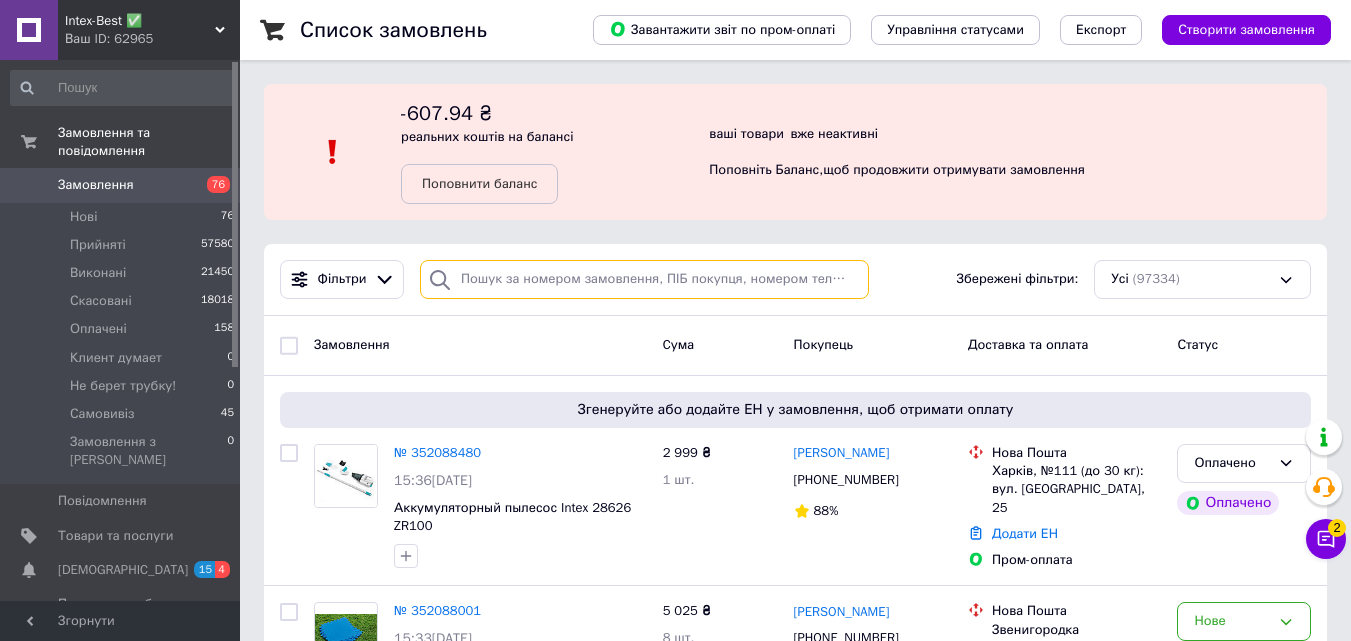 paste on "+380688861873" 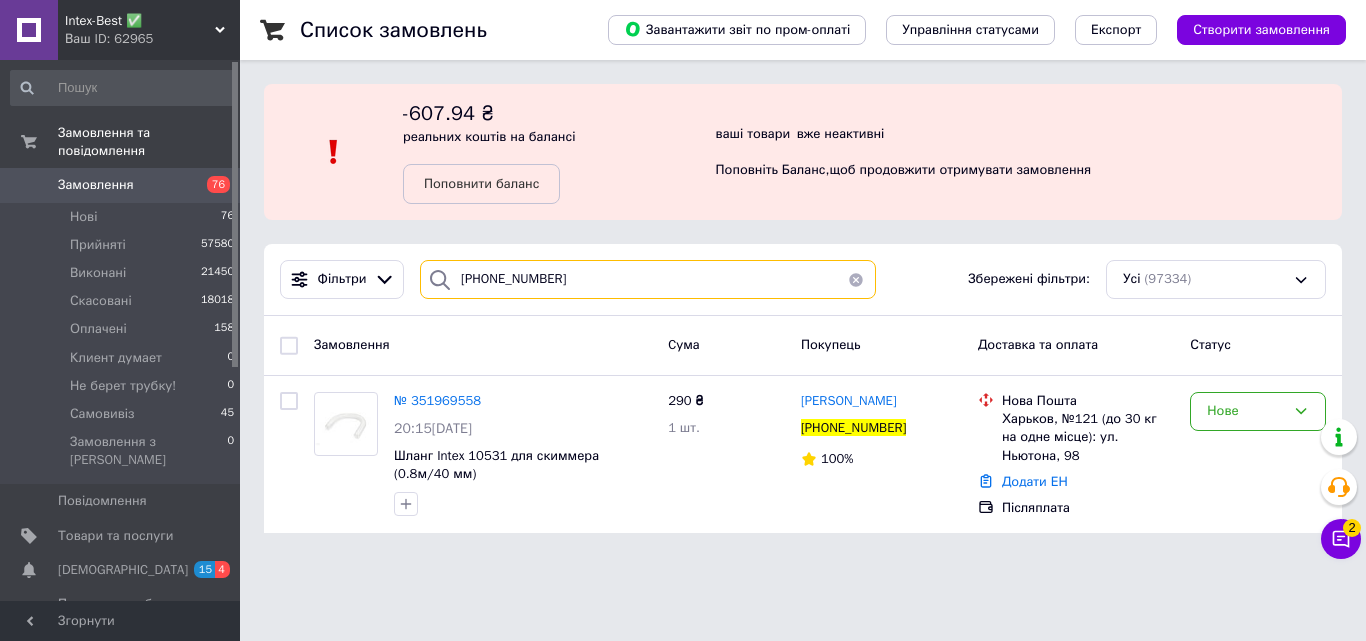 drag, startPoint x: 482, startPoint y: 275, endPoint x: 598, endPoint y: 275, distance: 116 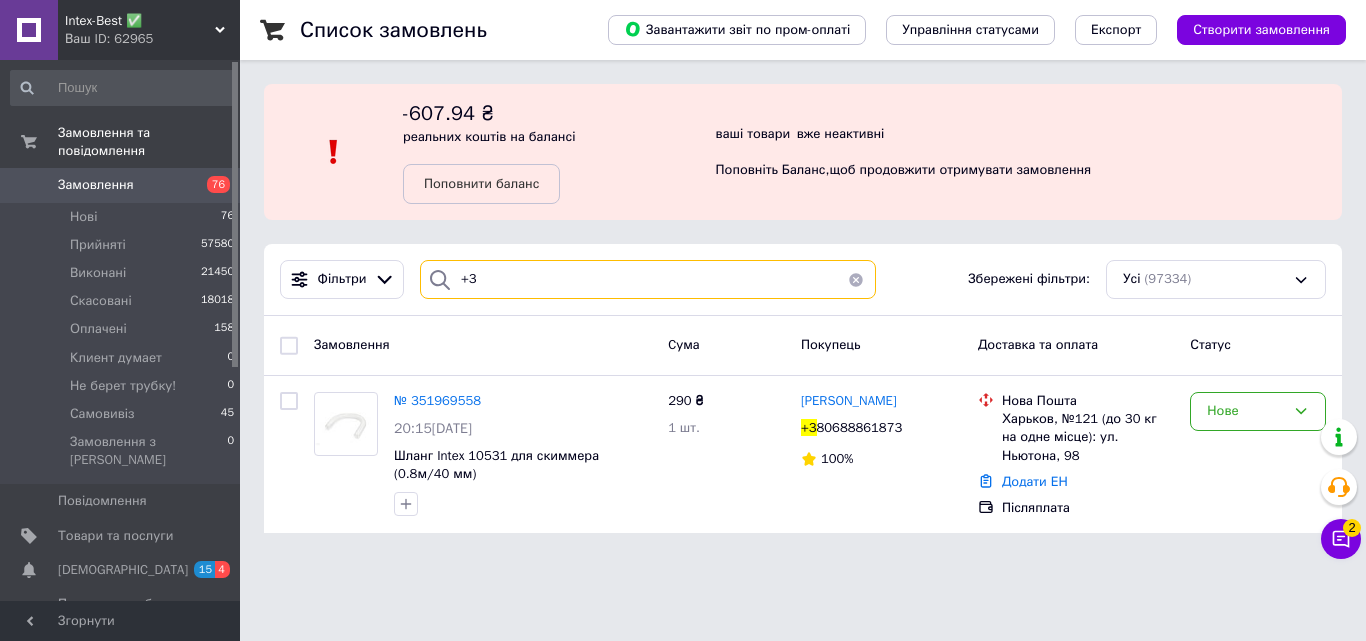 type on "+" 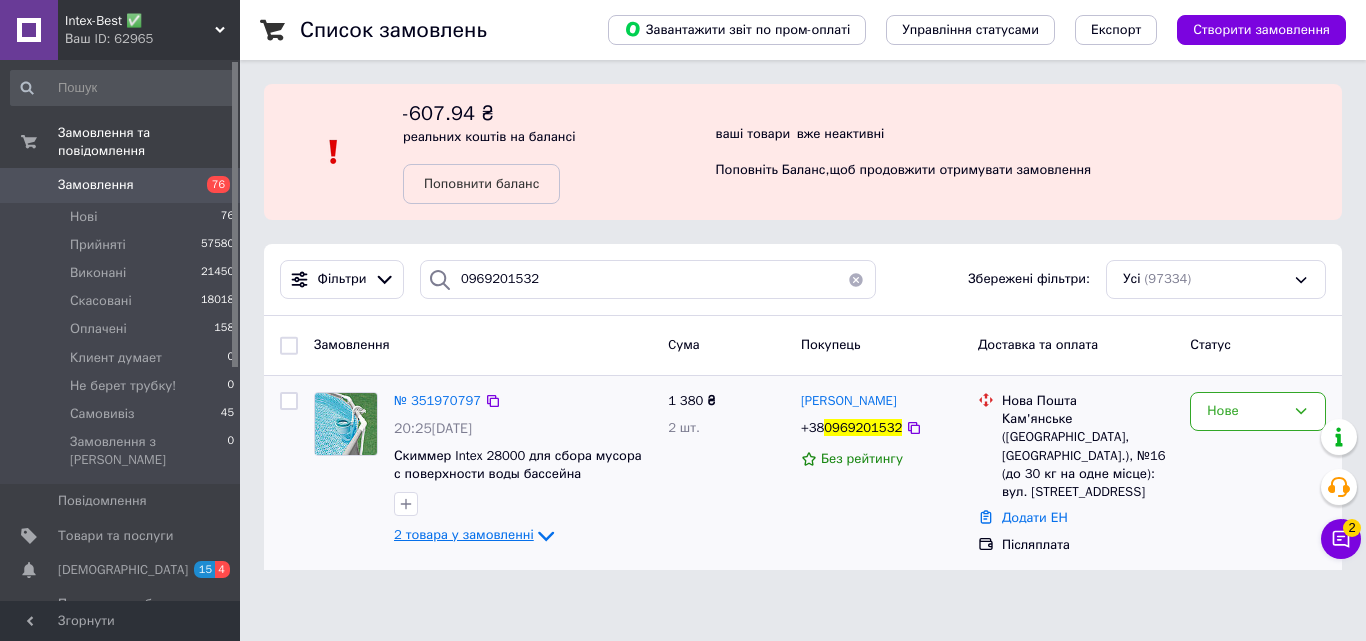 click on "2 товара у замовленні" at bounding box center (464, 534) 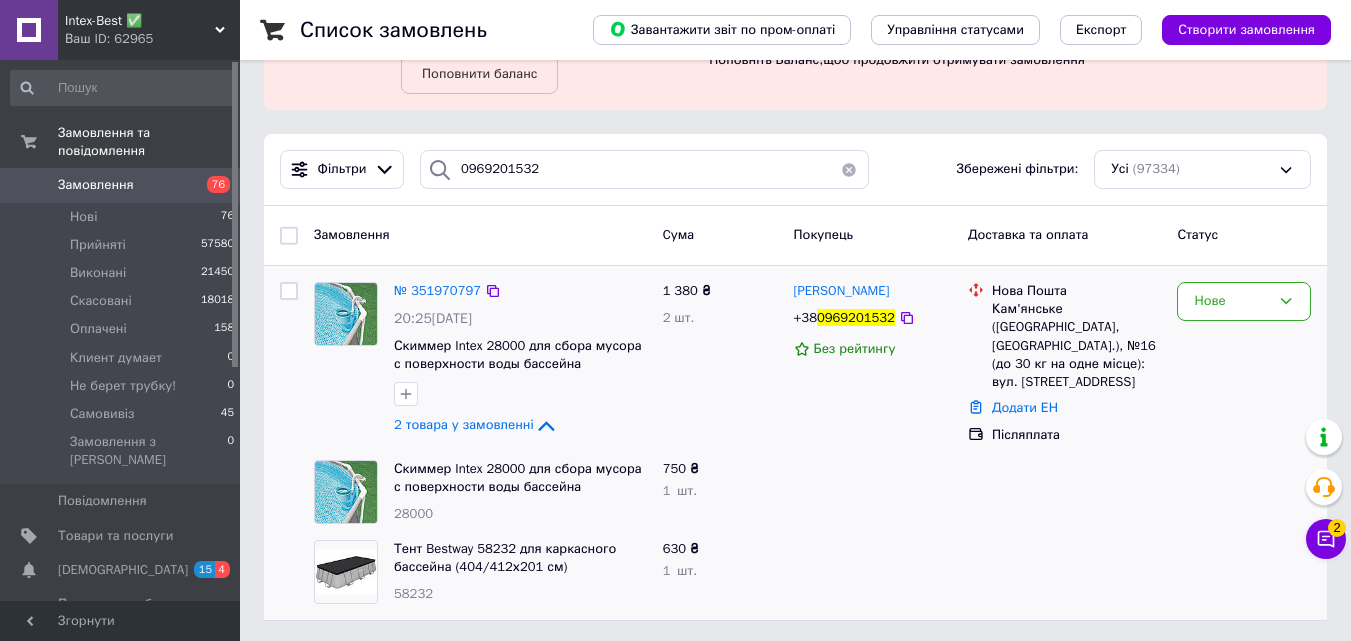 scroll, scrollTop: 114, scrollLeft: 0, axis: vertical 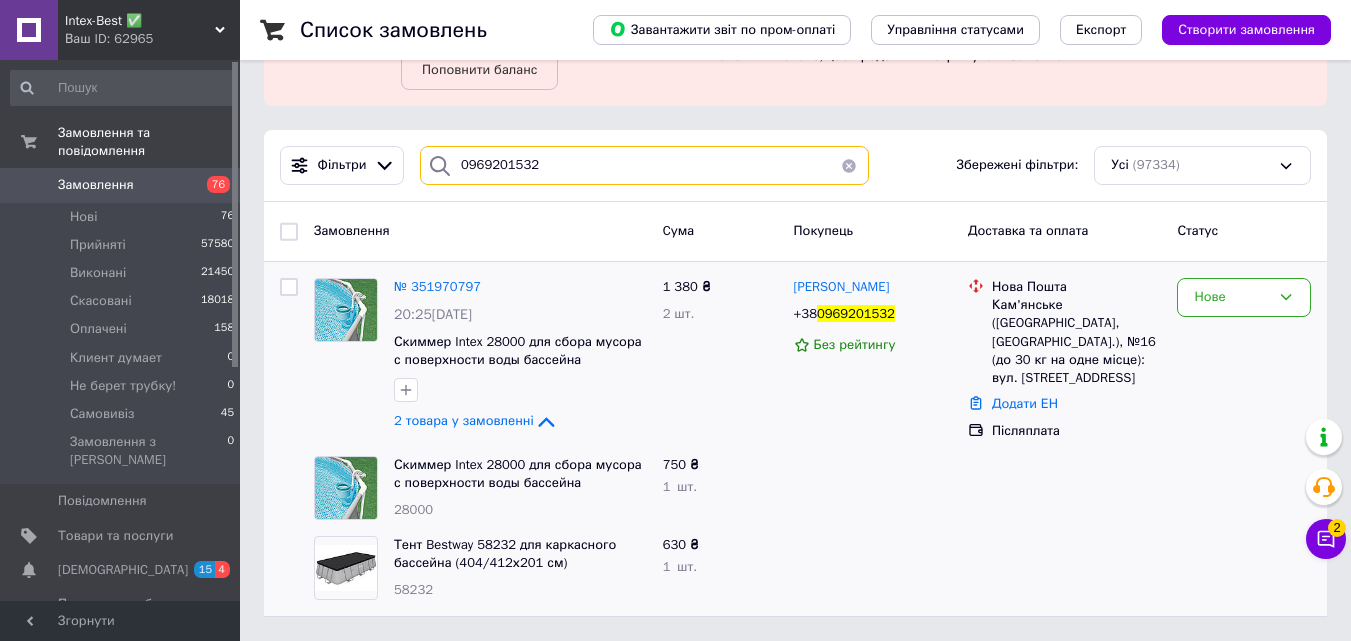 click on "0969201532" at bounding box center (644, 165) 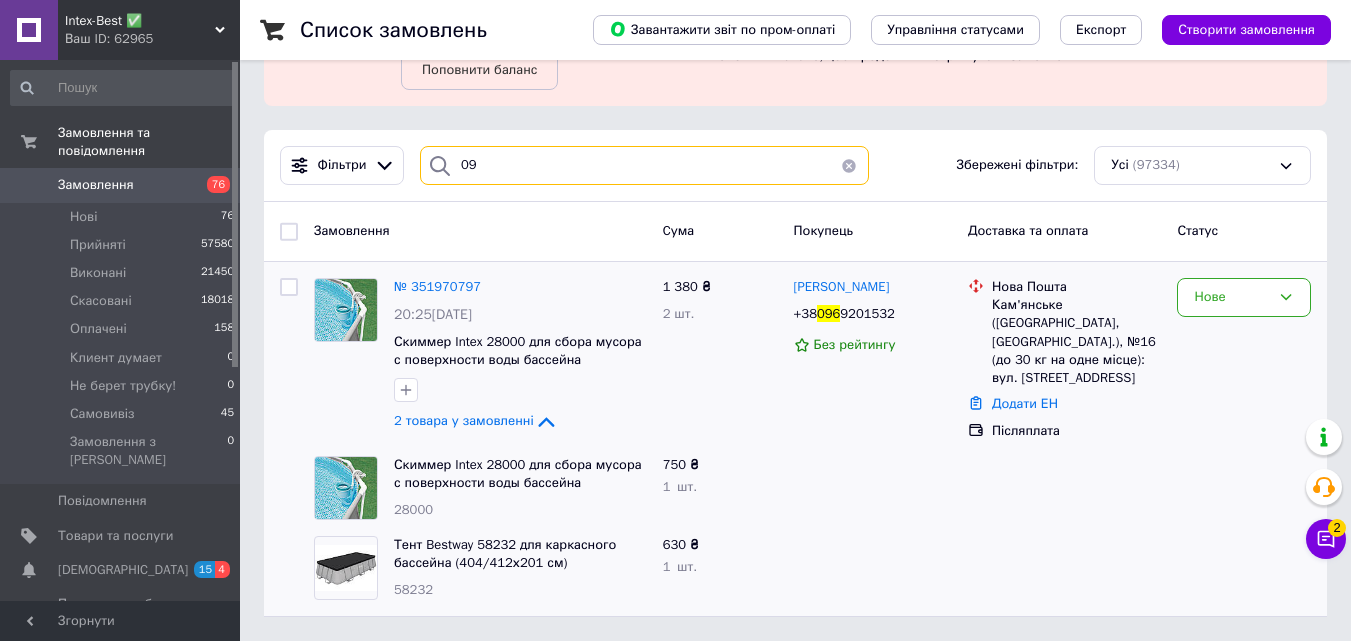 type on "0" 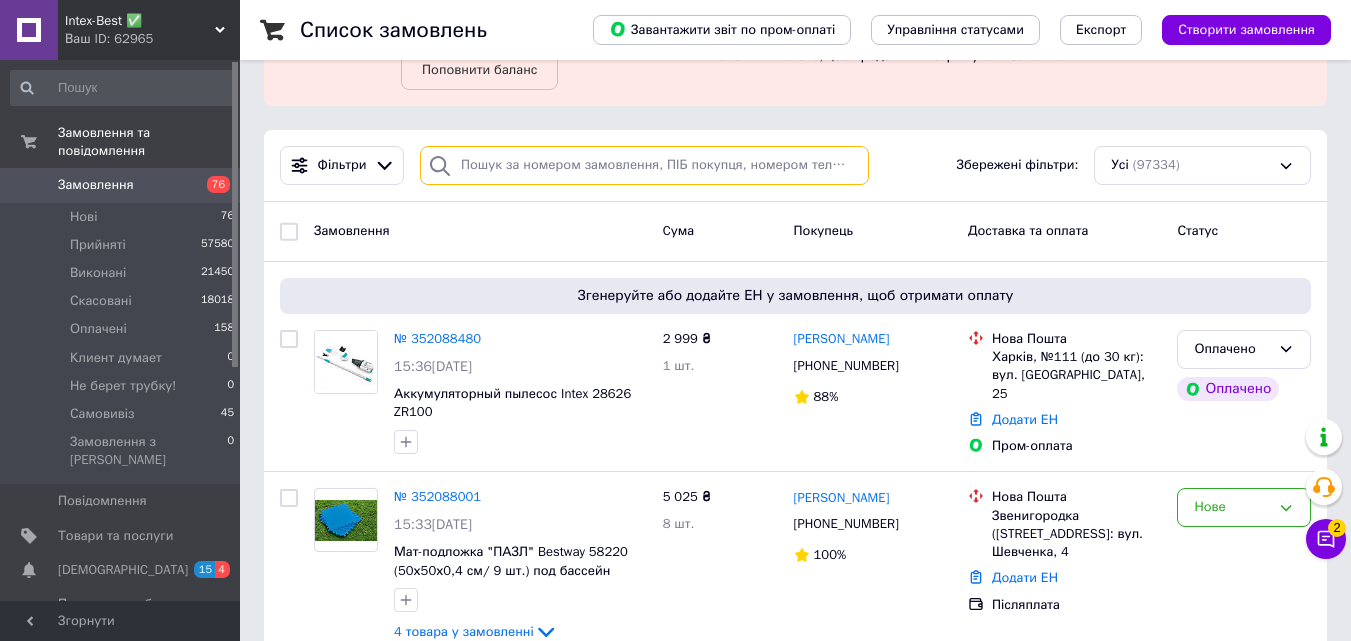scroll, scrollTop: 0, scrollLeft: 0, axis: both 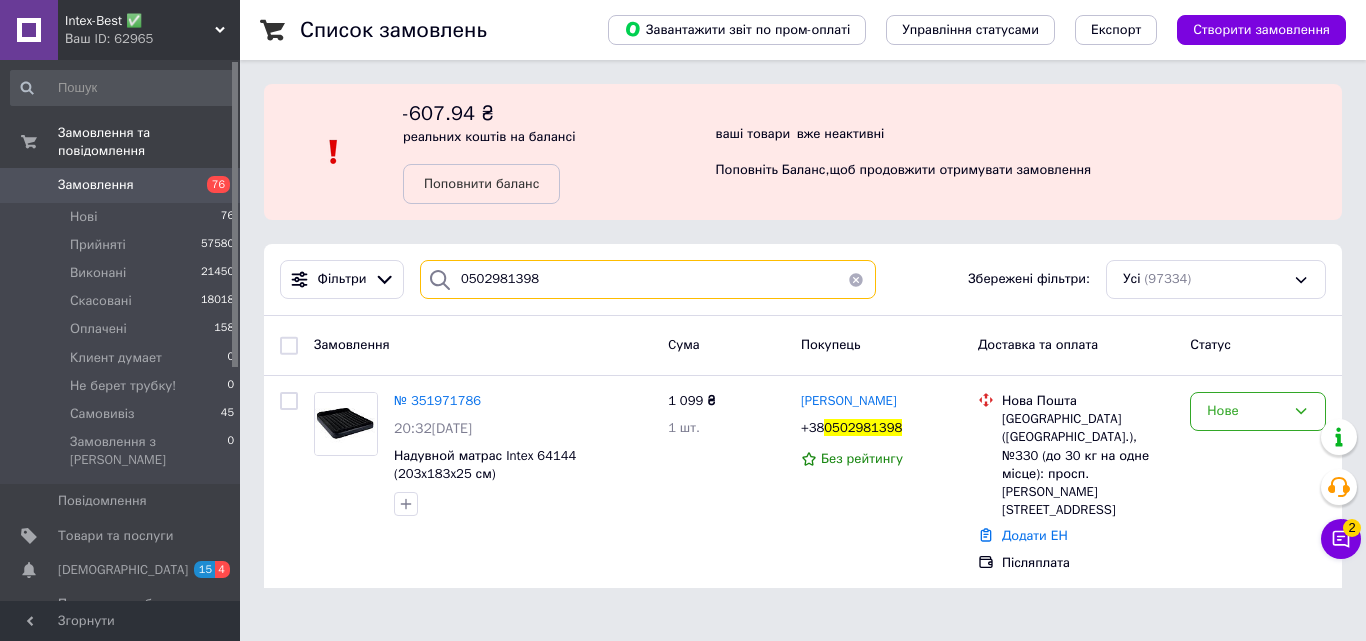 click on "0502981398" at bounding box center (648, 279) 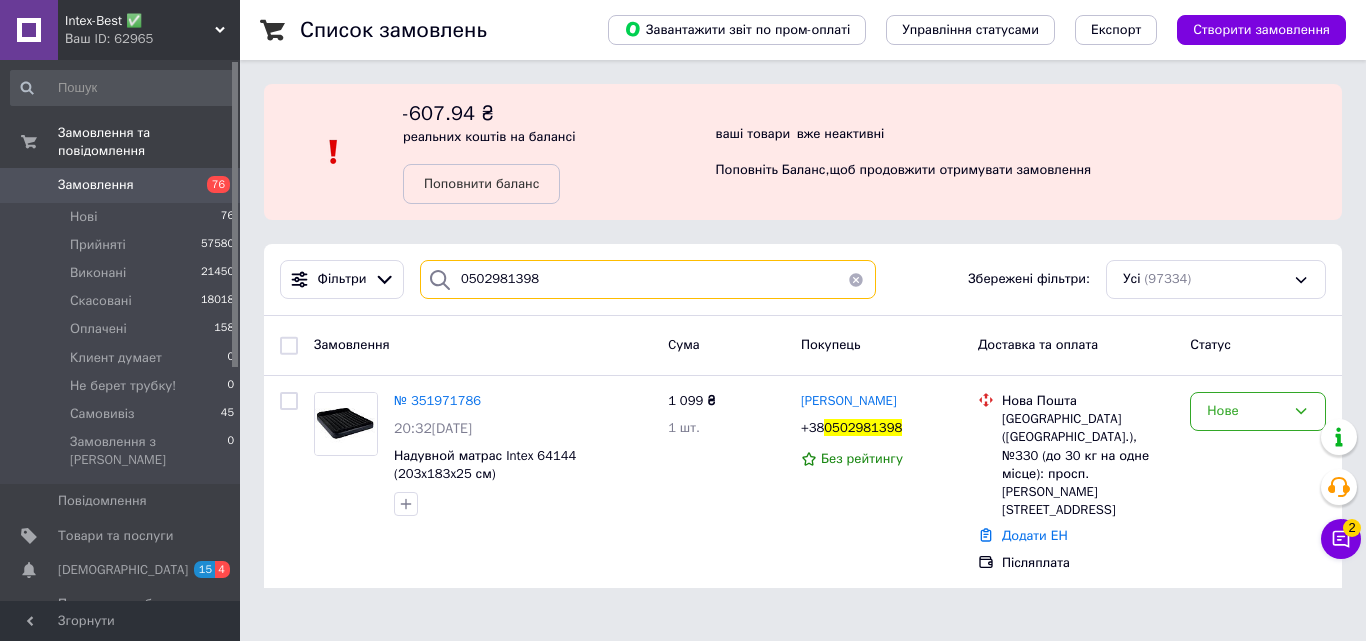 click on "0502981398" at bounding box center (648, 279) 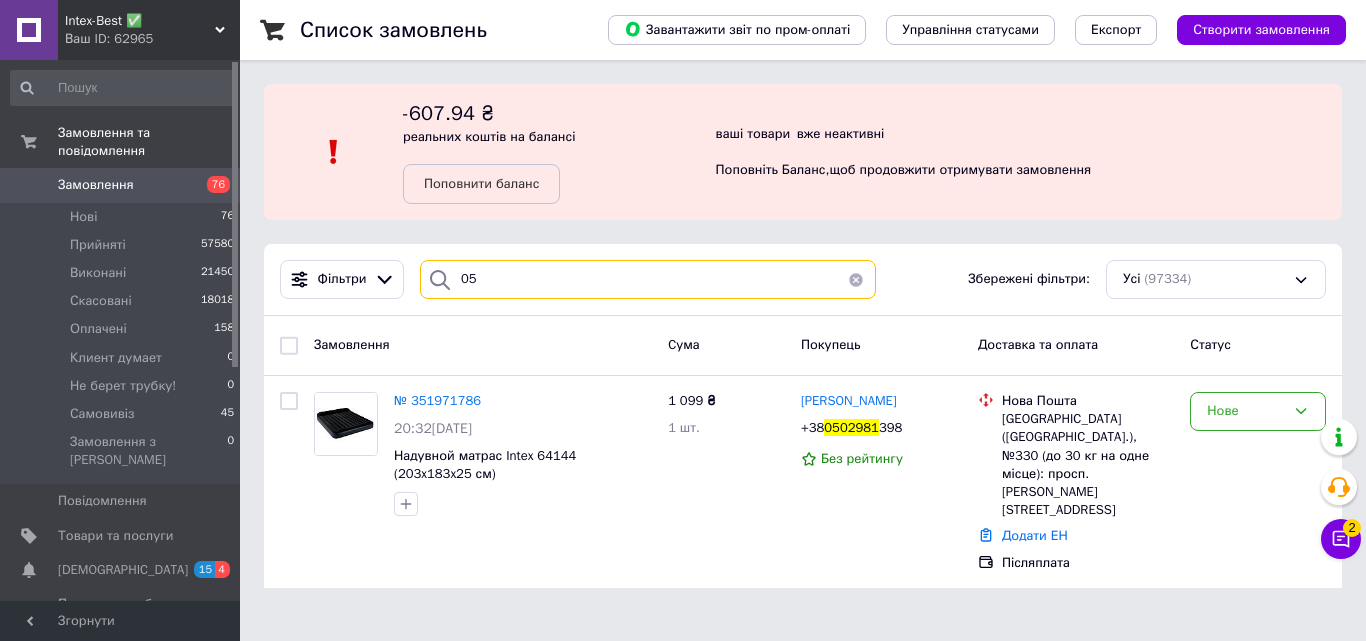 type on "0" 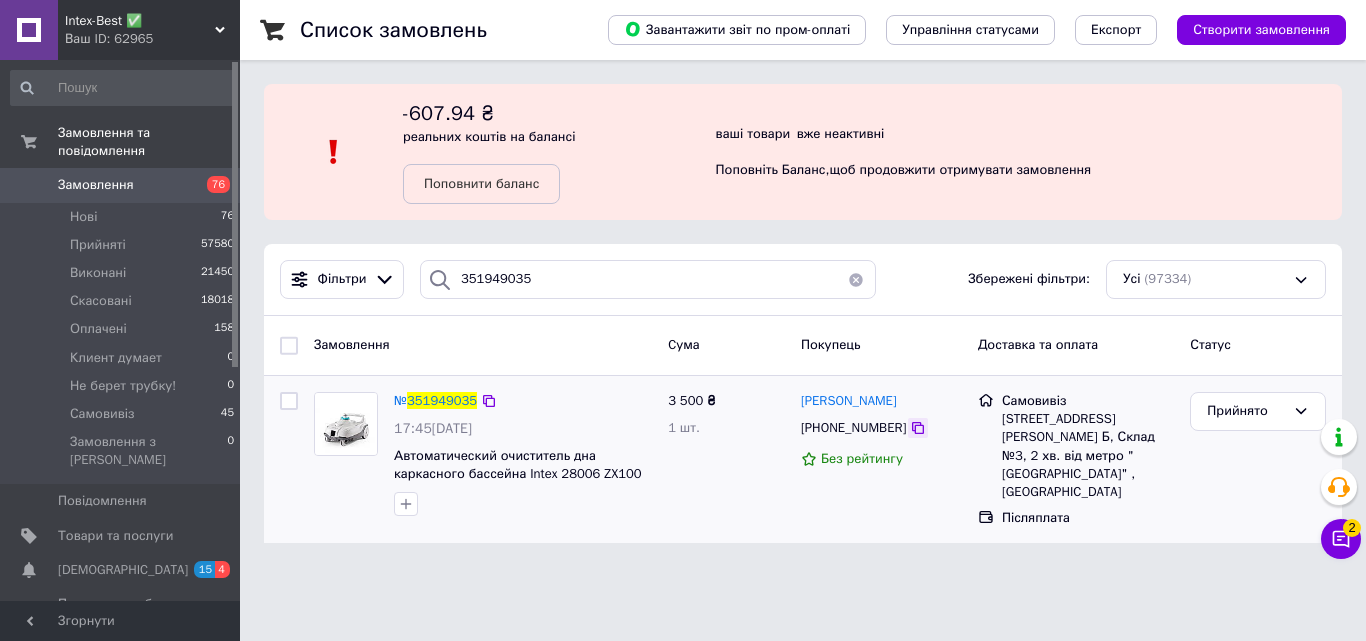 click 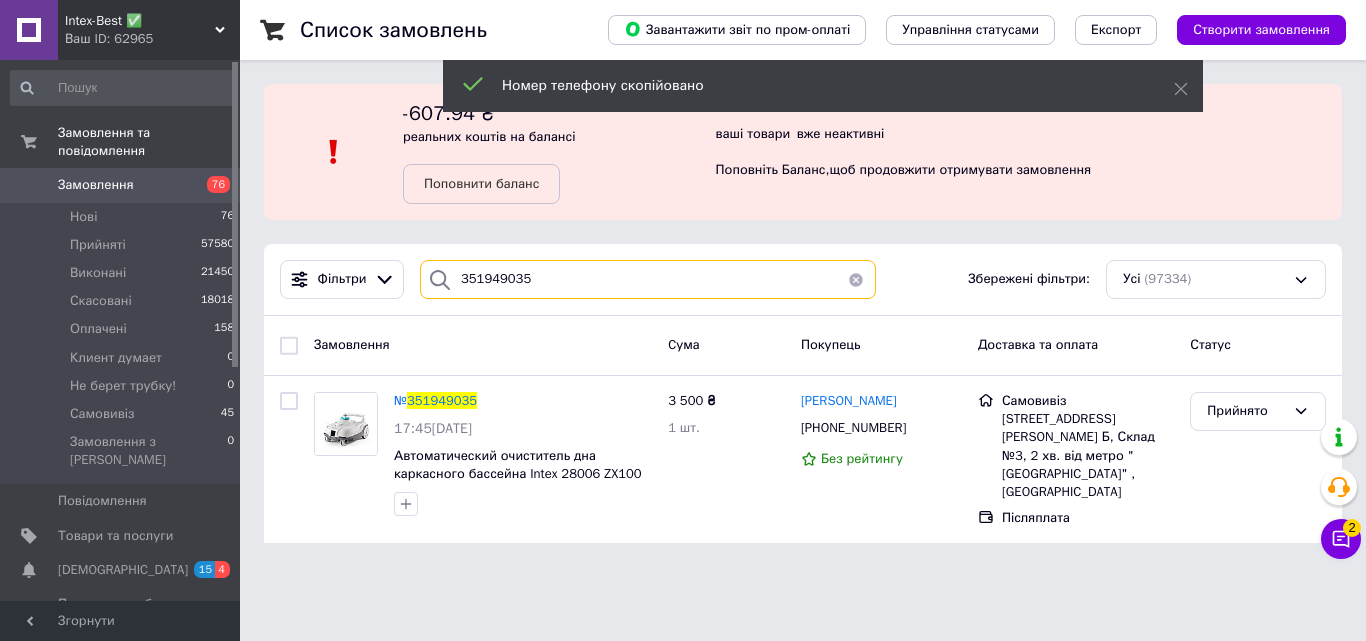 click on "351949035" at bounding box center (648, 279) 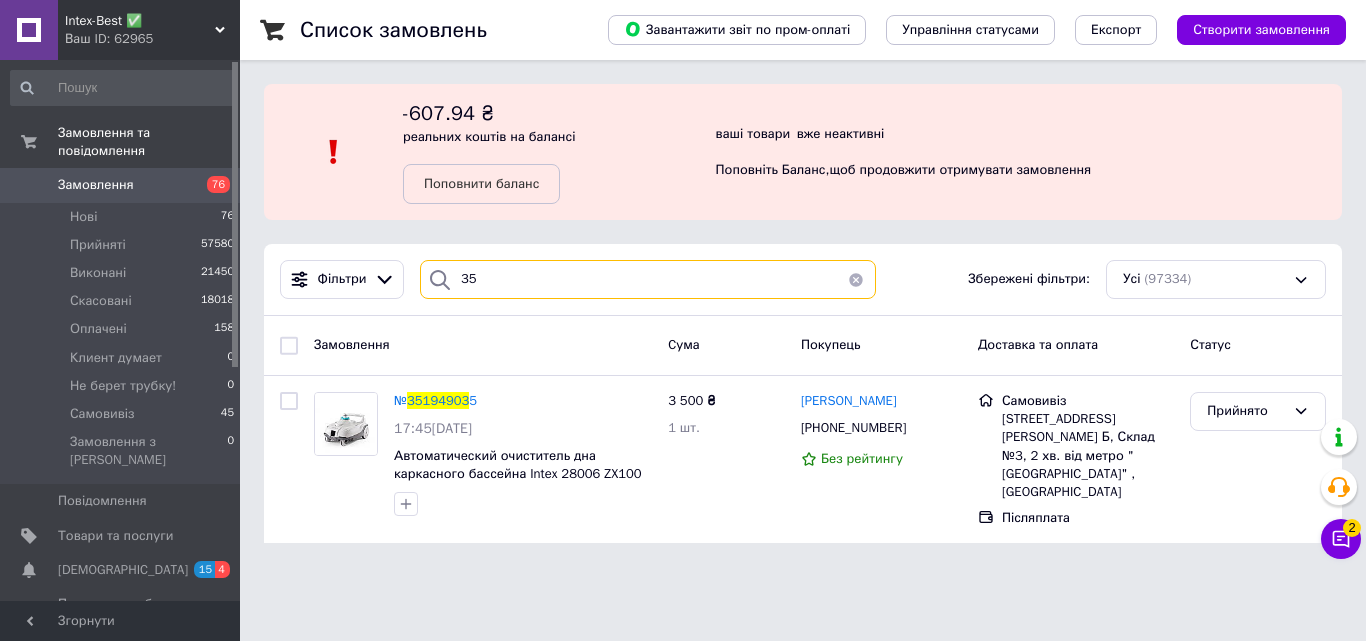 type on "3" 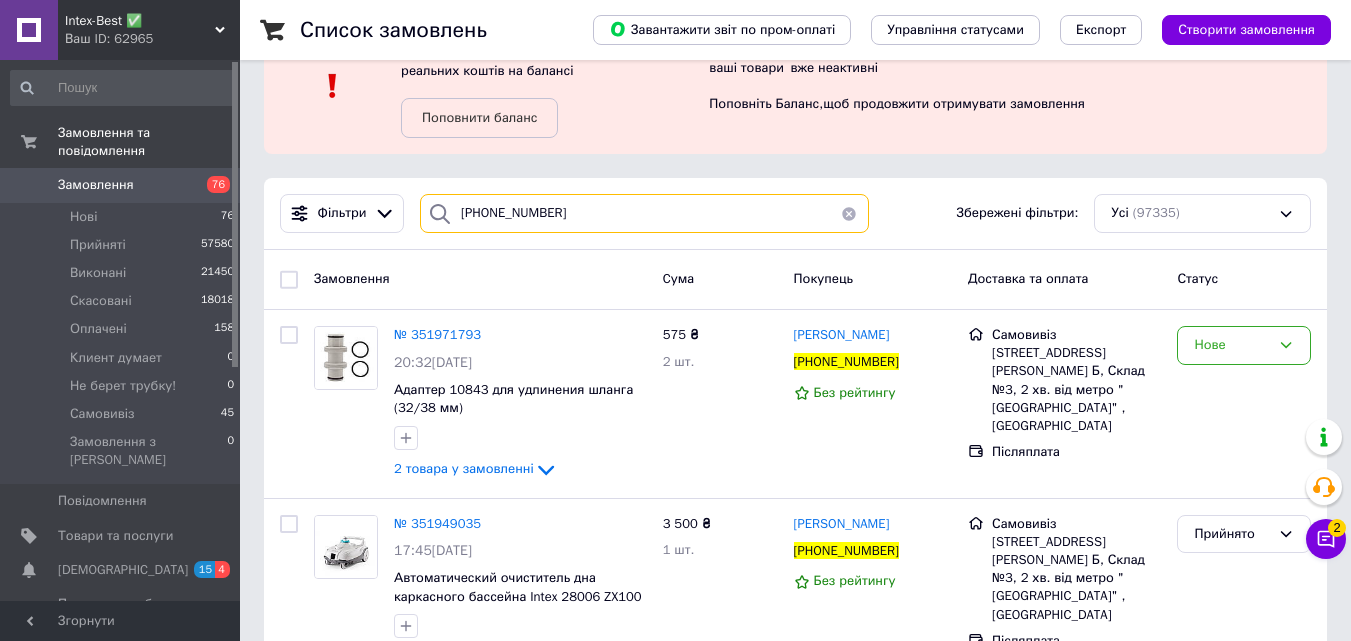 scroll, scrollTop: 100, scrollLeft: 0, axis: vertical 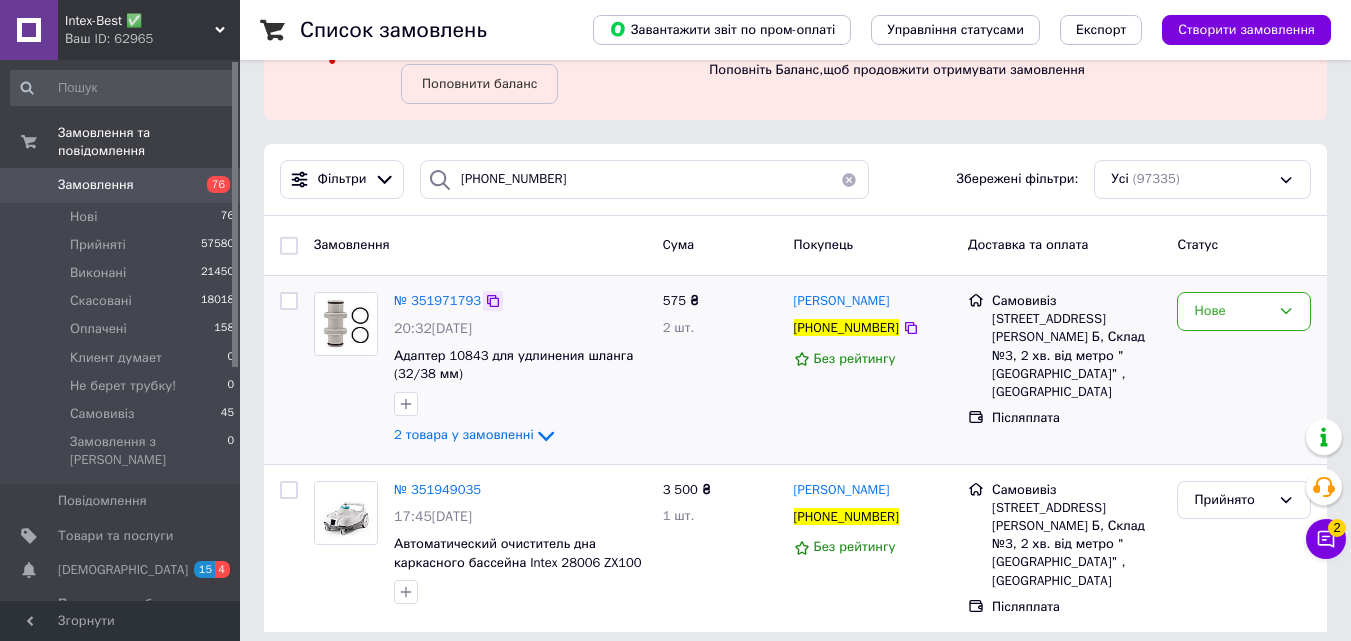 click 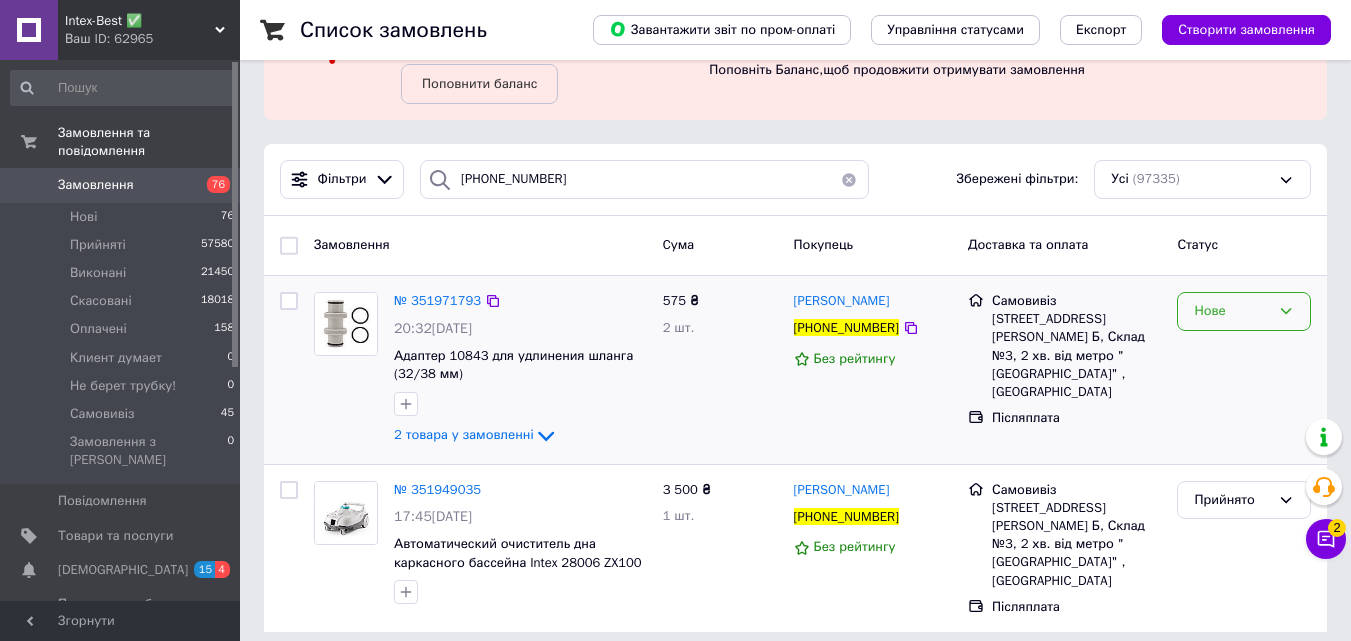 click 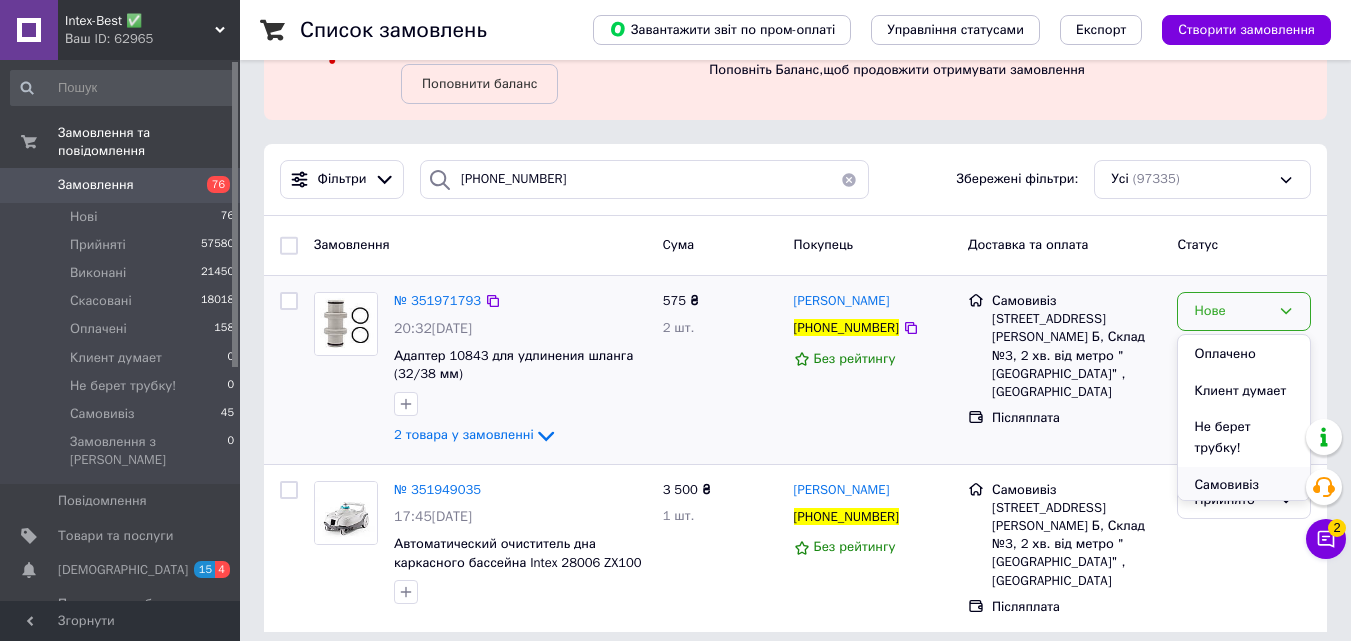 scroll, scrollTop: 111, scrollLeft: 0, axis: vertical 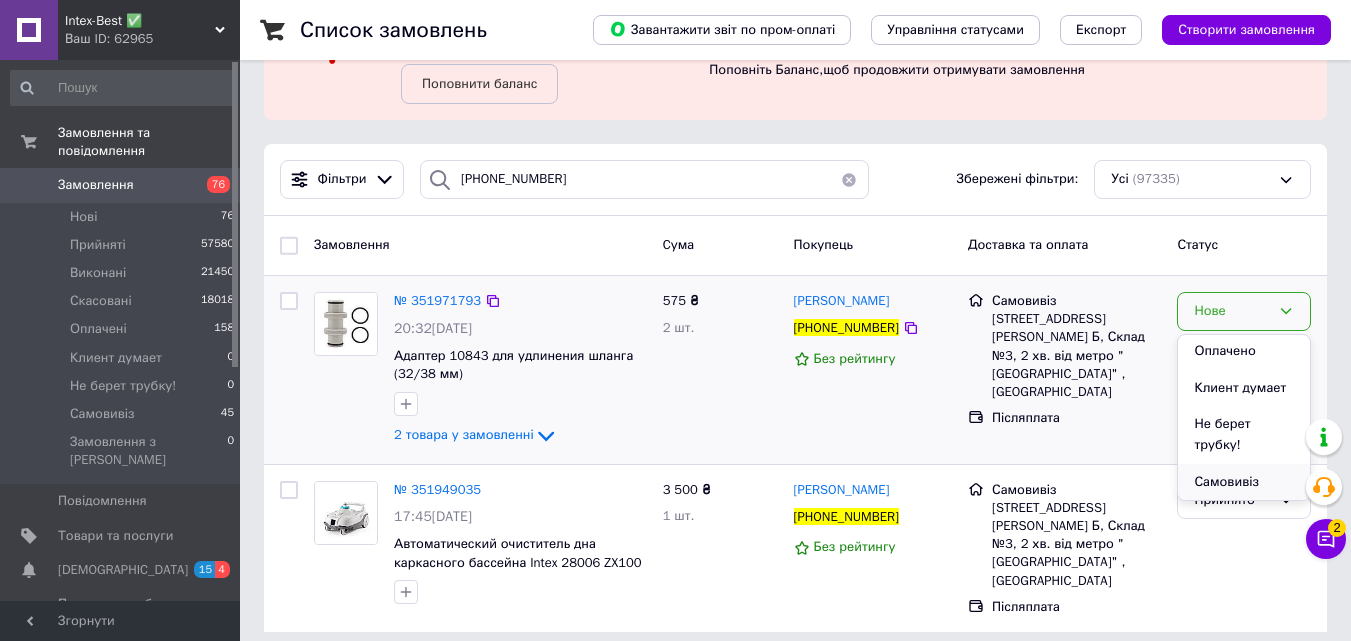 click on "Самовивіз" at bounding box center [1244, 482] 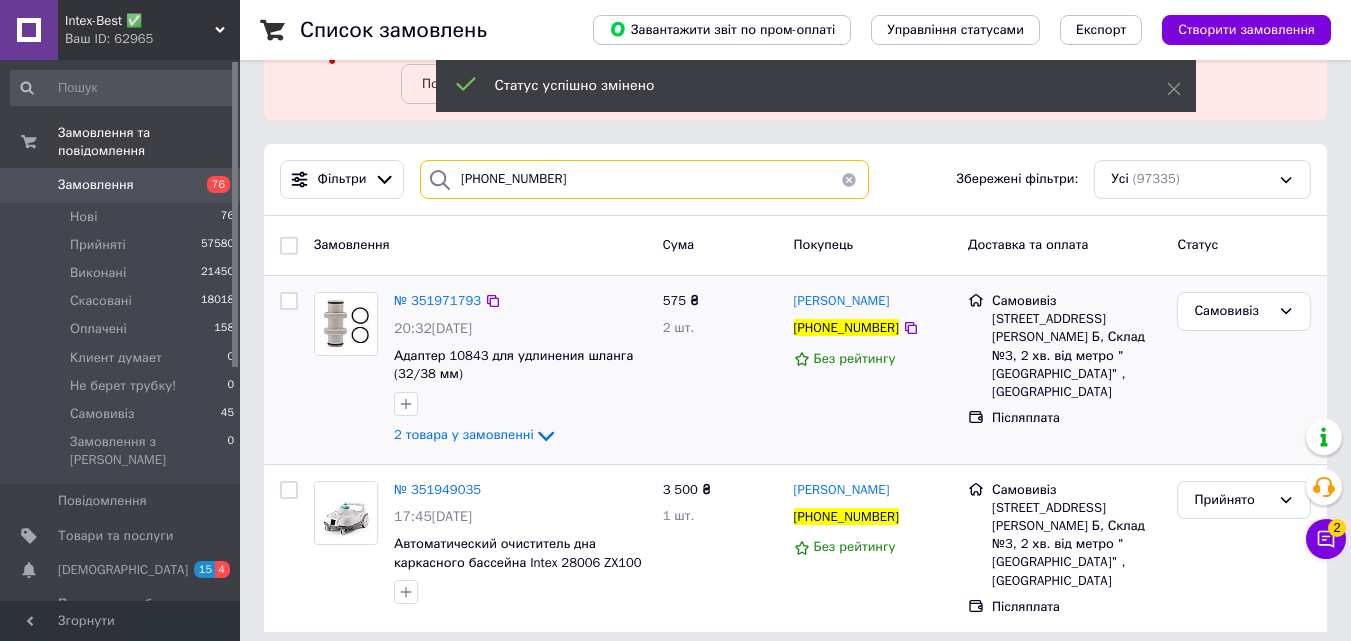 click on "+380984313765" at bounding box center [644, 179] 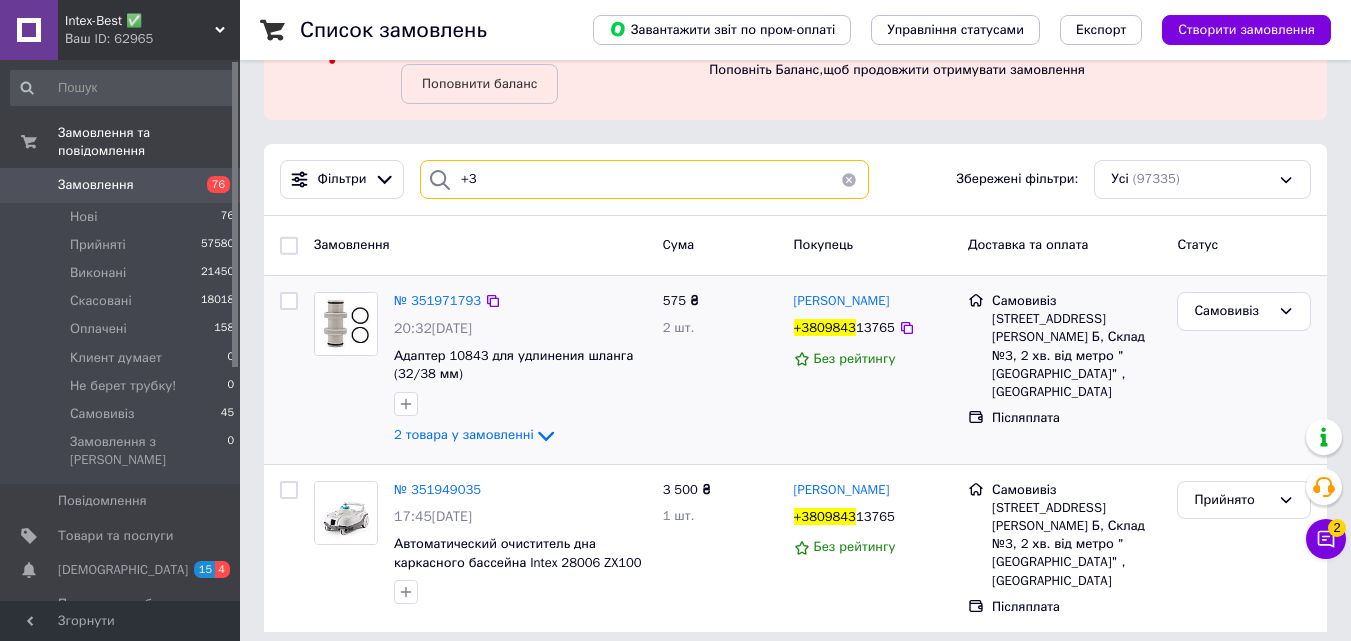 type on "+" 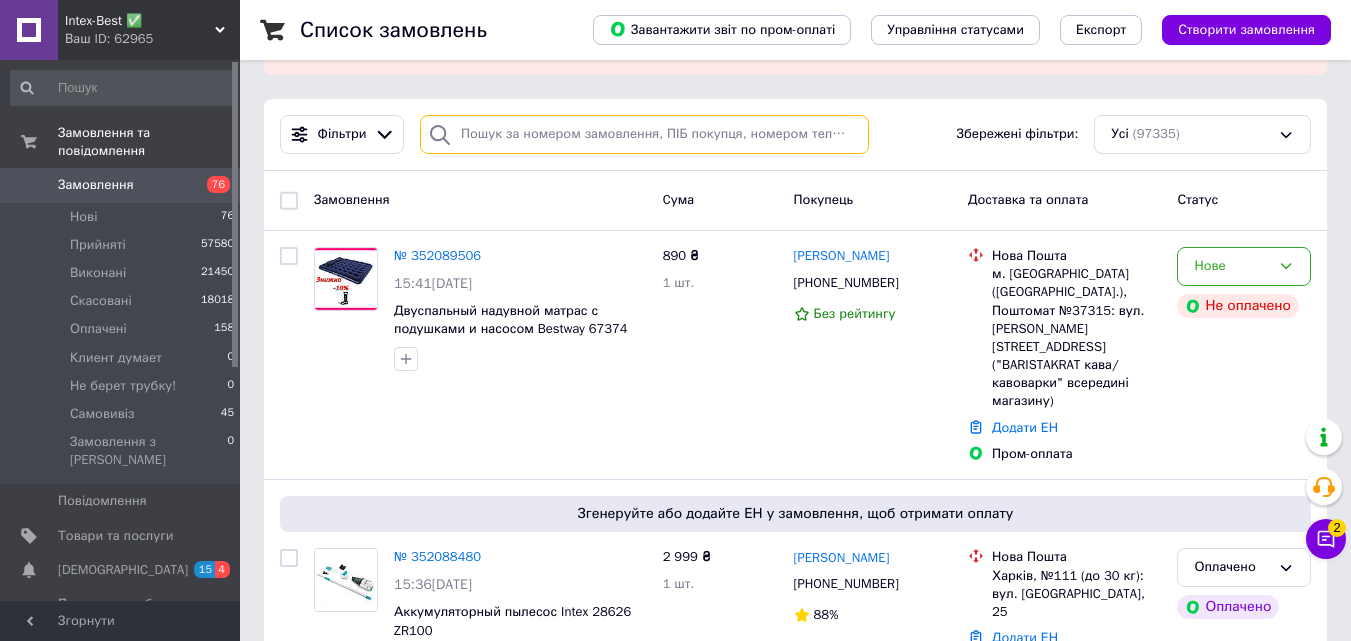 scroll, scrollTop: 300, scrollLeft: 0, axis: vertical 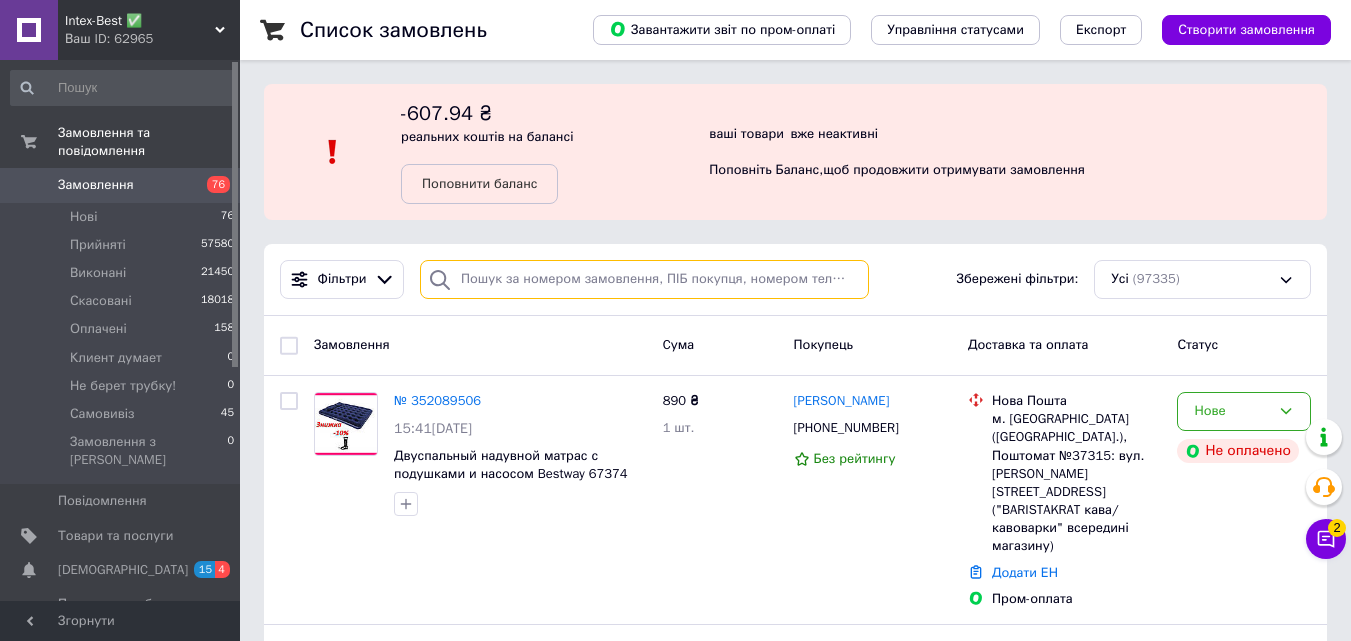 paste on "0930881174" 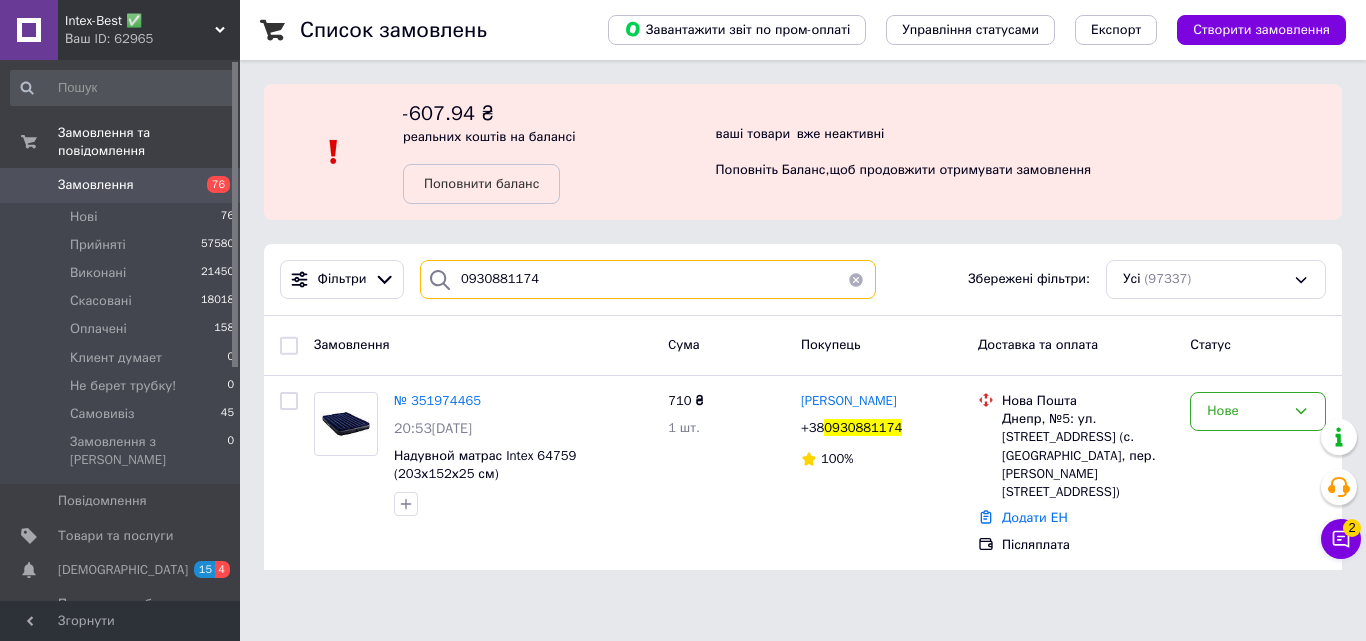 click on "0930881174" at bounding box center (648, 279) 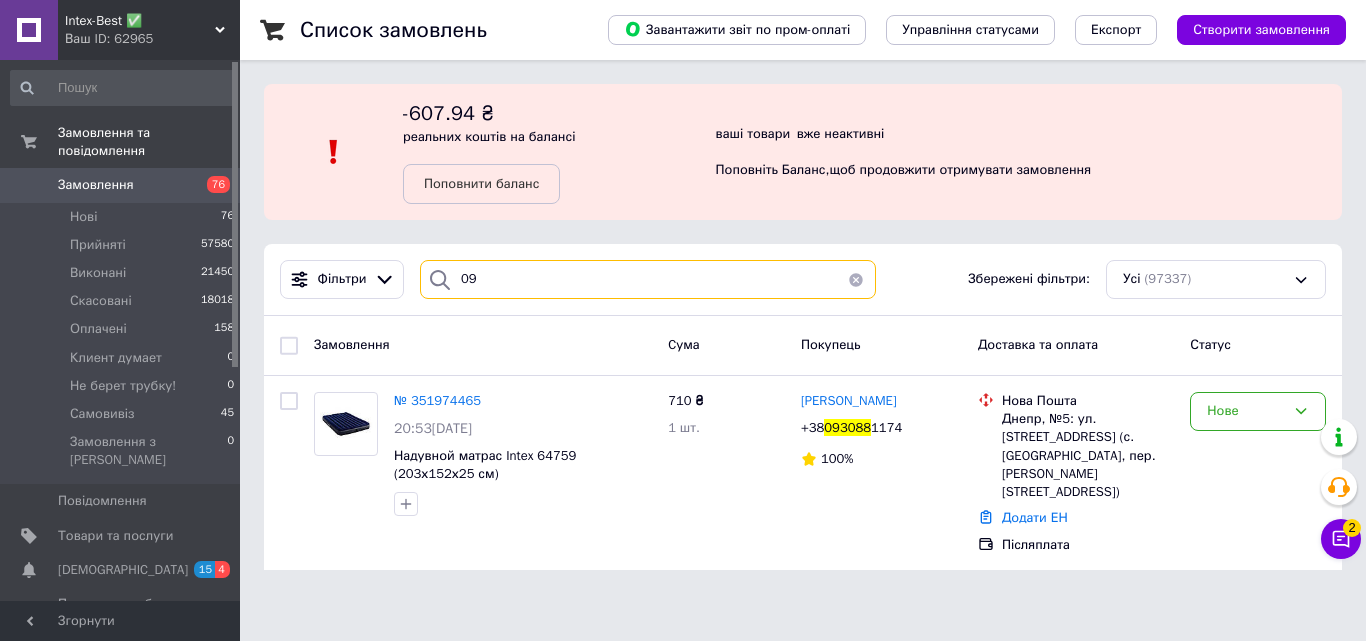 type on "0" 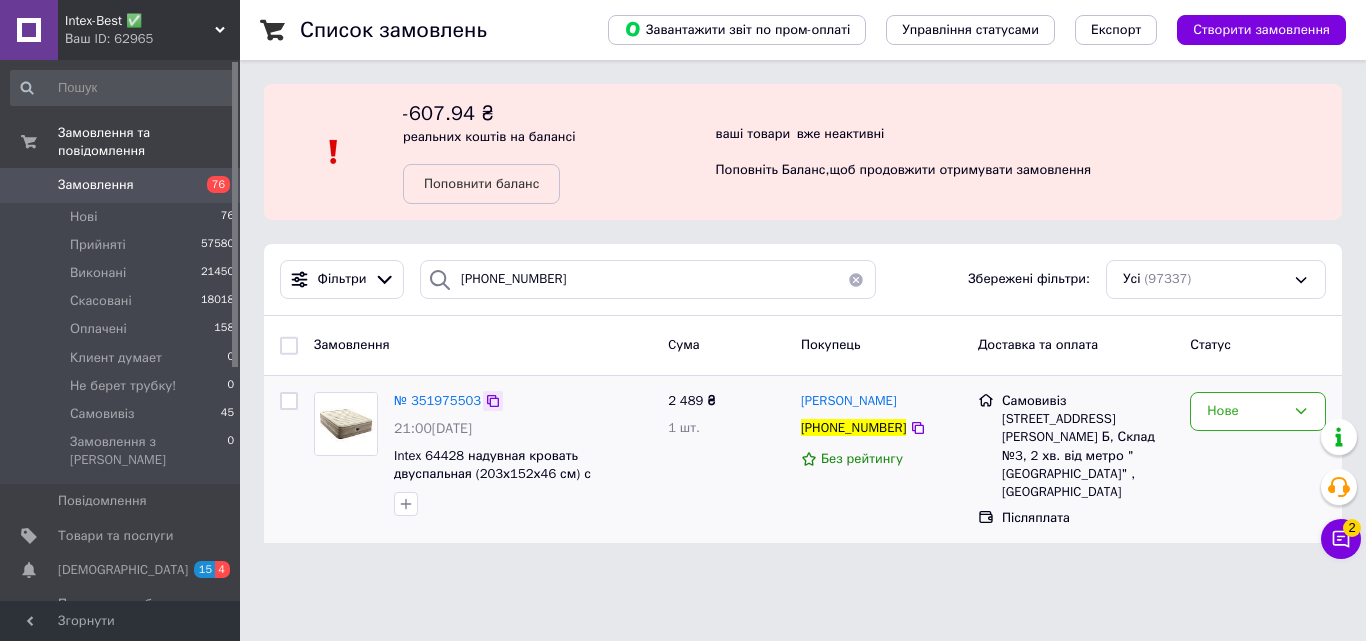 click 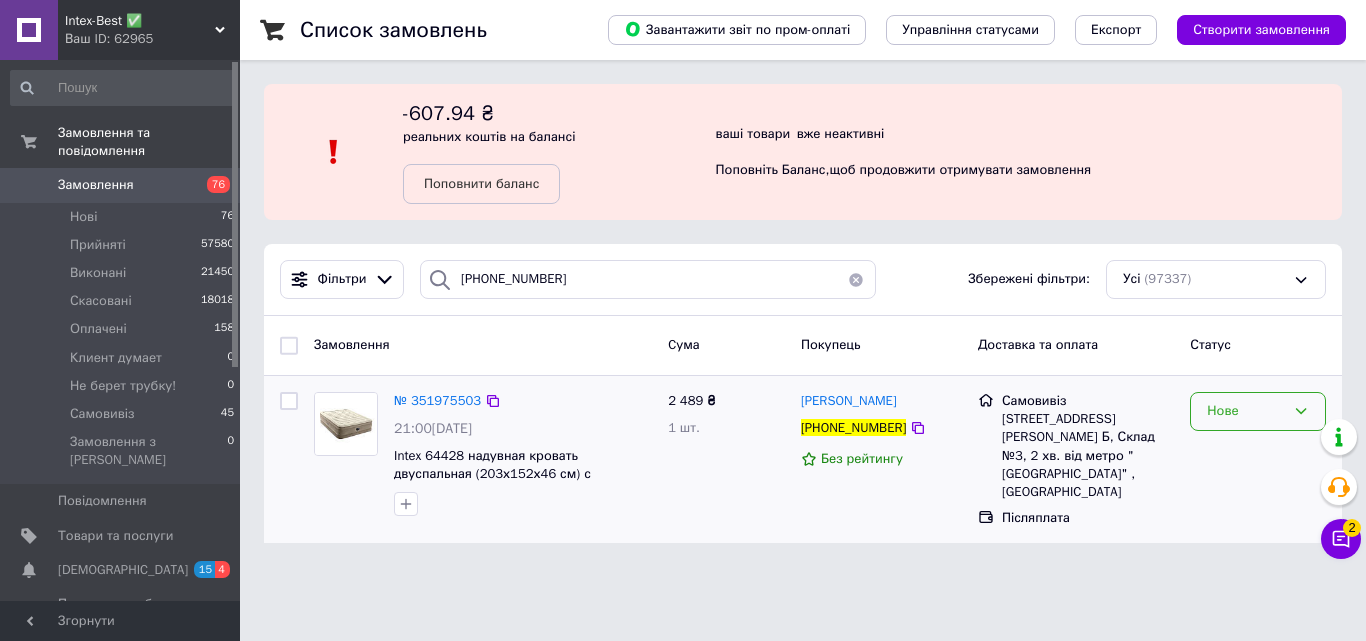 click 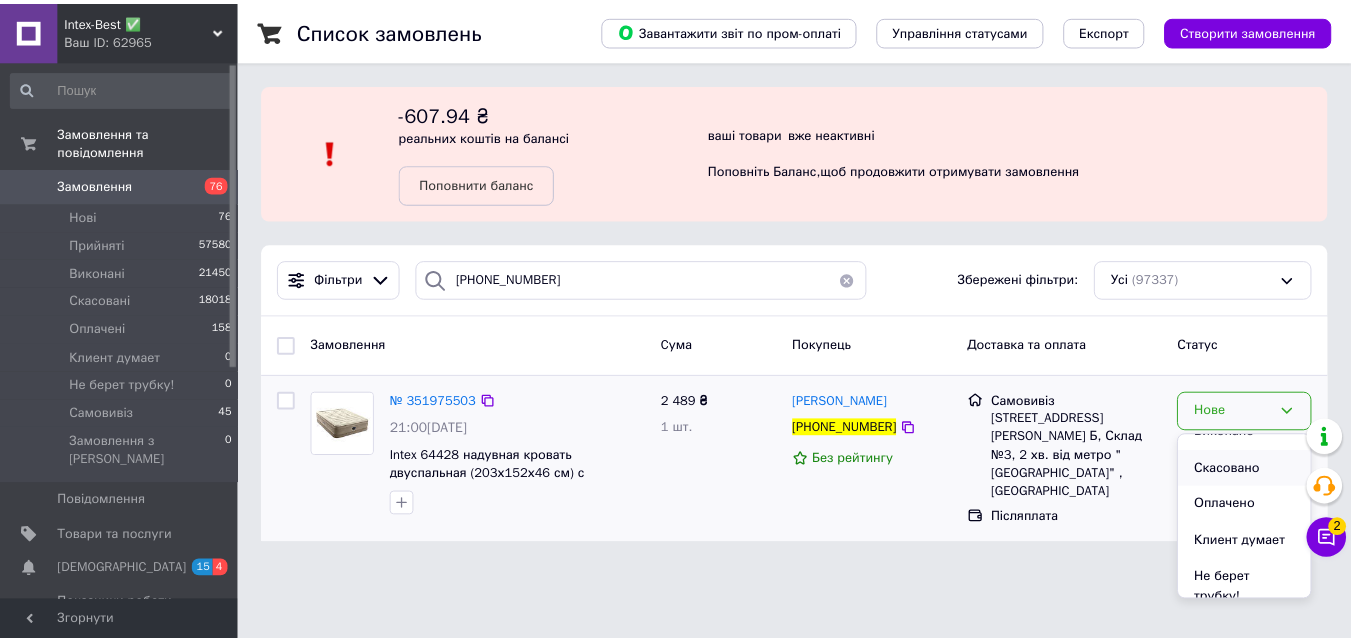 scroll, scrollTop: 111, scrollLeft: 0, axis: vertical 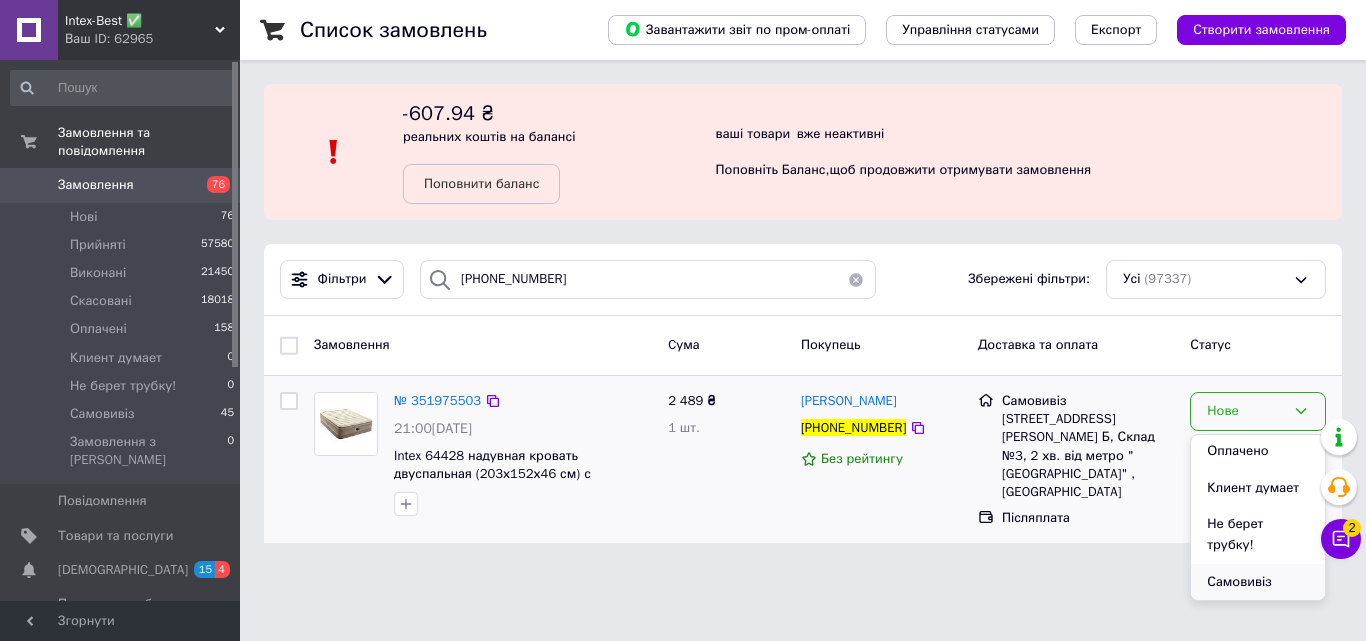 click on "Самовивіз" at bounding box center [1258, 582] 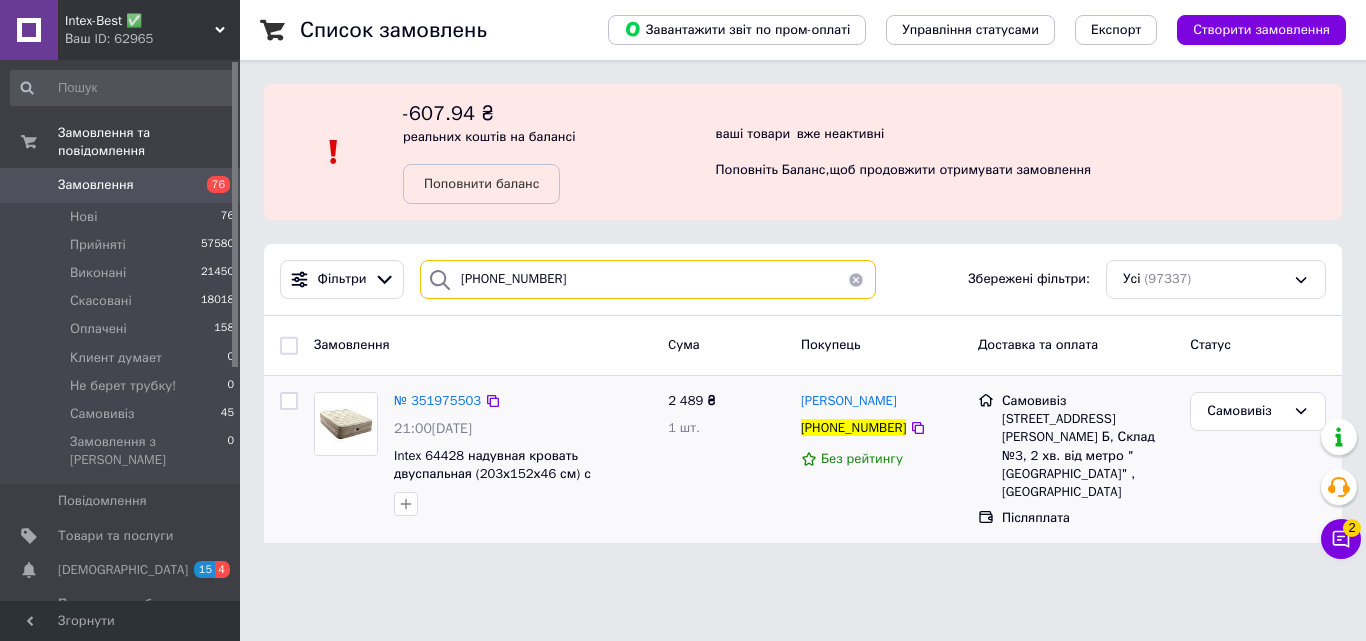 click on "+380971539208" at bounding box center [648, 279] 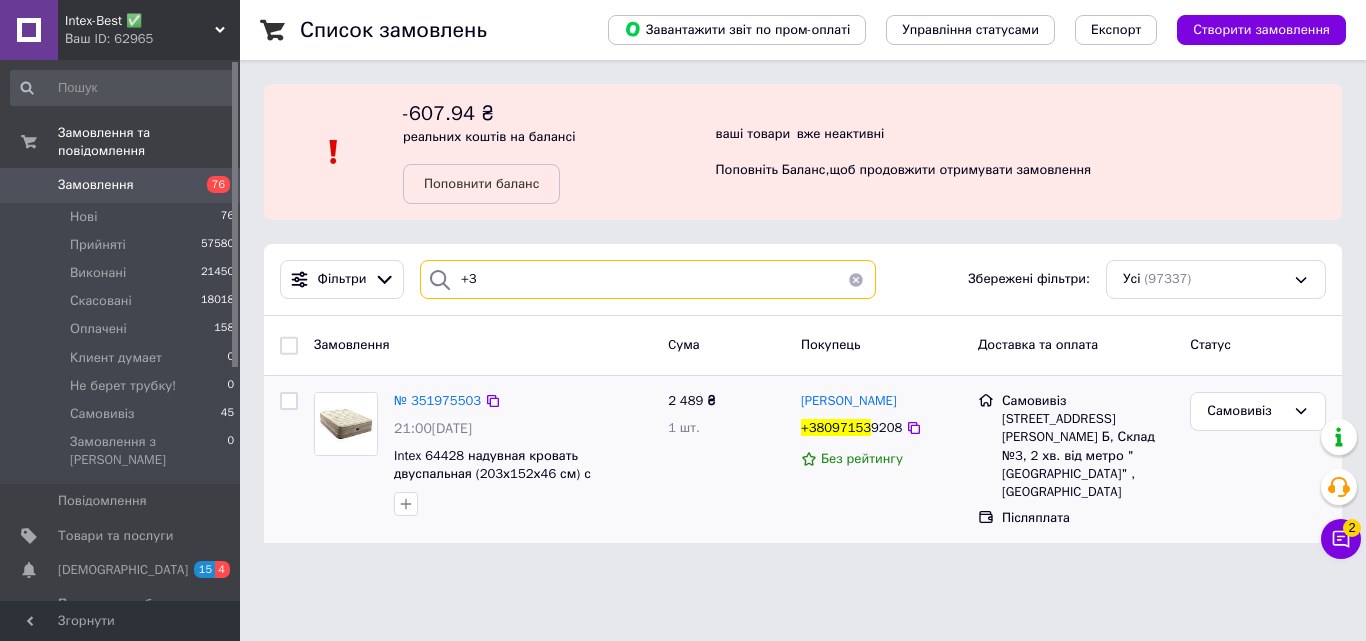type on "+" 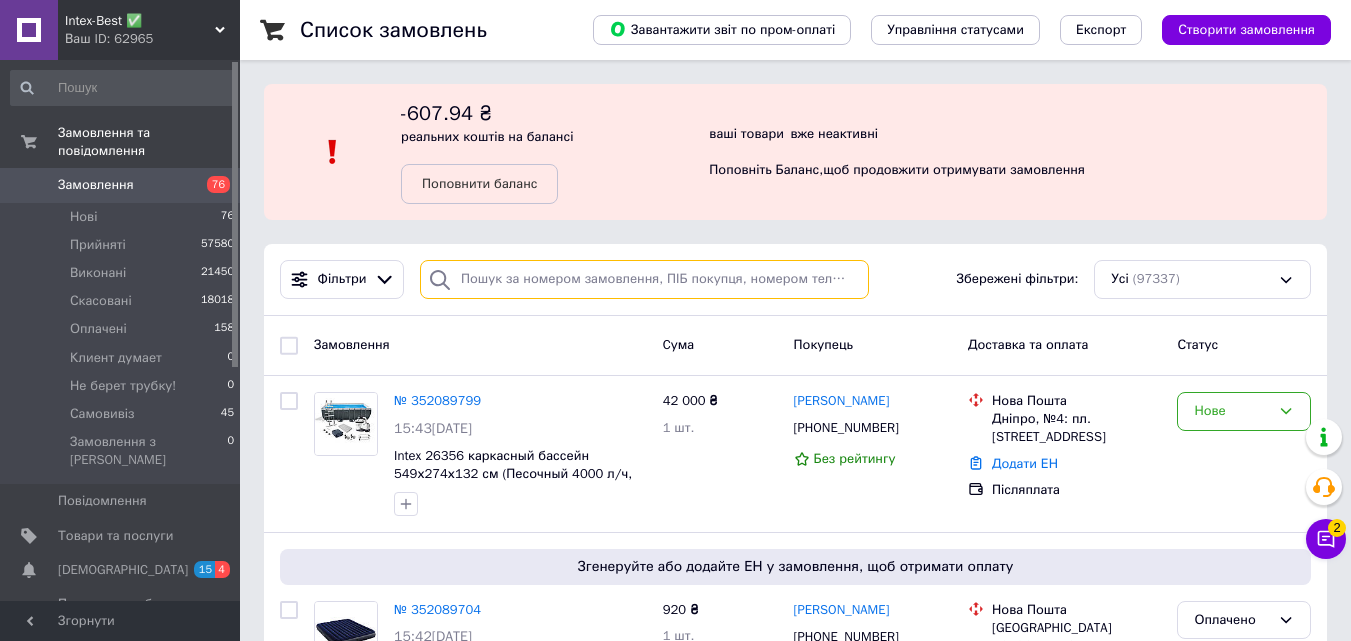 scroll, scrollTop: 200, scrollLeft: 0, axis: vertical 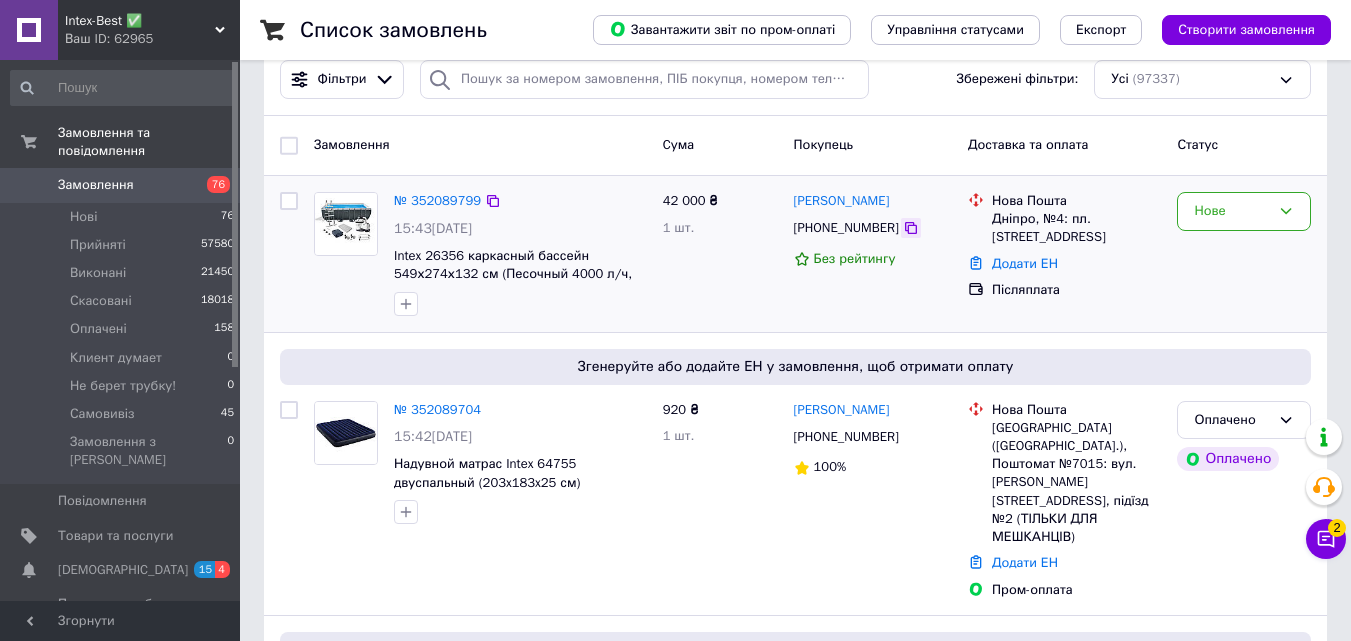 click 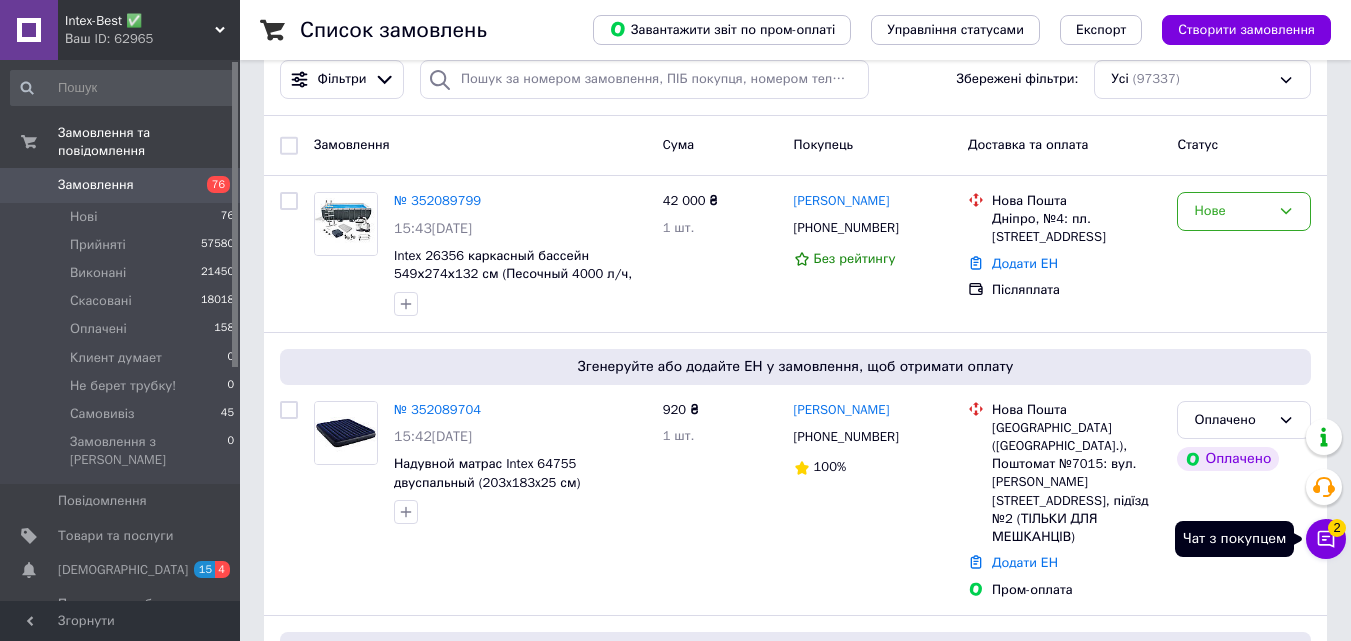 click 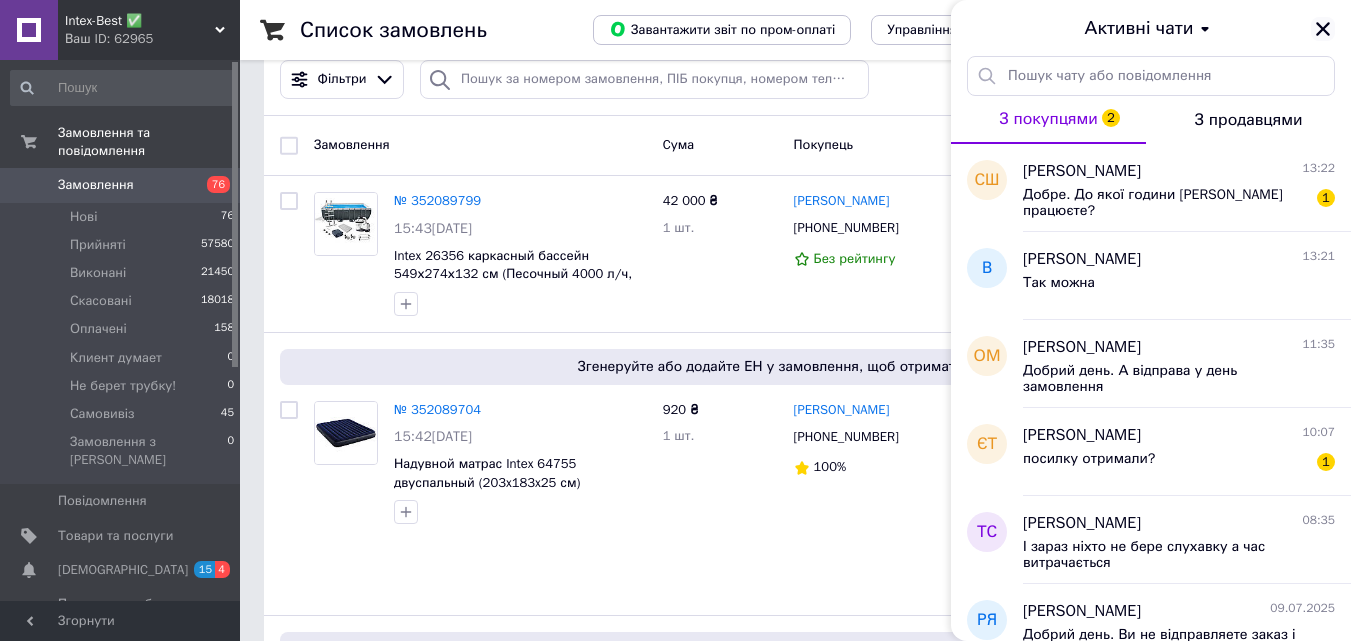 click 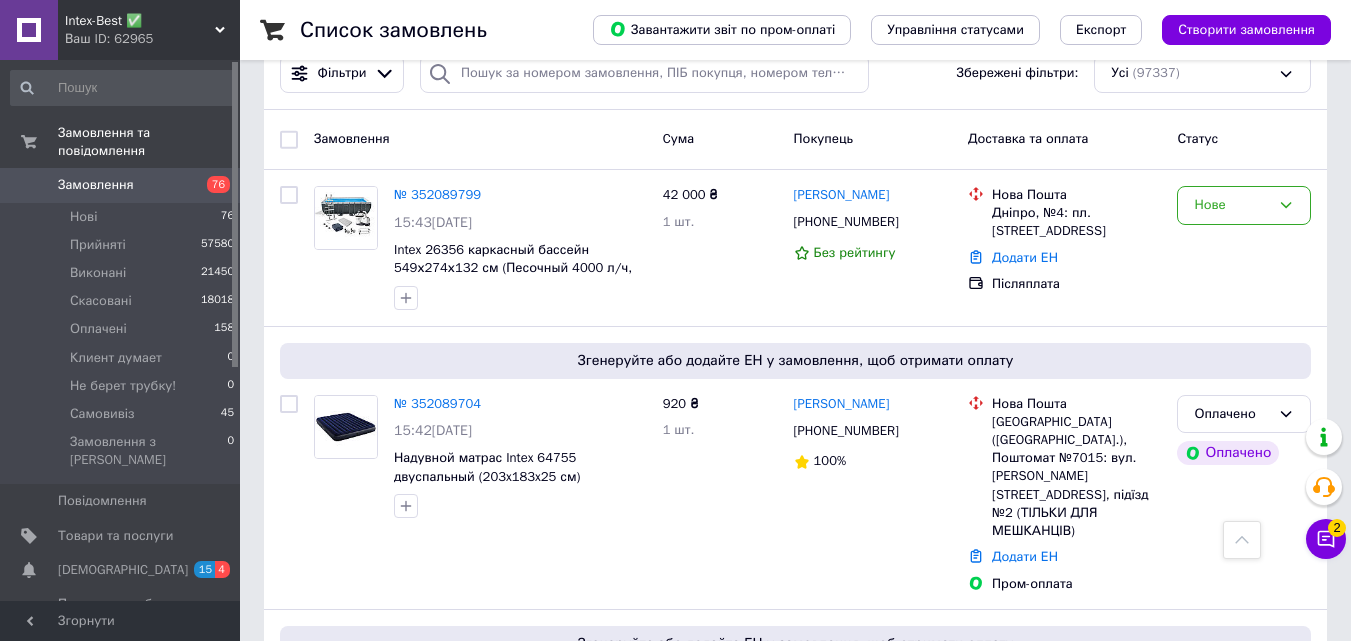 scroll, scrollTop: 0, scrollLeft: 0, axis: both 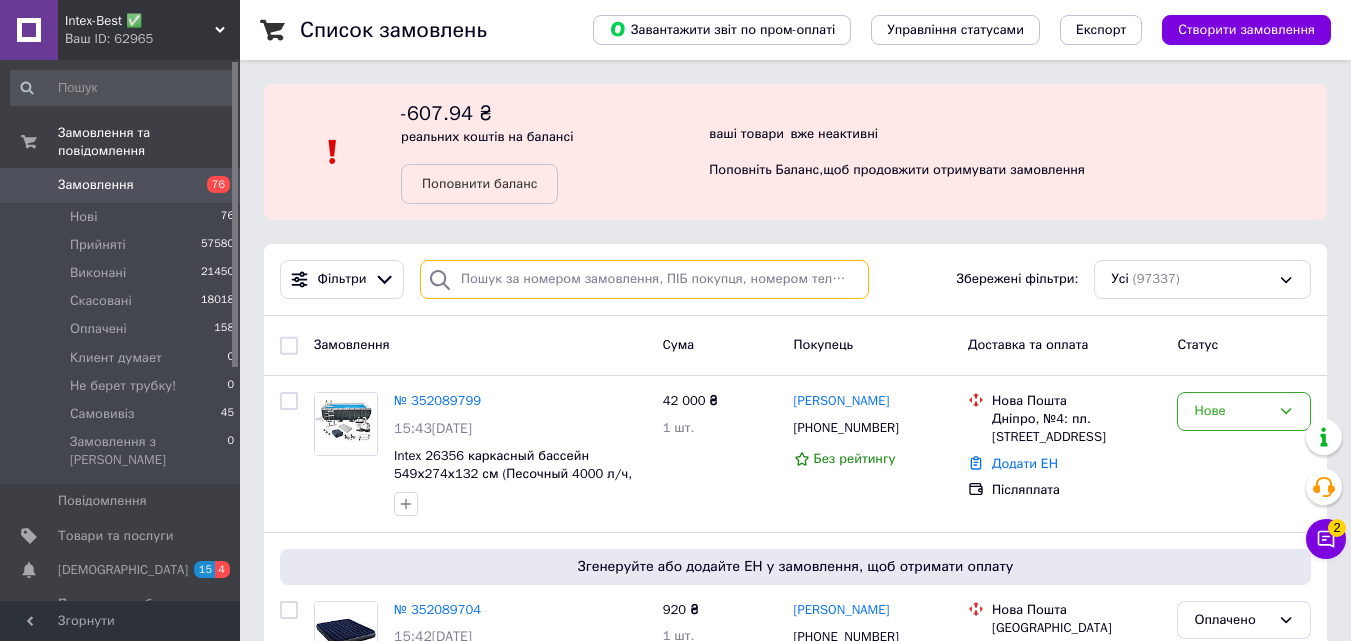 paste on "0503575742" 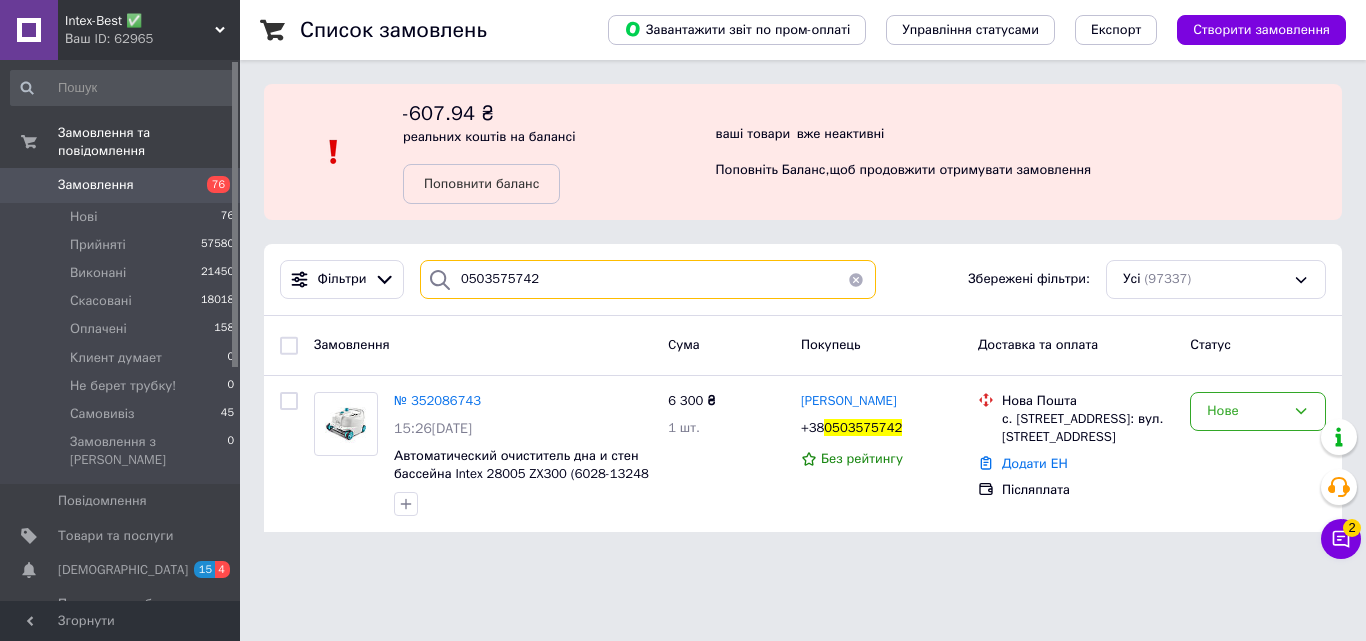 click on "0503575742" at bounding box center (648, 279) 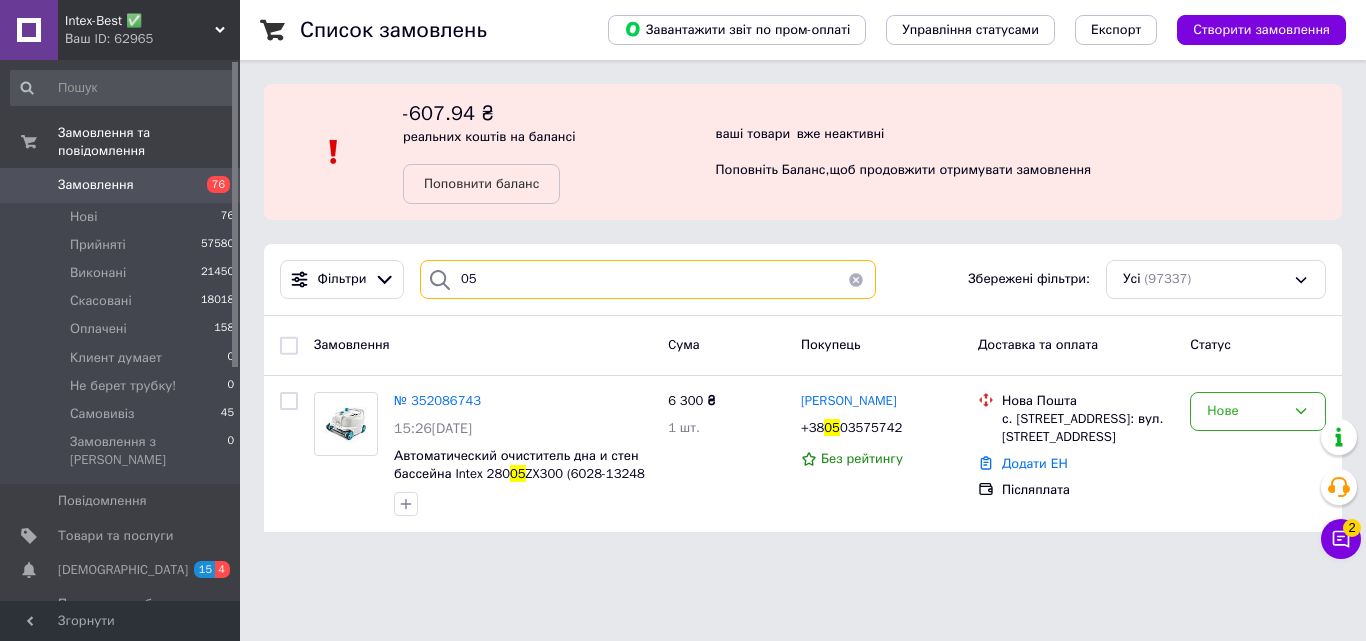 type on "0" 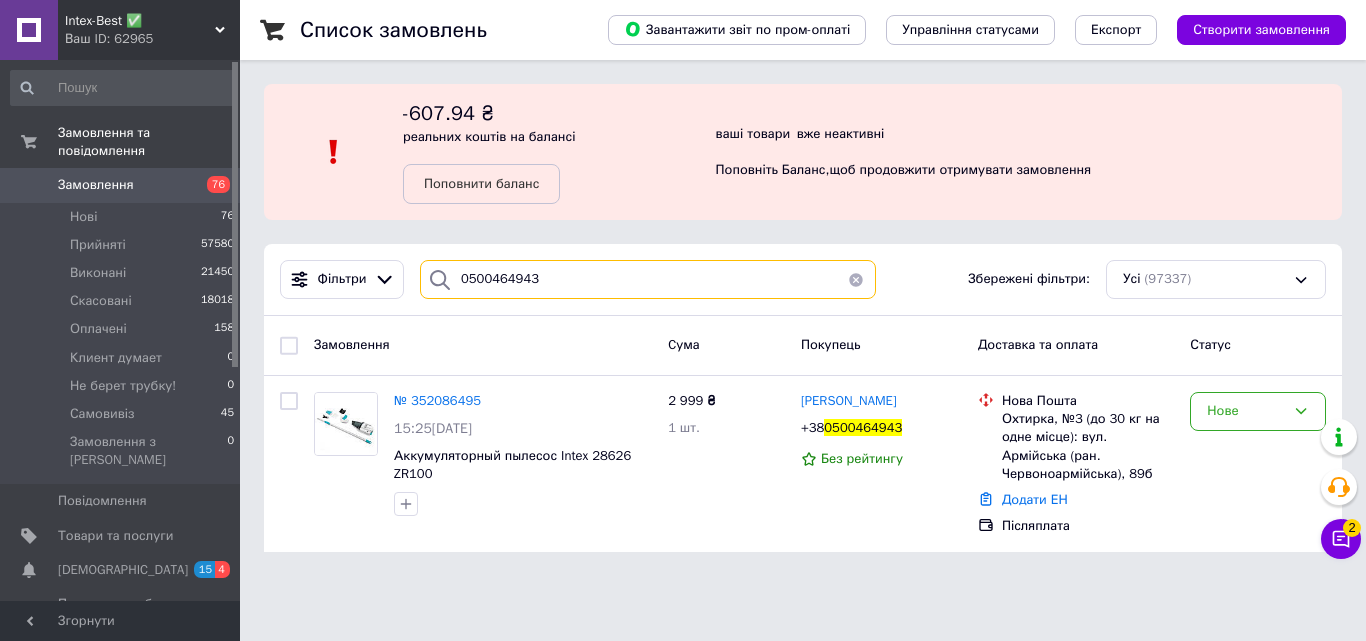 click on "0500464943" at bounding box center (648, 279) 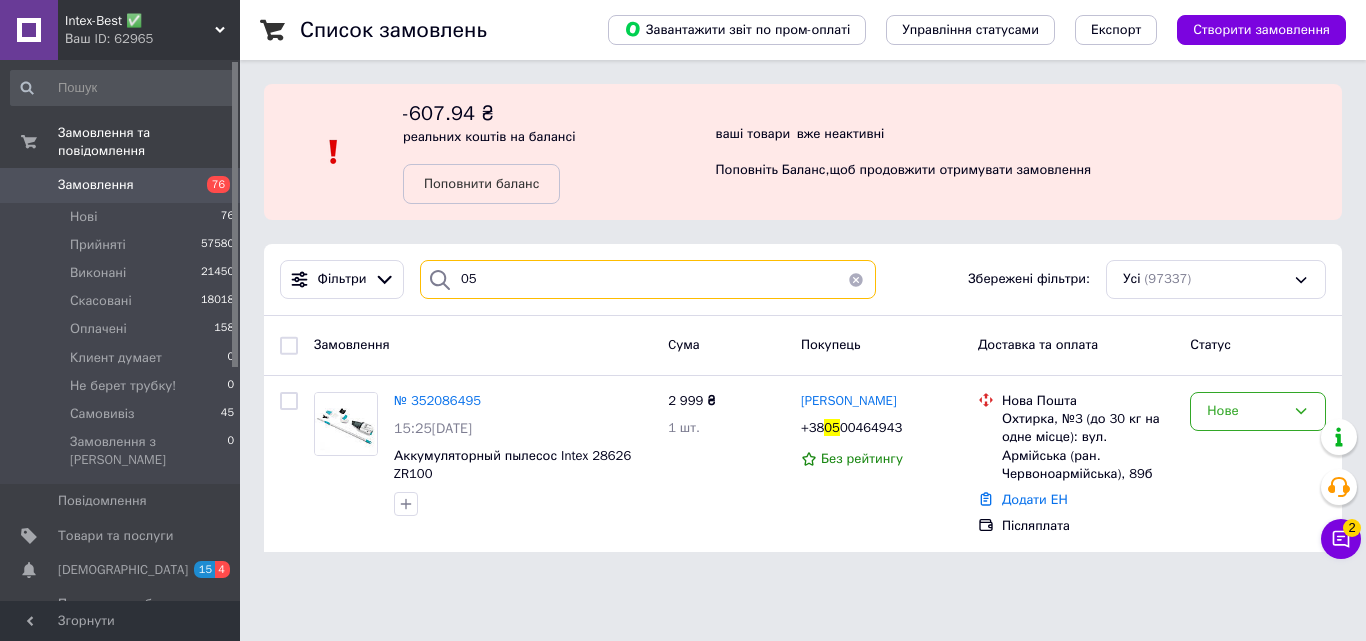 type on "0" 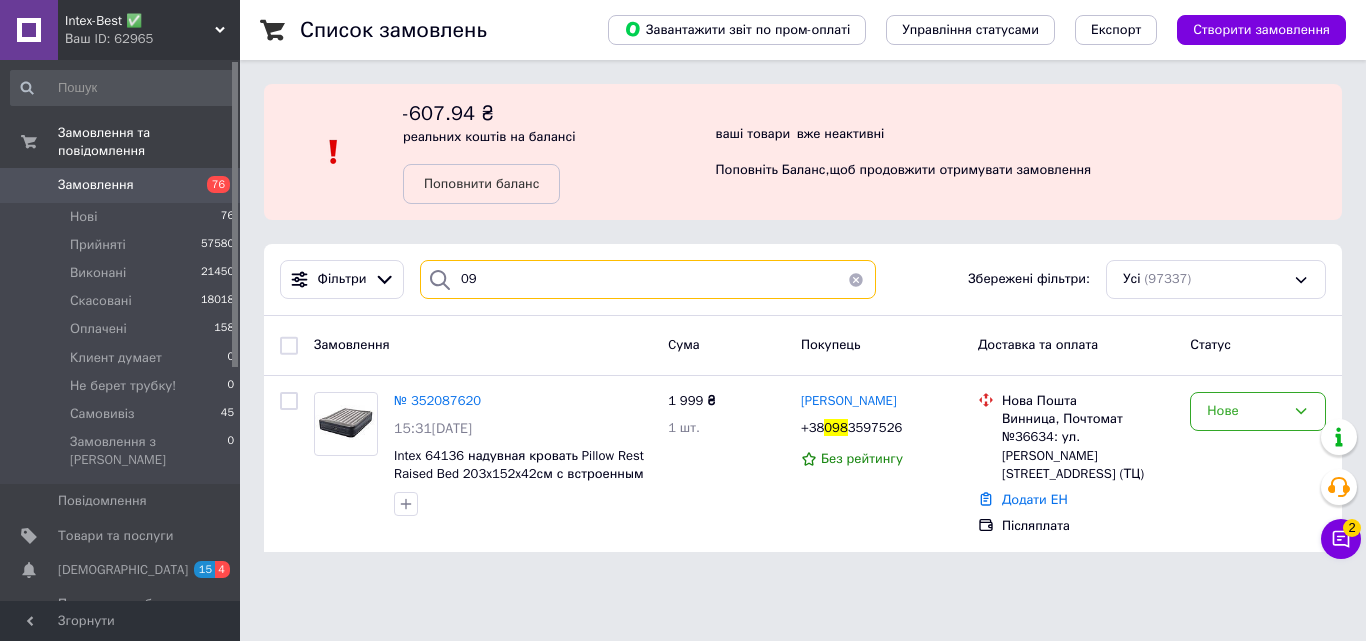 type on "0" 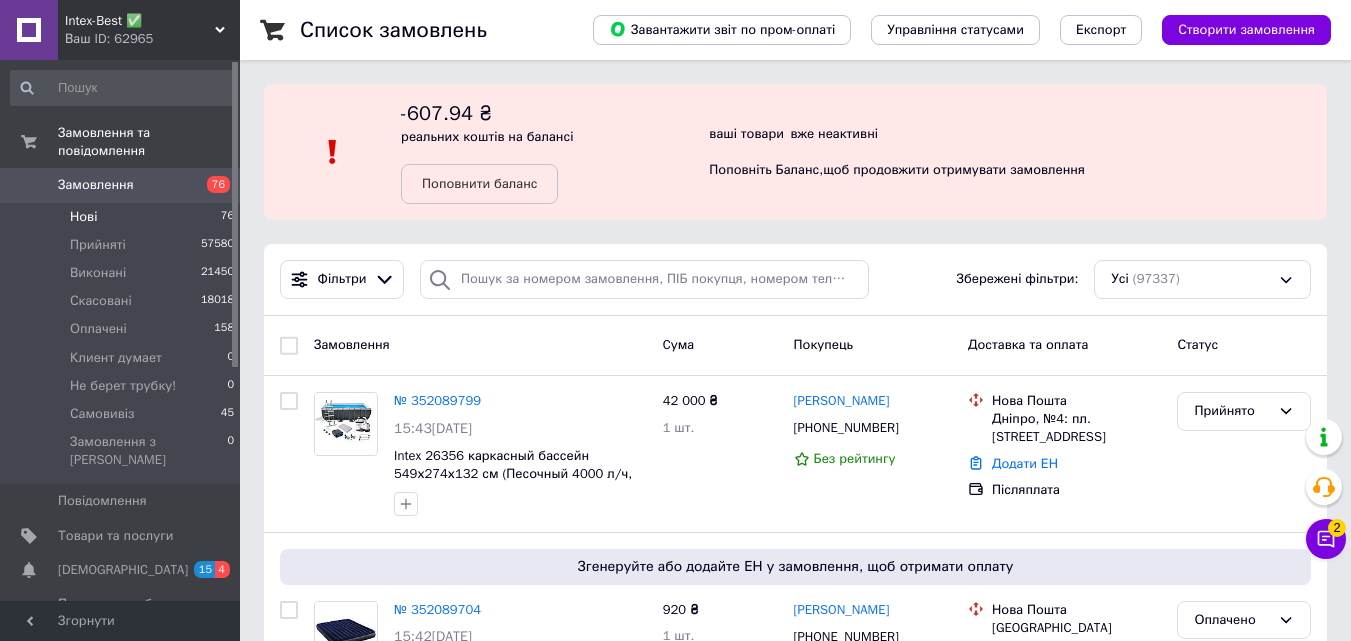click on "Нові 76" at bounding box center [123, 217] 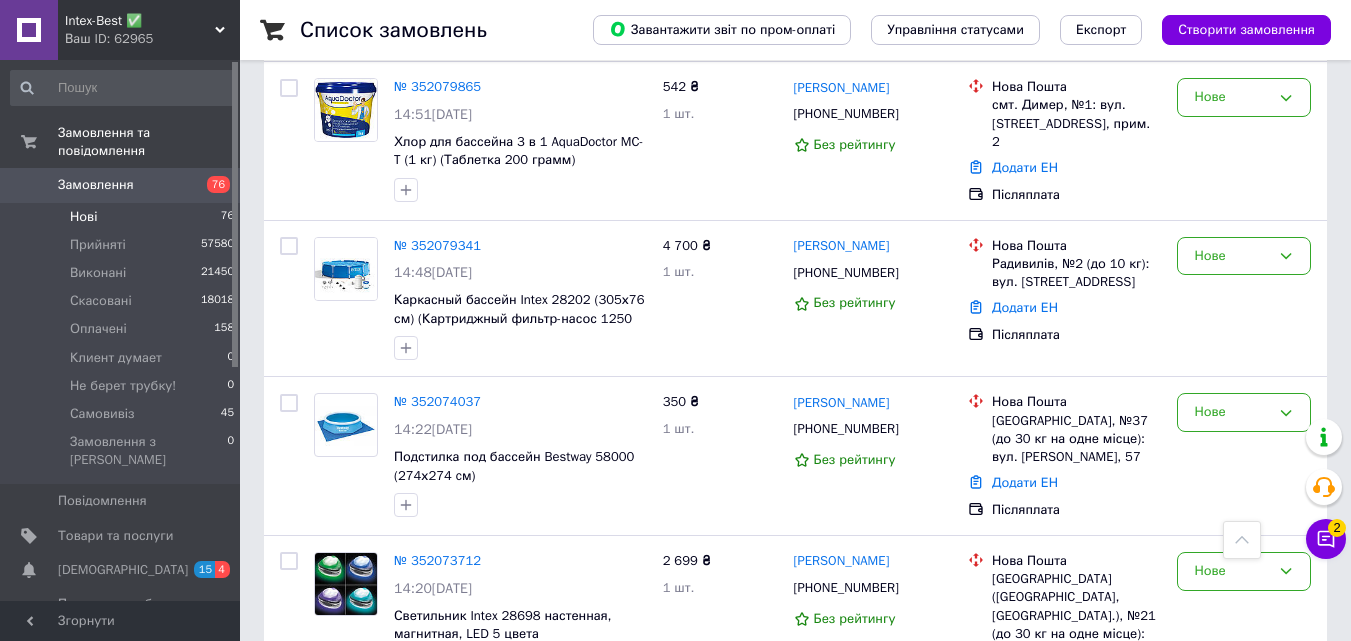 scroll, scrollTop: 1400, scrollLeft: 0, axis: vertical 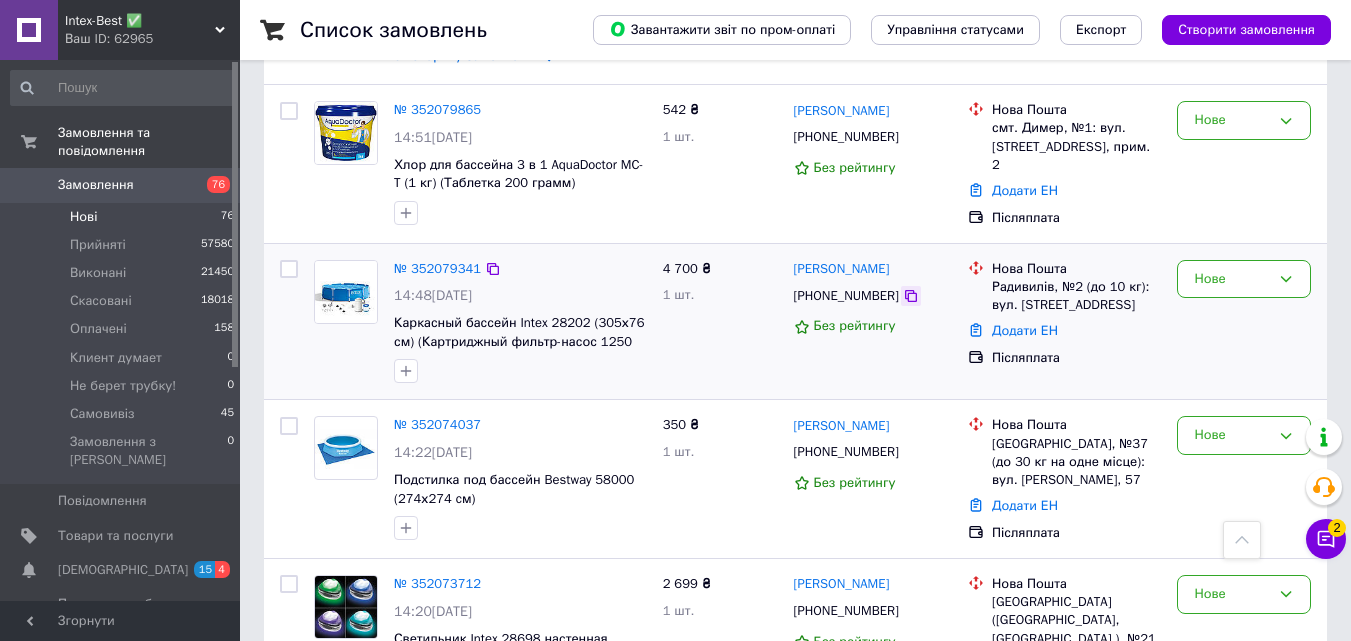 click 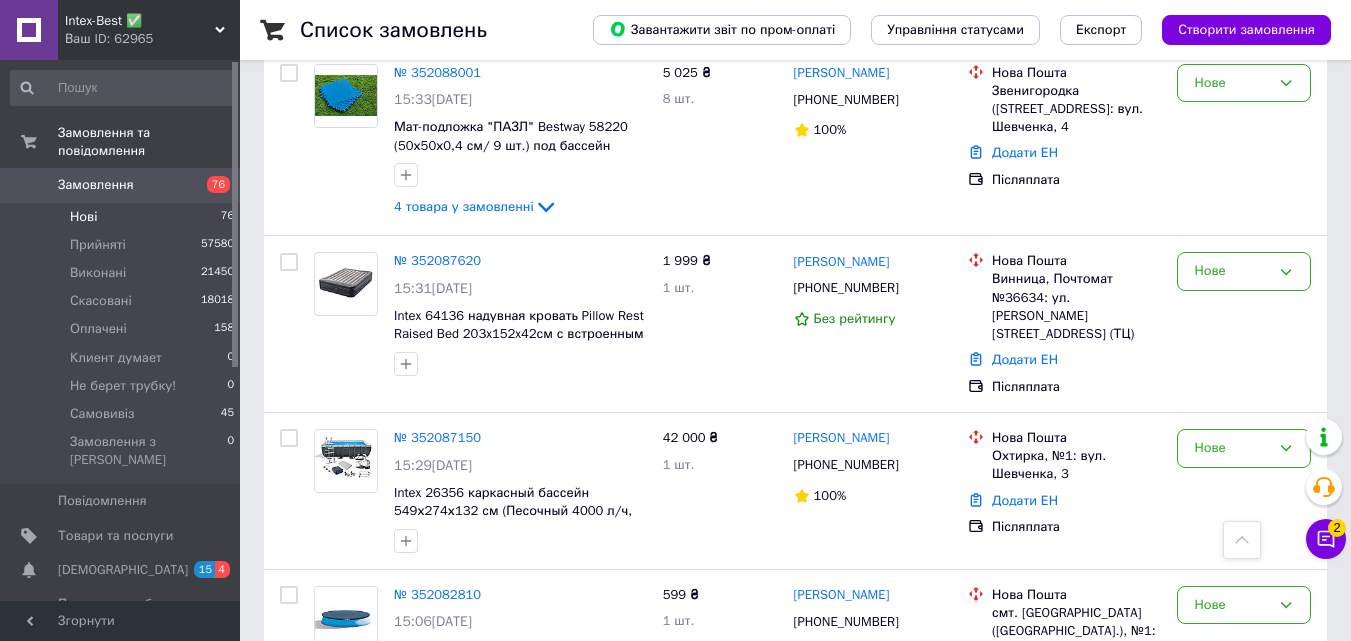 scroll, scrollTop: 0, scrollLeft: 0, axis: both 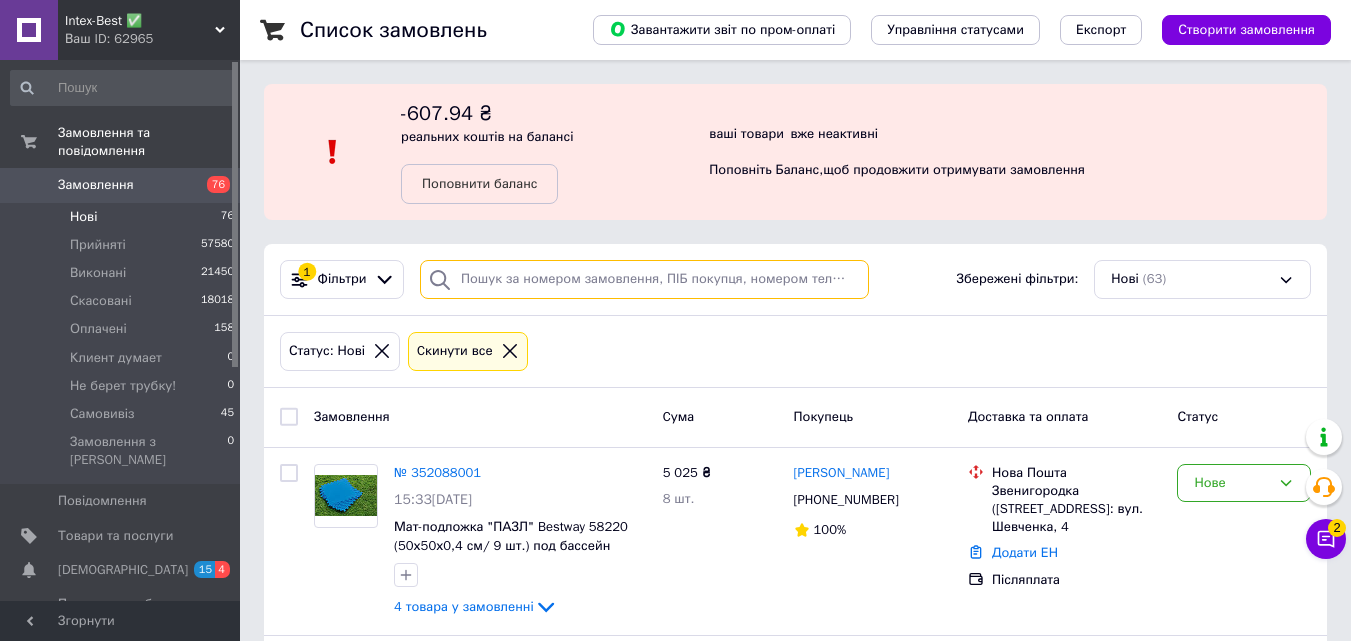 paste on "[PHONE_NUMBER]" 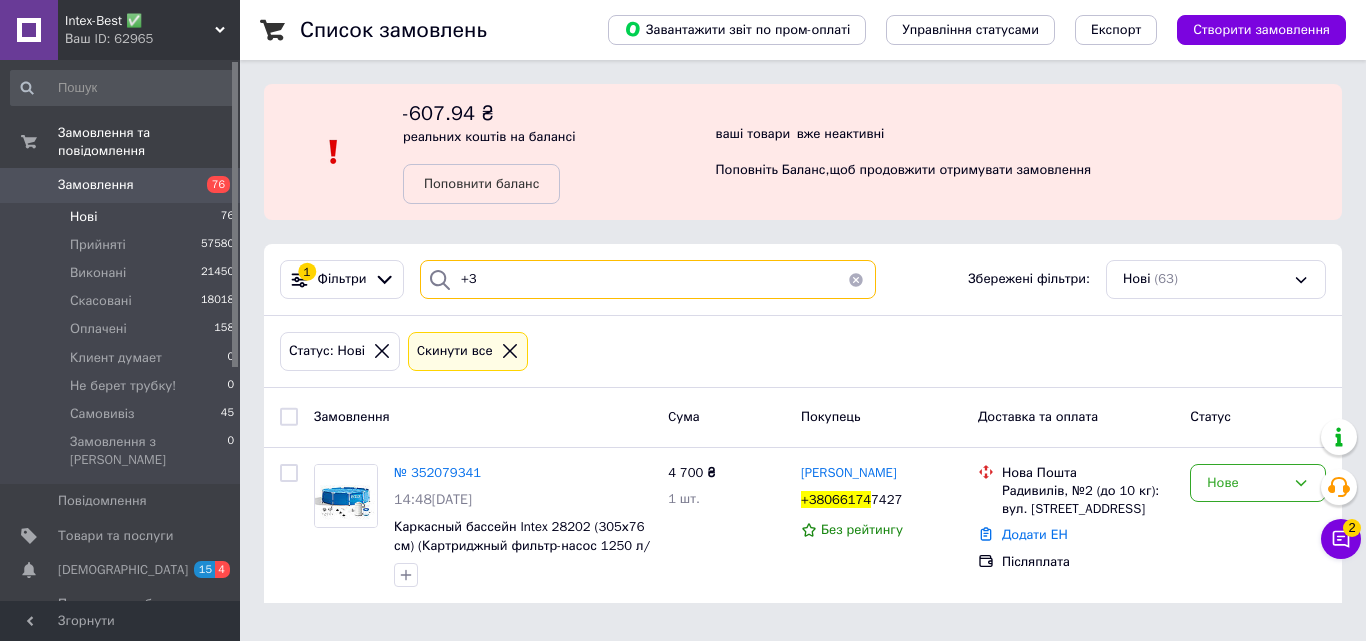 type on "+" 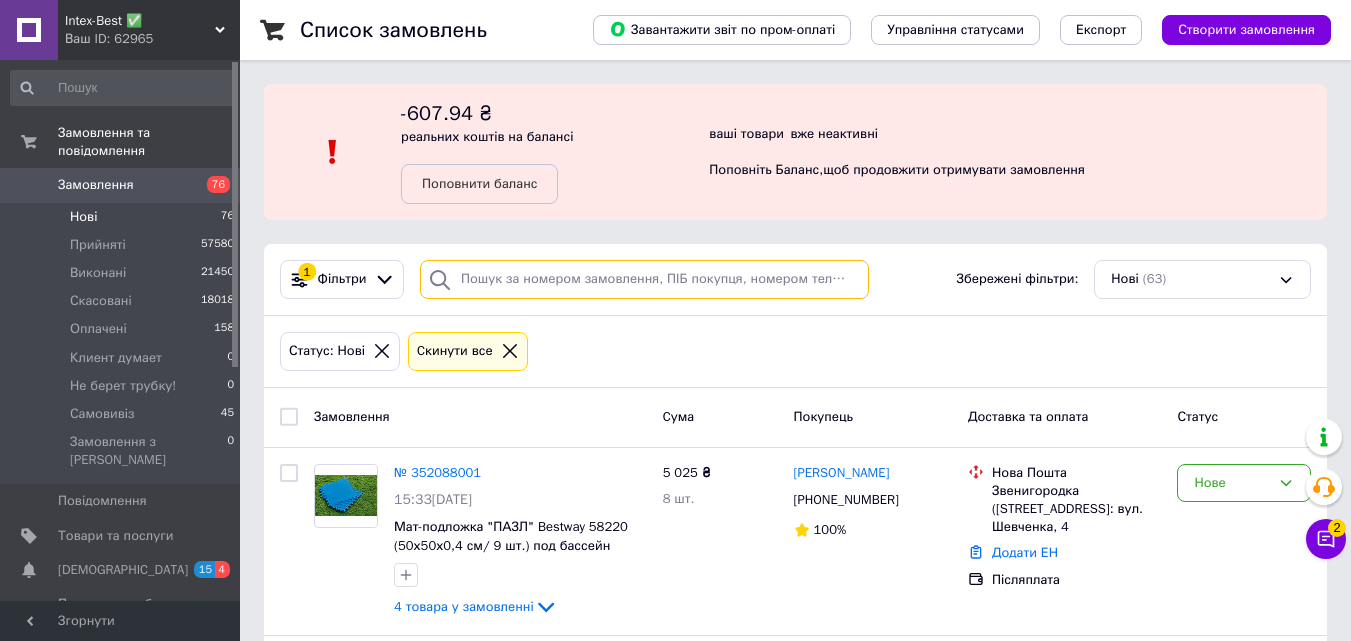 paste on "[PHONE_NUMBER]" 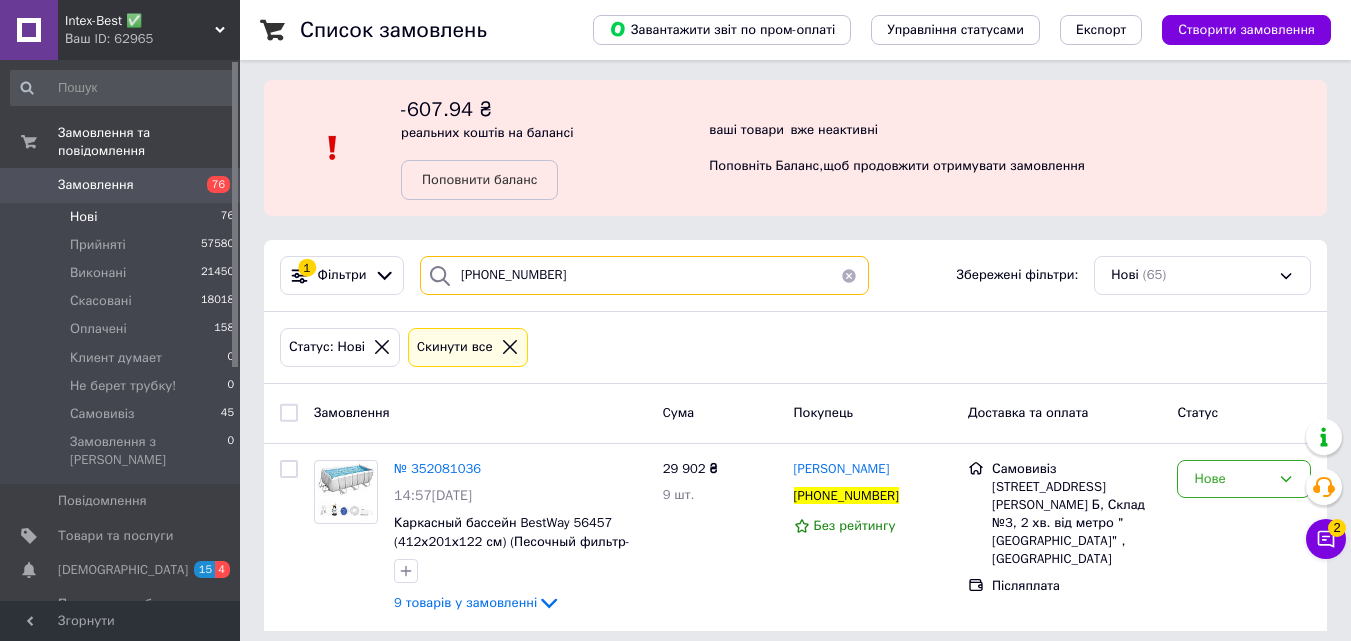 scroll, scrollTop: 18, scrollLeft: 0, axis: vertical 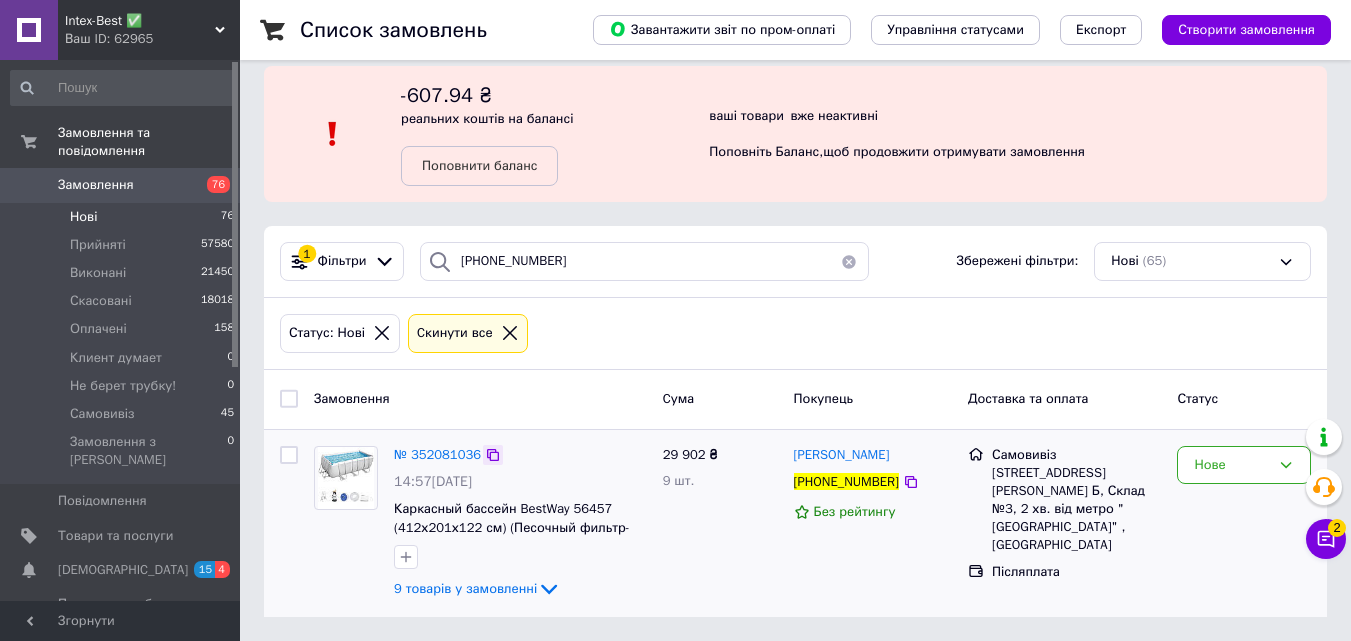click 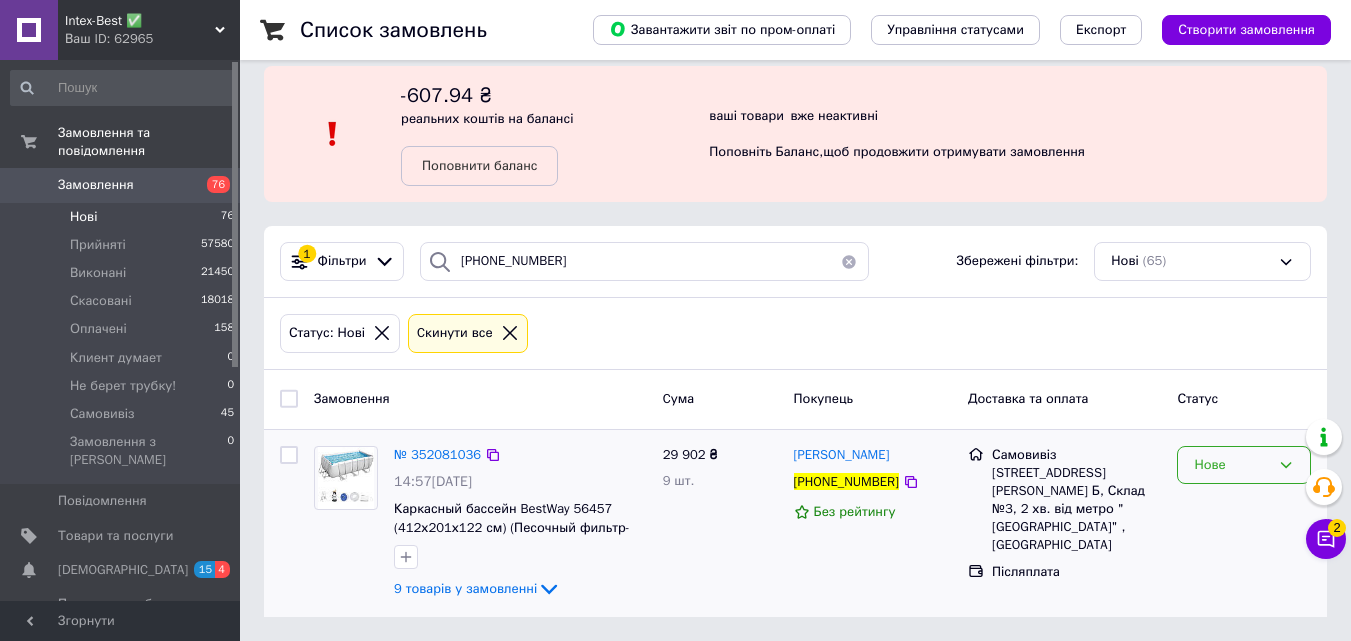 click 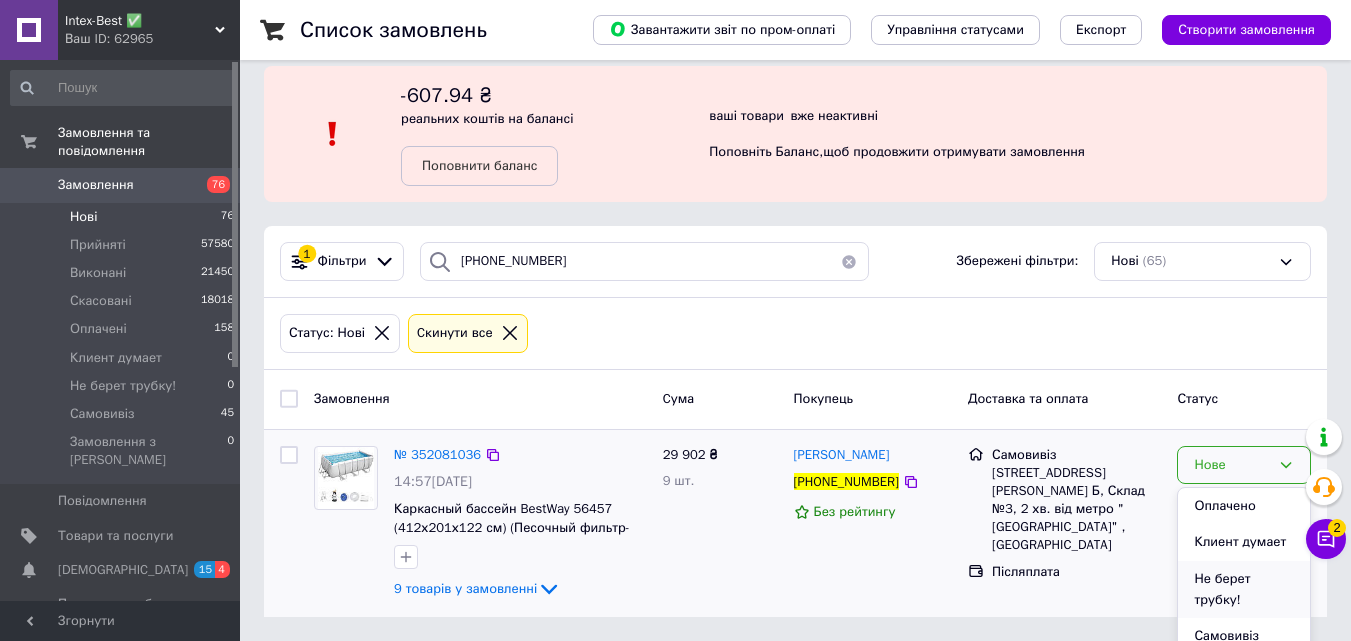 scroll, scrollTop: 111, scrollLeft: 0, axis: vertical 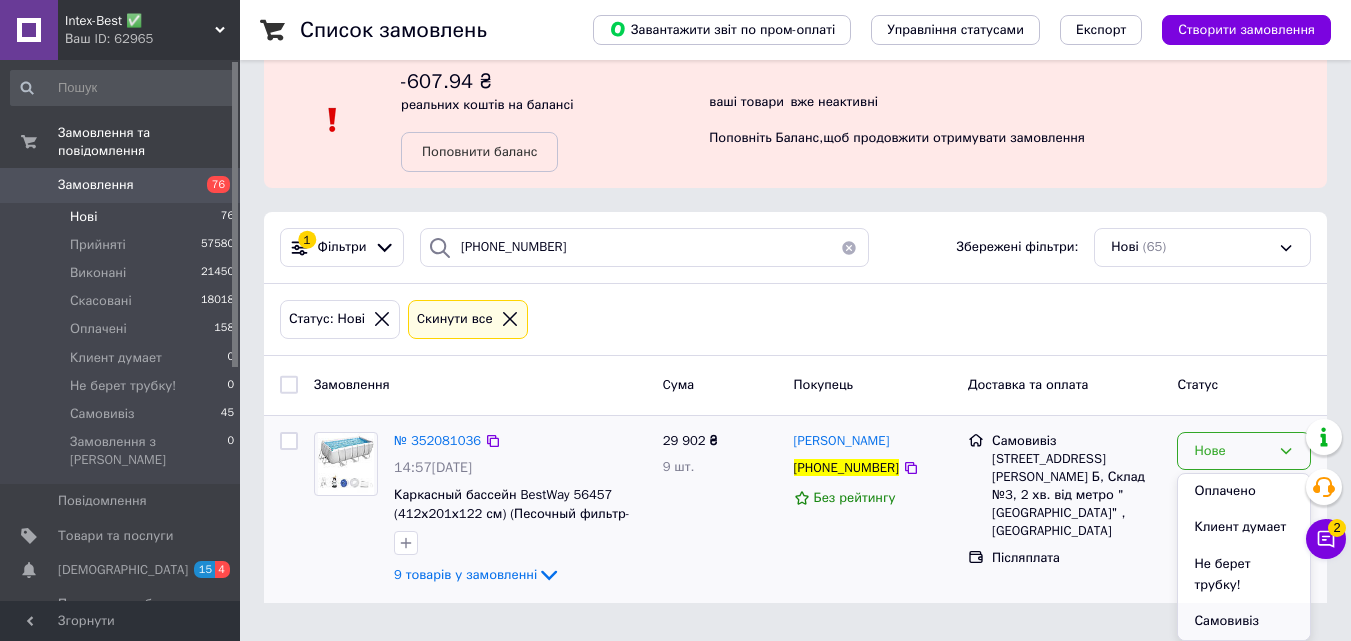 click on "Самовивіз" at bounding box center [1244, 621] 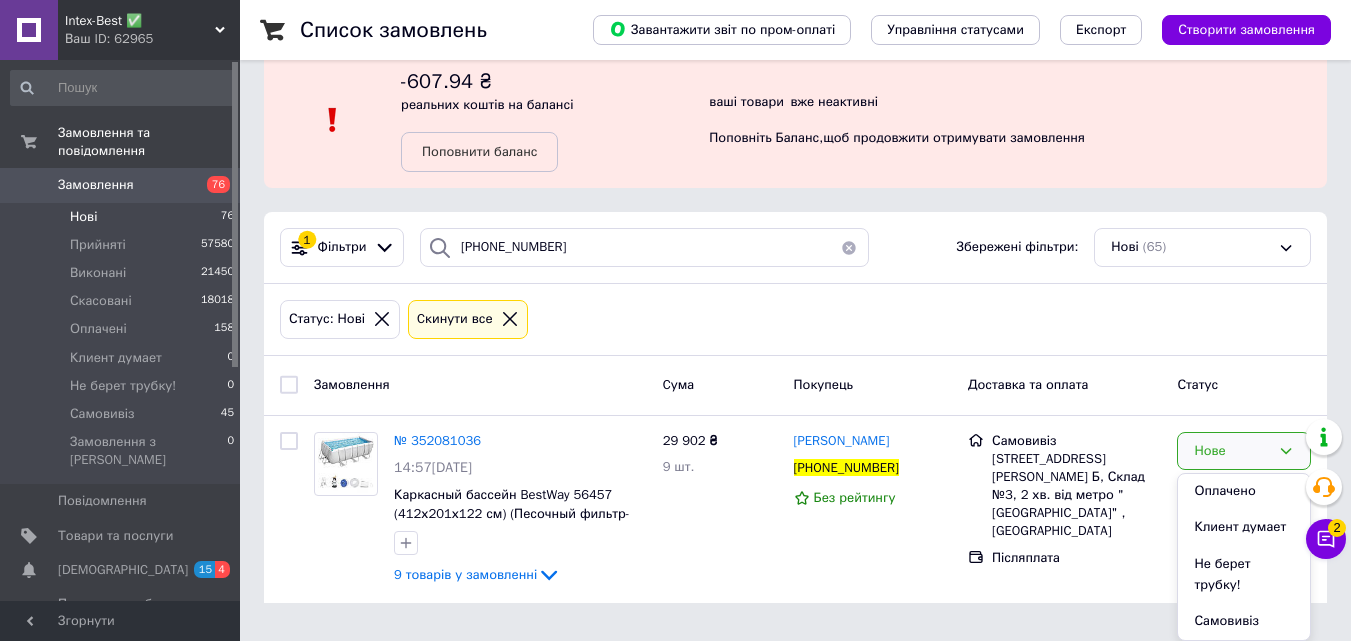 scroll, scrollTop: 18, scrollLeft: 0, axis: vertical 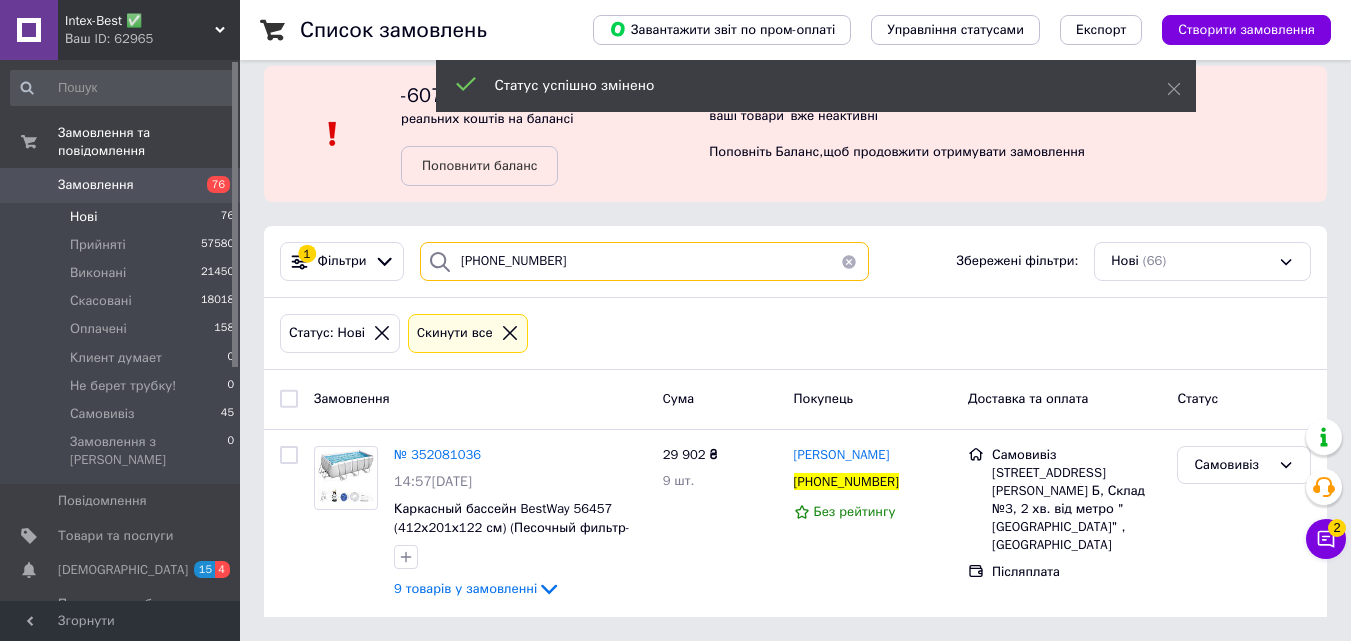 click on "[PHONE_NUMBER]" at bounding box center (644, 261) 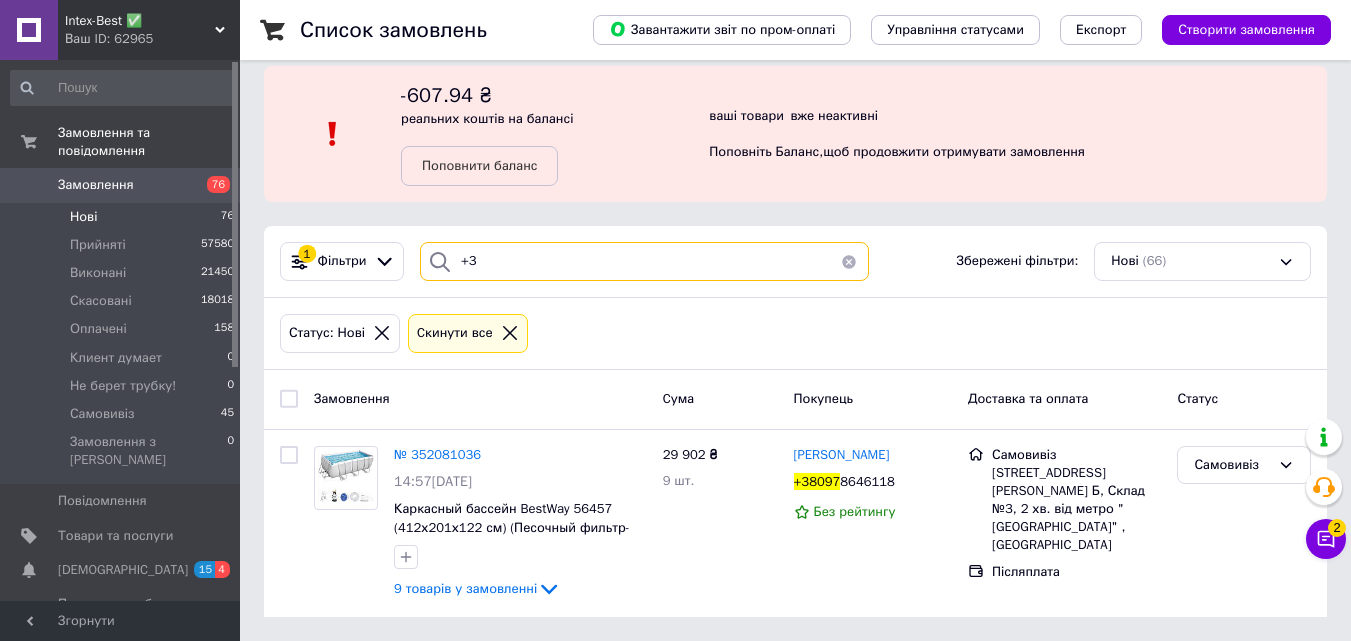 type on "+" 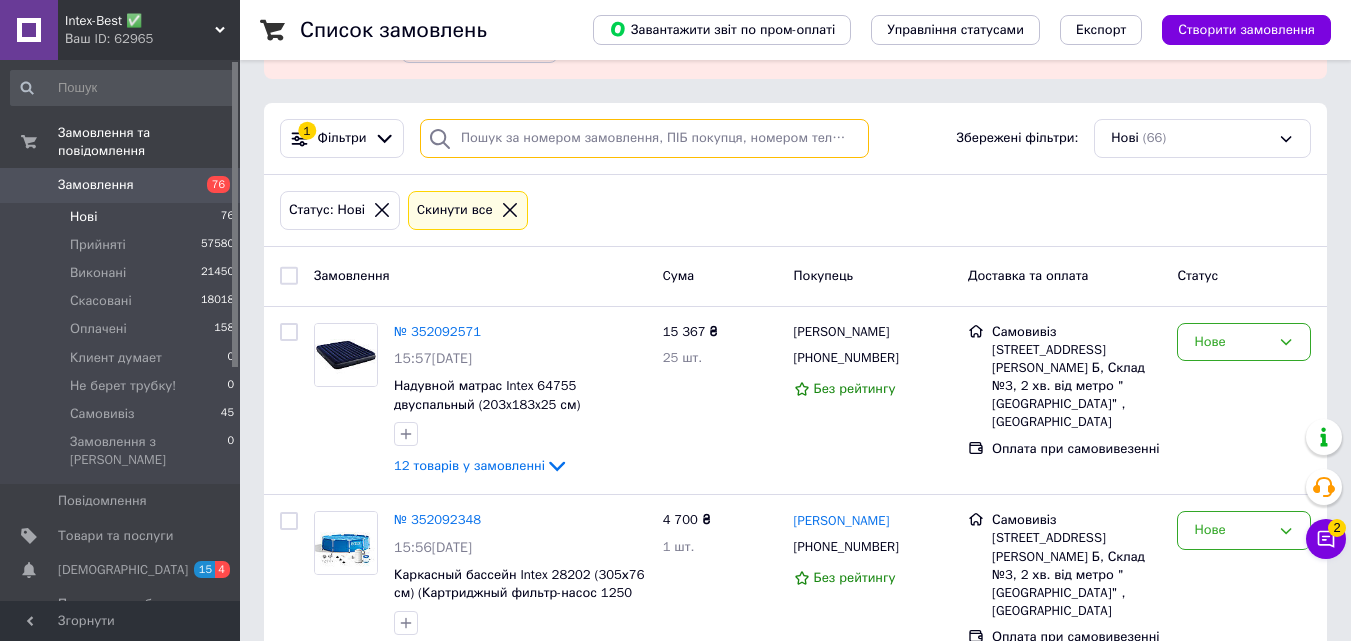 scroll, scrollTop: 400, scrollLeft: 0, axis: vertical 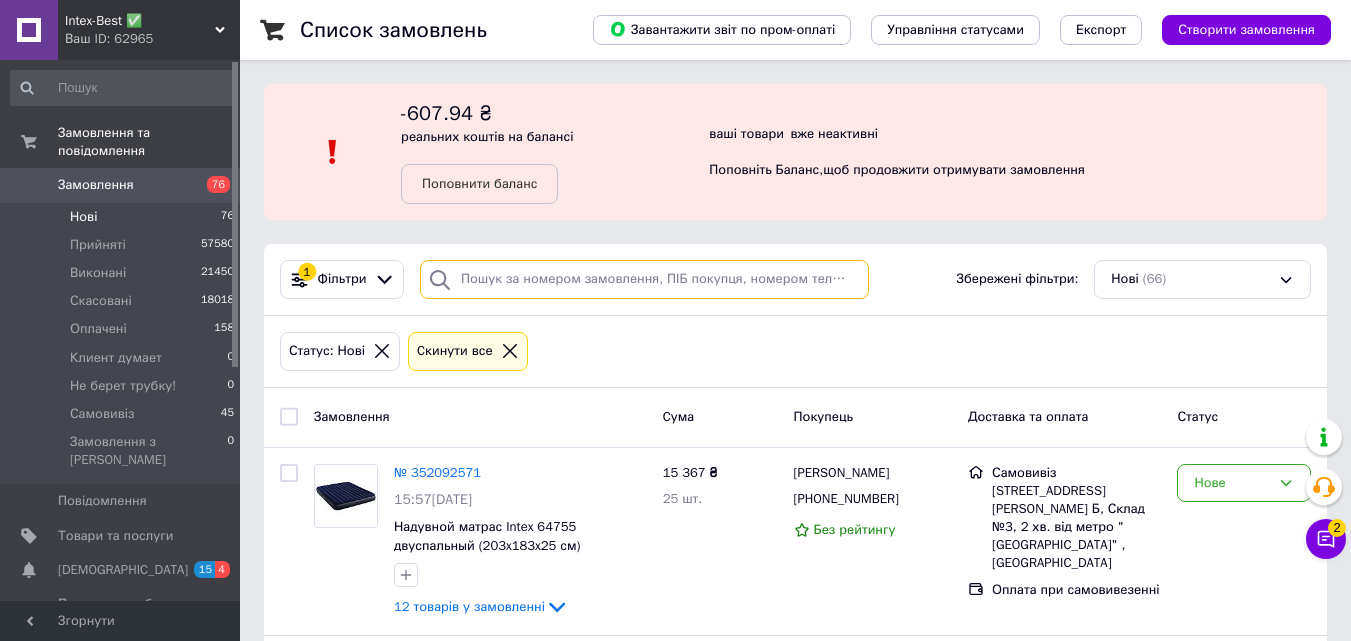 paste on "351607957" 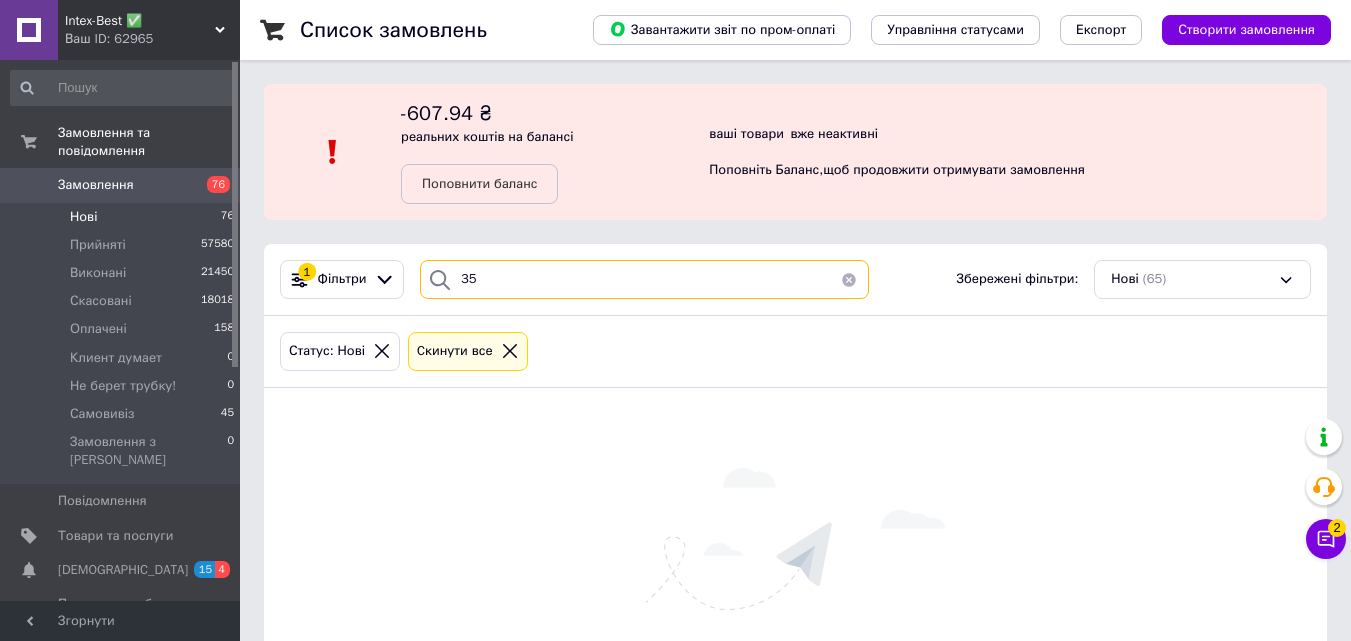 type on "3" 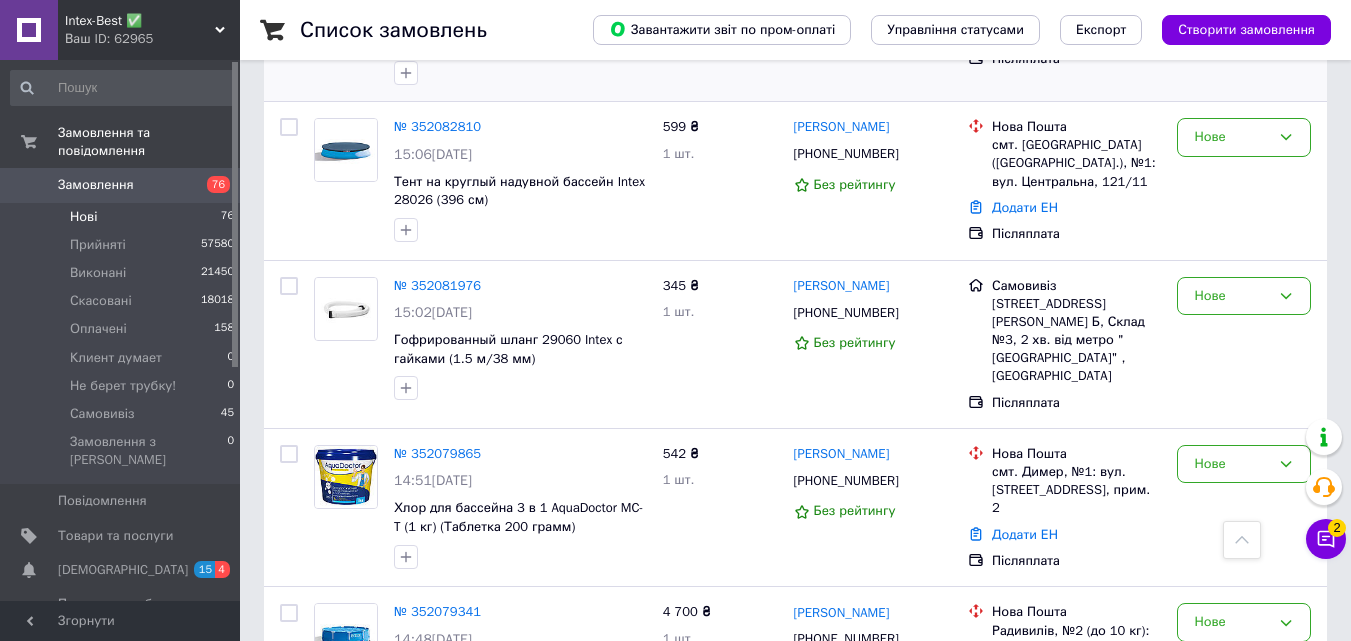 scroll, scrollTop: 1400, scrollLeft: 0, axis: vertical 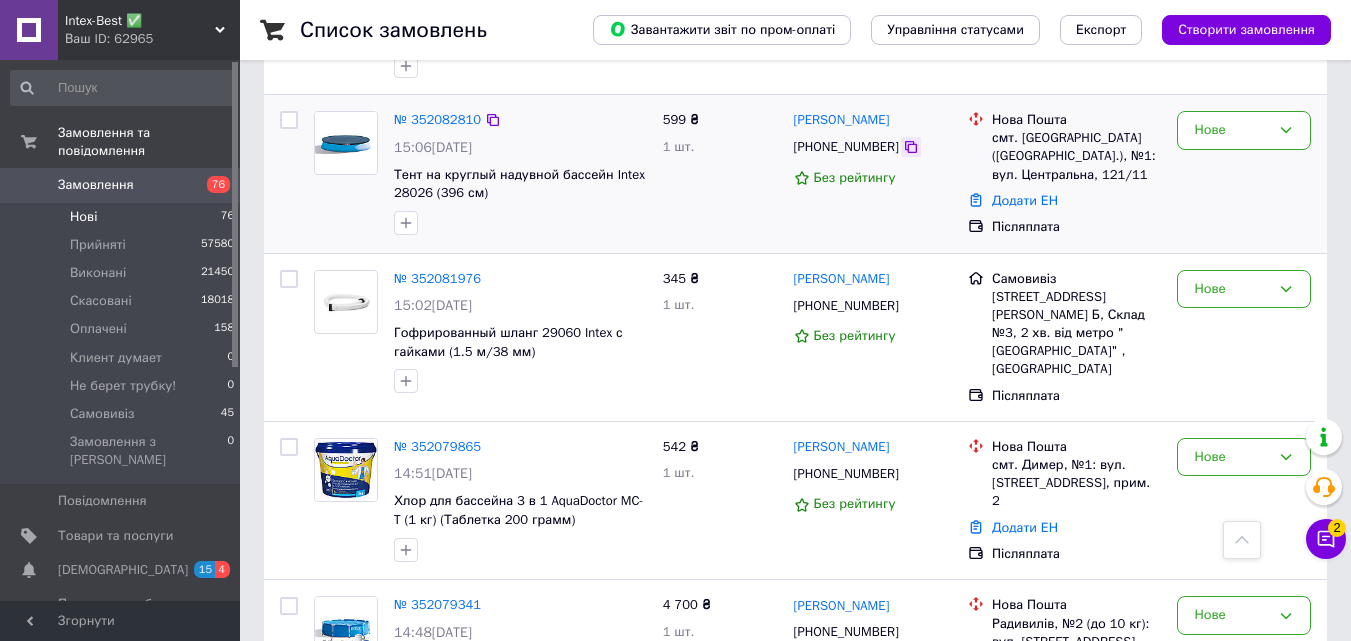 click 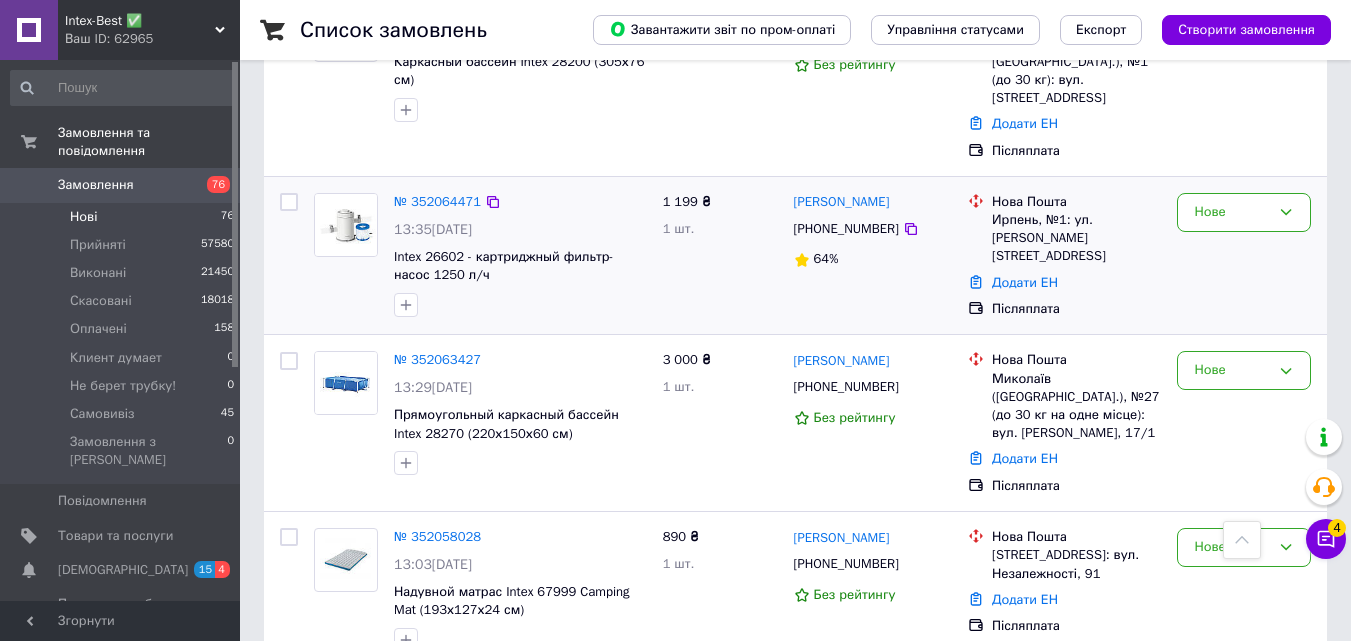 scroll, scrollTop: 2994, scrollLeft: 0, axis: vertical 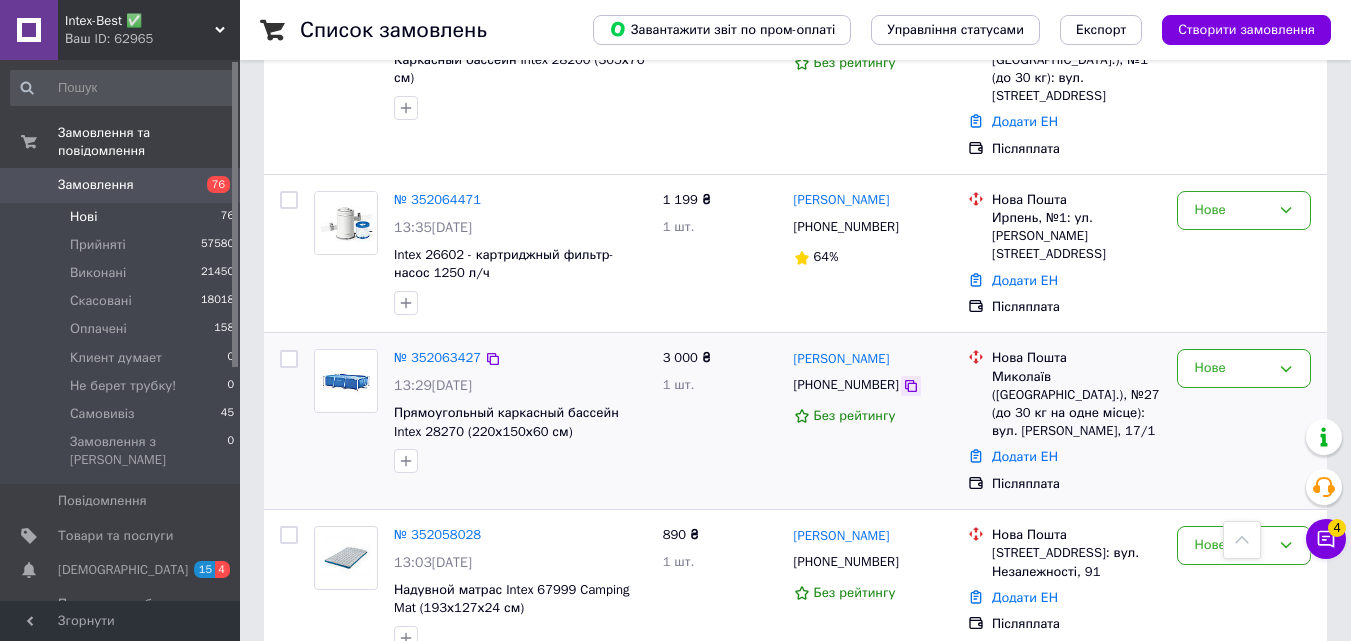 click 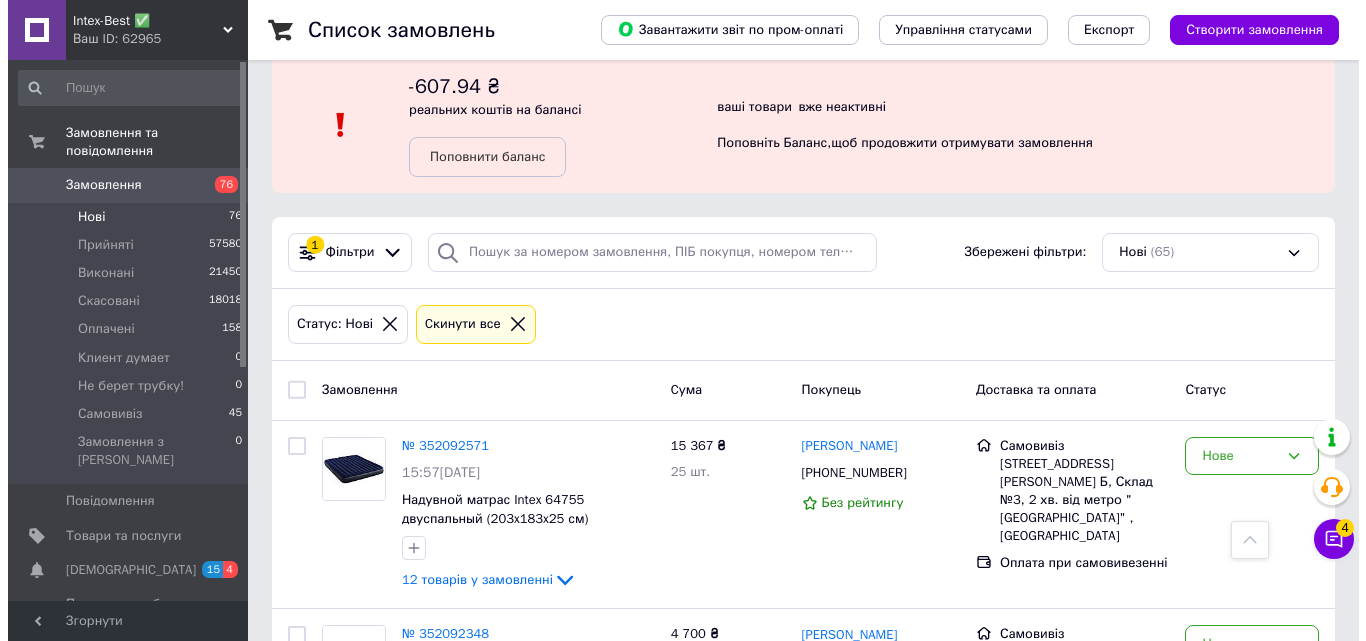scroll, scrollTop: 0, scrollLeft: 0, axis: both 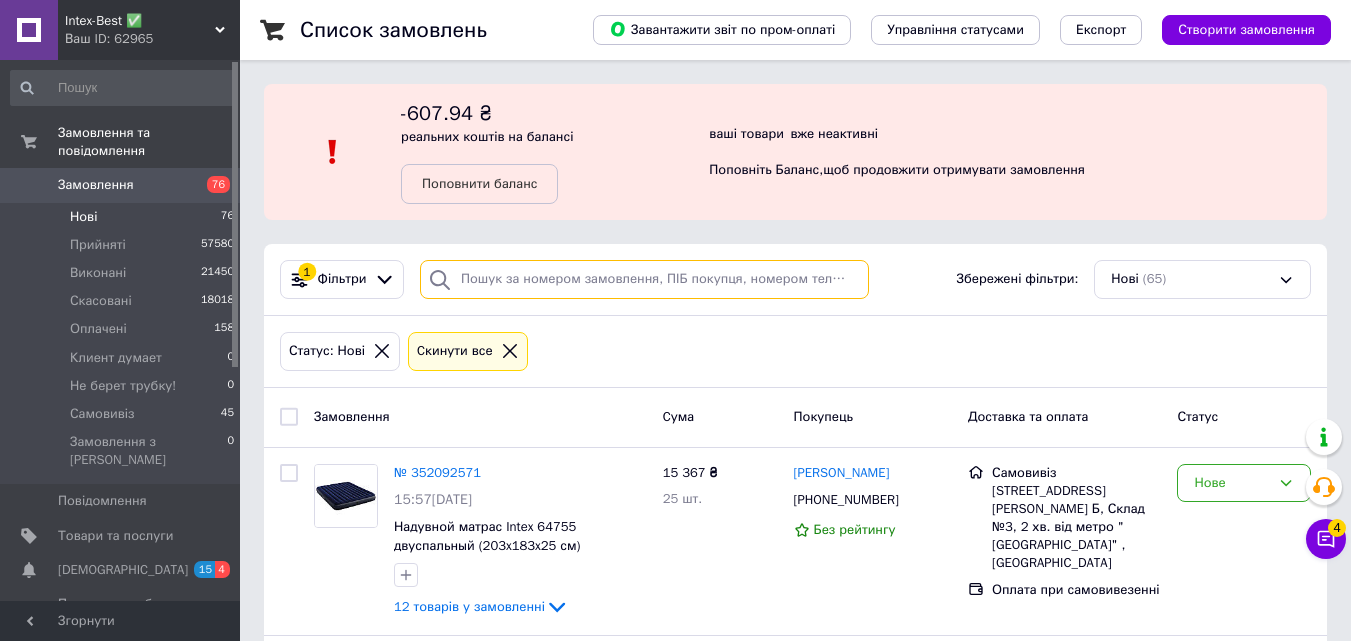 paste on "[PHONE_NUMBER]" 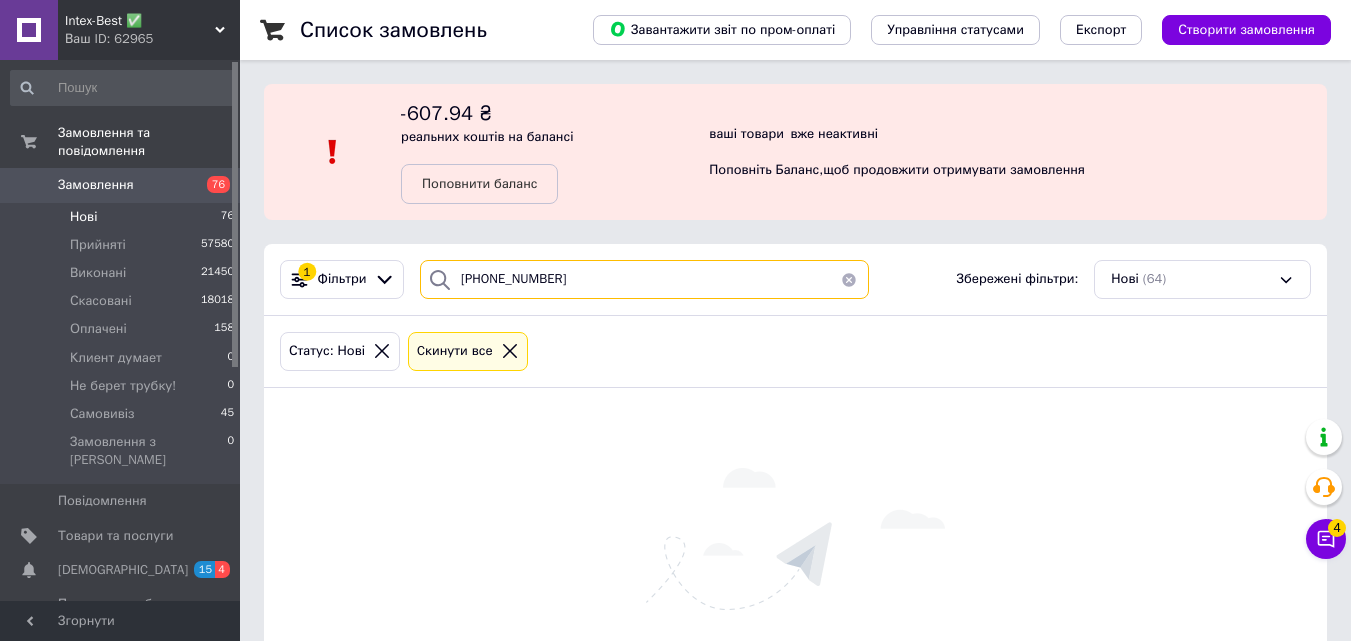 type on "[PHONE_NUMBER]" 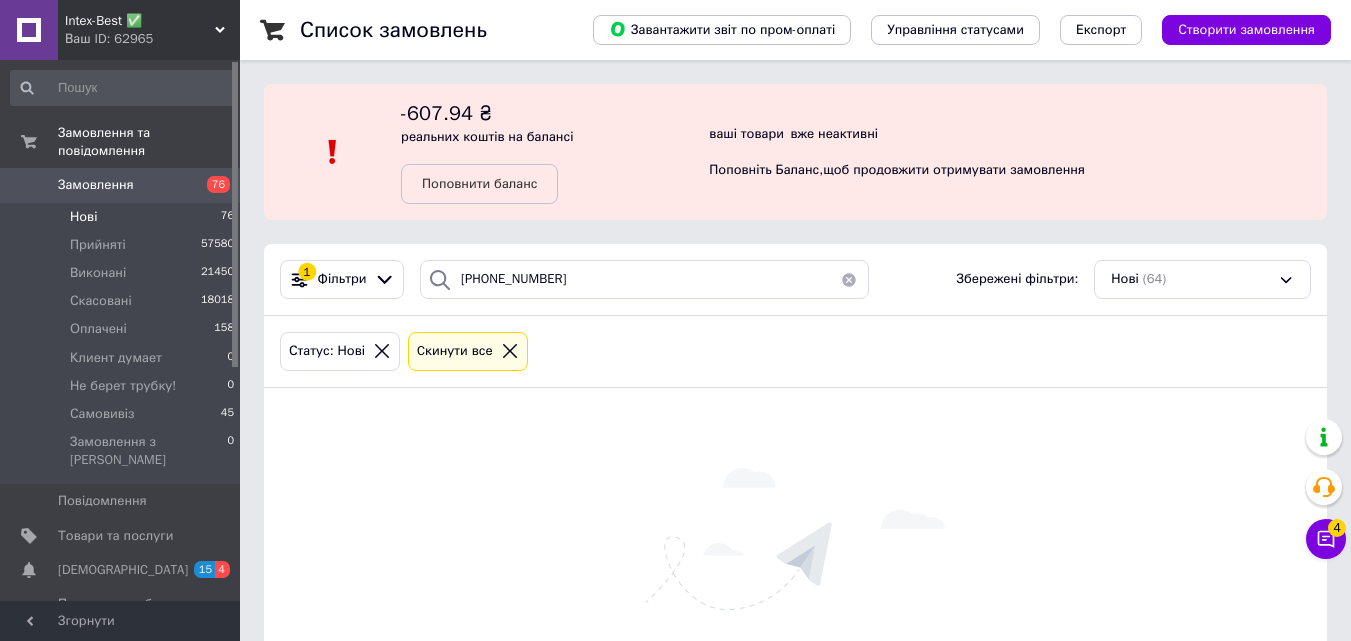 click on "Замовлення" at bounding box center [121, 185] 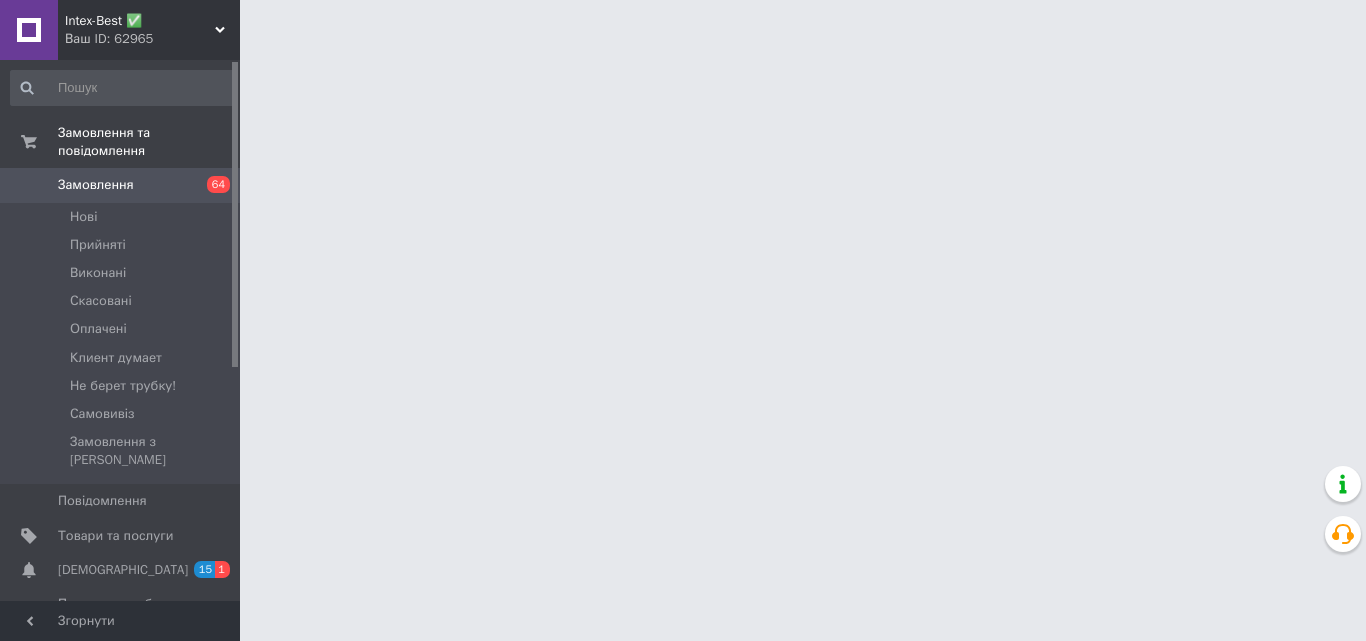 scroll, scrollTop: 0, scrollLeft: 0, axis: both 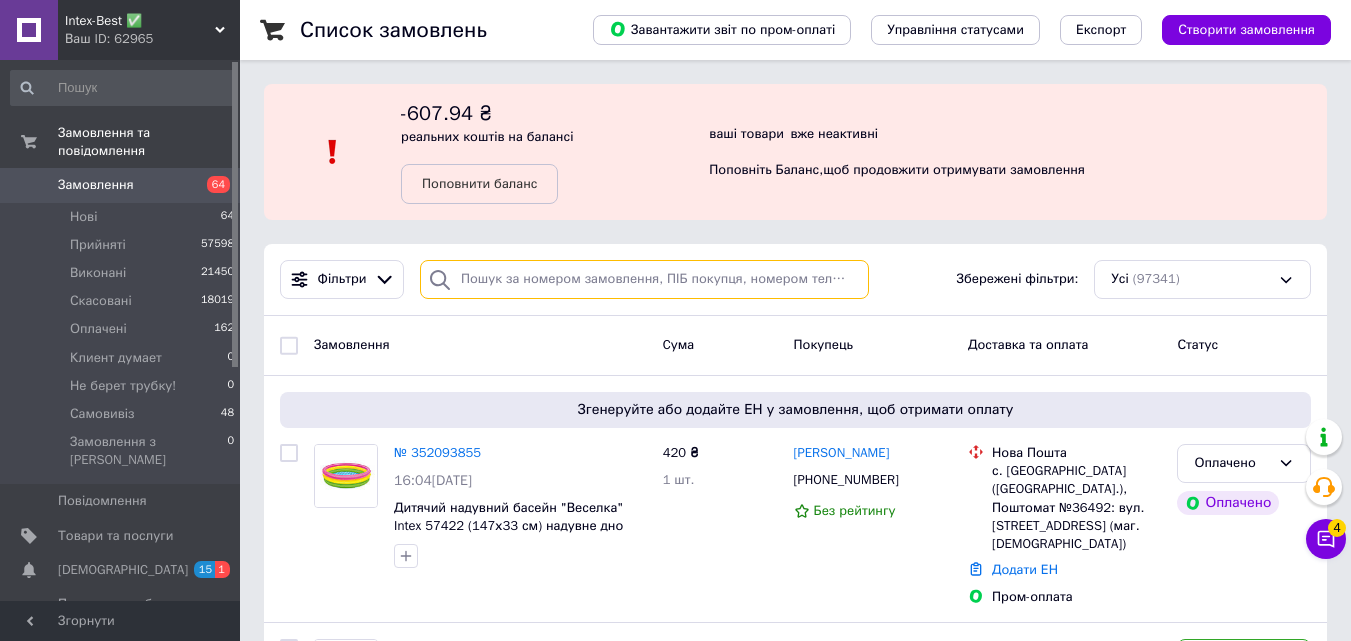 paste on "[PHONE_NUMBER]" 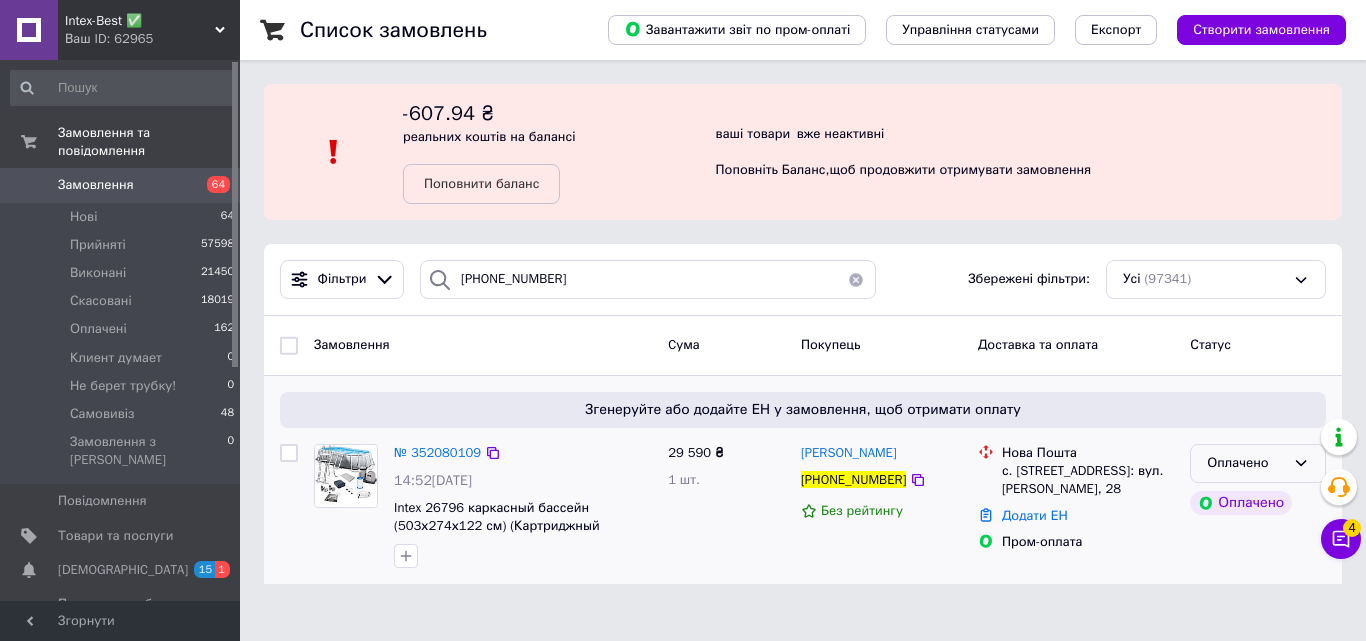 click 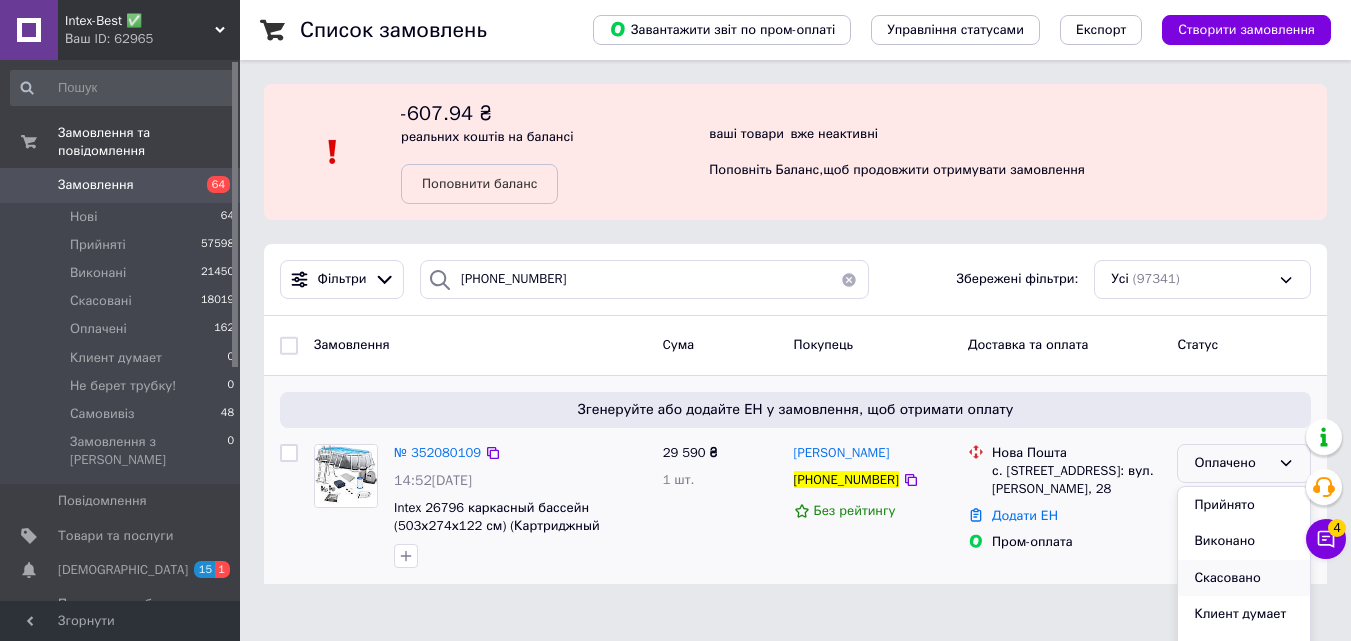 click on "Скасовано" at bounding box center (1244, 578) 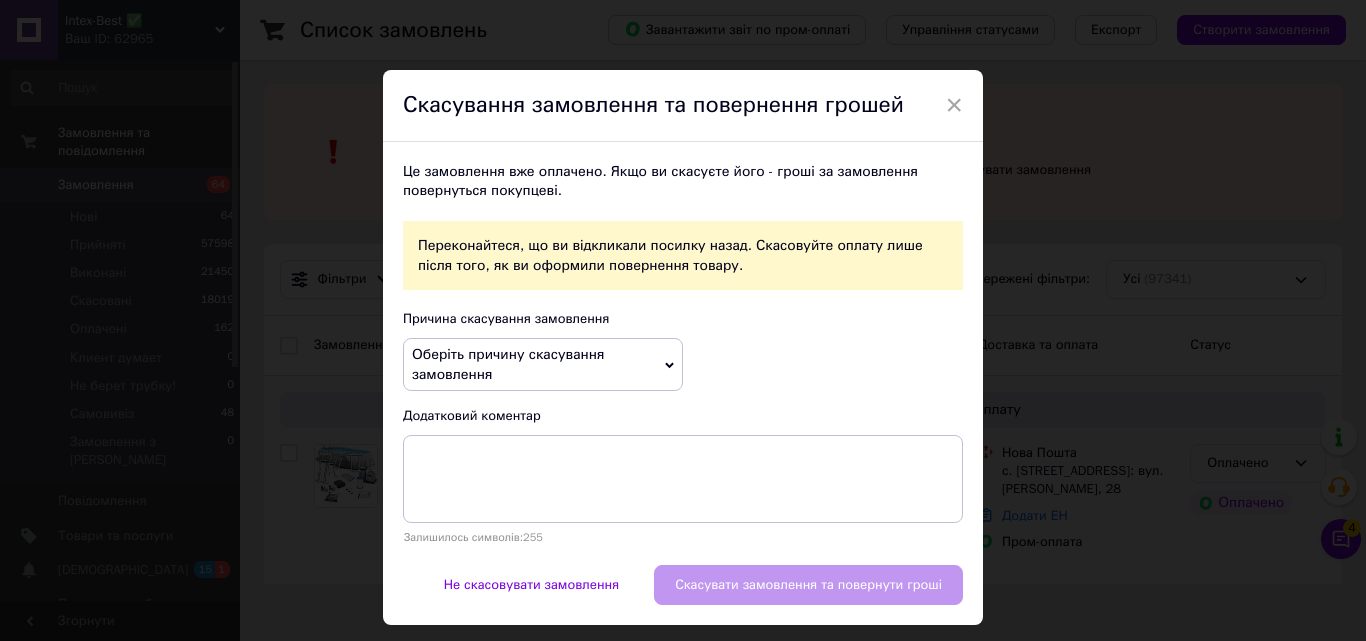 click 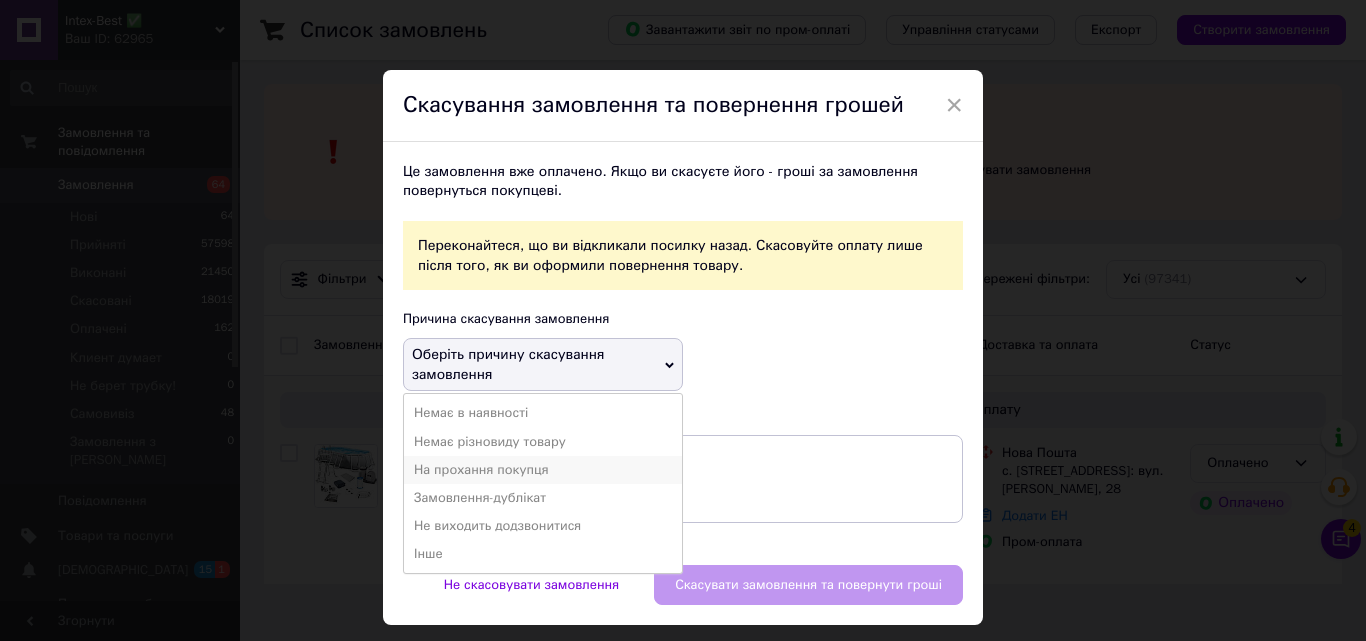 click on "На прохання покупця" at bounding box center [543, 470] 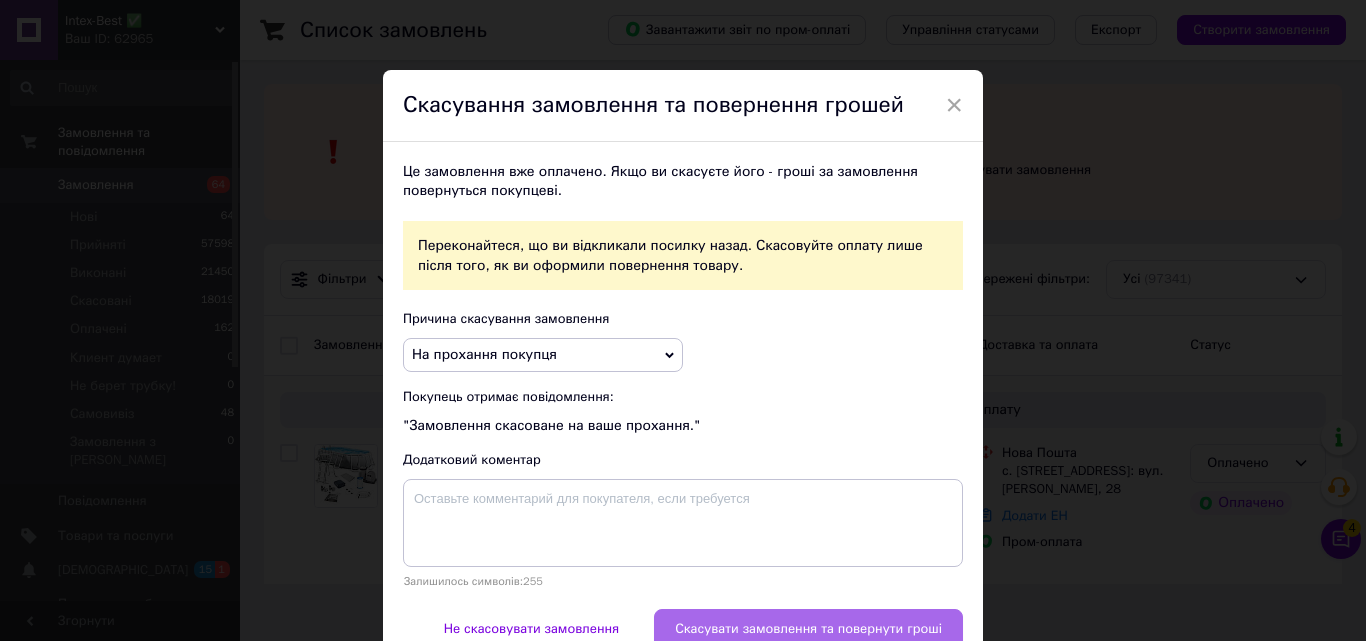 click on "Скасувати замовлення та повернути гроші" at bounding box center (808, 629) 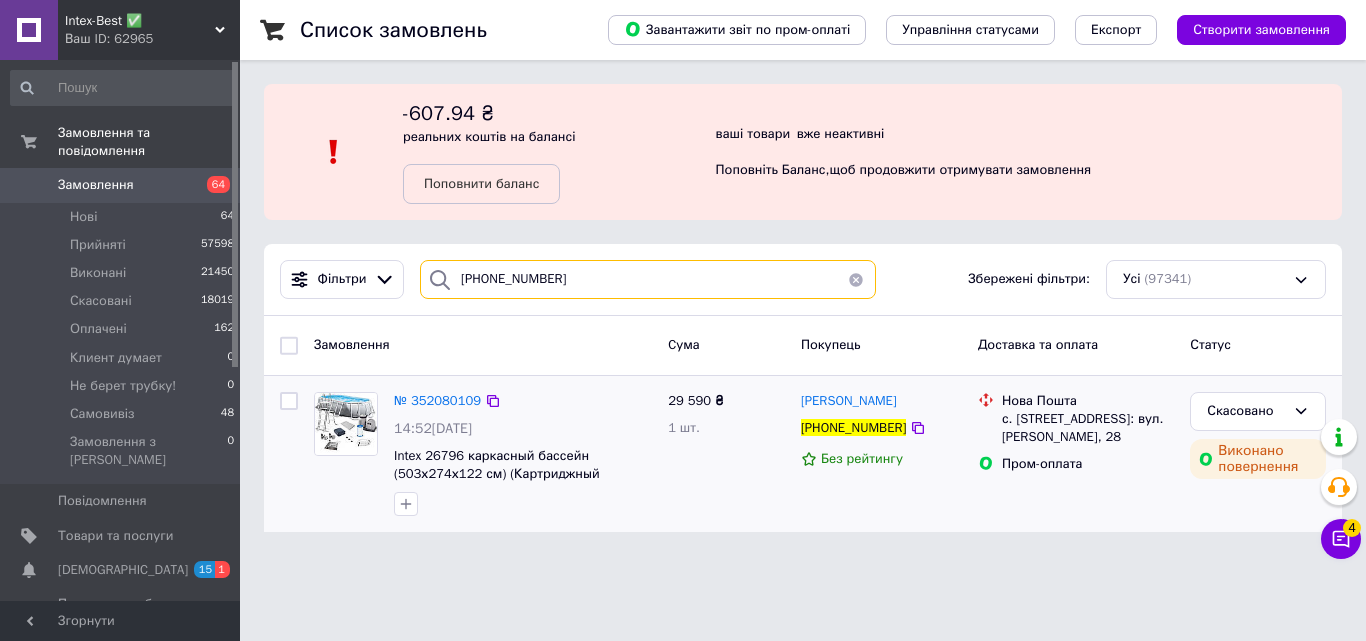click on "[PHONE_NUMBER]" at bounding box center [648, 279] 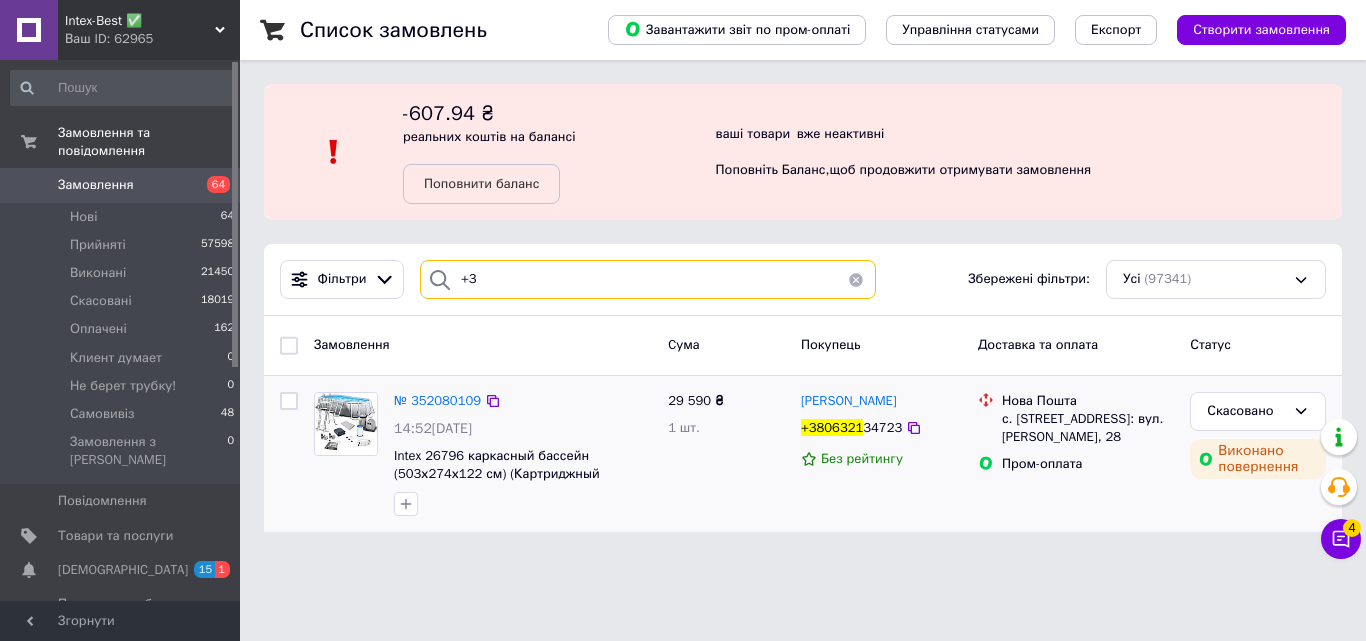type on "+" 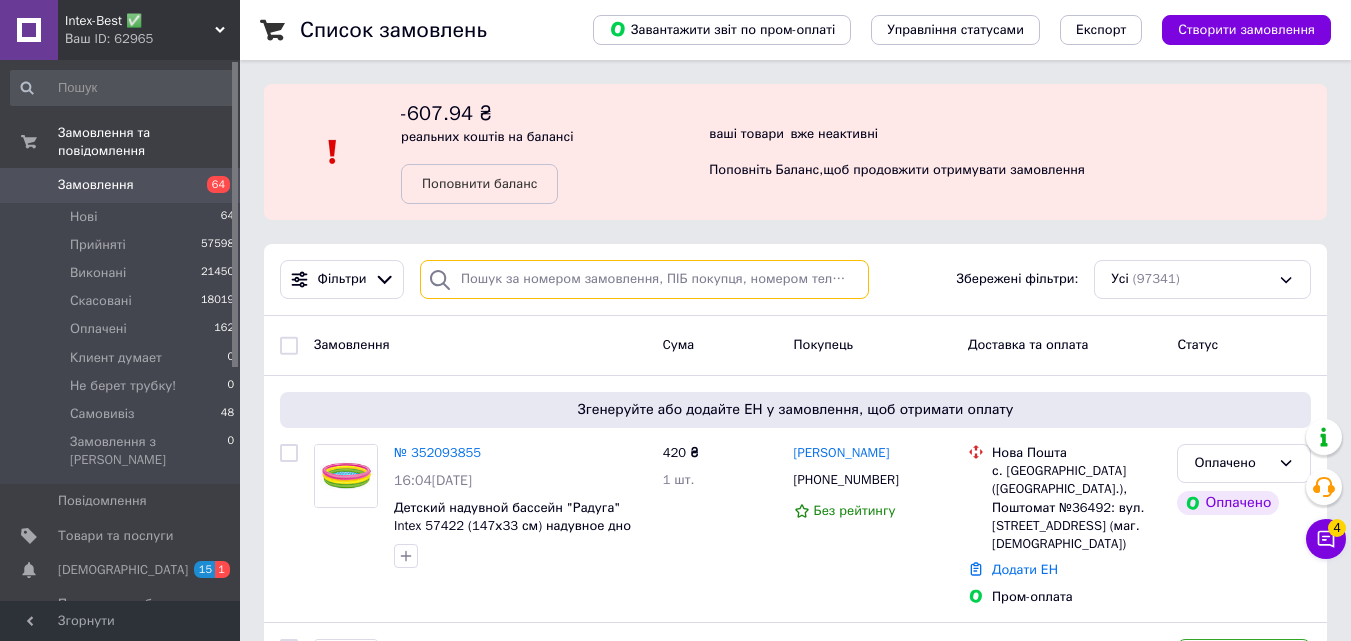 paste on "[PHONE_NUMBER]" 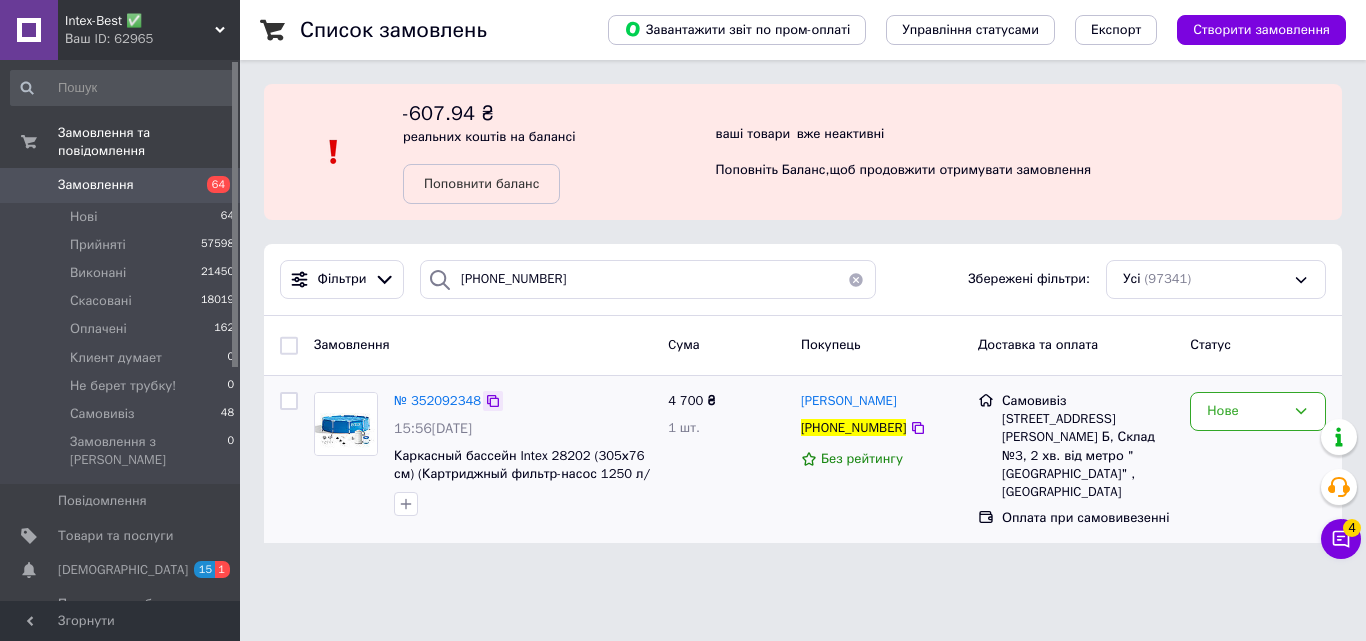 click 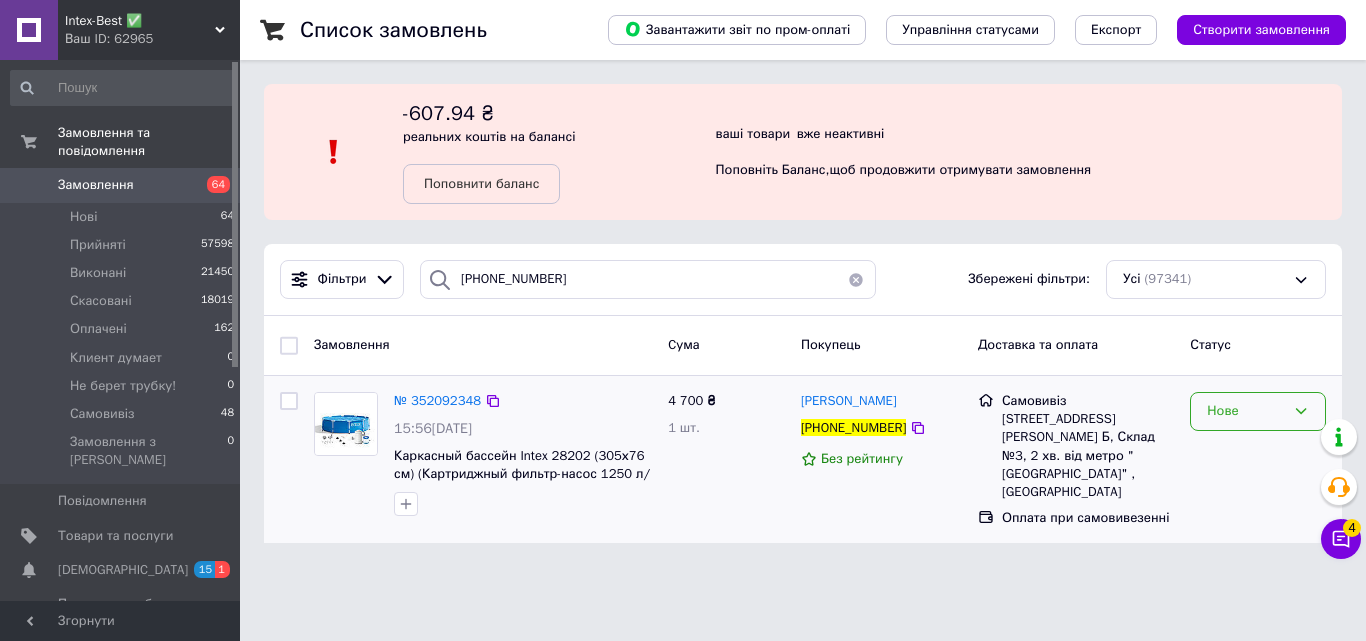 click 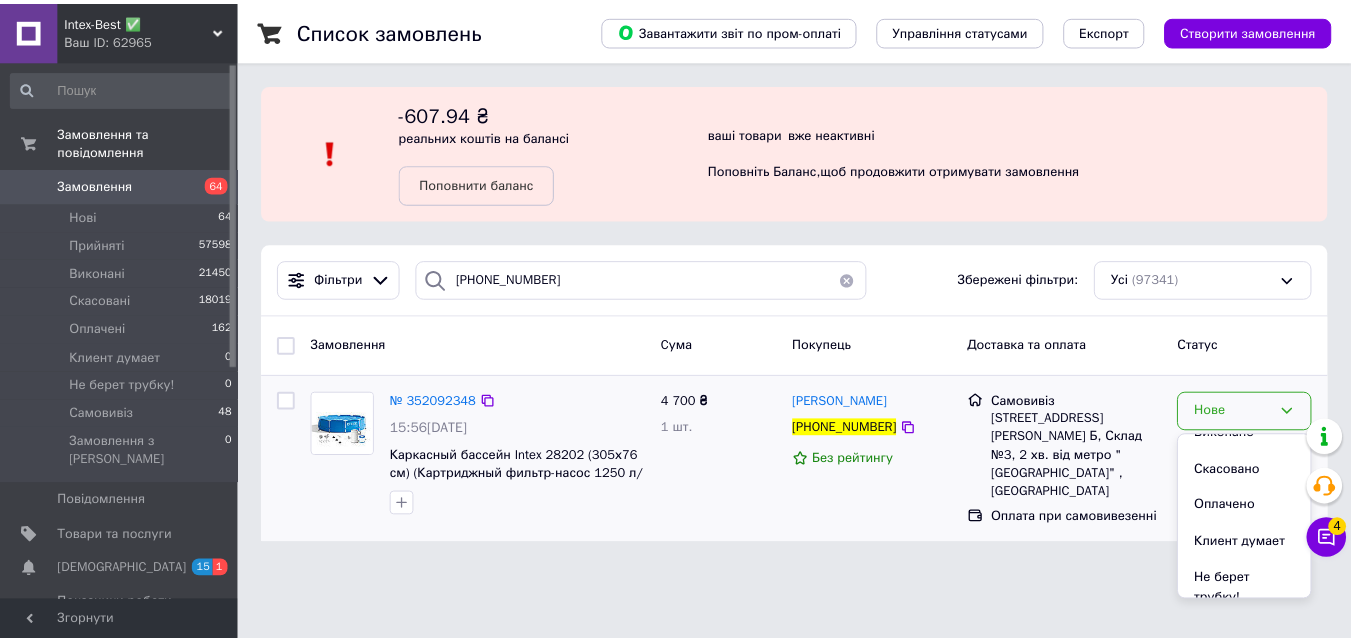 scroll, scrollTop: 111, scrollLeft: 0, axis: vertical 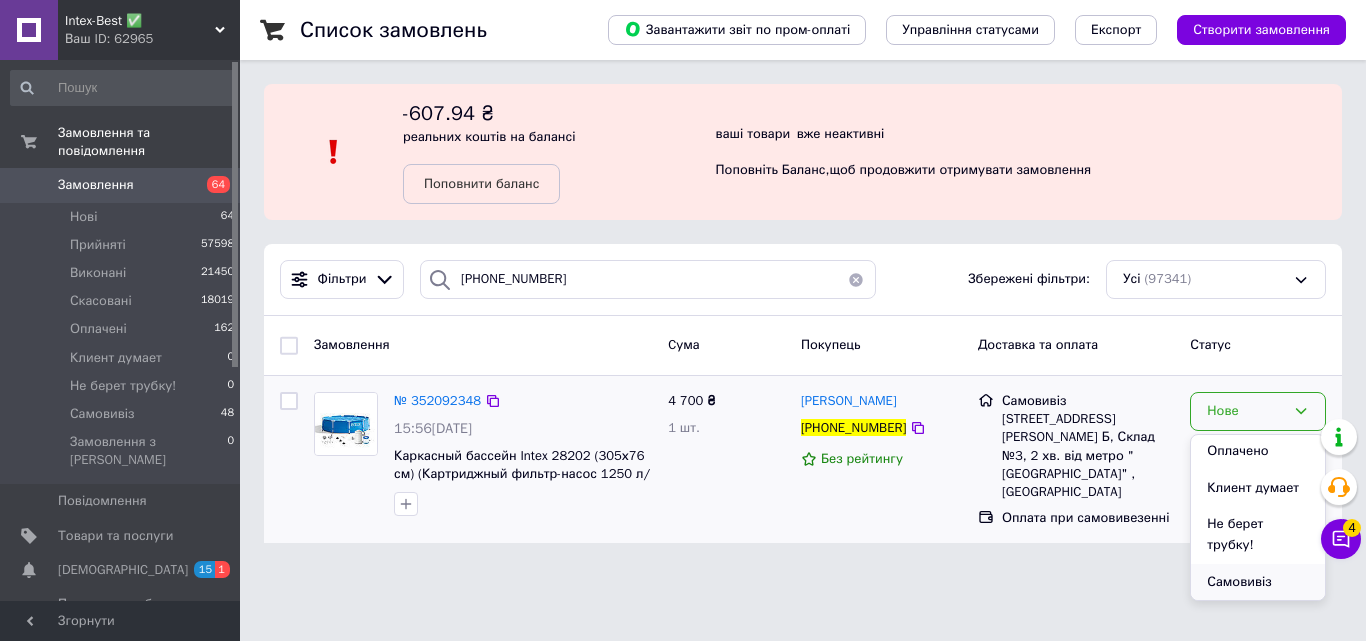 click on "Самовивіз" at bounding box center [1258, 582] 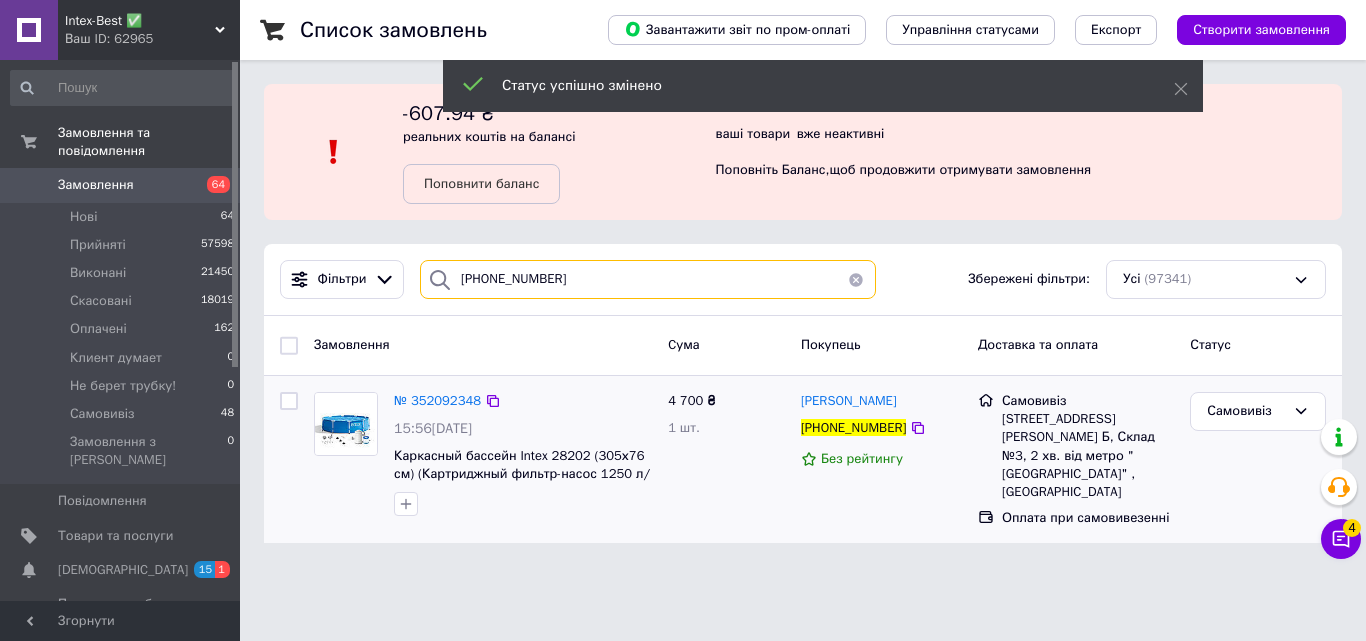 click on "[PHONE_NUMBER]" at bounding box center (648, 279) 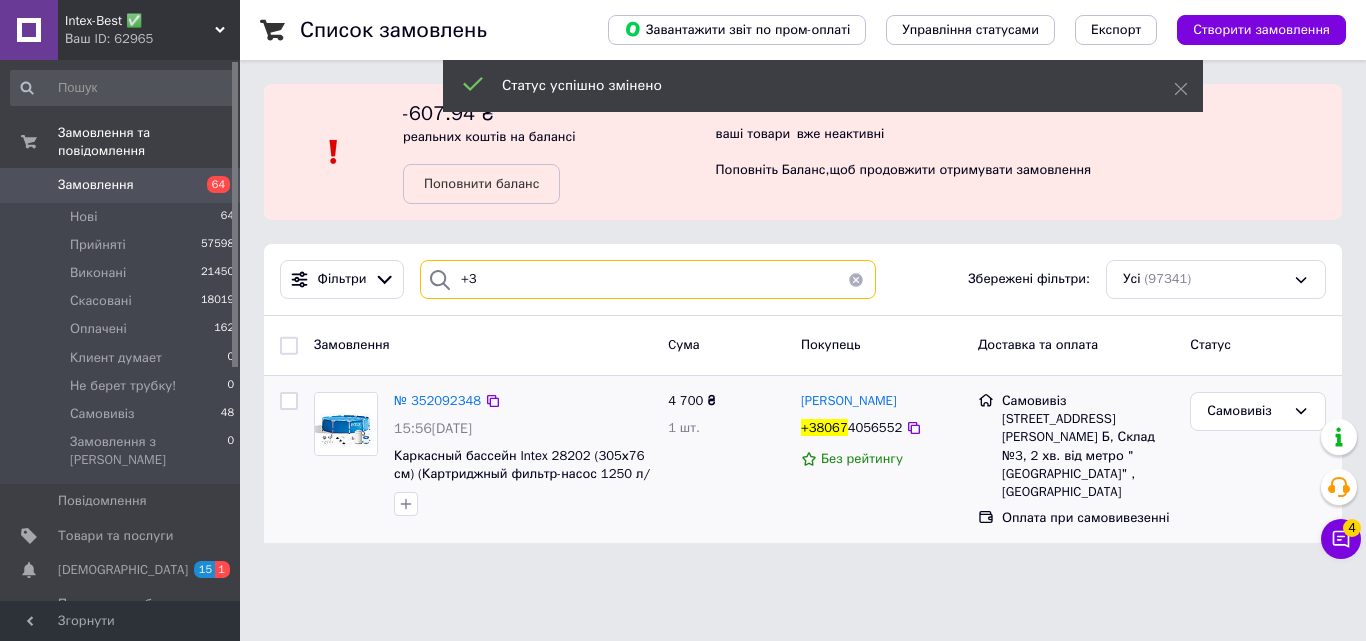 type on "+" 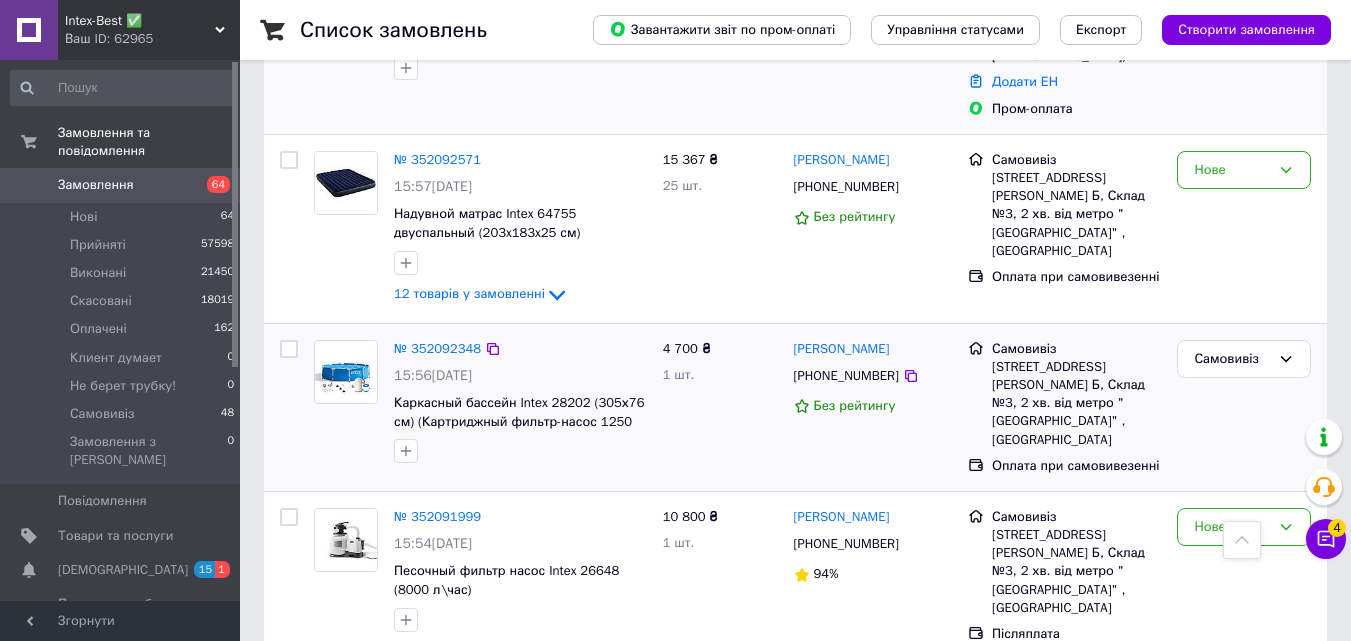 scroll, scrollTop: 600, scrollLeft: 0, axis: vertical 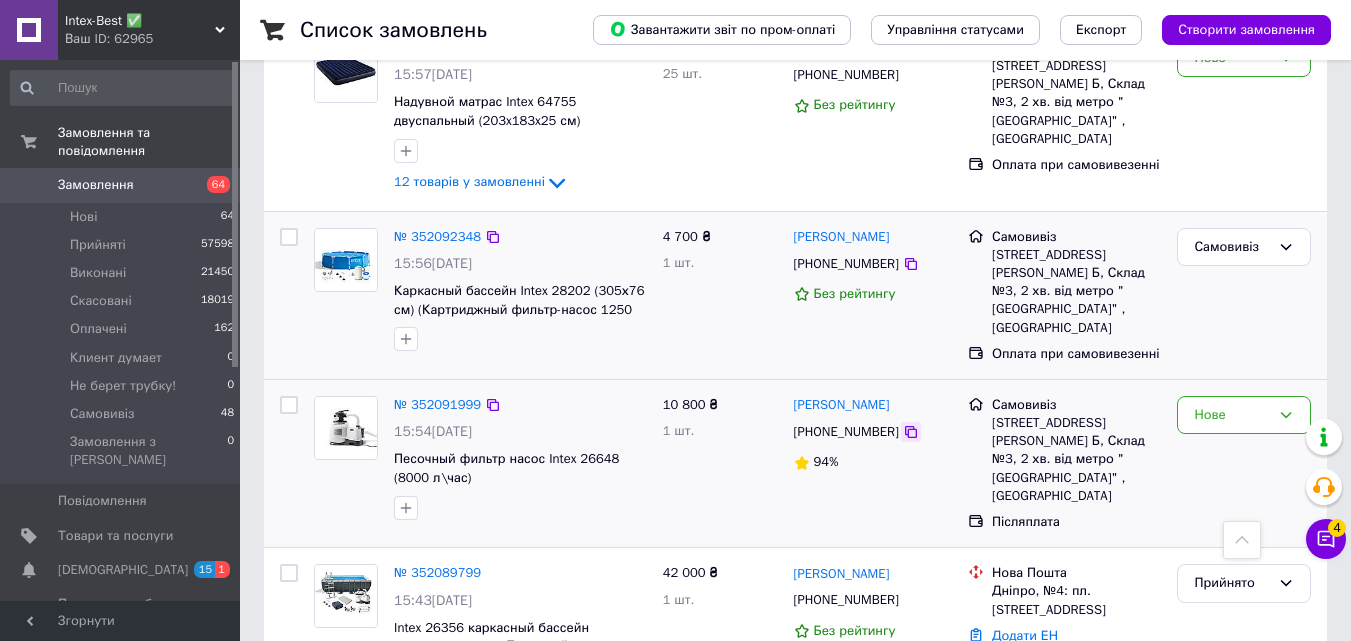 type 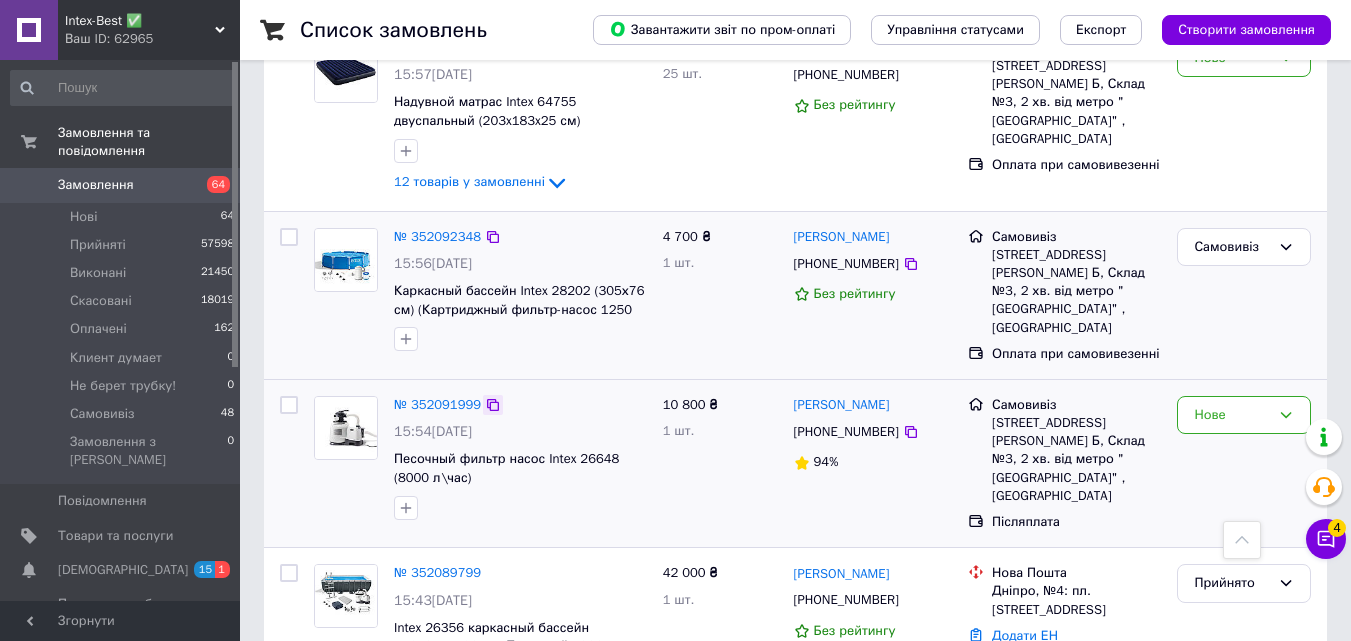click 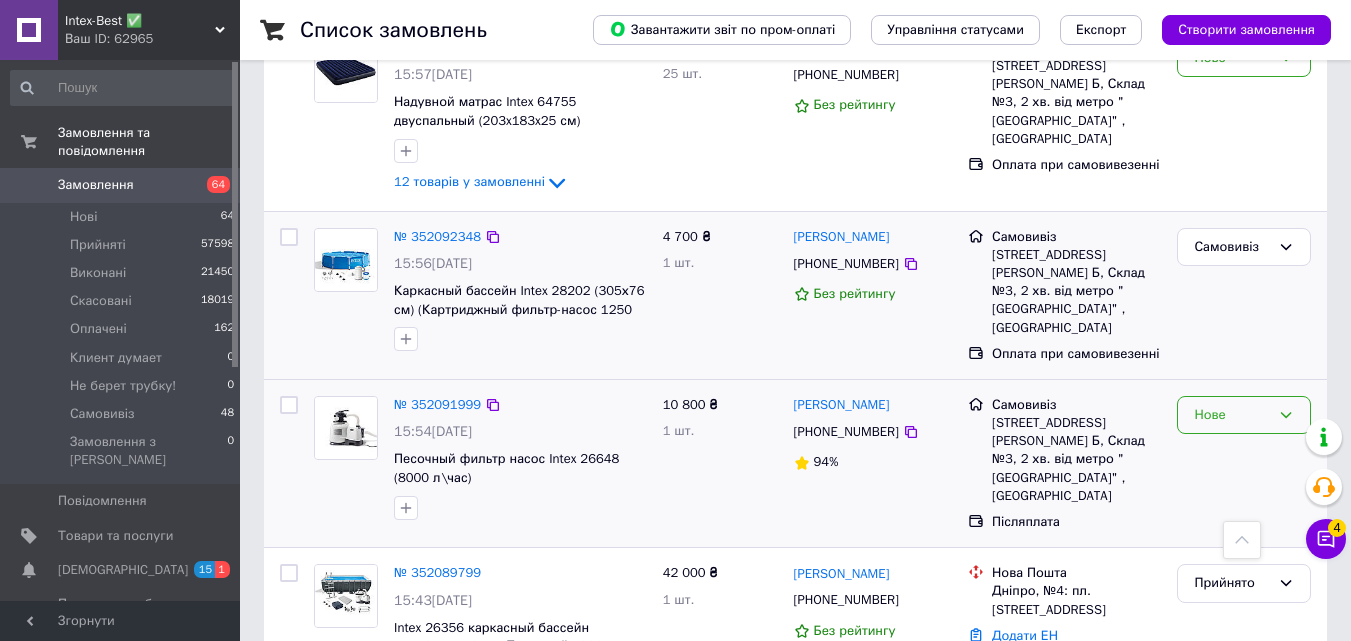 drag, startPoint x: 1290, startPoint y: 382, endPoint x: 1292, endPoint y: 397, distance: 15.132746 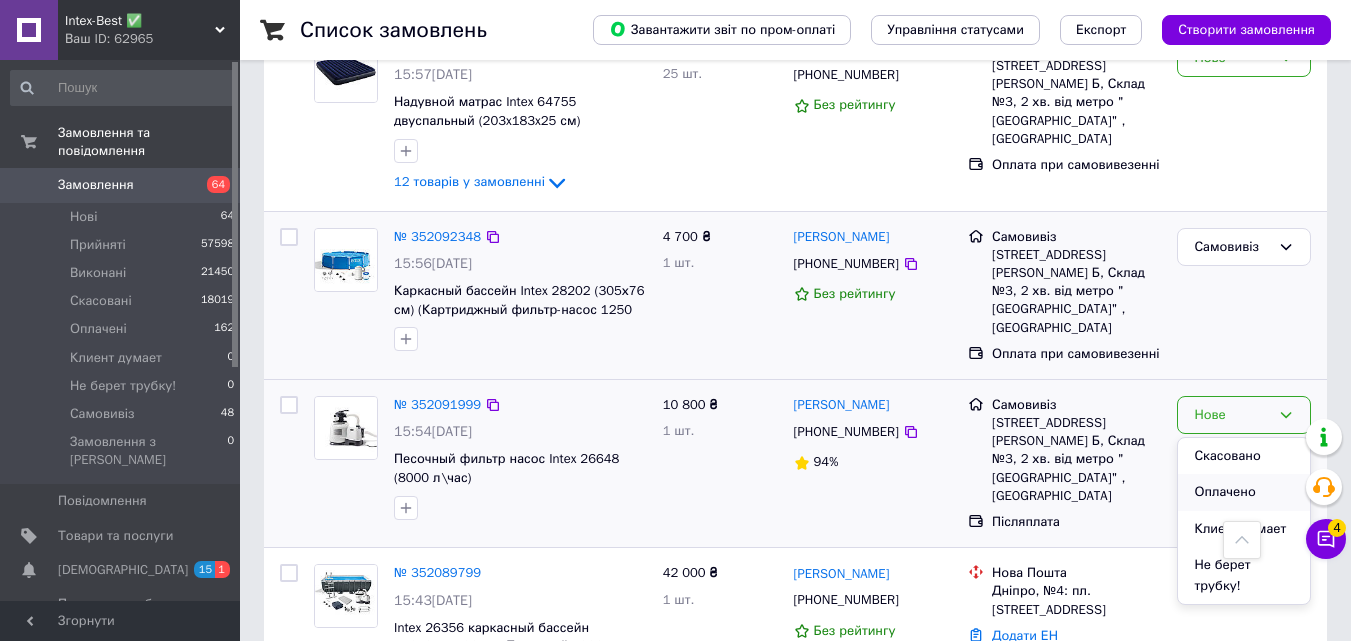 scroll, scrollTop: 111, scrollLeft: 0, axis: vertical 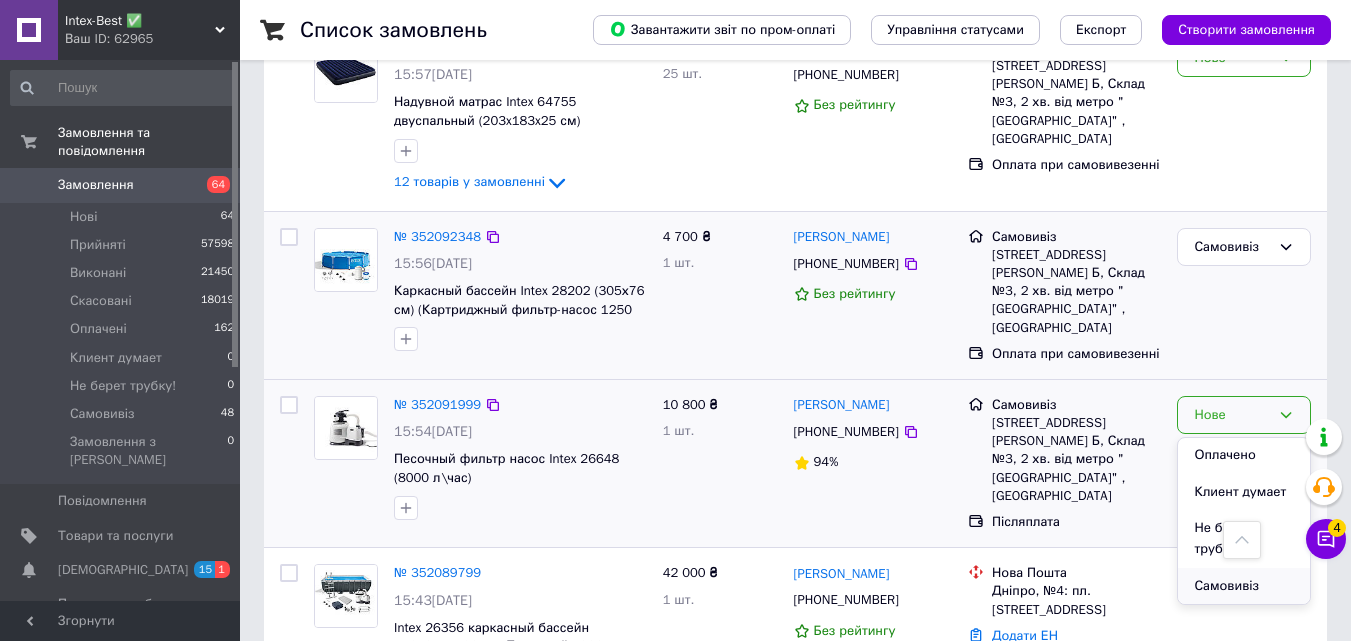 click on "Самовивіз" at bounding box center (1244, 586) 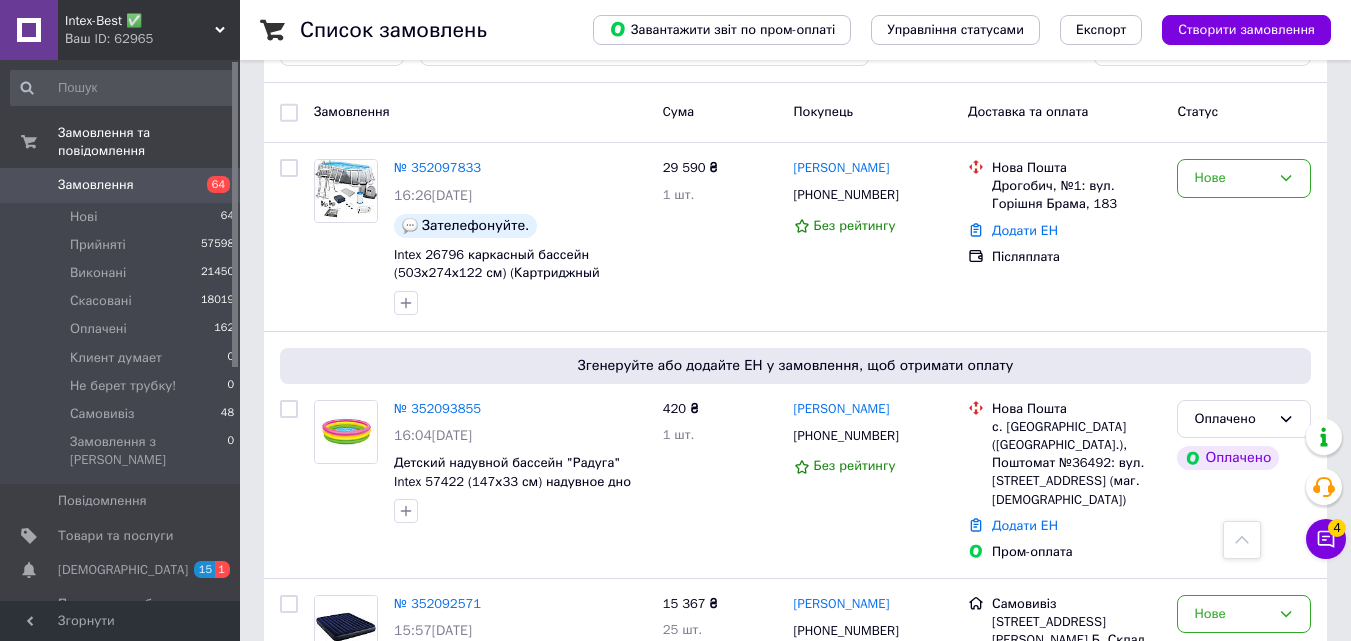 scroll, scrollTop: 0, scrollLeft: 0, axis: both 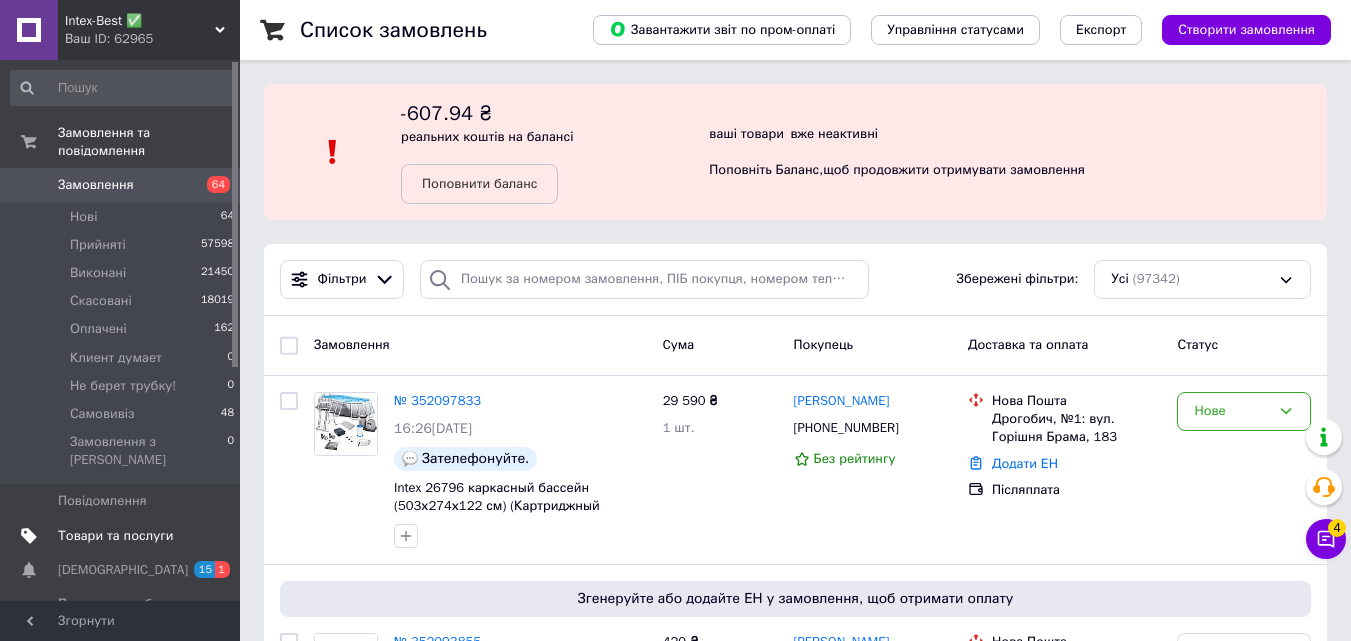 click on "Товари та послуги" at bounding box center (115, 536) 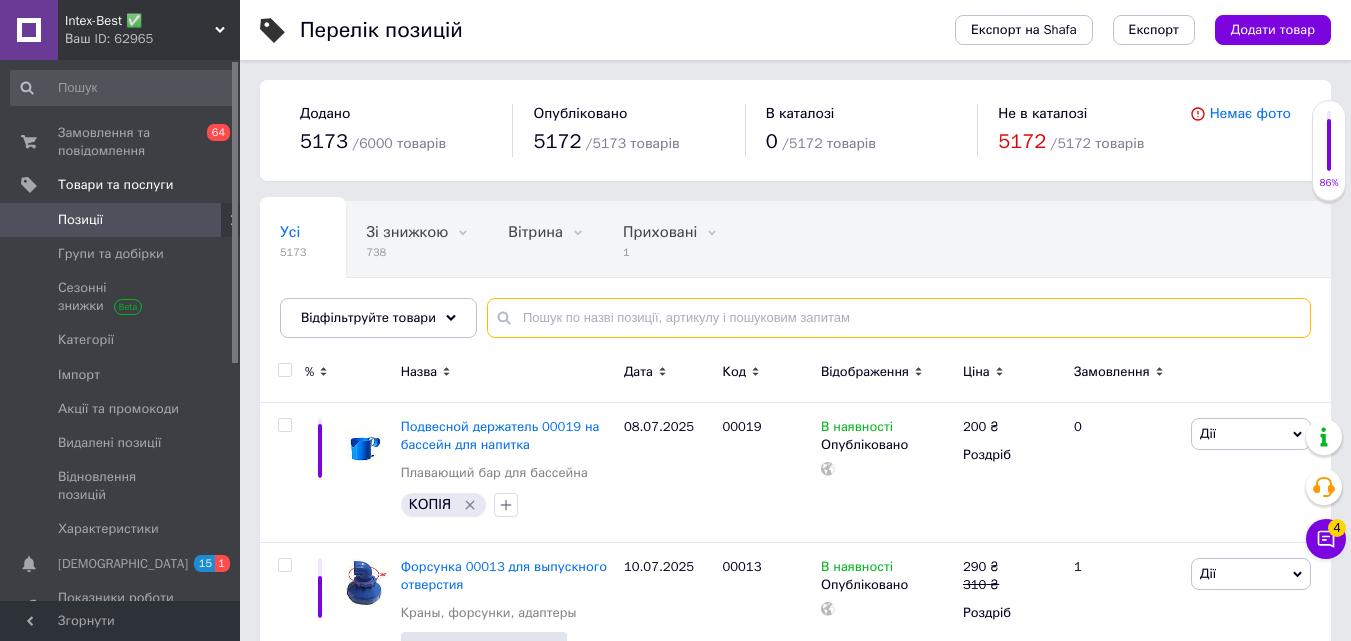 click at bounding box center [899, 318] 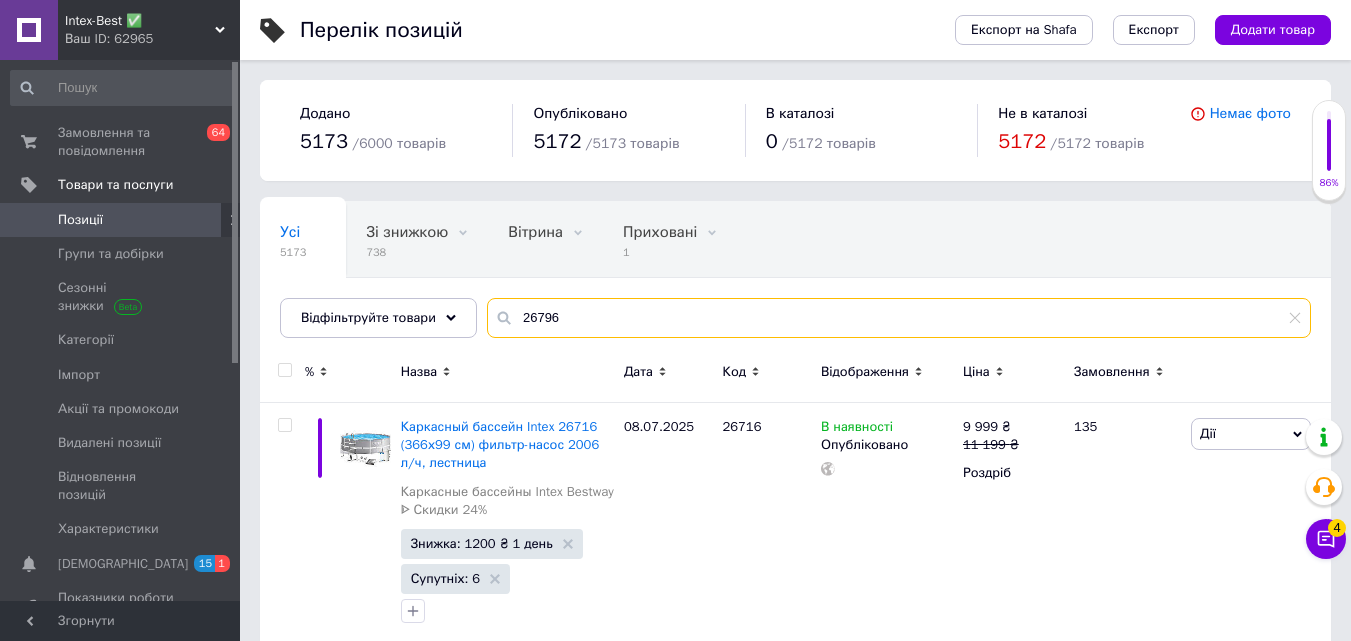 click on "26796" at bounding box center [899, 318] 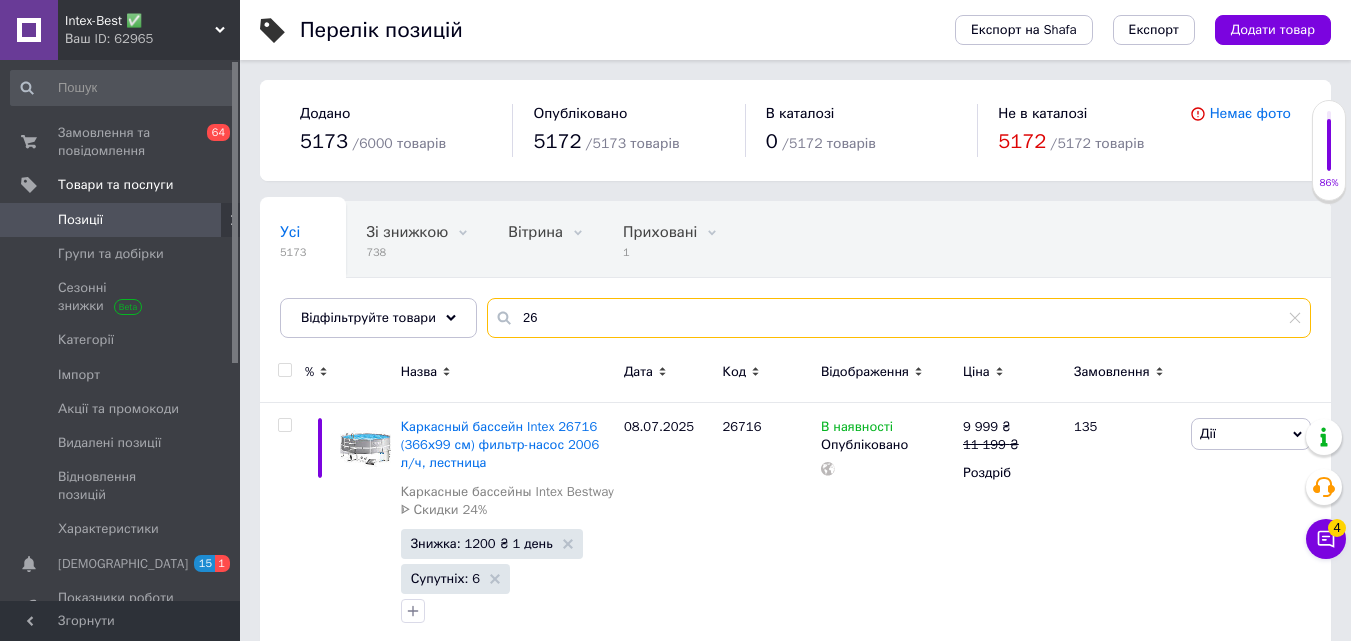 type on "2" 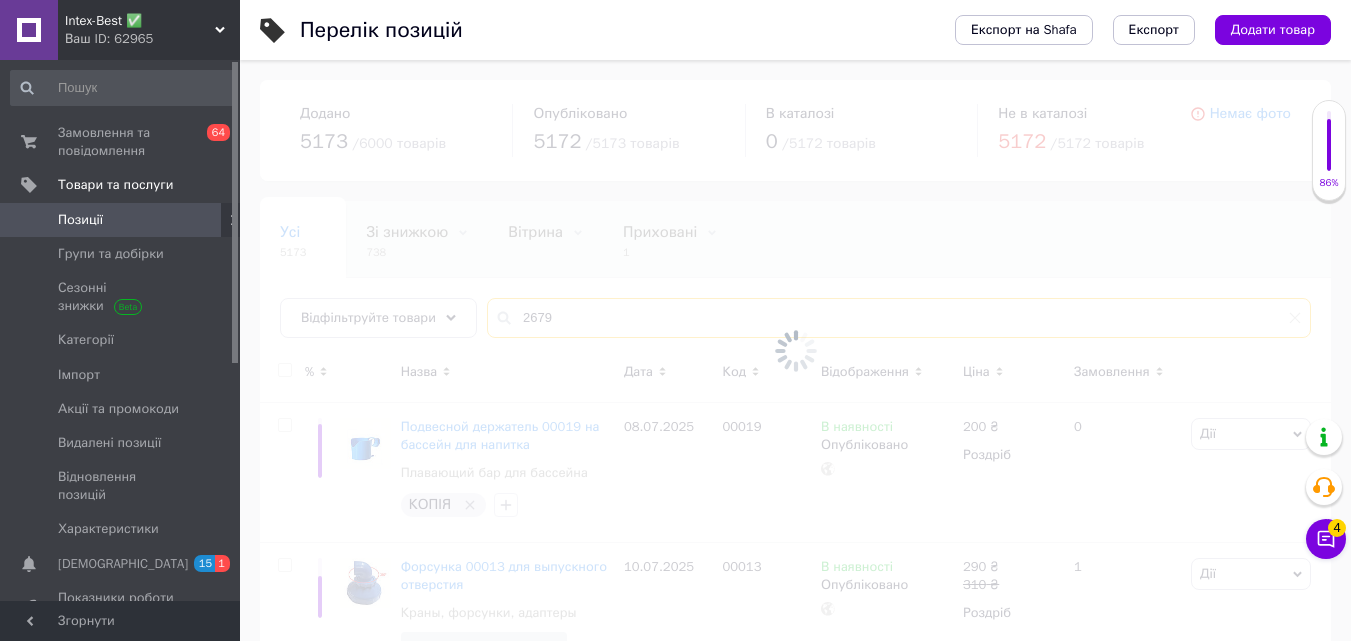 type on "26796" 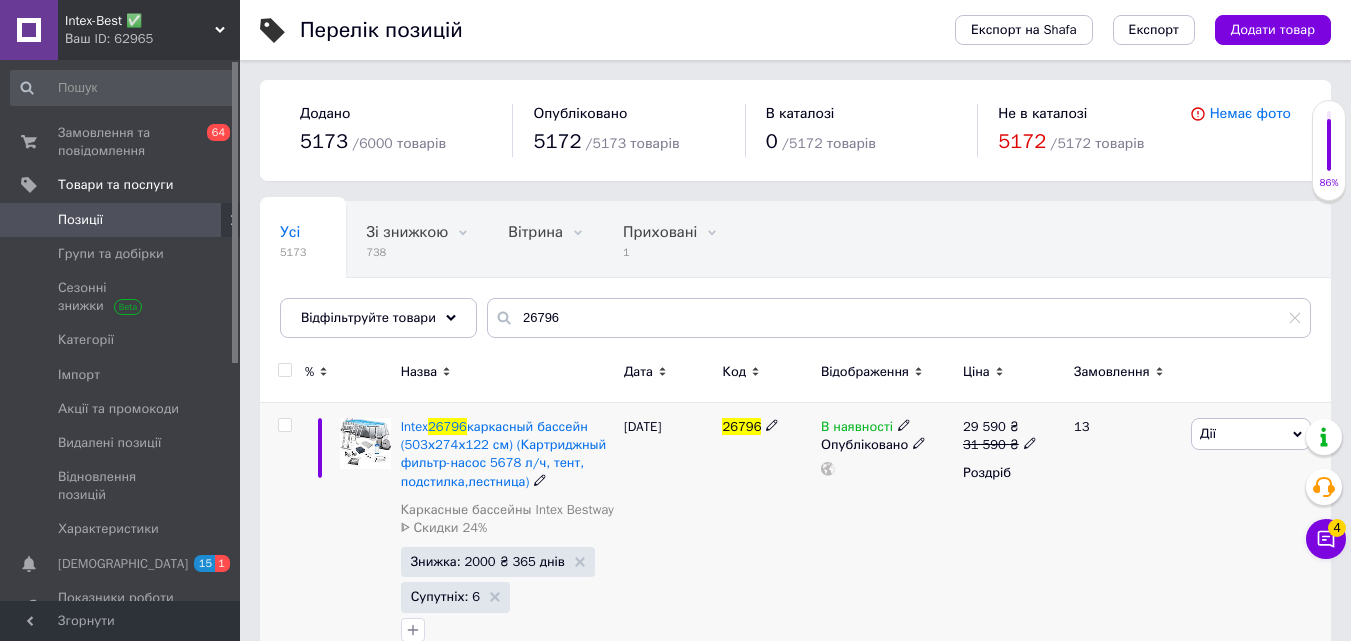 click 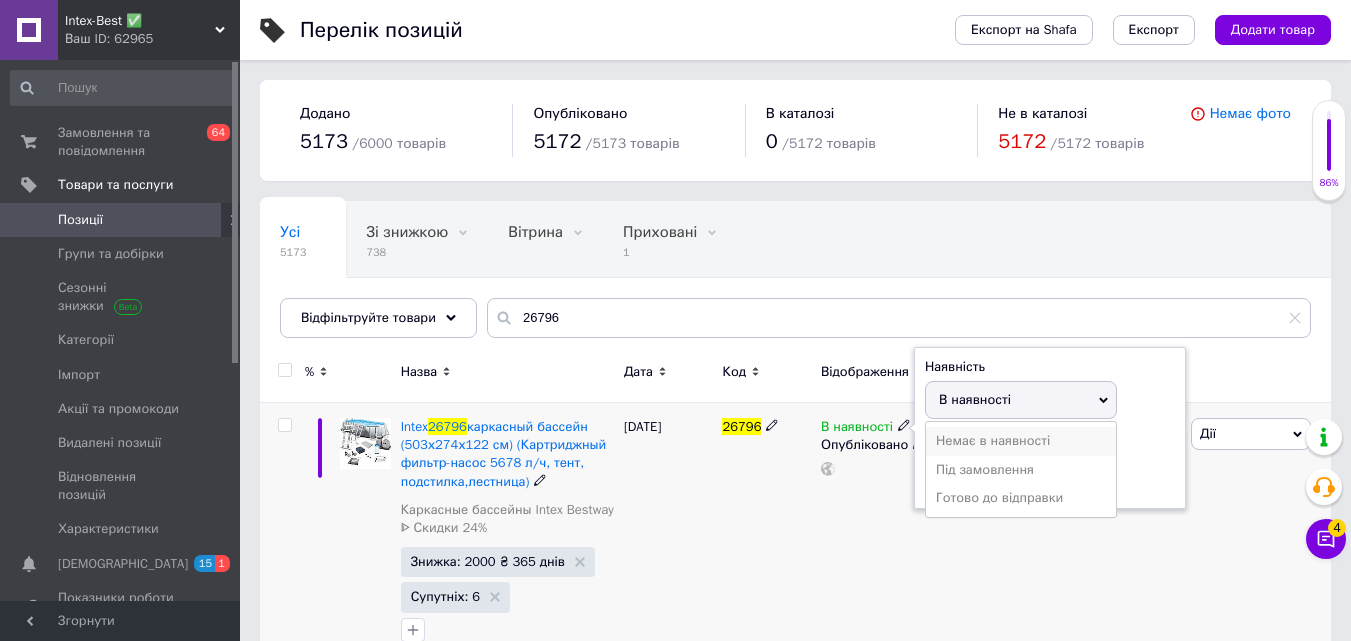 click on "Немає в наявності" at bounding box center [1021, 441] 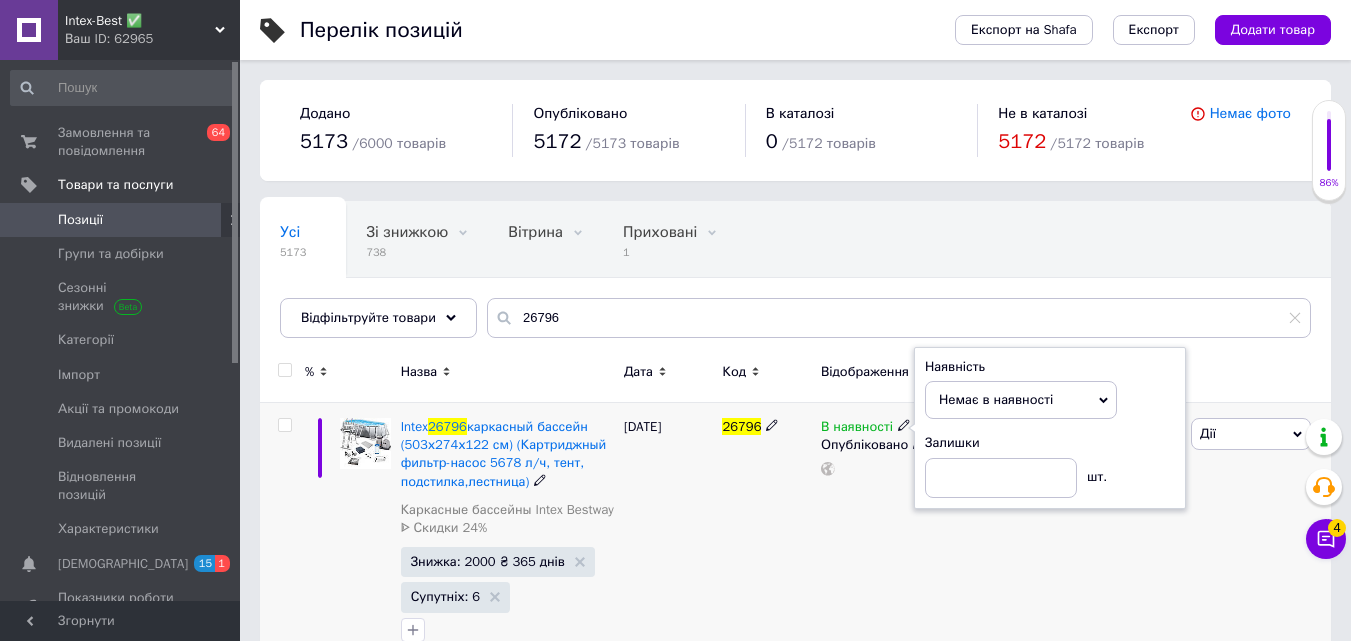 click on "26796" at bounding box center [766, 535] 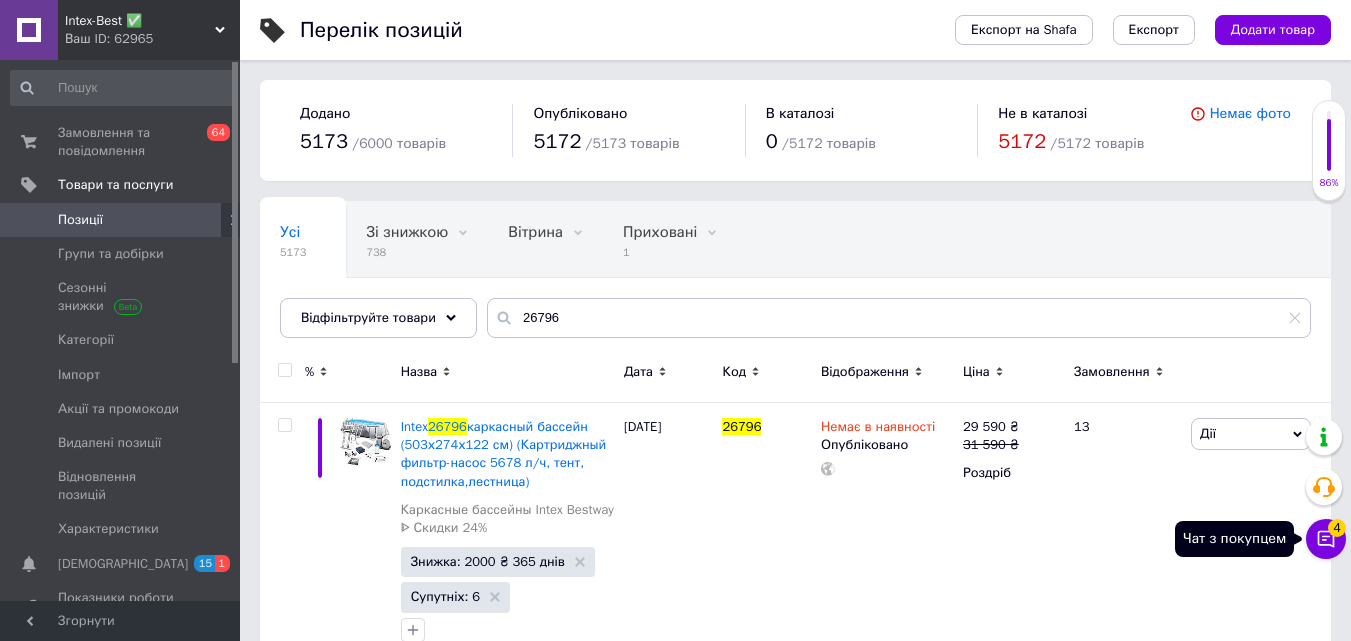 click 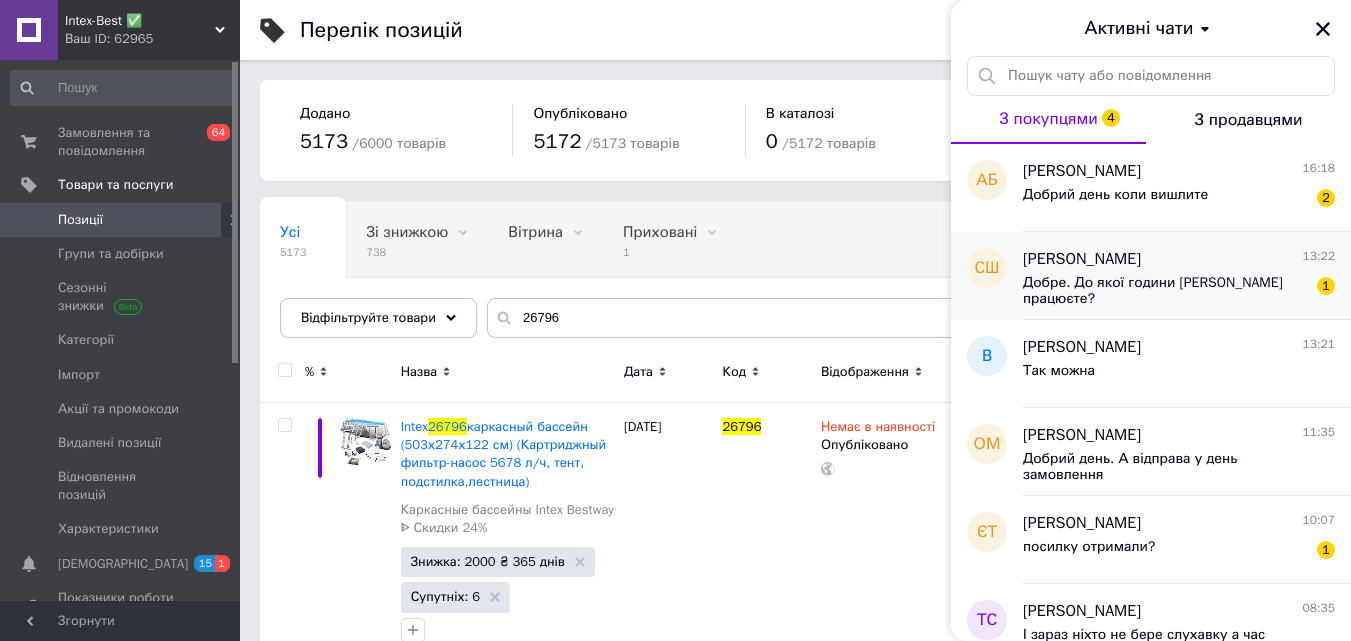 click on "Добре. До якої години [PERSON_NAME] працюєте?" at bounding box center (1165, 291) 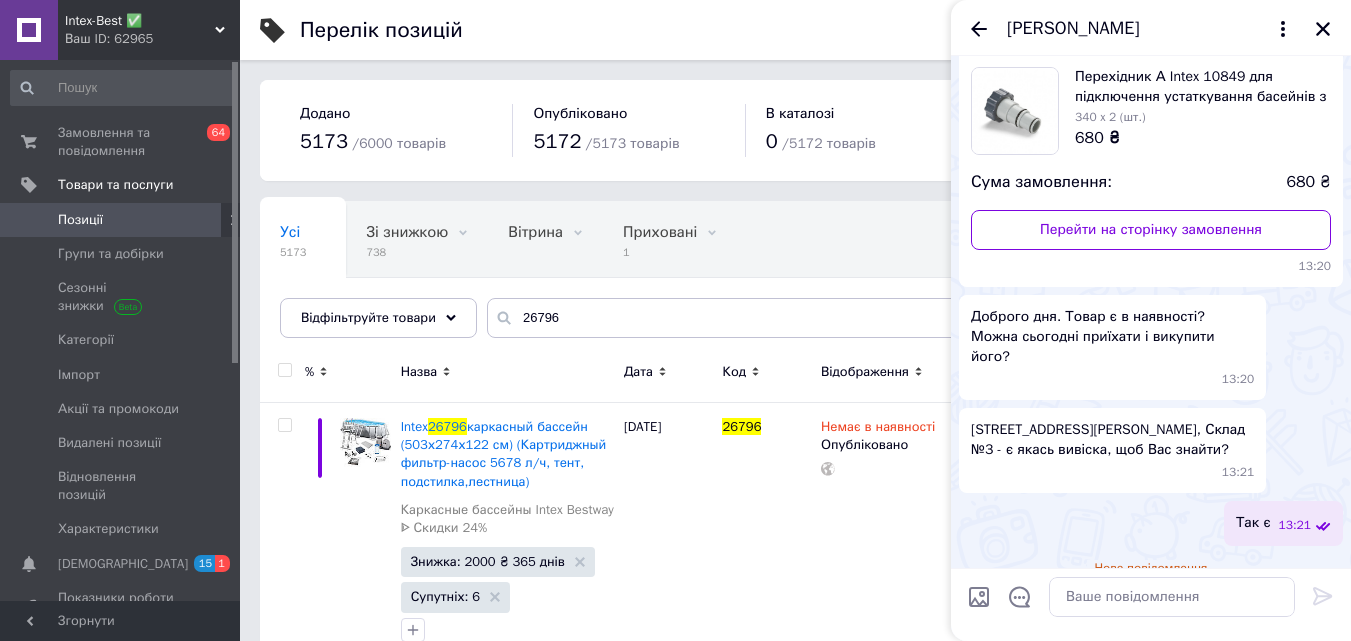 scroll, scrollTop: 191, scrollLeft: 0, axis: vertical 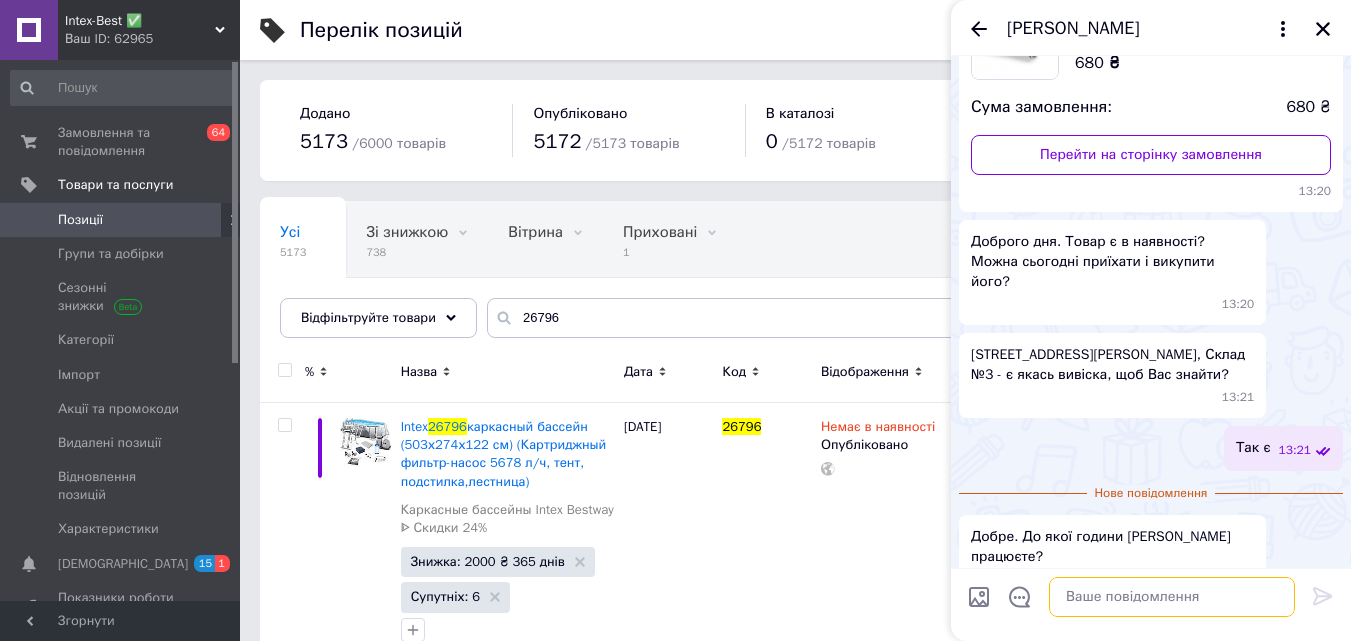 click at bounding box center (1172, 597) 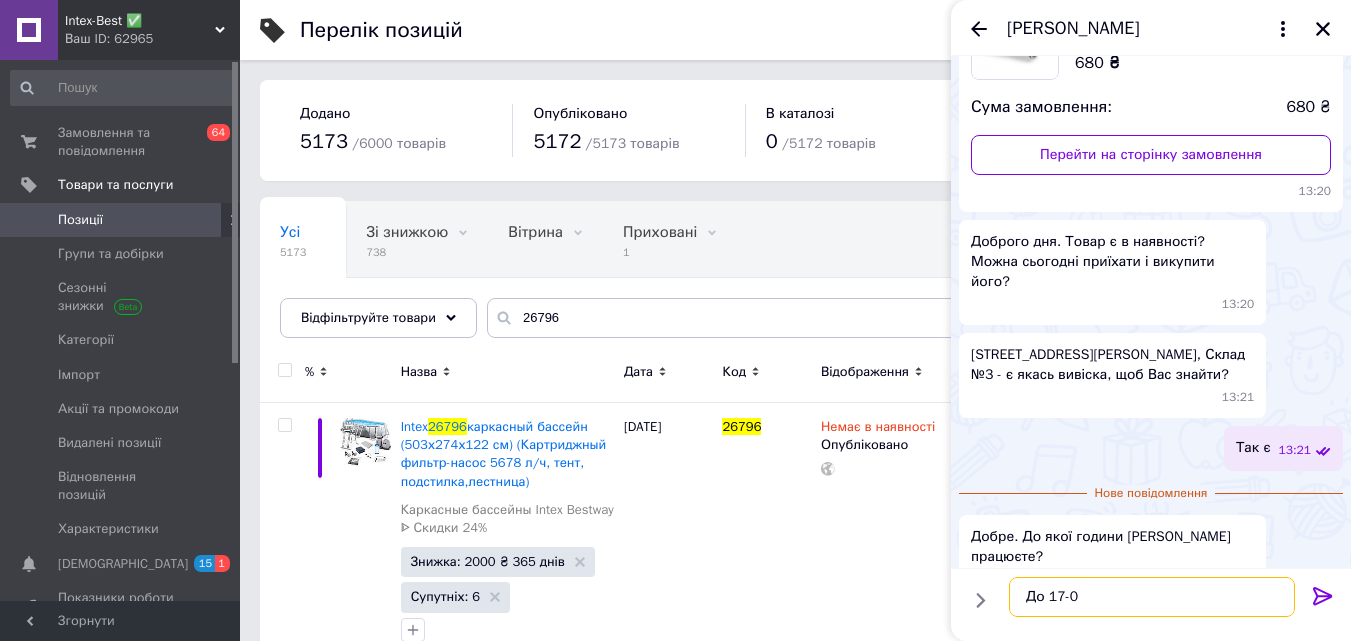 type on "До 17-00" 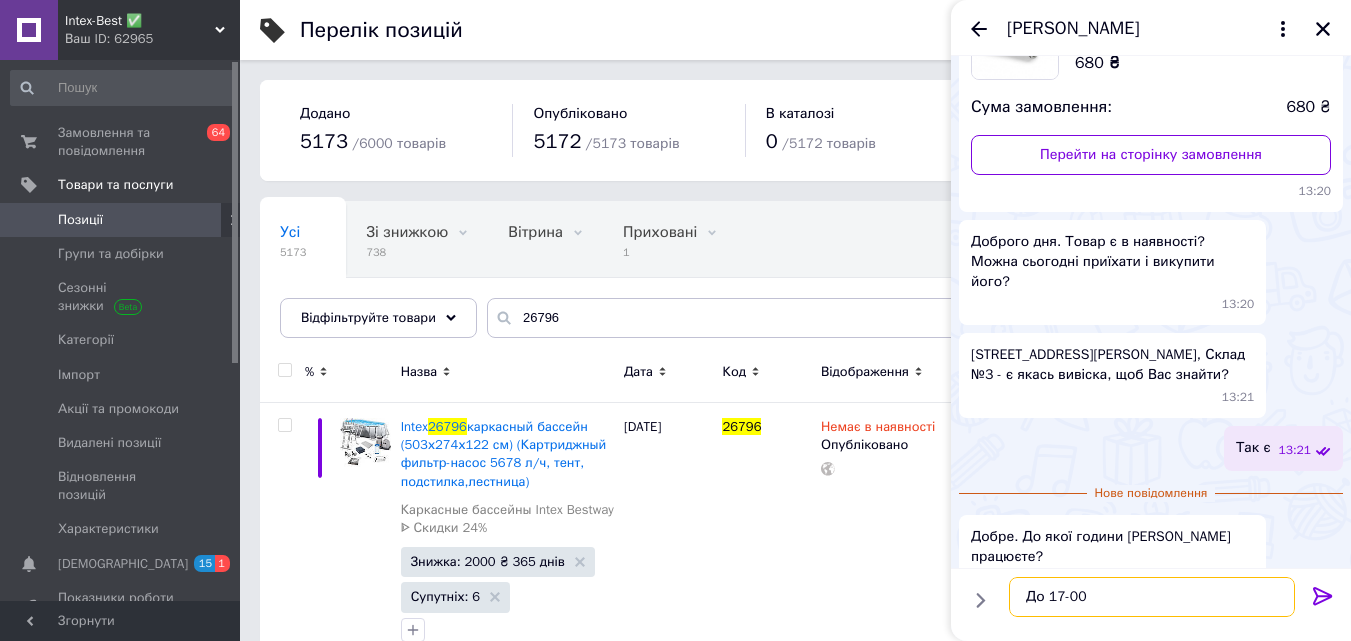type 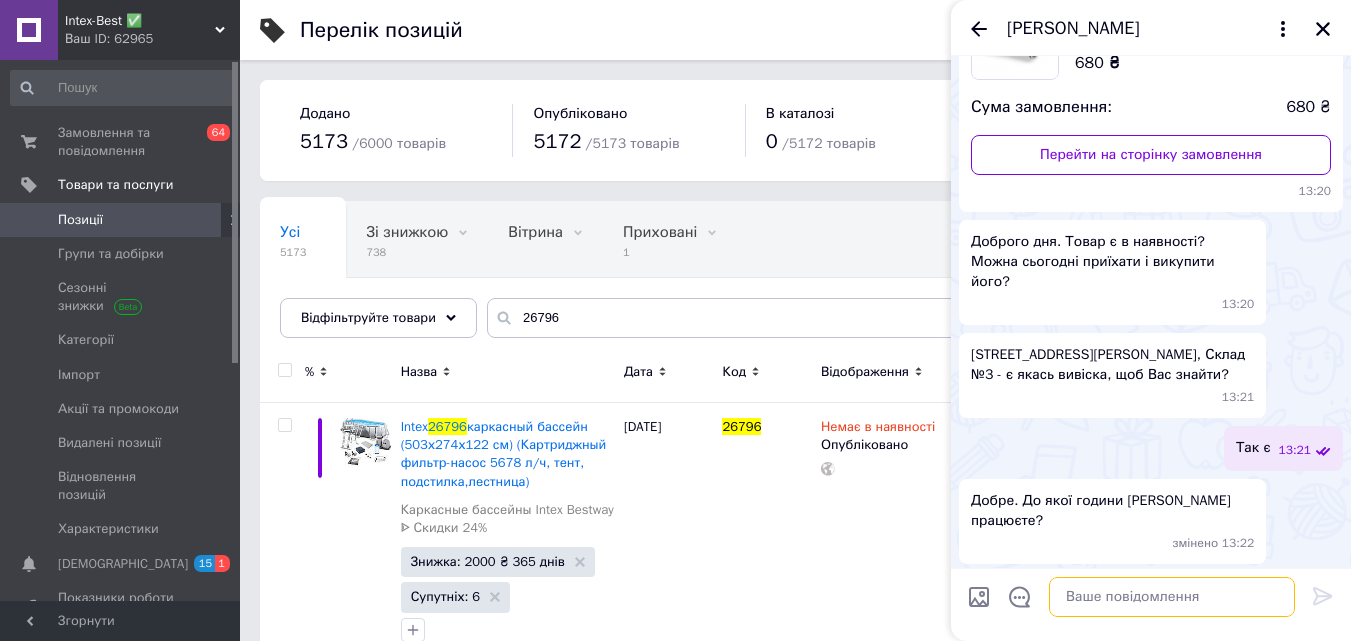 scroll, scrollTop: 209, scrollLeft: 0, axis: vertical 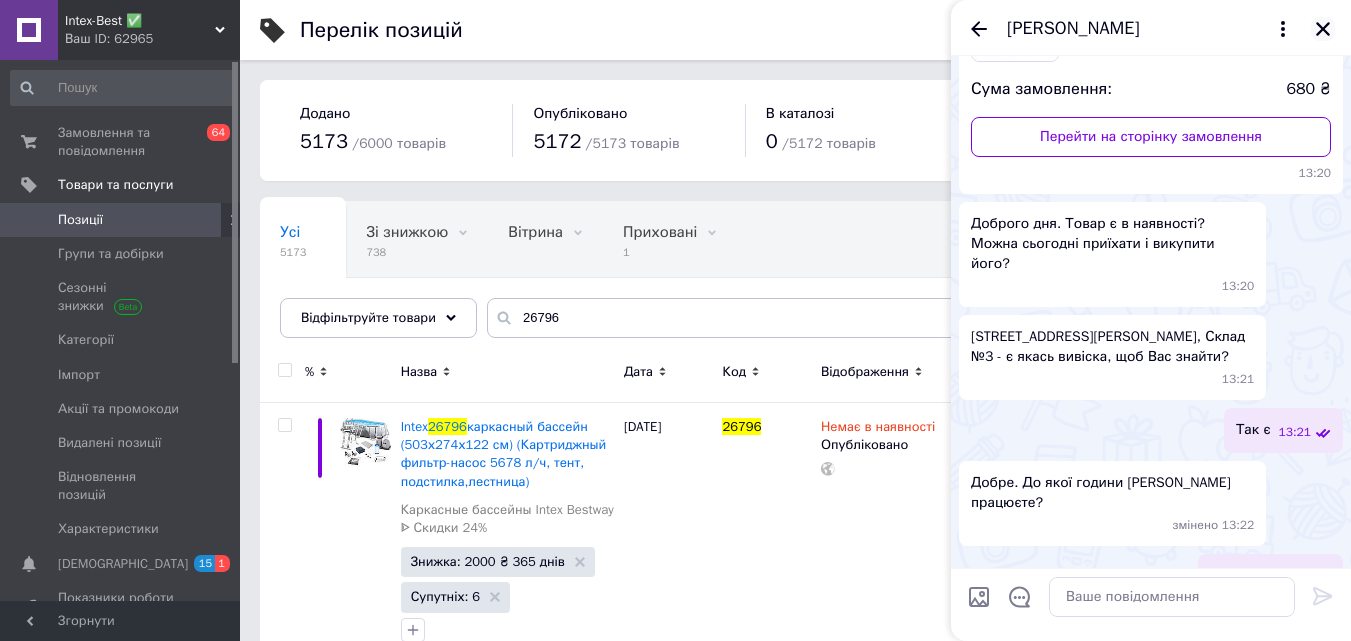 click 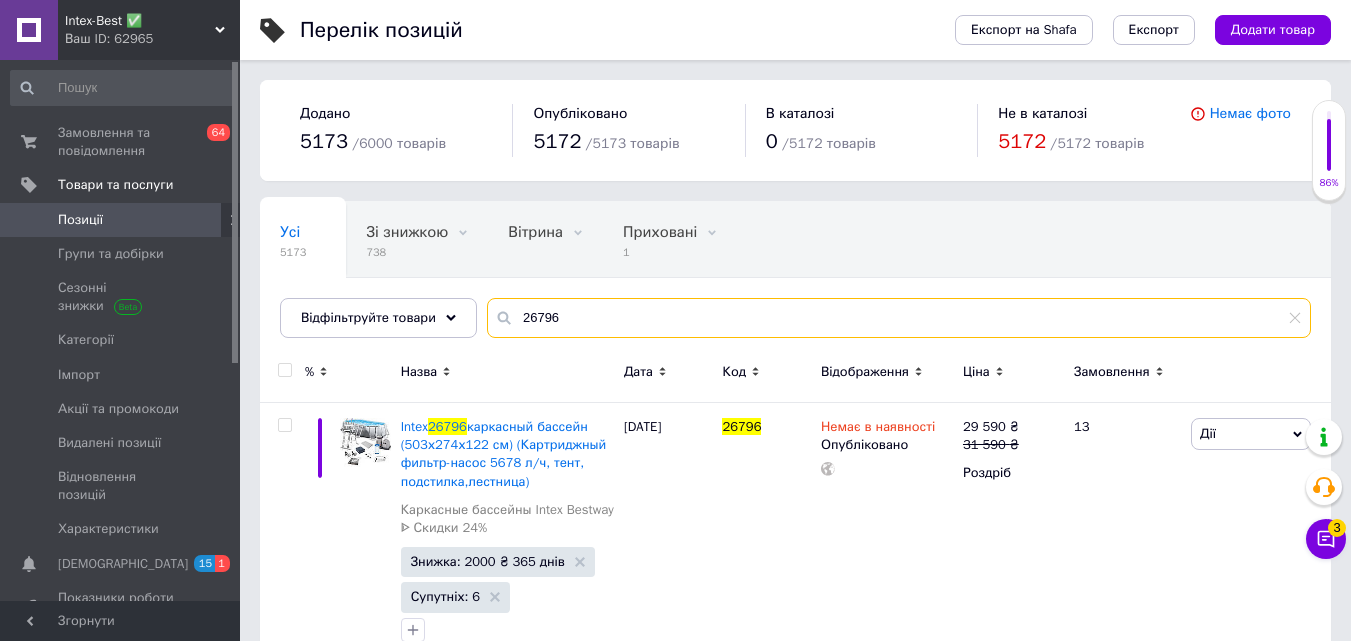 click on "26796" at bounding box center (899, 318) 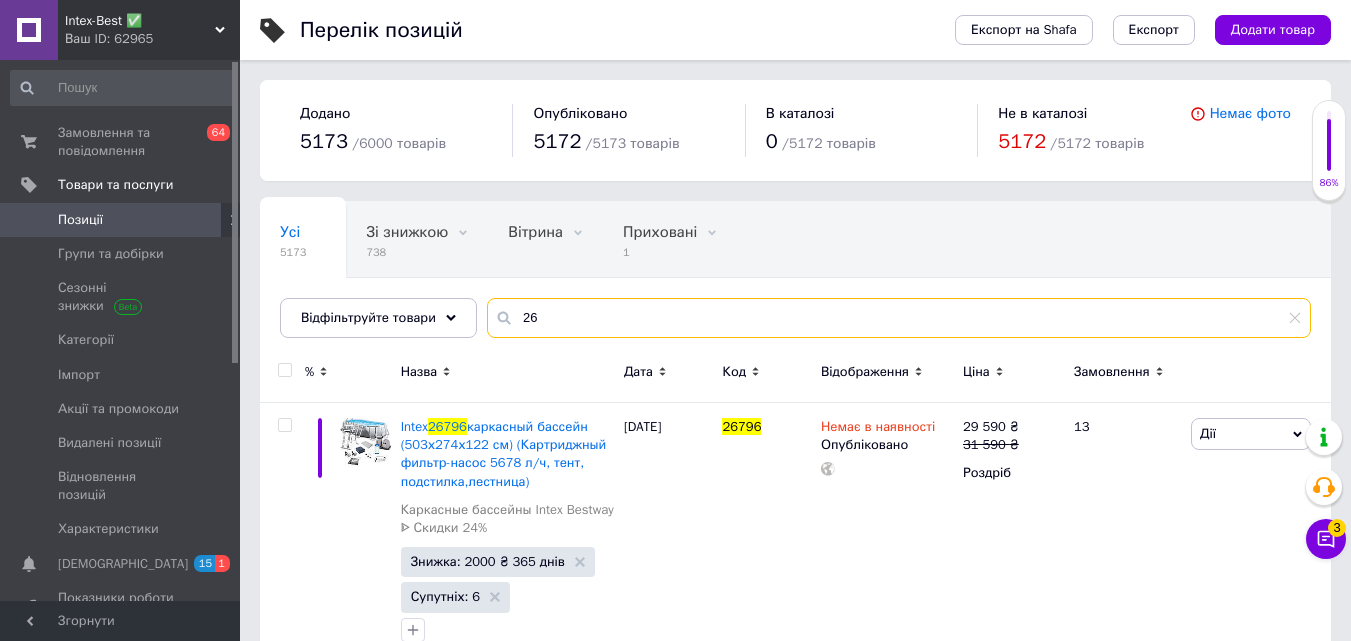 type on "2" 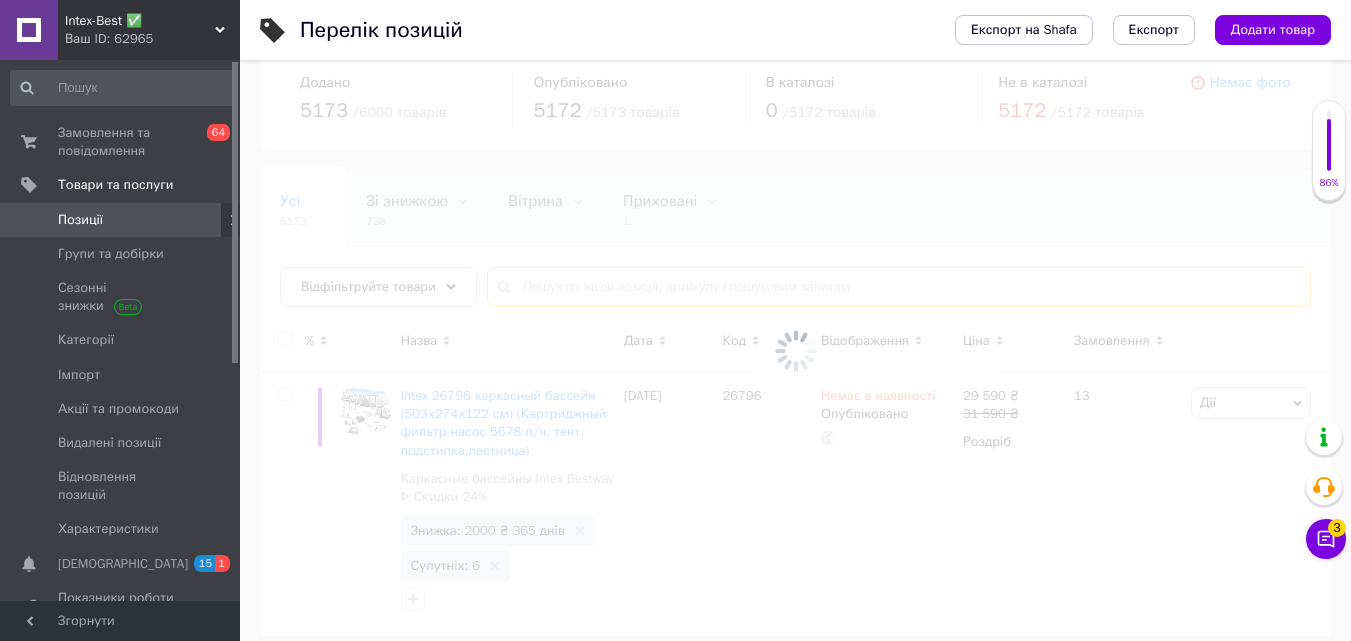 scroll, scrollTop: 47, scrollLeft: 0, axis: vertical 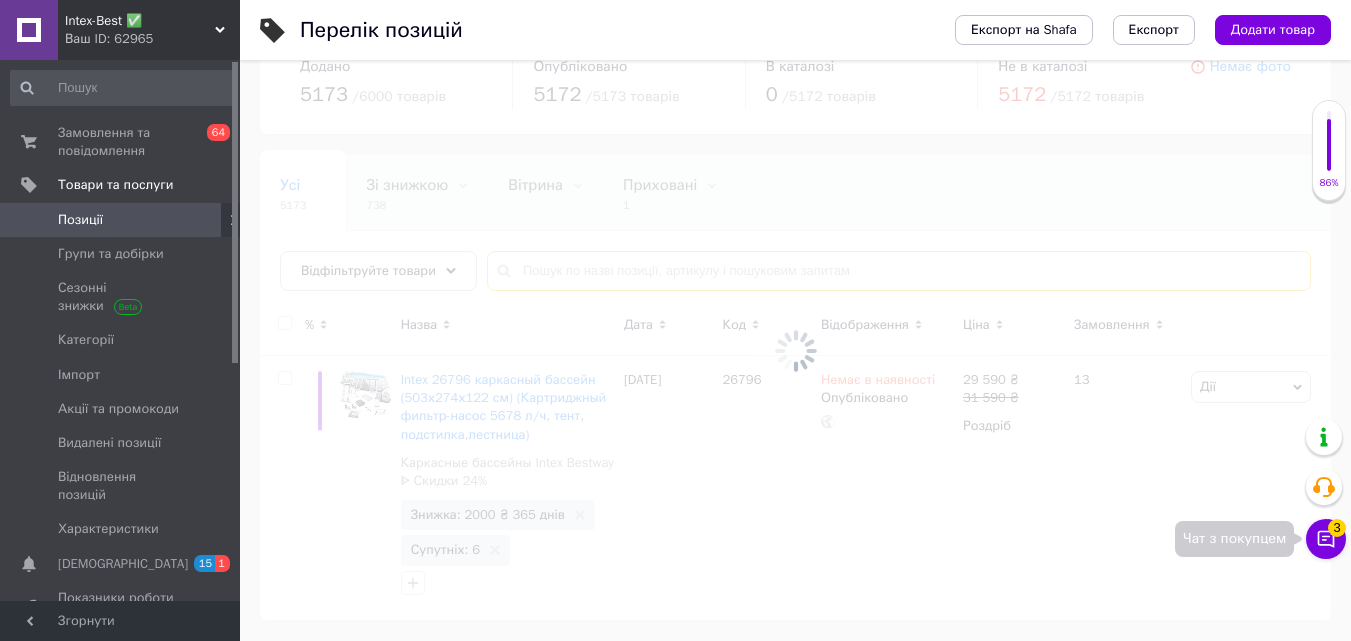 type 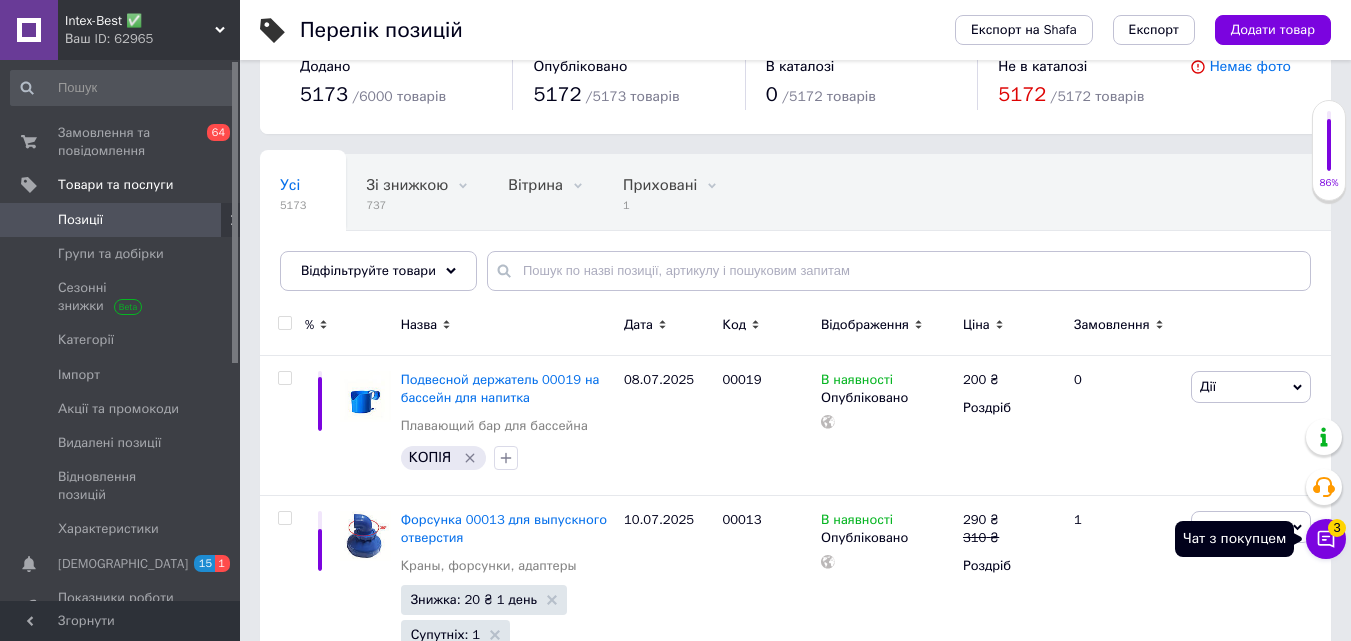 click 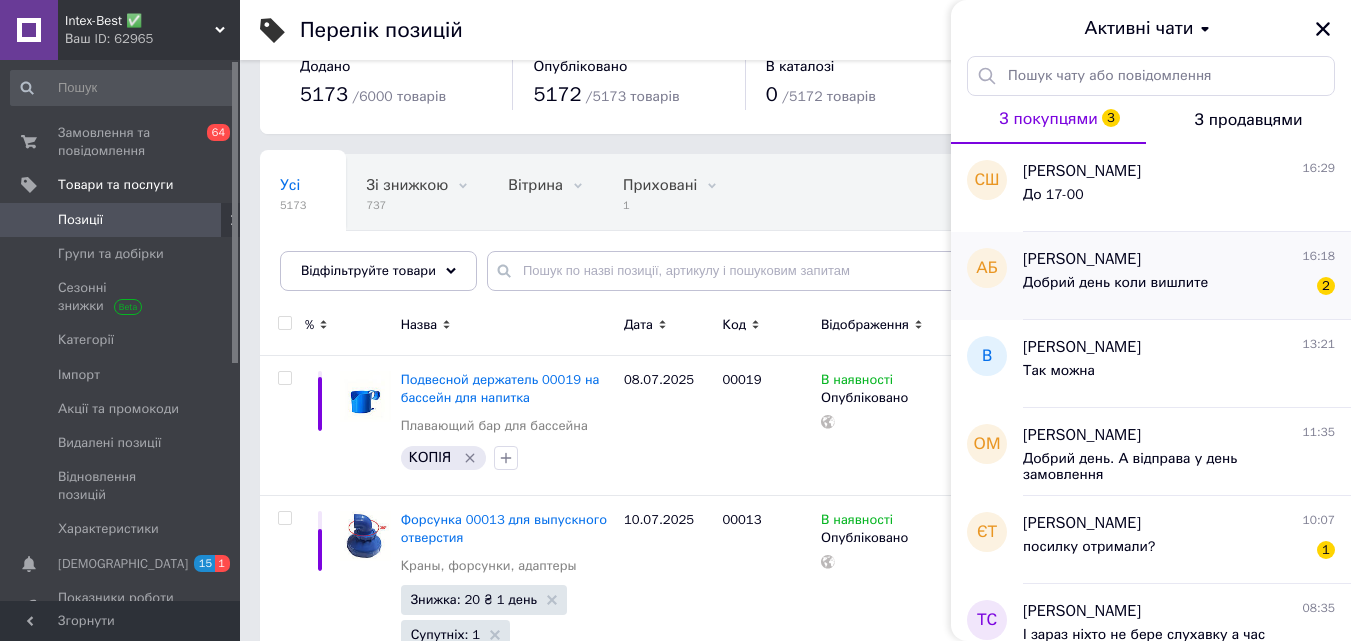 click on "Добрий день коли вишлите 2" at bounding box center (1179, 287) 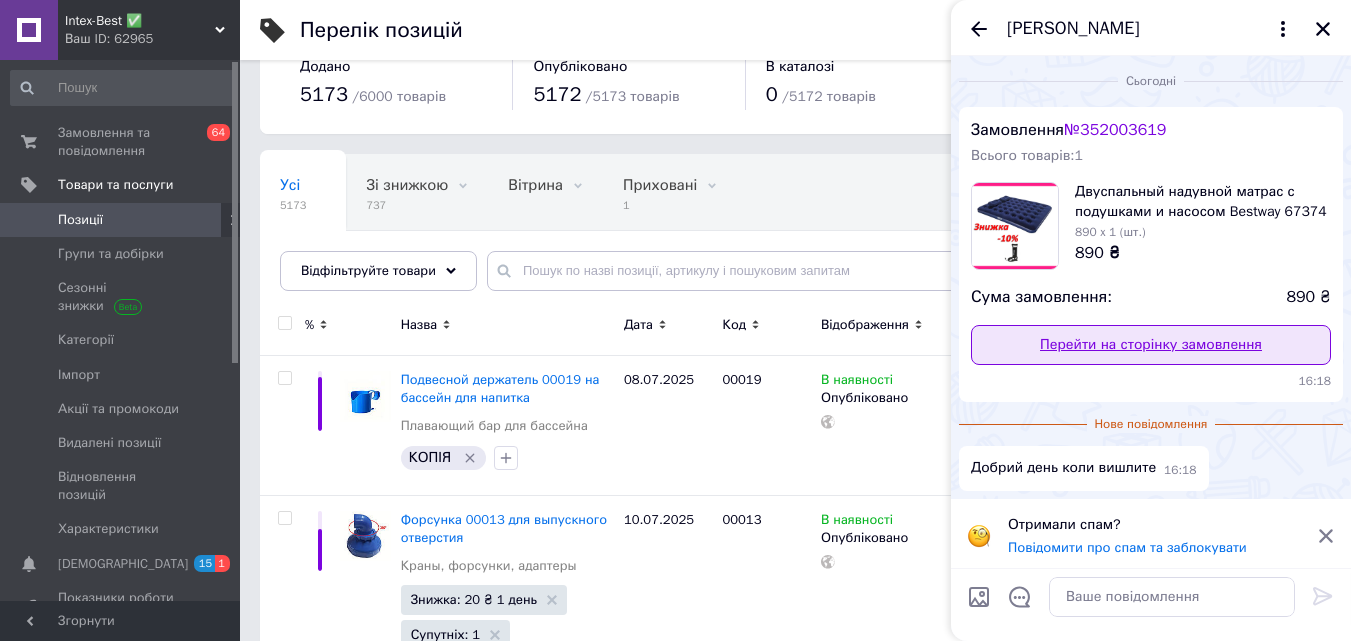 scroll, scrollTop: 0, scrollLeft: 0, axis: both 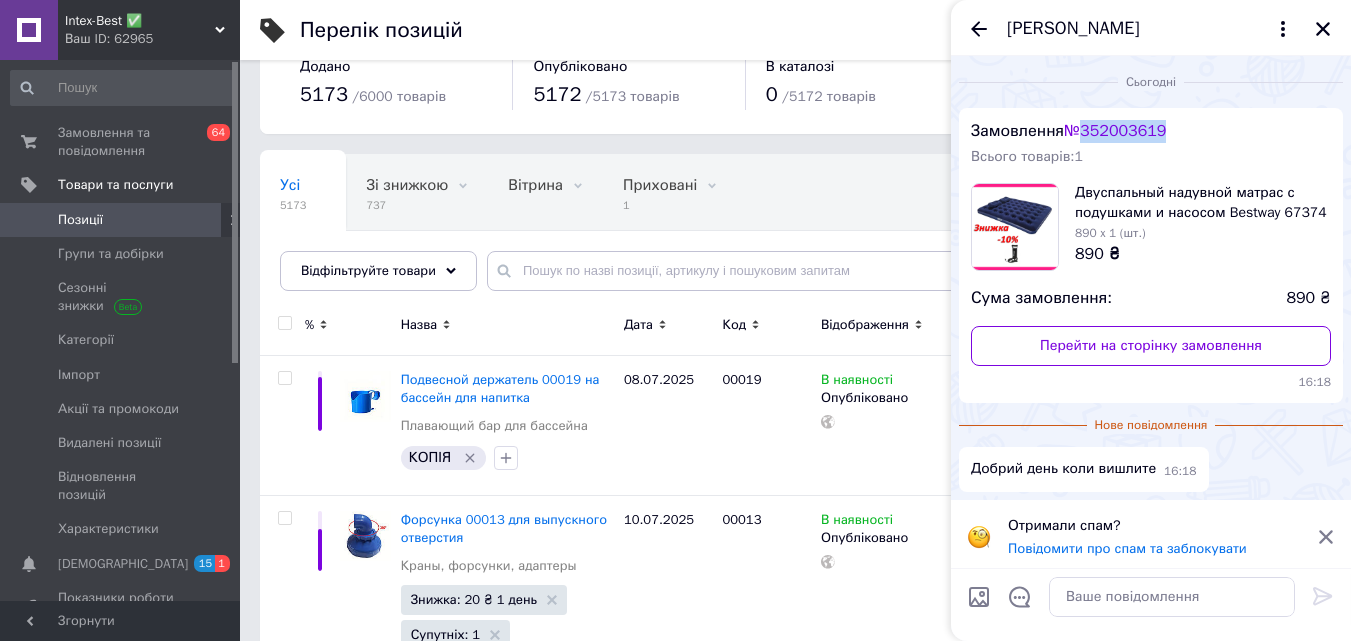 drag, startPoint x: 1093, startPoint y: 127, endPoint x: 1184, endPoint y: 130, distance: 91.04944 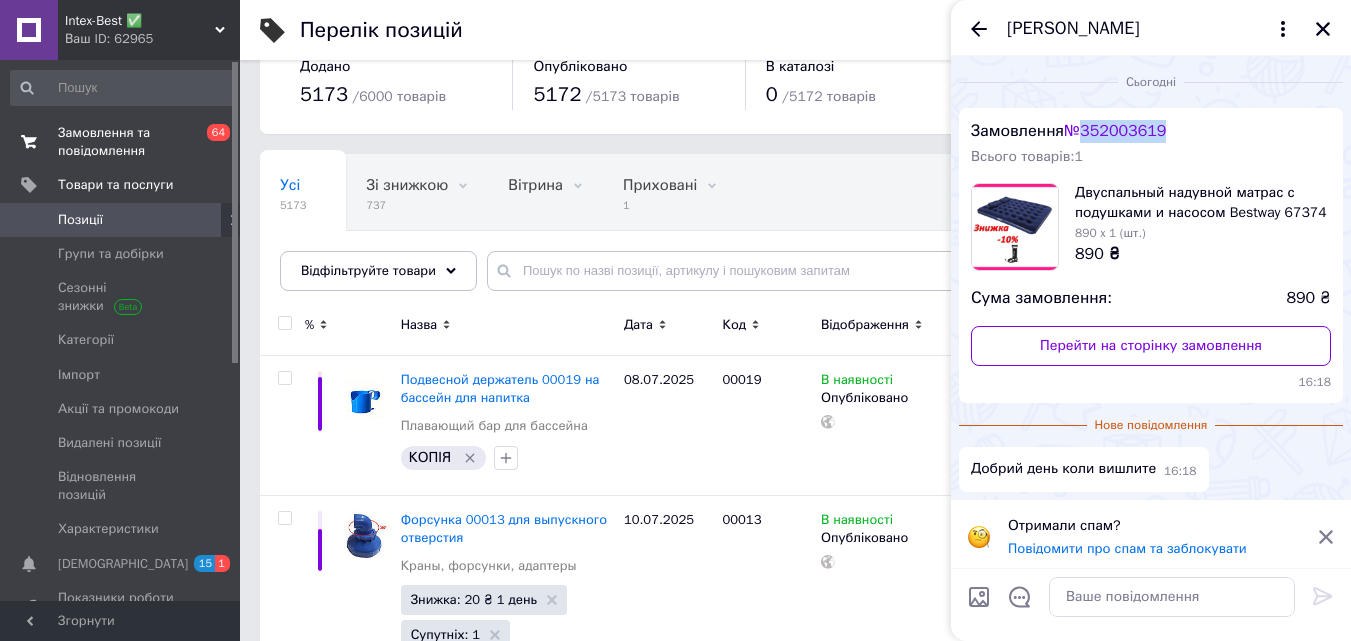 click on "Замовлення та повідомлення" at bounding box center (121, 142) 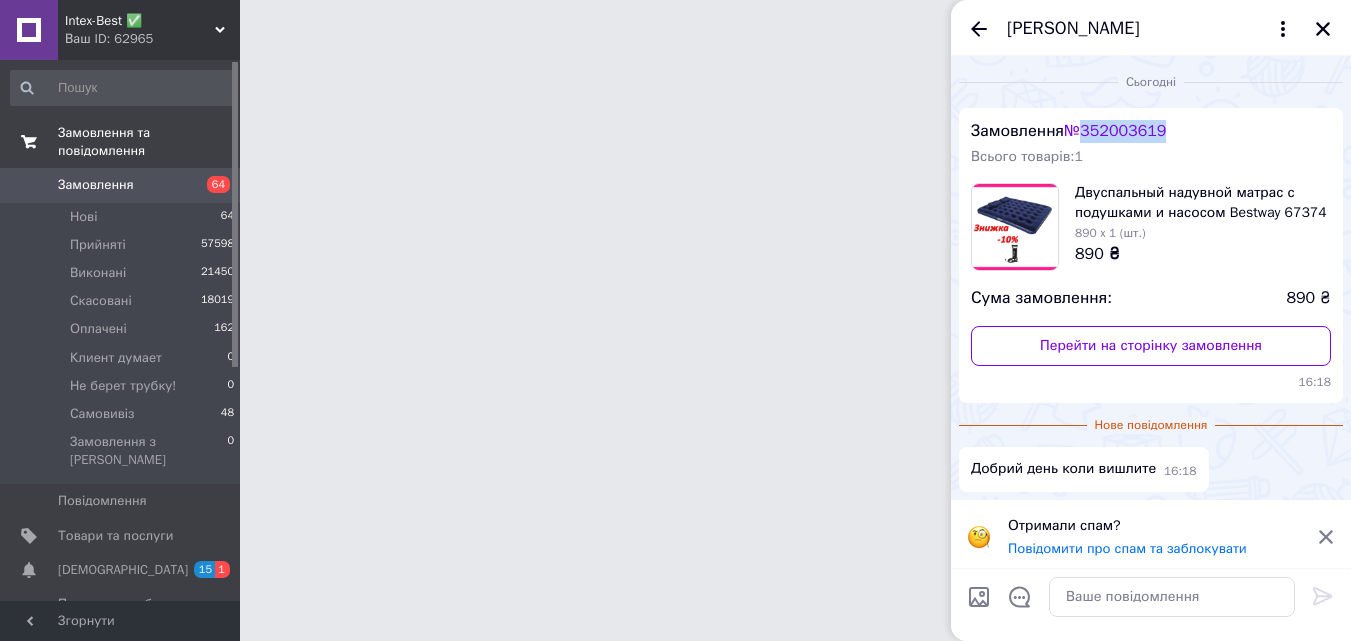 scroll, scrollTop: 0, scrollLeft: 0, axis: both 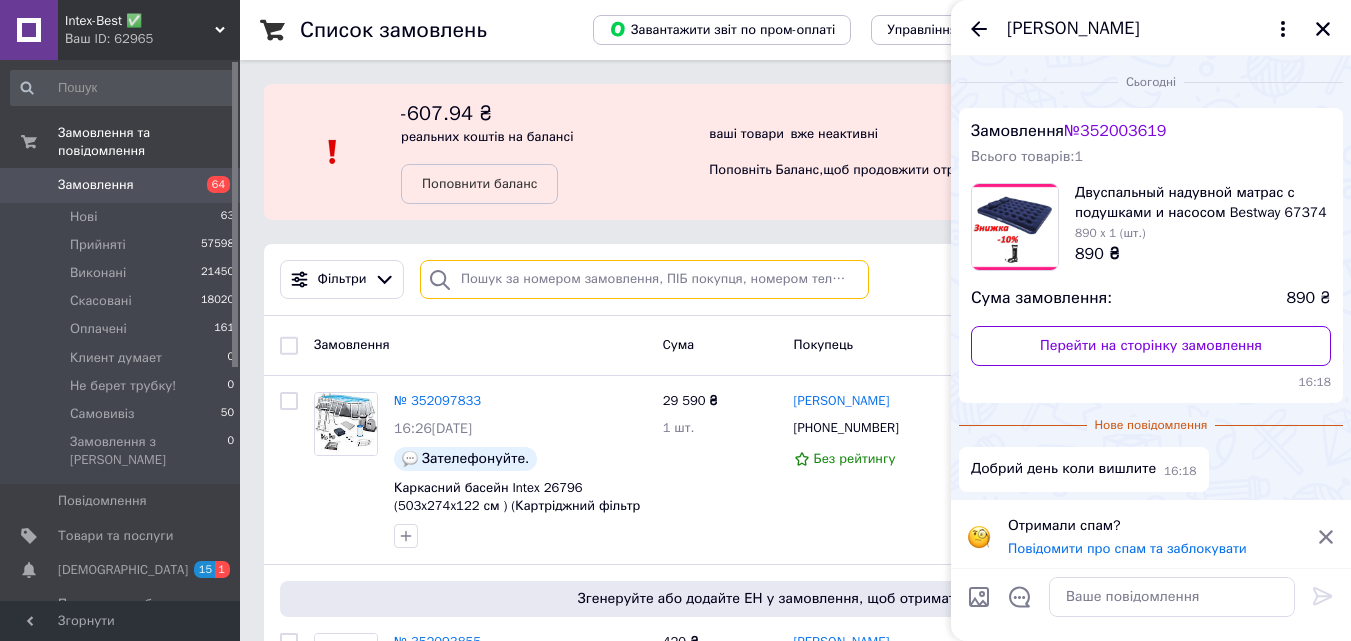 paste on "352003619" 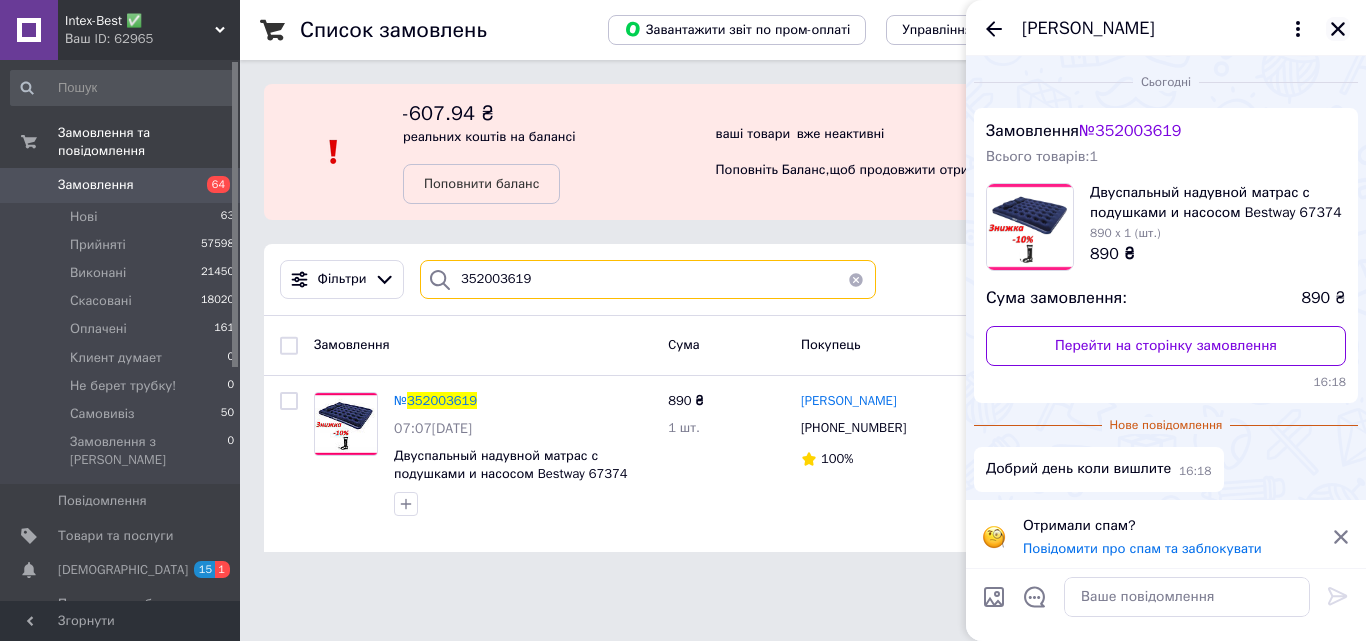 type on "352003619" 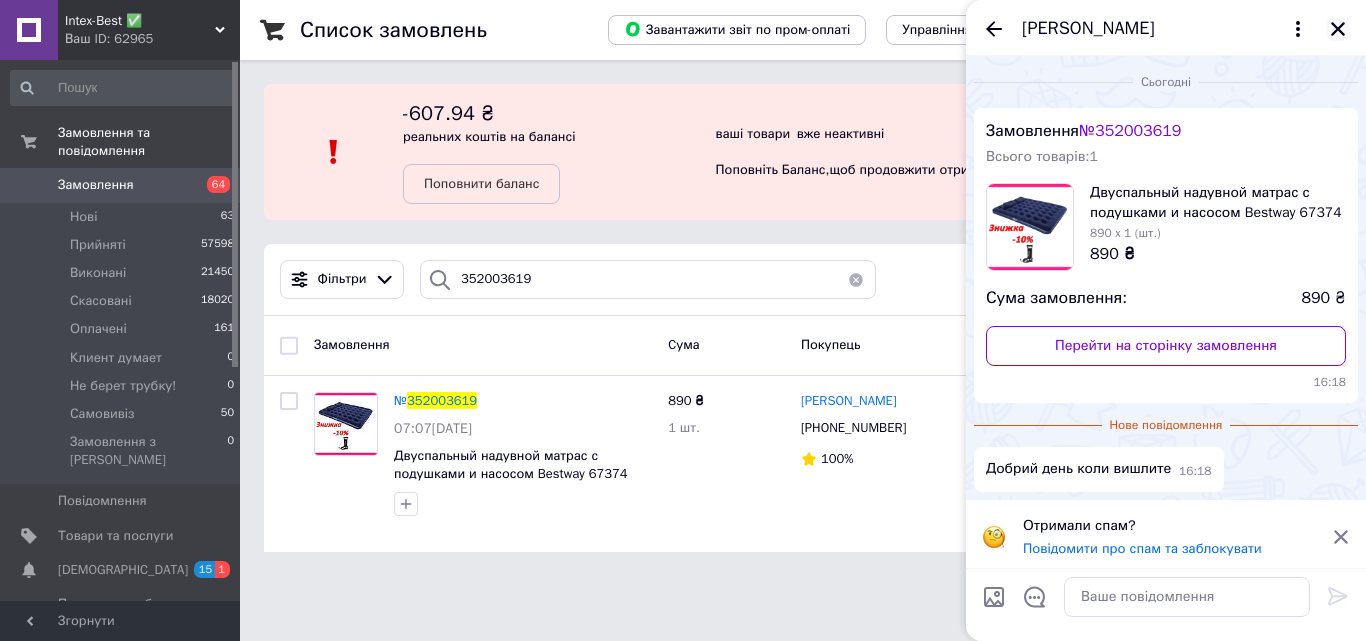 click on "[PERSON_NAME]" at bounding box center (1166, 28) 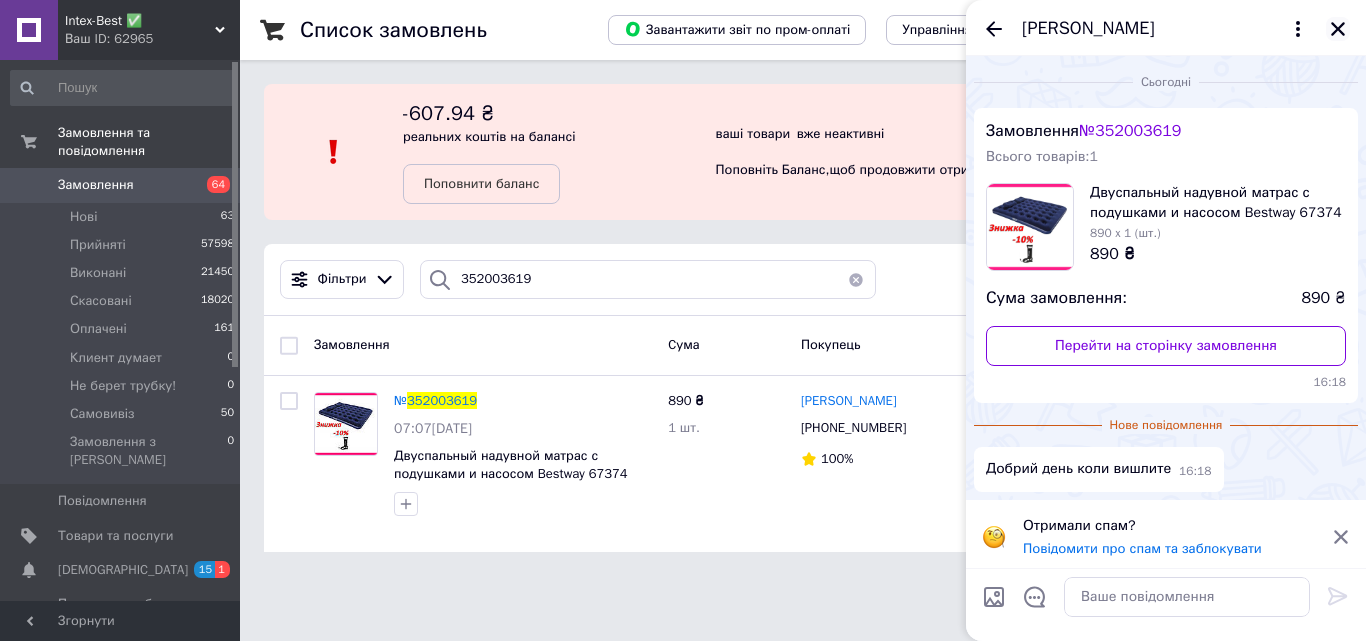 click 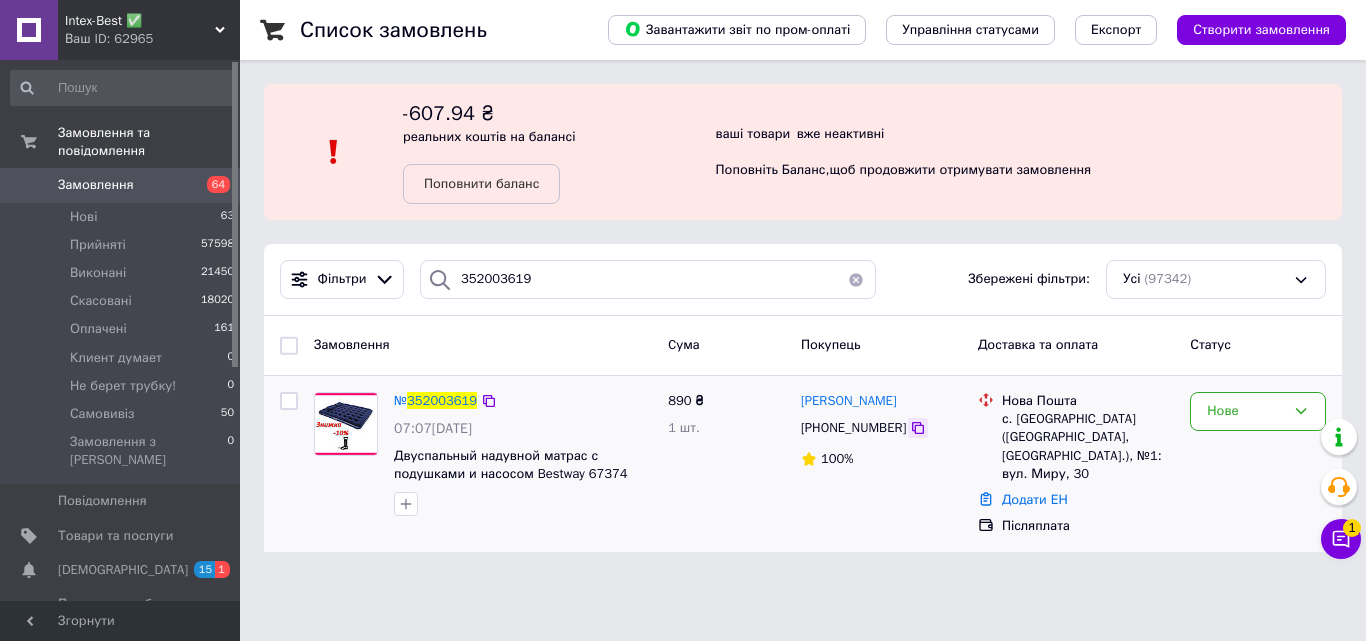 click 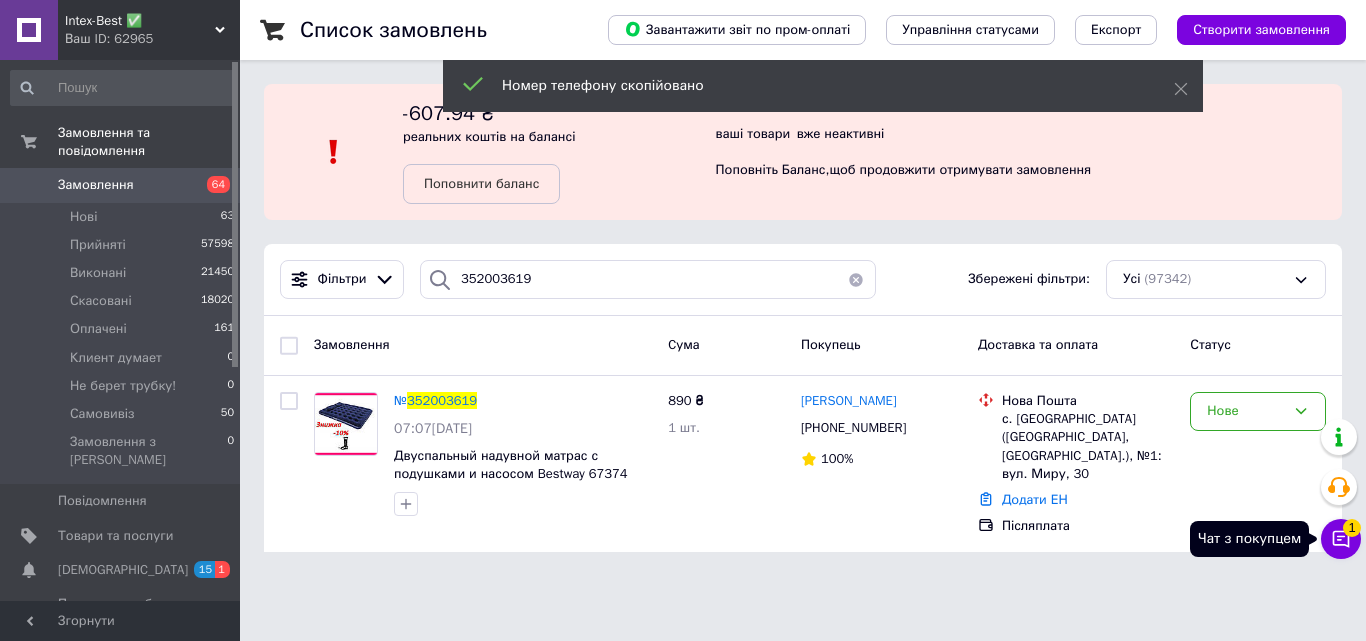 click 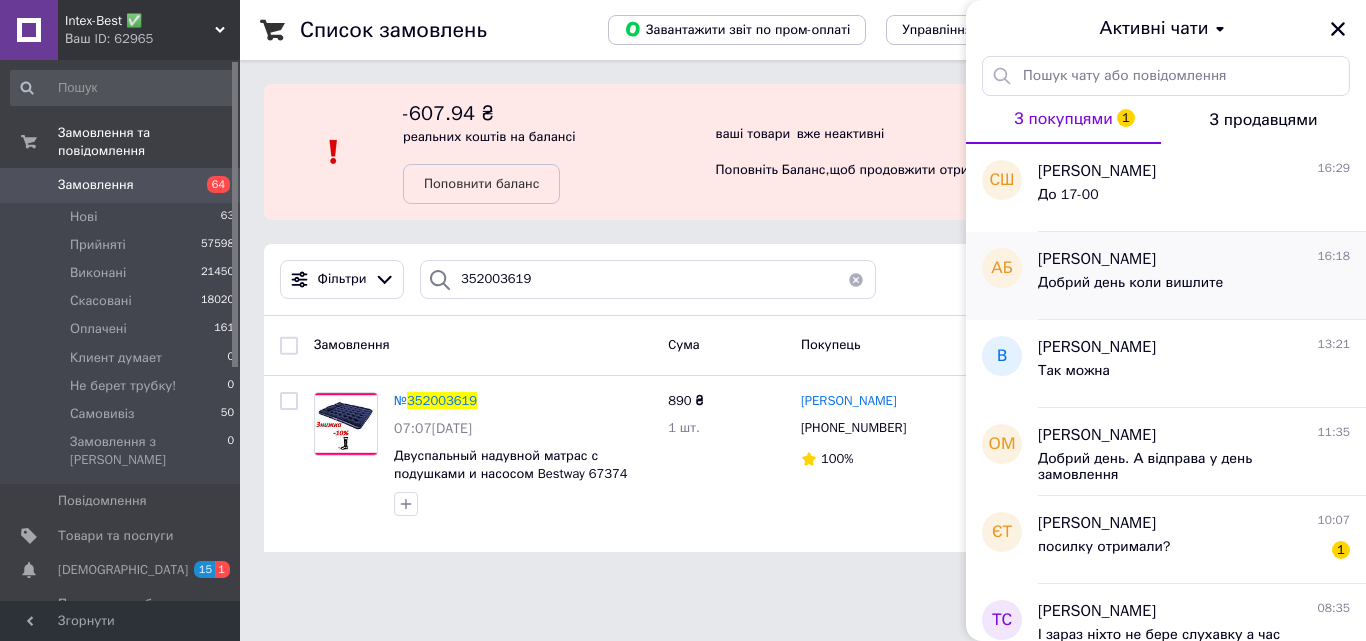 click on "Добрий день коли вишлите" at bounding box center (1194, 287) 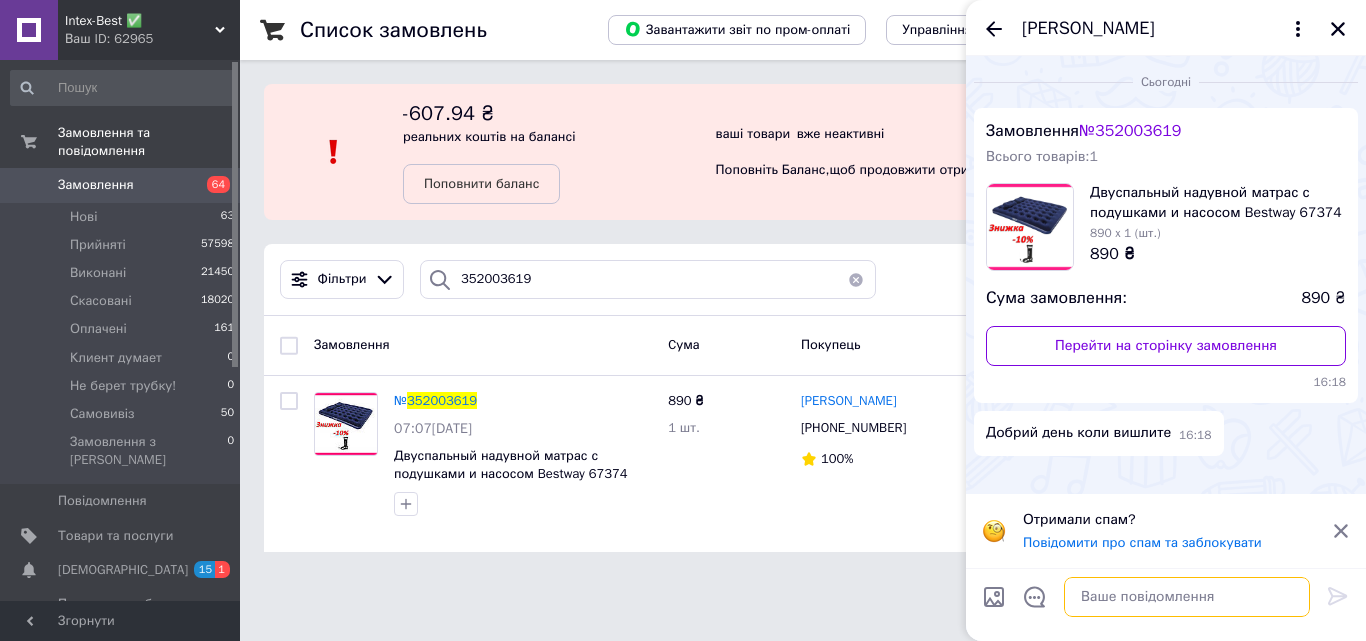 drag, startPoint x: 1090, startPoint y: 604, endPoint x: 1223, endPoint y: 530, distance: 152.20053 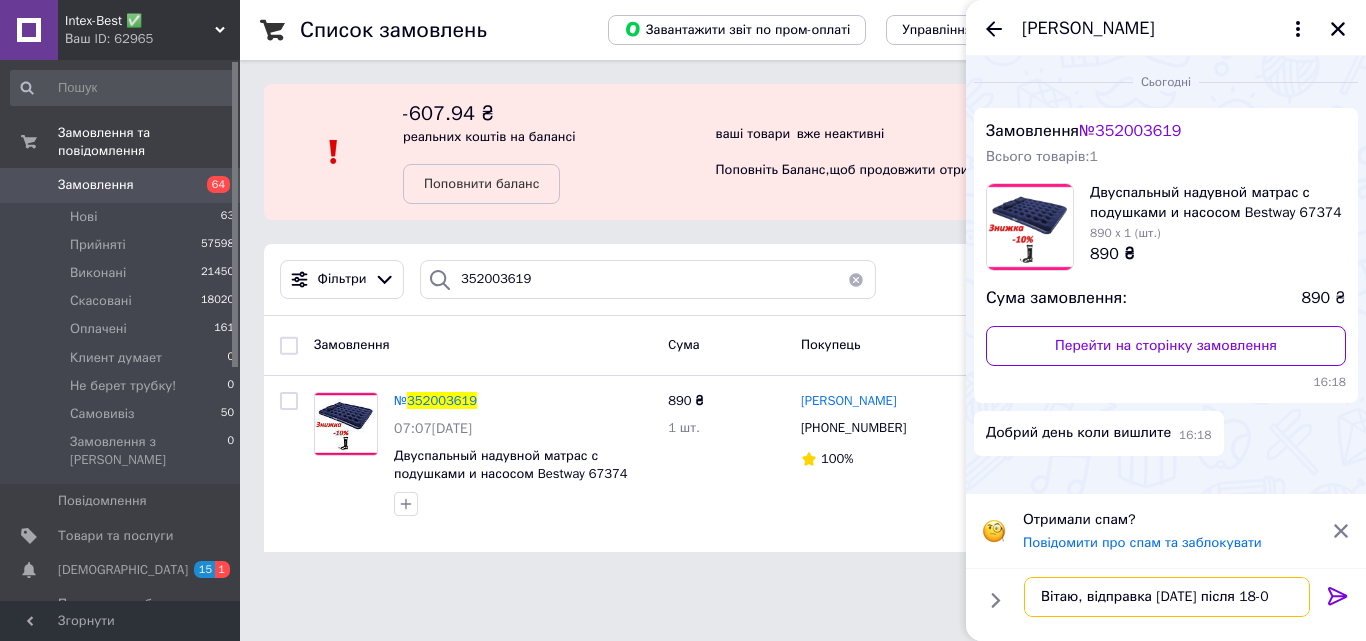 type on "Вітаю, відправка завтра після 18-00" 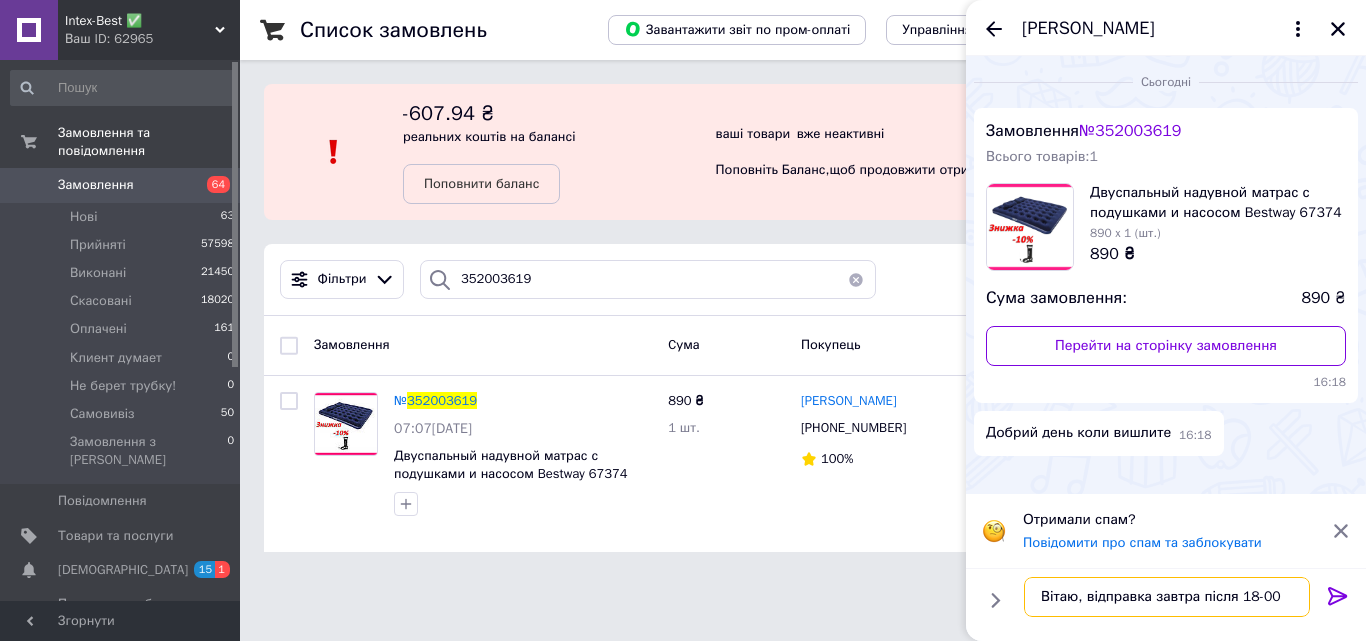 type 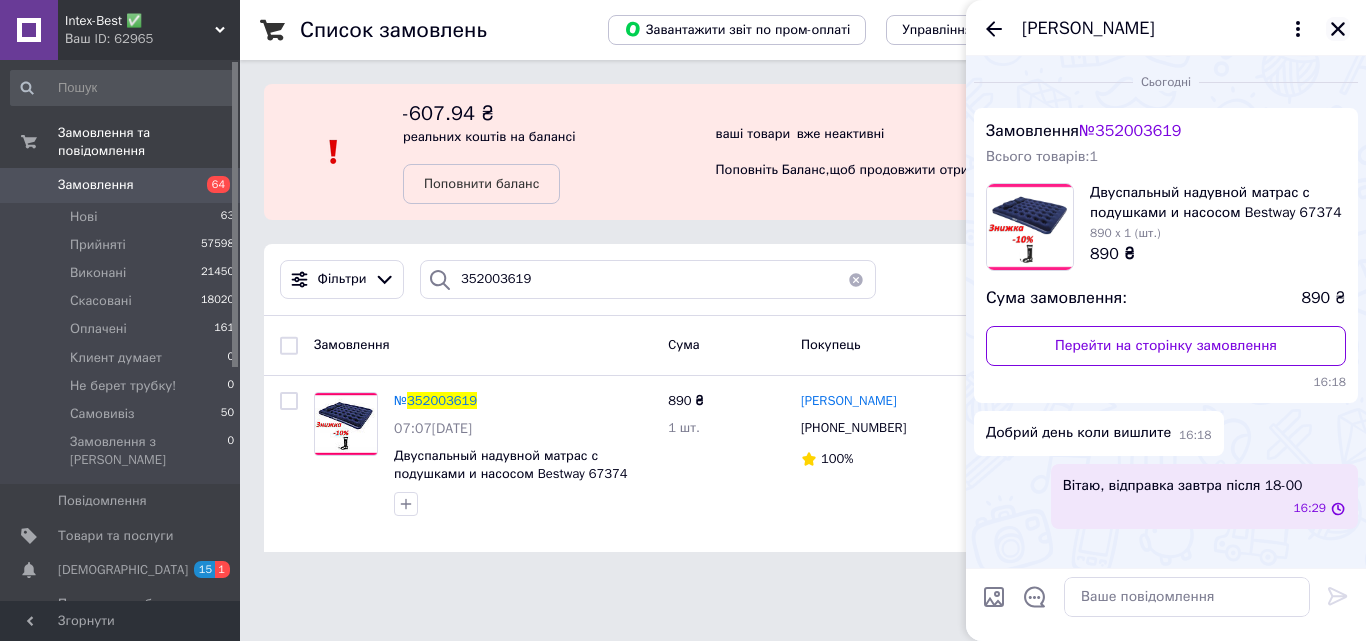 click 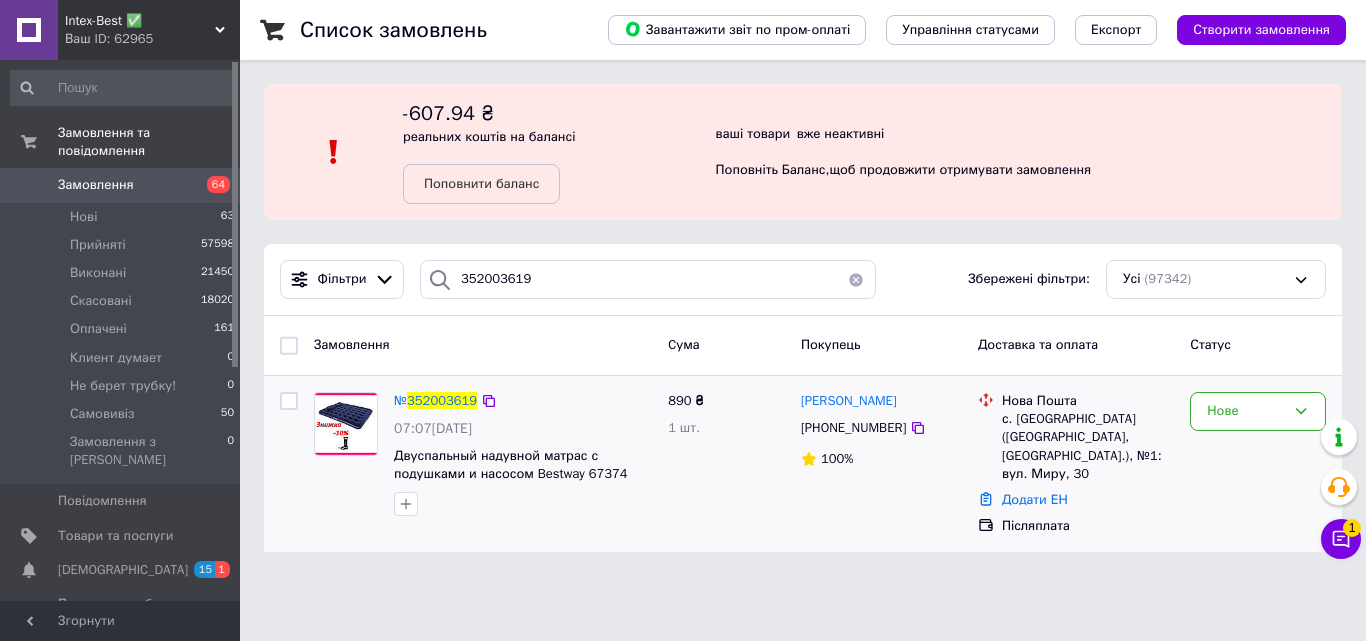 drag, startPoint x: 909, startPoint y: 423, endPoint x: 872, endPoint y: 433, distance: 38.327538 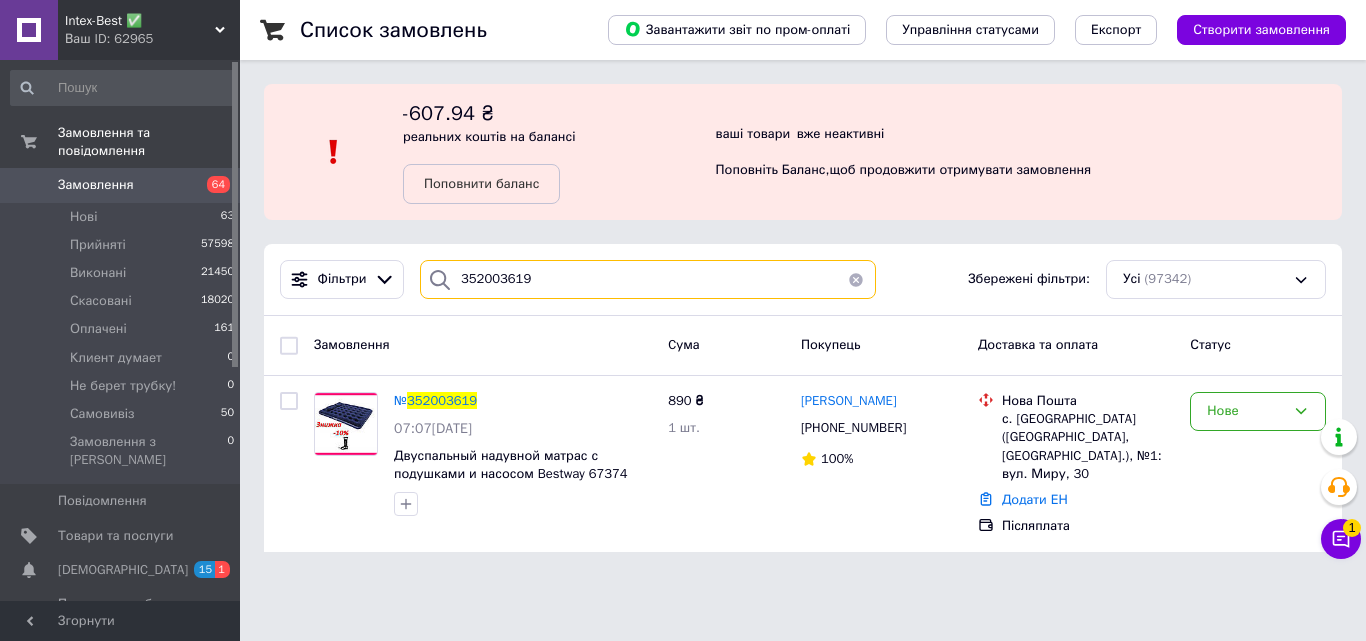 click on "352003619" at bounding box center [648, 279] 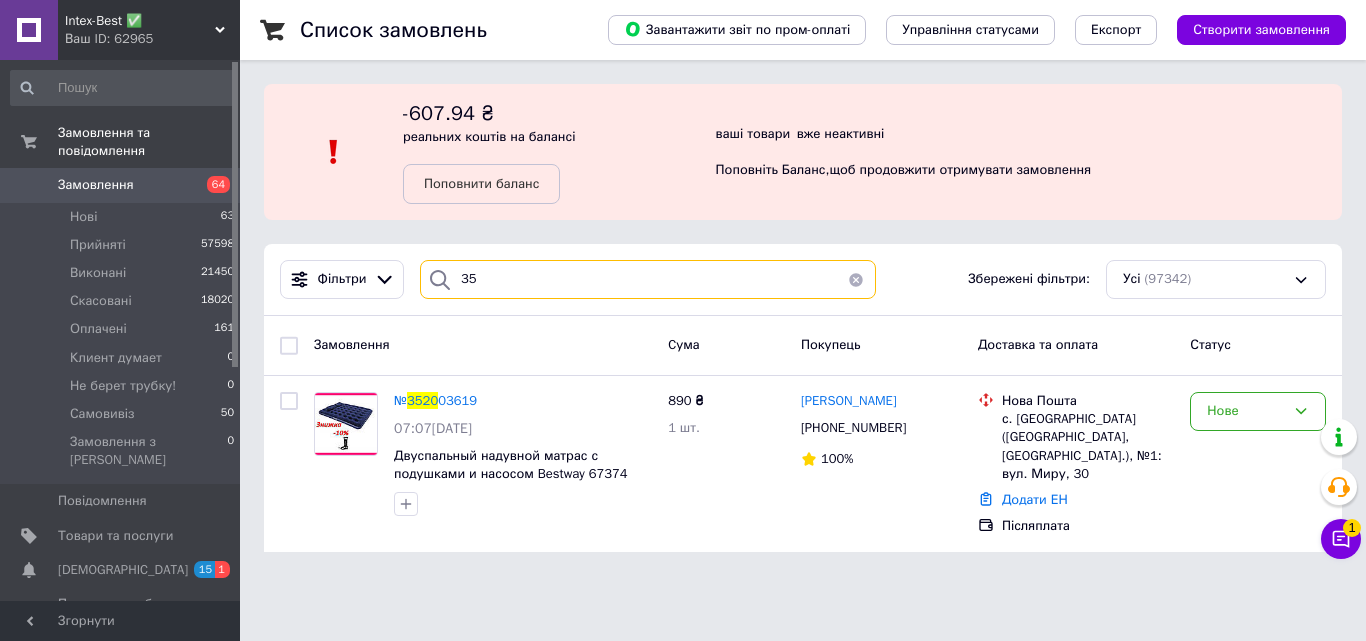 type on "3" 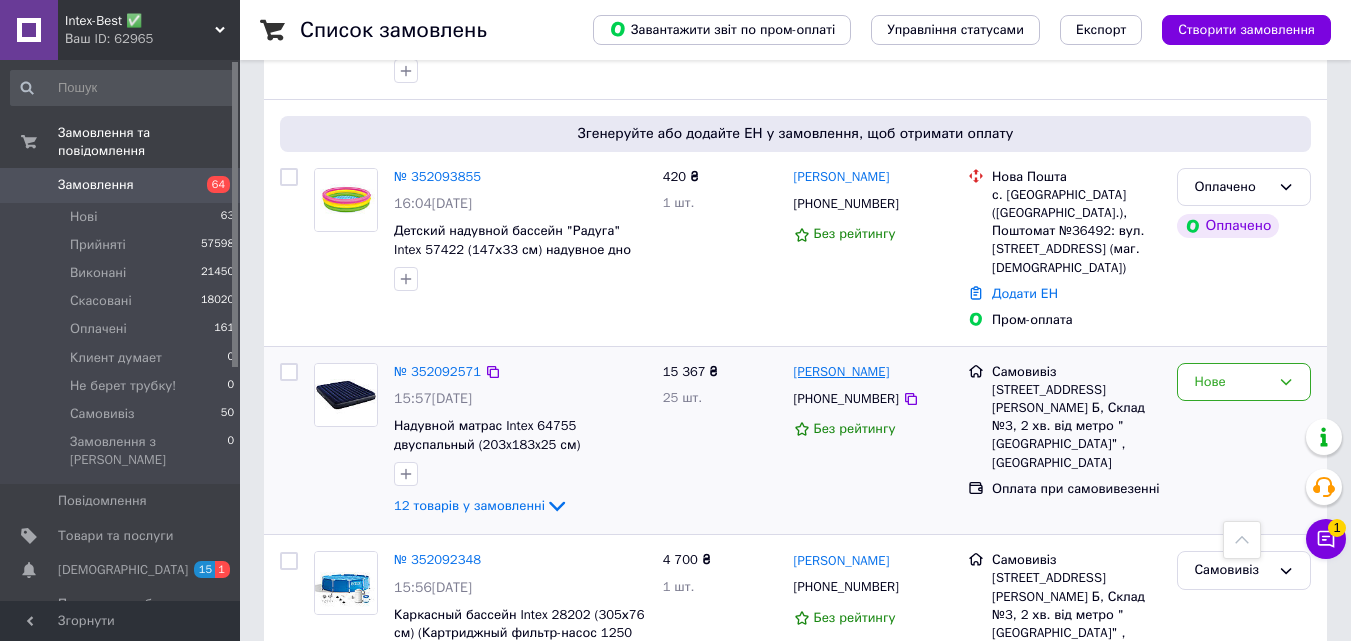 scroll, scrollTop: 500, scrollLeft: 0, axis: vertical 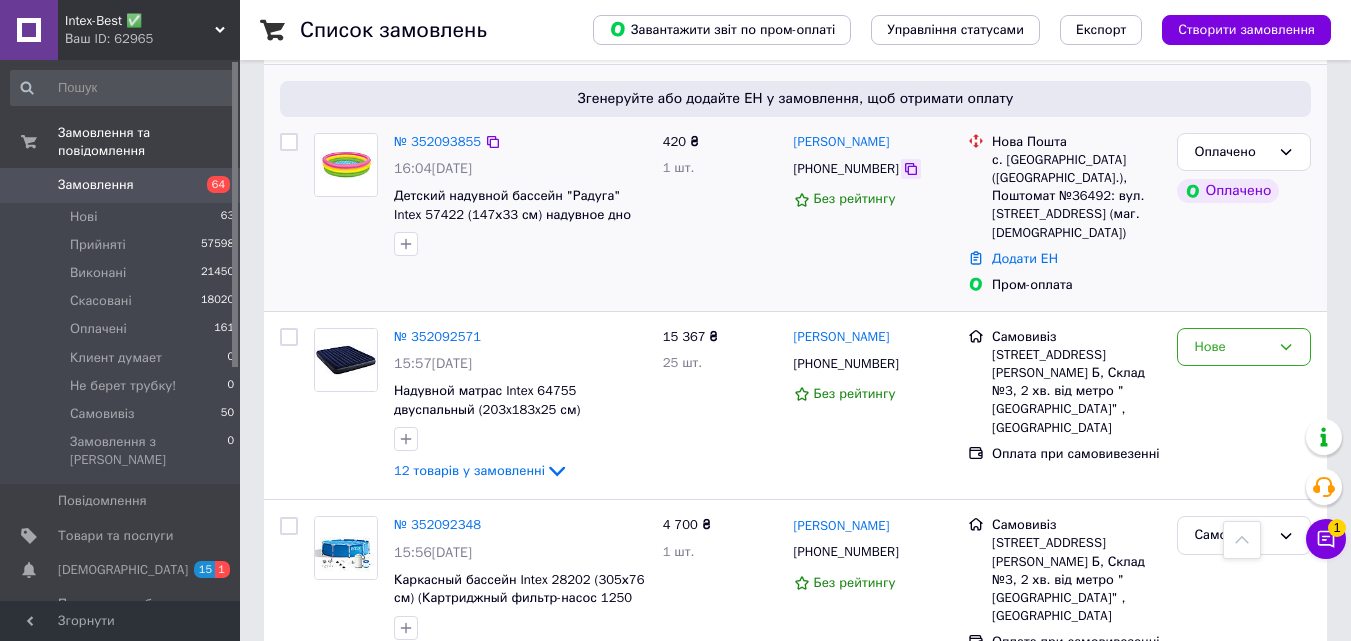 type 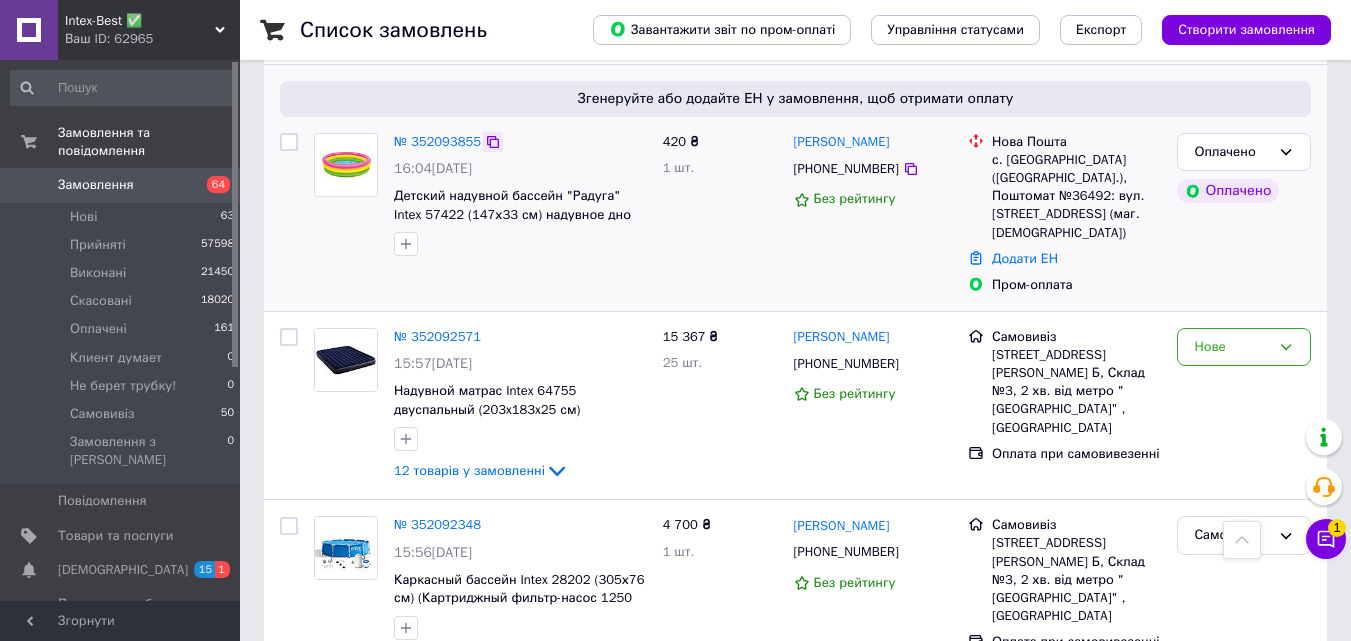 click 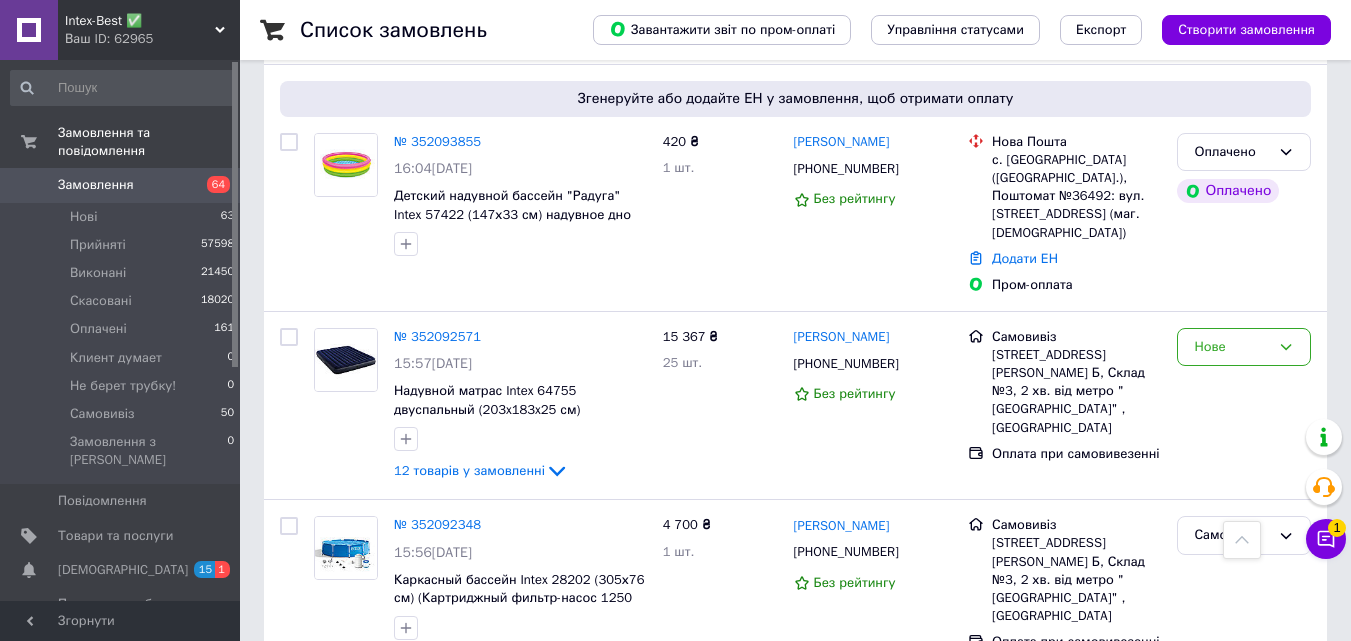 click on "Intex-Best  ✅" at bounding box center (140, 21) 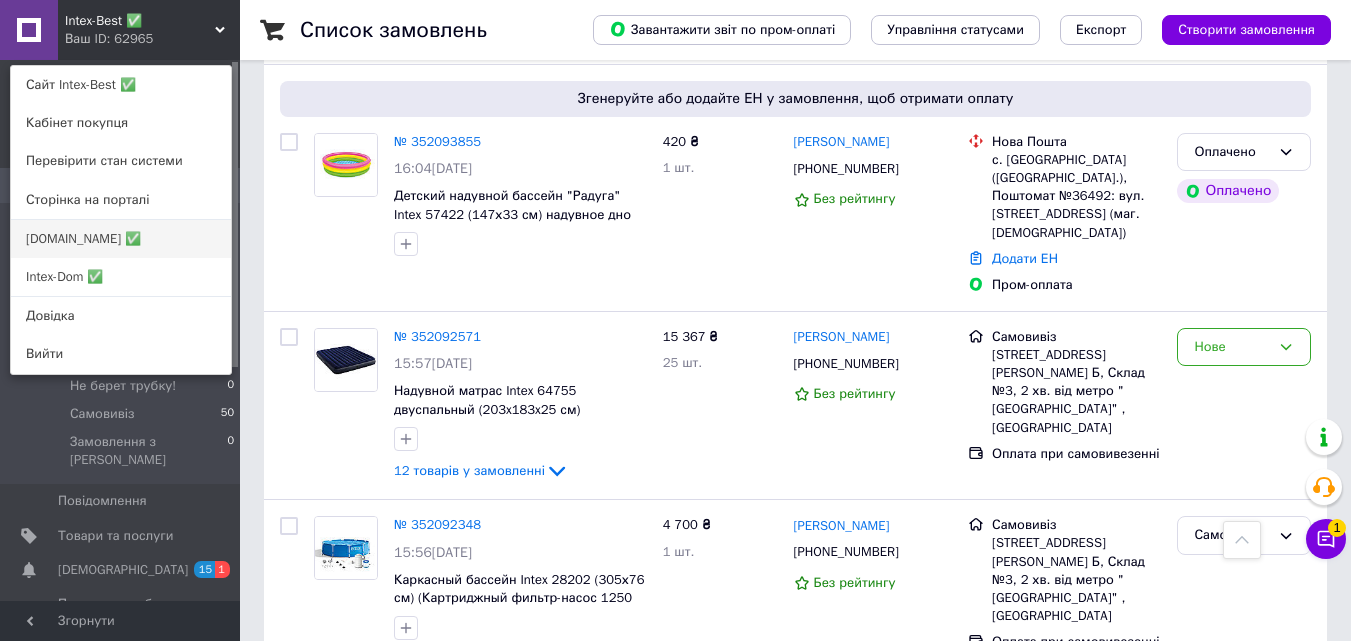 click on "[DOMAIN_NAME] ✅" at bounding box center [121, 239] 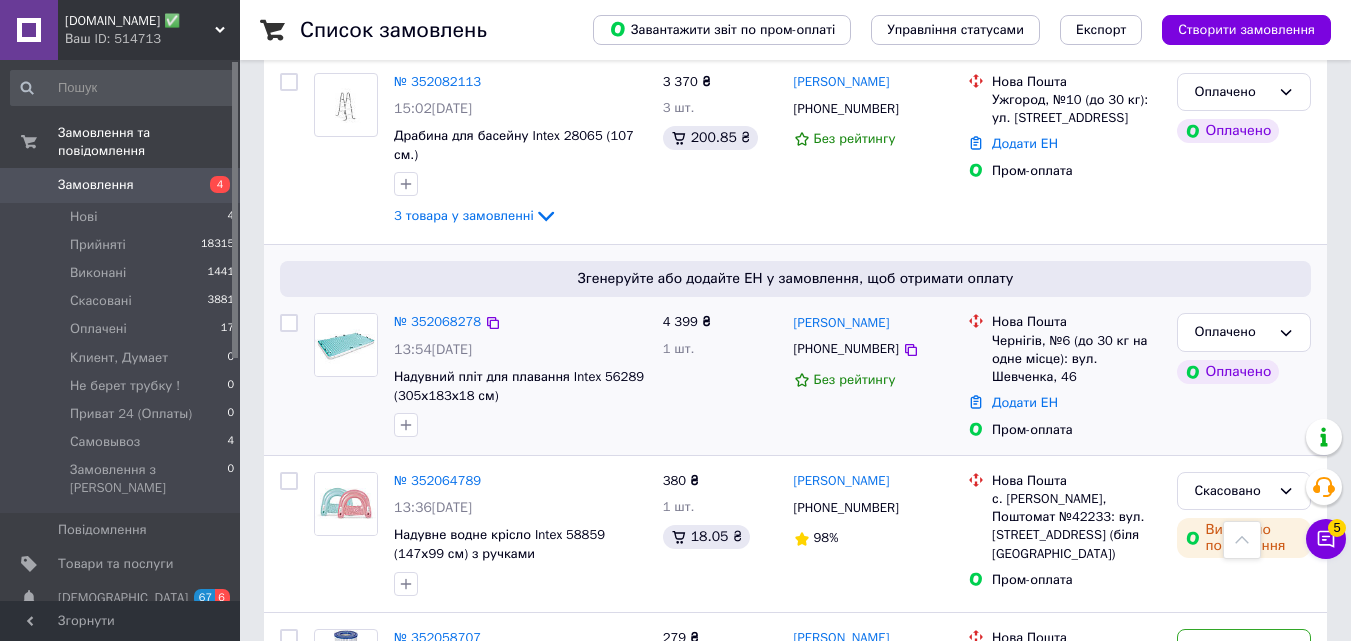 scroll, scrollTop: 500, scrollLeft: 0, axis: vertical 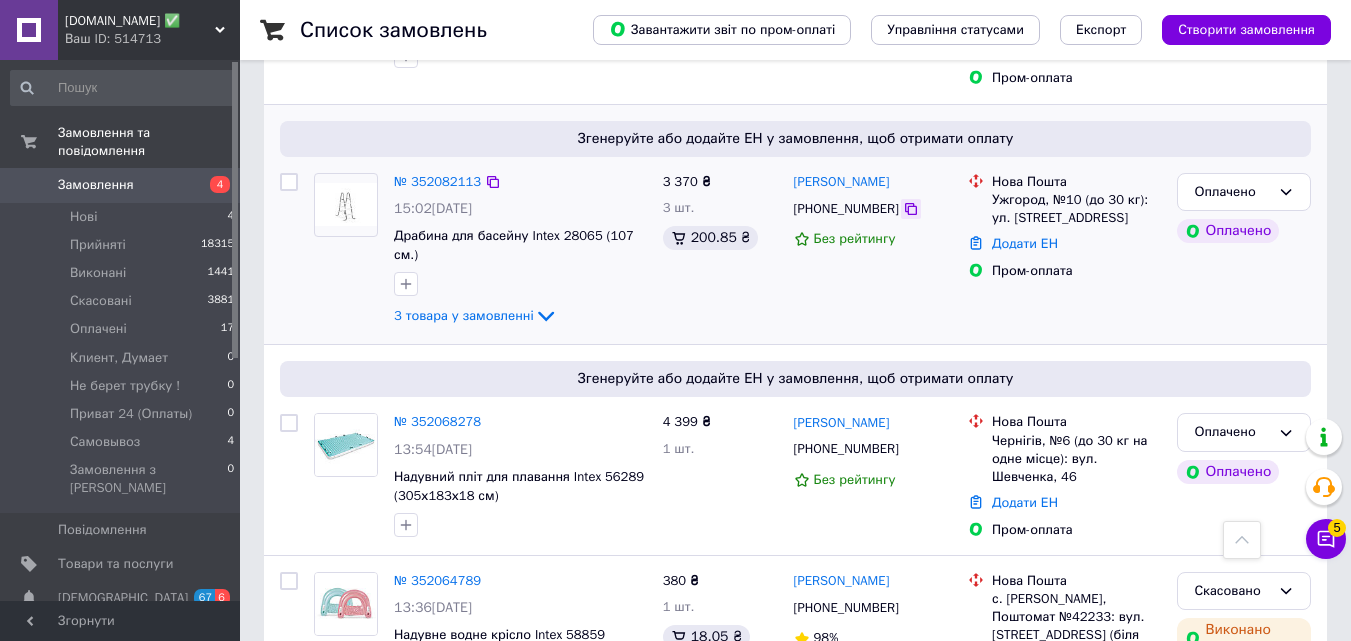 click 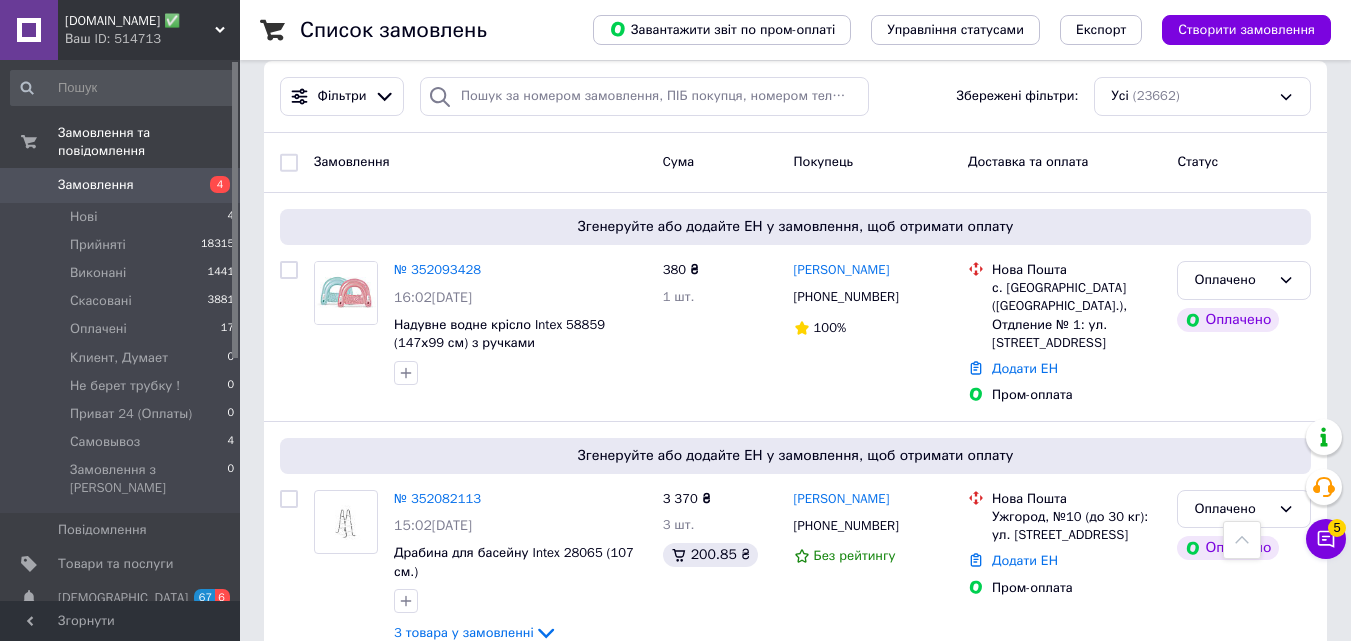 scroll, scrollTop: 100, scrollLeft: 0, axis: vertical 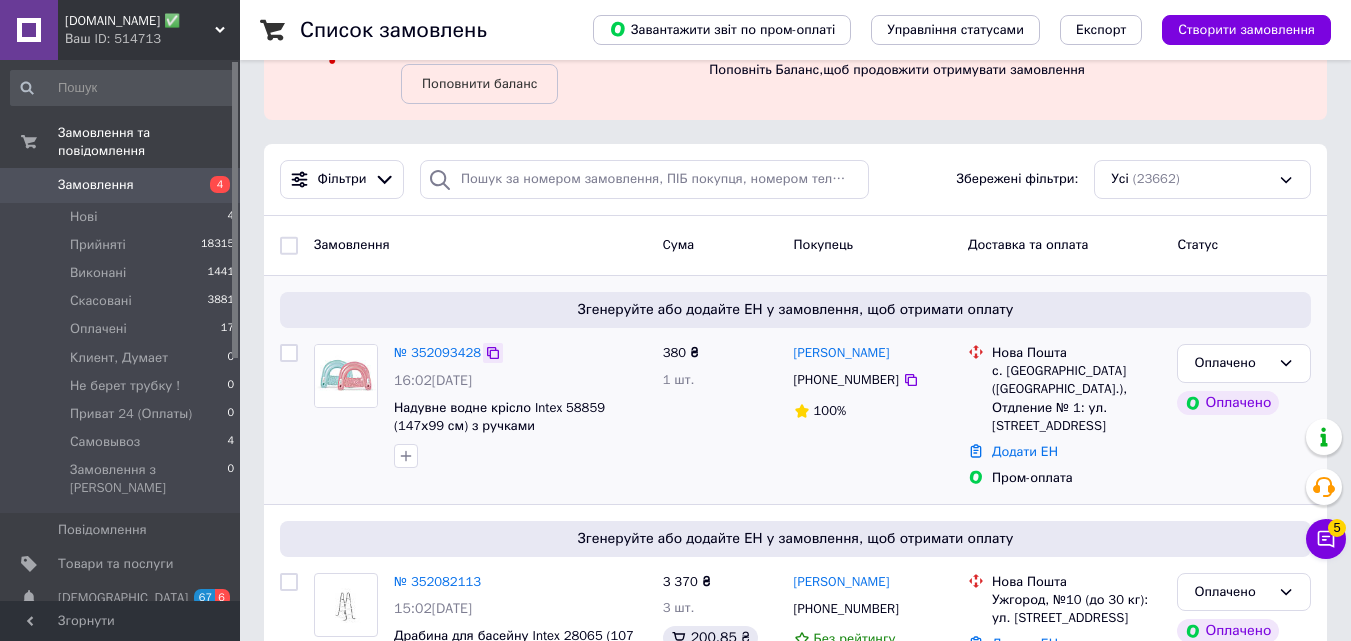 click 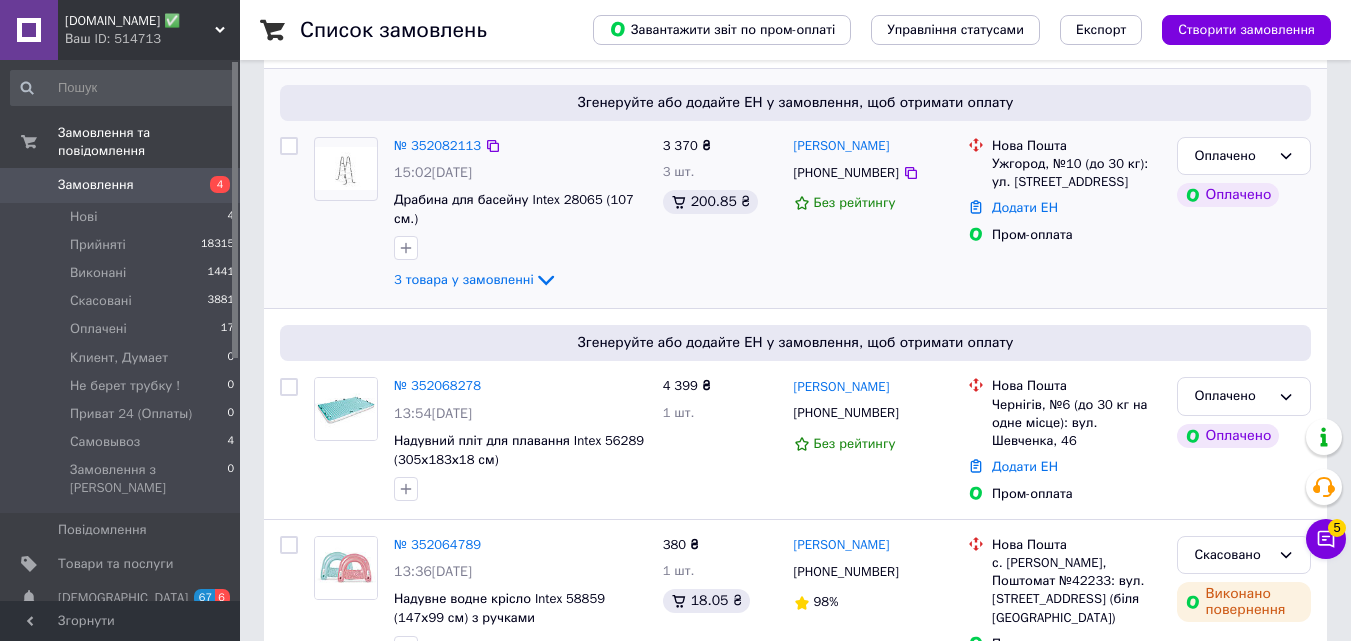 scroll, scrollTop: 600, scrollLeft: 0, axis: vertical 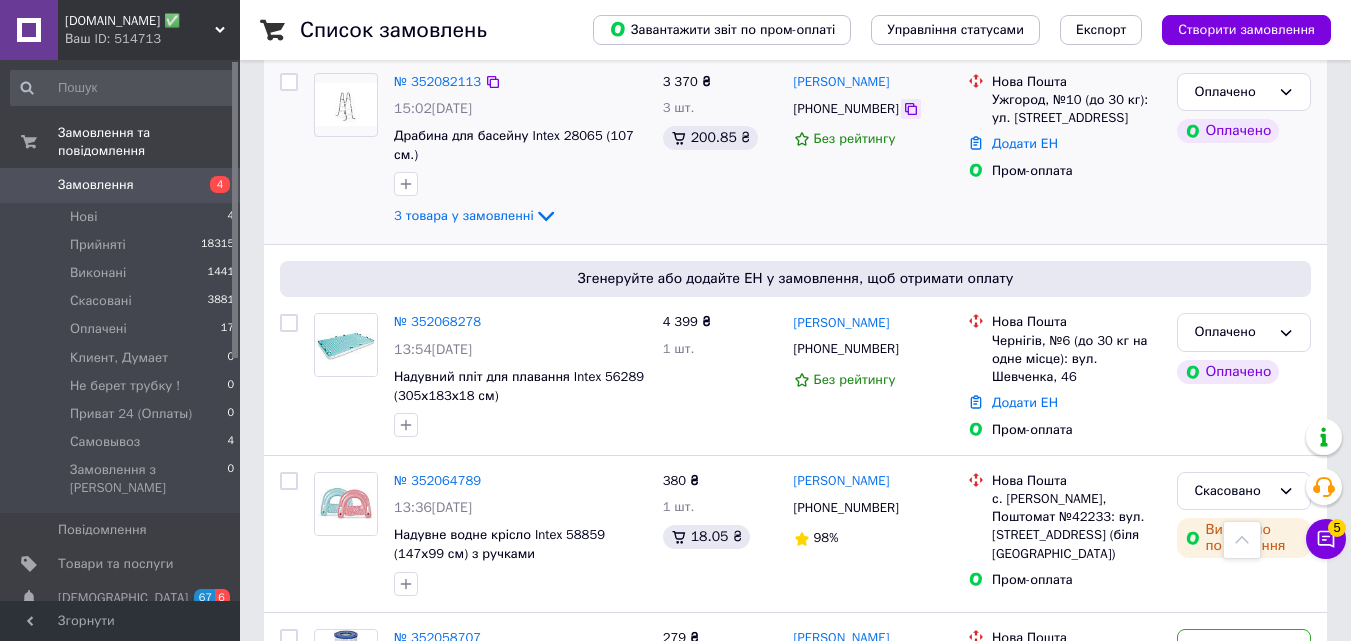 click 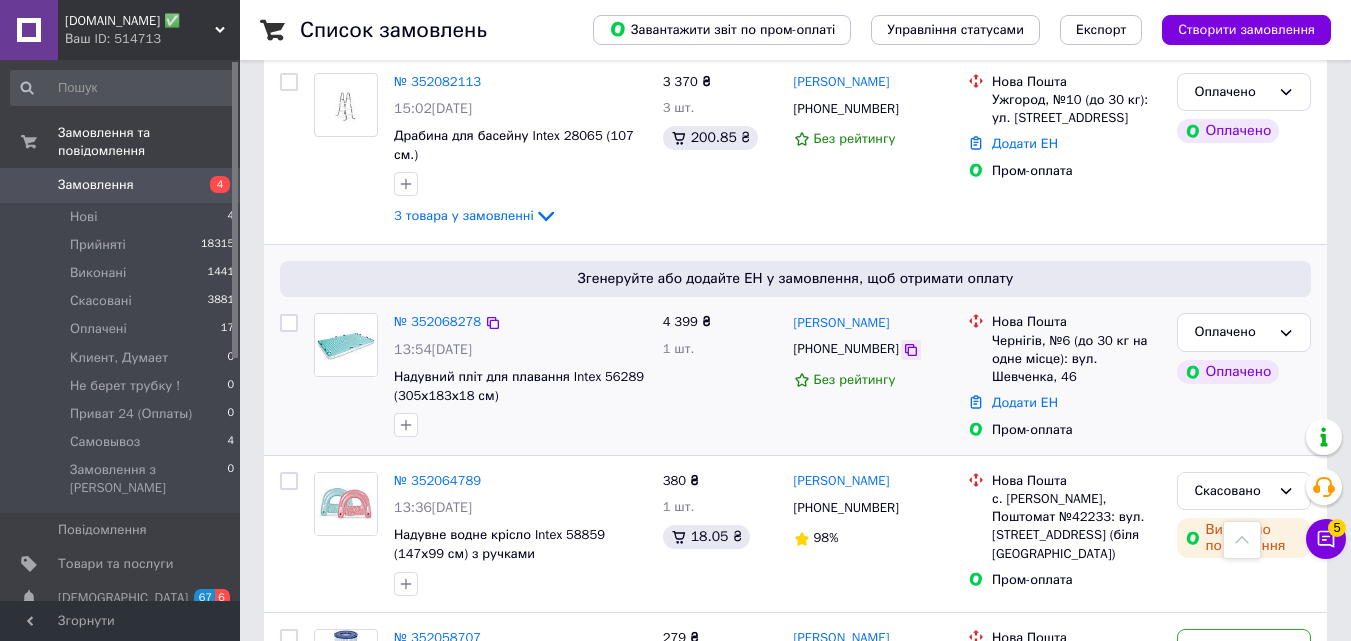 click 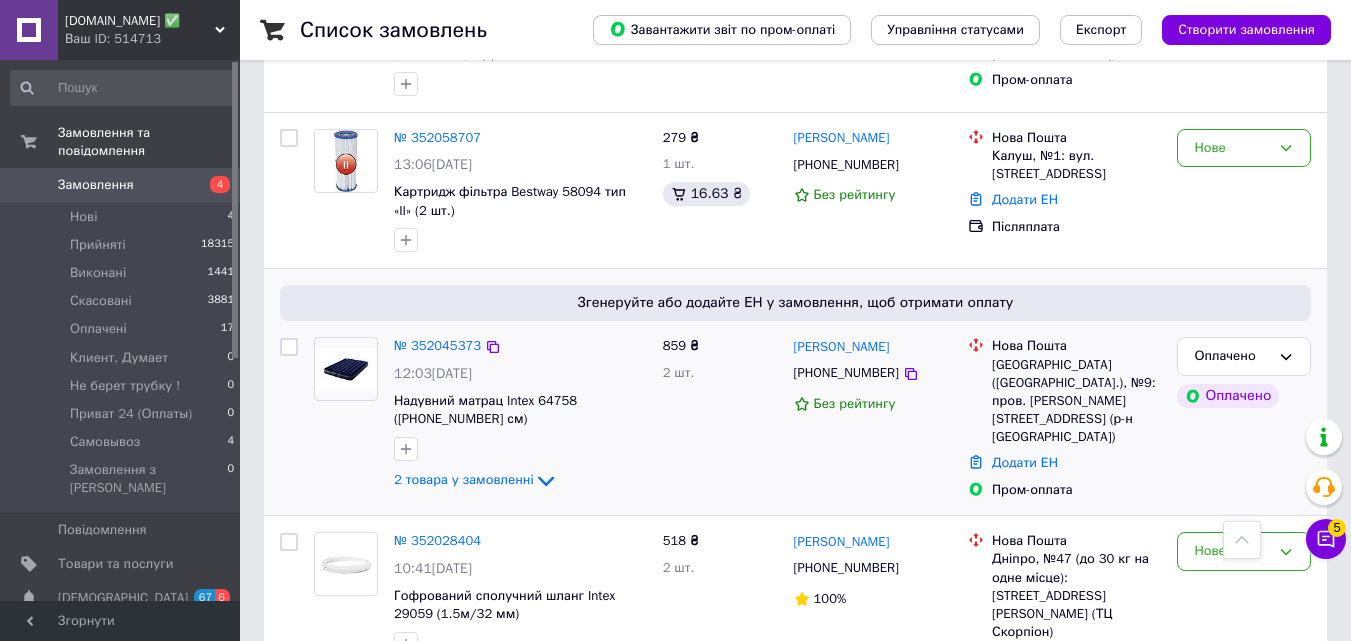 scroll, scrollTop: 1200, scrollLeft: 0, axis: vertical 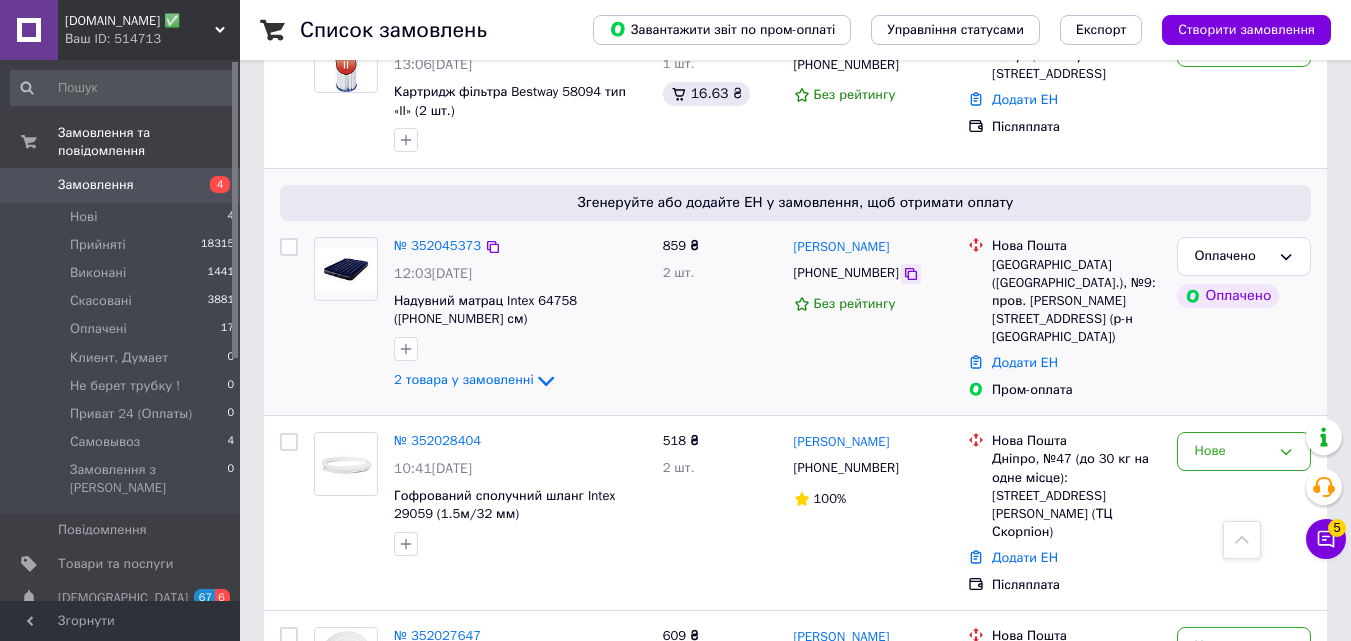 click 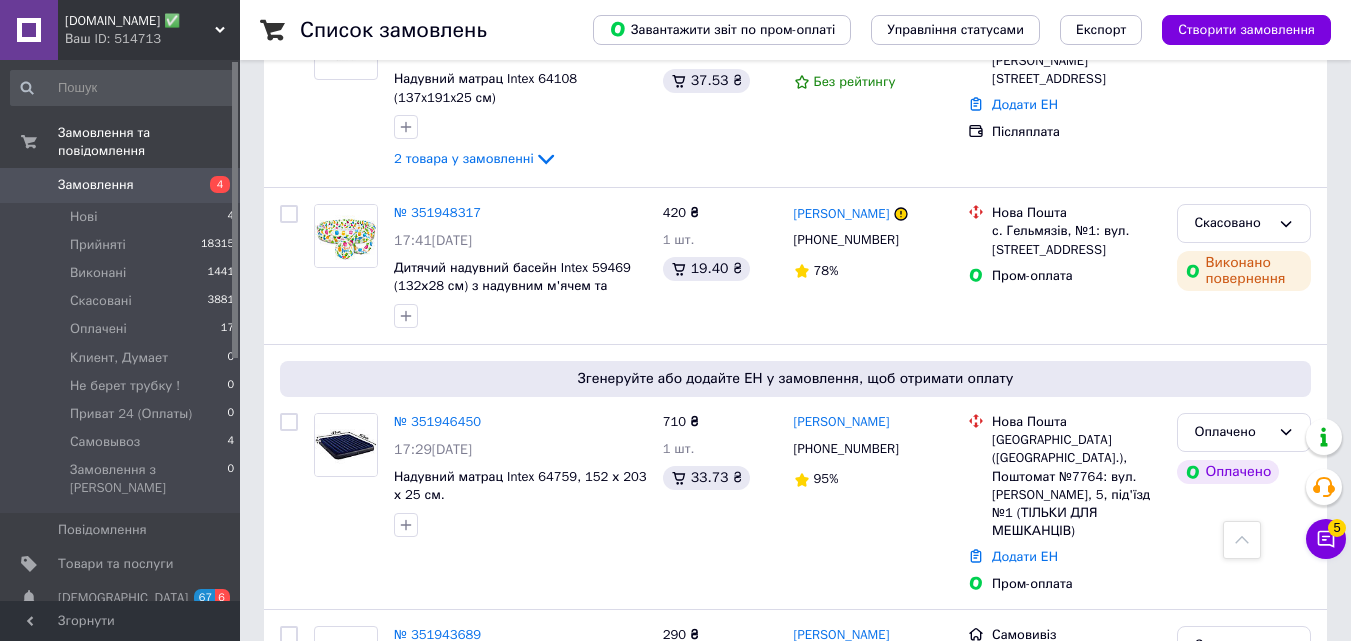 scroll, scrollTop: 2800, scrollLeft: 0, axis: vertical 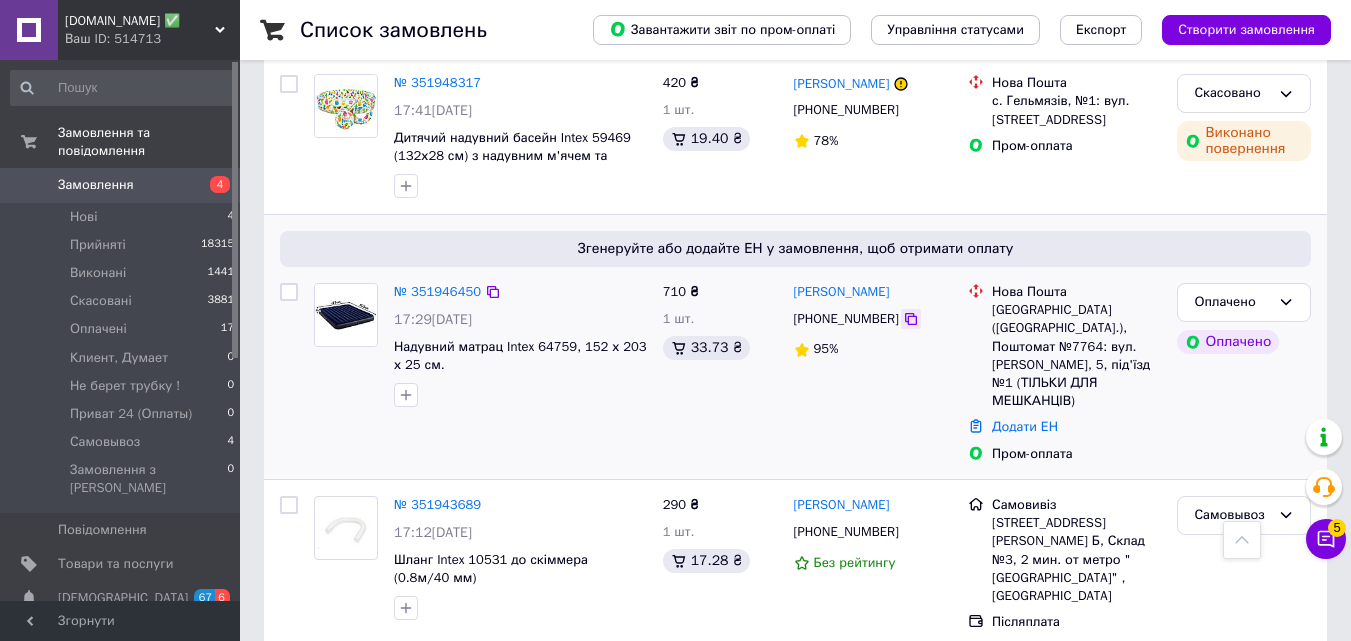 click 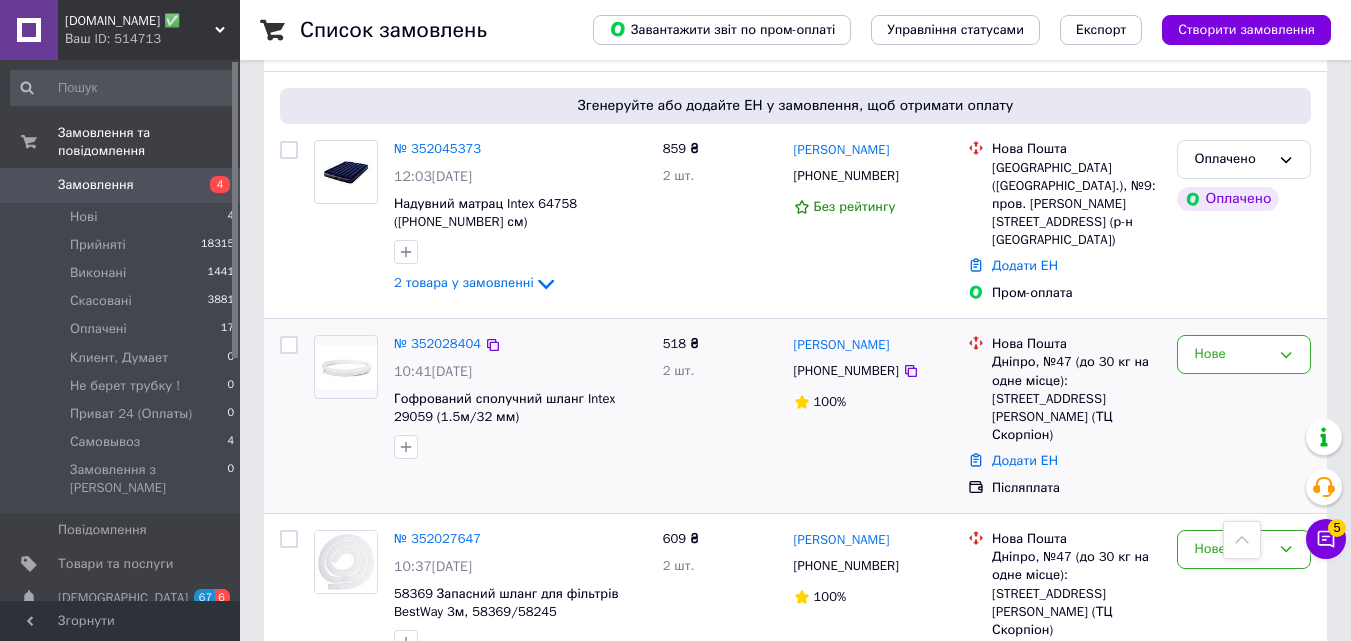 scroll, scrollTop: 1497, scrollLeft: 0, axis: vertical 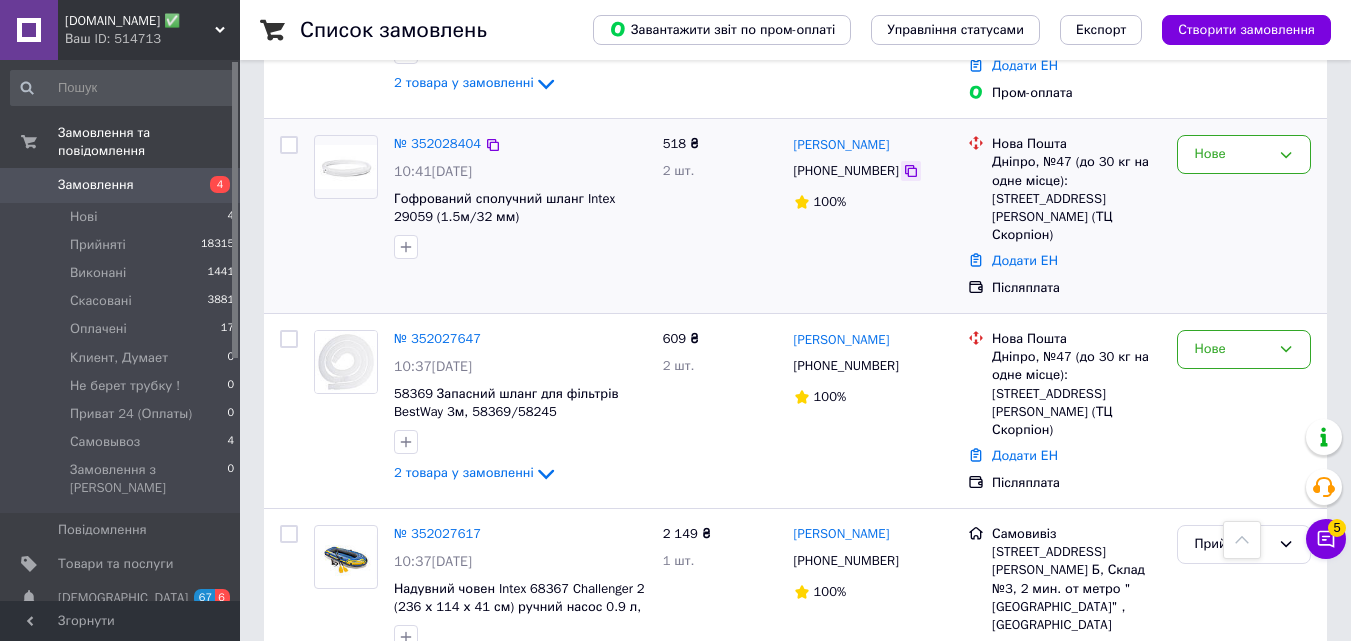 click 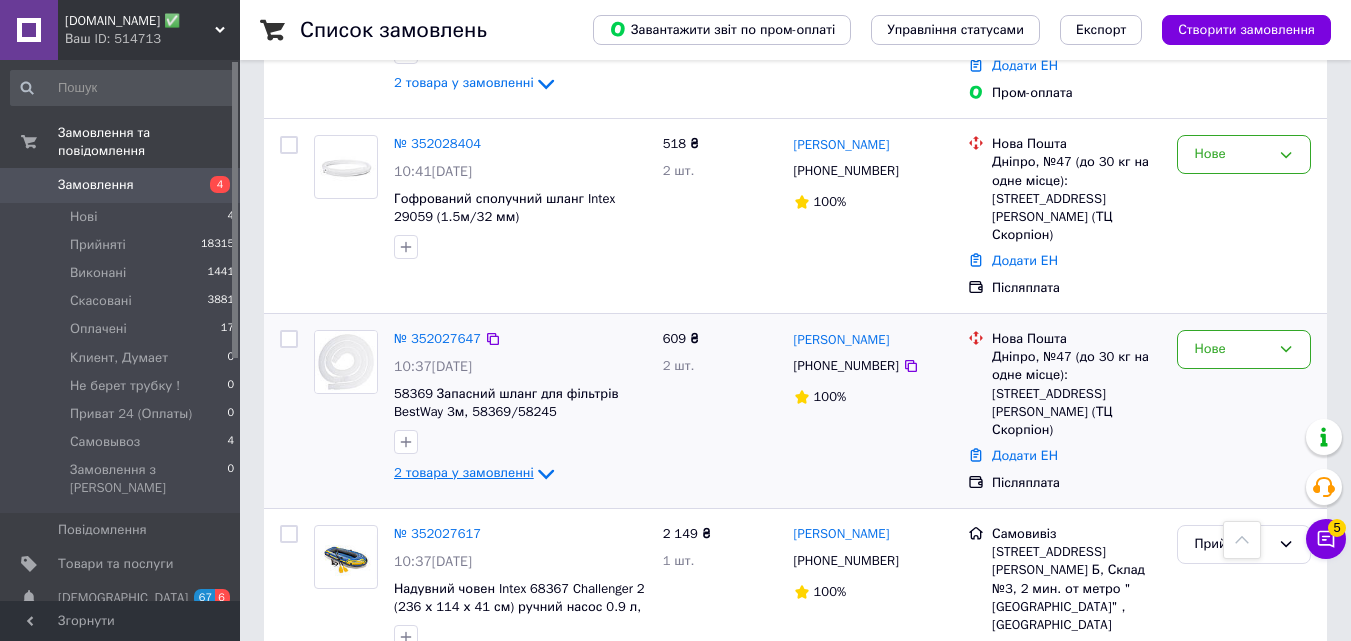 click on "2 товара у замовленні" at bounding box center [464, 473] 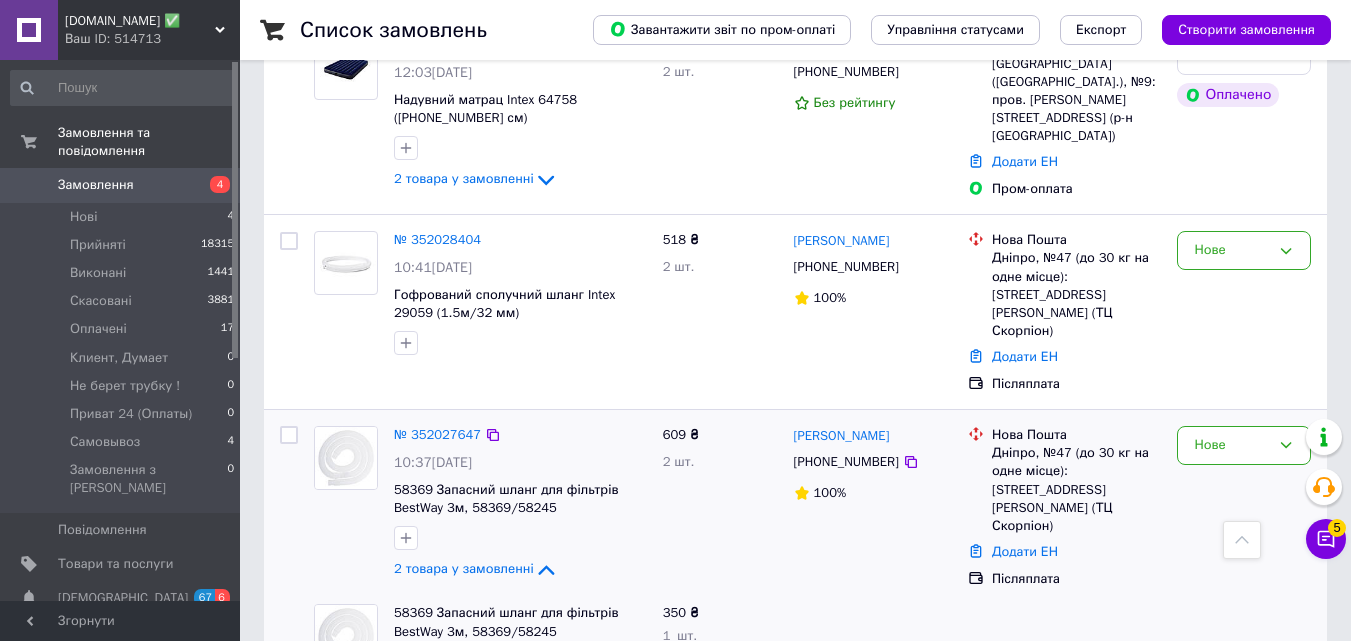 scroll, scrollTop: 1400, scrollLeft: 0, axis: vertical 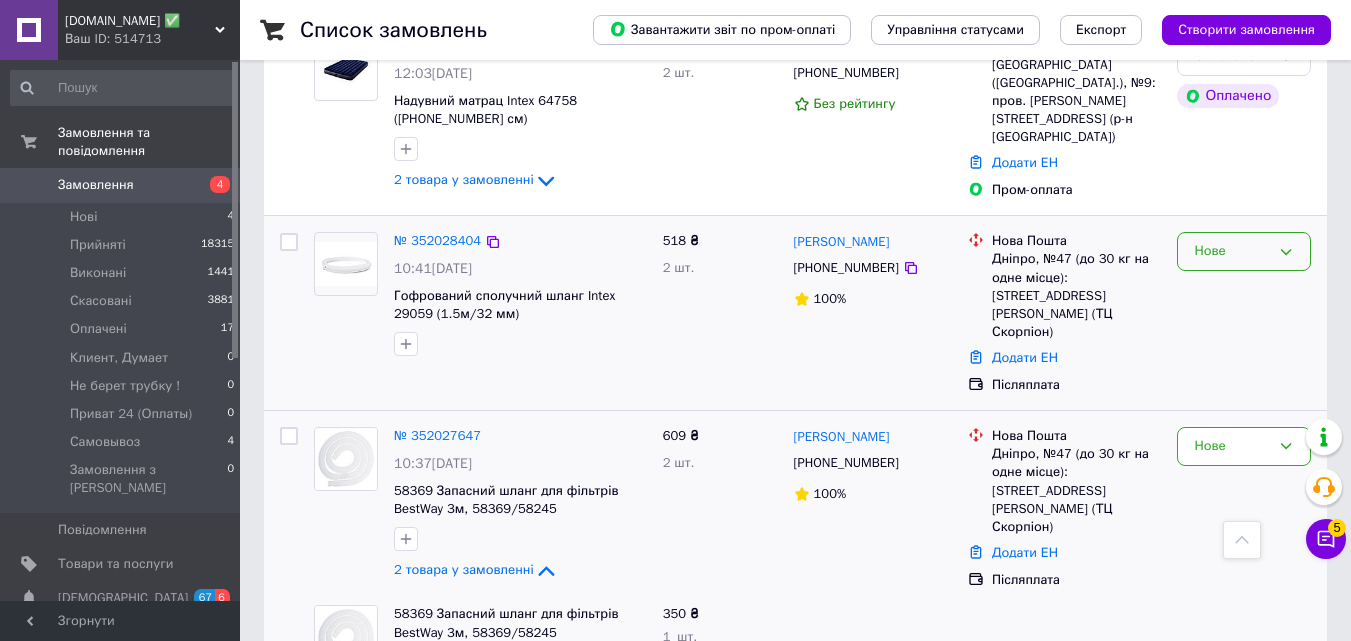 click 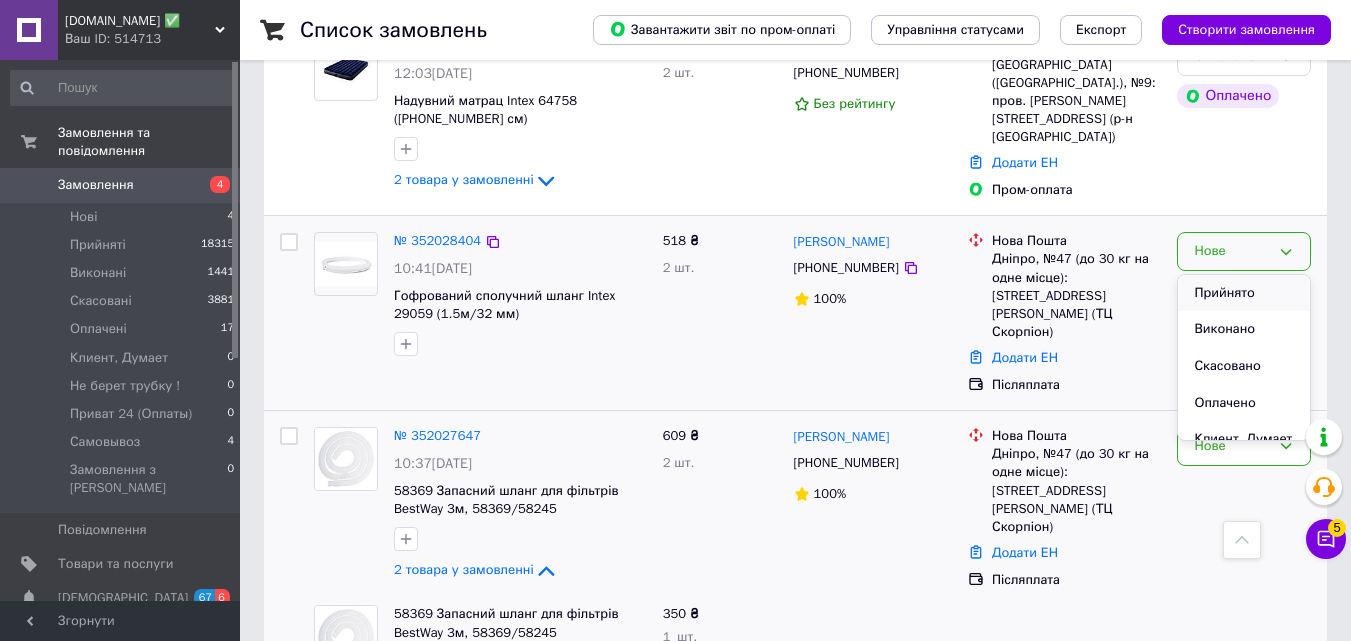 click on "Прийнято" at bounding box center (1244, 293) 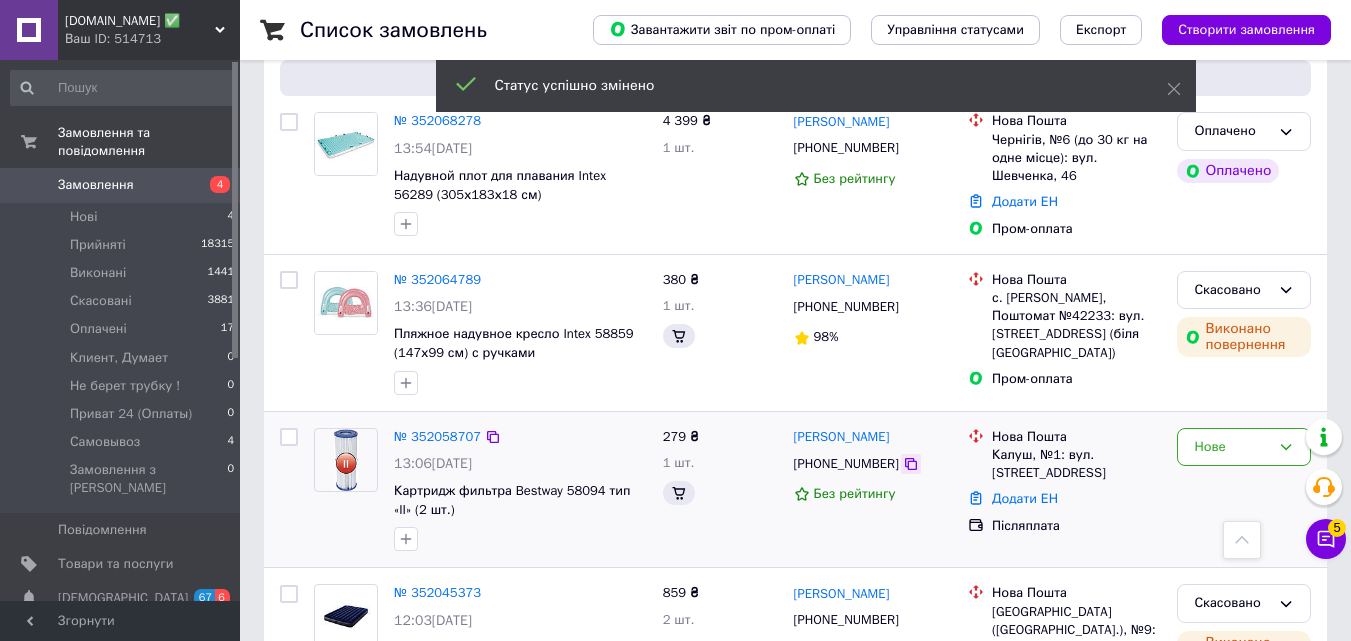 scroll, scrollTop: 800, scrollLeft: 0, axis: vertical 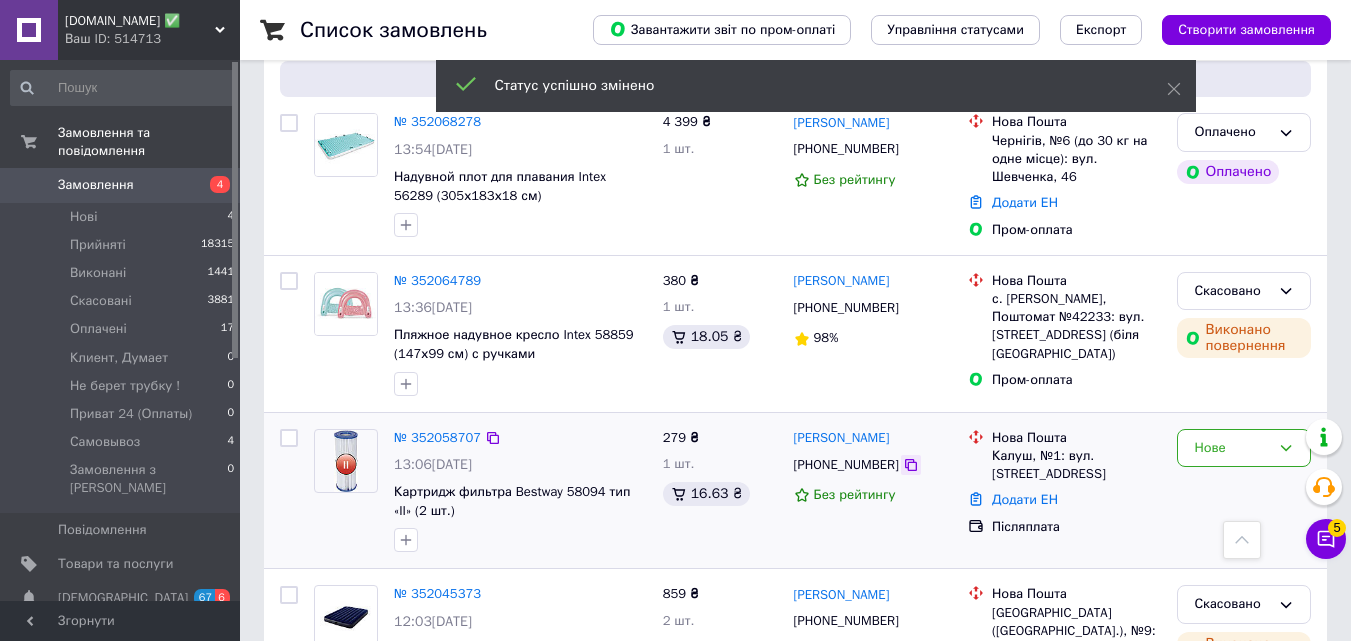 click 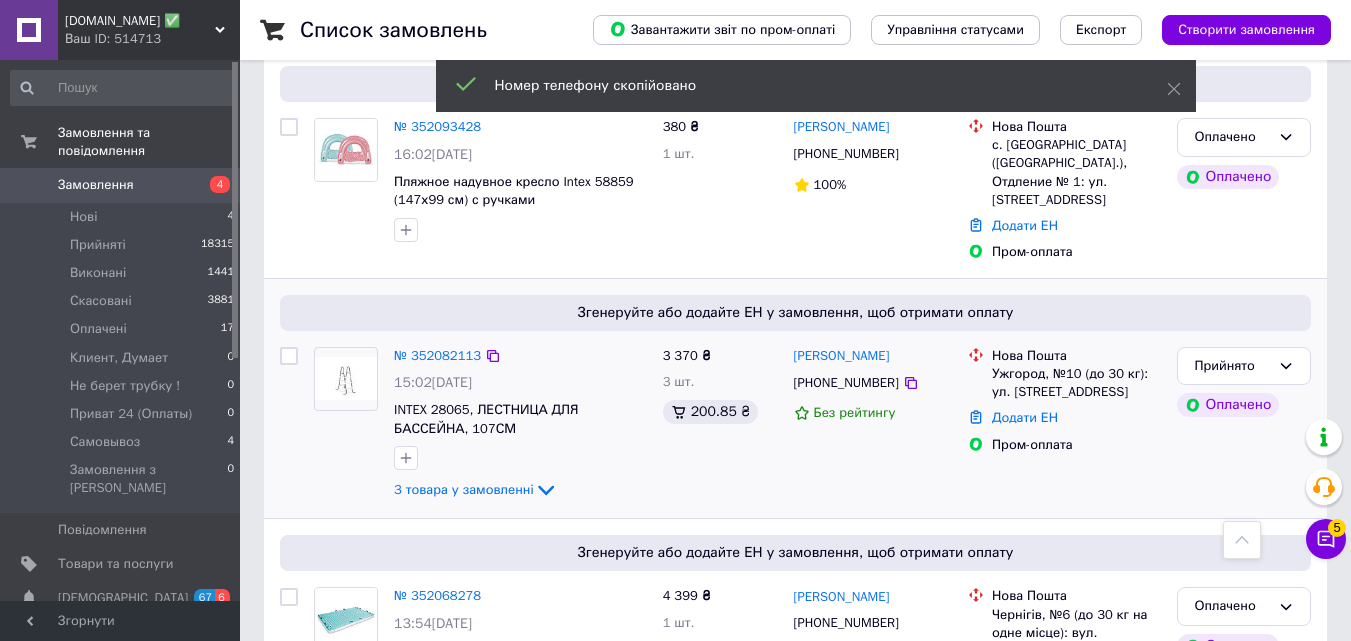 scroll, scrollTop: 100, scrollLeft: 0, axis: vertical 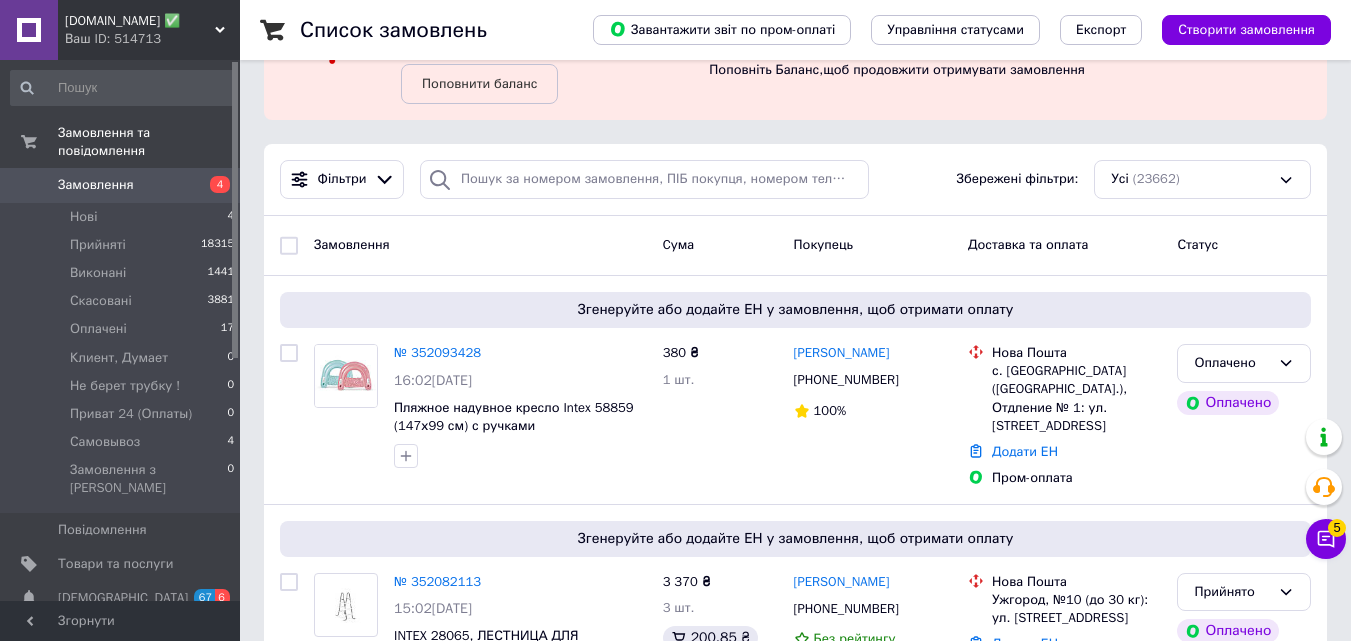 click on "Замовлення" at bounding box center (121, 185) 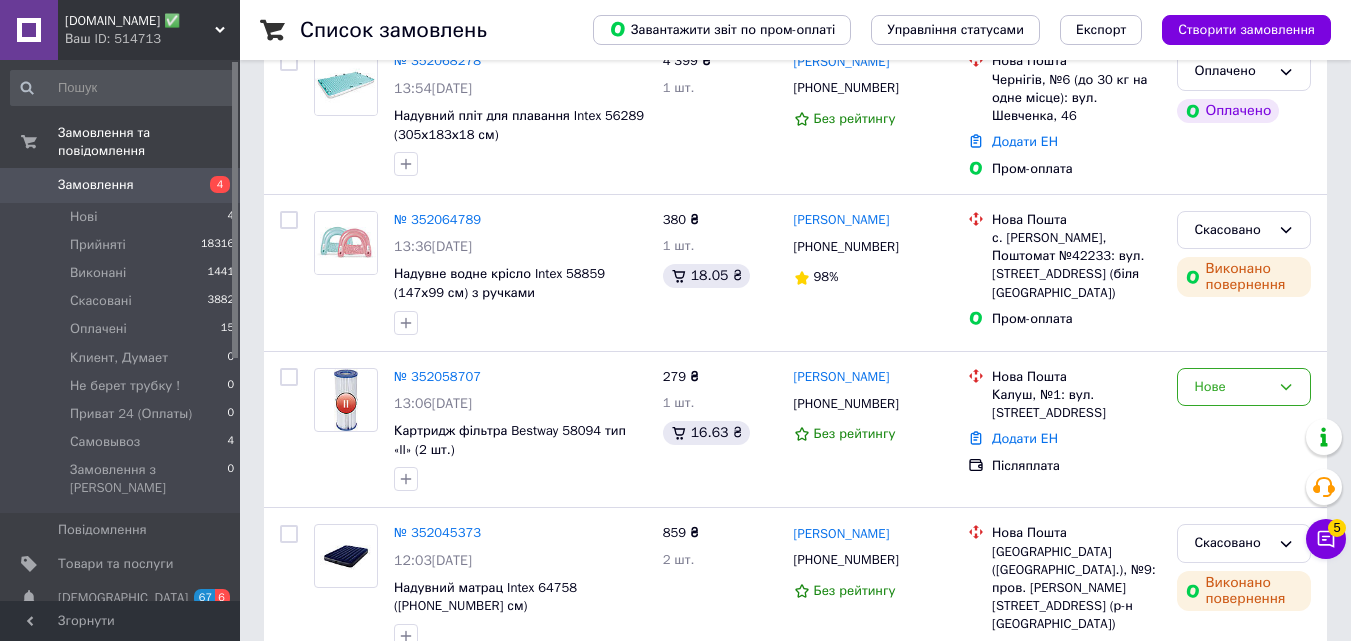 scroll, scrollTop: 1000, scrollLeft: 0, axis: vertical 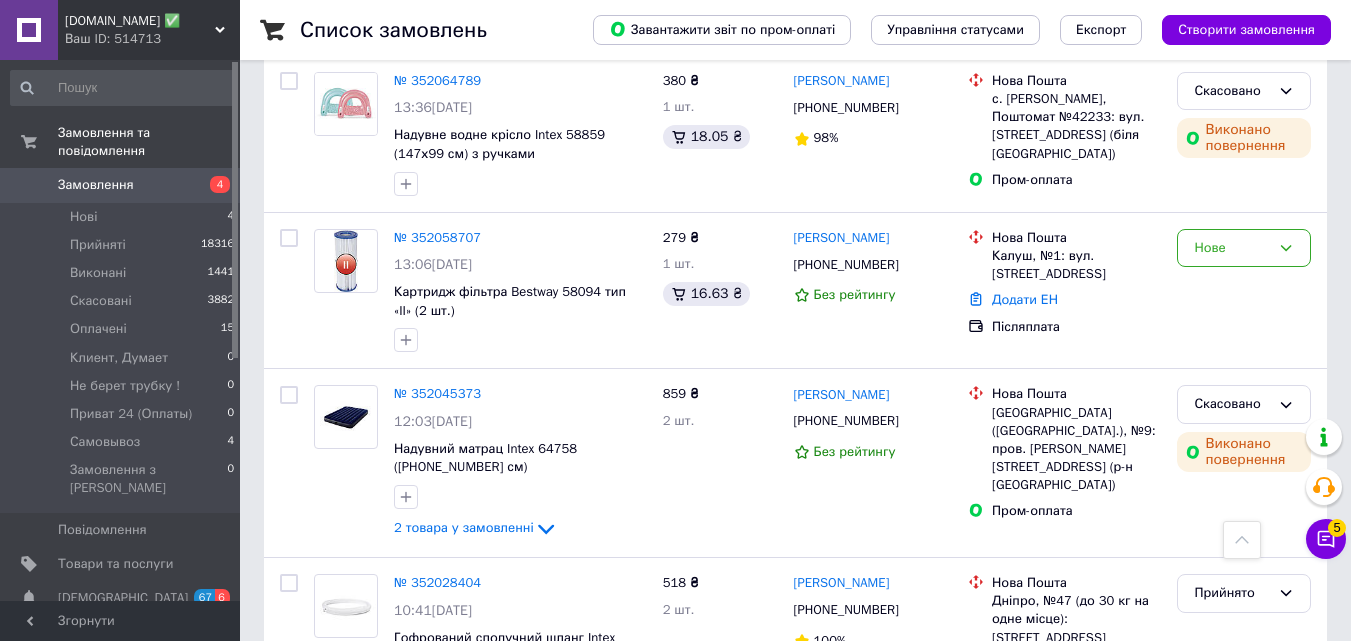 click on "[DOMAIN_NAME] ✅" at bounding box center [140, 21] 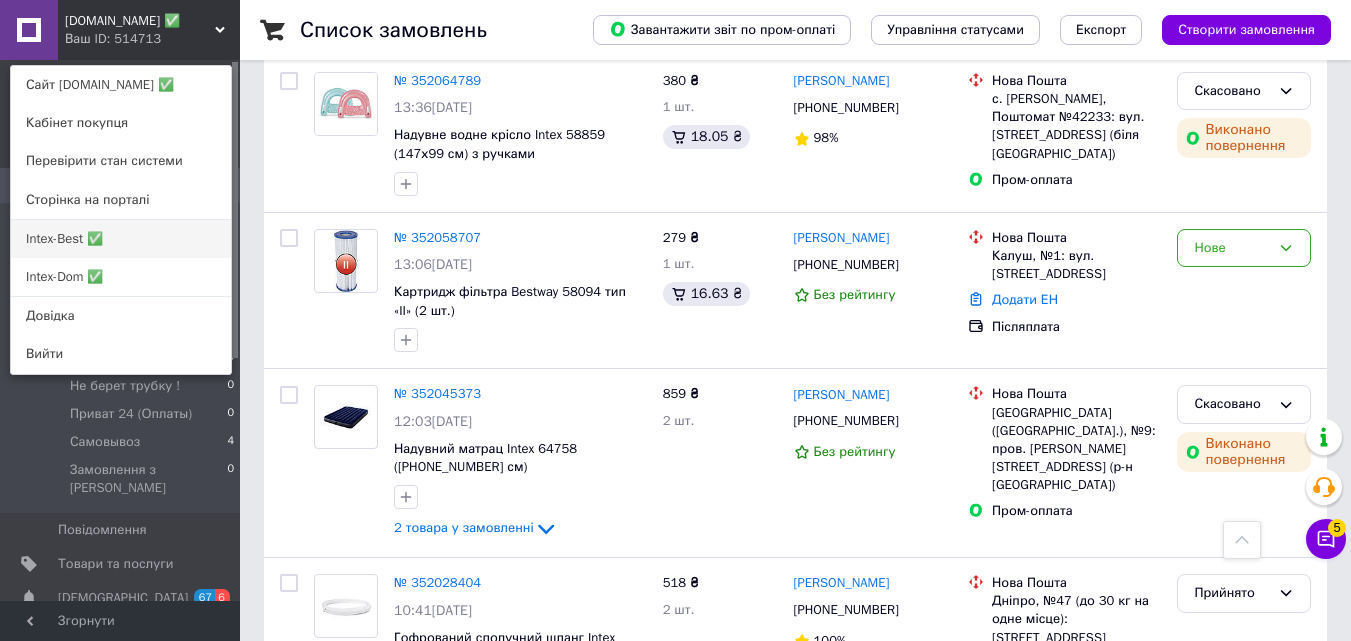 click on "Intex-Best  ✅" at bounding box center (121, 239) 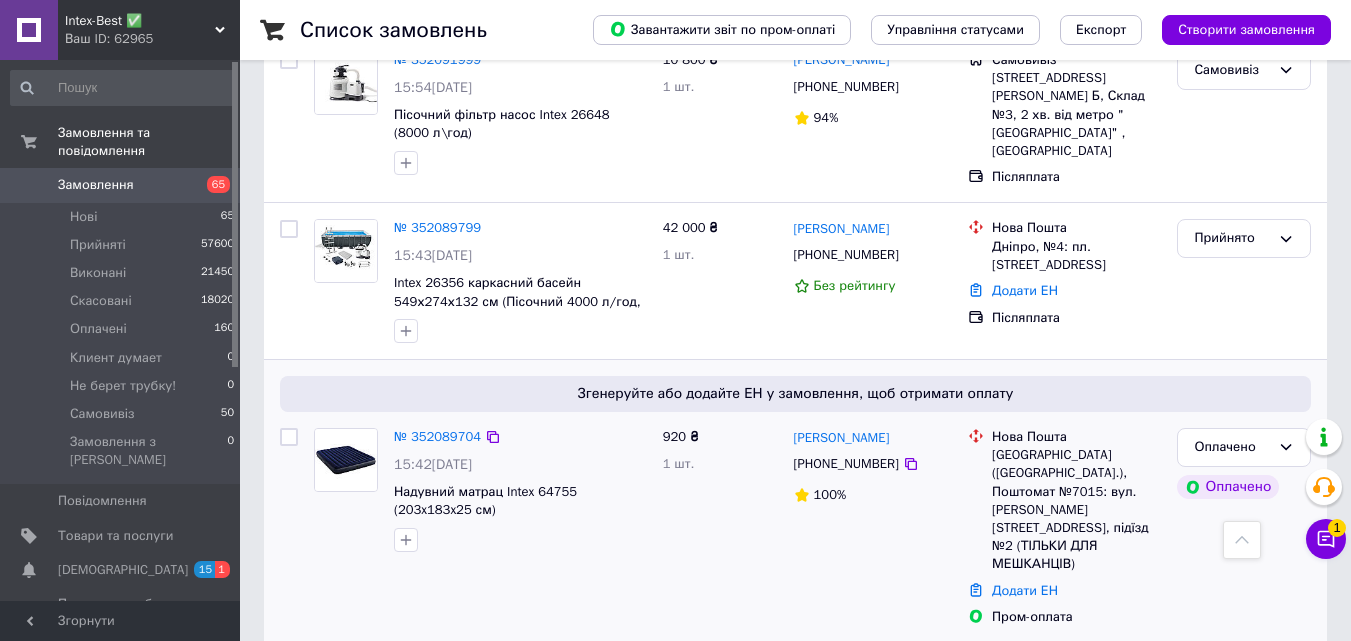 scroll, scrollTop: 1800, scrollLeft: 0, axis: vertical 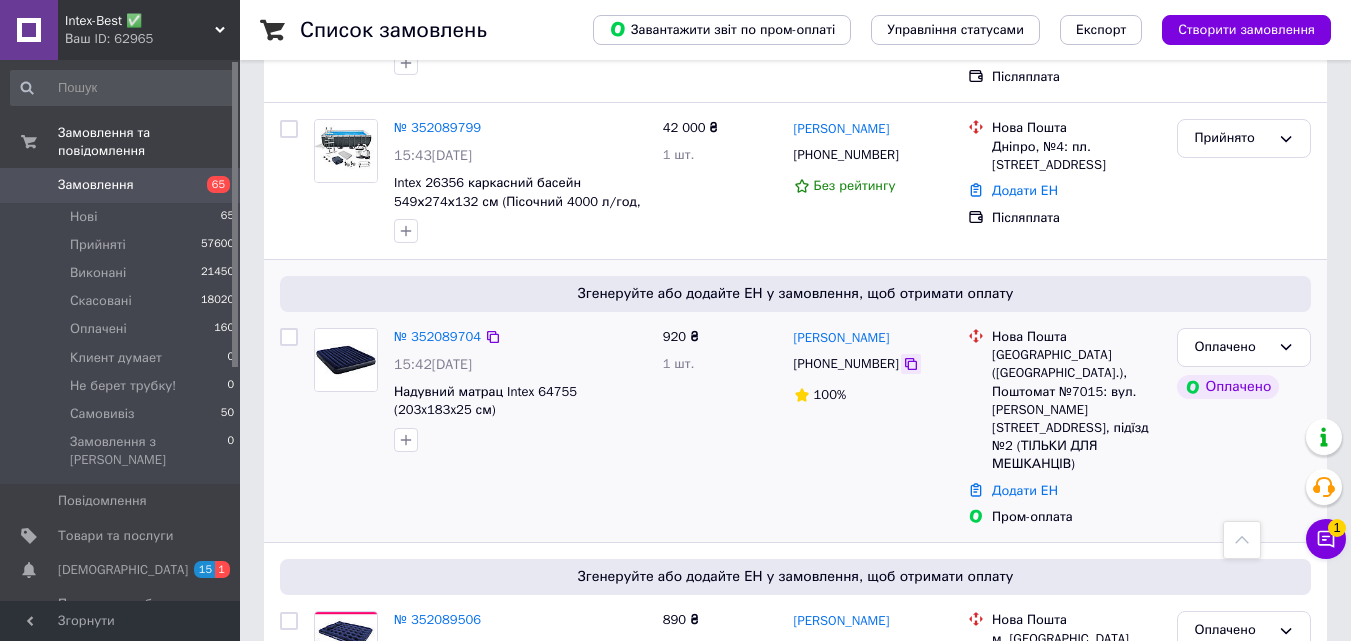 click 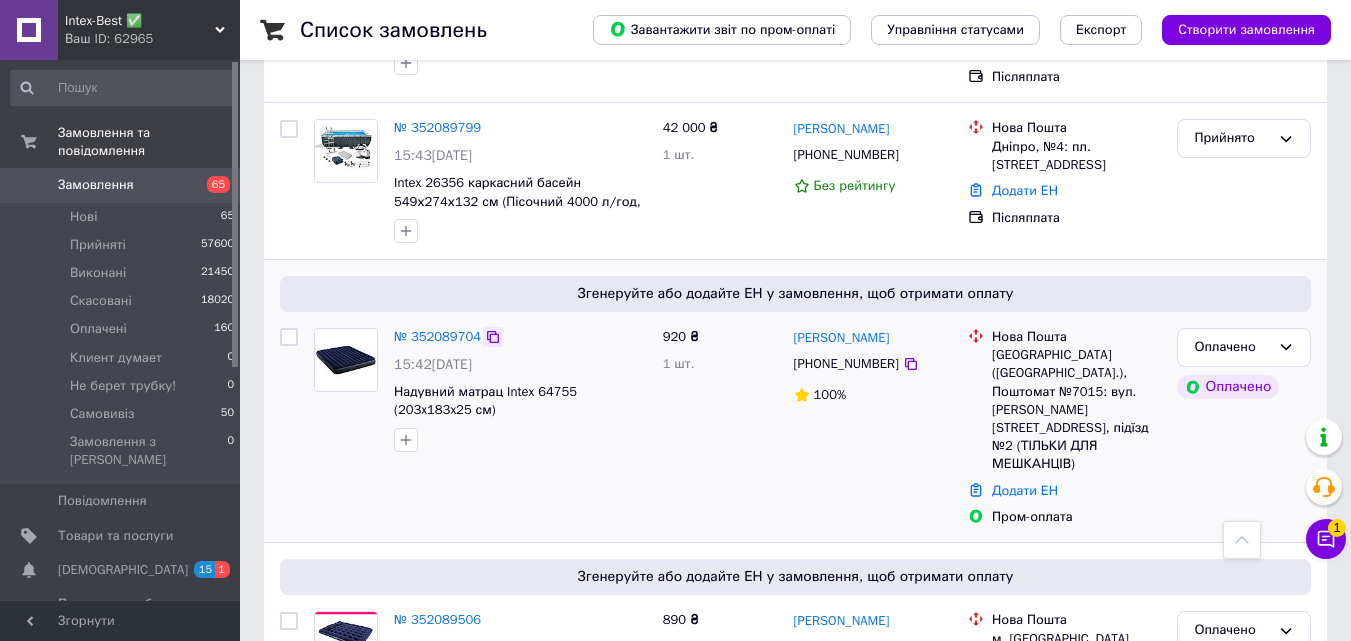 click 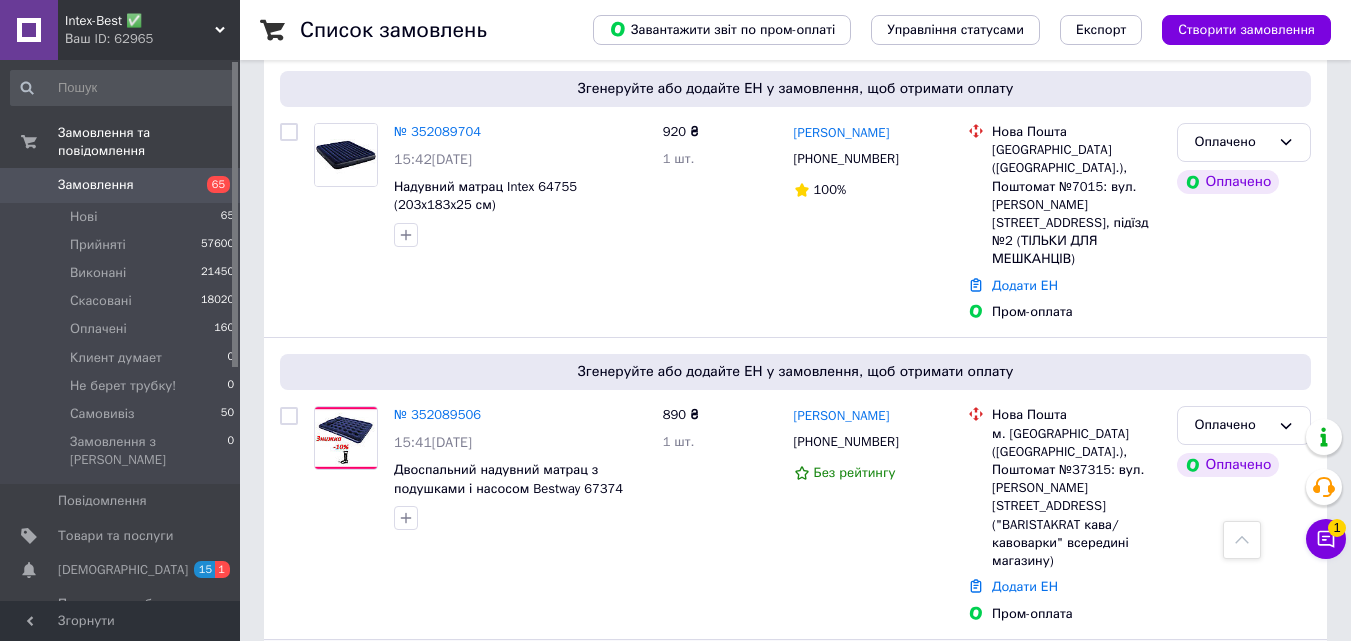 scroll, scrollTop: 1900, scrollLeft: 0, axis: vertical 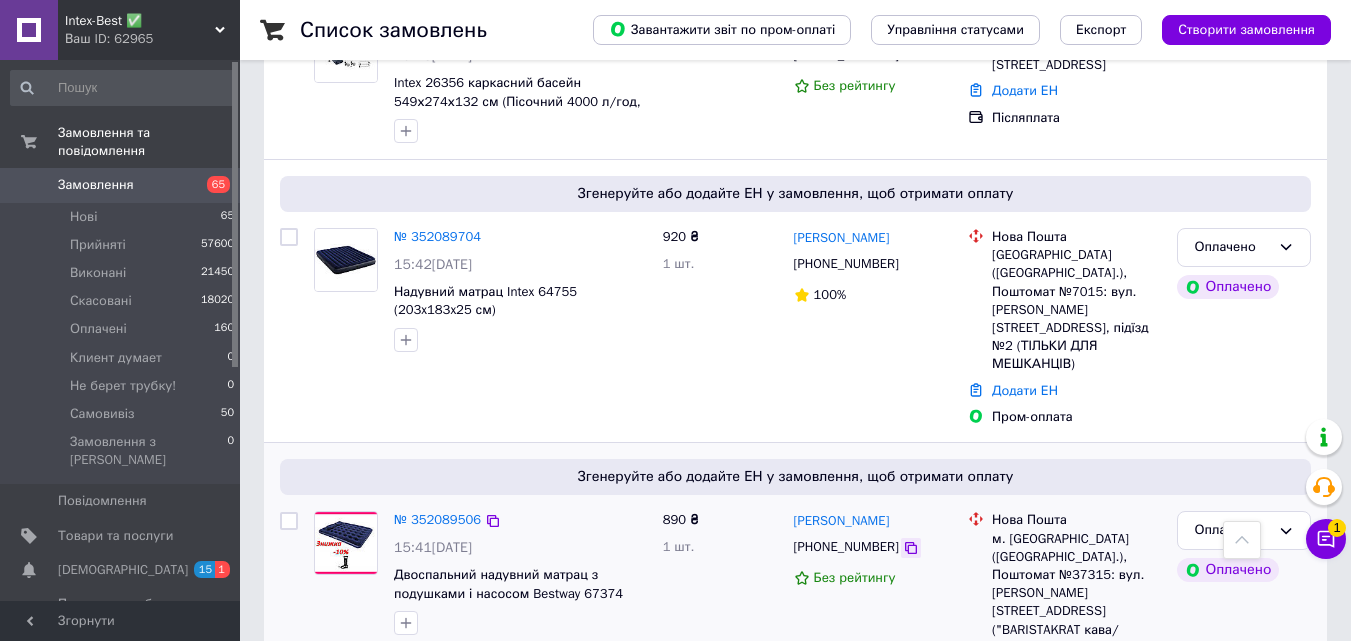click 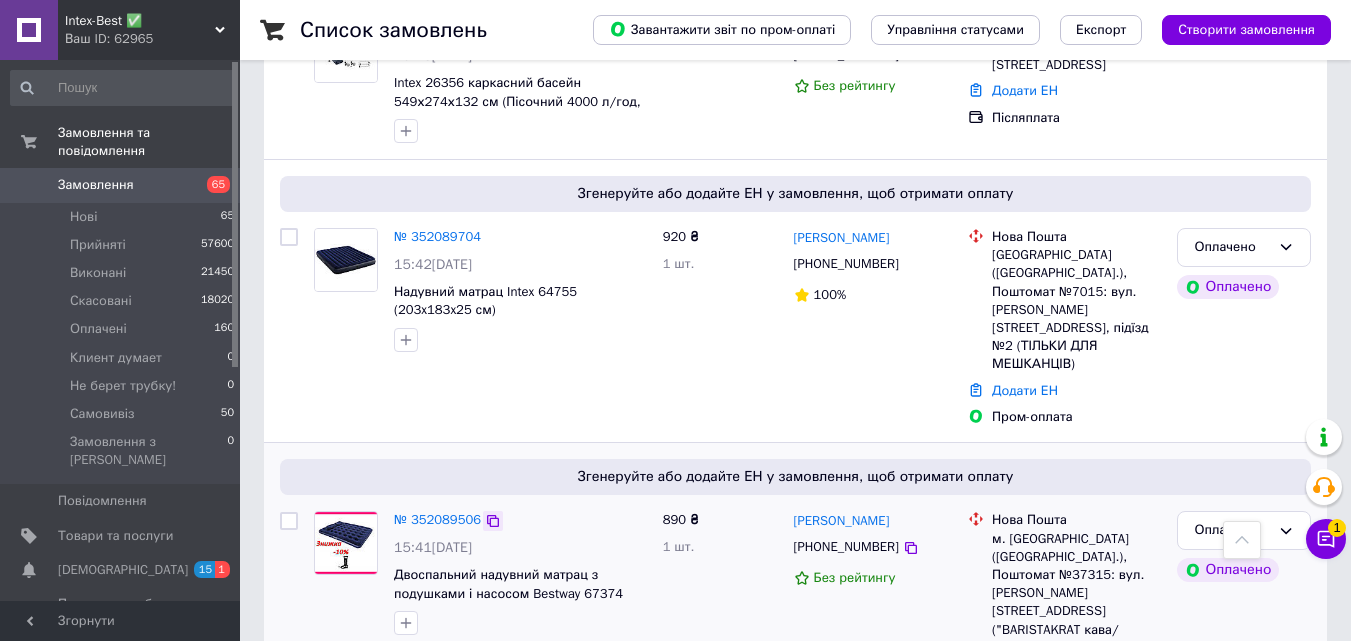 click 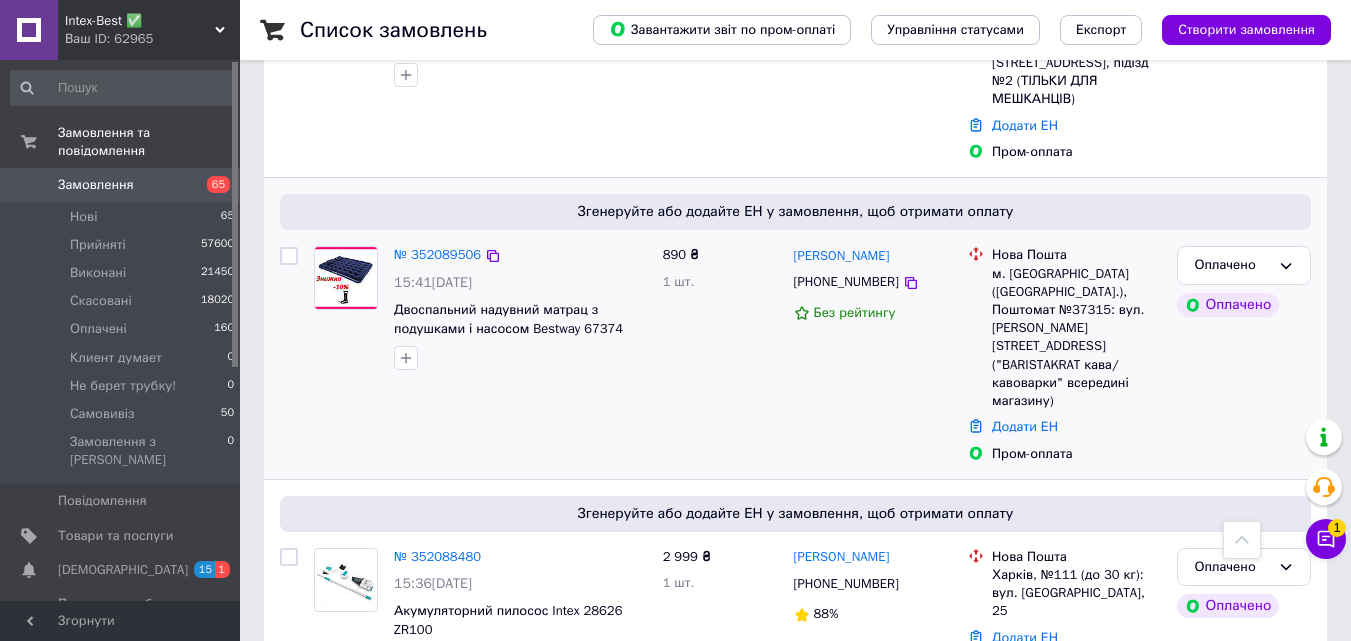 scroll, scrollTop: 2300, scrollLeft: 0, axis: vertical 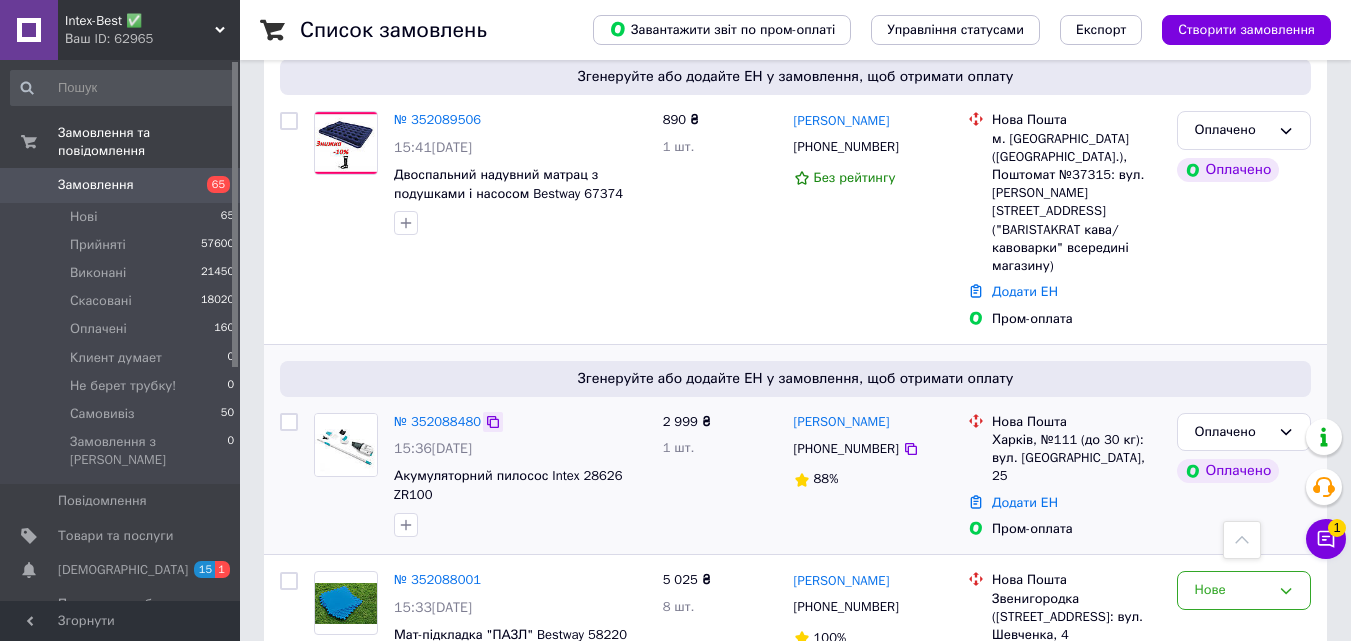 click 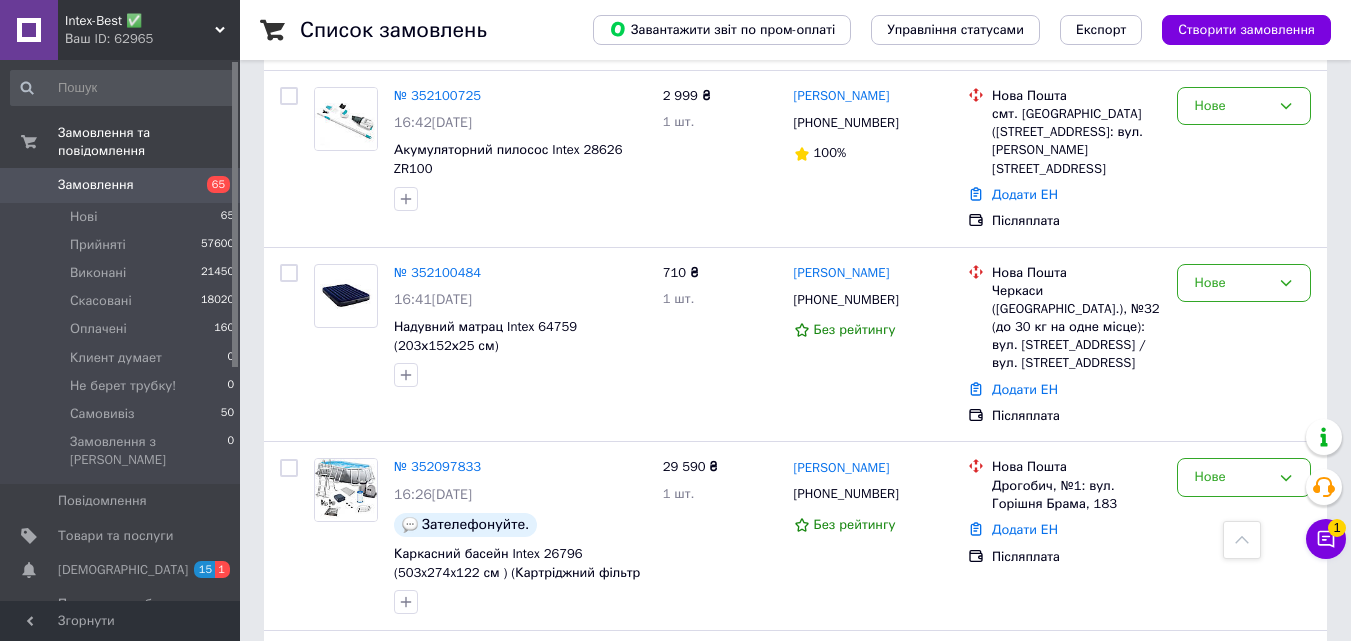 scroll, scrollTop: 0, scrollLeft: 0, axis: both 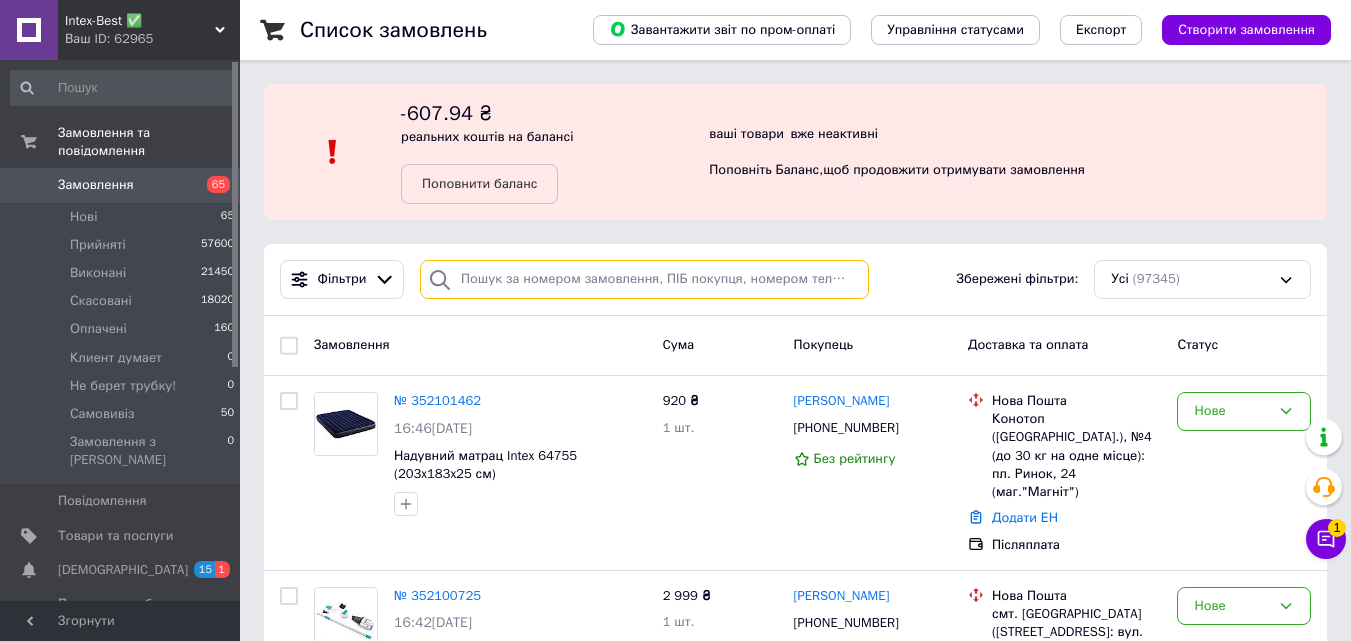paste on "0687980568" 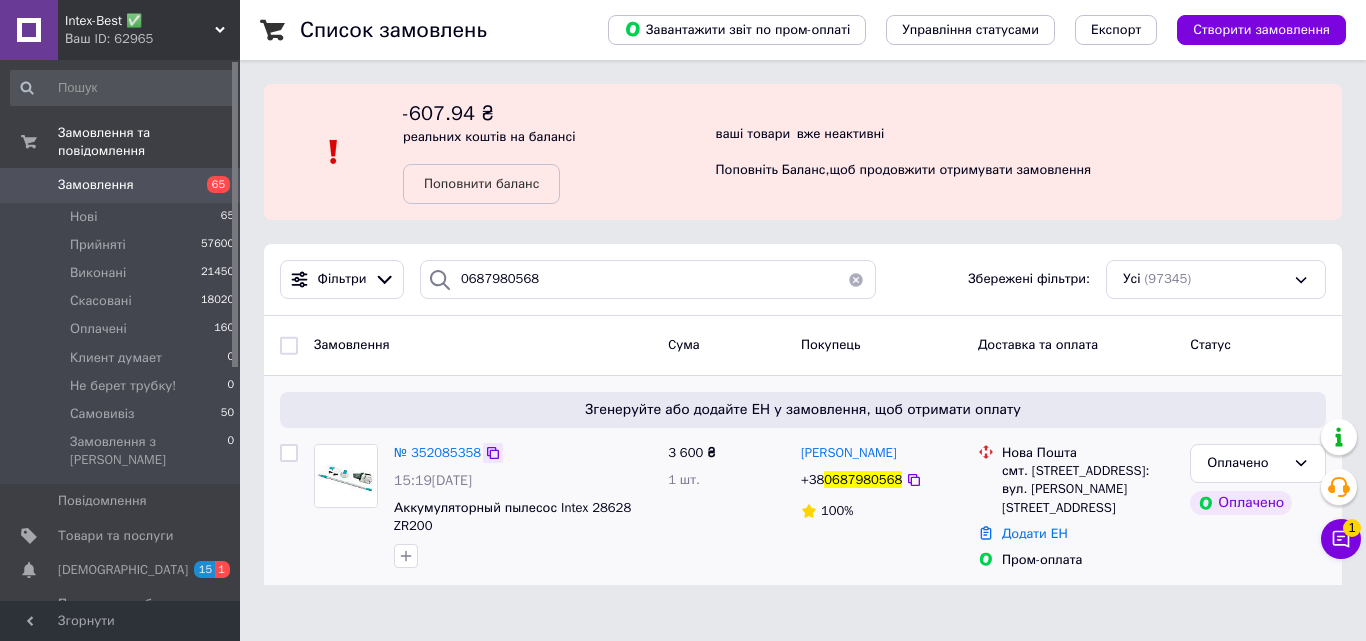 click 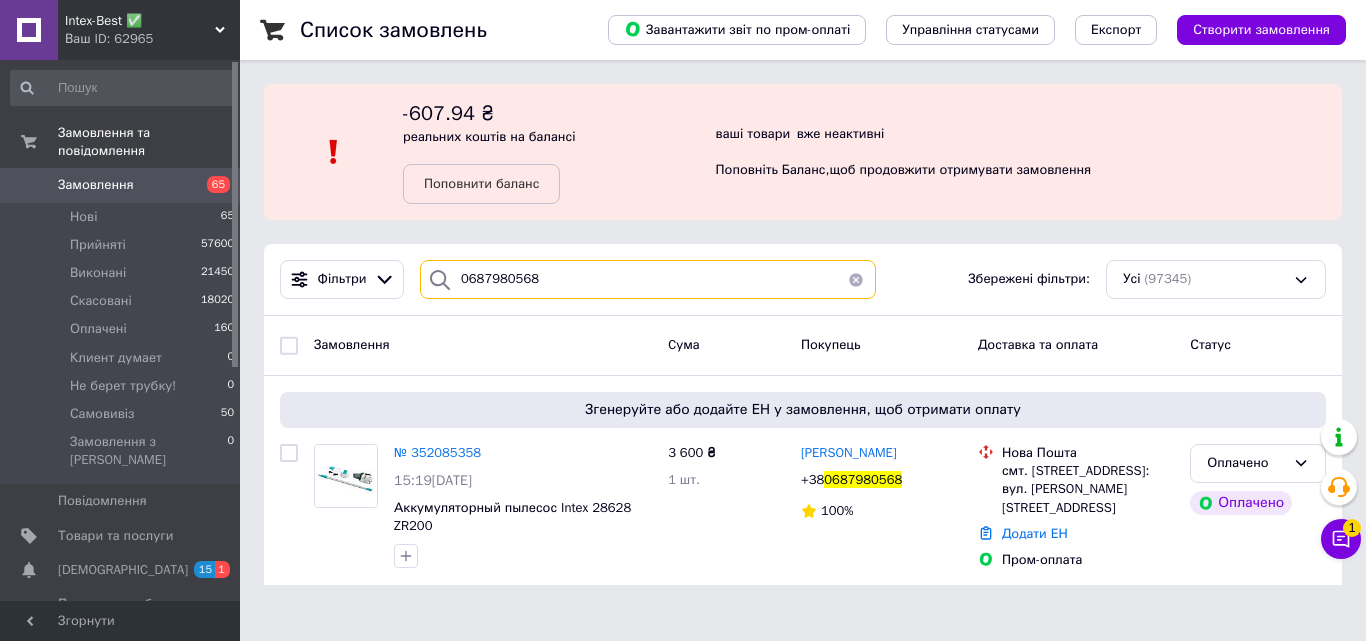 click on "0687980568" at bounding box center [648, 279] 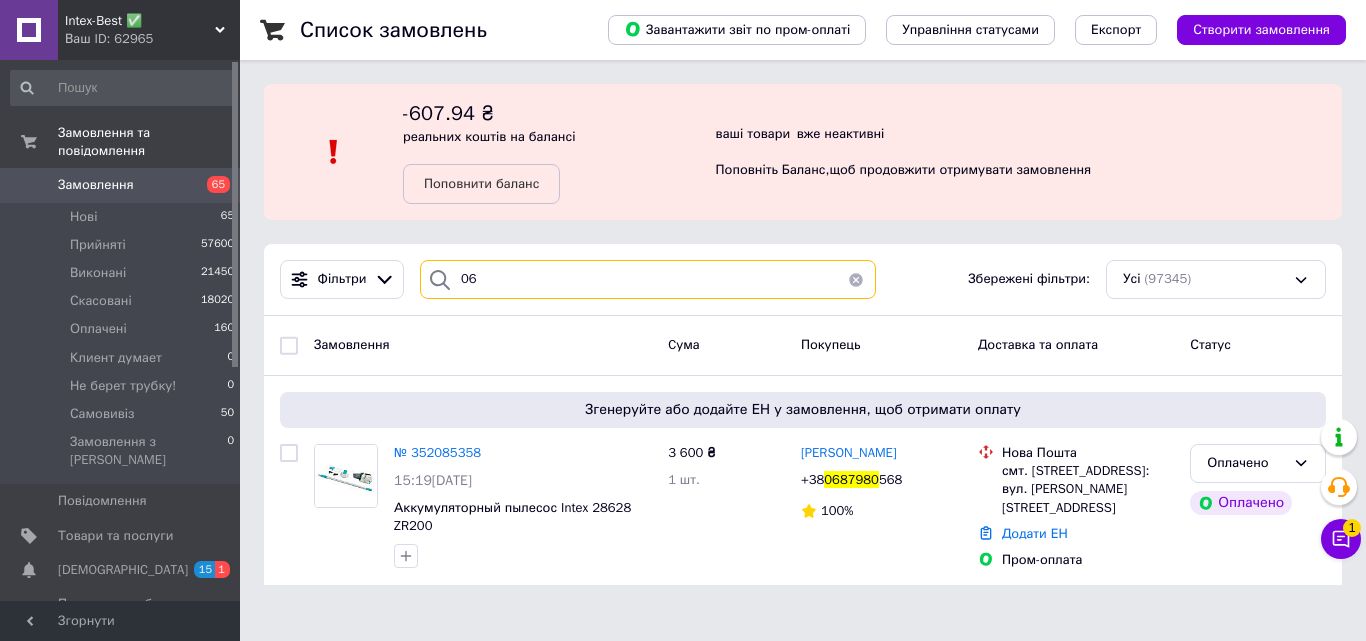 type on "0" 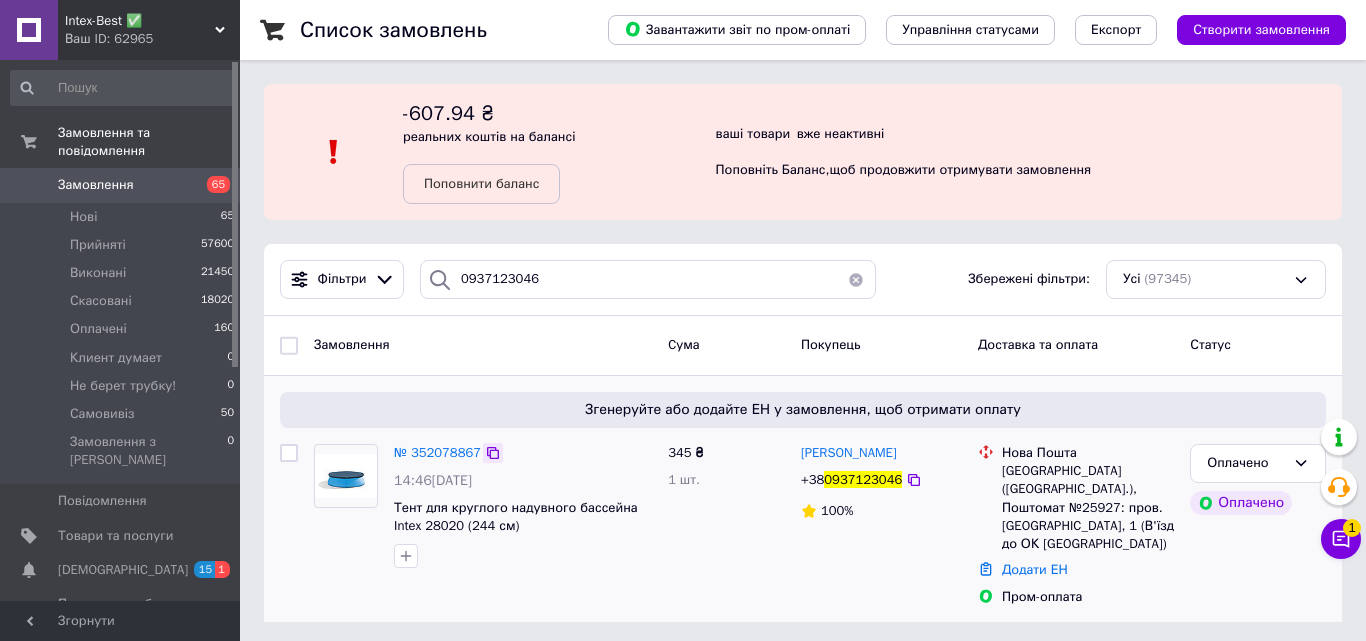 click 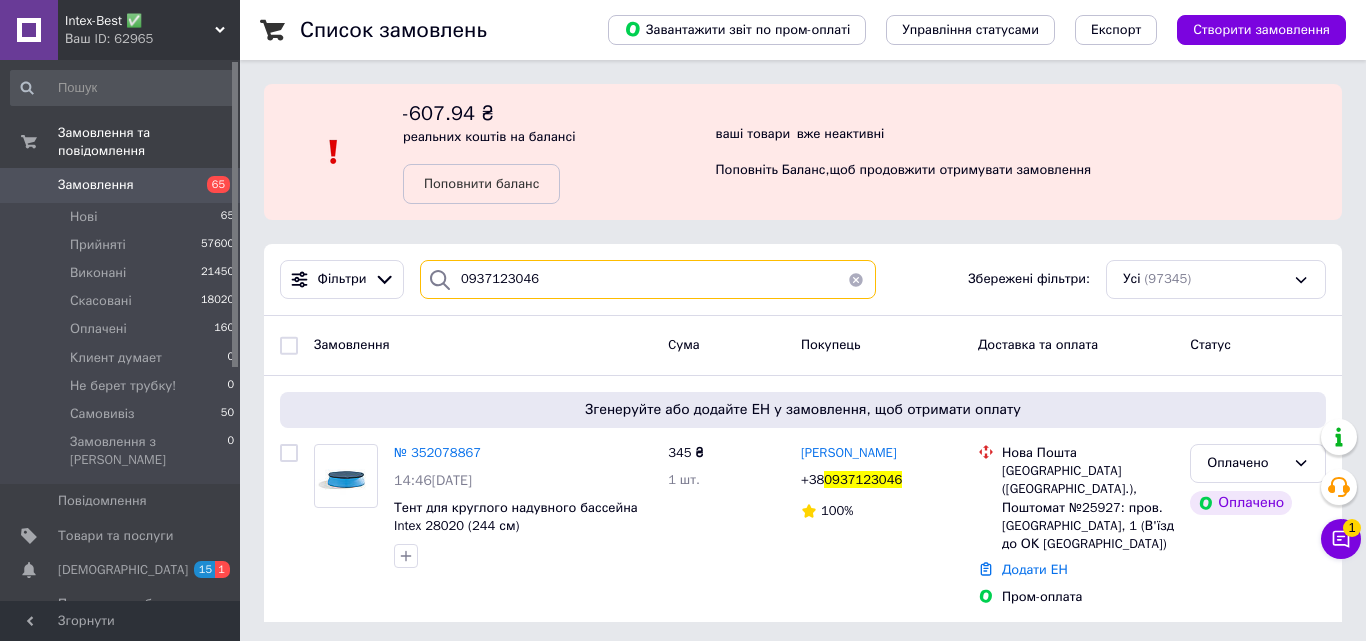 click on "0937123046" at bounding box center (648, 279) 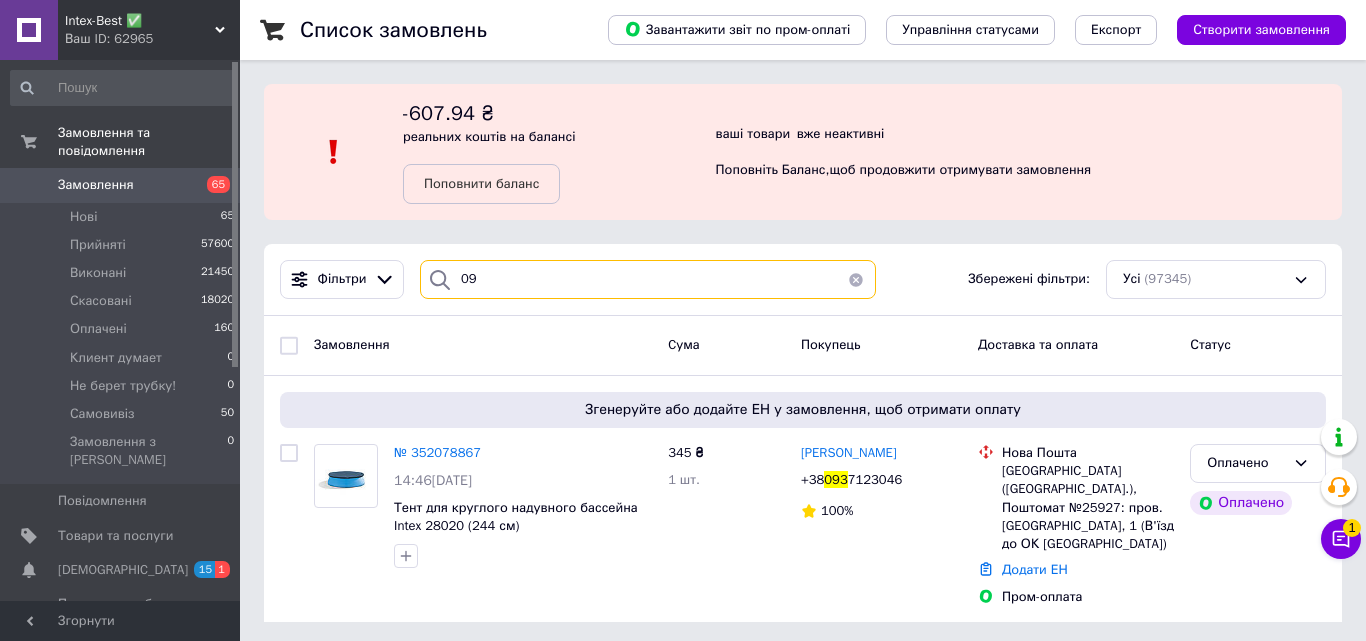 type on "0" 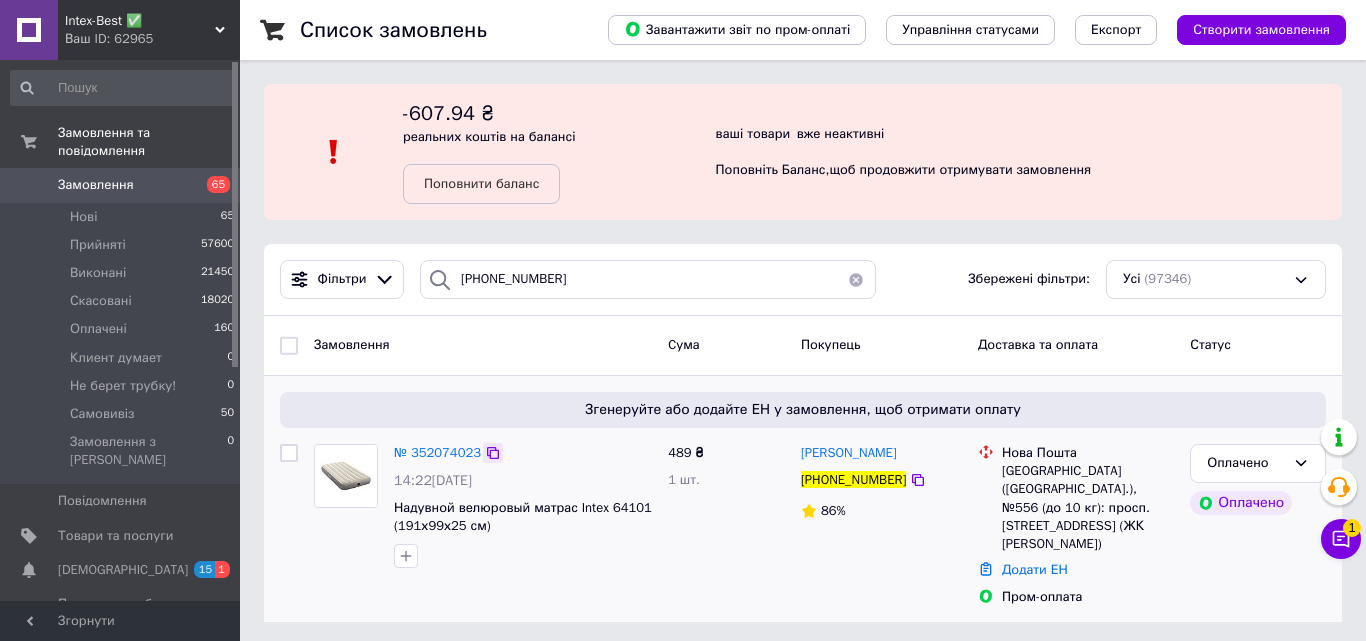 click 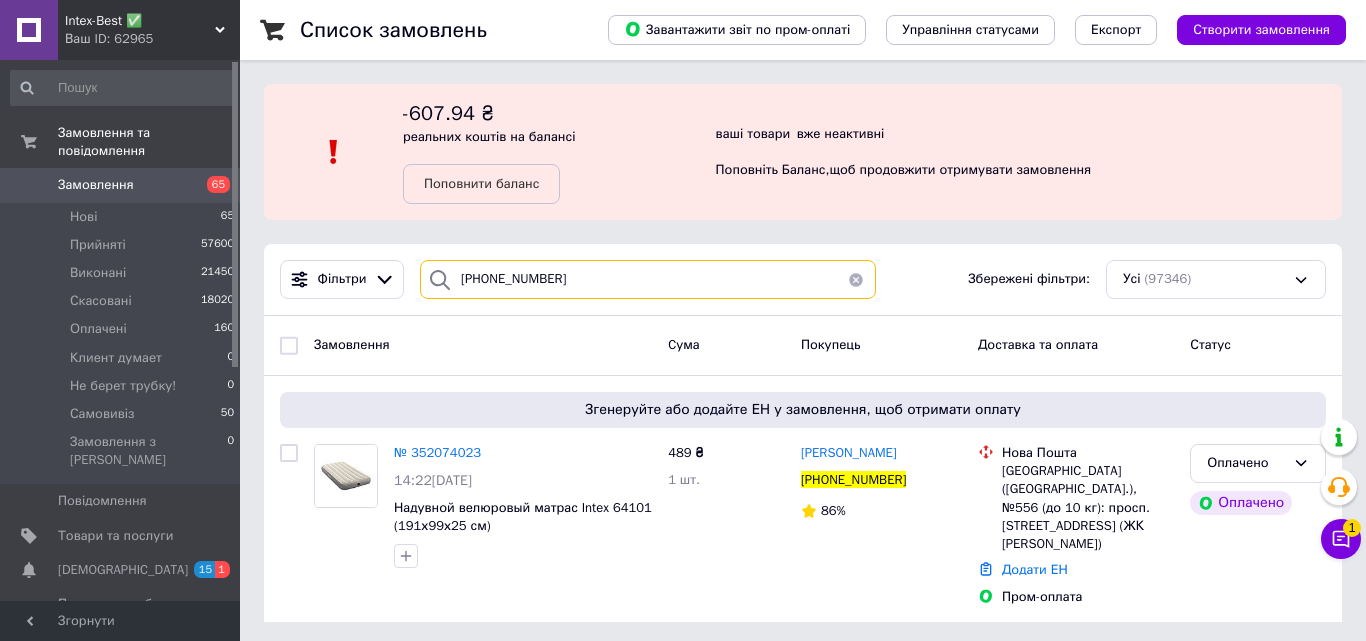 click on "[PHONE_NUMBER]" at bounding box center [648, 279] 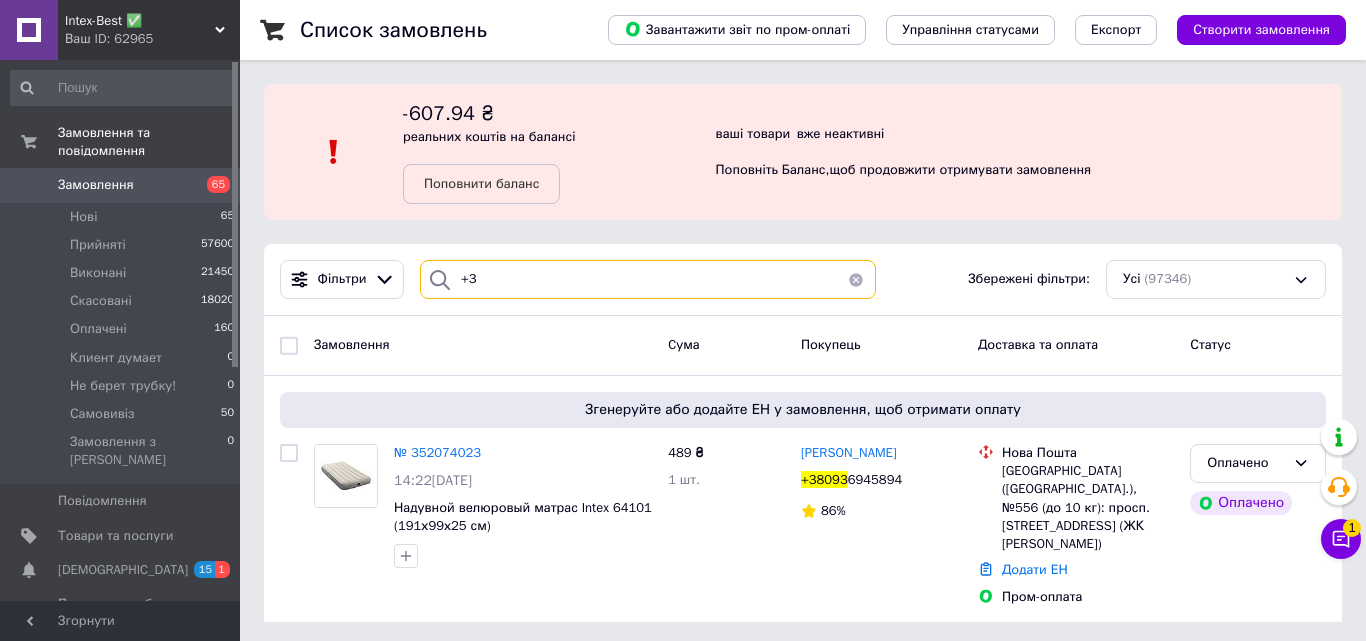 type on "+" 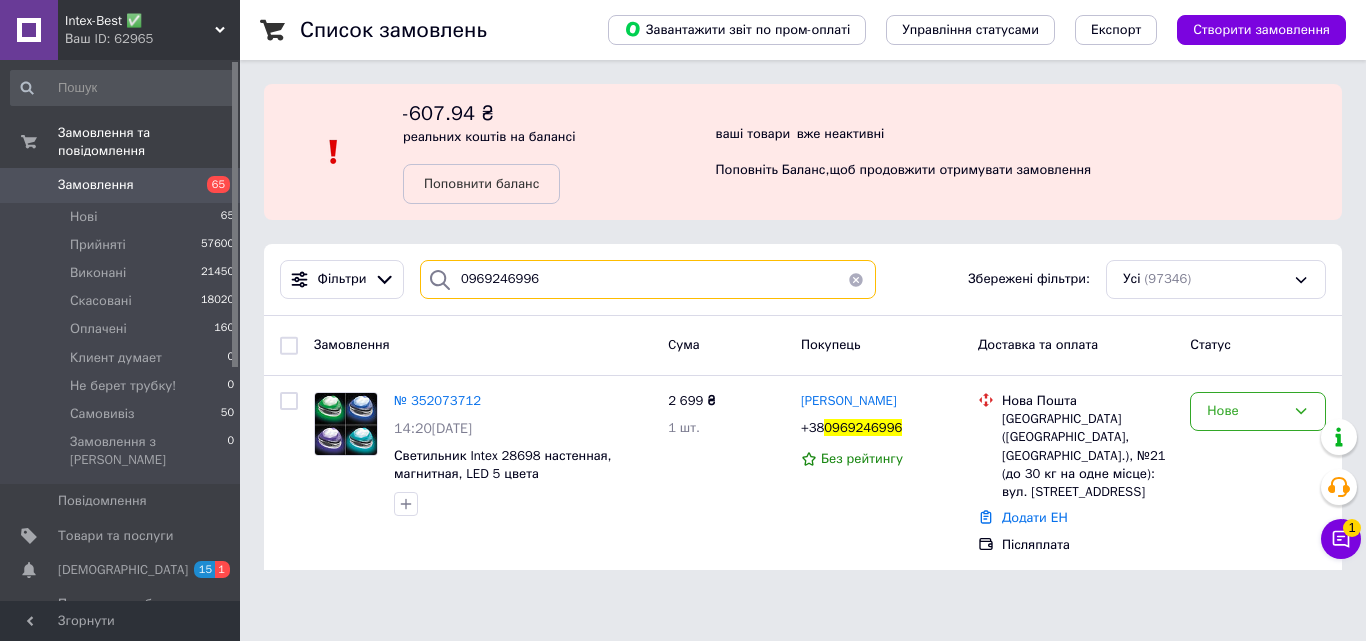 click on "0969246996" at bounding box center (648, 279) 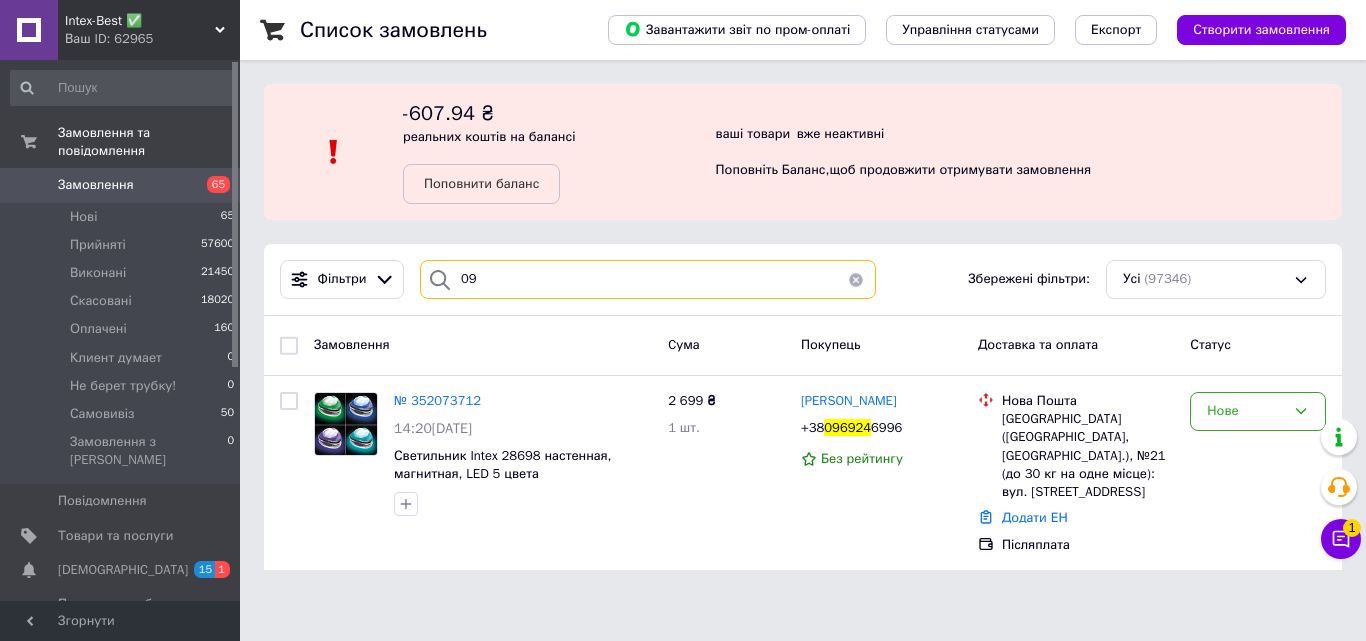 type on "0" 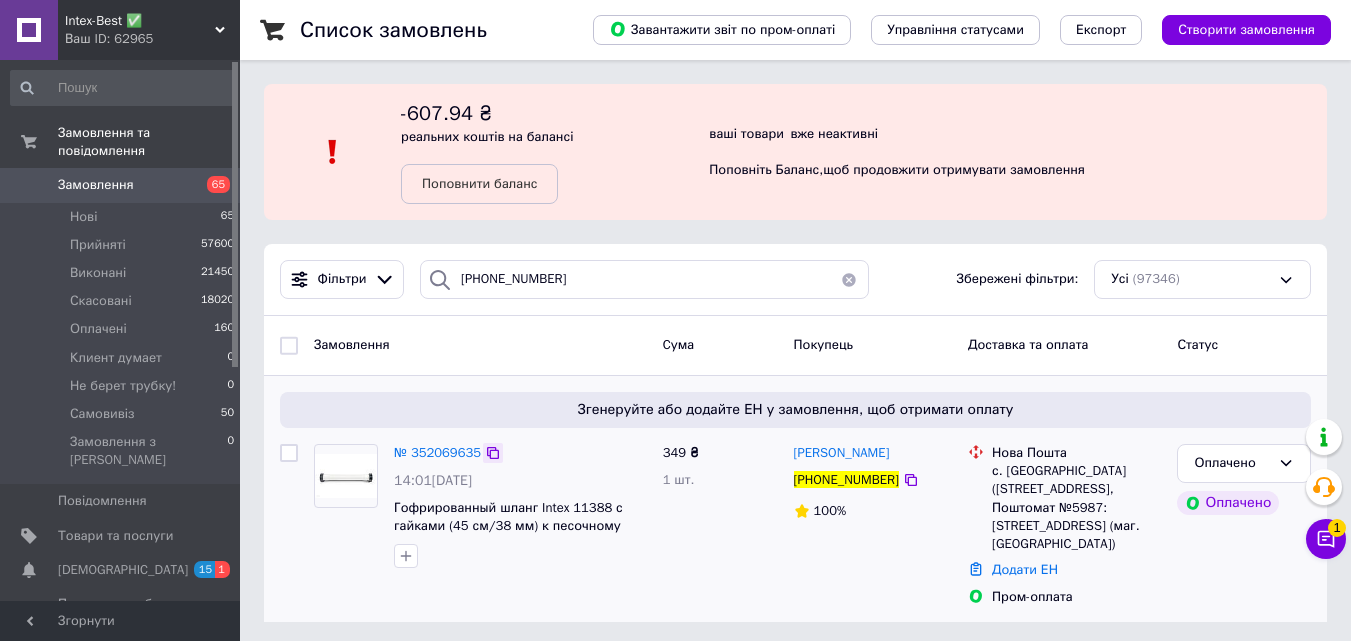 click 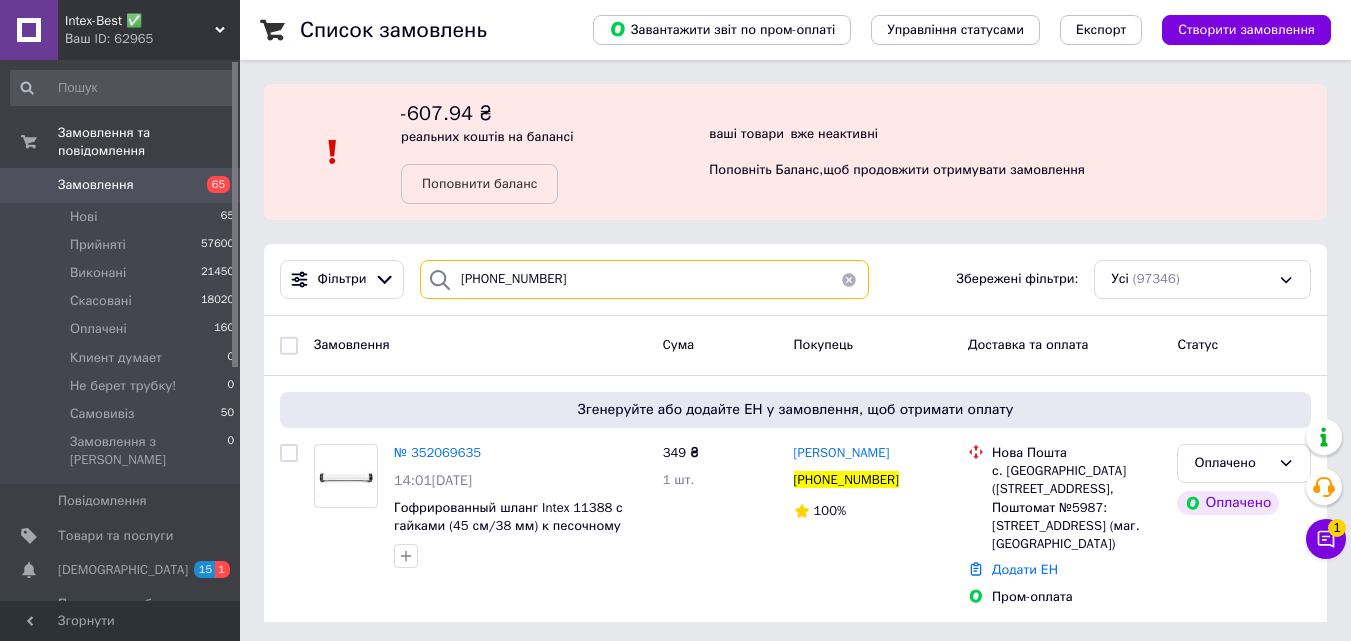 click on "[PHONE_NUMBER]" at bounding box center (644, 279) 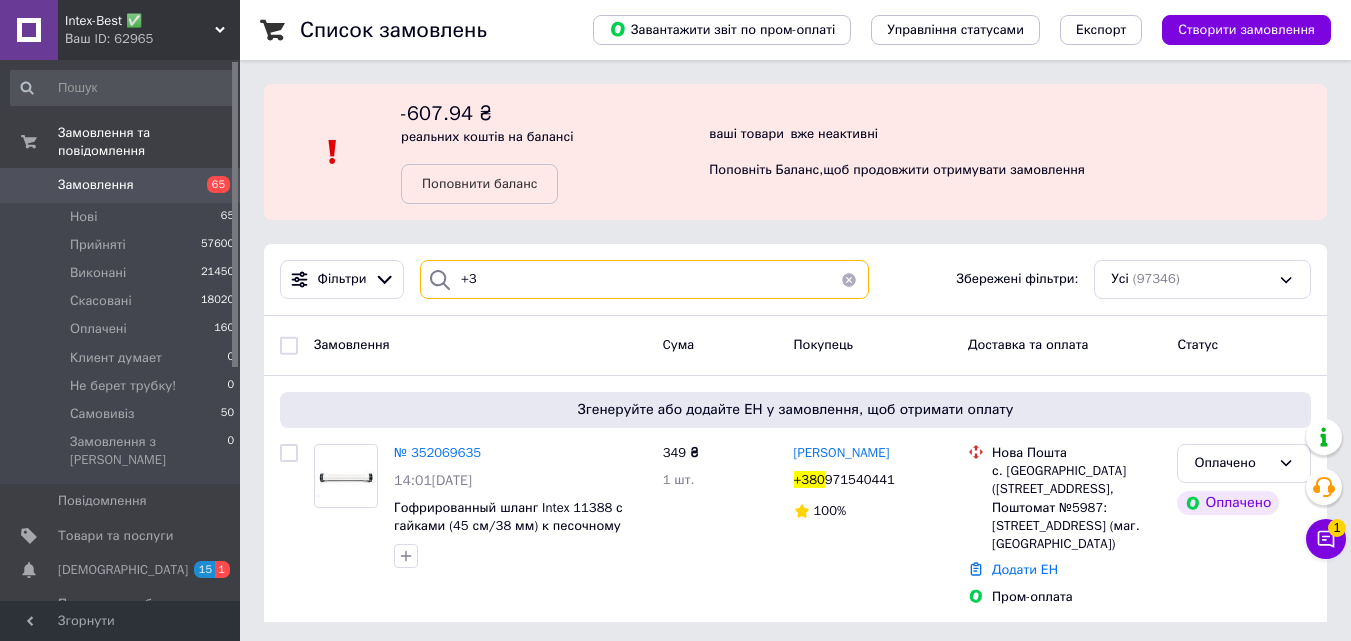 type on "+" 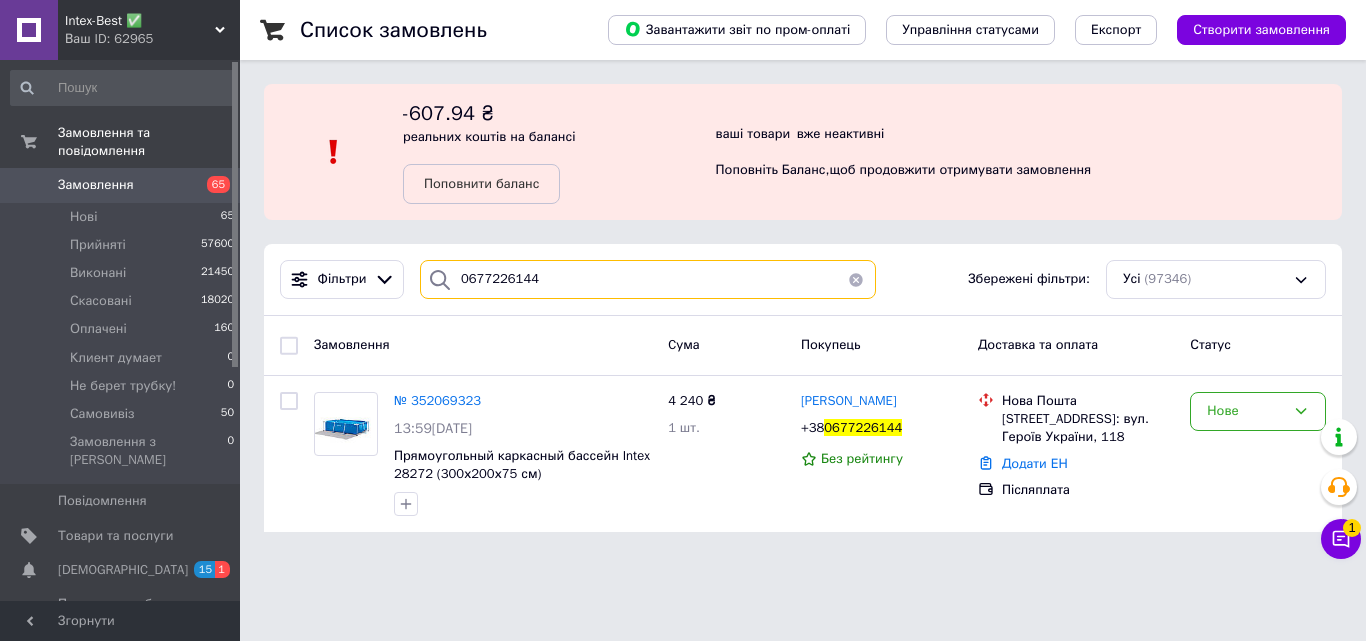 click on "0677226144" at bounding box center [648, 279] 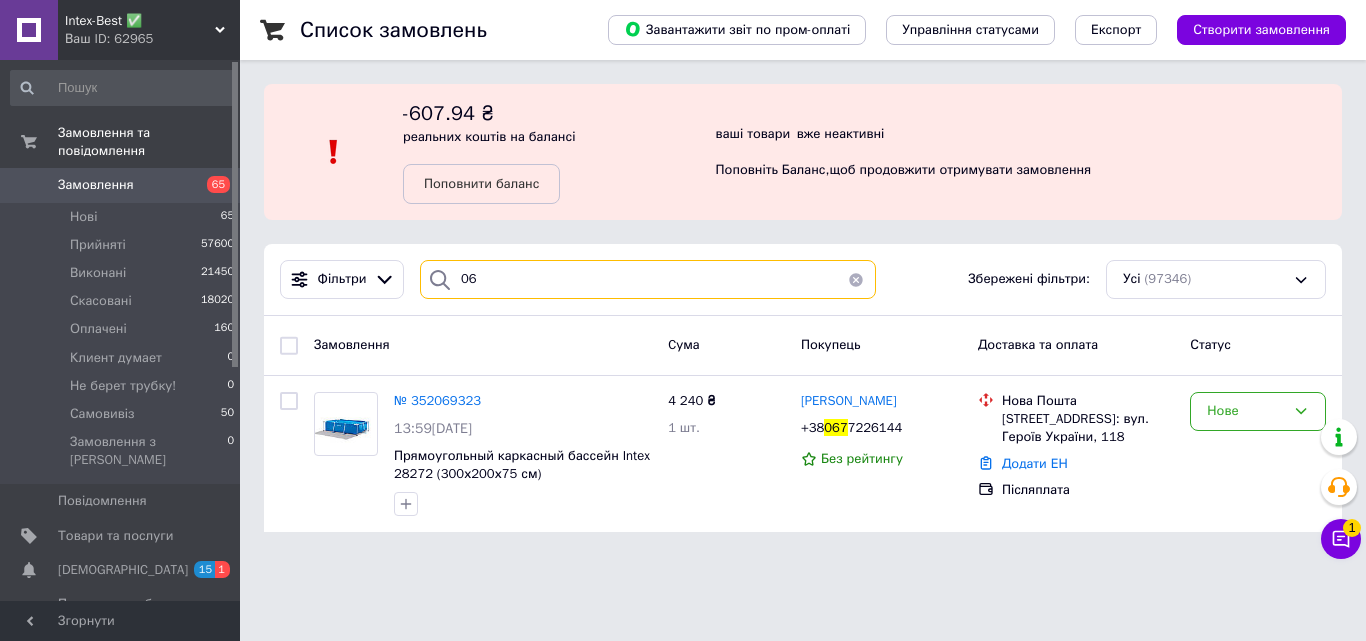 type on "0" 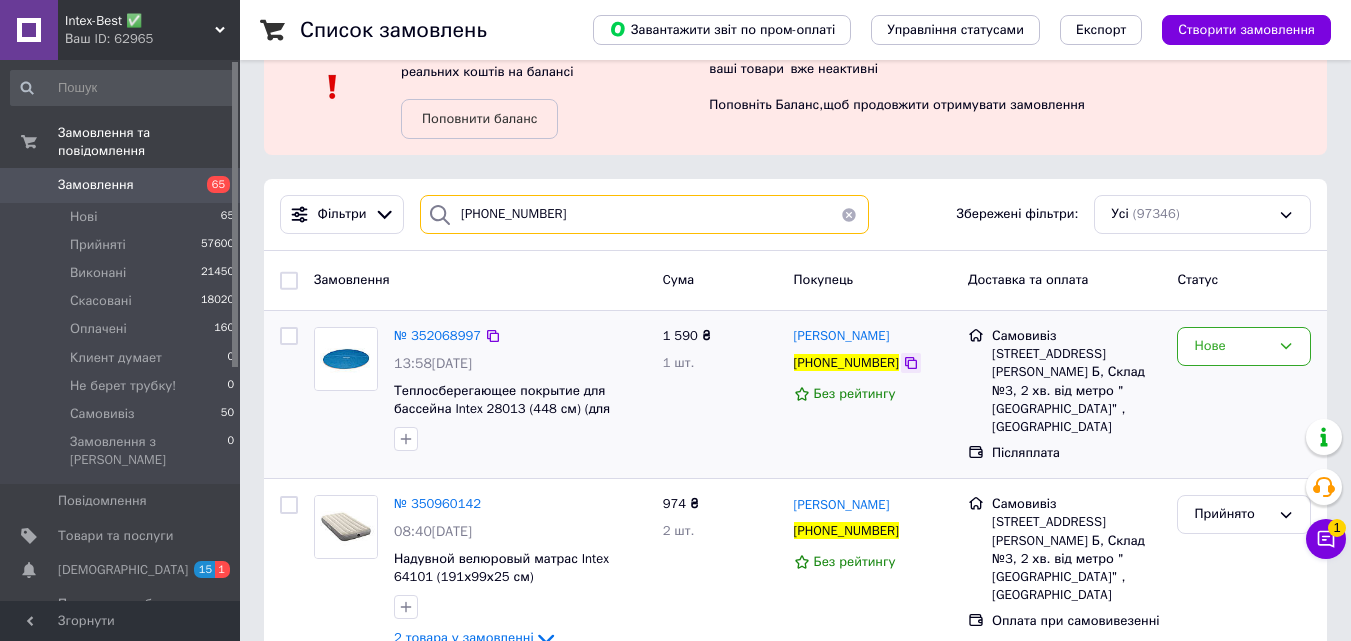 scroll, scrollTop: 100, scrollLeft: 0, axis: vertical 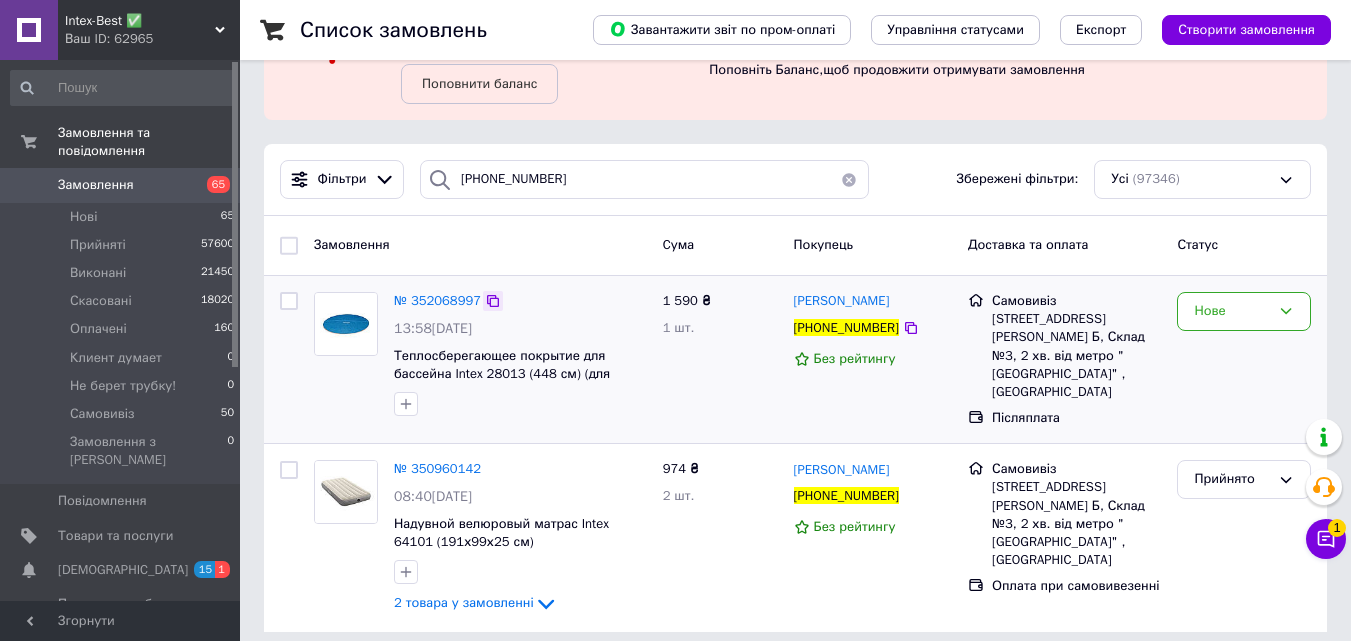 click 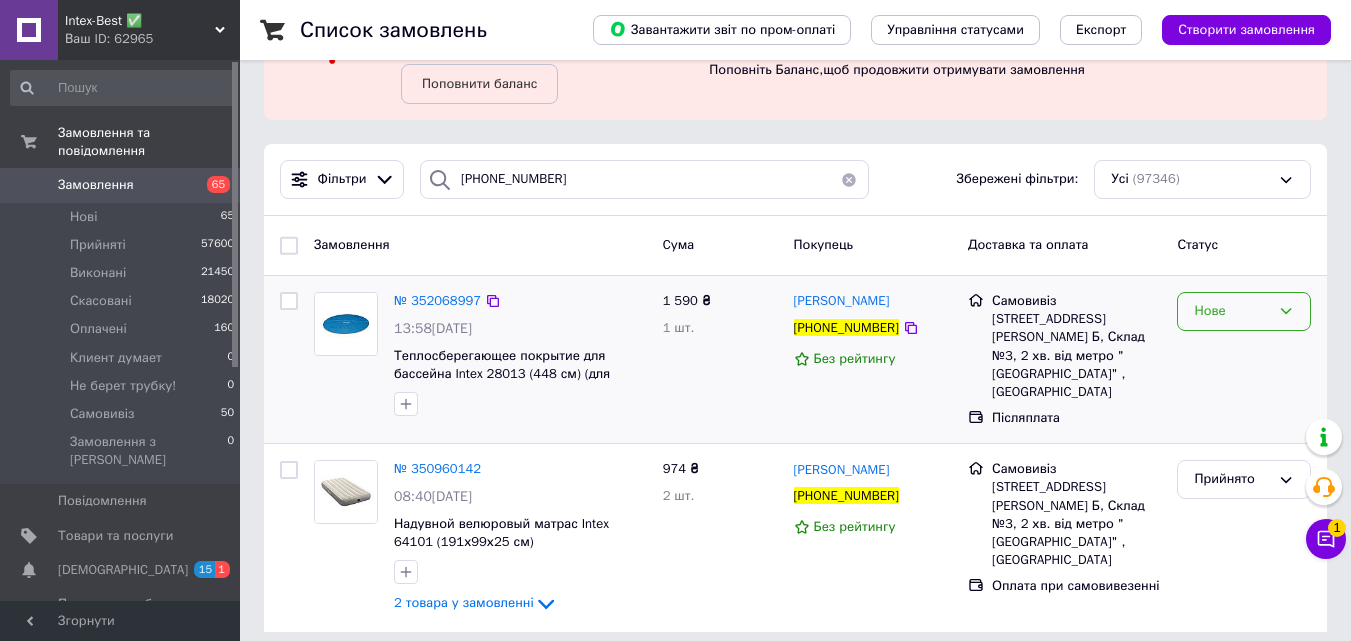 click 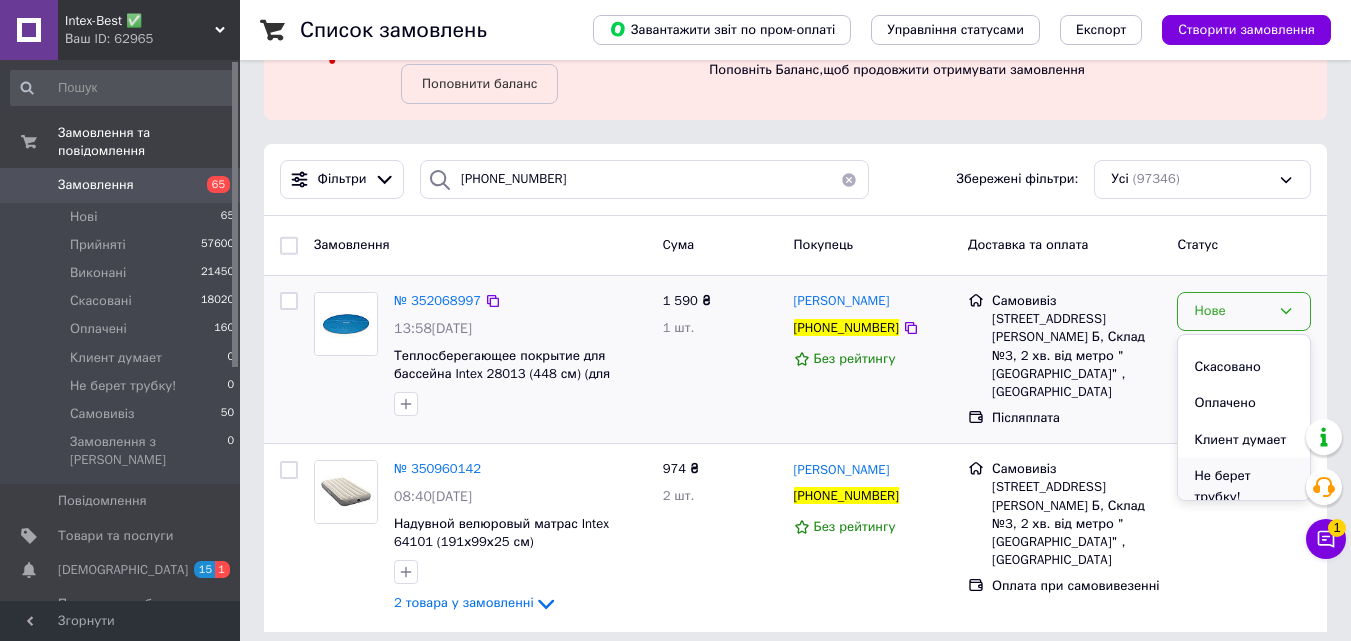 scroll, scrollTop: 111, scrollLeft: 0, axis: vertical 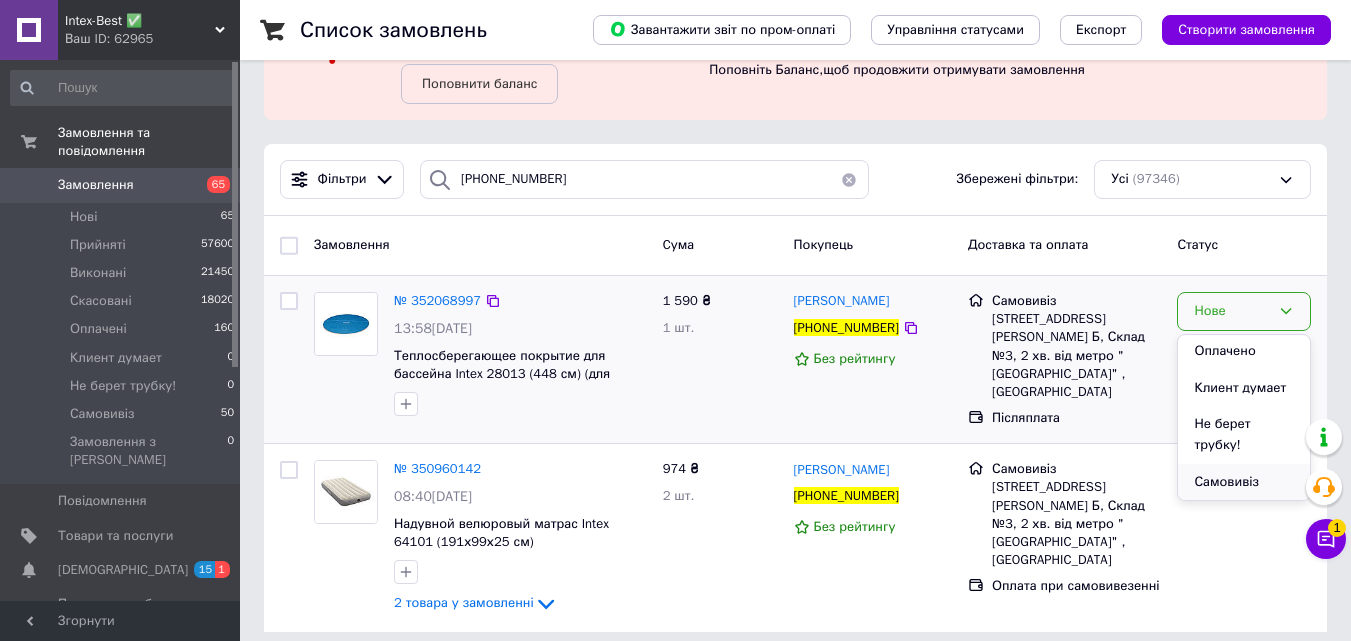 click on "Самовивіз" at bounding box center [1244, 482] 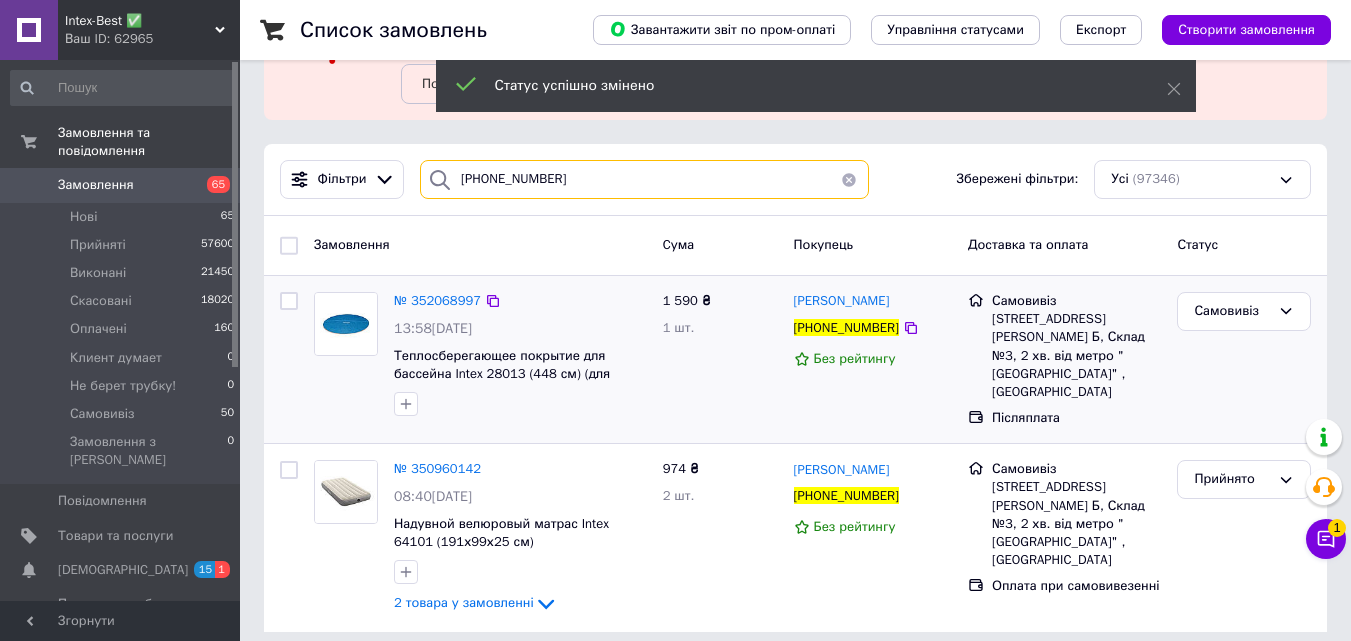 click on "[PHONE_NUMBER]" at bounding box center (644, 179) 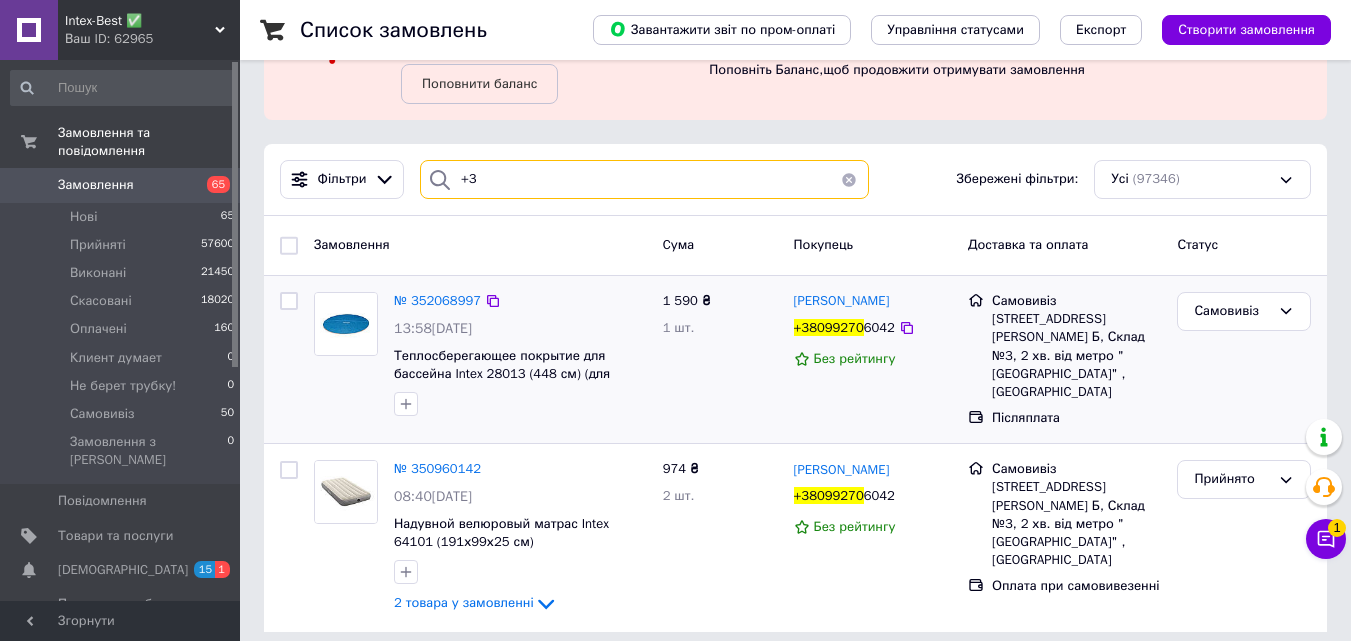 type on "+" 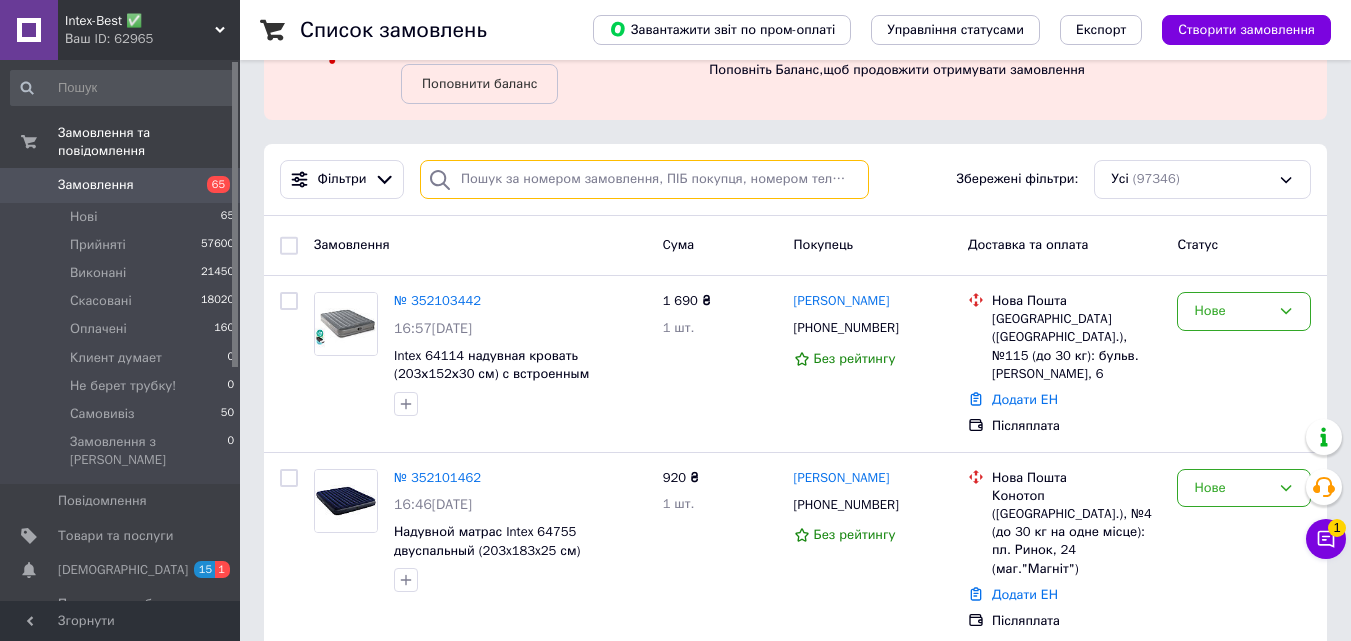 scroll, scrollTop: 0, scrollLeft: 0, axis: both 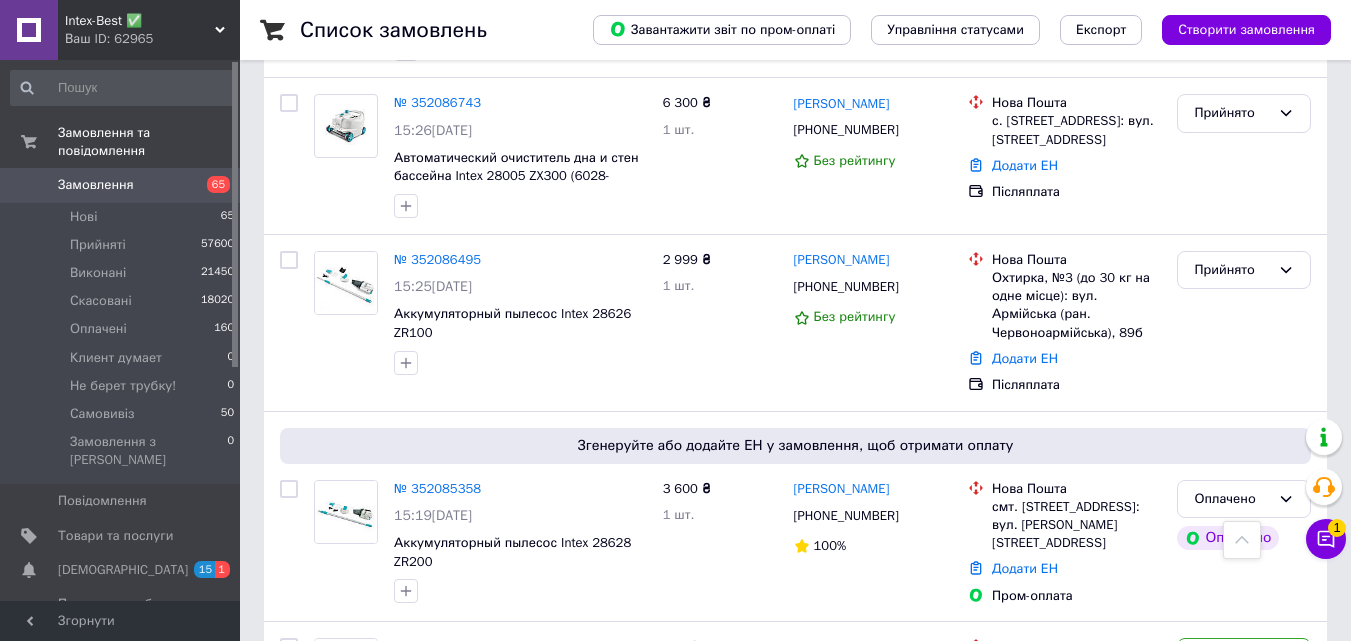 click on "2" at bounding box center (327, 825) 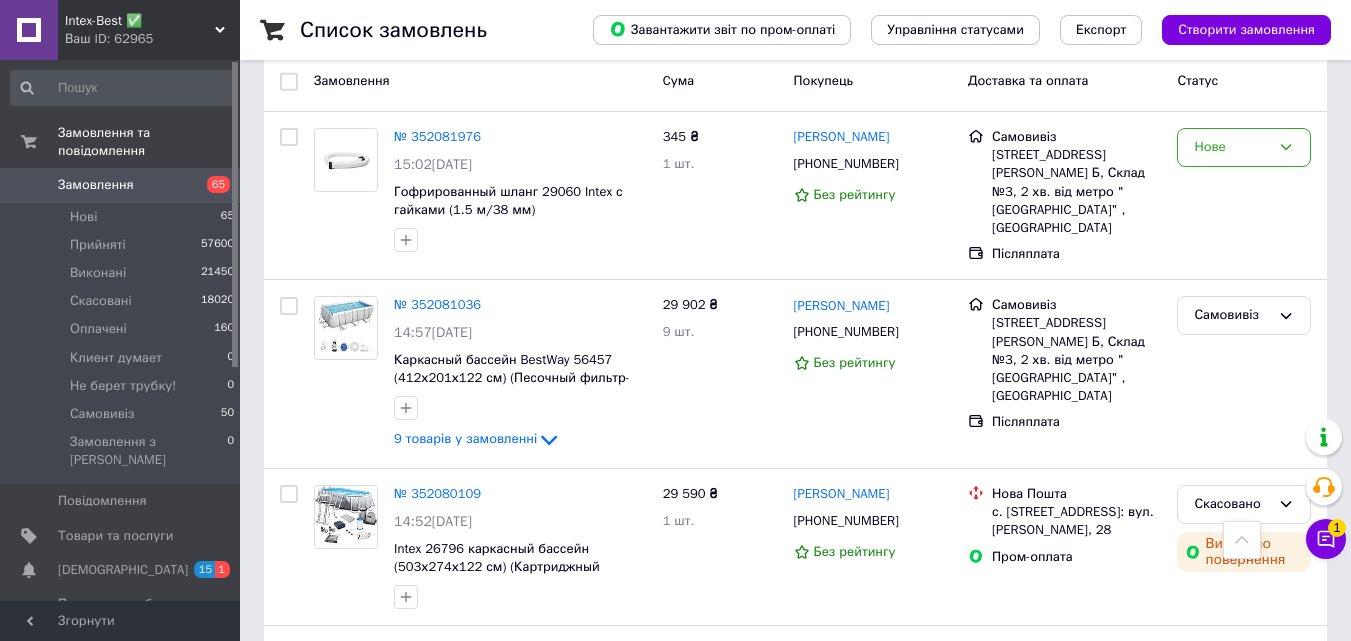 scroll, scrollTop: 0, scrollLeft: 0, axis: both 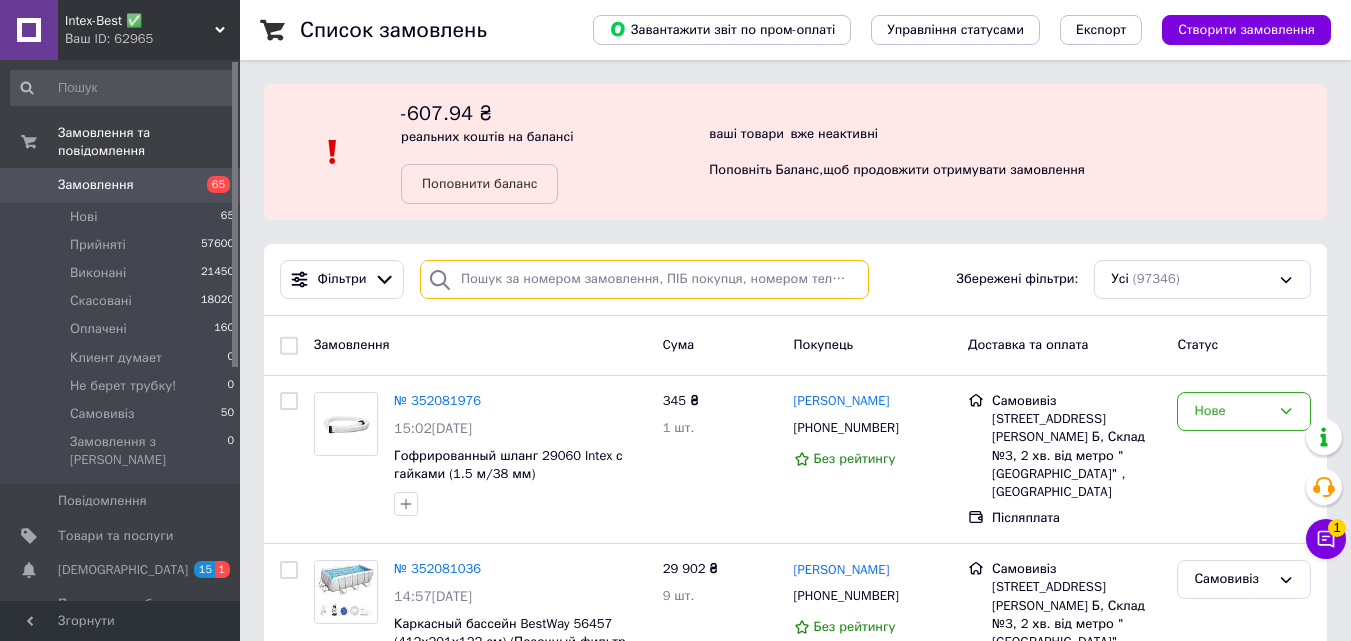 paste on "[PHONE_NUMBER]" 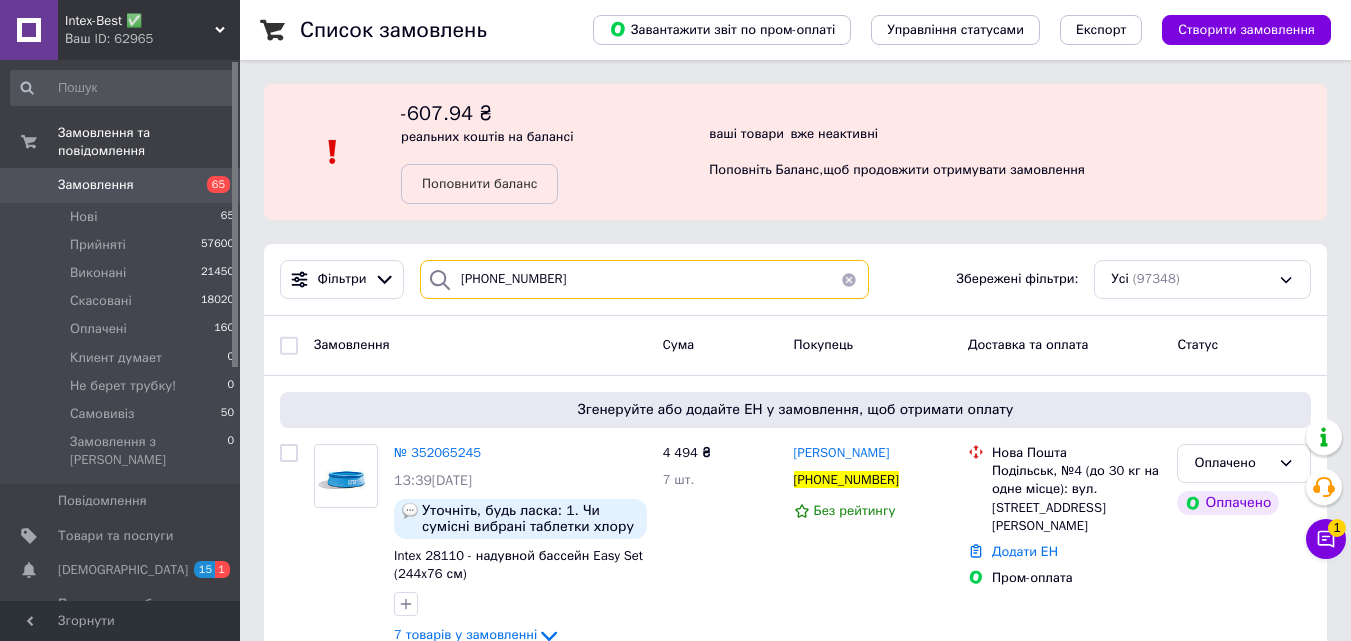 scroll, scrollTop: 47, scrollLeft: 0, axis: vertical 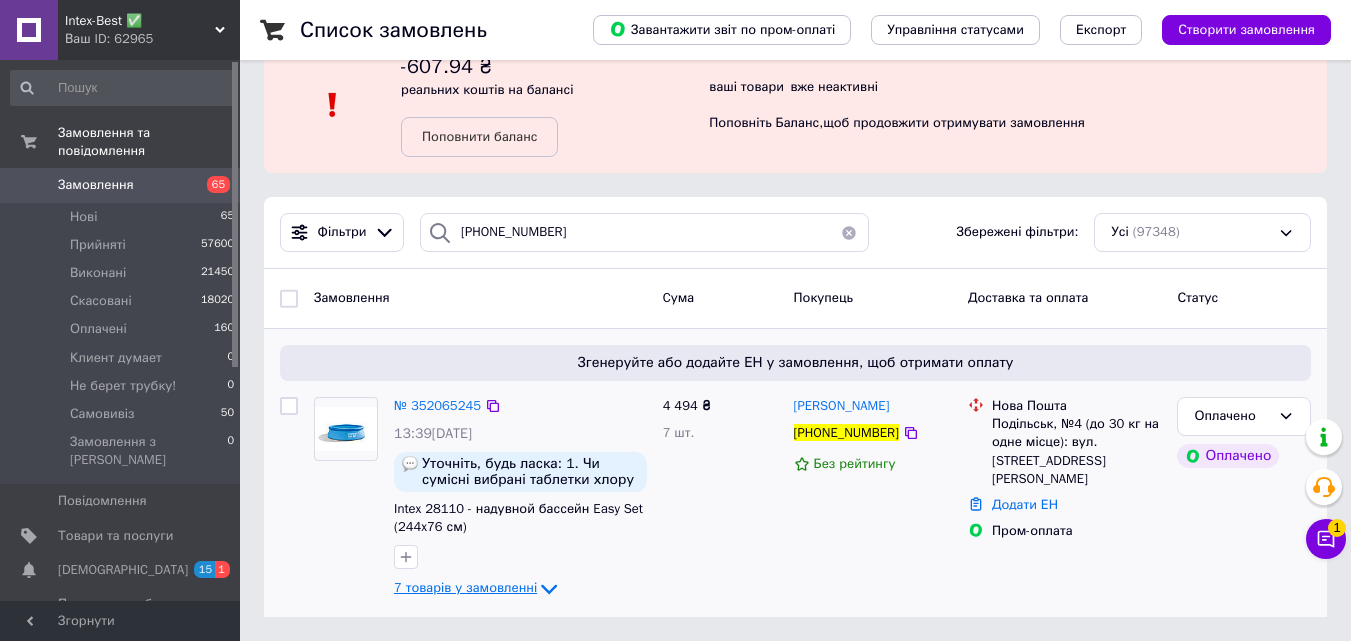 click on "7 товарів у замовленні" at bounding box center [465, 587] 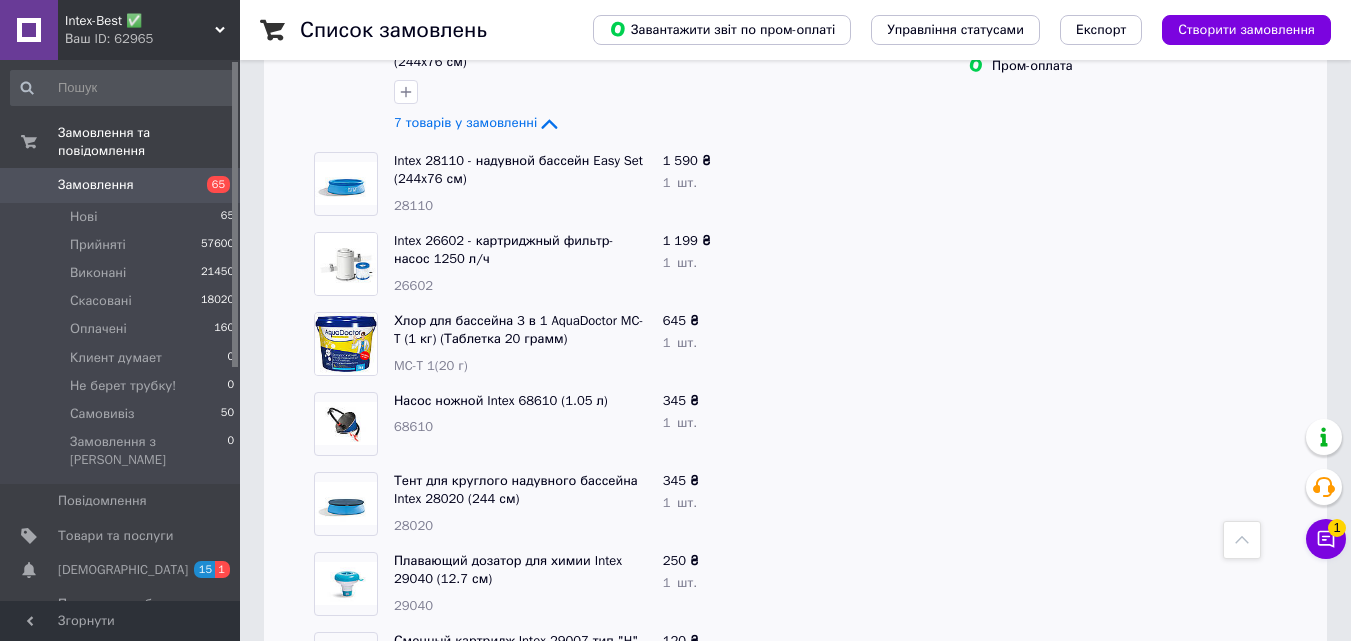 scroll, scrollTop: 608, scrollLeft: 0, axis: vertical 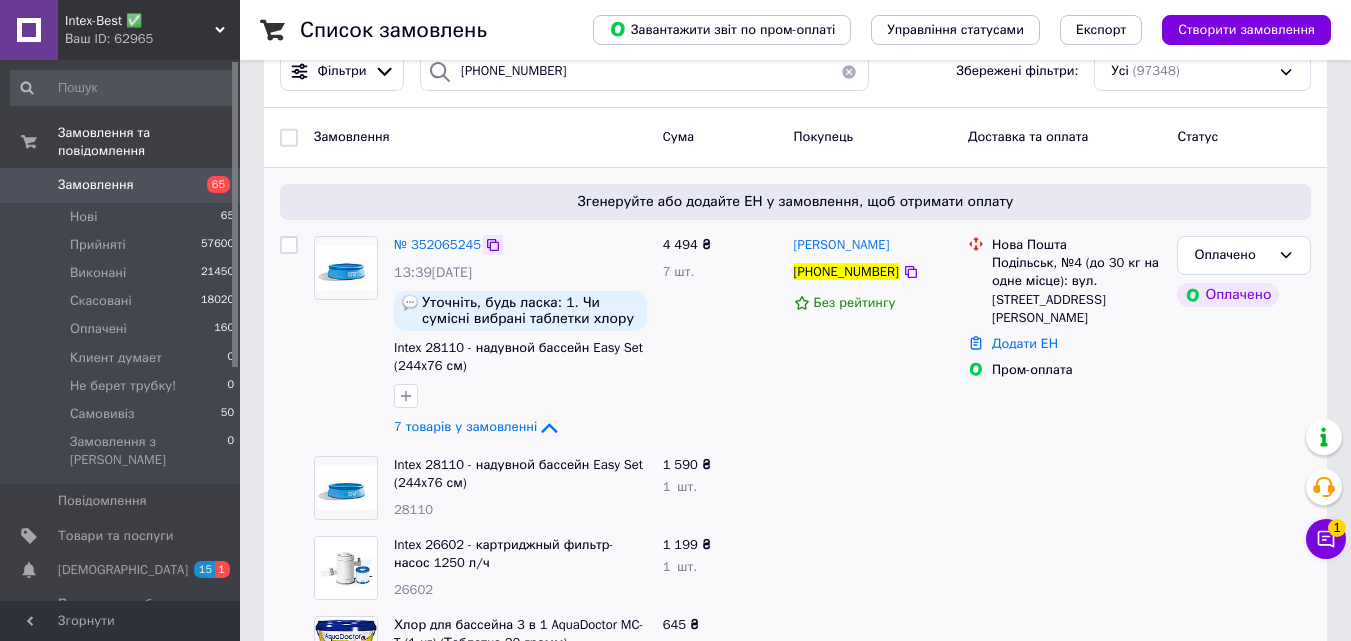 click 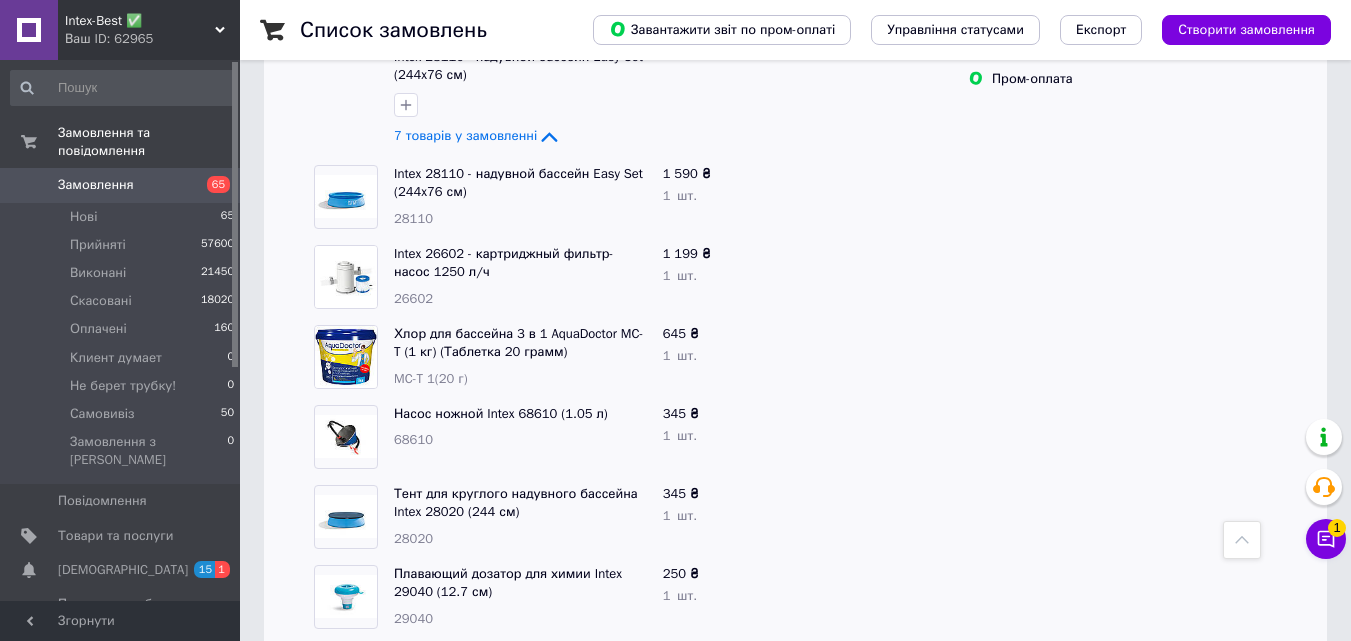 scroll, scrollTop: 608, scrollLeft: 0, axis: vertical 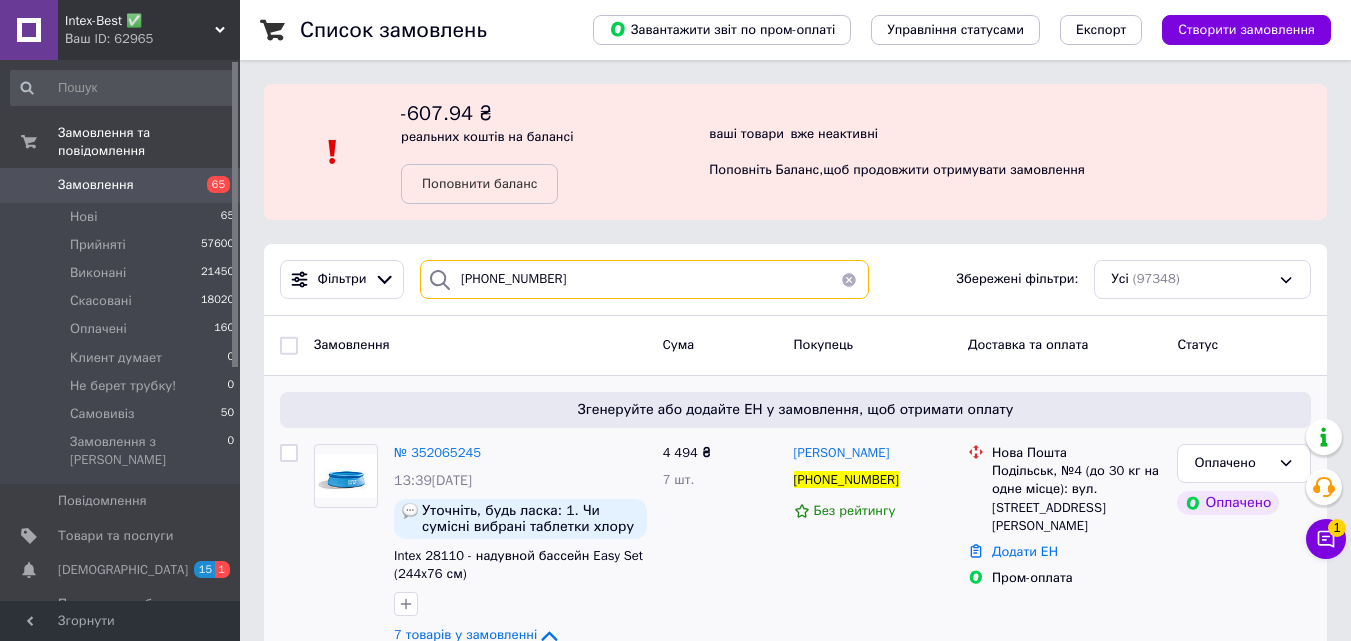 click on "[PHONE_NUMBER]" at bounding box center (644, 279) 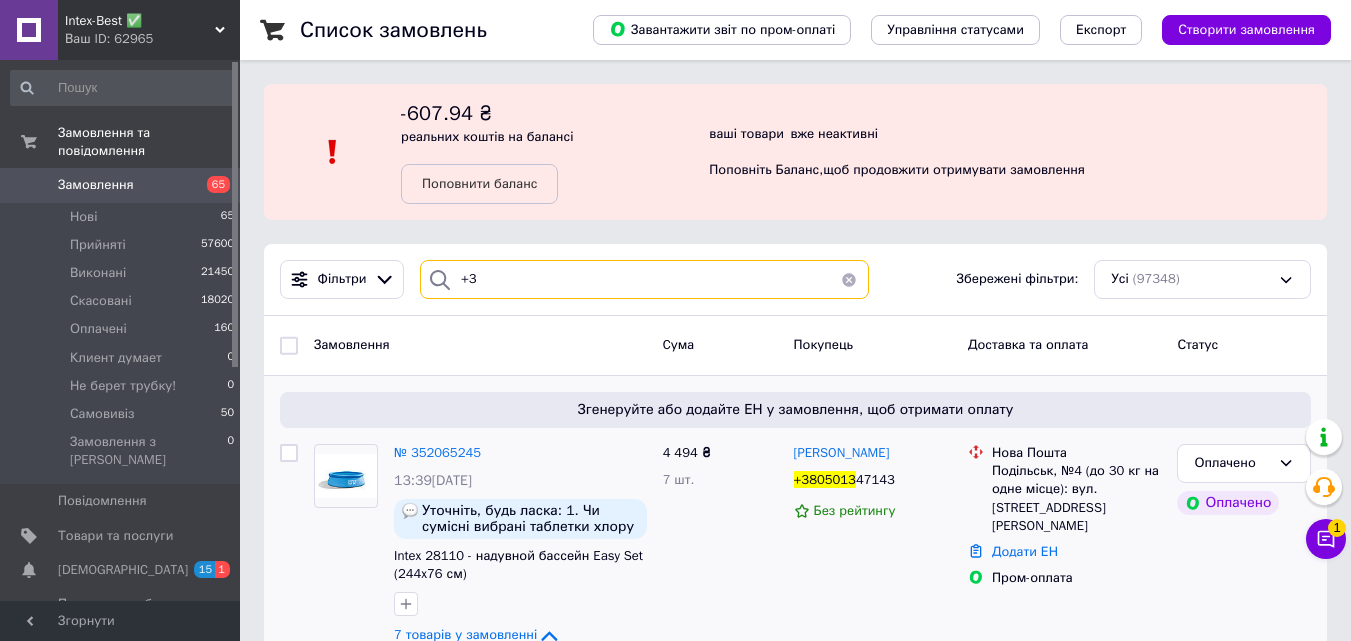 type on "+" 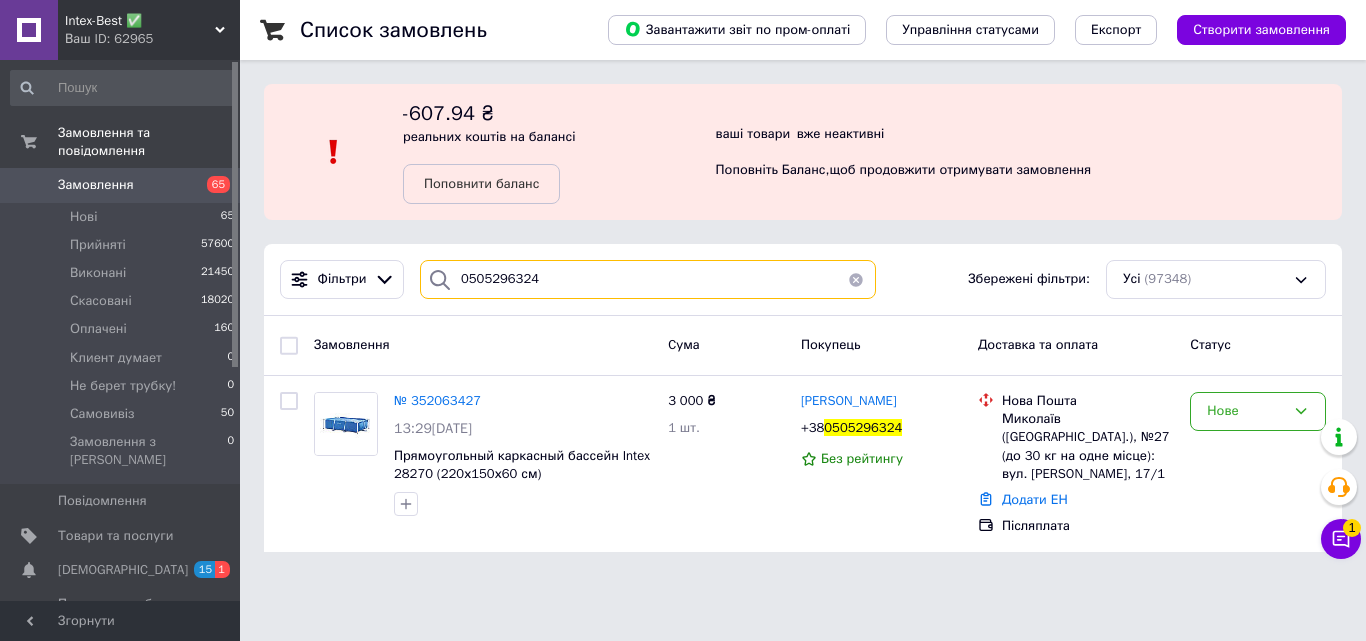 click on "0505296324" at bounding box center (648, 279) 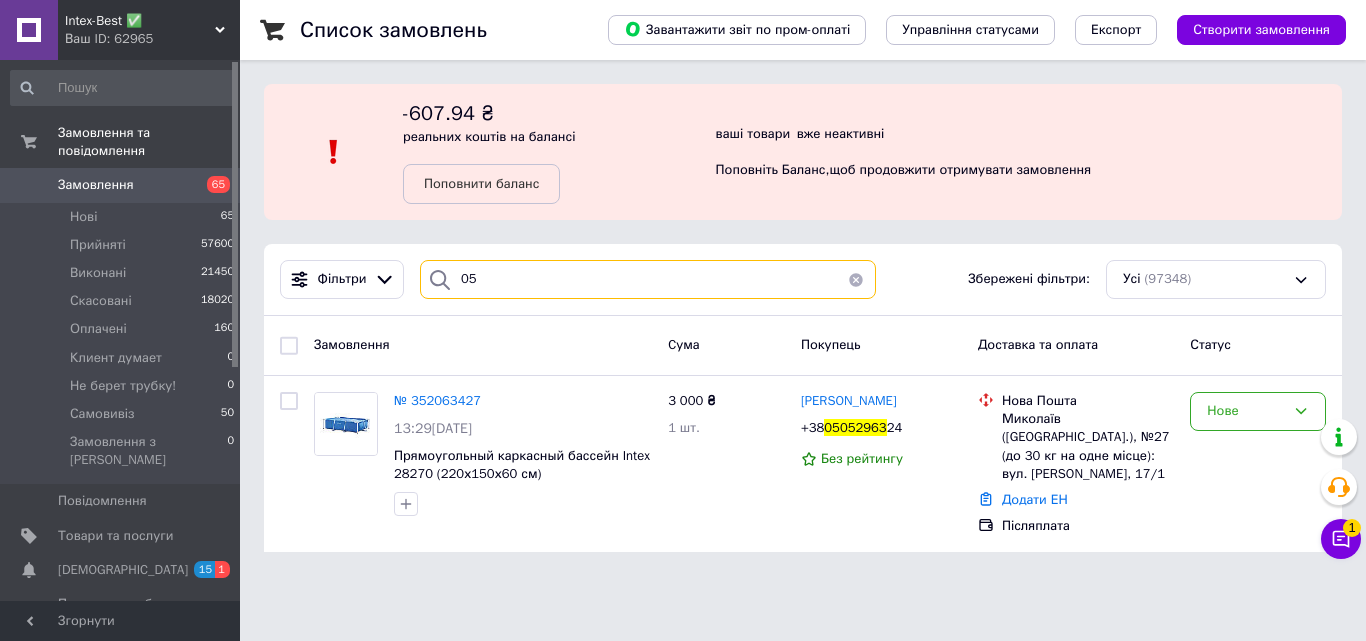 type on "0" 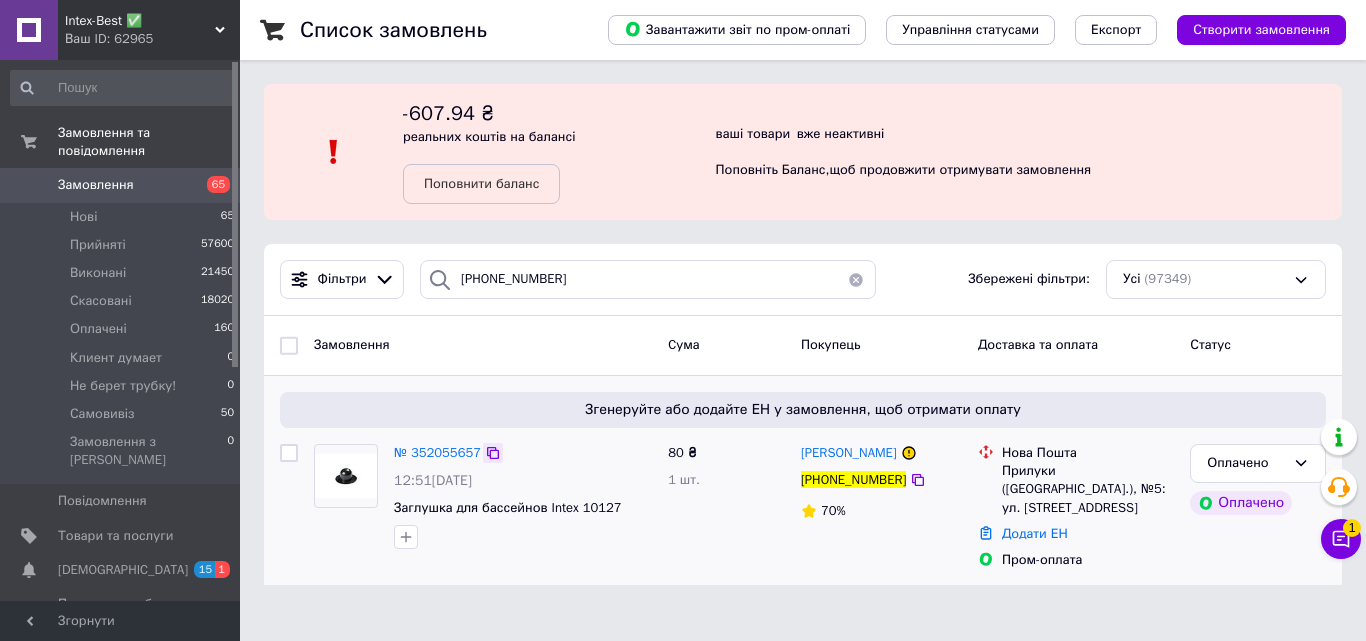 click 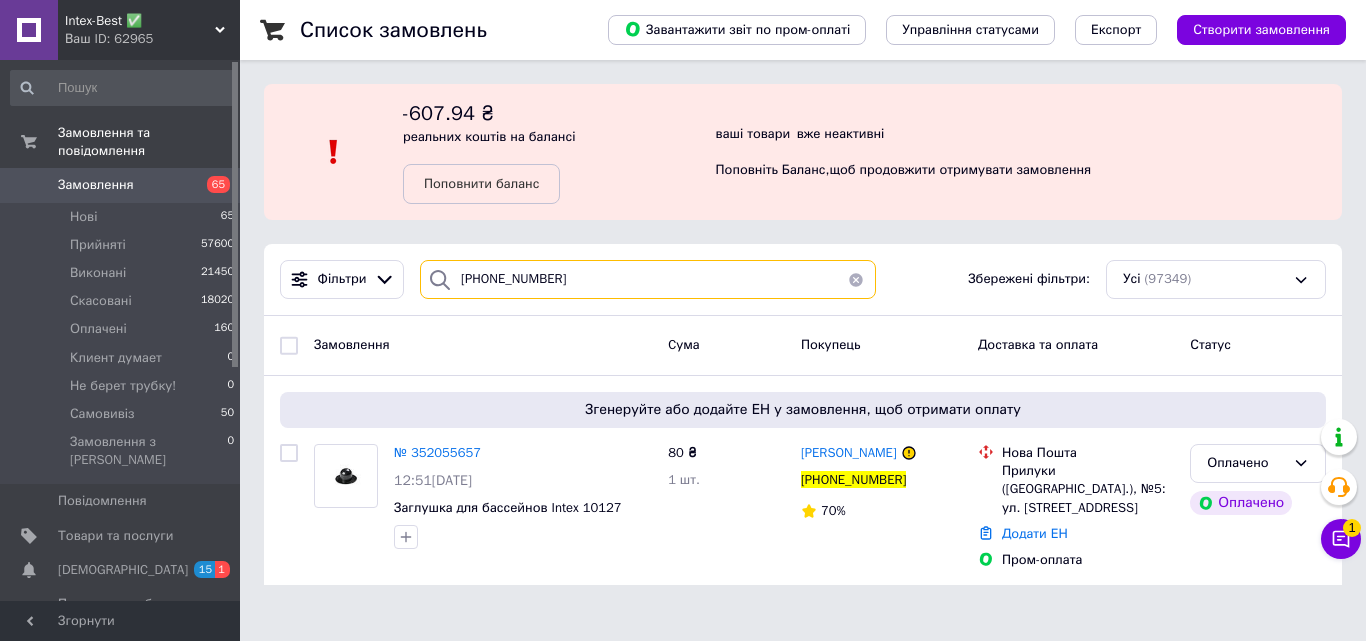 click on "[PHONE_NUMBER]" at bounding box center (648, 279) 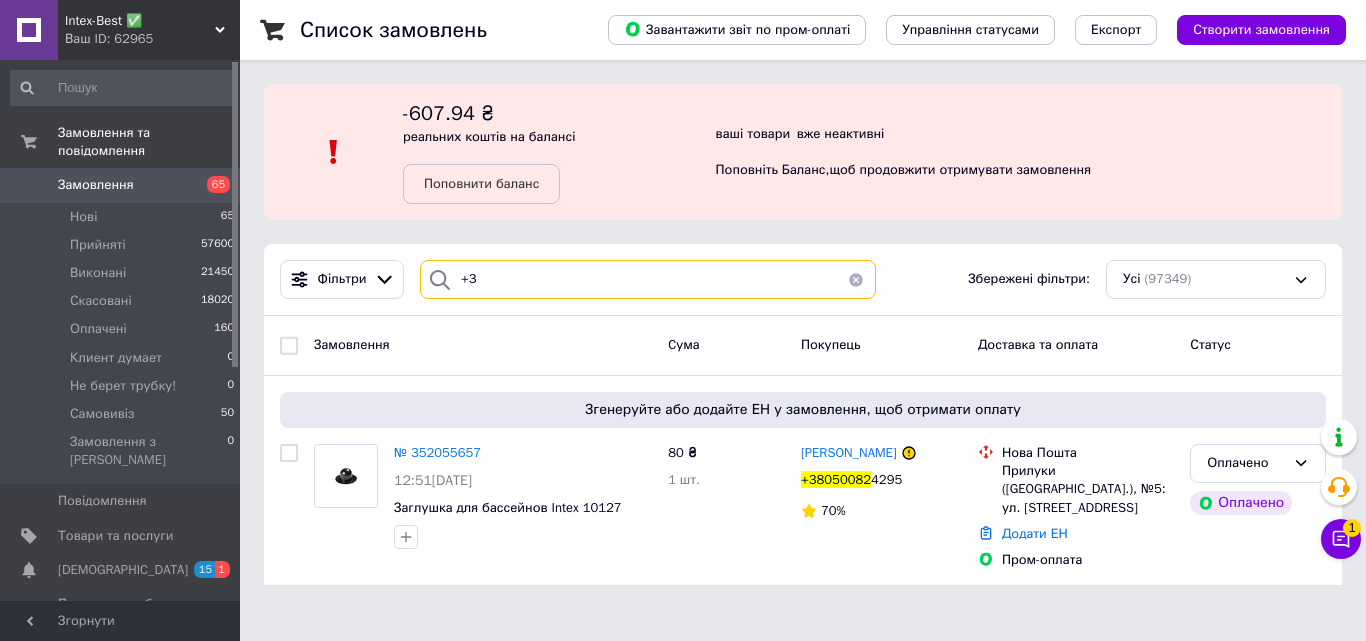 type on "+" 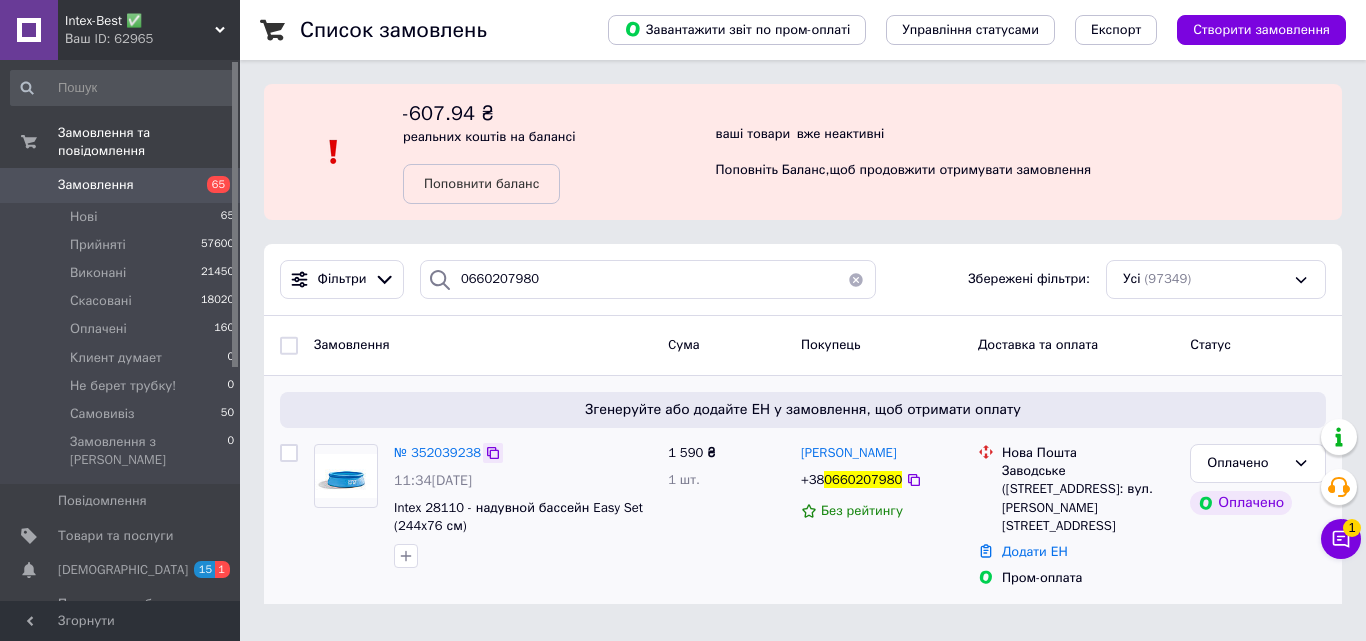 click 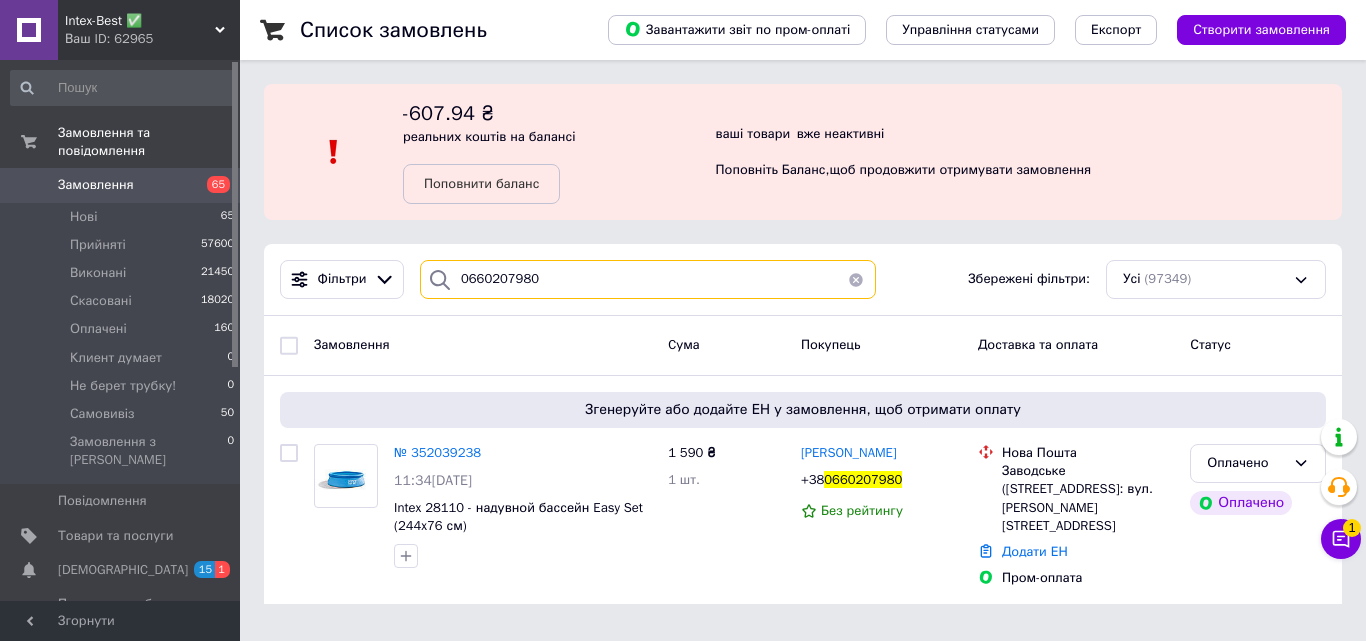click on "0660207980" at bounding box center (648, 279) 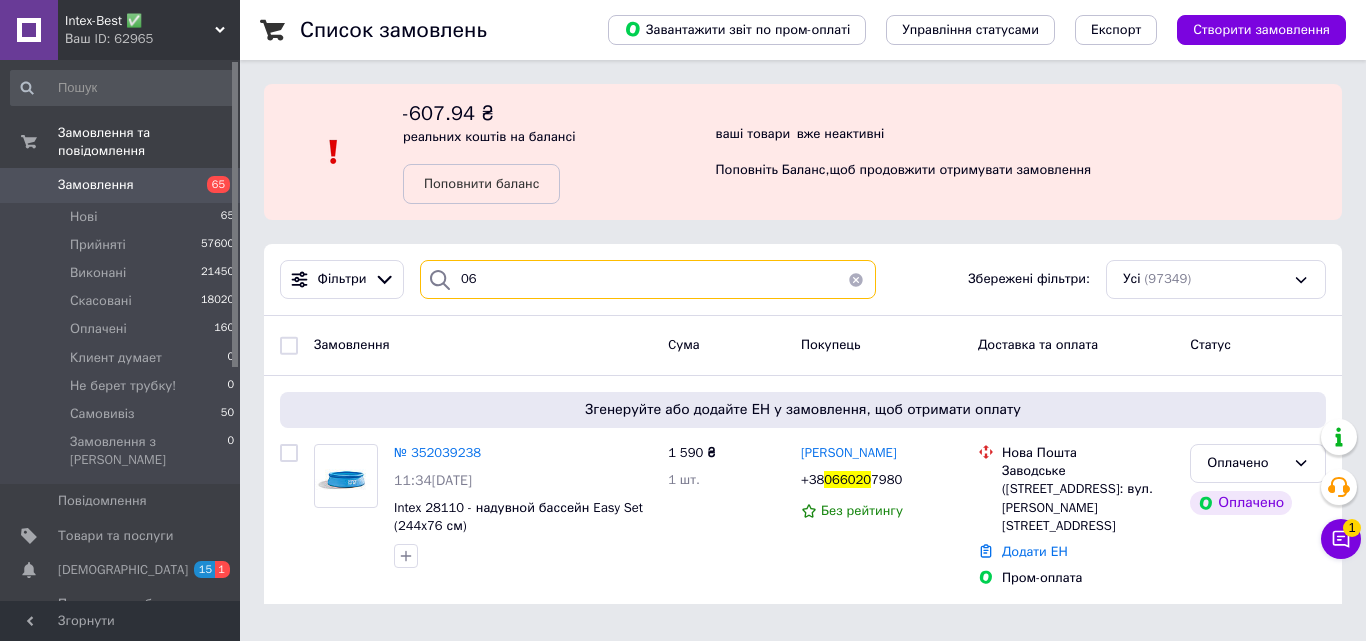 type on "0" 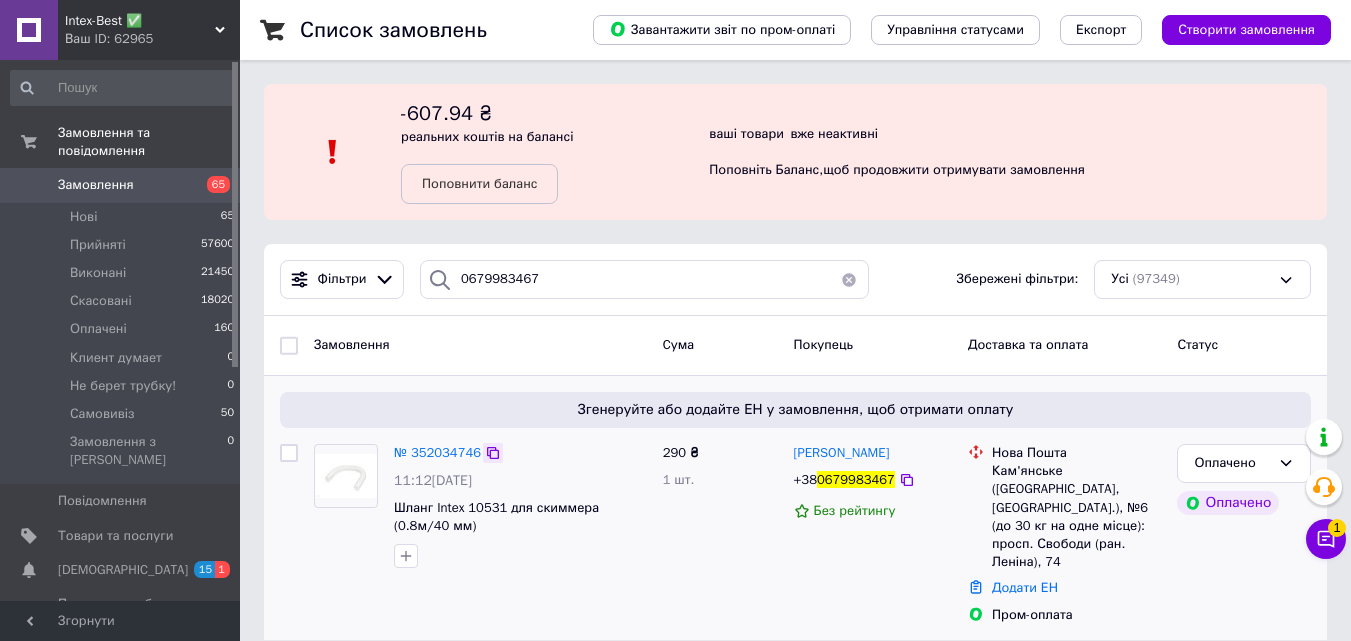 click 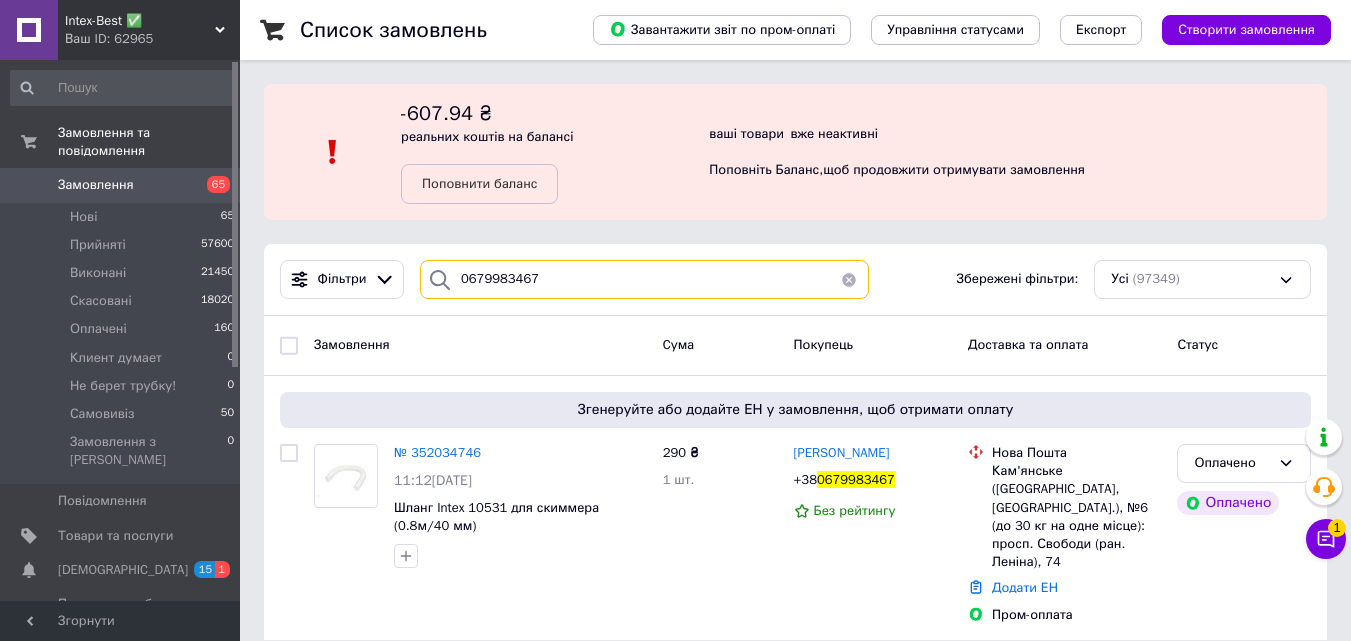 click on "0679983467" at bounding box center [644, 279] 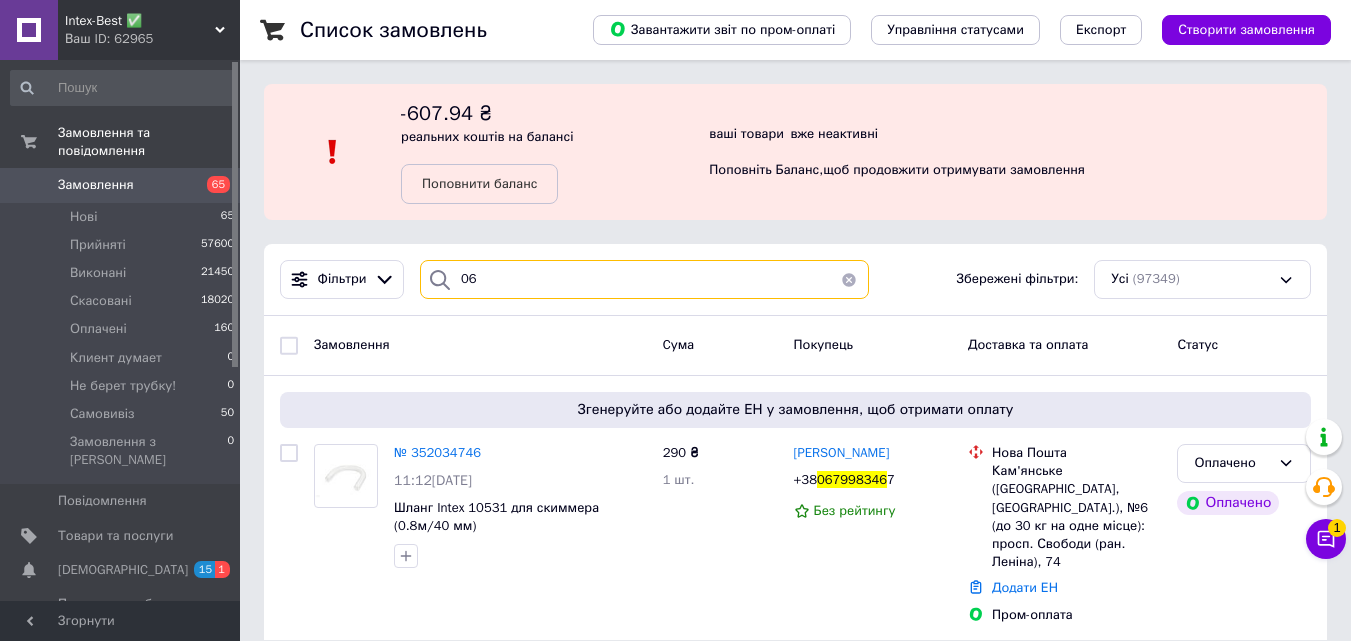 type on "0" 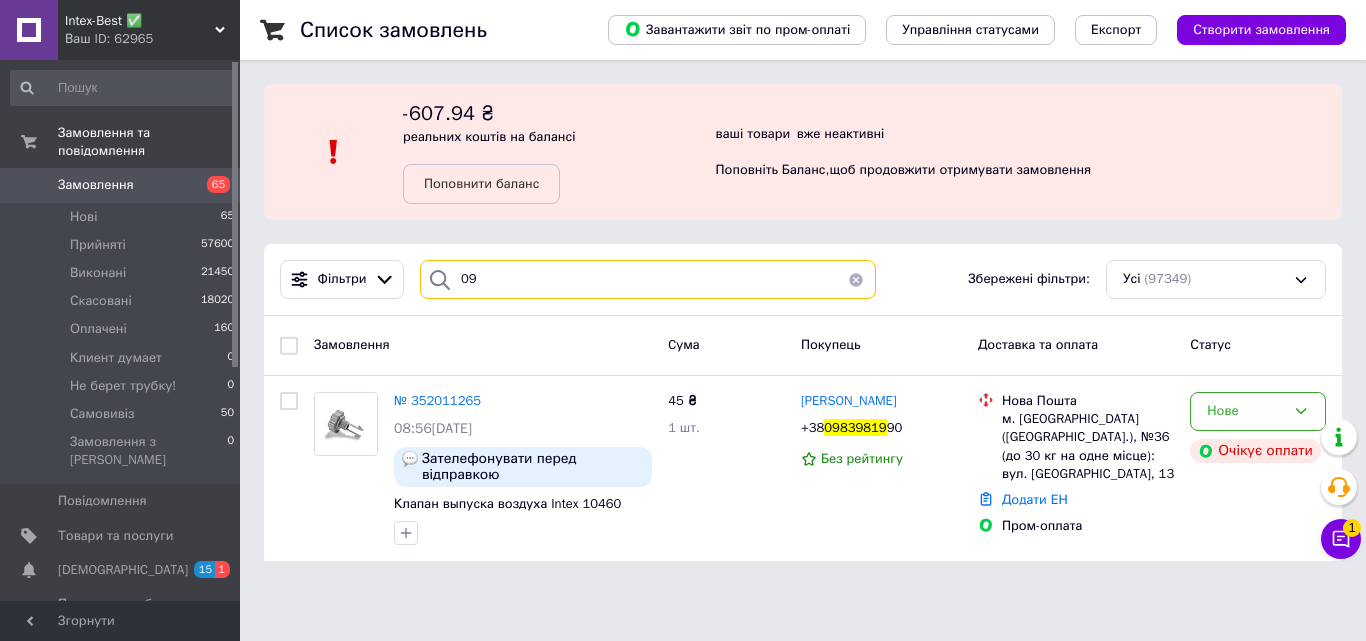 type on "0" 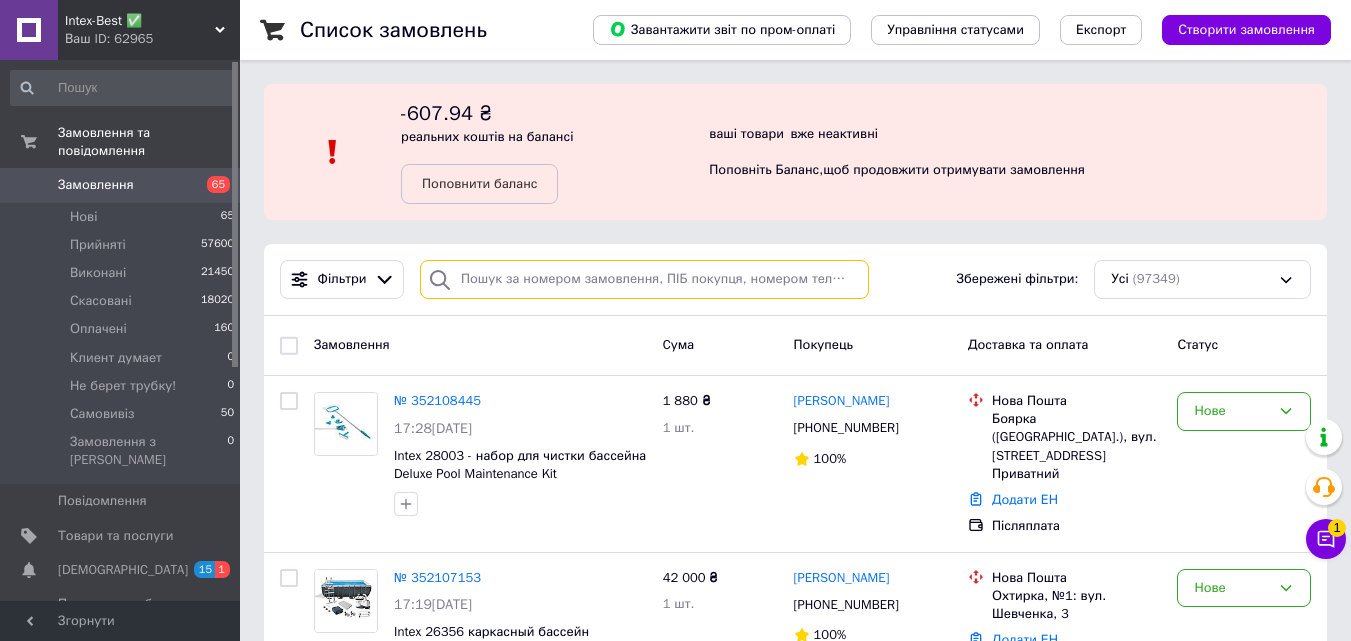 paste on "0992072555" 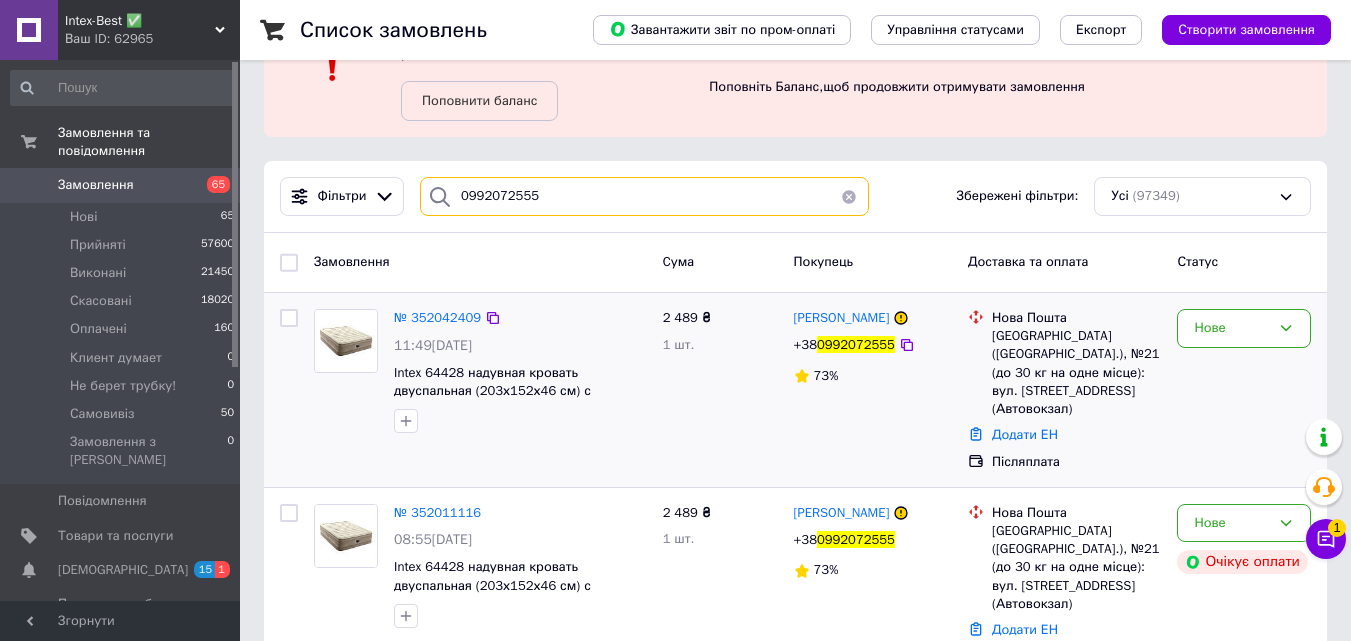 scroll, scrollTop: 148, scrollLeft: 0, axis: vertical 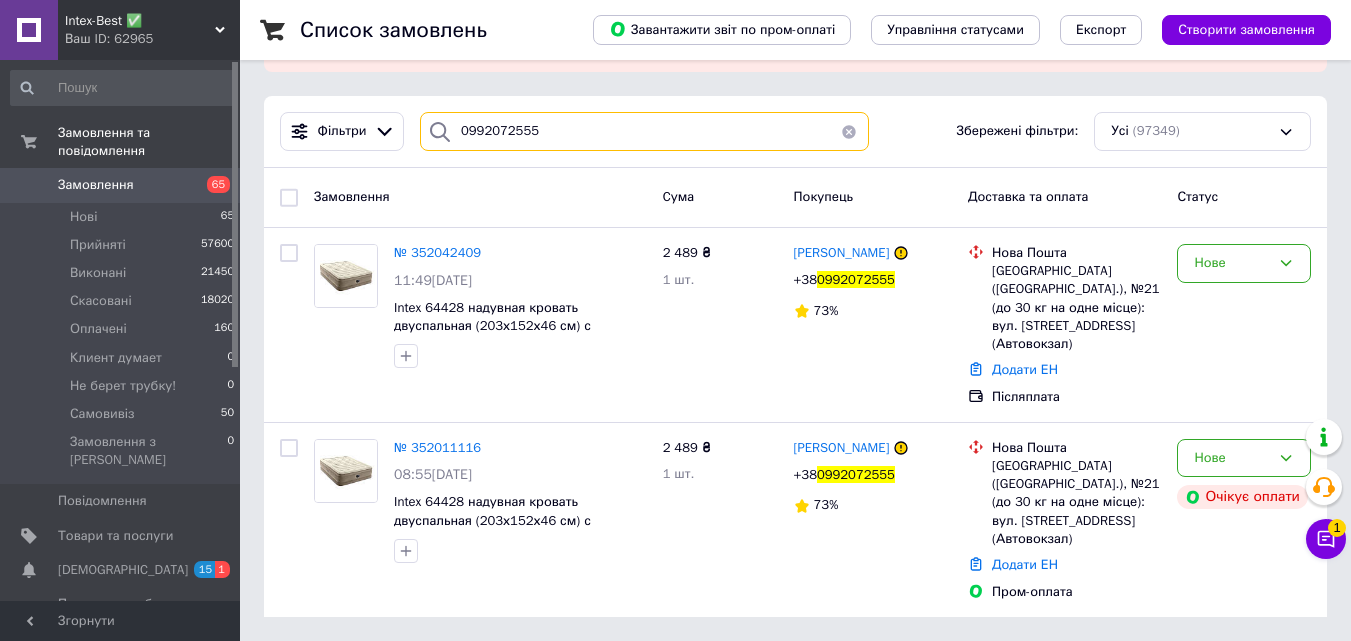 click on "0992072555" at bounding box center (644, 131) 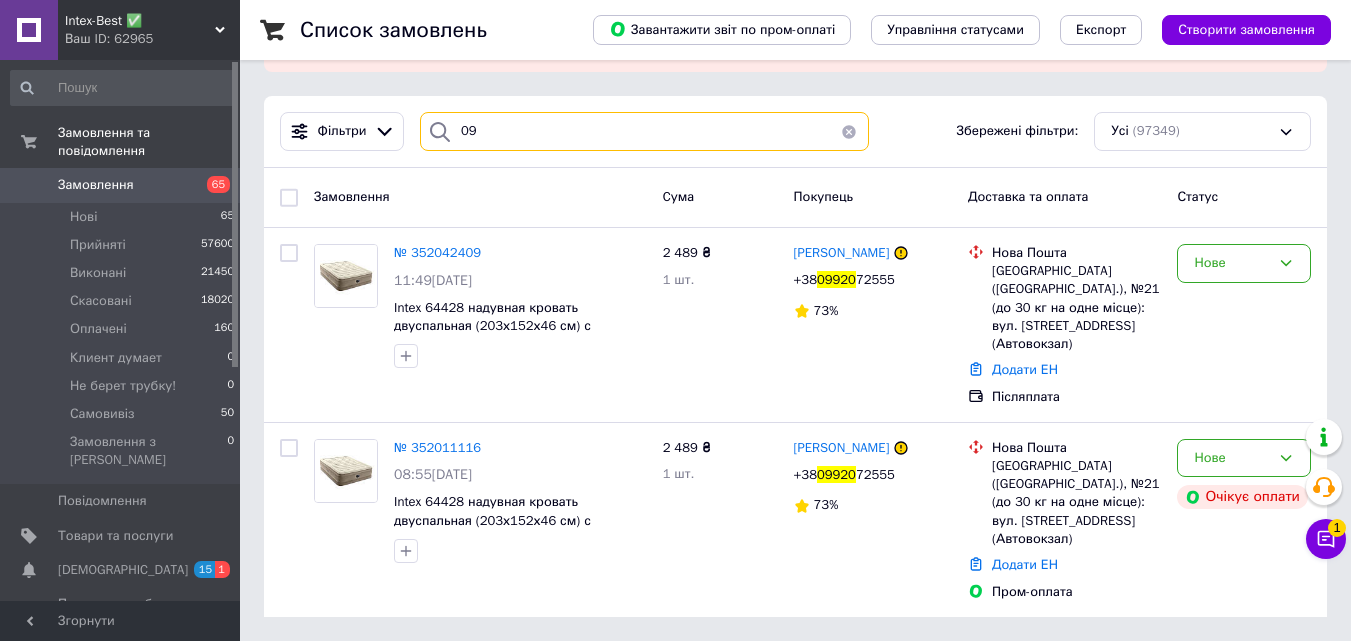 type on "0" 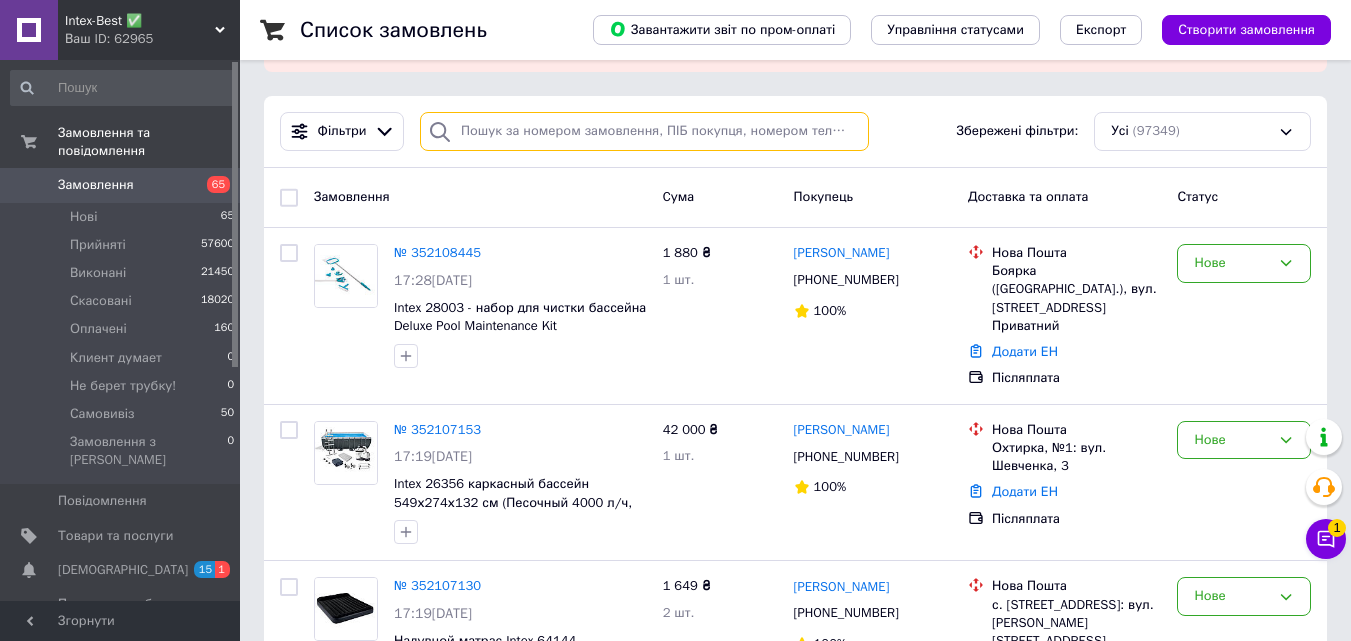 scroll, scrollTop: 0, scrollLeft: 0, axis: both 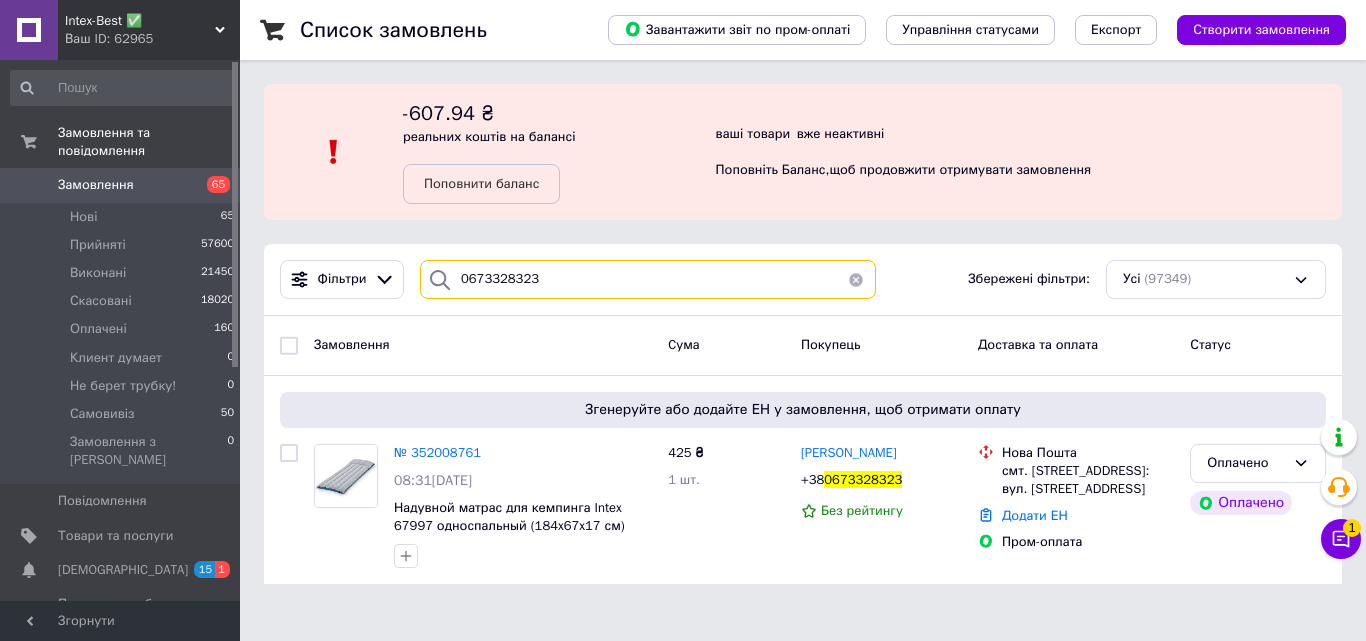 click on "0673328323" at bounding box center (648, 279) 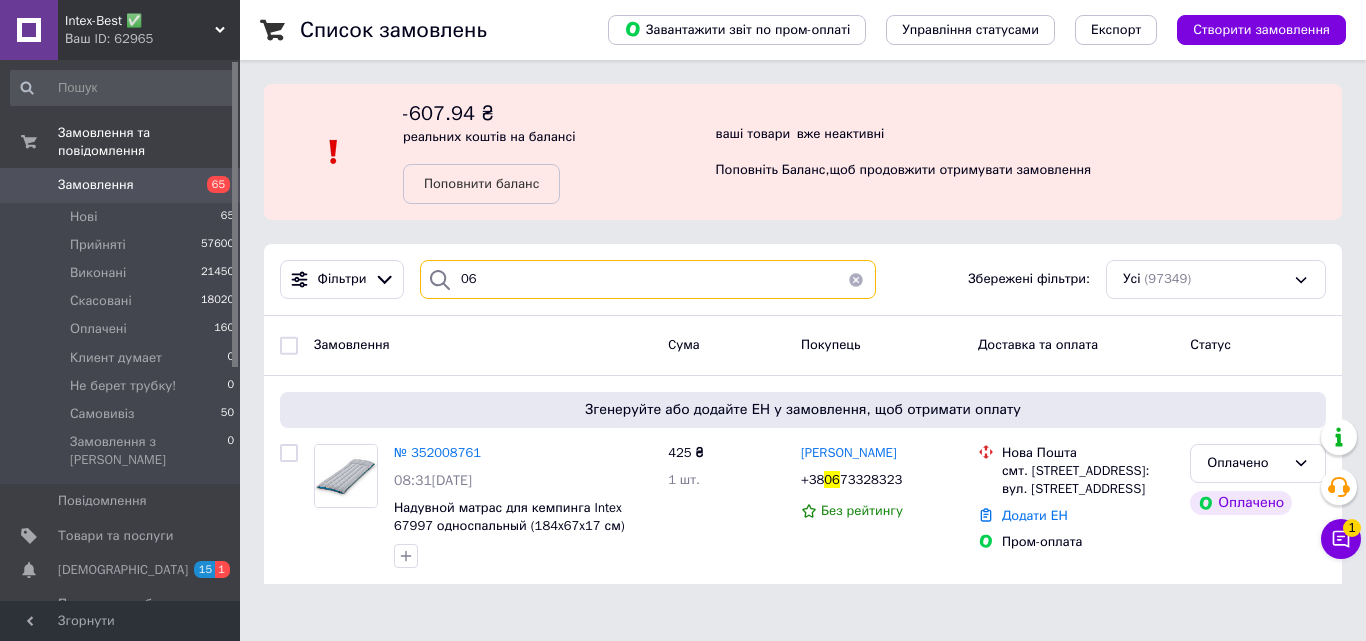 type on "0" 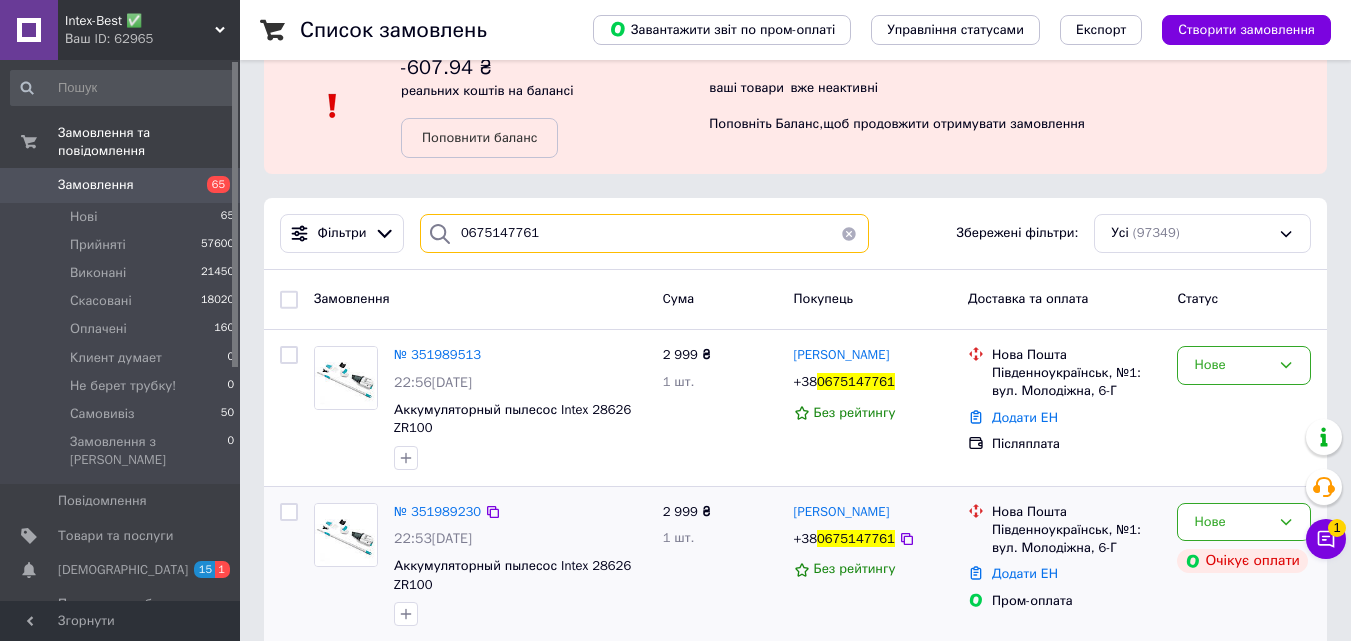 scroll, scrollTop: 71, scrollLeft: 0, axis: vertical 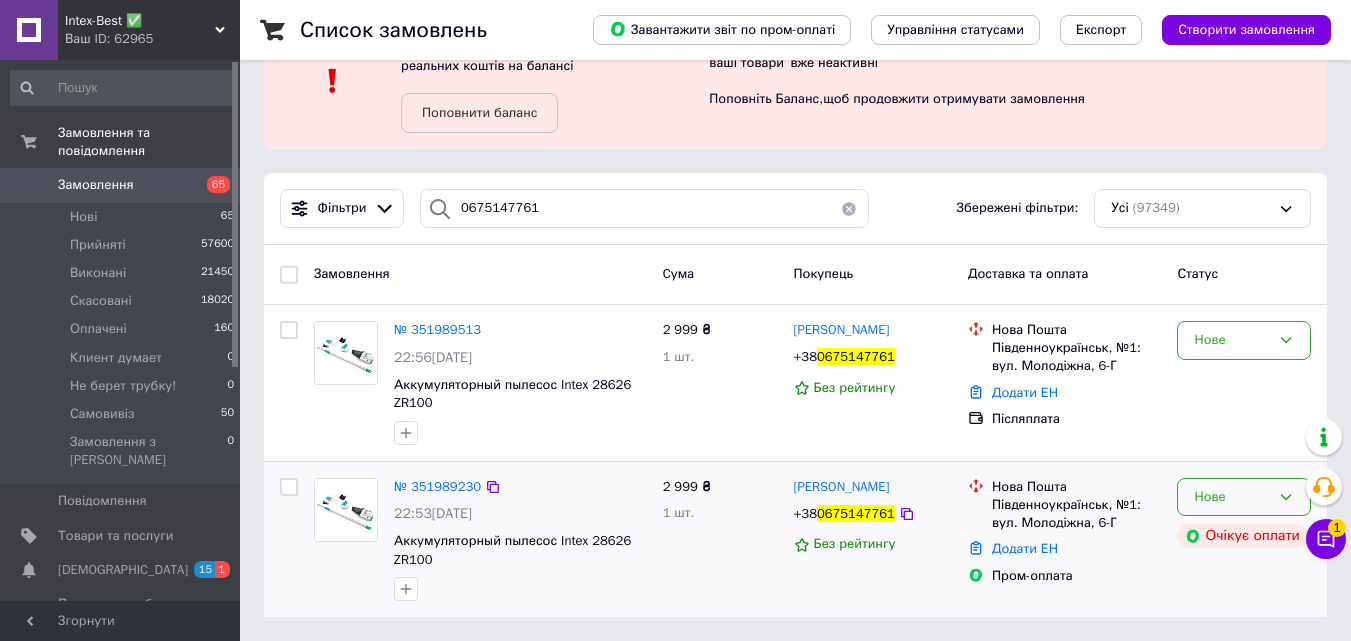 click 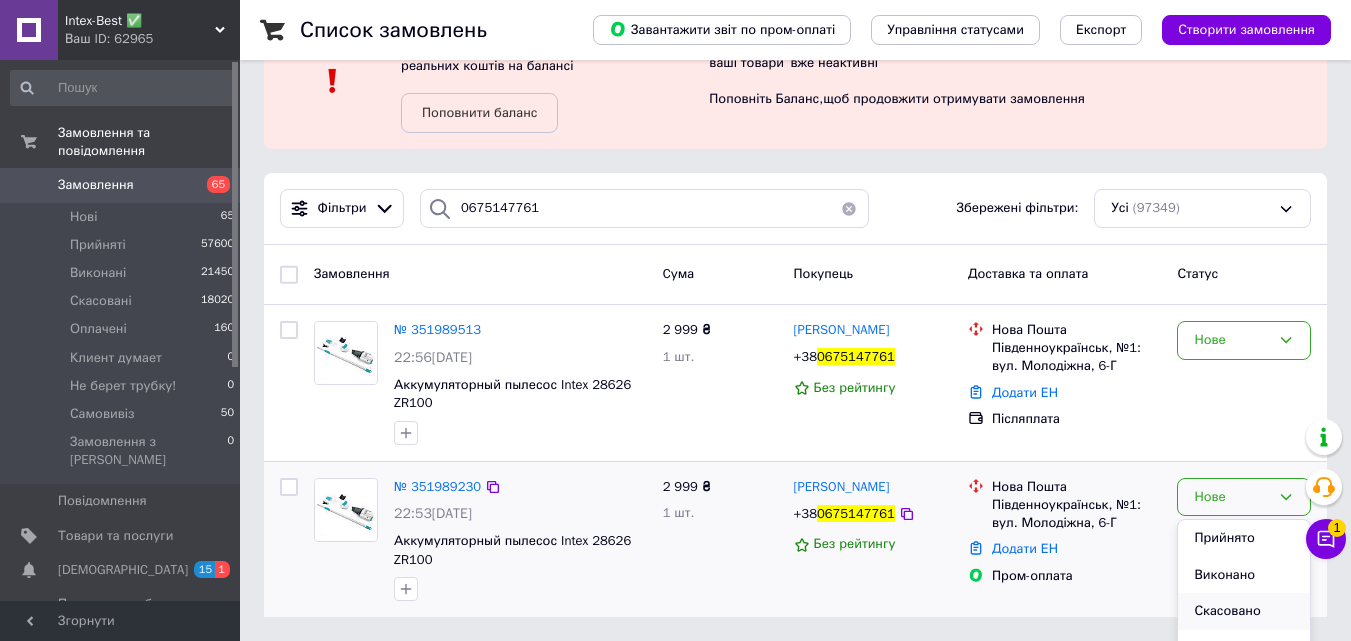 click on "Скасовано" at bounding box center [1244, 611] 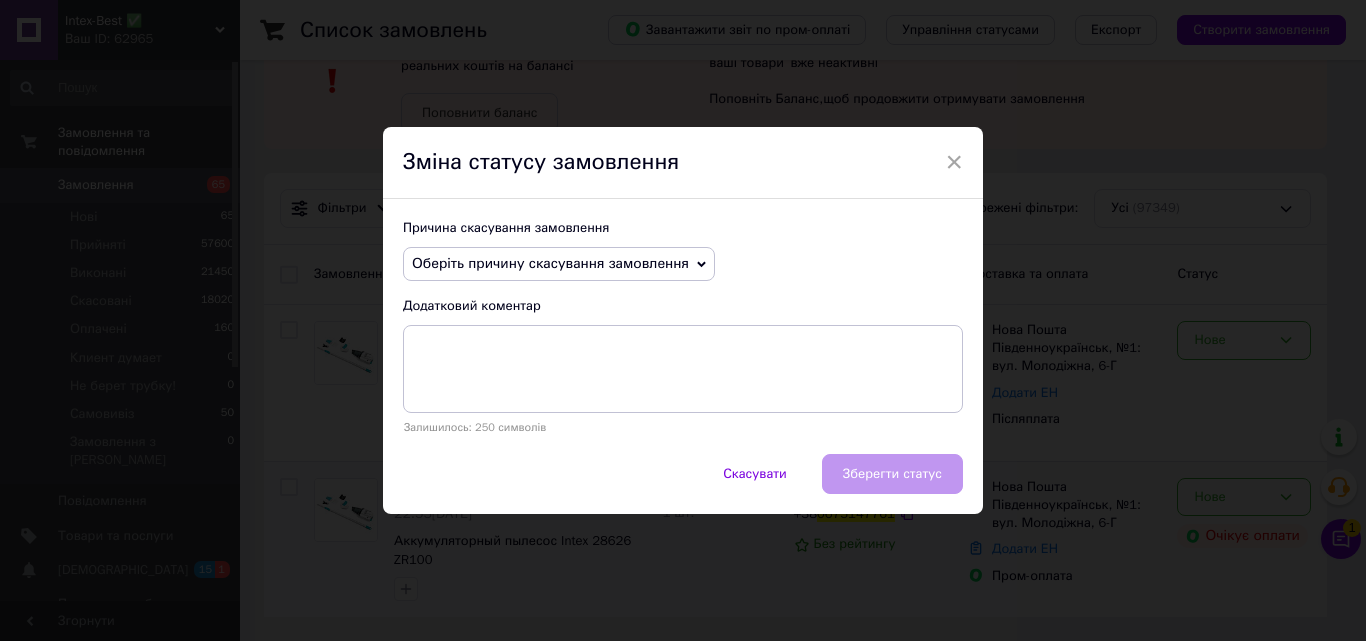 click 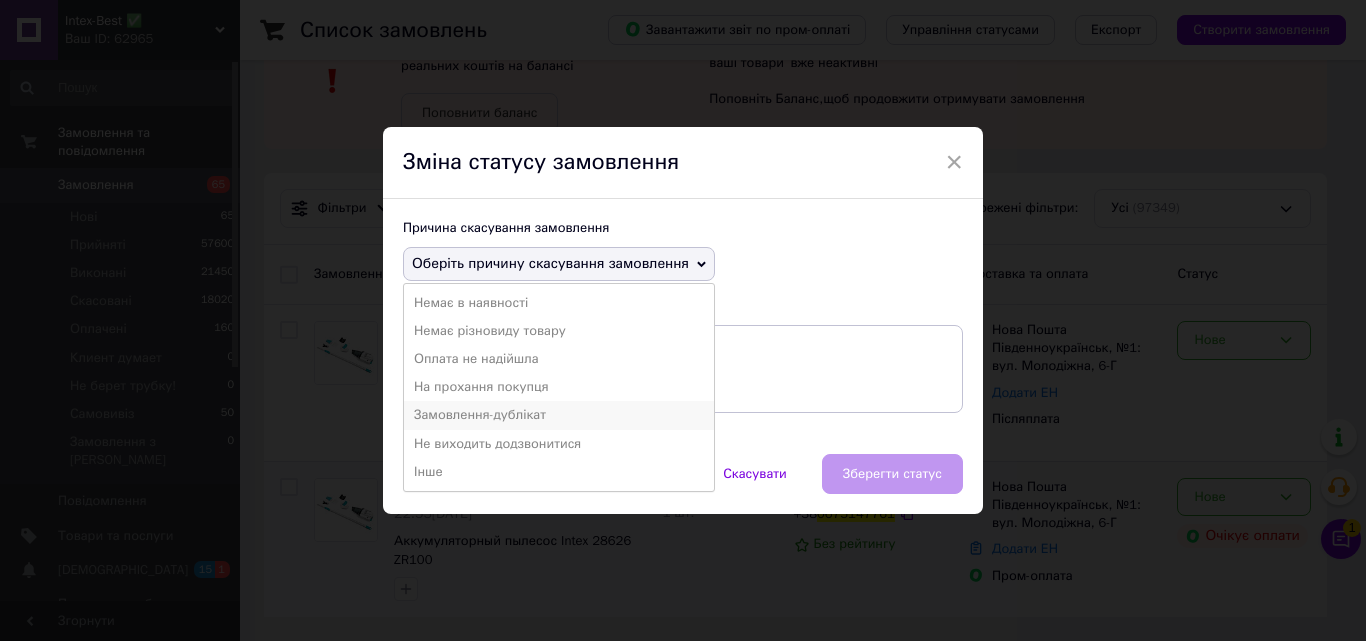 click on "Замовлення-дублікат" at bounding box center [559, 415] 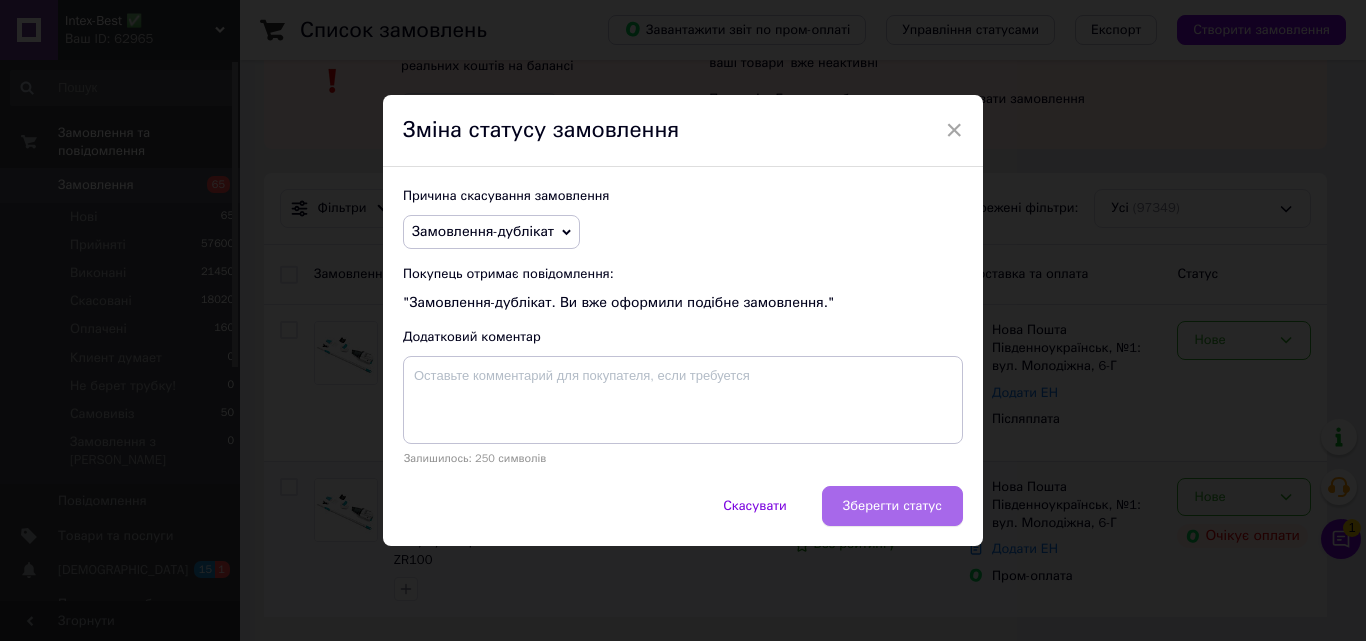 click on "Зберегти статус" at bounding box center (892, 506) 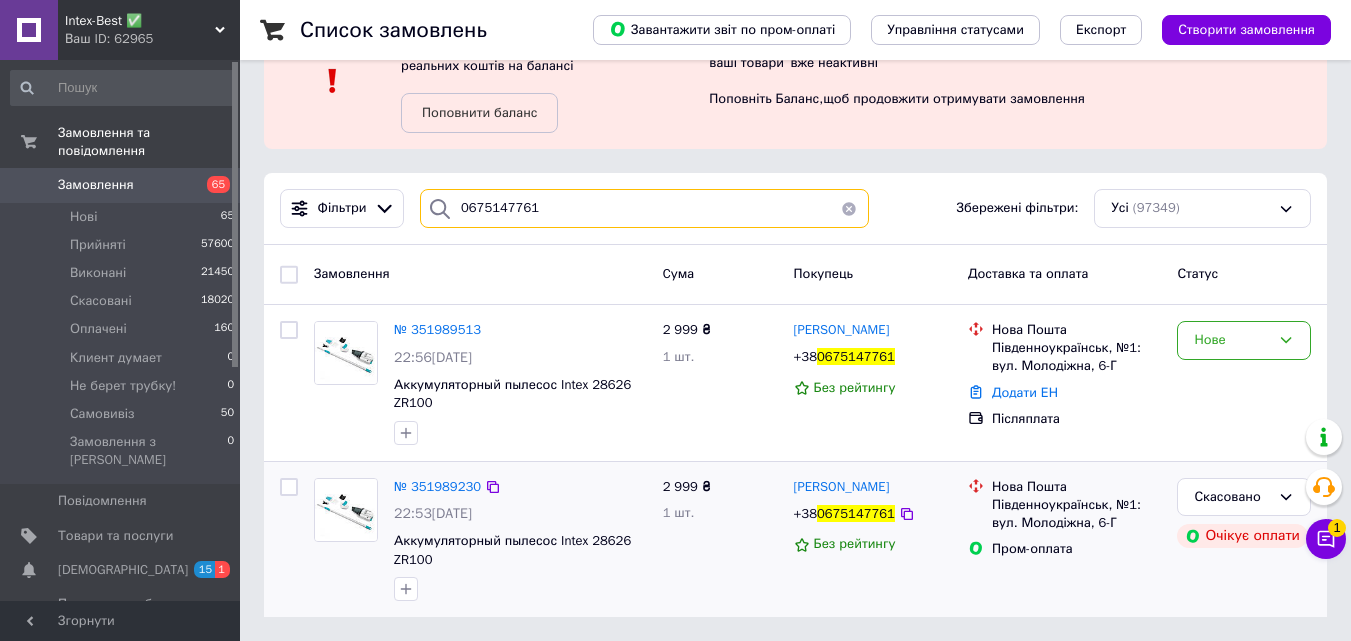click on "0675147761" at bounding box center [644, 208] 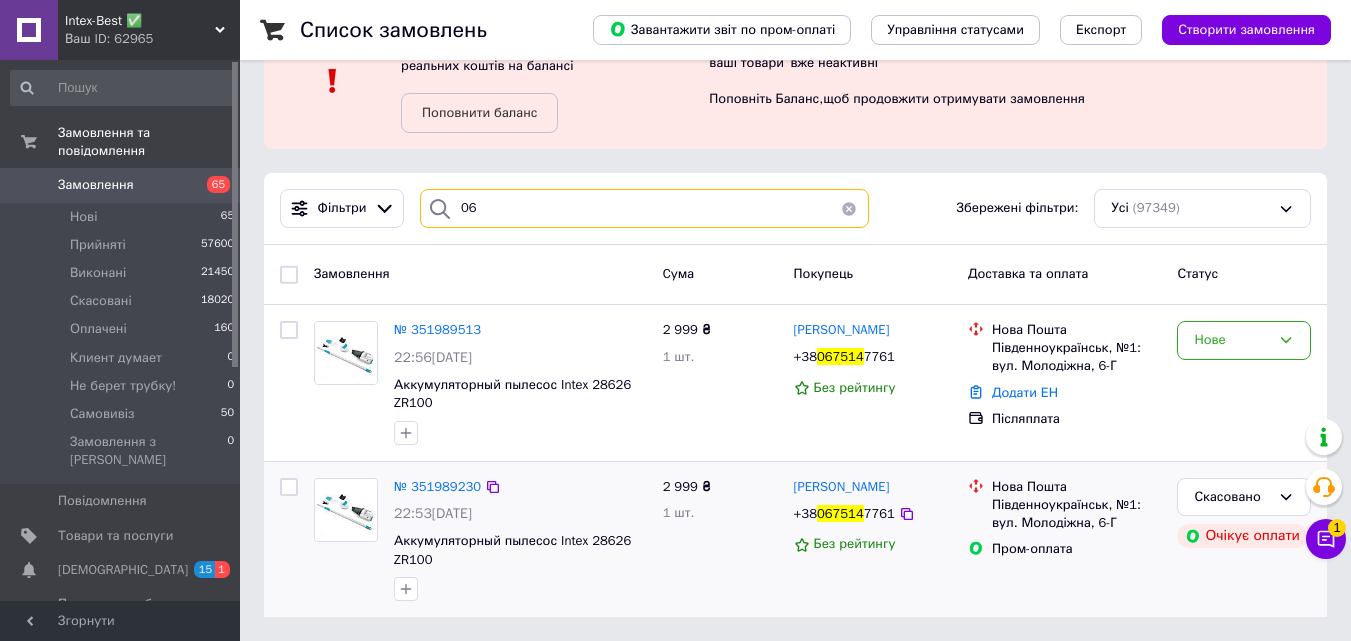 type on "0" 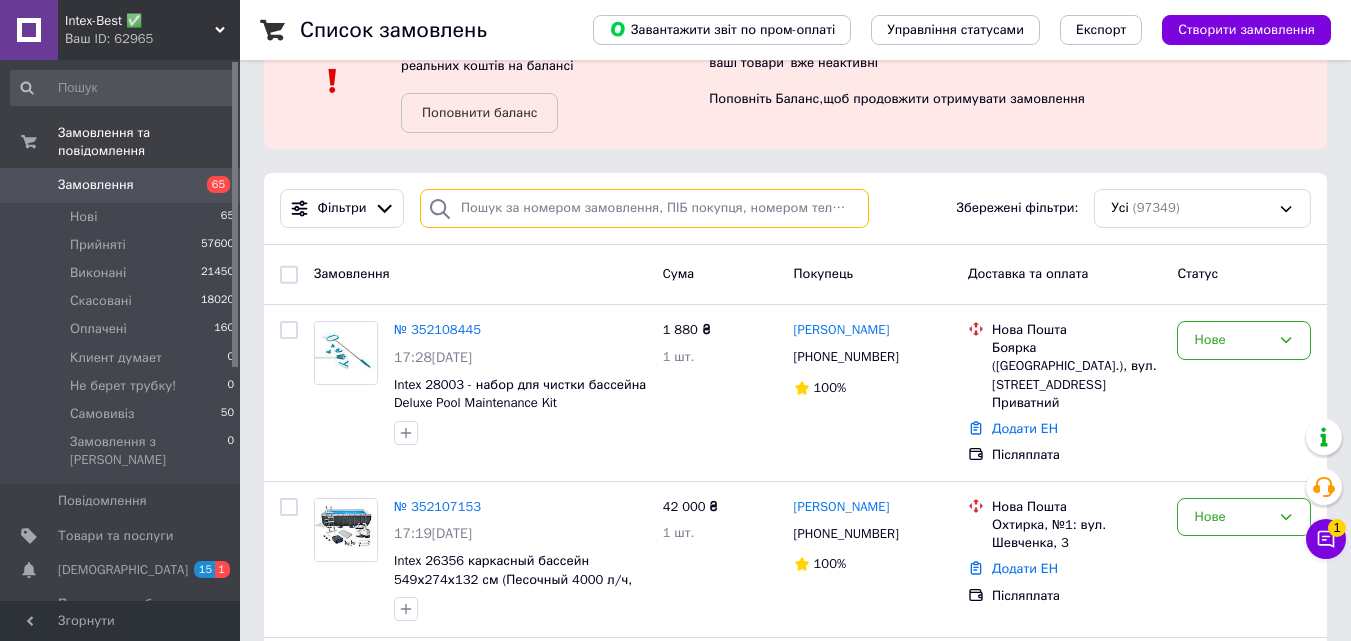 scroll, scrollTop: 0, scrollLeft: 0, axis: both 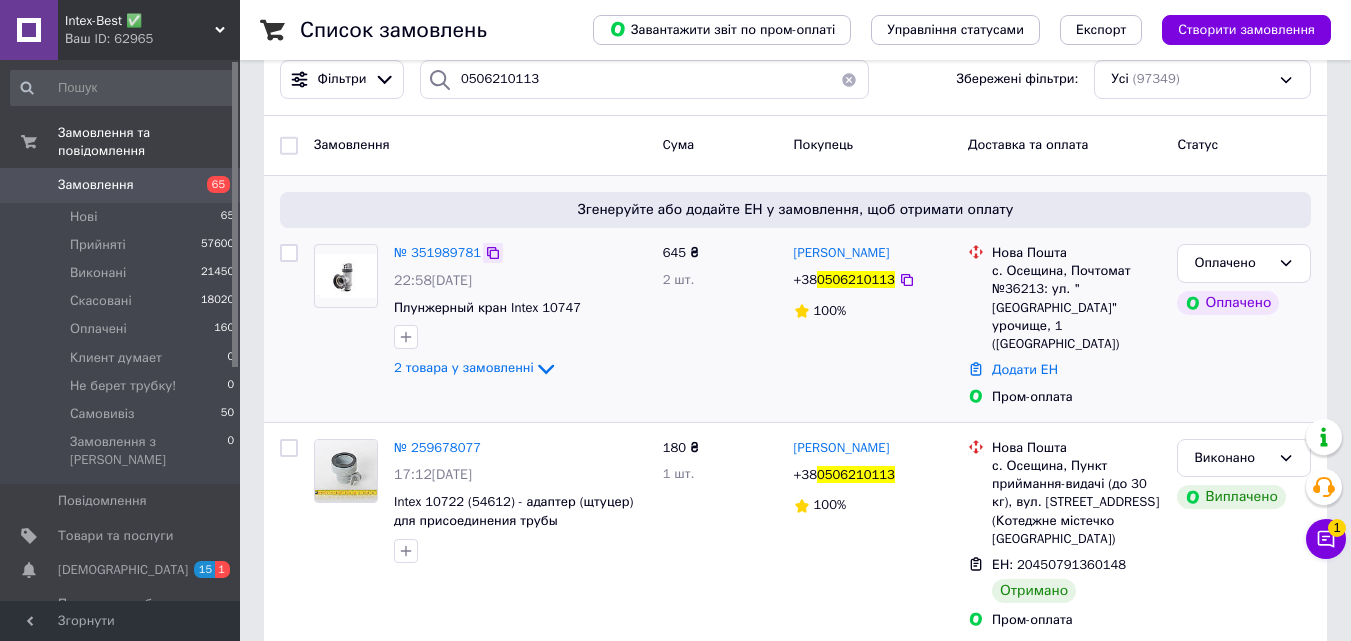click 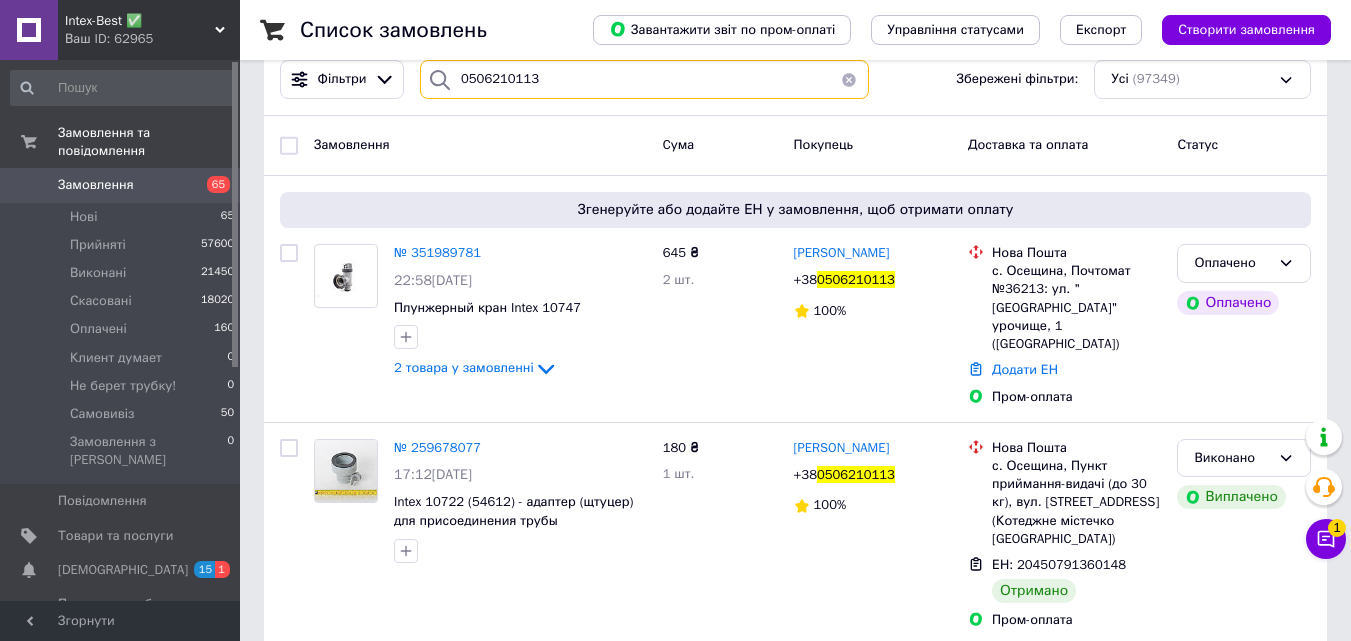 click on "0506210113" at bounding box center [644, 79] 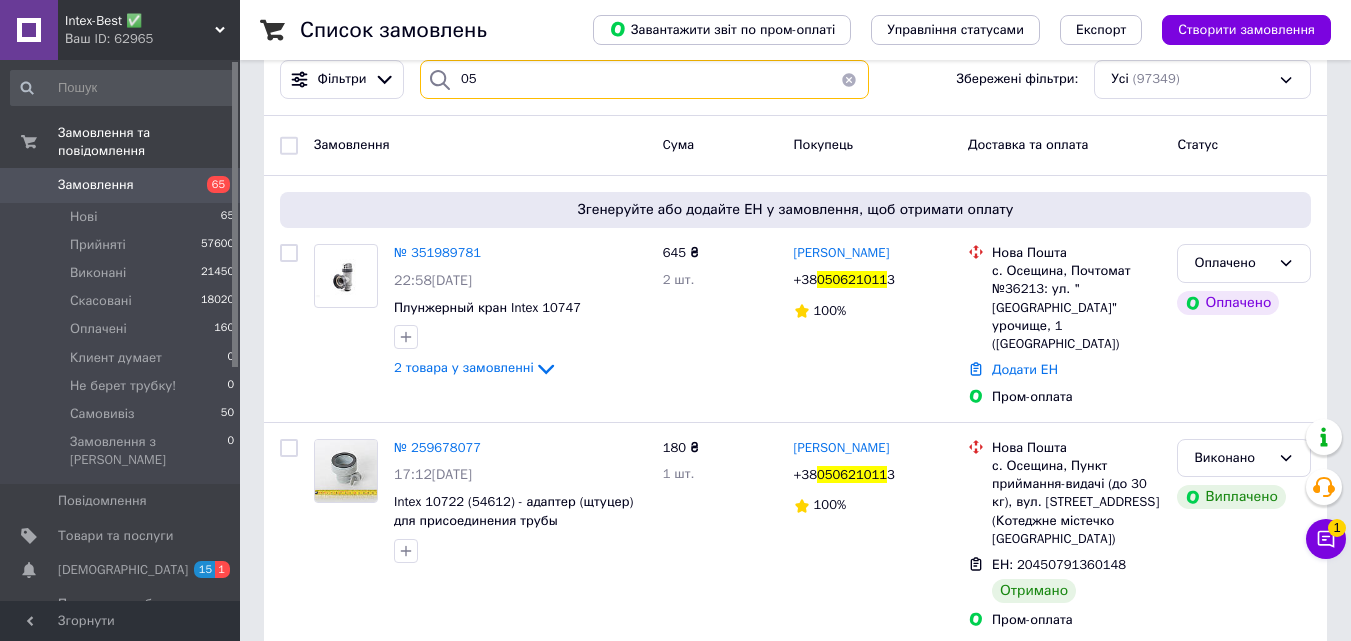 type on "0" 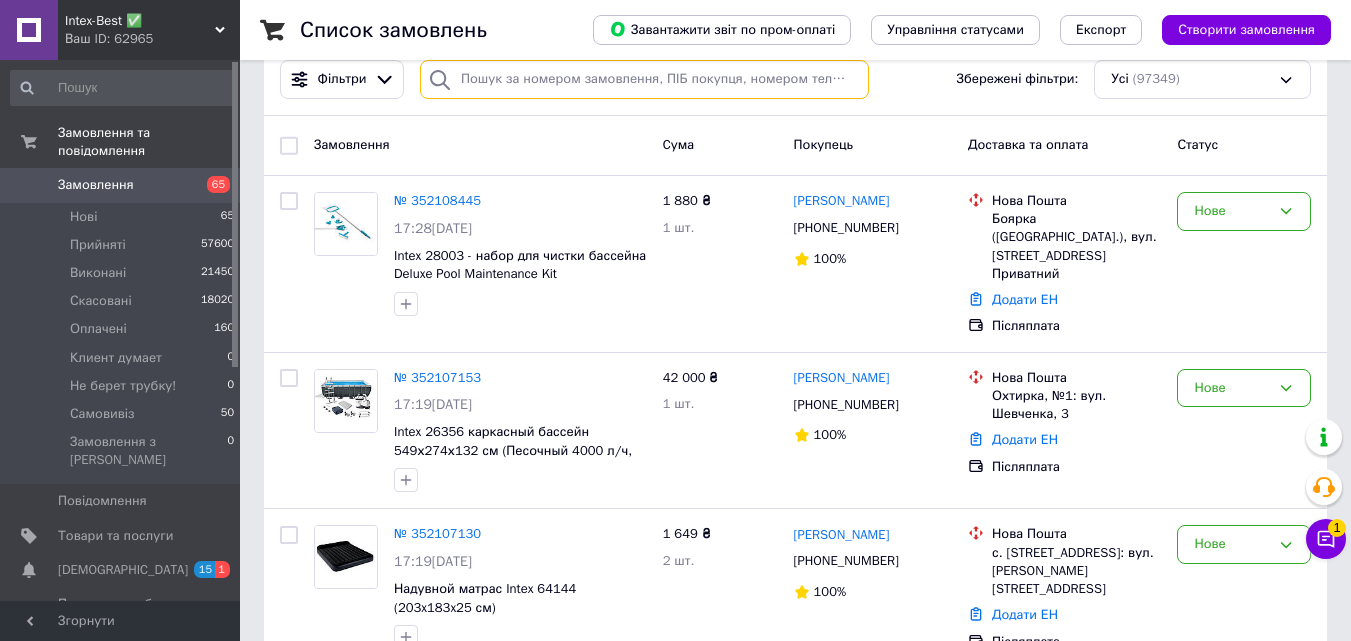 scroll, scrollTop: 0, scrollLeft: 0, axis: both 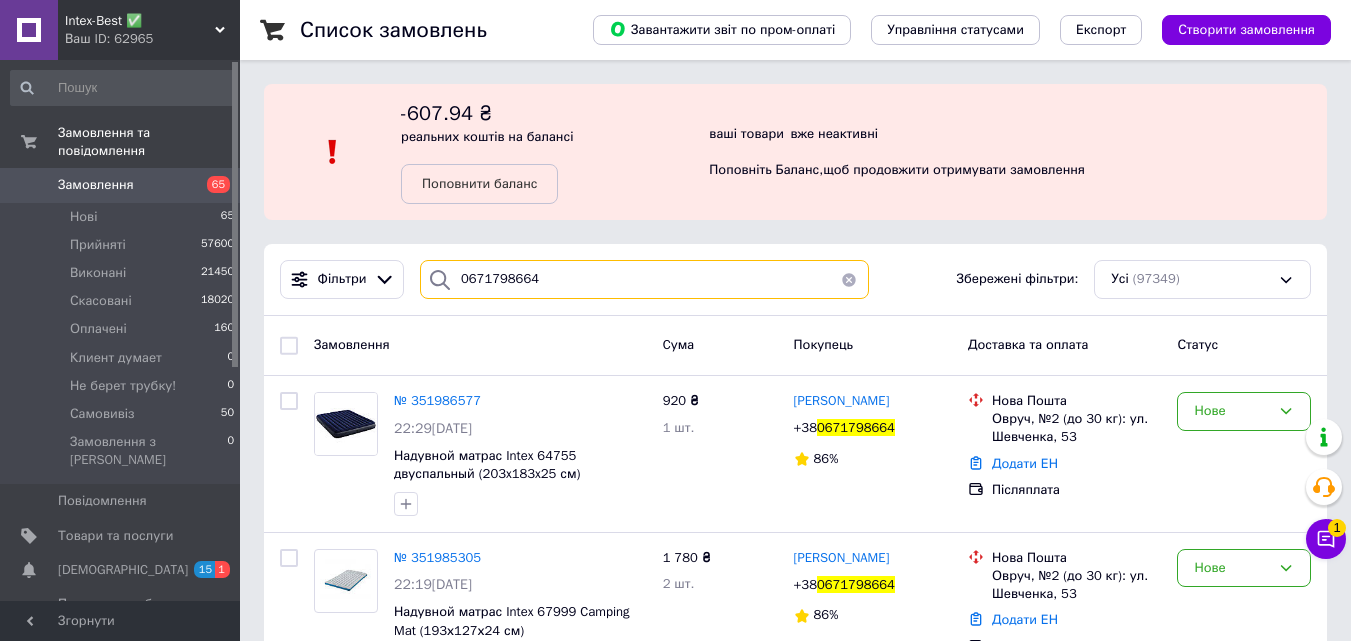 click on "0671798664" at bounding box center (644, 279) 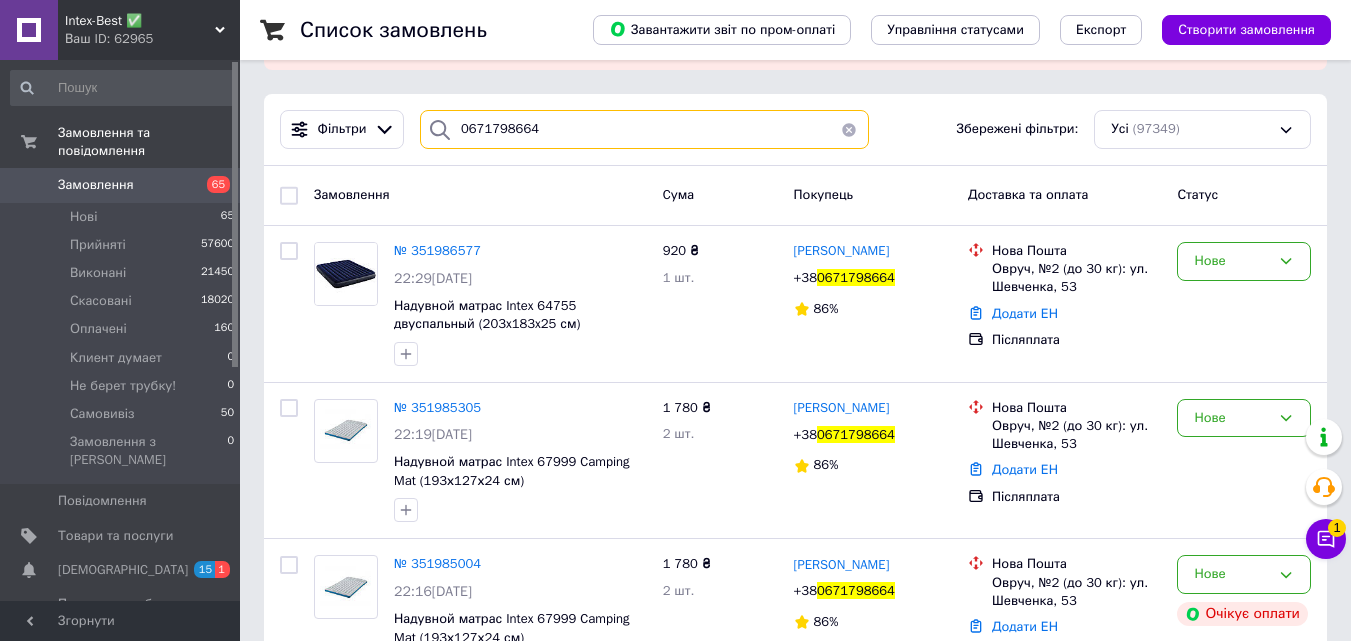 scroll, scrollTop: 228, scrollLeft: 0, axis: vertical 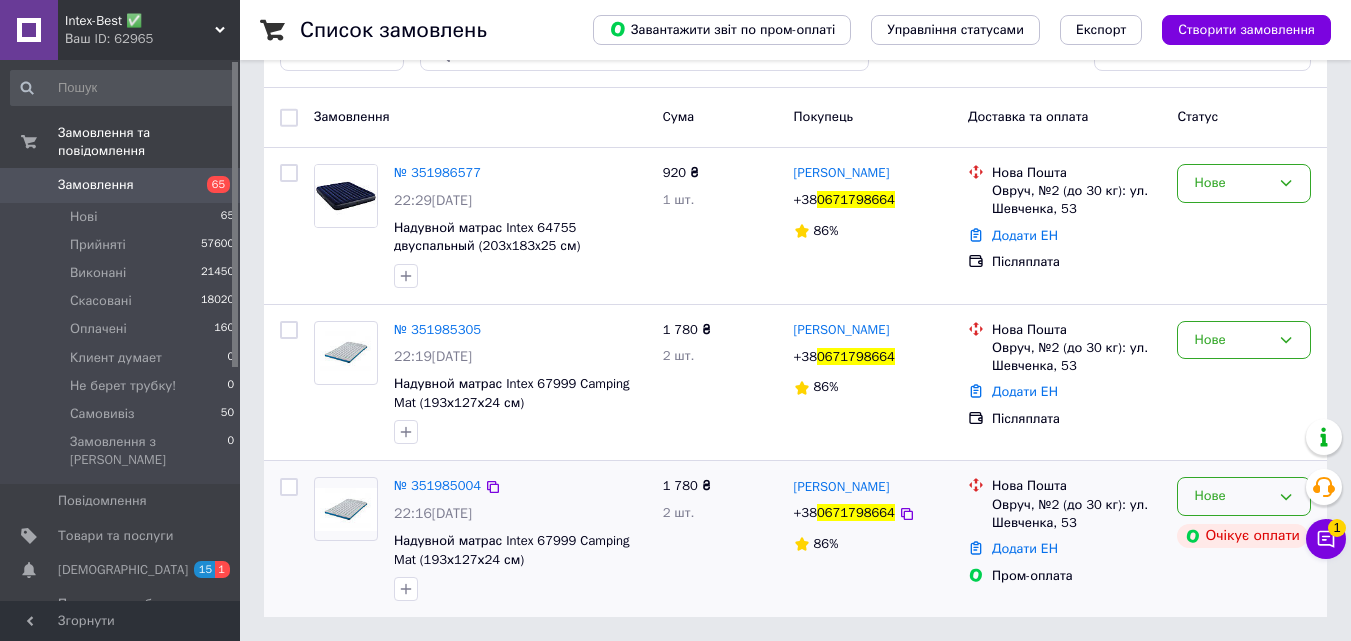 click 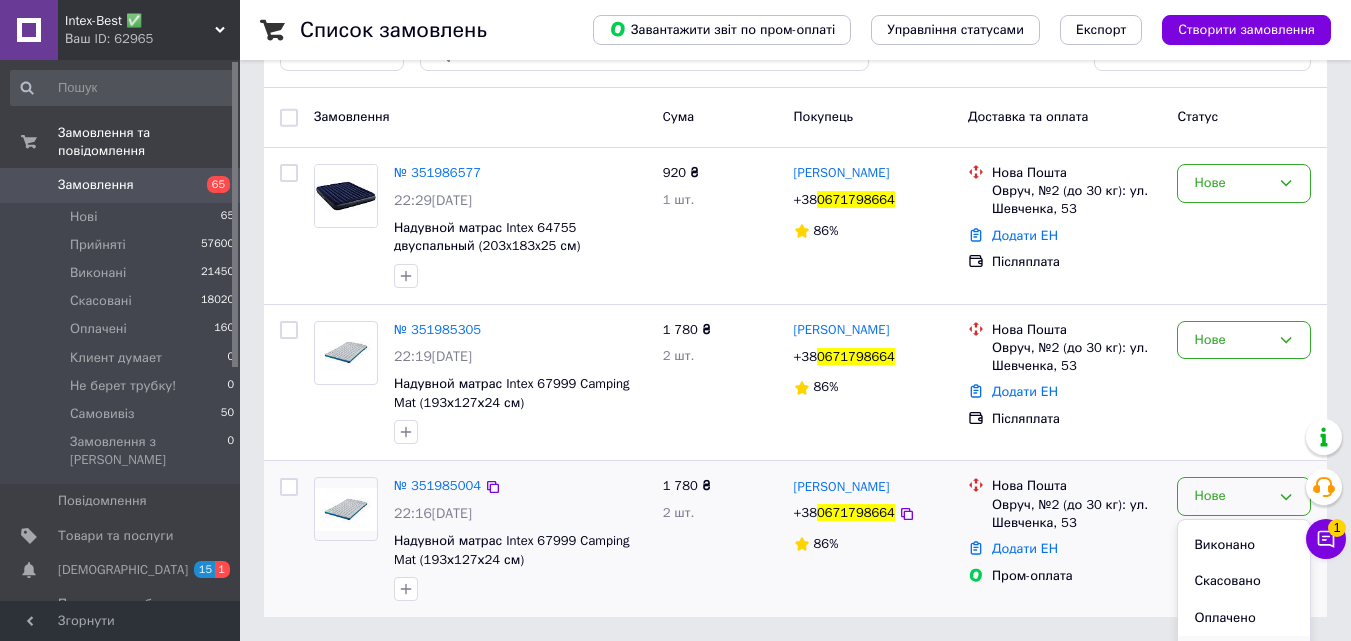 scroll, scrollTop: 0, scrollLeft: 0, axis: both 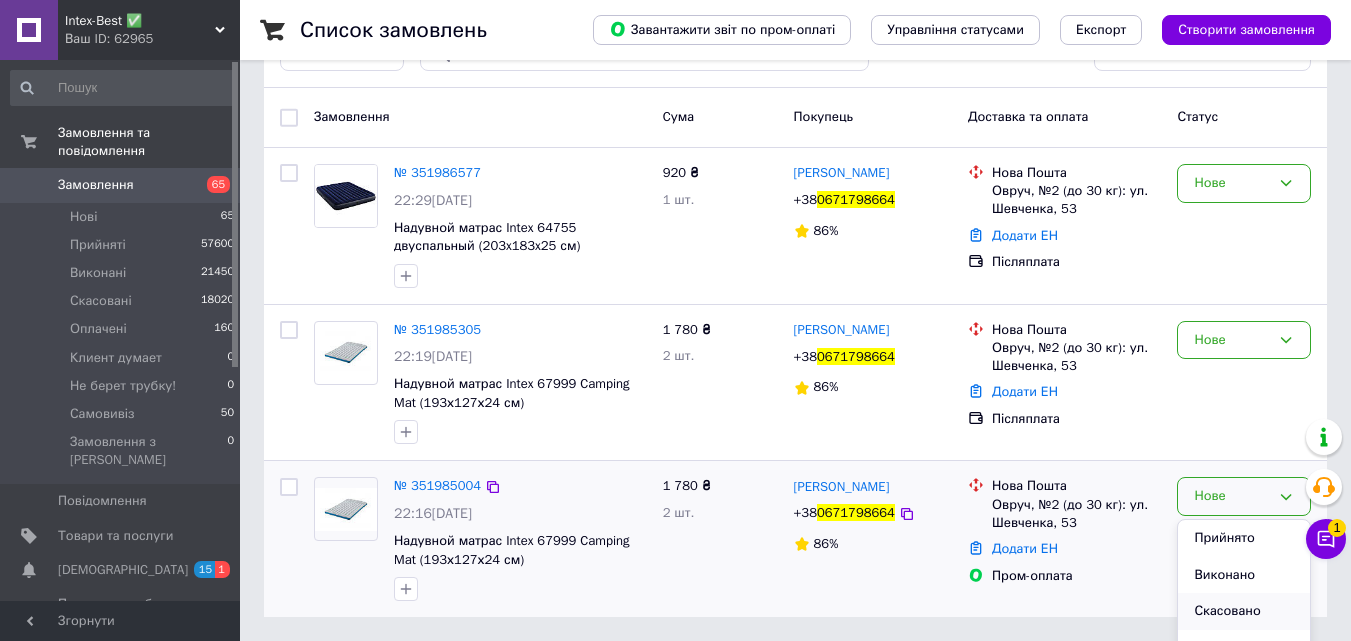 click on "Скасовано" at bounding box center [1244, 611] 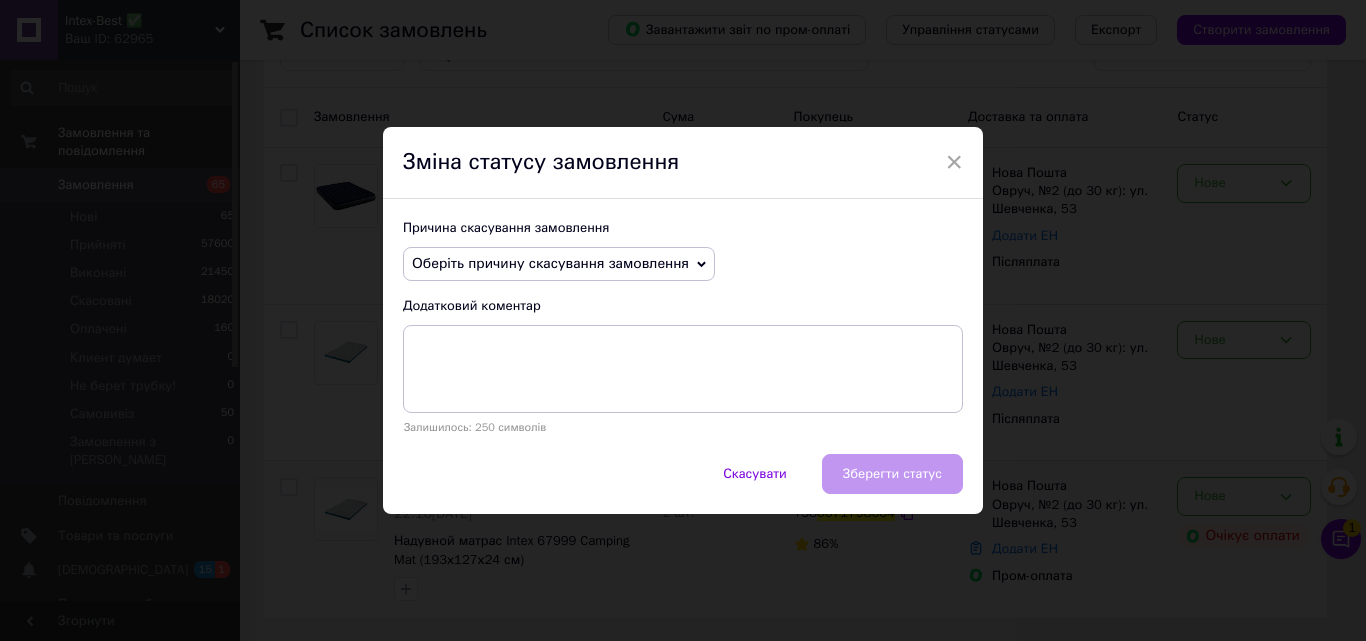 click on "Оберіть причину скасування замовлення" at bounding box center [559, 264] 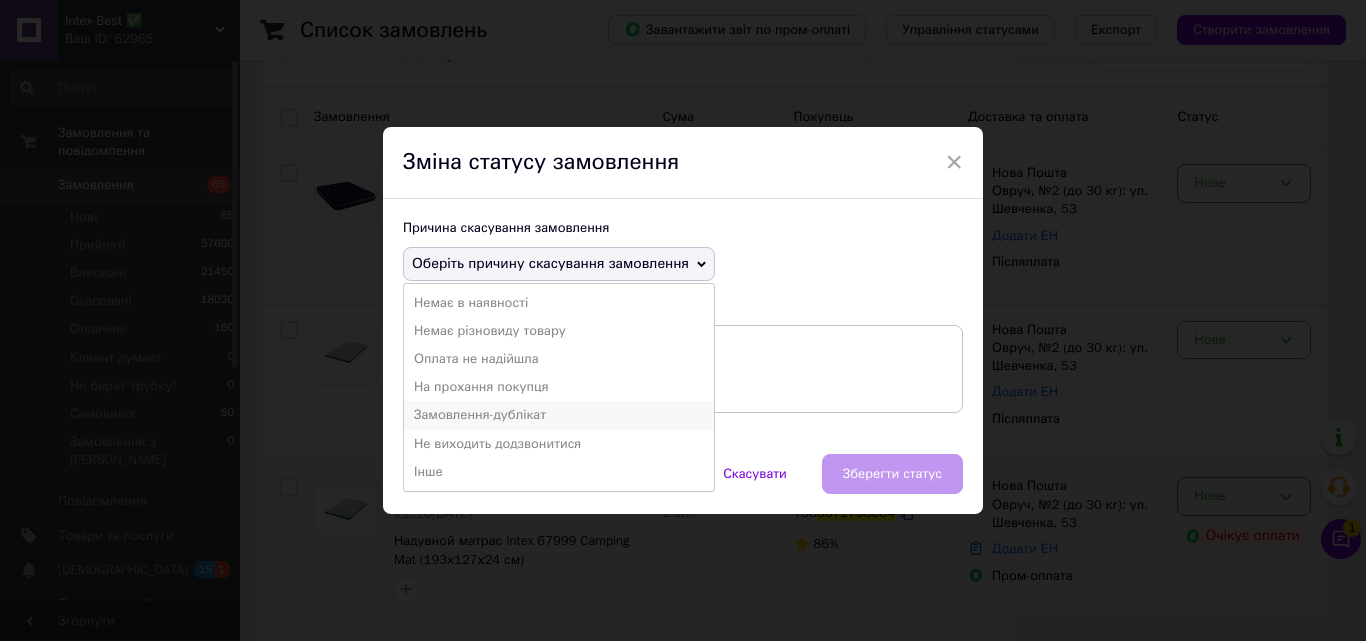 click on "Замовлення-дублікат" at bounding box center [559, 415] 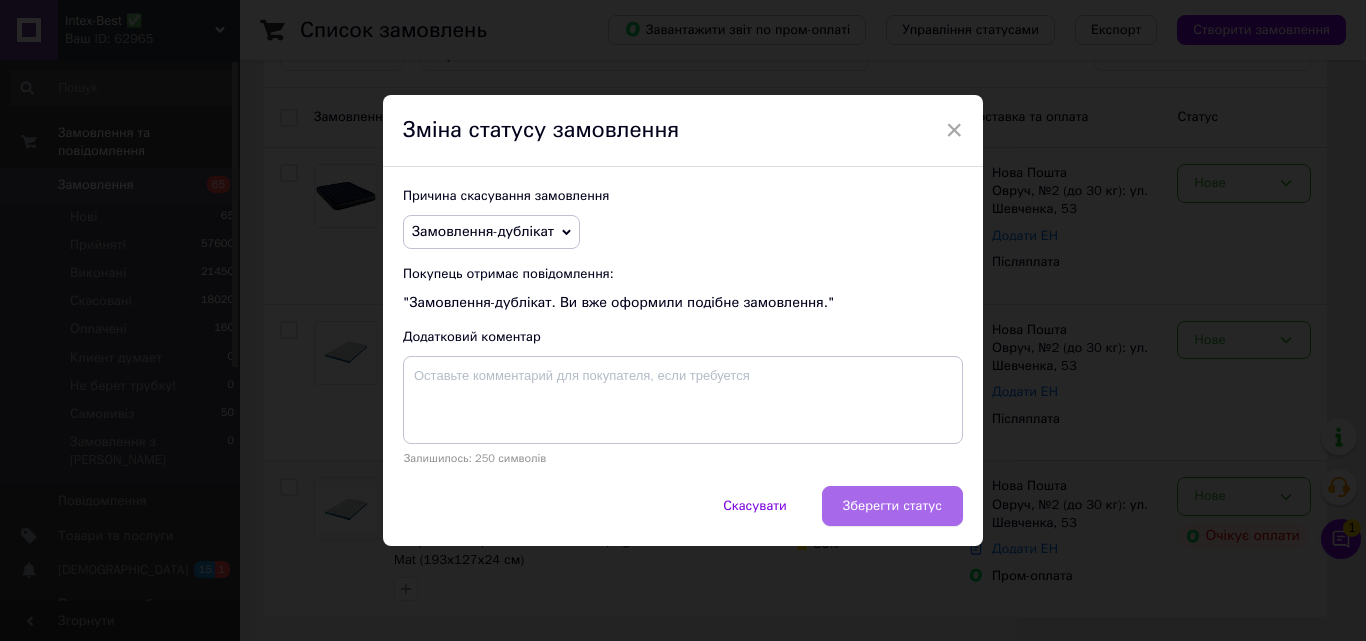 click on "Зберегти статус" at bounding box center [892, 506] 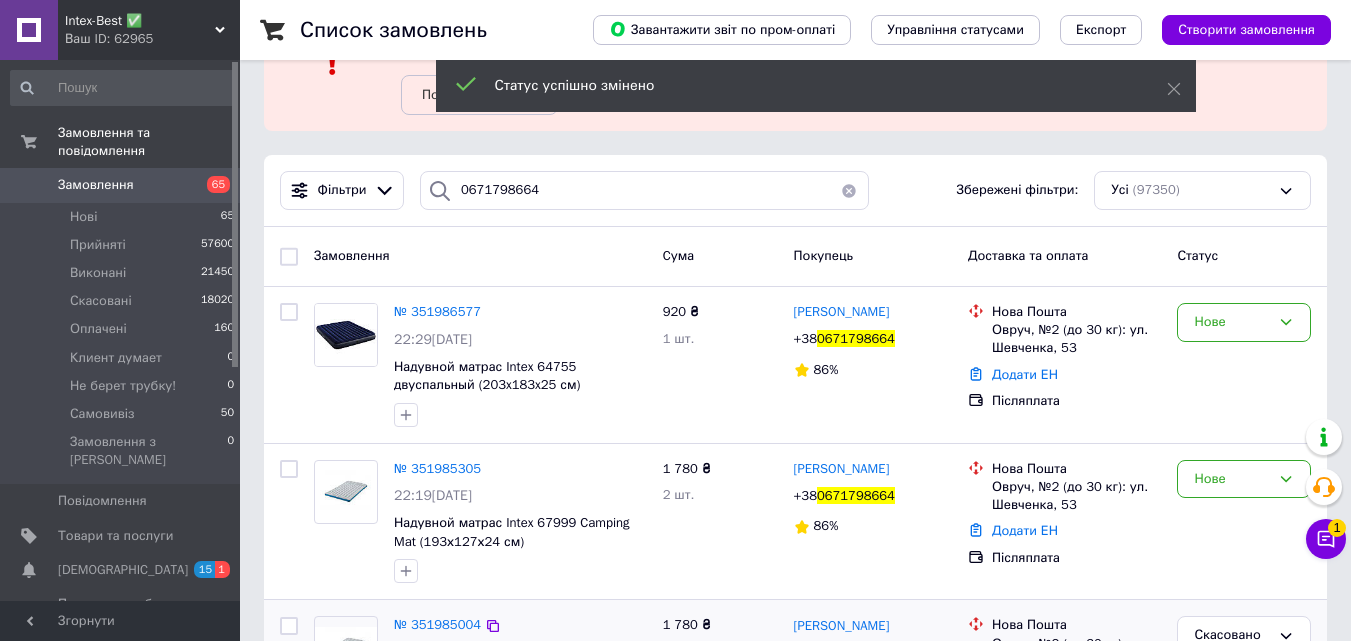scroll, scrollTop: 0, scrollLeft: 0, axis: both 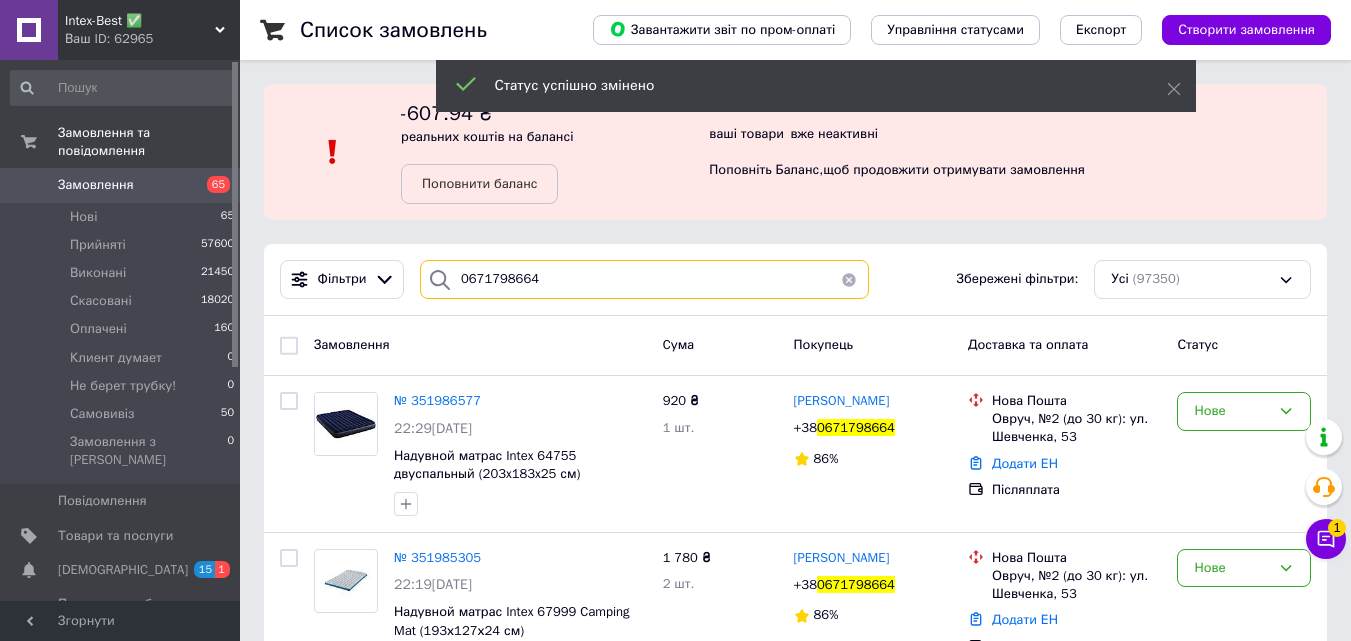 click on "0671798664" at bounding box center [644, 279] 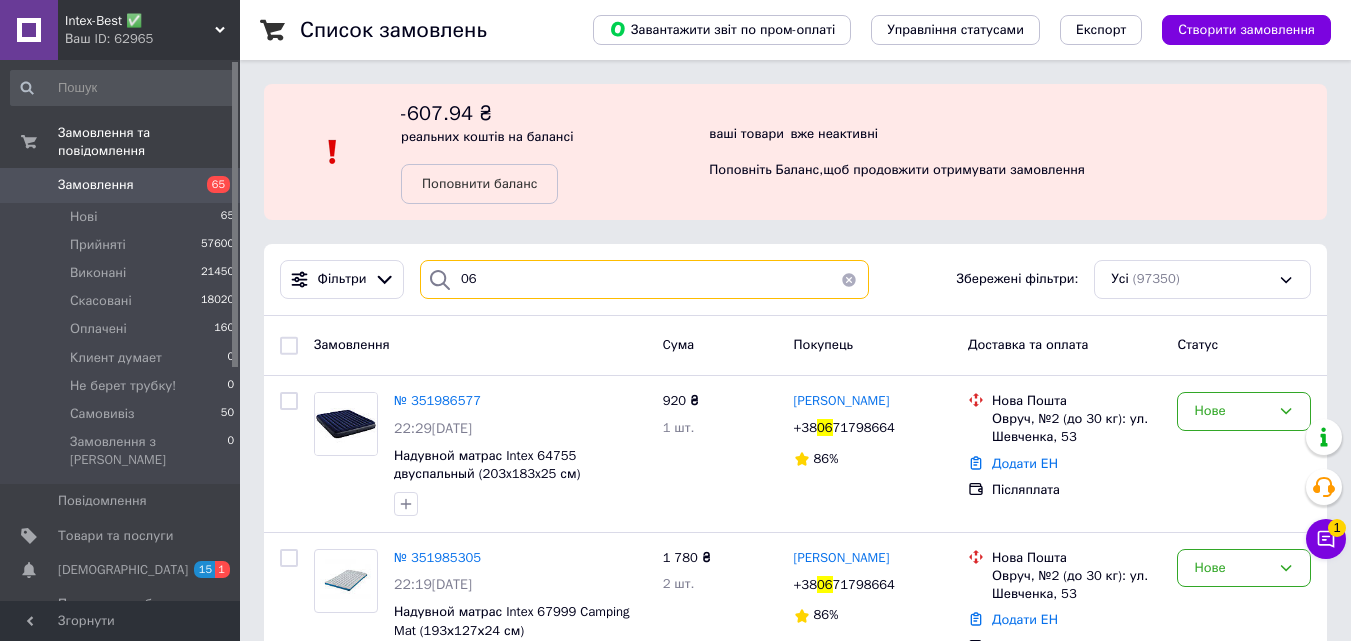 type on "0" 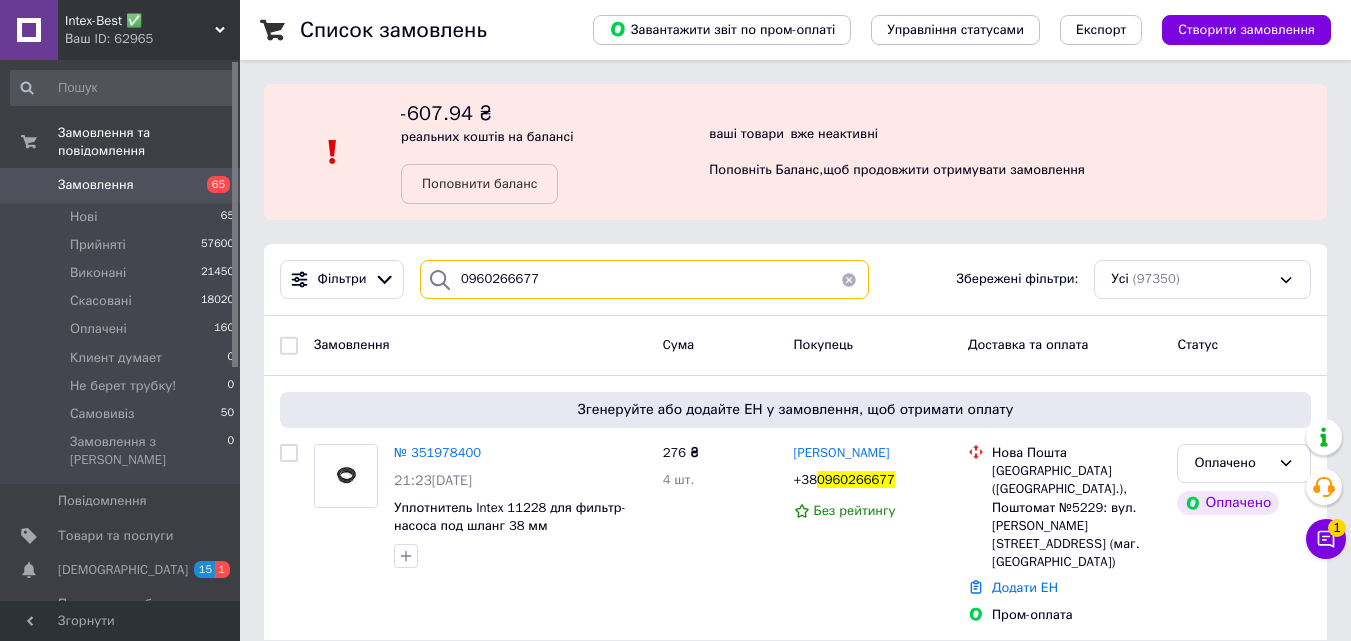 click on "0960266677" at bounding box center [644, 279] 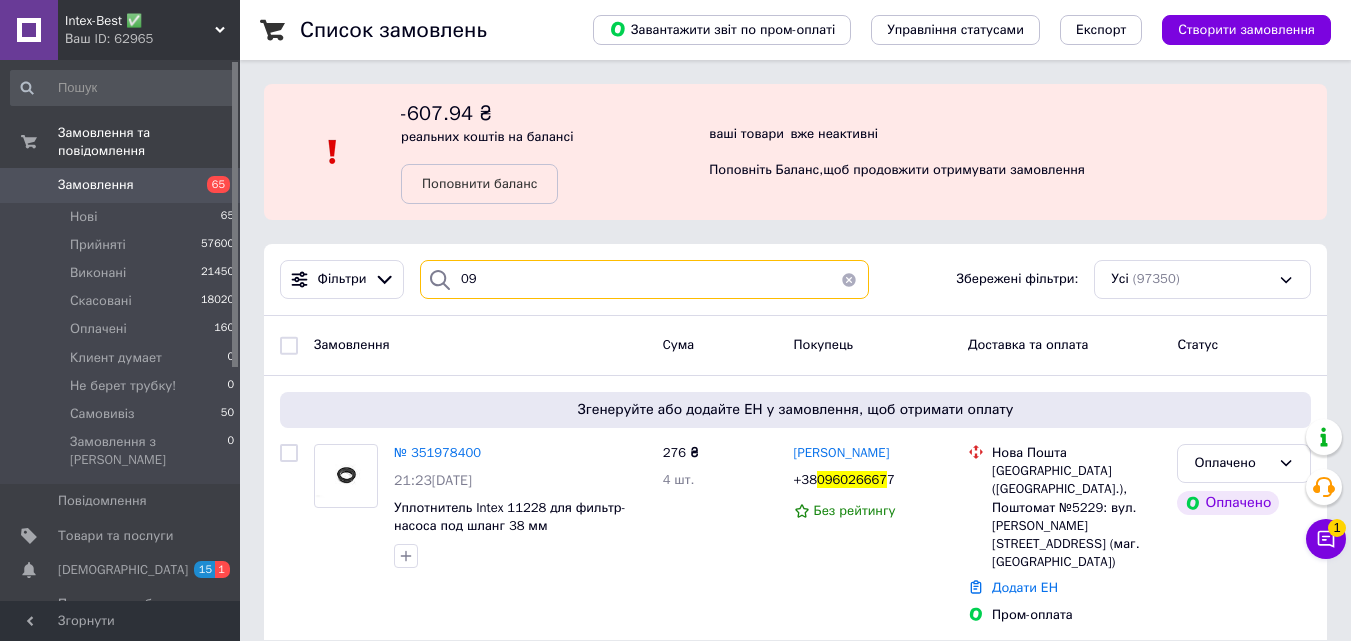 type on "0" 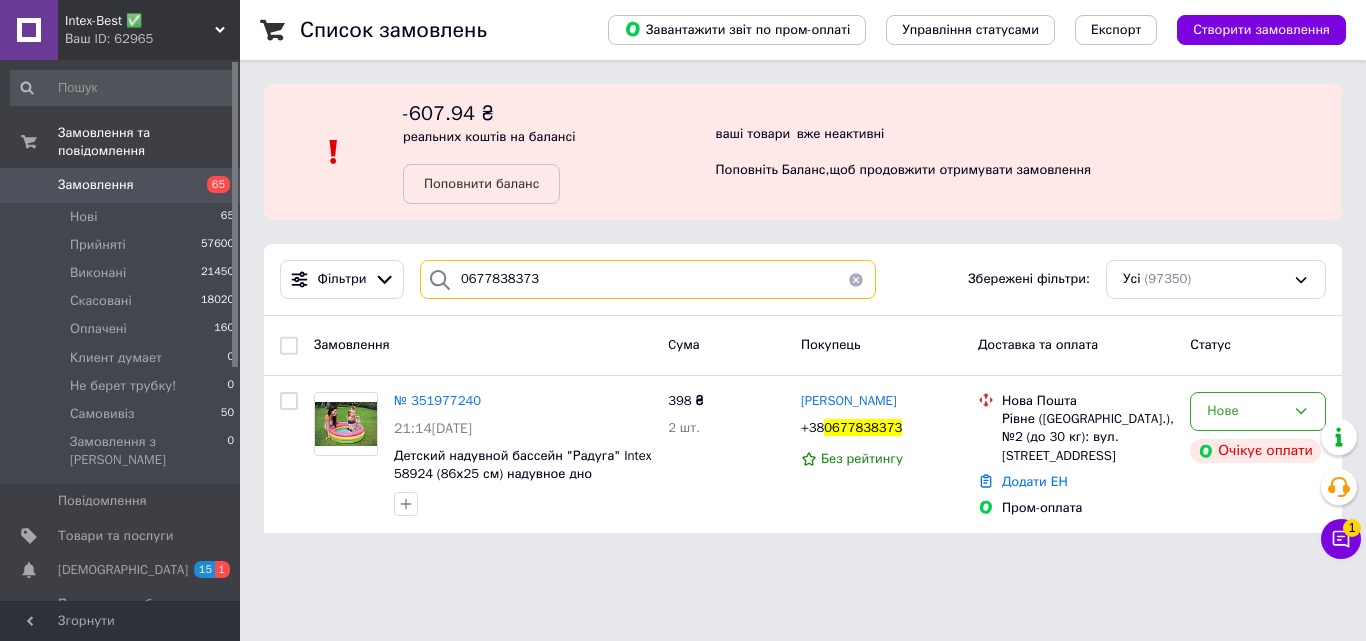 click on "0677838373" at bounding box center (648, 279) 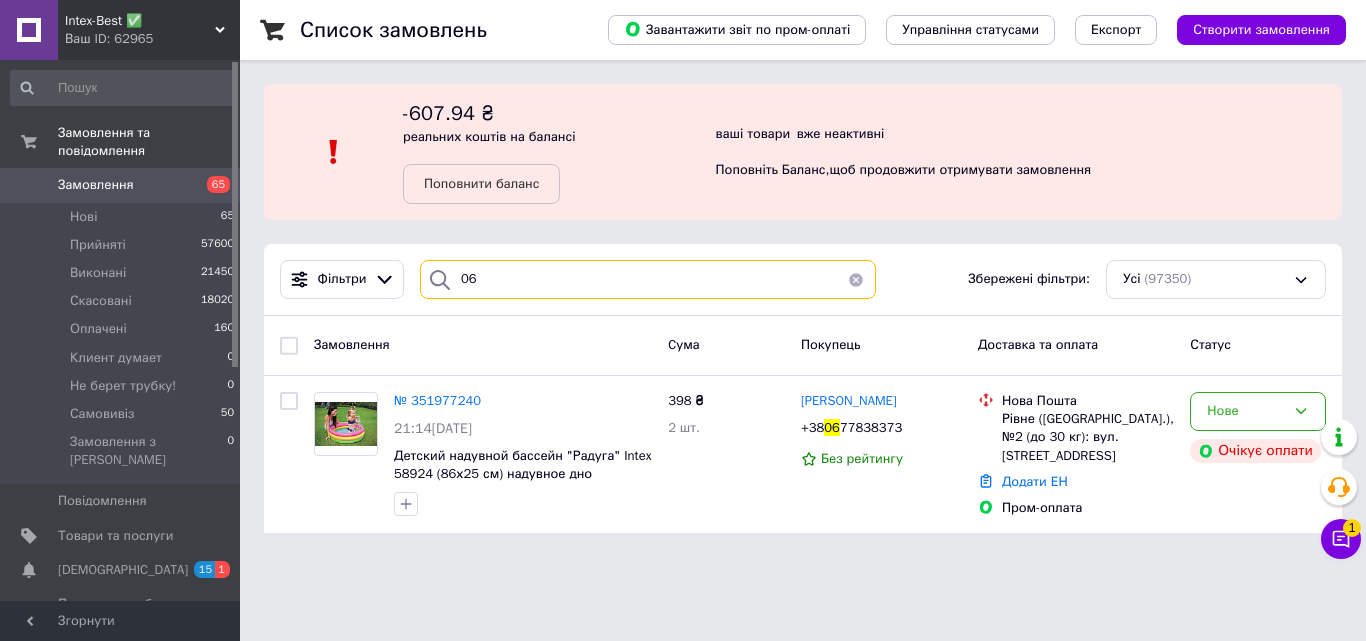type on "0" 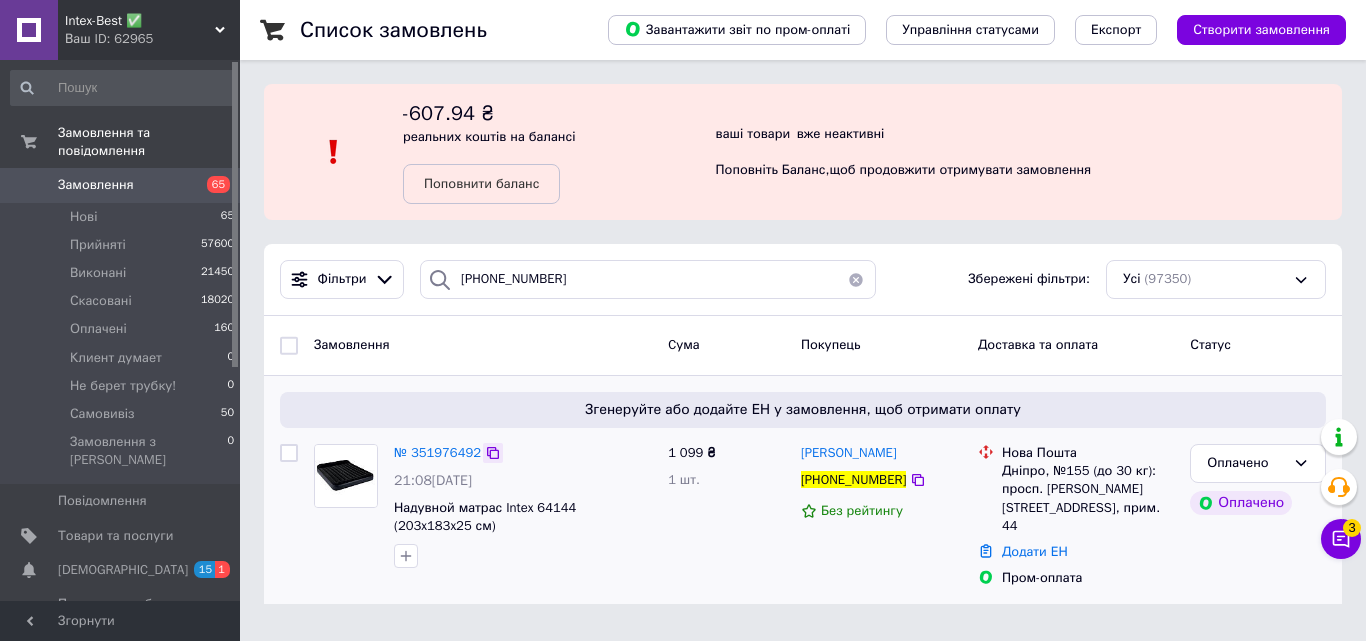 click 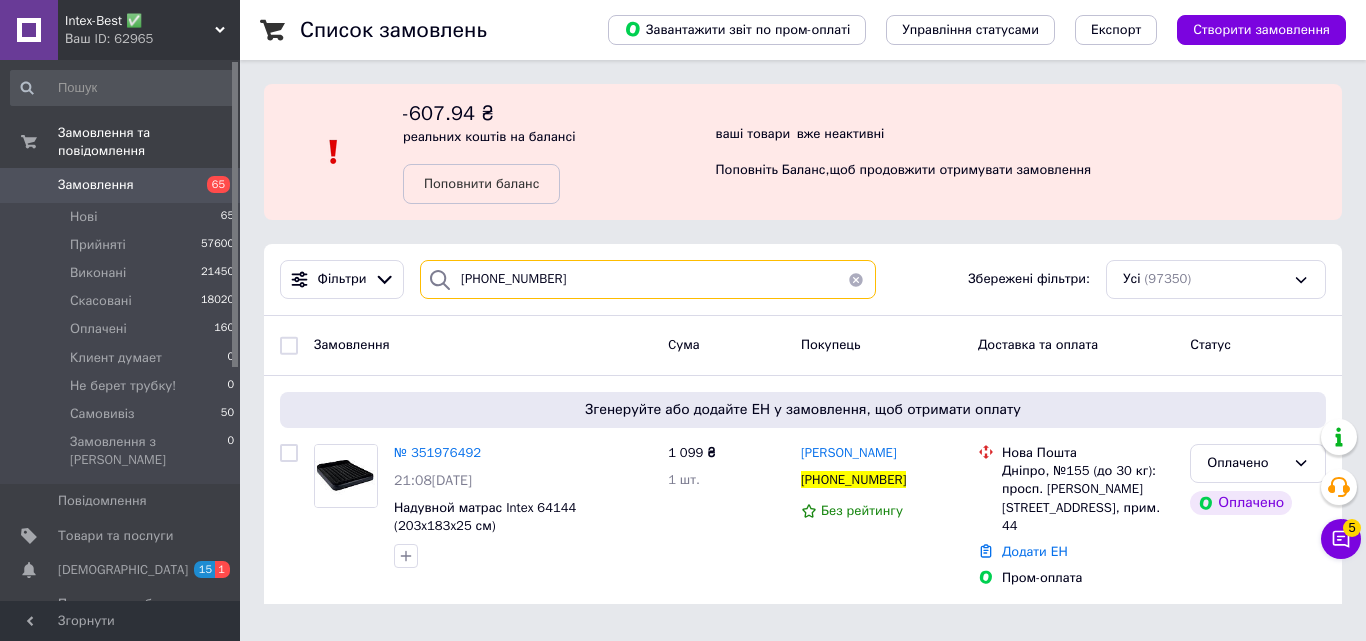 click on "[PHONE_NUMBER]" at bounding box center [648, 279] 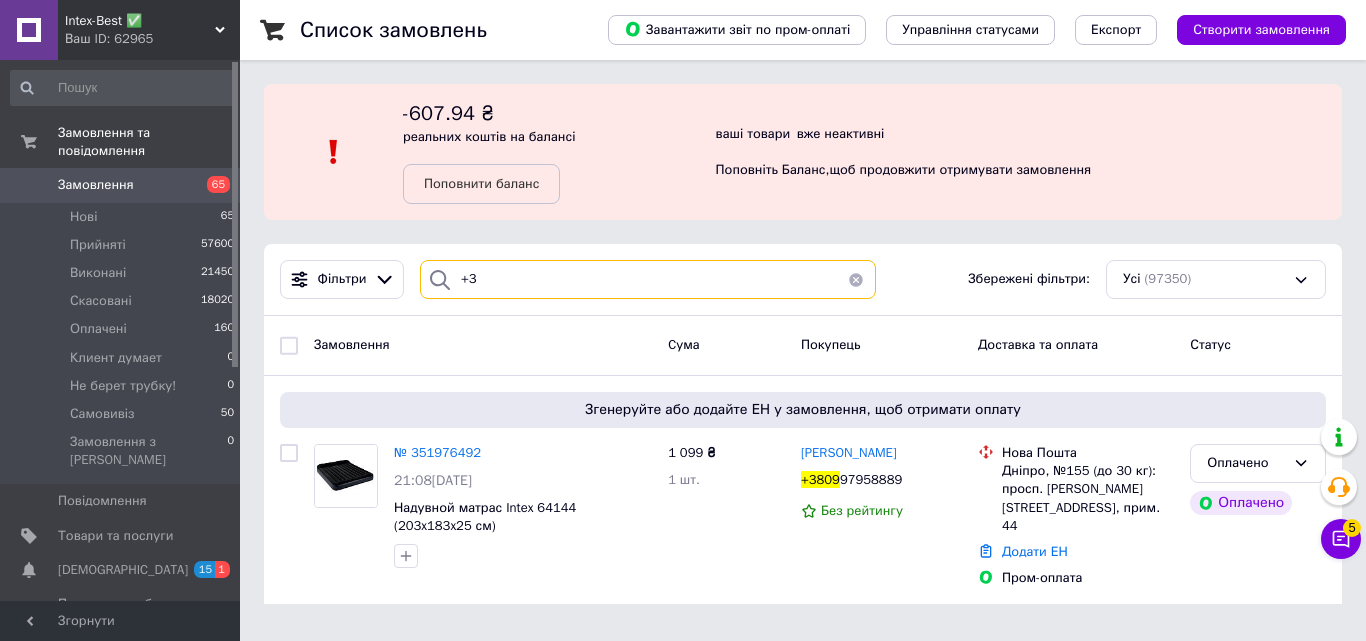 type on "+" 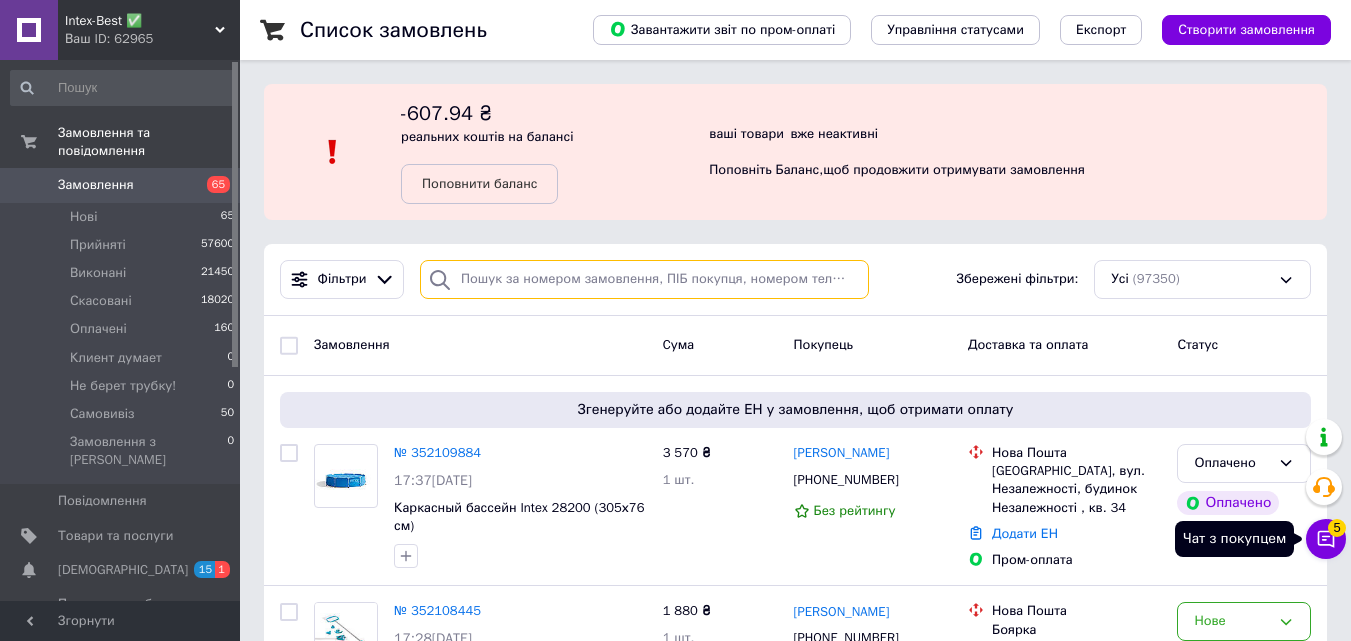 type 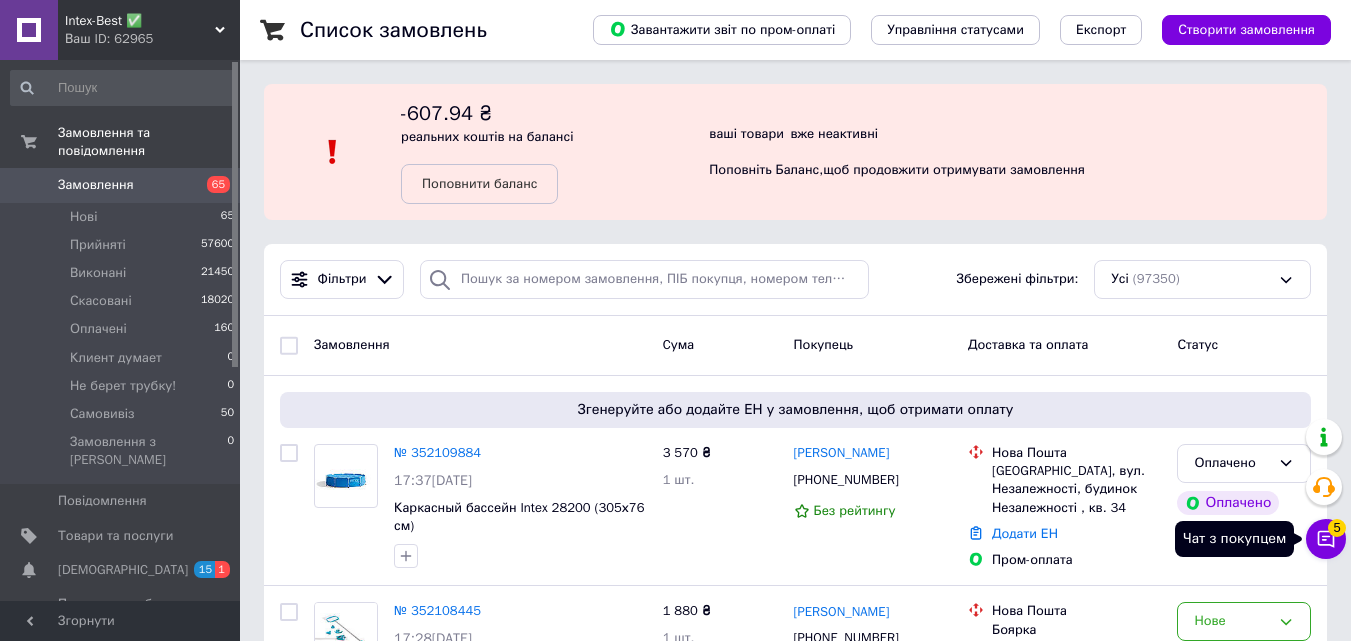 click 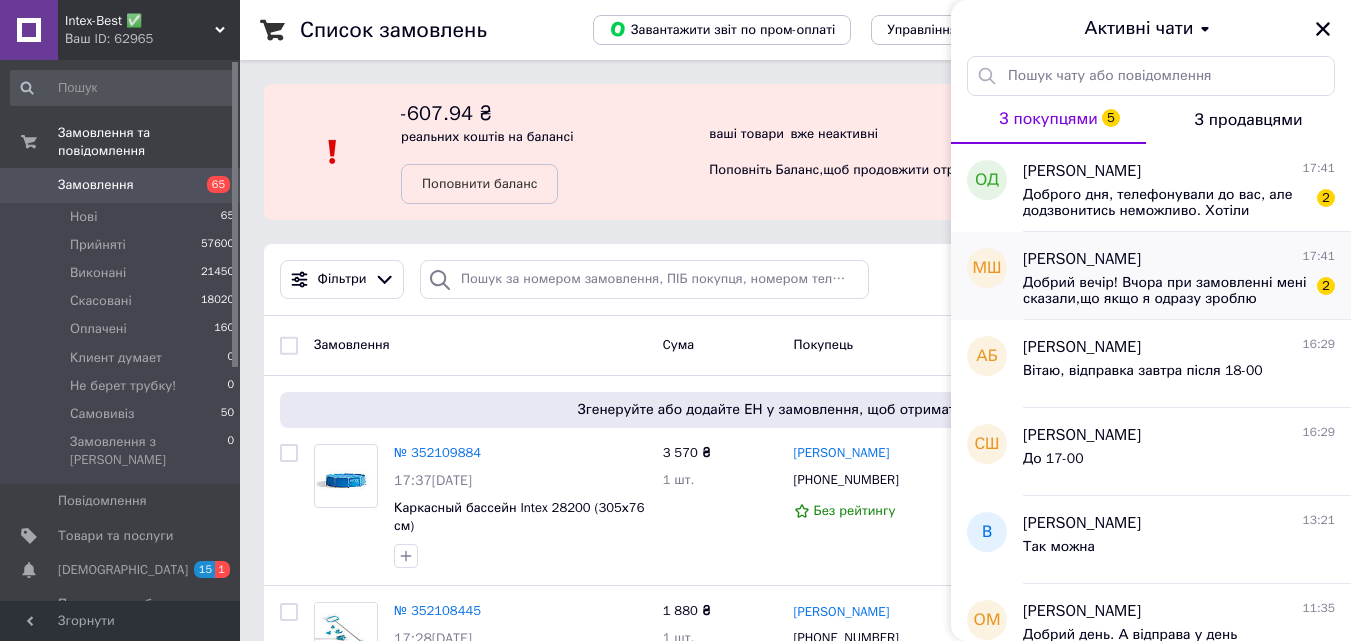 click on "Добрий вечір! Вчора при замовленні мені сказали,що якщо я одразу зроблю передплату,то відправлення буде наступного дня. Я оплатила 1500 грн.Але сьогодні ніякого відправлення не очікується, наскільки я розумію. Чому так??" at bounding box center [1165, 291] 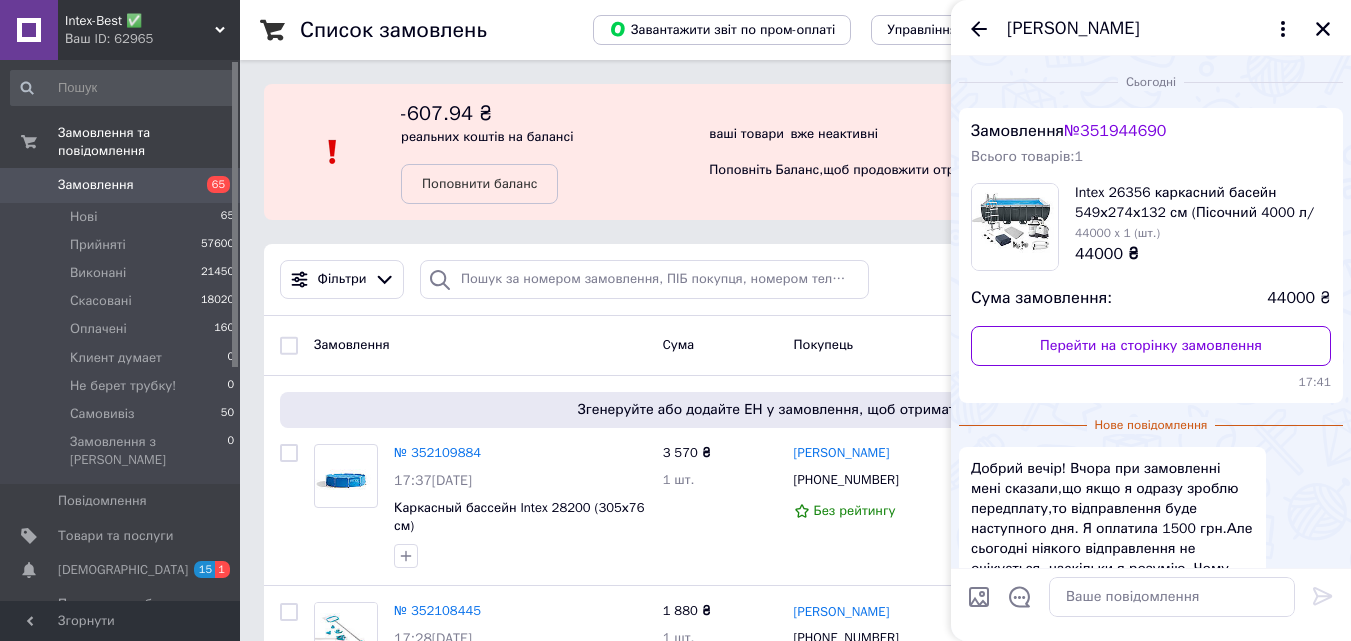 scroll, scrollTop: 125, scrollLeft: 0, axis: vertical 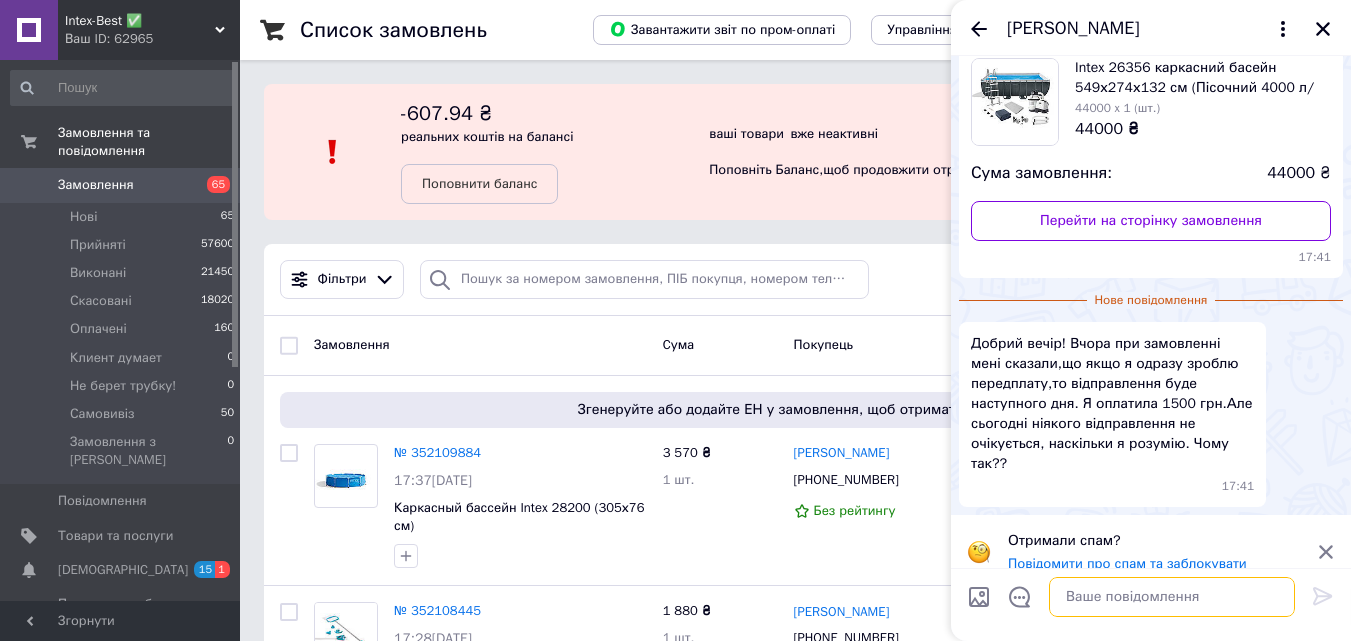 click at bounding box center [1172, 597] 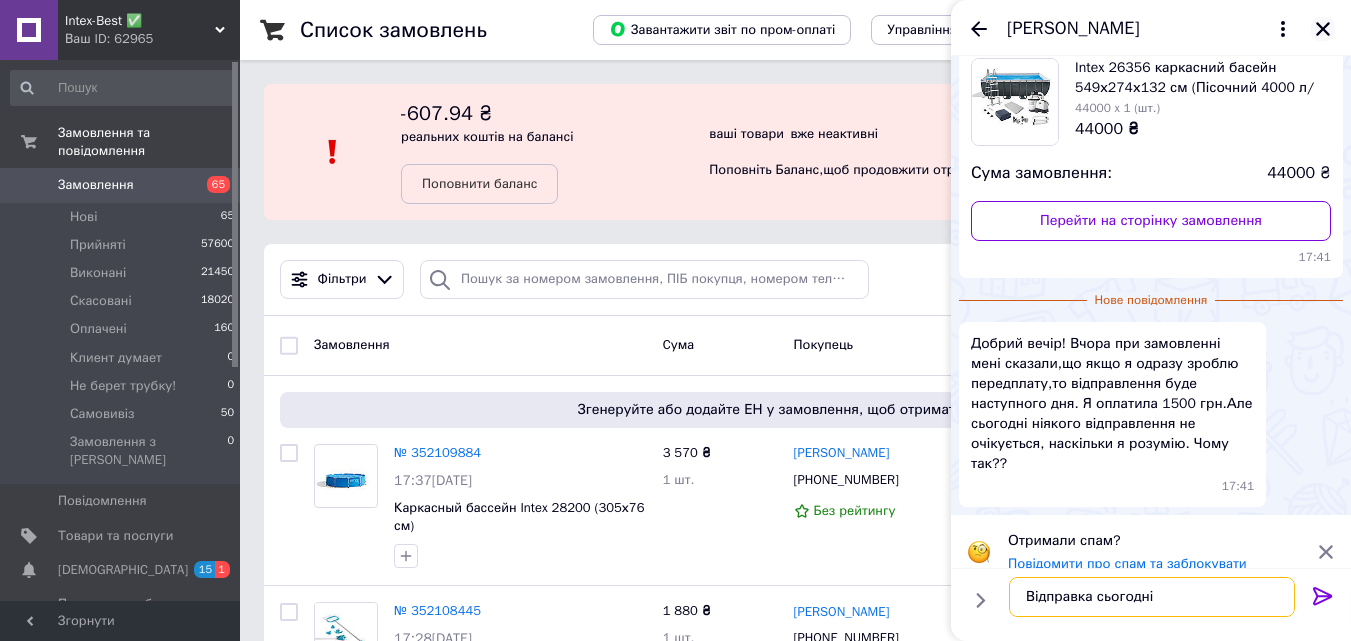 type on "Відправка сьогодні" 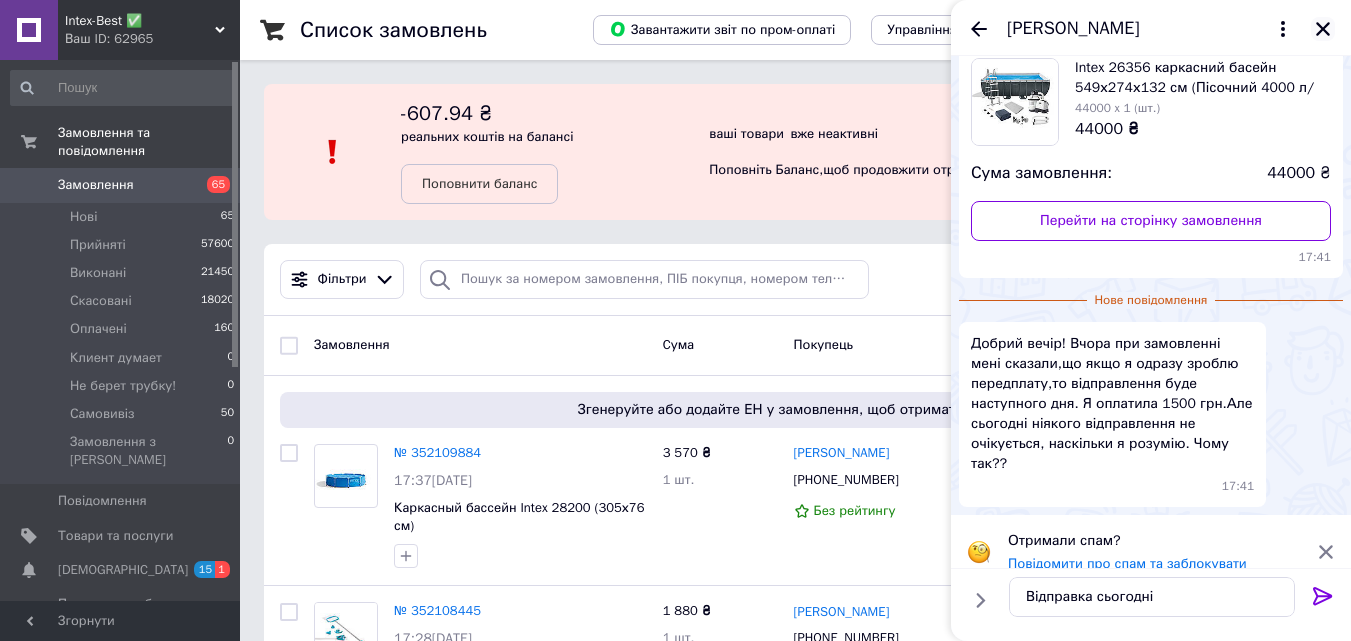 click 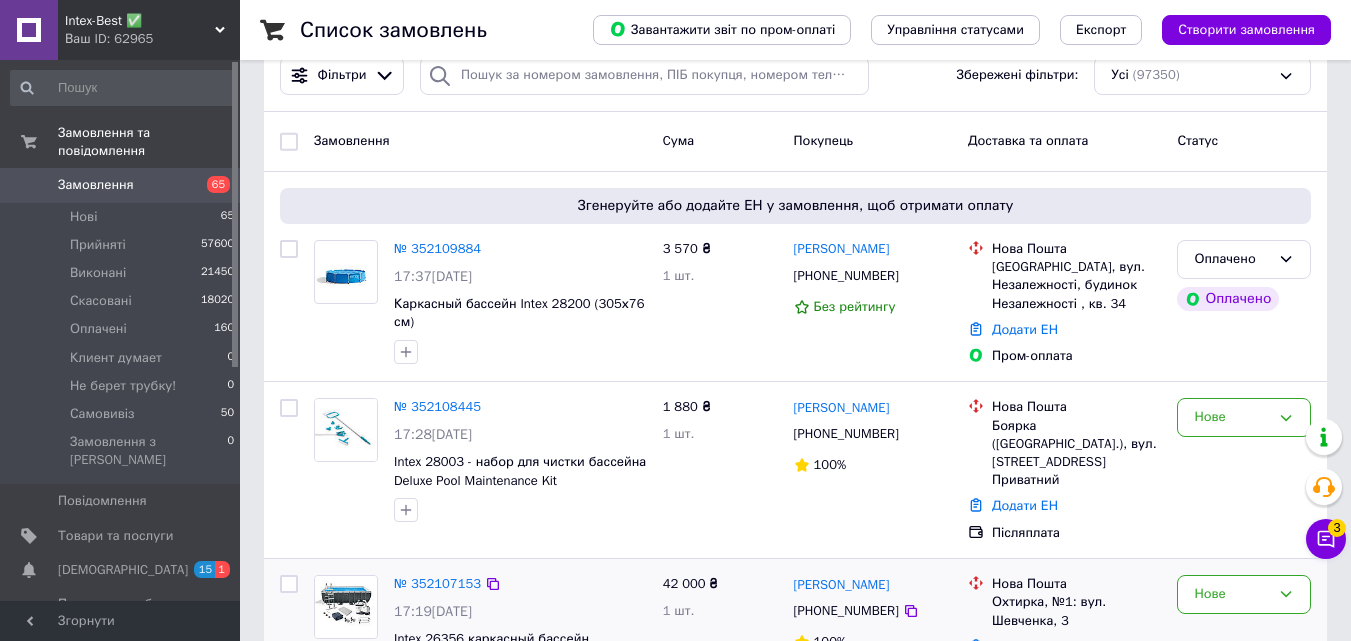 scroll, scrollTop: 300, scrollLeft: 0, axis: vertical 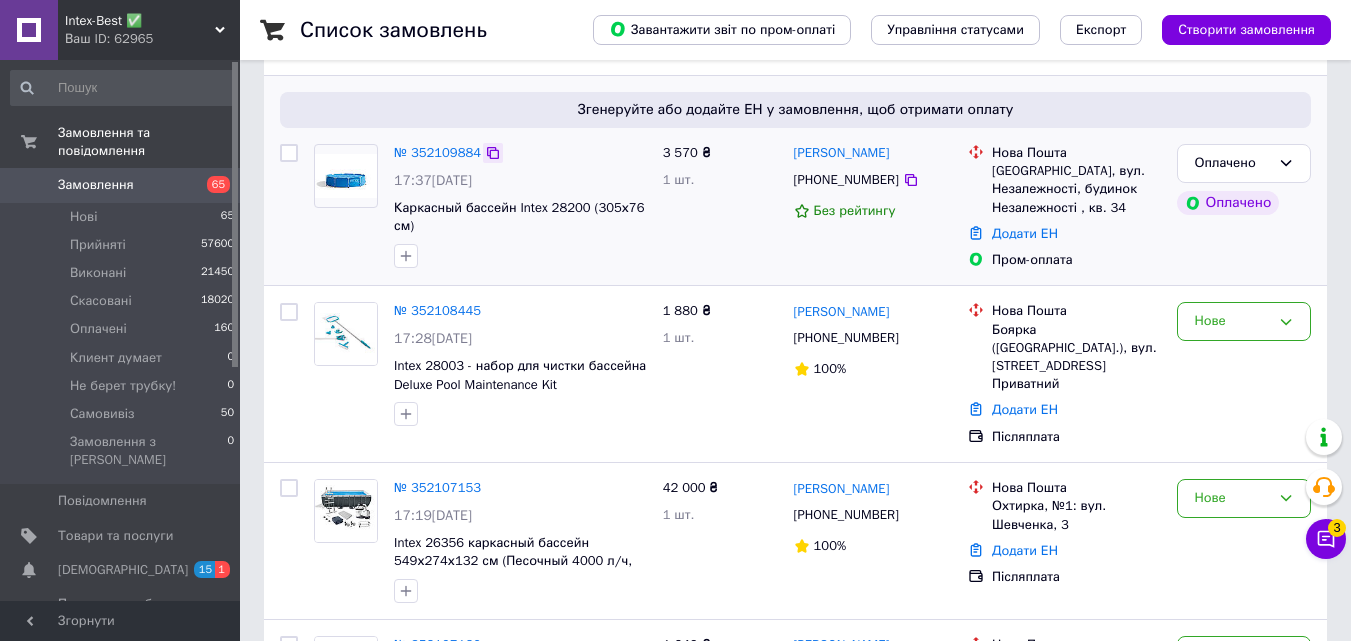 click 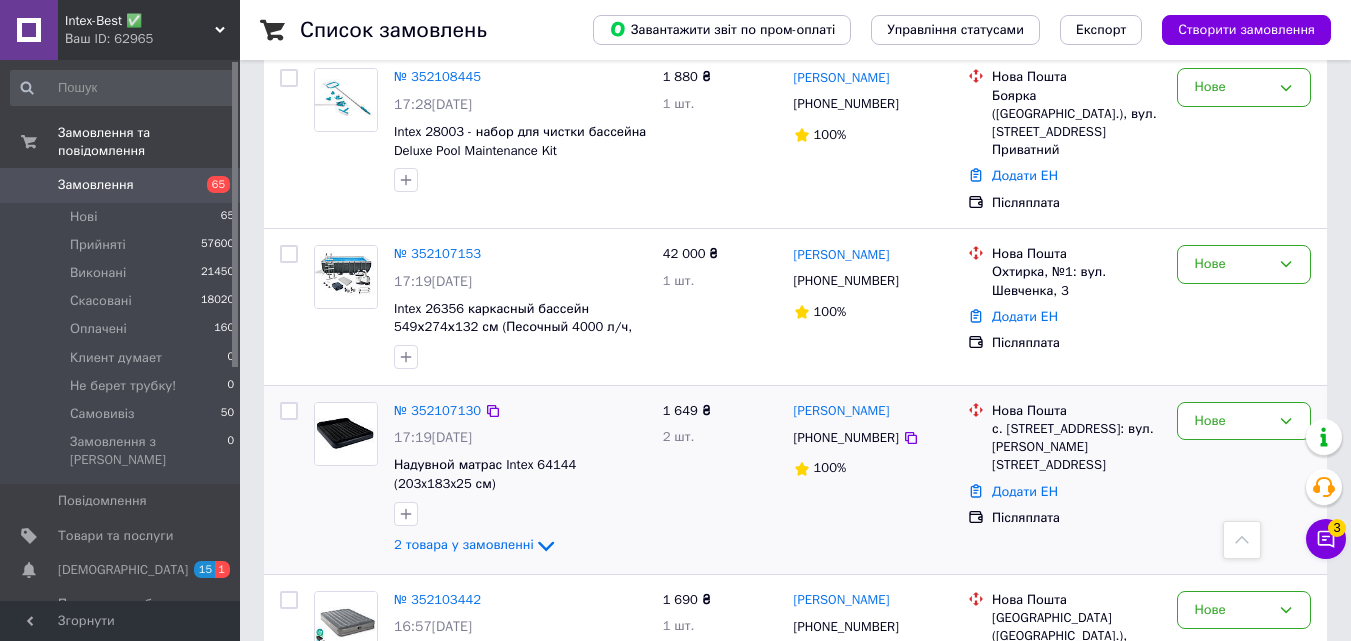 scroll, scrollTop: 400, scrollLeft: 0, axis: vertical 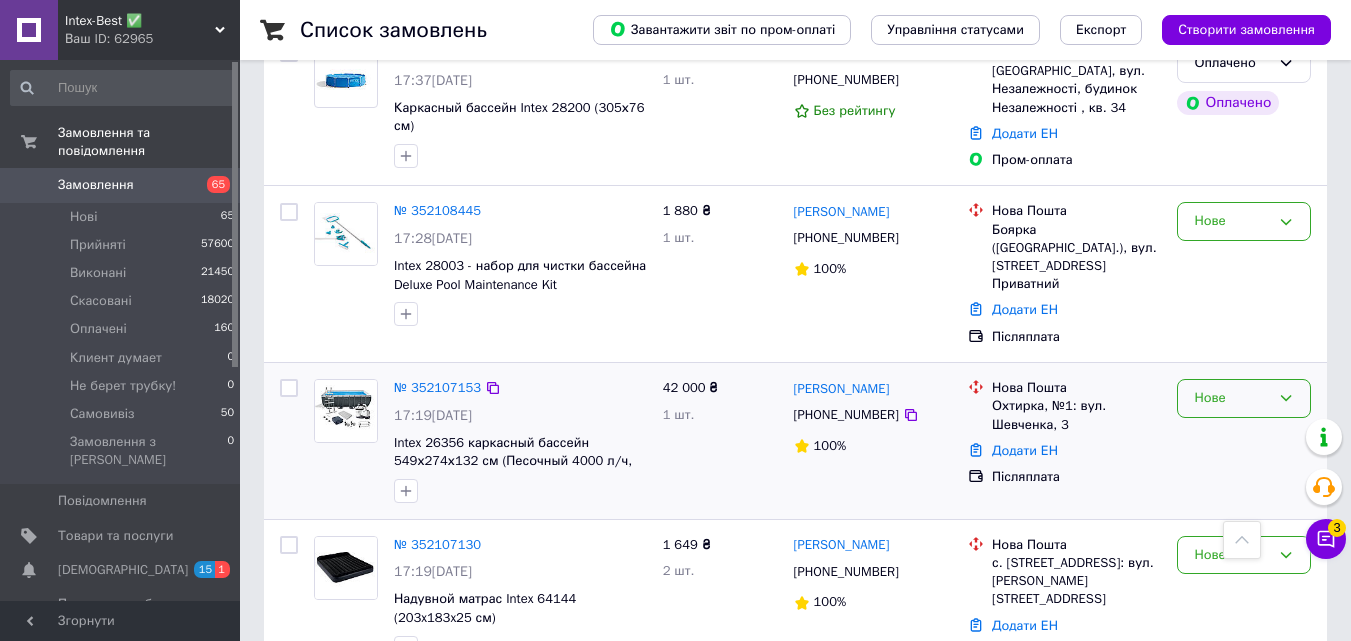 click 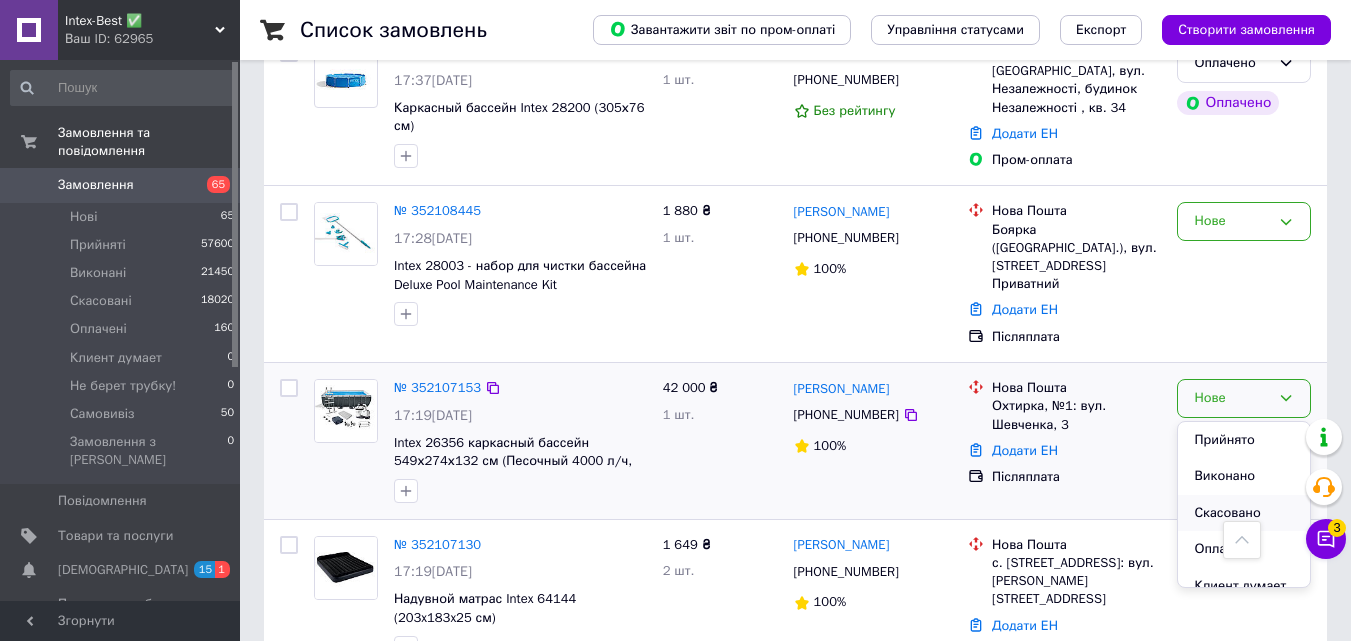 click on "Скасовано" at bounding box center (1244, 513) 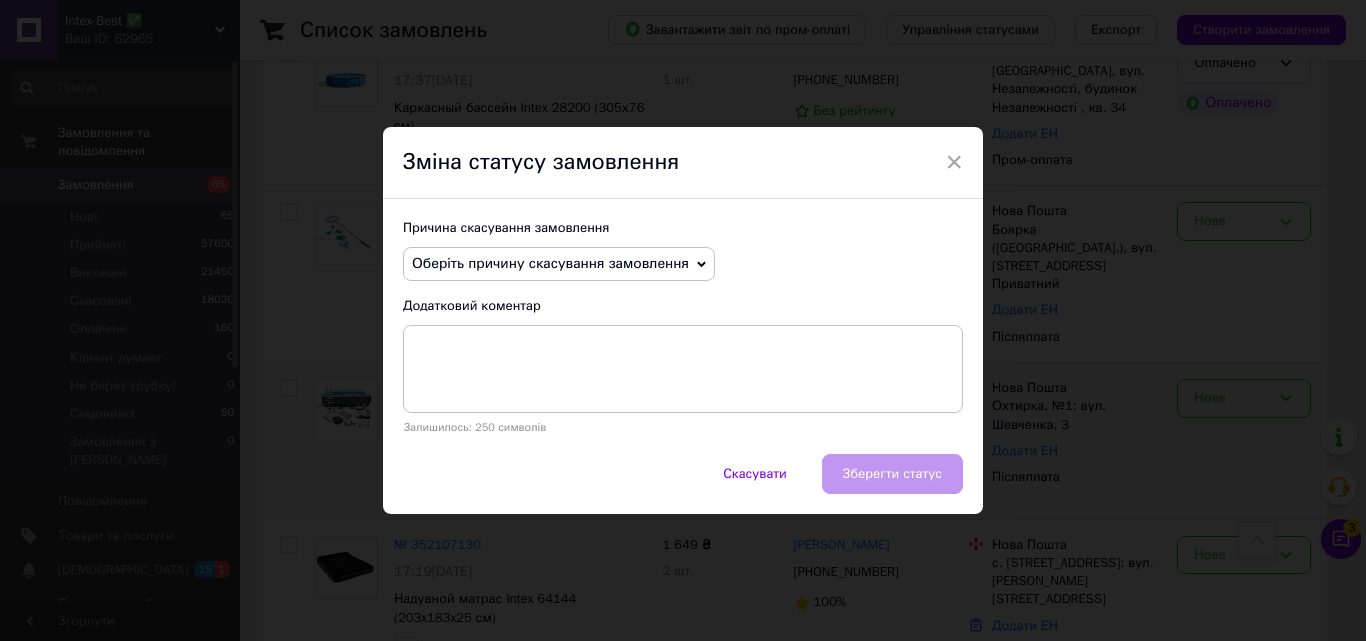 click 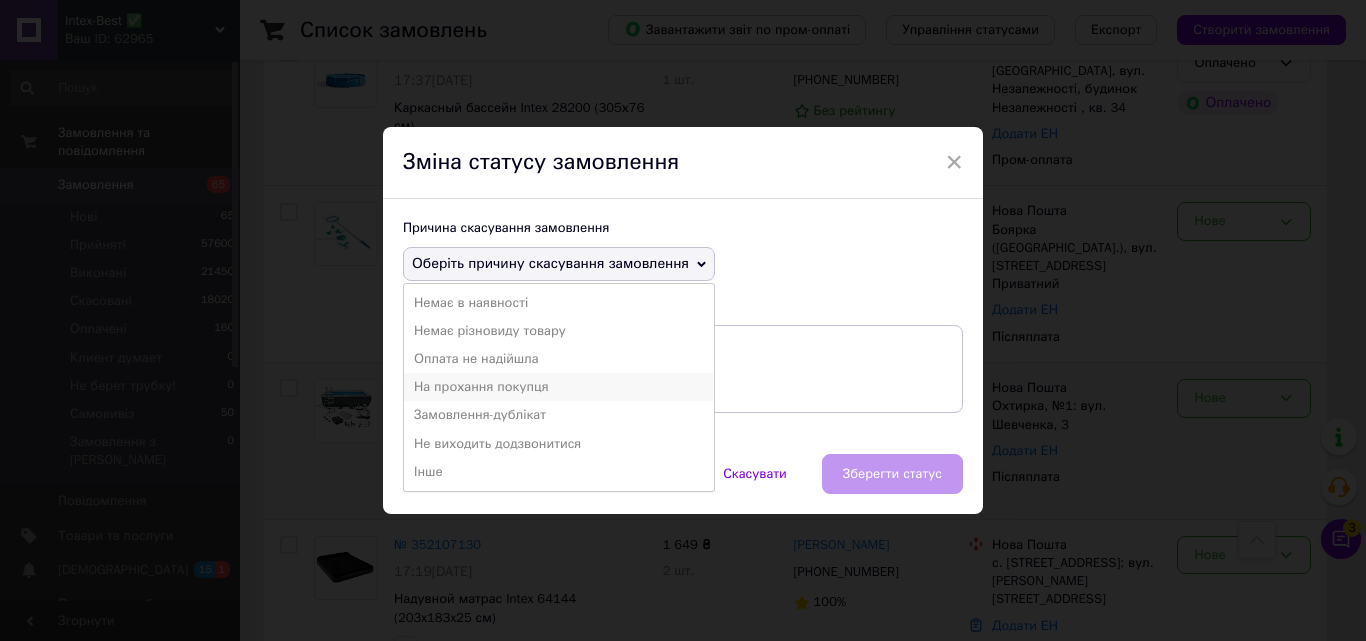 click on "На прохання покупця" at bounding box center (559, 387) 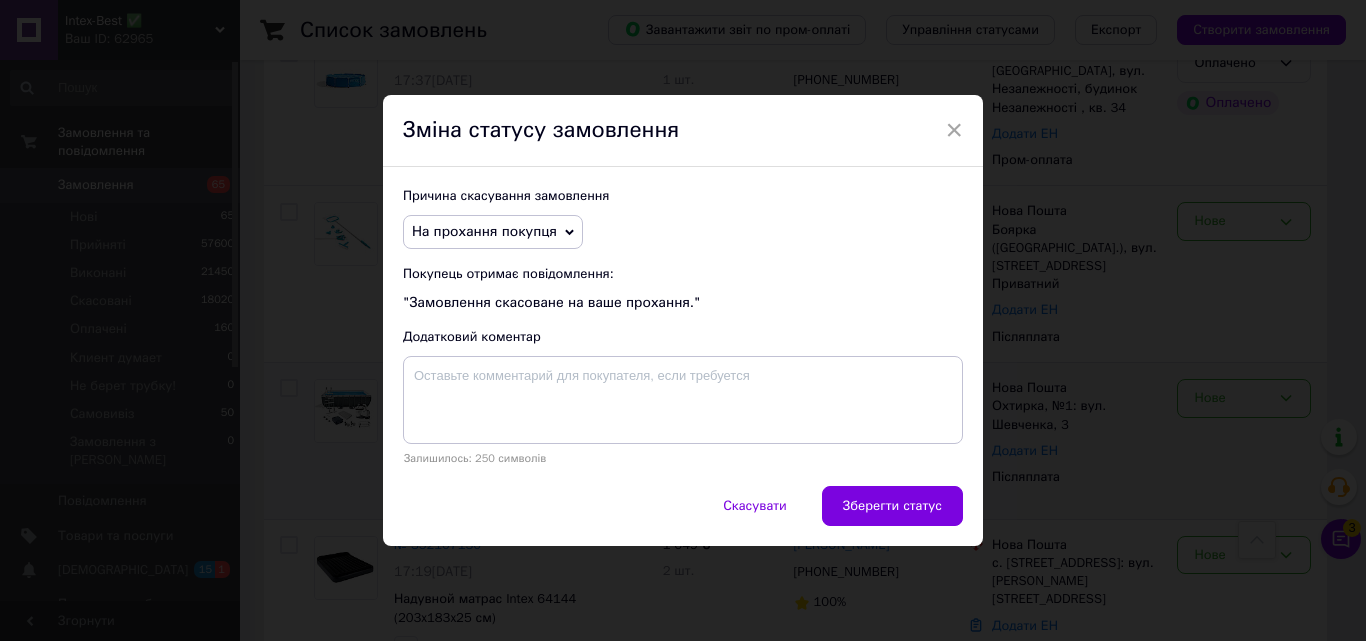 click on "На прохання покупця" at bounding box center [493, 232] 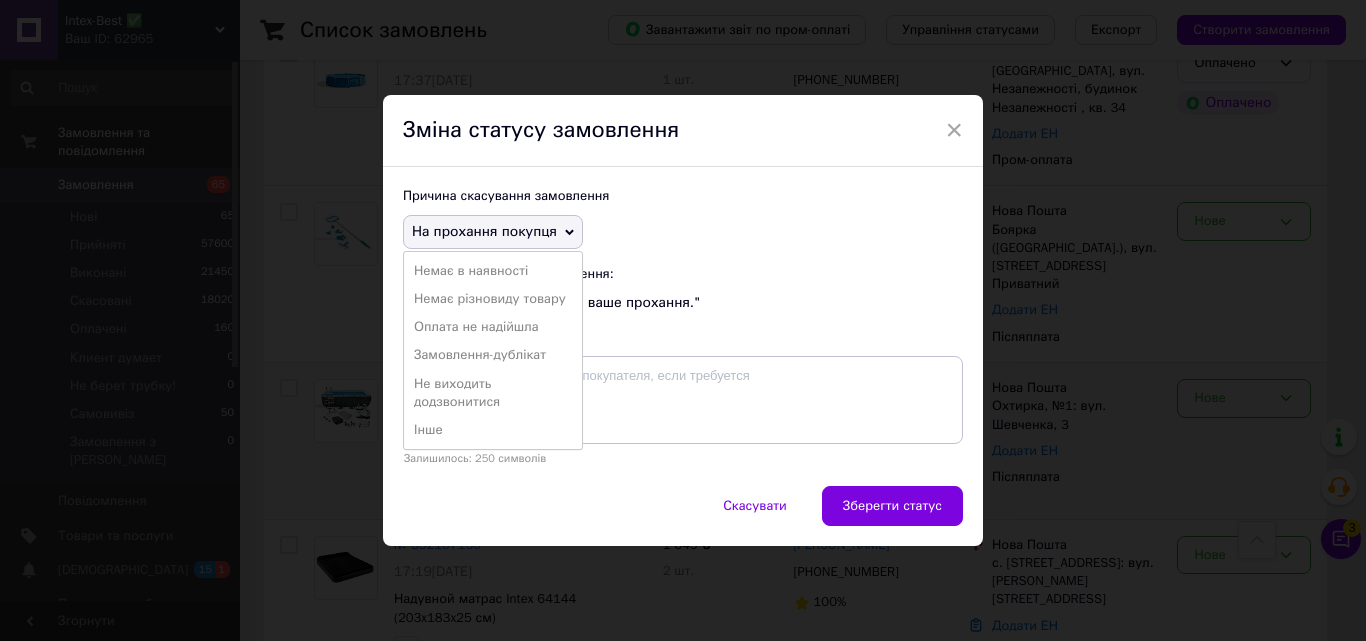 drag, startPoint x: 514, startPoint y: 354, endPoint x: 638, endPoint y: 377, distance: 126.11503 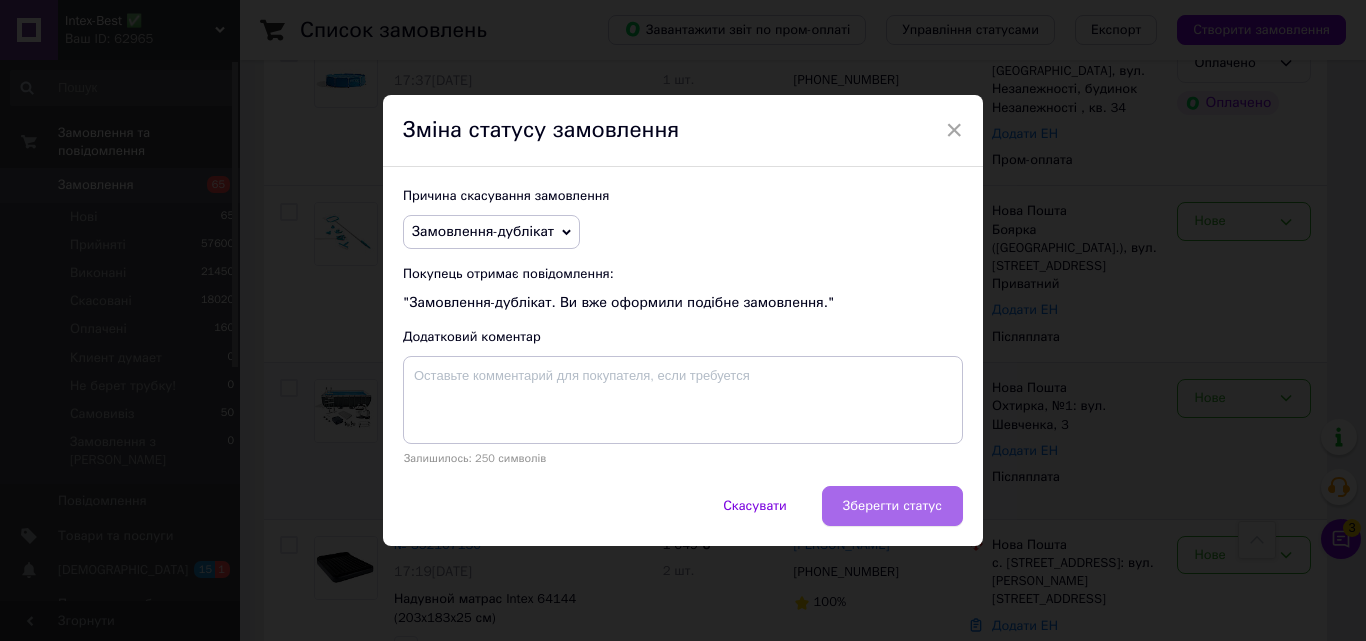 click on "Зберегти статус" at bounding box center (892, 506) 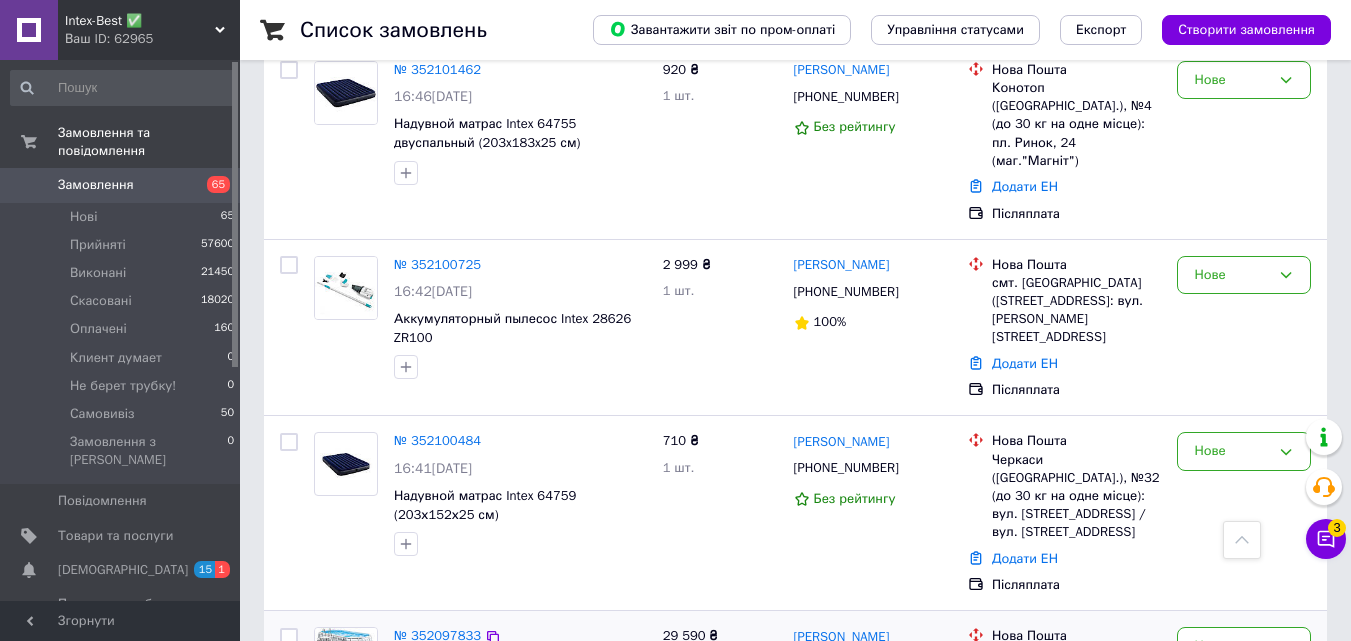 scroll, scrollTop: 1557, scrollLeft: 0, axis: vertical 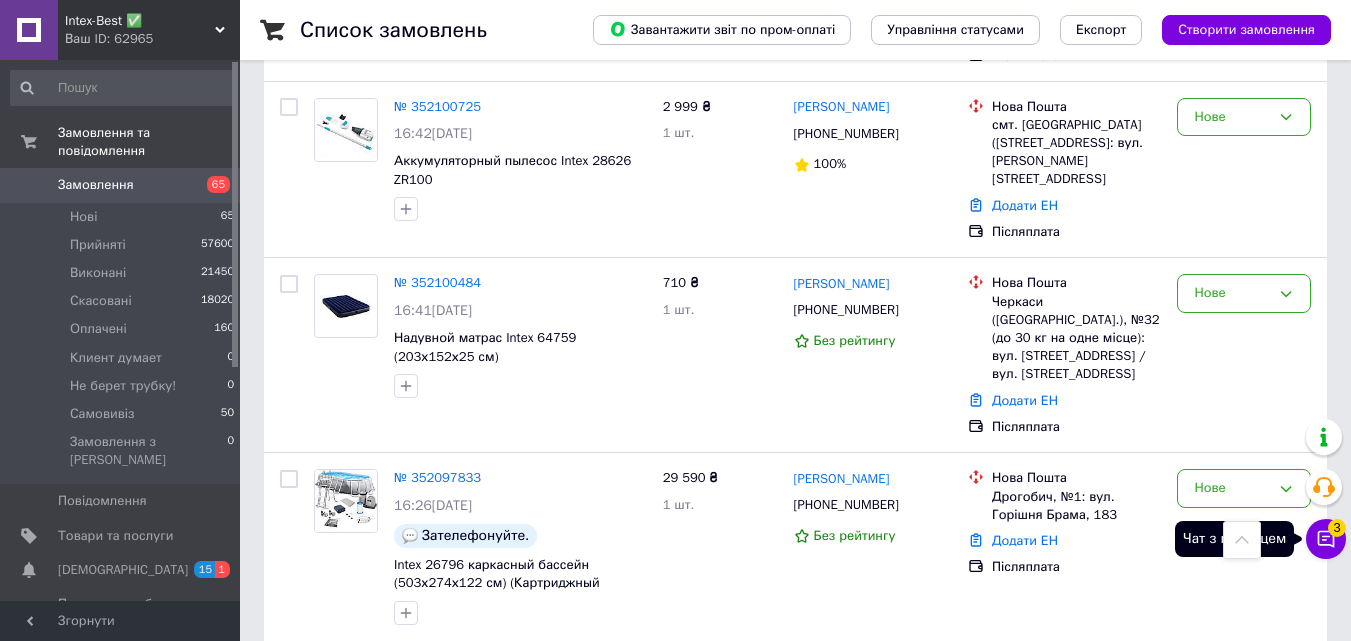 click 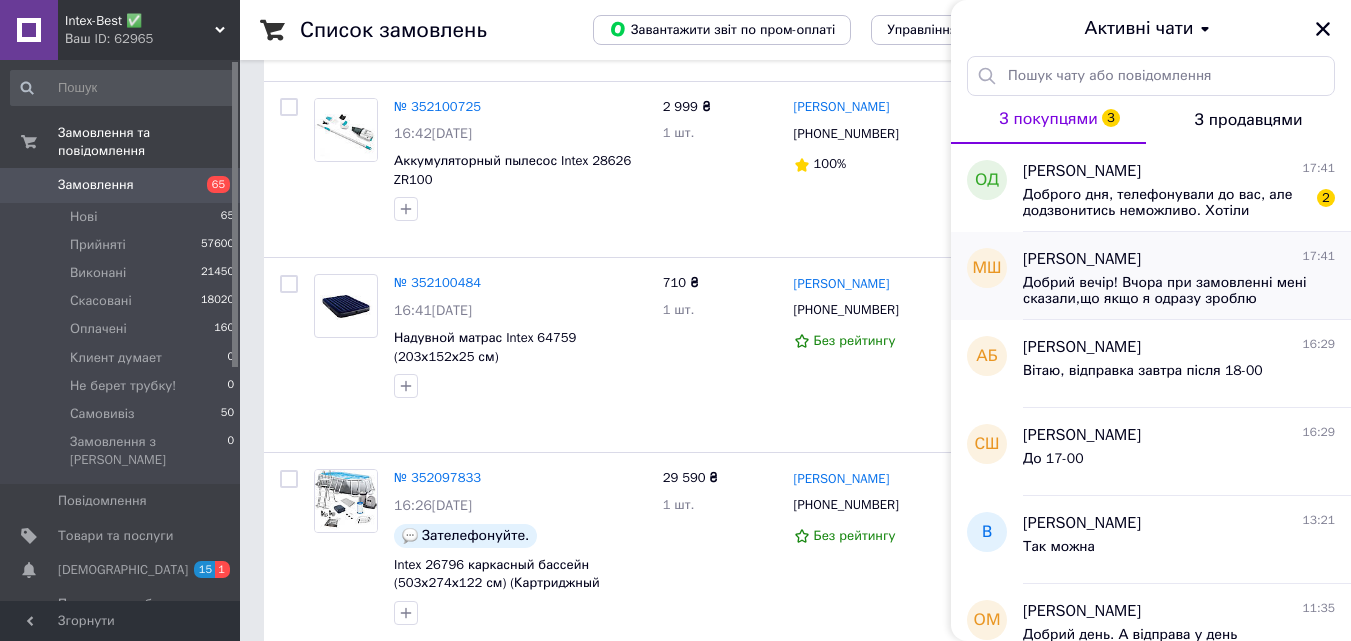 click on "Добрий вечір! Вчора при замовленні мені сказали,що якщо я одразу зроблю передплату,то відправлення буде наступного дня. Я оплатила 1500 грн.Але сьогодні ніякого відправлення не очікується, наскільки я розумію. Чому так??" at bounding box center (1165, 291) 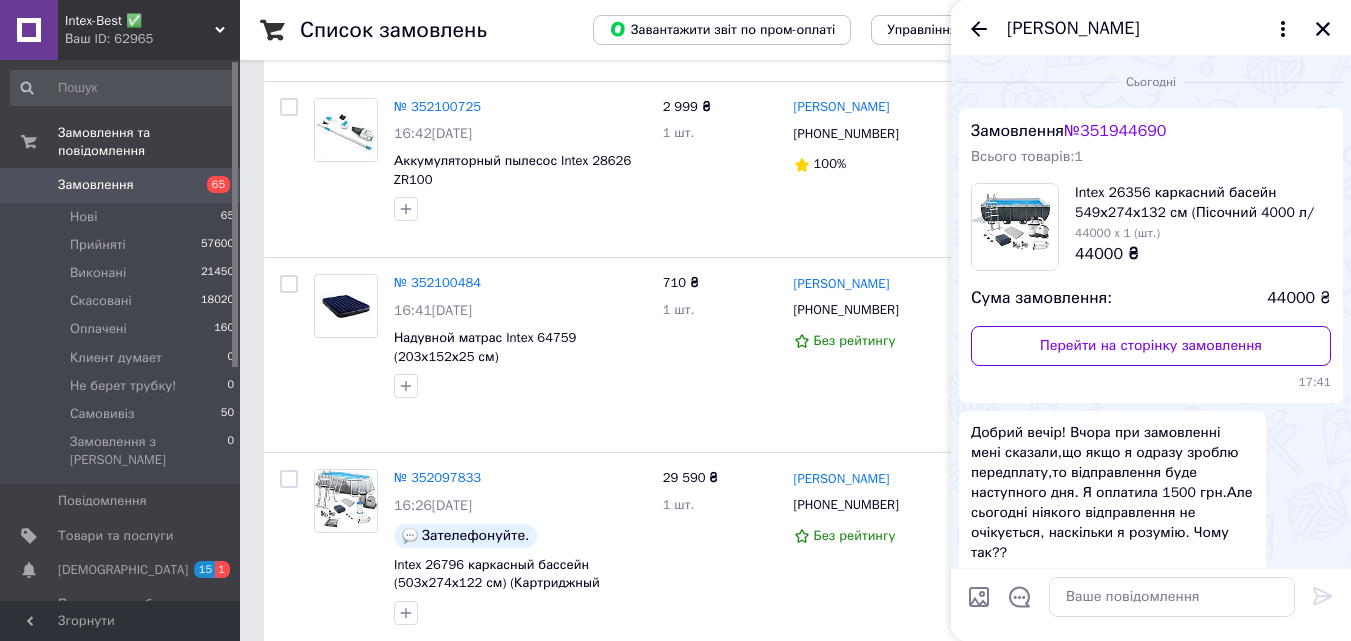 scroll, scrollTop: 89, scrollLeft: 0, axis: vertical 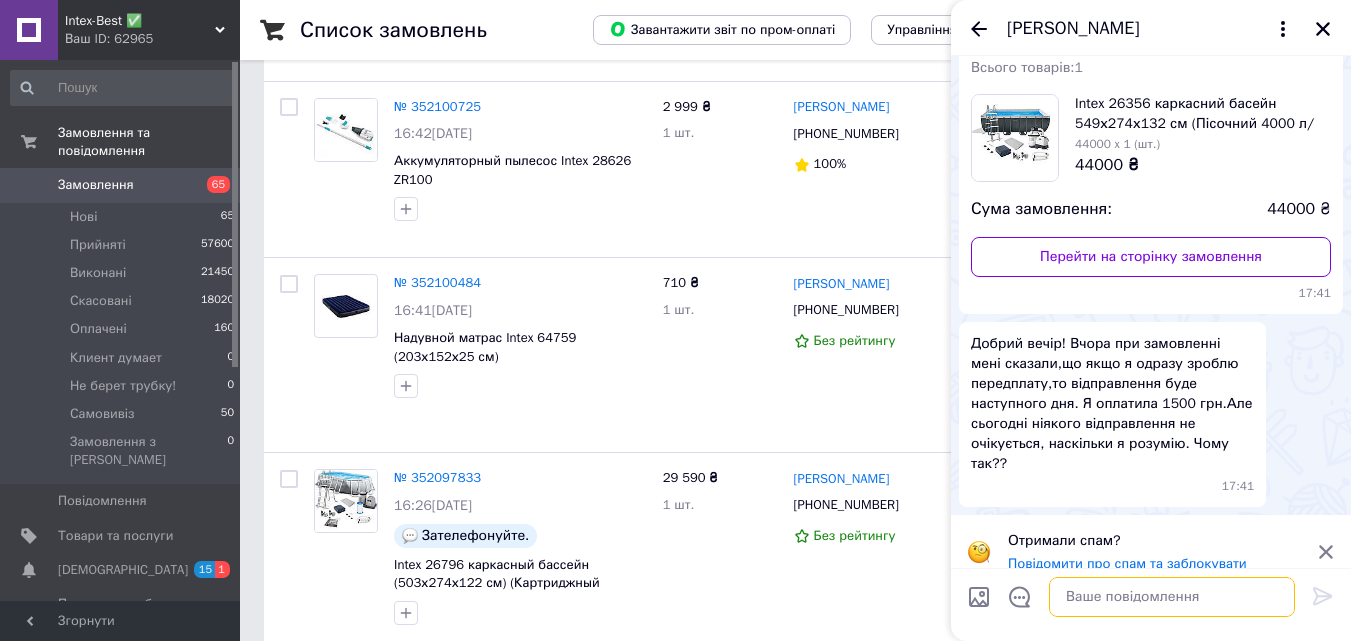 drag, startPoint x: 1080, startPoint y: 598, endPoint x: 1289, endPoint y: 528, distance: 220.41098 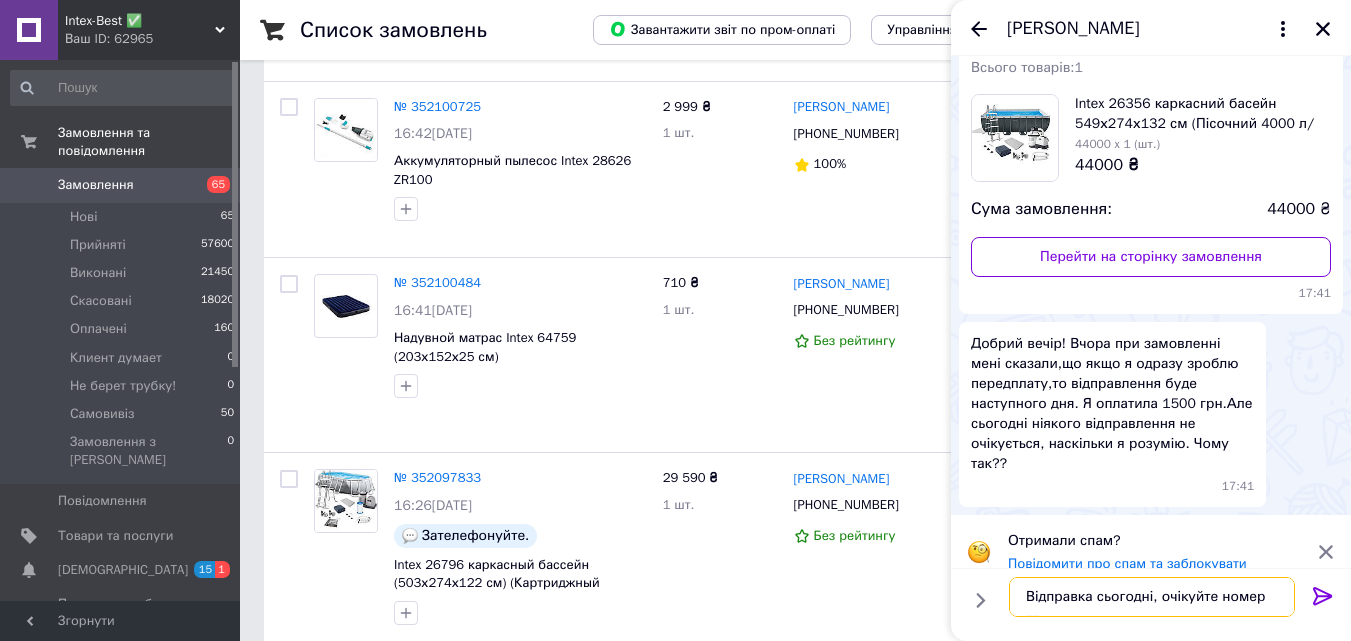 type on "Відправка сьогодні, очікуйте номер ттн" 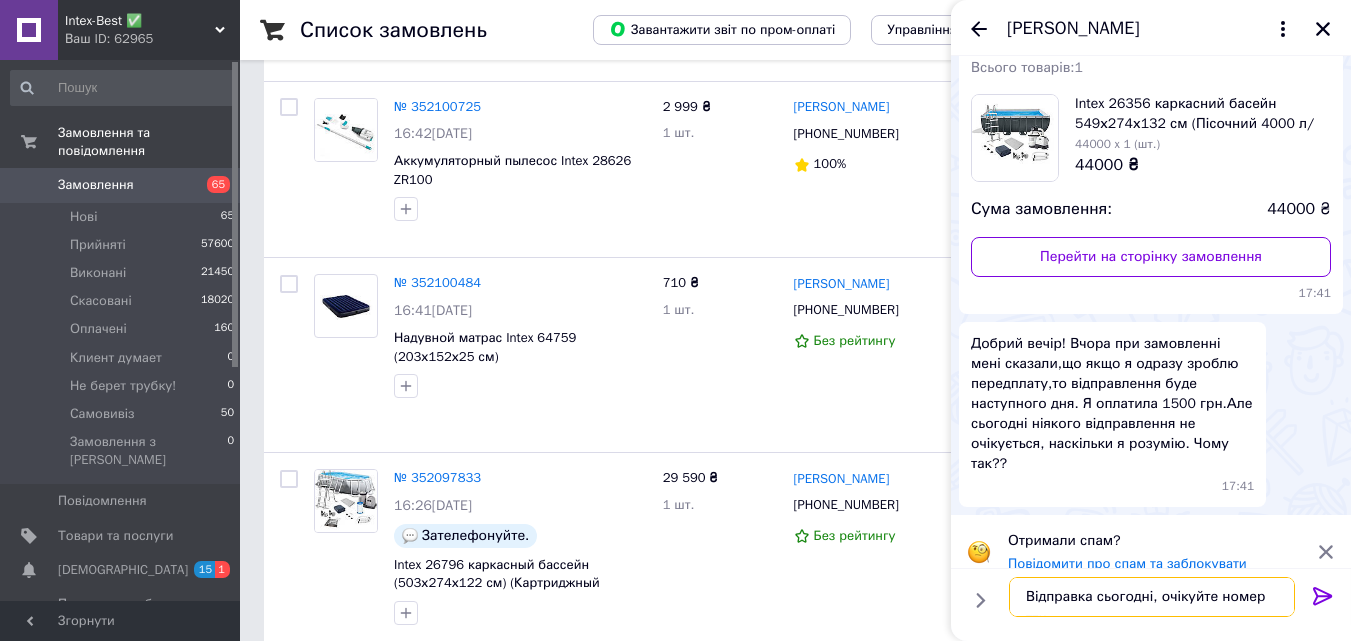 scroll, scrollTop: 12, scrollLeft: 0, axis: vertical 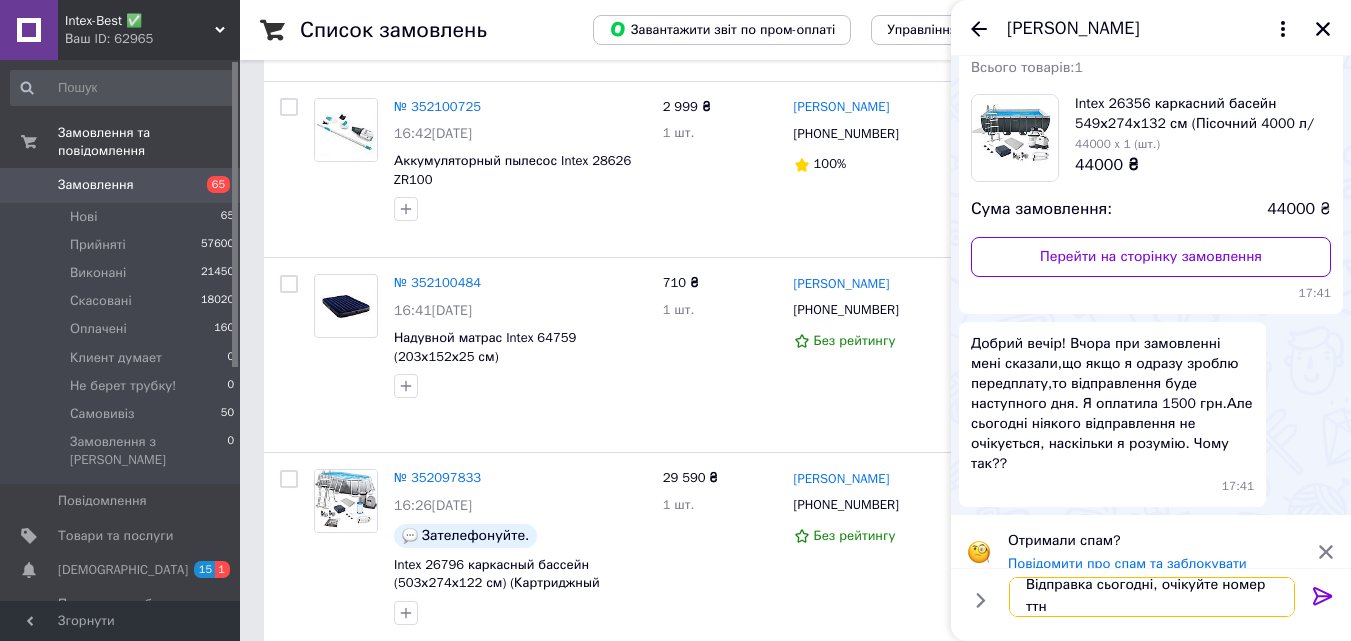 type 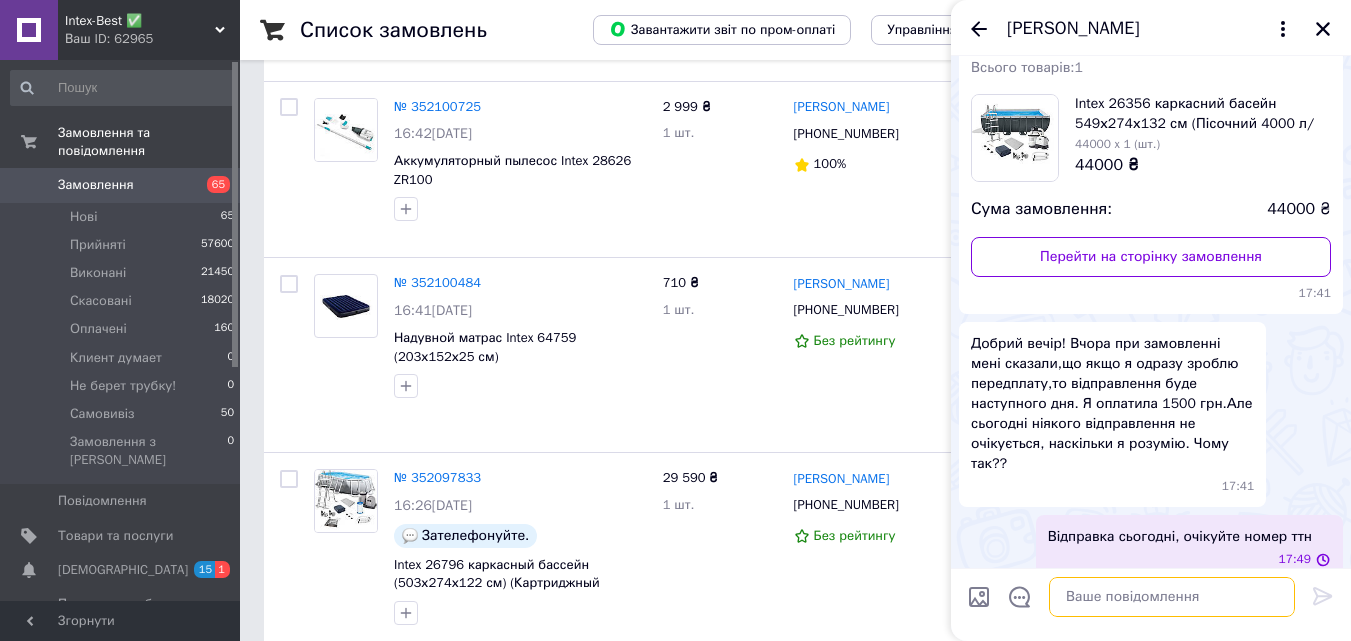 scroll, scrollTop: 0, scrollLeft: 0, axis: both 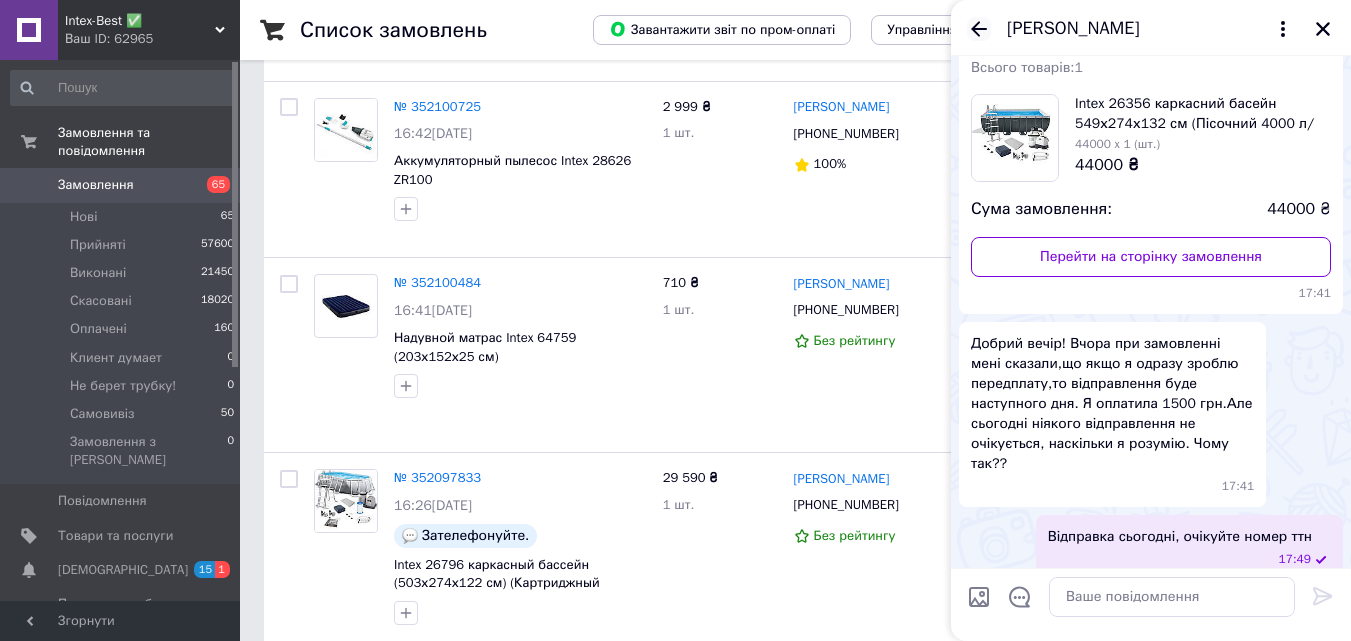 click 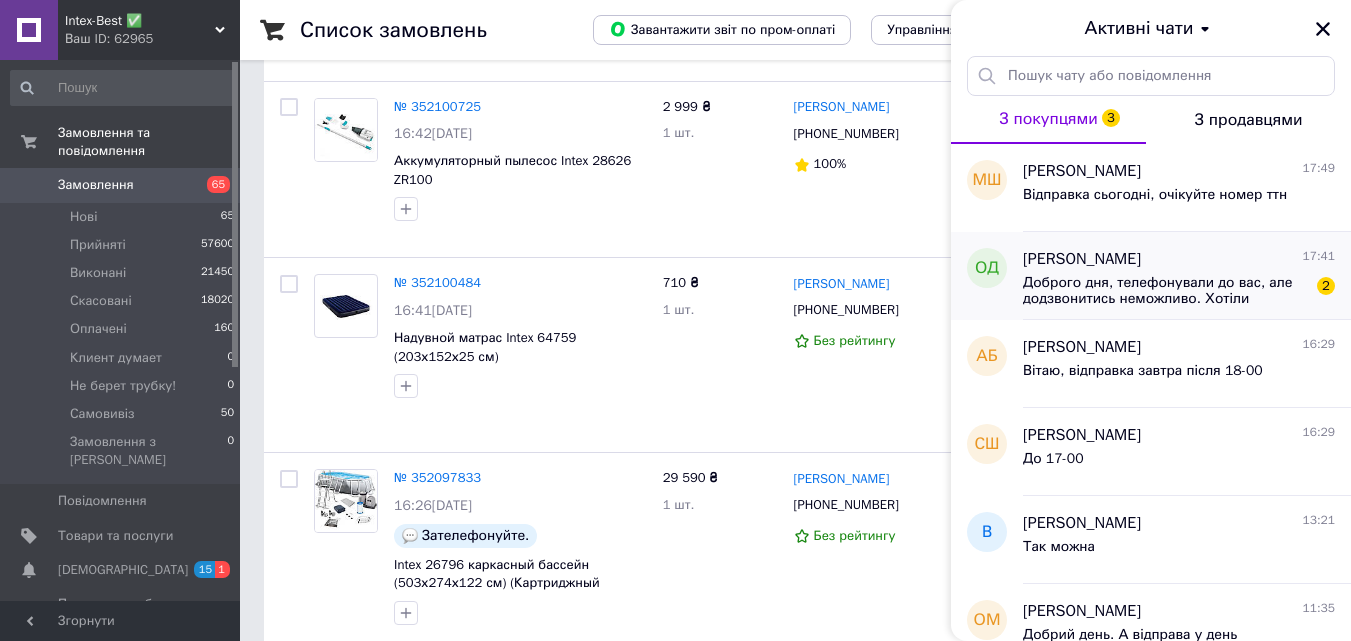 click on "Доброго дня, телефонували до вас, але додзвонитись неможливо.
Хотіли дізнатись чи є гарантія на це ліжко? А також бачили відгуки, що через місяць починає постійно здуватись чи часто у вас на таку проблему заявки і чи є повернення або обмін в такій ситуації?" at bounding box center (1165, 291) 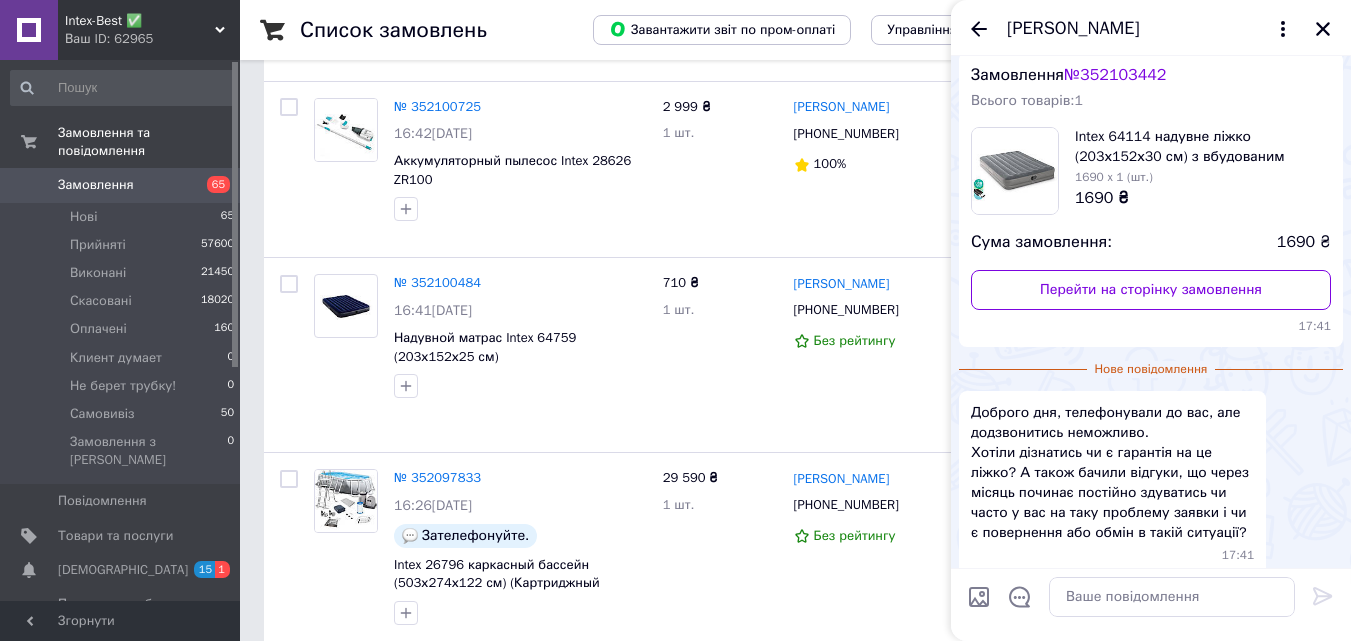 scroll, scrollTop: 145, scrollLeft: 0, axis: vertical 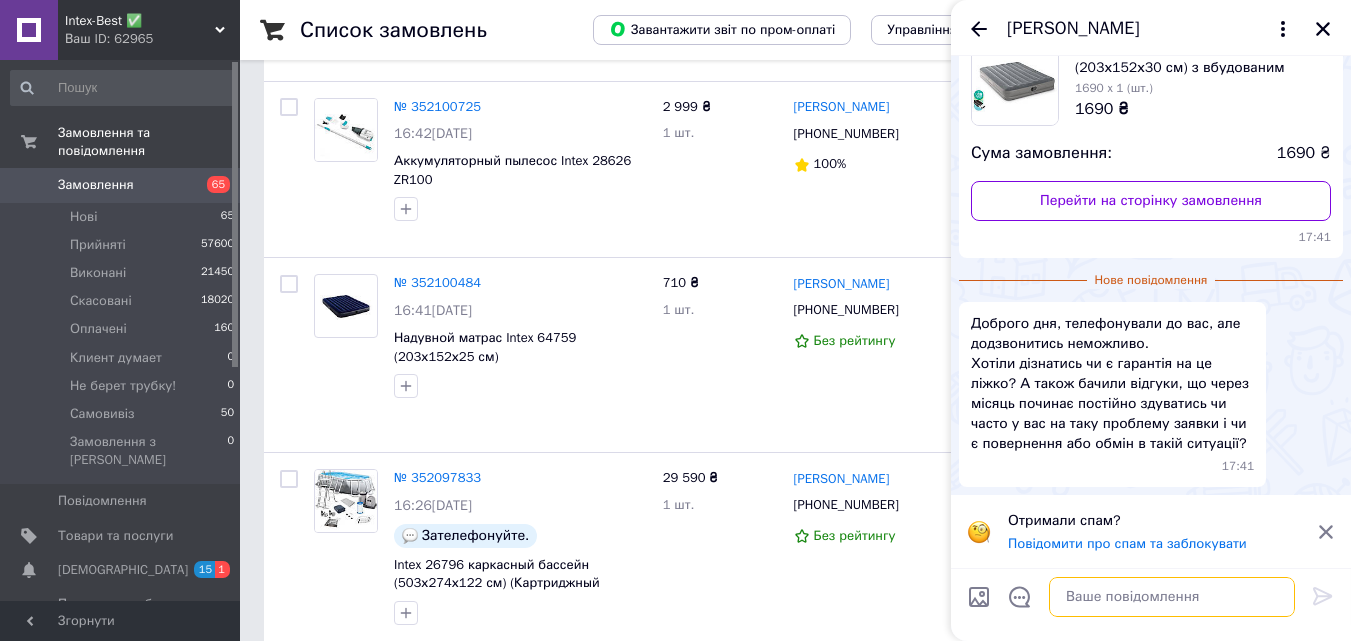 click at bounding box center [1172, 597] 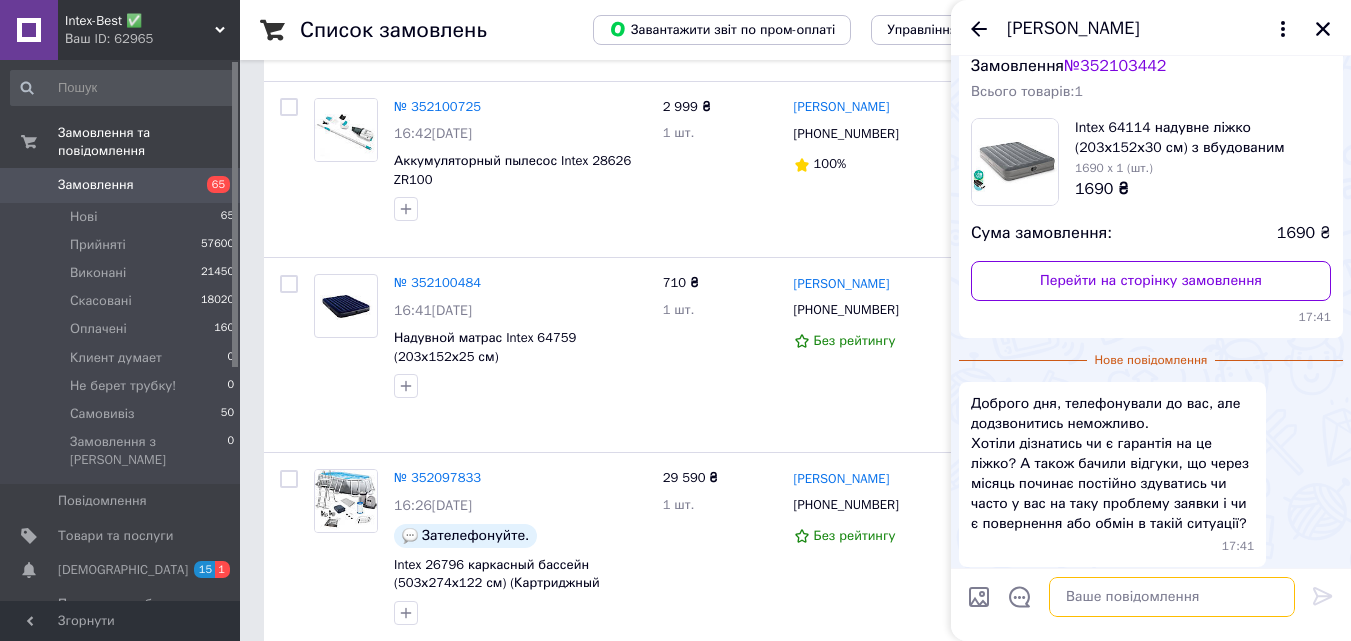 scroll, scrollTop: 0, scrollLeft: 0, axis: both 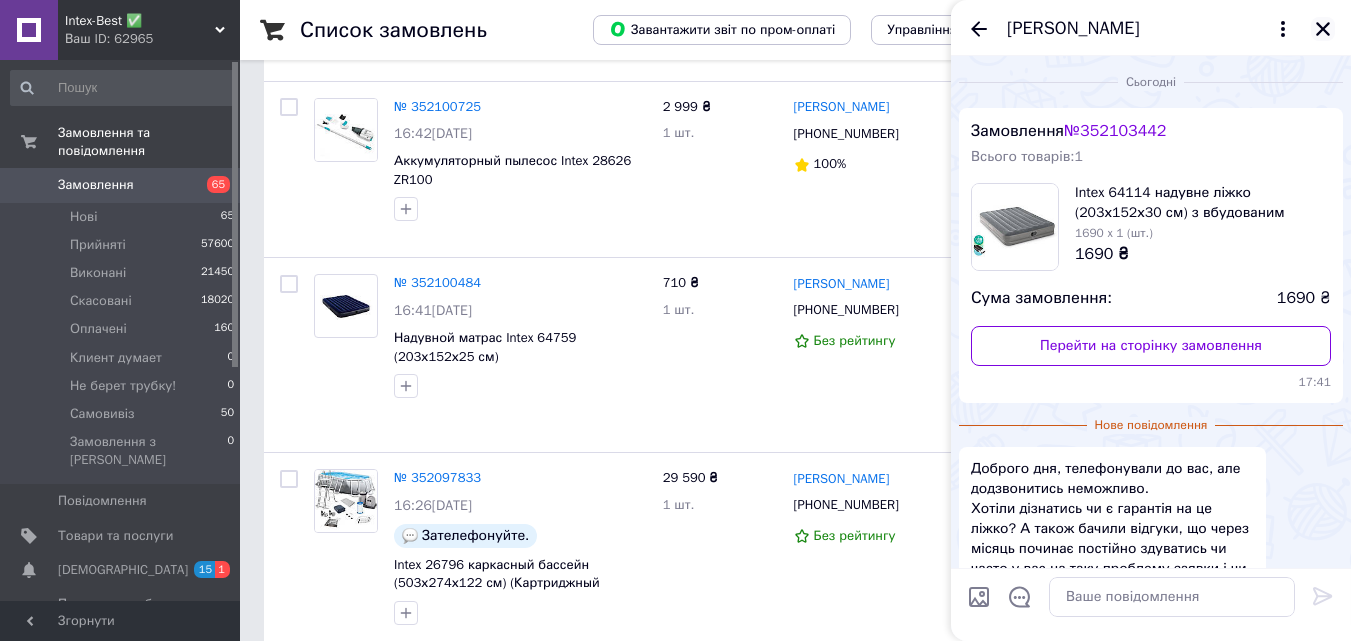 click 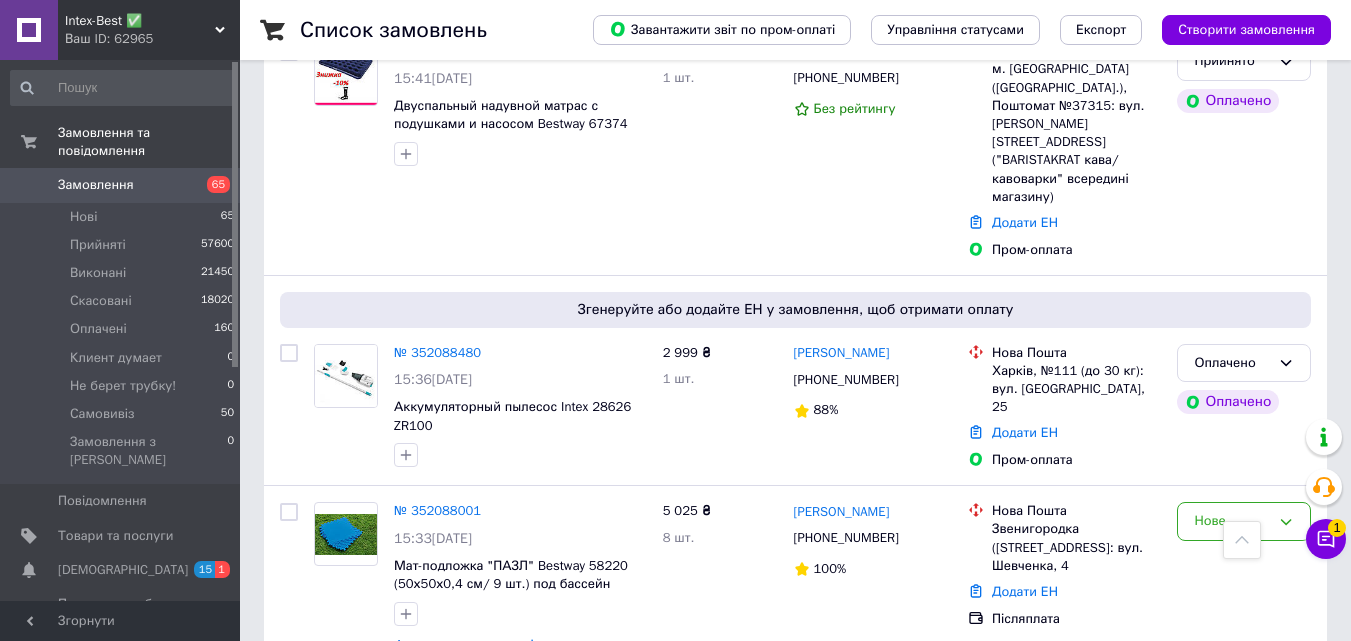 scroll, scrollTop: 3470, scrollLeft: 0, axis: vertical 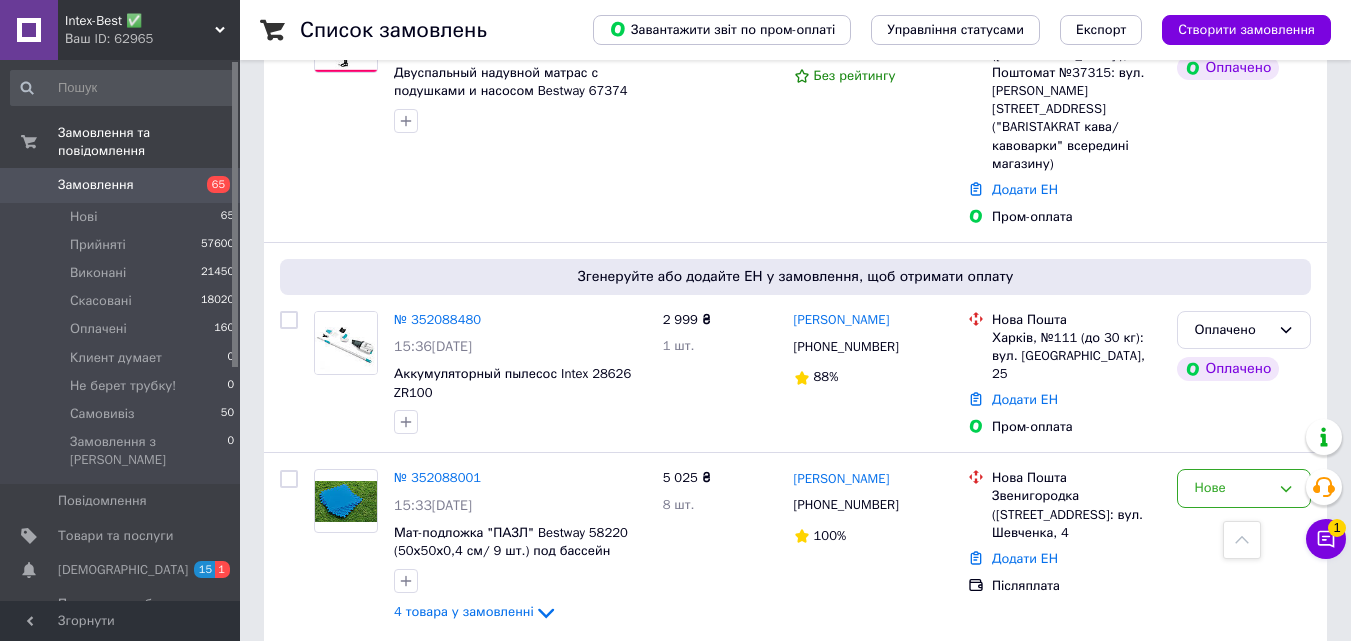 click on "Замовлення" at bounding box center [121, 185] 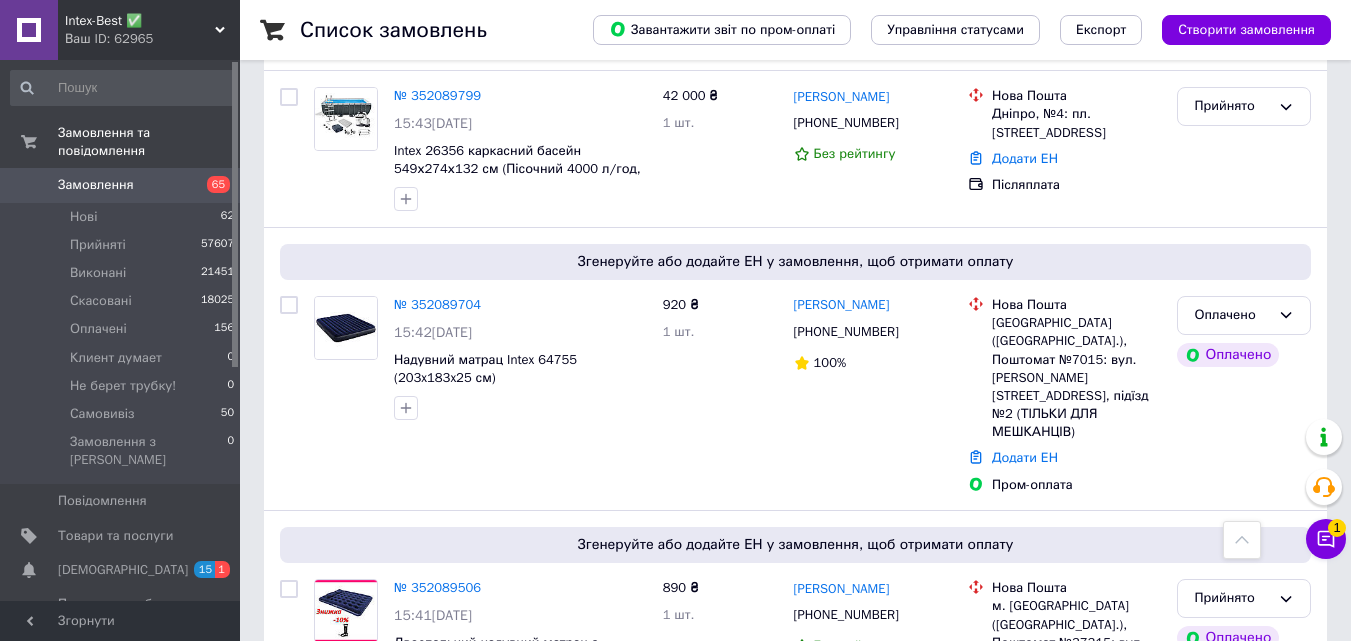 scroll, scrollTop: 3470, scrollLeft: 0, axis: vertical 